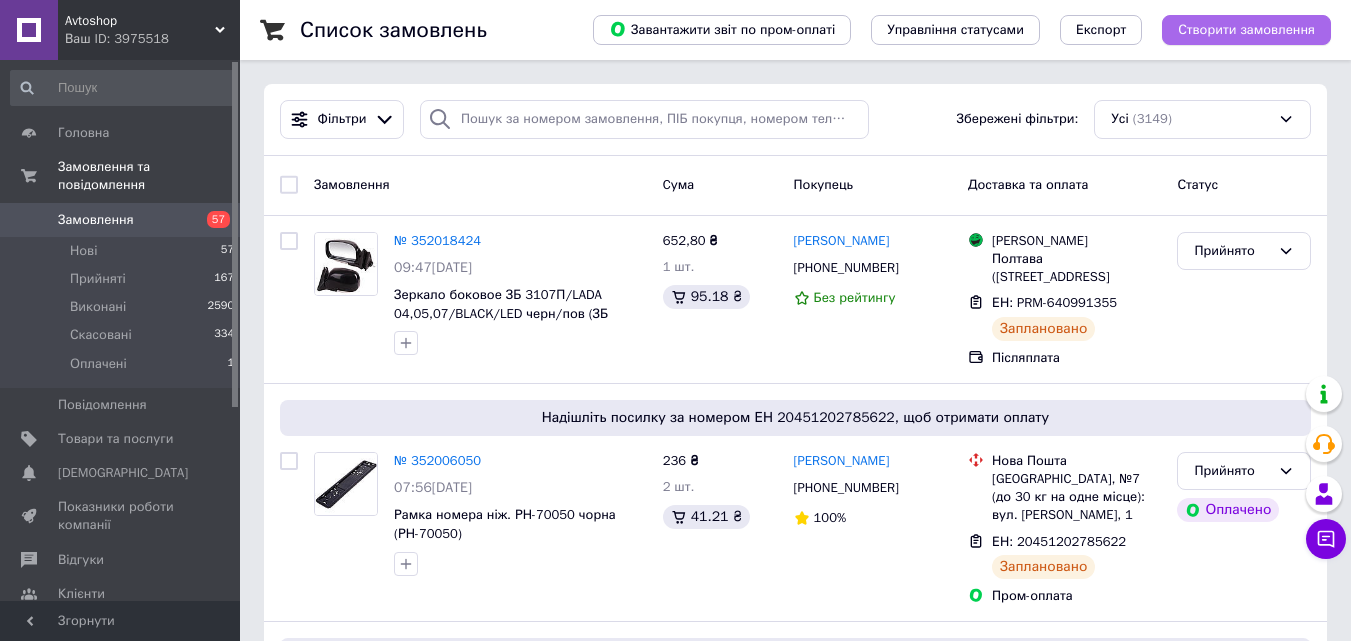 scroll, scrollTop: 0, scrollLeft: 0, axis: both 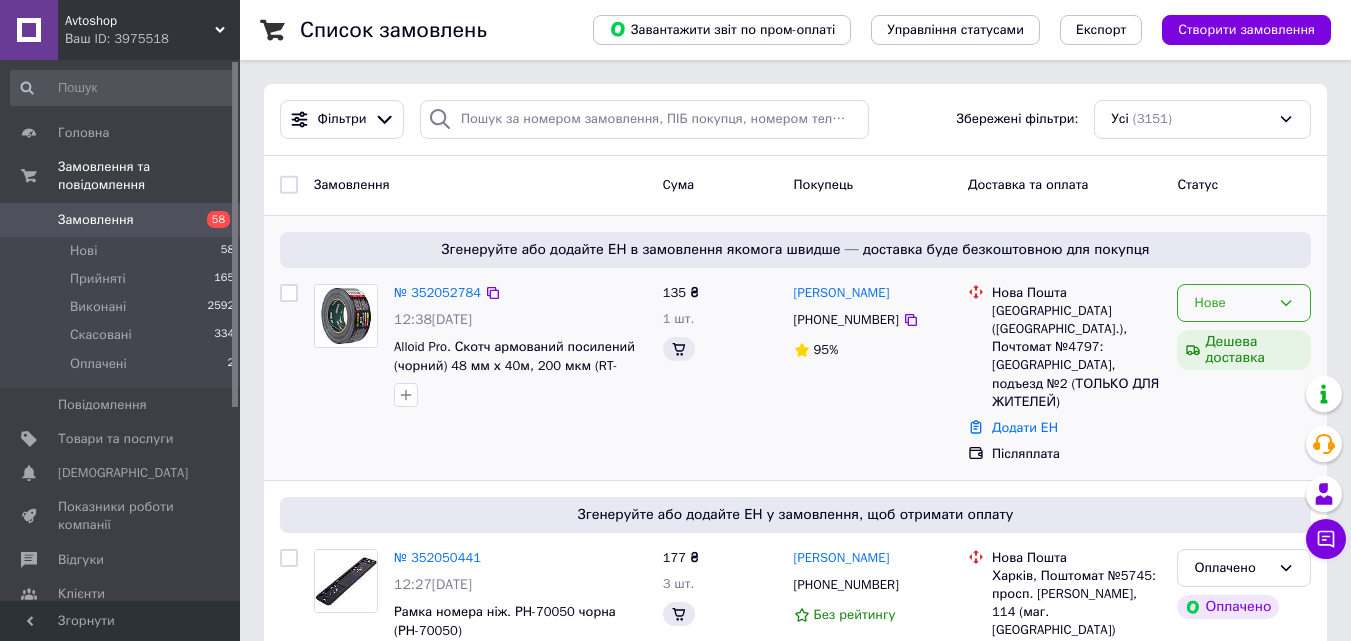 click 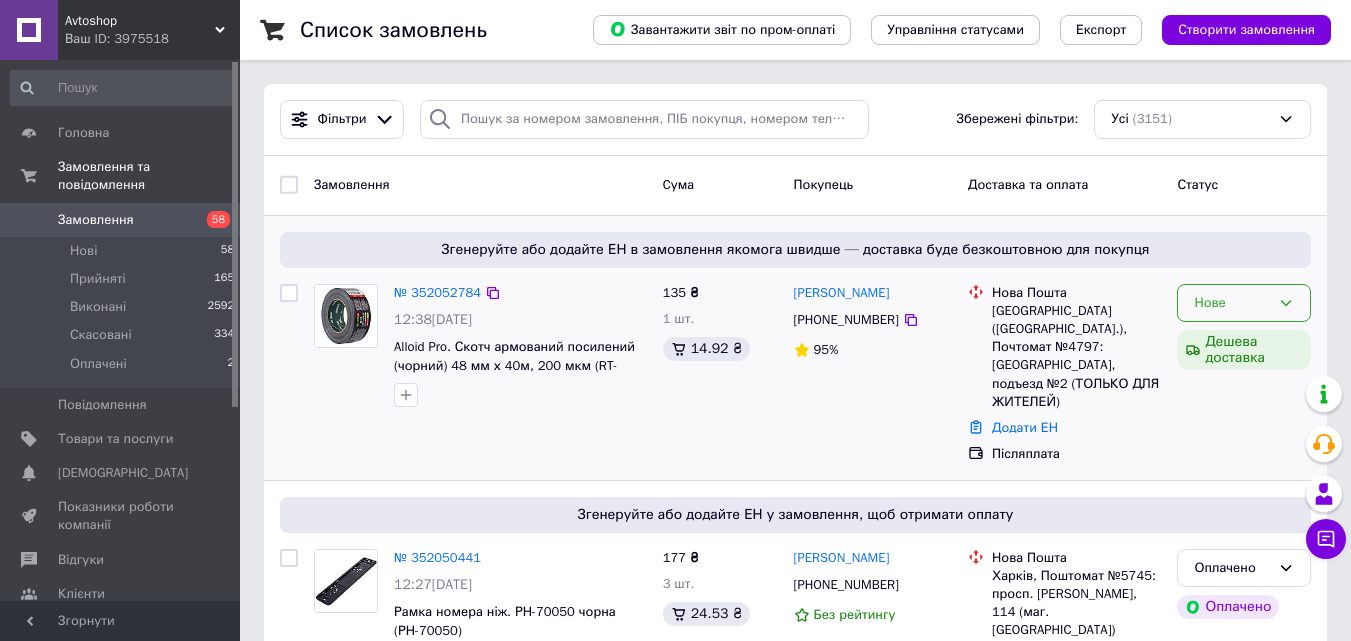 click 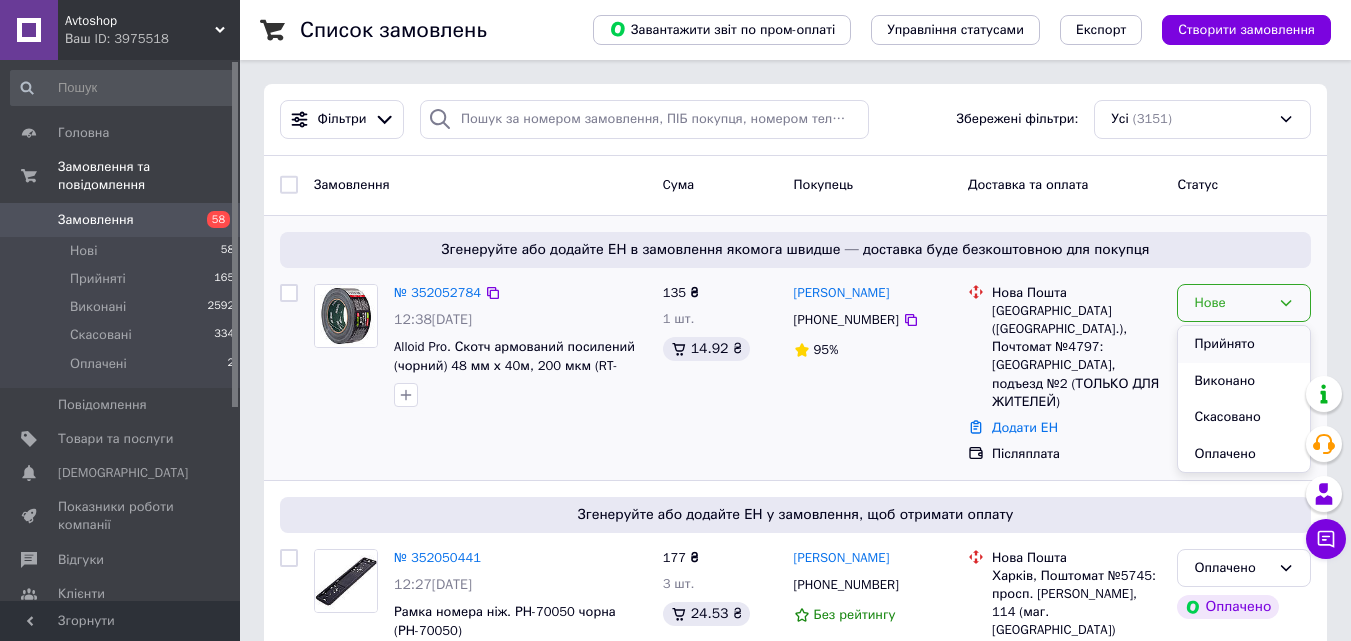 click on "Прийнято" at bounding box center [1244, 344] 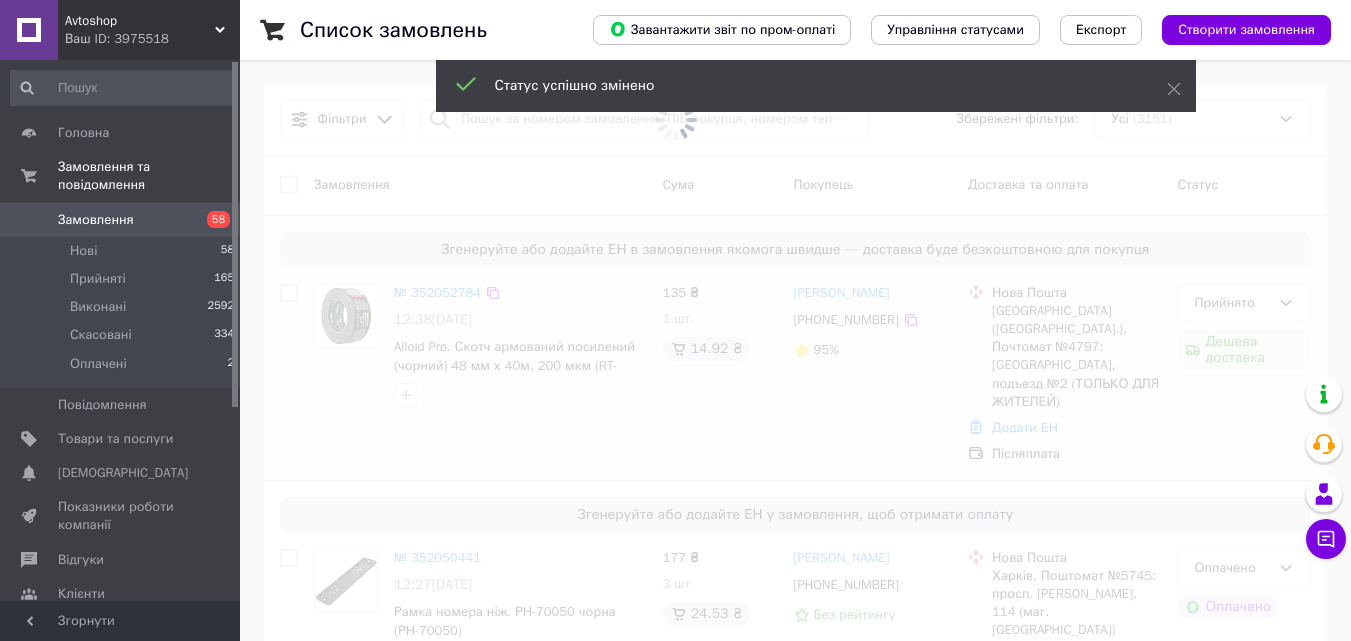 click at bounding box center [675, 320] 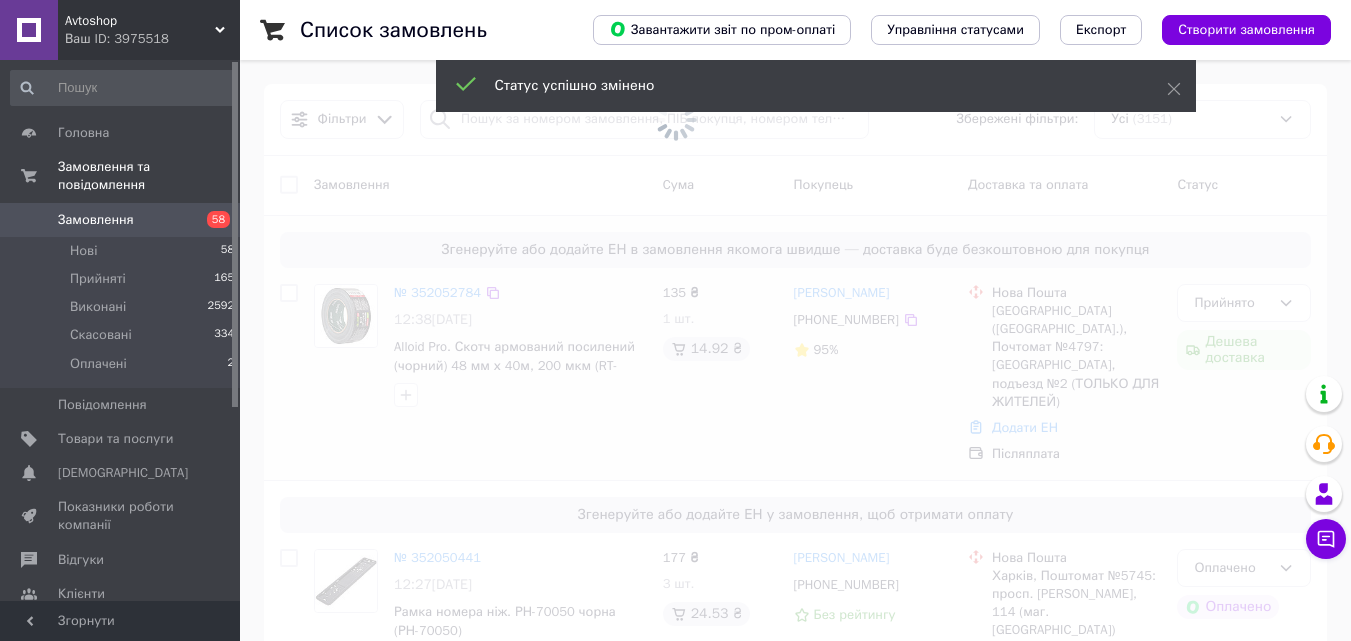 click at bounding box center (675, 320) 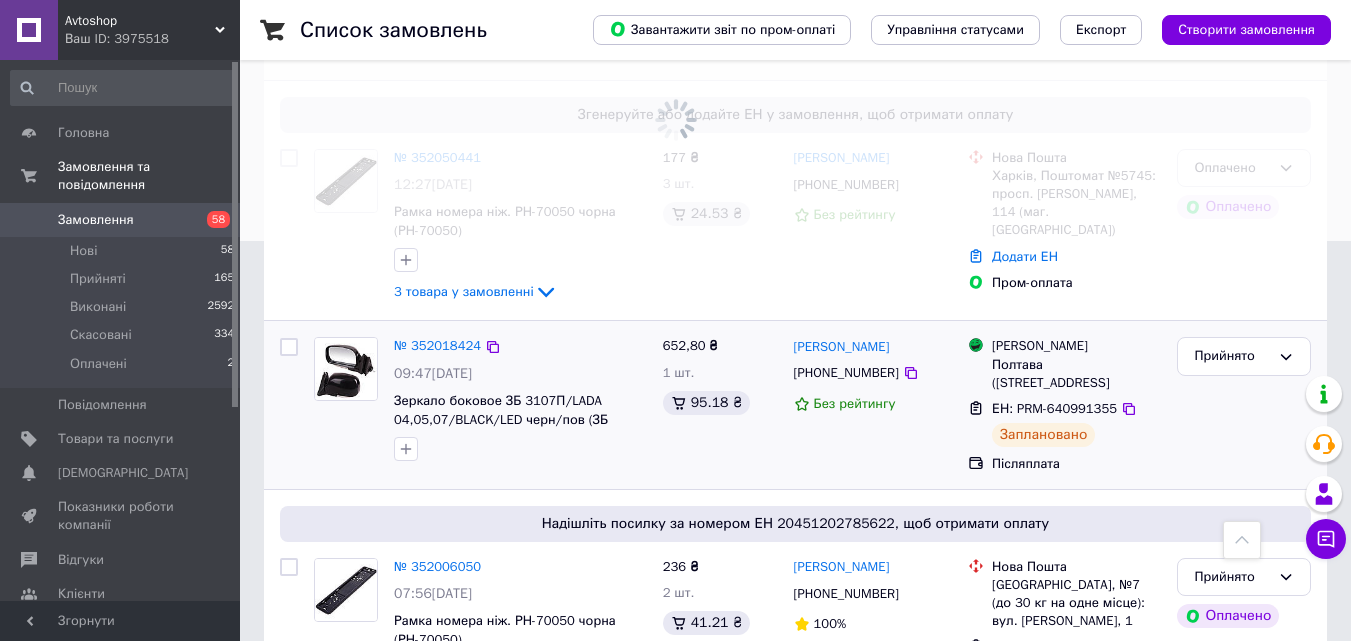 scroll, scrollTop: 200, scrollLeft: 0, axis: vertical 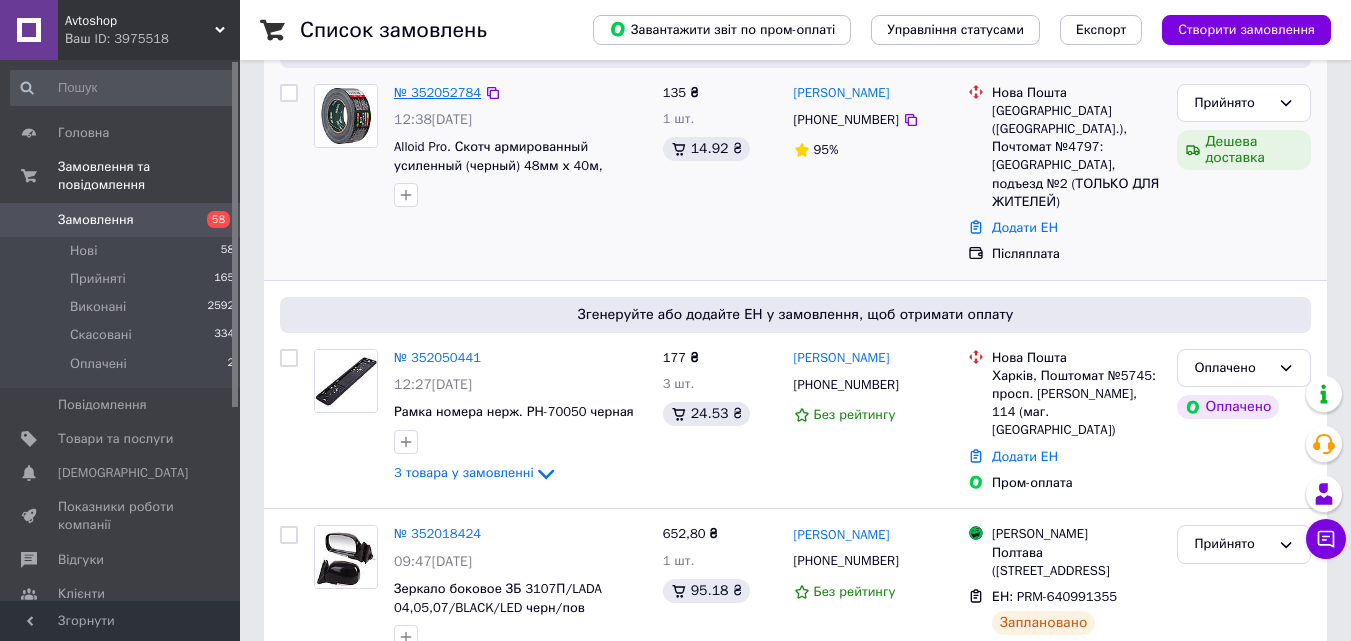 click on "№ 352052784" at bounding box center [437, 92] 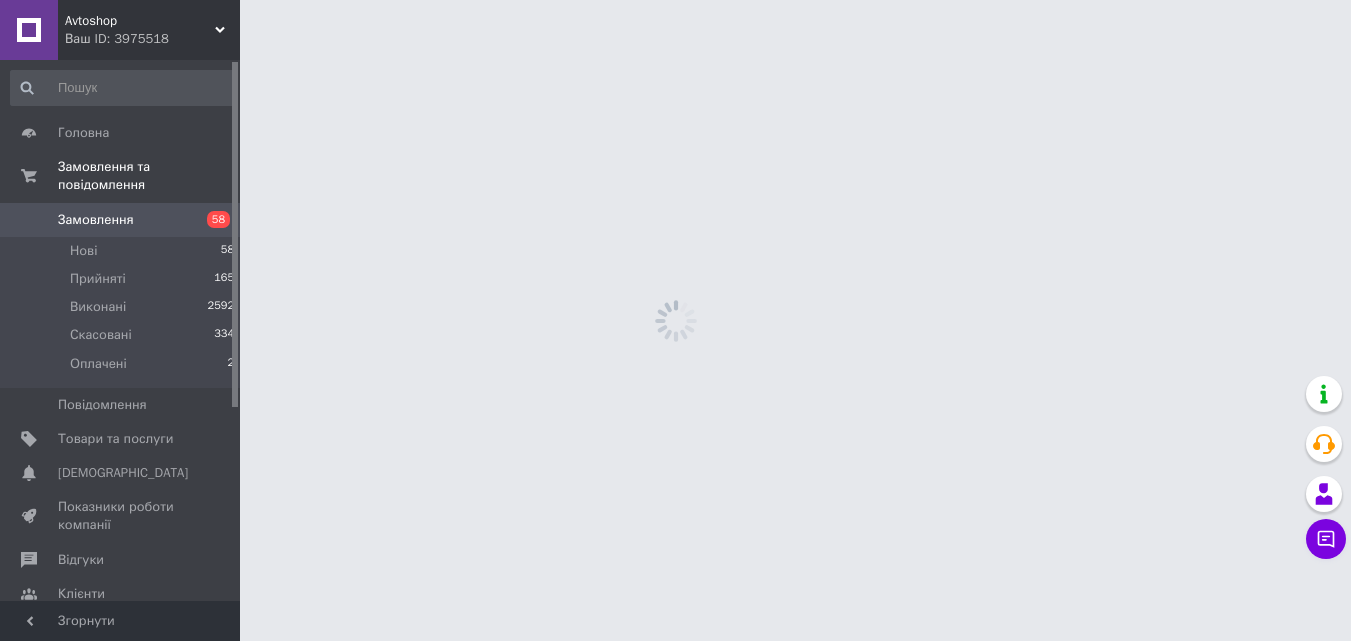 scroll, scrollTop: 0, scrollLeft: 0, axis: both 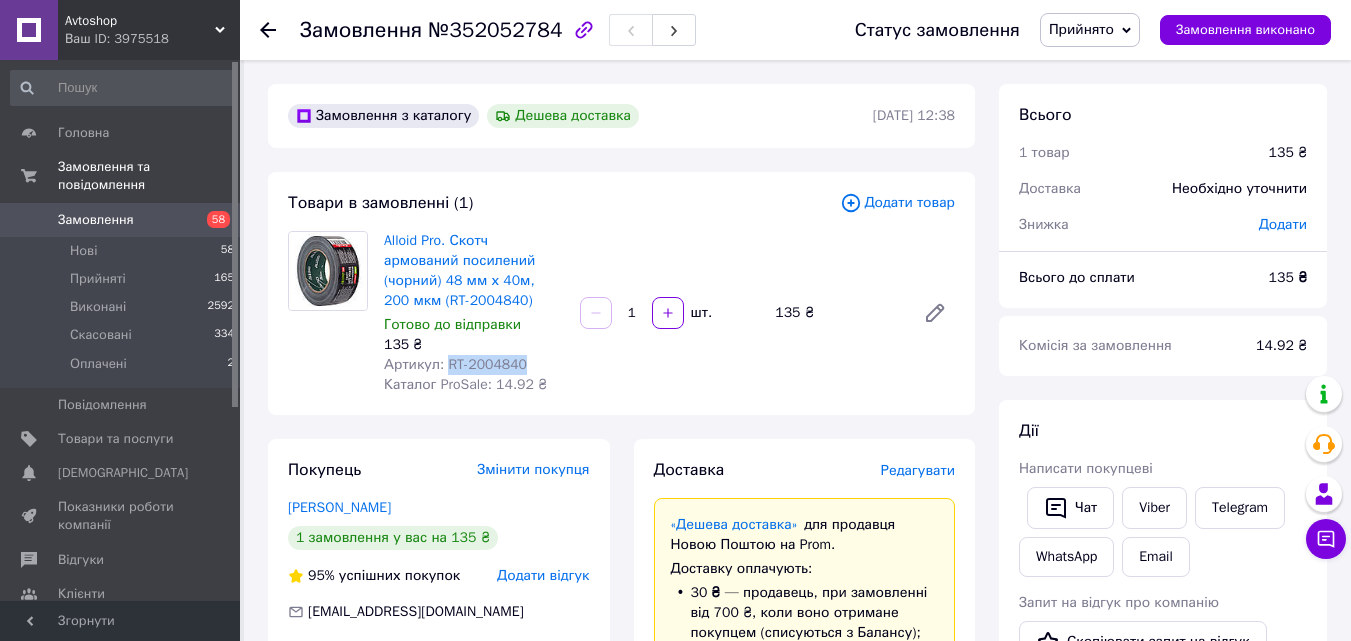 drag, startPoint x: 527, startPoint y: 357, endPoint x: 442, endPoint y: 365, distance: 85.37564 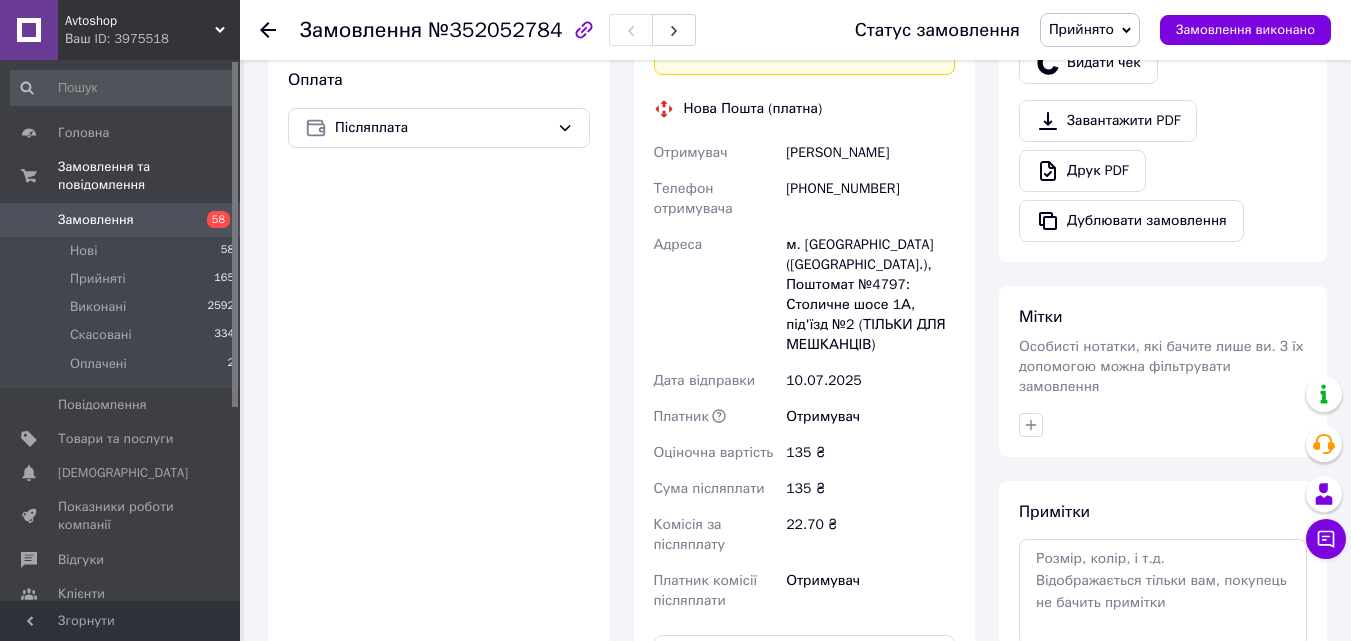 scroll, scrollTop: 700, scrollLeft: 0, axis: vertical 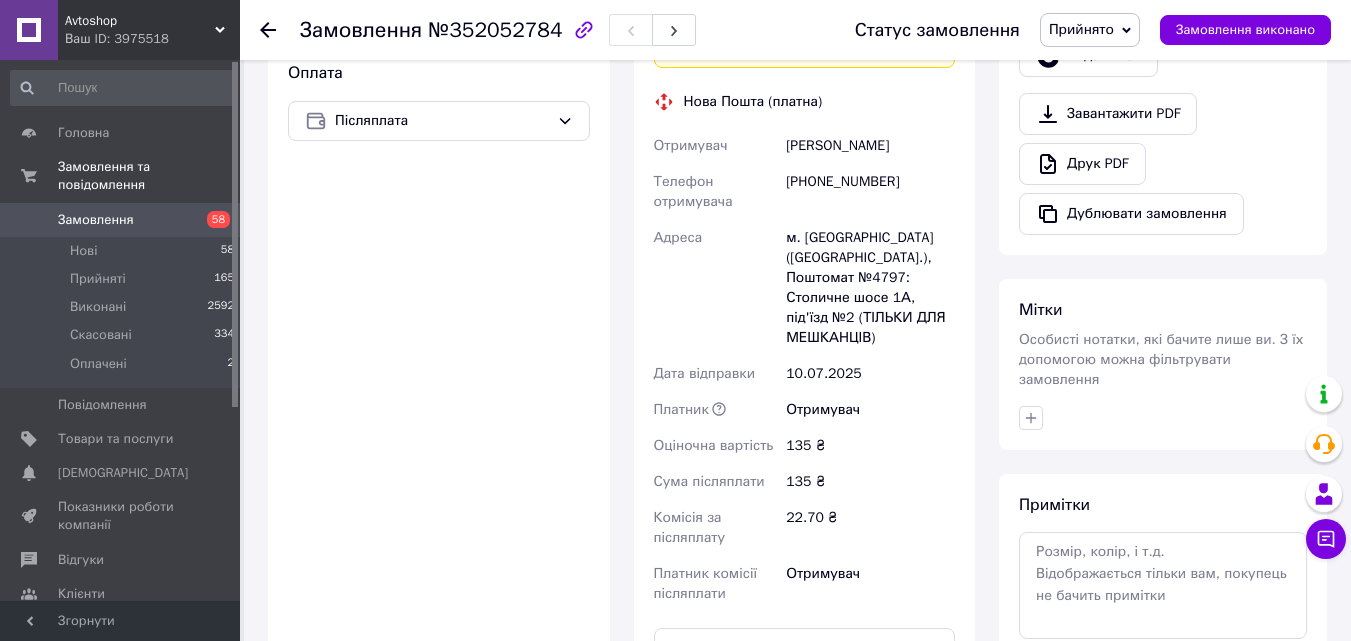 click at bounding box center (268, 30) 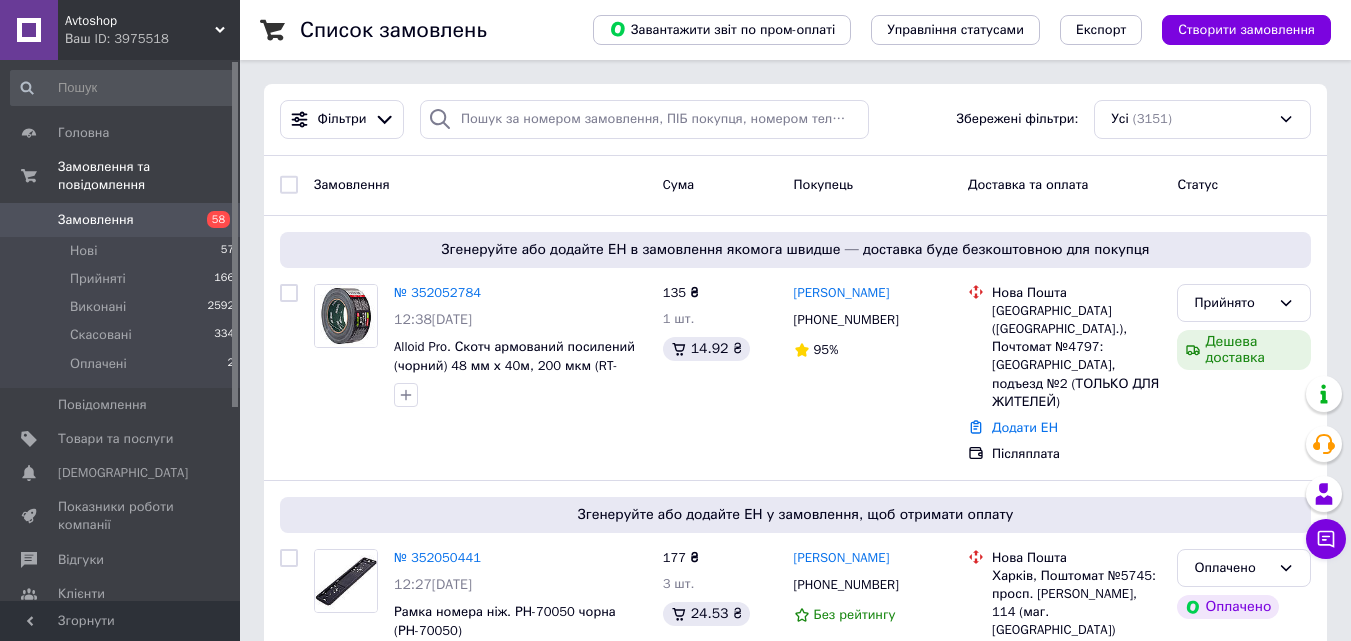 scroll, scrollTop: 300, scrollLeft: 0, axis: vertical 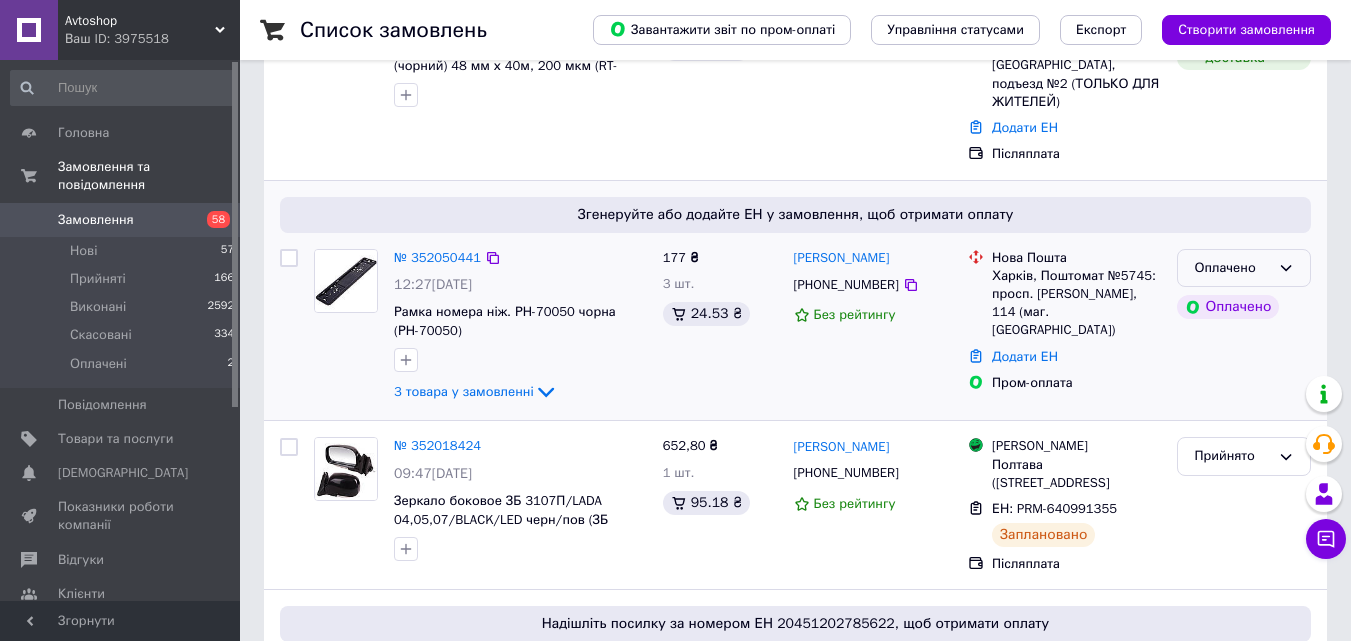 click 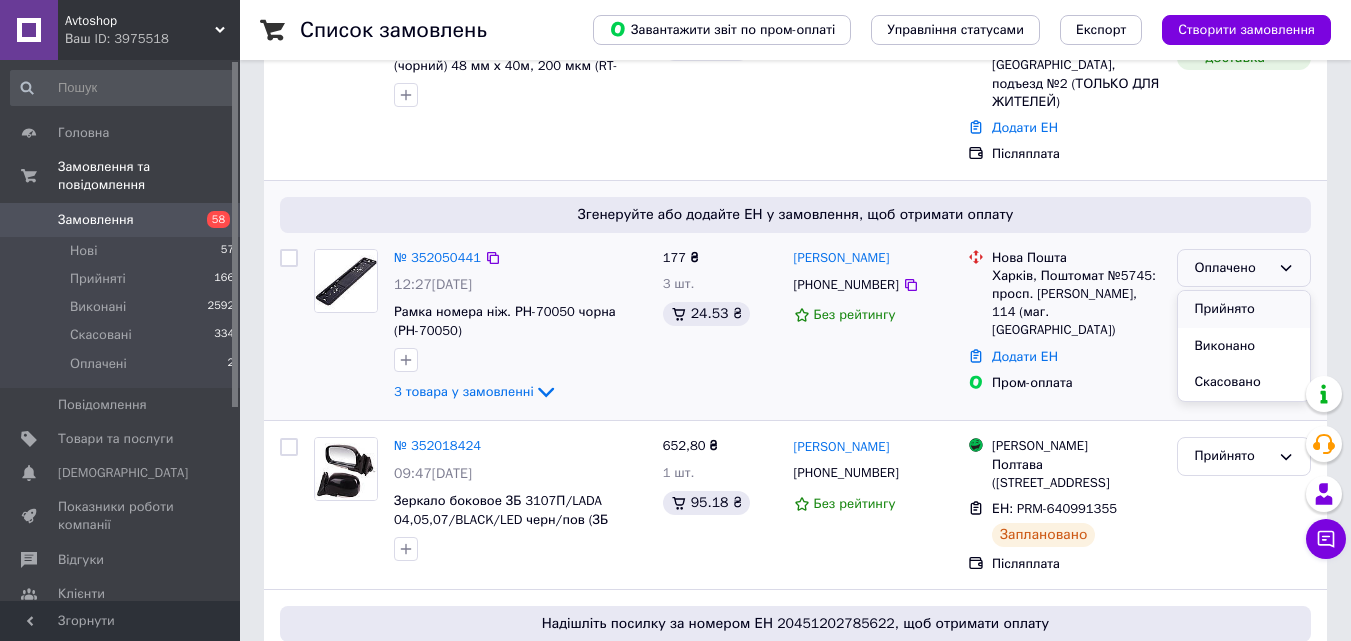 click on "Прийнято" at bounding box center (1244, 309) 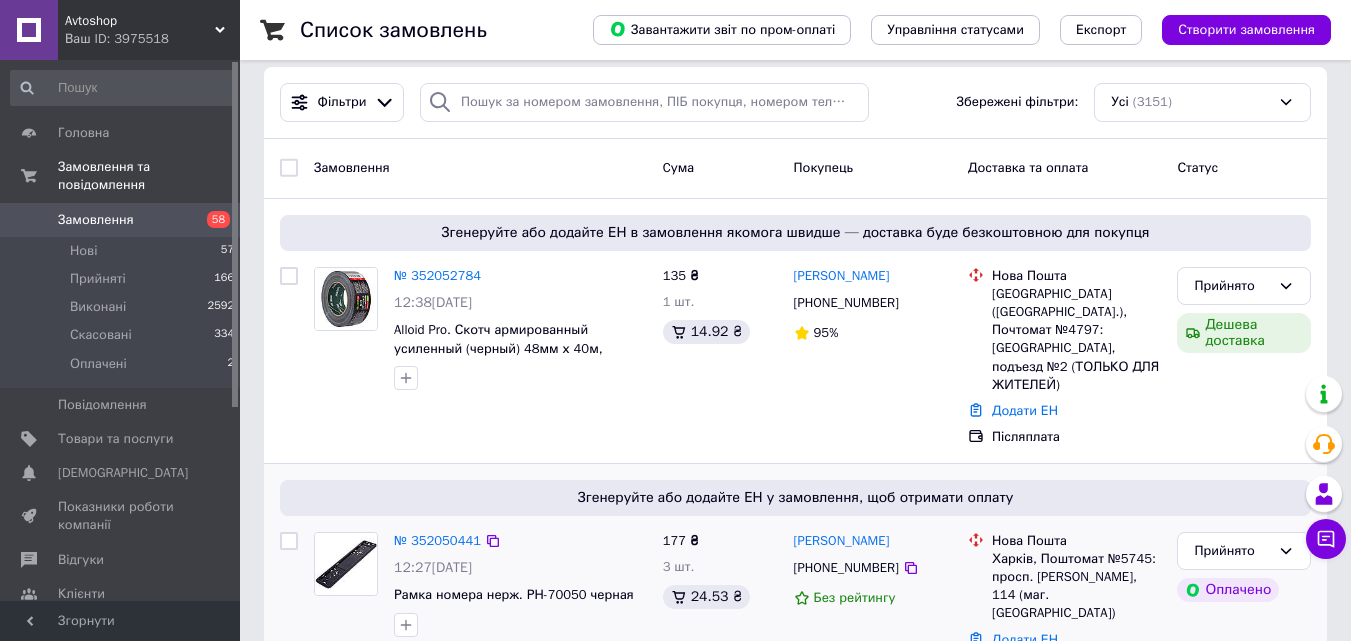 scroll, scrollTop: 0, scrollLeft: 0, axis: both 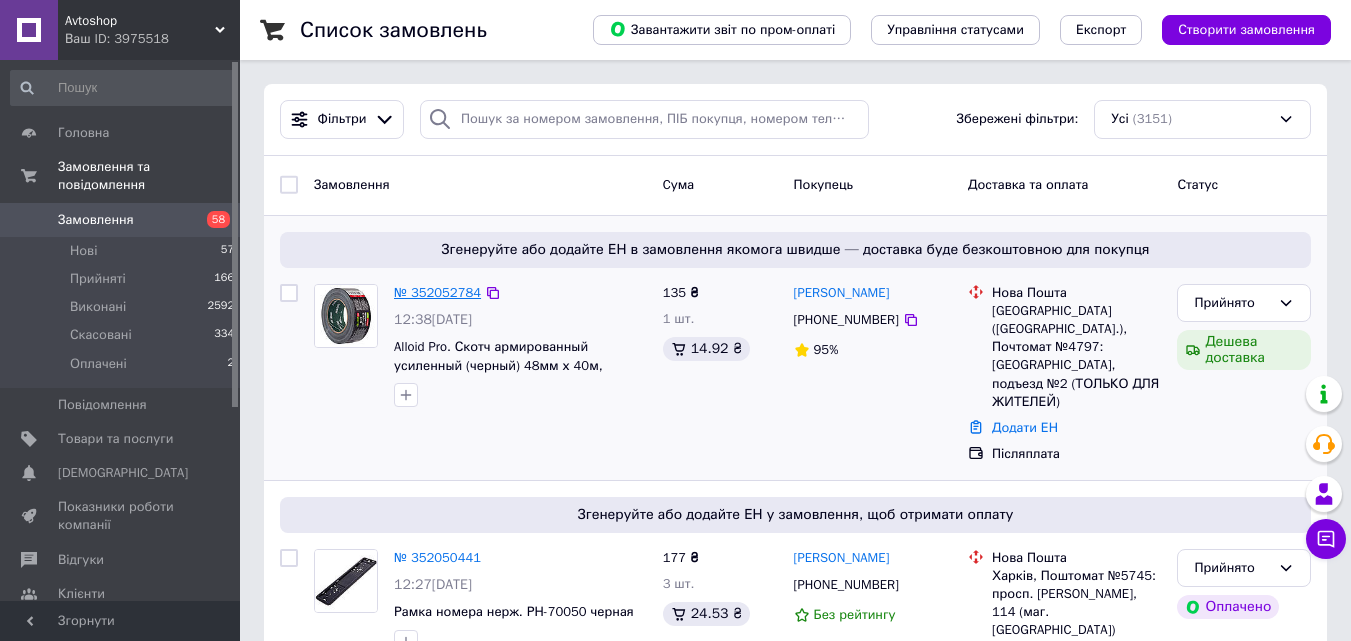 click on "№ 352052784" at bounding box center (437, 292) 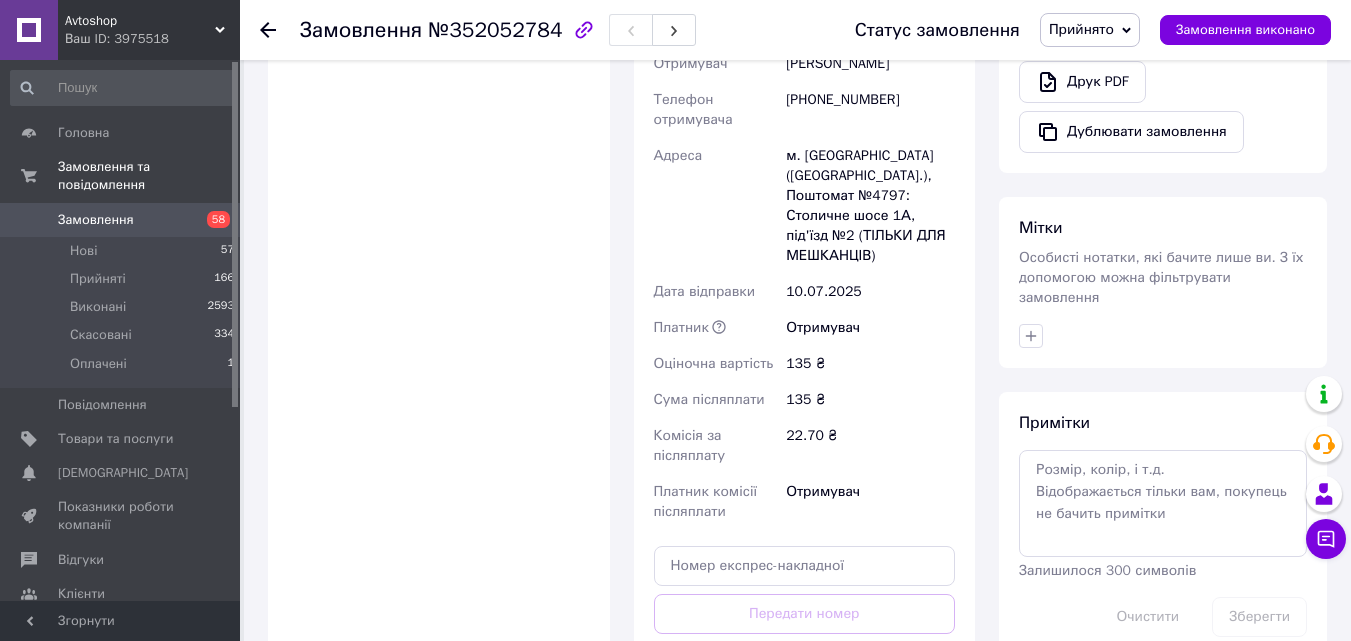 scroll, scrollTop: 1000, scrollLeft: 0, axis: vertical 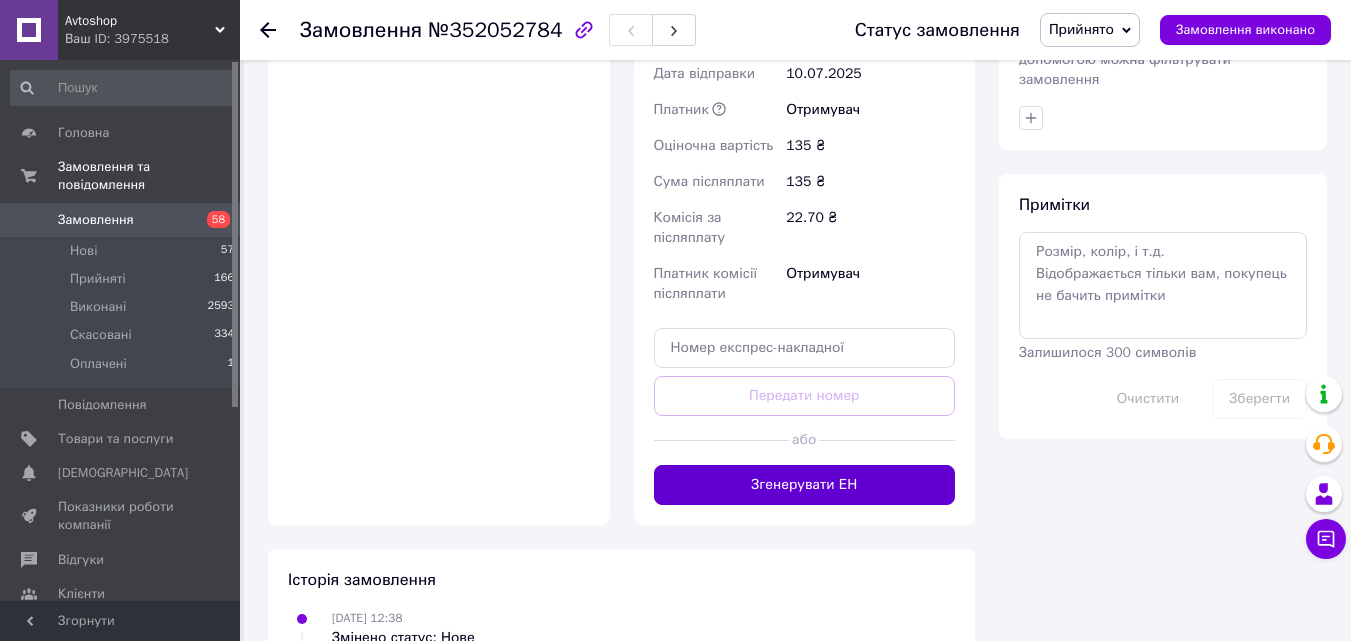 click on "Згенерувати ЕН" at bounding box center (805, 485) 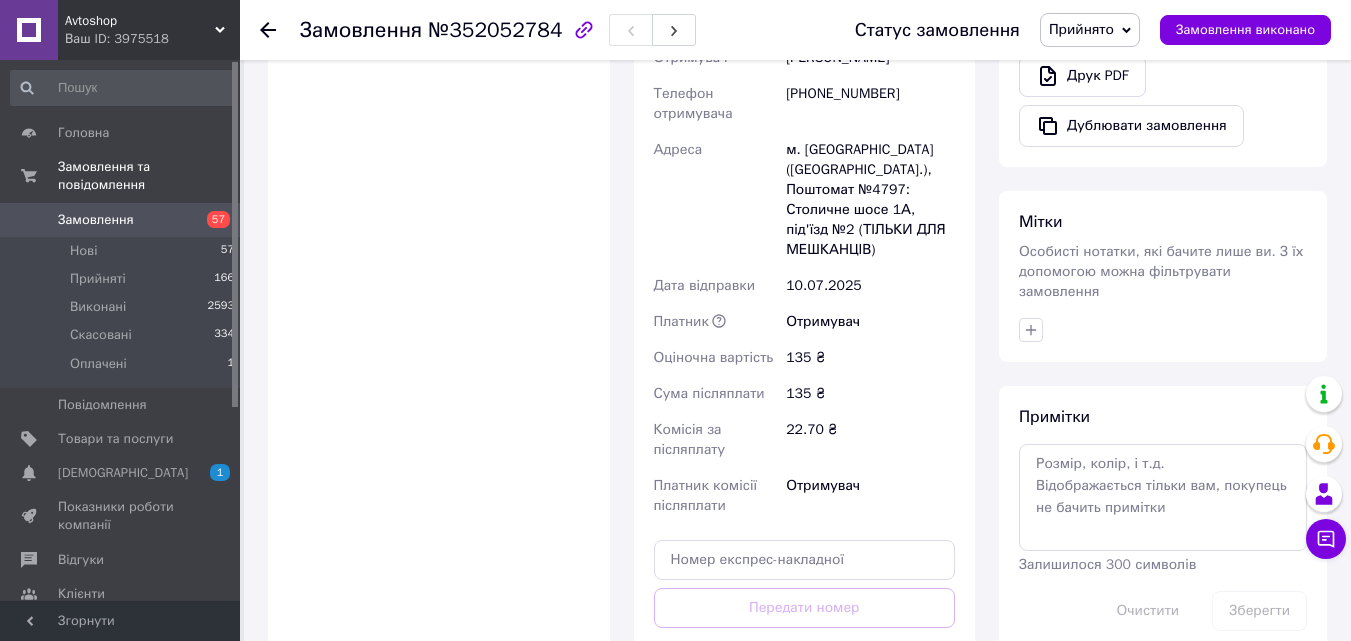 scroll, scrollTop: 903, scrollLeft: 0, axis: vertical 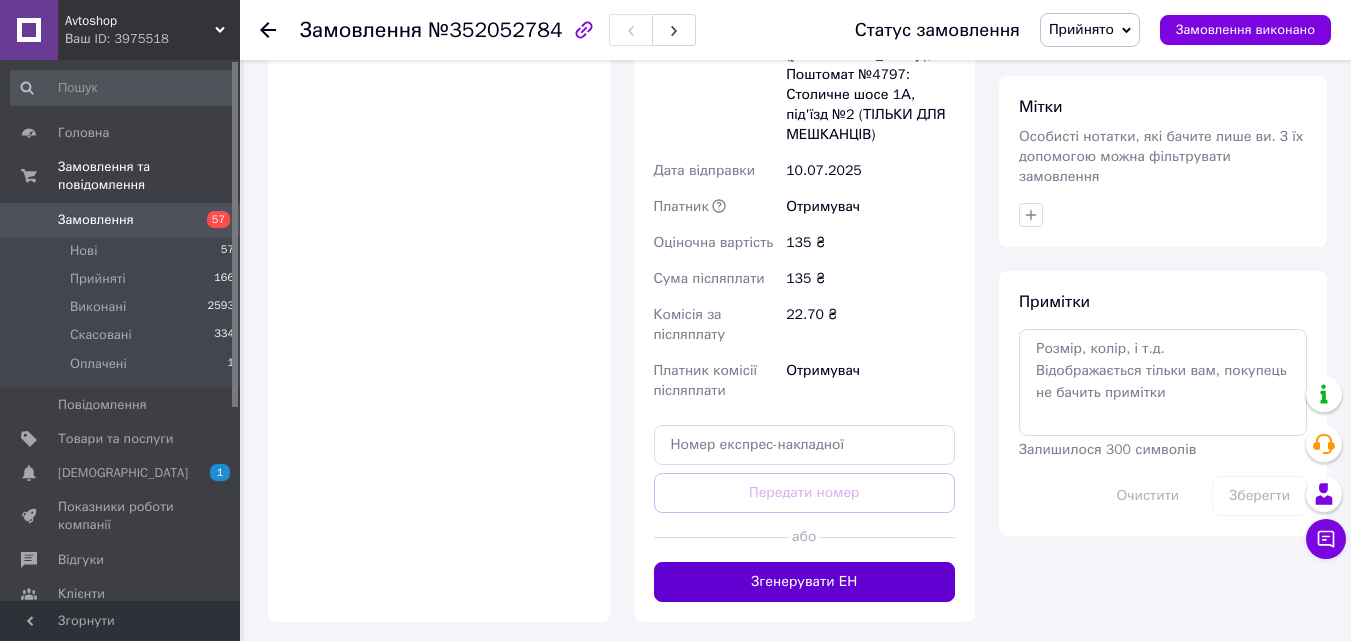 click on "Згенерувати ЕН" at bounding box center (805, 582) 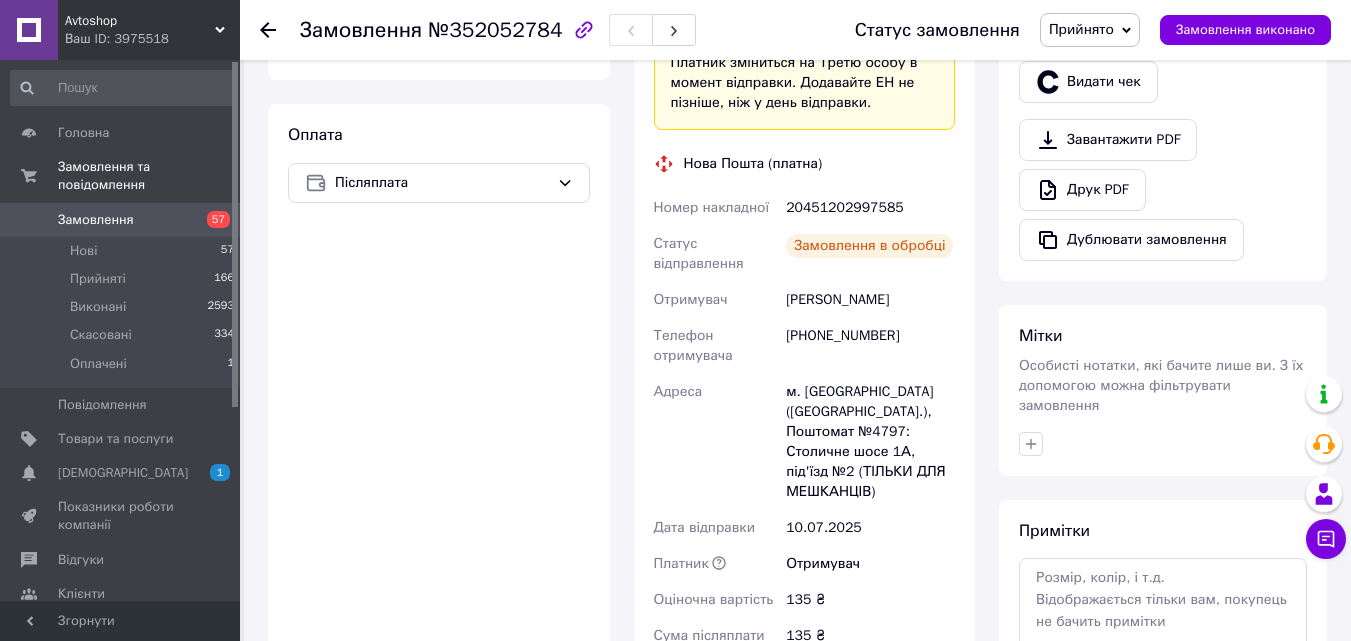 scroll, scrollTop: 603, scrollLeft: 0, axis: vertical 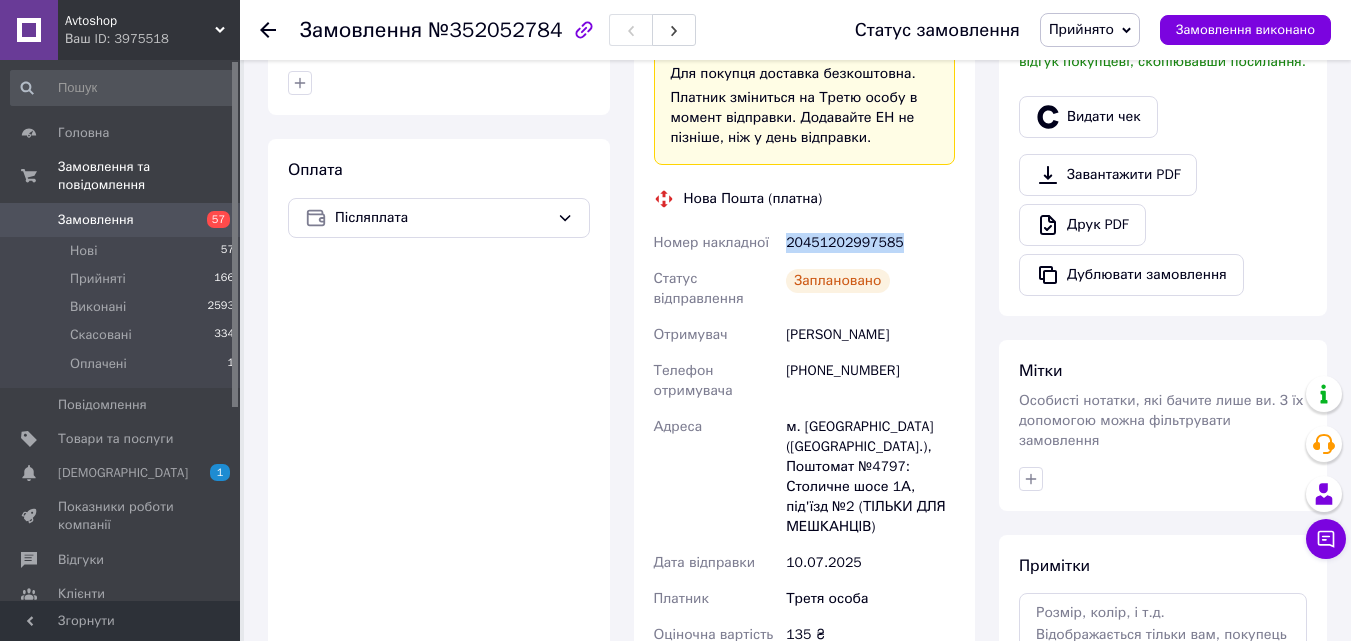 drag, startPoint x: 900, startPoint y: 240, endPoint x: 782, endPoint y: 241, distance: 118.004234 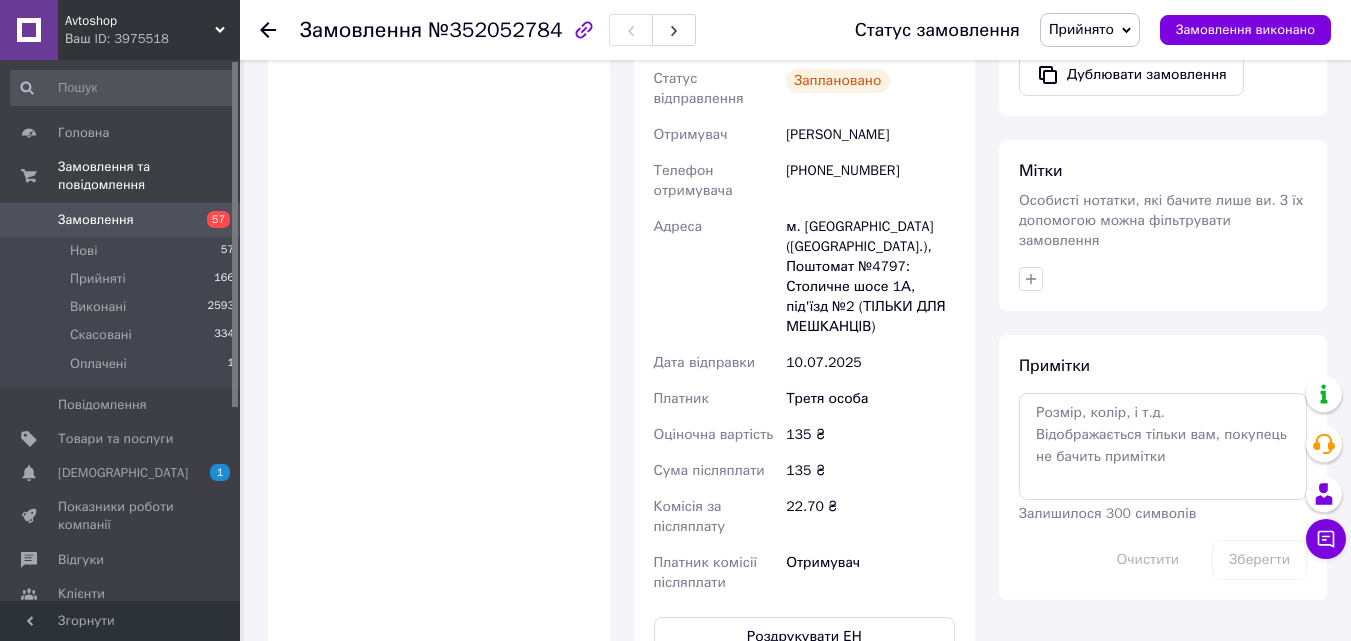 scroll, scrollTop: 1003, scrollLeft: 0, axis: vertical 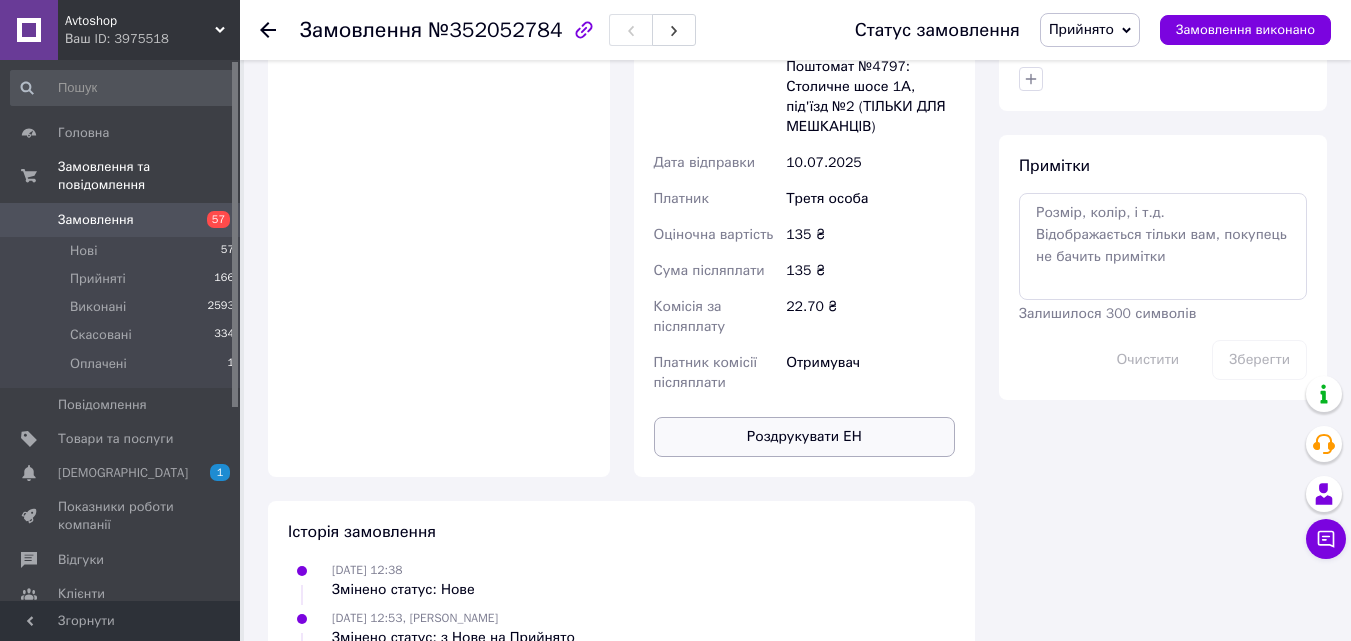 click on "Роздрукувати ЕН" at bounding box center [805, 437] 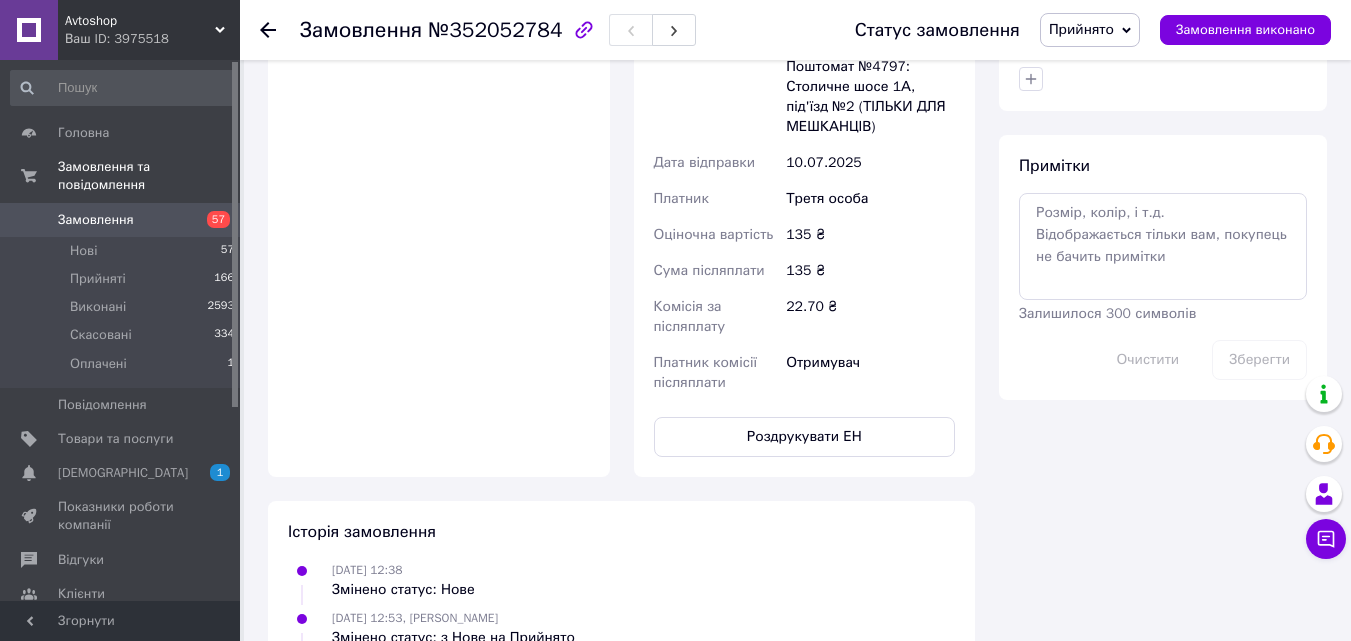 click on "Покупець Змінити покупця Денисов Андрей 1 замовлення у вас на 135 ₴ 95%   успішних покупок Додати відгук liderbild@gmail.com +380970141662 Оплата Післяплата" at bounding box center (439, -44) 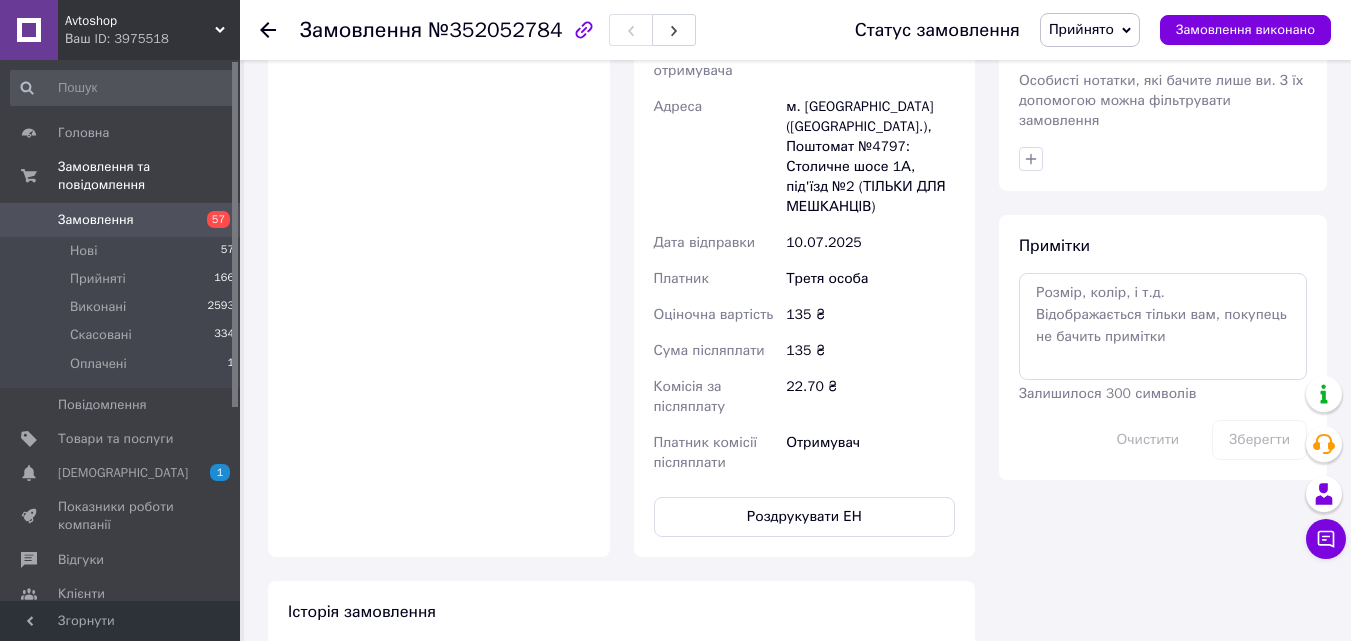 scroll, scrollTop: 803, scrollLeft: 0, axis: vertical 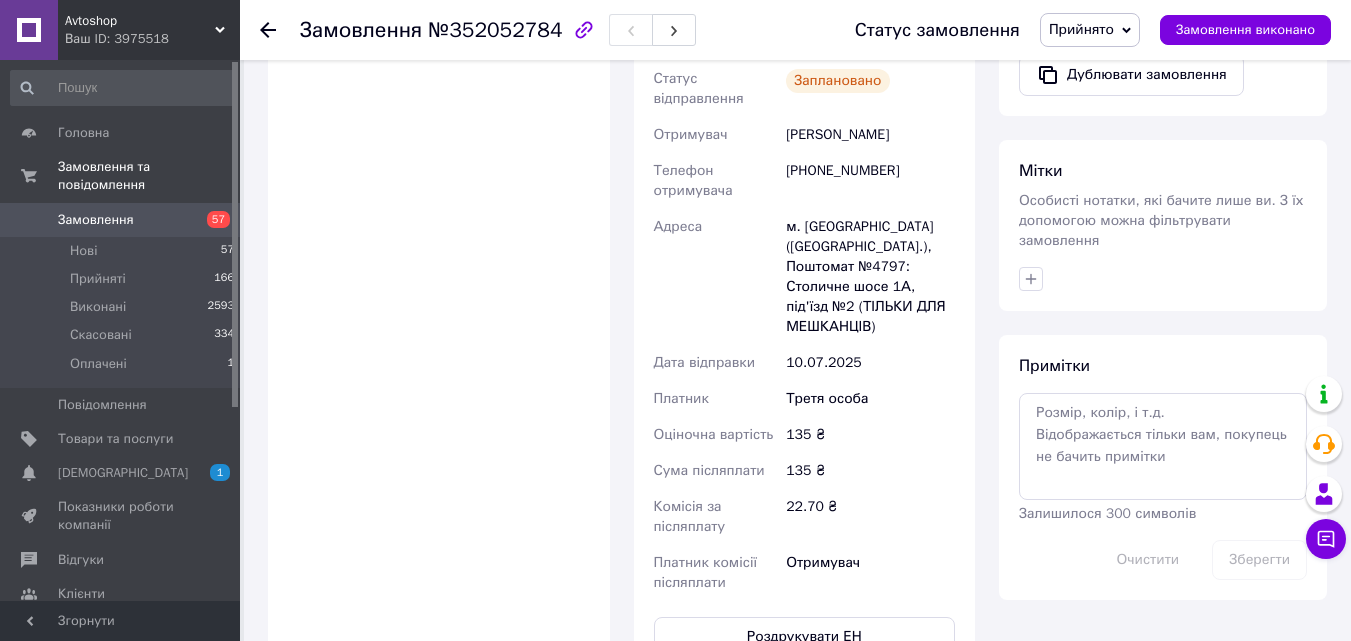 drag, startPoint x: 896, startPoint y: 138, endPoint x: 756, endPoint y: 141, distance: 140.03214 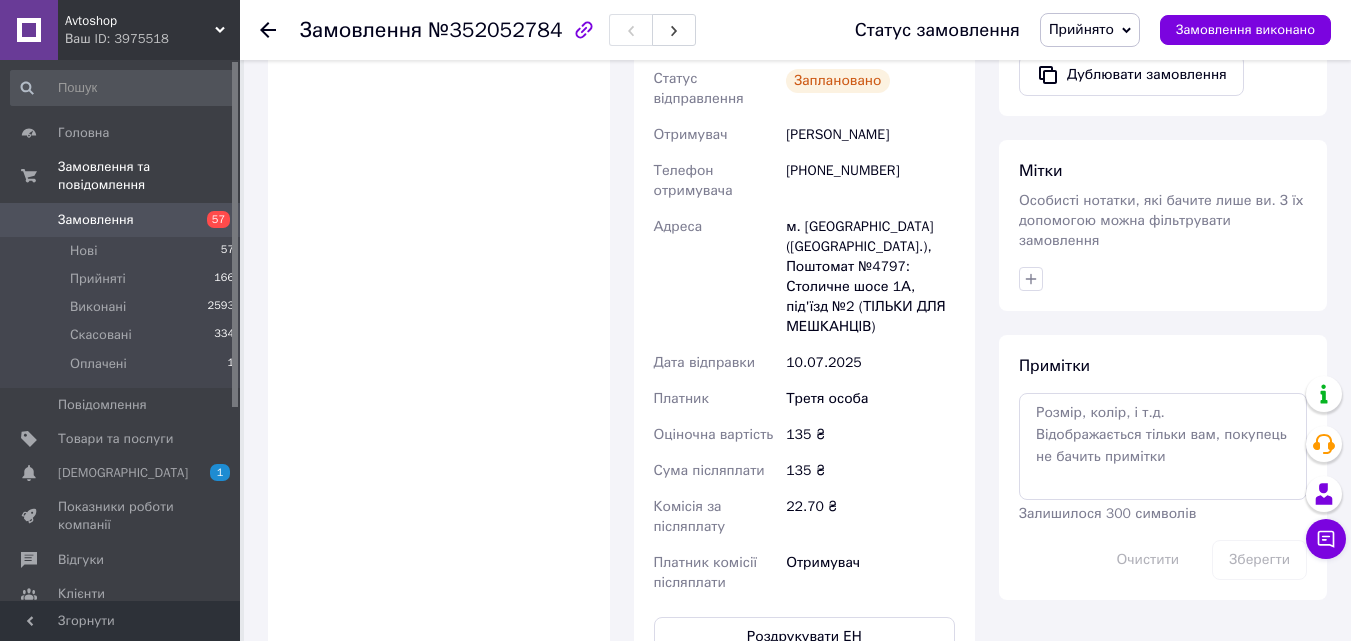 click on "Оплата Післяплата" at bounding box center [439, 308] 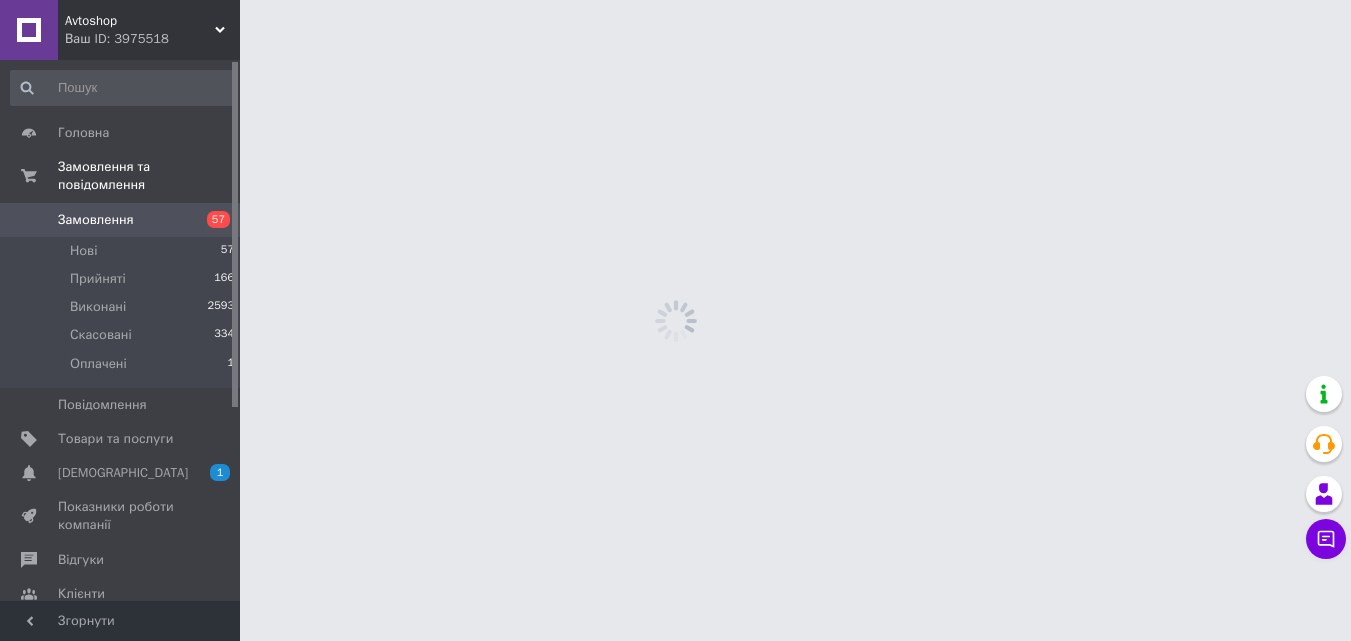 scroll, scrollTop: 0, scrollLeft: 0, axis: both 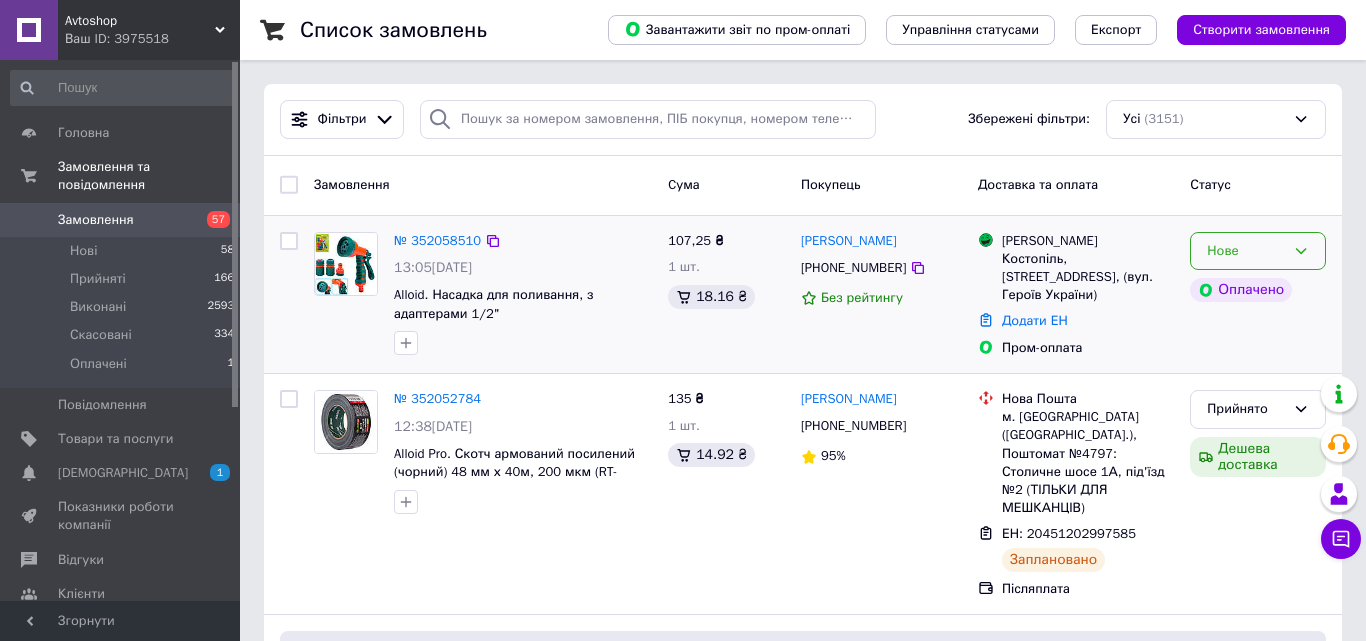 click 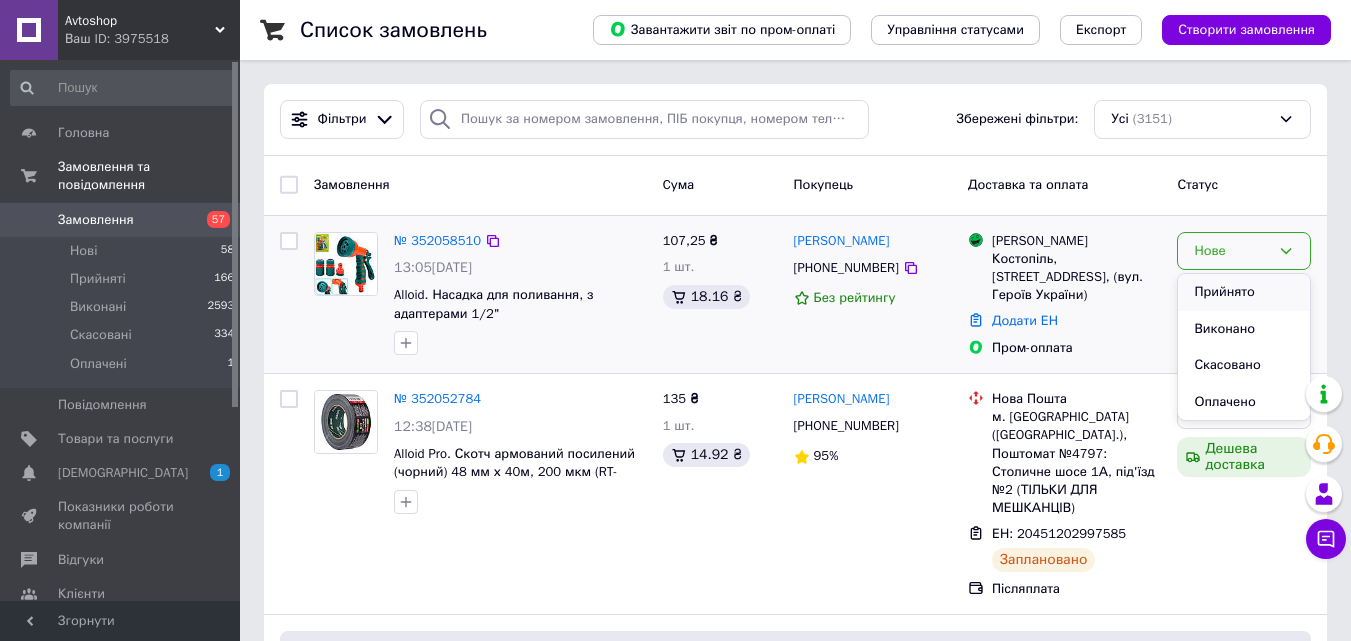 click on "Прийнято" at bounding box center [1244, 292] 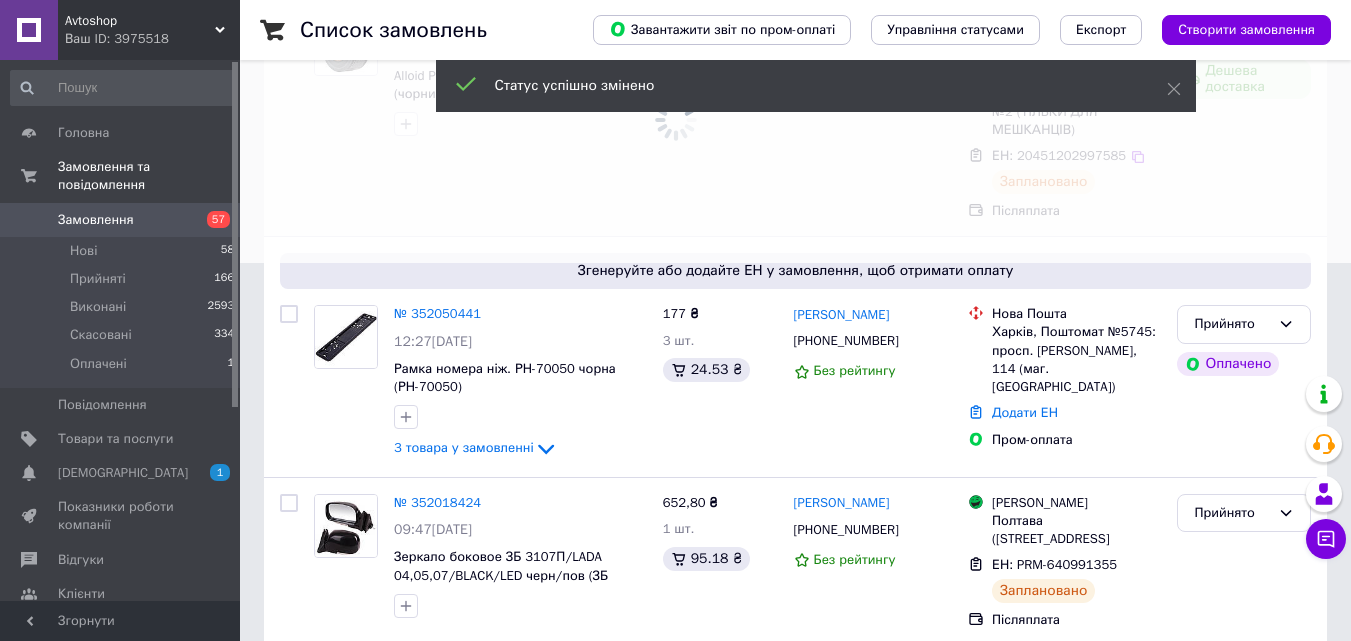 scroll, scrollTop: 400, scrollLeft: 0, axis: vertical 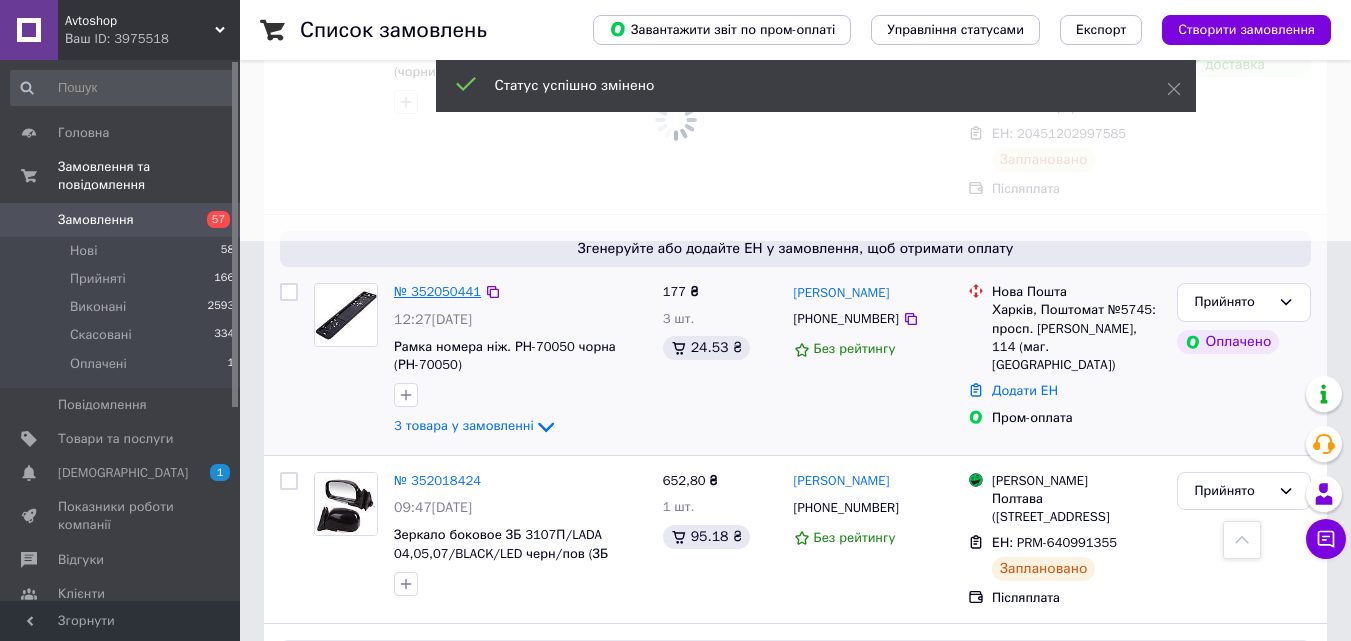 click on "№ 352050441" at bounding box center [437, 291] 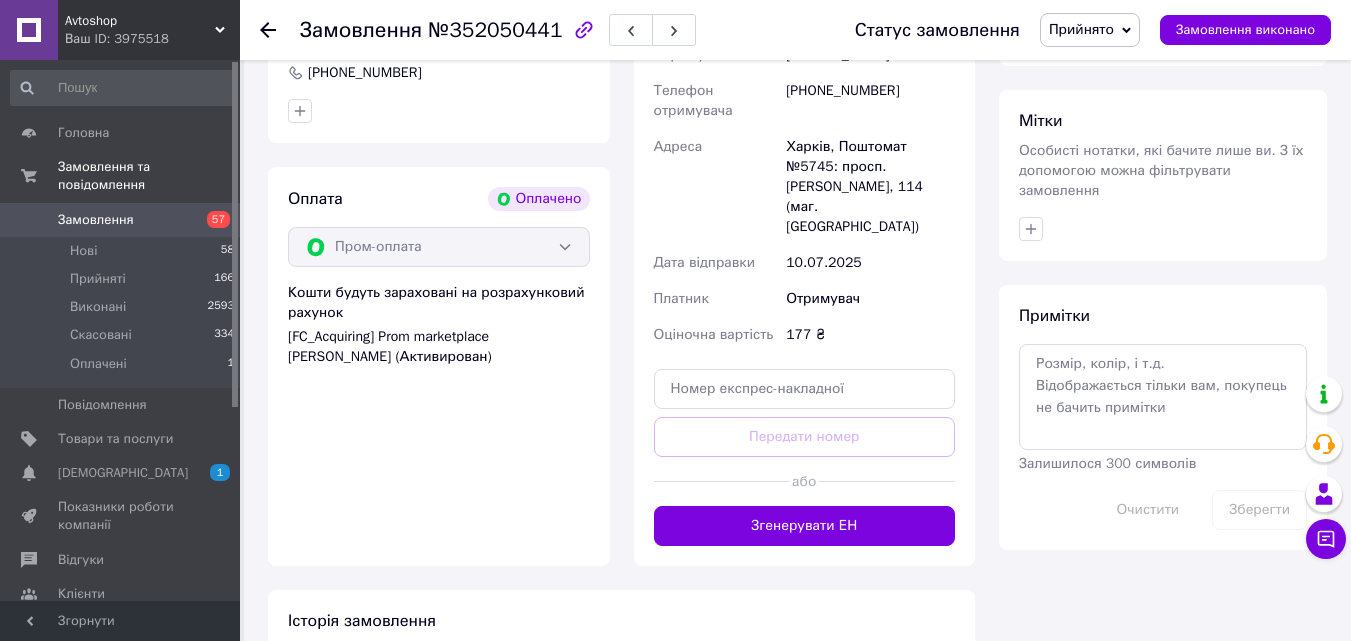 scroll, scrollTop: 1000, scrollLeft: 0, axis: vertical 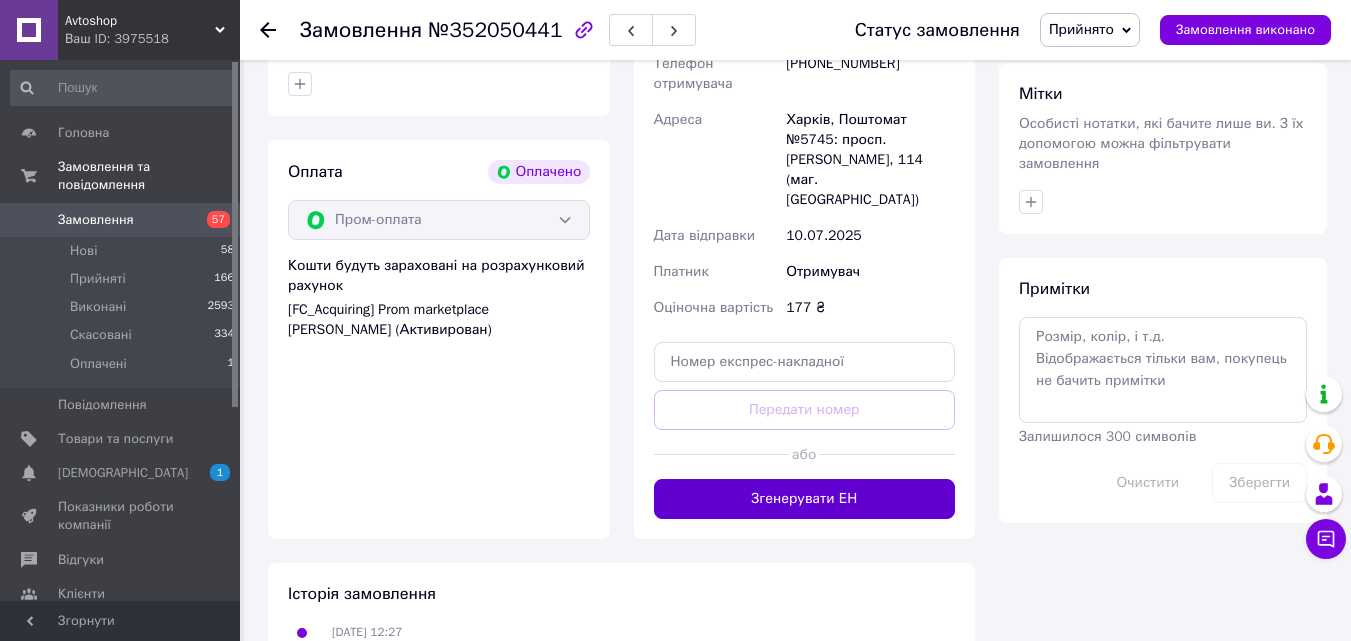 click on "Згенерувати ЕН" at bounding box center [805, 499] 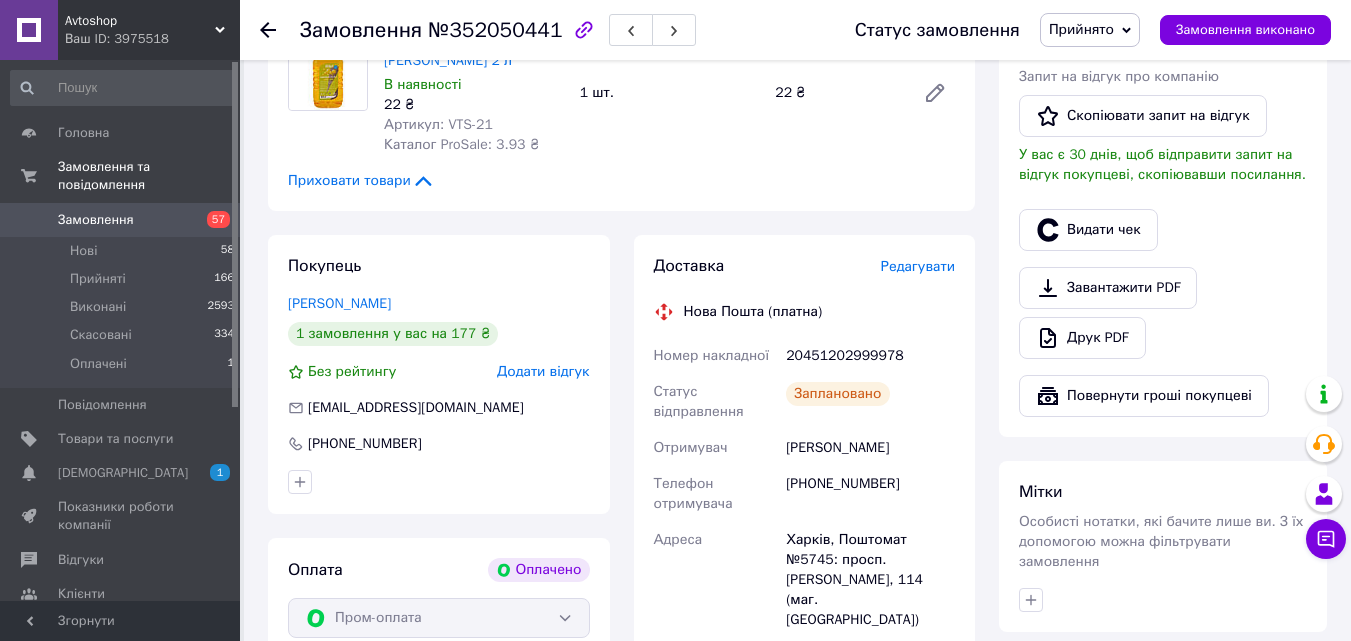 scroll, scrollTop: 600, scrollLeft: 0, axis: vertical 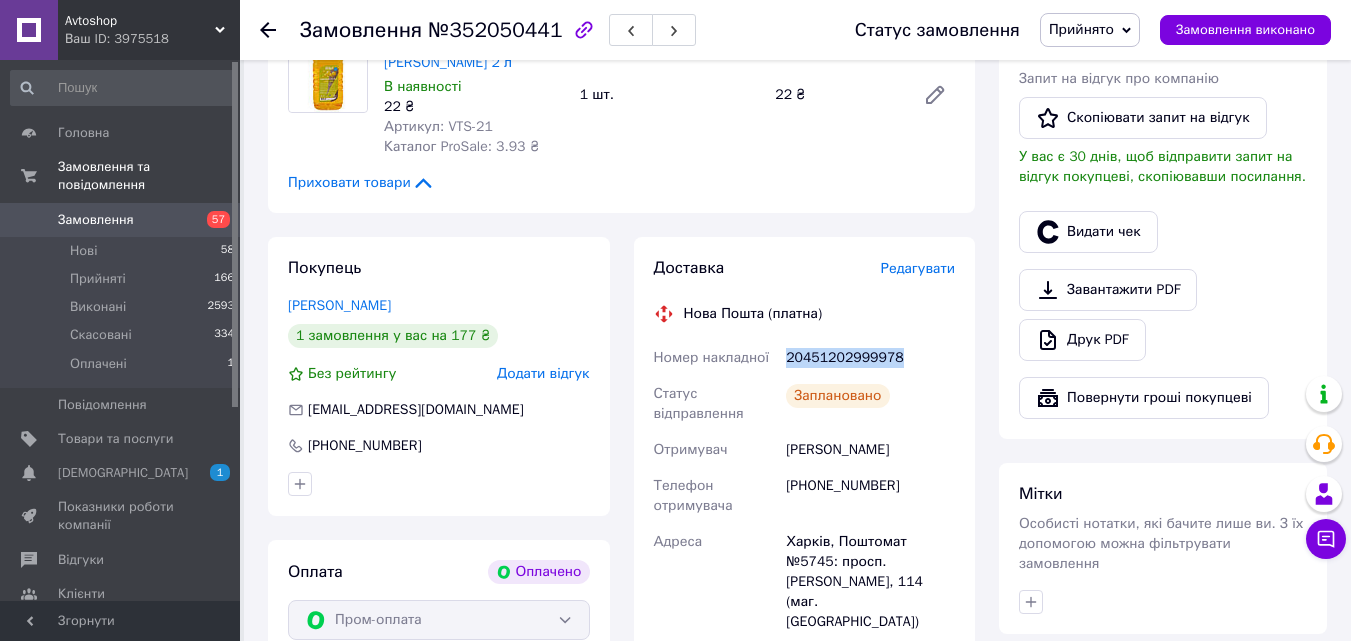 drag, startPoint x: 897, startPoint y: 319, endPoint x: 786, endPoint y: 315, distance: 111.07205 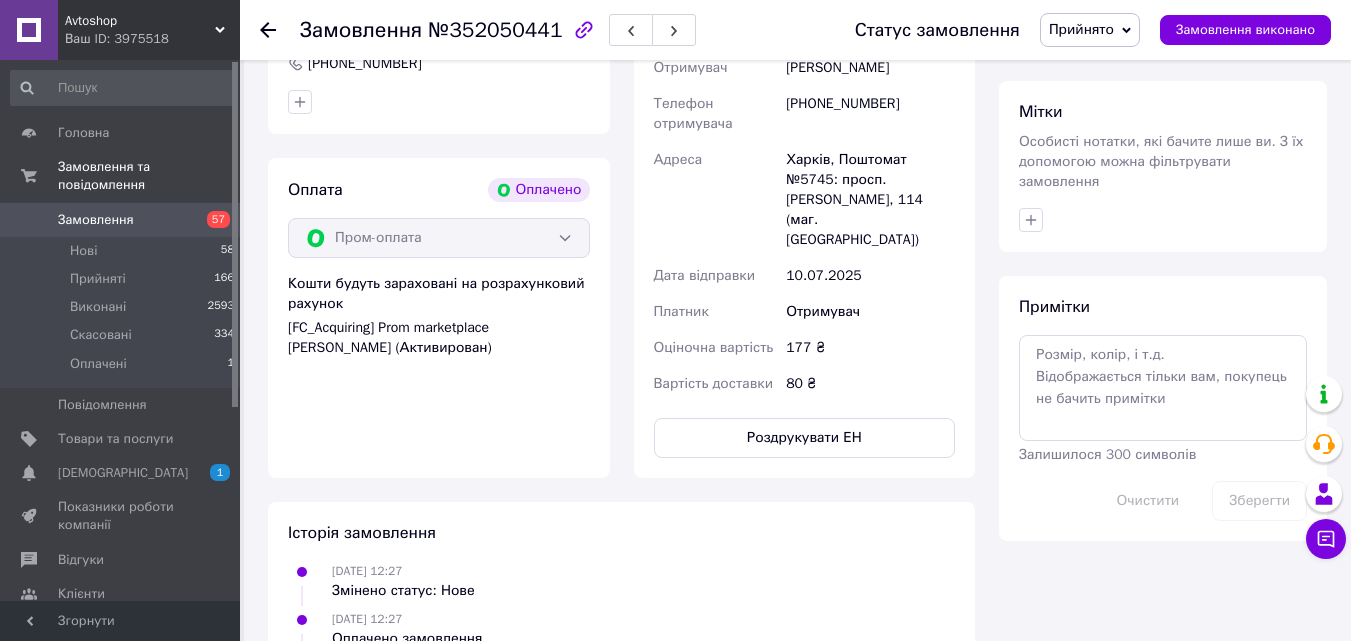 scroll, scrollTop: 1000, scrollLeft: 0, axis: vertical 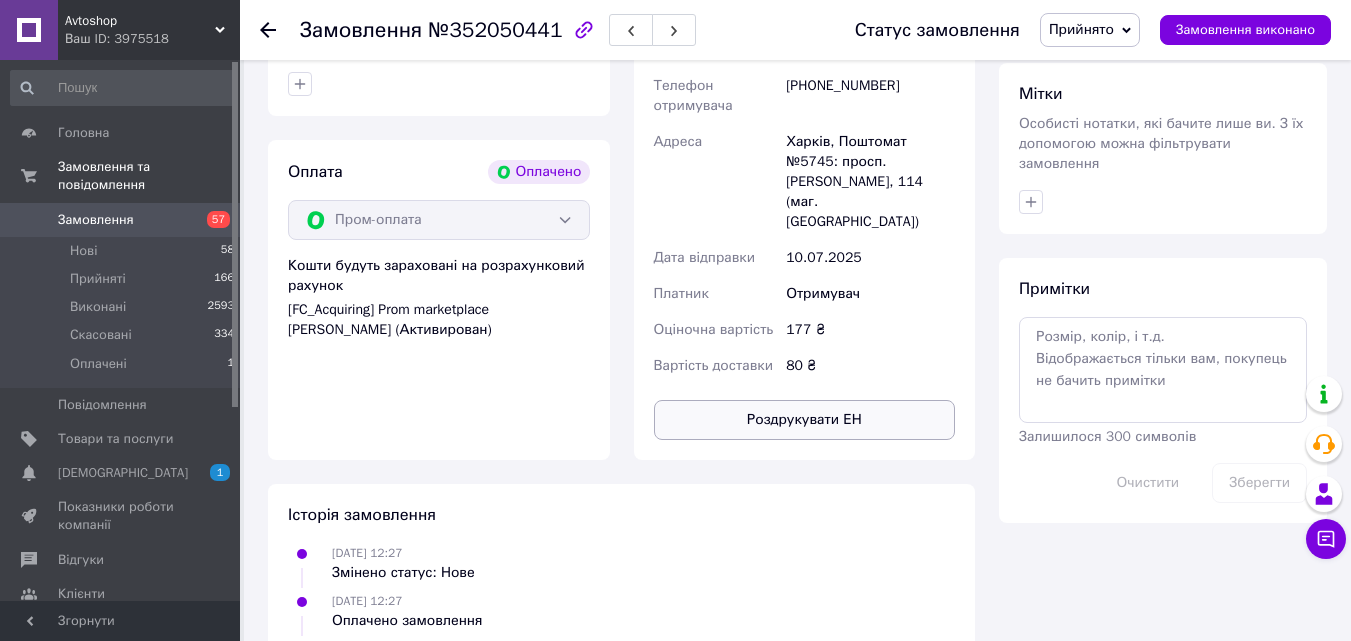 click on "Роздрукувати ЕН" at bounding box center [805, 420] 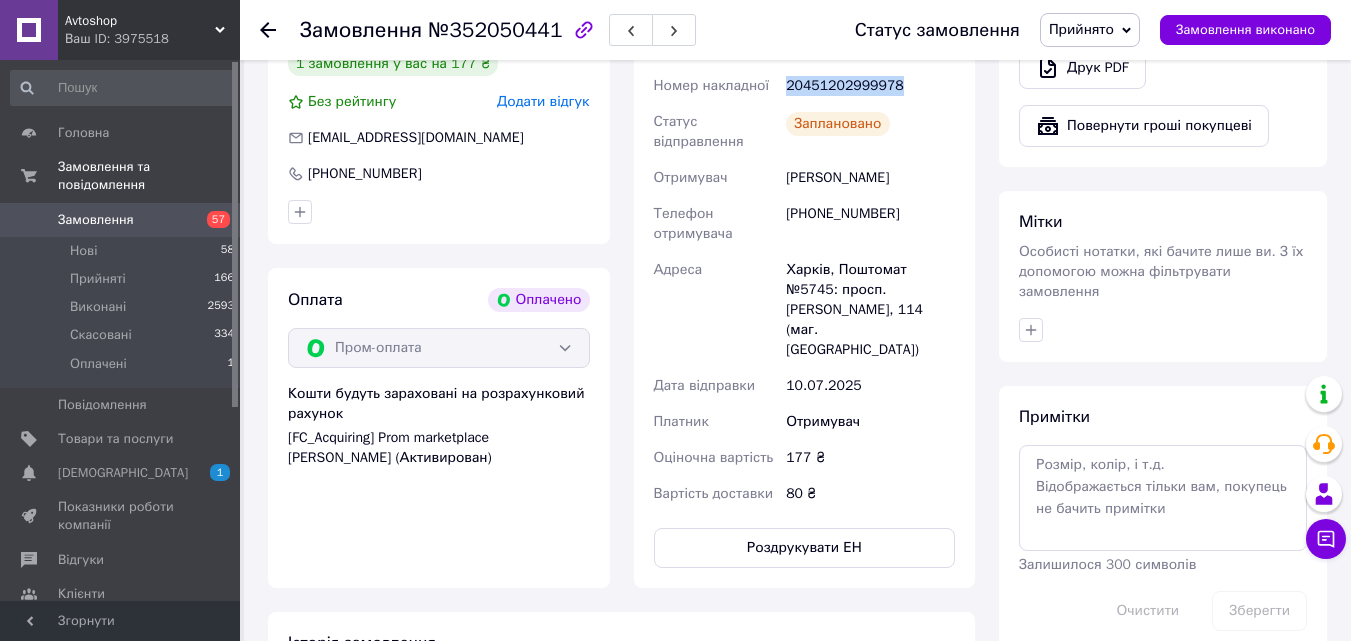 scroll, scrollTop: 800, scrollLeft: 0, axis: vertical 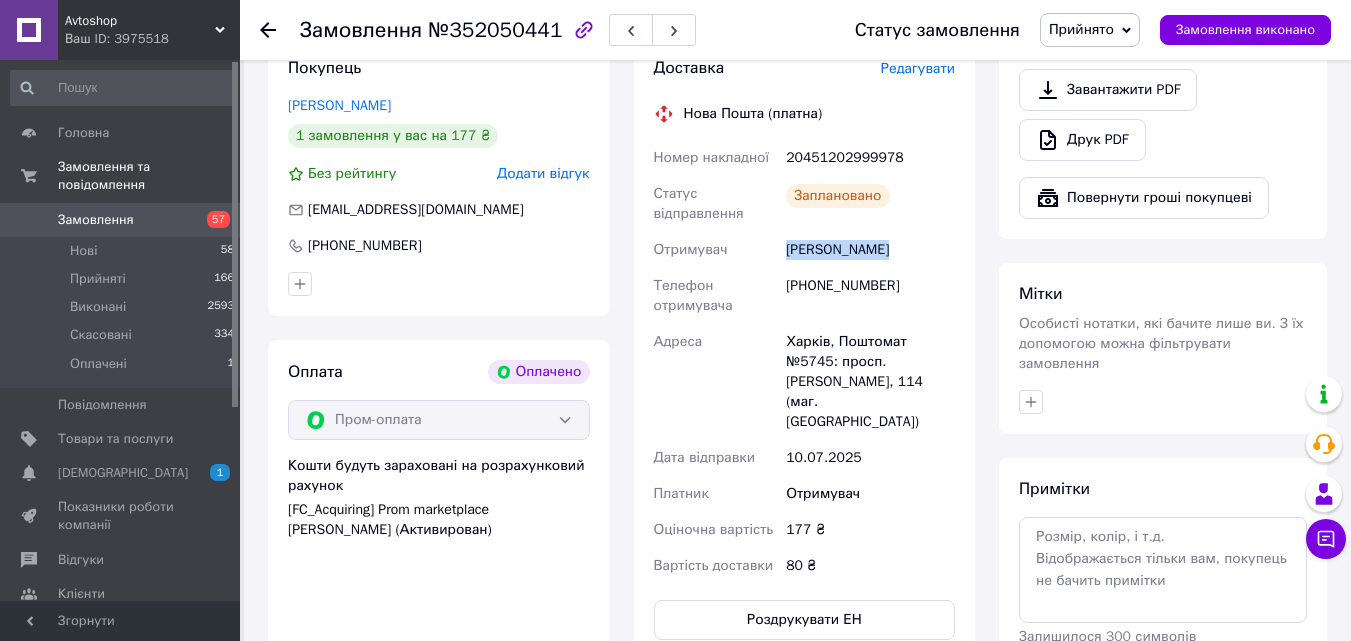 drag, startPoint x: 795, startPoint y: 210, endPoint x: 753, endPoint y: 211, distance: 42.0119 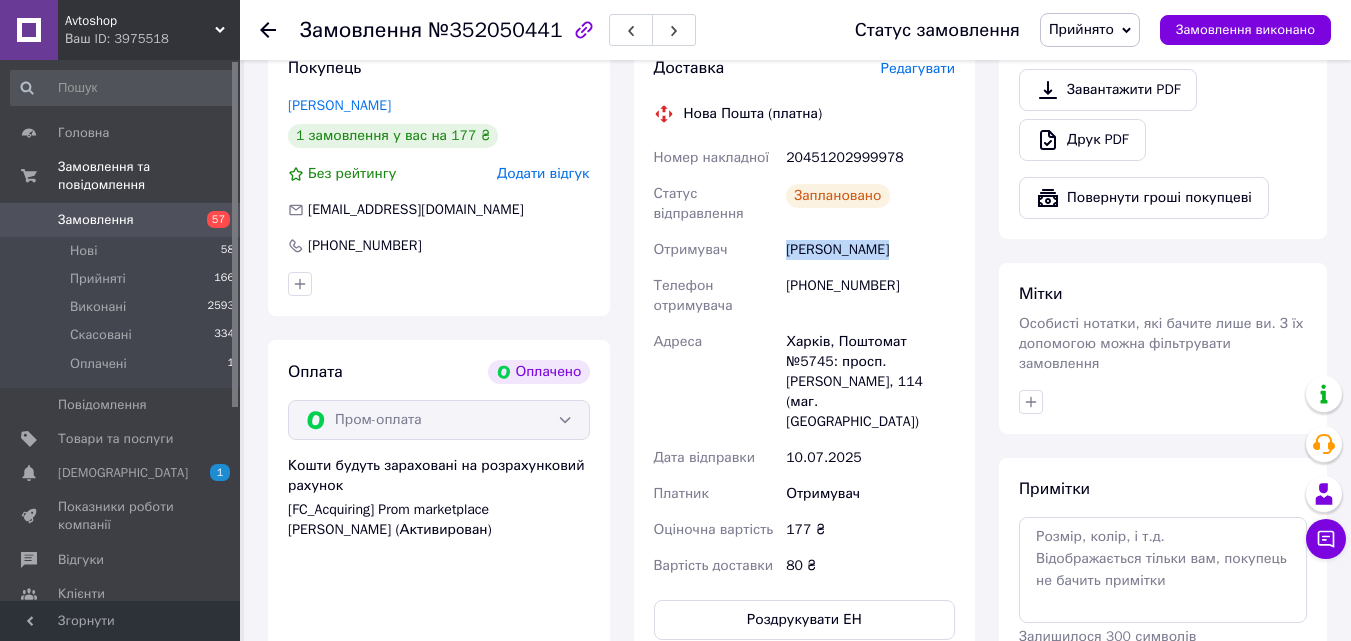 copy on "Отримувач Шевченко Олег" 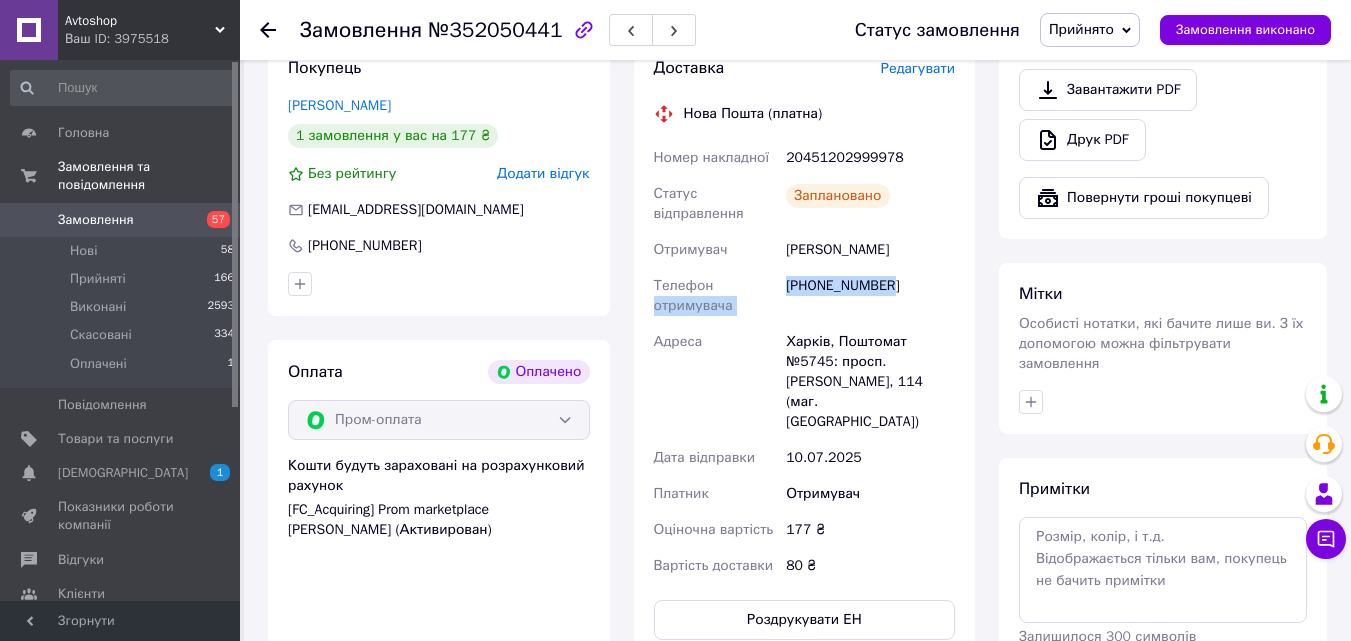 drag, startPoint x: 887, startPoint y: 247, endPoint x: 779, endPoint y: 241, distance: 108.16654 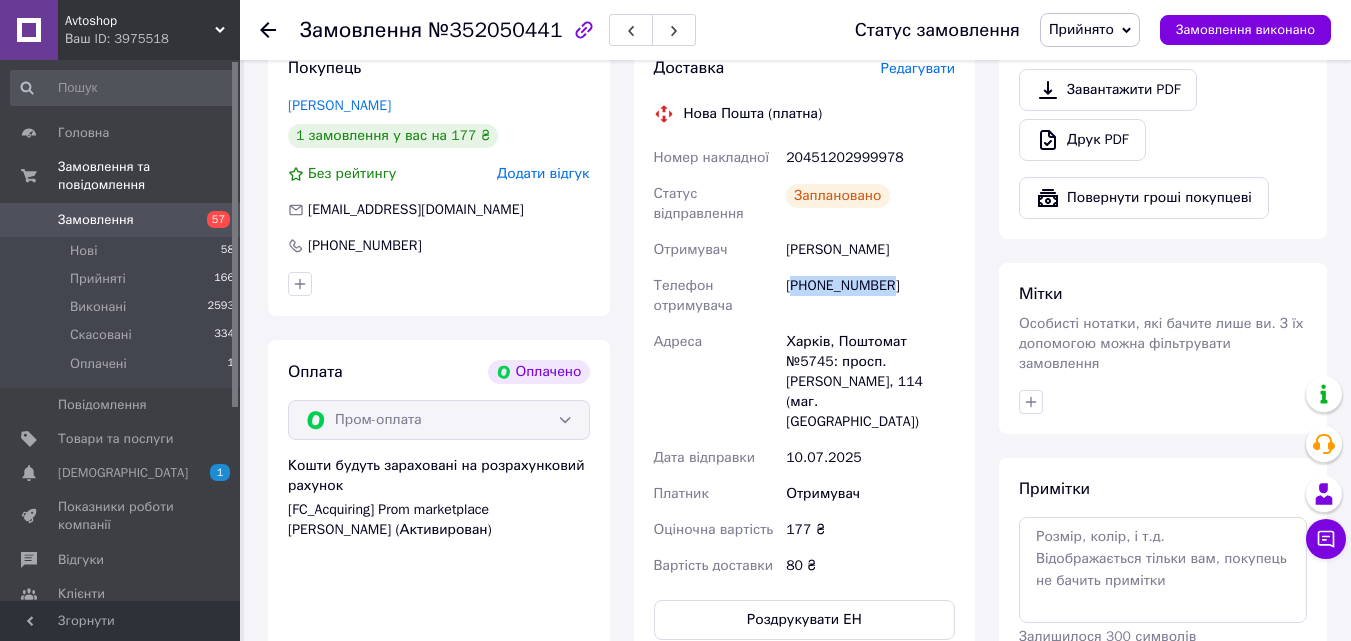 copy on "380934993647" 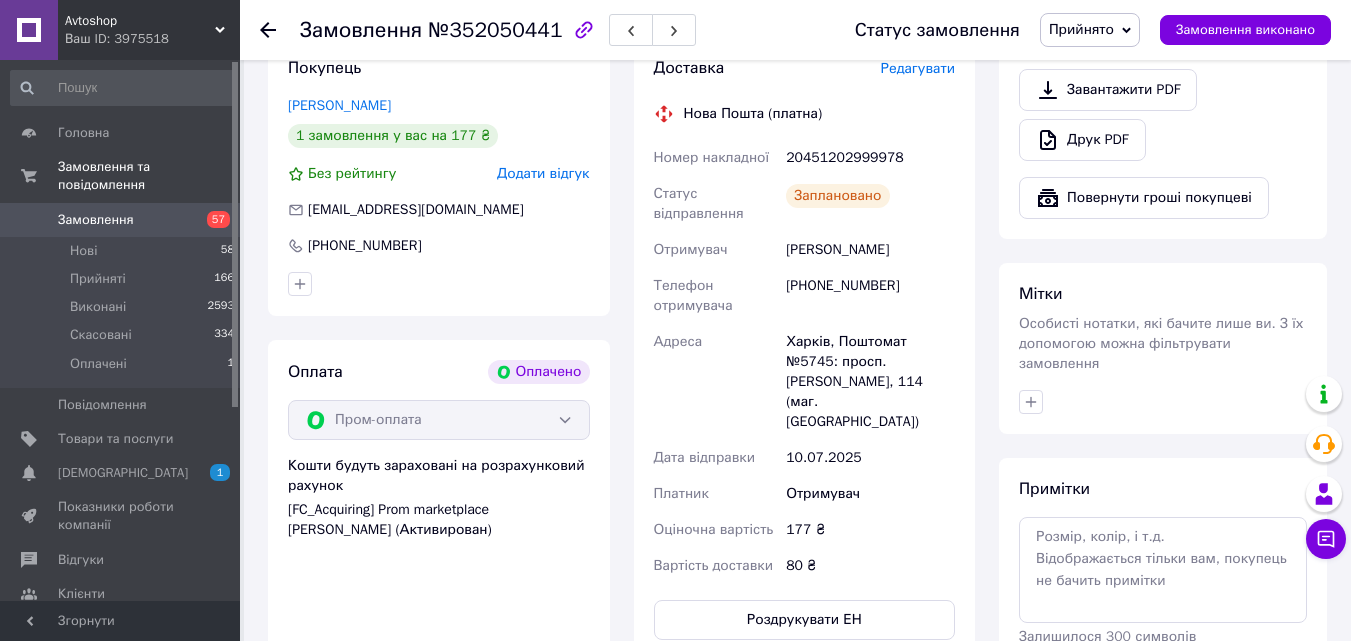 click at bounding box center (268, 30) 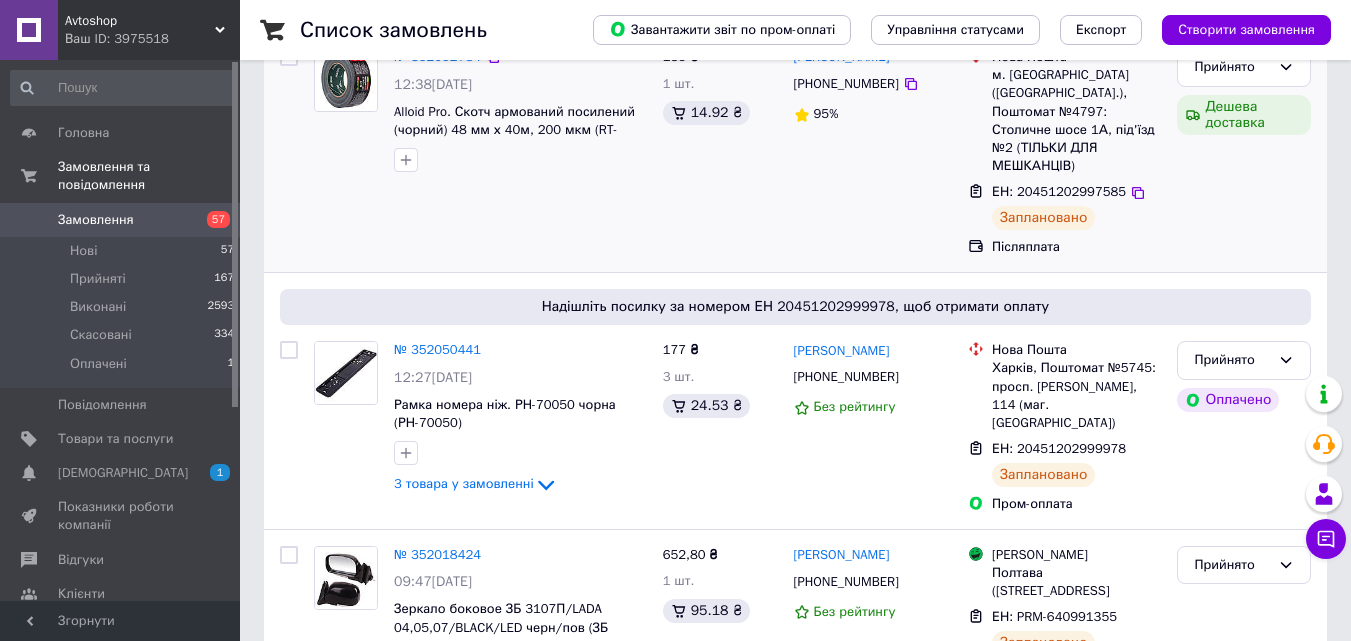 scroll, scrollTop: 400, scrollLeft: 0, axis: vertical 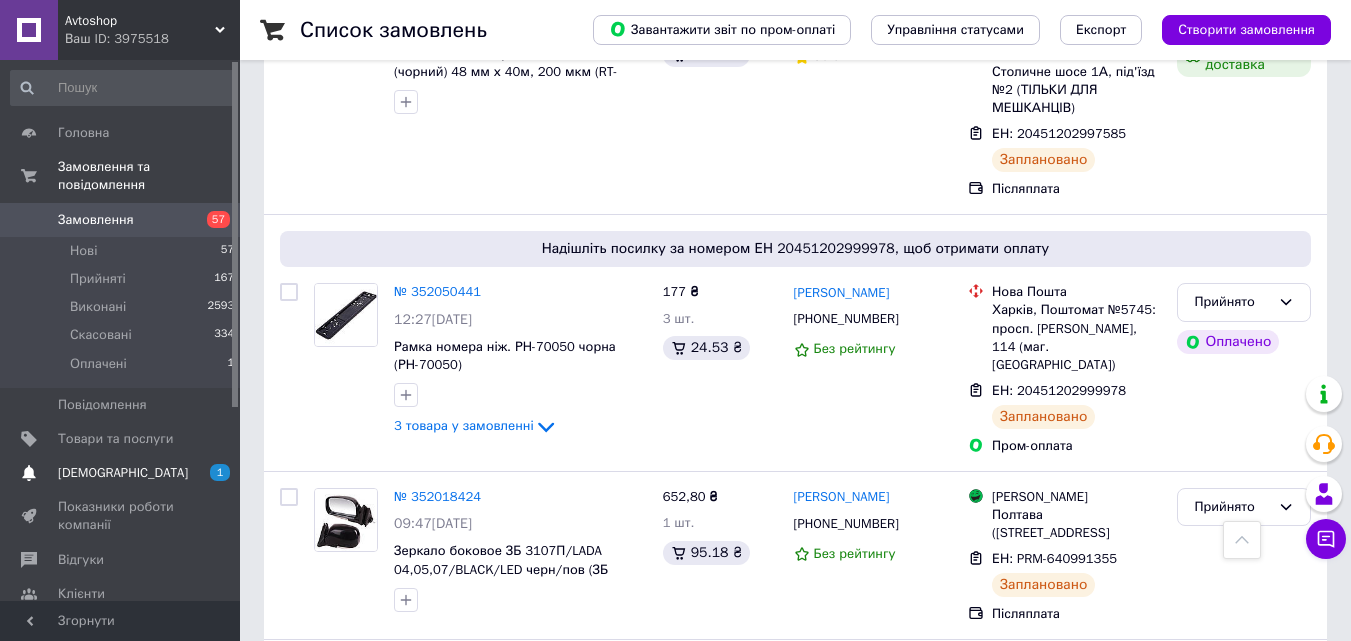 click on "[DEMOGRAPHIC_DATA]" at bounding box center (123, 473) 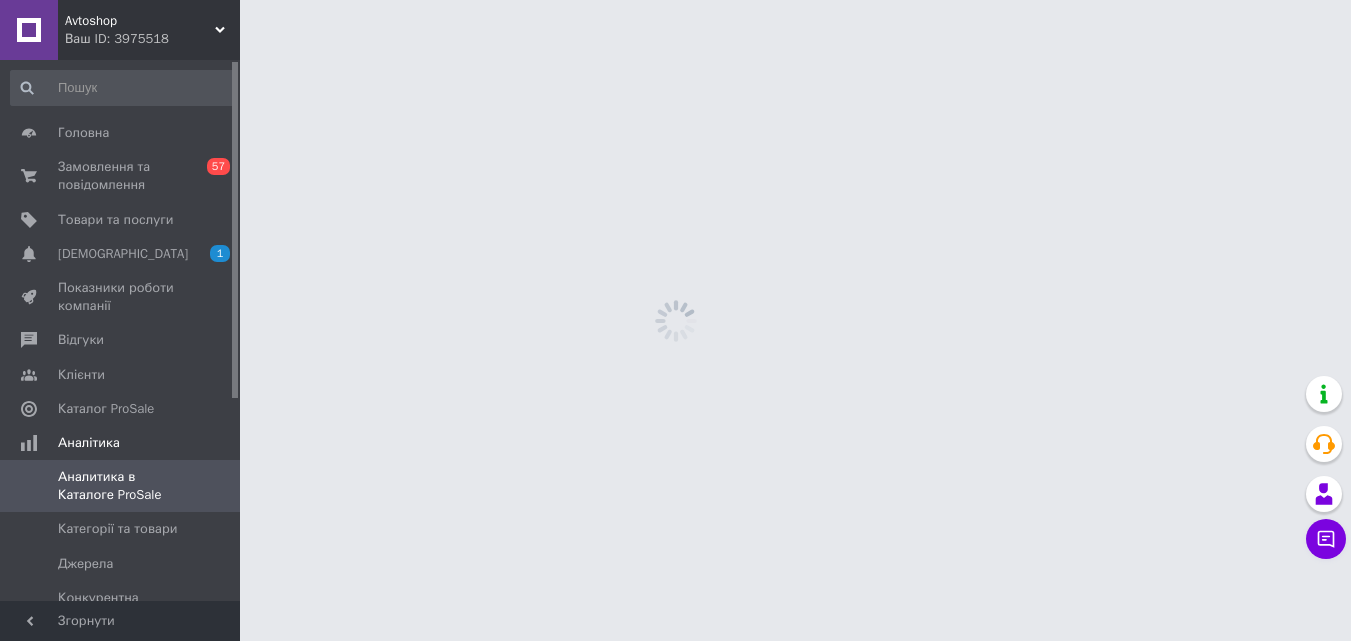 scroll, scrollTop: 0, scrollLeft: 0, axis: both 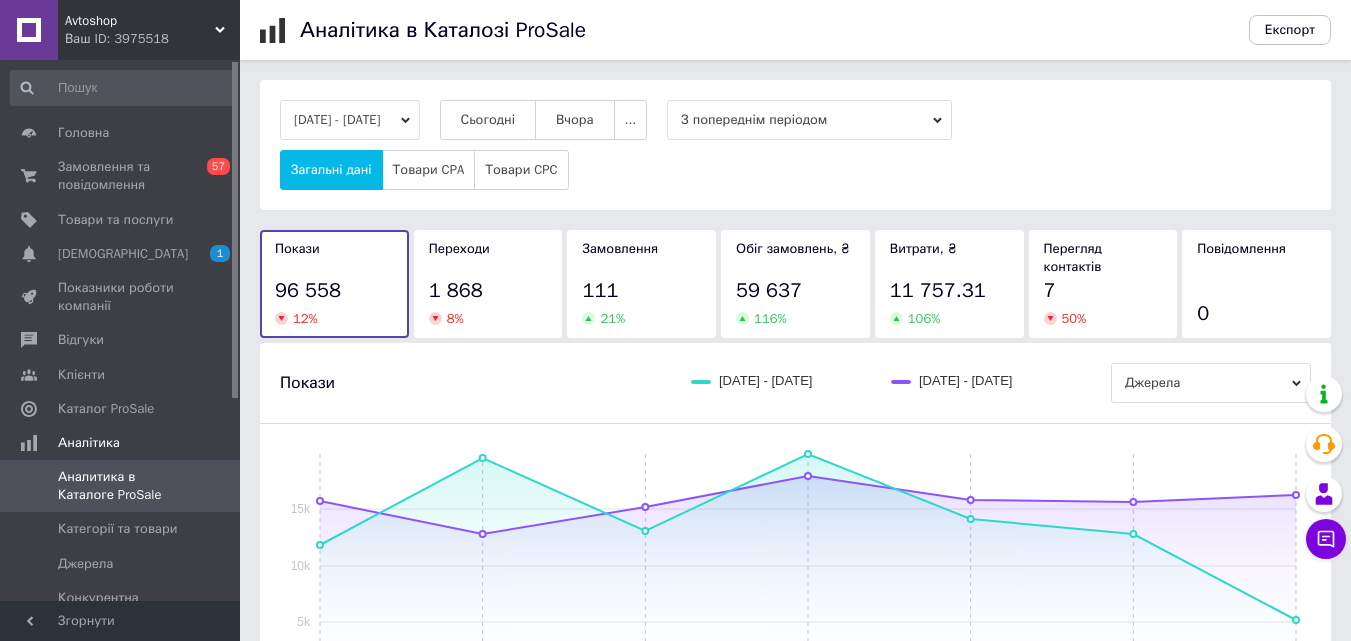 click on "04.07.2025 - 10.07.2025" at bounding box center [350, 120] 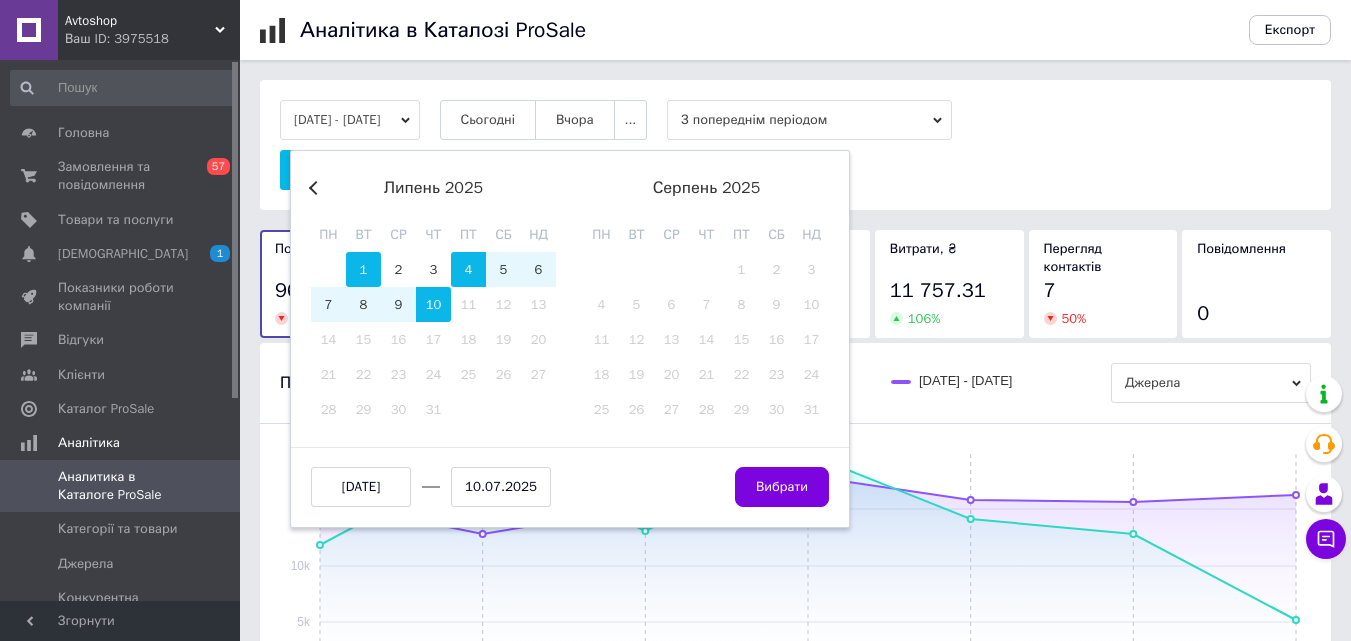 click on "1" at bounding box center [363, 269] 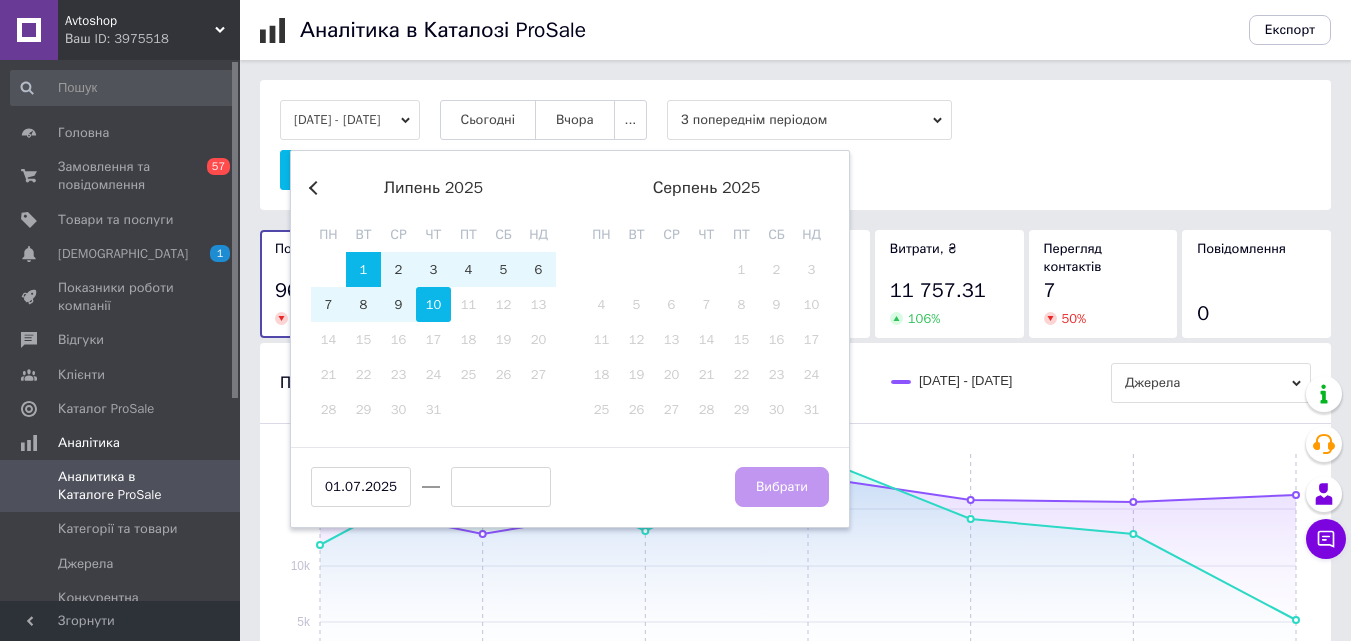 click on "10" at bounding box center [433, 304] 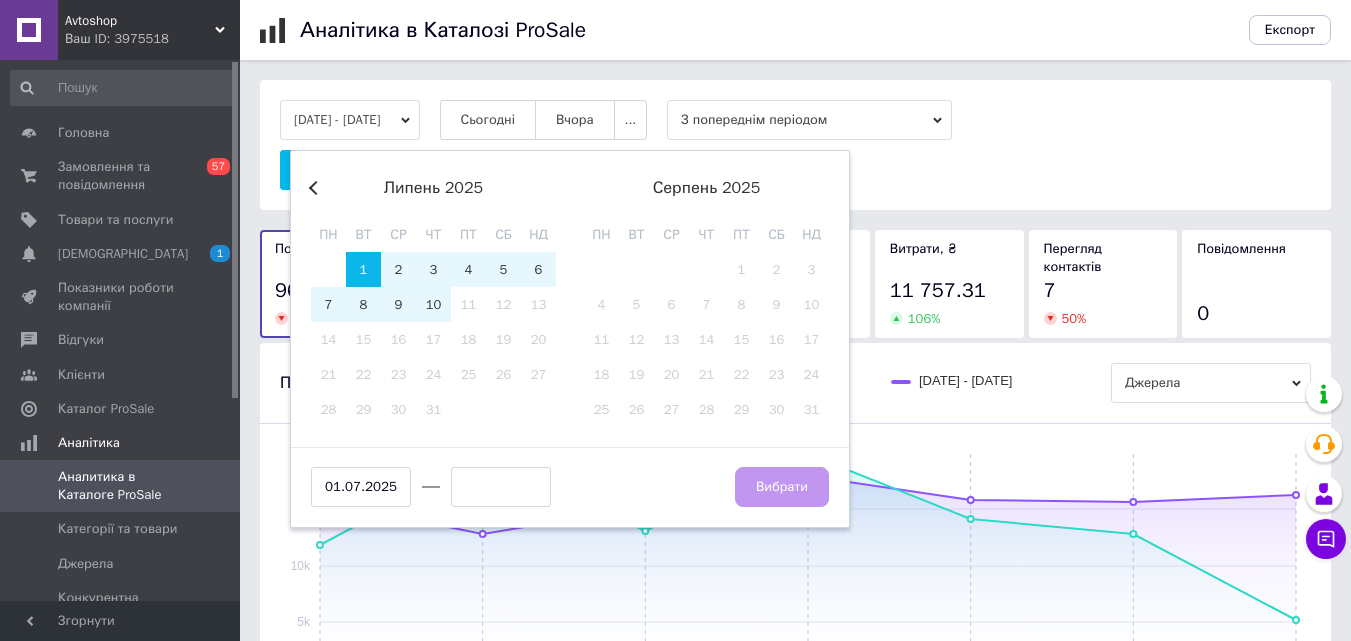 type on "10.07.2025" 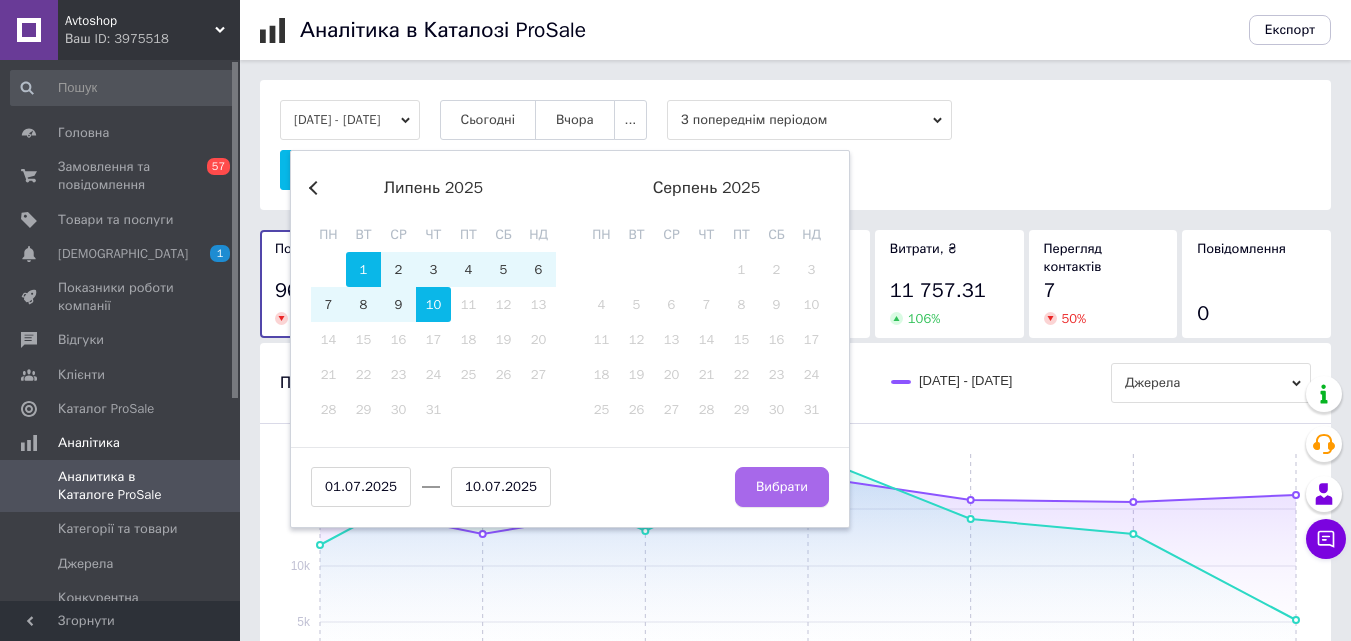 click on "Вибрати" at bounding box center (782, 487) 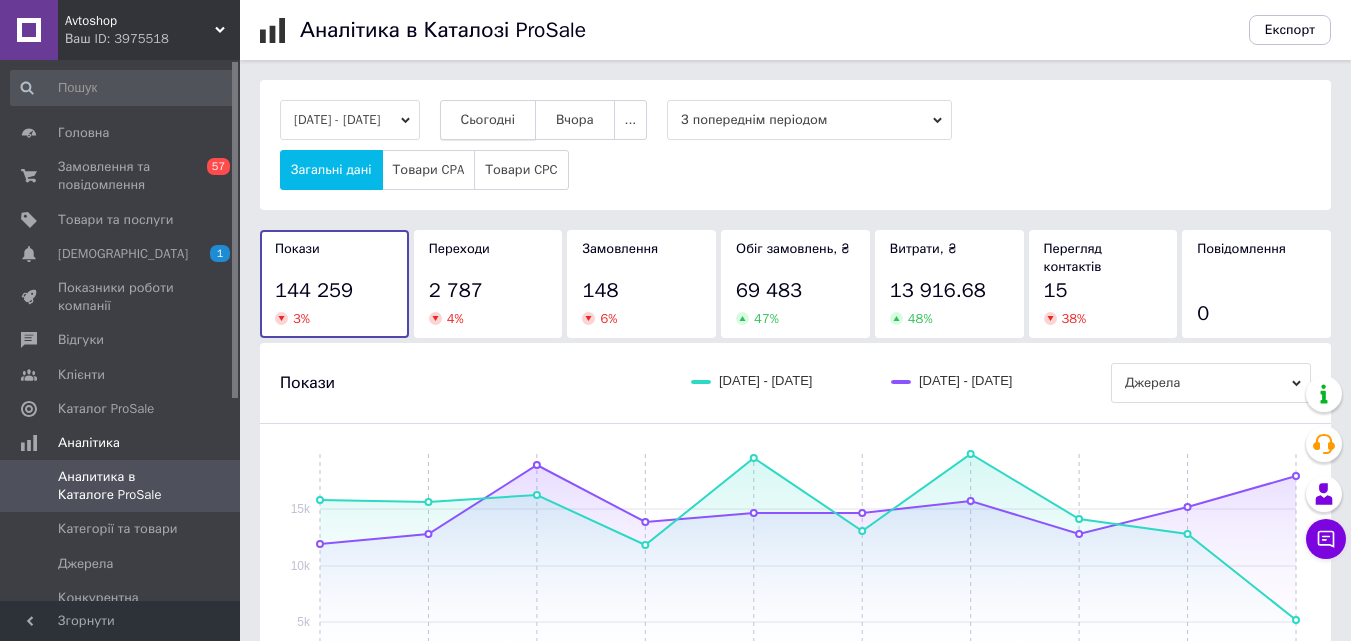 click on "Сьогодні" at bounding box center [488, 120] 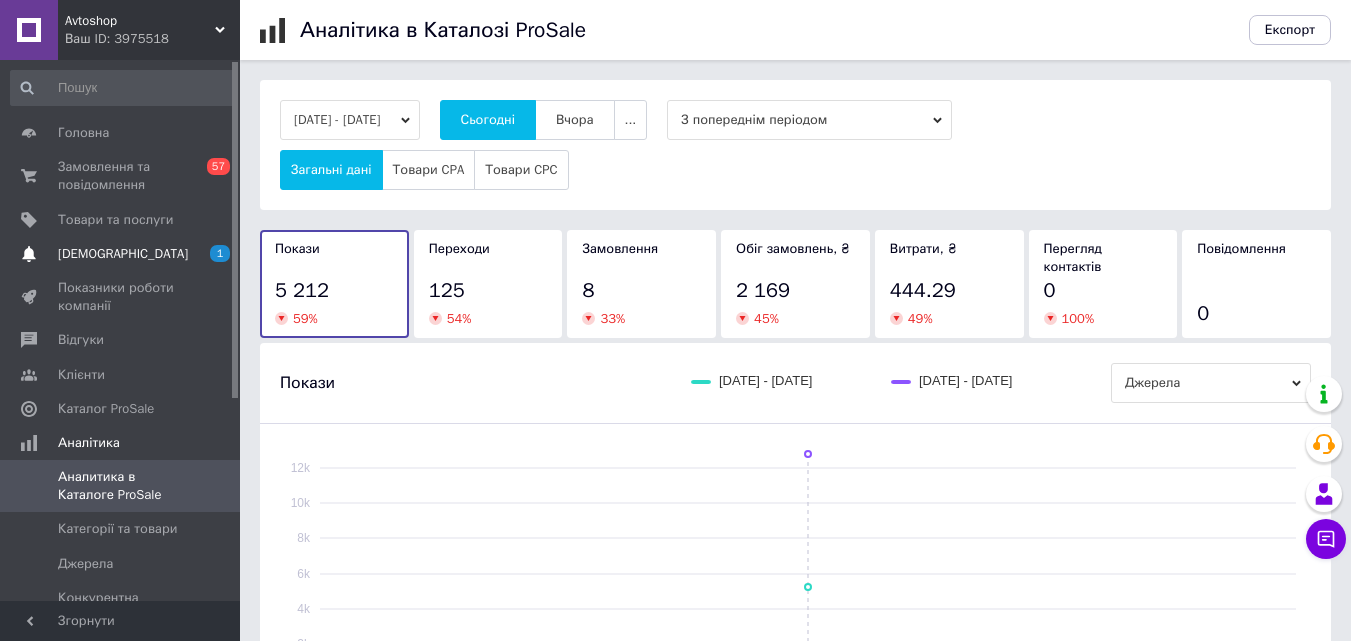 click on "[DEMOGRAPHIC_DATA]" at bounding box center [123, 254] 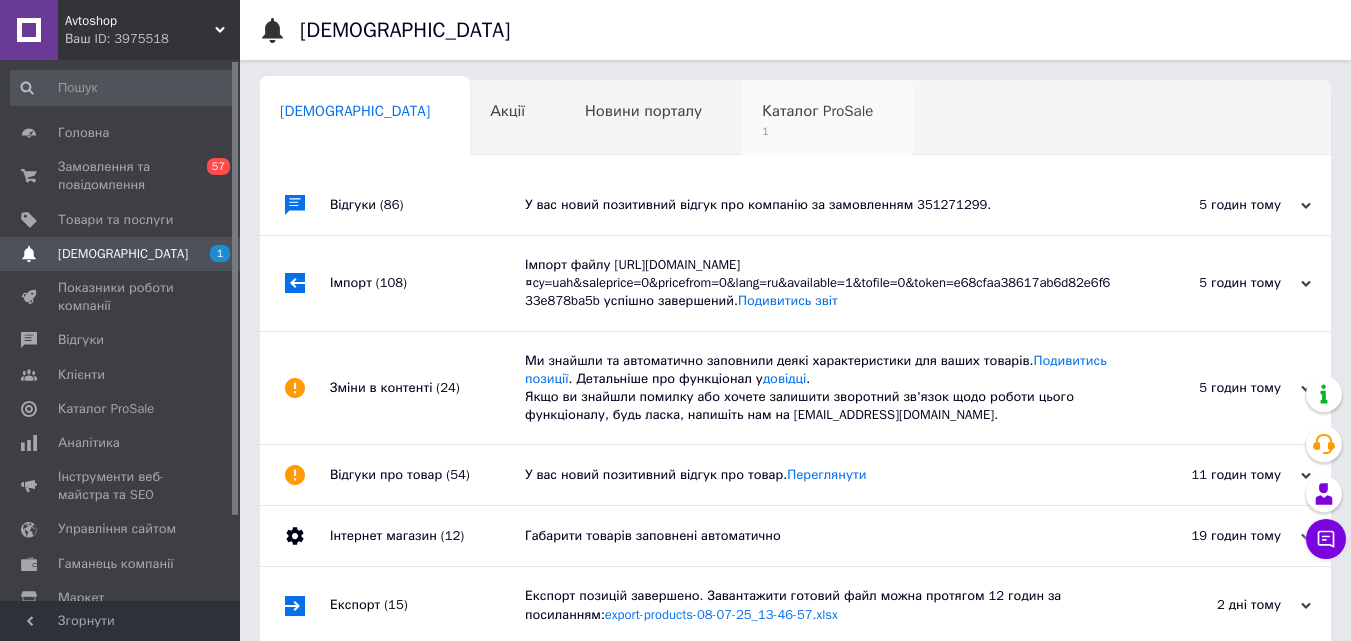 click on "Каталог ProSale" at bounding box center (817, 111) 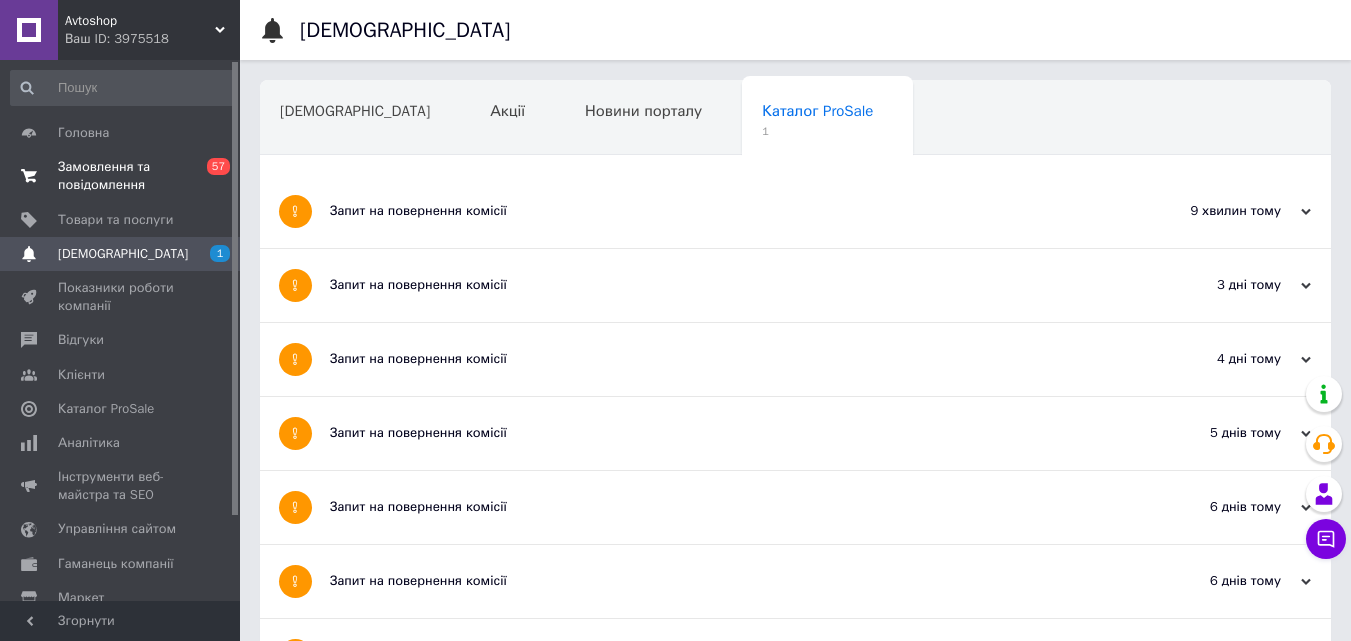 click on "Замовлення та повідомлення" at bounding box center (121, 176) 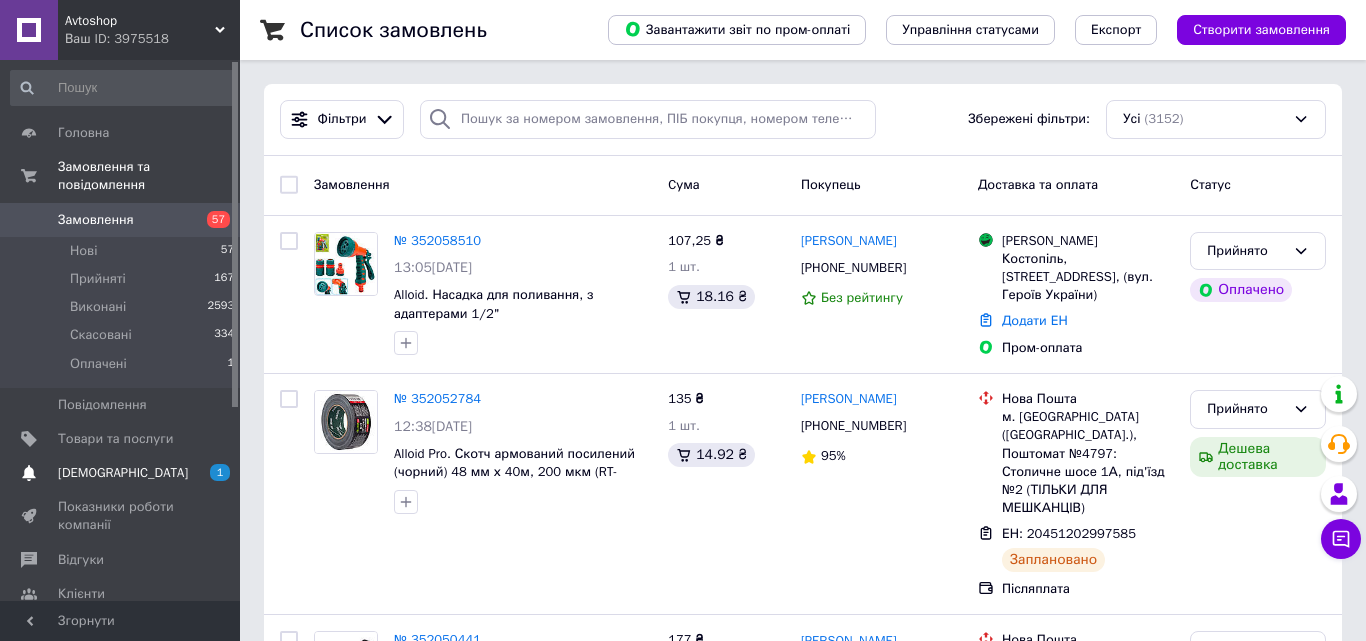 click on "[DEMOGRAPHIC_DATA]" at bounding box center [123, 473] 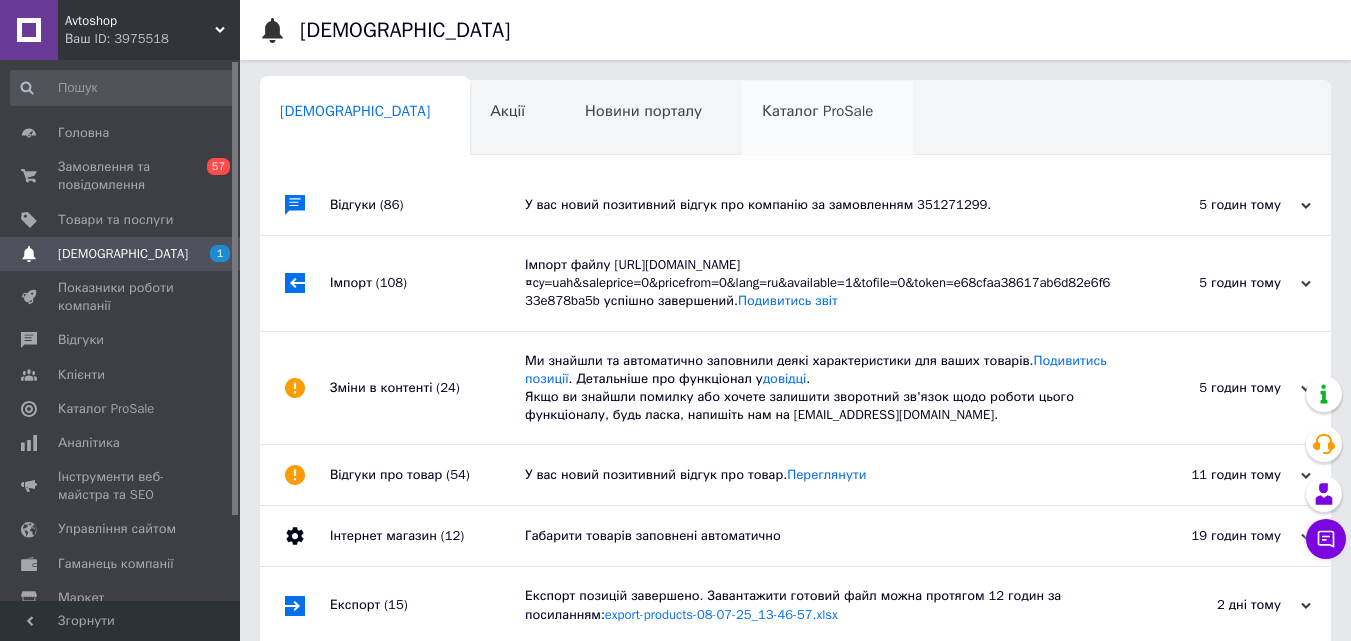 click on "Каталог ProSale 0" at bounding box center [827, 119] 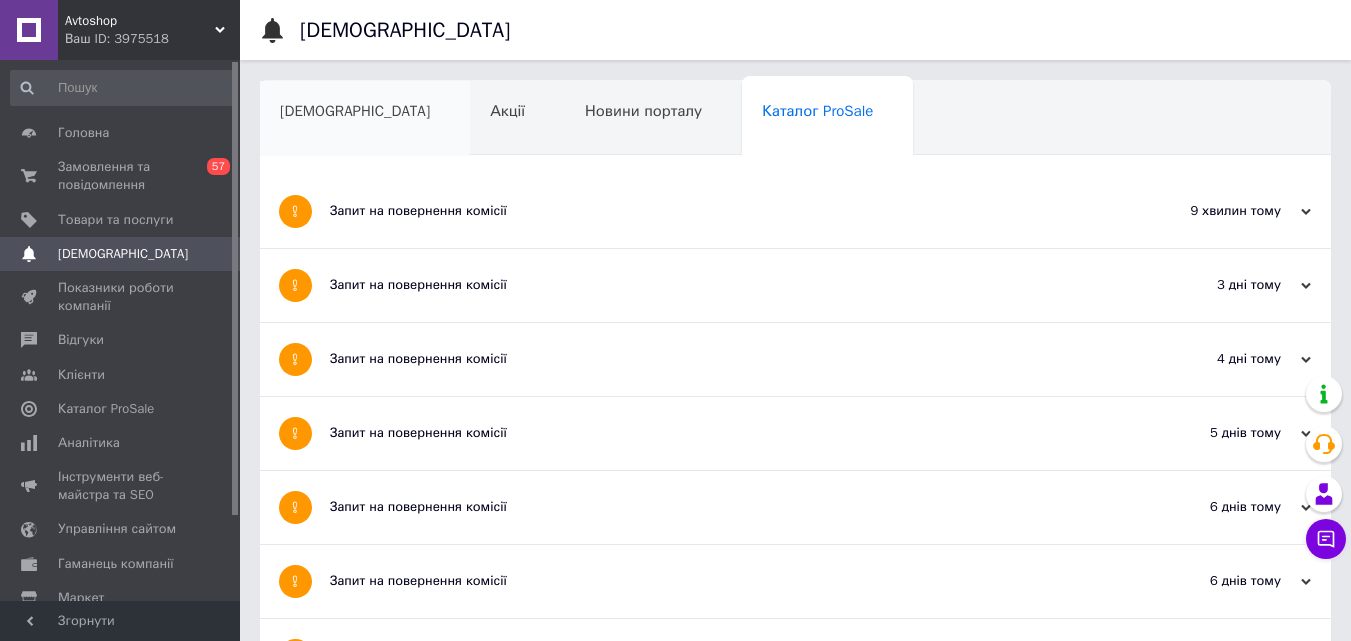 click on "[DEMOGRAPHIC_DATA]" at bounding box center (355, 111) 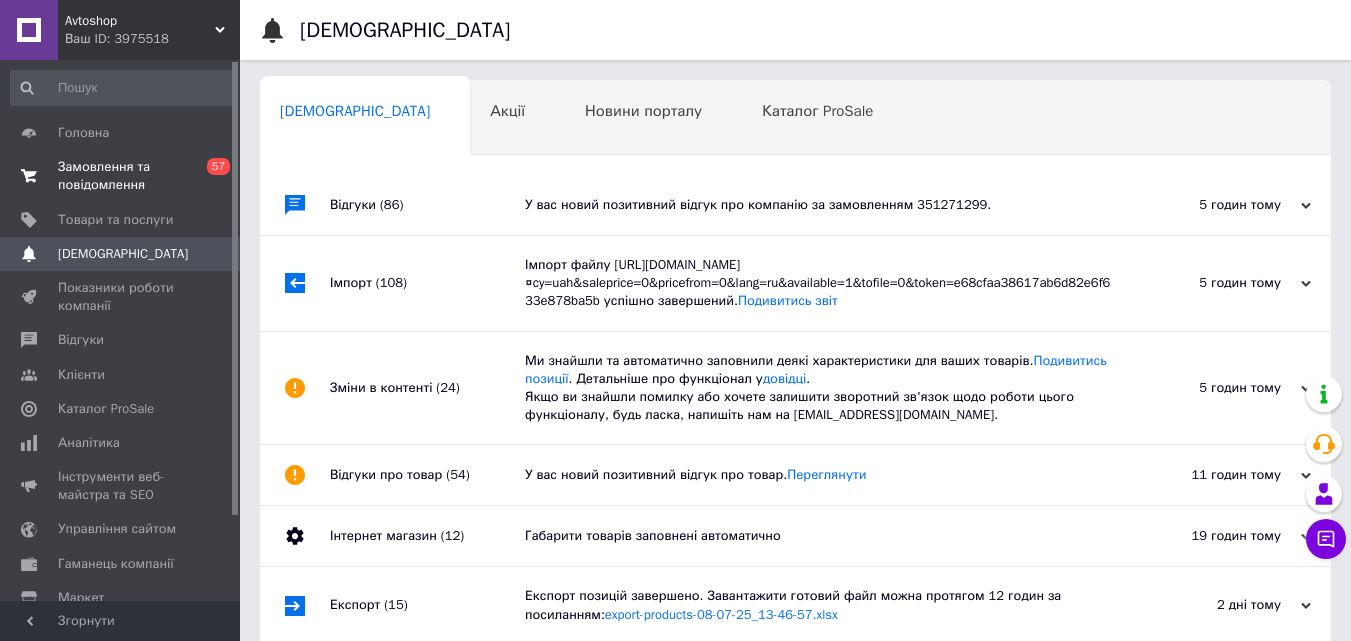 click on "Замовлення та повідомлення" at bounding box center (121, 176) 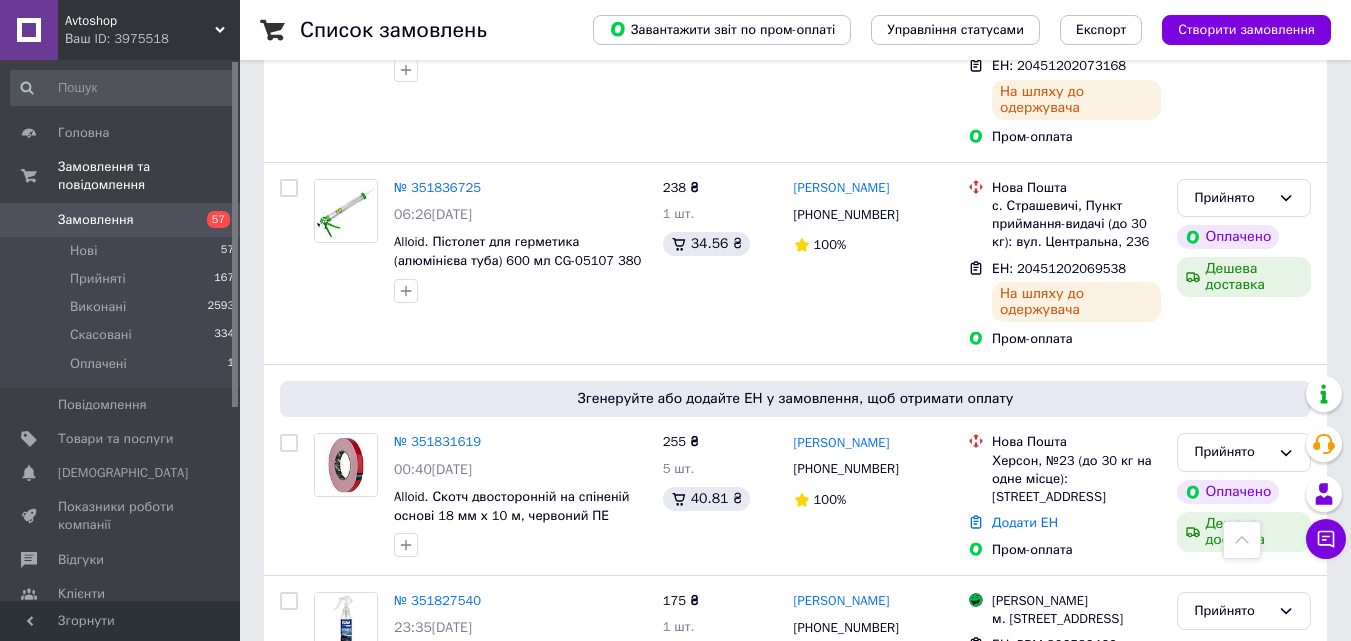 scroll, scrollTop: 4200, scrollLeft: 0, axis: vertical 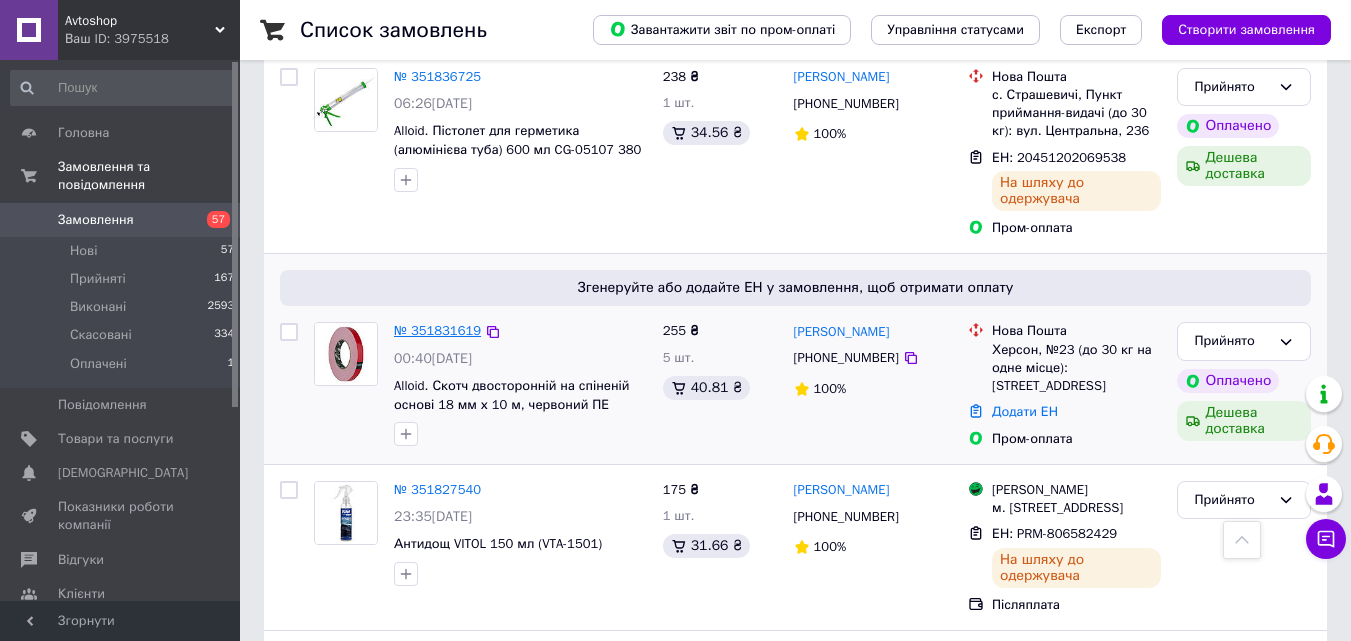 click on "№ 351831619" at bounding box center (437, 330) 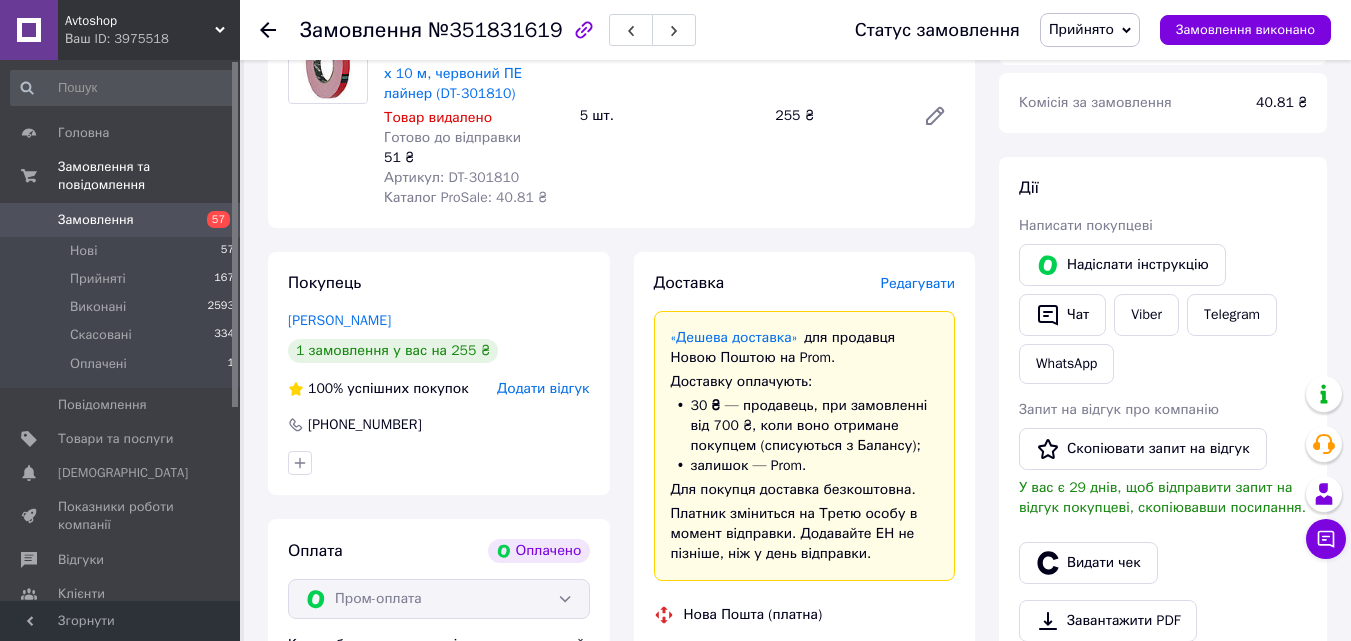 scroll, scrollTop: 169, scrollLeft: 0, axis: vertical 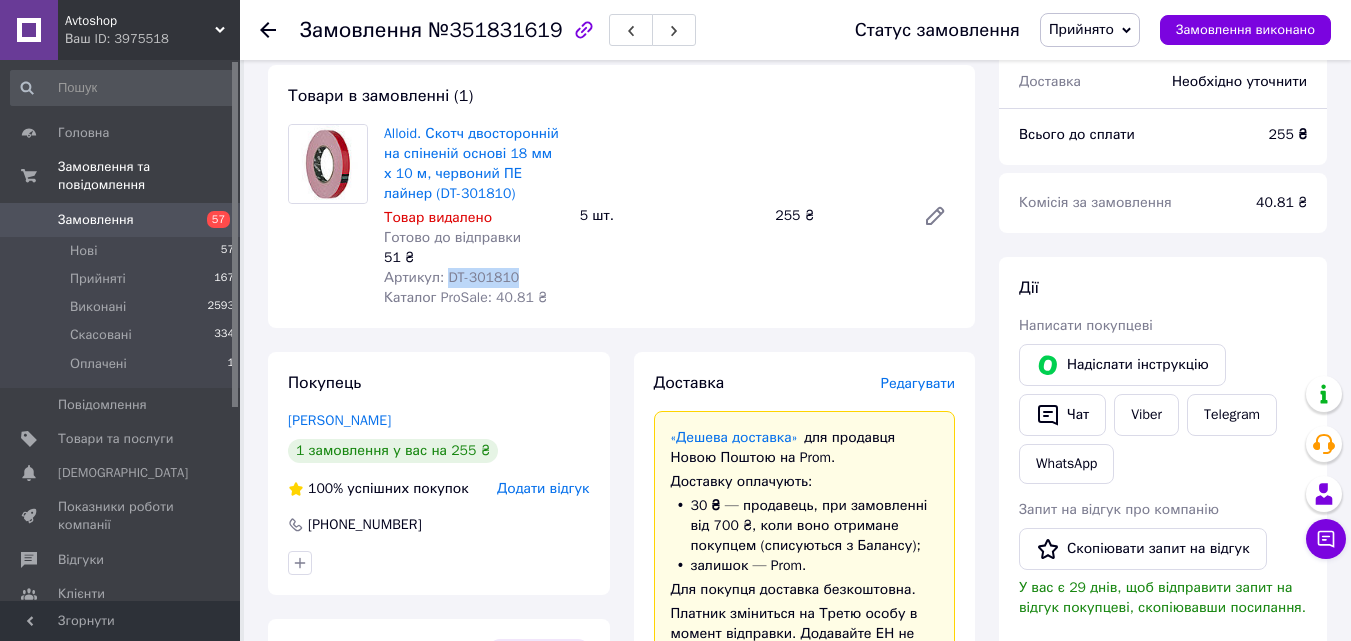 drag, startPoint x: 511, startPoint y: 281, endPoint x: 442, endPoint y: 279, distance: 69.02898 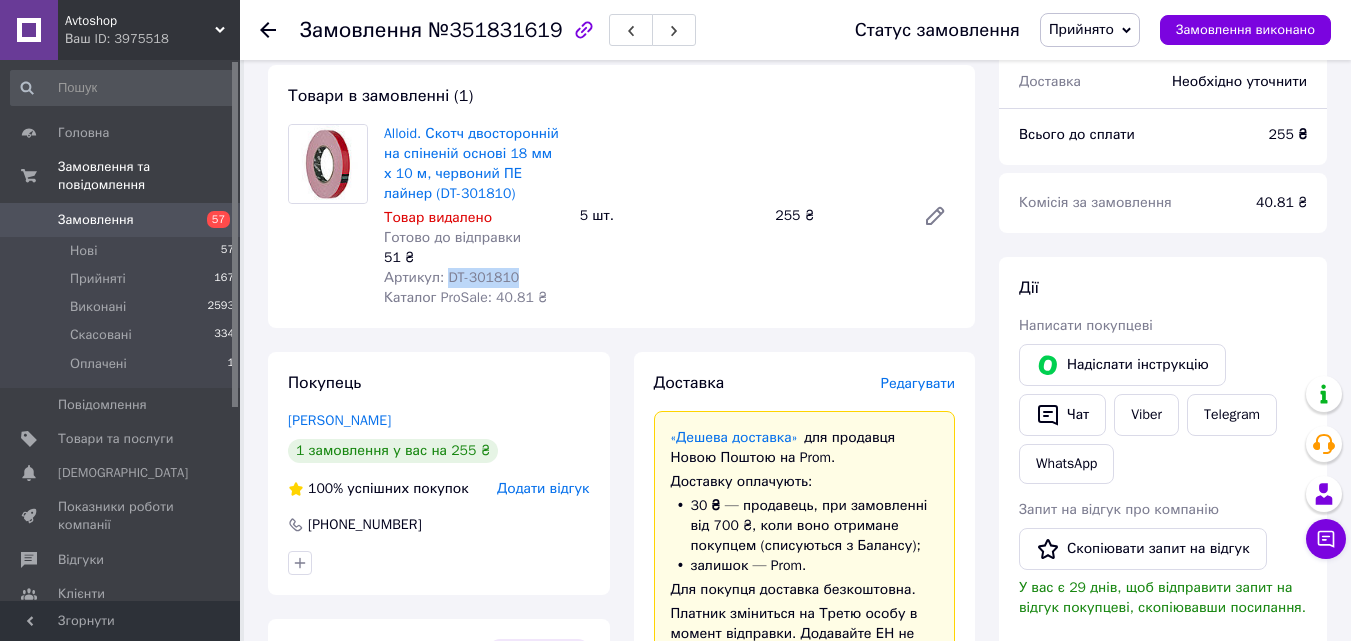 copy on "DT-301810" 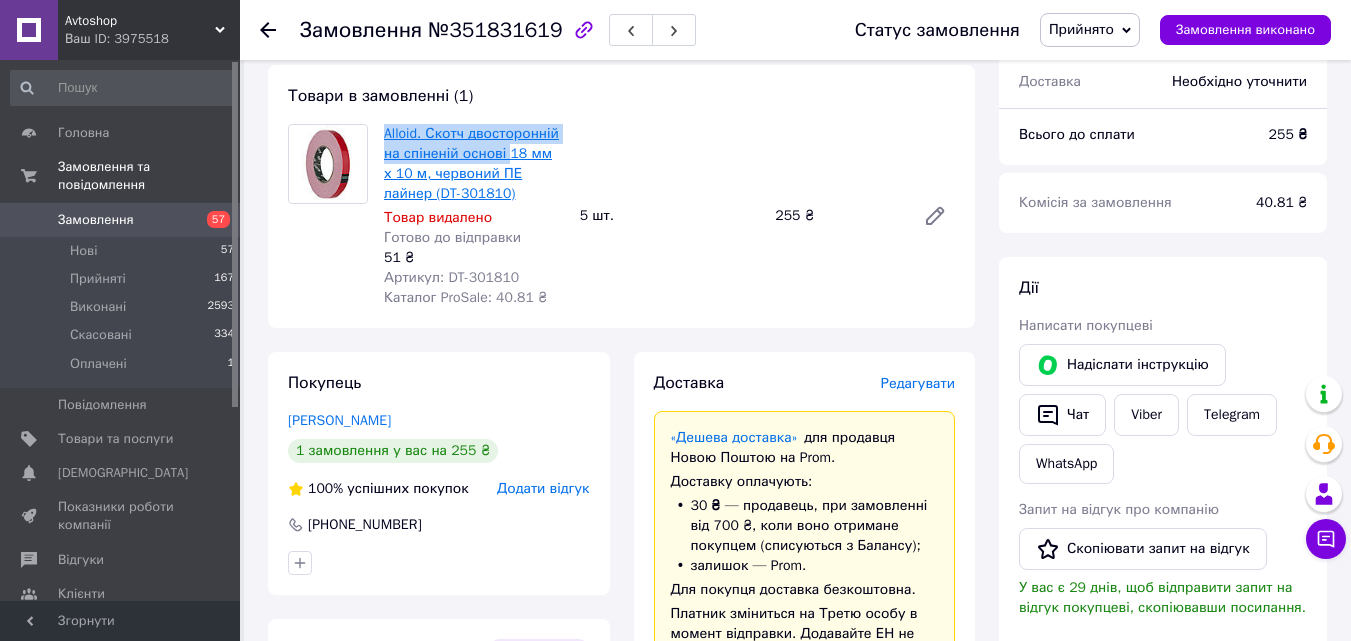 drag, startPoint x: 379, startPoint y: 130, endPoint x: 508, endPoint y: 153, distance: 131.03435 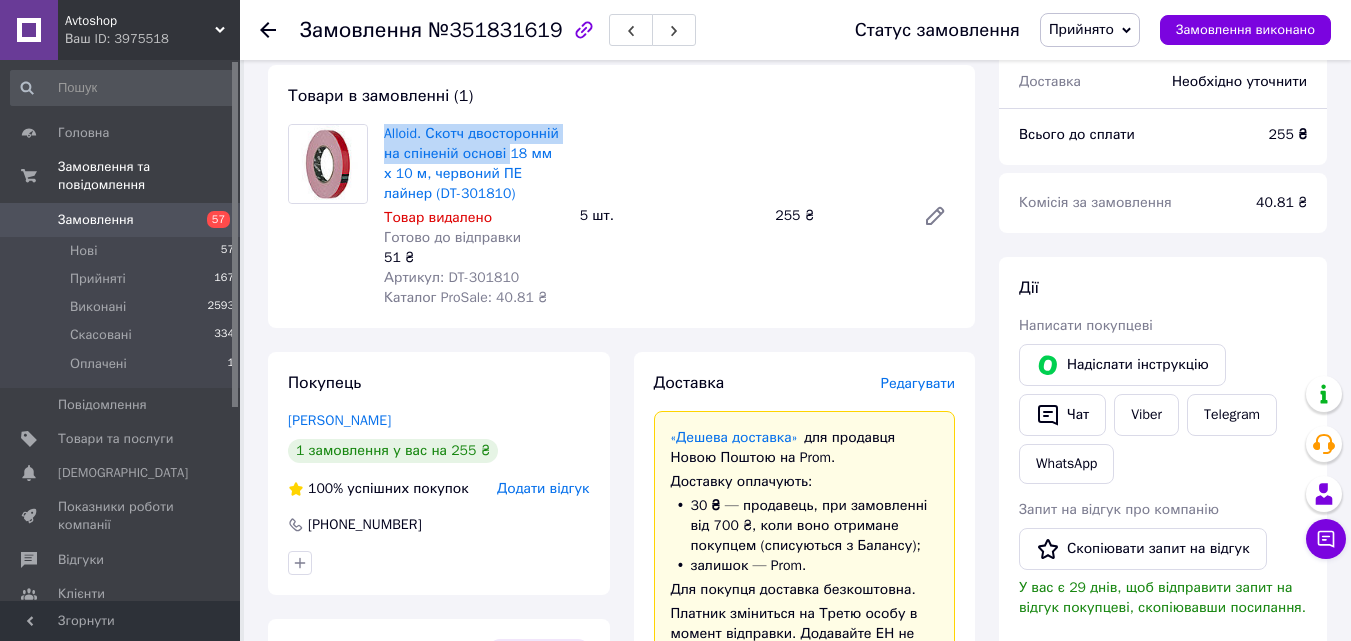 click on "Замовлення з додатку Оплачено Дешева доставка 09.07.2025 | 00:40 Товари в замовленні (1) Alloid. Скотч двосторонній на спіненій основі 18 мм х 10 м, червоний ПЕ лайнер (DT-301810) Товар видалено Готово до відправки 51 ₴ Артикул: DT-301810 Каталог ProSale: 40.81 ₴  5 шт. 255 ₴ Покупець Шаповалов Денис 1 замовлення у вас на 255 ₴ 100%   успішних покупок Додати відгук +380951968301 Оплата Оплачено Пром-оплата Кошти будуть зараховані на розрахунковий рахунок [FC_Acquiring] Prom marketplace Алексєєв Олександр Андрійович (Активирован) Доставка Редагувати «Дешева доставка»   для продавця Новою Поштою на Prom. 30 ₴     255" at bounding box center (621, 747) 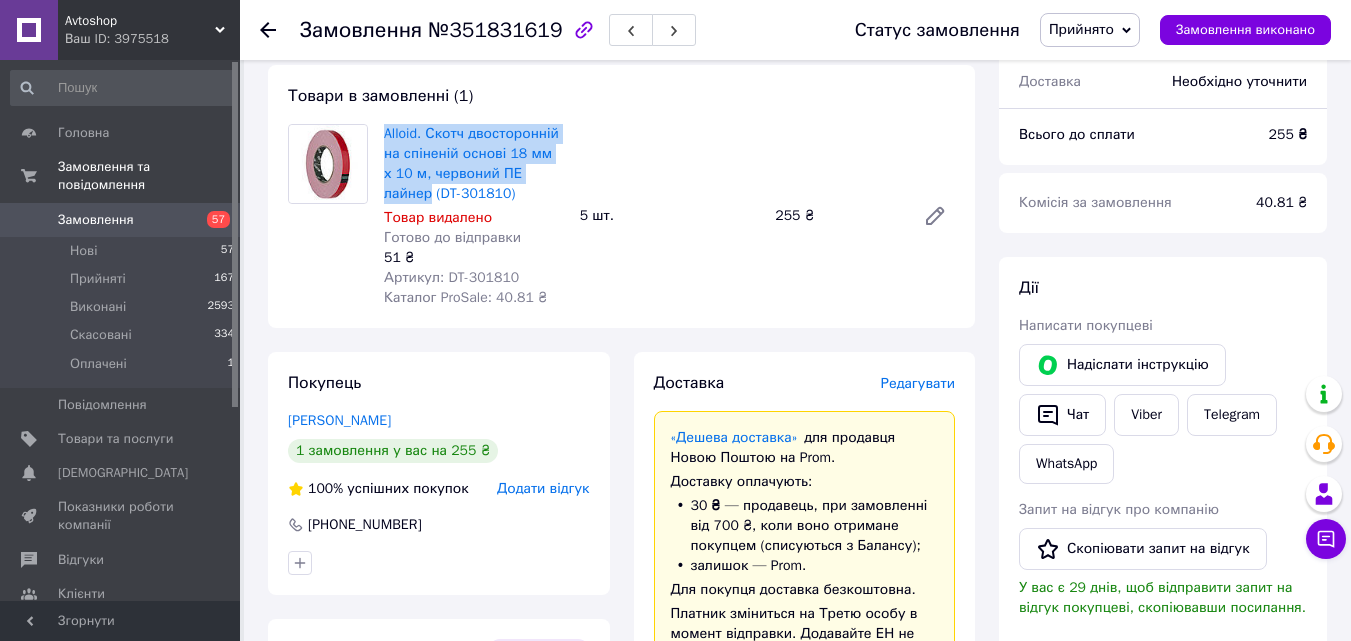 drag, startPoint x: 567, startPoint y: 172, endPoint x: 382, endPoint y: 133, distance: 189.06613 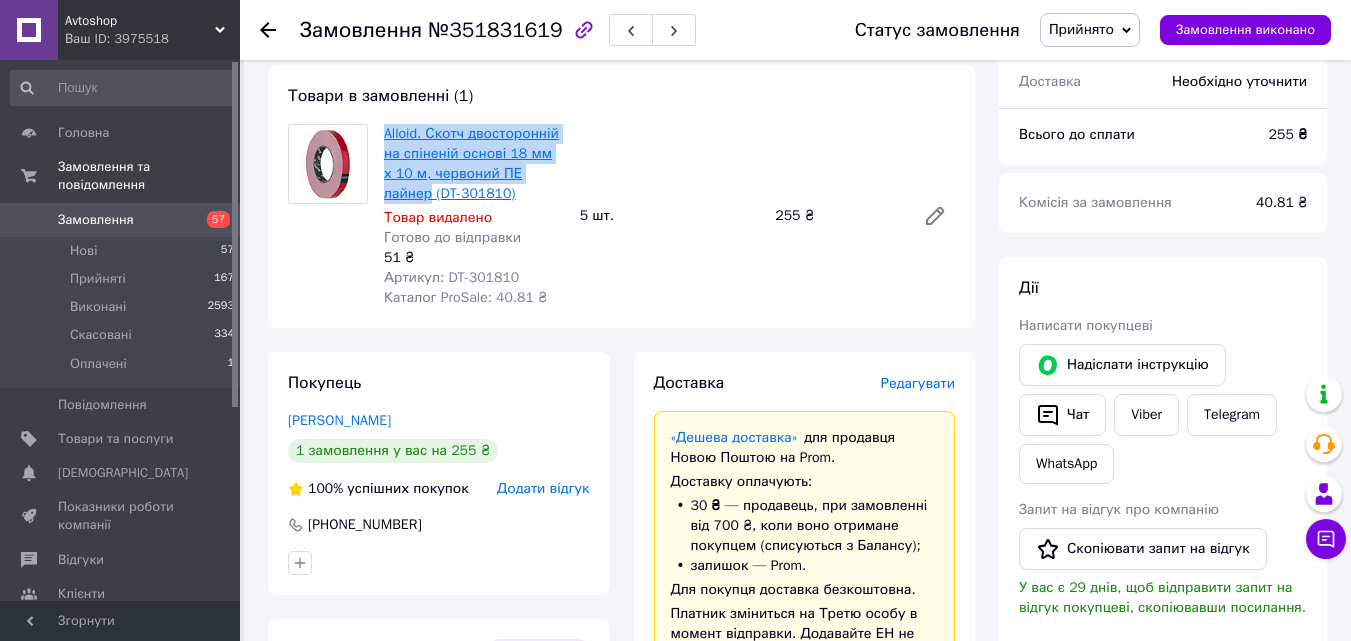 copy on "Alloid. Скотч двосторонній на спіненій основі 18 мм х 10 м, червоний ПЕ лайнер" 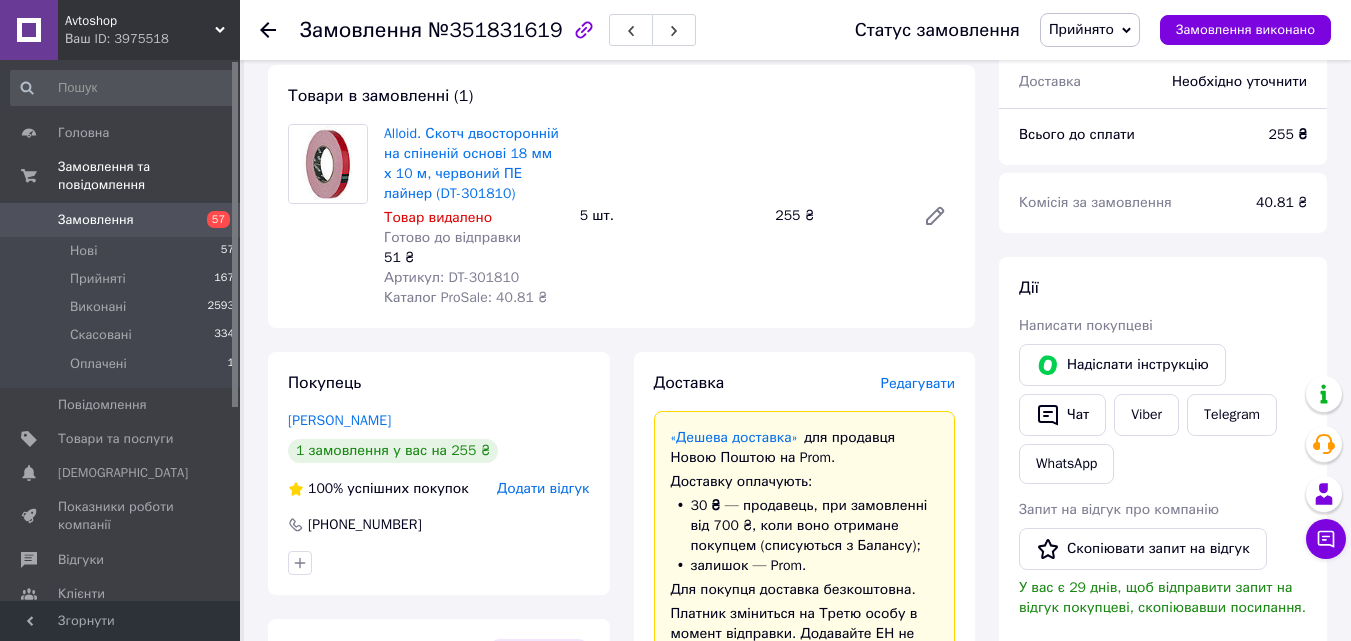 click 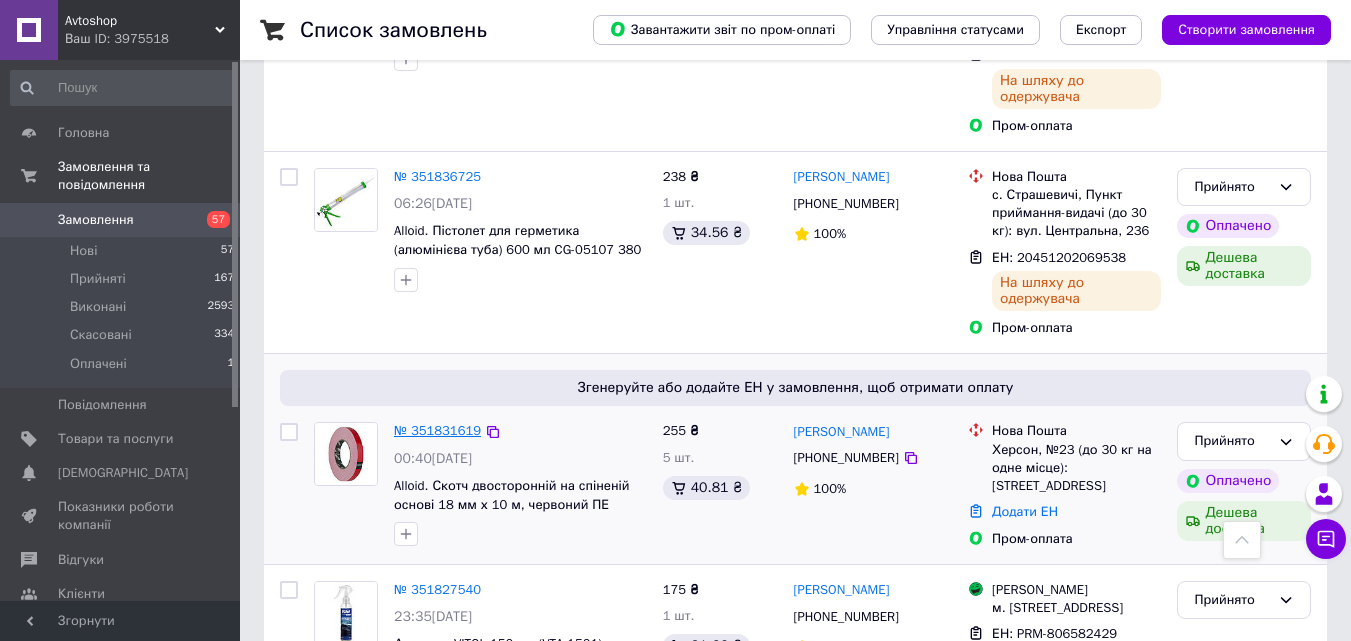 click on "№ 351831619" at bounding box center [437, 430] 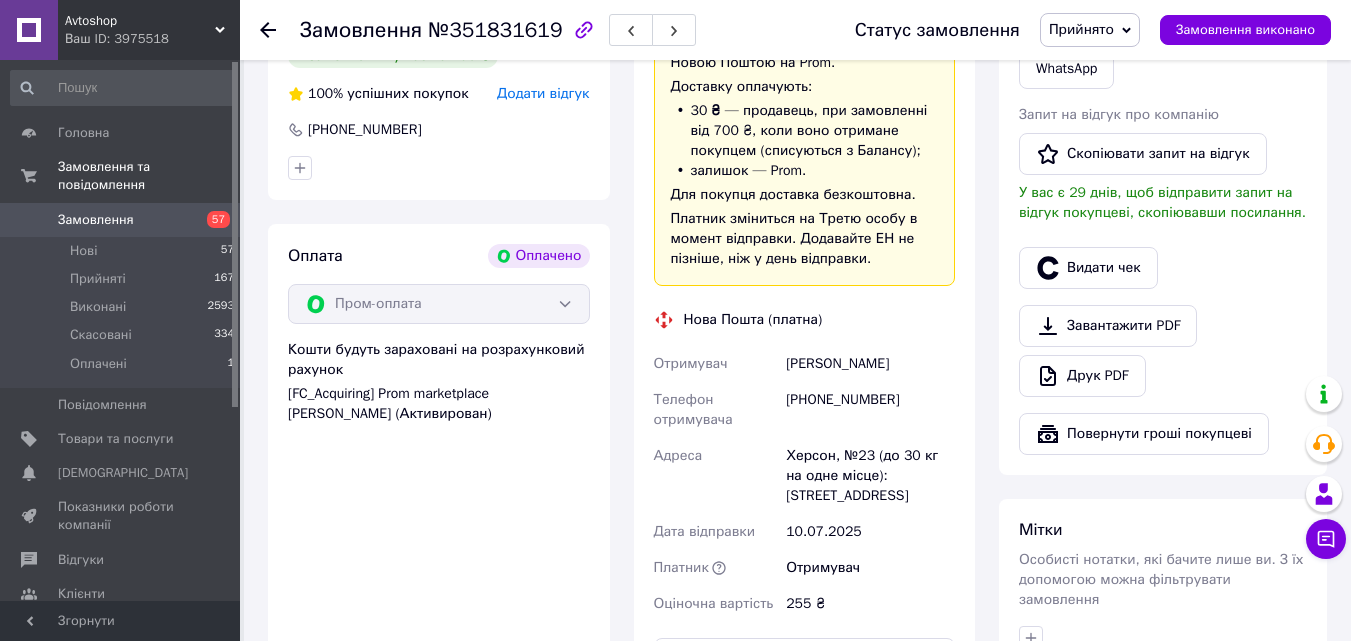 scroll, scrollTop: 869, scrollLeft: 0, axis: vertical 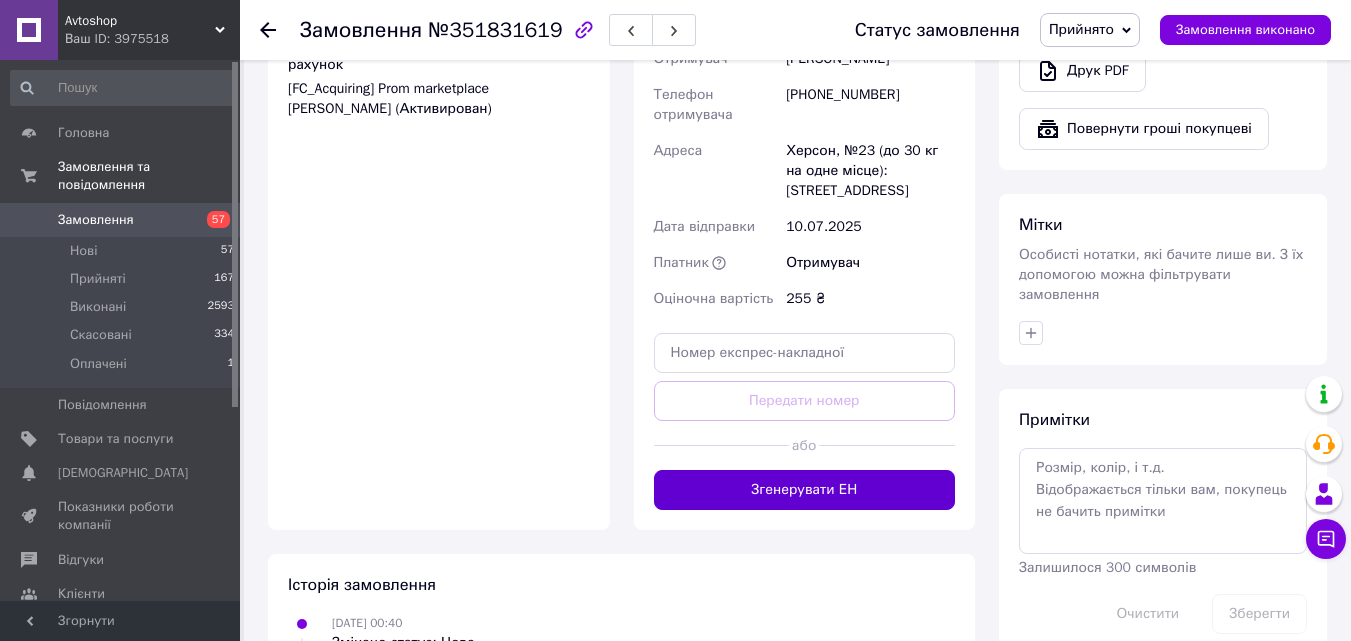 click on "Згенерувати ЕН" at bounding box center (805, 490) 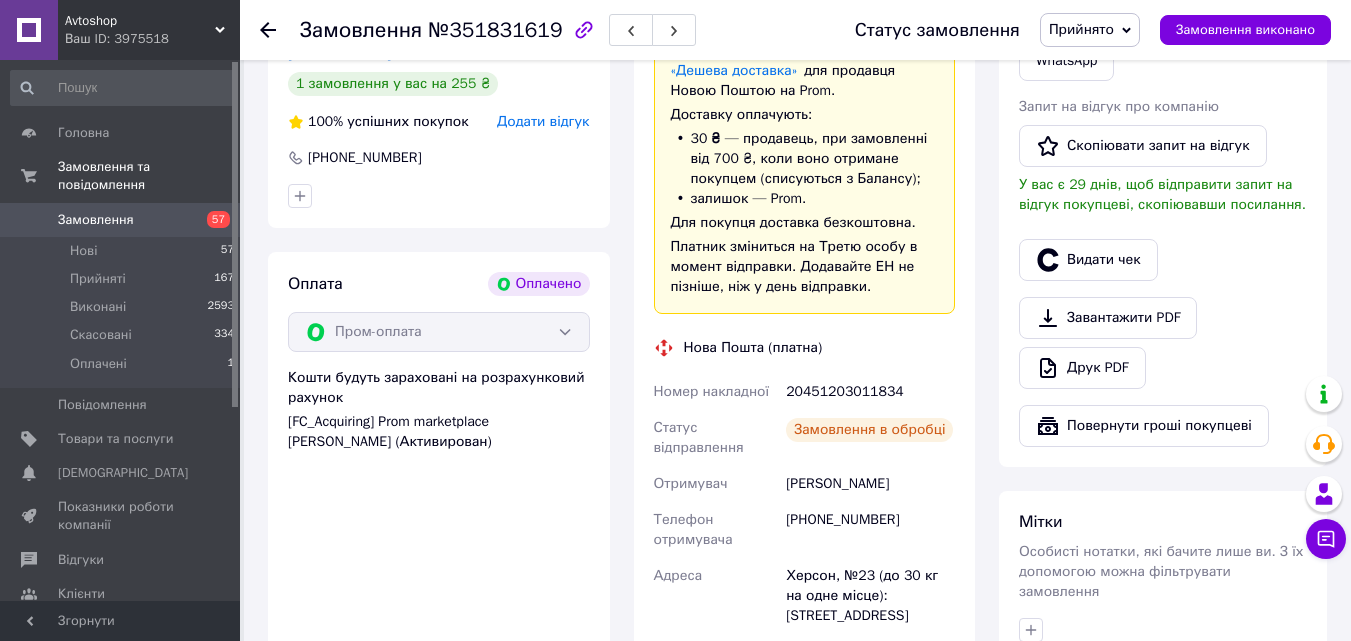 scroll, scrollTop: 469, scrollLeft: 0, axis: vertical 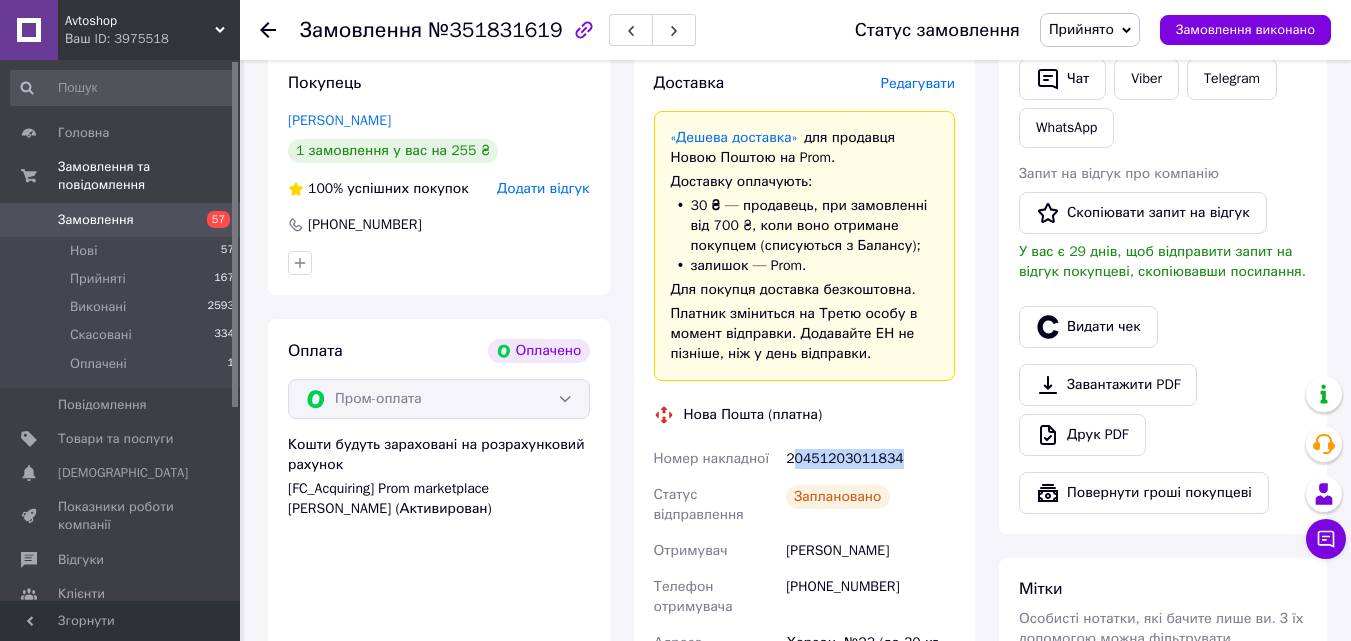 drag, startPoint x: 917, startPoint y: 457, endPoint x: 795, endPoint y: 458, distance: 122.0041 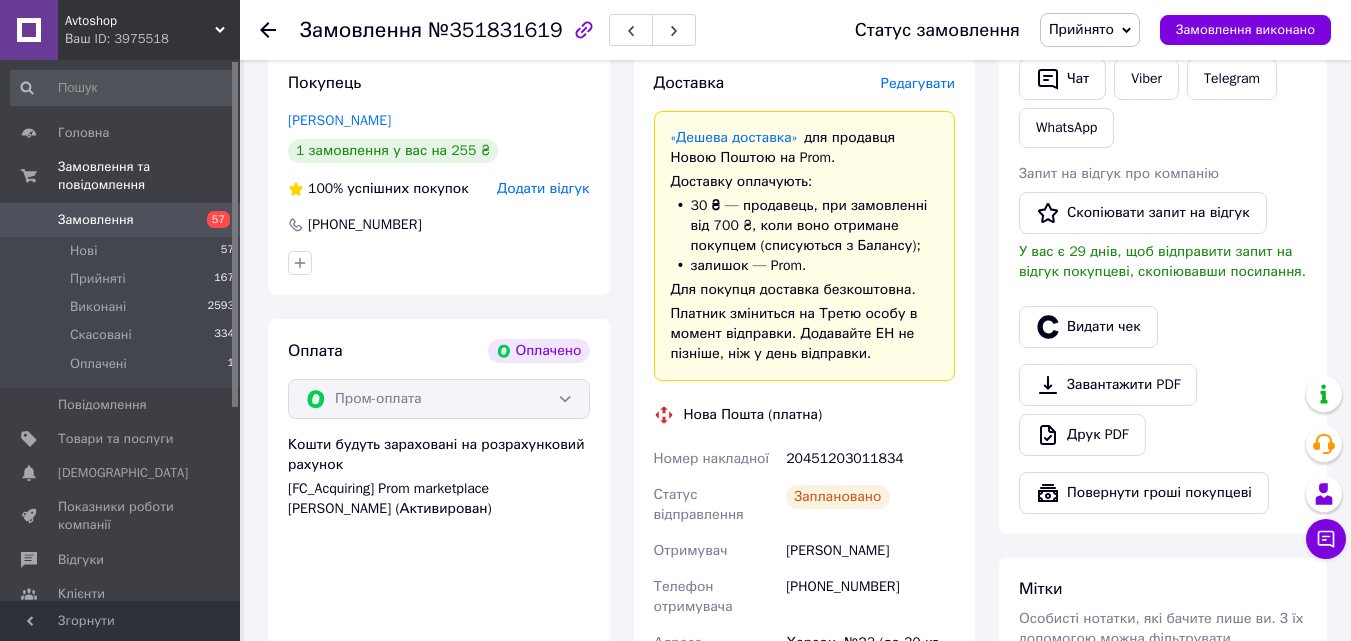 click on "Нова Пошта (платна)" at bounding box center (805, 415) 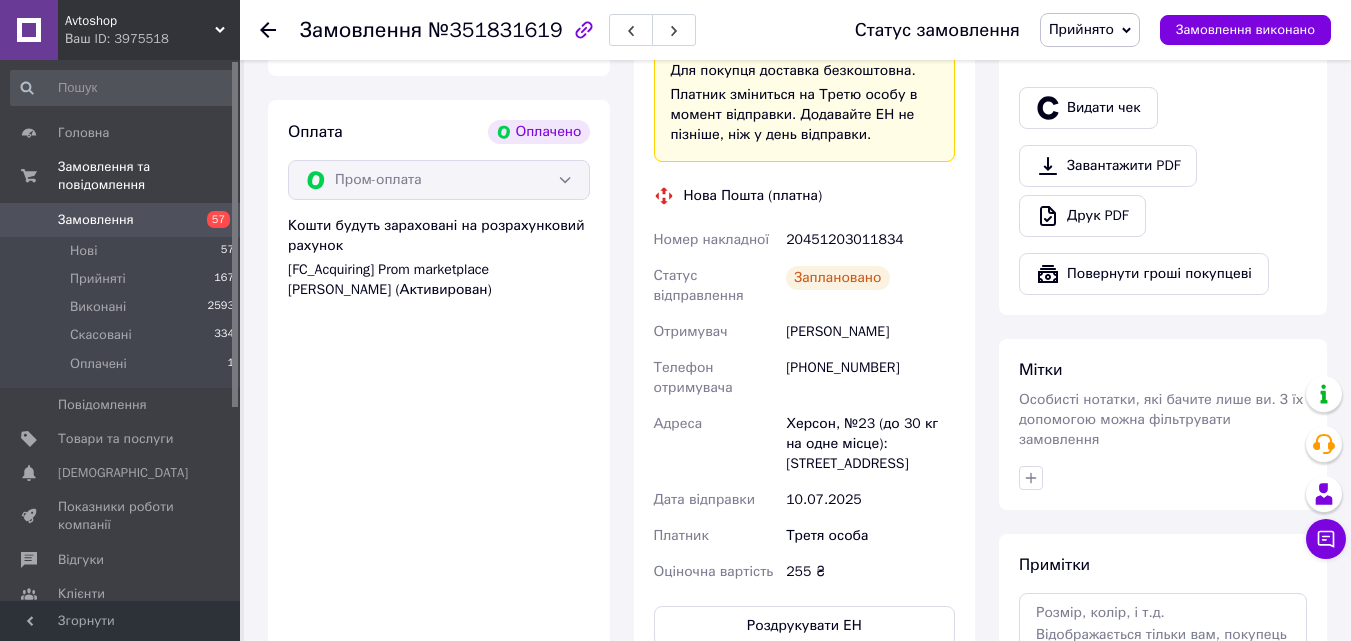 scroll, scrollTop: 769, scrollLeft: 0, axis: vertical 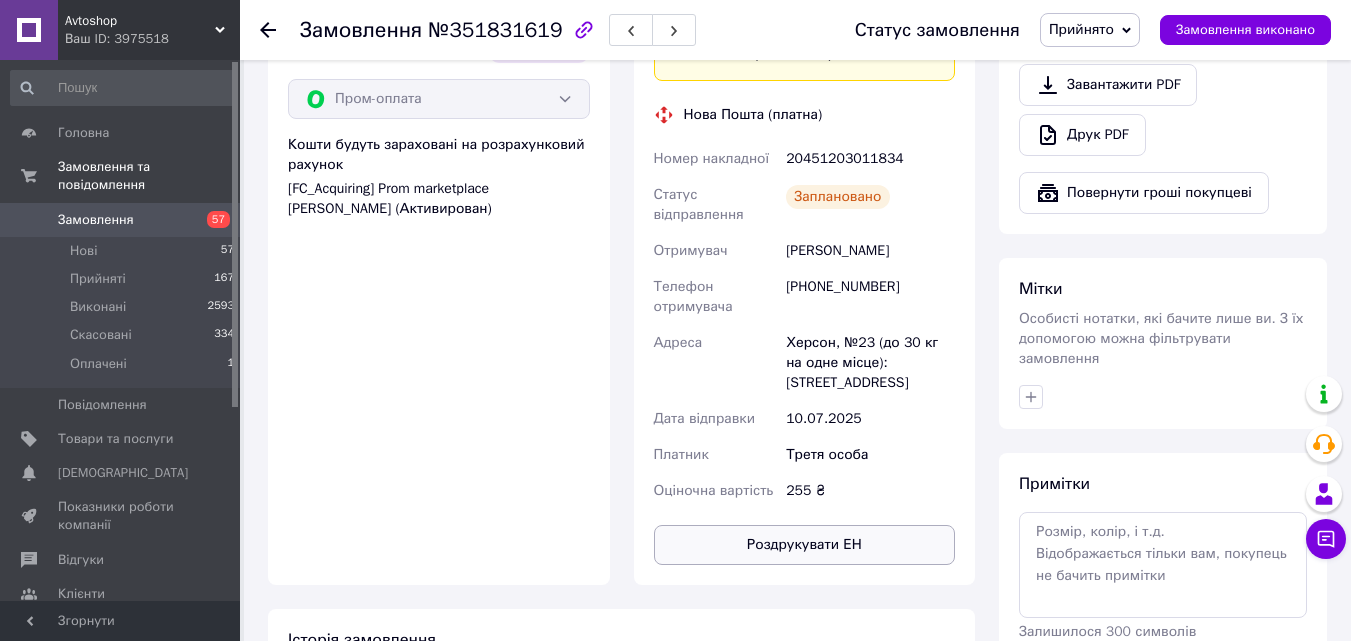 click on "Роздрукувати ЕН" at bounding box center (805, 545) 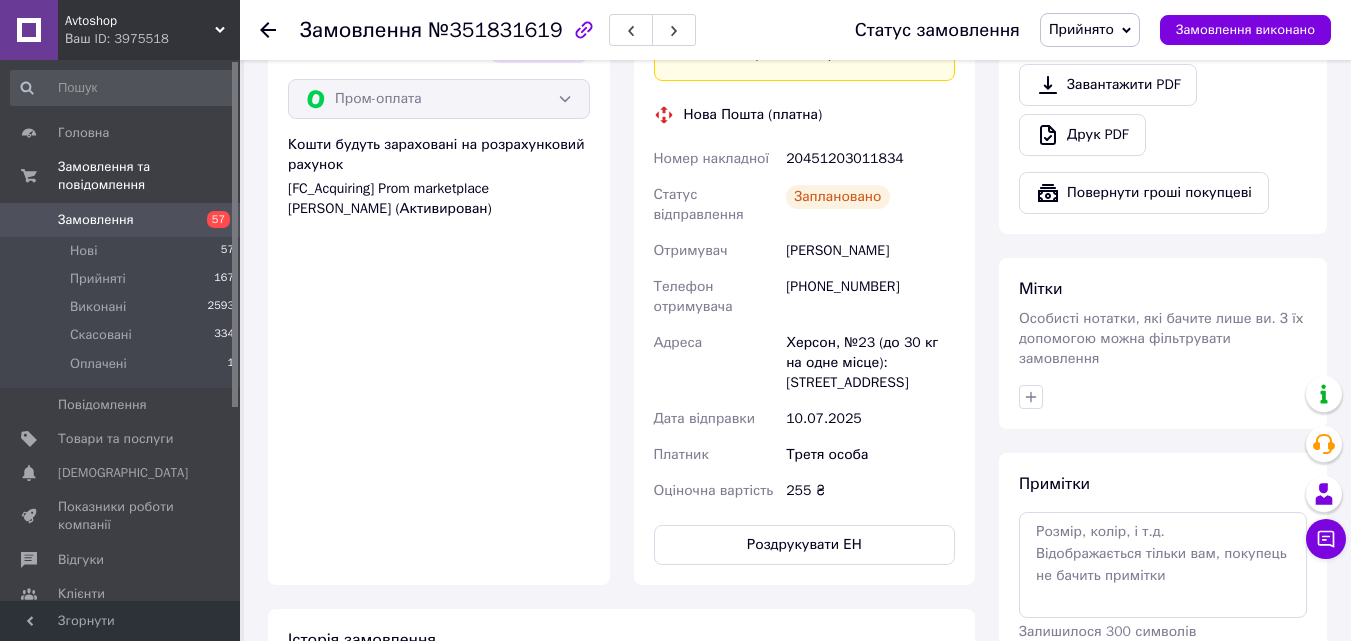 click on "Покупець Шаповалов Денис 1 замовлення у вас на 255 ₴ 100%   успішних покупок Додати відгук +380951968301 Оплата Оплачено Пром-оплата Кошти будуть зараховані на розрахунковий рахунок [FC_Acquiring] Prom marketplace Алексєєв Олександр Андрійович (Активирован)" at bounding box center [439, 168] 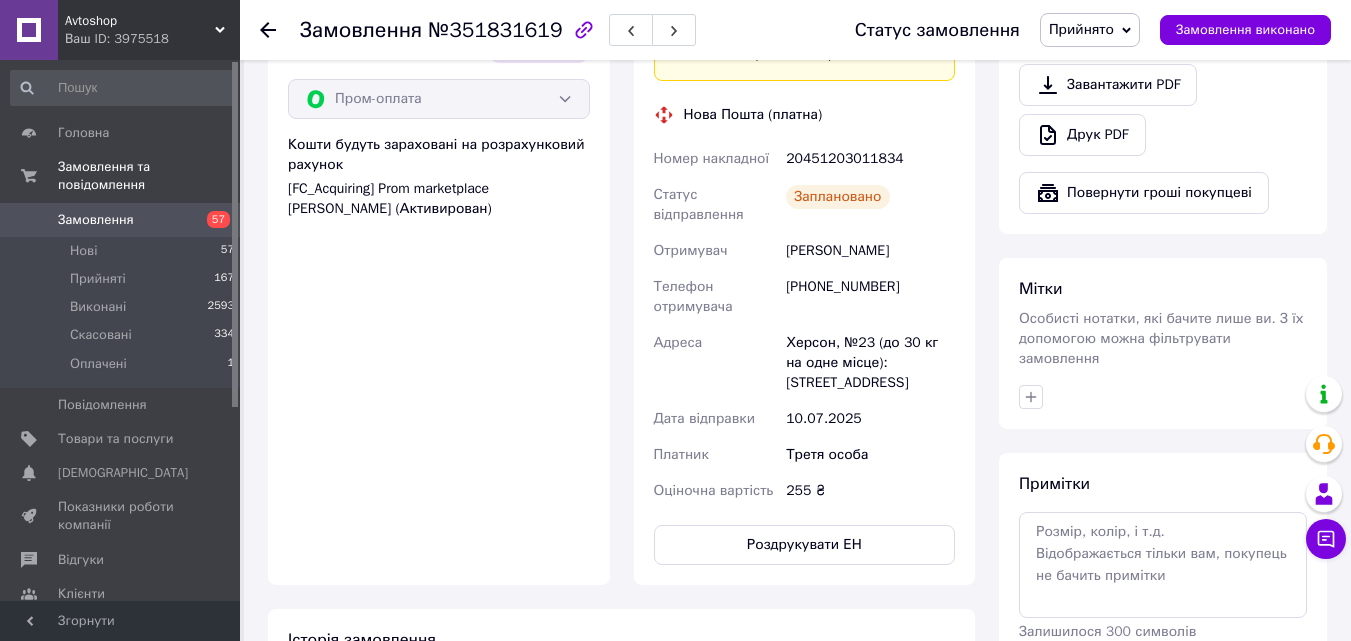 drag, startPoint x: 921, startPoint y: 242, endPoint x: 786, endPoint y: 256, distance: 135.72398 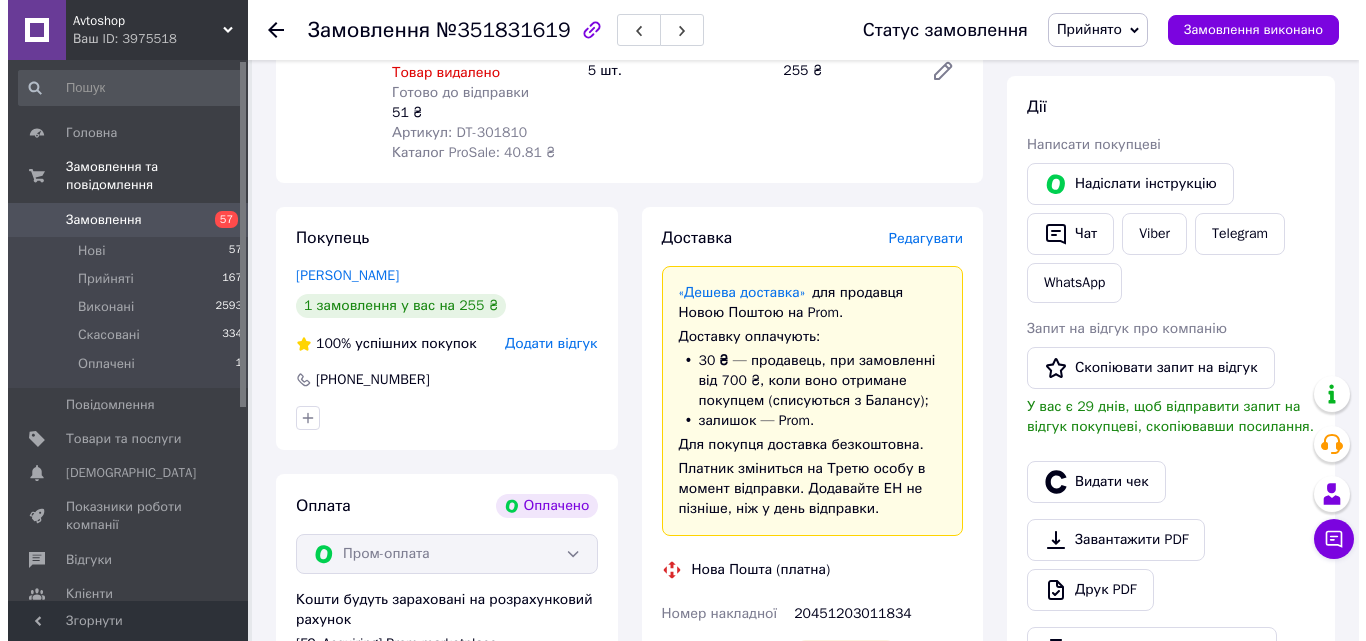 scroll, scrollTop: 269, scrollLeft: 0, axis: vertical 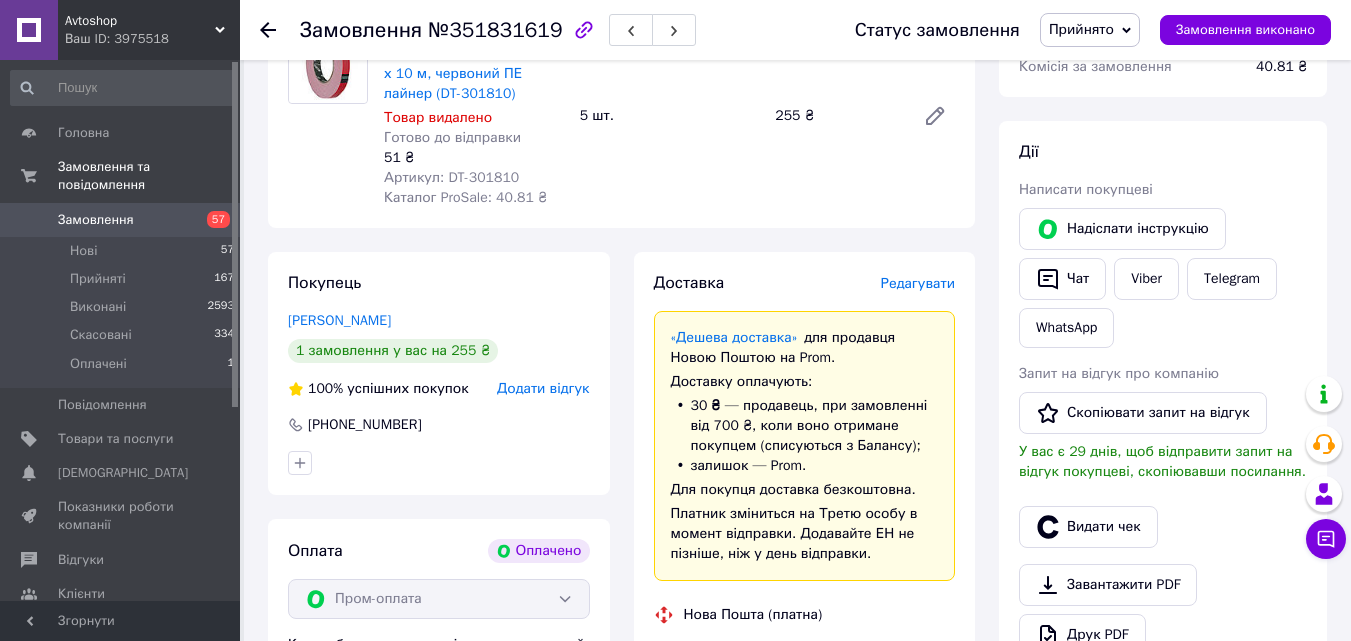 click on "Редагувати" at bounding box center [918, 283] 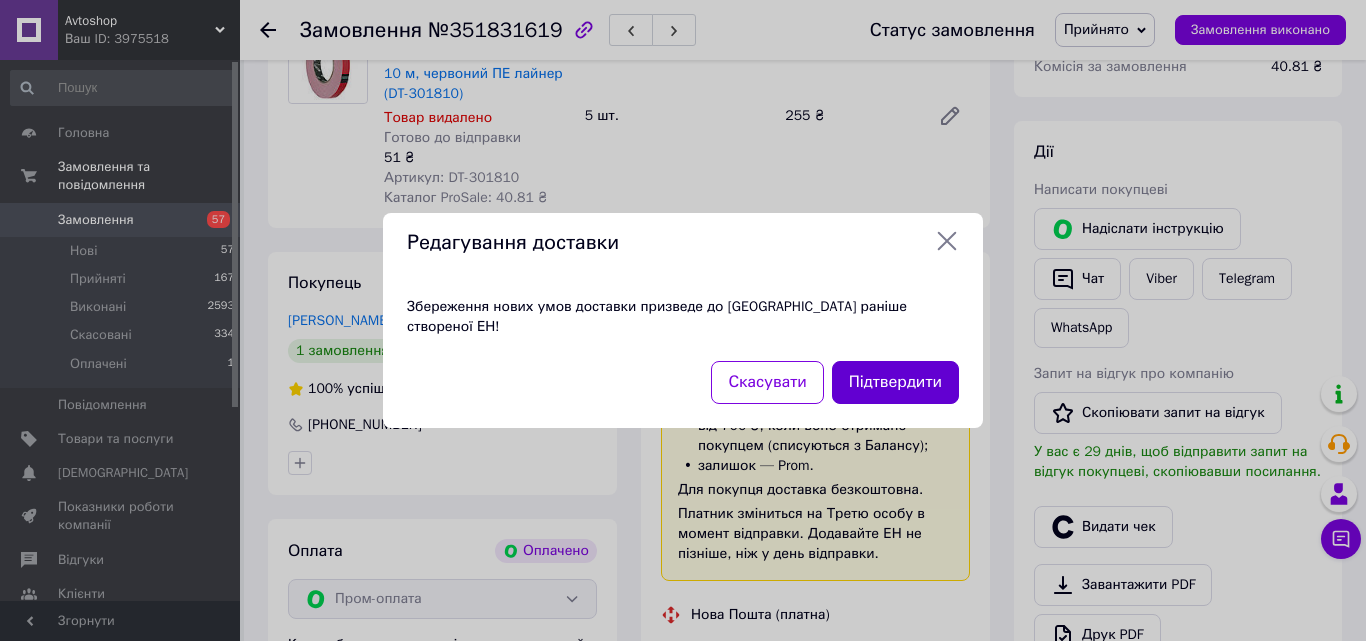 click on "Підтвердити" at bounding box center (895, 382) 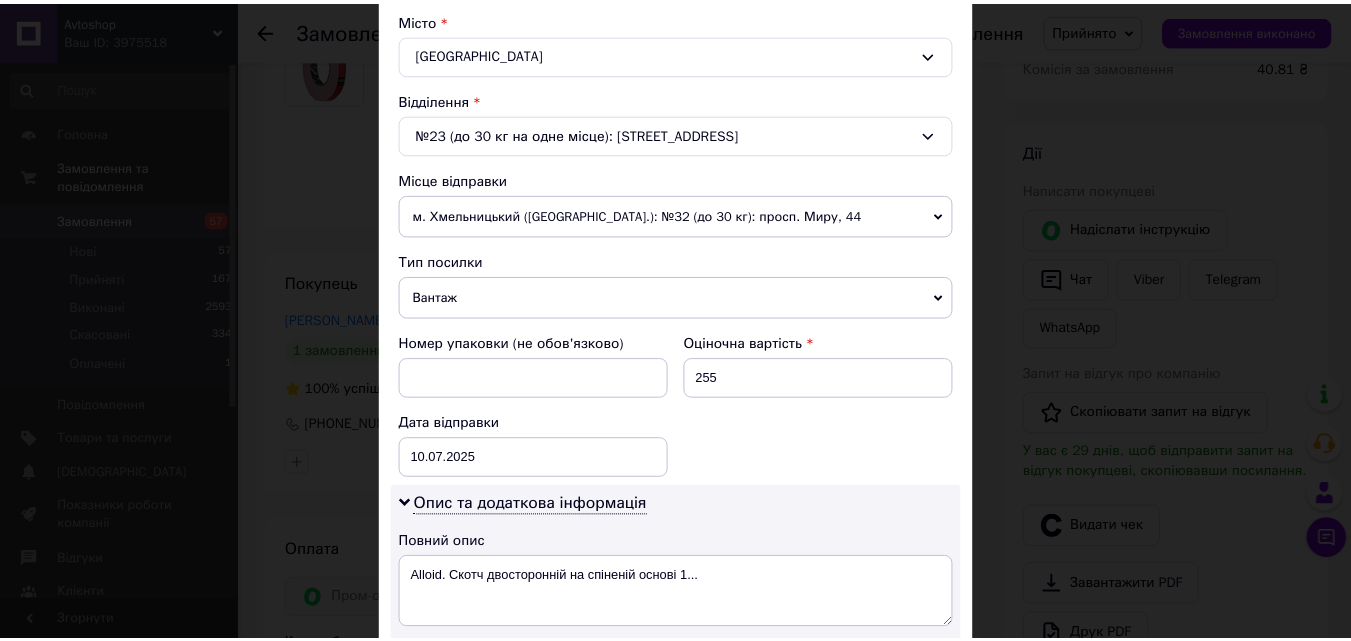 scroll, scrollTop: 511, scrollLeft: 0, axis: vertical 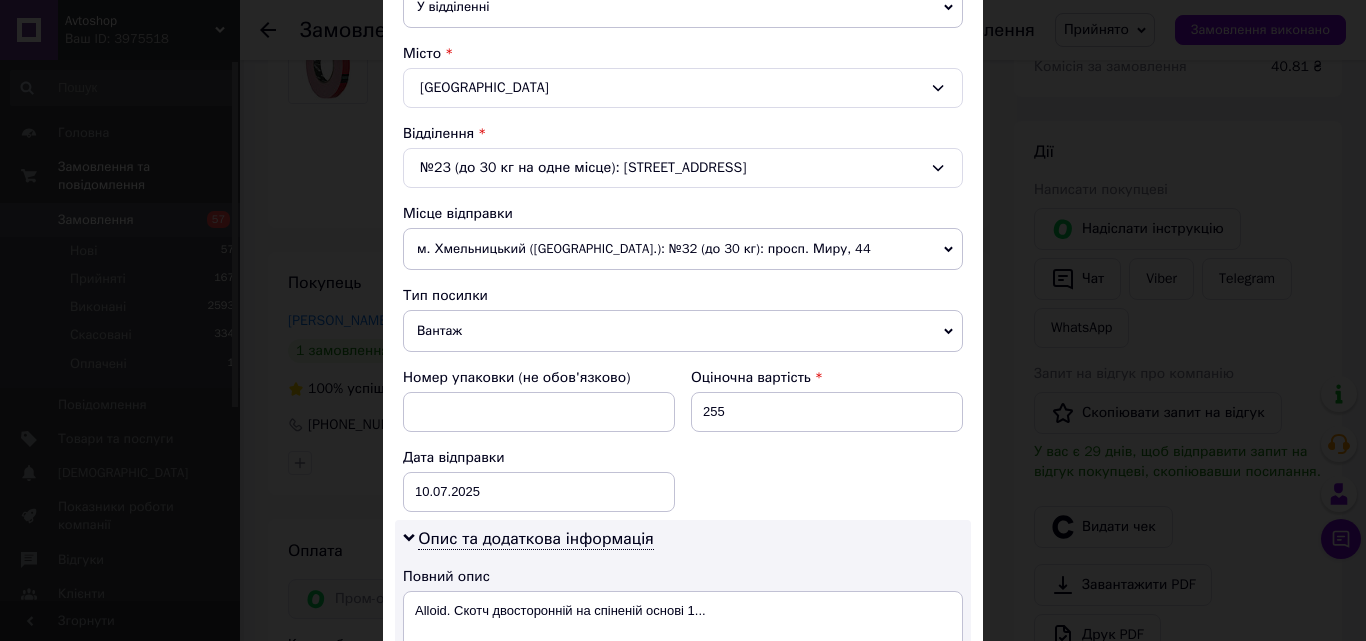 click on "м. Хмельницький ([GEOGRAPHIC_DATA].): №32 (до 30 кг): просп. Миру, 44" at bounding box center (683, 249) 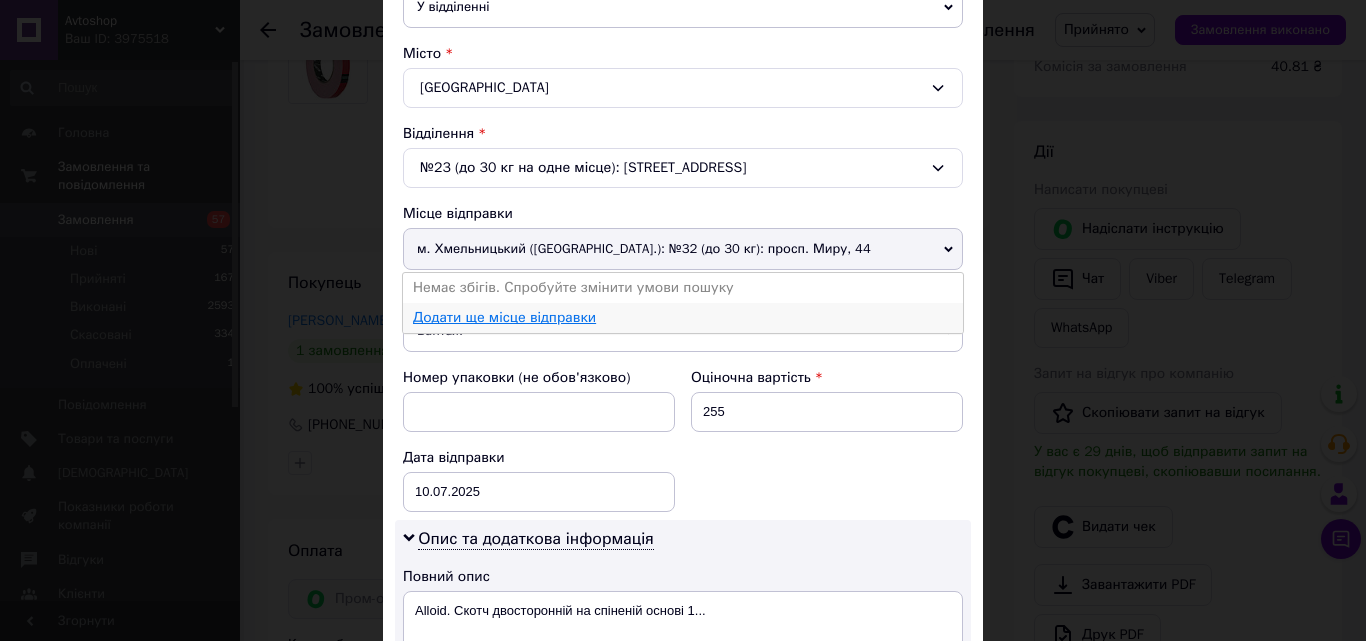 click on "Додати ще місце відправки" at bounding box center [504, 317] 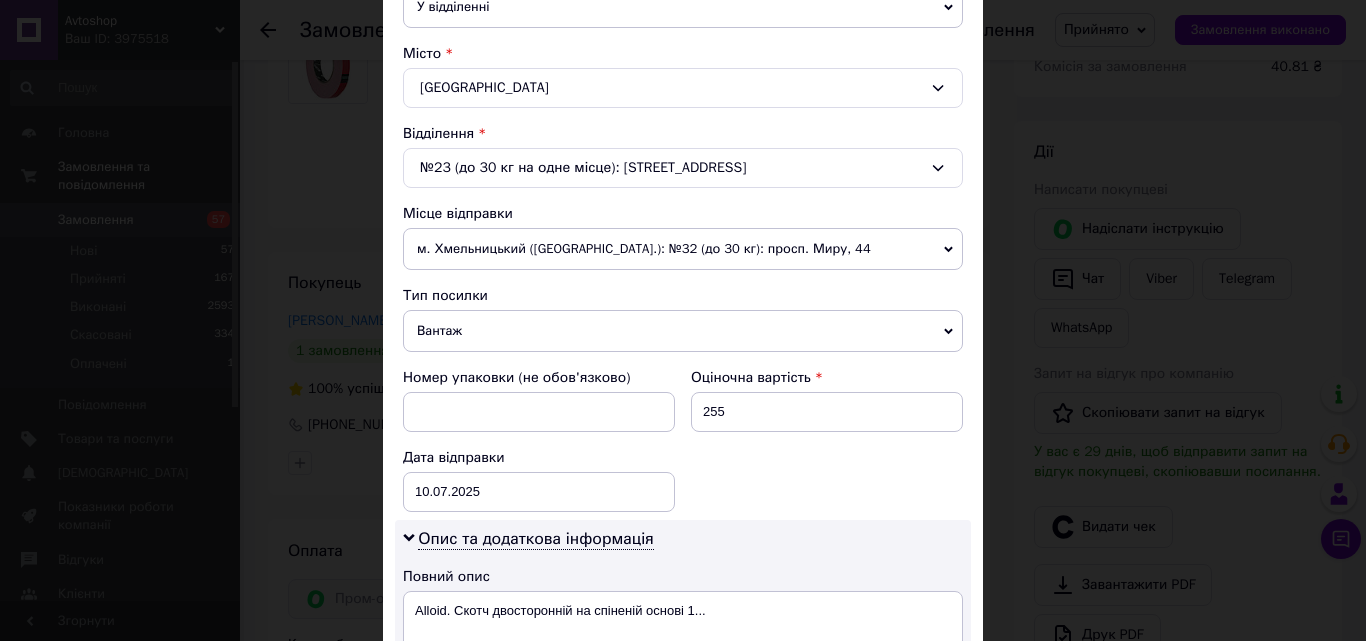 click on "× Редагування доставки Спосіб доставки Нова Пошта (платна) Платник -- Не обрано -- Відправник Отримувач Прізвище отримувача Шаповалов Ім'я отримувача Денис По батькові отримувача Телефон отримувача +380951968301 Тип доставки У відділенні Кур'єром В поштоматі Місто Херсон Відділення №23 (до 30 кг на одне місце): Миколаївське шосе, 26 Місце відправки м. Хмельницький (Хмельницька обл.): №32 (до 30 кг): просп. Миру, 44 Немає збігів. Спробуйте змінити умови пошуку Додати ще місце відправки Тип посилки Вантаж Документи Номер упаковки (не обов'язково) Оціночна вартість 255 10.07.2025" at bounding box center [683, 320] 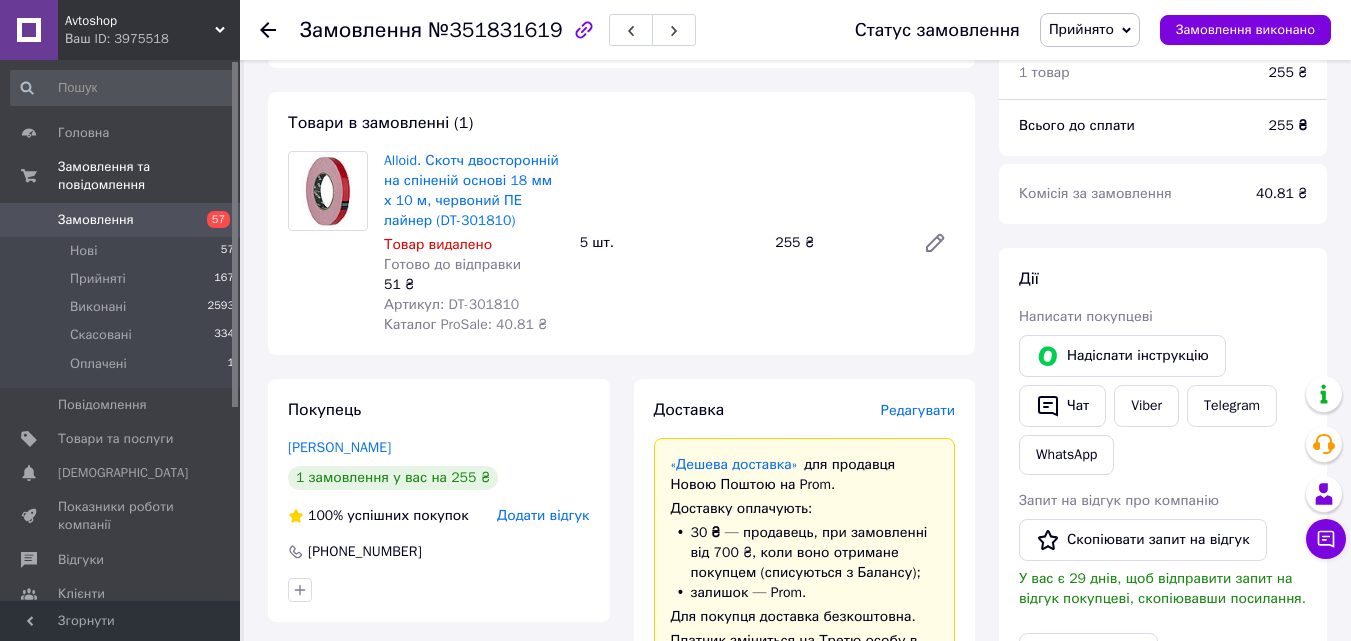 scroll, scrollTop: 0, scrollLeft: 0, axis: both 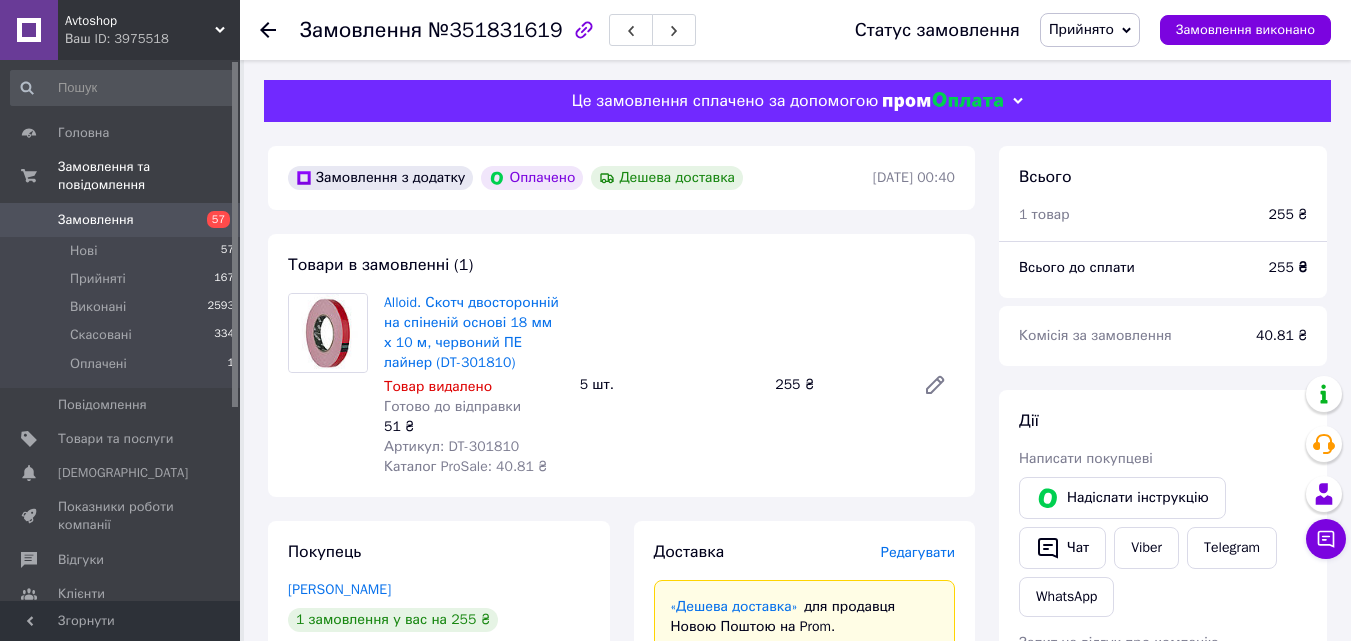 drag, startPoint x: 273, startPoint y: 29, endPoint x: 290, endPoint y: 67, distance: 41.62932 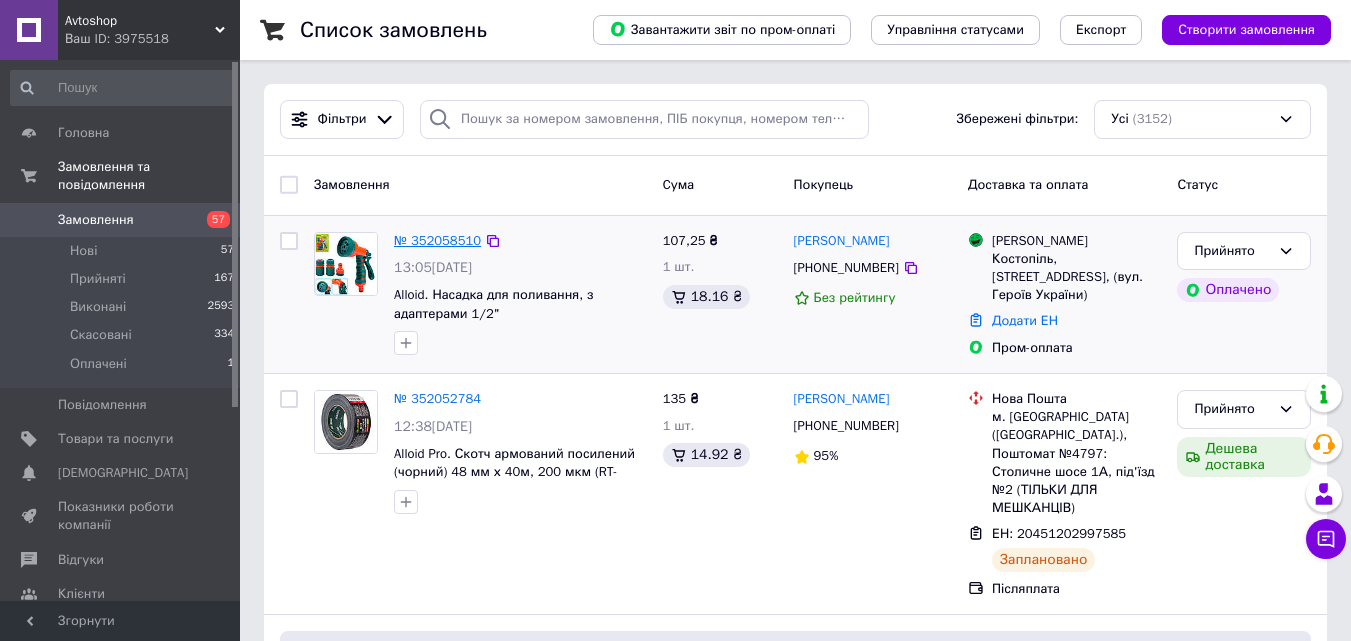click on "№ 352058510" at bounding box center [437, 240] 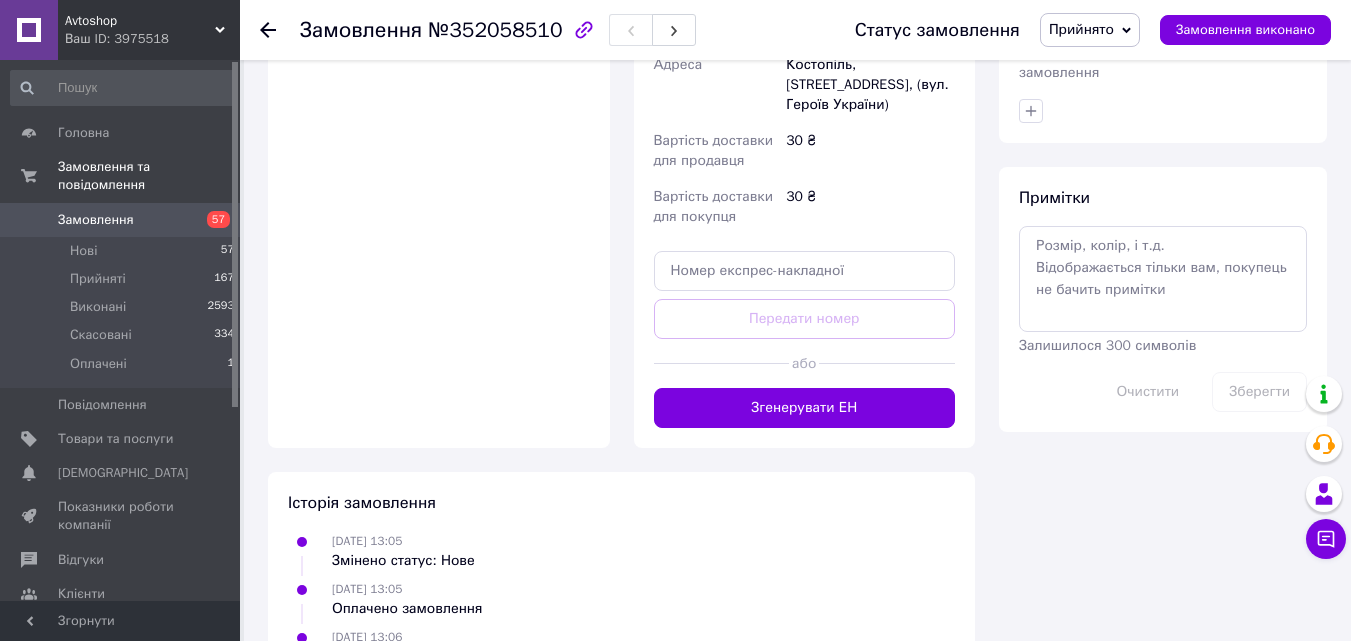 scroll, scrollTop: 1100, scrollLeft: 0, axis: vertical 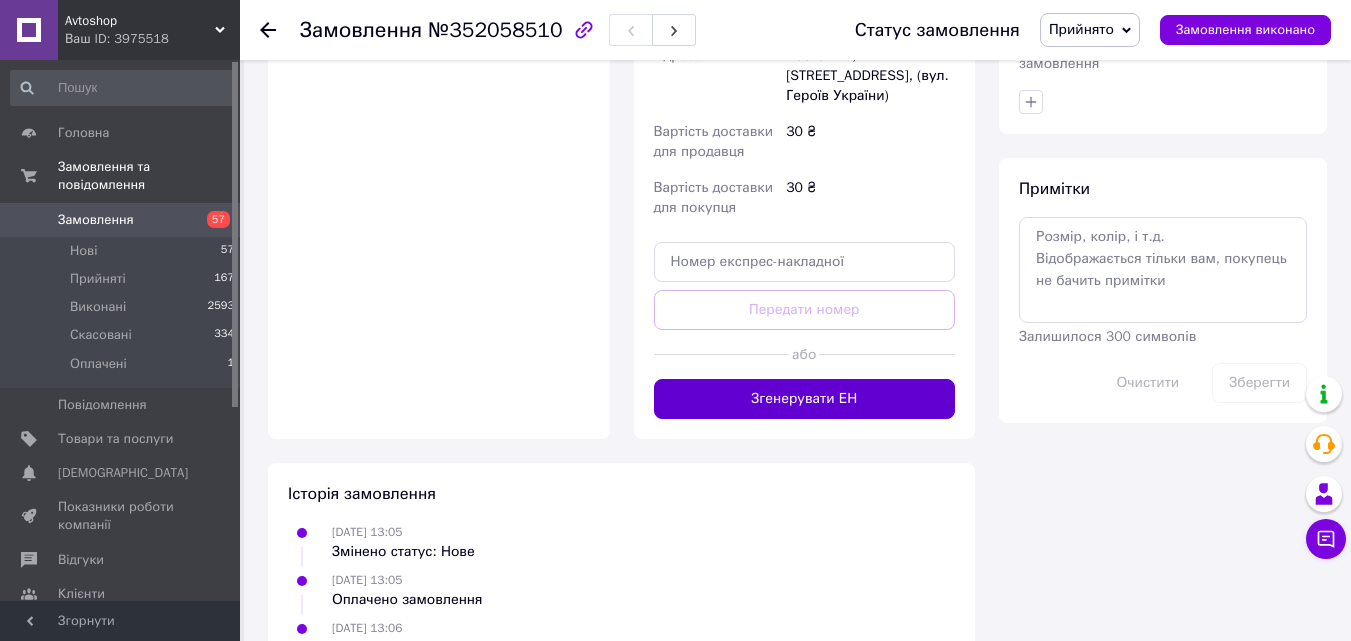 click on "Згенерувати ЕН" at bounding box center [805, 399] 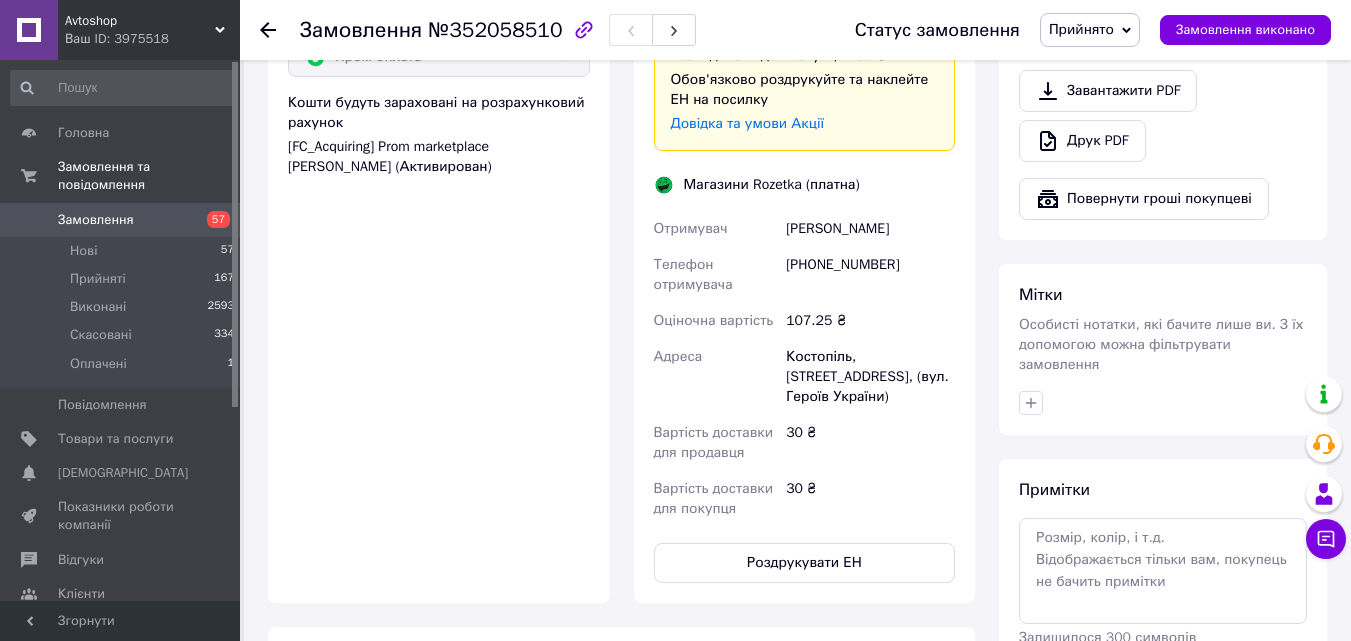 scroll, scrollTop: 772, scrollLeft: 0, axis: vertical 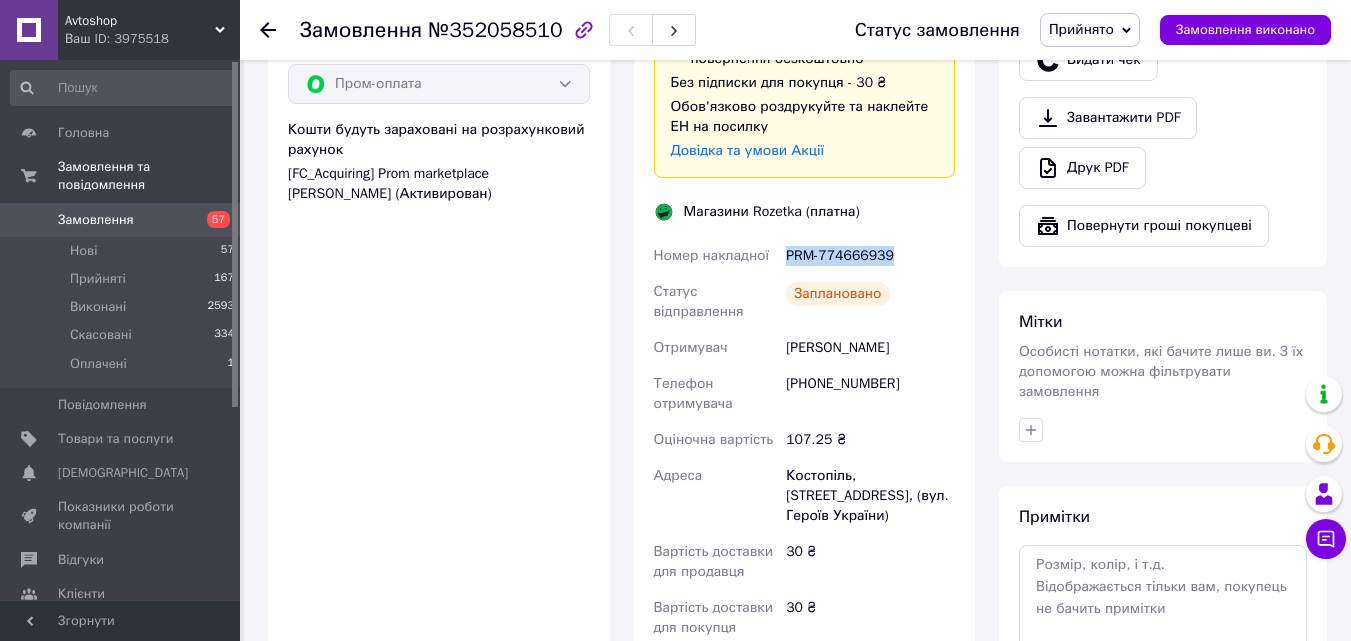 drag, startPoint x: 908, startPoint y: 247, endPoint x: 782, endPoint y: 257, distance: 126.3962 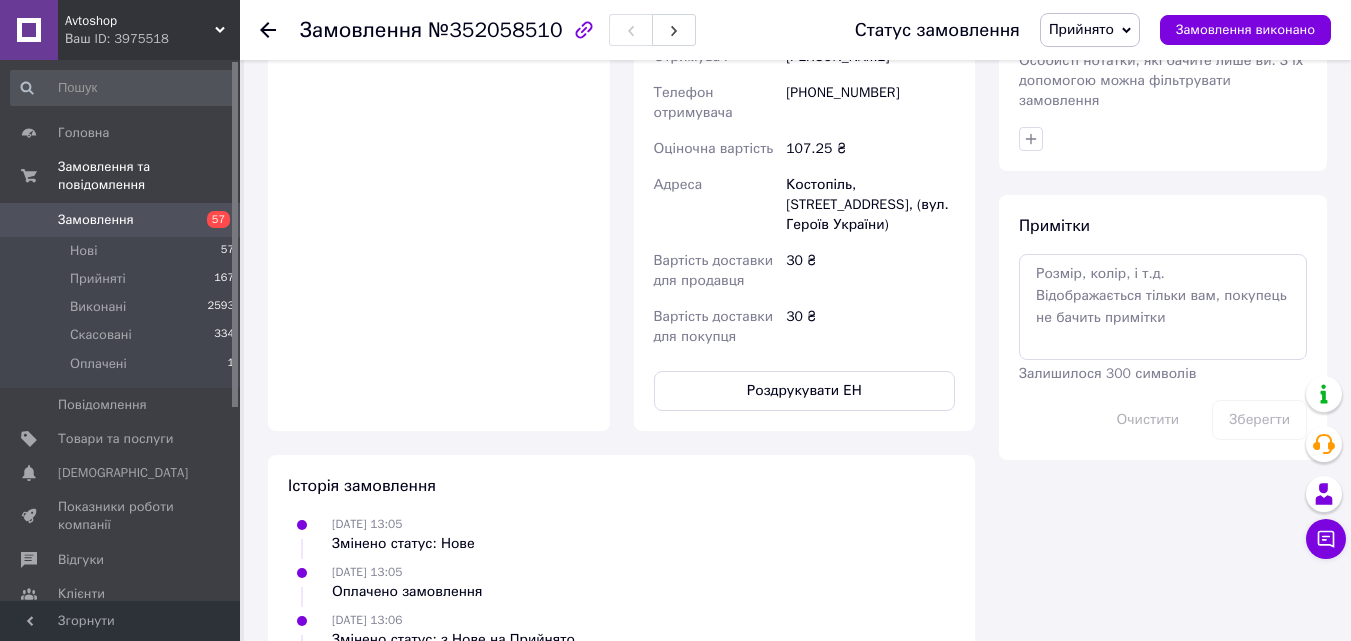 scroll, scrollTop: 1172, scrollLeft: 0, axis: vertical 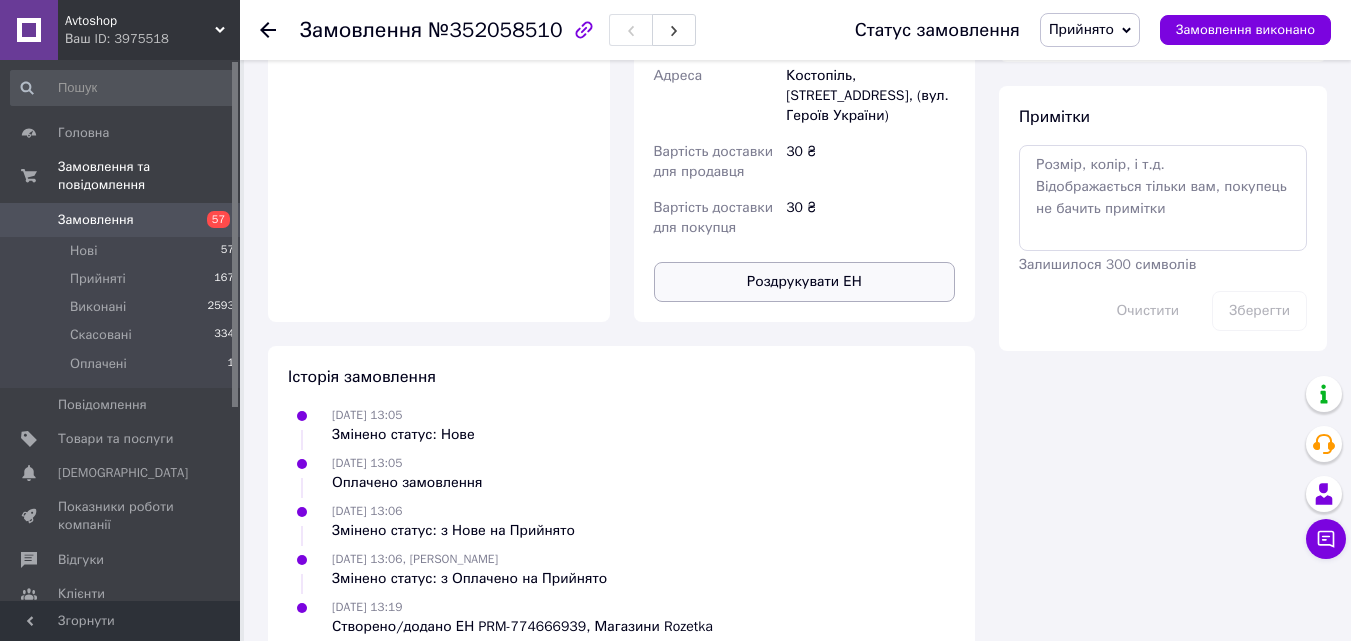 click on "Роздрукувати ЕН" at bounding box center (805, 282) 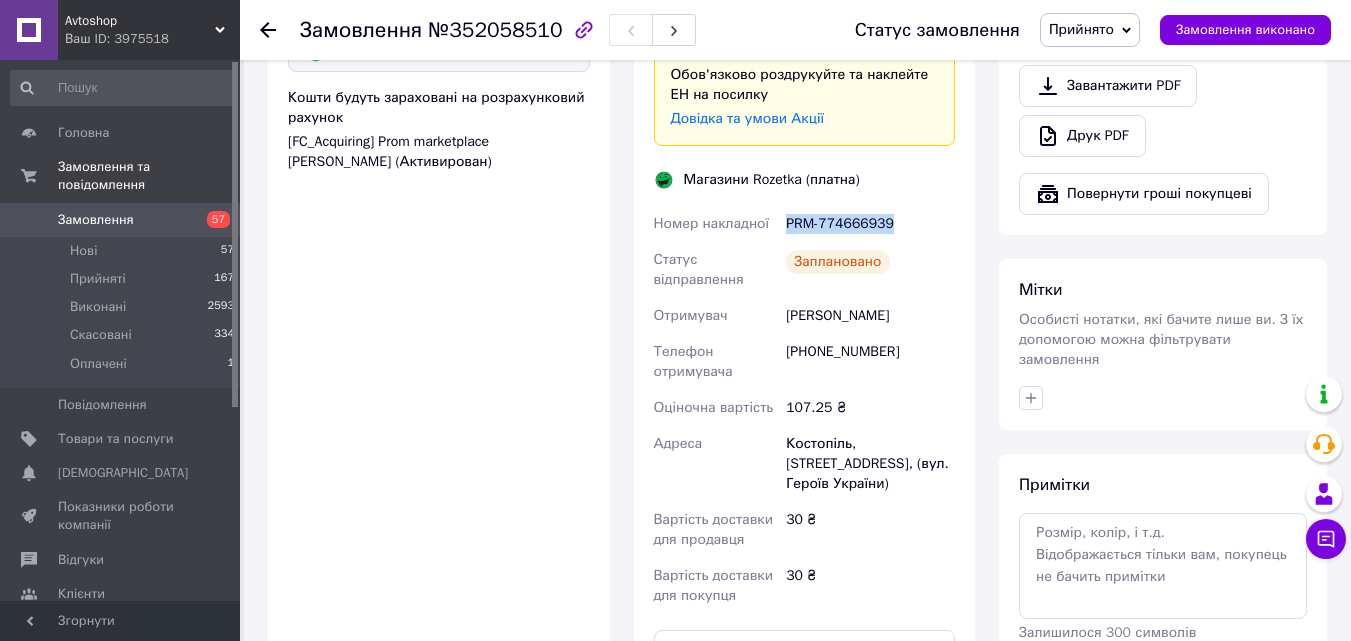 scroll, scrollTop: 772, scrollLeft: 0, axis: vertical 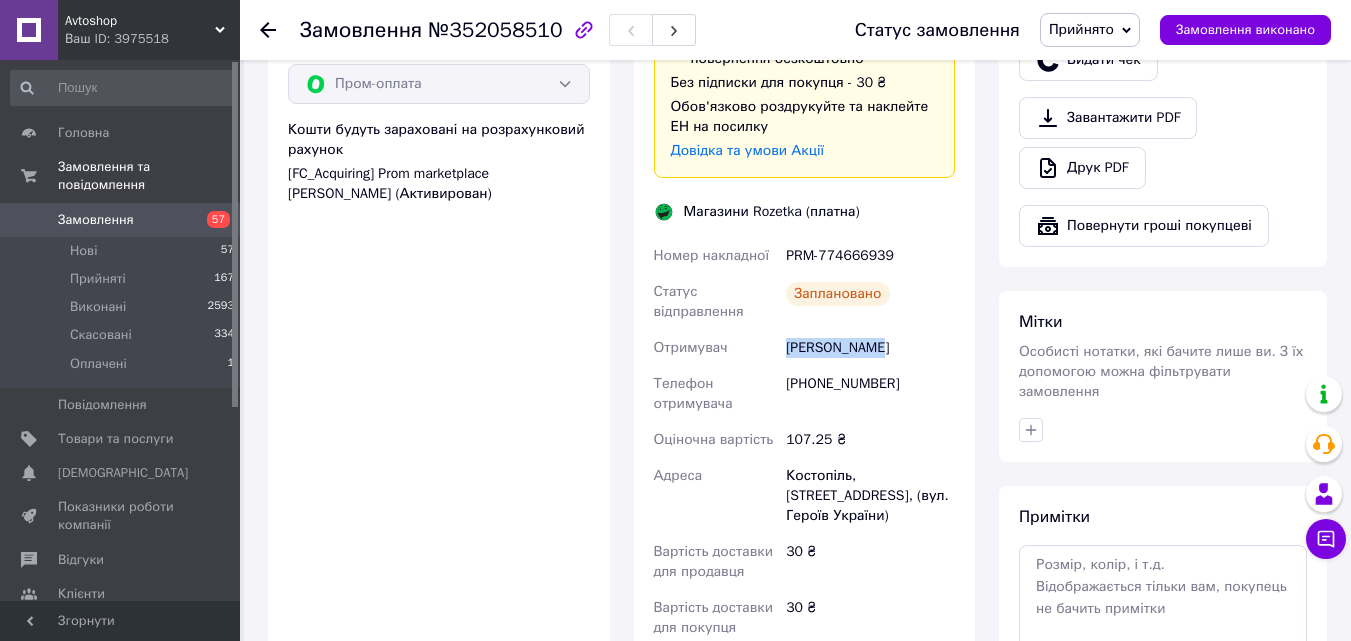 drag, startPoint x: 894, startPoint y: 354, endPoint x: 777, endPoint y: 349, distance: 117.10679 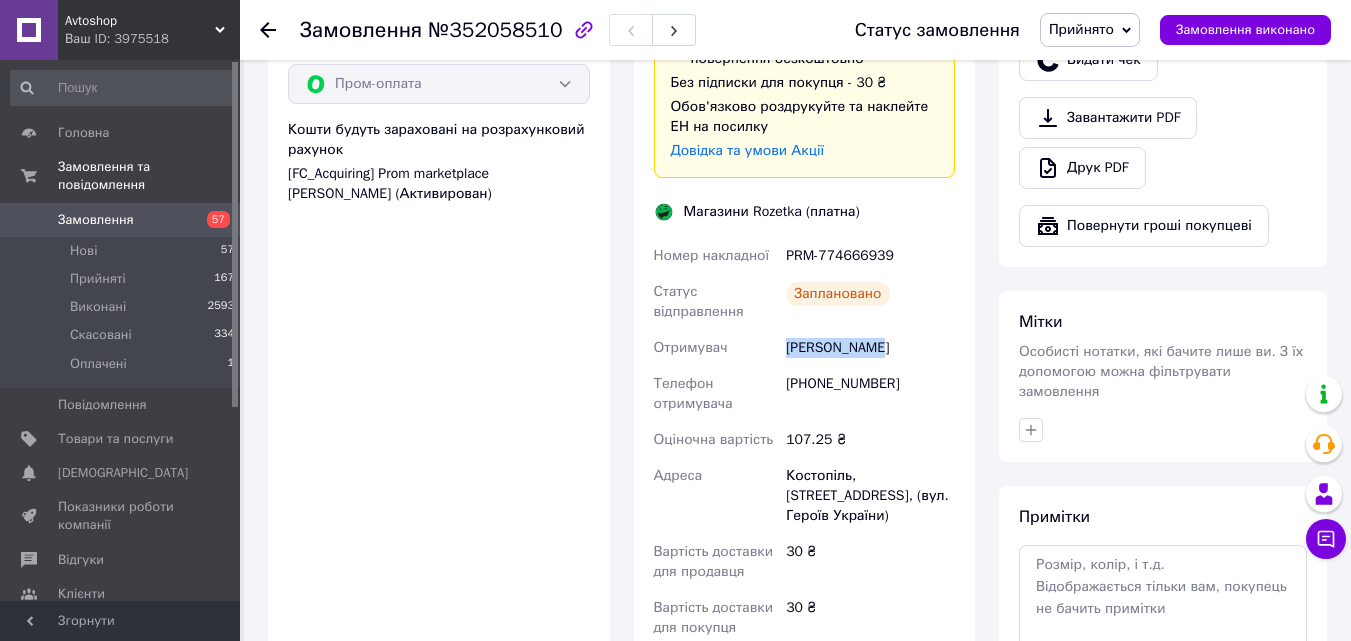 scroll, scrollTop: 1072, scrollLeft: 0, axis: vertical 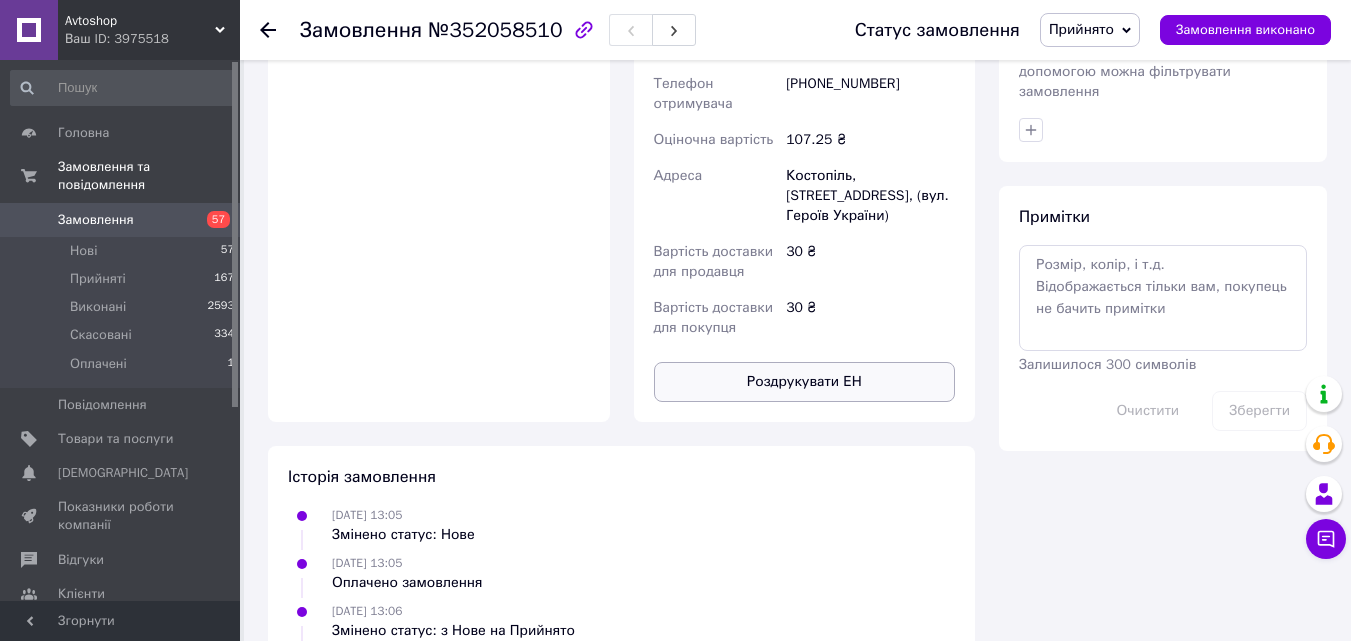 click on "Роздрукувати ЕН" at bounding box center (805, 382) 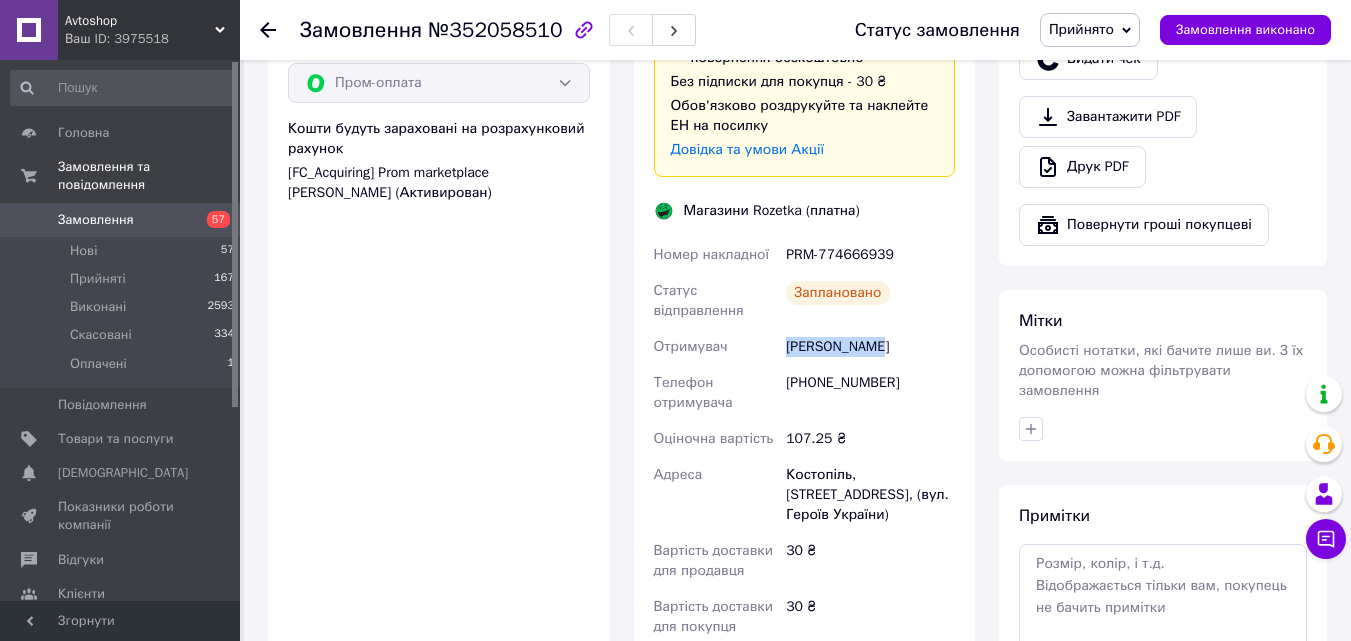 scroll, scrollTop: 772, scrollLeft: 0, axis: vertical 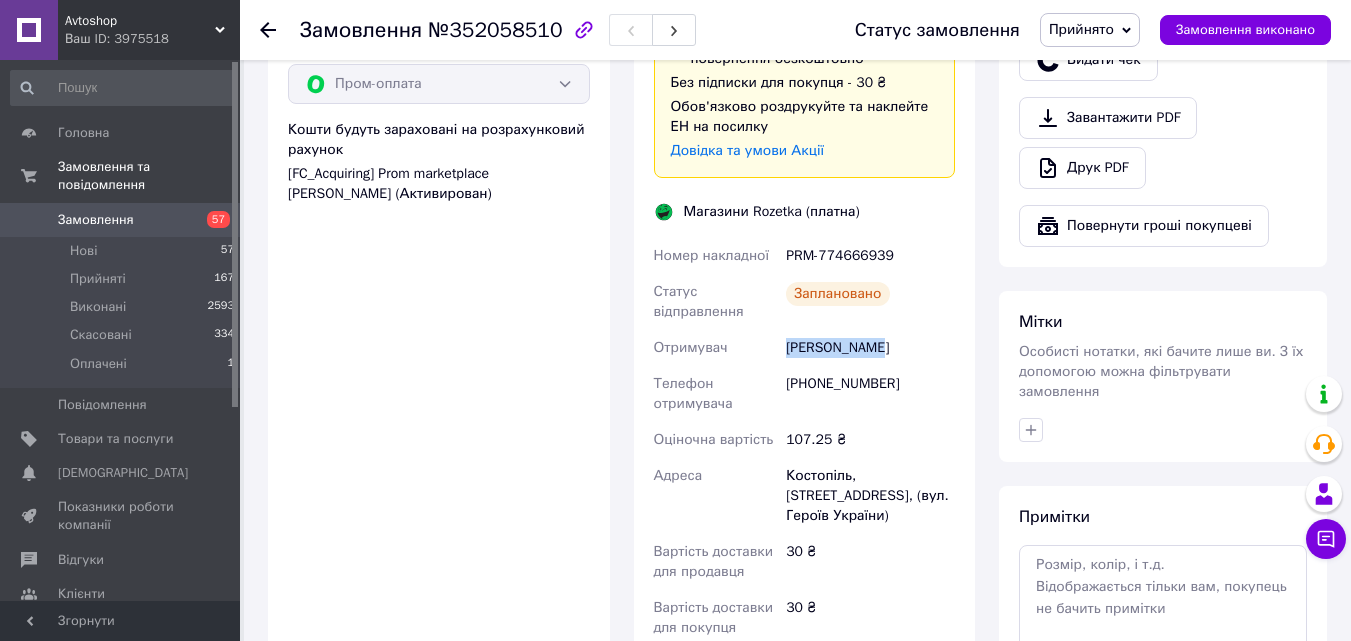 type 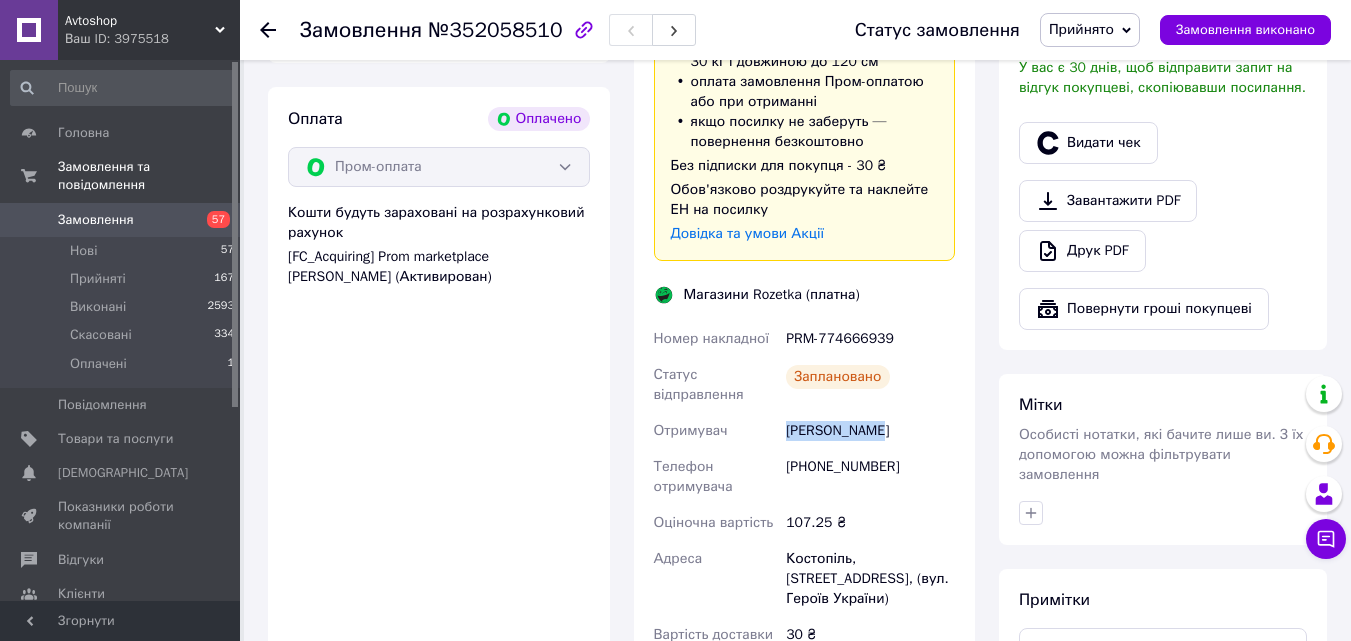 scroll, scrollTop: 772, scrollLeft: 0, axis: vertical 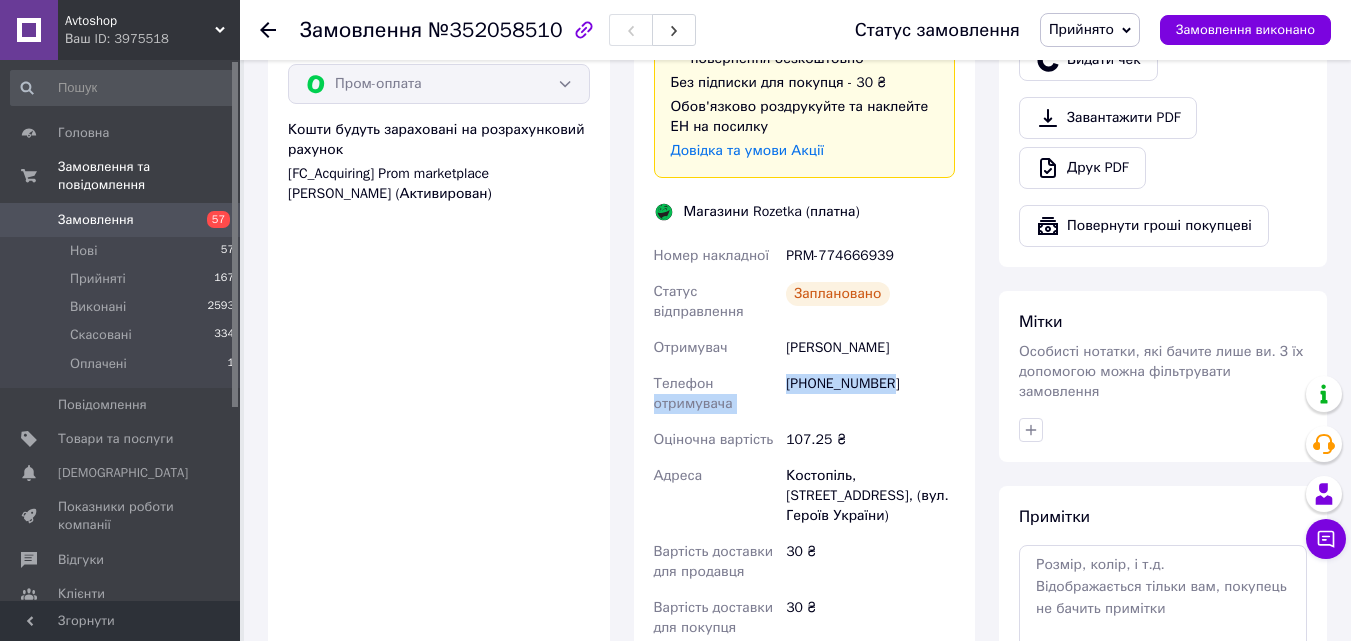 drag, startPoint x: 897, startPoint y: 385, endPoint x: 777, endPoint y: 389, distance: 120.06665 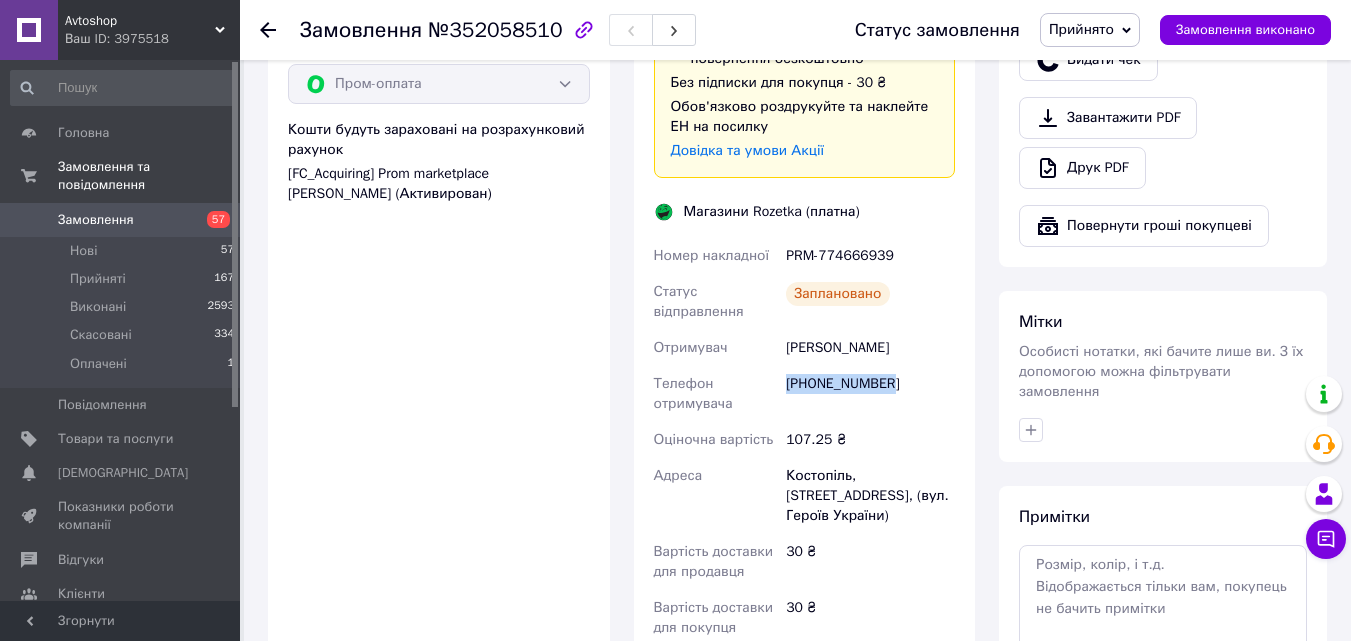 drag, startPoint x: 898, startPoint y: 381, endPoint x: 787, endPoint y: 383, distance: 111.01801 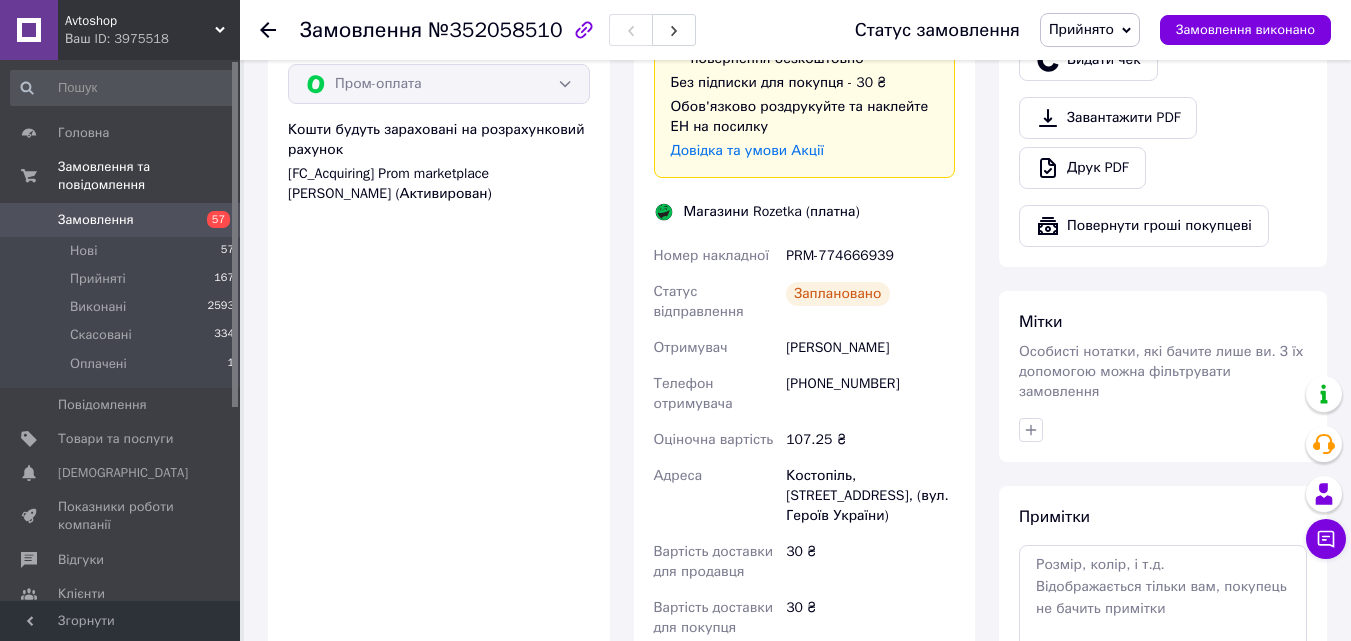 click 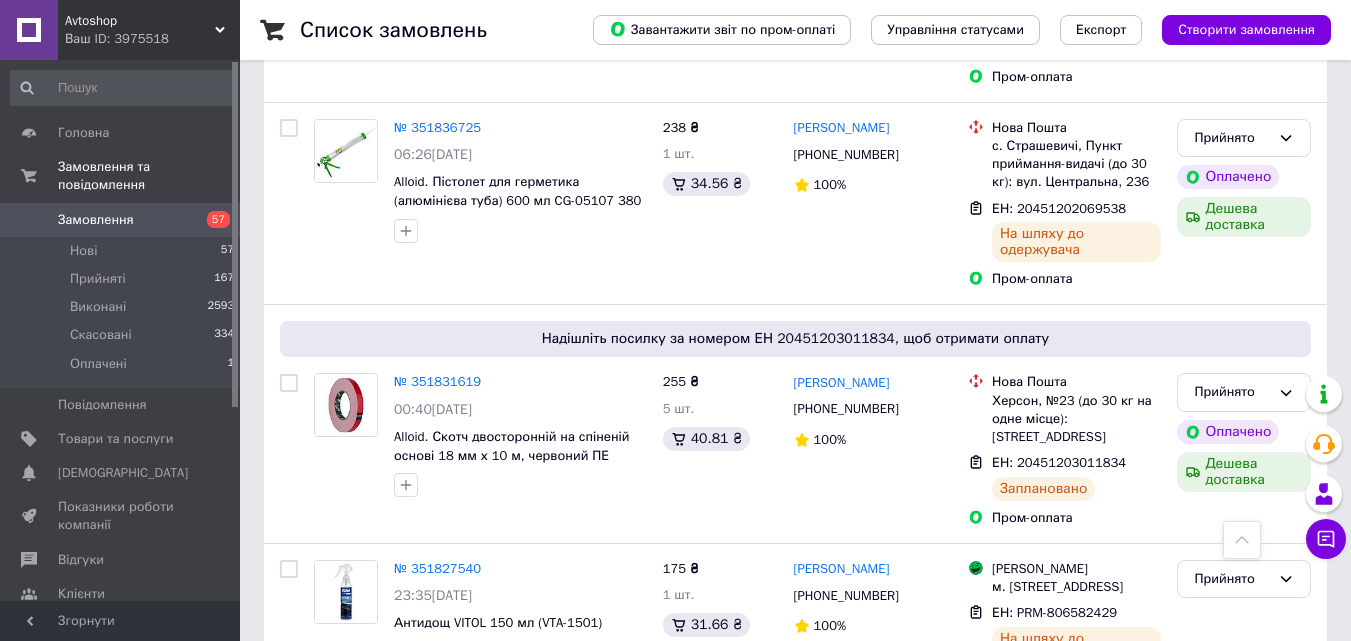 scroll, scrollTop: 4200, scrollLeft: 0, axis: vertical 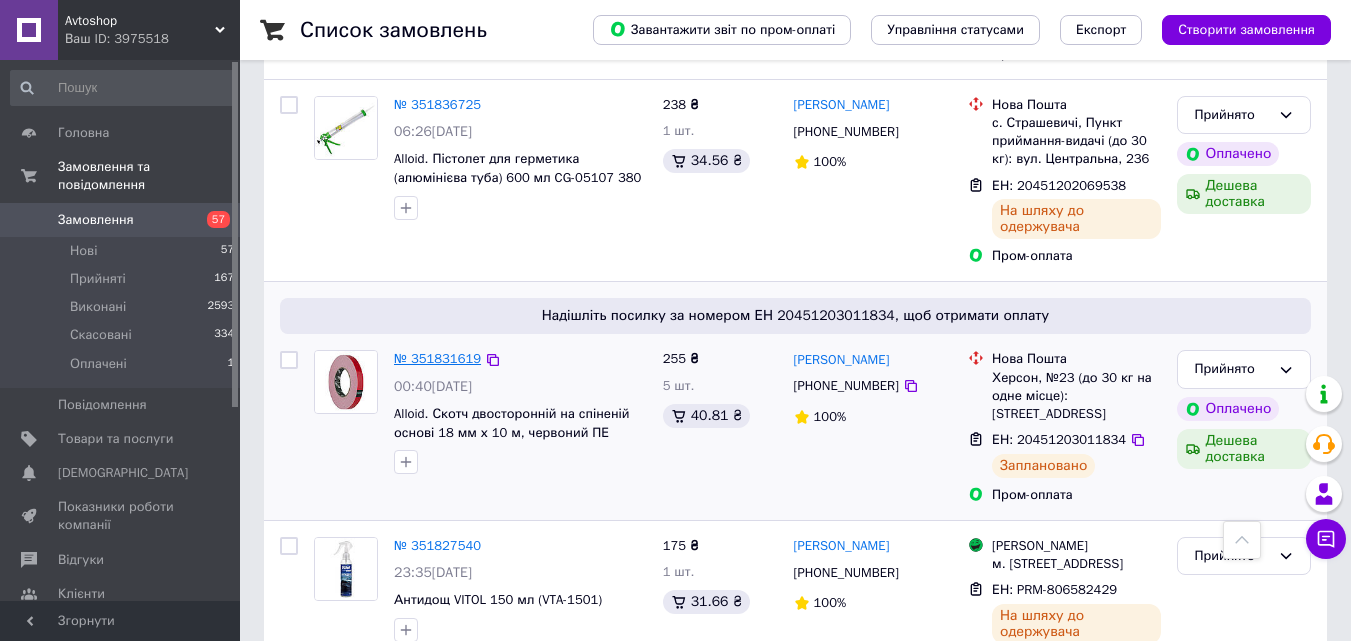 click on "№ 351831619" at bounding box center [437, 358] 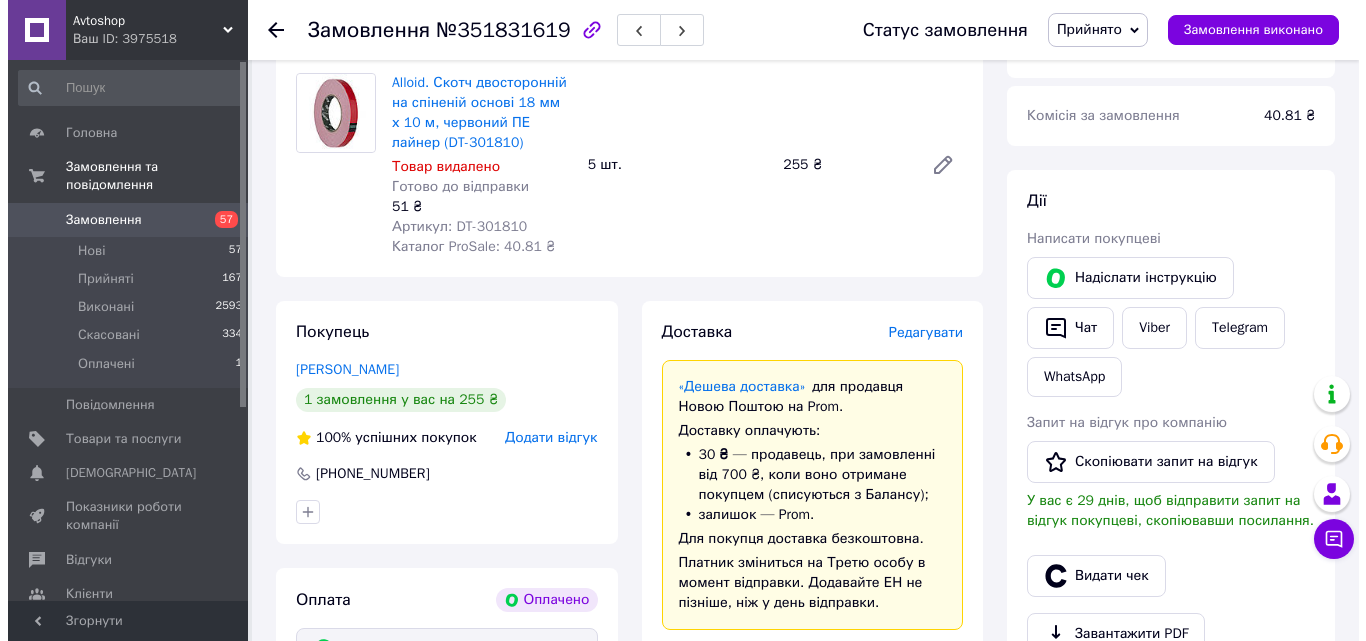 scroll, scrollTop: 120, scrollLeft: 0, axis: vertical 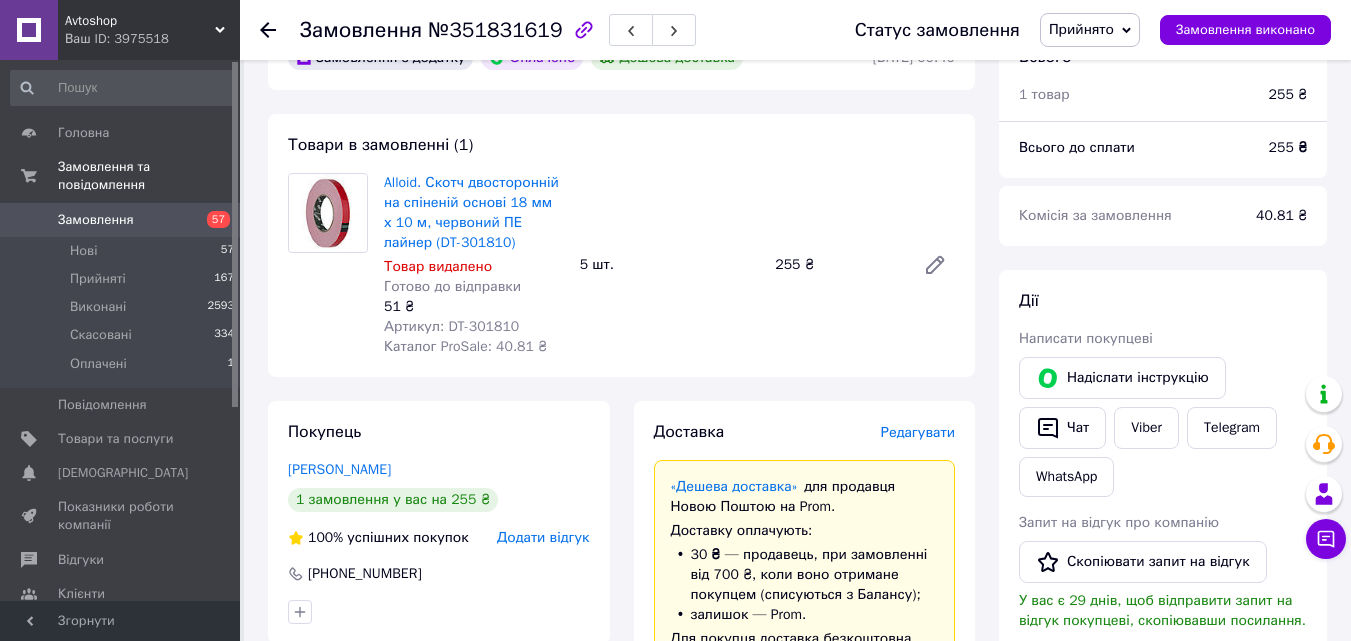 click on "Редагувати" at bounding box center [918, 432] 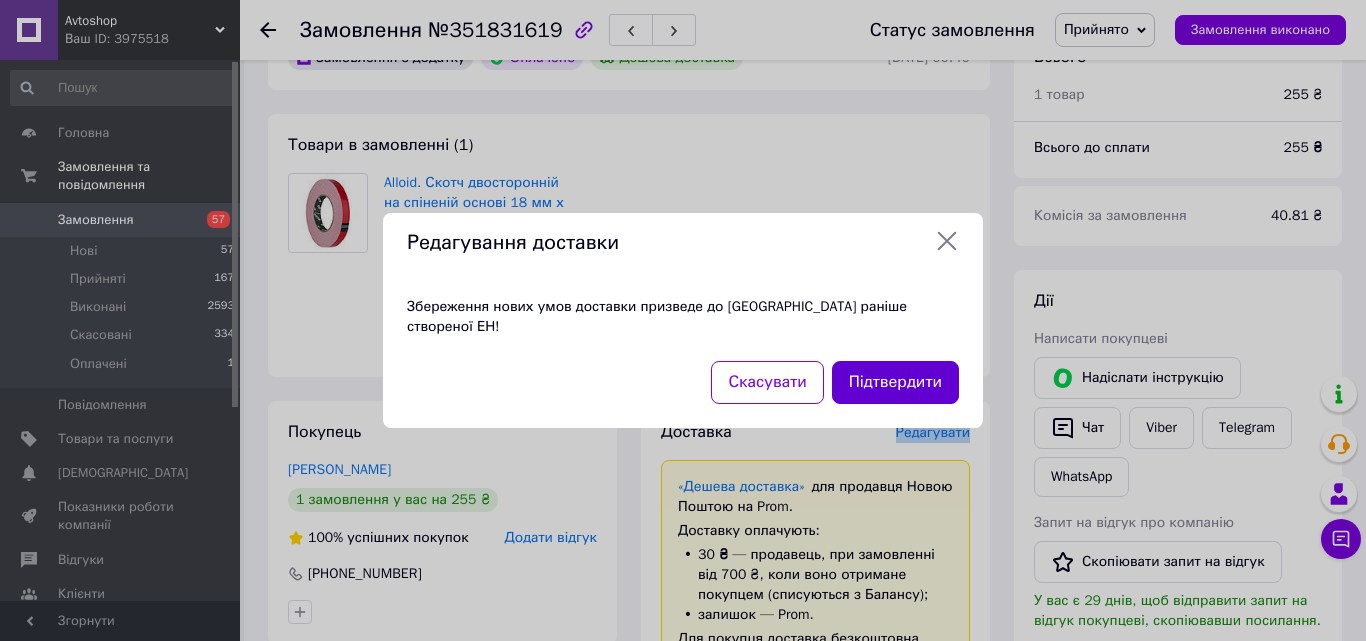 click on "Підтвердити" at bounding box center [895, 382] 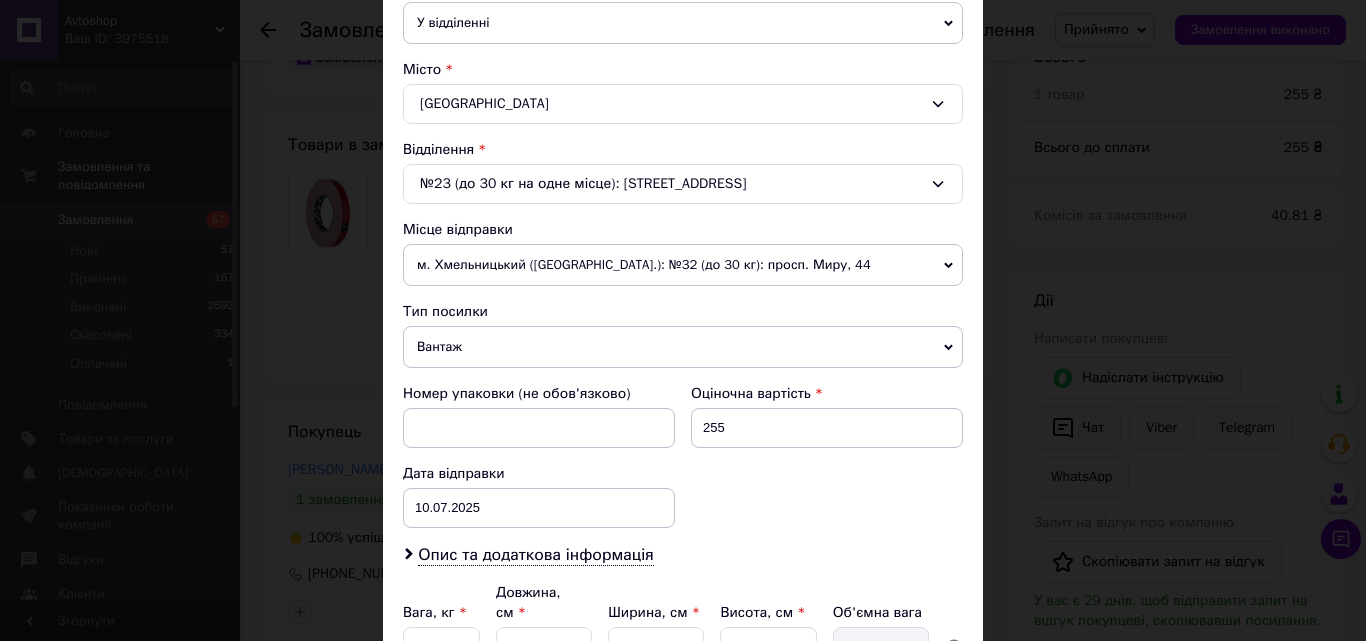 scroll, scrollTop: 500, scrollLeft: 0, axis: vertical 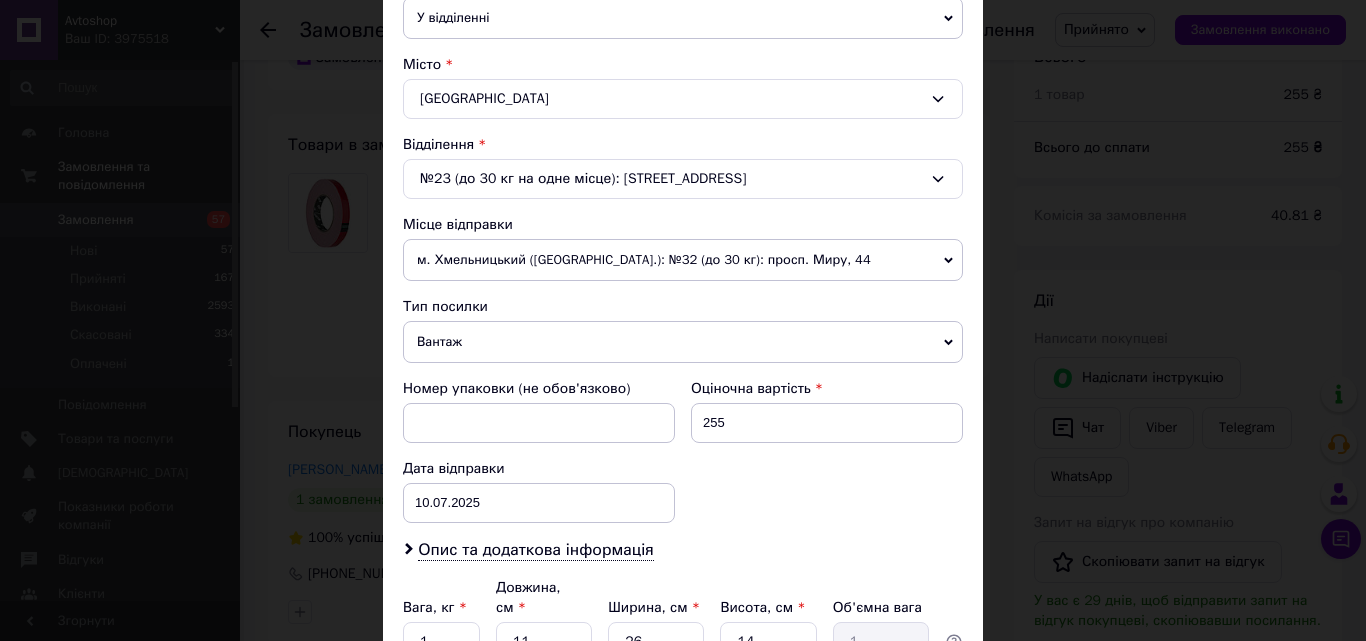 click on "м. Хмельницький ([GEOGRAPHIC_DATA].): №32 (до 30 кг): просп. Миру, 44" at bounding box center (683, 260) 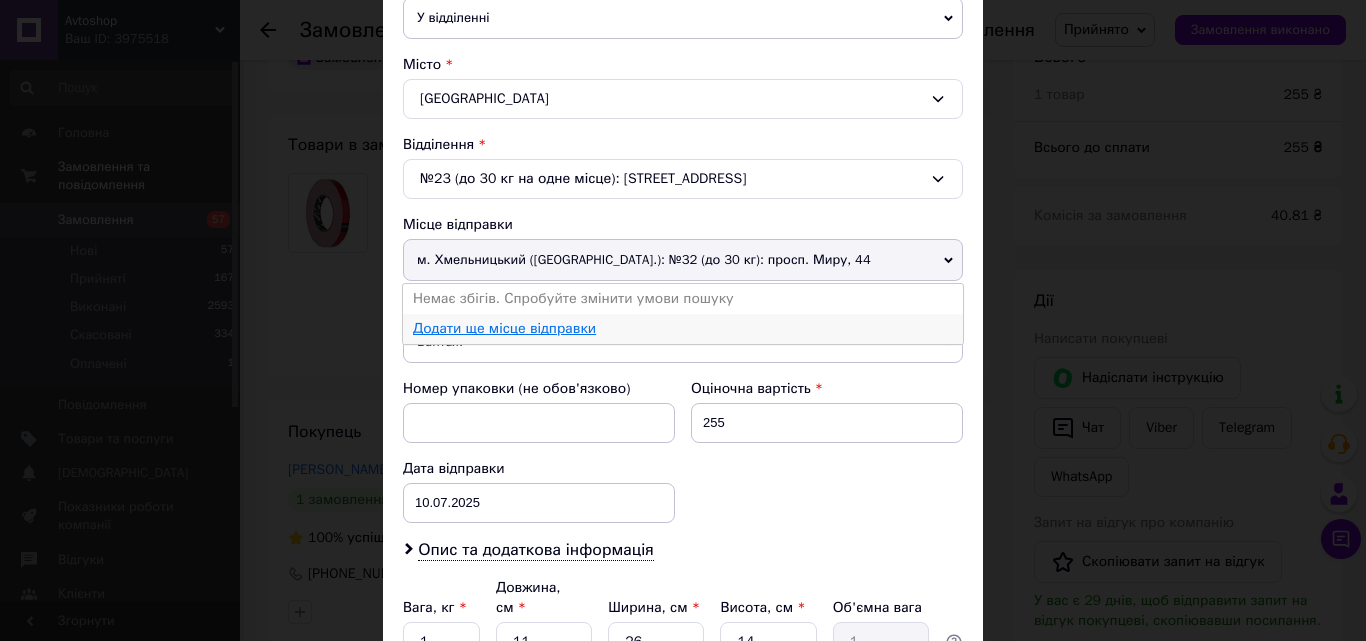 click on "Додати ще місце відправки" at bounding box center (504, 328) 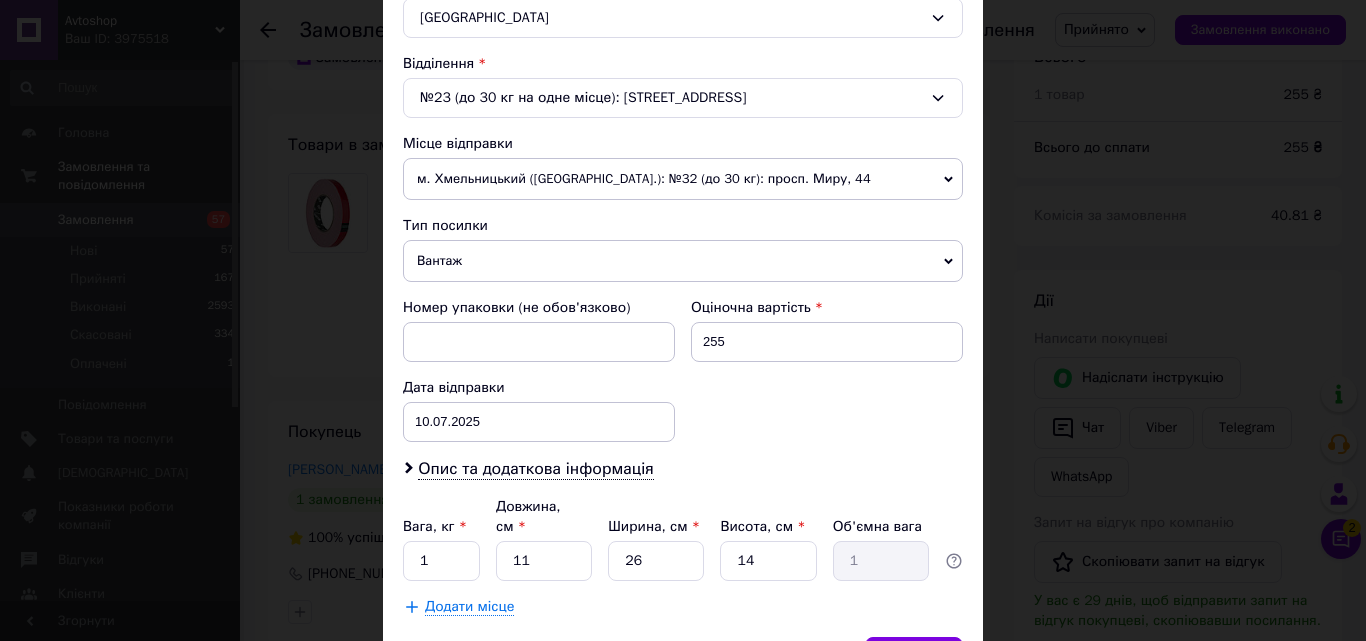 scroll, scrollTop: 687, scrollLeft: 0, axis: vertical 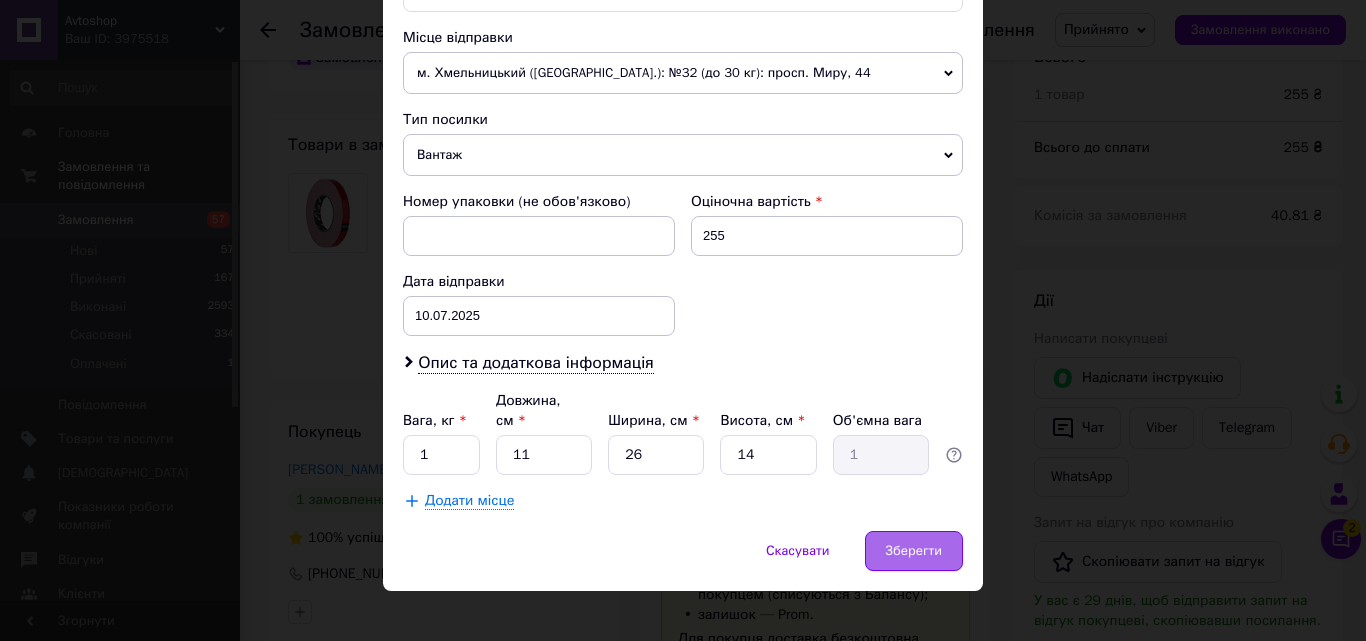 click on "Зберегти" at bounding box center (914, 551) 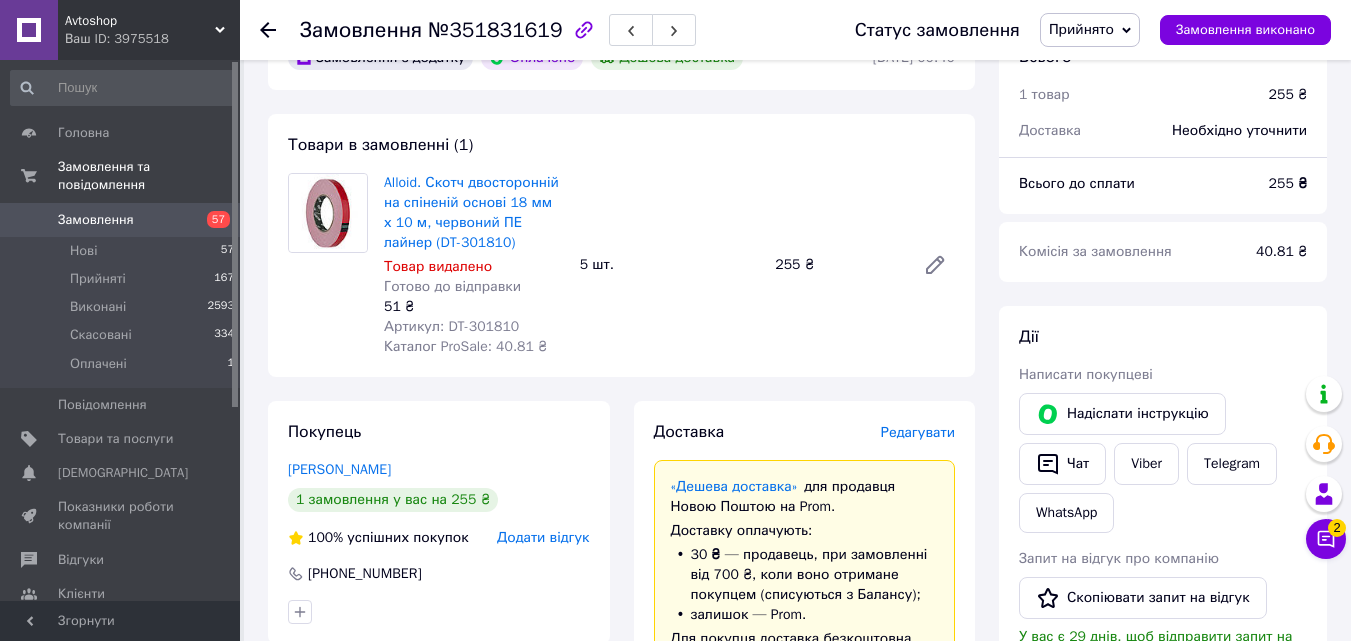 click on "Редагувати" at bounding box center (918, 432) 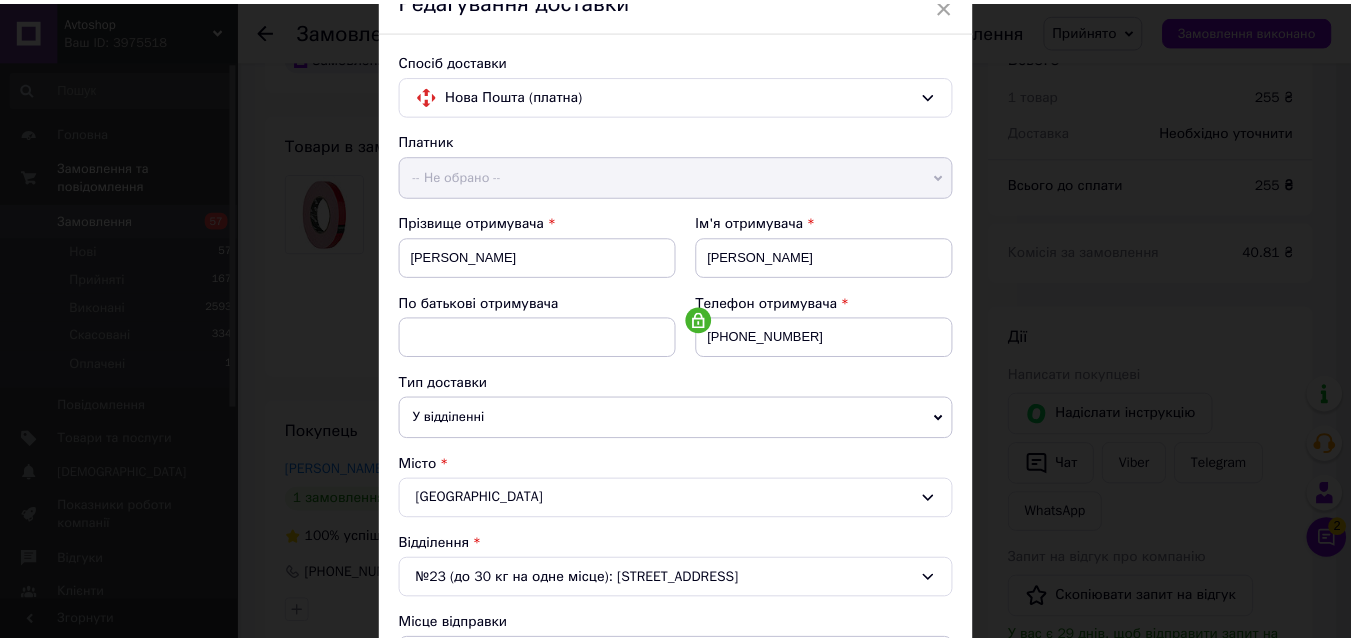 scroll, scrollTop: 0, scrollLeft: 0, axis: both 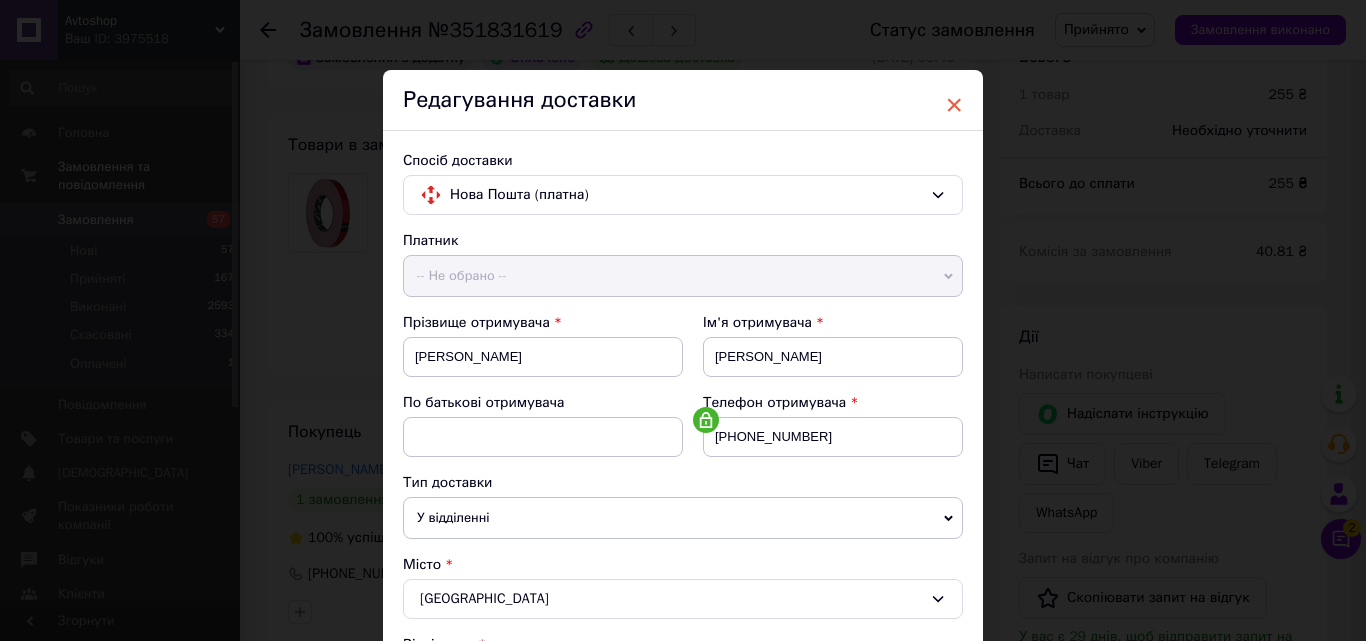 click on "×" at bounding box center [954, 105] 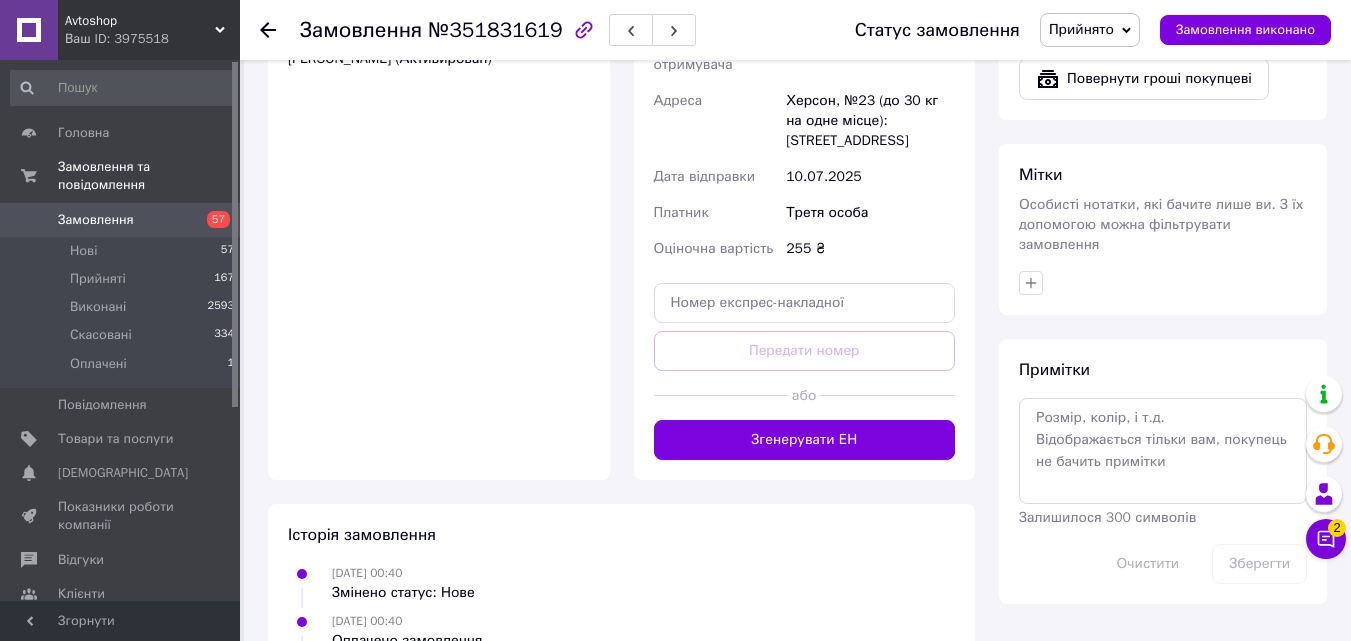 scroll, scrollTop: 920, scrollLeft: 0, axis: vertical 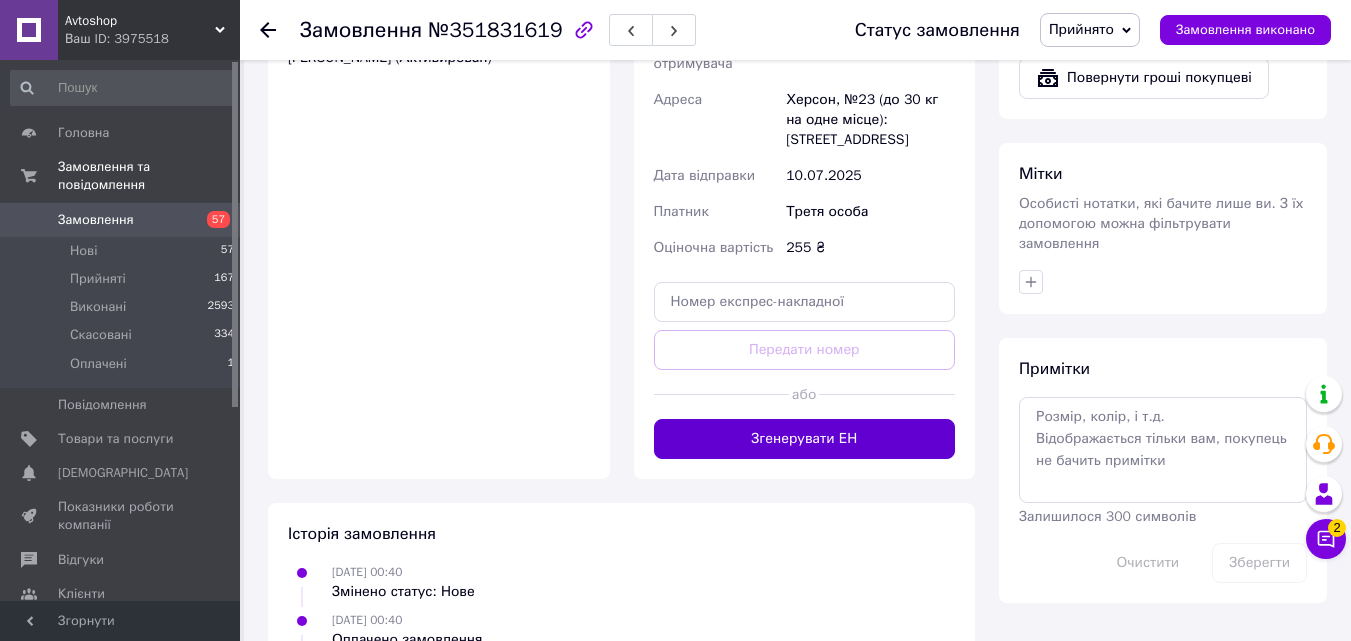 click on "Згенерувати ЕН" at bounding box center [805, 439] 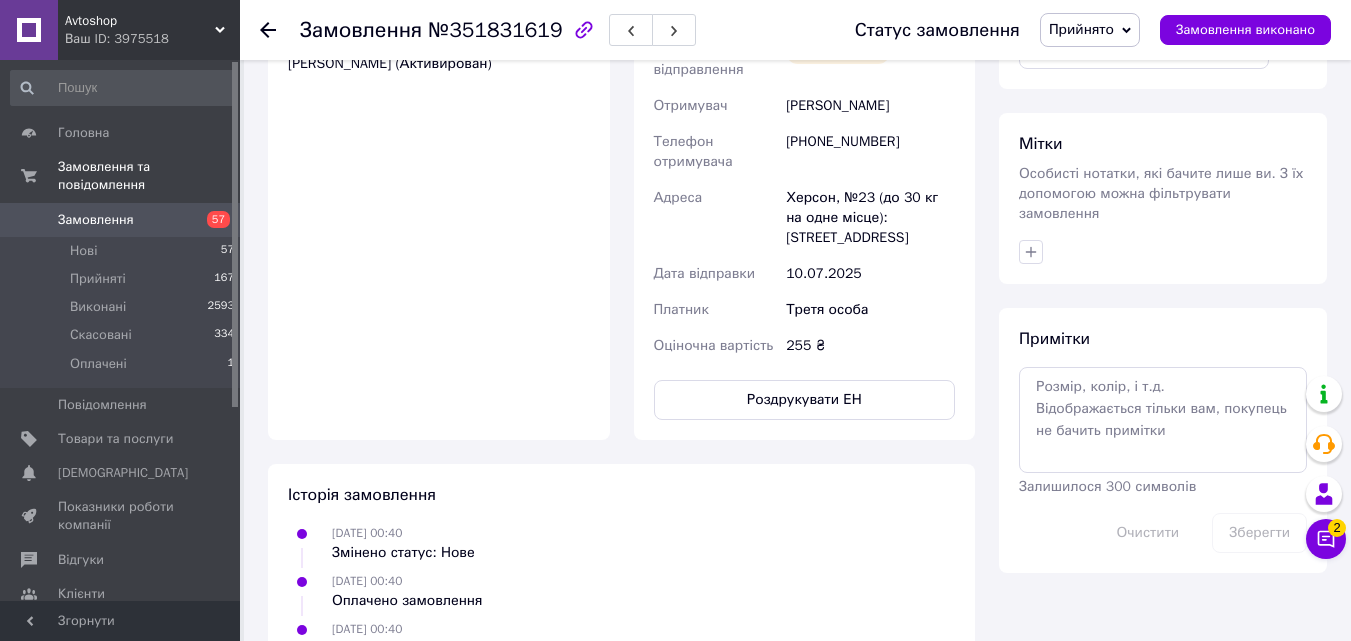 scroll, scrollTop: 920, scrollLeft: 0, axis: vertical 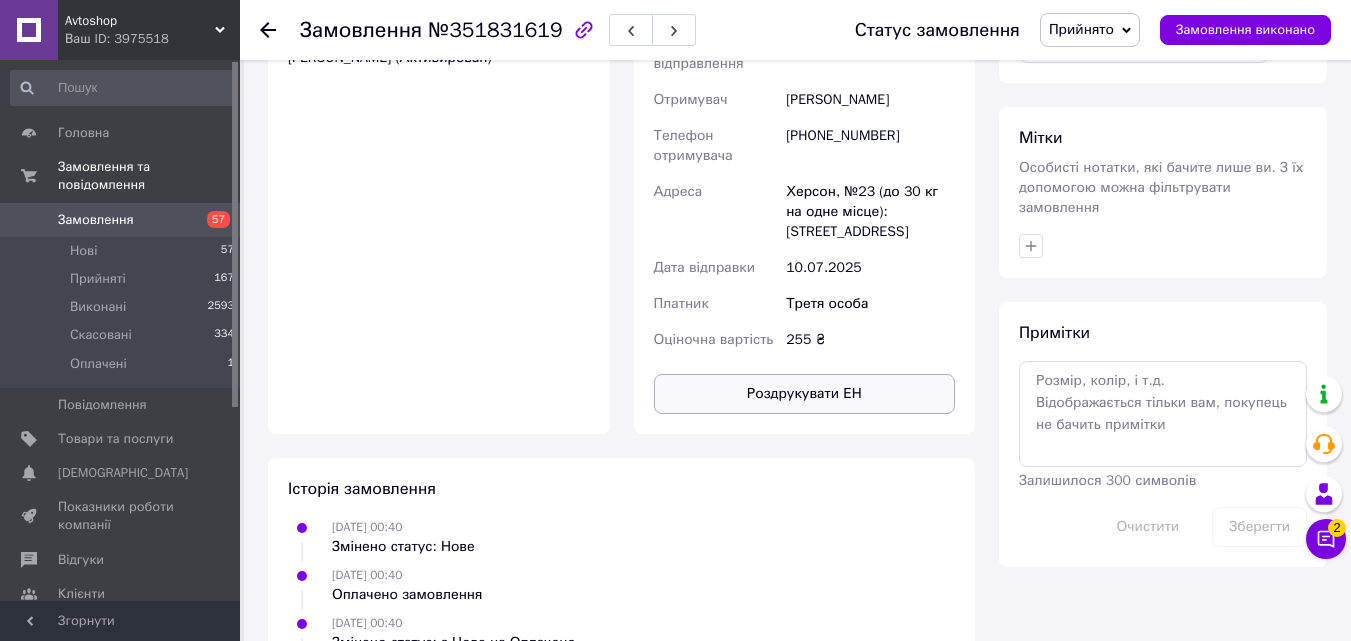click on "Роздрукувати ЕН" at bounding box center (805, 394) 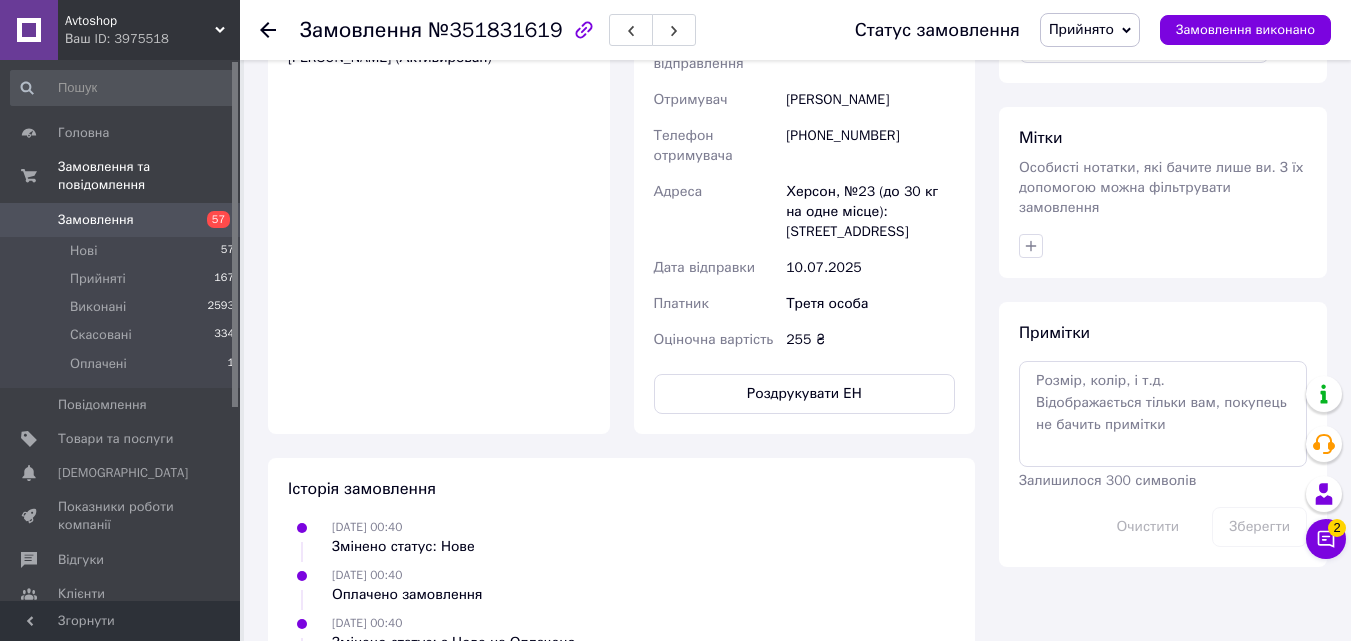 click on "Оплата Оплачено Пром-оплата Кошти будуть зараховані на розрахунковий рахунок [FC_Acquiring] Prom marketplace [PERSON_NAME] (Активирован)" at bounding box center (439, 151) 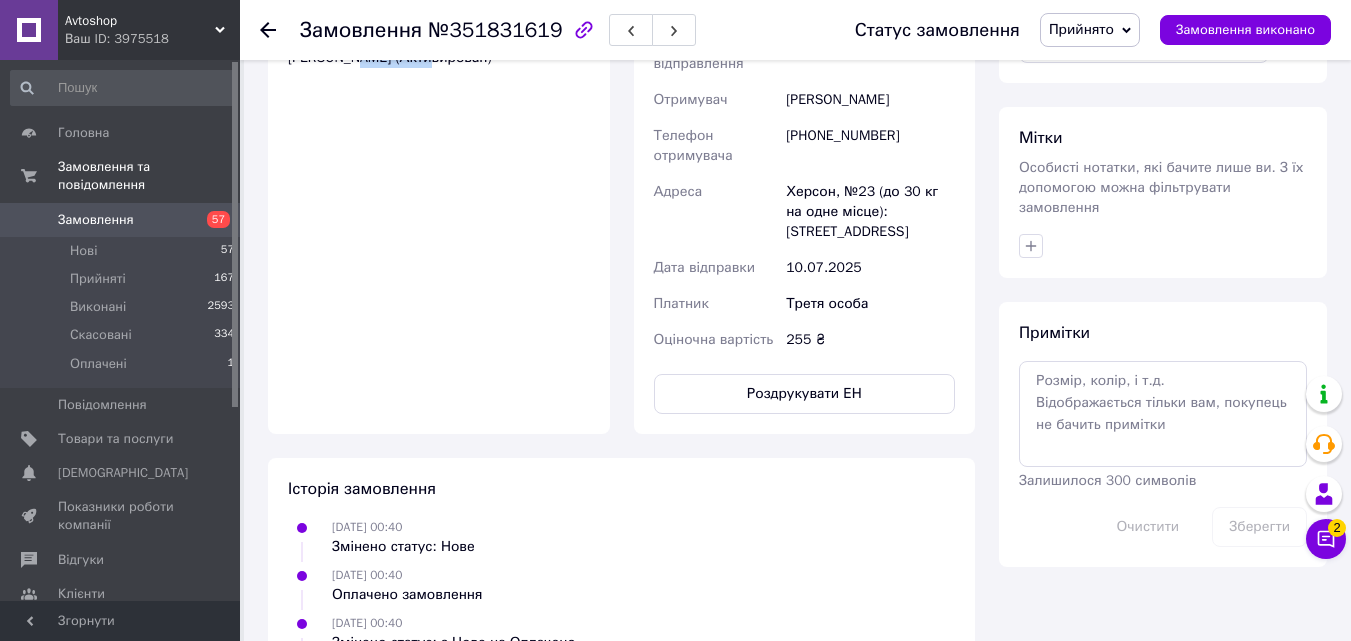 scroll, scrollTop: 820, scrollLeft: 0, axis: vertical 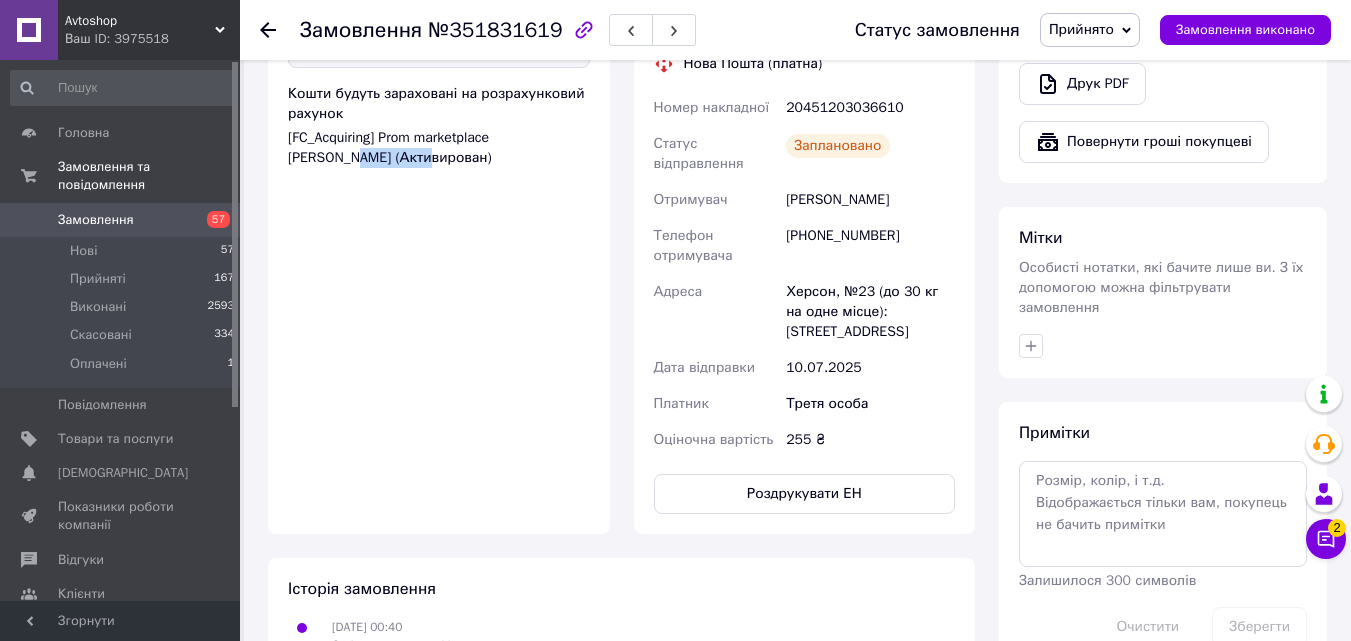 drag, startPoint x: 928, startPoint y: 200, endPoint x: 781, endPoint y: 214, distance: 147.66516 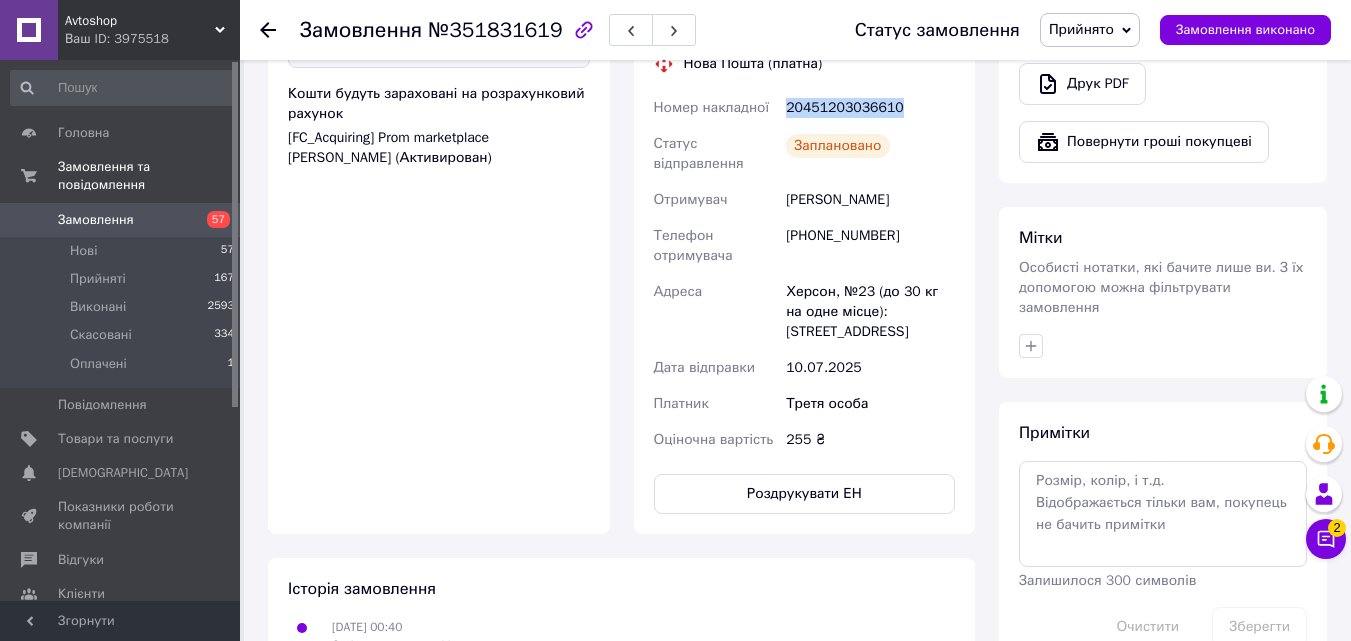 drag, startPoint x: 898, startPoint y: 91, endPoint x: 783, endPoint y: 98, distance: 115.212845 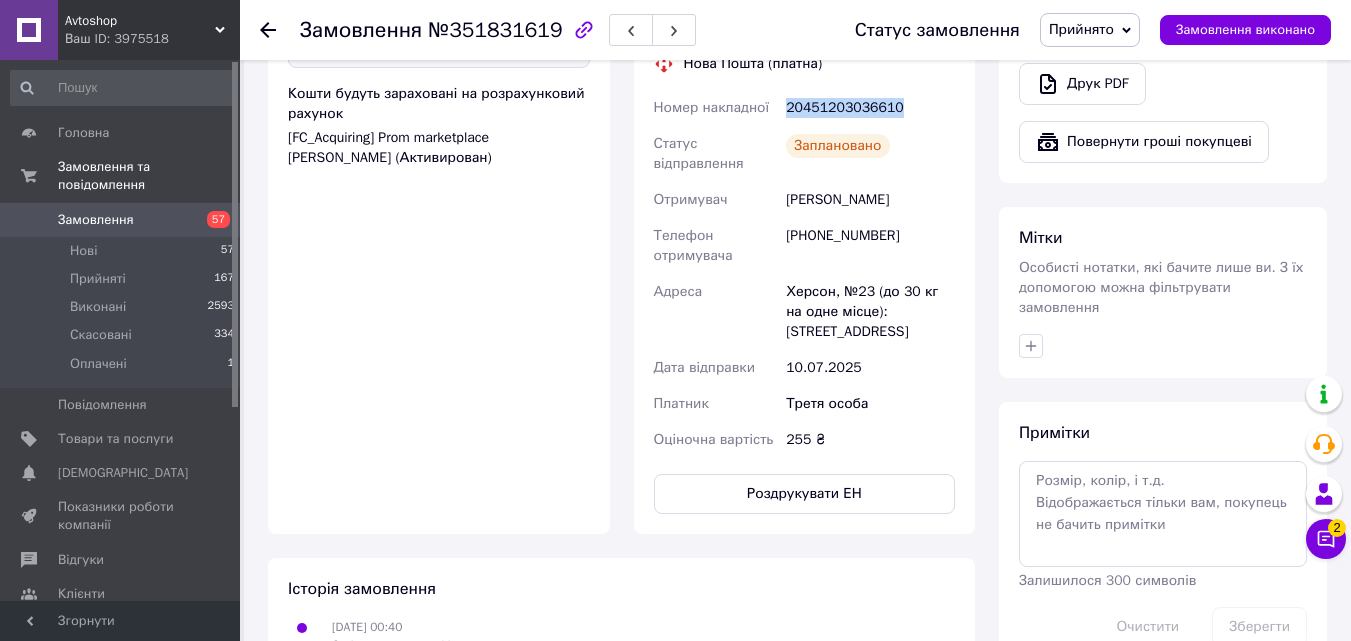 click on "20451203036610" at bounding box center (870, 108) 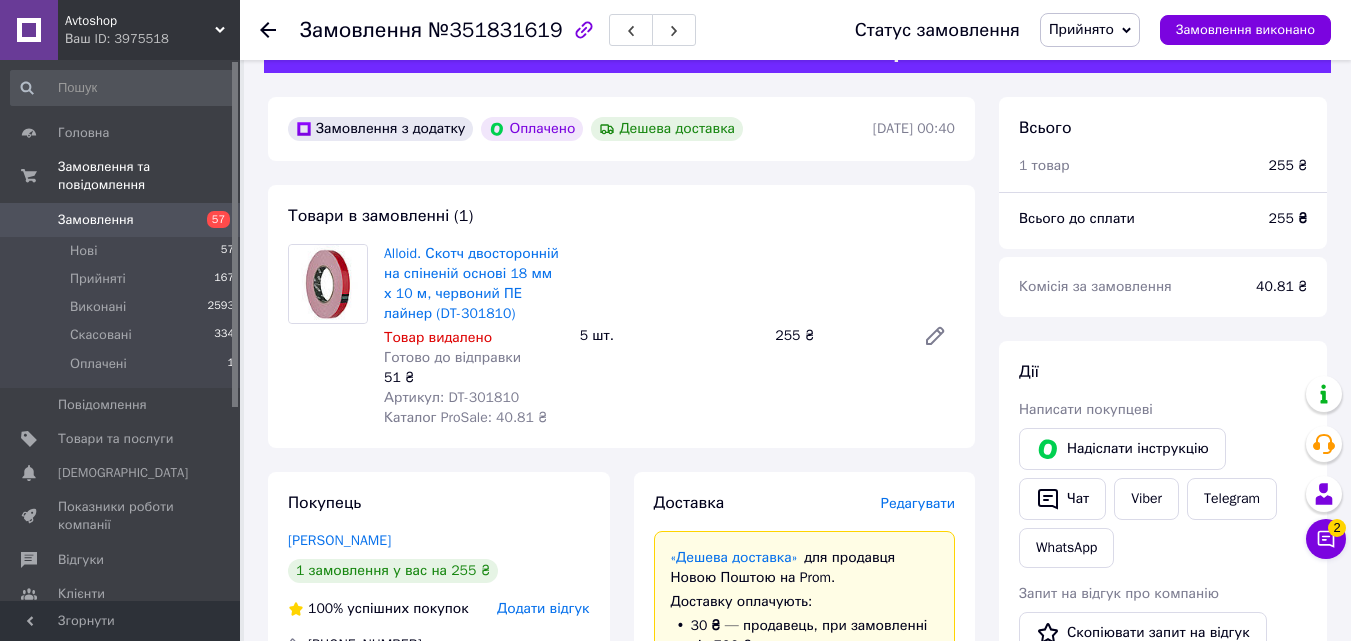 scroll, scrollTop: 20, scrollLeft: 0, axis: vertical 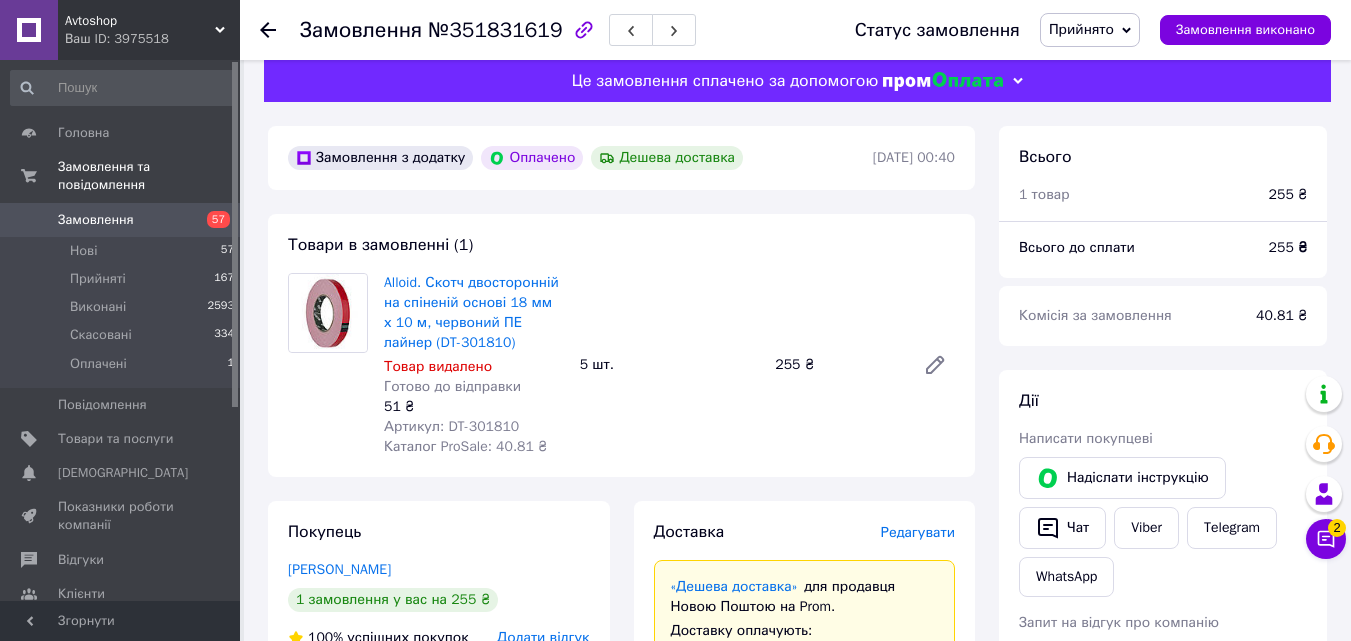 click 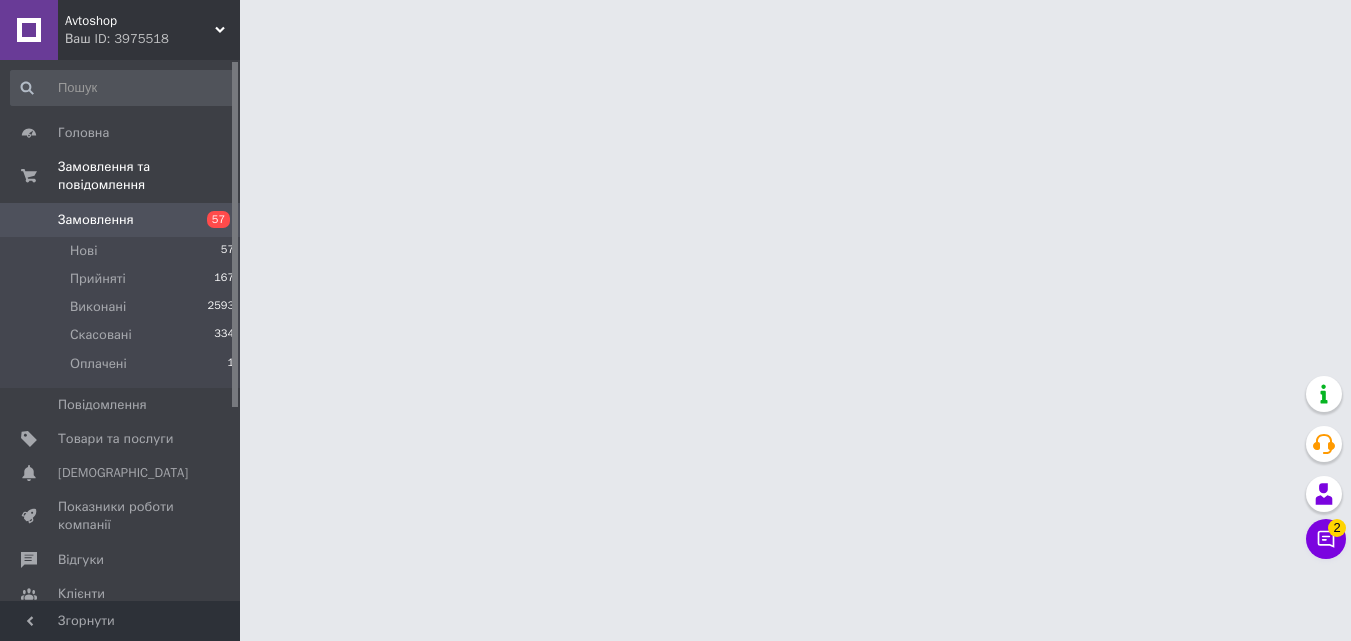 scroll, scrollTop: 0, scrollLeft: 0, axis: both 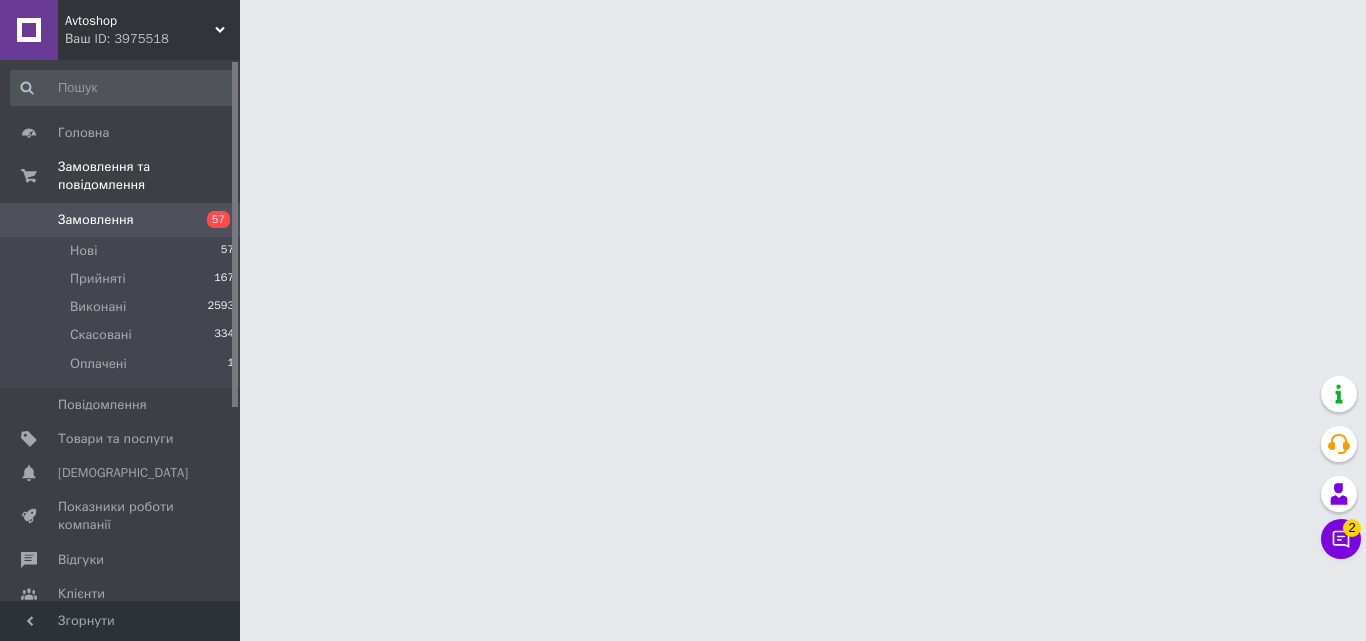 click 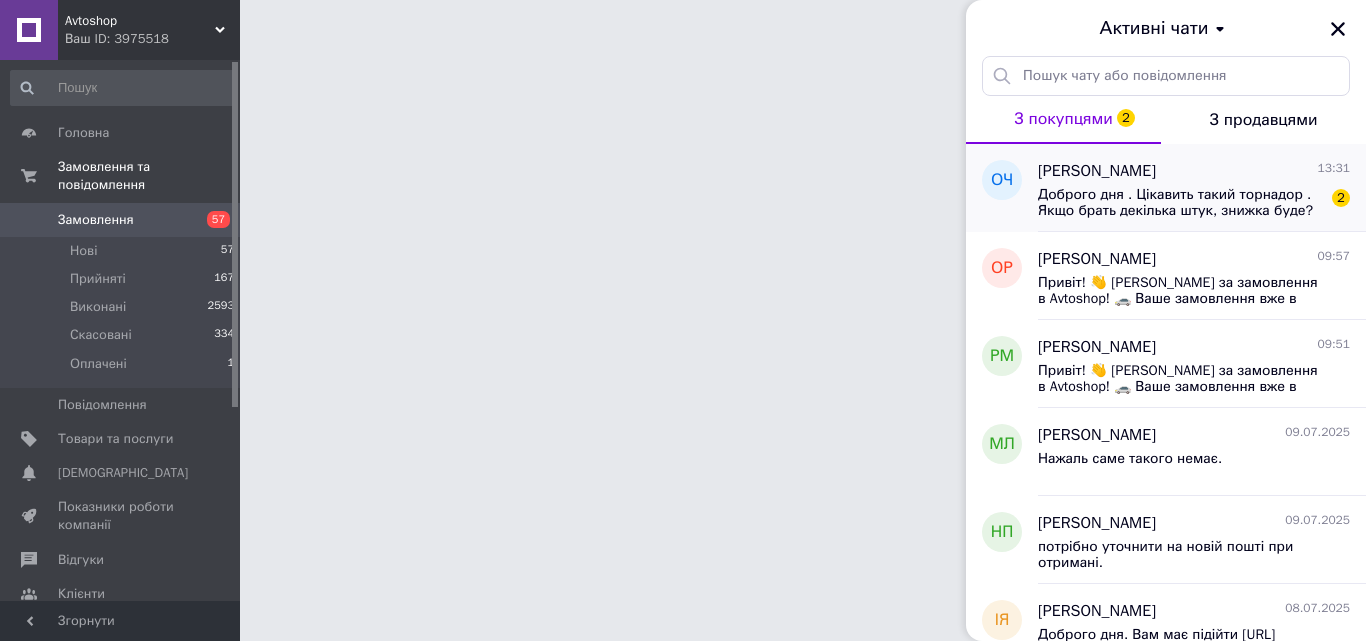 click on "Доброго дня . Цікавить такий торнадор . Якщо брать декілька штук, знижка буде?" at bounding box center (1180, 203) 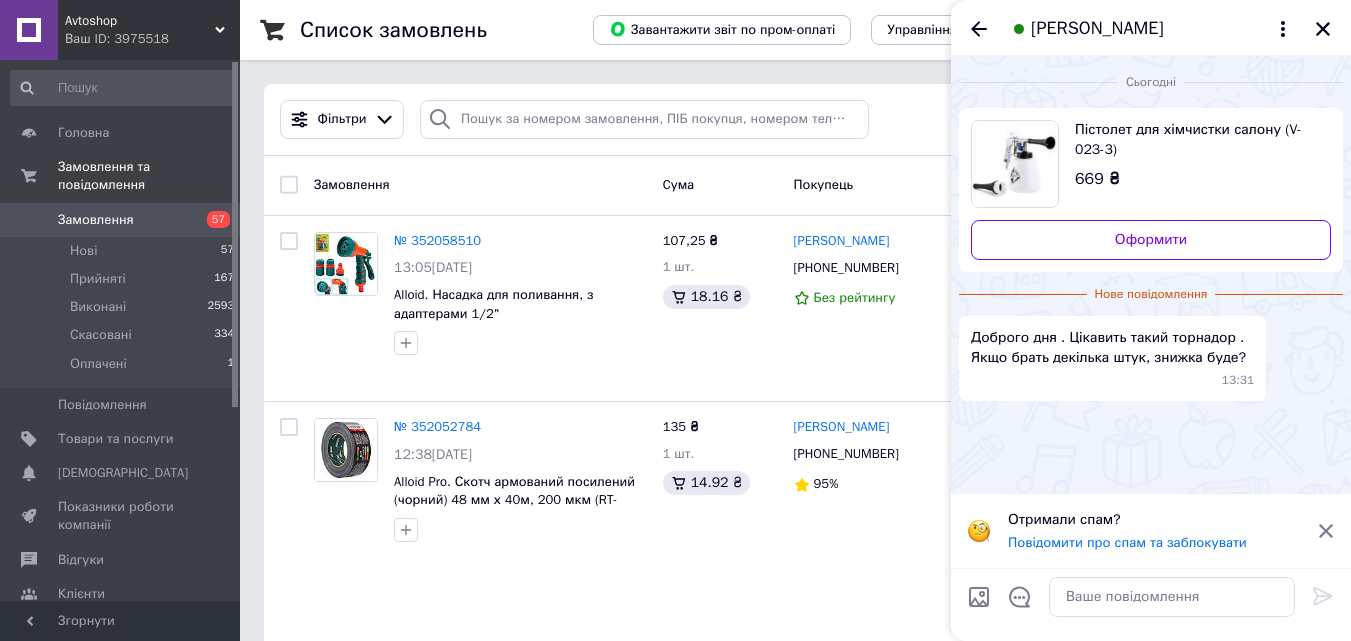 click on "Пістолет для хімчистки салону (V-023-3)" at bounding box center [1195, 140] 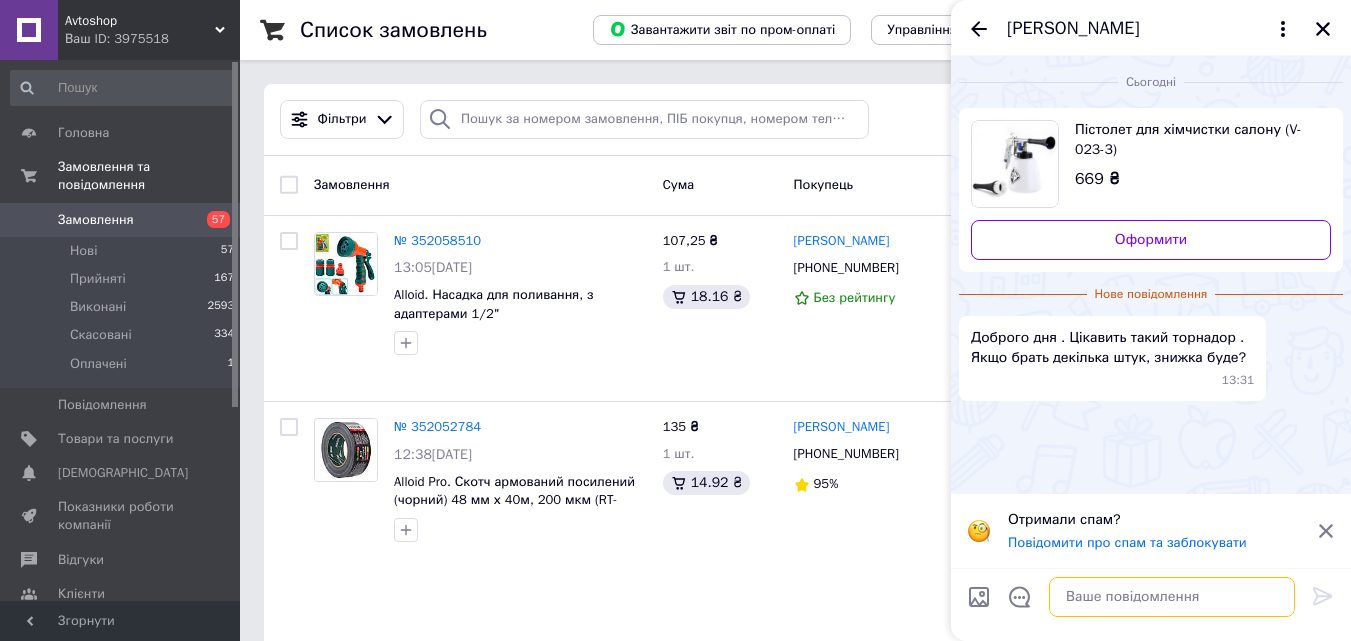 click at bounding box center [1172, 597] 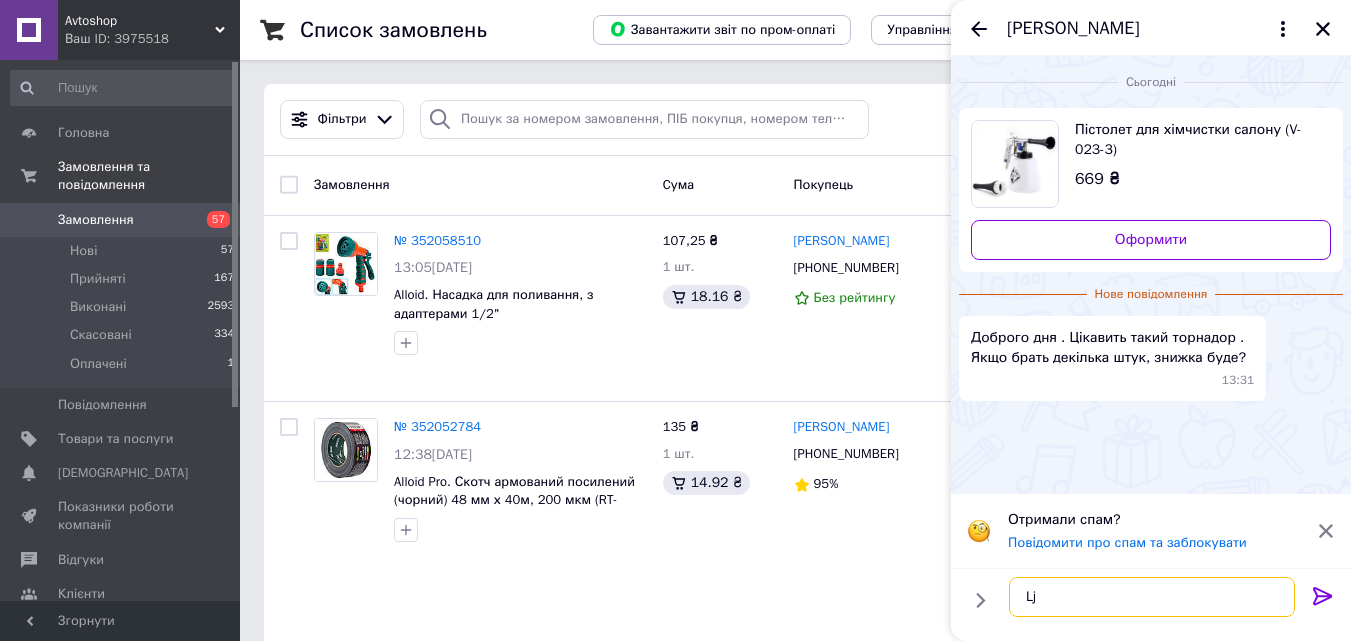 type on "L" 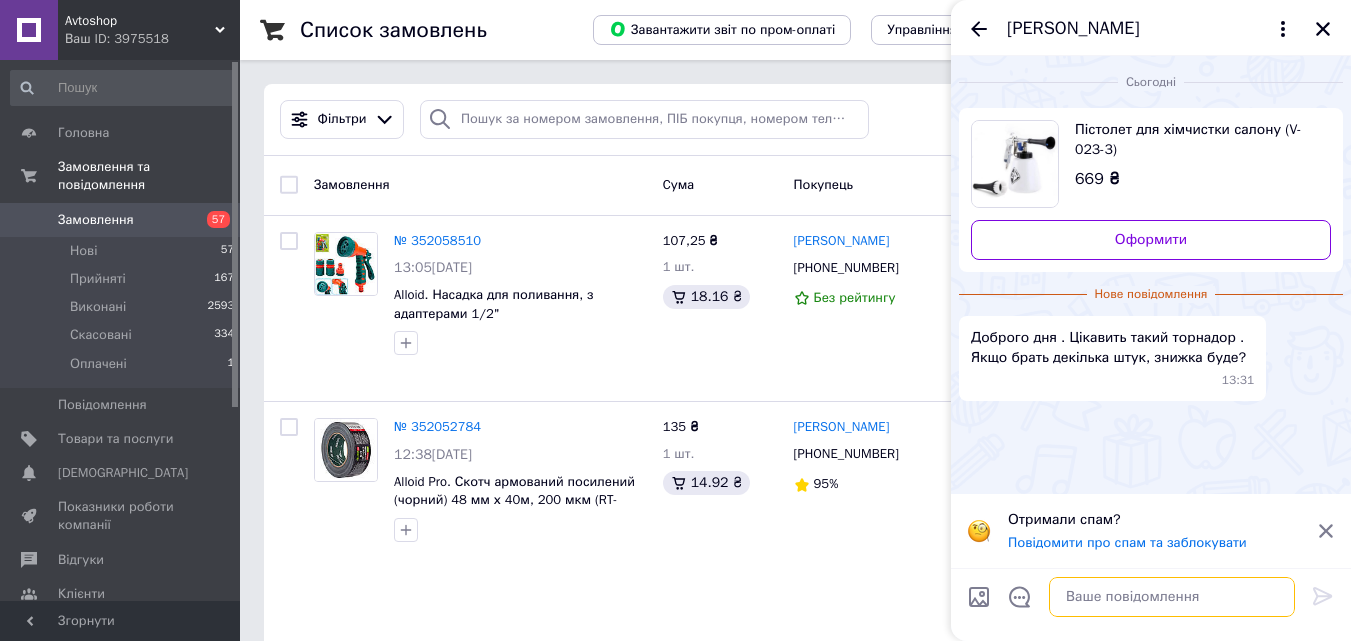 click at bounding box center (1172, 597) 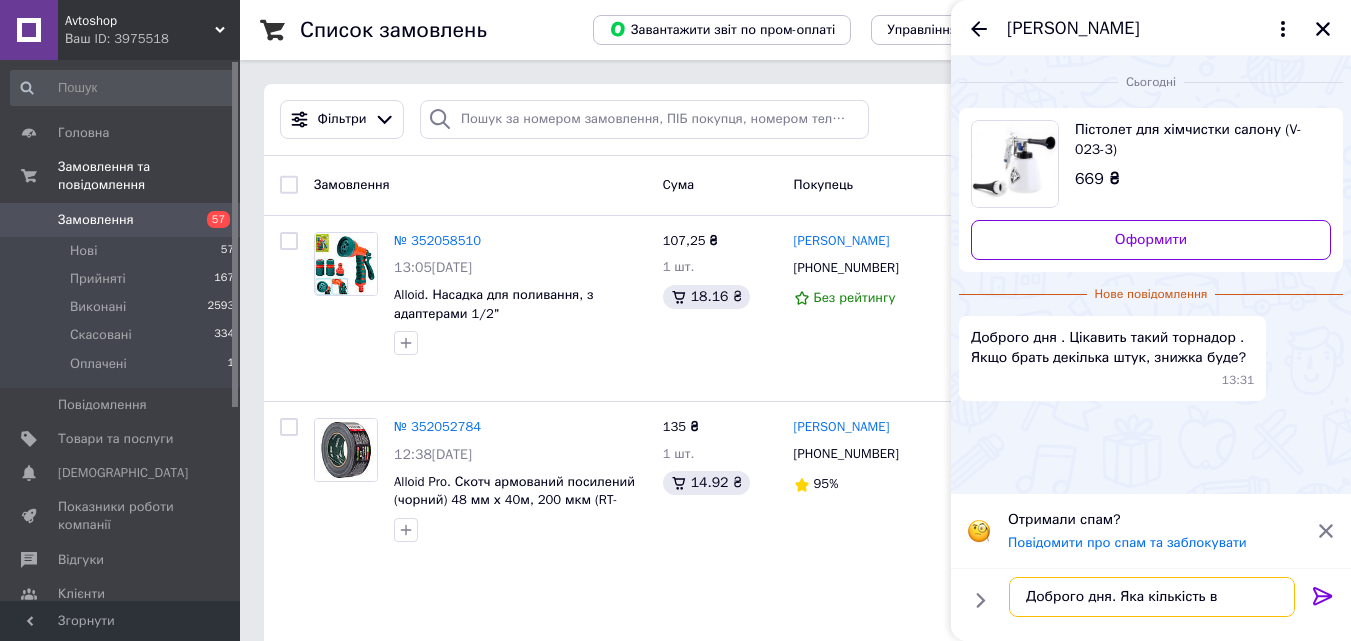 click on "Доброго дня. Яка кількість в" at bounding box center (1152, 597) 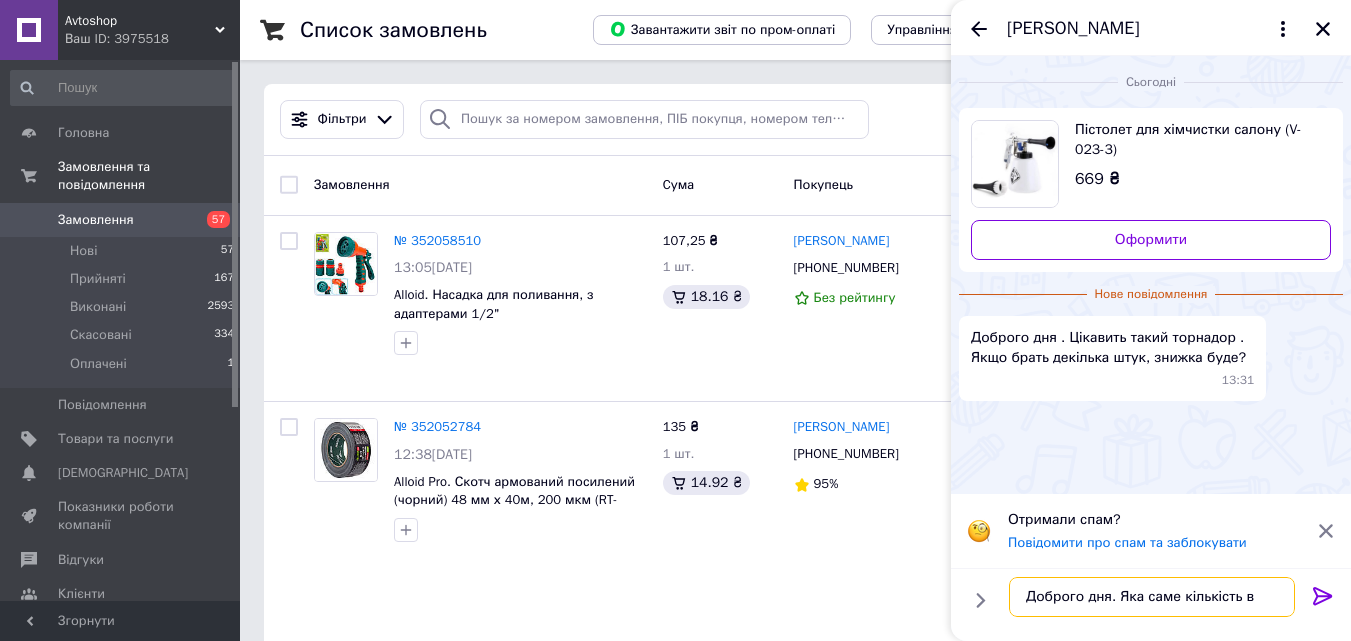 click on "Доброго дня. Яка саме кількість в" at bounding box center [1152, 597] 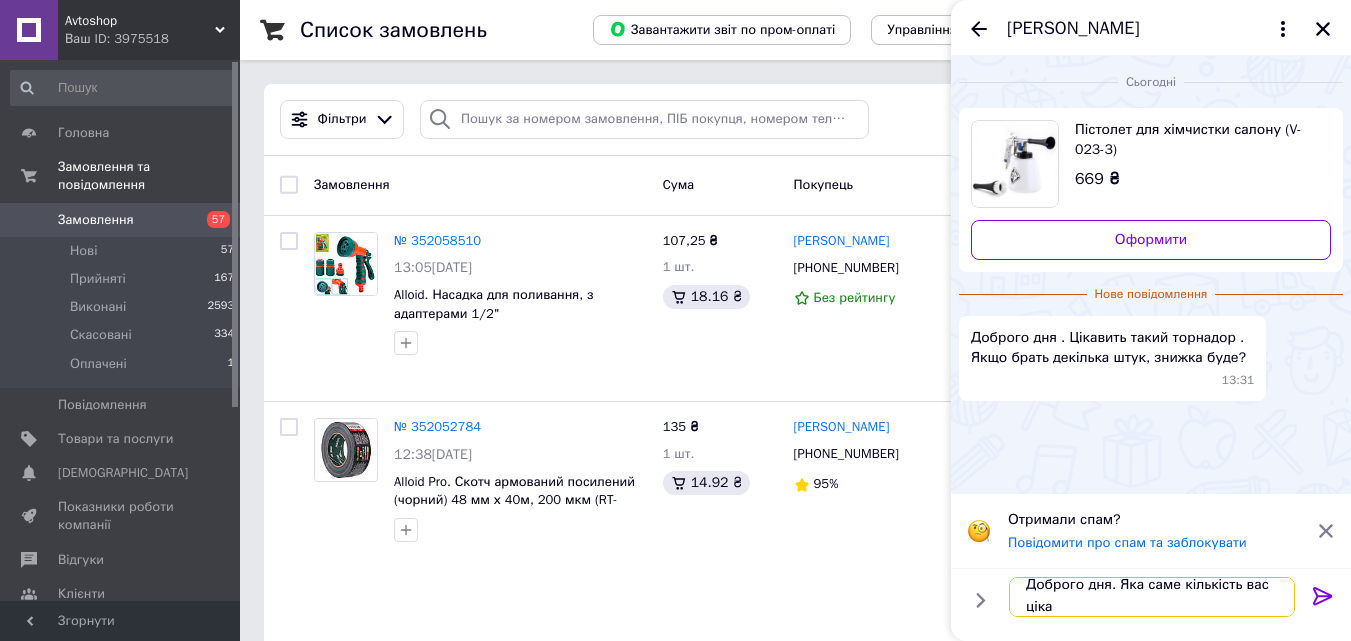 scroll, scrollTop: 2, scrollLeft: 0, axis: vertical 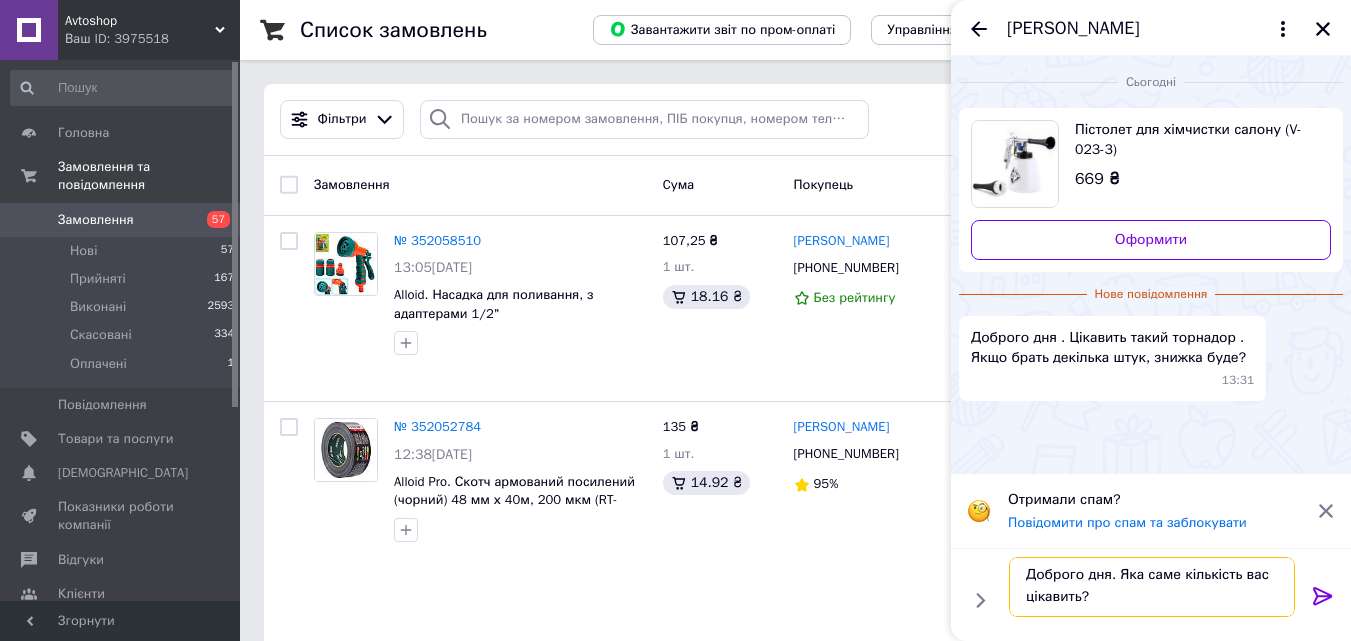 type on "Доброго дня. Яка саме кількість вас цікавить?" 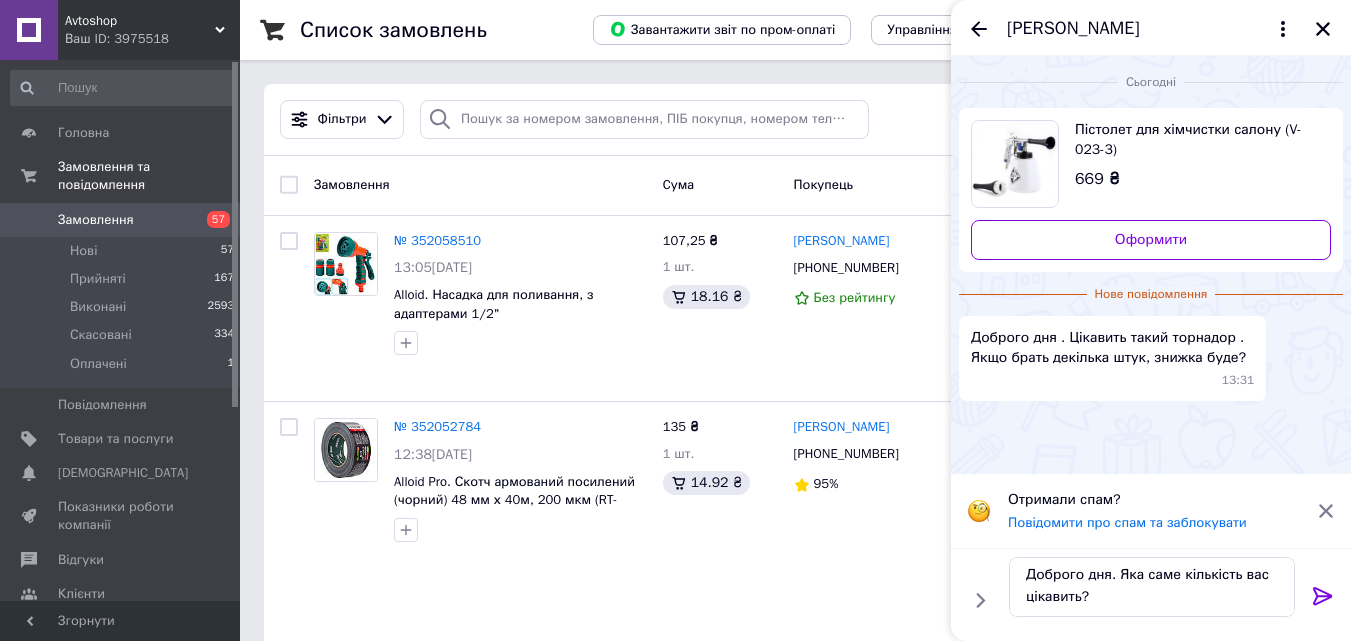 click 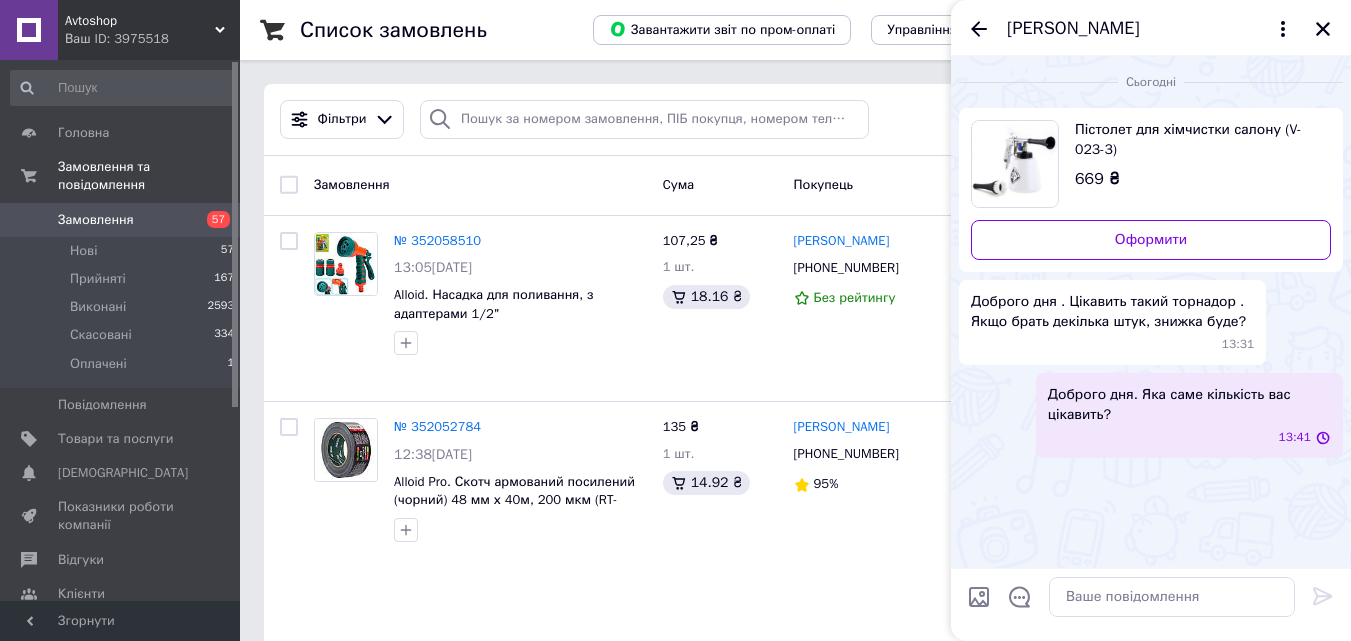 scroll, scrollTop: 0, scrollLeft: 0, axis: both 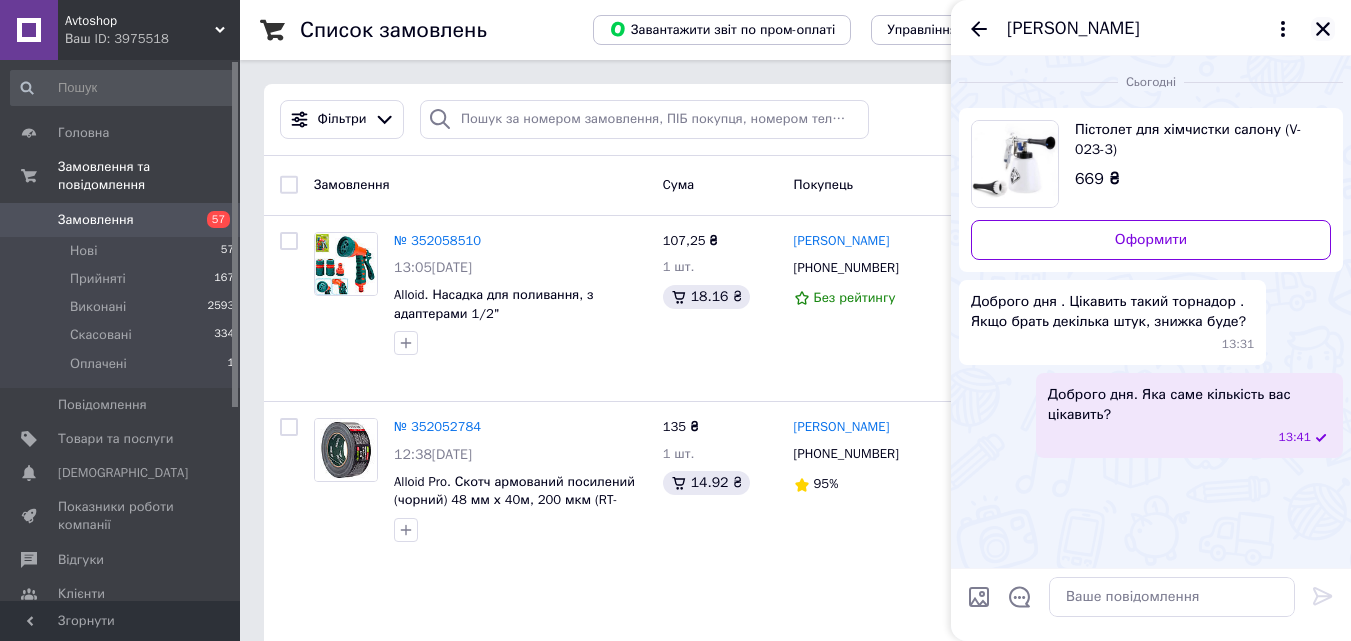 click 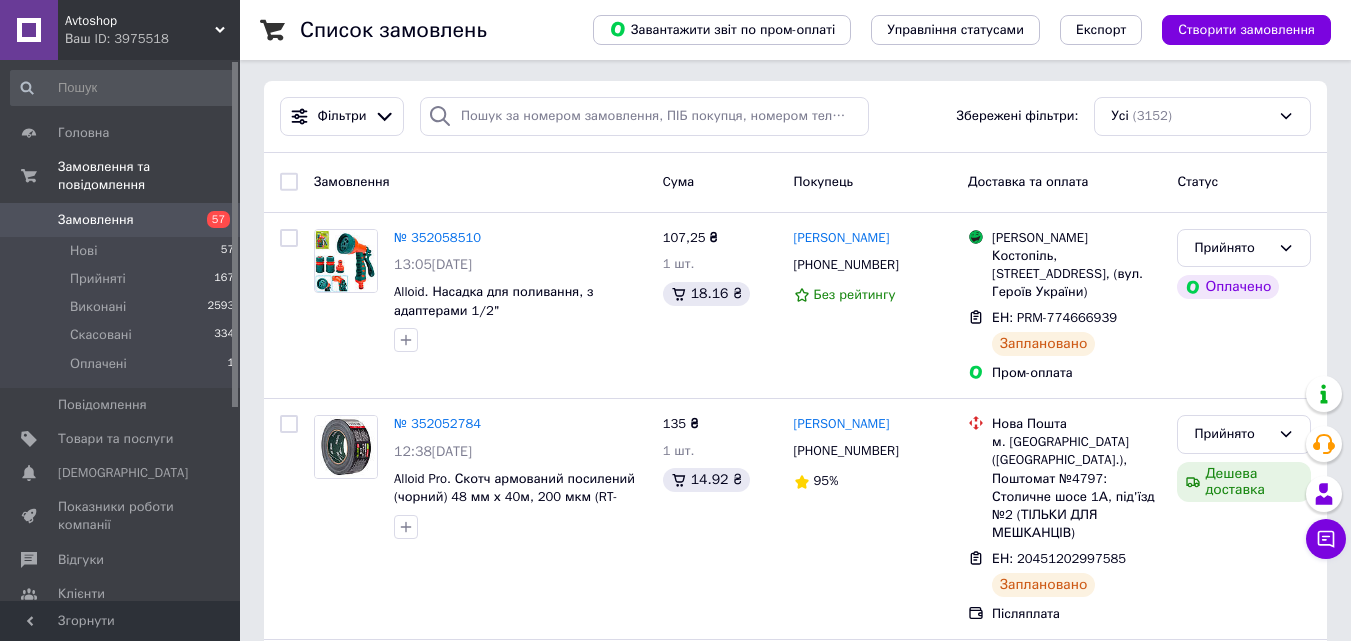 scroll, scrollTop: 0, scrollLeft: 0, axis: both 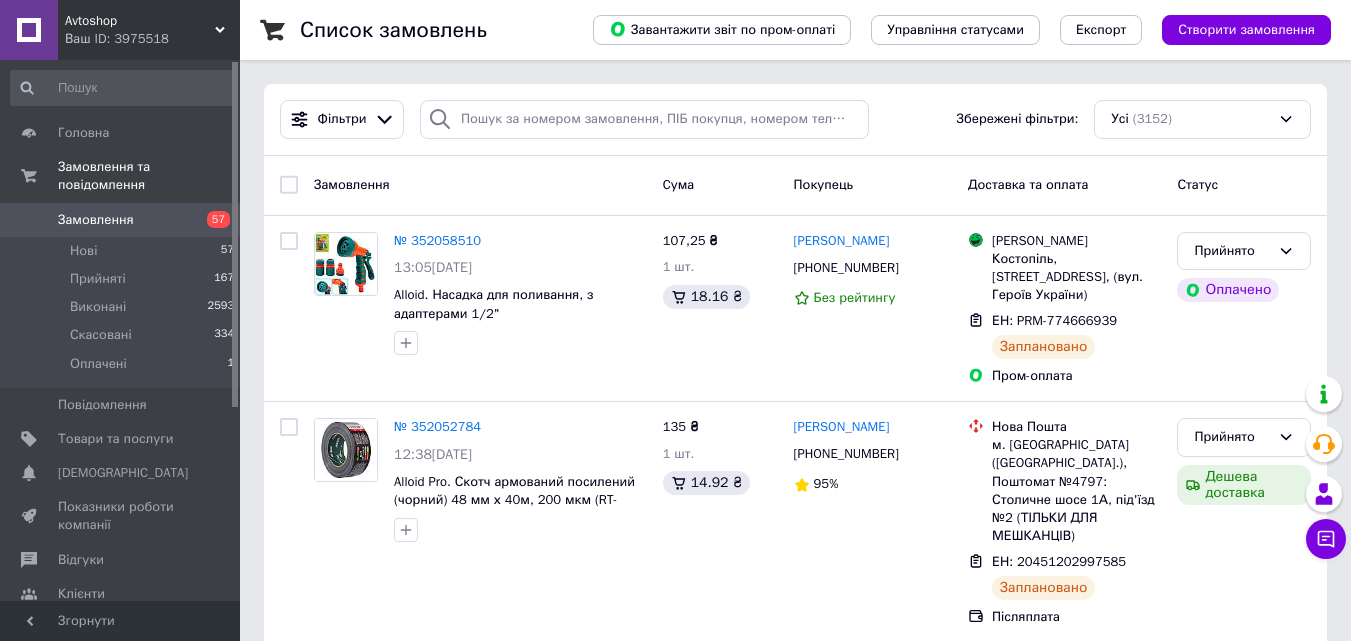 click on "Avtoshop Ваш ID: 3975518" at bounding box center [149, 30] 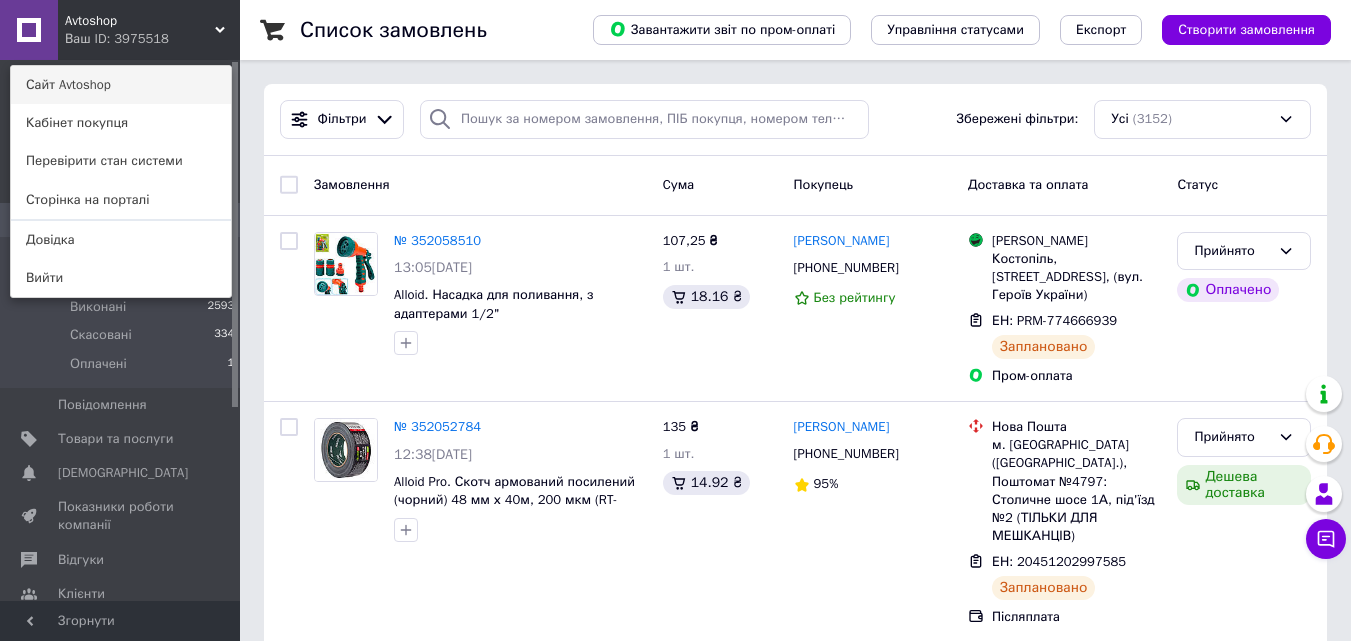 click on "Сайт Avtoshop" at bounding box center [121, 85] 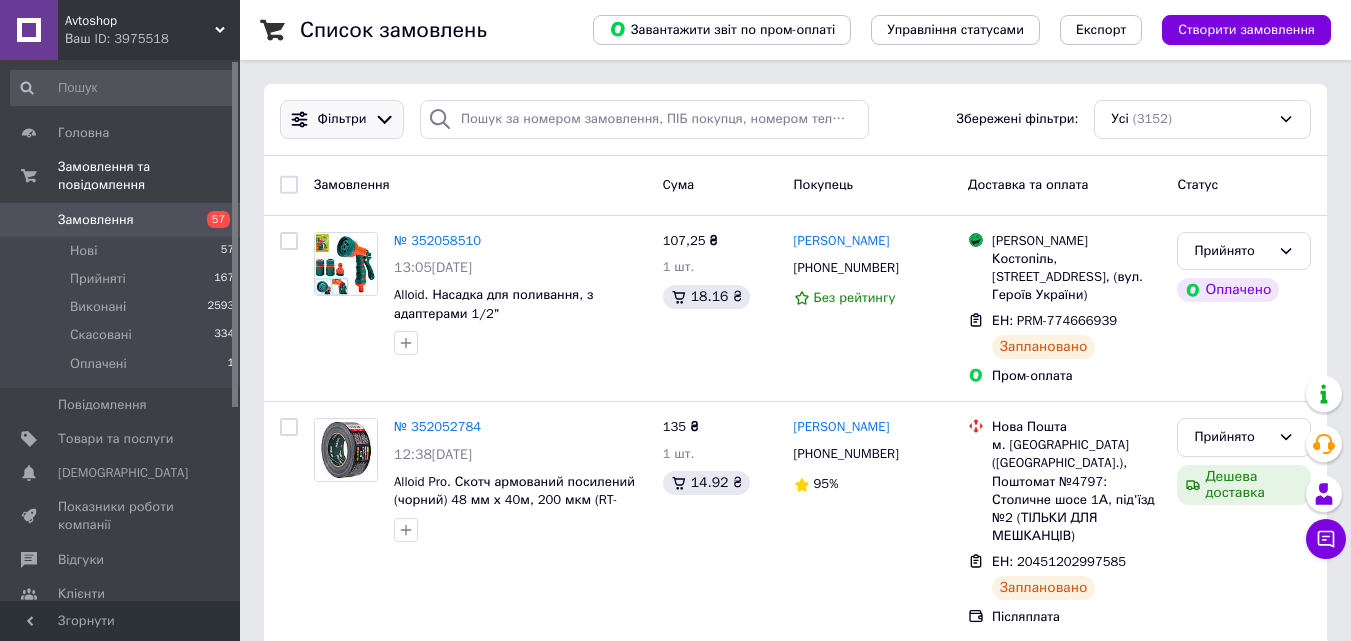 click on "Фільтри" at bounding box center (342, 119) 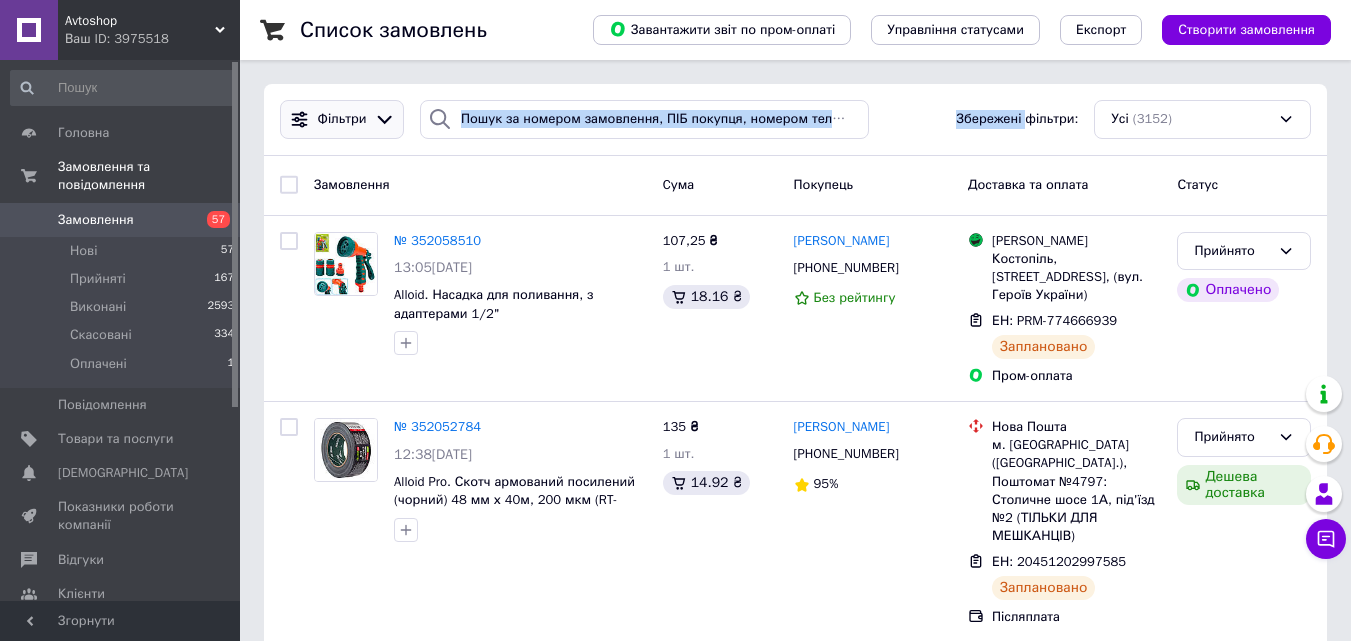 click 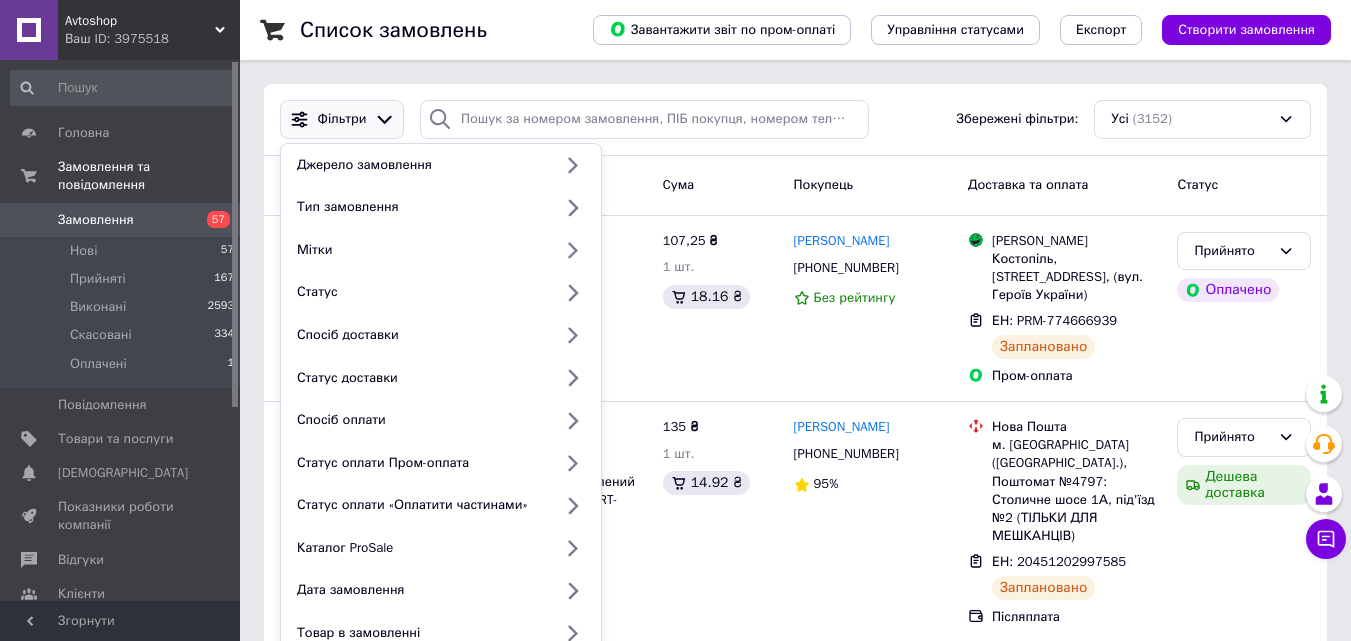 click 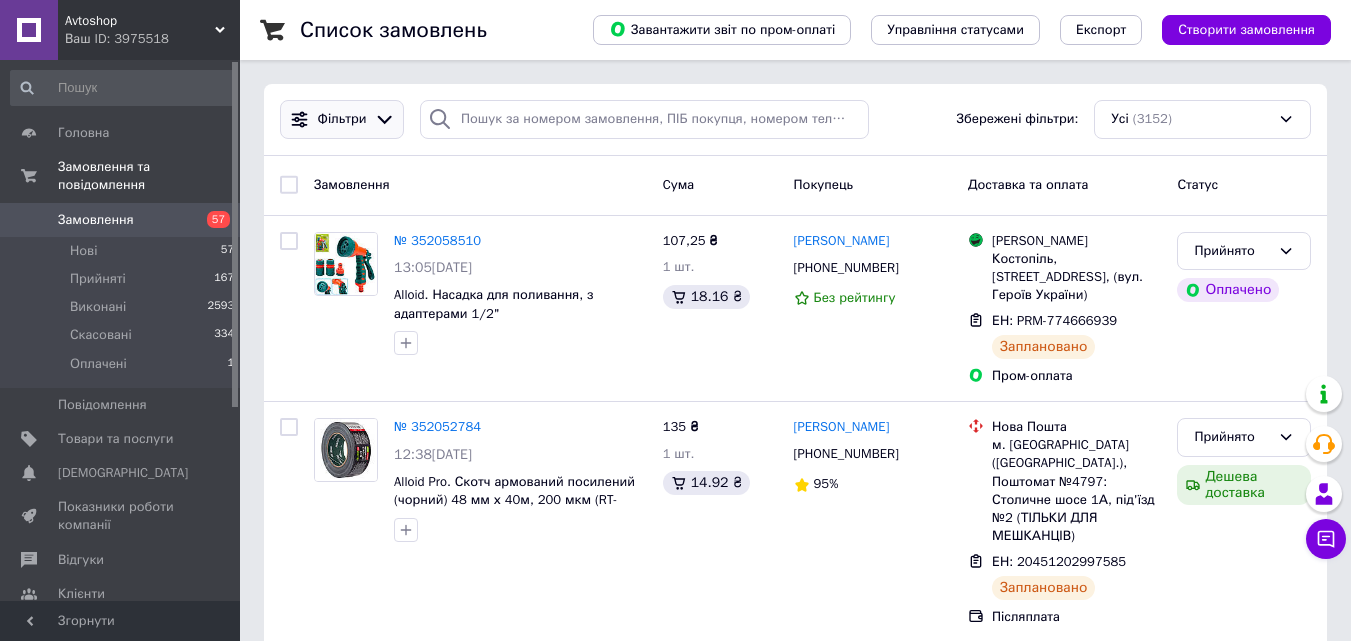click on "Фільтри" at bounding box center (342, 119) 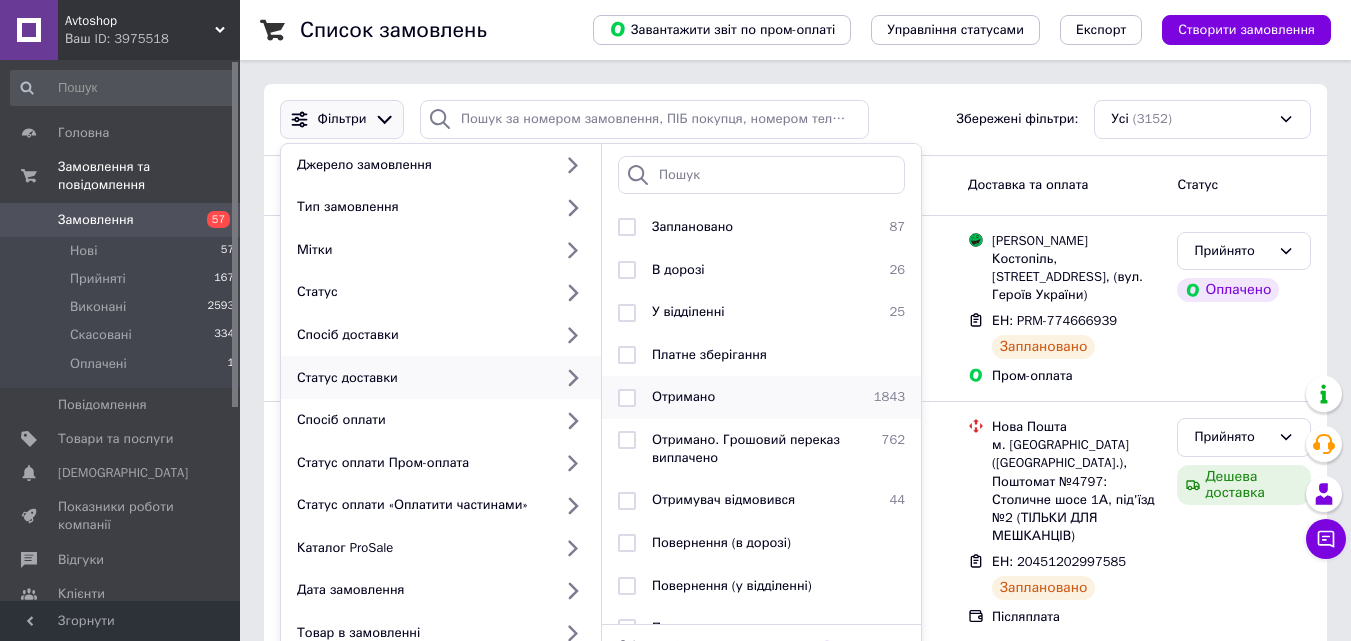 drag, startPoint x: 633, startPoint y: 394, endPoint x: 652, endPoint y: 403, distance: 21.023796 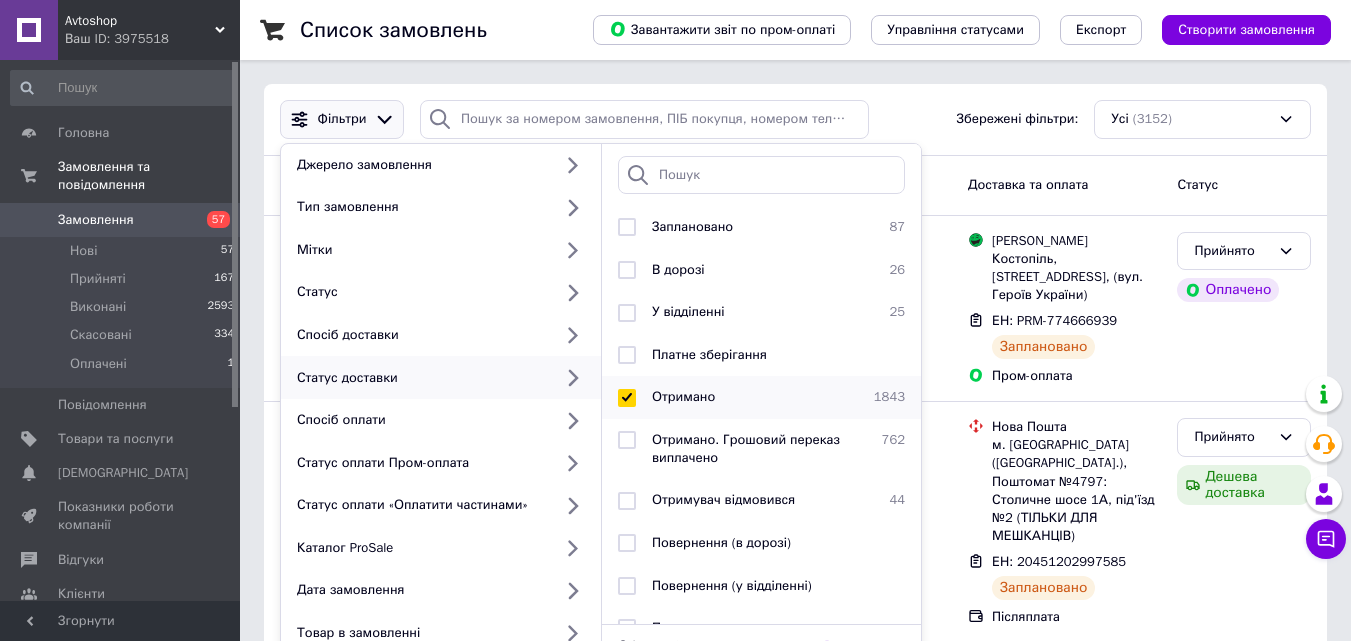 click at bounding box center [627, 397] 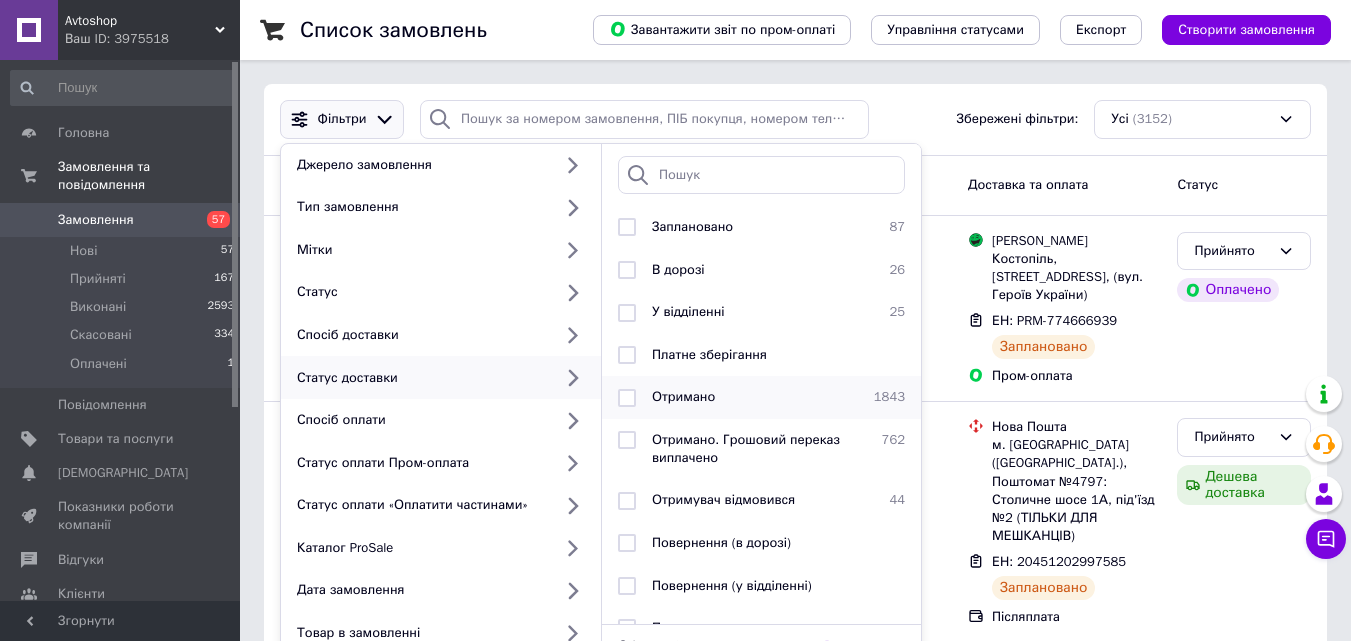 click at bounding box center (627, 398) 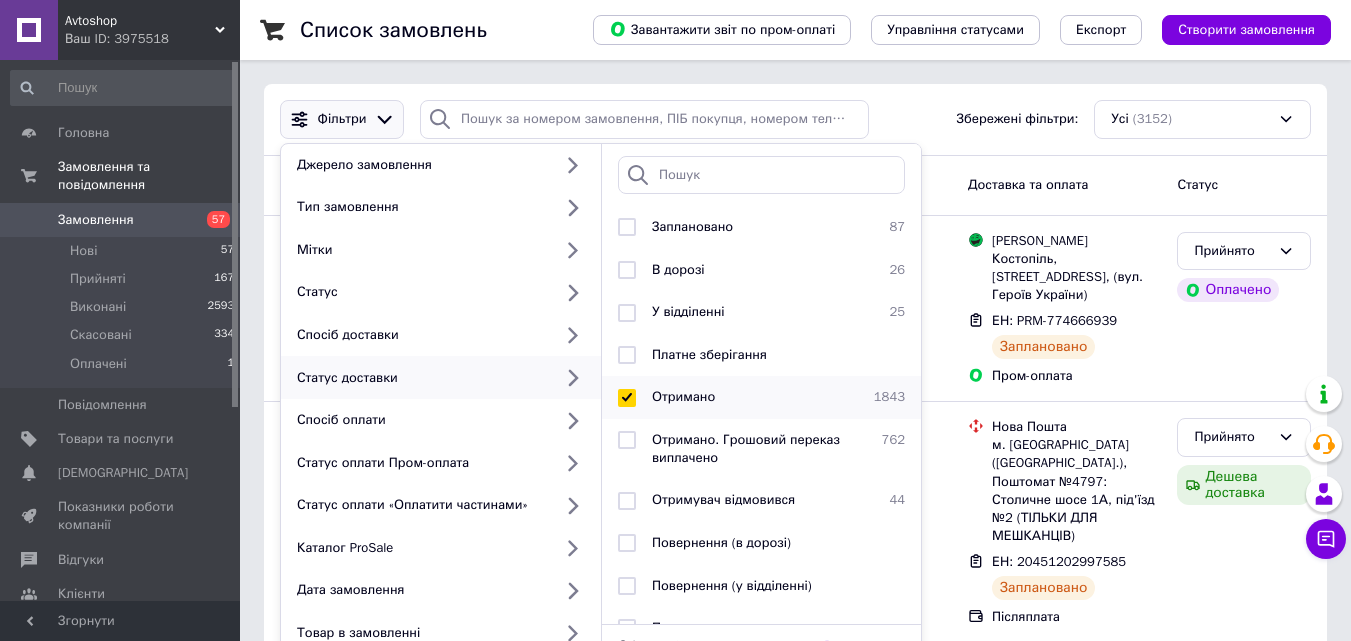 checkbox on "true" 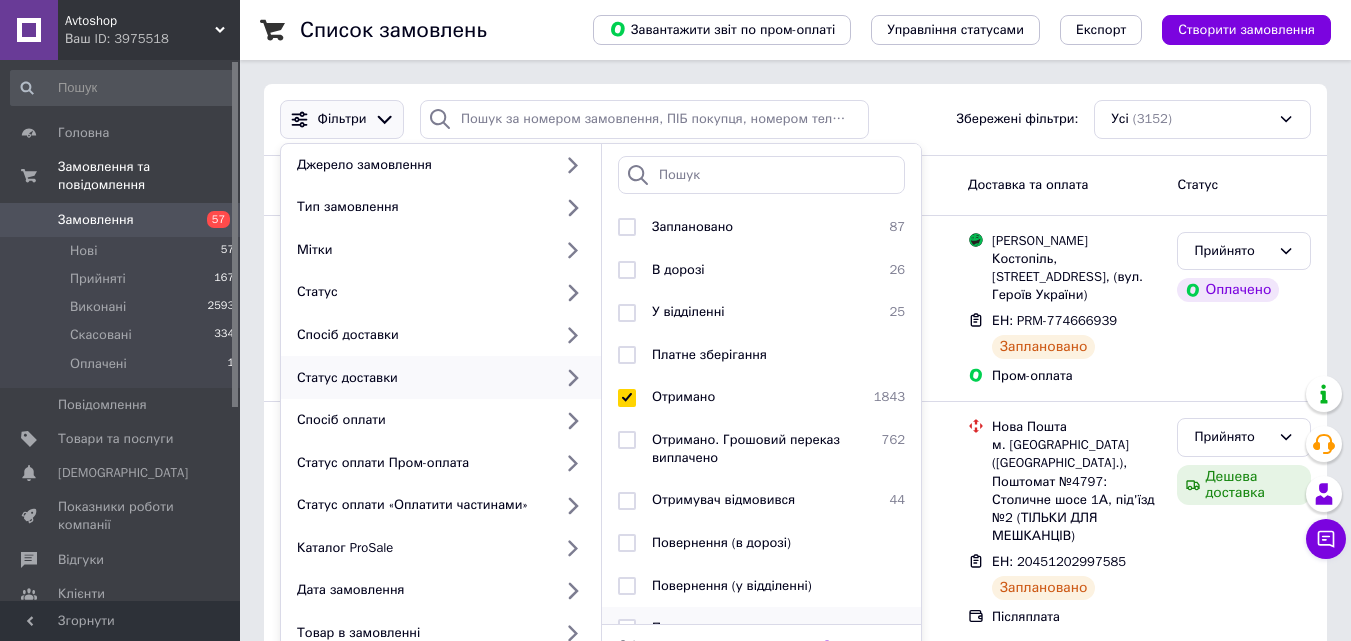 scroll, scrollTop: 111, scrollLeft: 0, axis: vertical 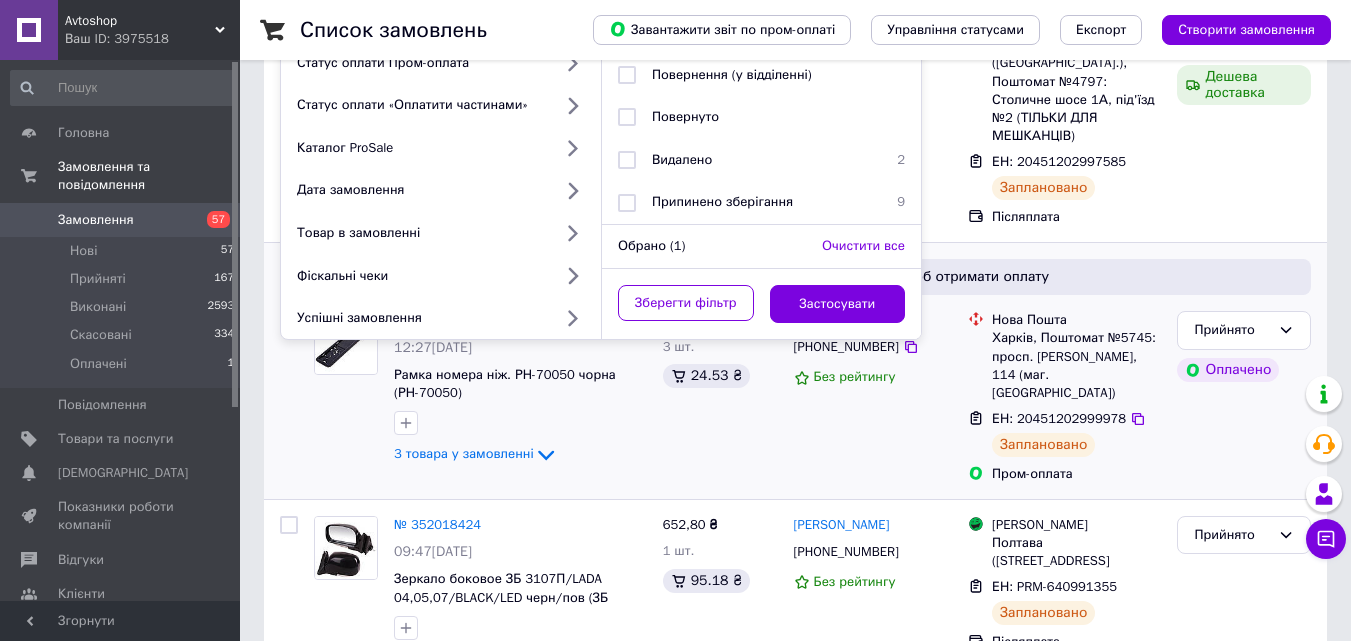 click on "Застосувати" at bounding box center (838, 304) 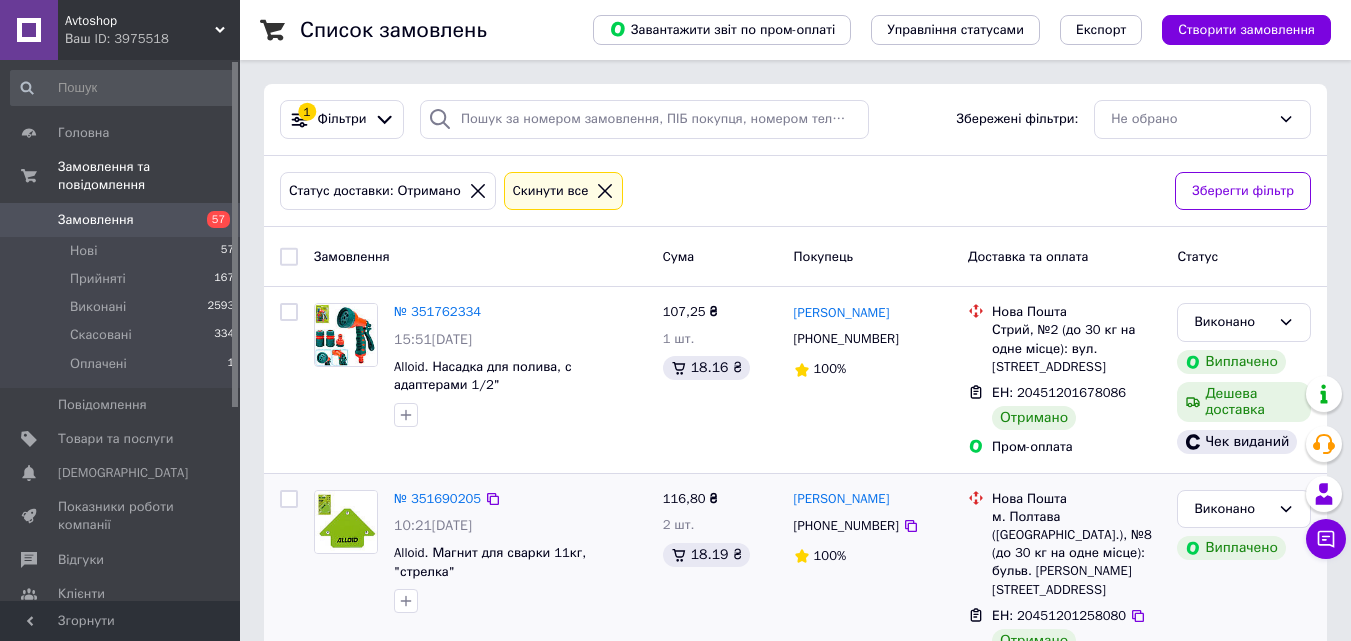 scroll, scrollTop: 300, scrollLeft: 0, axis: vertical 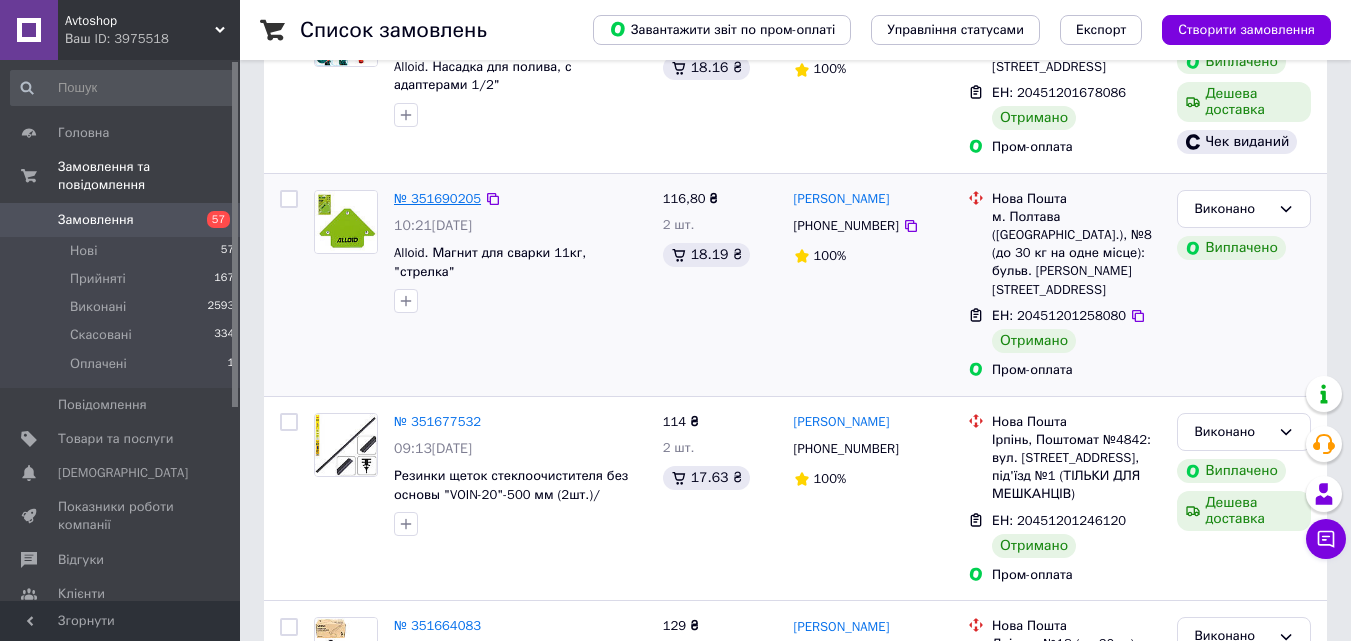 click on "№ 351690205" at bounding box center (437, 198) 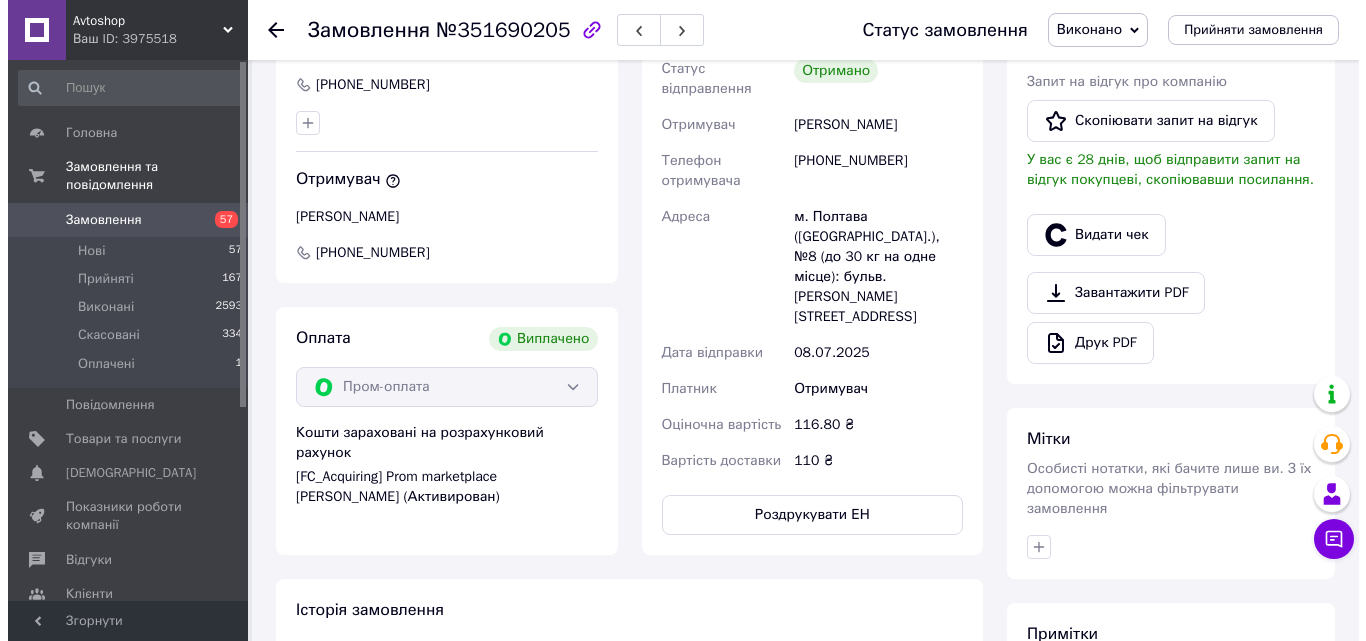 scroll, scrollTop: 600, scrollLeft: 0, axis: vertical 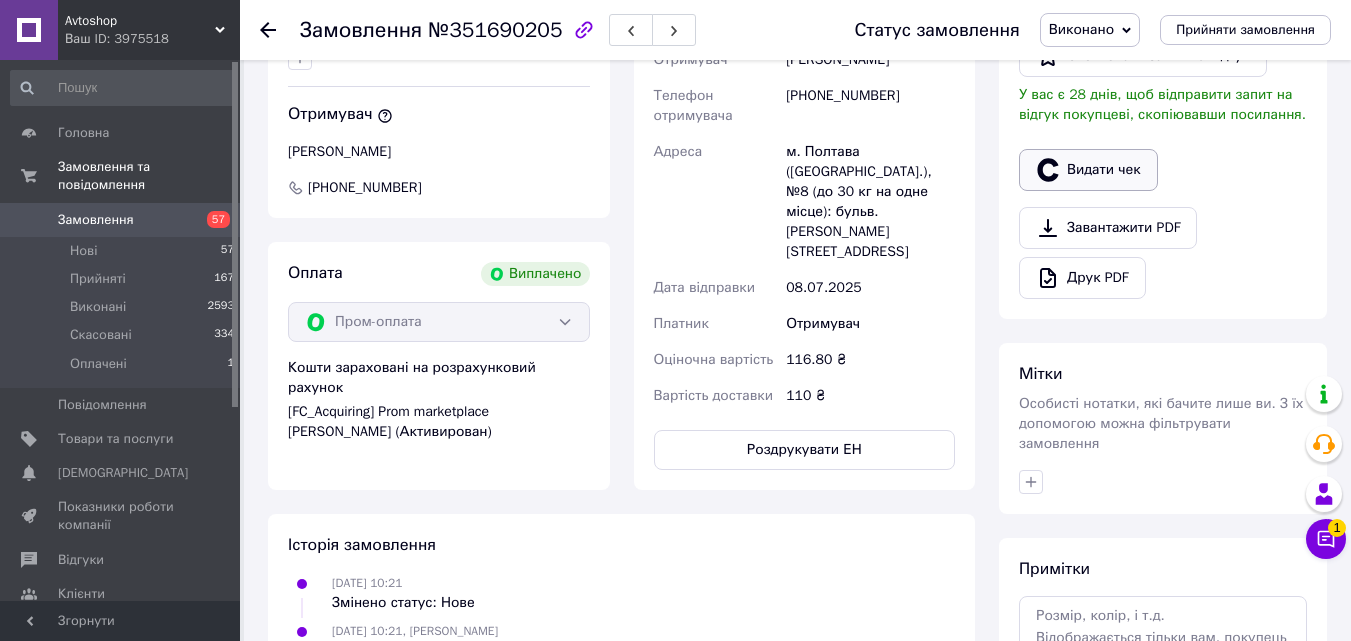 click on "Видати чек" at bounding box center [1088, 170] 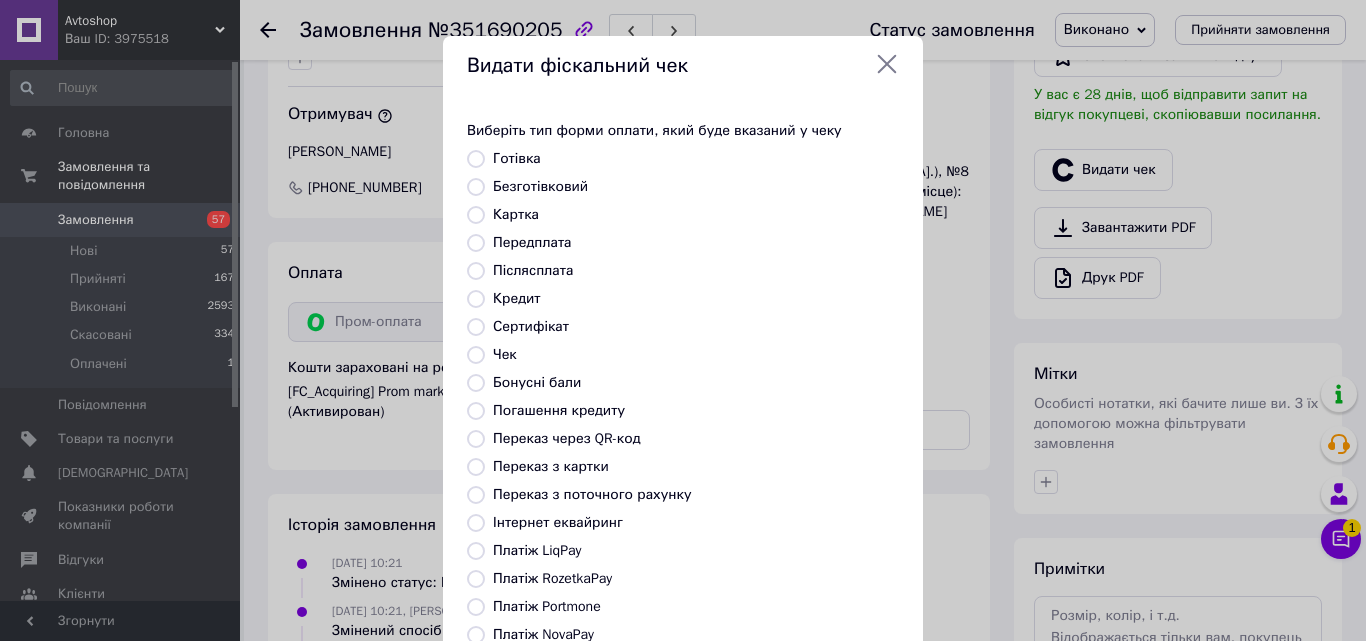 click on "Платіж RozetkaPay" at bounding box center [552, 578] 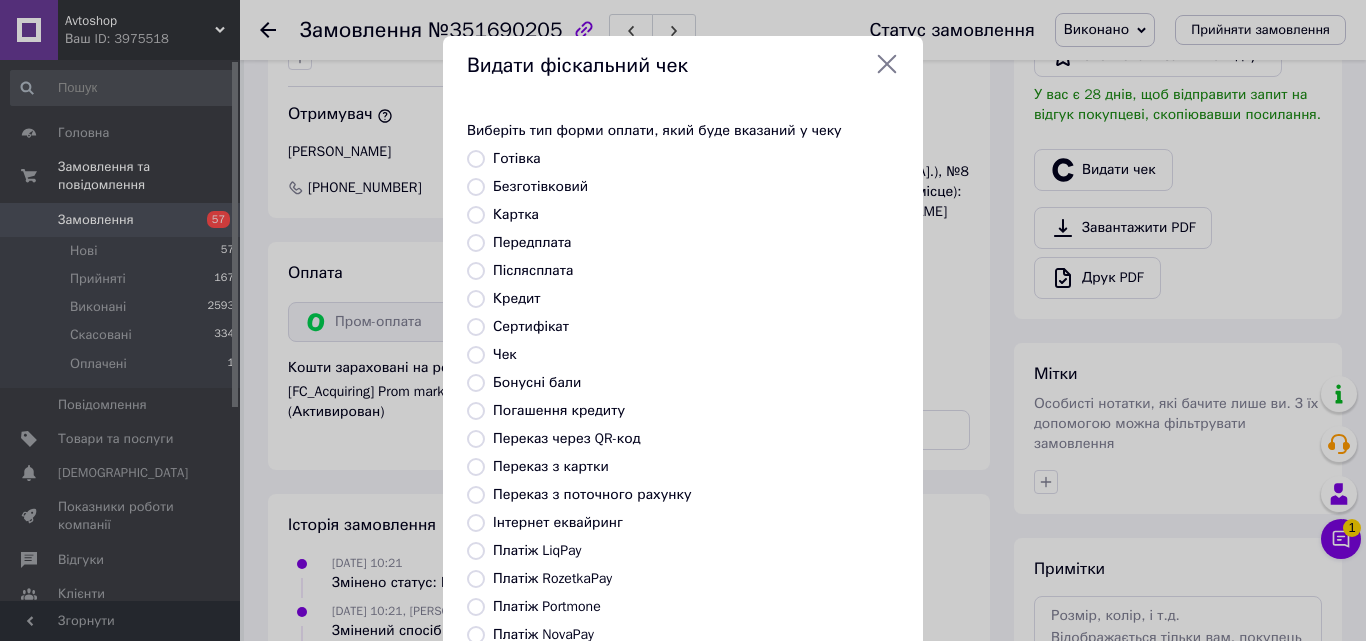 radio on "true" 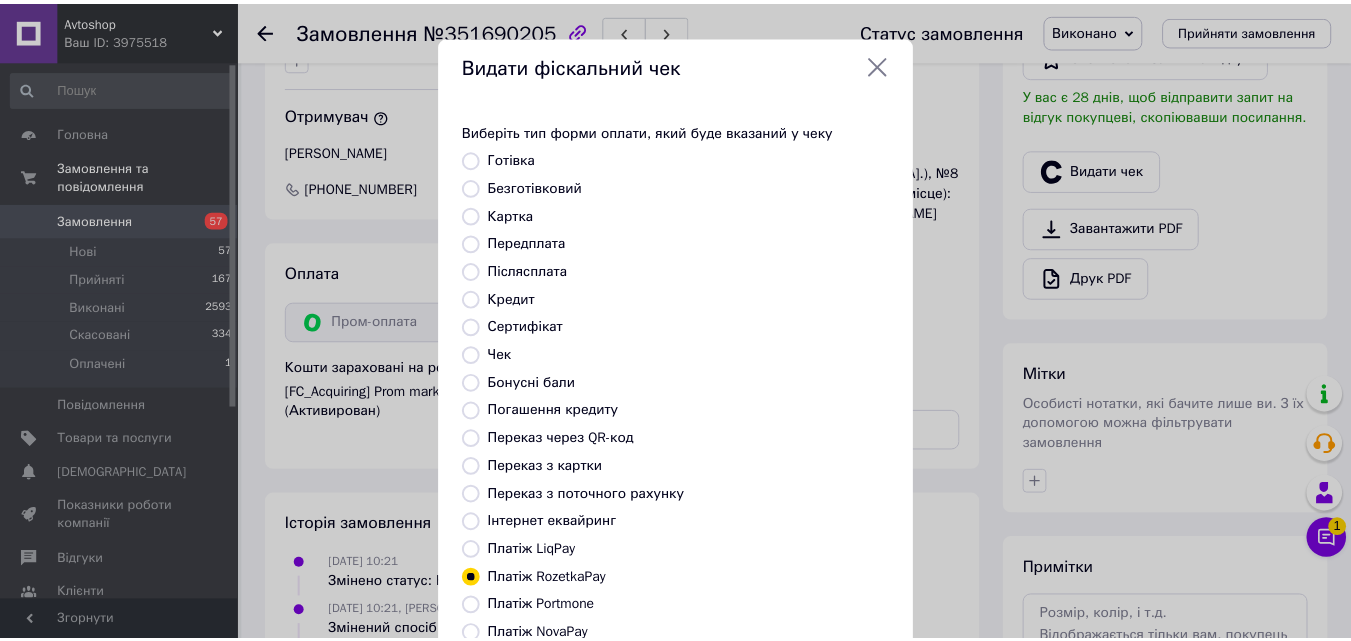 scroll, scrollTop: 218, scrollLeft: 0, axis: vertical 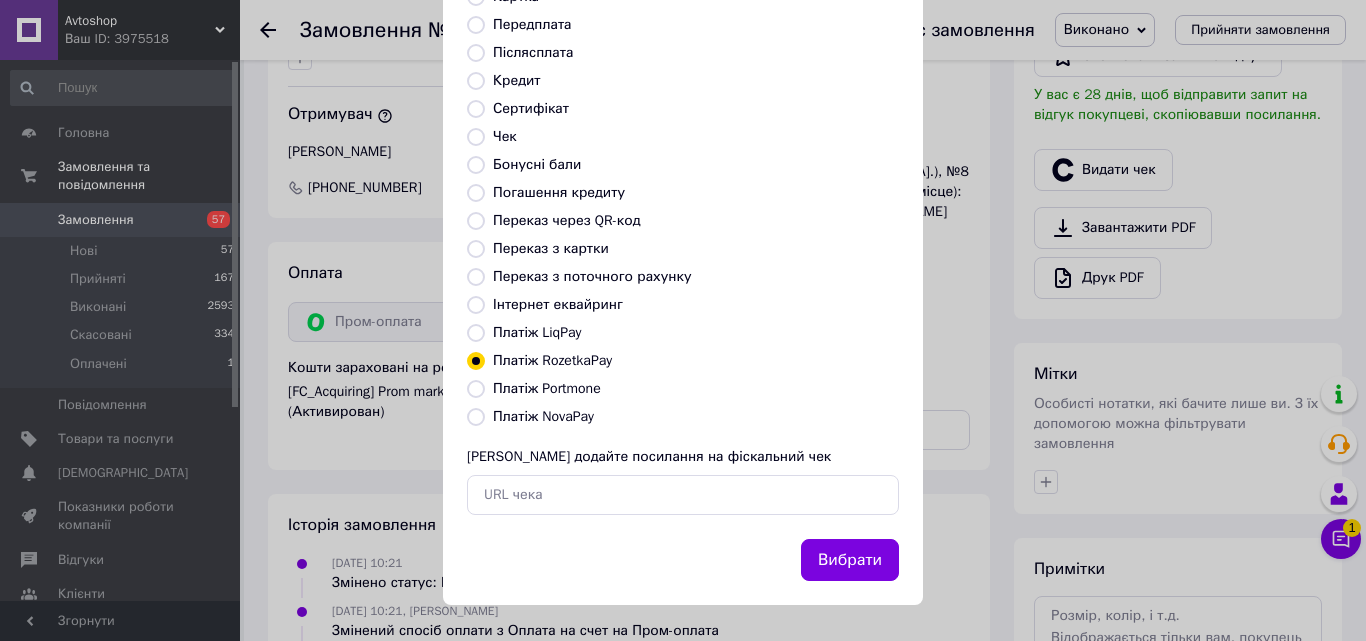click on "Вибрати" at bounding box center (850, 560) 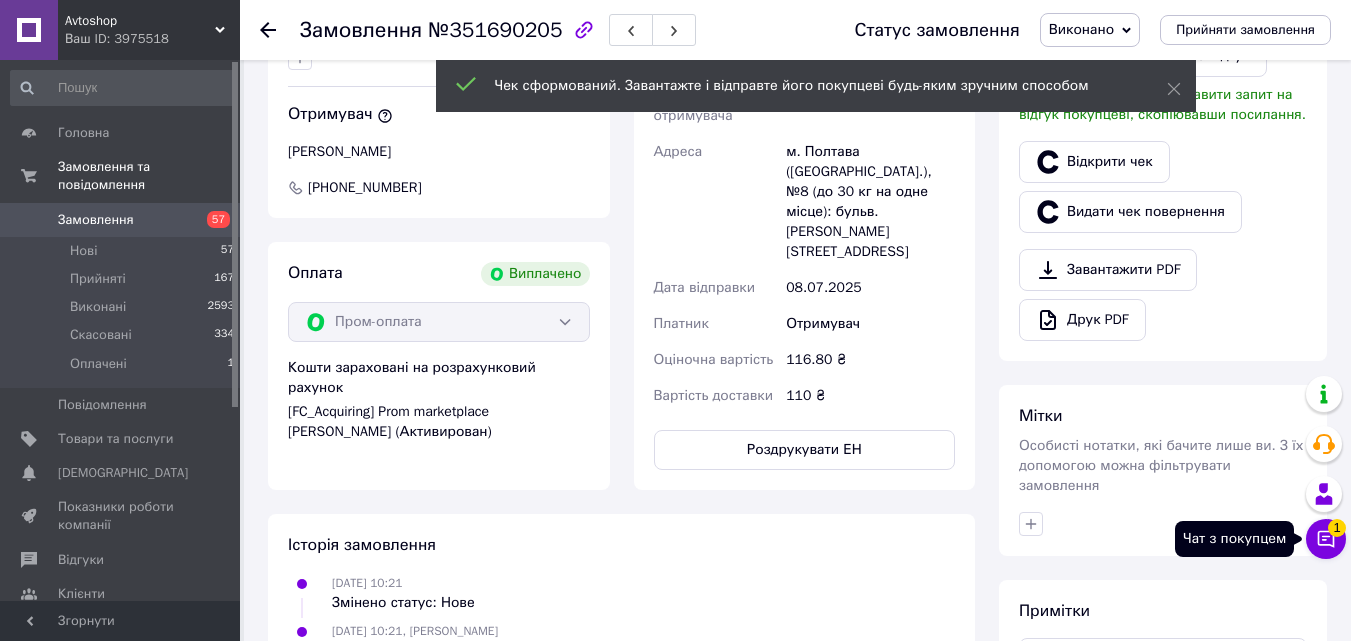 click on "1" at bounding box center [1337, 528] 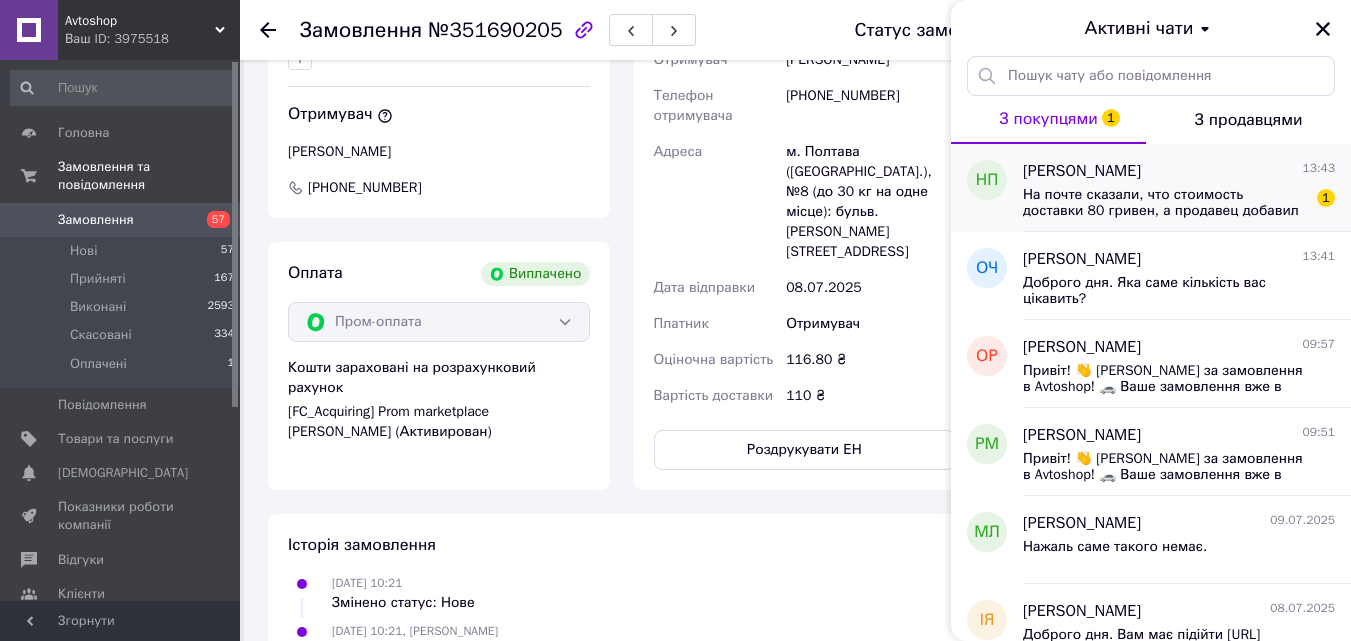 click on "На почте сказали, что стоимость доставки 80 гривен, а продавец добавил 30 гривен, объясните пожалуйста." at bounding box center [1165, 203] 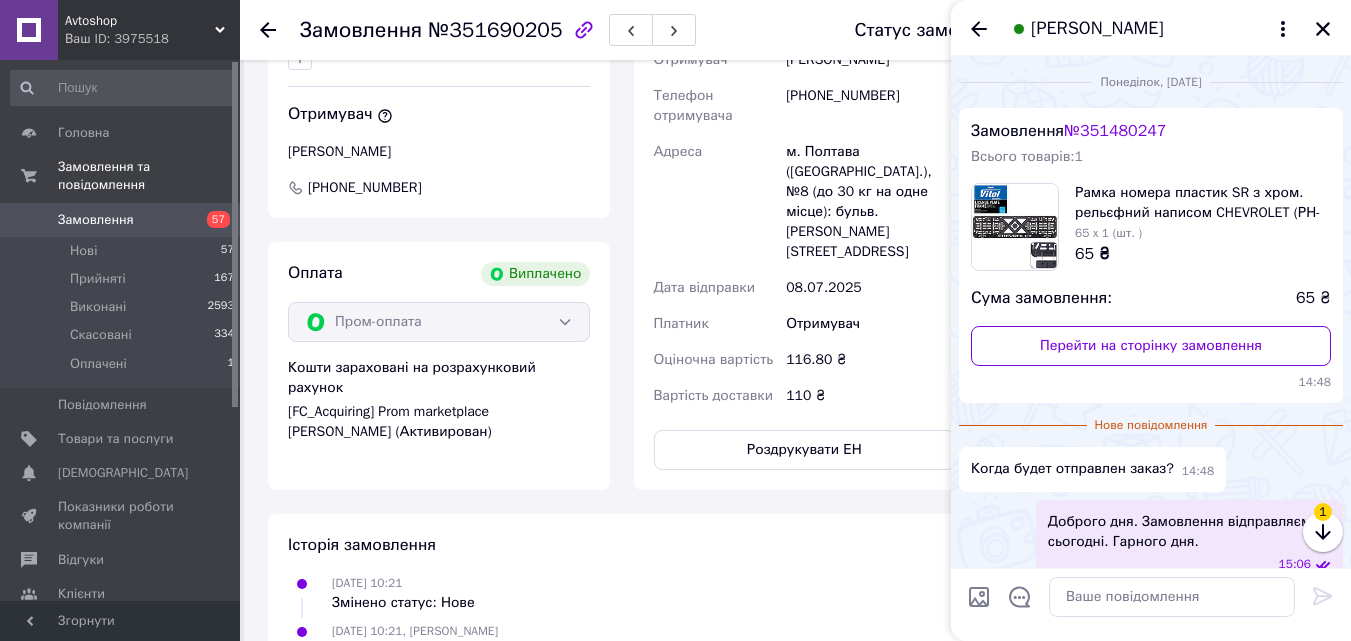 scroll, scrollTop: 246, scrollLeft: 0, axis: vertical 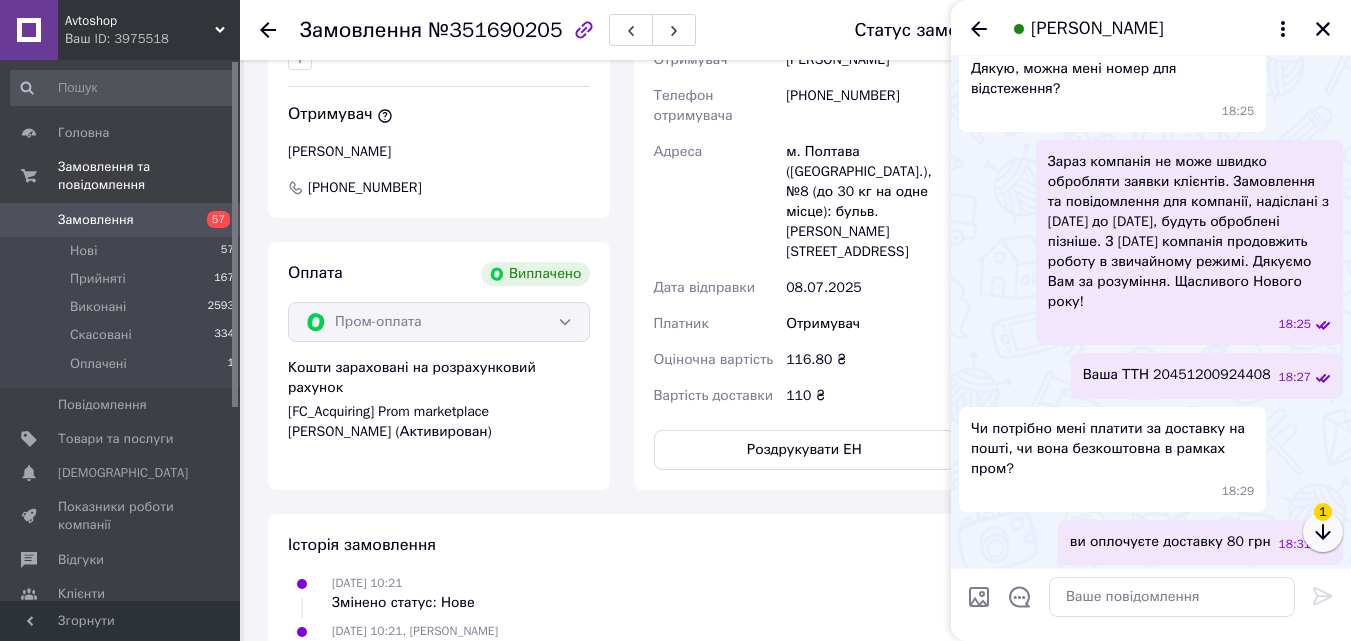 click 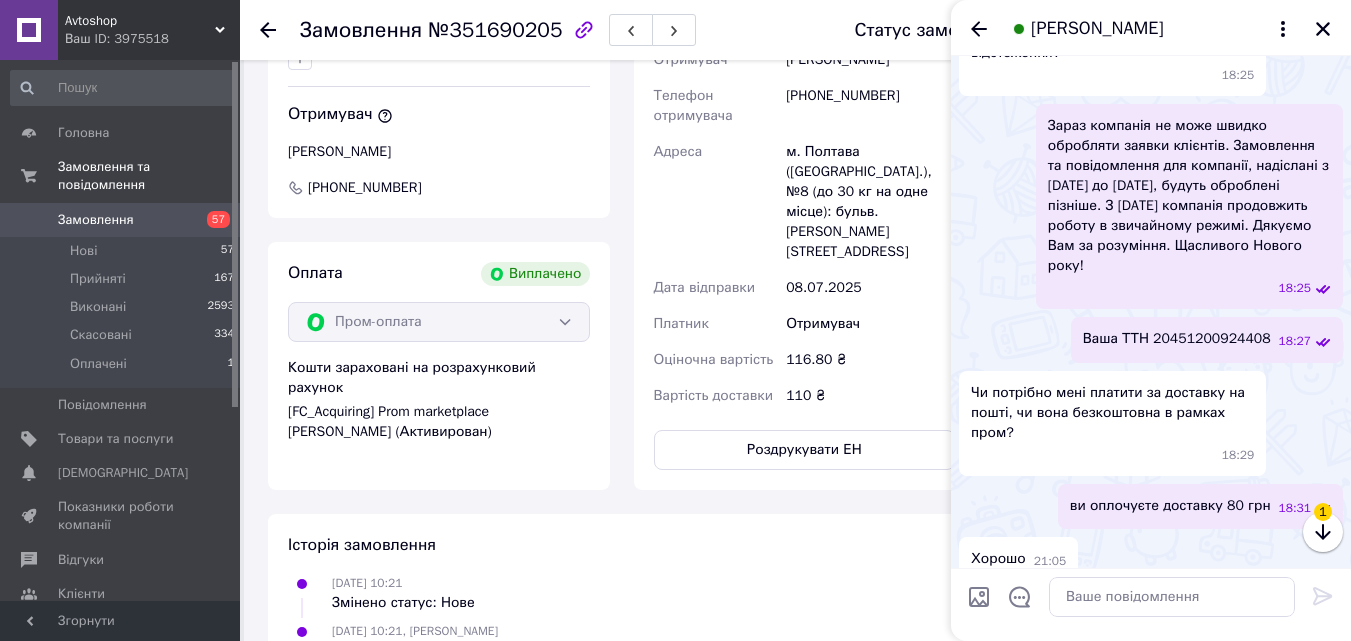 scroll, scrollTop: 481, scrollLeft: 0, axis: vertical 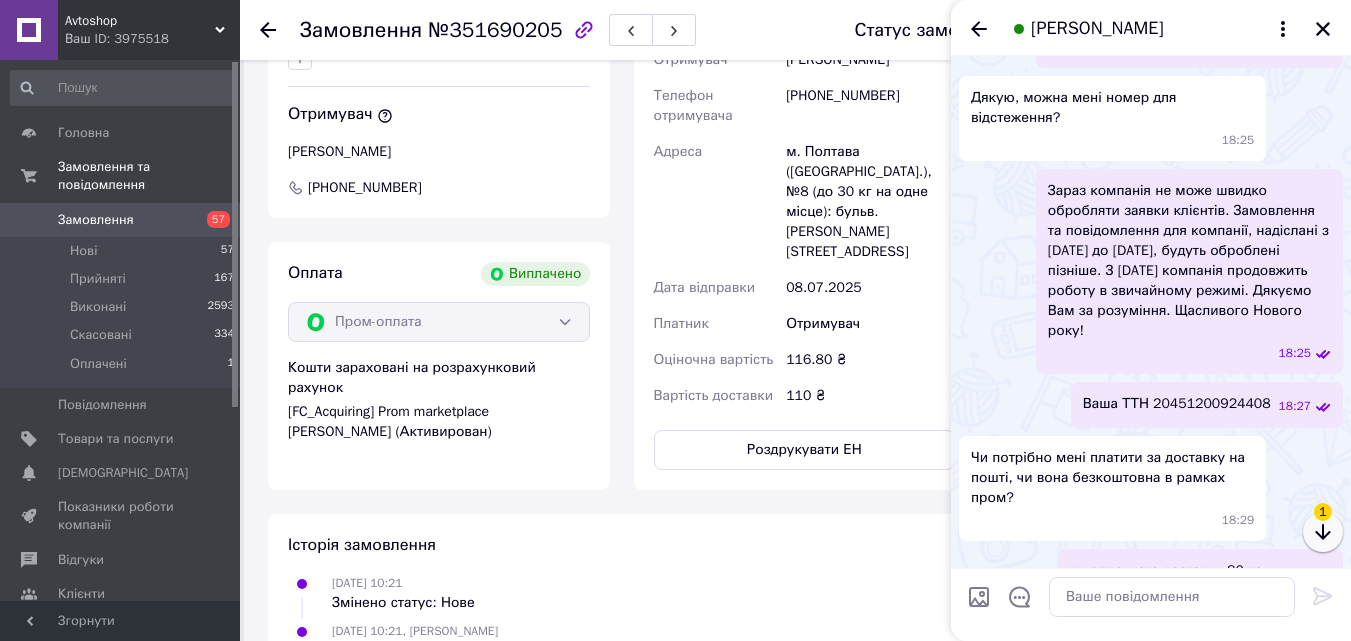 click 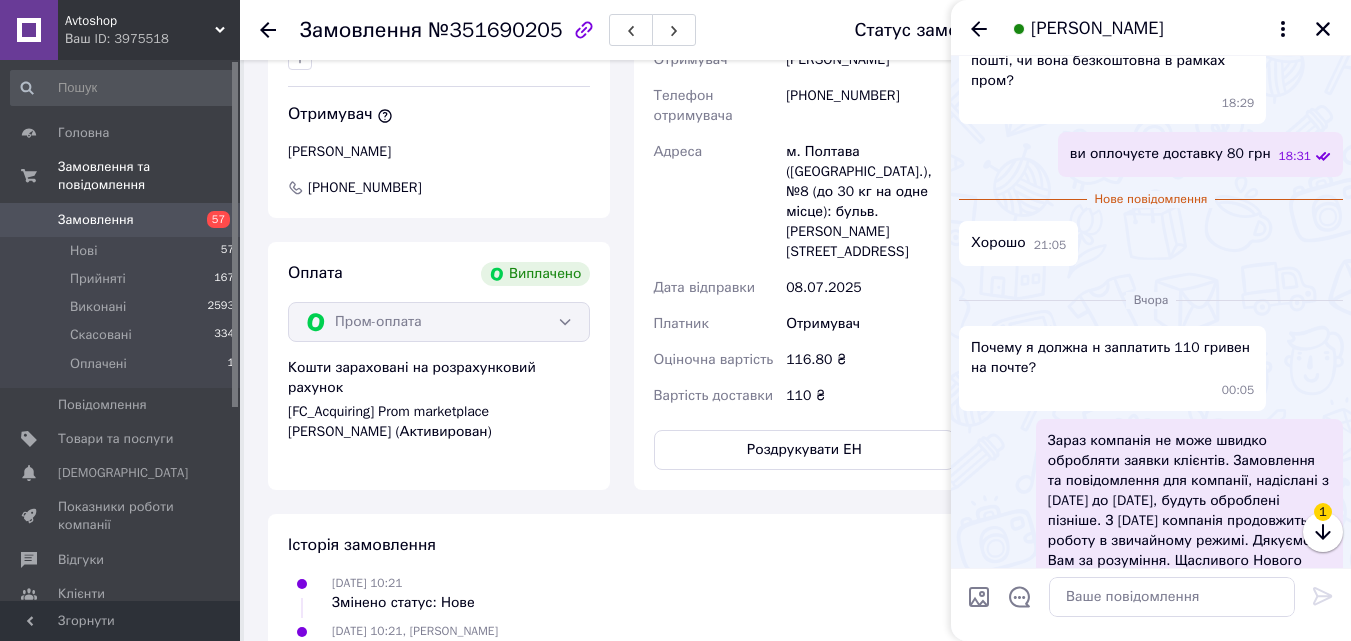 scroll, scrollTop: 1198, scrollLeft: 0, axis: vertical 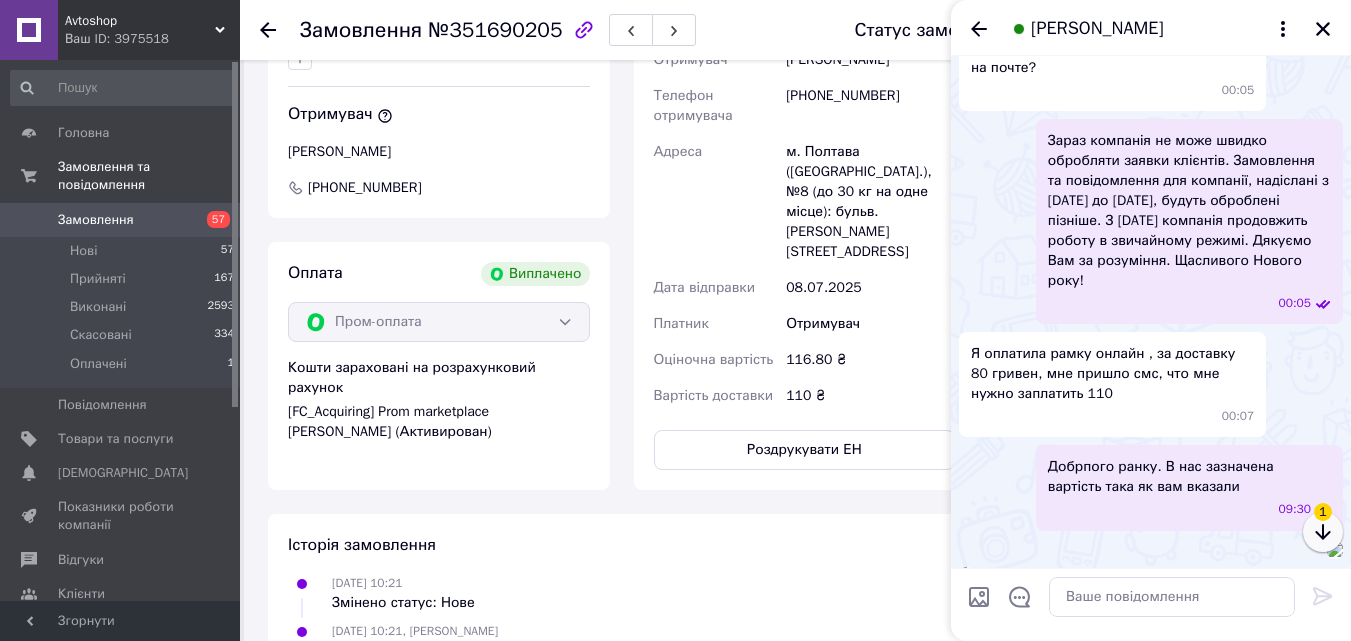click 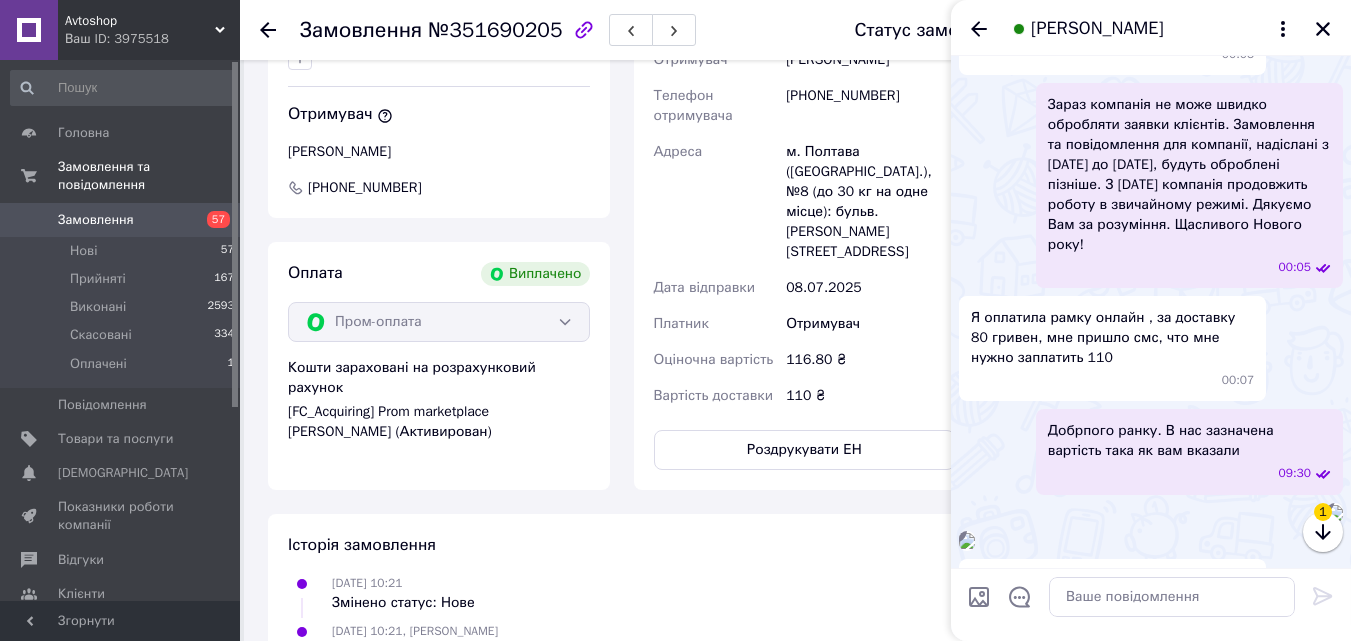 scroll, scrollTop: 1398, scrollLeft: 0, axis: vertical 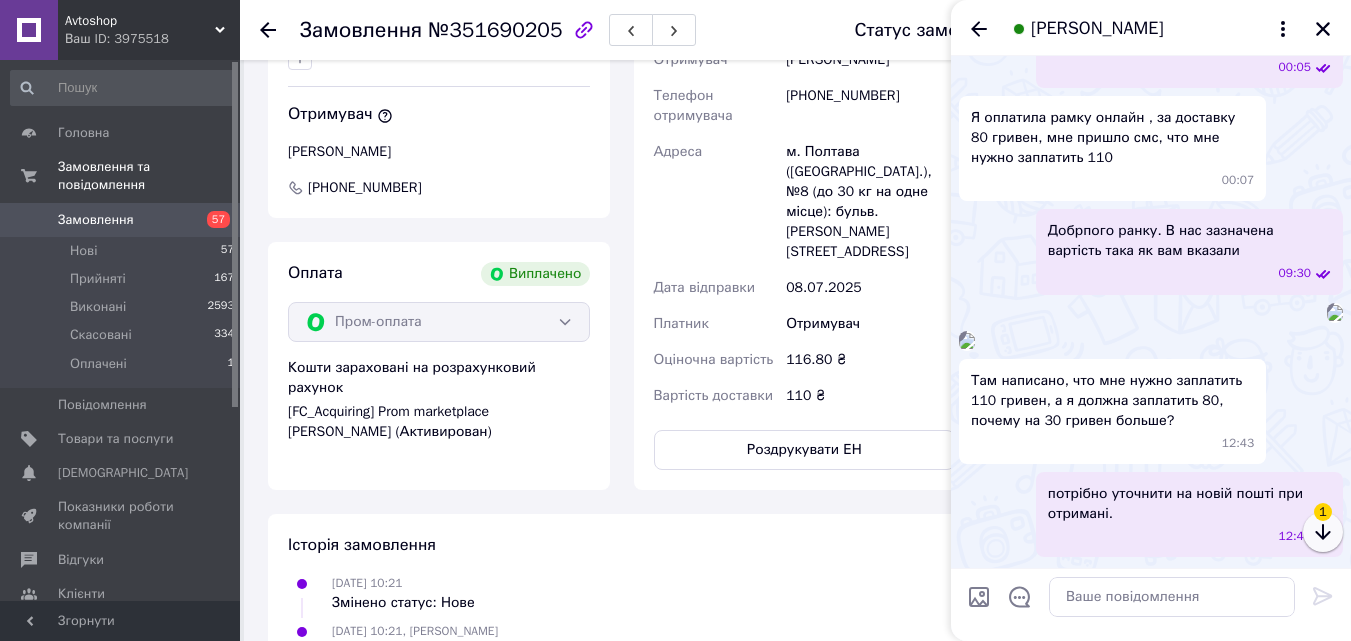 click 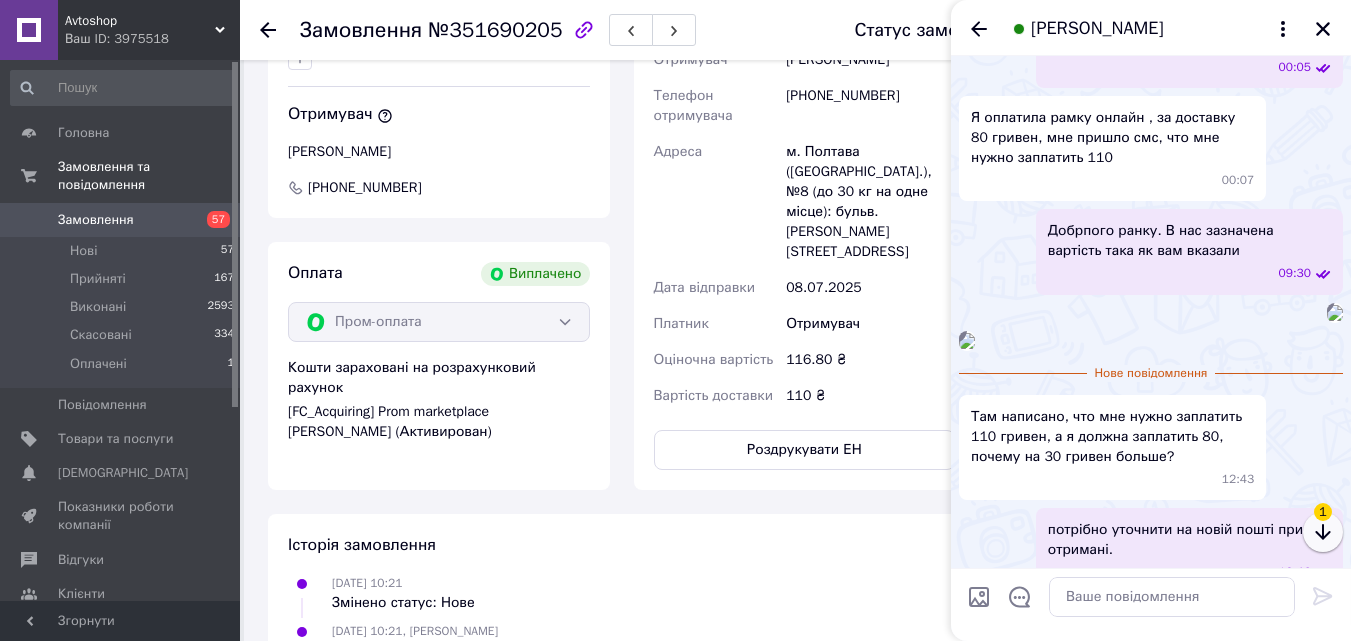 scroll, scrollTop: 1984, scrollLeft: 0, axis: vertical 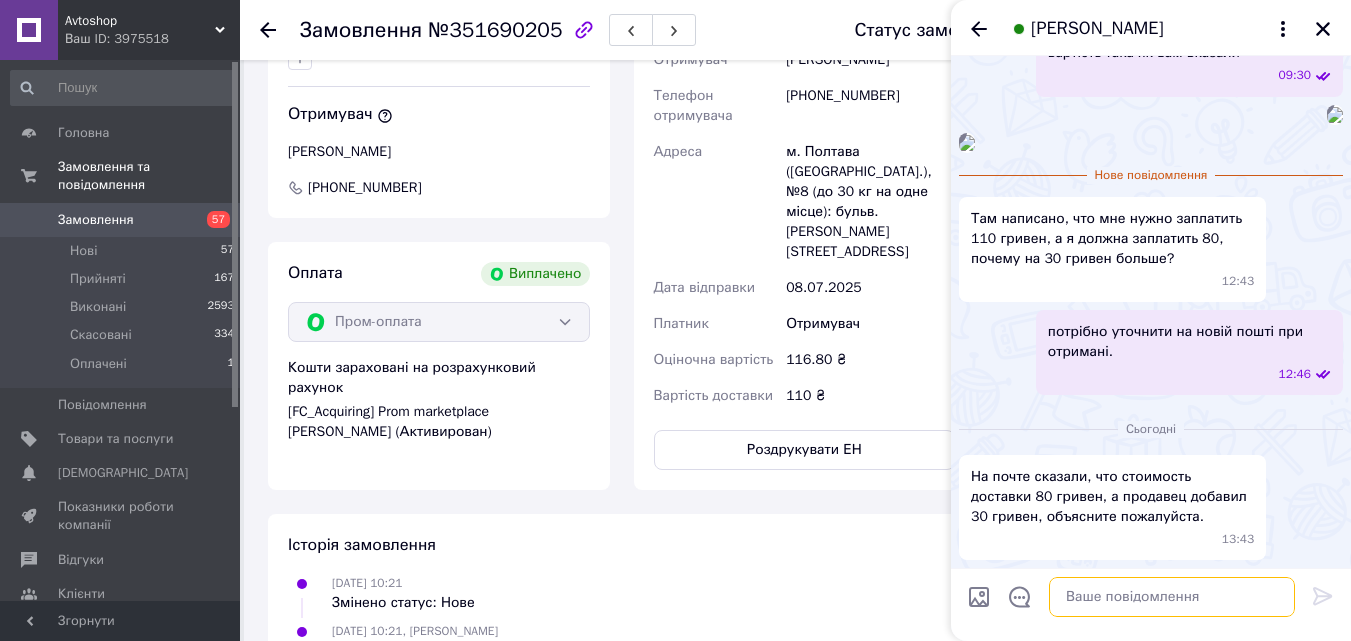 click at bounding box center (1172, 597) 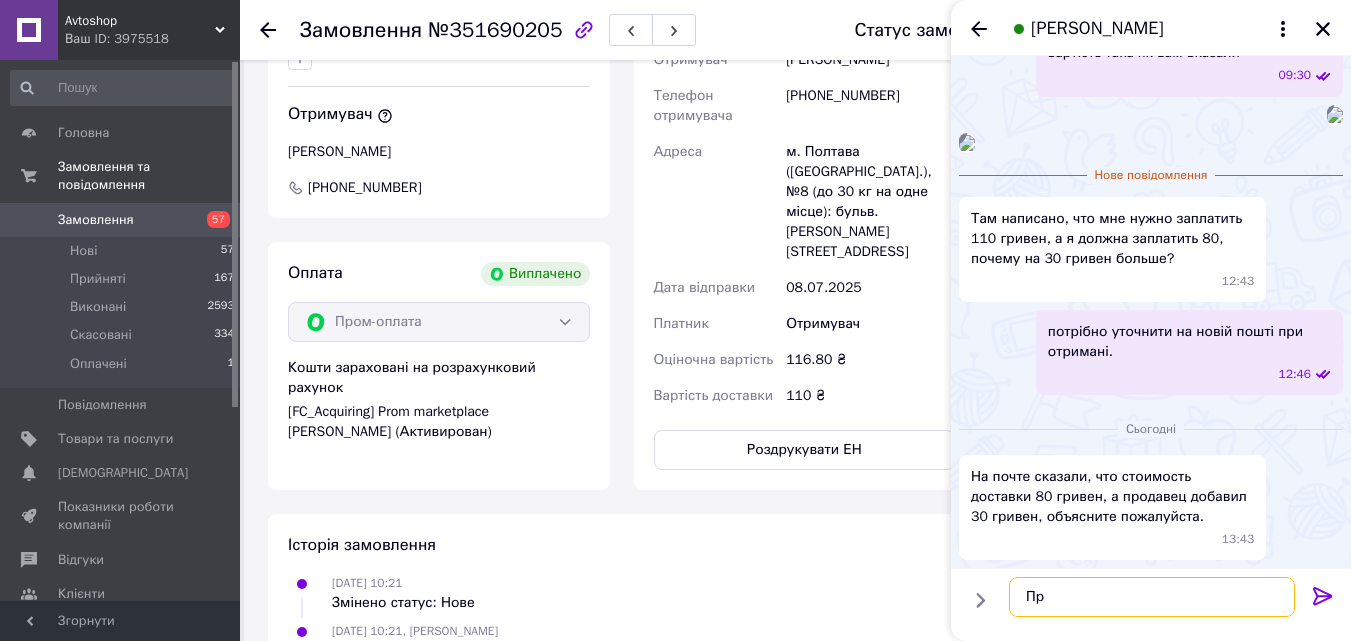type on "П" 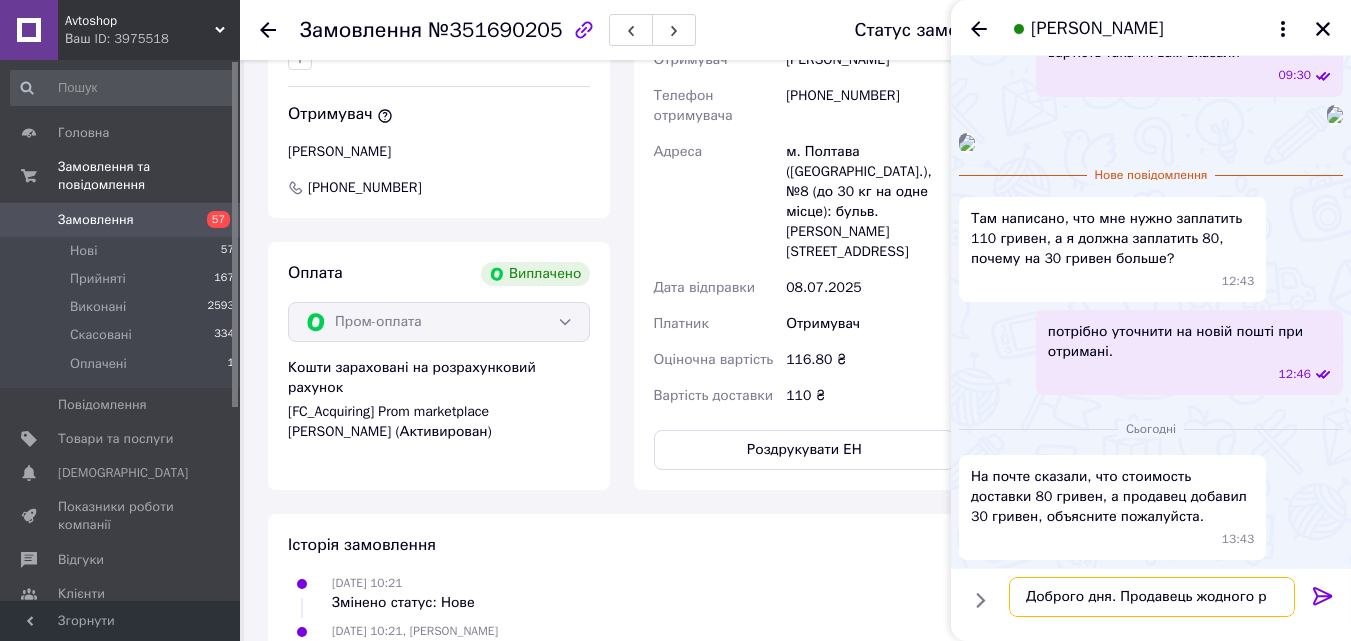 scroll, scrollTop: 0, scrollLeft: 0, axis: both 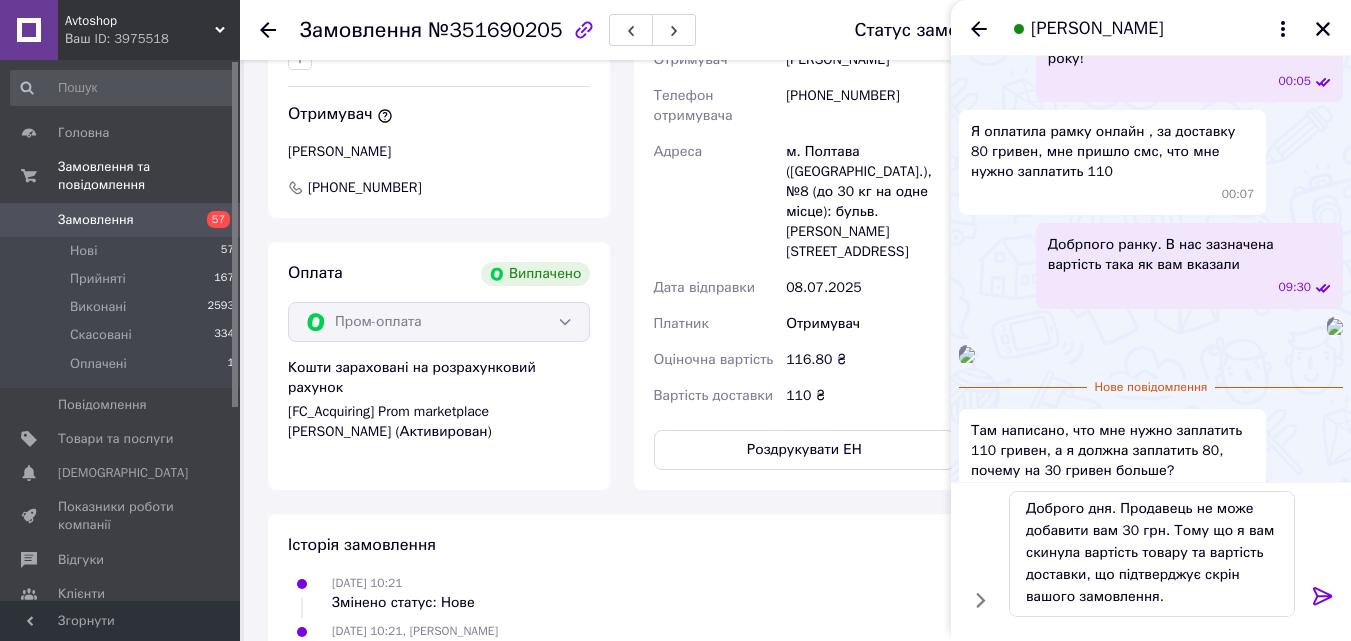click at bounding box center (1335, 327) 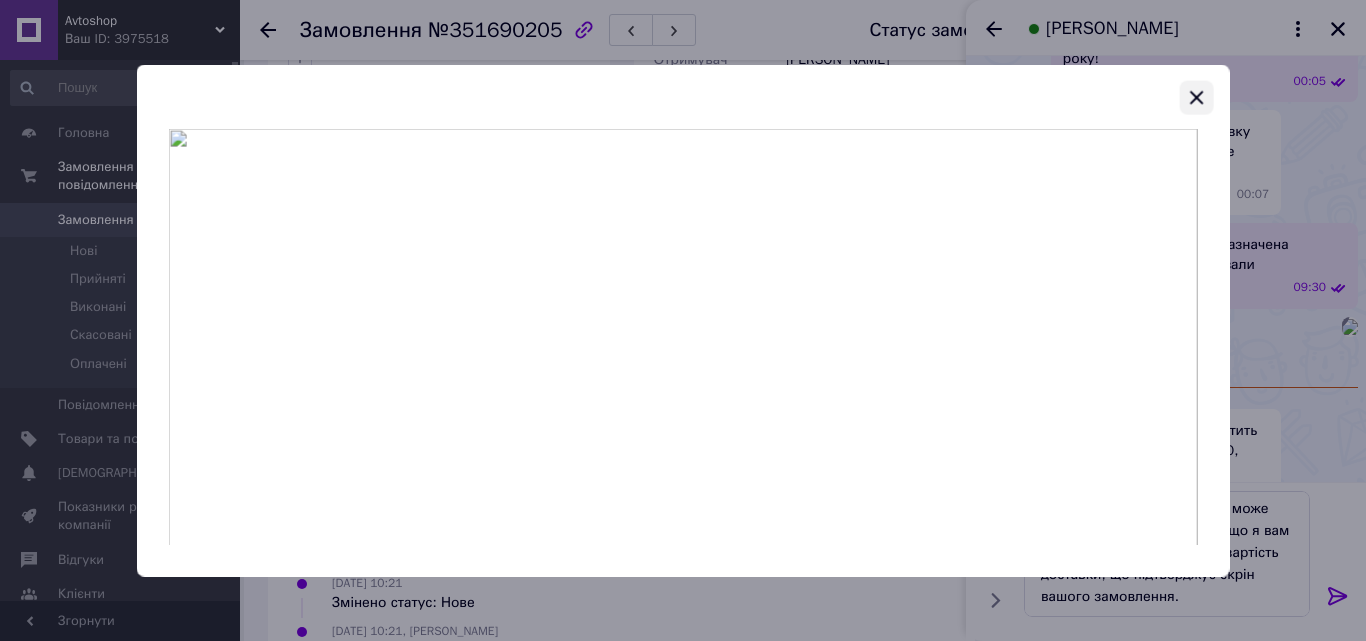 click 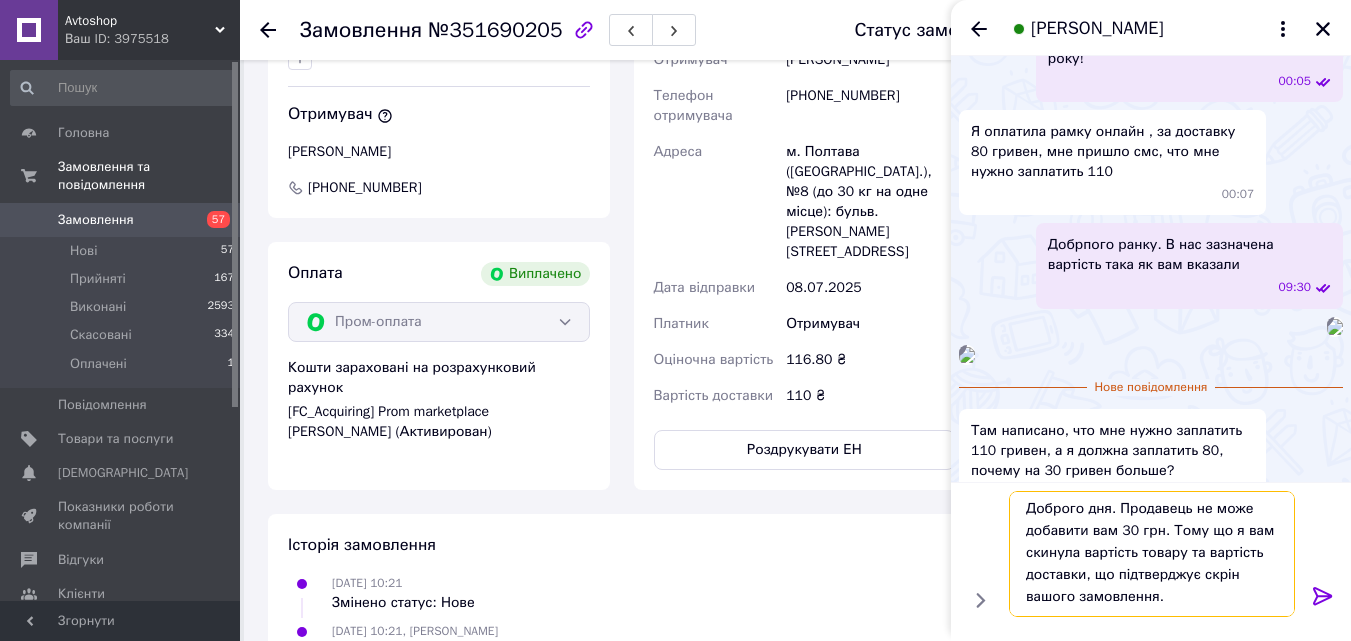 click on "Доброго дня. Продавець не може добавити вам 30 грн. Тому що я вам скинула вартість товару та вартість доставки, що підтверджує скрін вашого замовлення." at bounding box center [1152, 554] 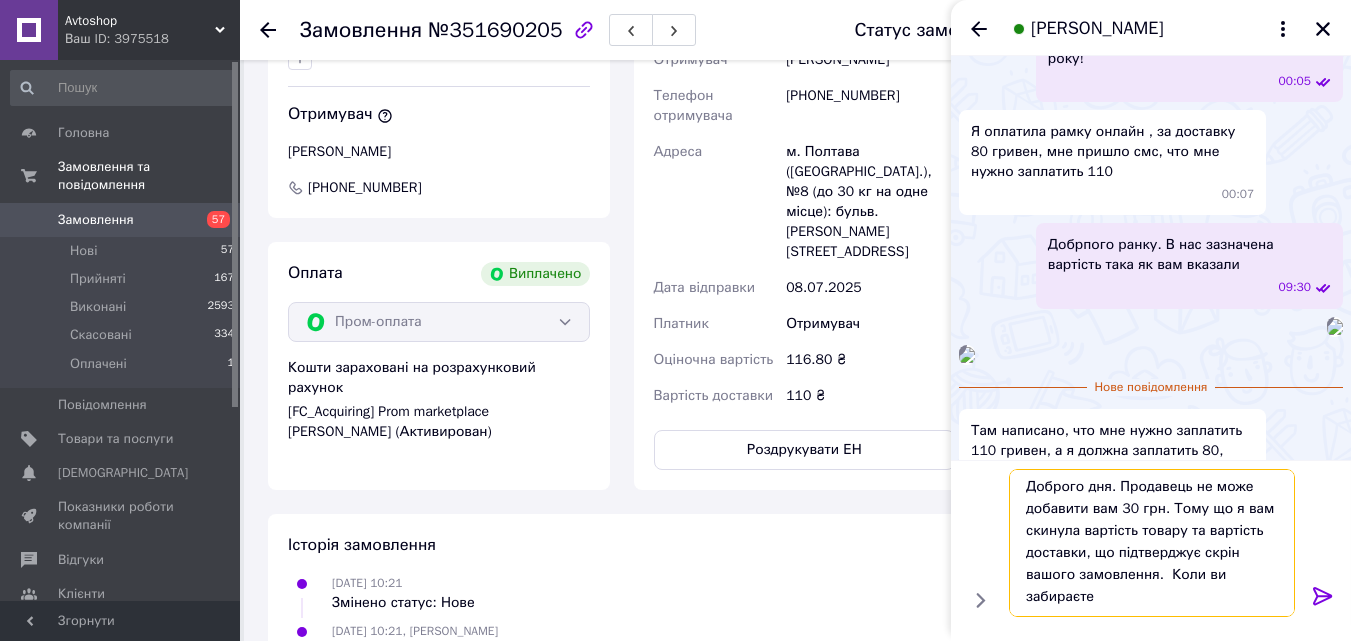 scroll, scrollTop: 2, scrollLeft: 0, axis: vertical 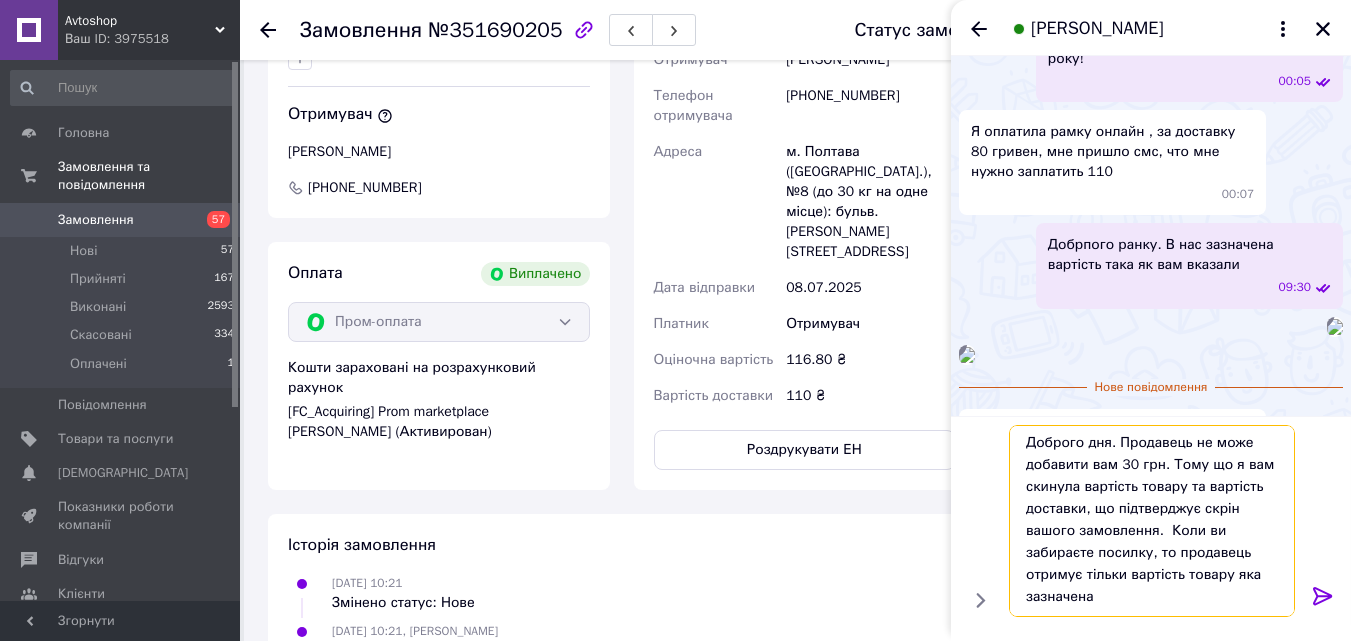 click on "Доброго дня. Продавець не може добавити вам 30 грн. Тому що я вам скинула вартість товару та вартість доставки, що підтверджує скрін вашого замовлення.  Коли ви забираєте посилку, то продавець отримує тільки вартість товару яка зазначена" at bounding box center (1152, 521) 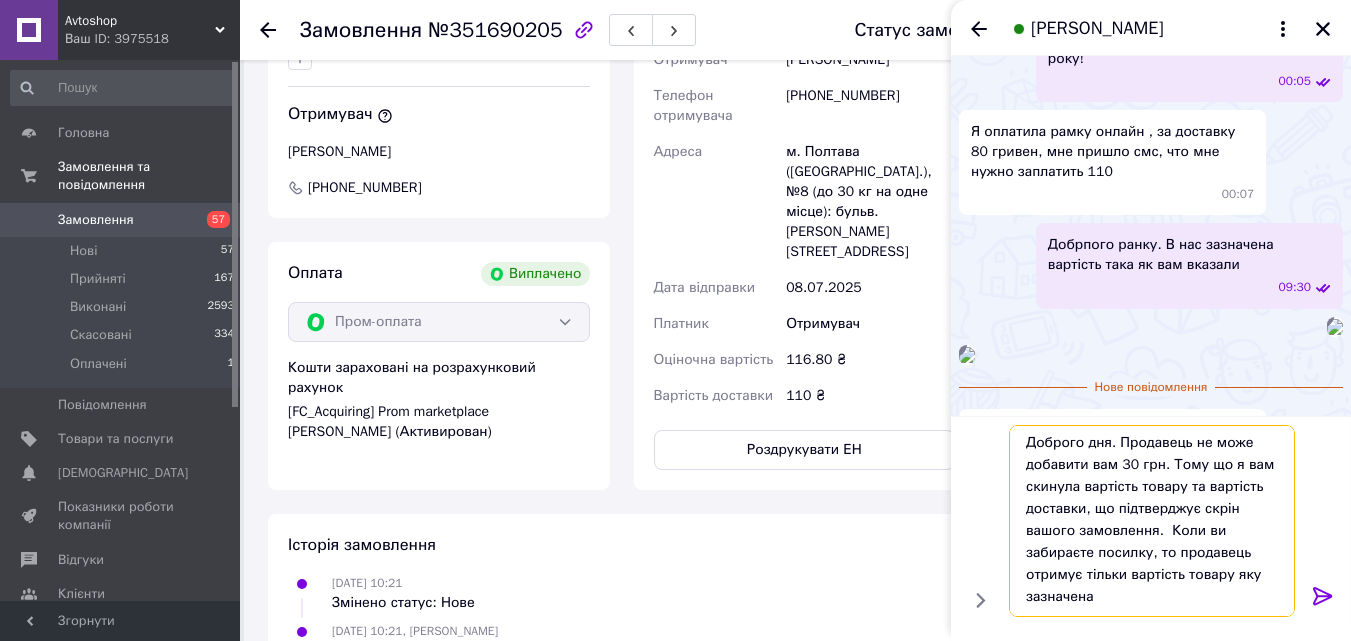 drag, startPoint x: 1095, startPoint y: 604, endPoint x: 1025, endPoint y: 606, distance: 70.028564 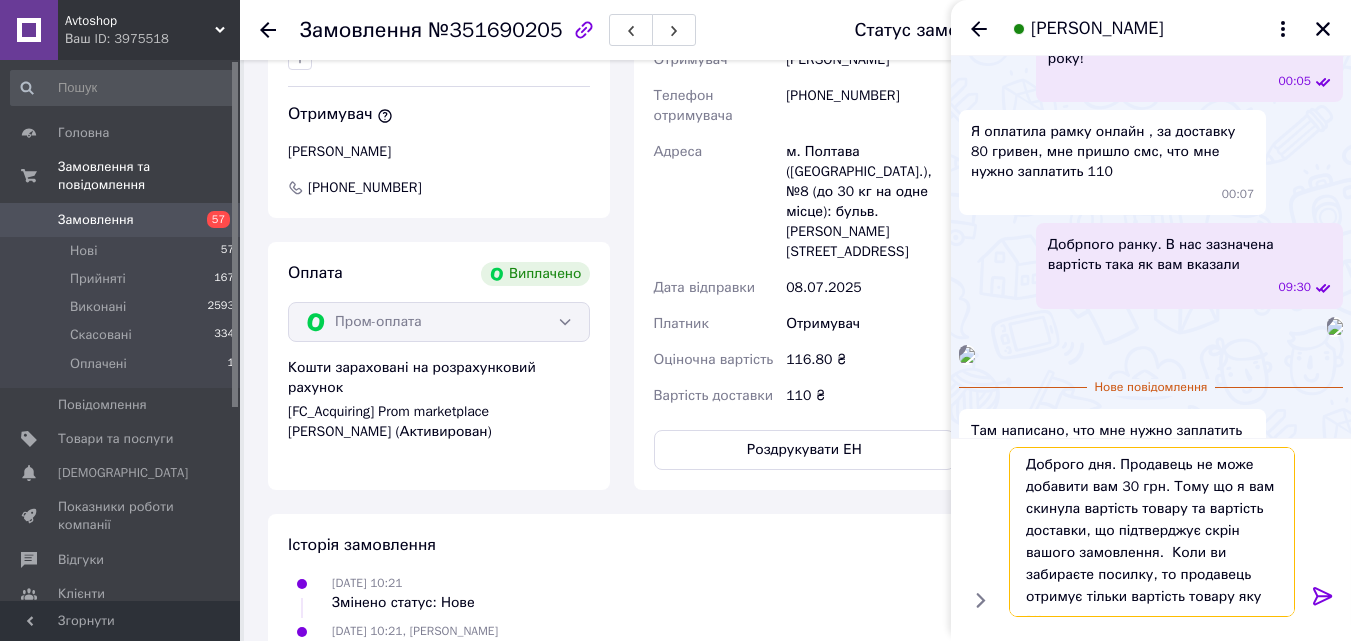 scroll, scrollTop: 0, scrollLeft: 0, axis: both 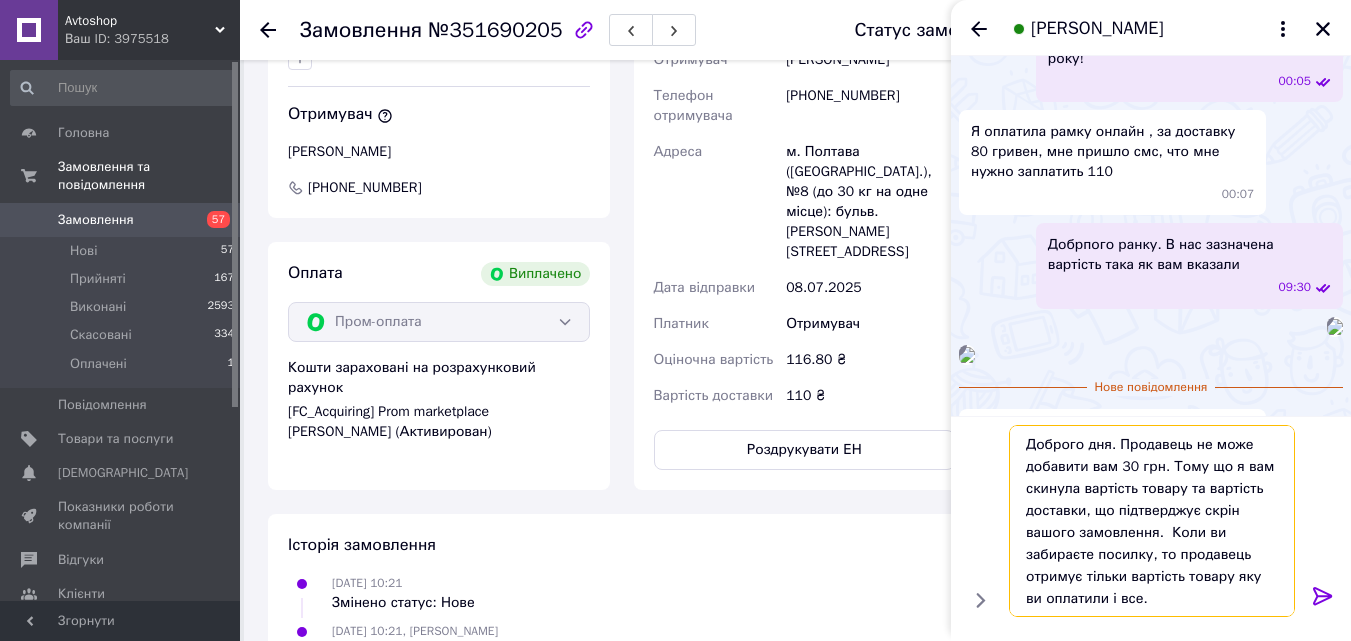 type on "Доброго дня. Продавець не може добавити вам 30 грн. Тому що я вам скинула вартість товару та вартість доставки, що підтверджує скрін вашого замовлення.  Коли ви забираєте посилку, то продавець отримує тільки вартість товару яку ви оплатили і все." 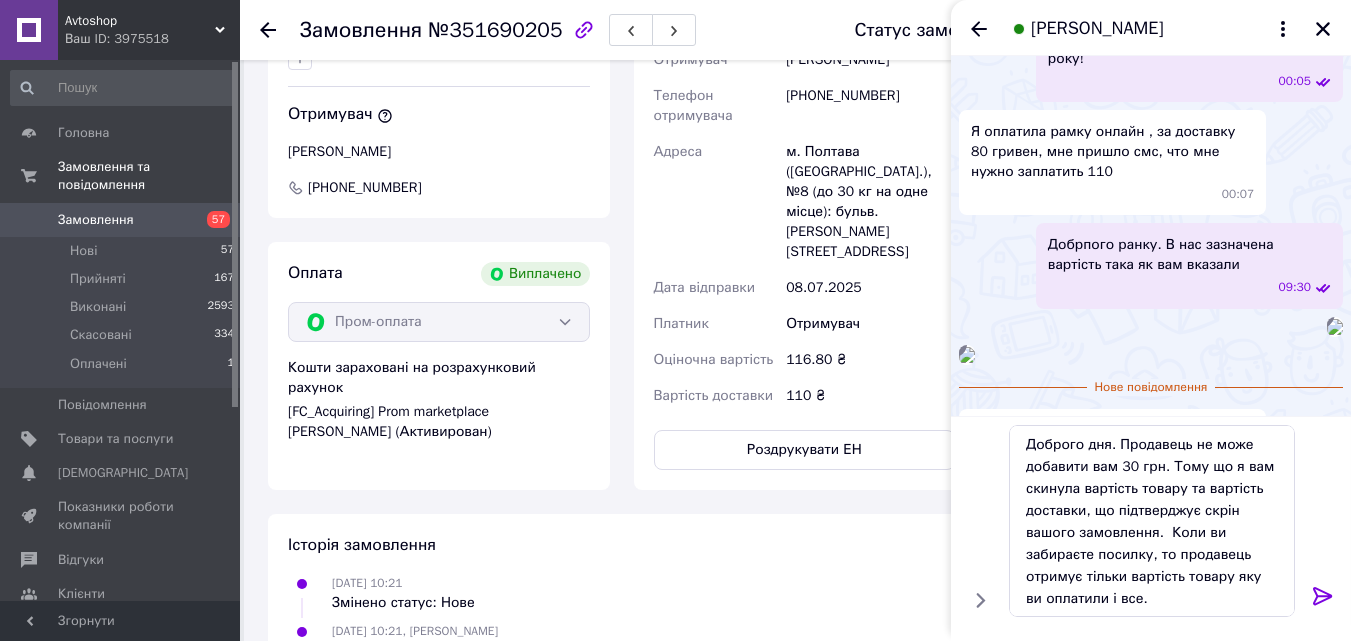 click 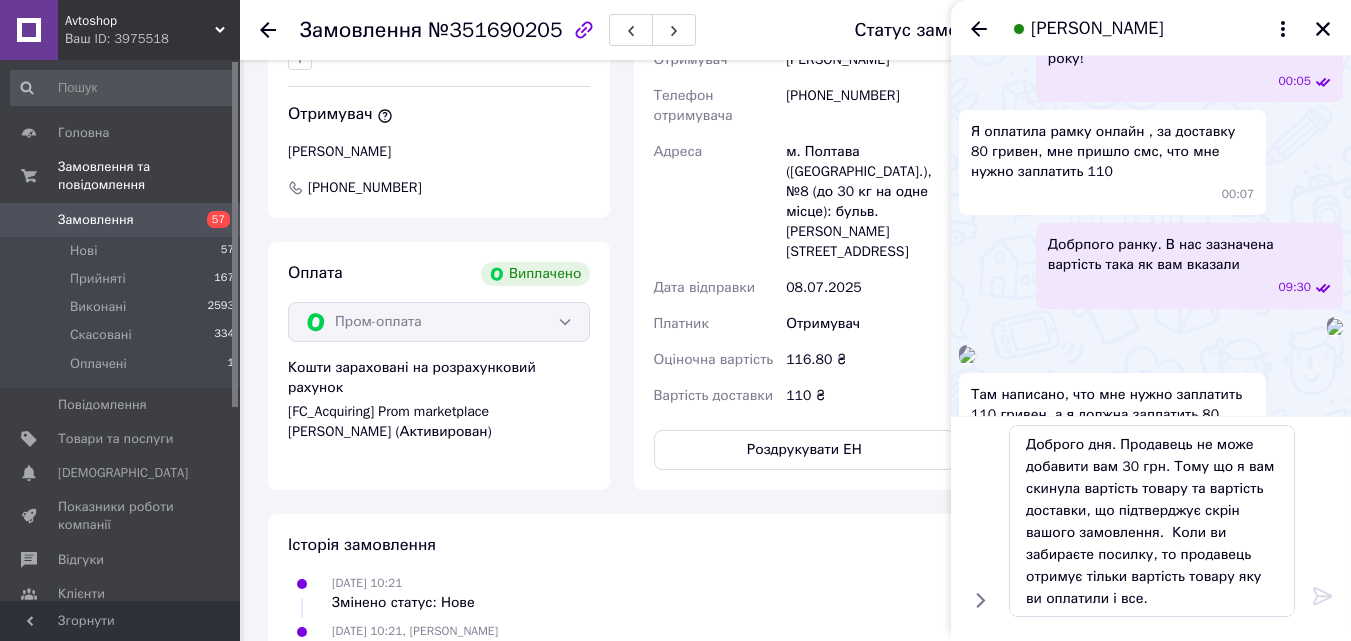 type 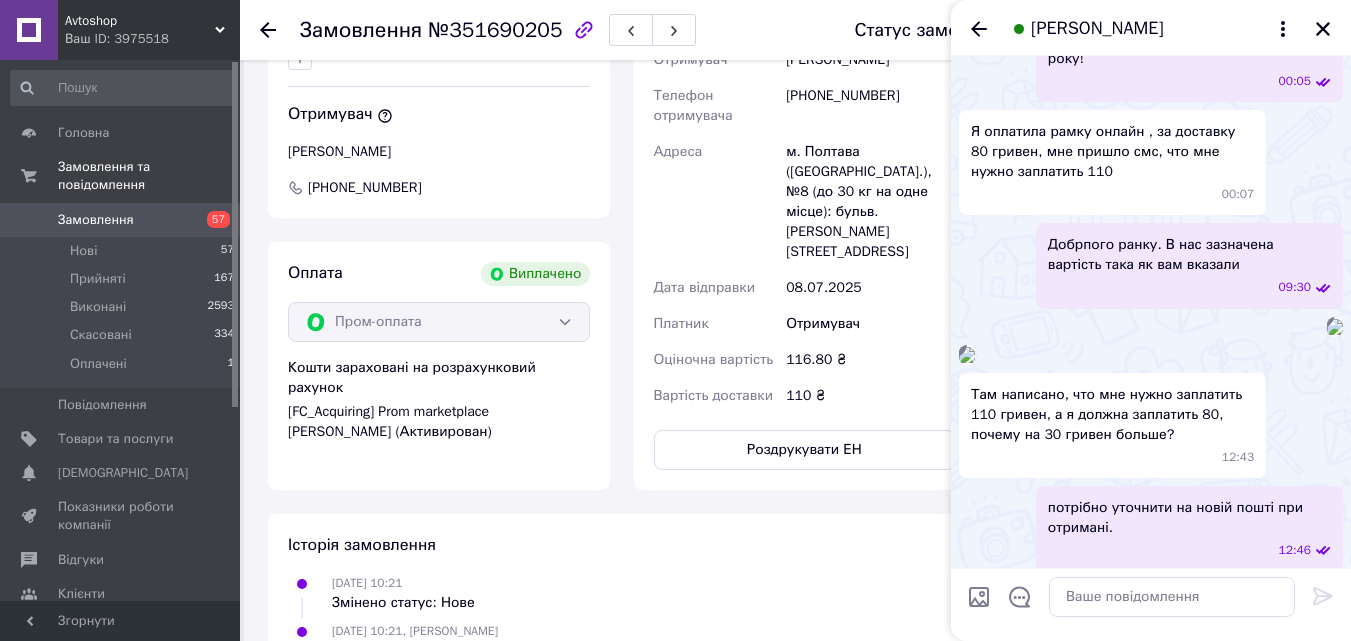 scroll, scrollTop: 2146, scrollLeft: 0, axis: vertical 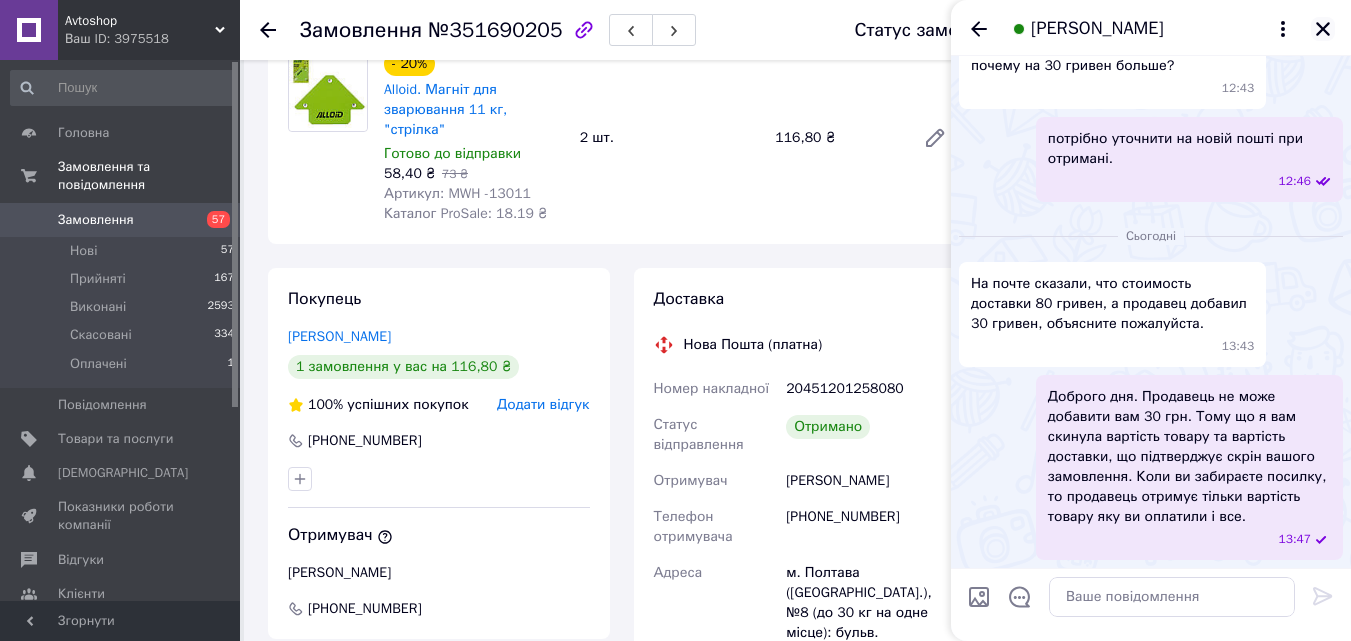 click 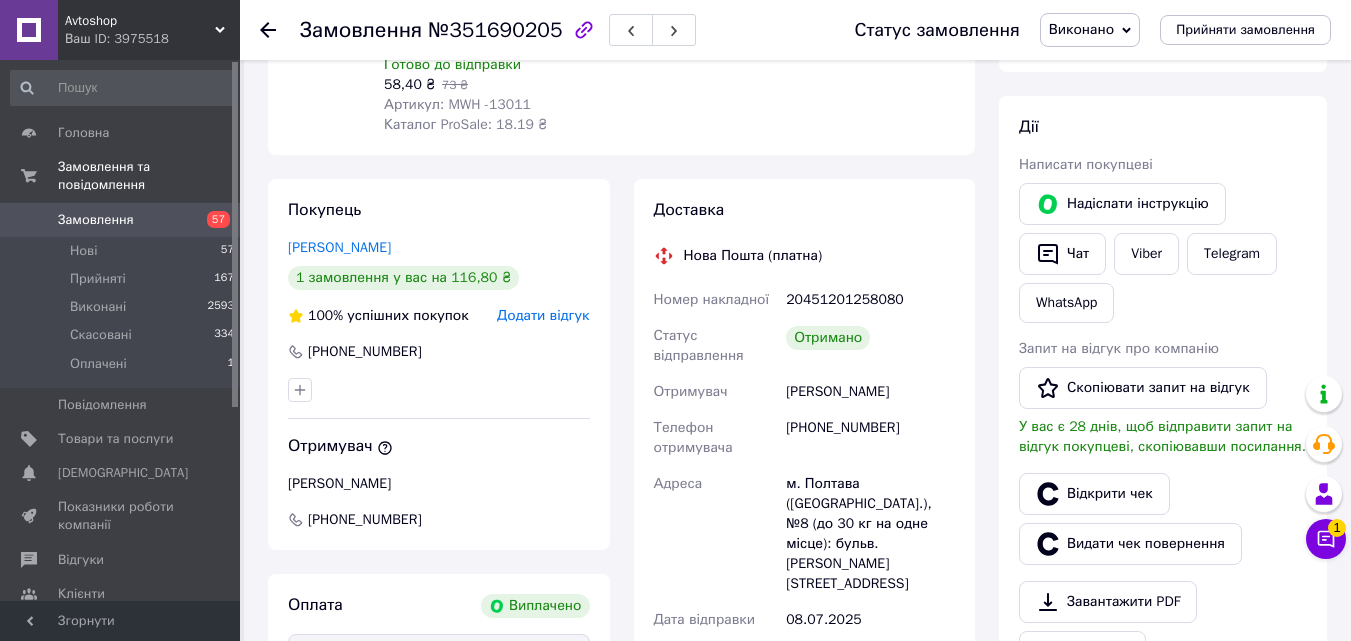 scroll, scrollTop: 279, scrollLeft: 0, axis: vertical 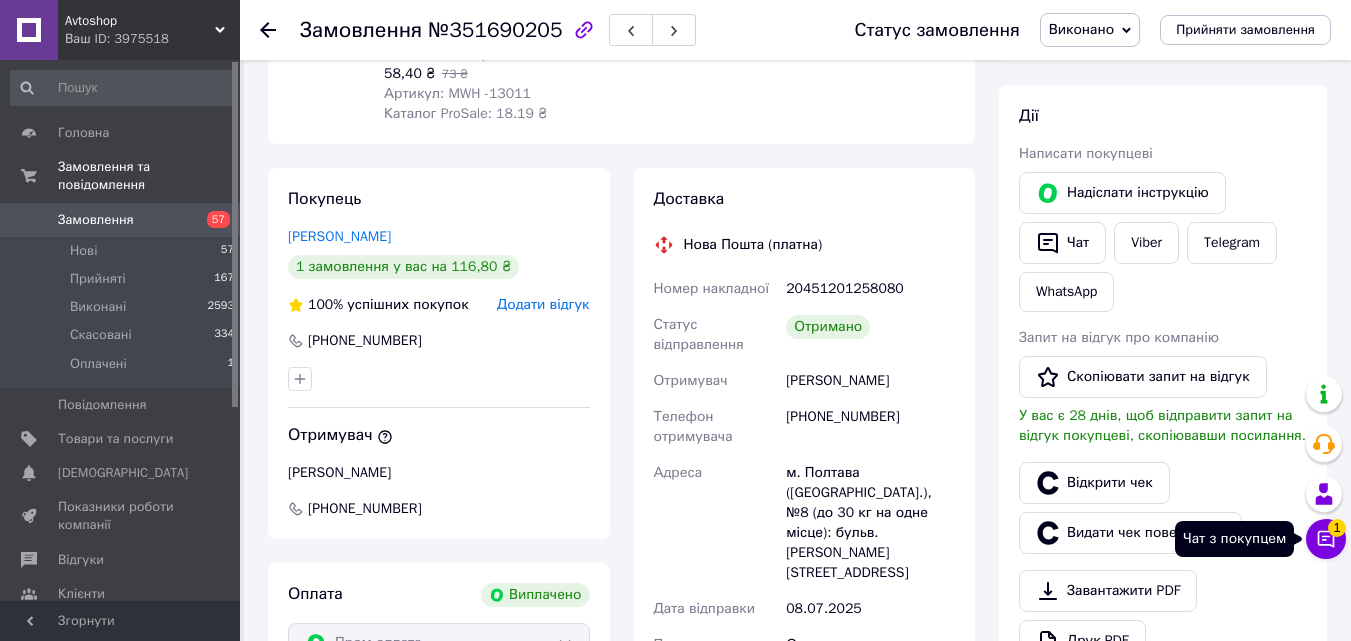 click 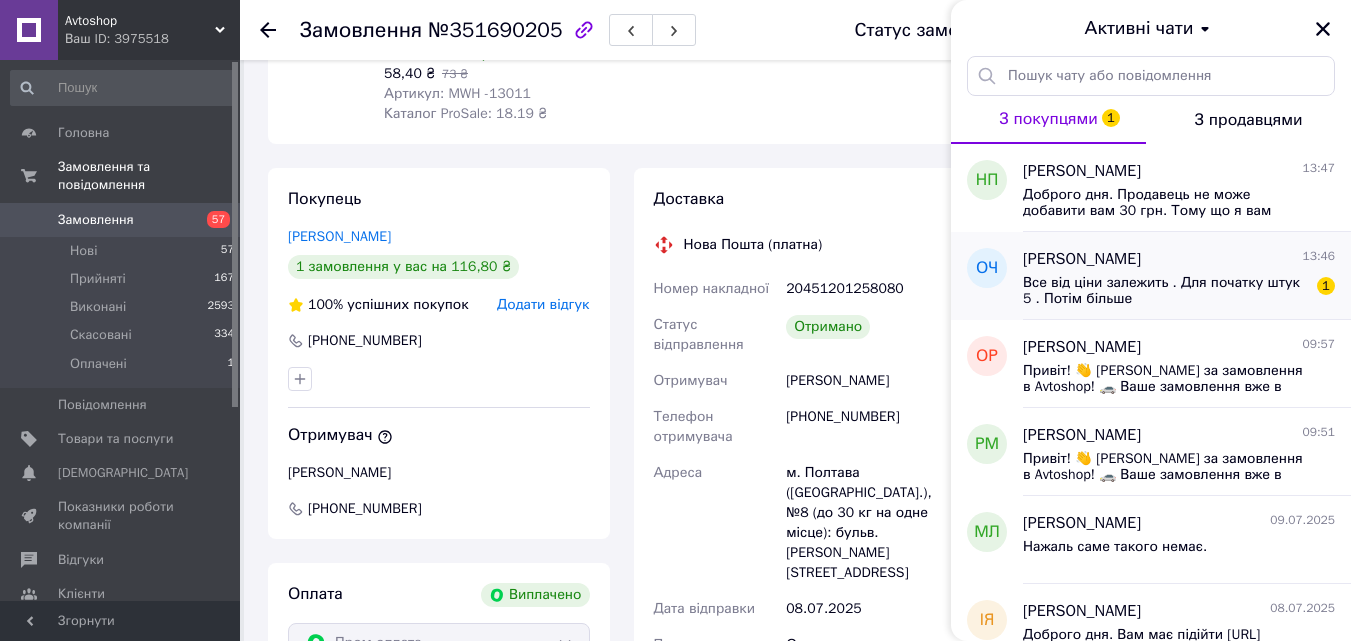 click on "Все від ціни залежить . Для початку штук 5 . Потім більше" at bounding box center [1165, 291] 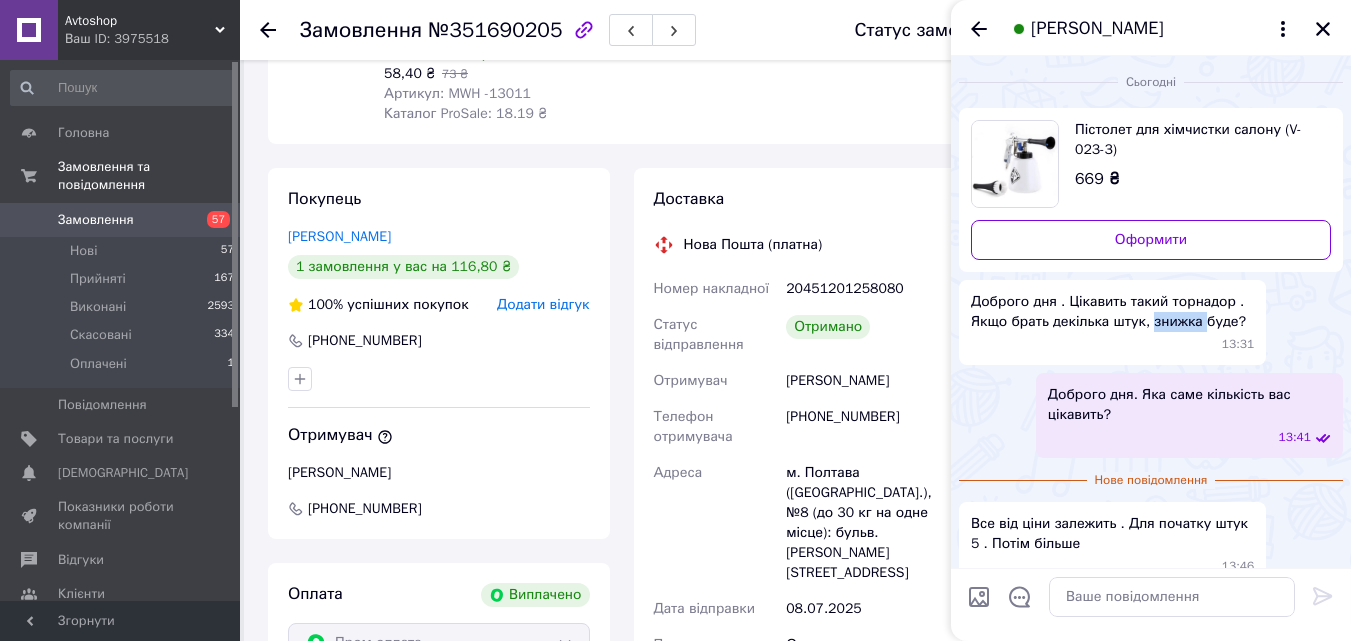 scroll, scrollTop: 27, scrollLeft: 0, axis: vertical 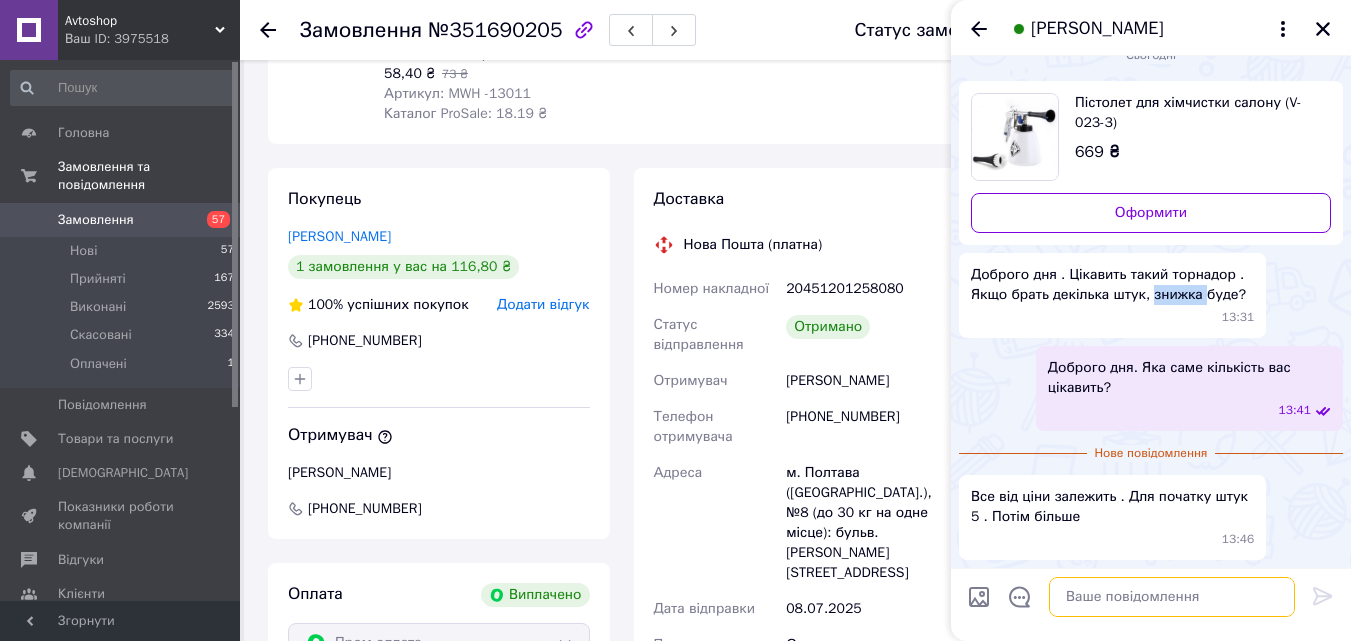 click at bounding box center [1172, 597] 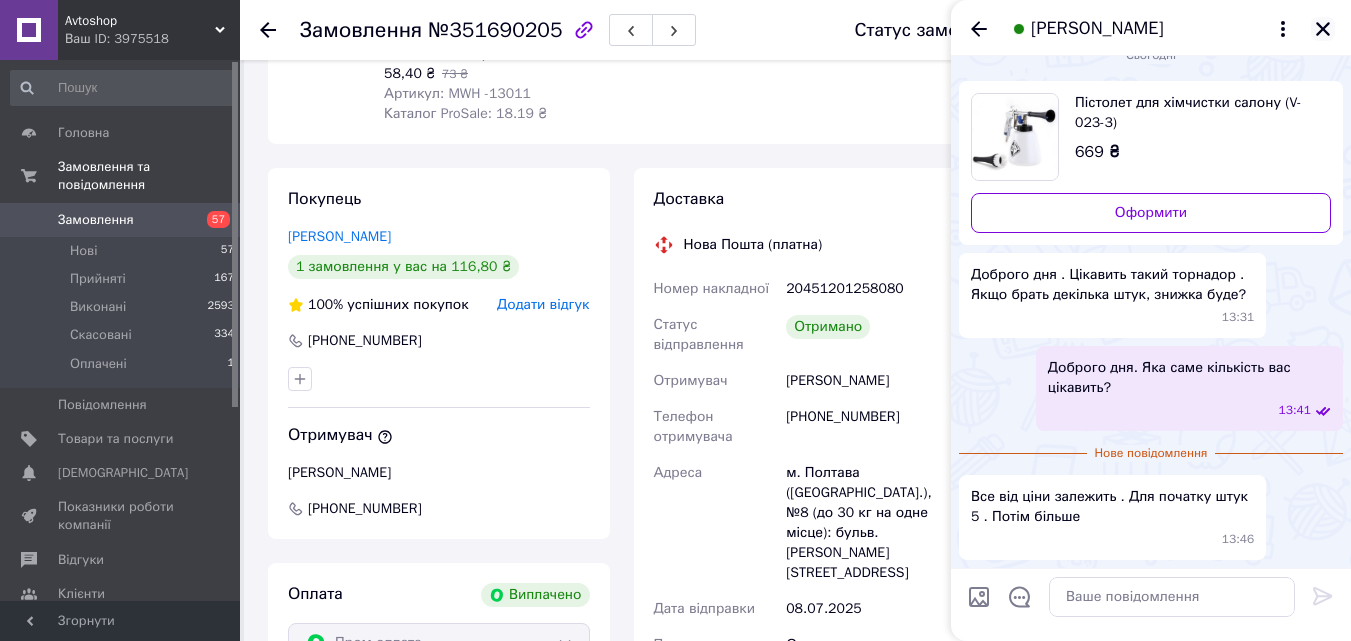 click 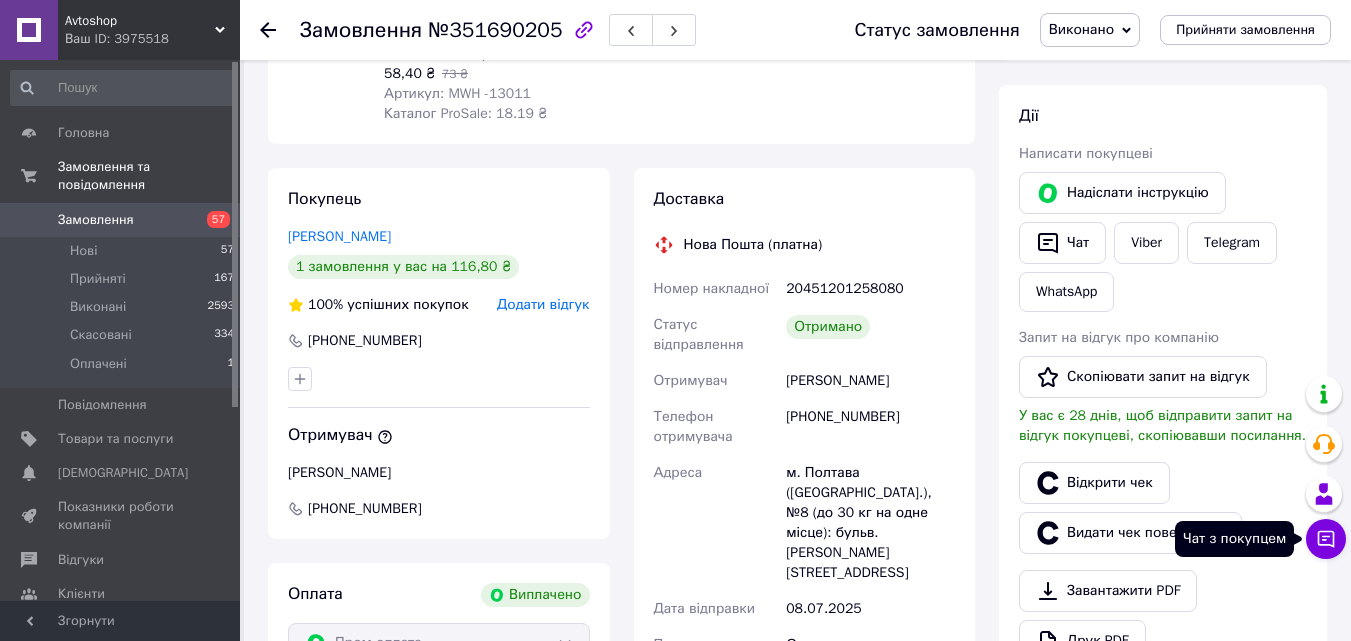 click on "Чат з покупцем" at bounding box center [1326, 539] 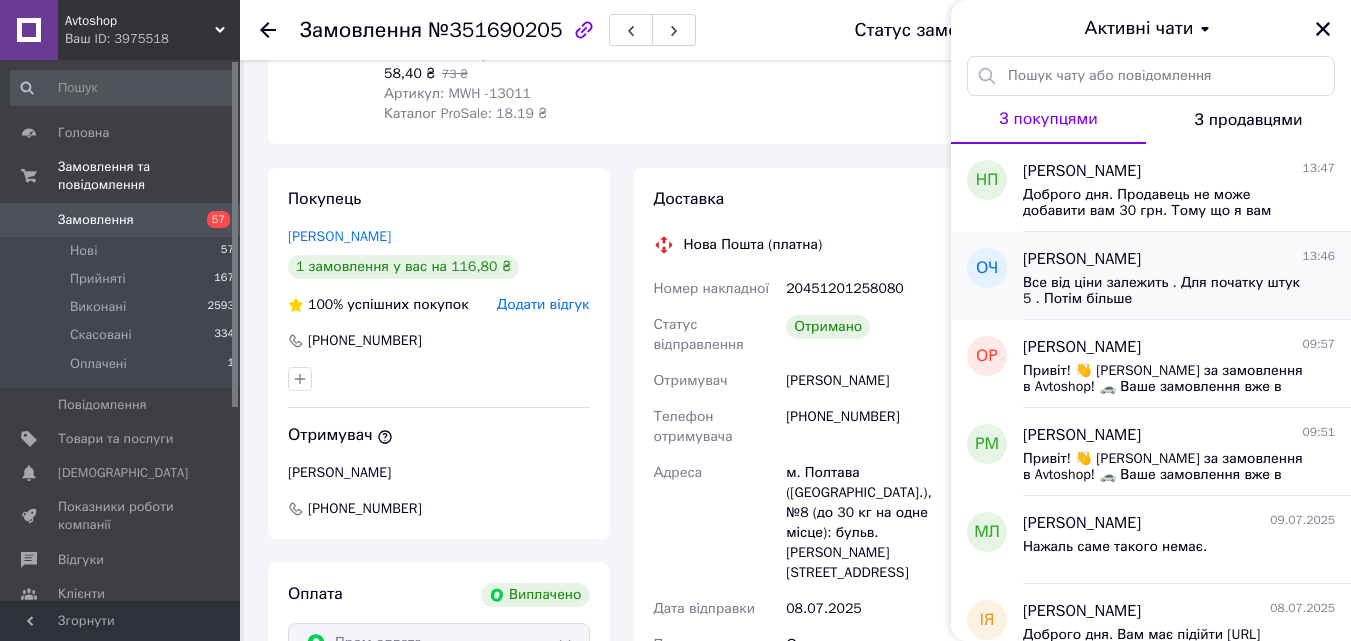click on "Олег Часовник" at bounding box center [1082, 259] 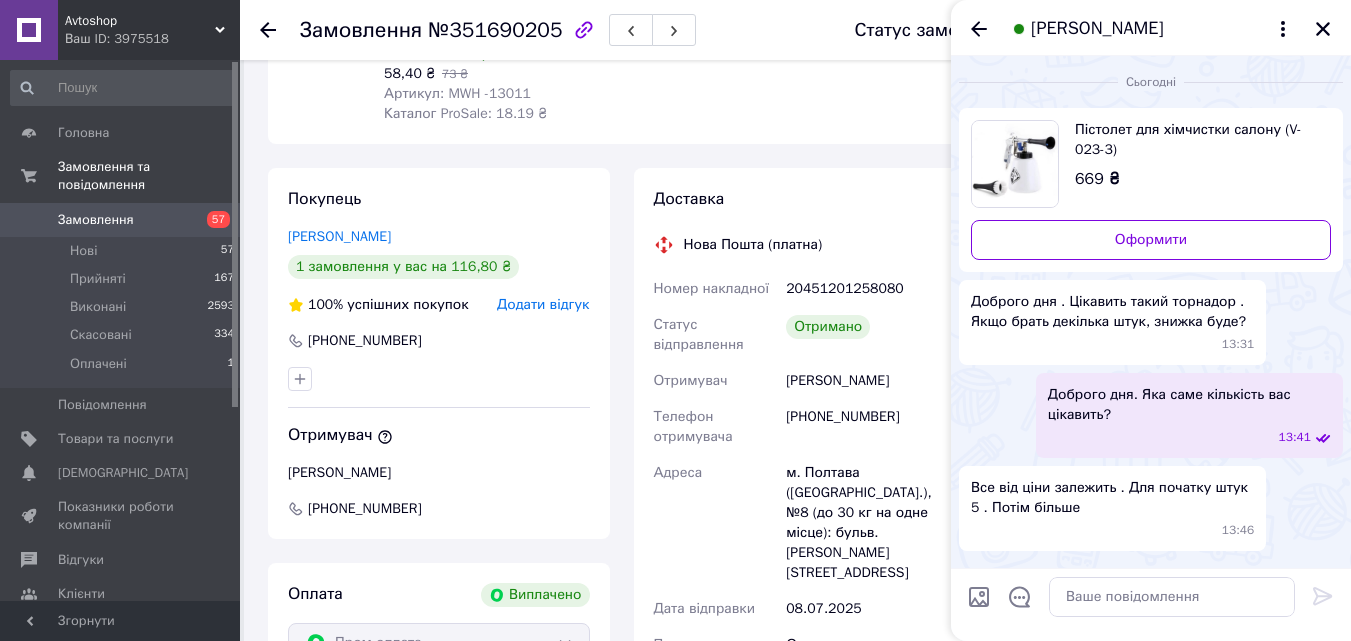 click on "Пістолет для хімчистки салону (V-023-3)" at bounding box center [1195, 140] 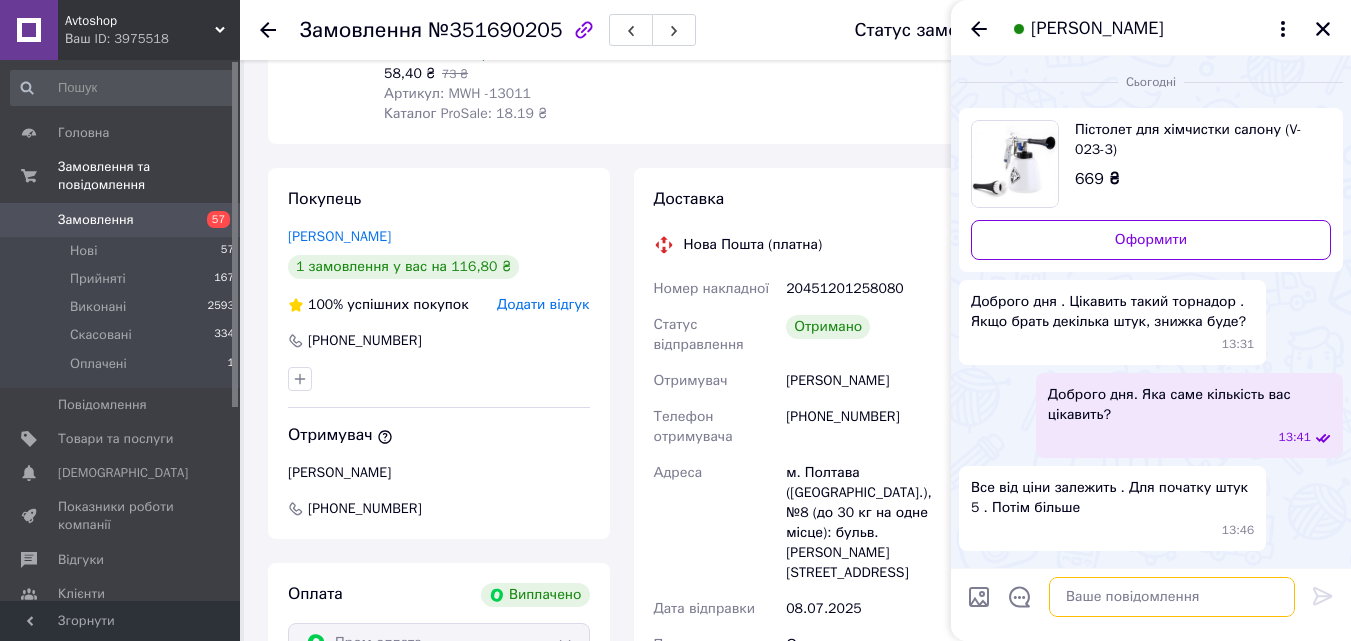 click at bounding box center [1172, 597] 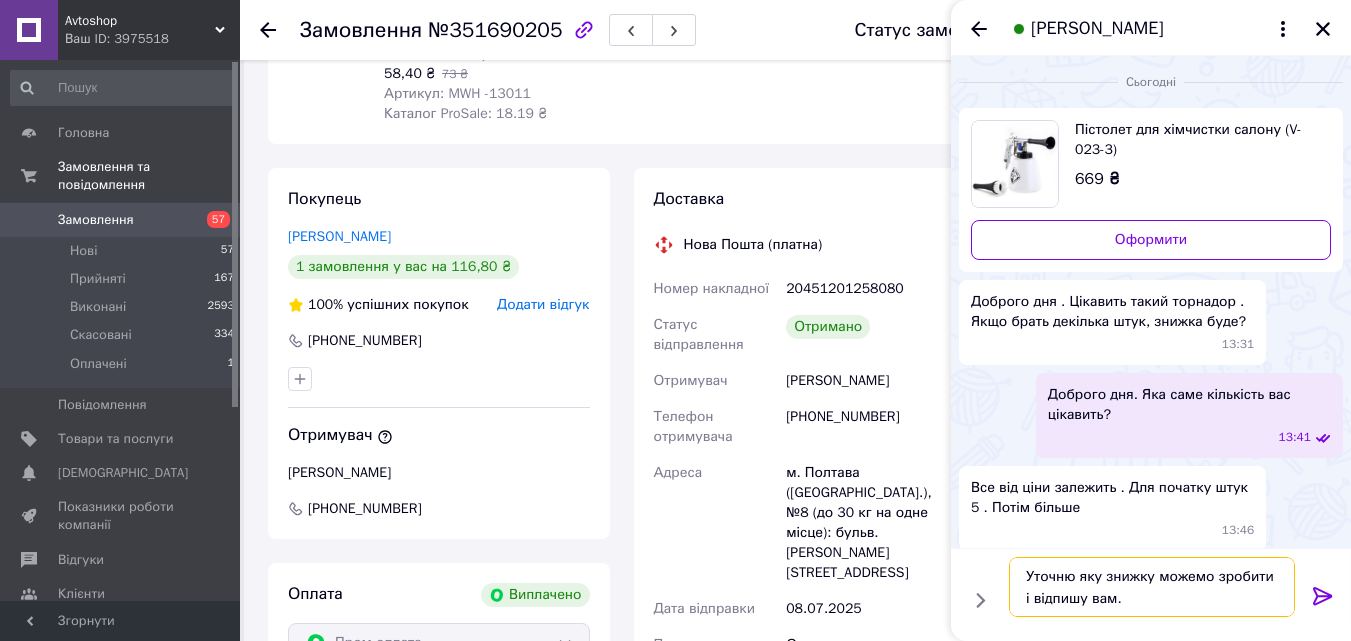 type on "Уточню яку знижку можемо зробити і відпишу вам." 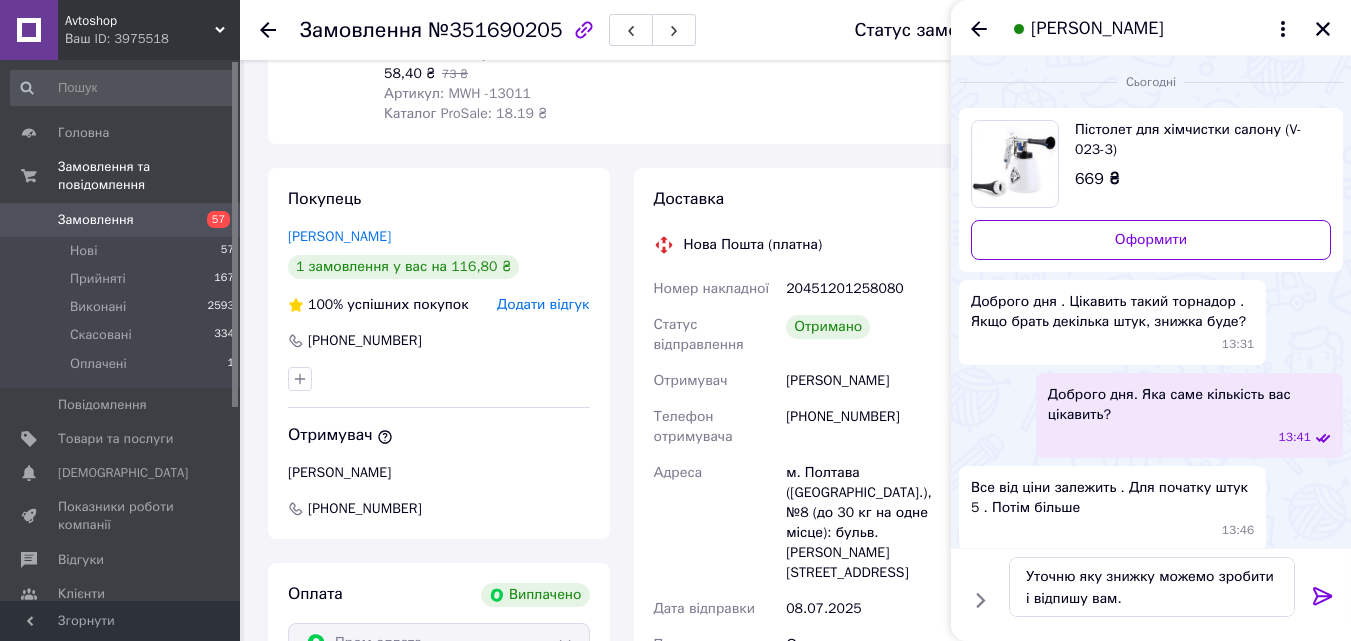 click 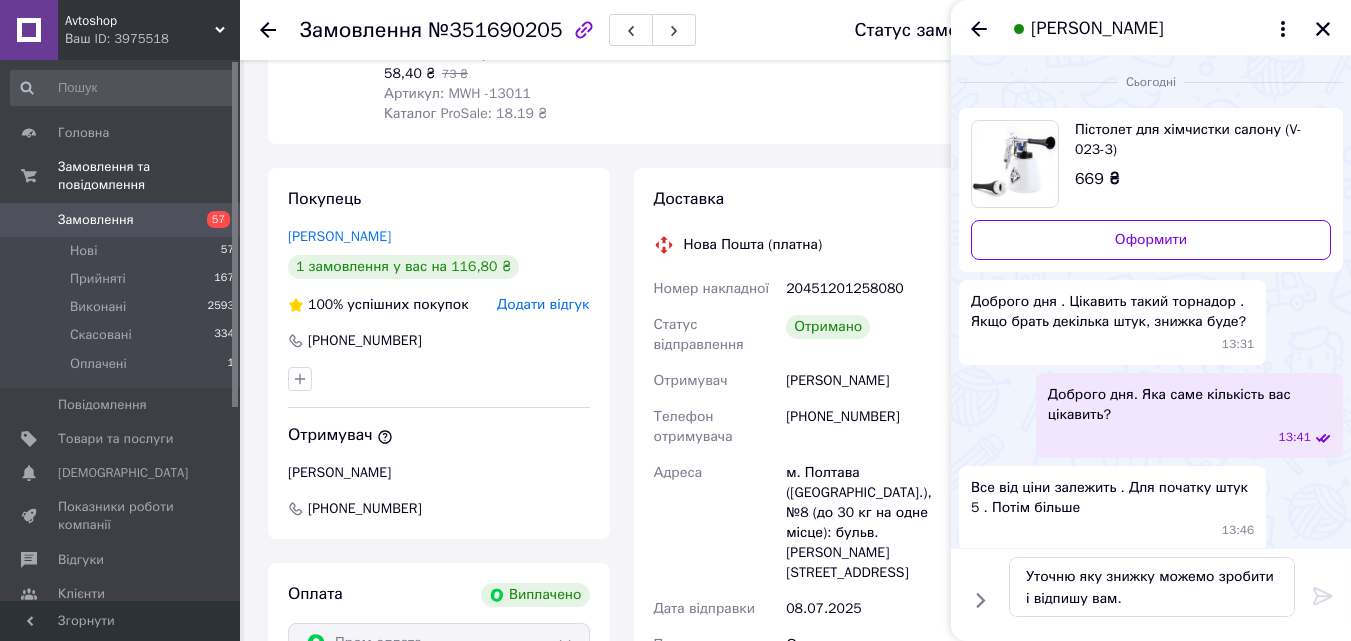type 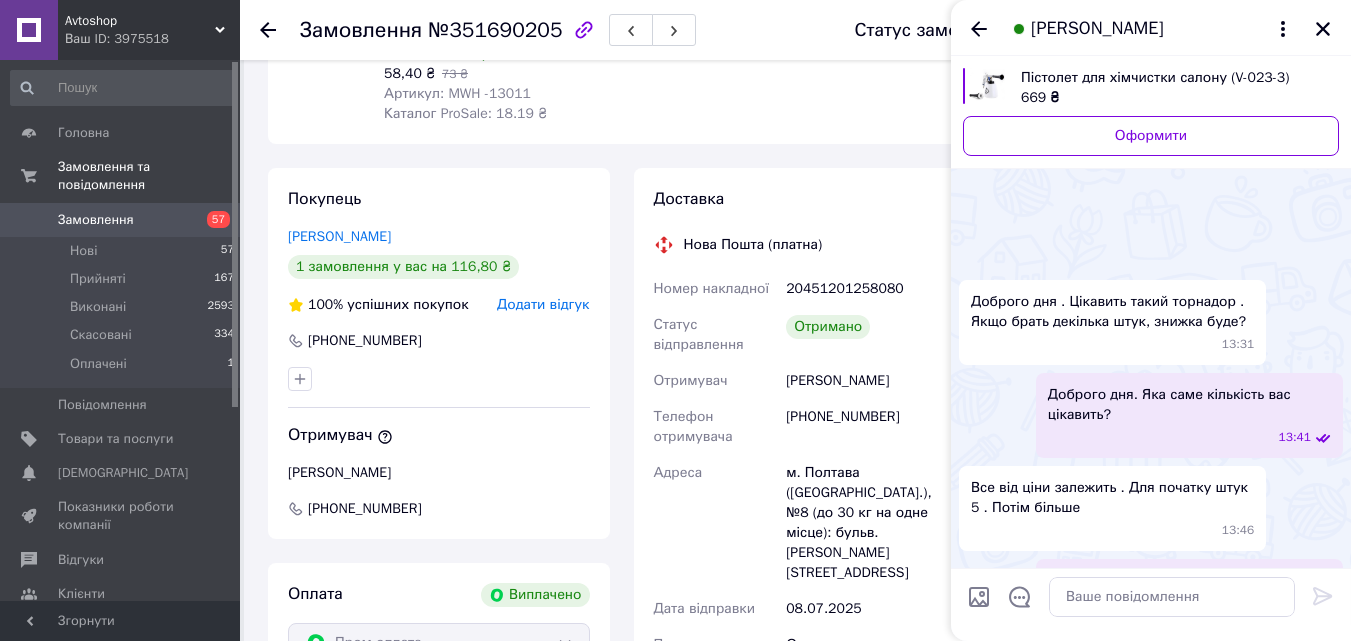 scroll, scrollTop: 85, scrollLeft: 0, axis: vertical 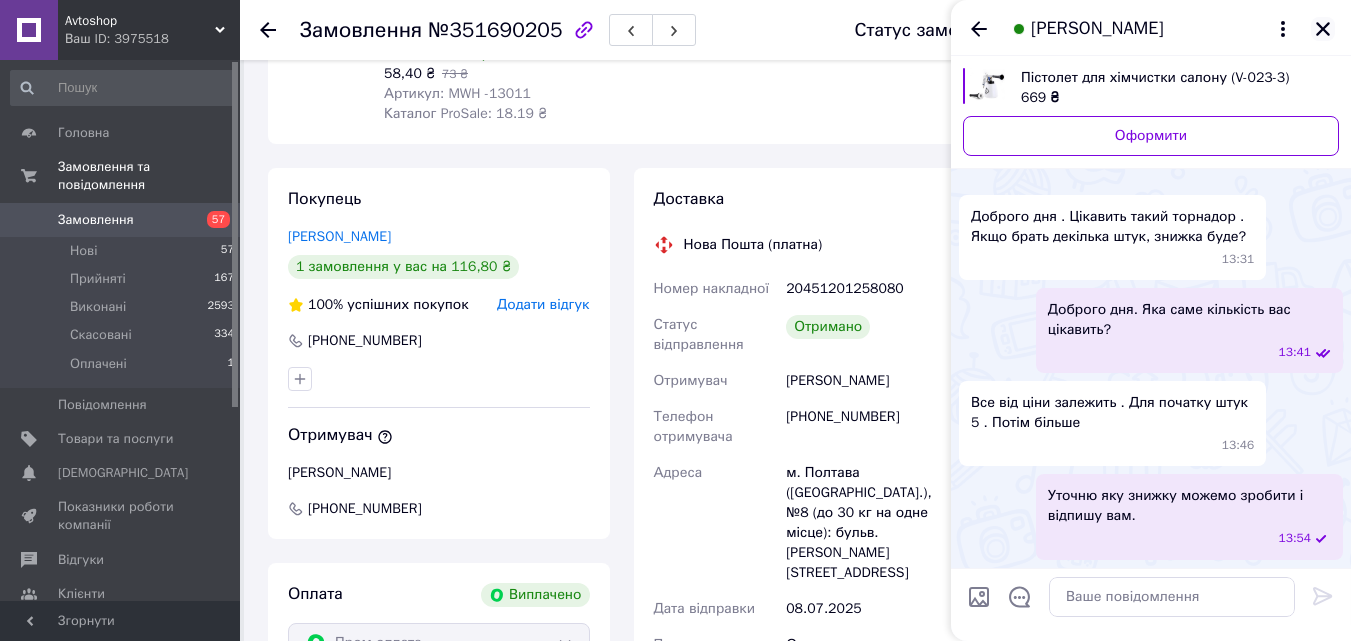 click 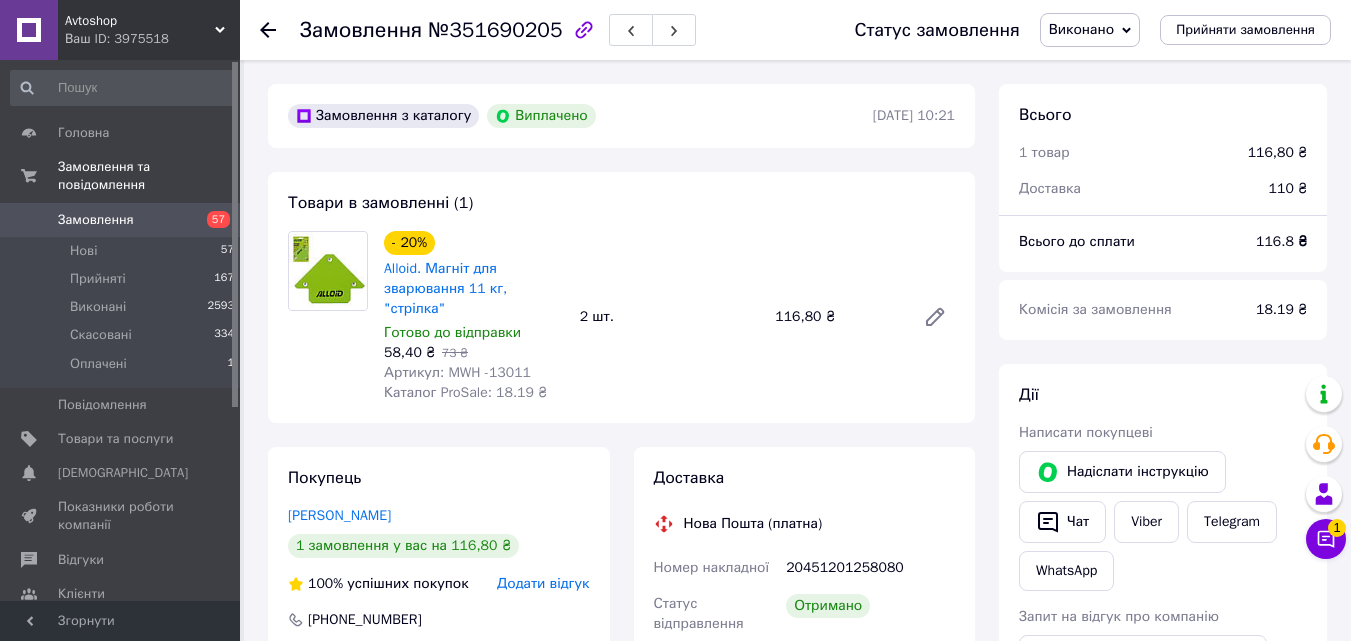 scroll, scrollTop: 300, scrollLeft: 0, axis: vertical 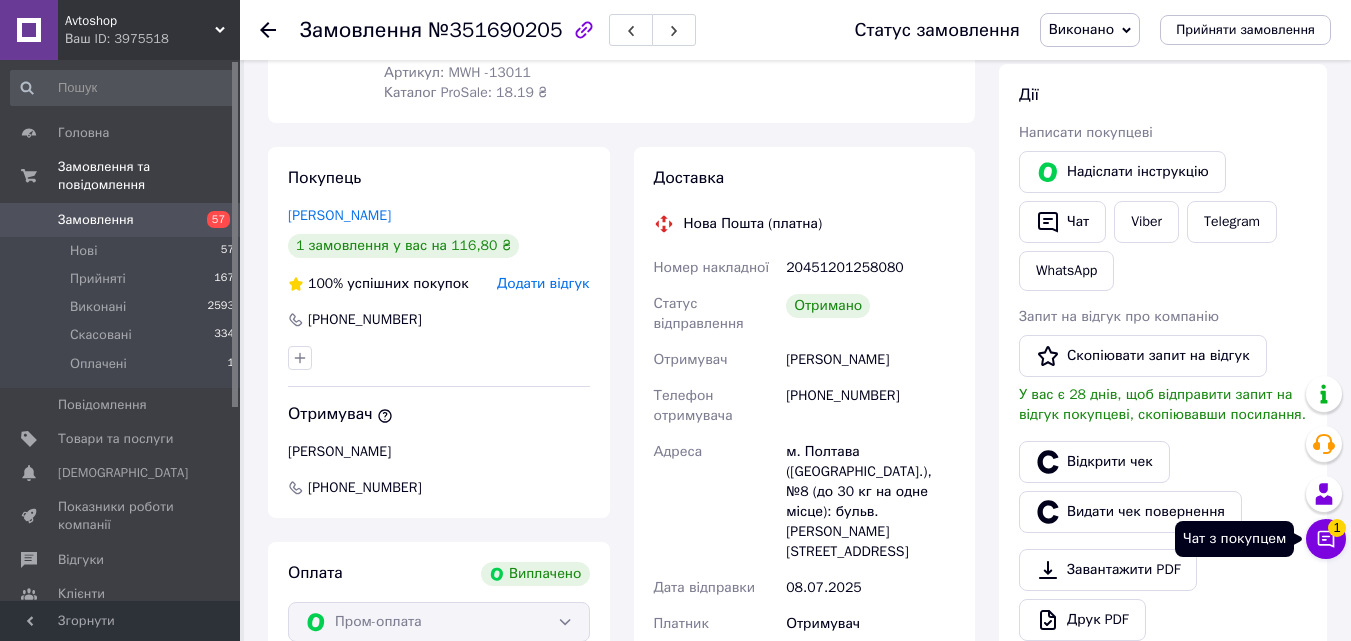 click on "Чат з покупцем 1" at bounding box center (1326, 539) 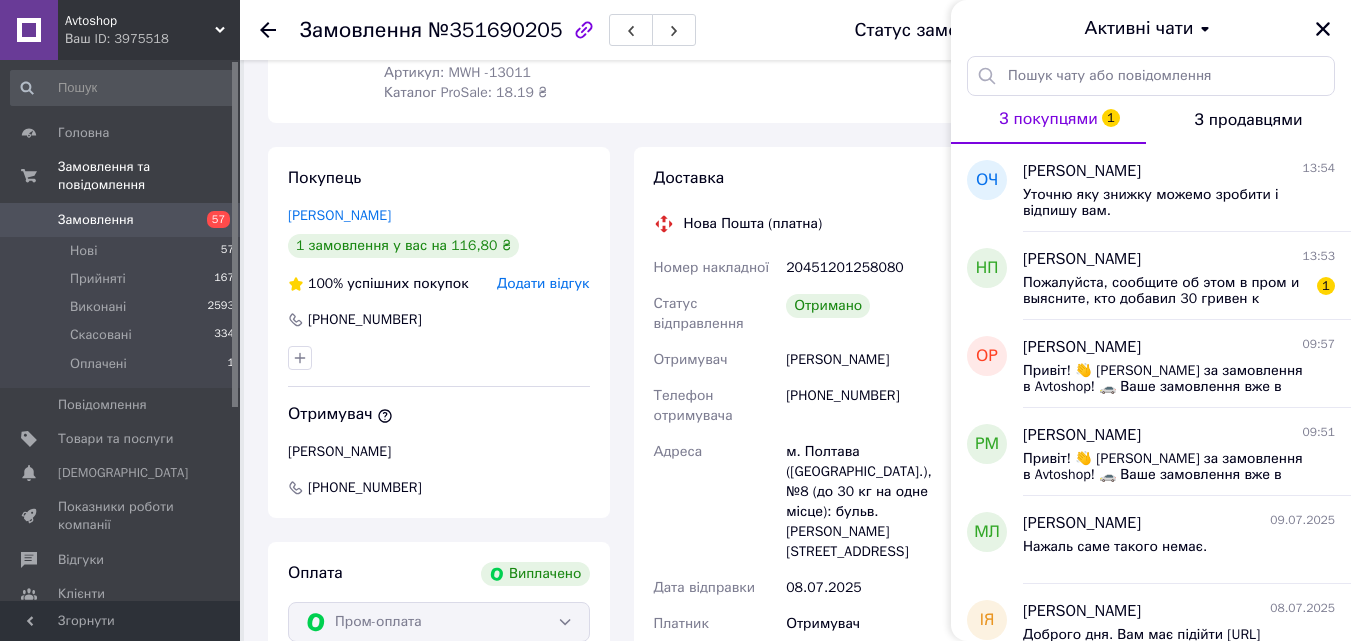 click on "Наташа Парис 13:53" at bounding box center [1179, 259] 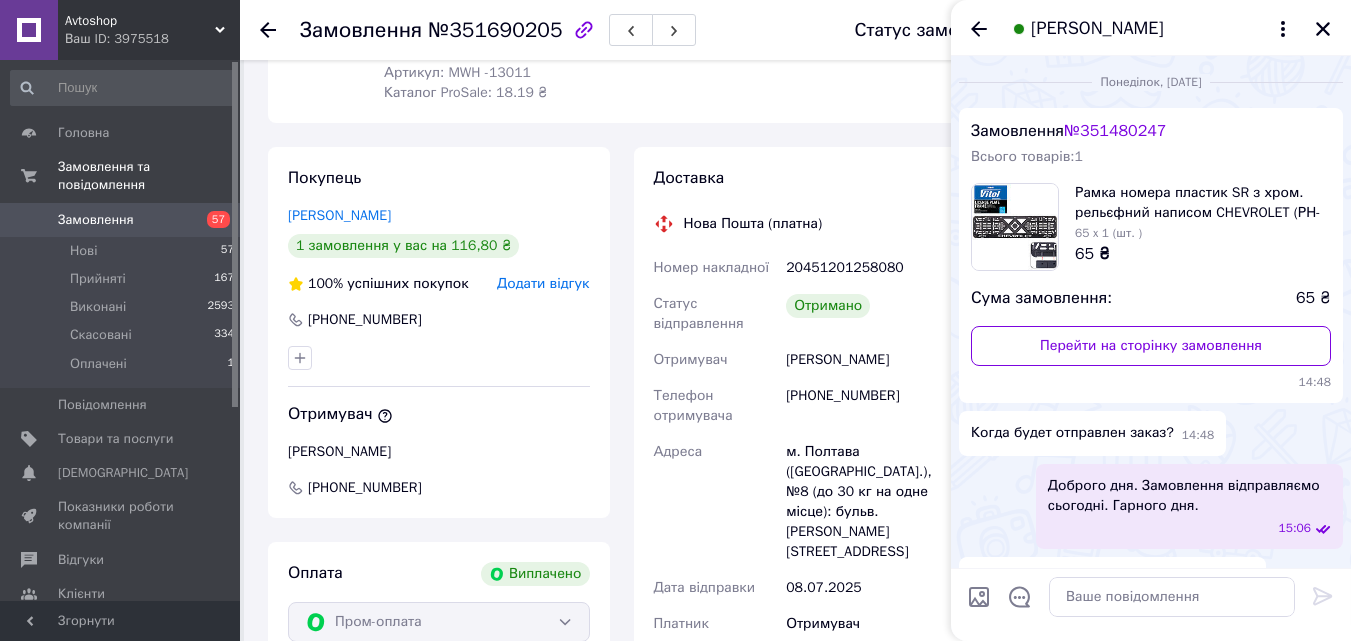 scroll, scrollTop: 2355, scrollLeft: 0, axis: vertical 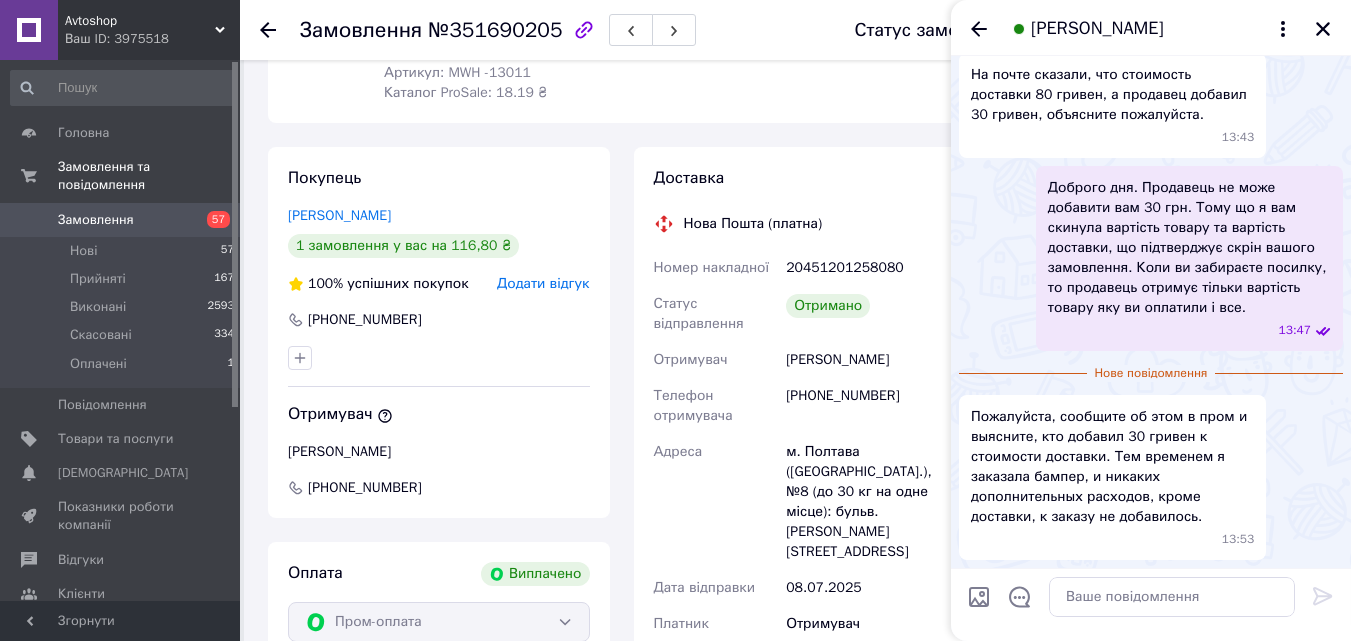 click 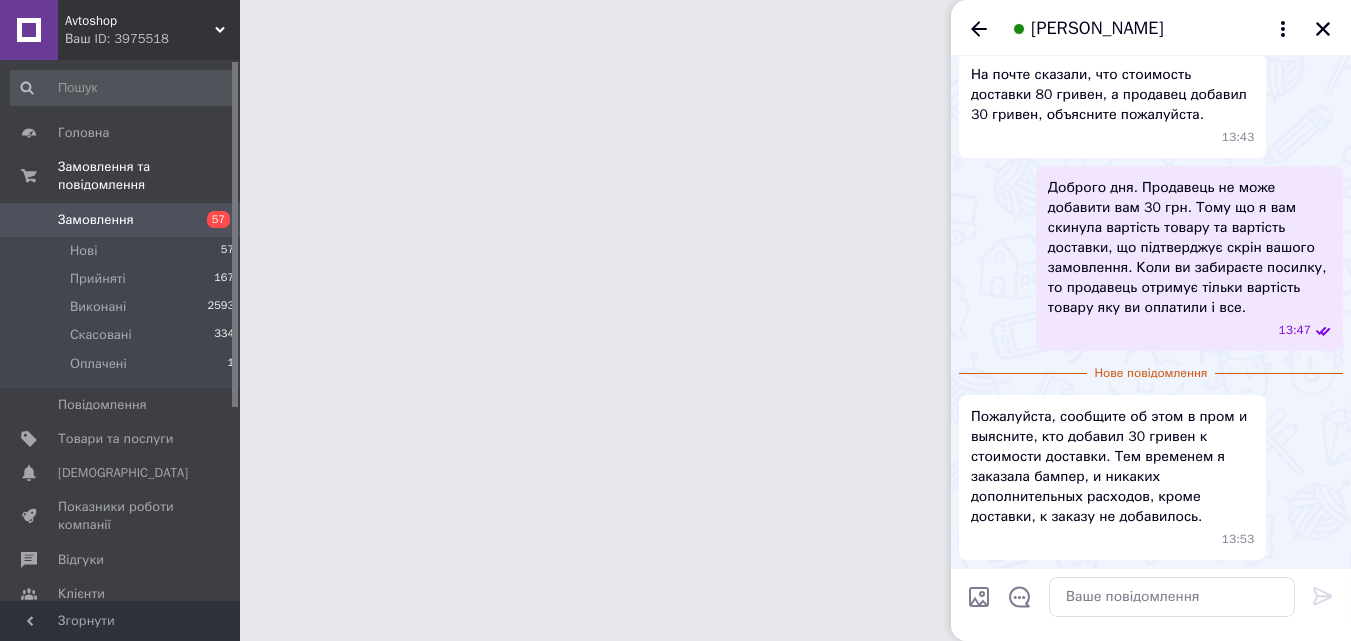 scroll, scrollTop: 0, scrollLeft: 0, axis: both 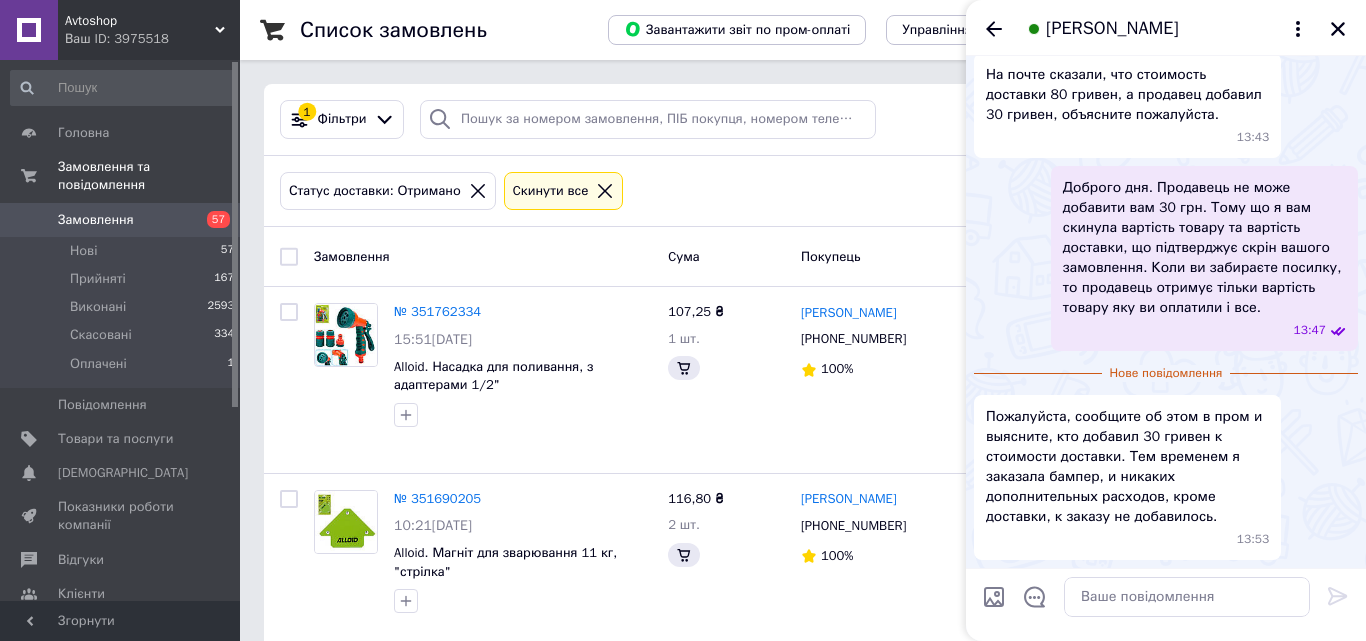 click 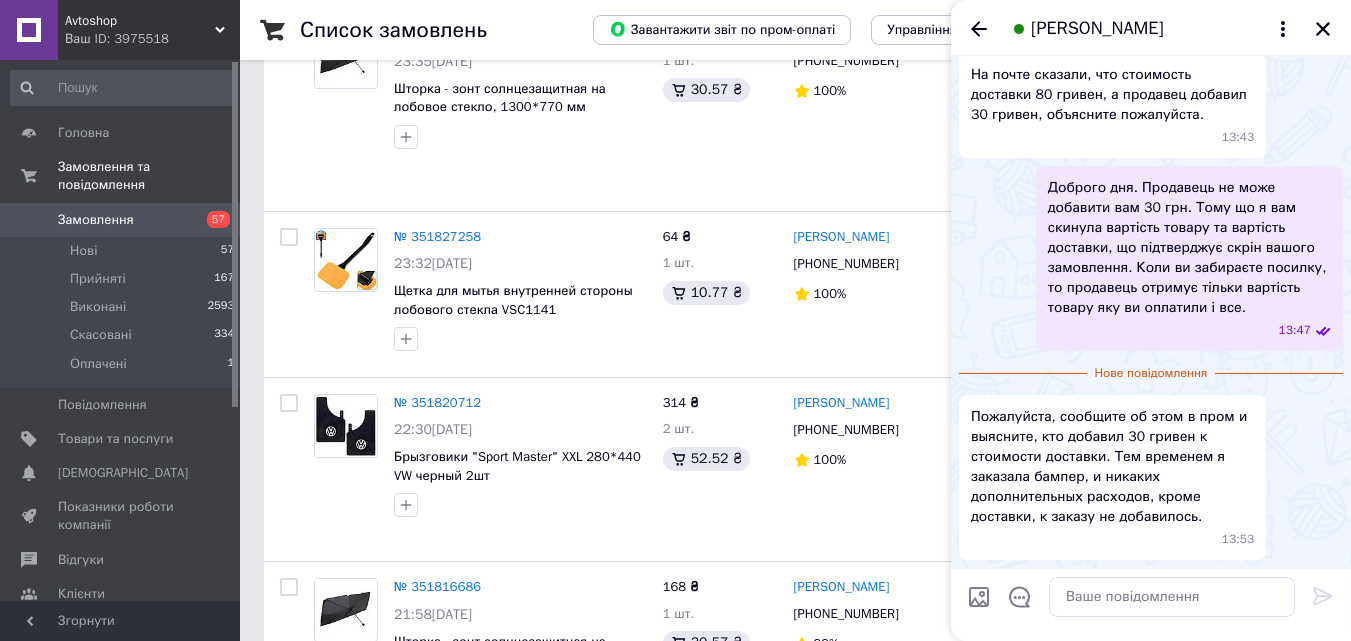 scroll, scrollTop: 4373, scrollLeft: 0, axis: vertical 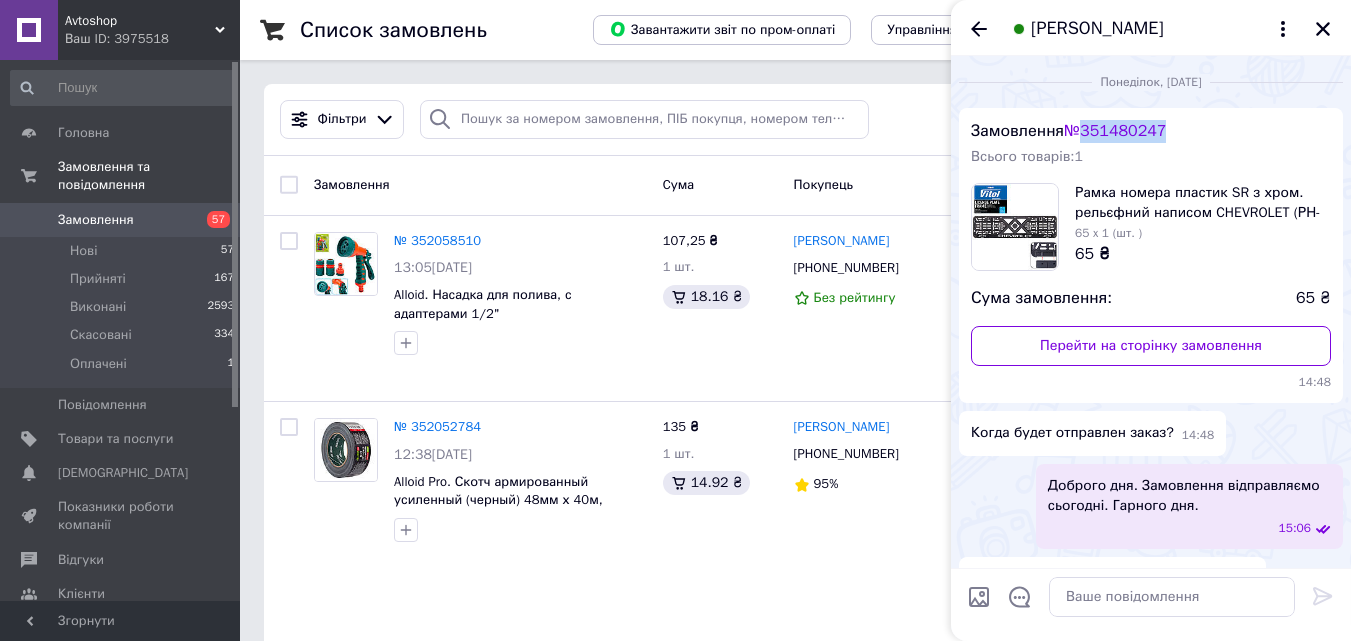 drag, startPoint x: 1142, startPoint y: 136, endPoint x: 1088, endPoint y: 142, distance: 54.33231 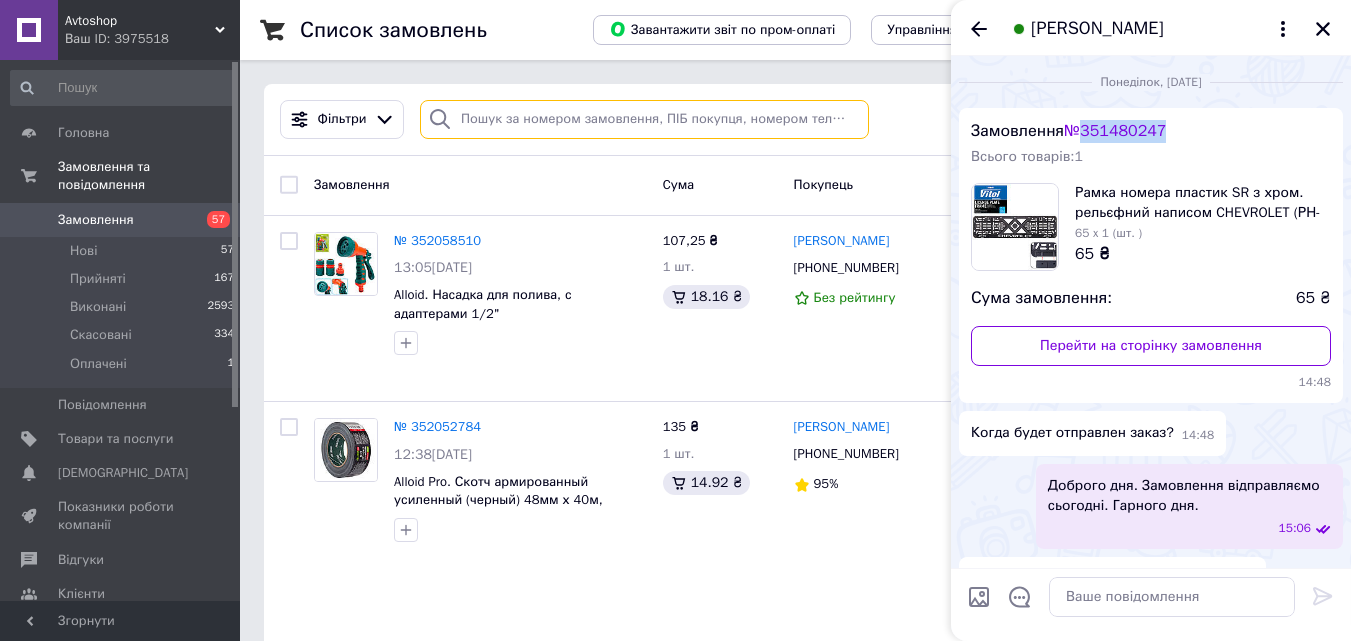 click at bounding box center (644, 119) 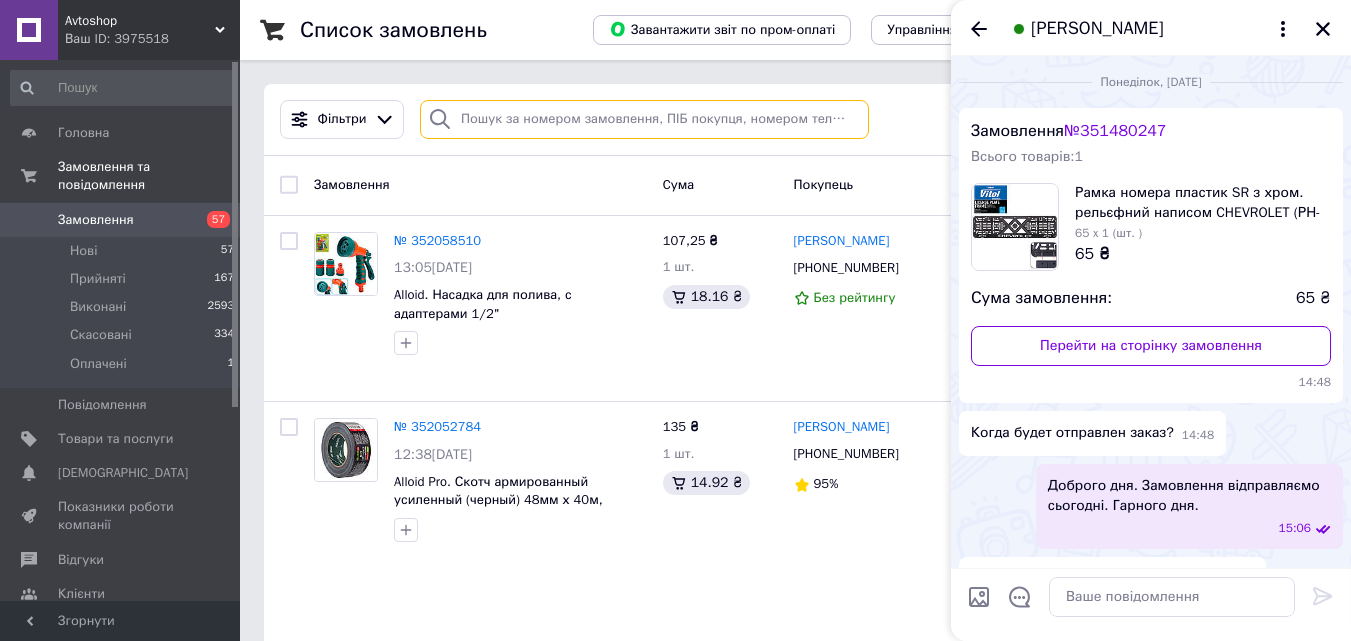 paste on "351480247" 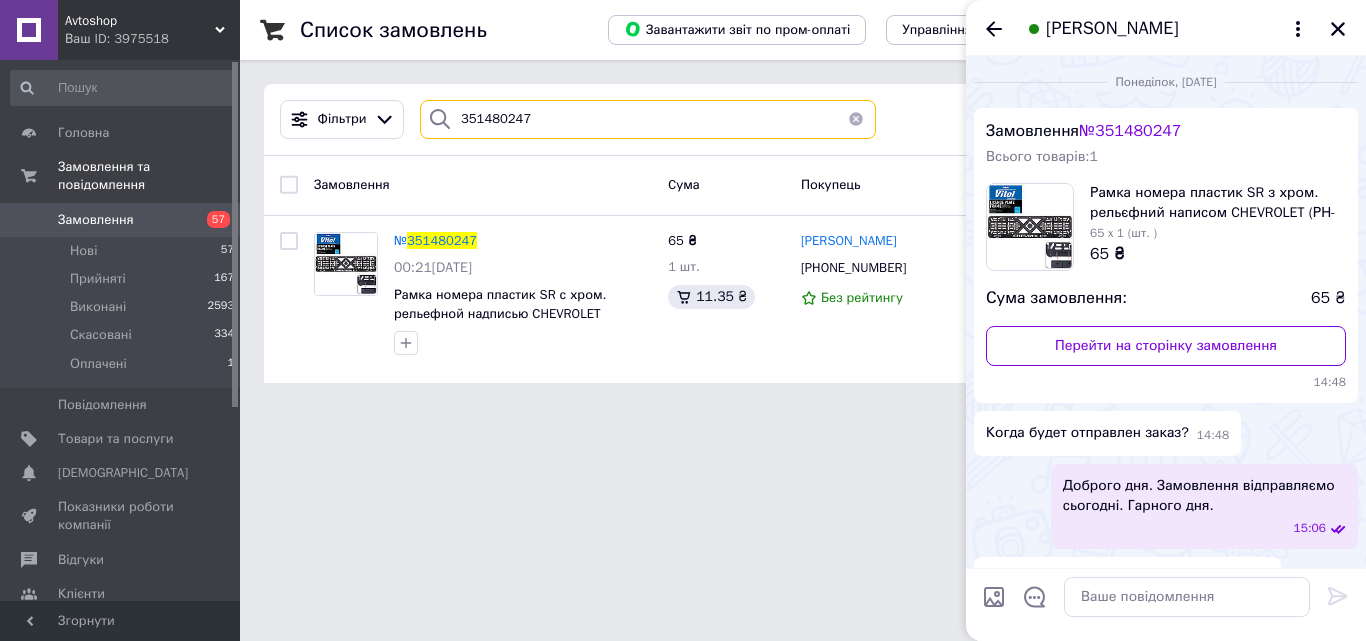 type on "351480247" 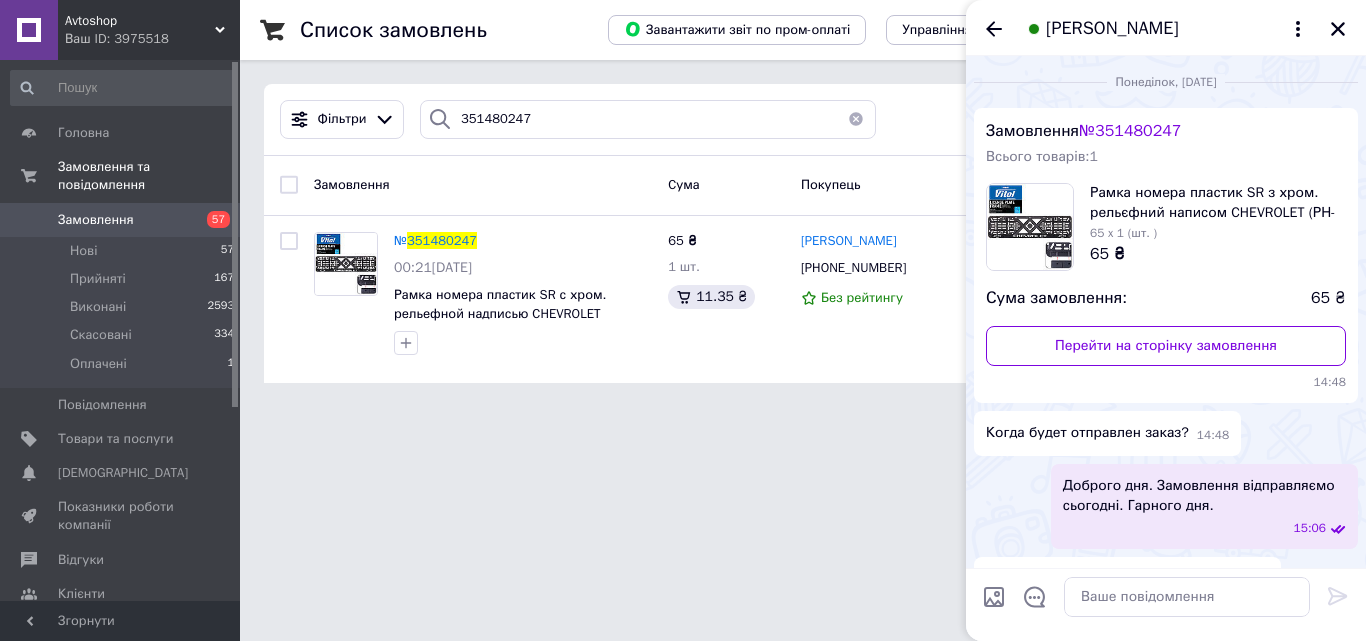 click on "Фільтри 351480247 Збережені фільтри: Усі (3152)" at bounding box center (803, 119) 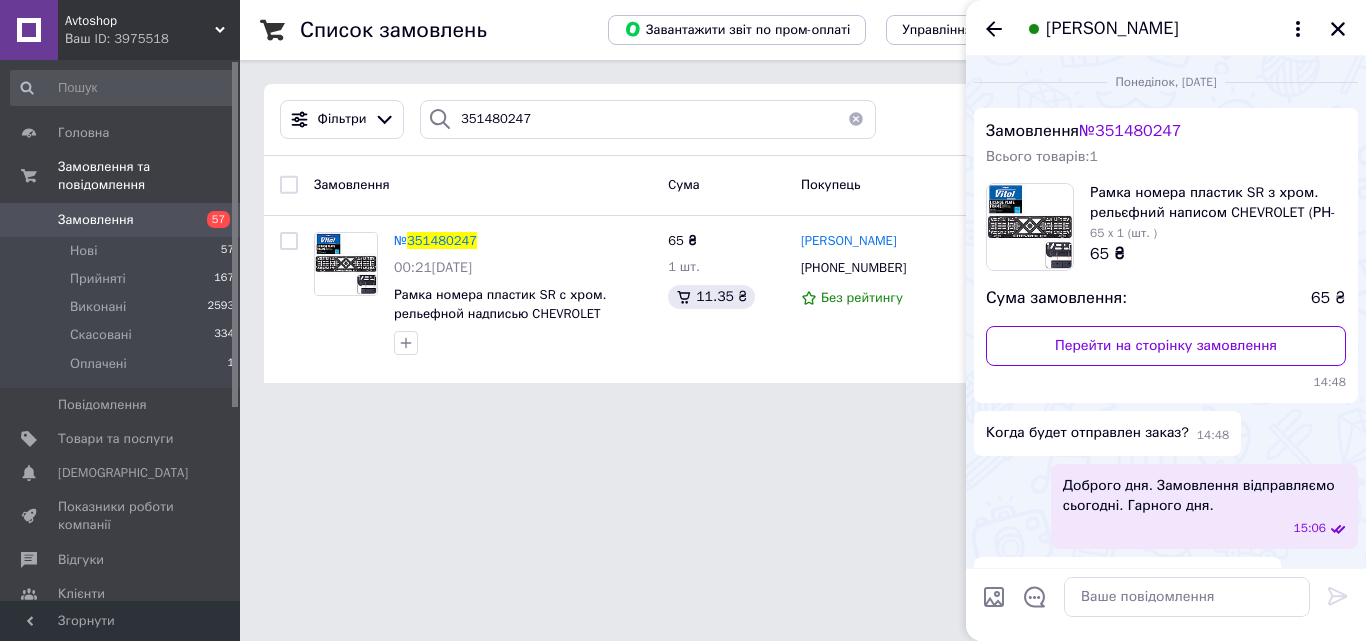 drag, startPoint x: 1347, startPoint y: 29, endPoint x: 1269, endPoint y: 225, distance: 210.95023 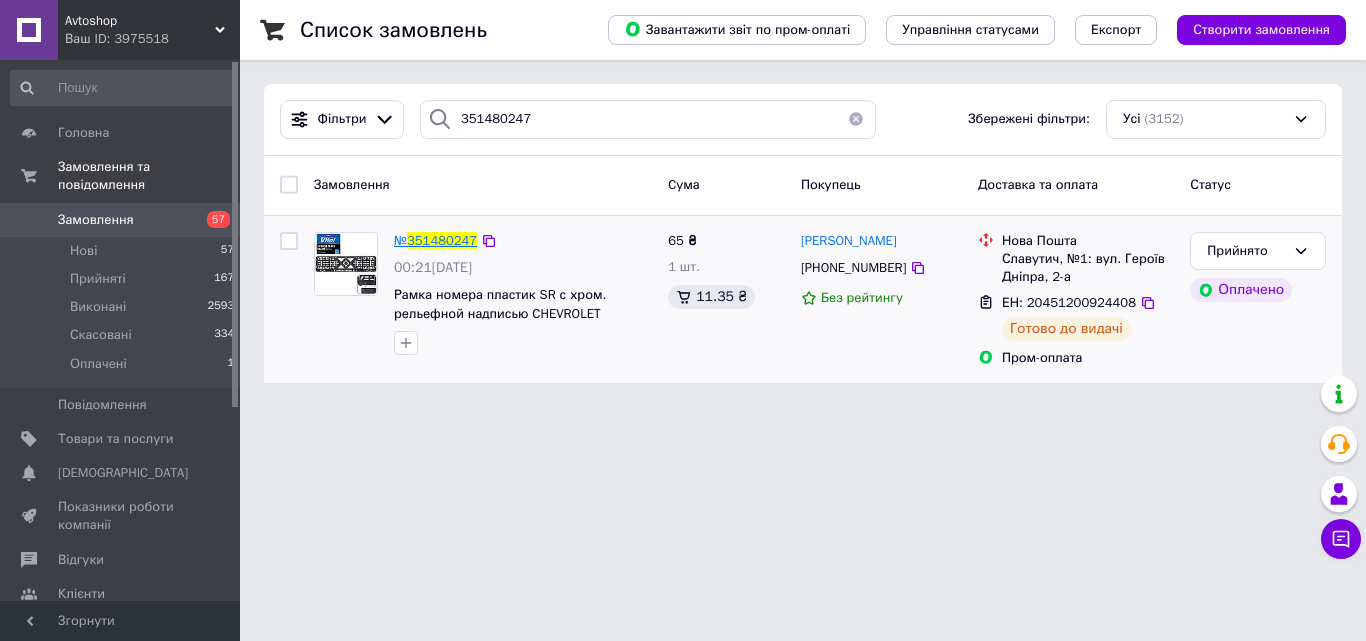 click on "№  351480247" at bounding box center [435, 240] 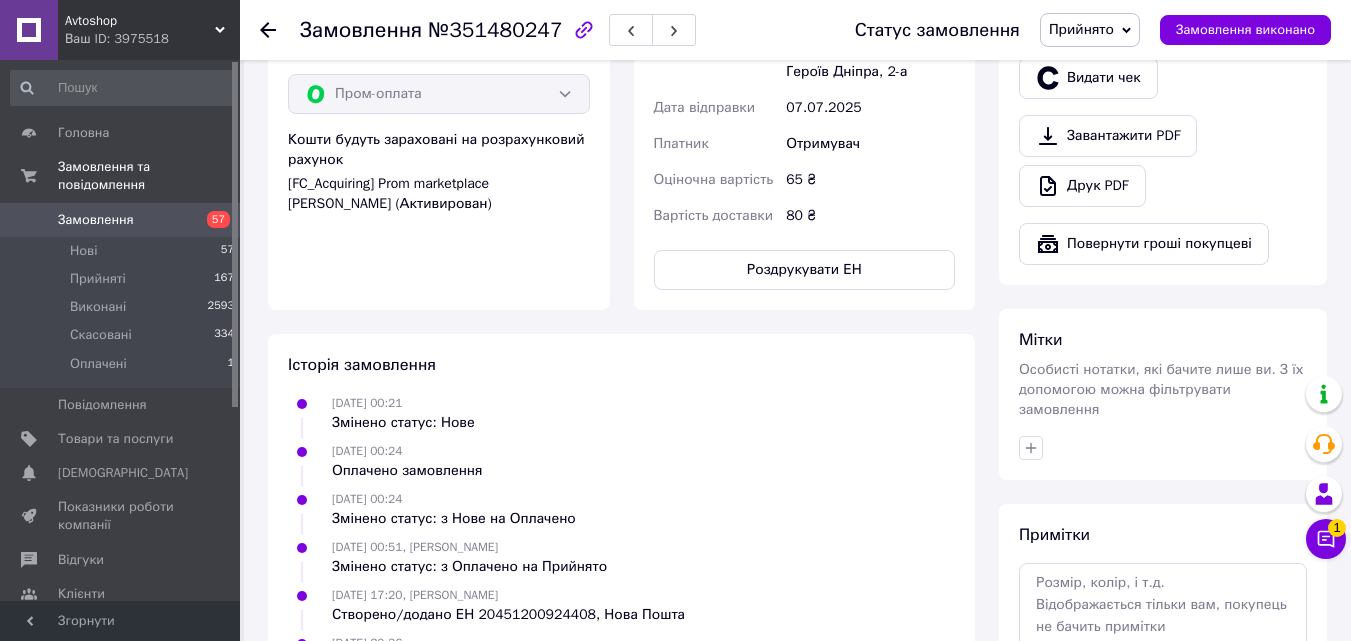 scroll, scrollTop: 886, scrollLeft: 0, axis: vertical 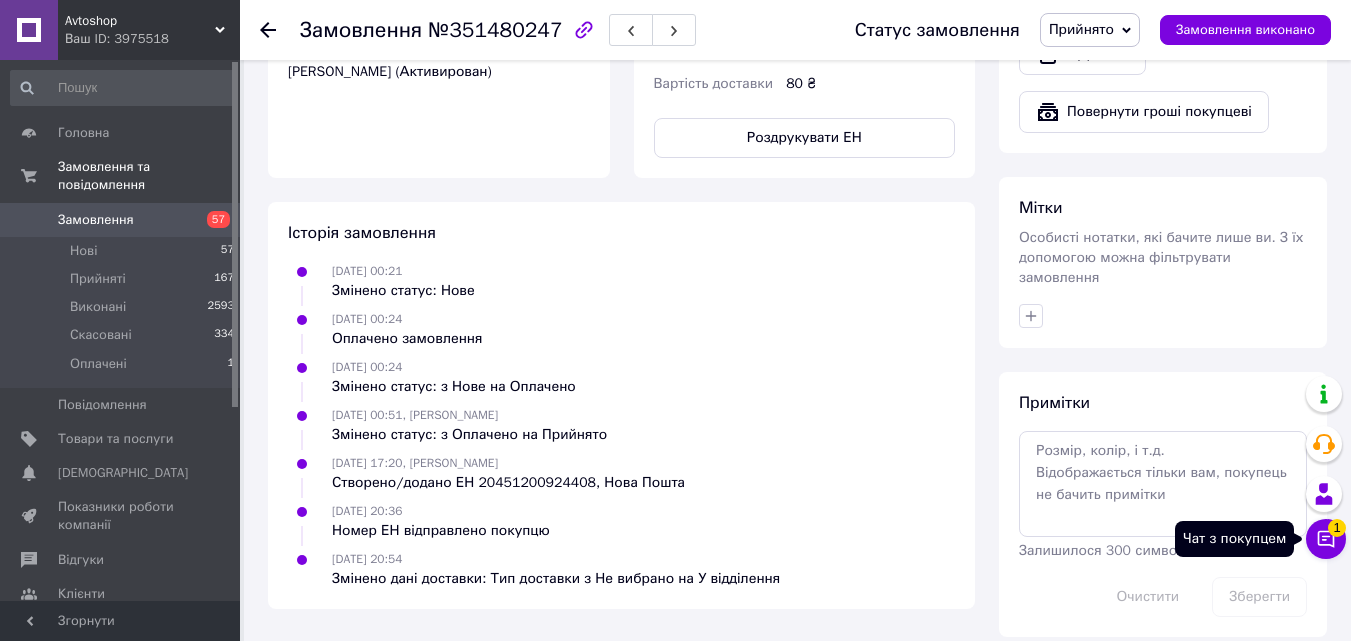 click on "1" at bounding box center [1337, 528] 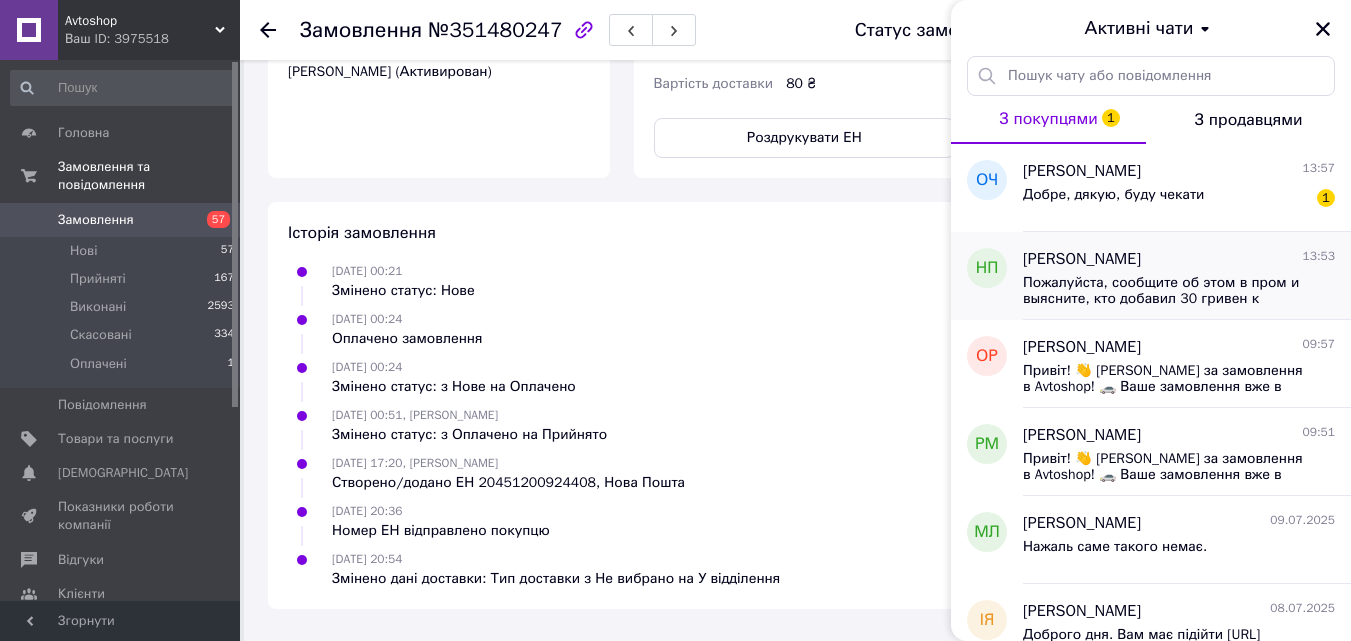 click on "Наташа Парис 13:53" at bounding box center [1179, 259] 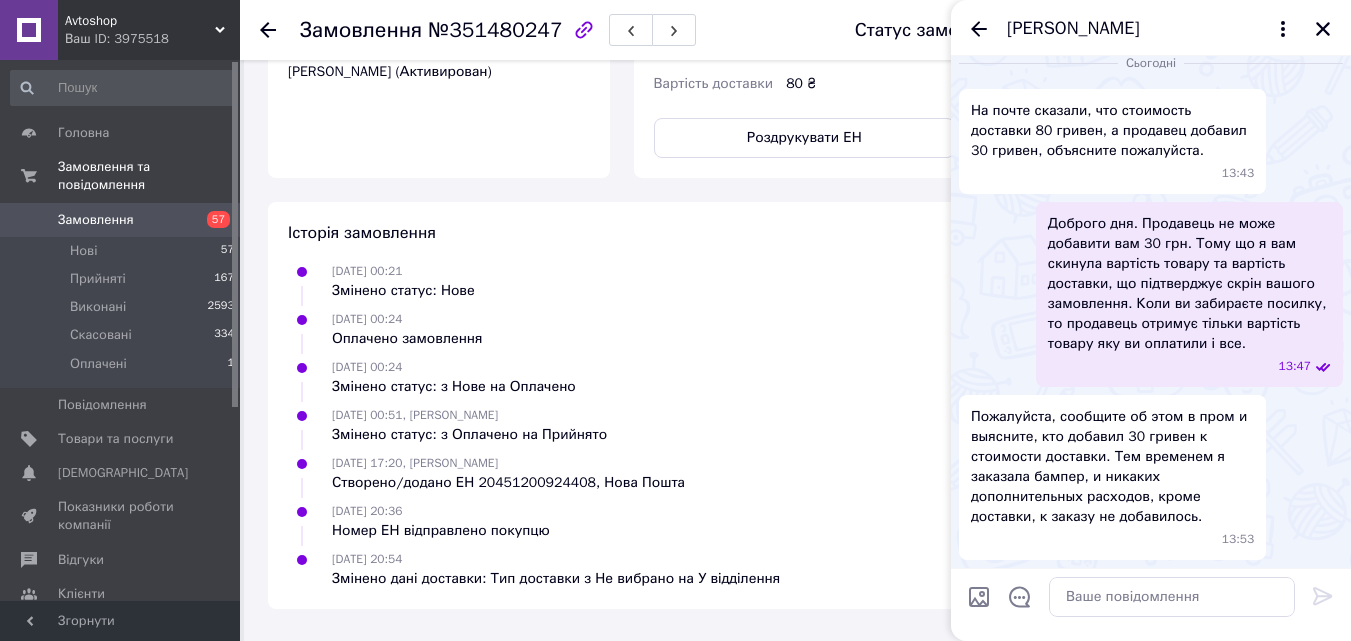 scroll, scrollTop: 2319, scrollLeft: 0, axis: vertical 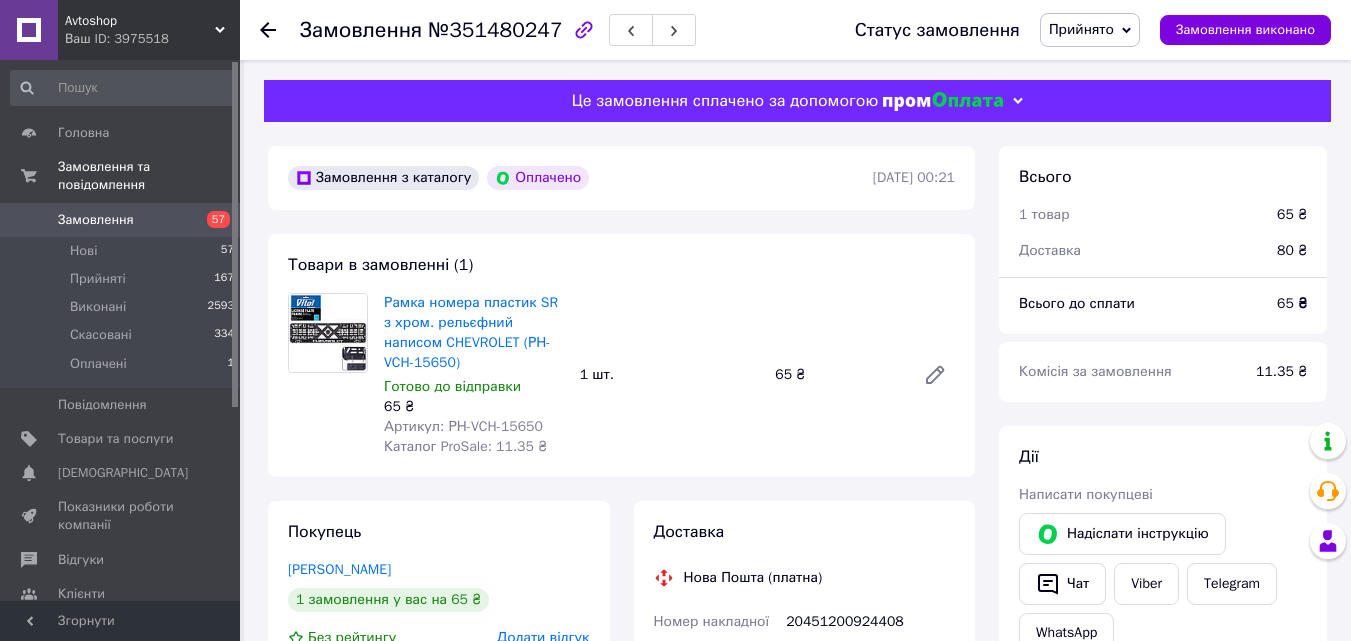 click 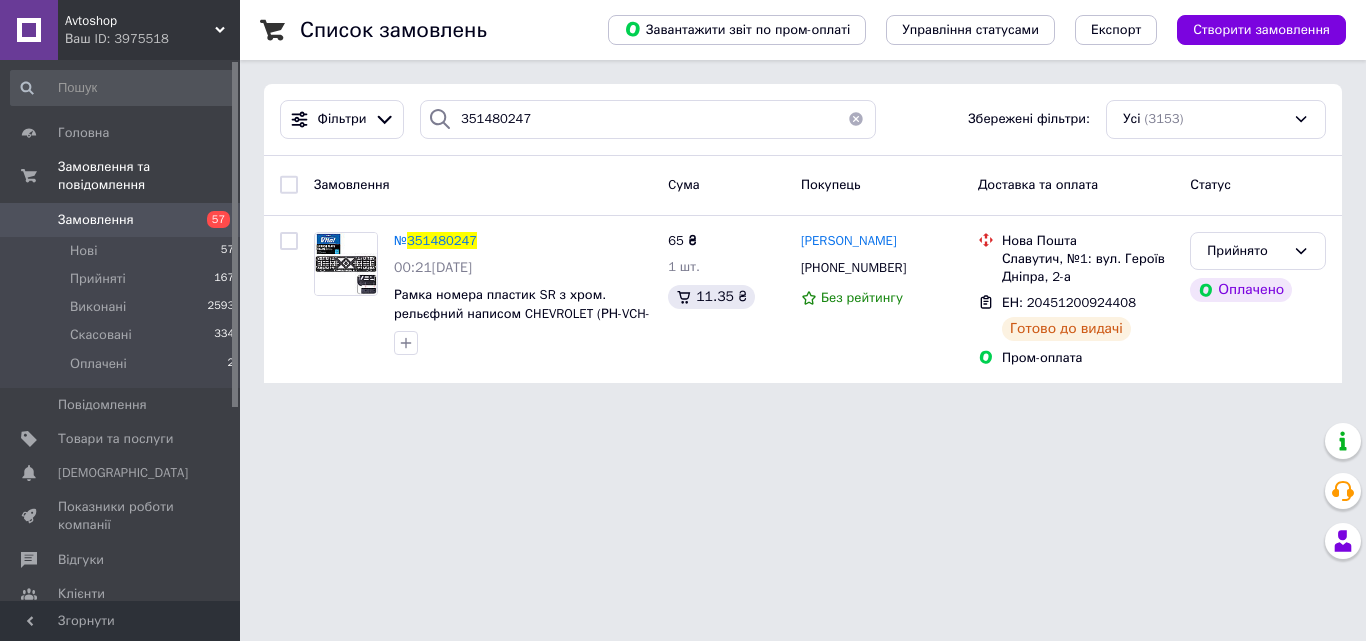 click at bounding box center [856, 119] 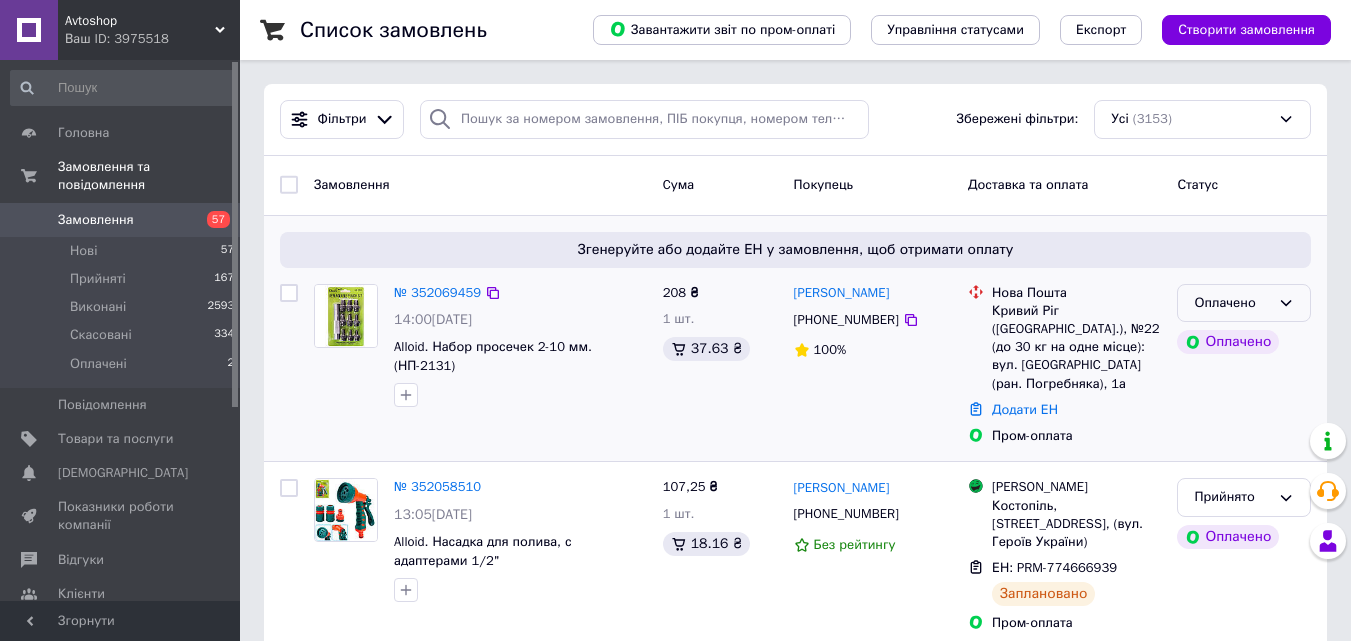 click 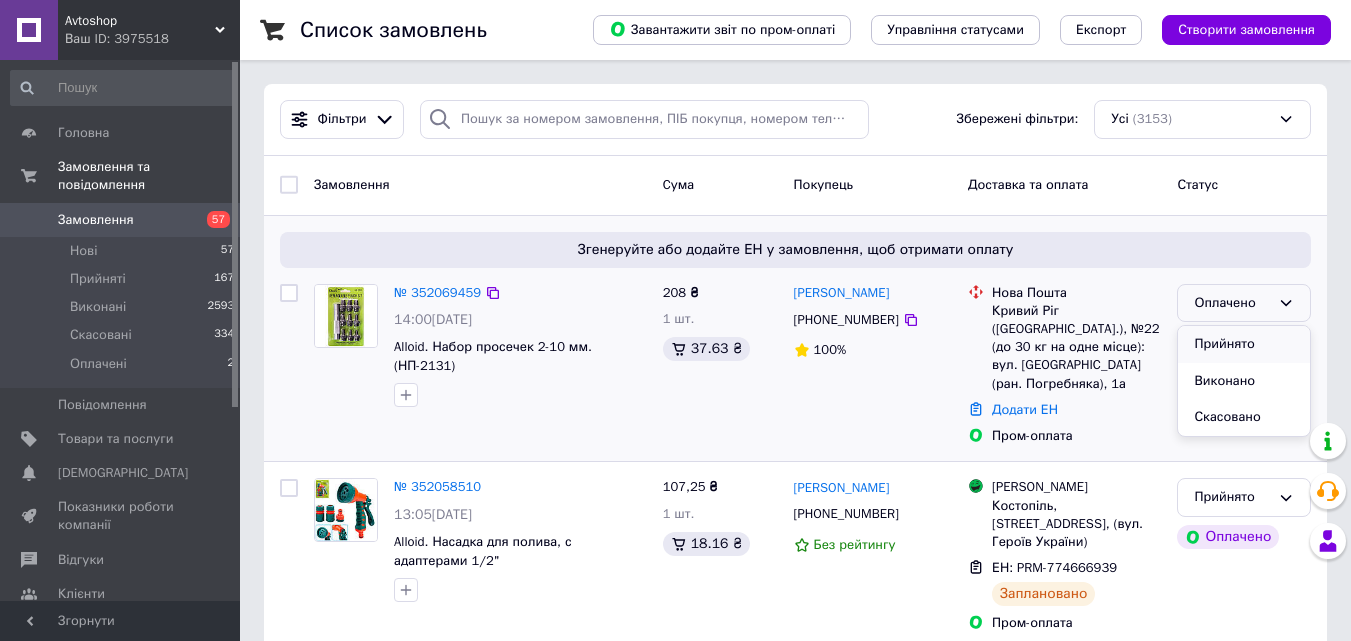 click on "Прийнято" at bounding box center [1244, 344] 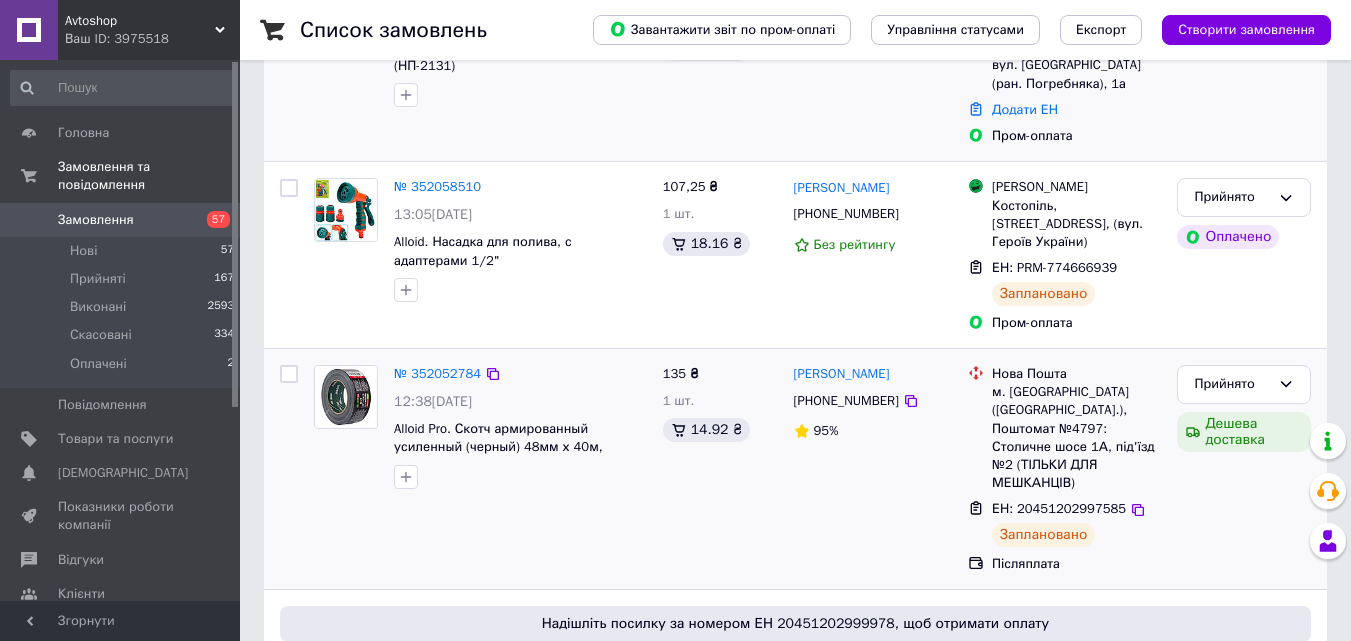 scroll, scrollTop: 0, scrollLeft: 0, axis: both 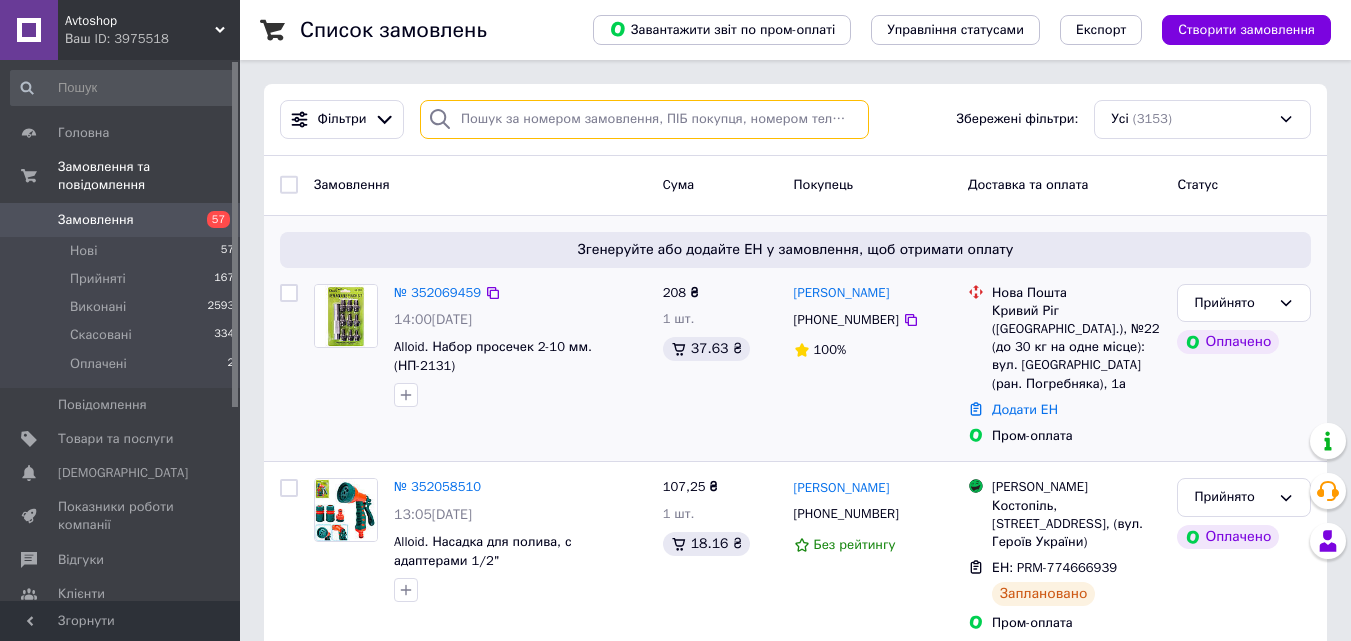 click at bounding box center (644, 119) 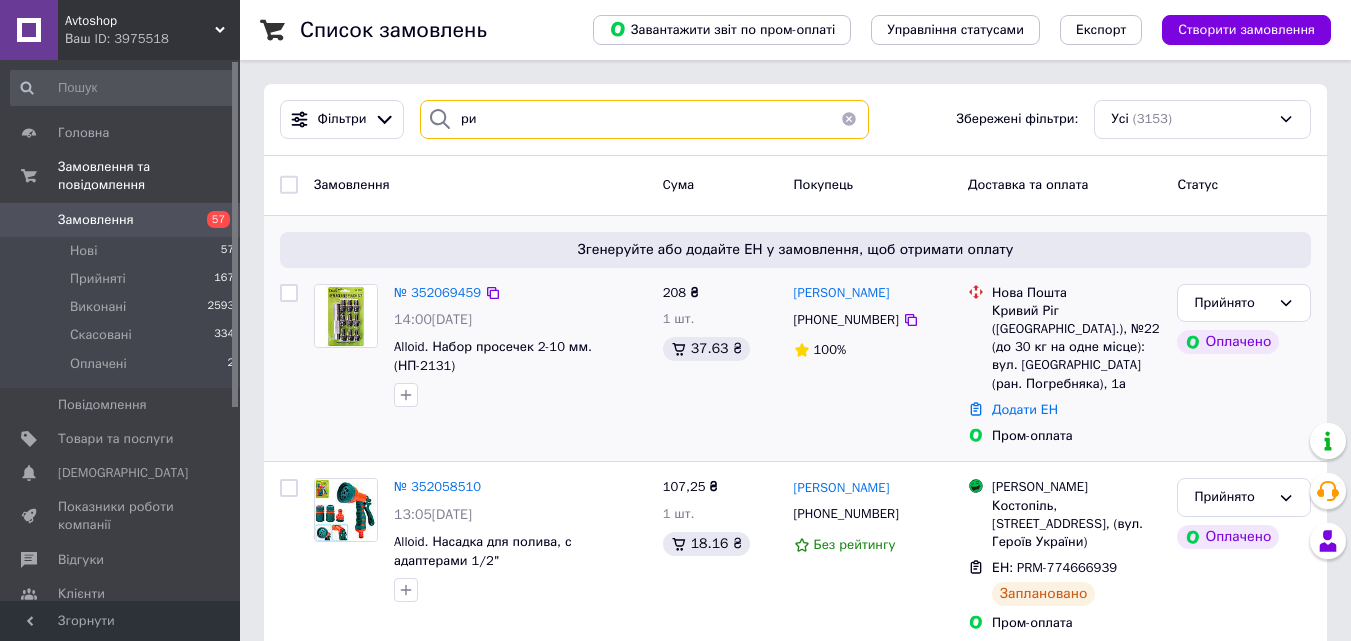 type on "р" 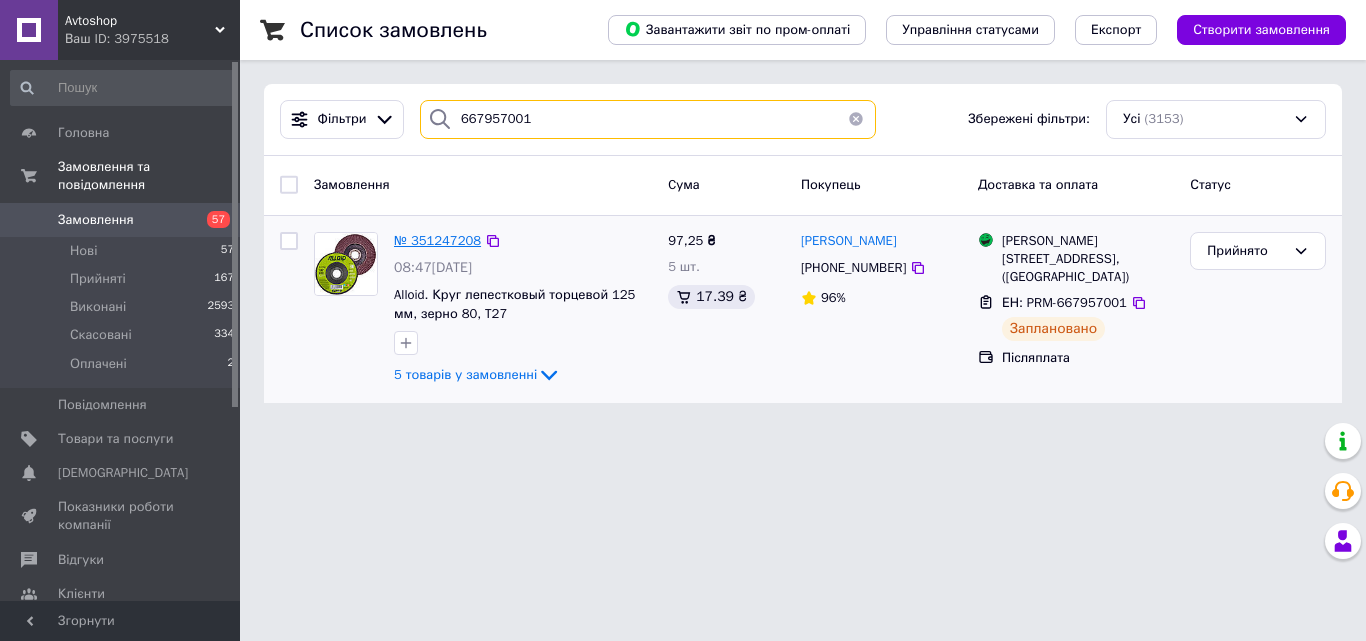 type on "667957001" 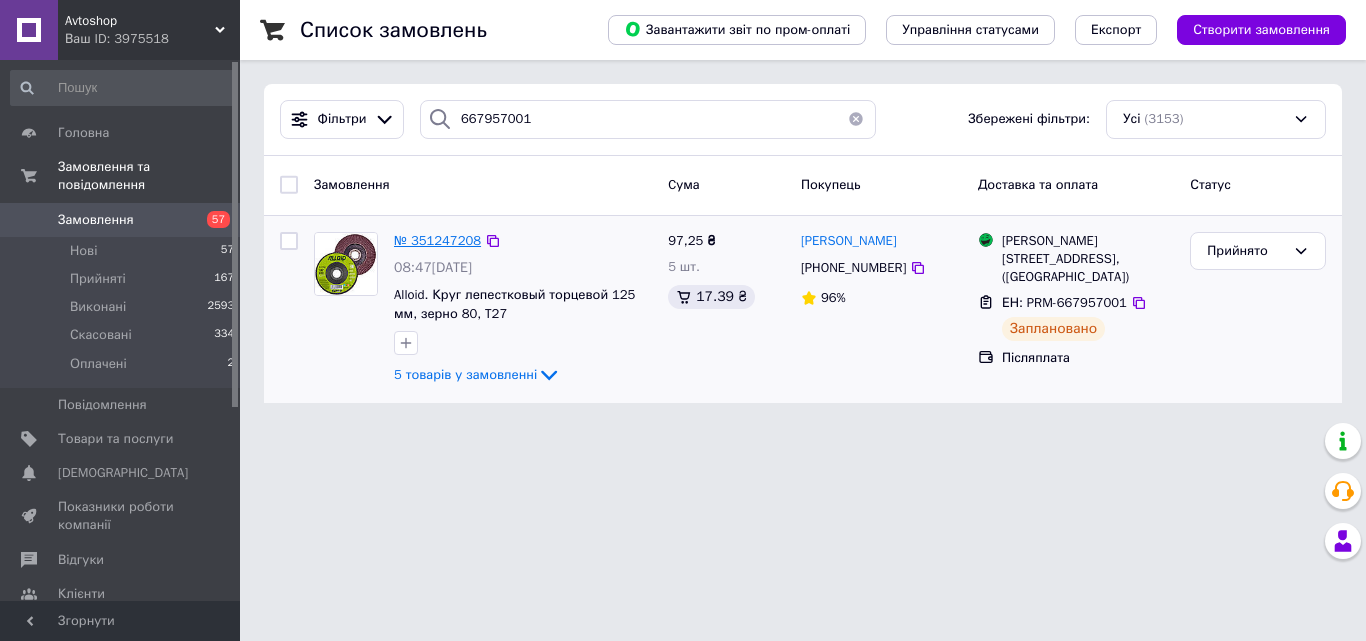 click on "№ 351247208" at bounding box center [437, 240] 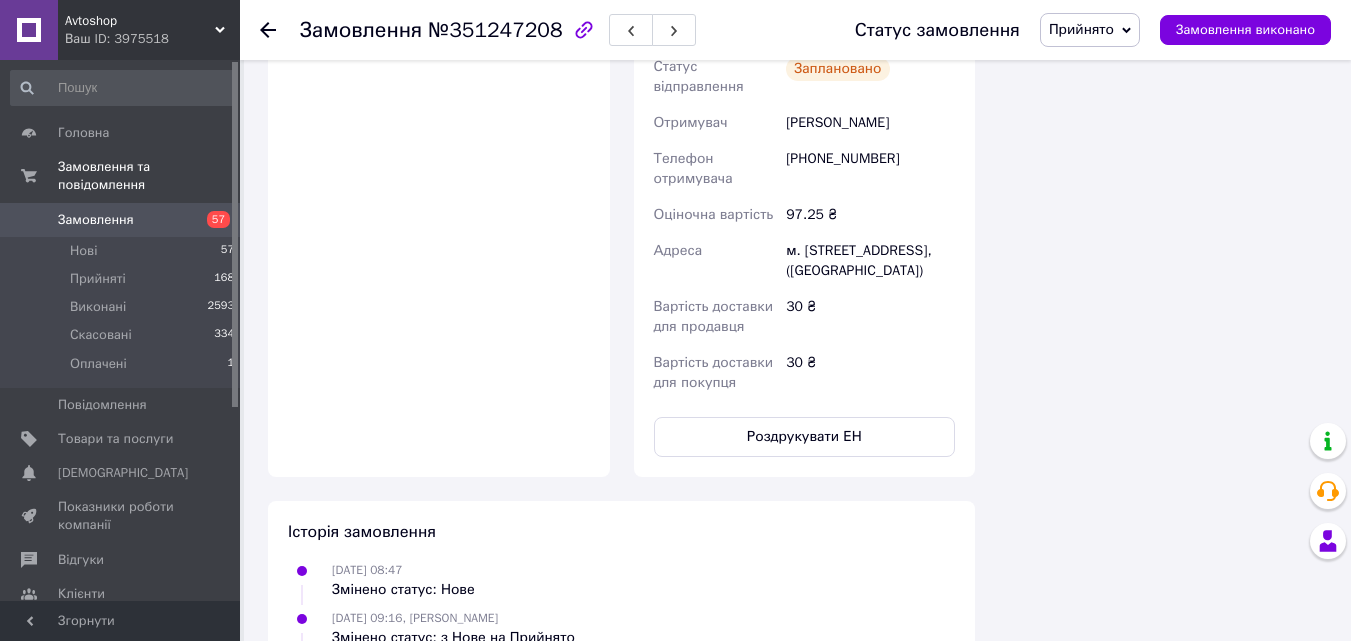 scroll, scrollTop: 1700, scrollLeft: 0, axis: vertical 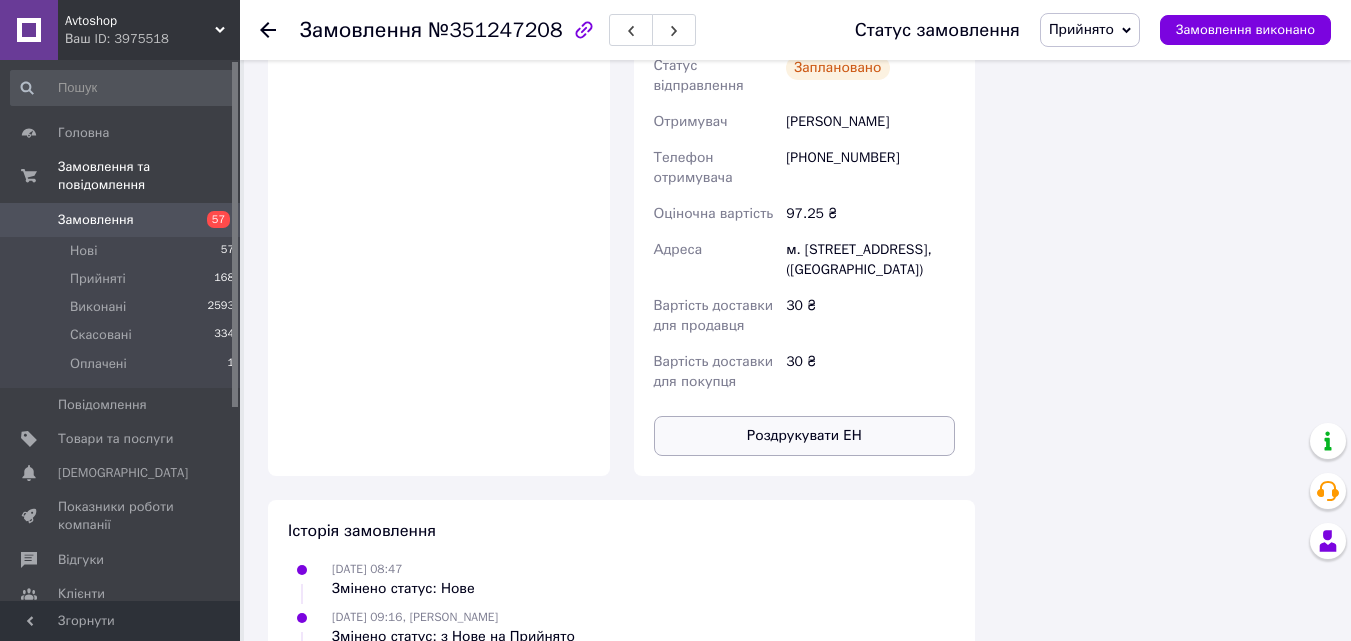 click on "Роздрукувати ЕН" at bounding box center [805, 436] 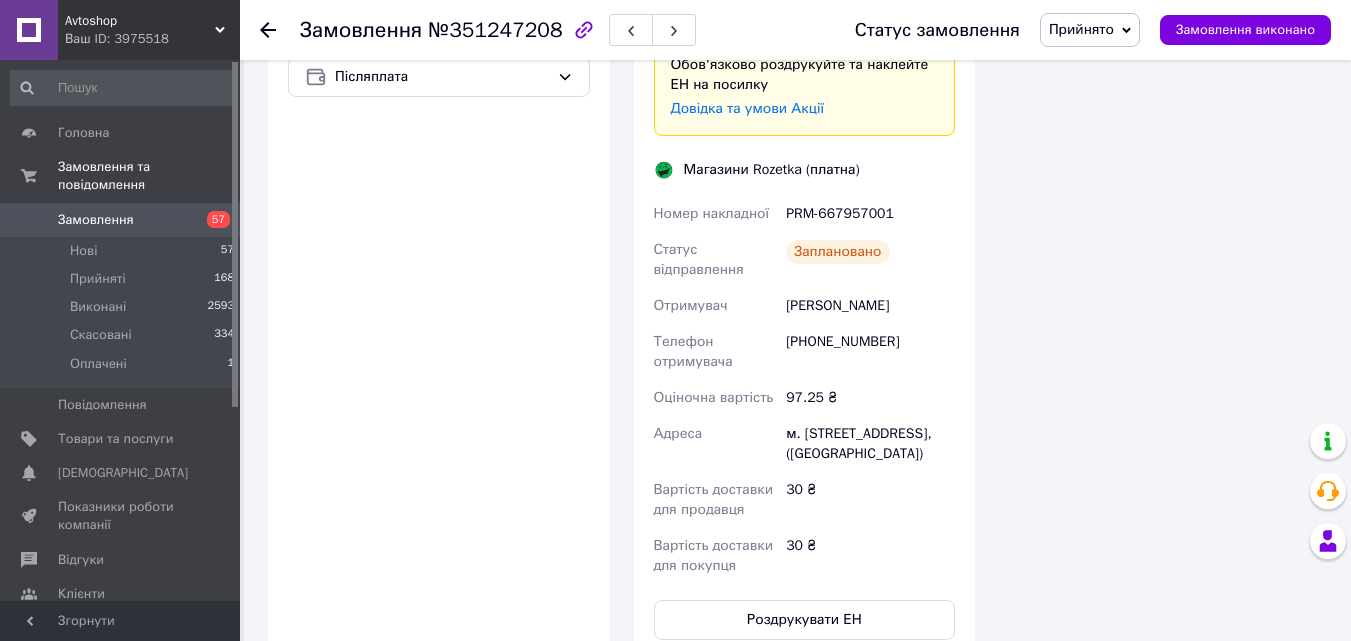 scroll, scrollTop: 1500, scrollLeft: 0, axis: vertical 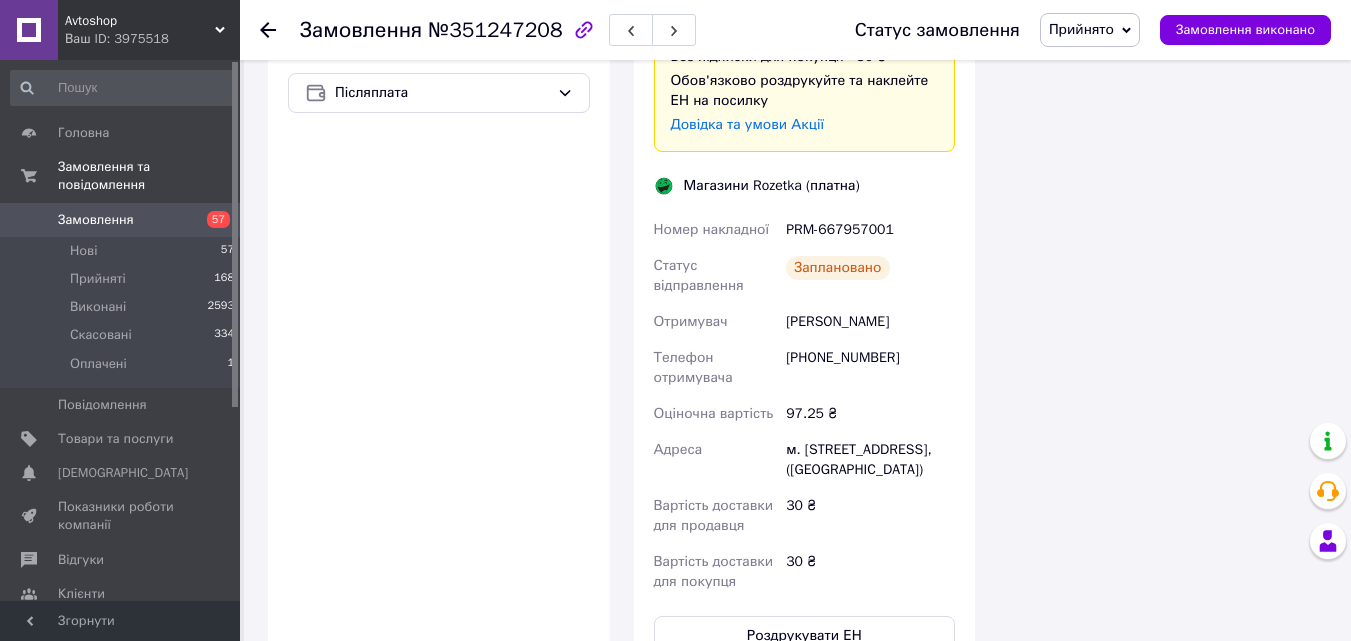 drag, startPoint x: 953, startPoint y: 265, endPoint x: 798, endPoint y: 278, distance: 155.5442 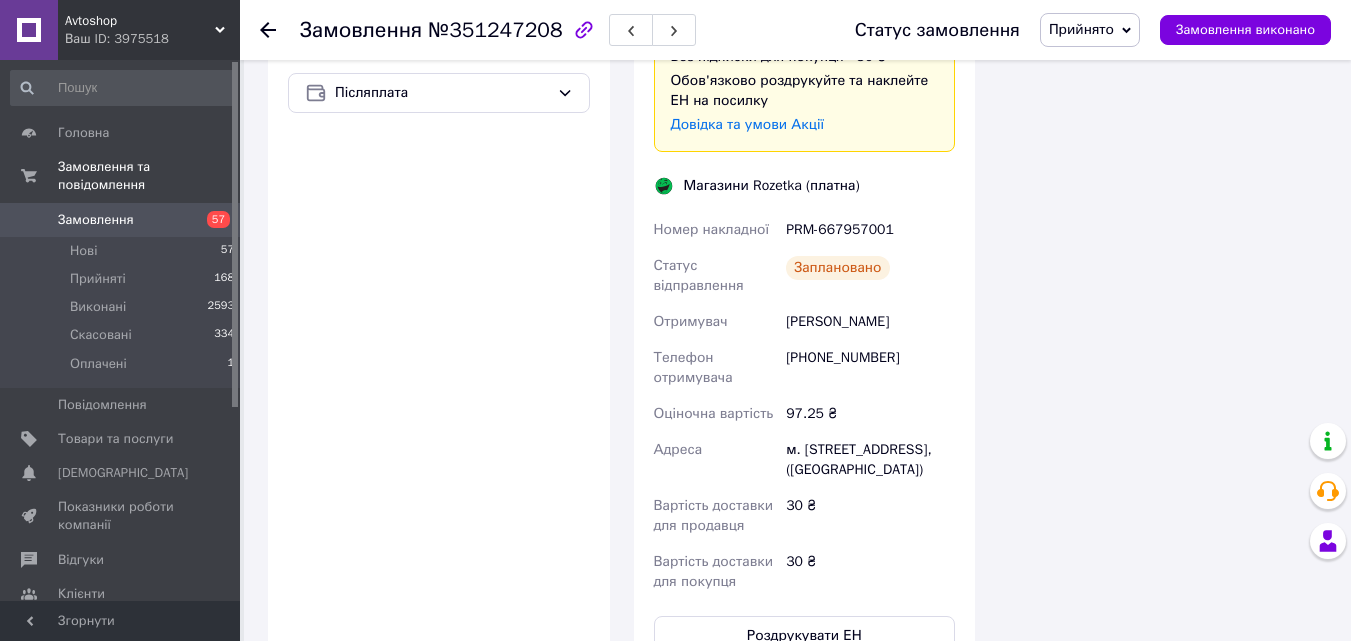 copy on "Отримувач Рыбалко Александр" 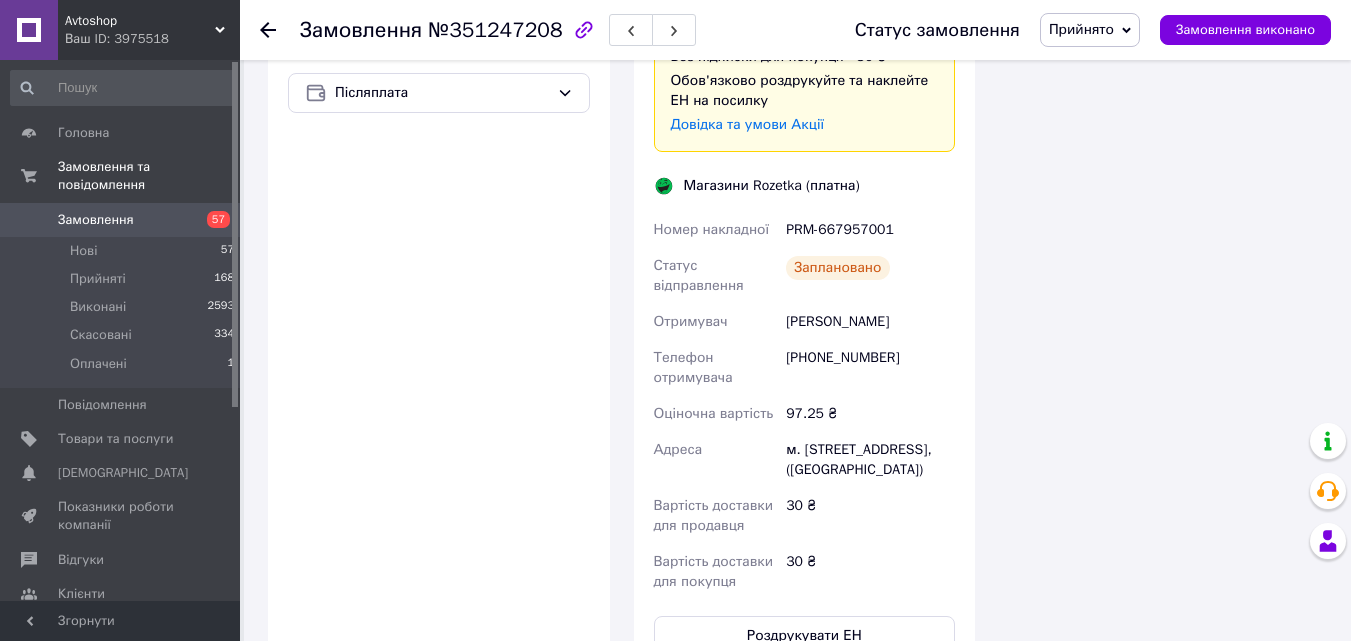 click 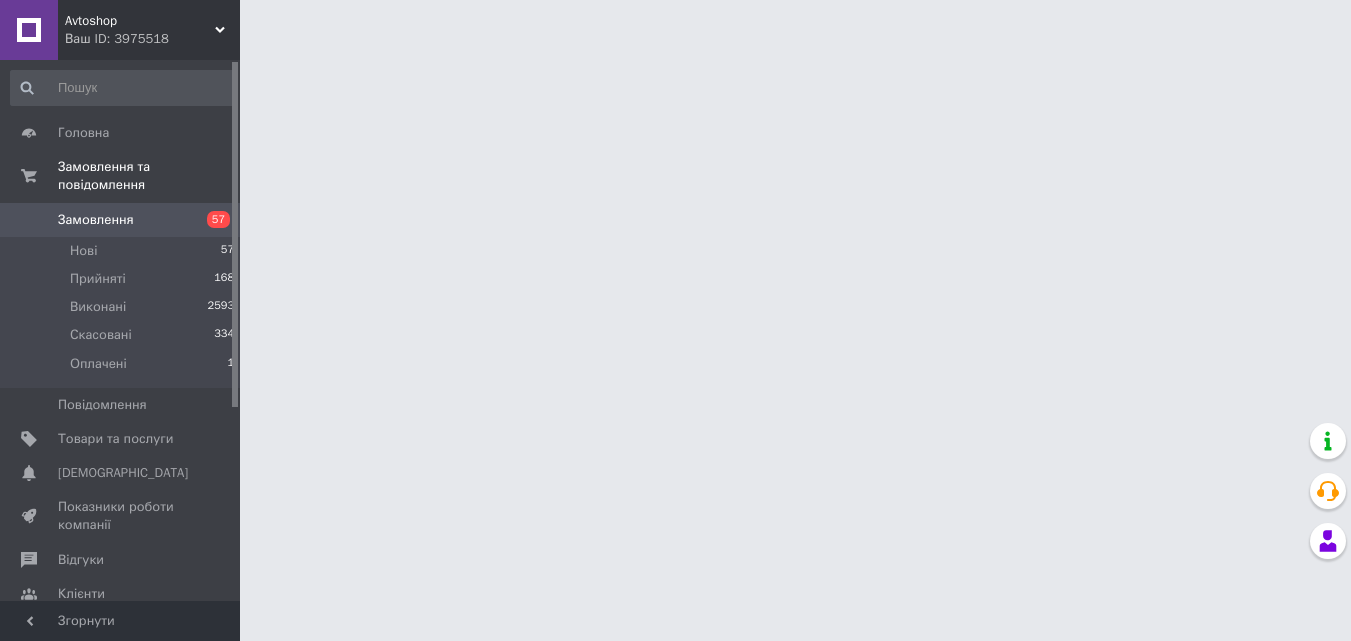 scroll, scrollTop: 0, scrollLeft: 0, axis: both 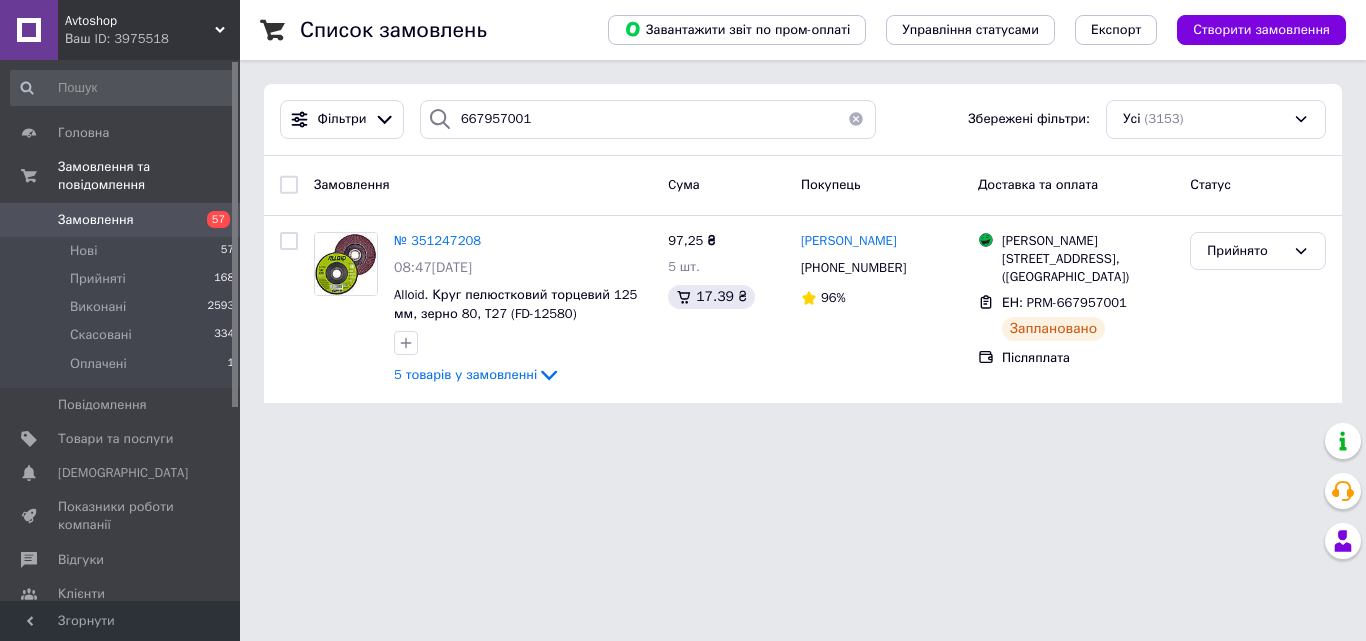 click at bounding box center [856, 119] 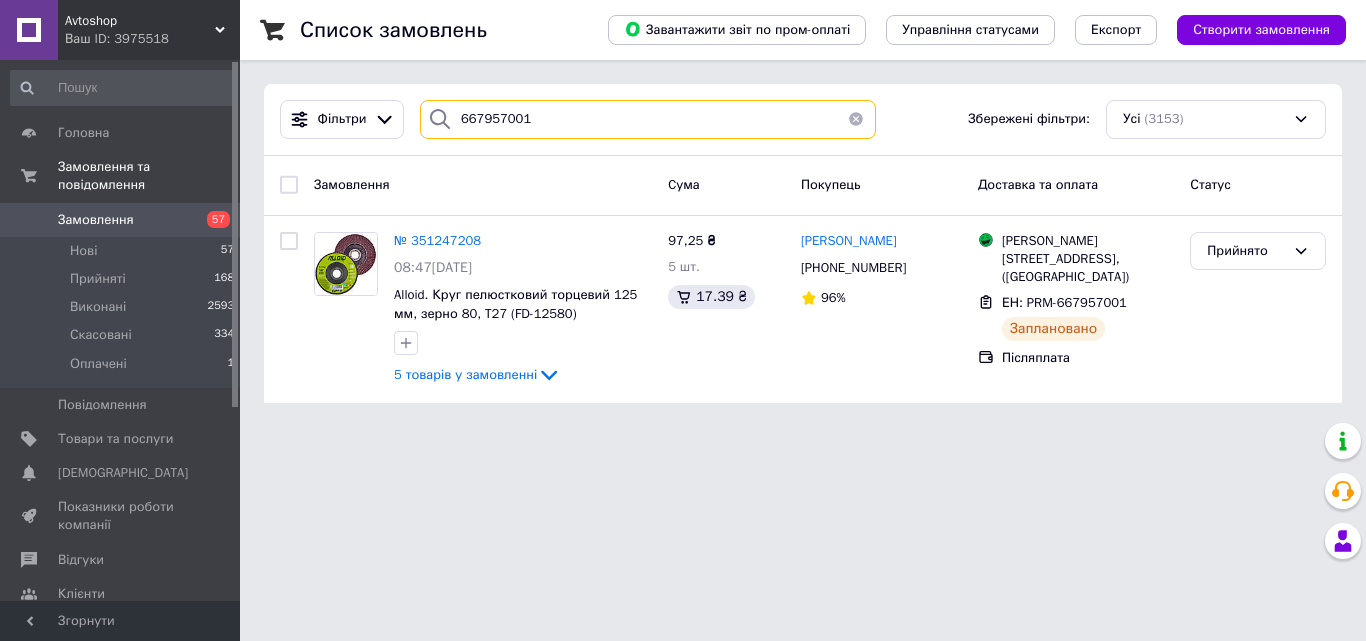 click on "667957001" at bounding box center [648, 119] 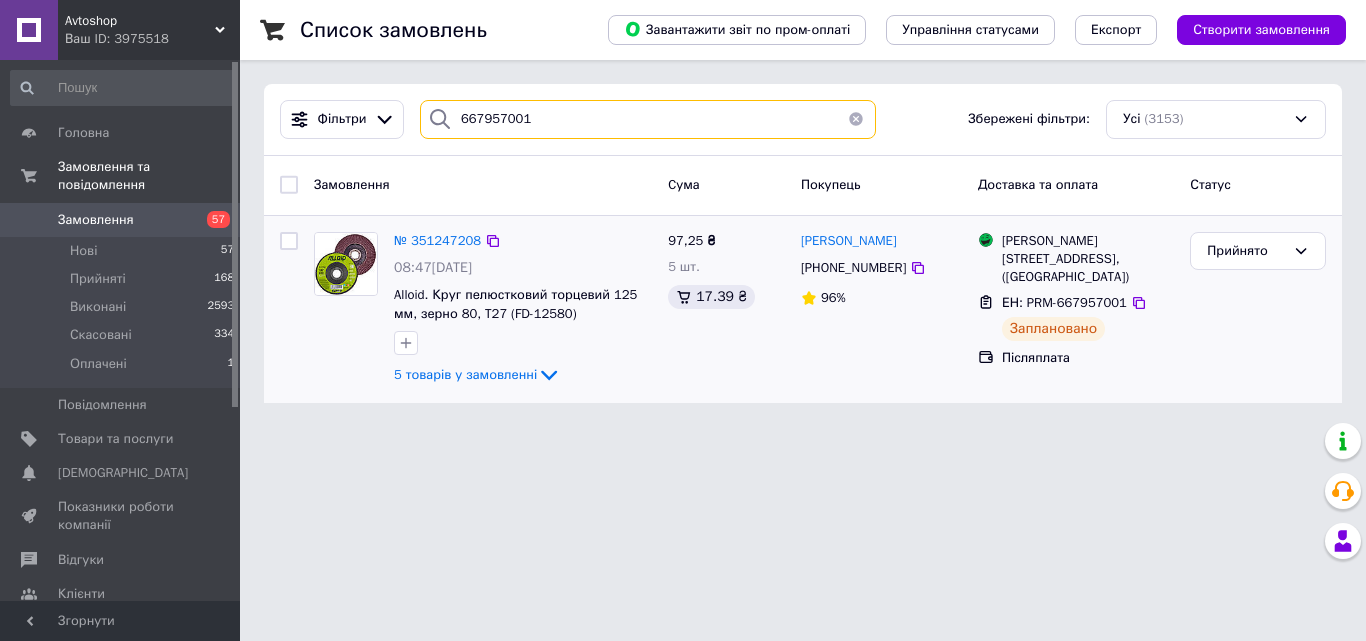 type 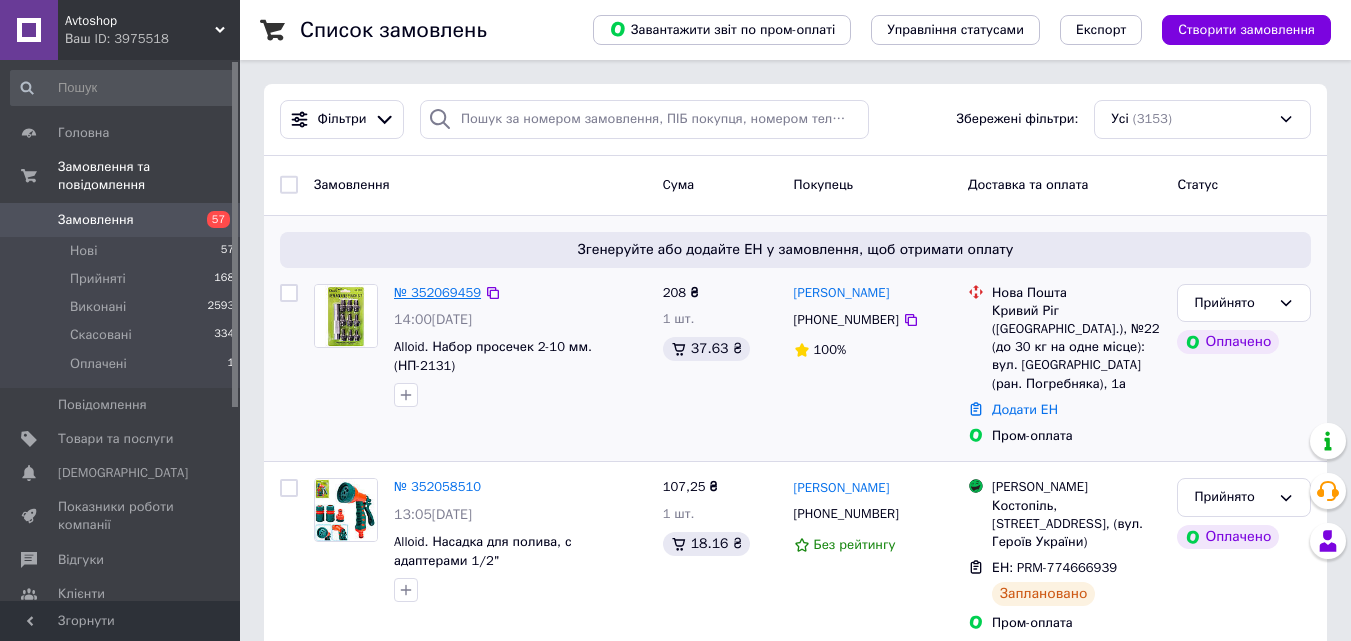 click on "№ 352069459" at bounding box center [437, 292] 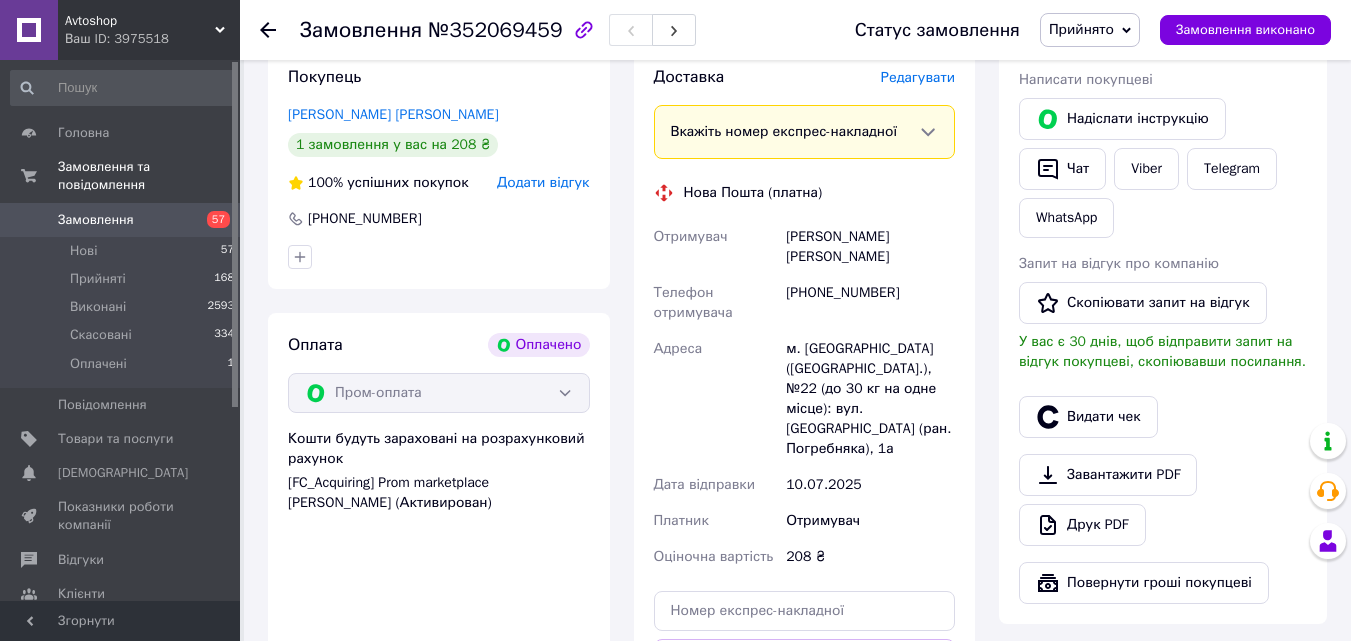 scroll, scrollTop: 500, scrollLeft: 0, axis: vertical 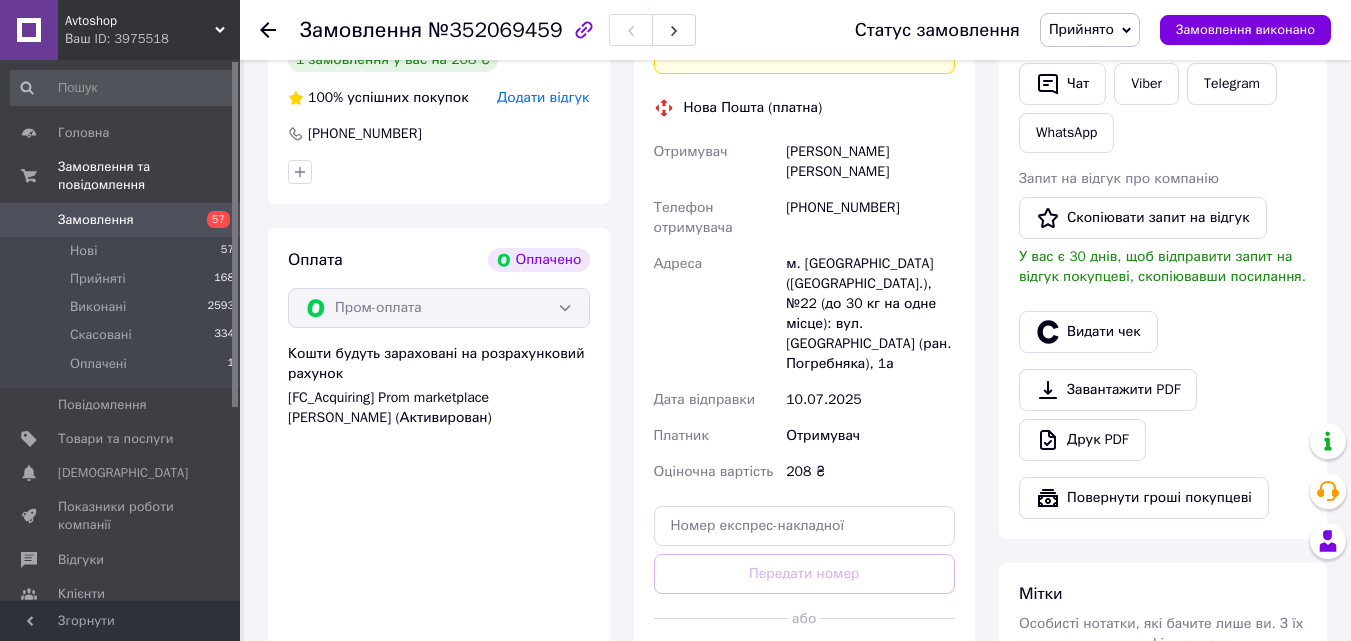 click on "Згенерувати ЕН" at bounding box center [805, 663] 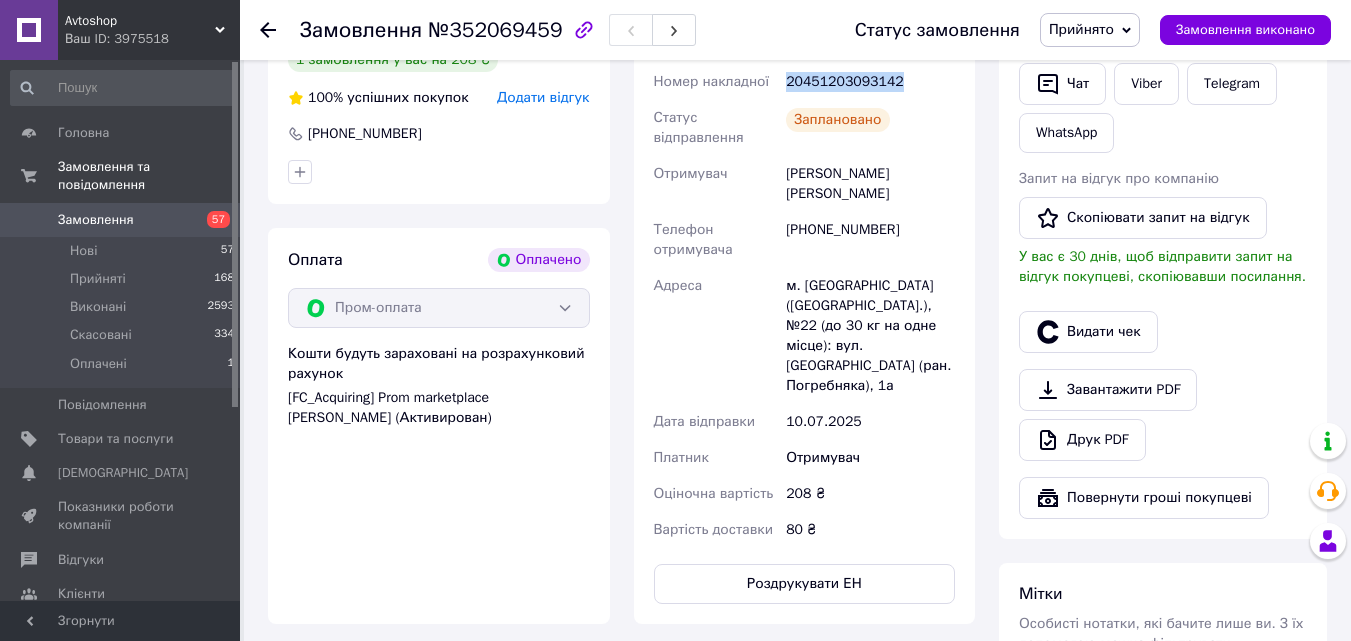 drag, startPoint x: 900, startPoint y: 76, endPoint x: 784, endPoint y: 77, distance: 116.00431 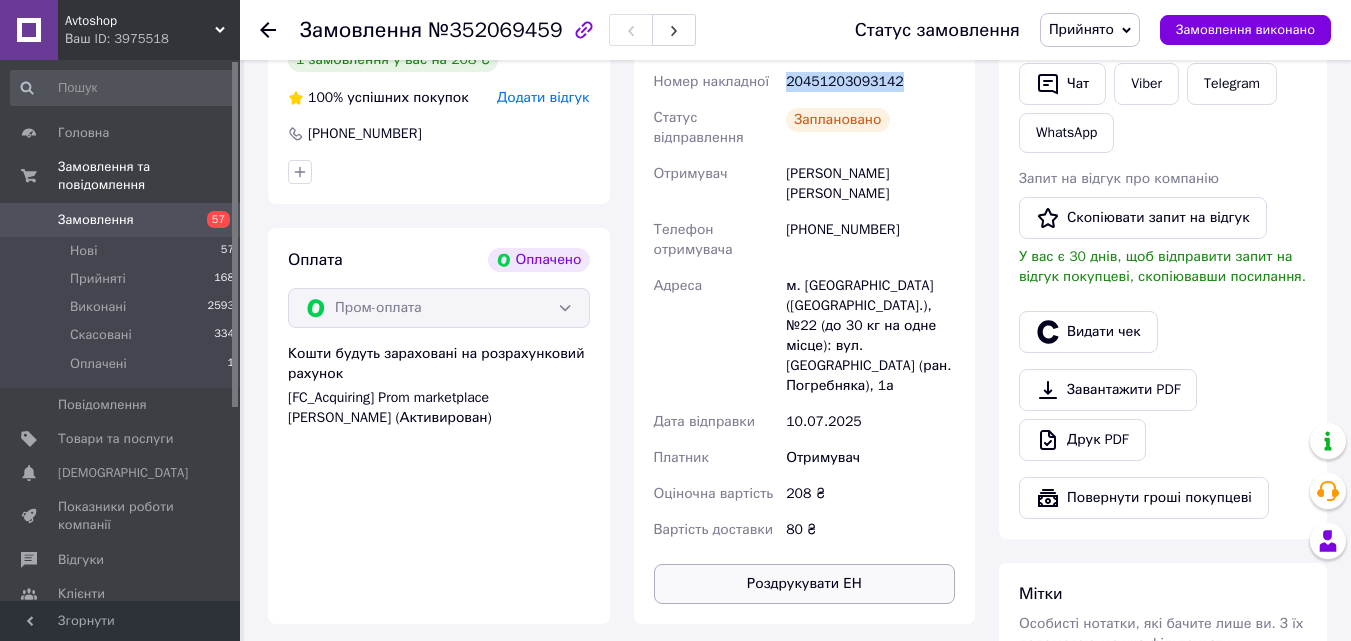 click on "Роздрукувати ЕН" at bounding box center [805, 584] 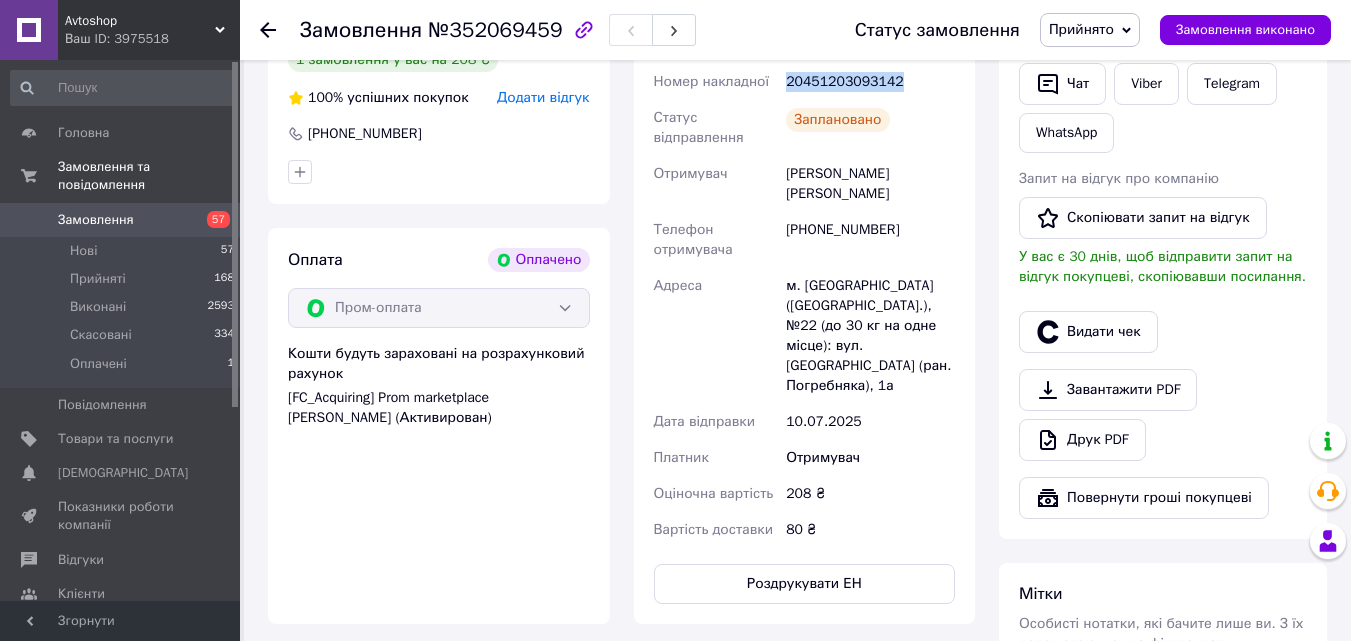 click on "Замовлення №352069459 Статус замовлення Прийнято Виконано Скасовано Оплачено Замовлення виконано Це замовлення сплачено за допомогою Замовлення з додатку Оплачено 10.07.2025 | 14:00 Товари в замовленні (1) Alloid. Набір просічок 2-10 мм. (НП-2131) (НП-2131) Готово до відправки 208 ₴ Артикул: НП-2131 Каталог ProSale: 37.63 ₴  1 шт. 208 ₴ Покупець Бегишев Владислав 1 замовлення у вас на 208 ₴ 100%   успішних покупок Додати відгук +380672802349 Оплата Оплачено Пром-оплата Кошти будуть зараховані на розрахунковий рахунок [FC_Acquiring] Prom marketplace Алексєєв Олександр Андрійович (Активирован) Доставка 20451203093142 208" at bounding box center [797, 303] 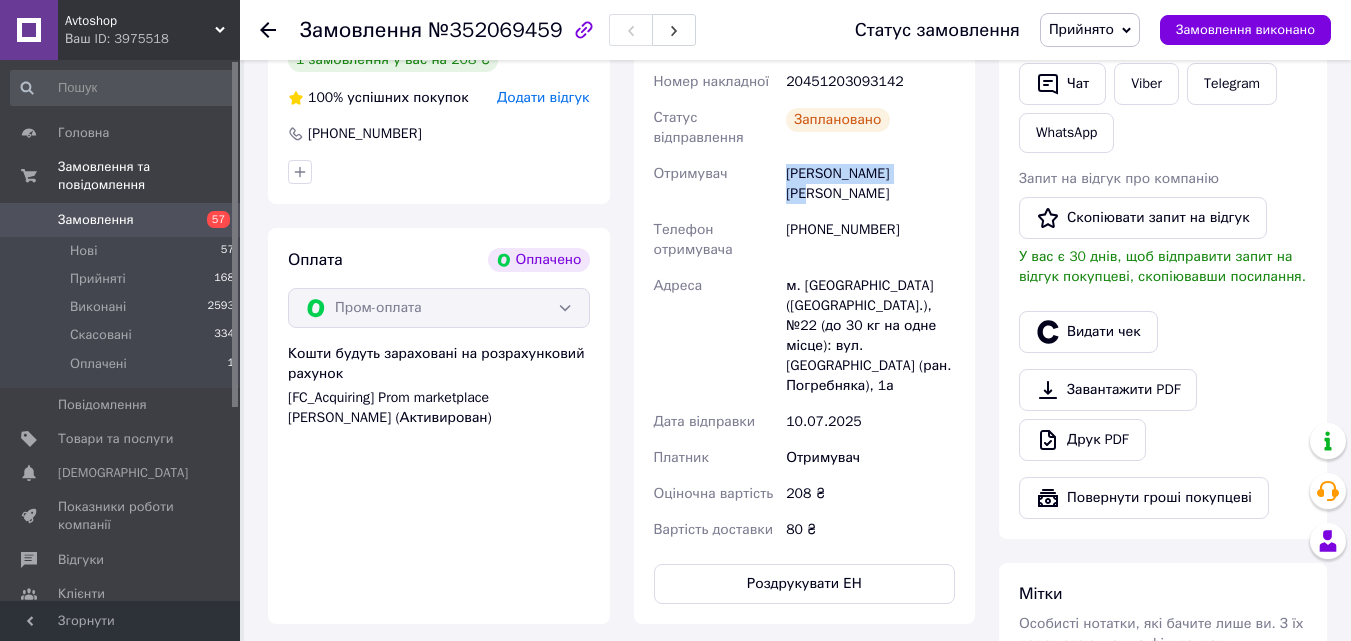 drag, startPoint x: 928, startPoint y: 174, endPoint x: 761, endPoint y: 179, distance: 167.07483 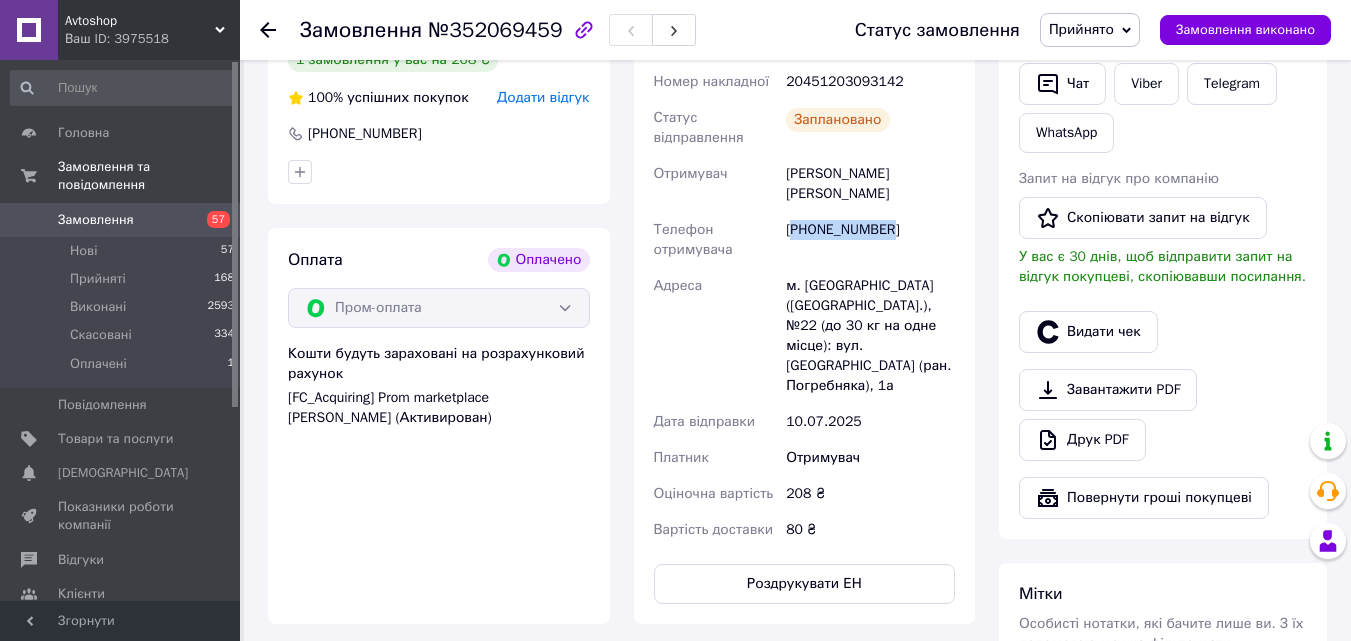 drag, startPoint x: 894, startPoint y: 213, endPoint x: 793, endPoint y: 212, distance: 101.00495 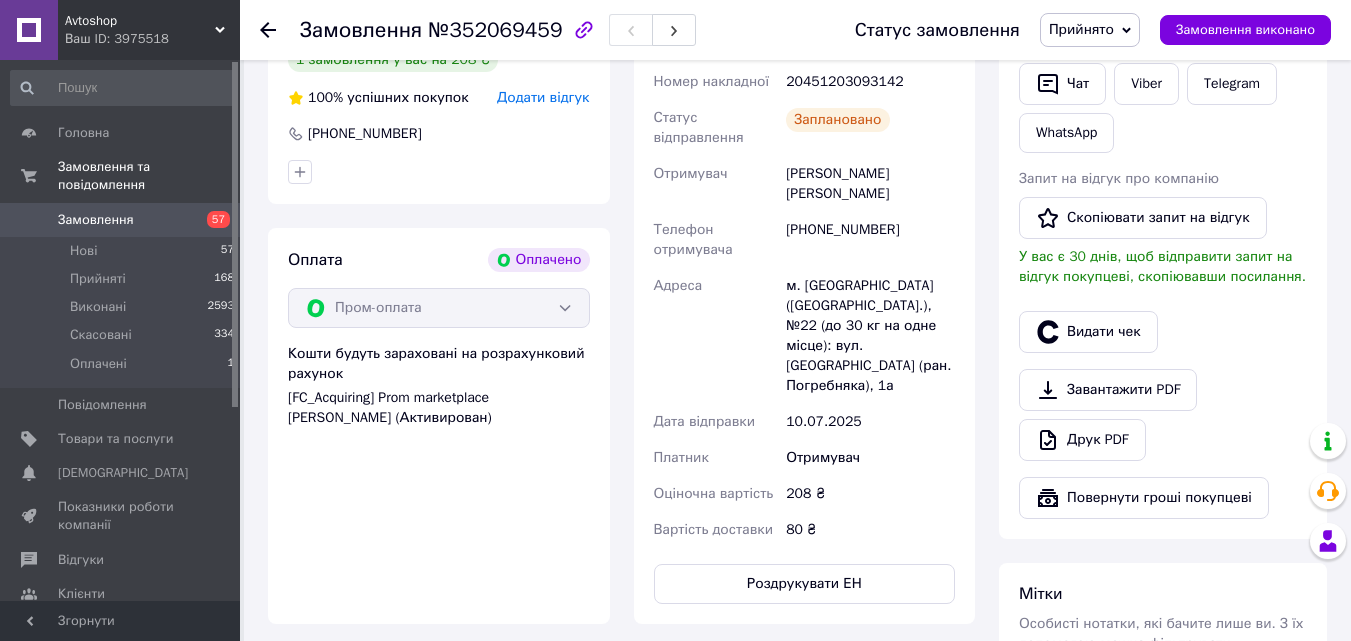 click 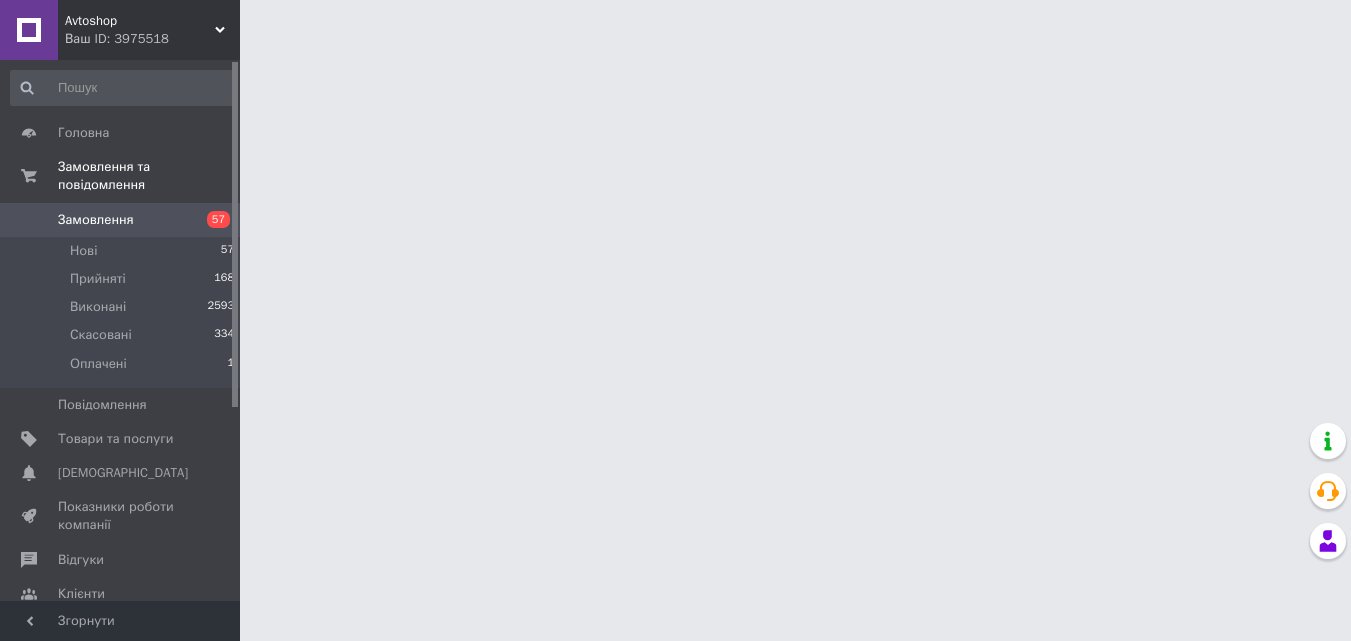 scroll, scrollTop: 0, scrollLeft: 0, axis: both 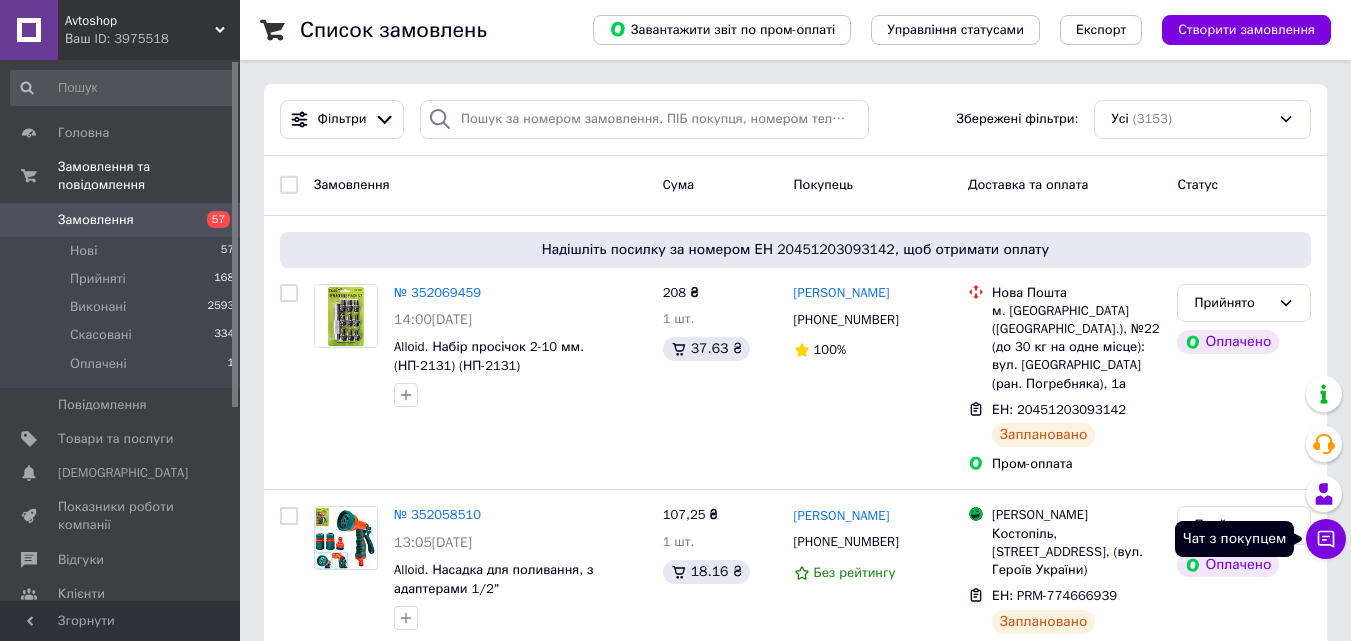 click on "Чат з покупцем" at bounding box center [1326, 539] 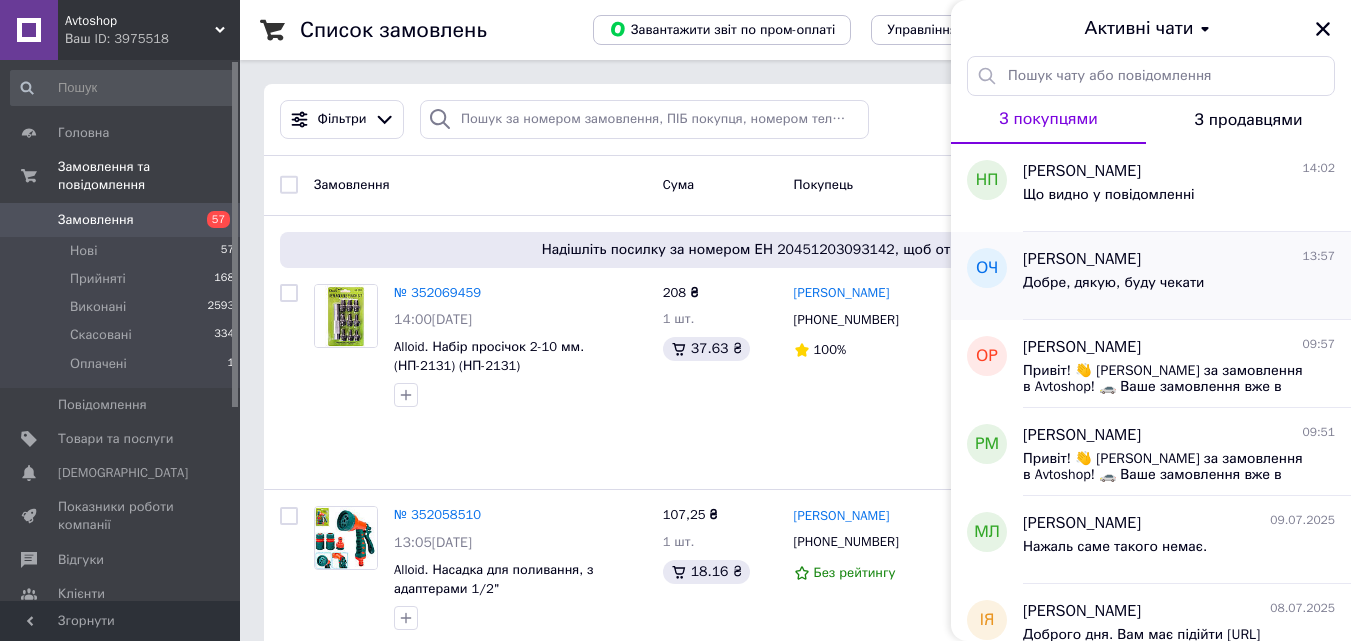 click on "[PERSON_NAME] 13:57" at bounding box center (1179, 259) 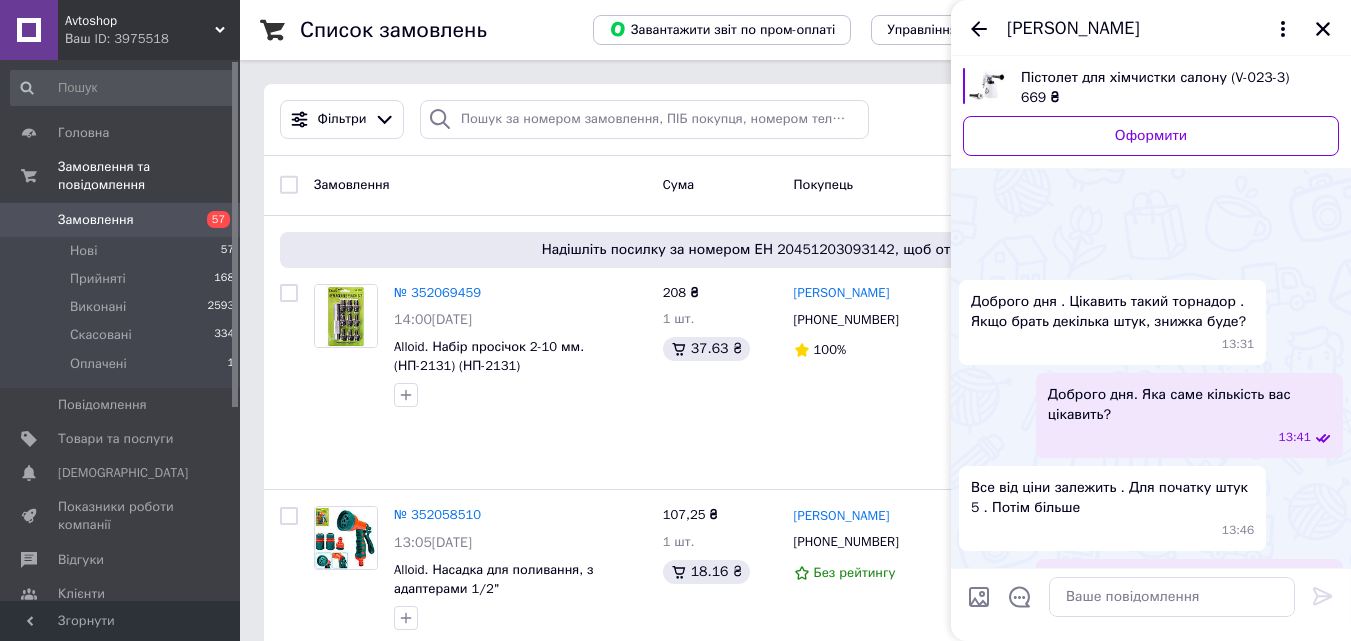 scroll, scrollTop: 138, scrollLeft: 0, axis: vertical 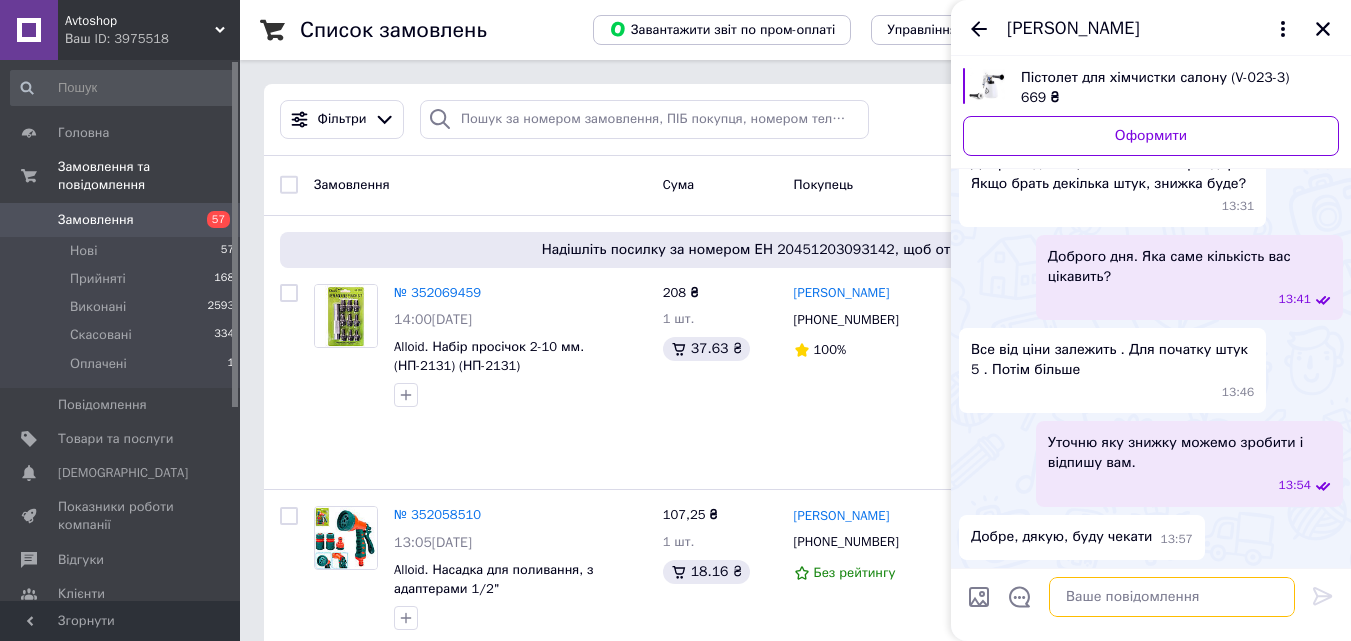 click at bounding box center [1172, 597] 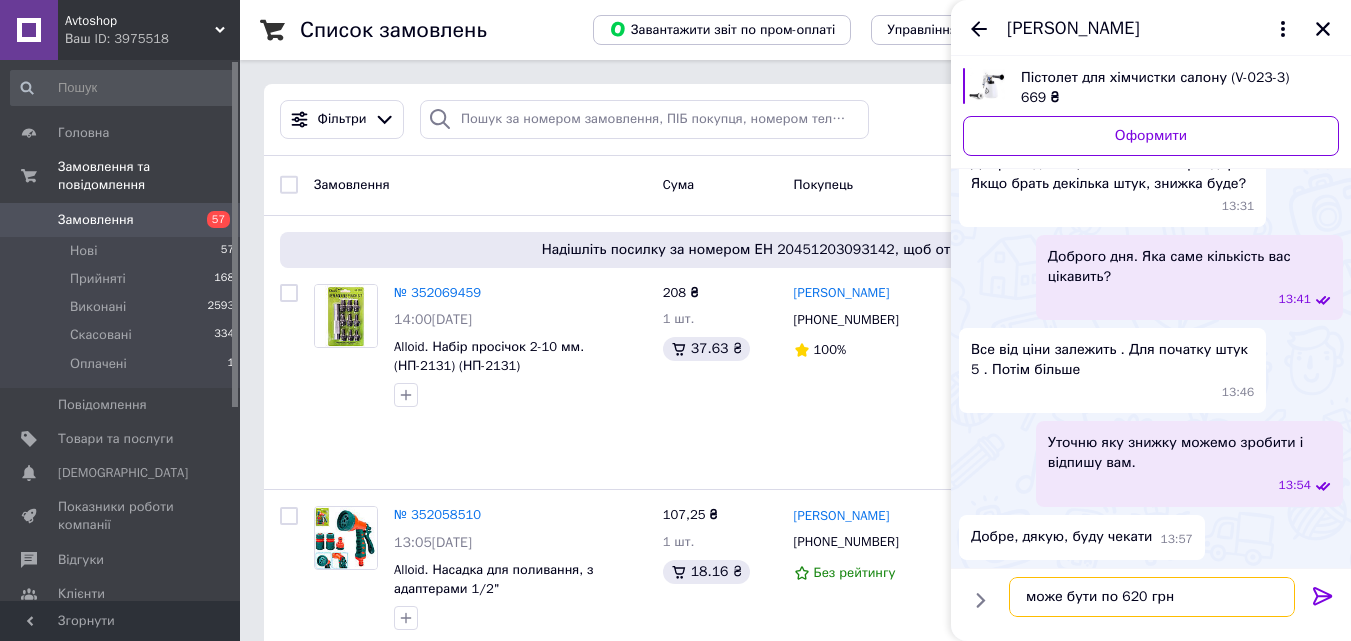type on "може бути по 620 грн" 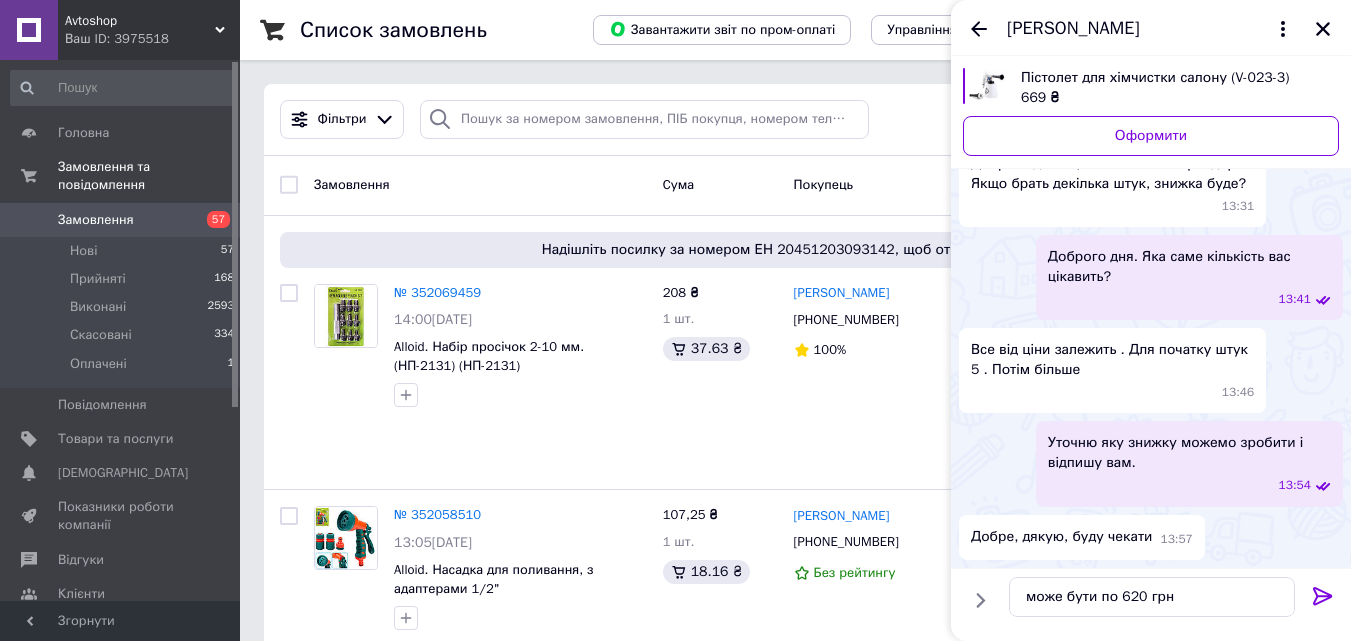 click 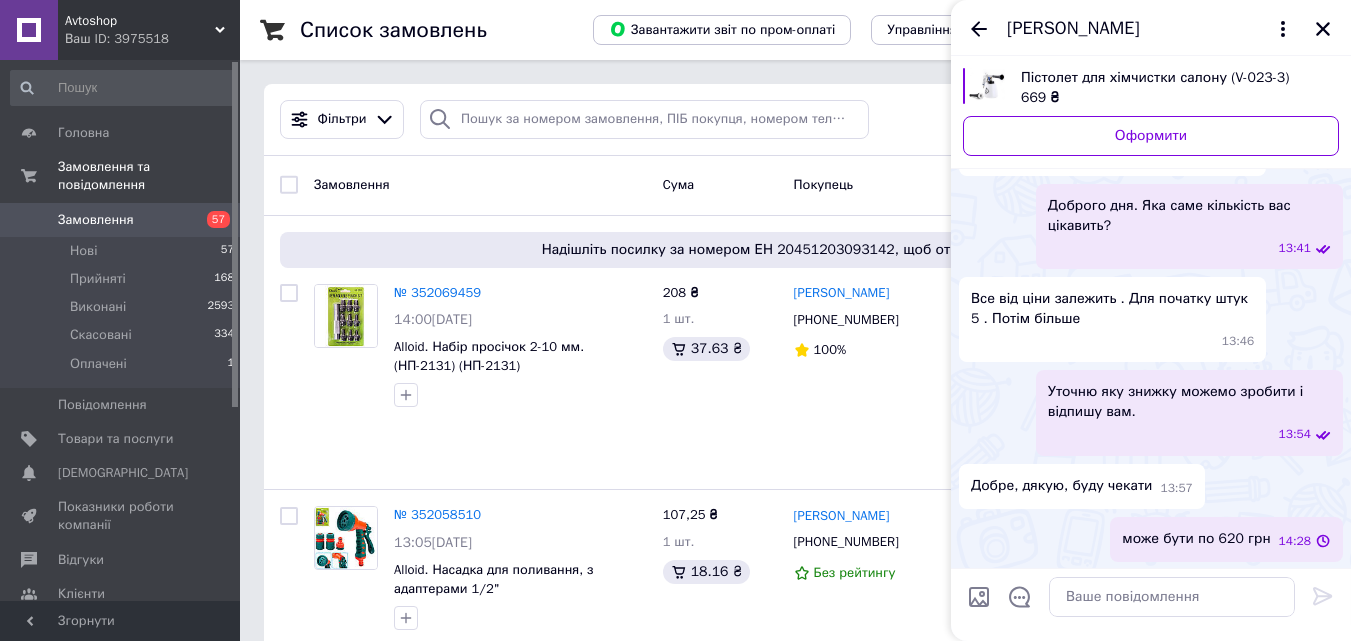 scroll, scrollTop: 140, scrollLeft: 0, axis: vertical 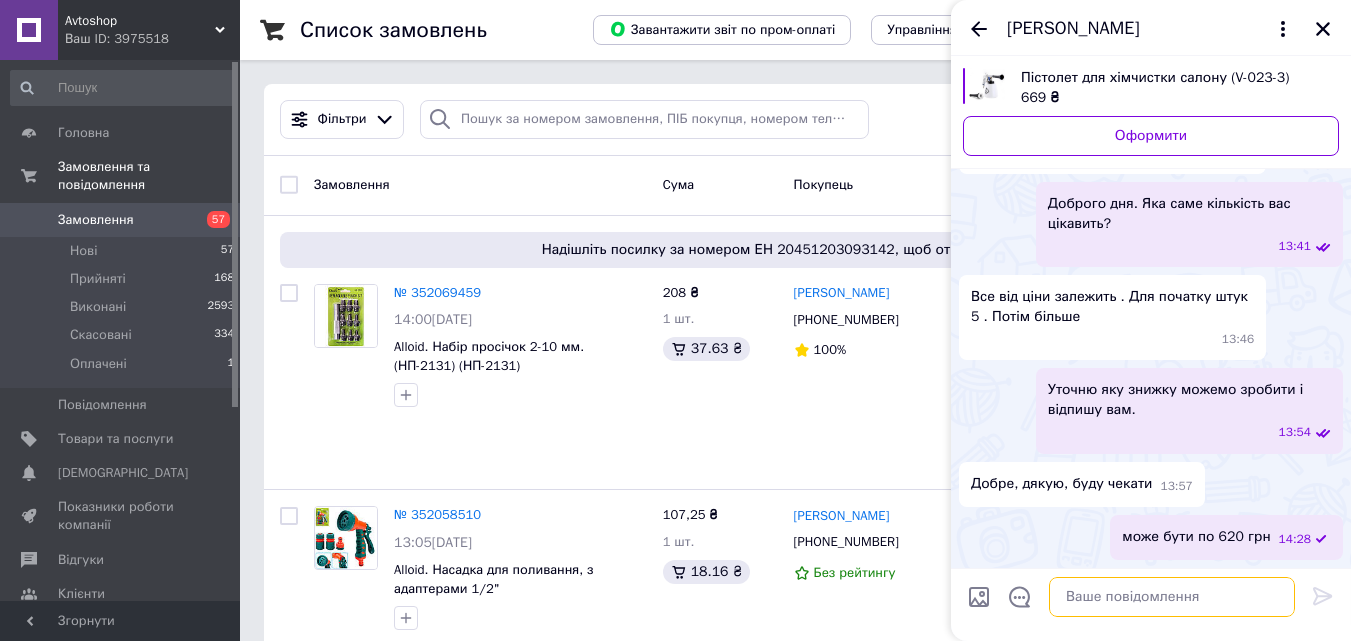 click at bounding box center [1172, 597] 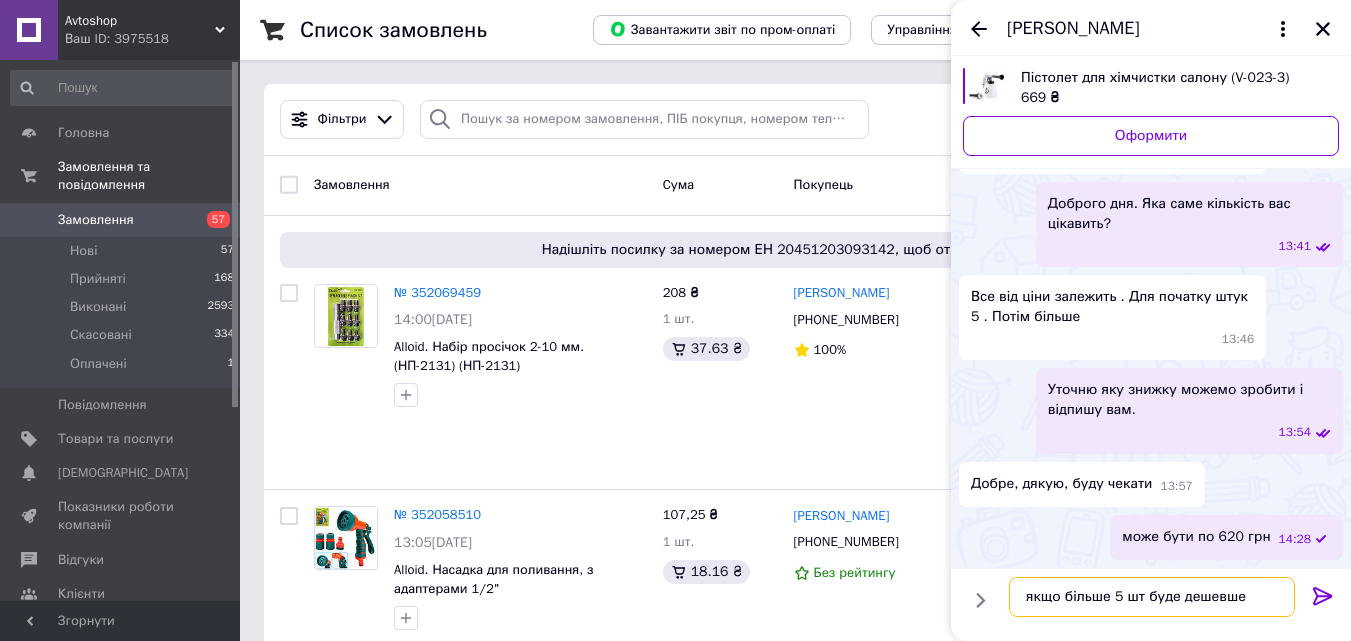 type on "якщо більше 5 шт буде дешевше" 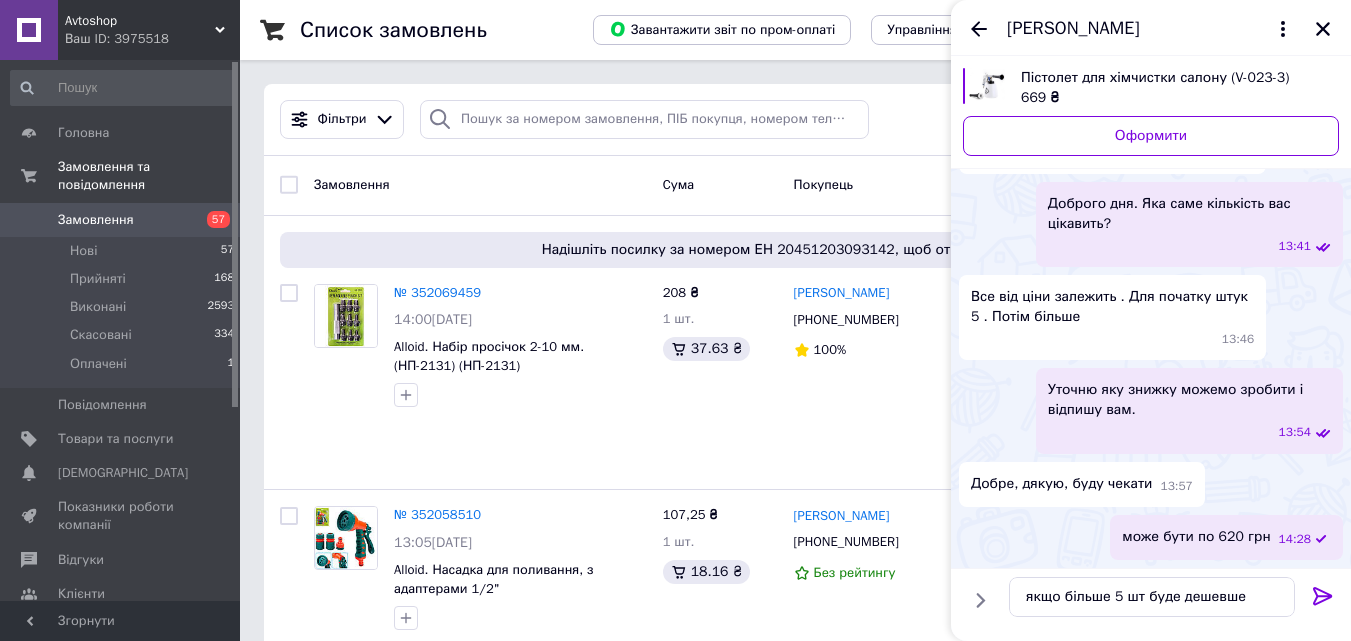 click 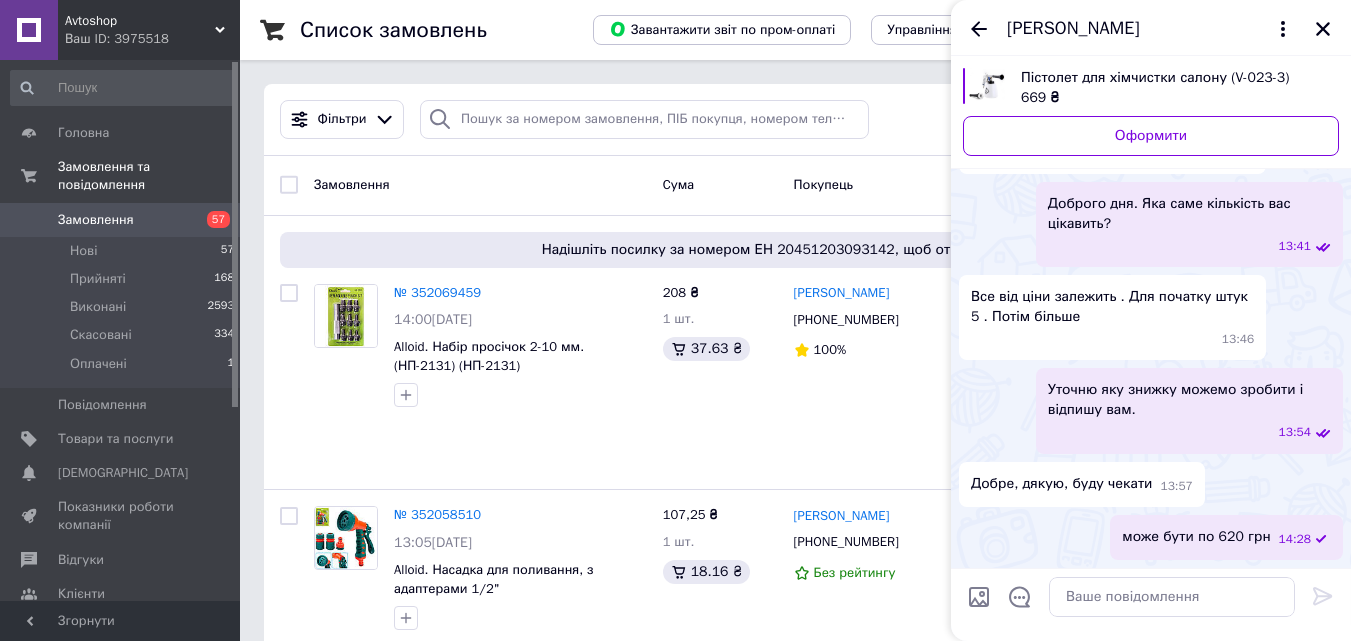 scroll, scrollTop: 193, scrollLeft: 0, axis: vertical 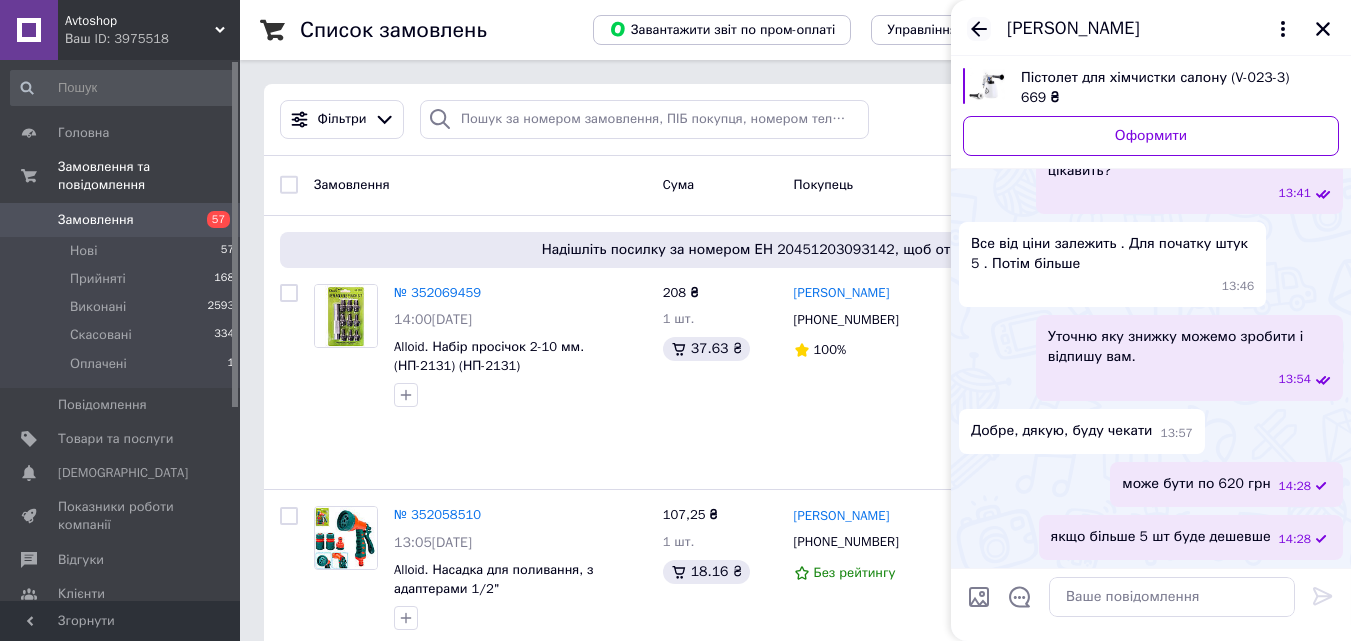 click 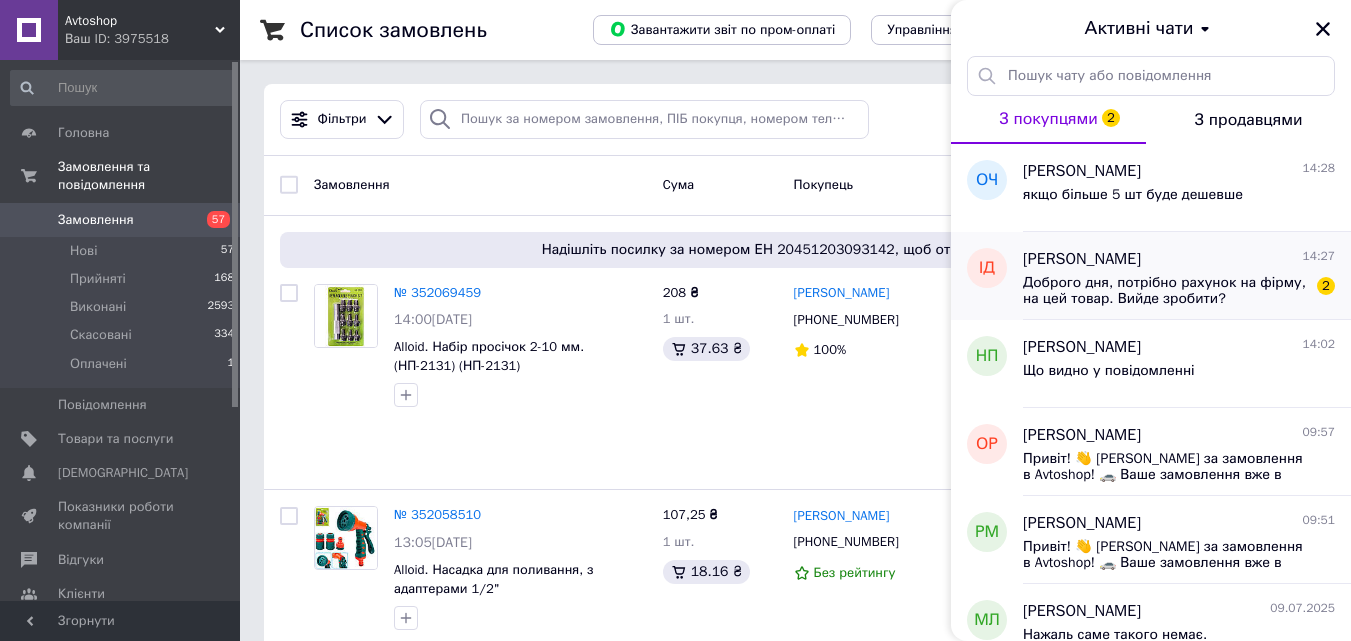 click on "Доброго дня, потрібно рахунок на фірму, на цей товар.  Вийде зробити?" at bounding box center [1165, 291] 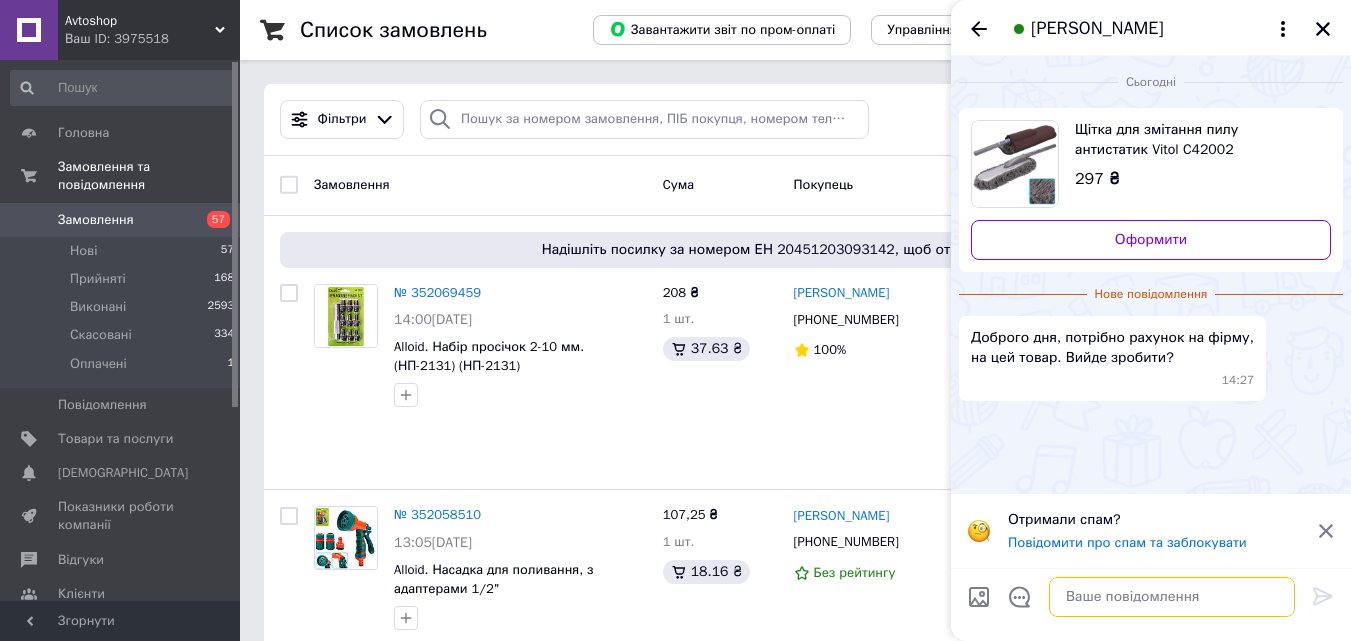 click at bounding box center [1172, 597] 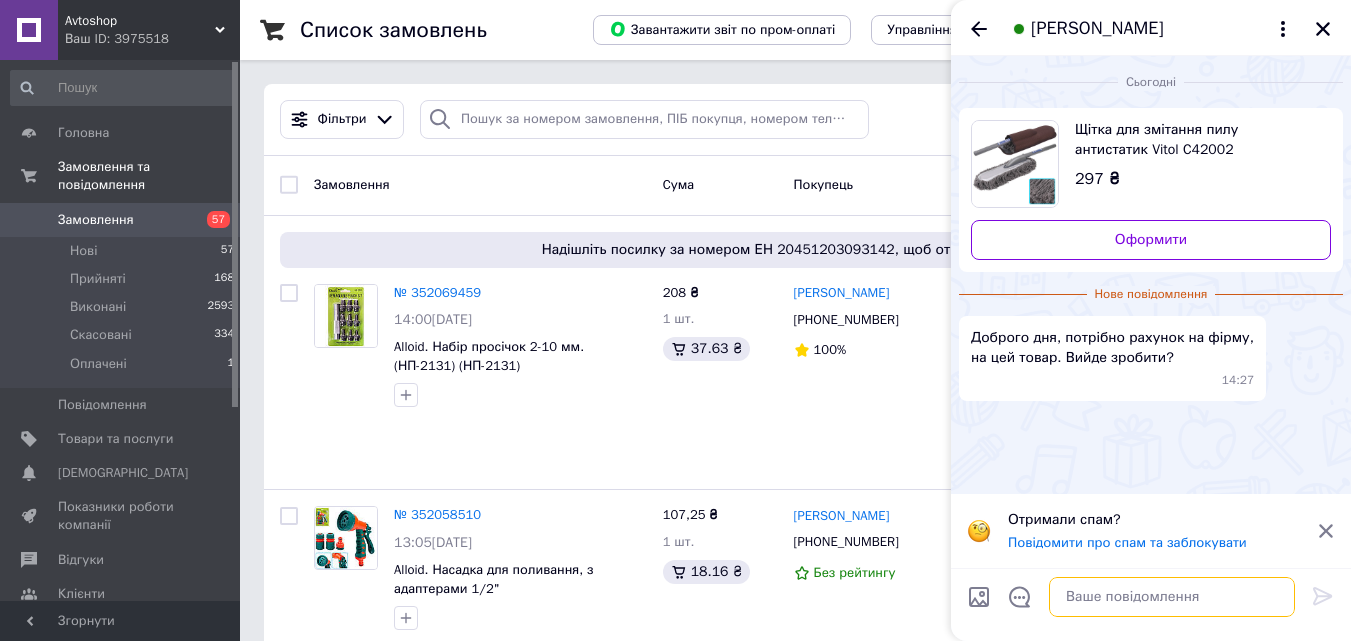 click at bounding box center [1172, 597] 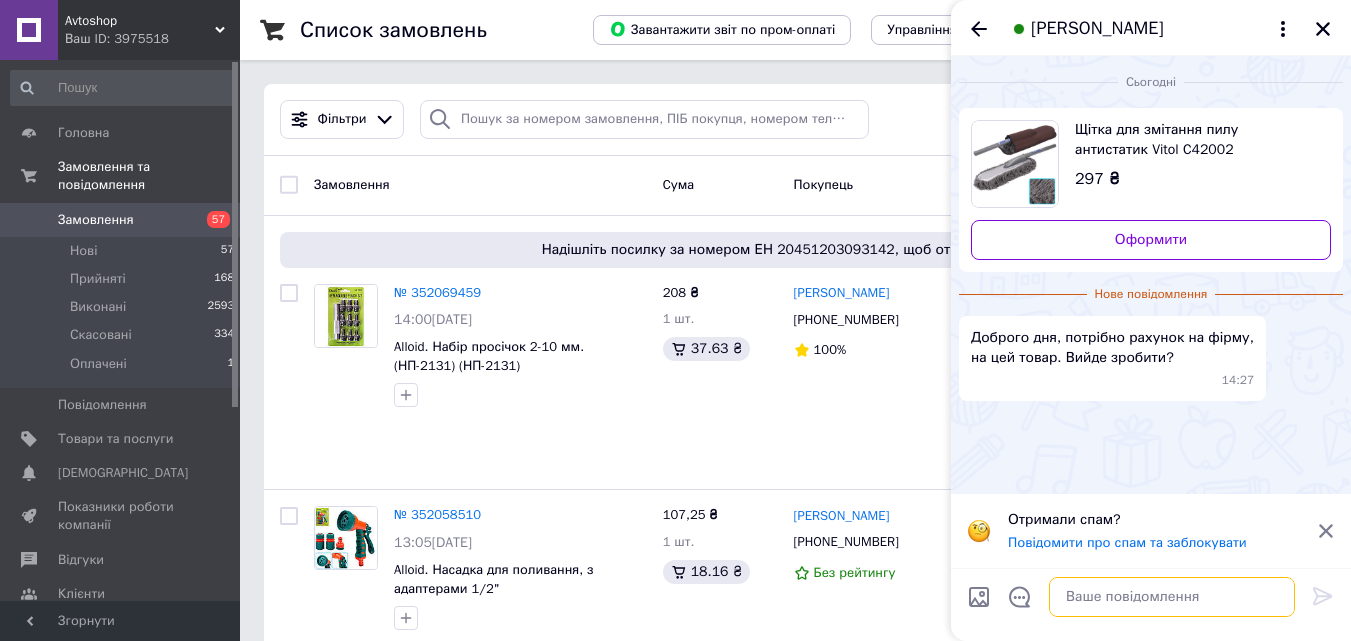 paste on "Доброго дня. Компанія «Avtoshop» не працює по перерахунку, тільки: пром-оплата, післяплата, оплата на реквізити ФОП, видаємо чек.
З повагою,
компанія «Avtoshop»" 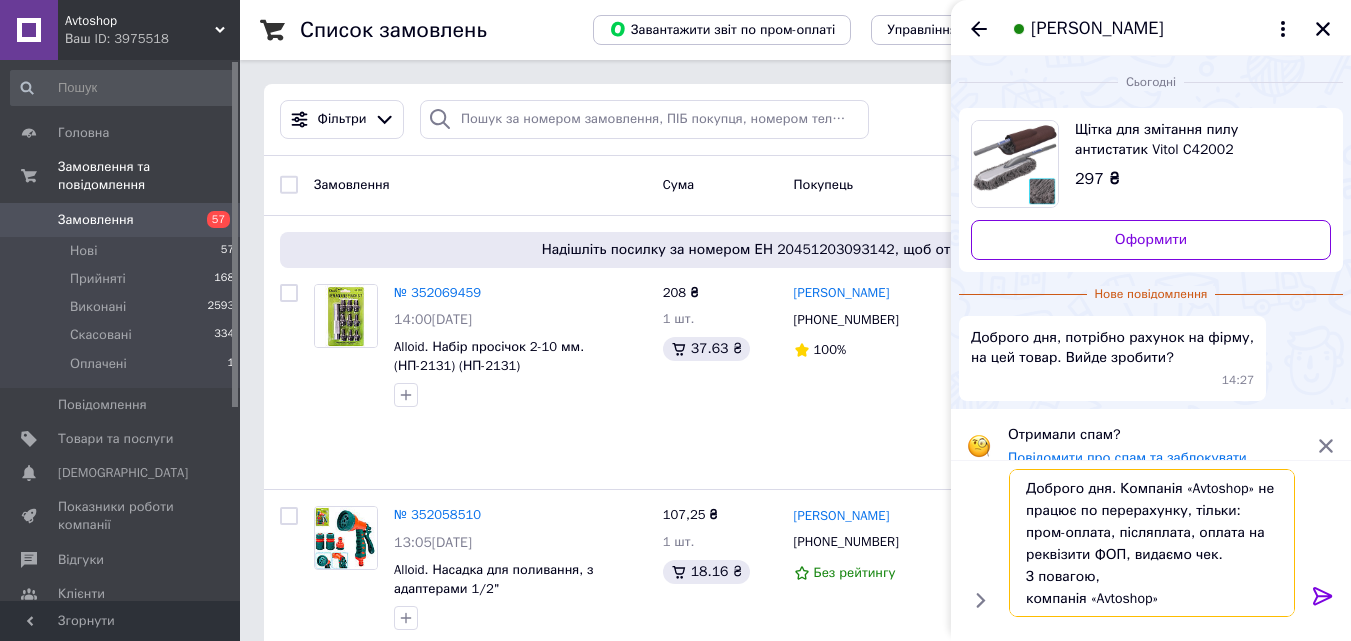 scroll, scrollTop: 24, scrollLeft: 0, axis: vertical 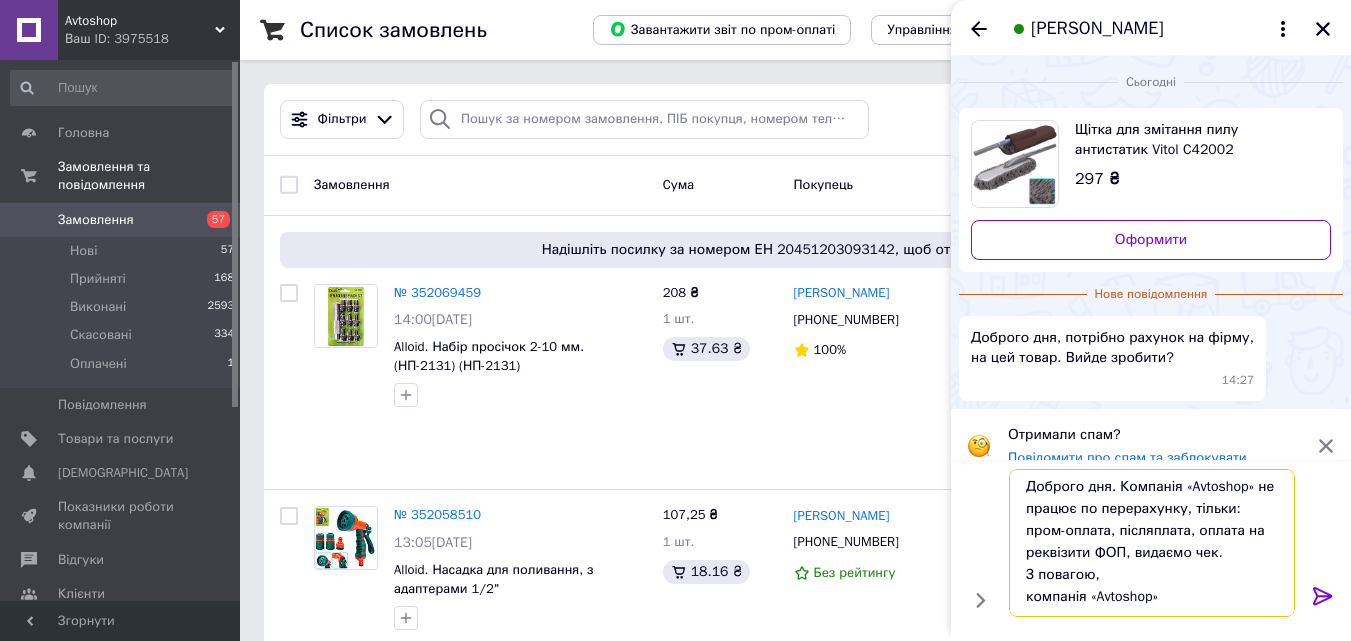 type on "Доброго дня. Компанія «Avtoshop» не працює по перерахунку, тільки: пром-оплата, післяплата, оплата на реквізити ФОП, видаємо чек.
З повагою,
компанія «Avtoshop»" 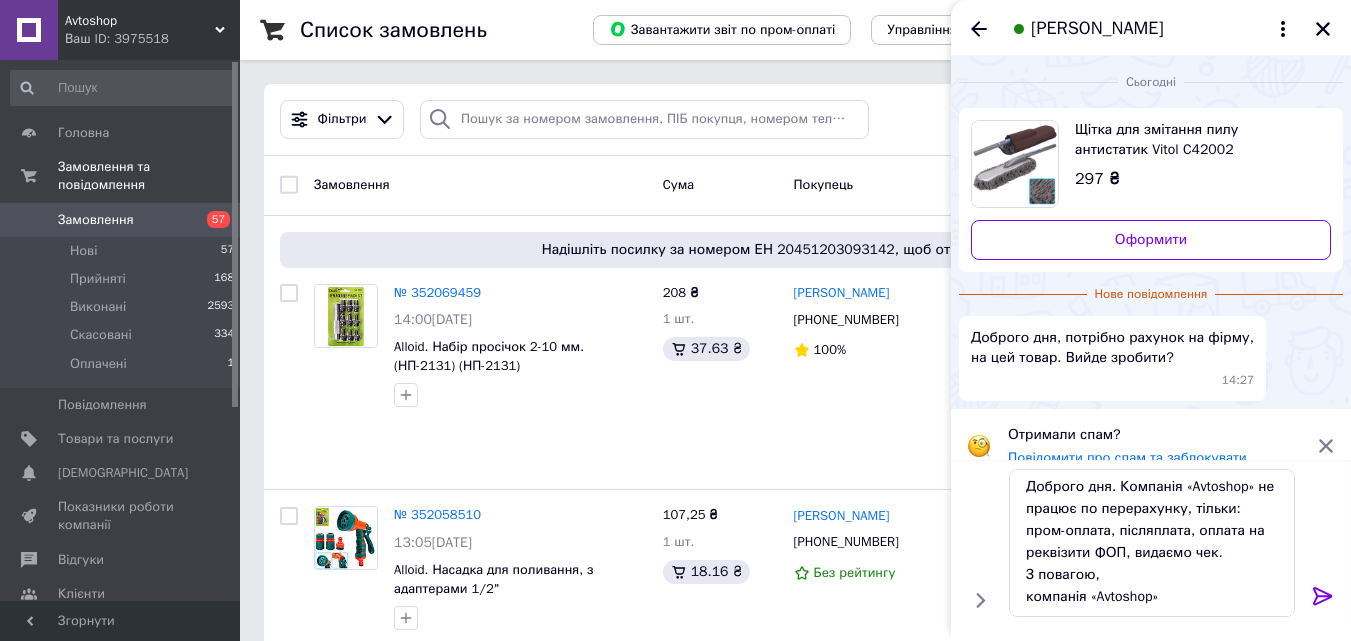 click 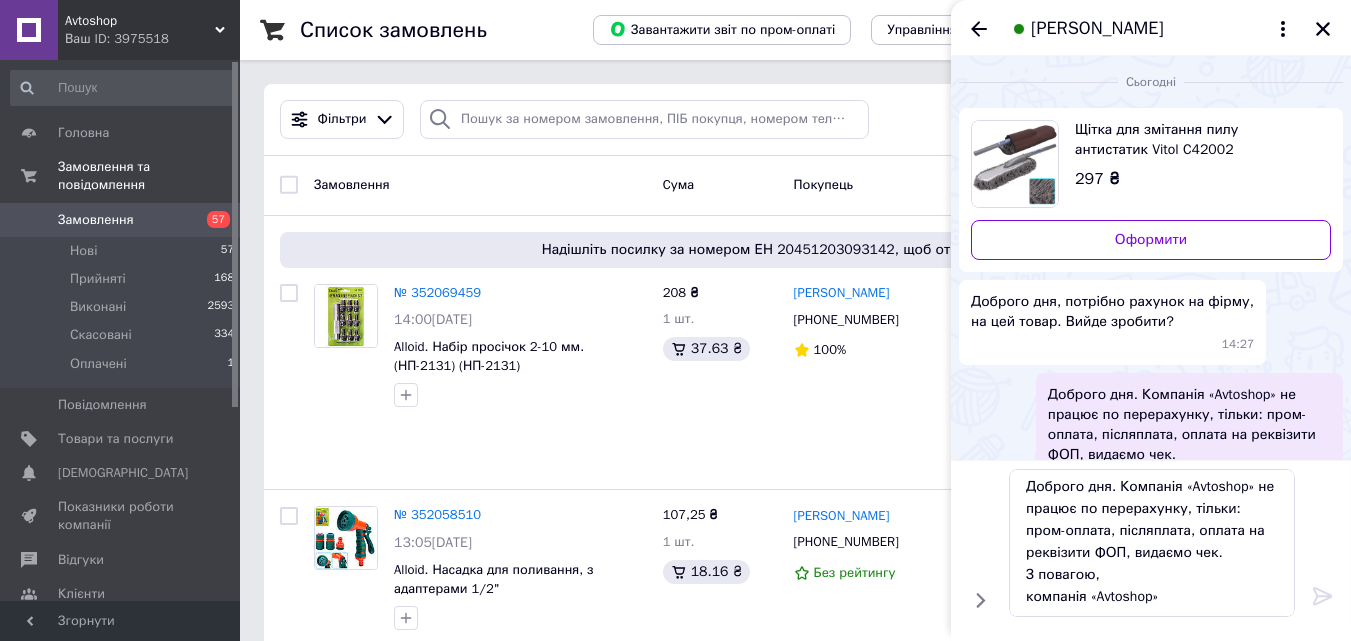 type 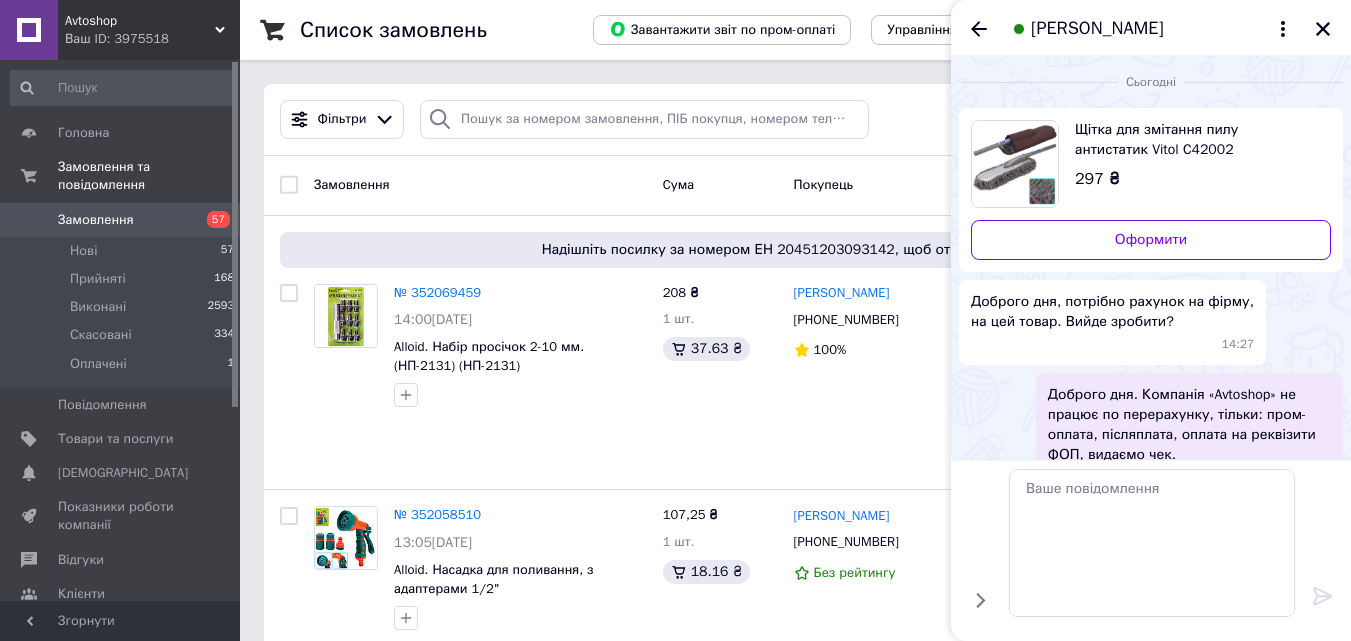 scroll, scrollTop: 0, scrollLeft: 0, axis: both 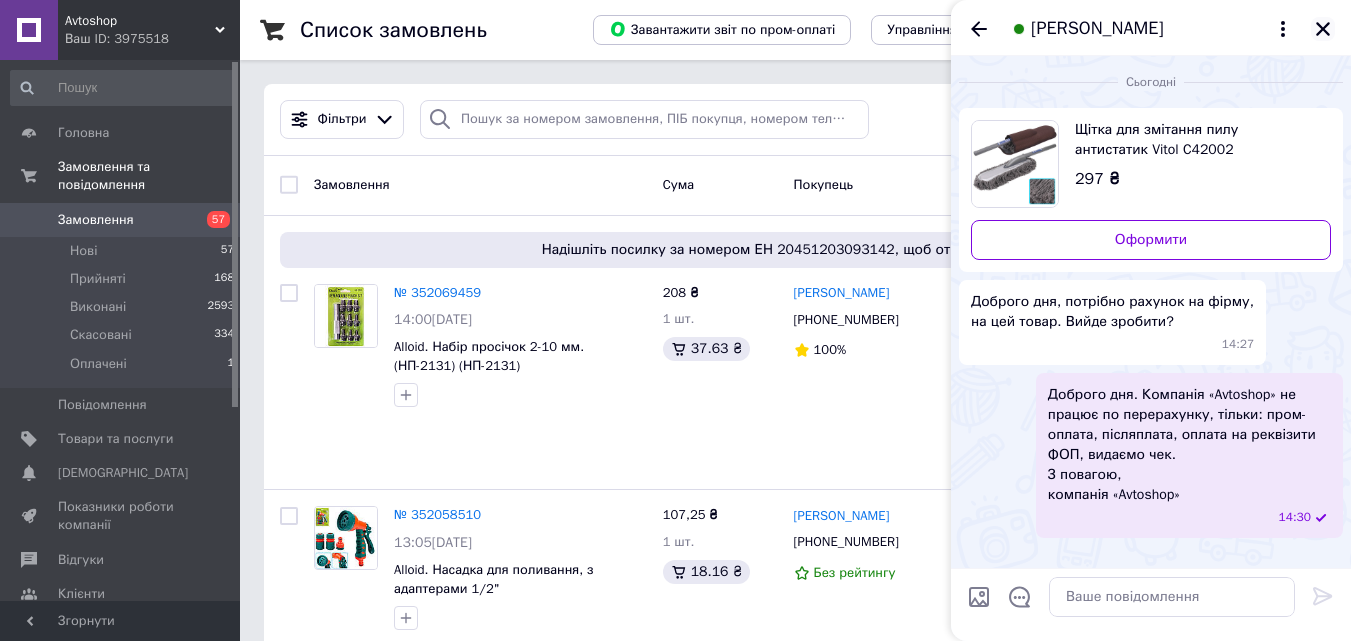click 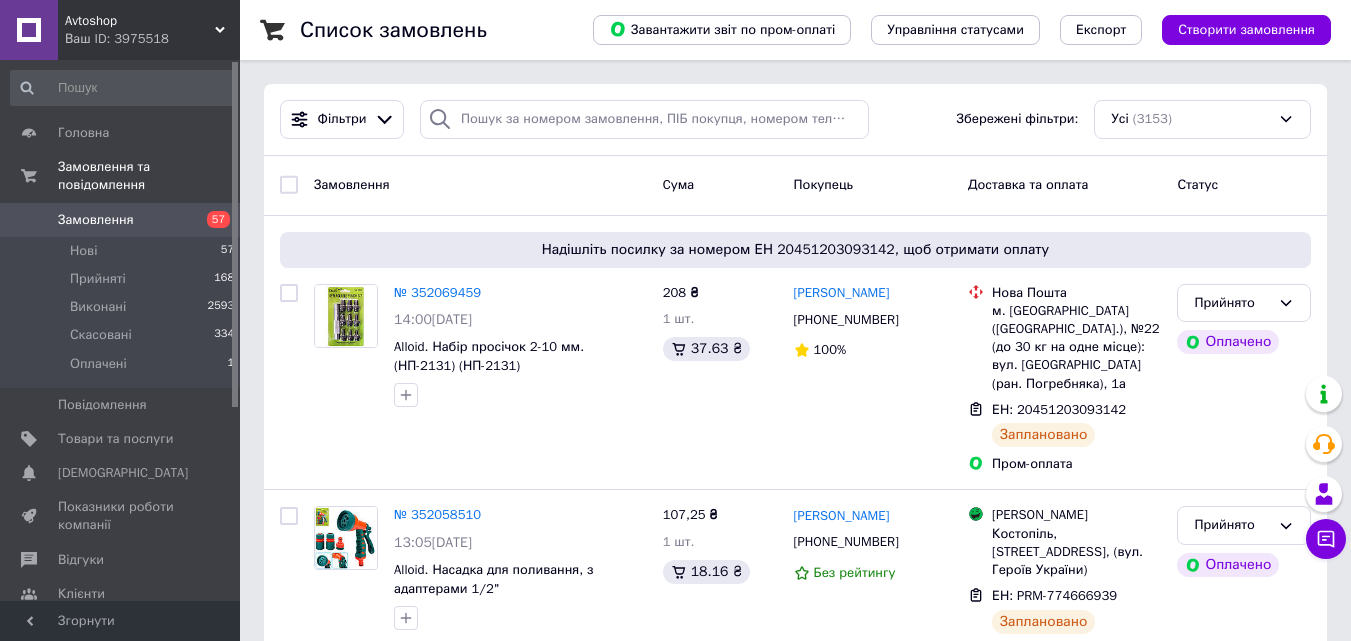 click on "Замовлення" at bounding box center [96, 220] 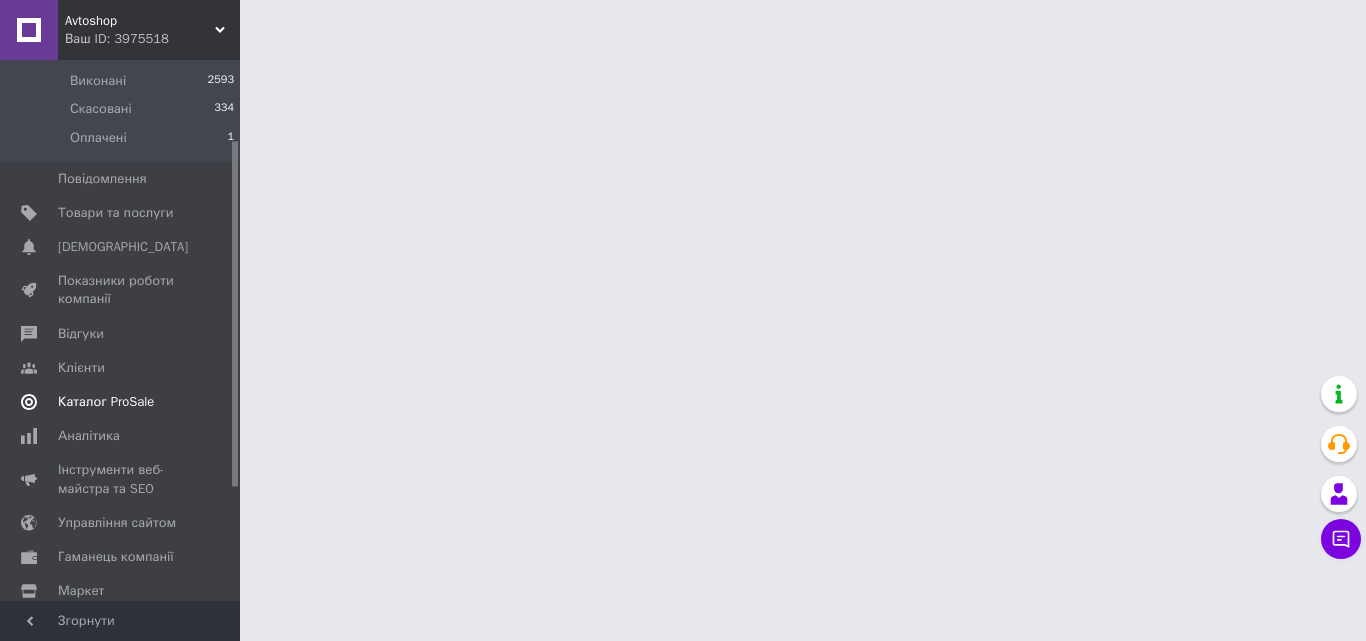 scroll, scrollTop: 300, scrollLeft: 0, axis: vertical 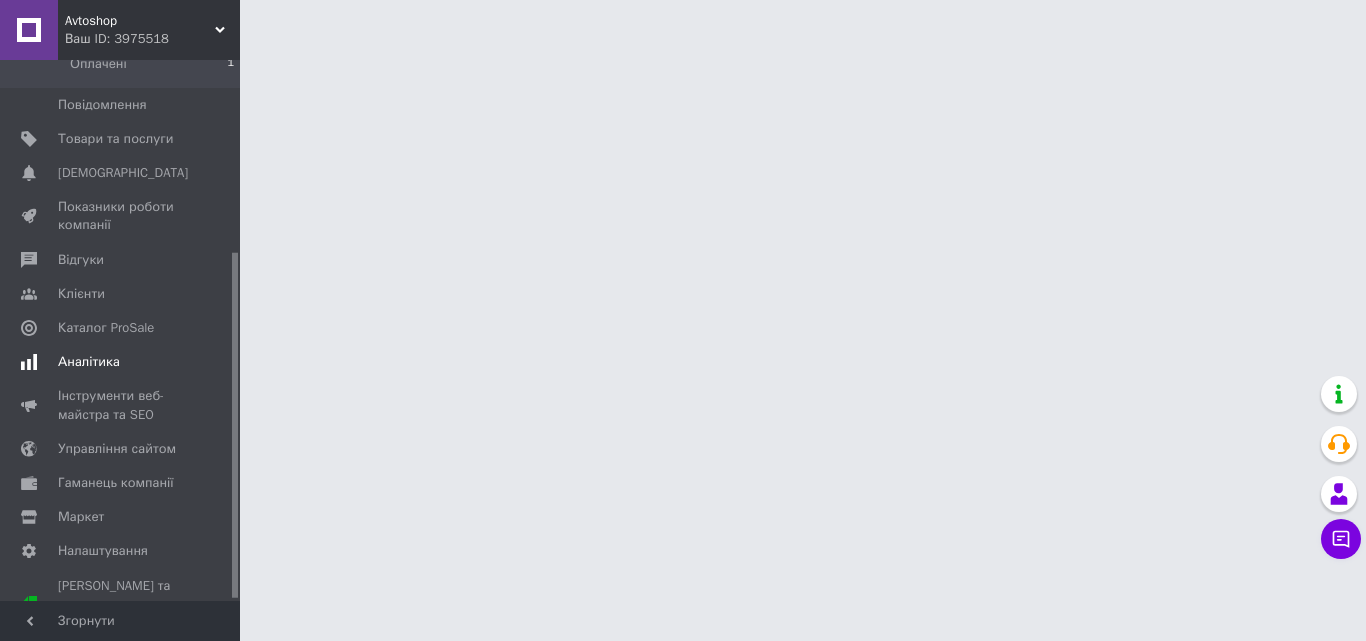 click on "Аналітика" at bounding box center (123, 362) 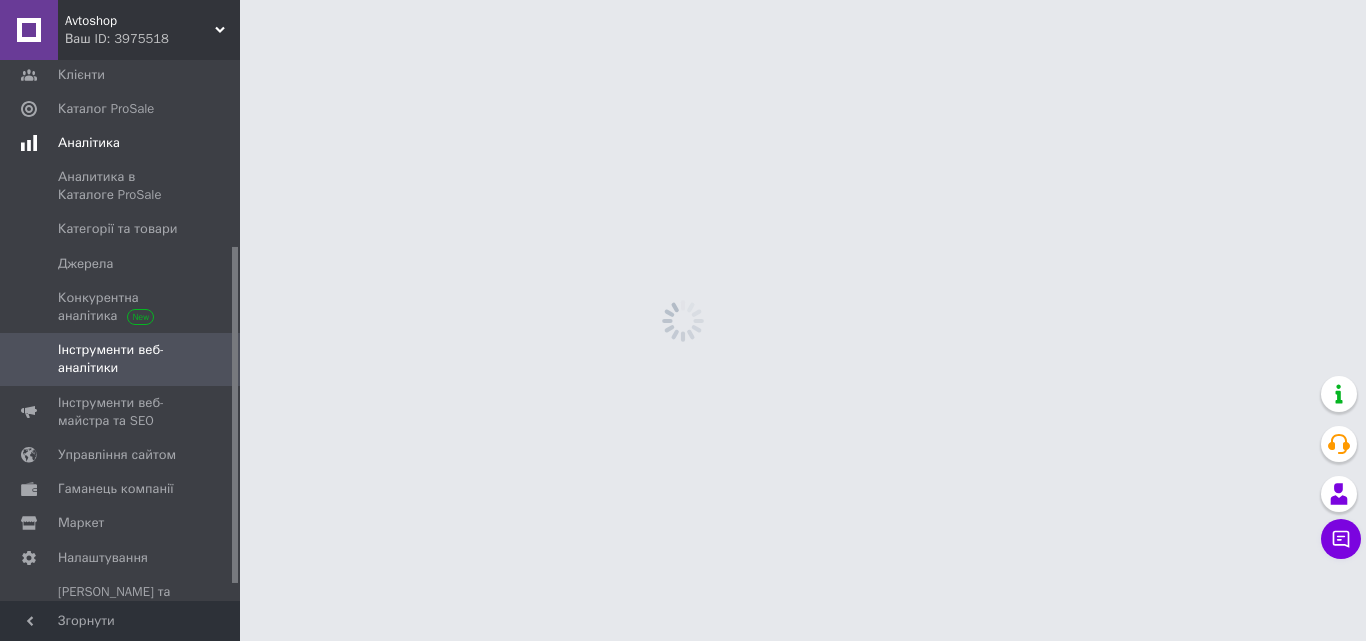 click on "Інструменти веб-аналітики" at bounding box center [121, 359] 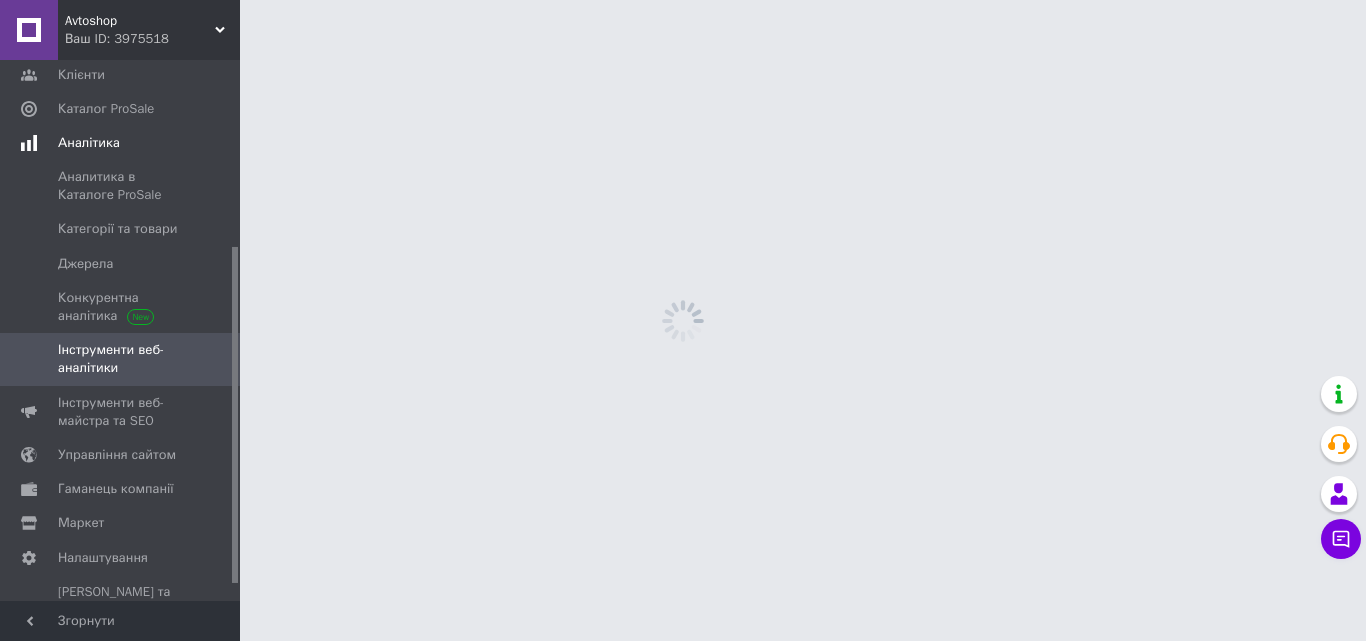 click on "Інструменти веб-аналітики" at bounding box center [121, 359] 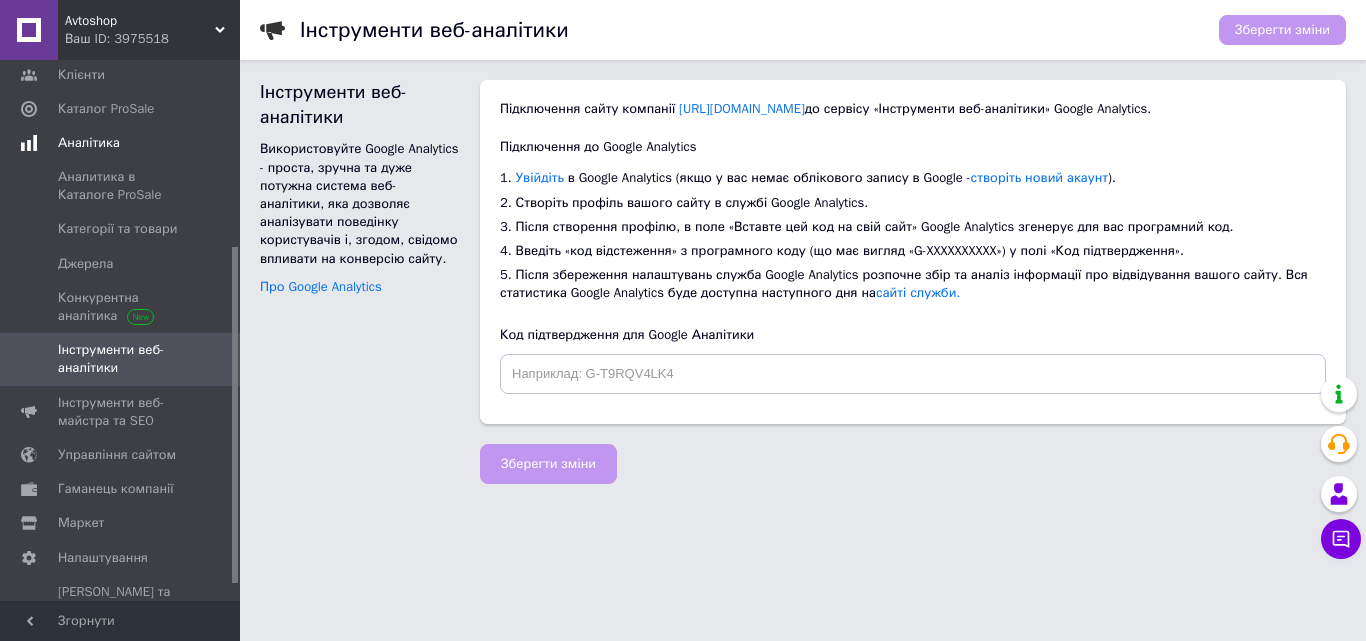 click on "Аналітика" at bounding box center [89, 143] 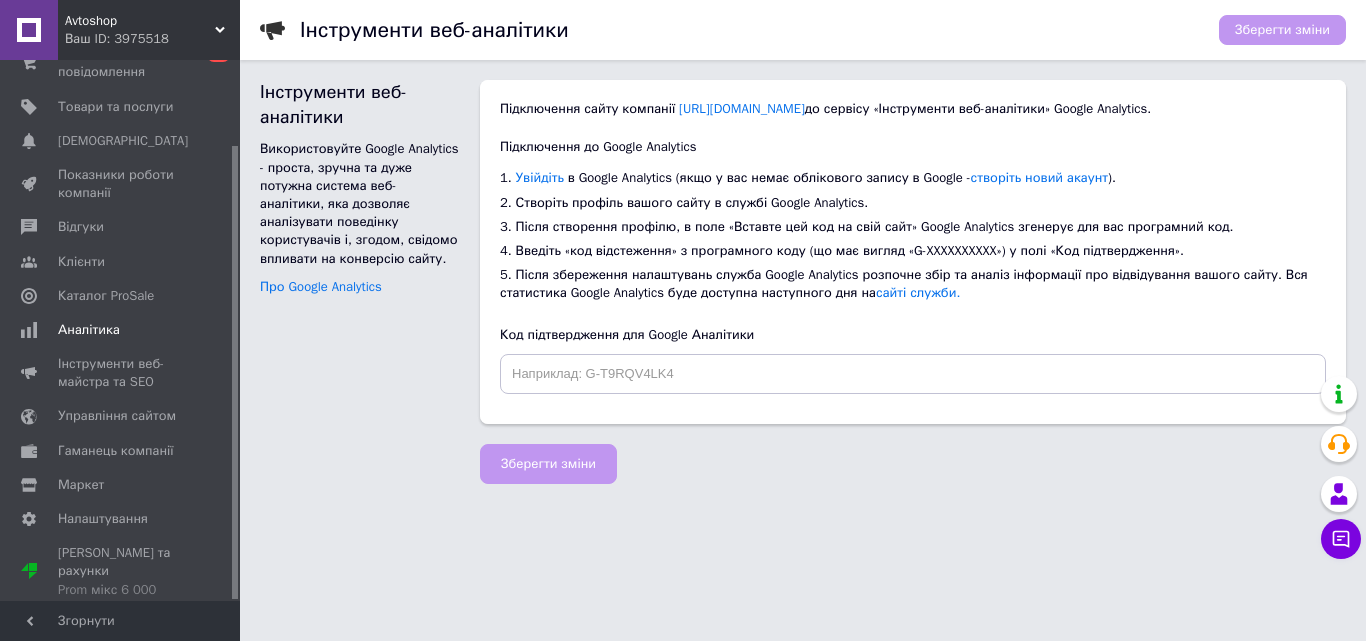 scroll, scrollTop: 101, scrollLeft: 0, axis: vertical 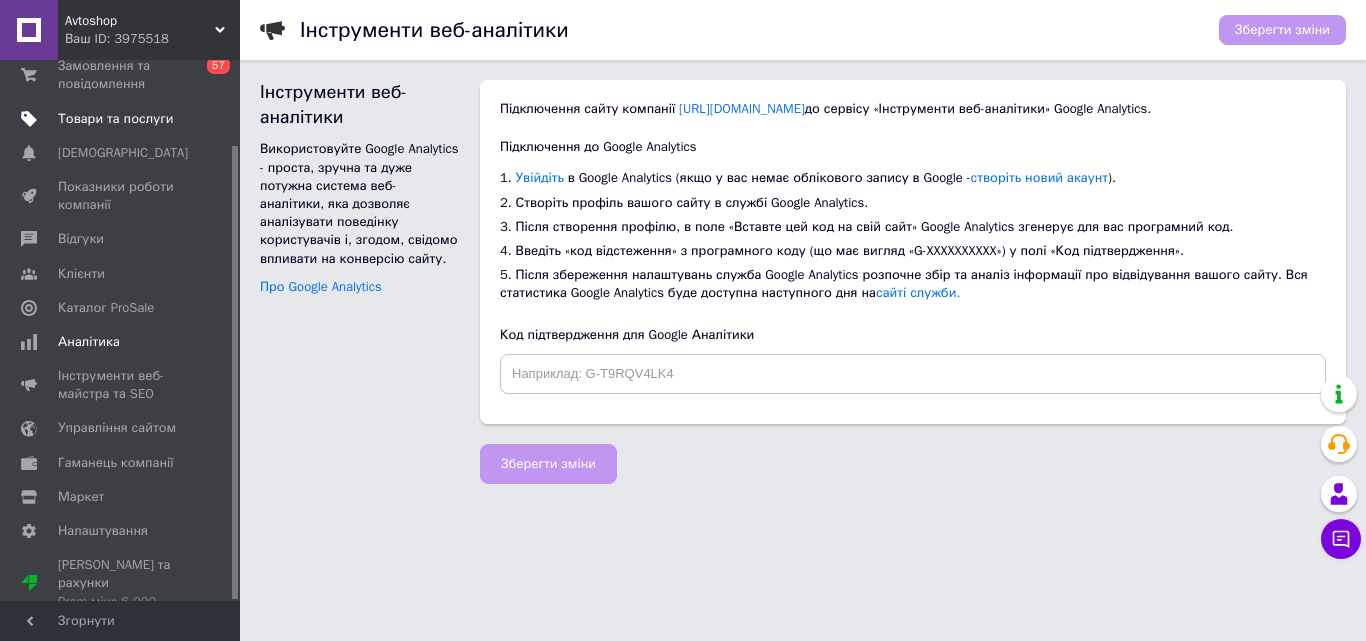 click on "Товари та послуги" at bounding box center (115, 119) 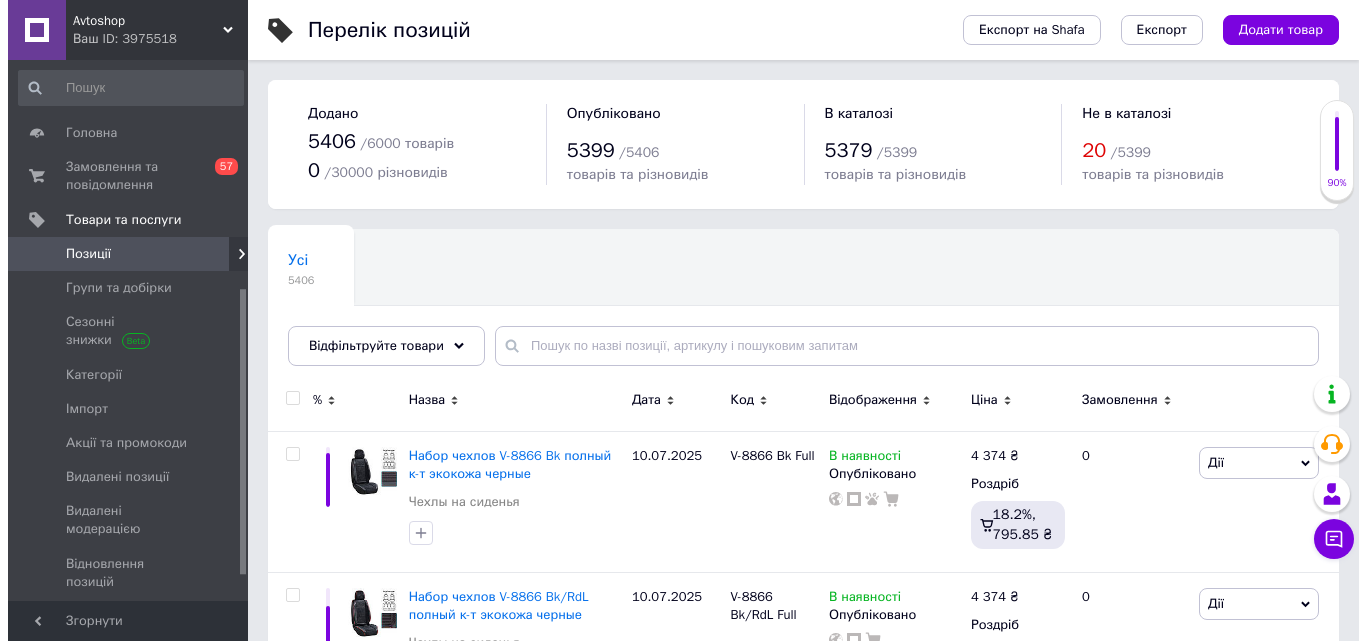 scroll, scrollTop: 479, scrollLeft: 0, axis: vertical 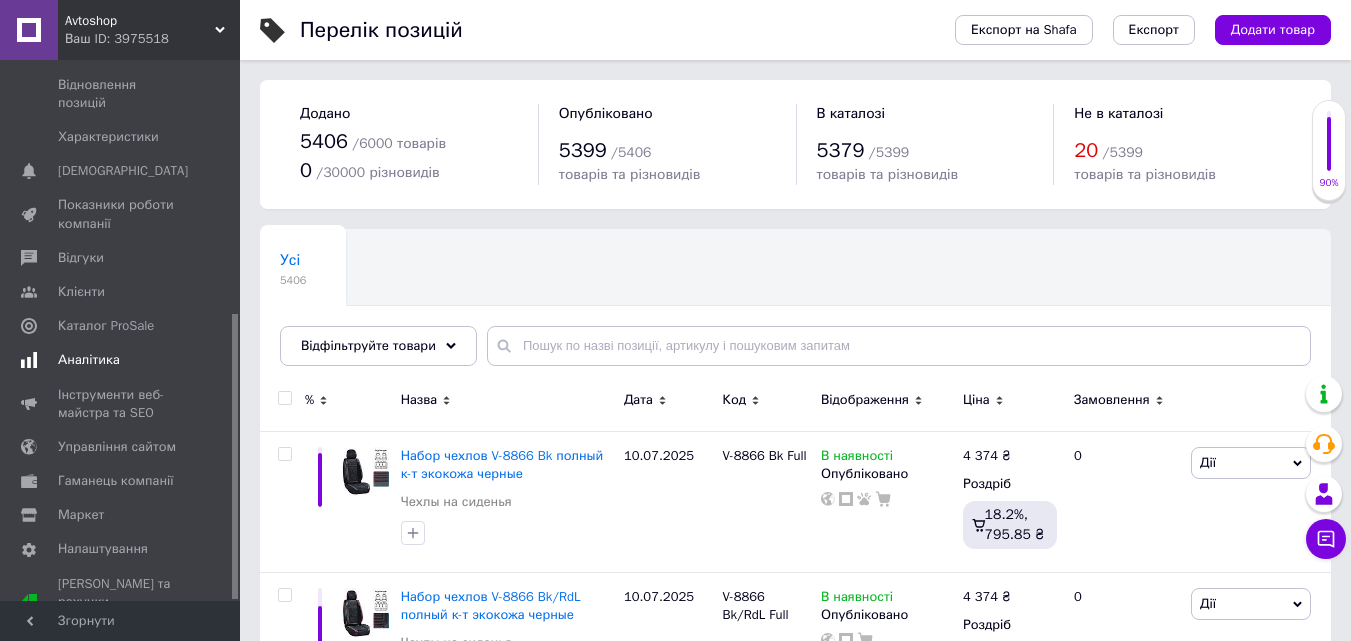 click on "Аналітика" at bounding box center [89, 360] 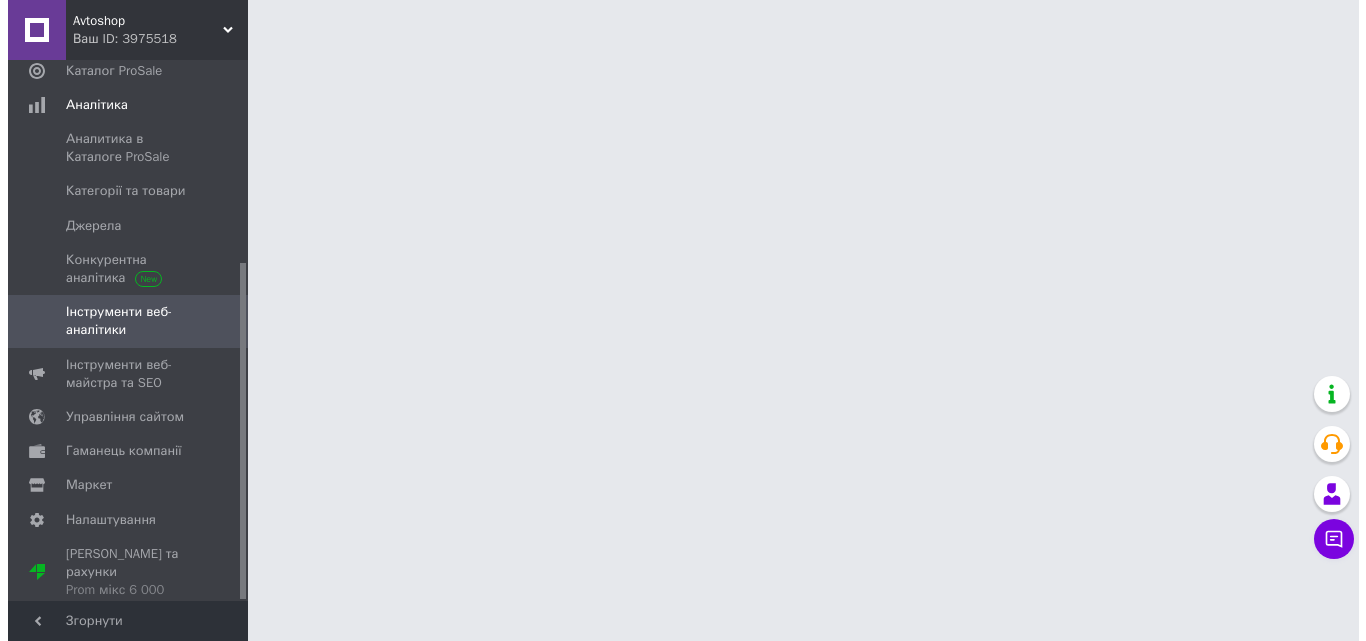 scroll, scrollTop: 326, scrollLeft: 0, axis: vertical 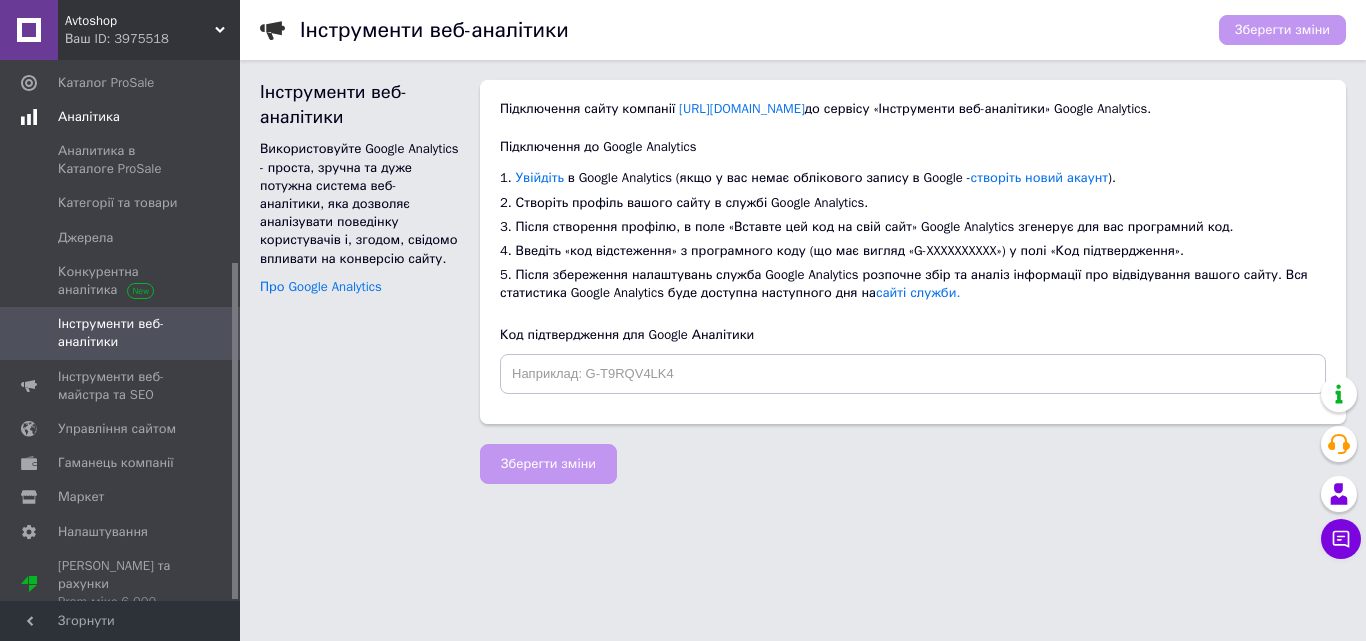 click on "Аналітика" at bounding box center (89, 117) 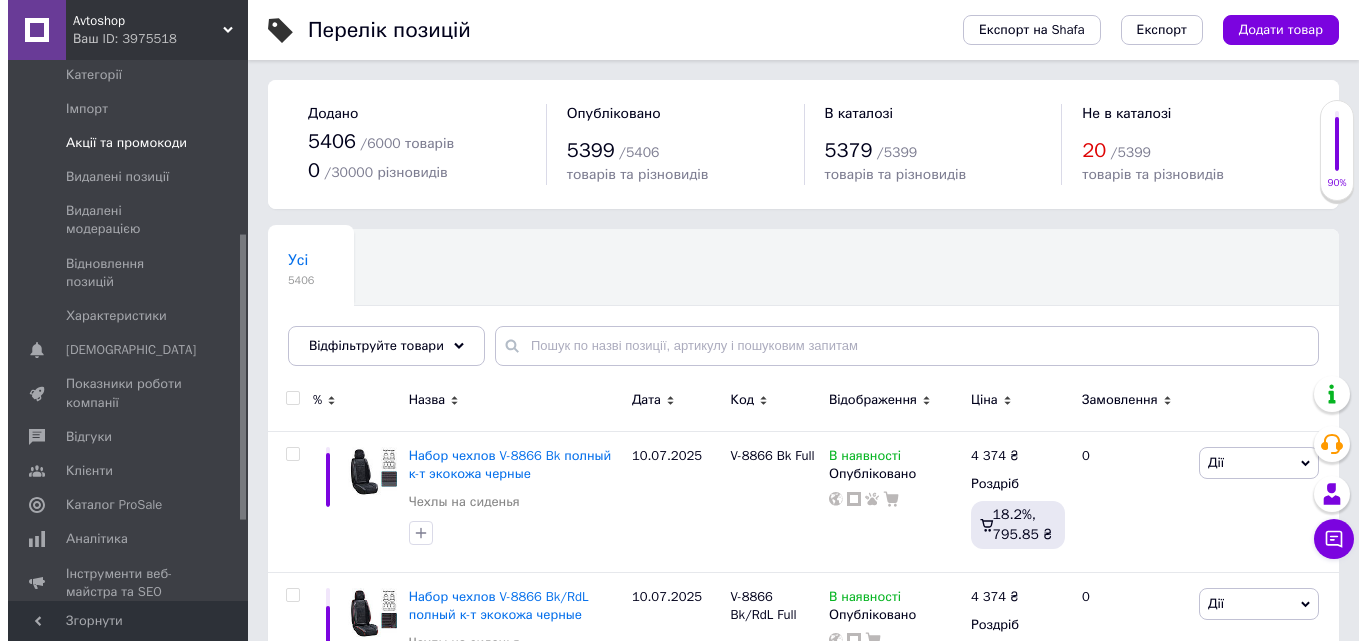 scroll, scrollTop: 479, scrollLeft: 0, axis: vertical 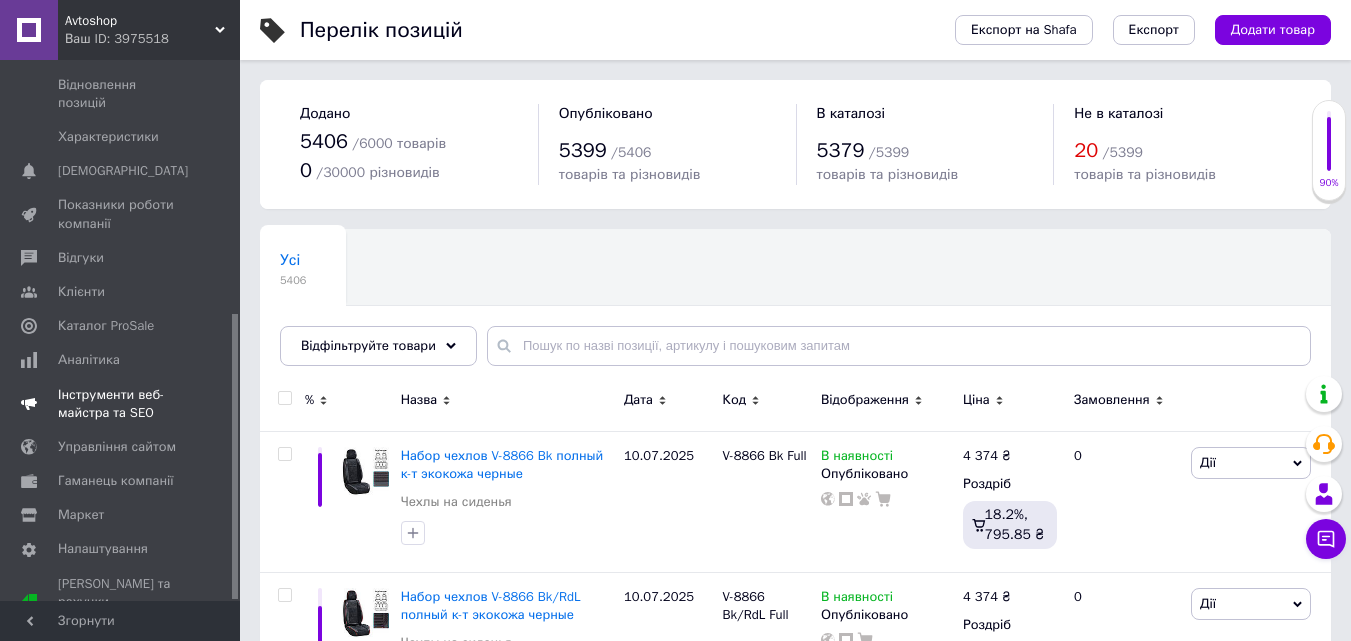 drag, startPoint x: 105, startPoint y: 342, endPoint x: 140, endPoint y: 384, distance: 54.67175 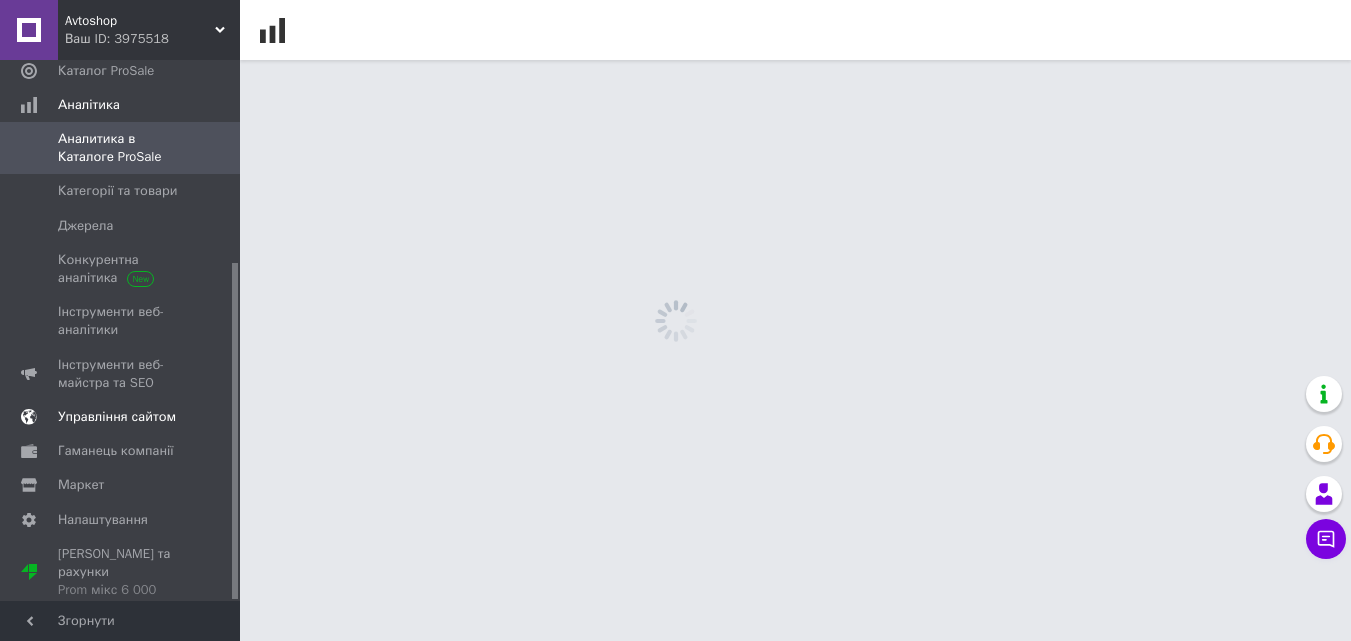 scroll, scrollTop: 326, scrollLeft: 0, axis: vertical 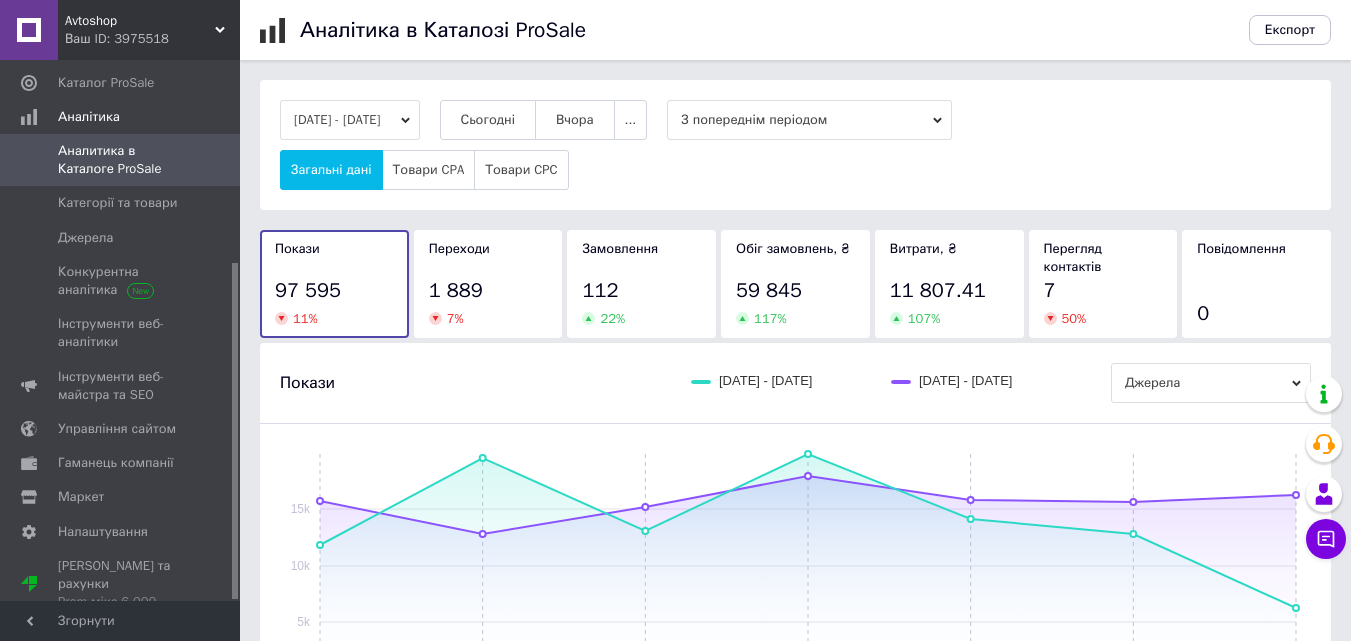 click 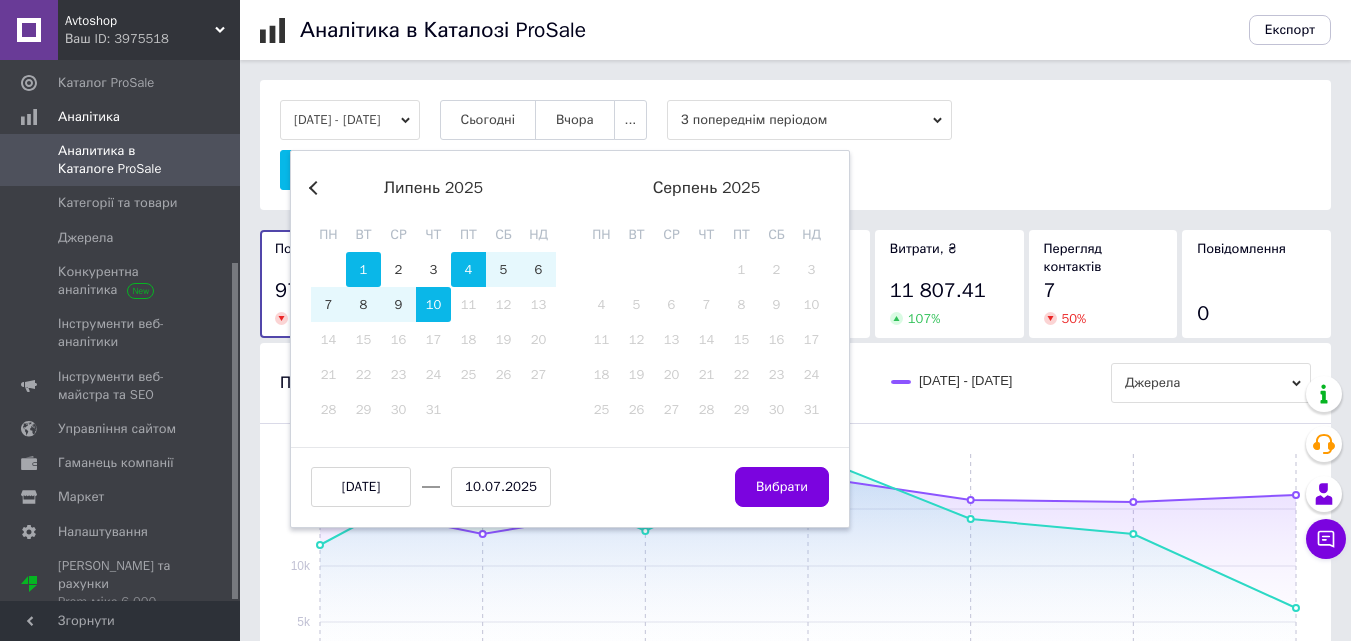 click on "1" at bounding box center [363, 269] 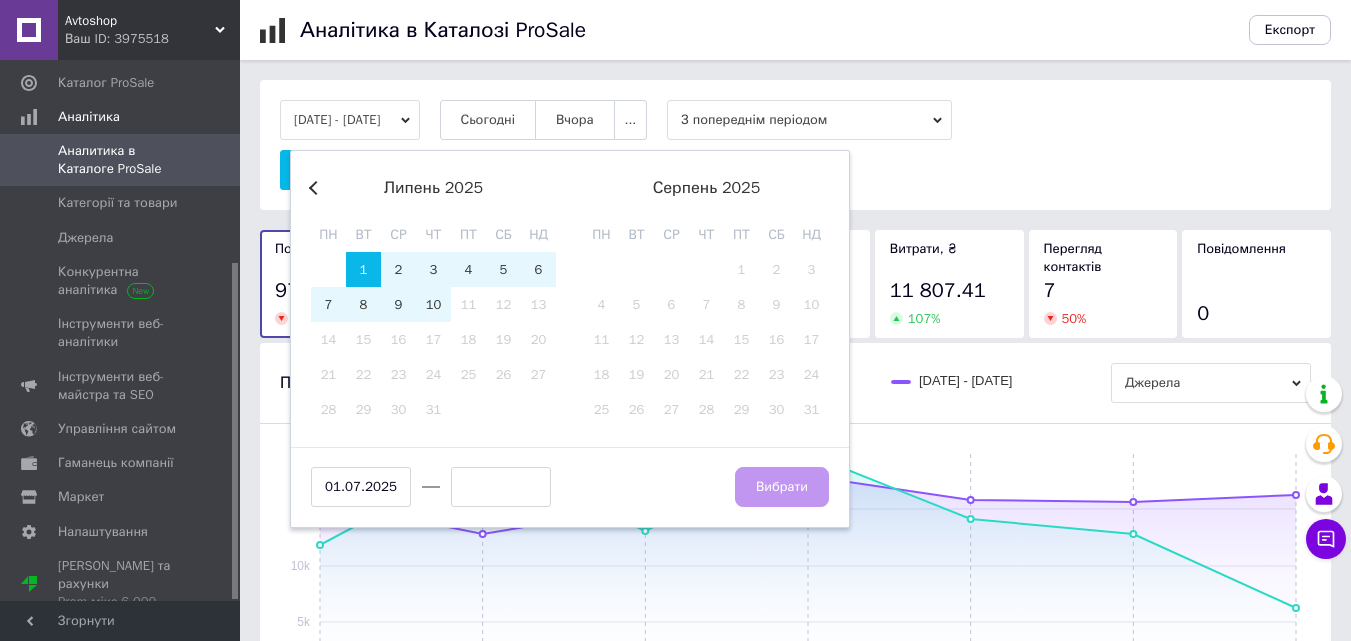 click on "10" at bounding box center [433, 304] 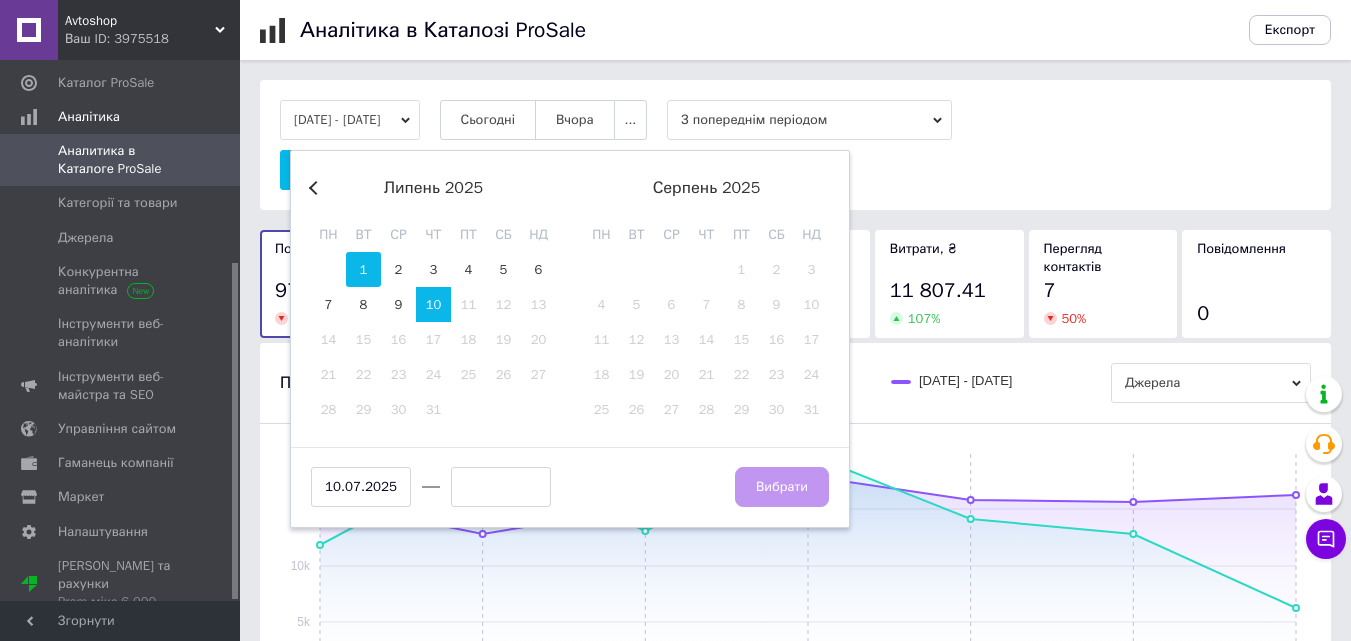 click on "1" at bounding box center (363, 269) 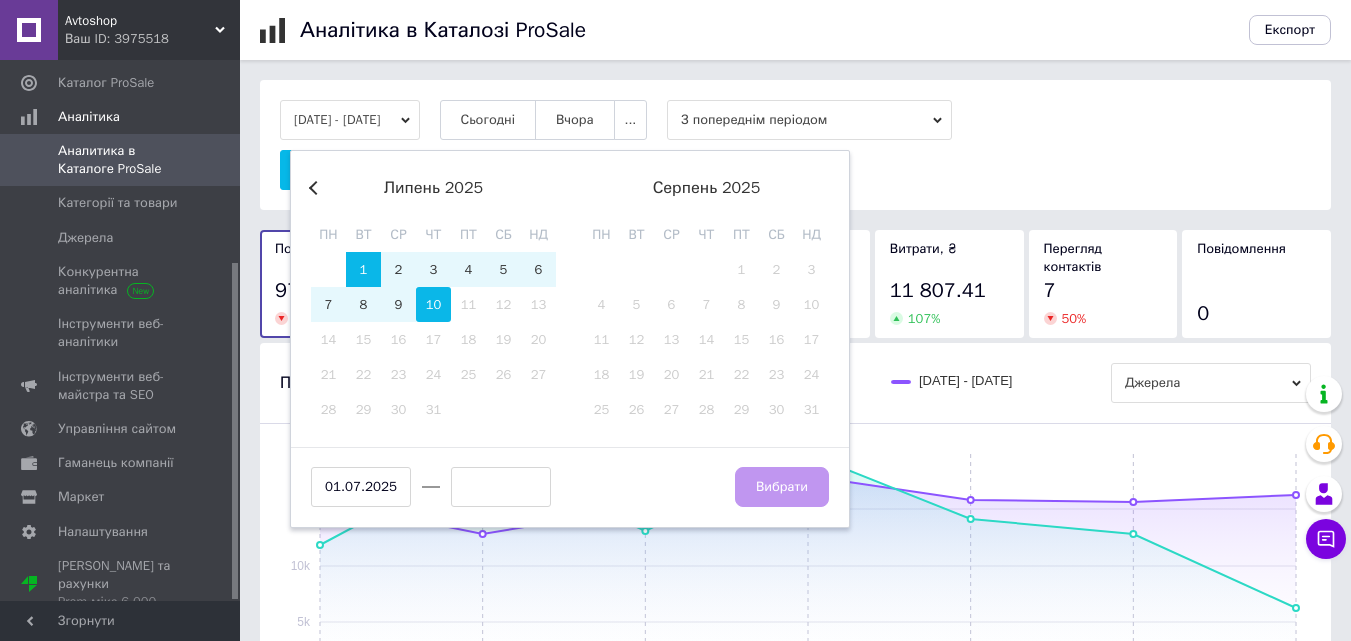 click on "10" at bounding box center (433, 304) 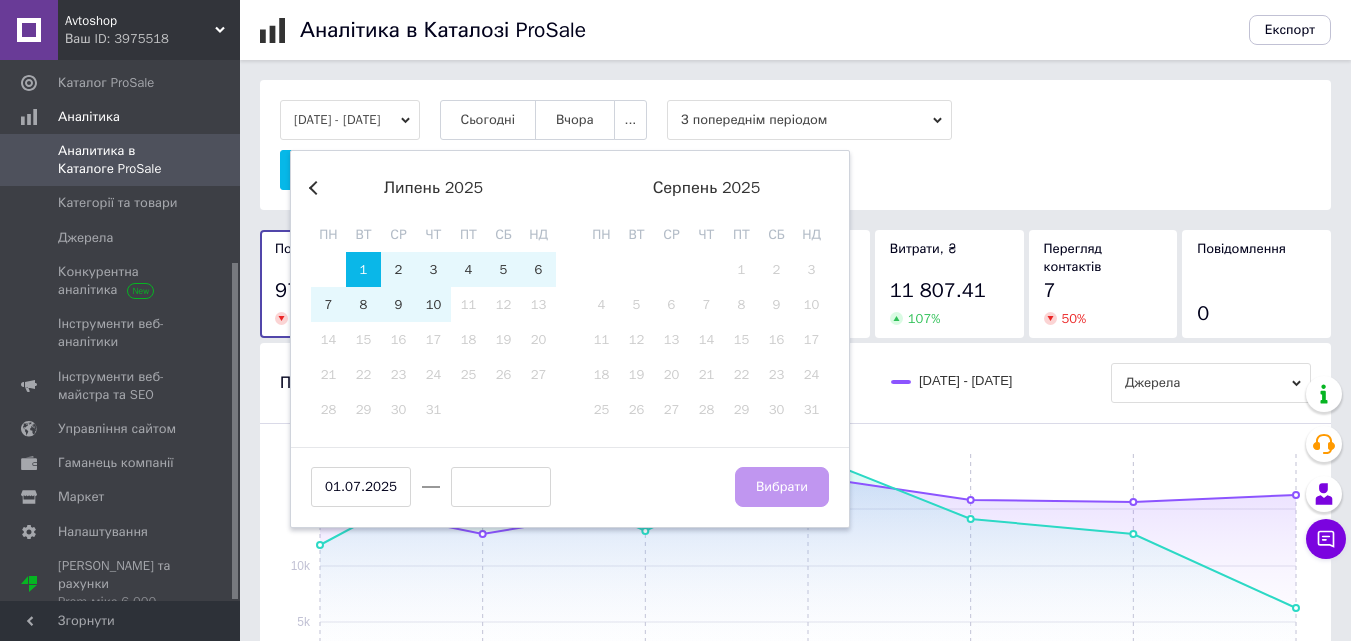 type on "10.07.2025" 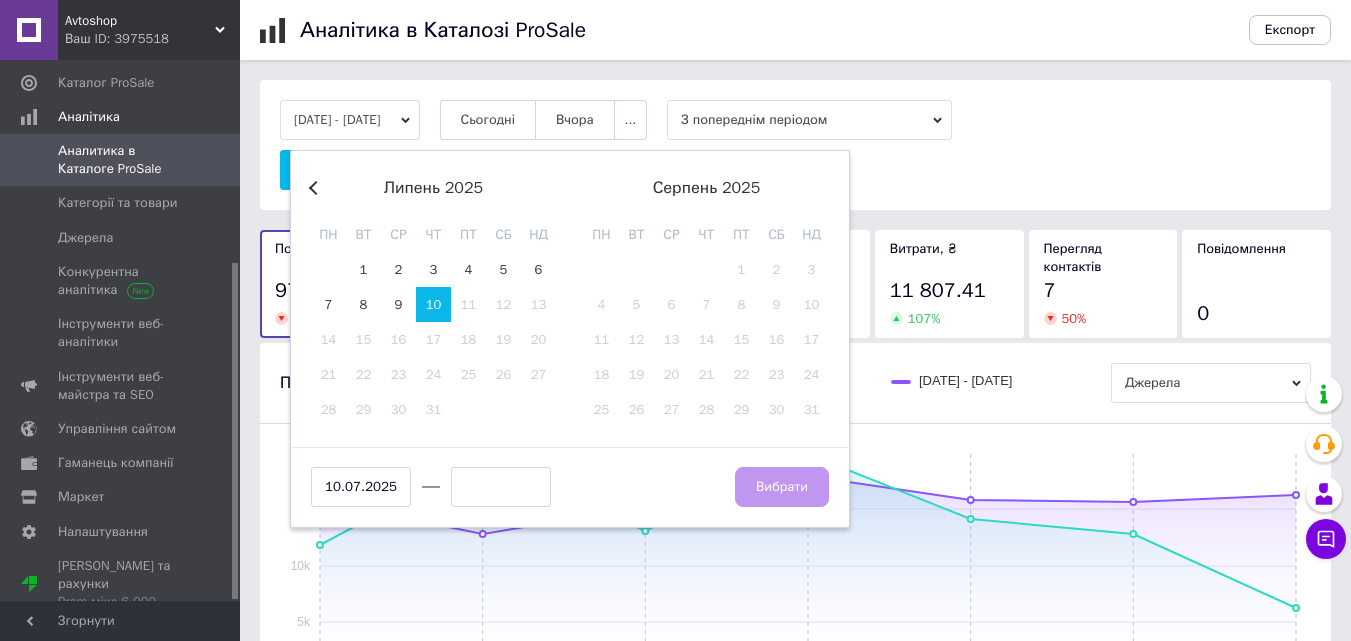 click on "Вибрати" at bounding box center (782, 485) 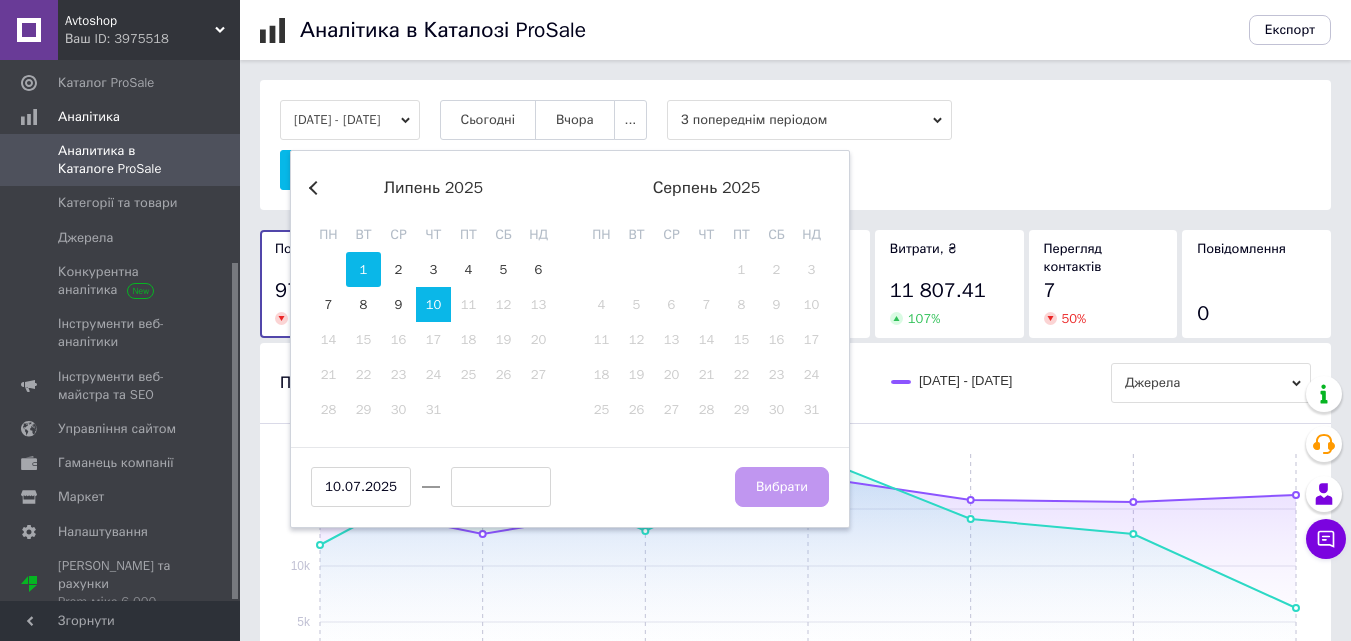 click on "1" at bounding box center (363, 269) 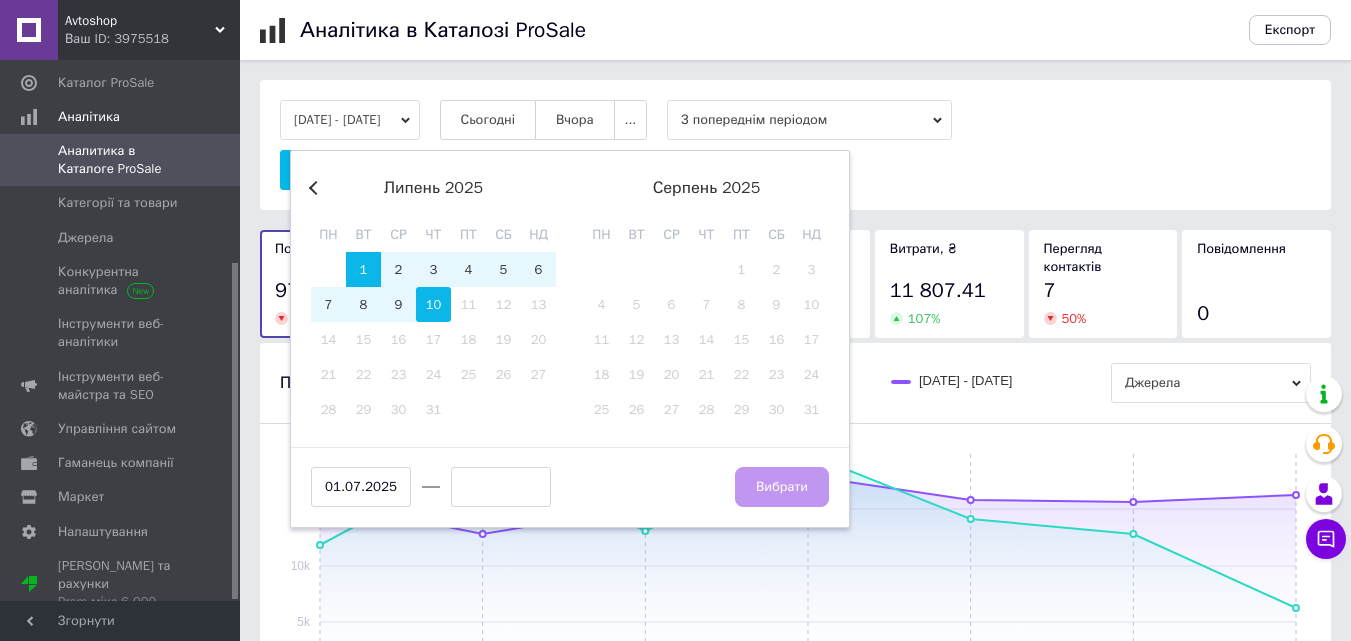 click on "10" at bounding box center [433, 304] 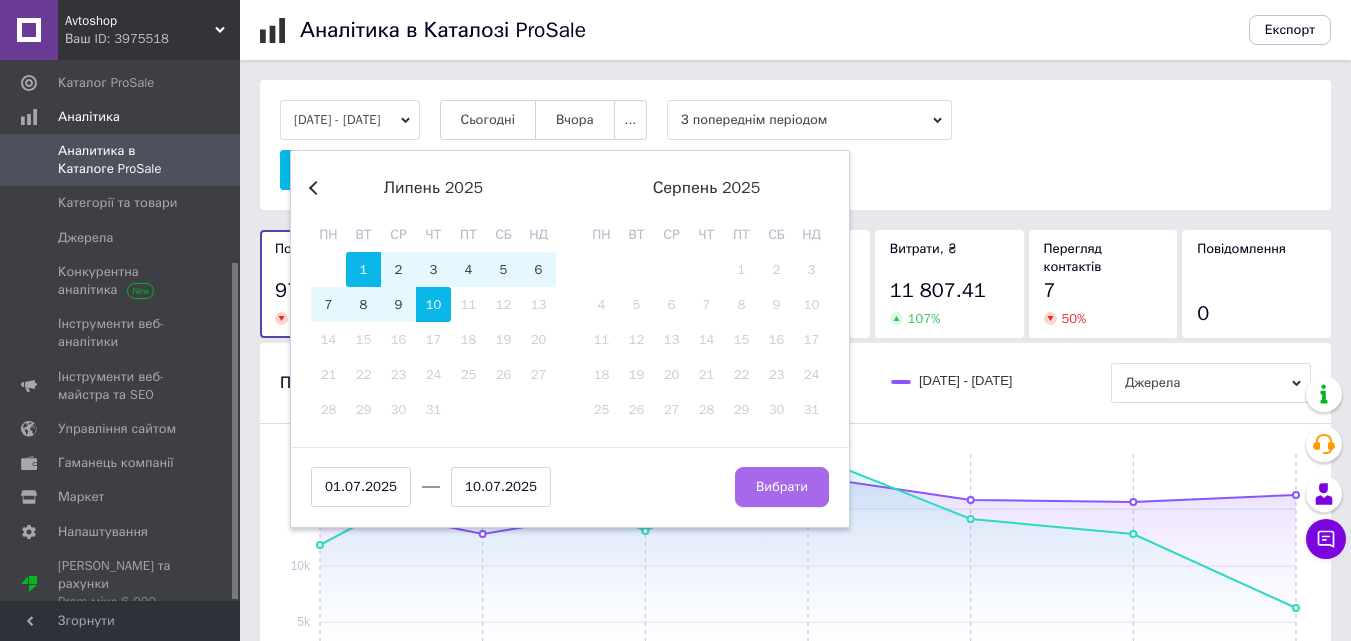 click on "Вибрати" at bounding box center [782, 487] 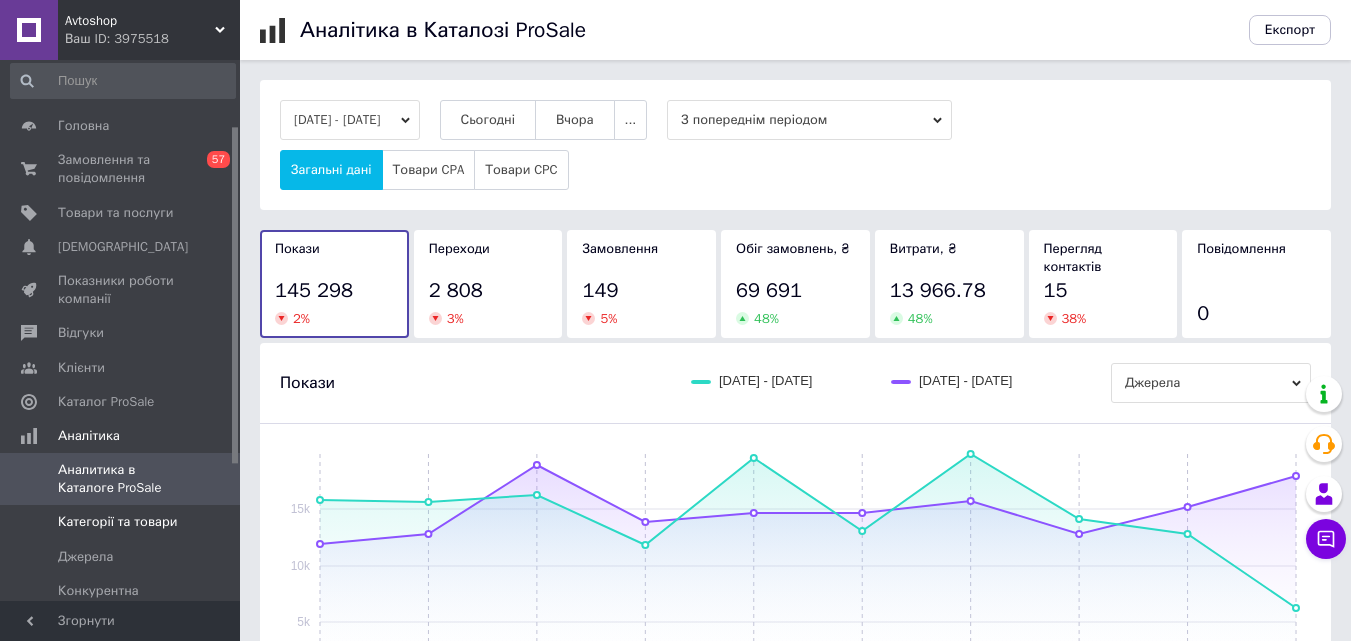 scroll, scrollTop: 0, scrollLeft: 0, axis: both 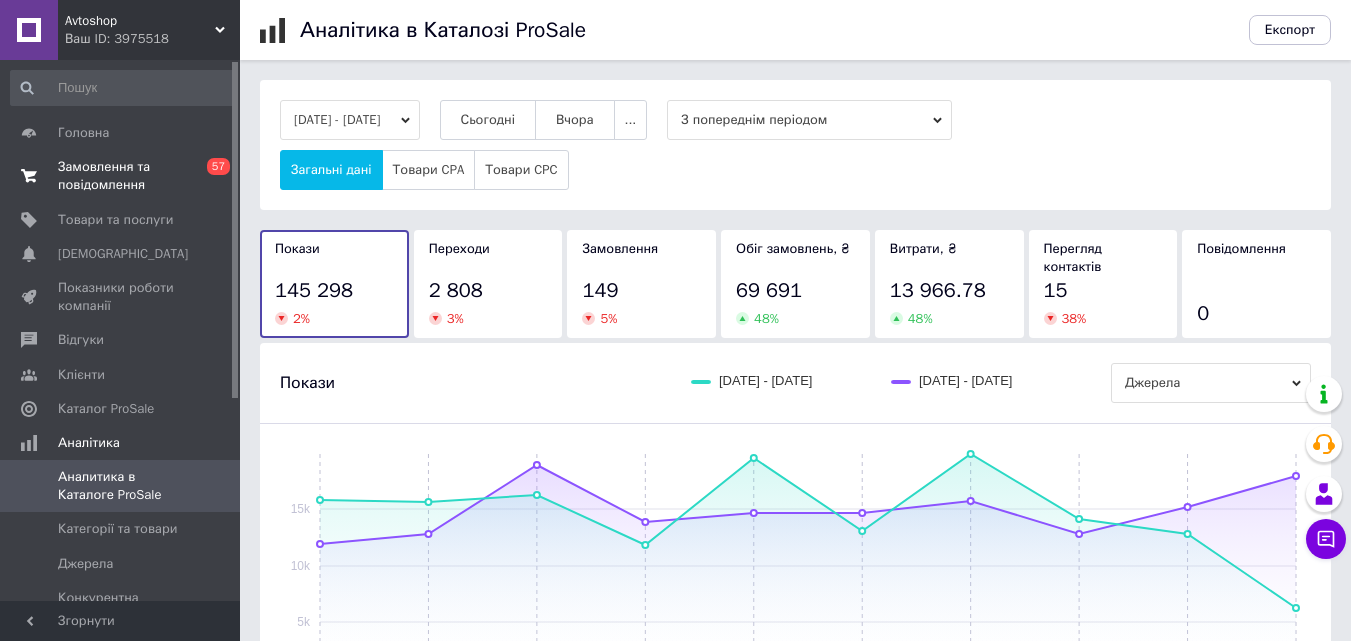 click on "Замовлення та повідомлення 0 57" at bounding box center (123, 176) 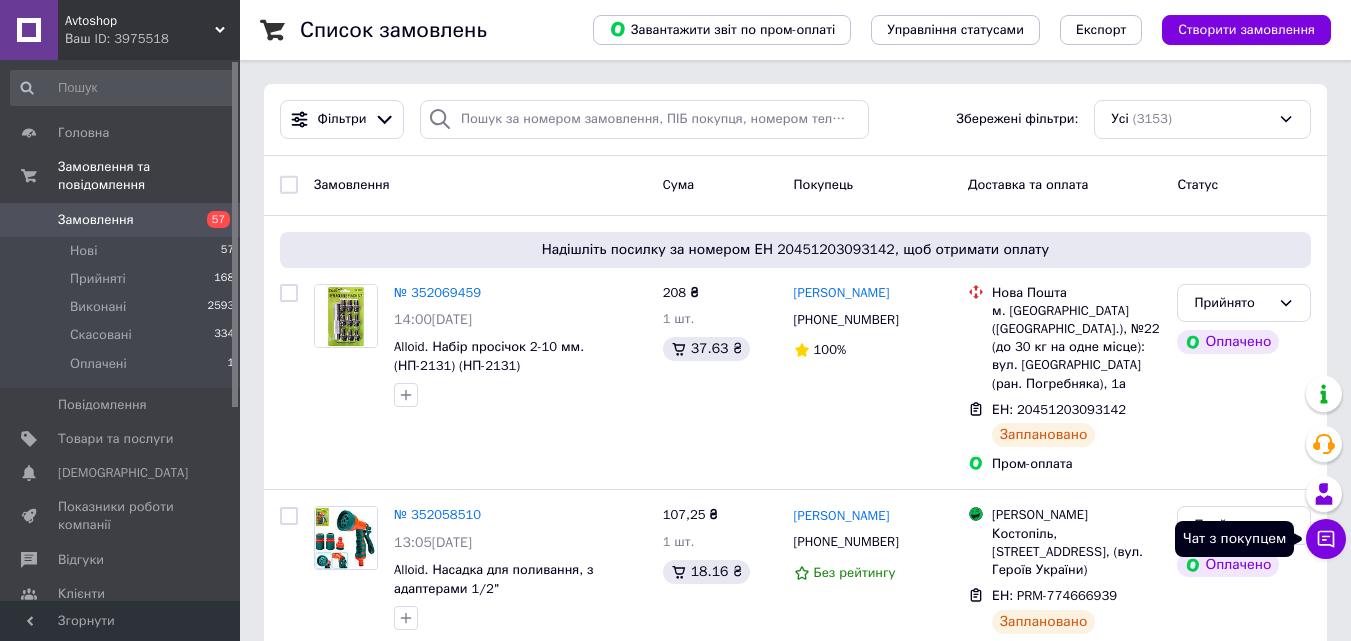 click 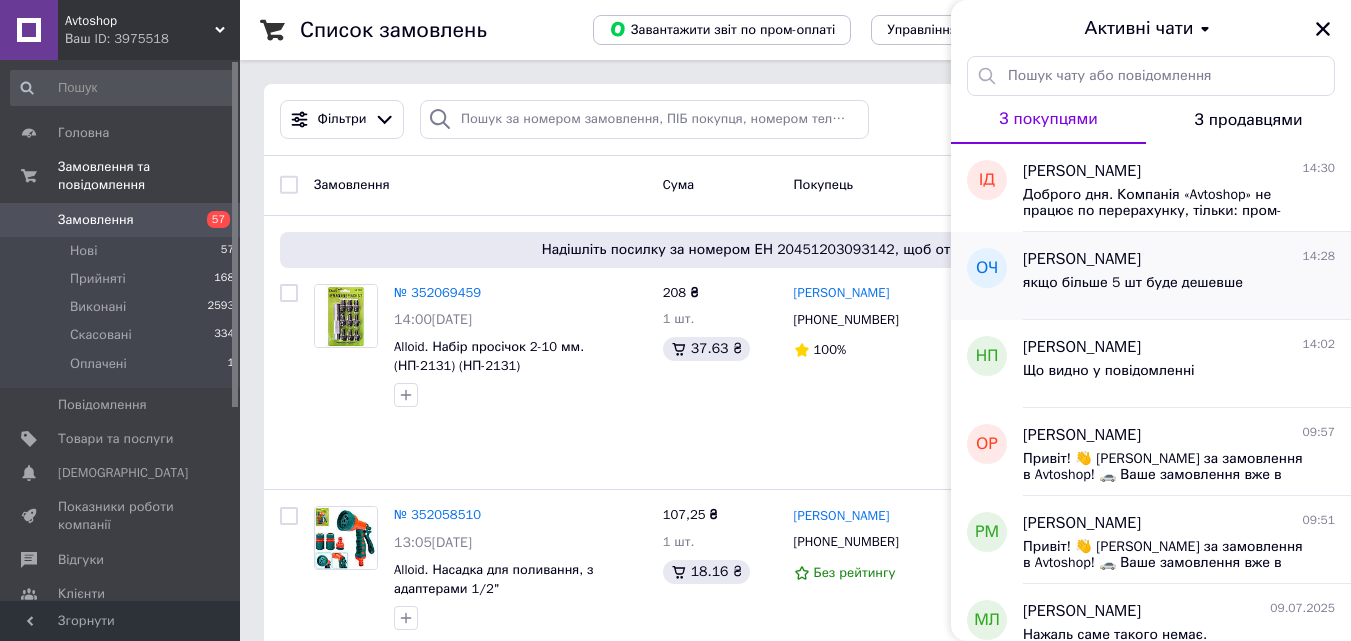 click on "Олег Часовник 14:28" at bounding box center (1179, 259) 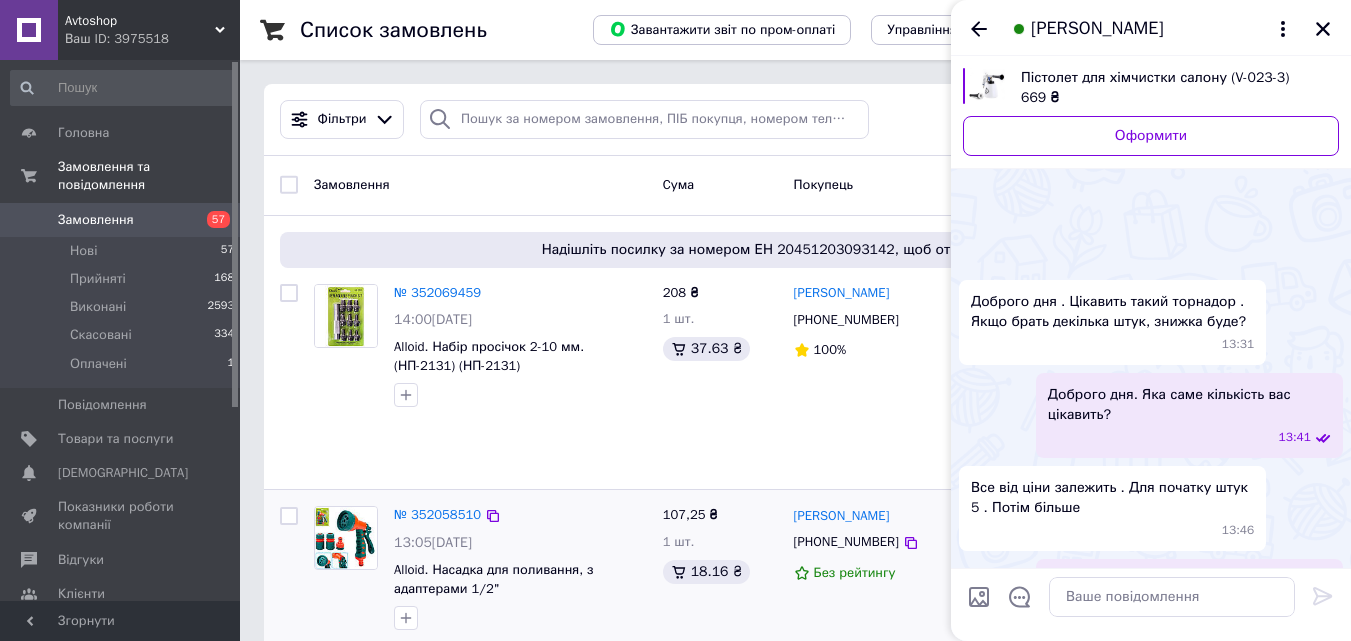 scroll, scrollTop: 244, scrollLeft: 0, axis: vertical 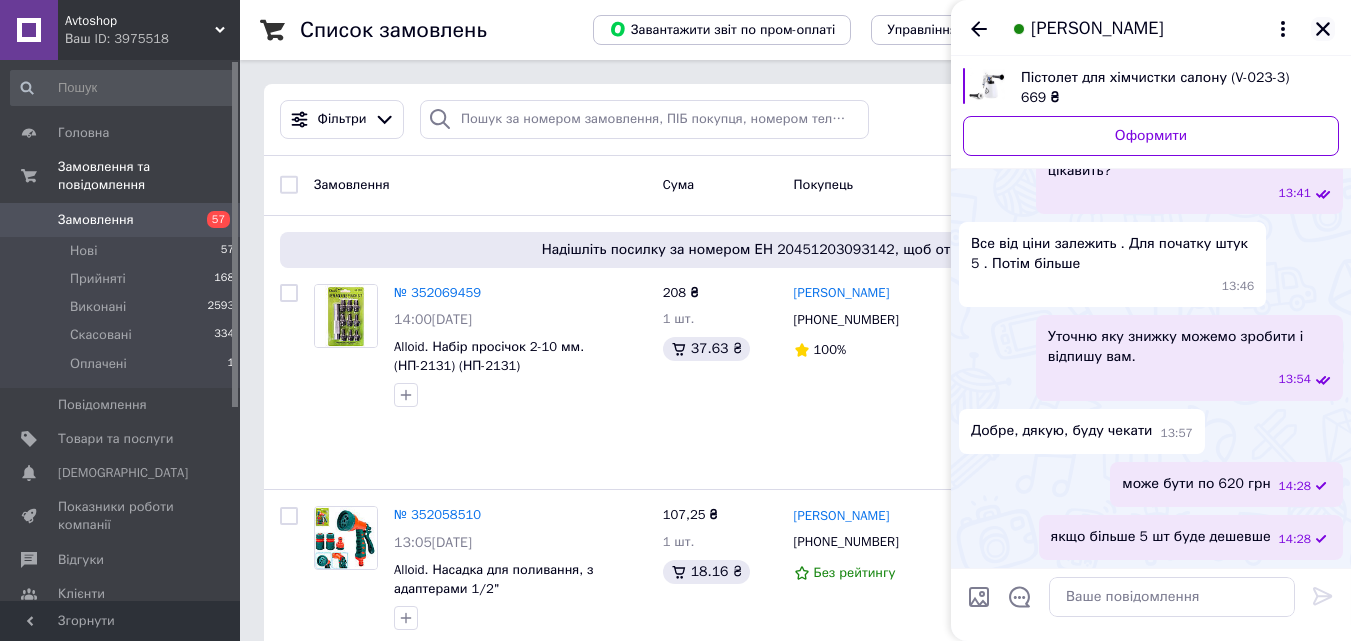 click 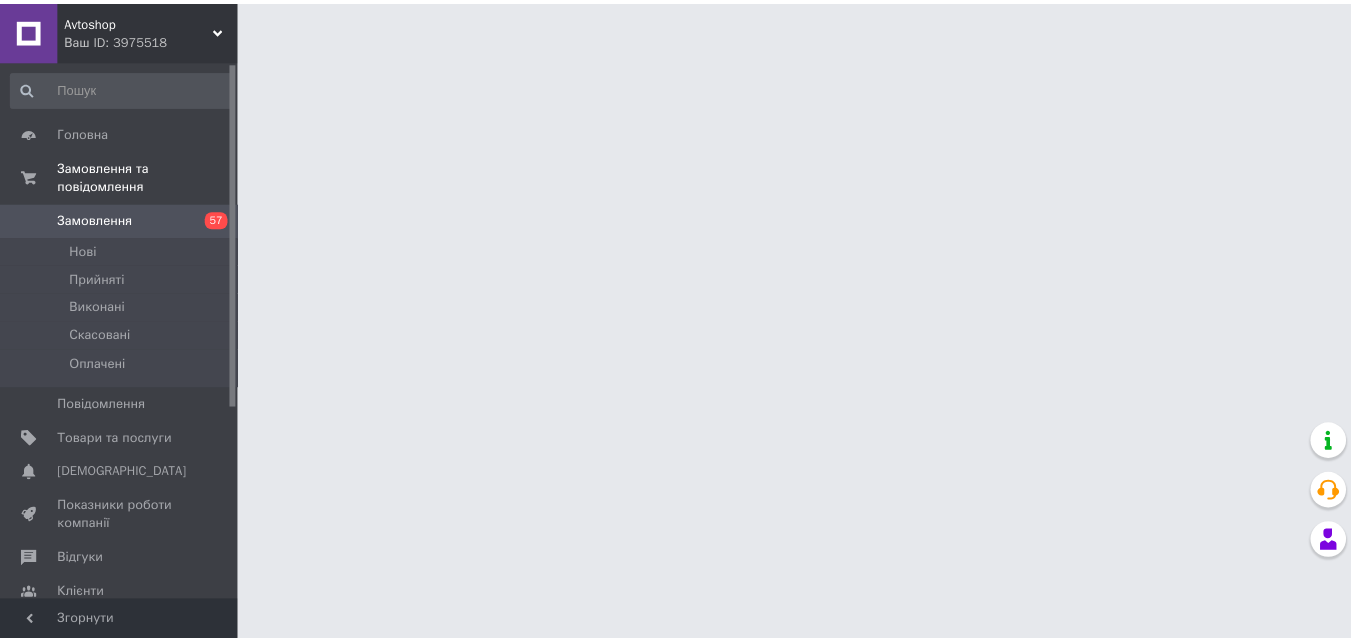 scroll, scrollTop: 0, scrollLeft: 0, axis: both 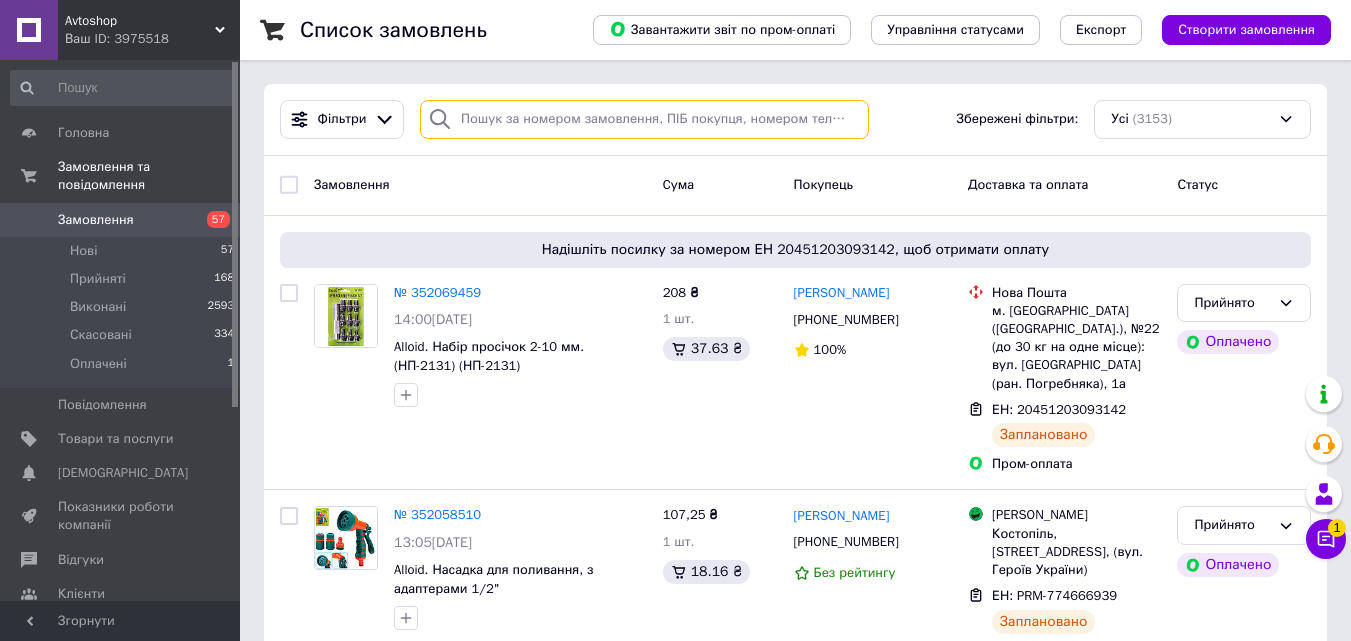 click at bounding box center [644, 119] 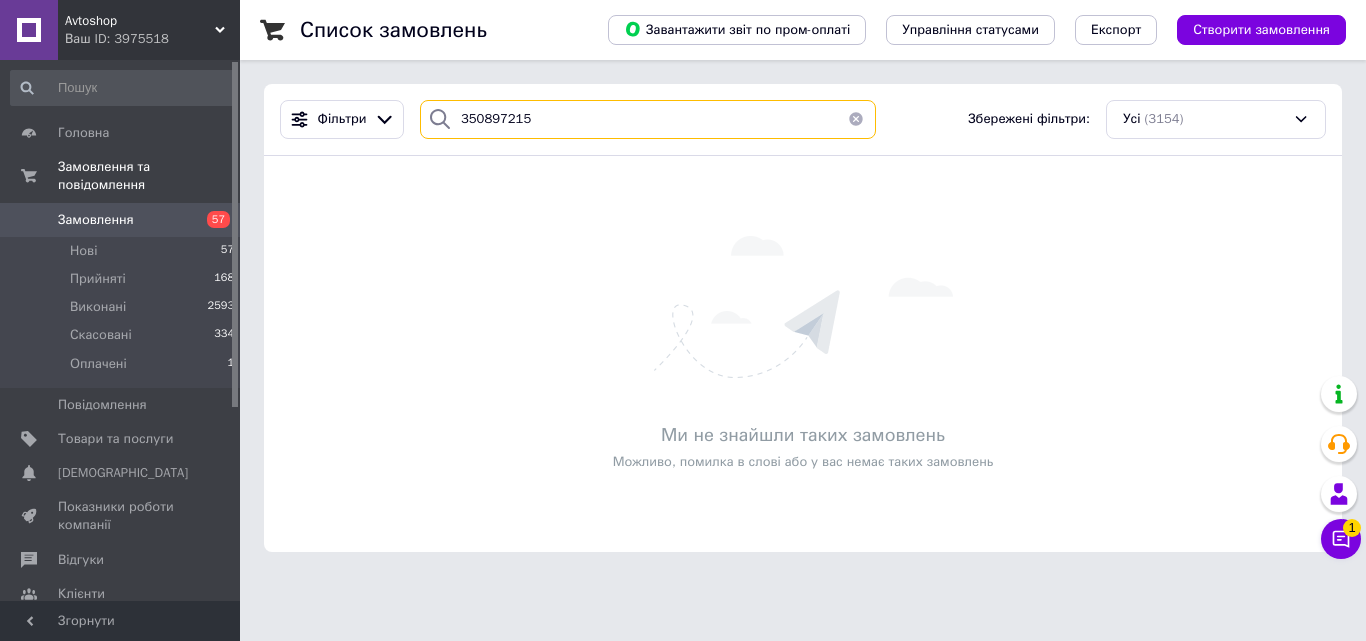 type on "350897215" 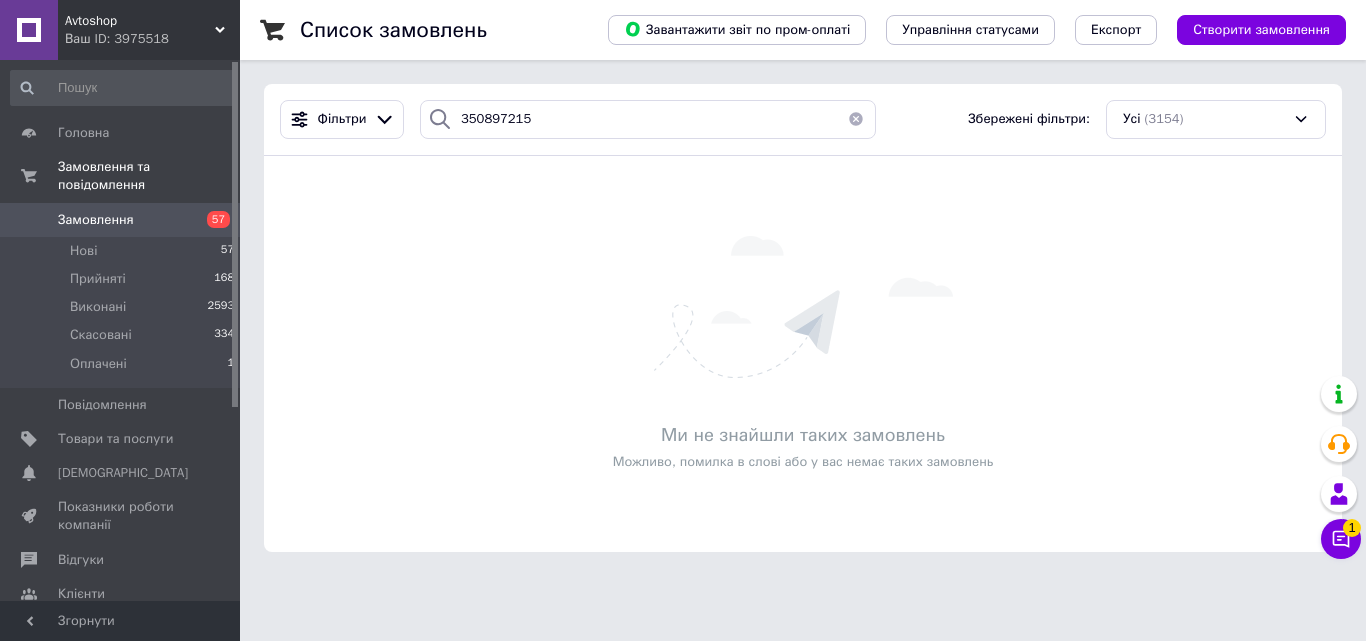click at bounding box center [856, 119] 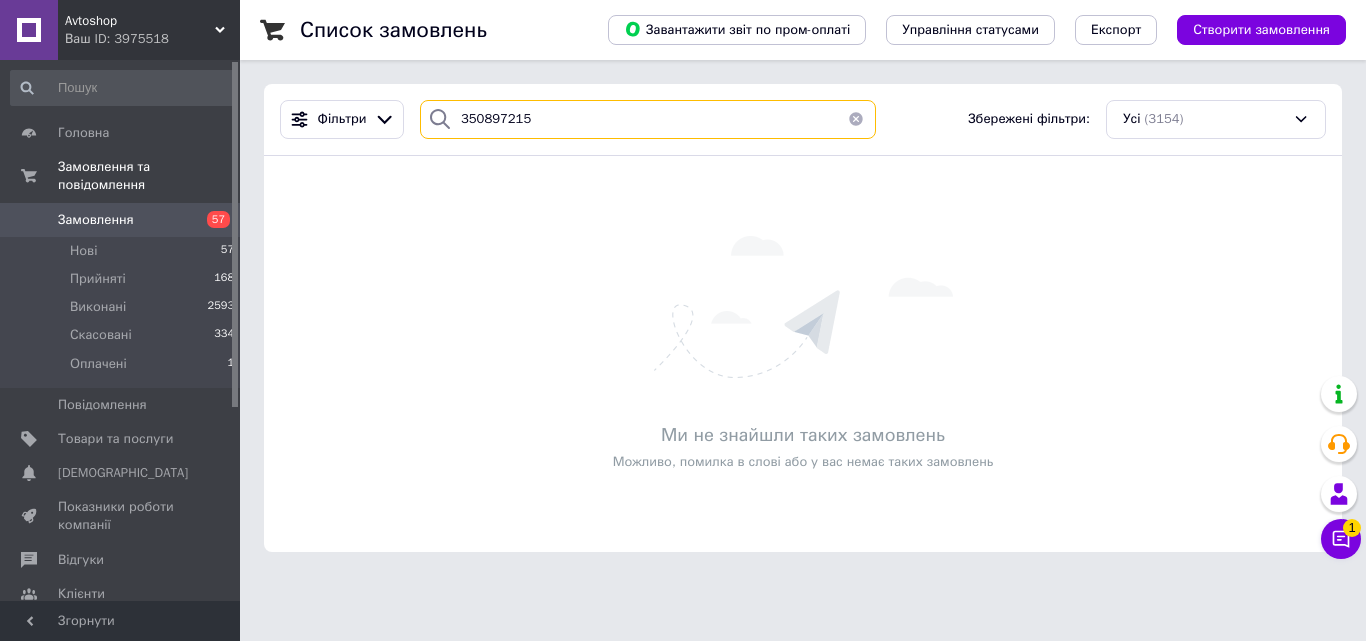 type 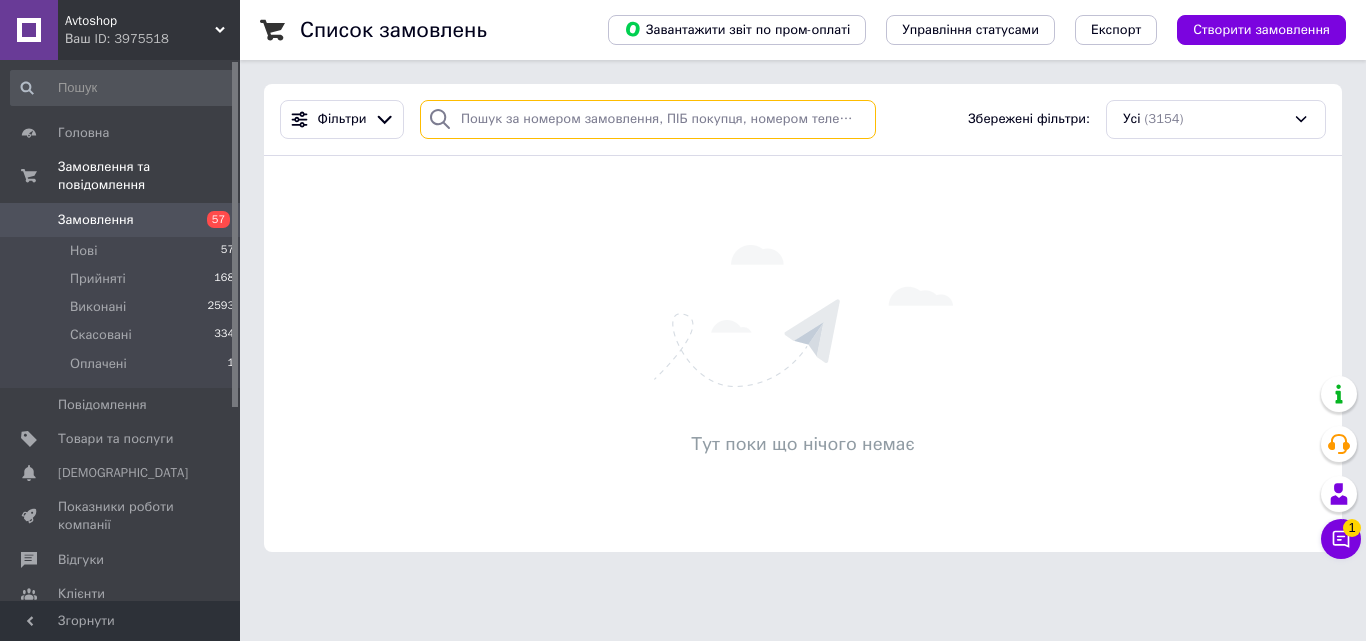 click on "Фільтри Збережені фільтри: Усі (3154) Тут поки що нічого немає" at bounding box center (803, 318) 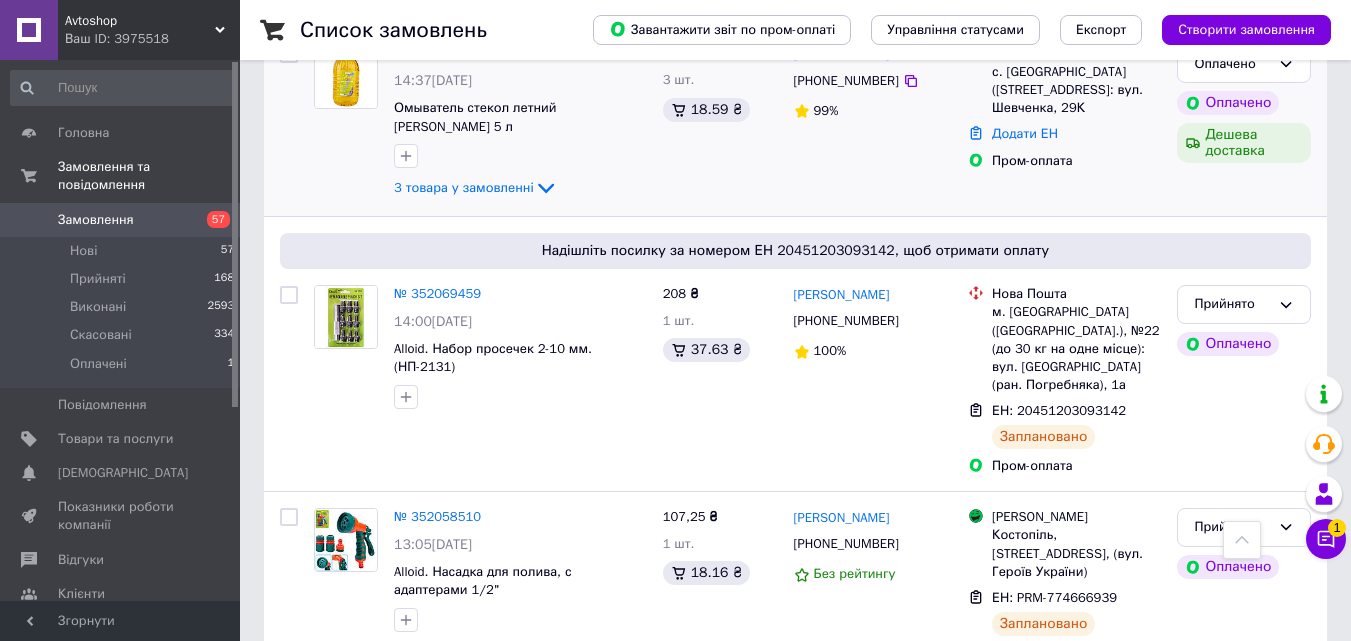 scroll, scrollTop: 200, scrollLeft: 0, axis: vertical 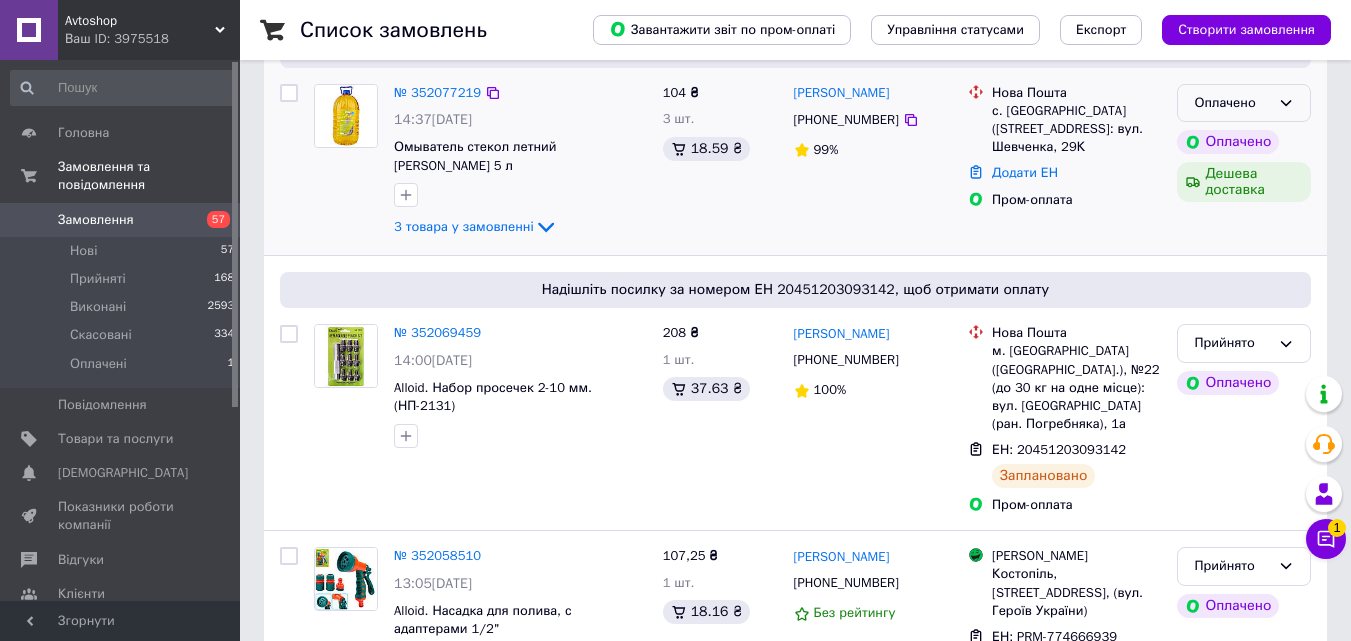 click 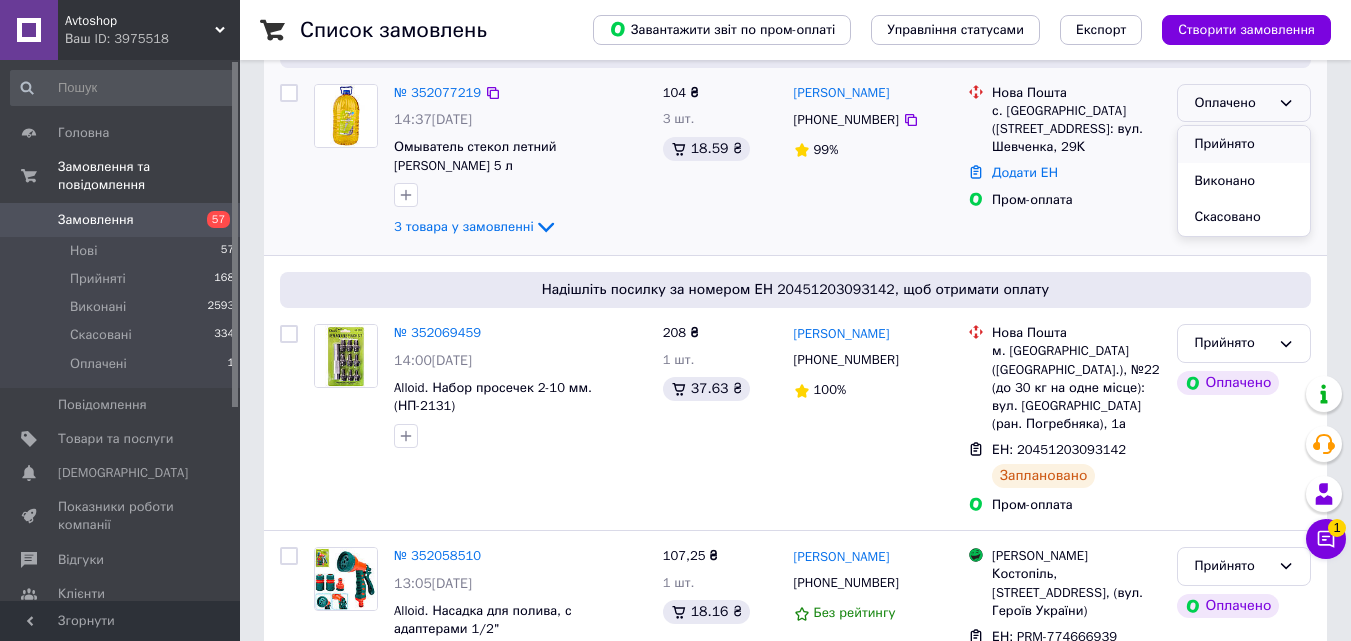 click on "Прийнято" at bounding box center [1244, 144] 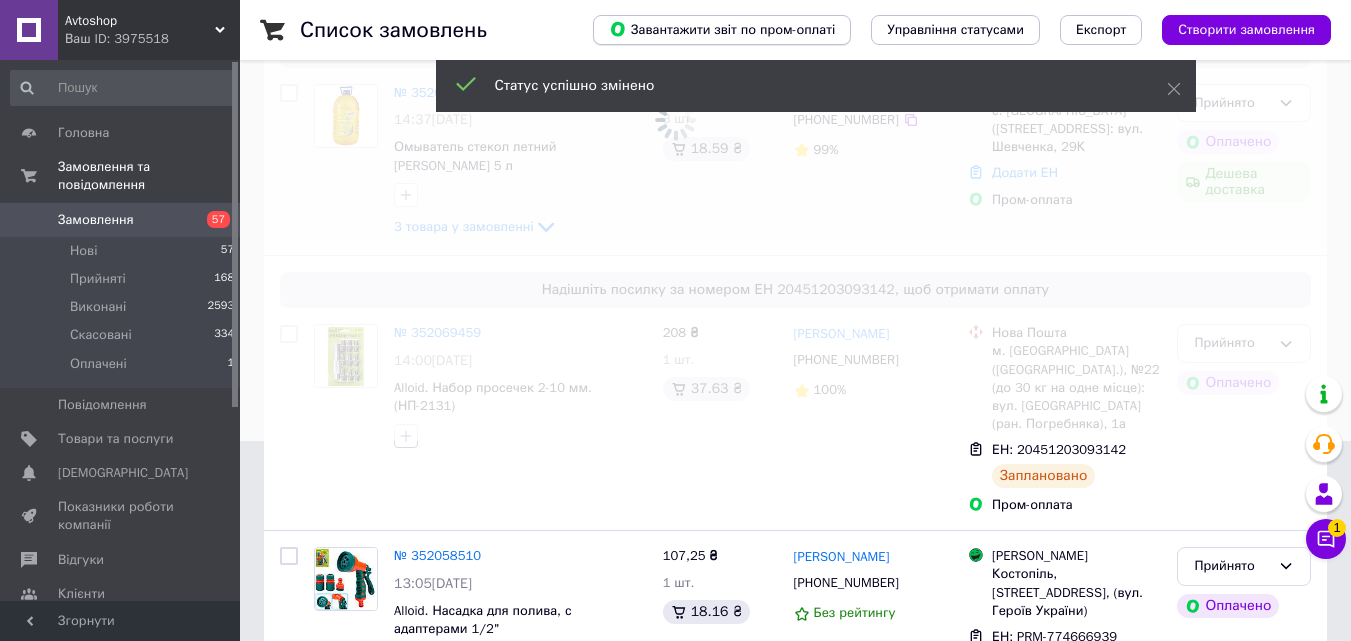 scroll, scrollTop: 0, scrollLeft: 0, axis: both 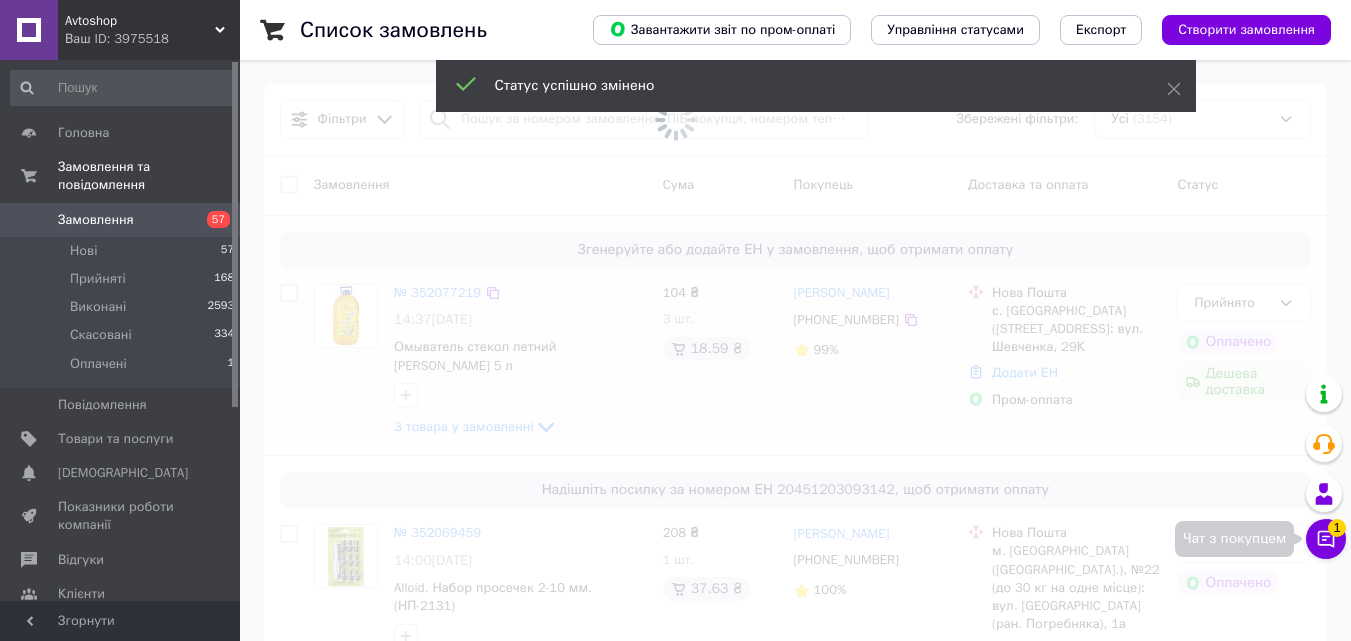 click on "1" at bounding box center [1337, 528] 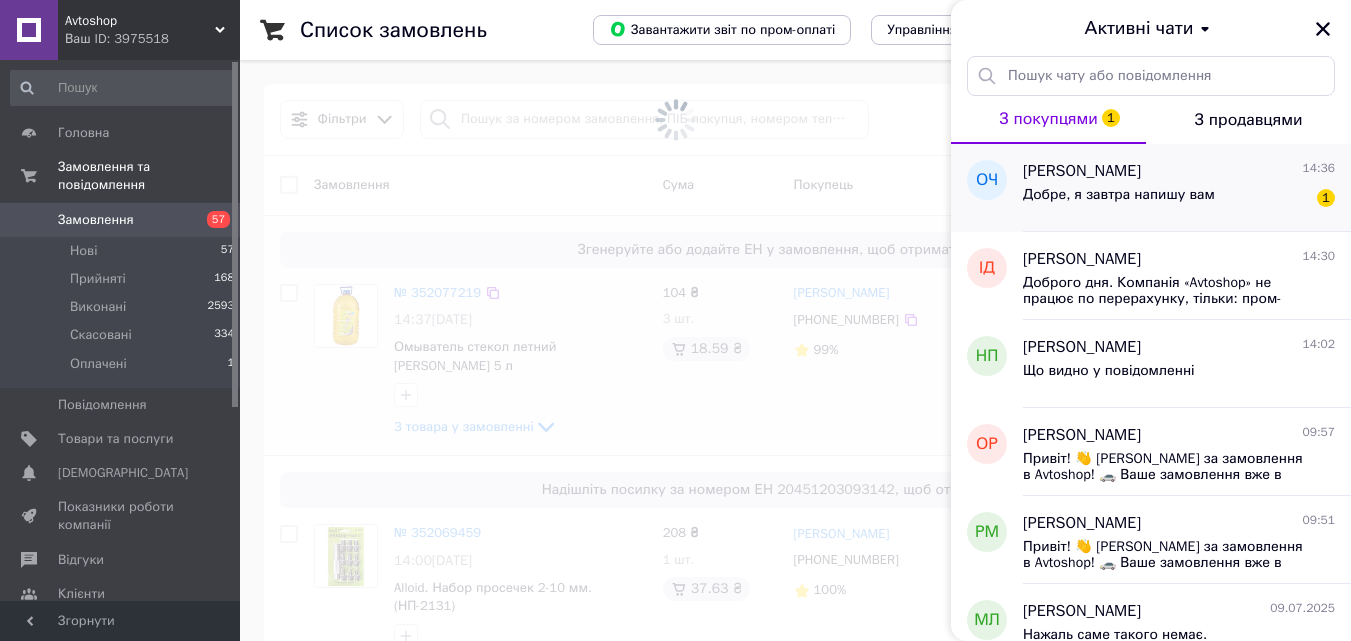 click on "[PERSON_NAME] 14:36" at bounding box center [1179, 171] 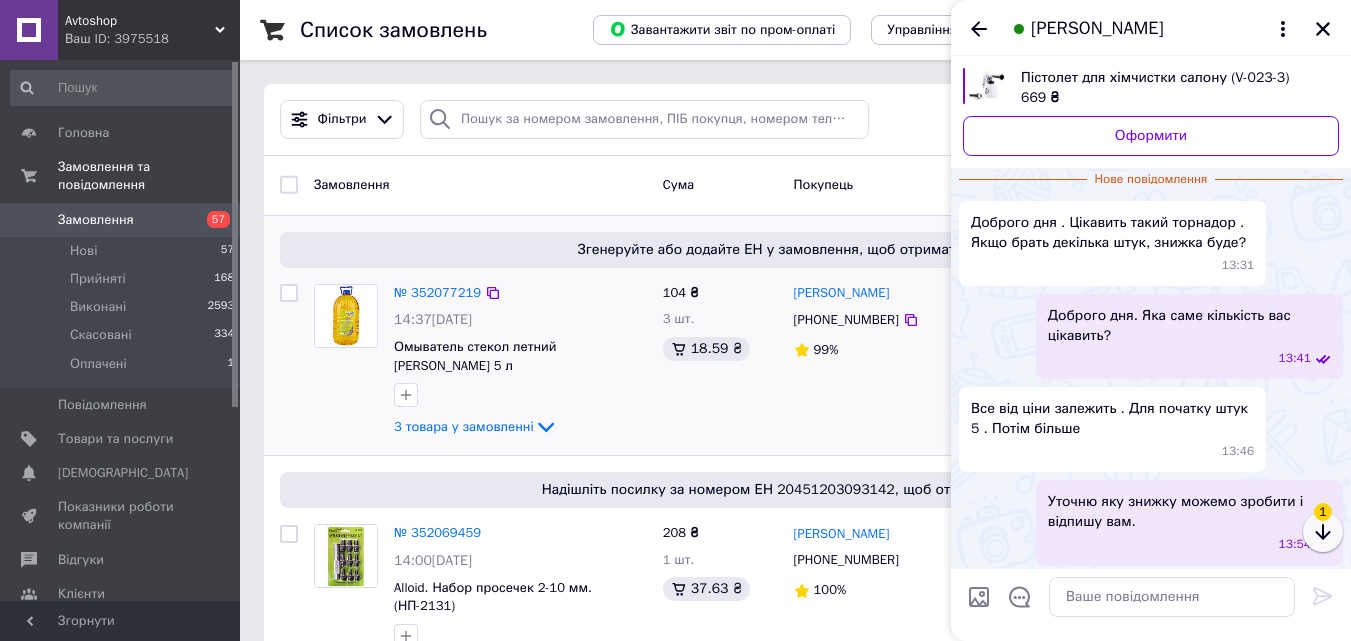 click 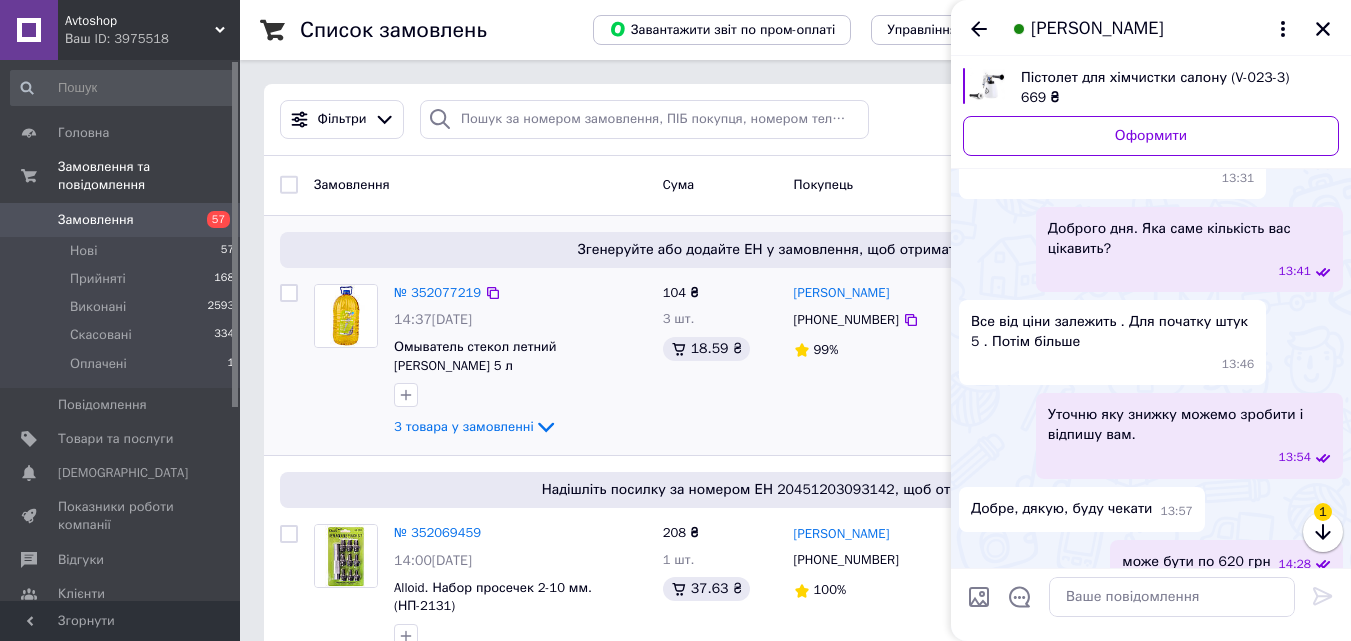 scroll, scrollTop: 153, scrollLeft: 0, axis: vertical 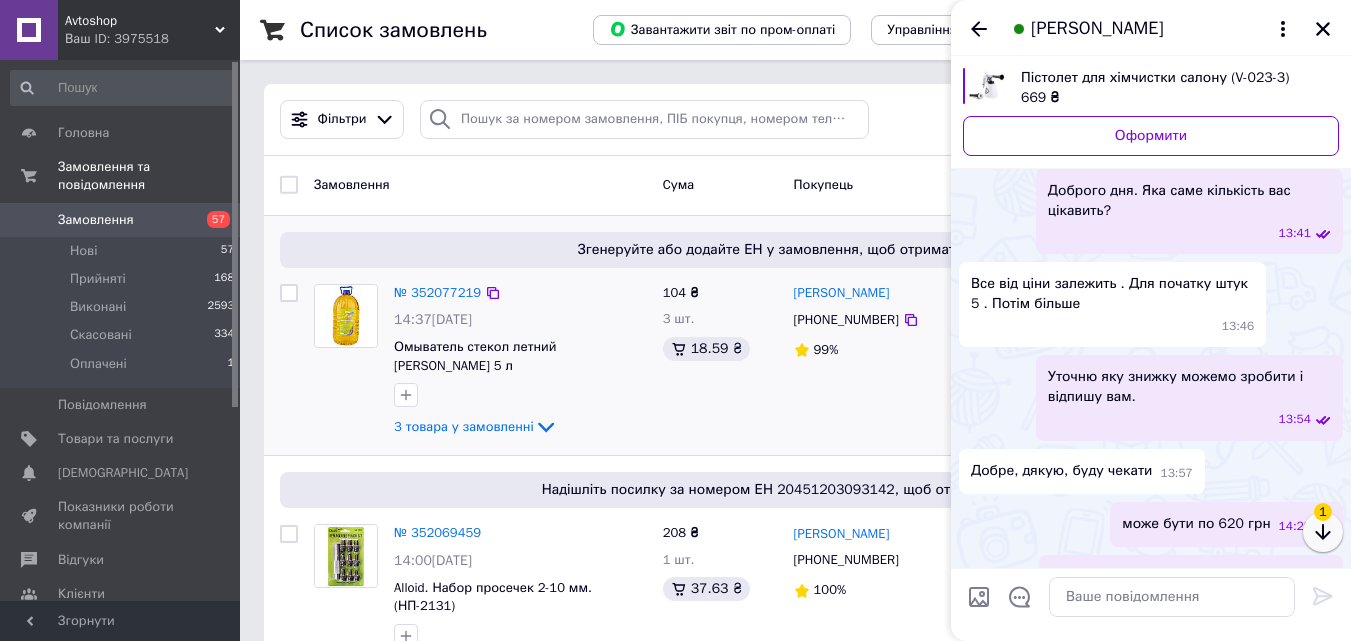 click 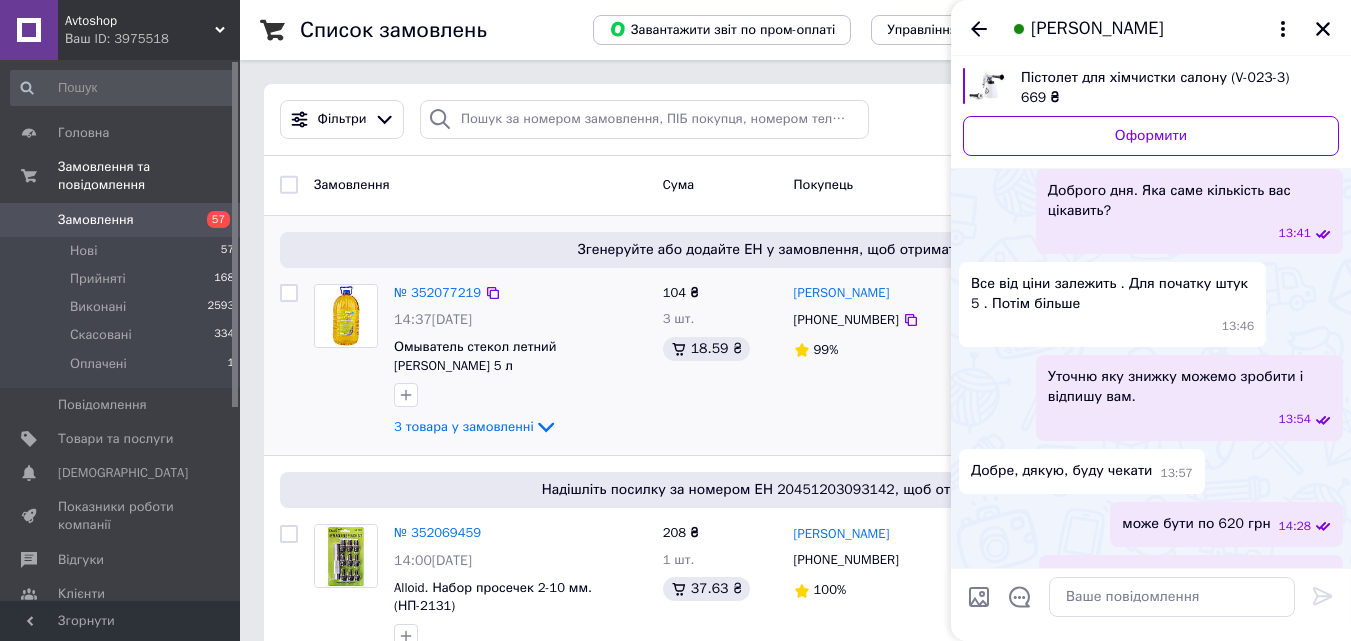 scroll, scrollTop: 282, scrollLeft: 0, axis: vertical 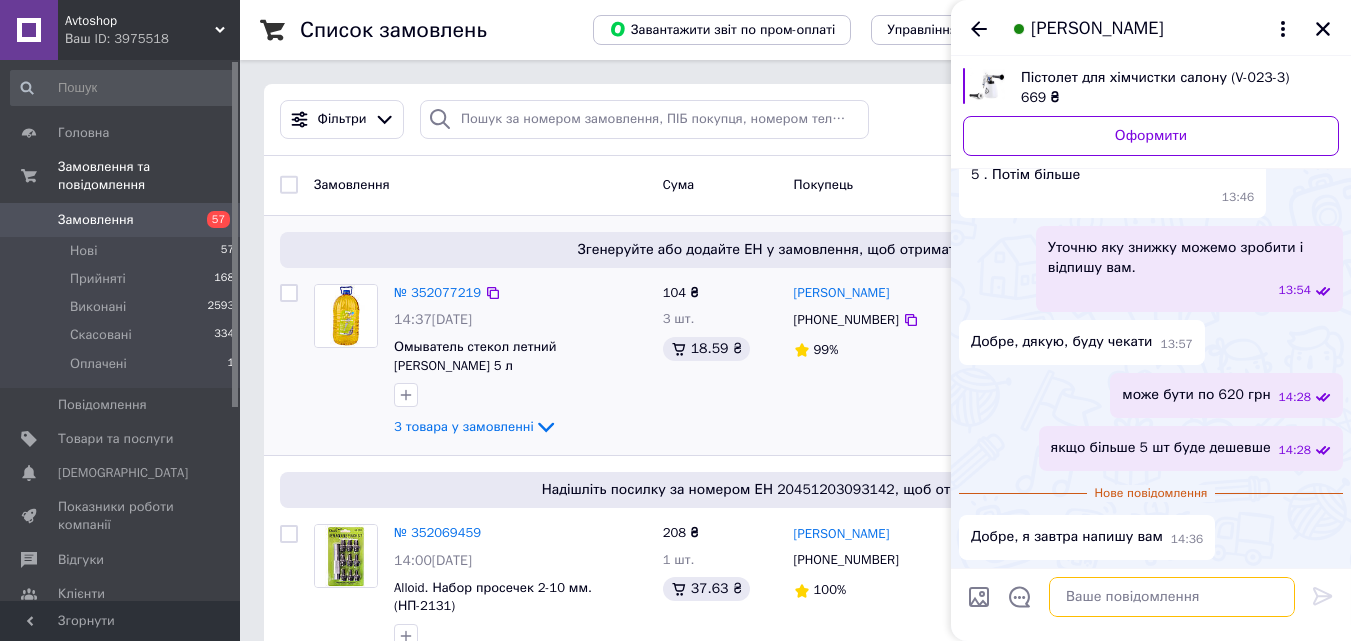 click at bounding box center (1172, 597) 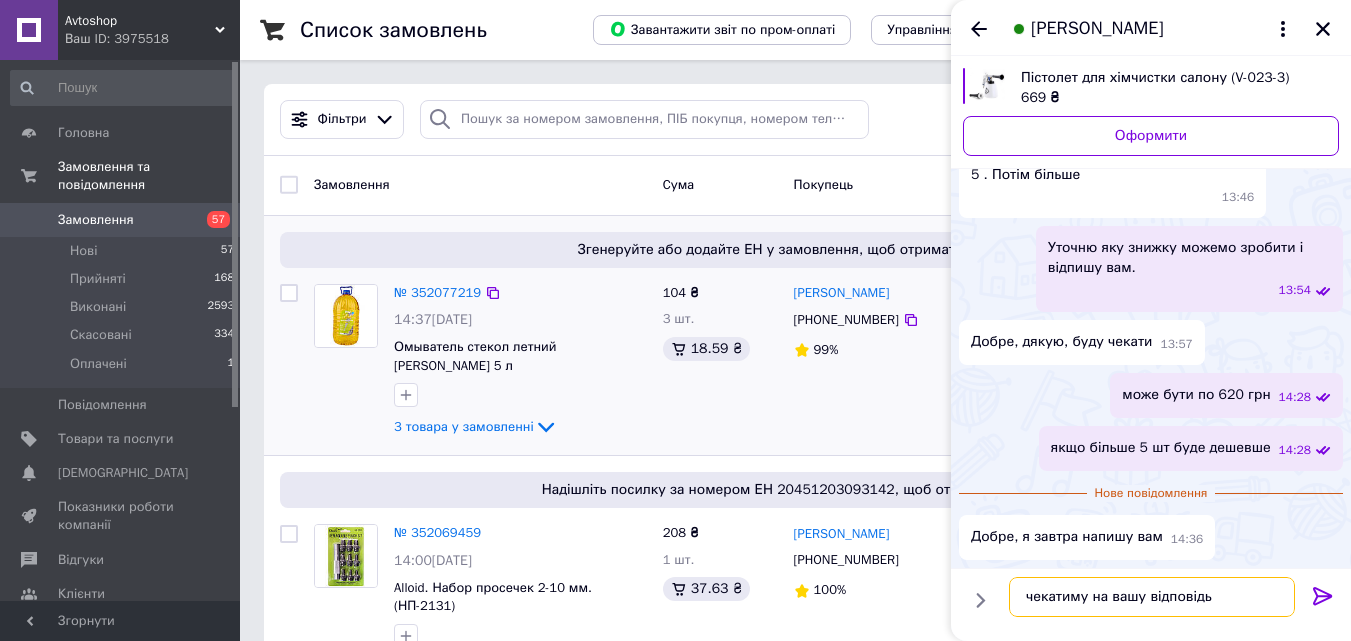 type on "чекатиму на вашу відповідь" 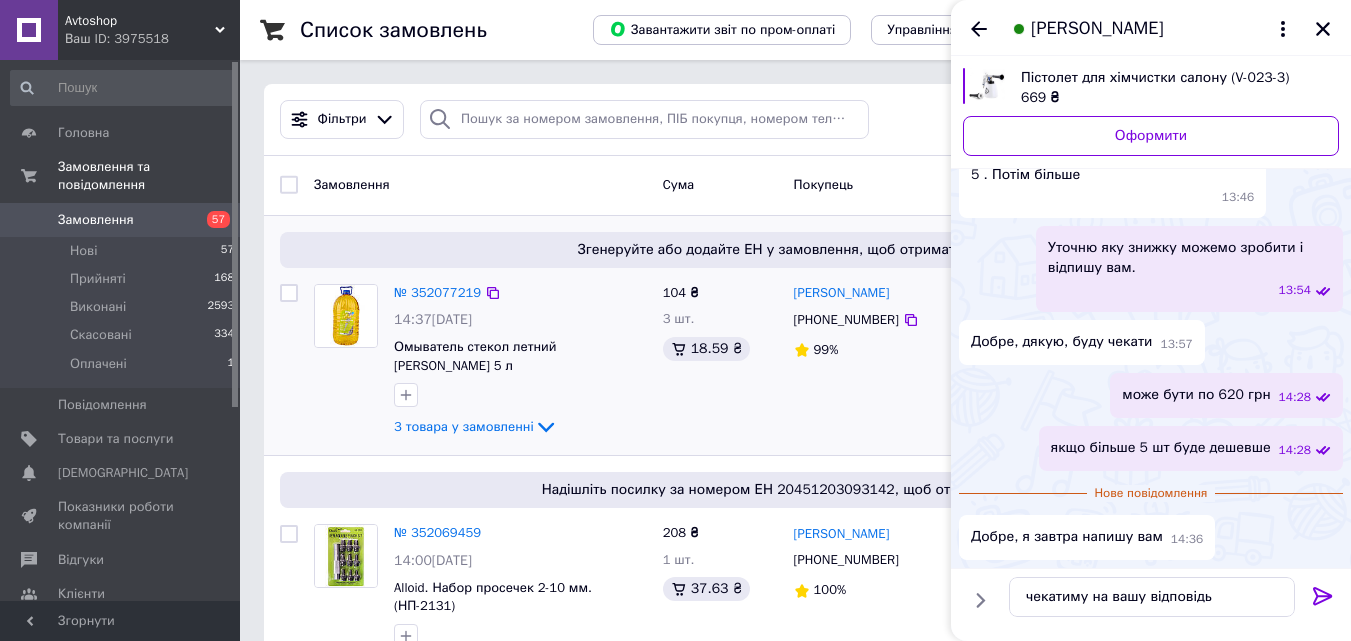click 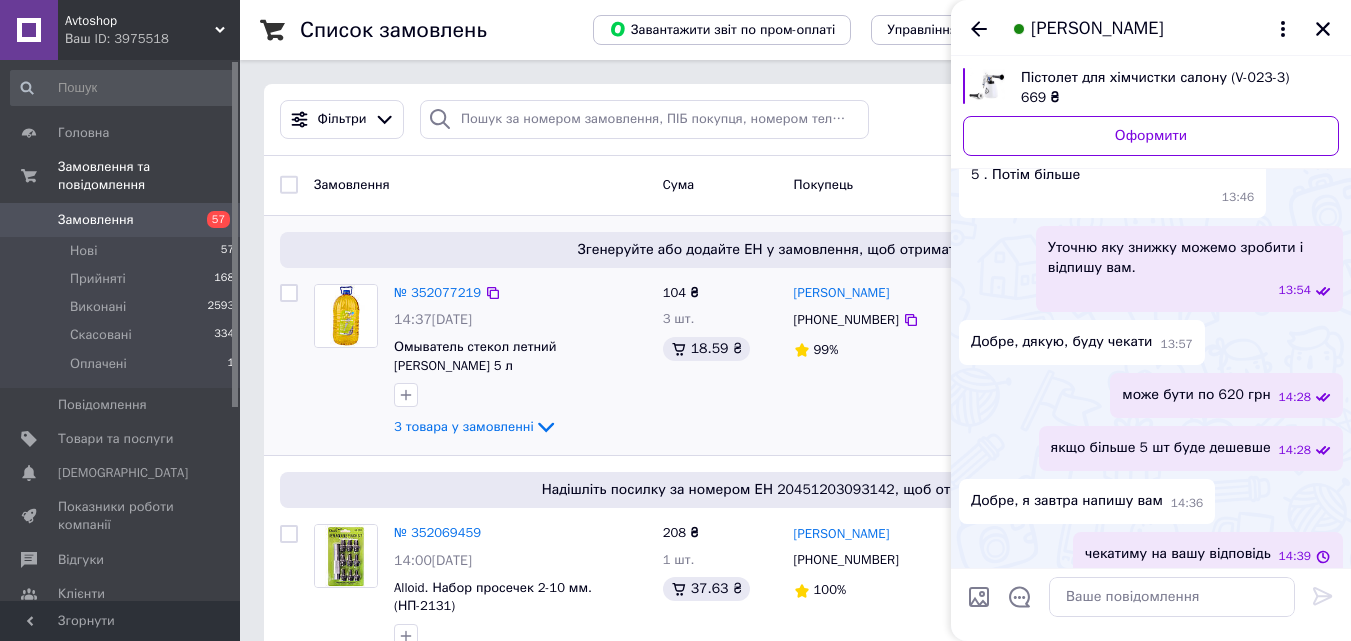 scroll, scrollTop: 299, scrollLeft: 0, axis: vertical 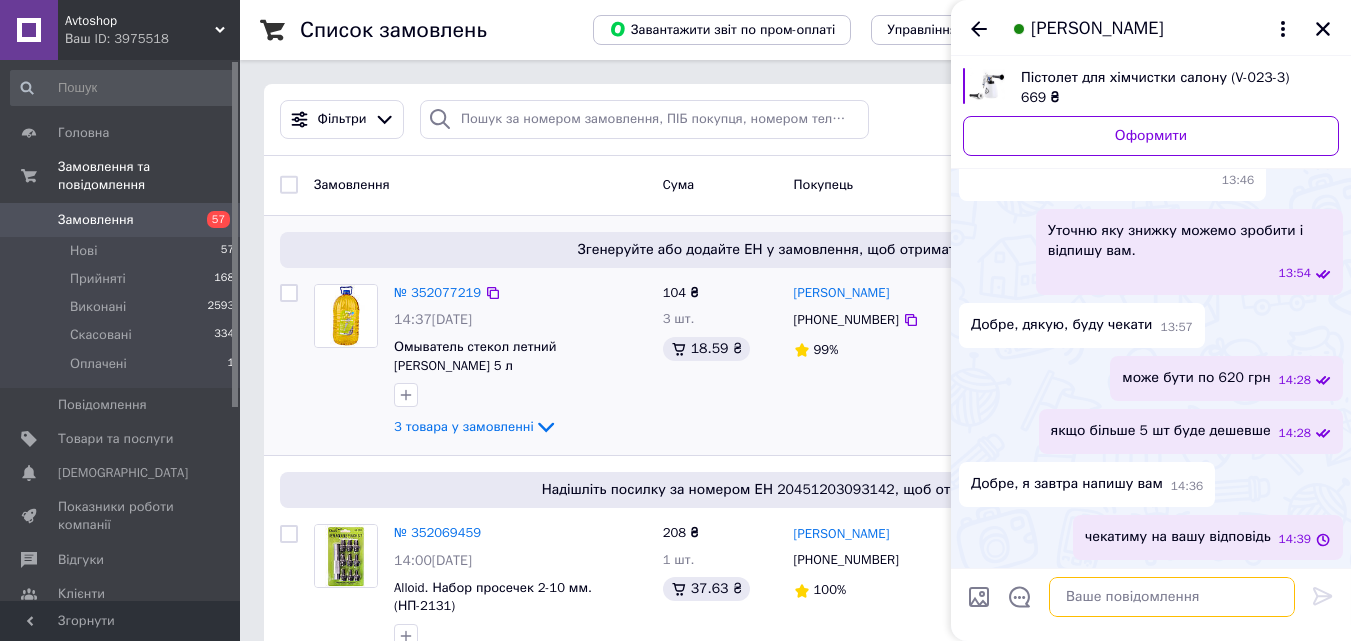 click at bounding box center [1172, 597] 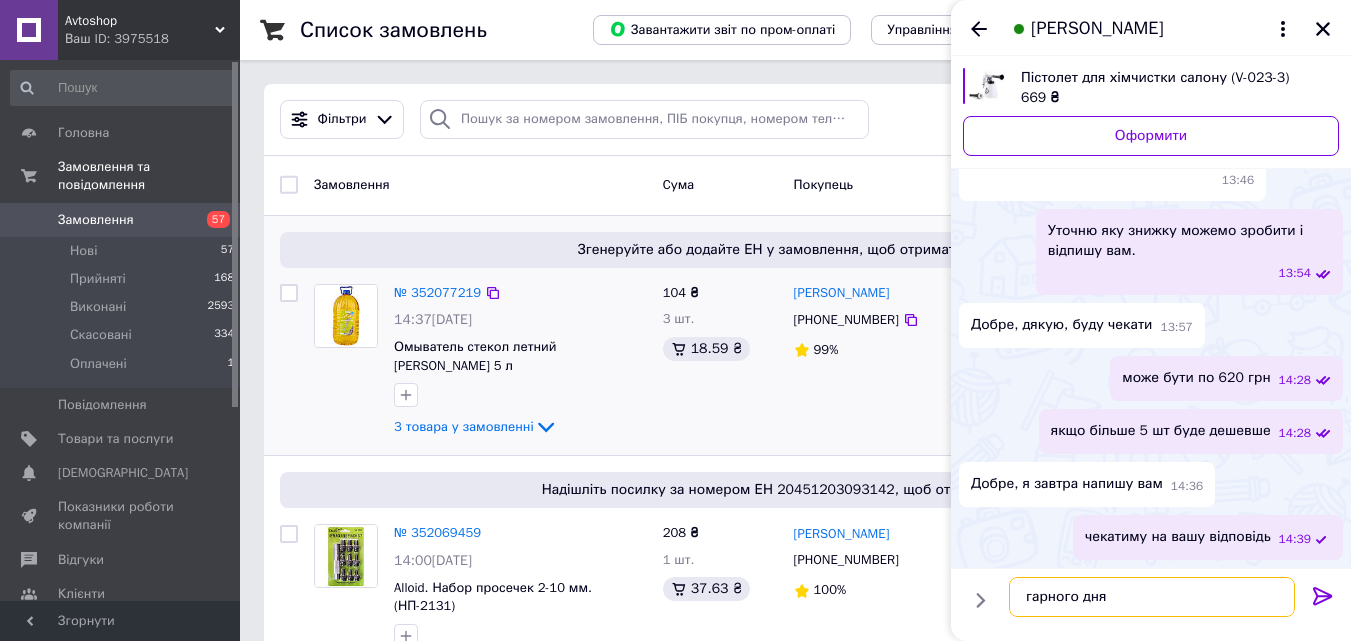 type on "гарного дня" 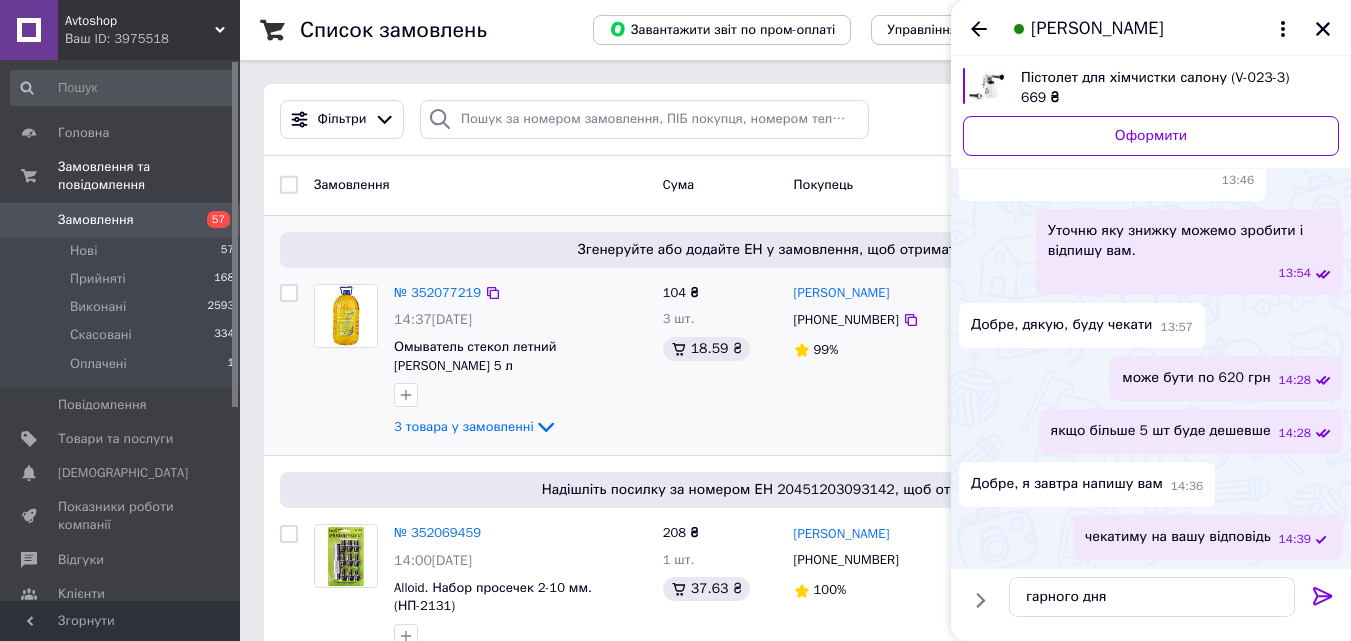 click 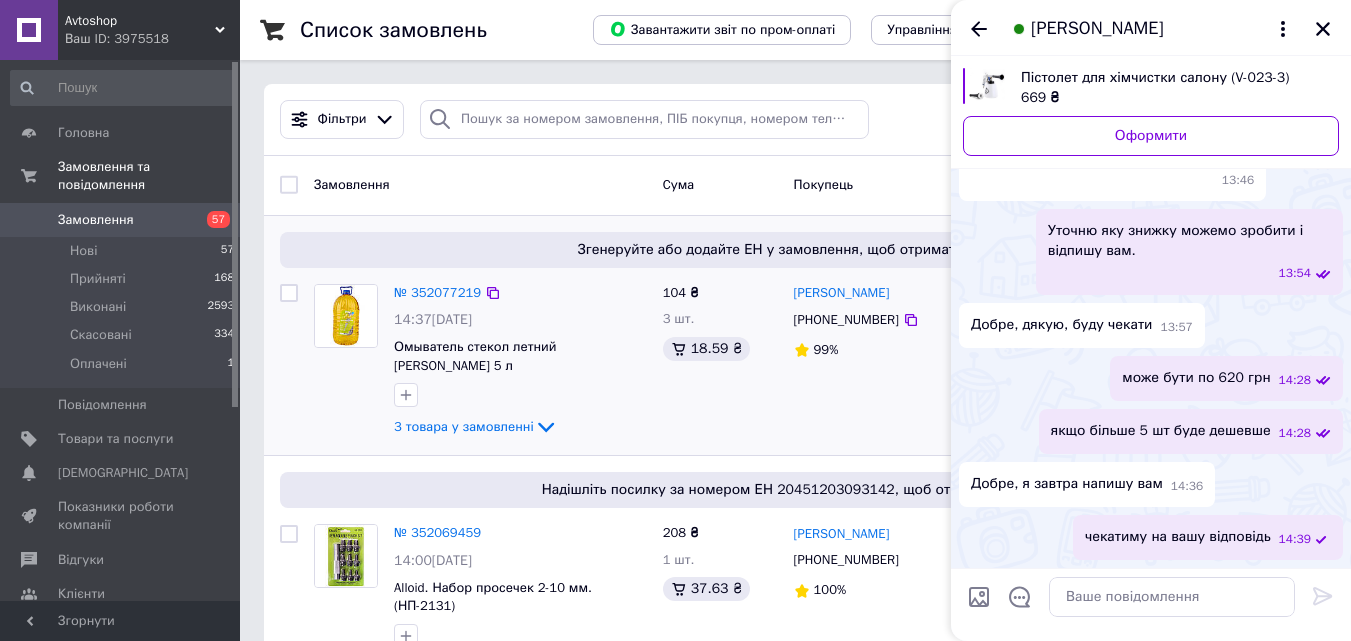 scroll, scrollTop: 352, scrollLeft: 0, axis: vertical 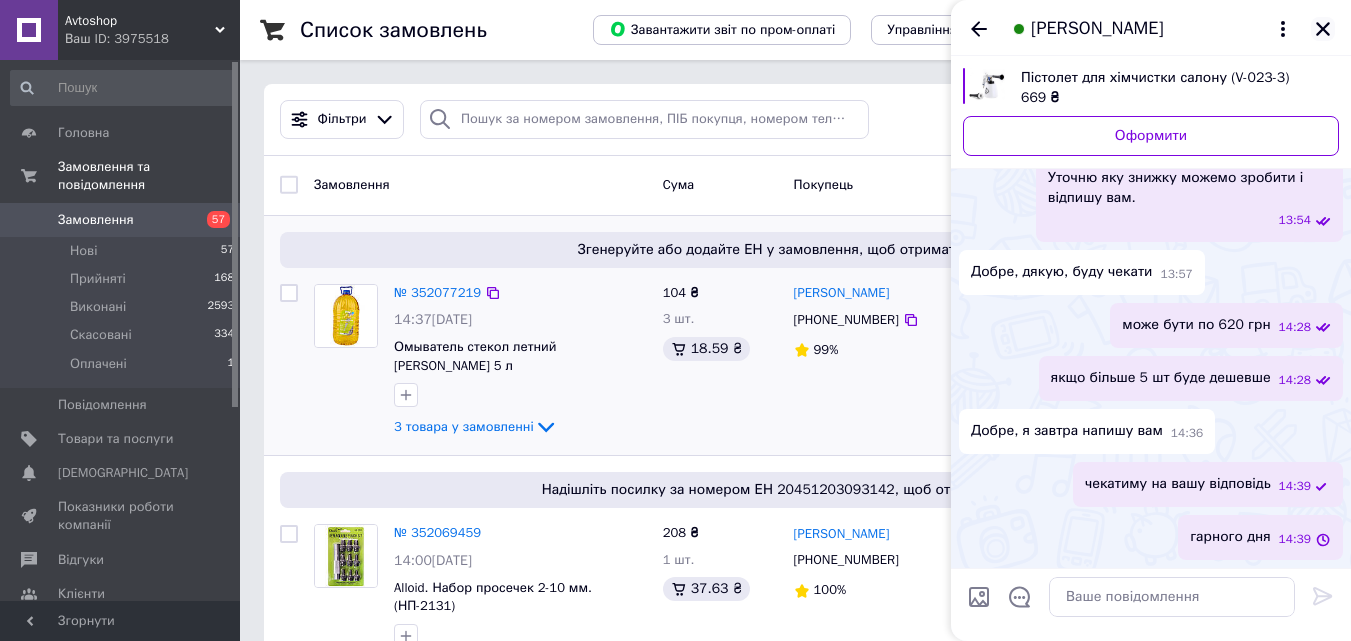 click 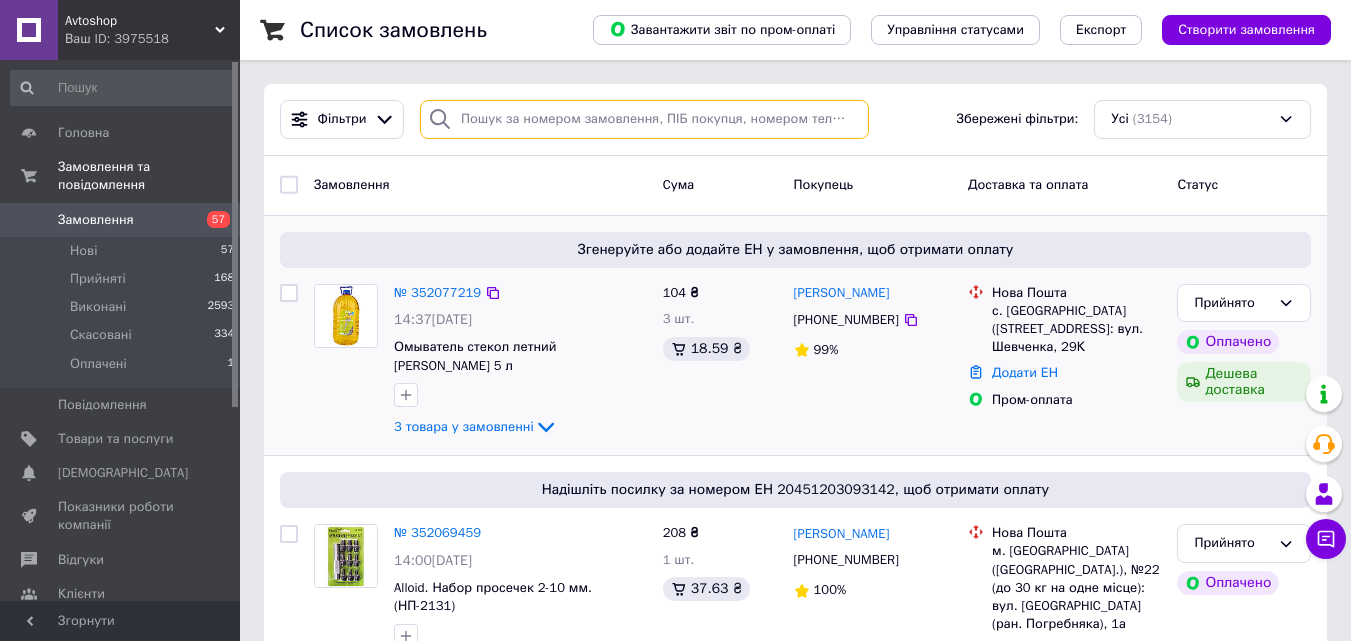 click at bounding box center (644, 119) 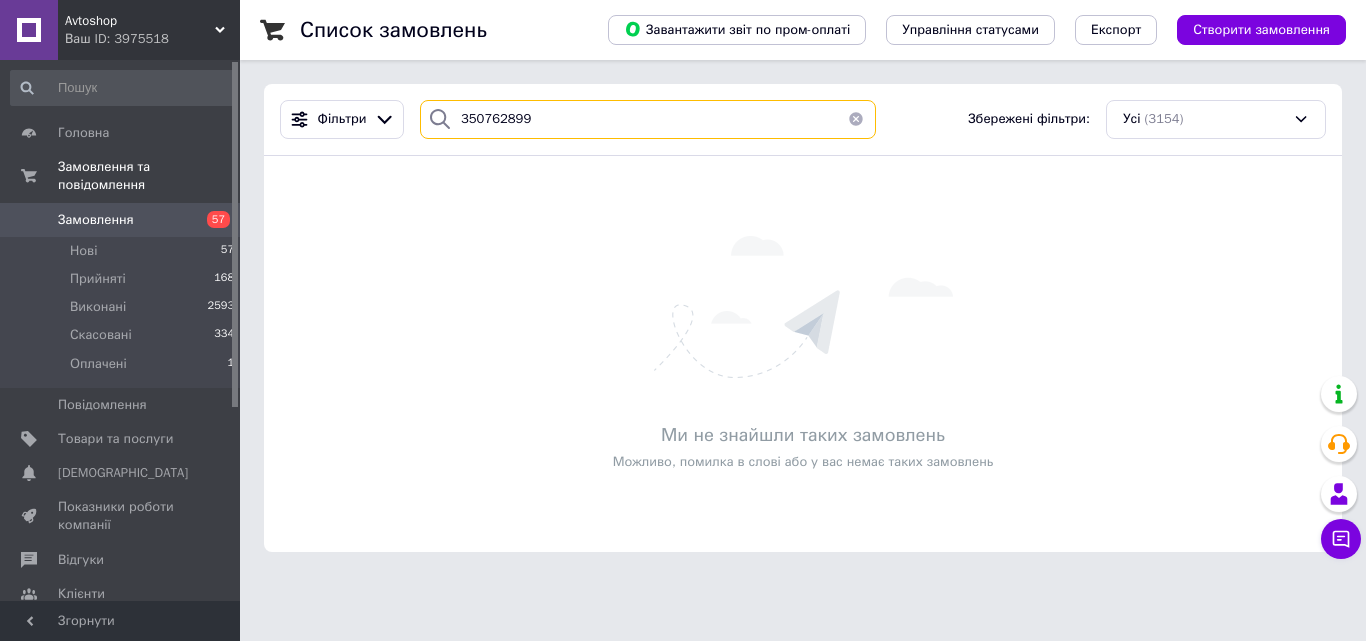 type on "350762899" 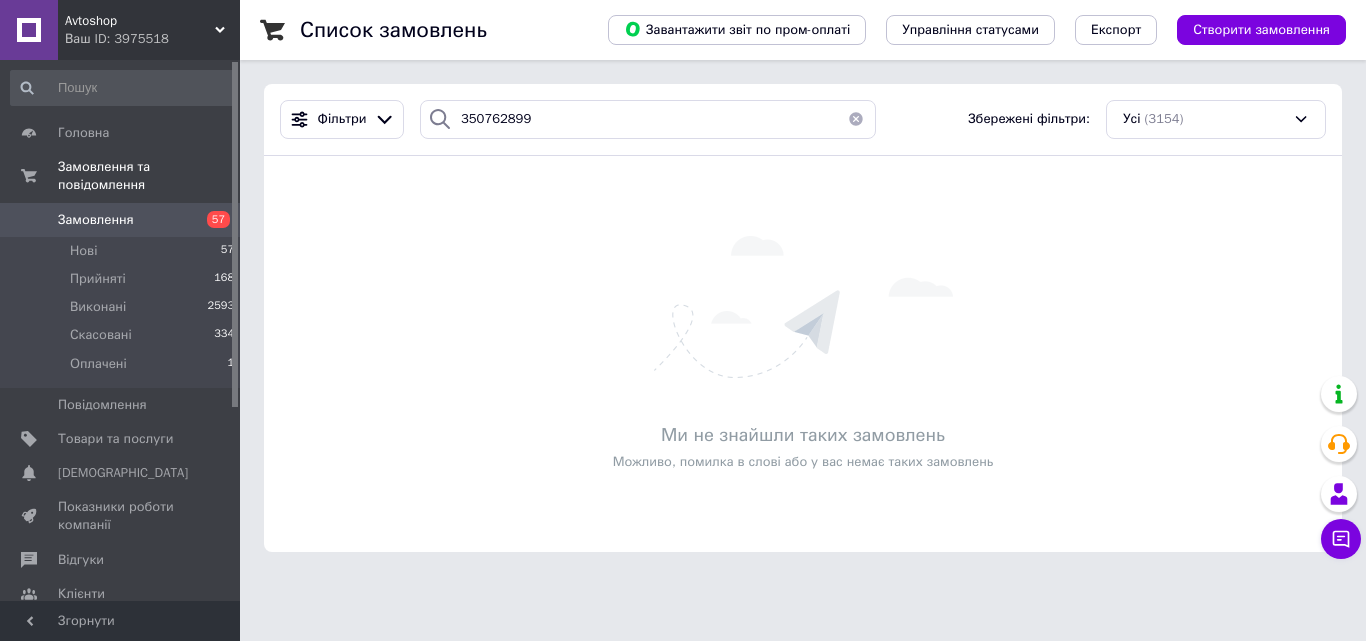 click at bounding box center [856, 119] 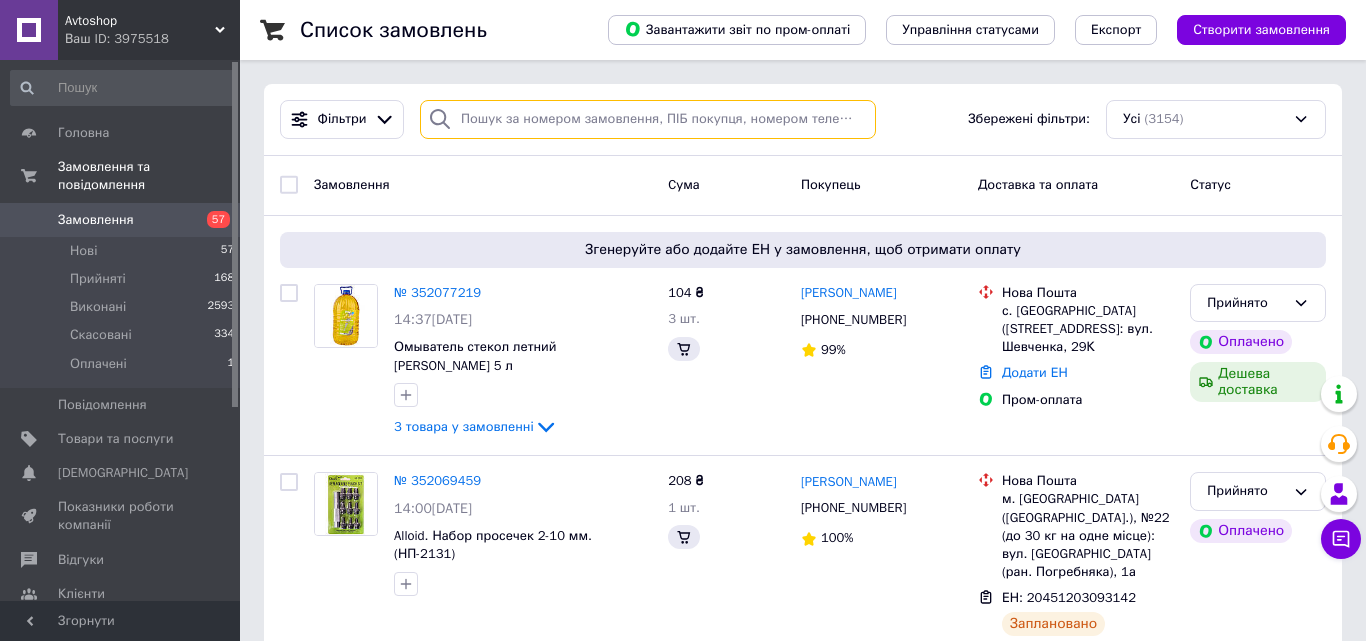 click at bounding box center [648, 119] 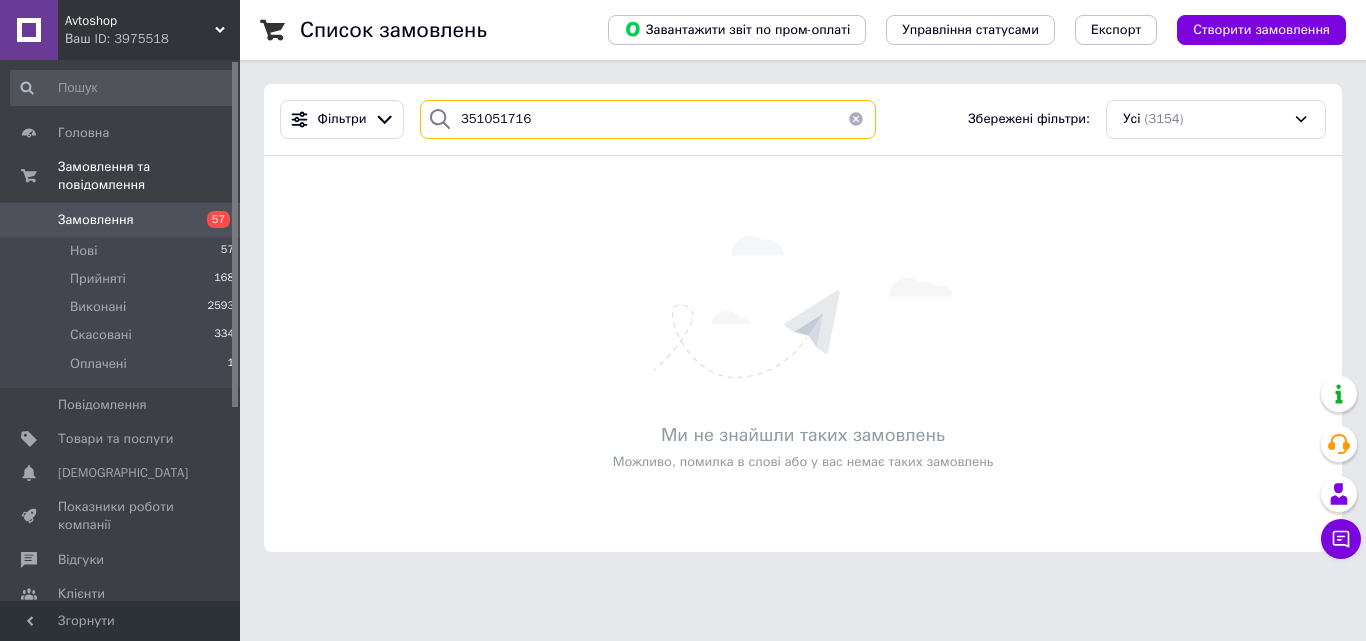 type on "351051716" 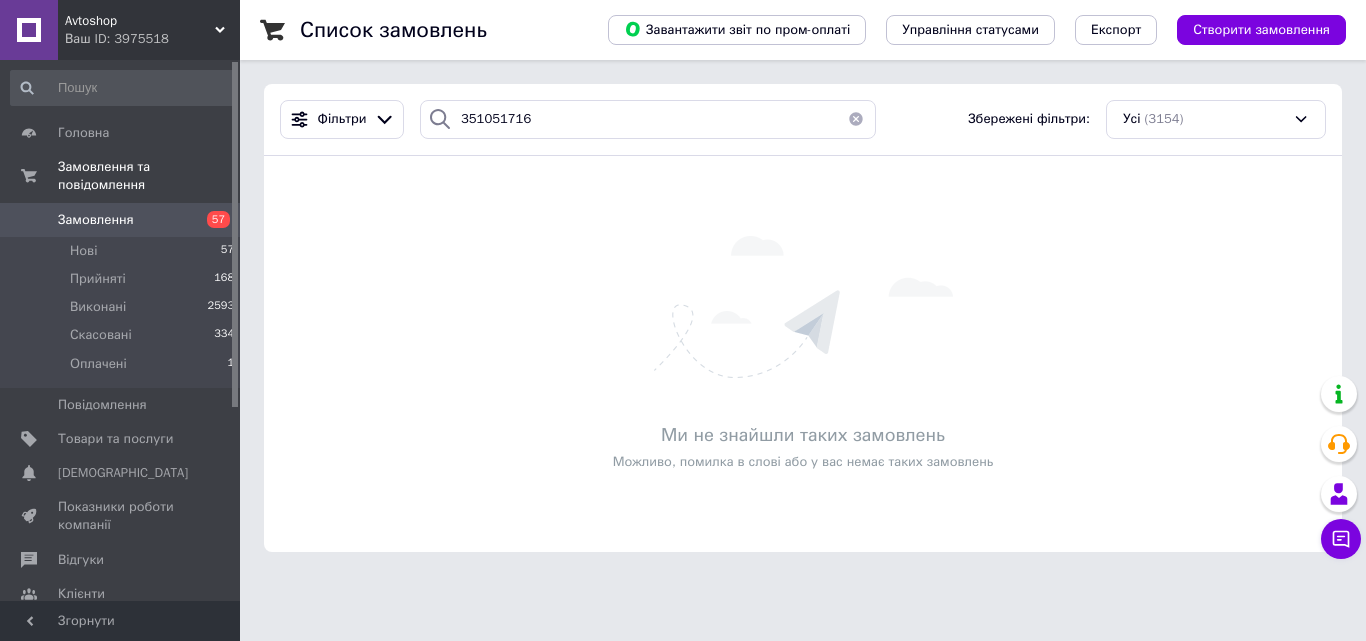 click at bounding box center (856, 119) 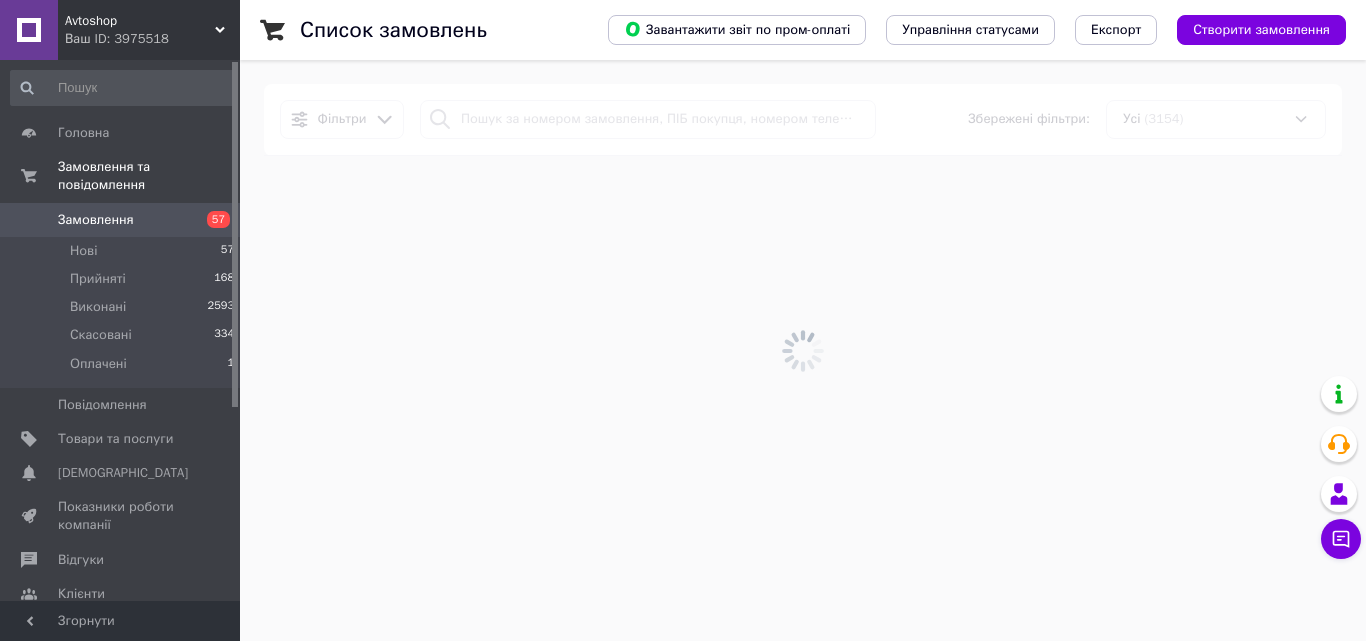 click at bounding box center (803, 350) 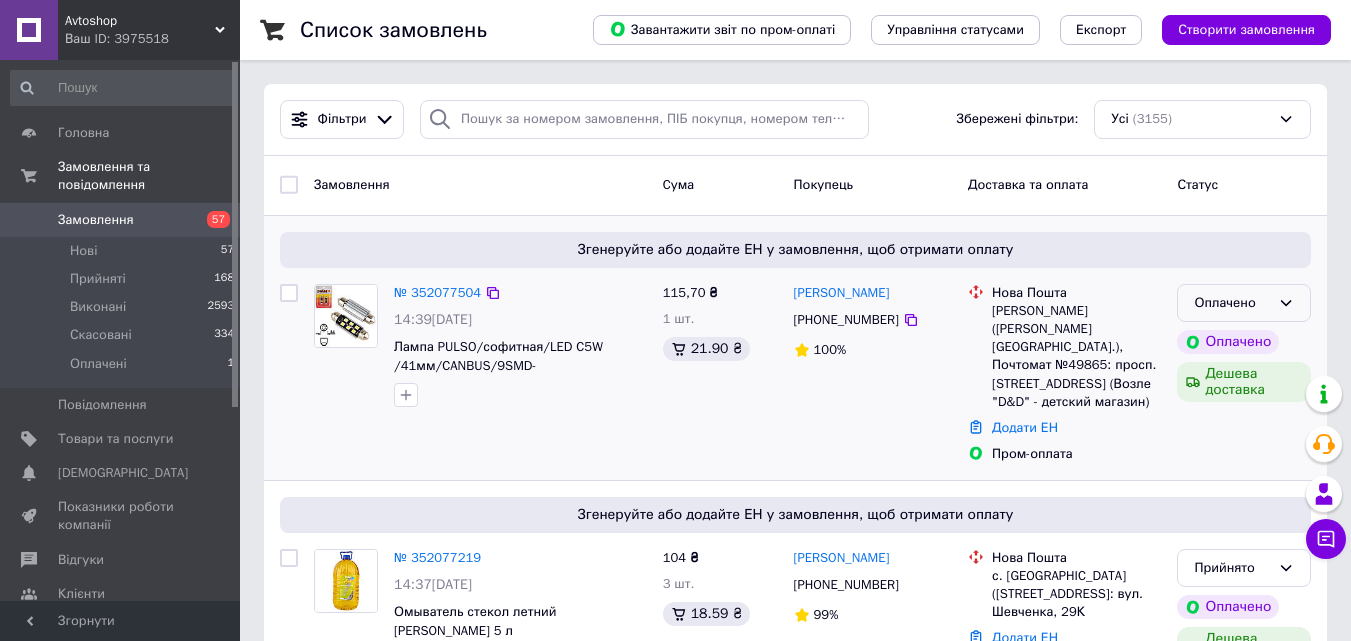 click 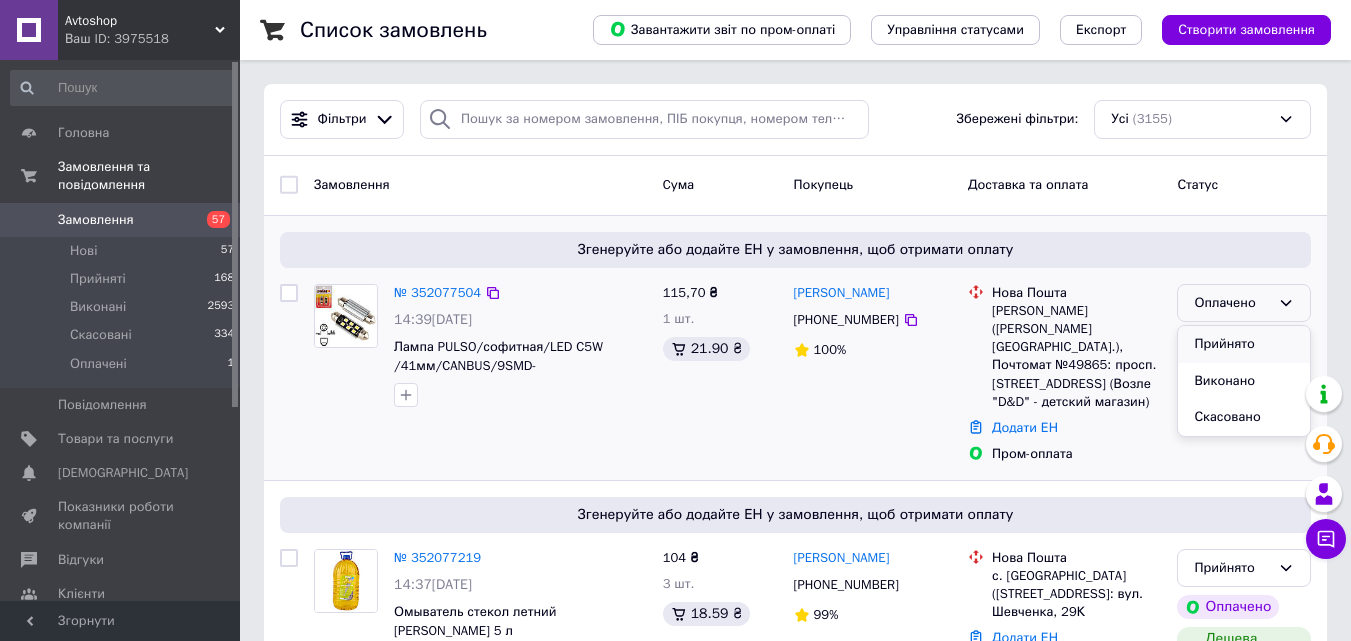 click on "Прийнято" at bounding box center (1244, 344) 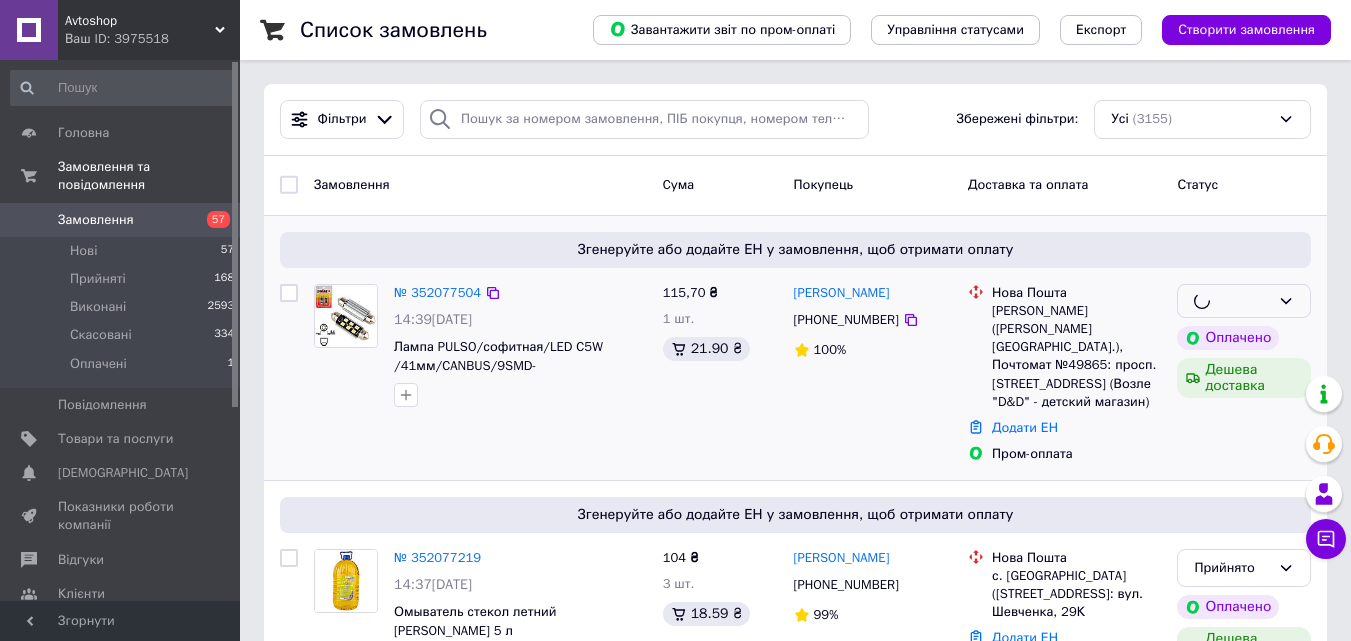click at bounding box center (816, 60) 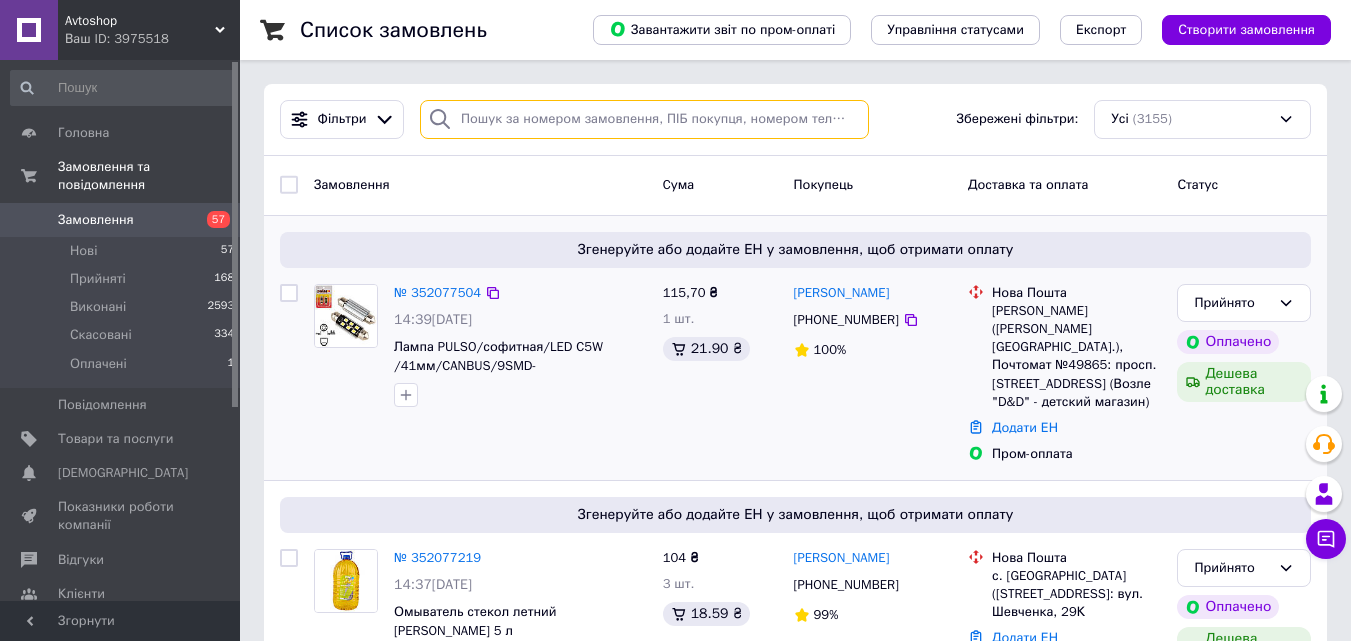 click at bounding box center (644, 119) 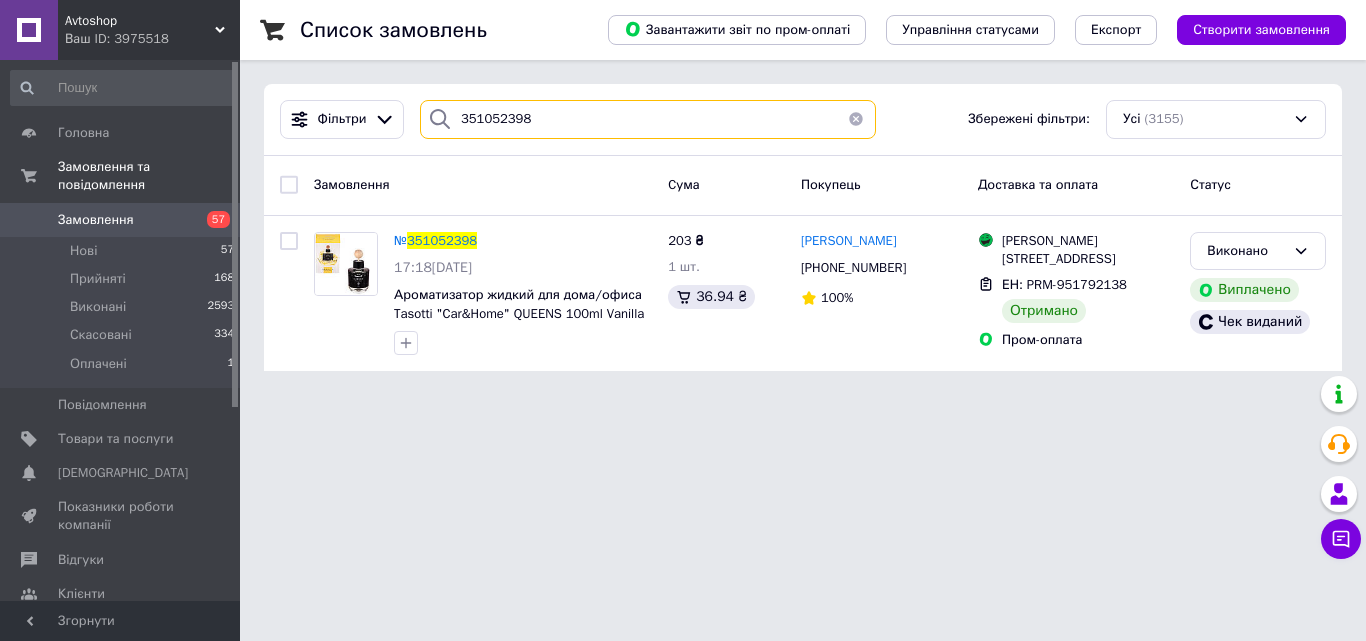 type on "351052398" 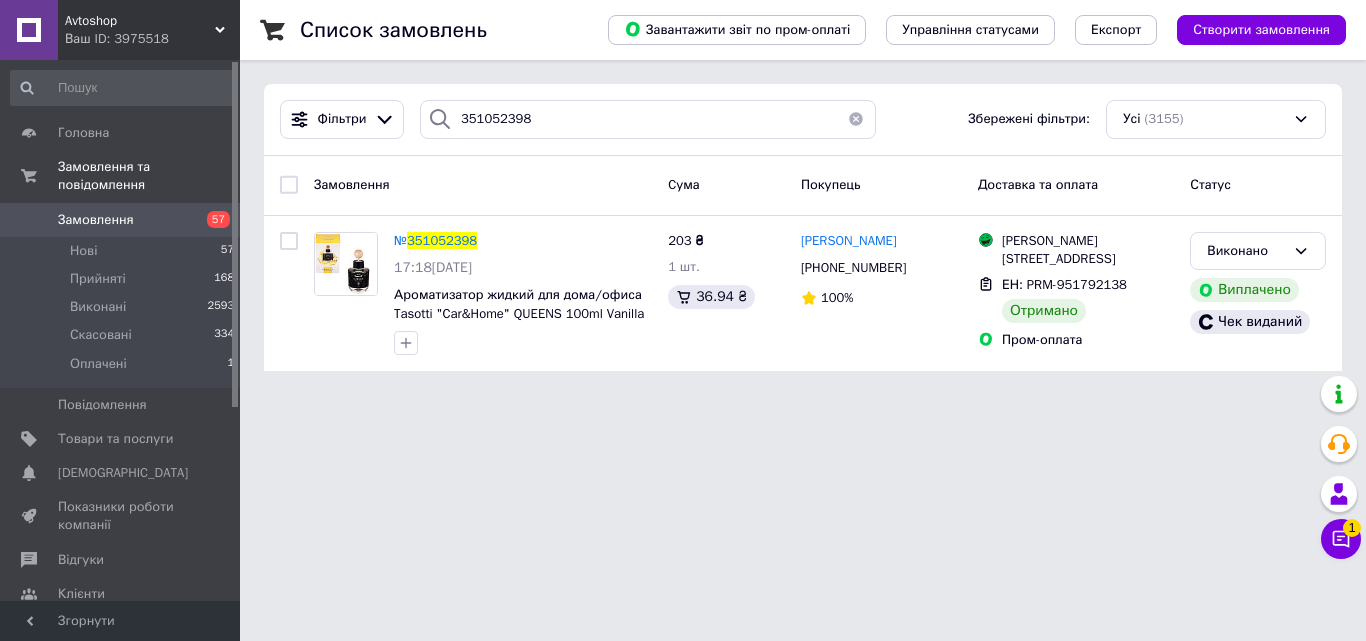 click at bounding box center [856, 119] 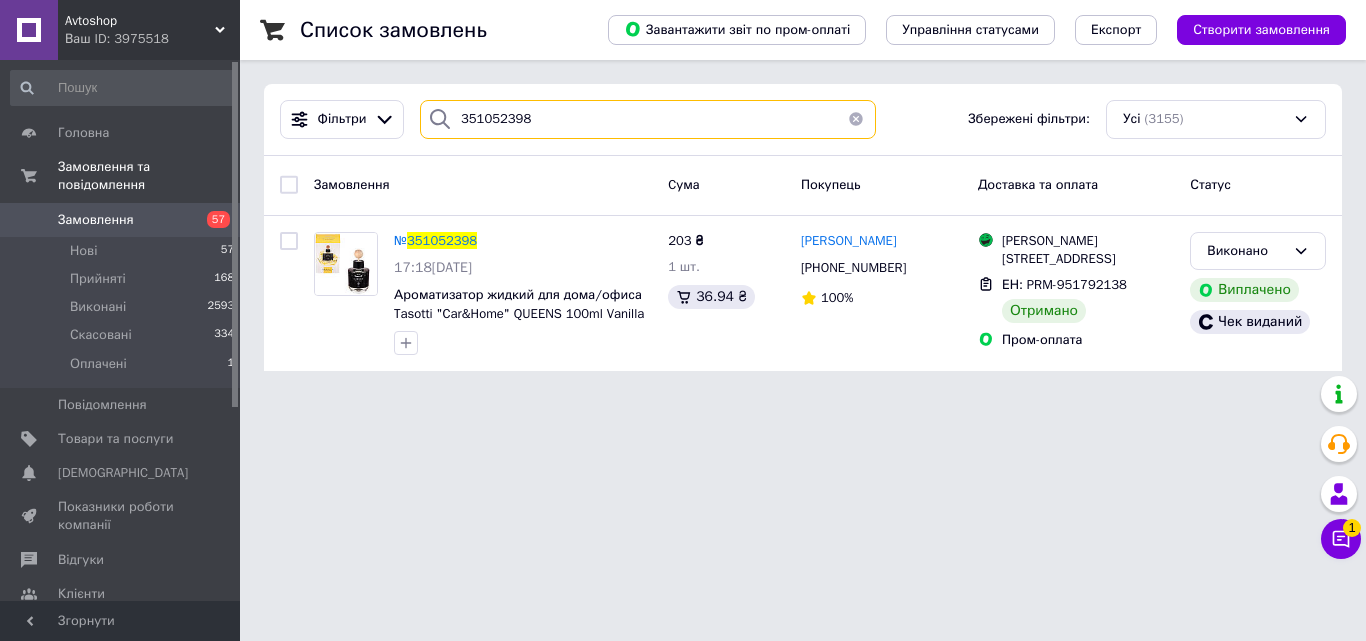type 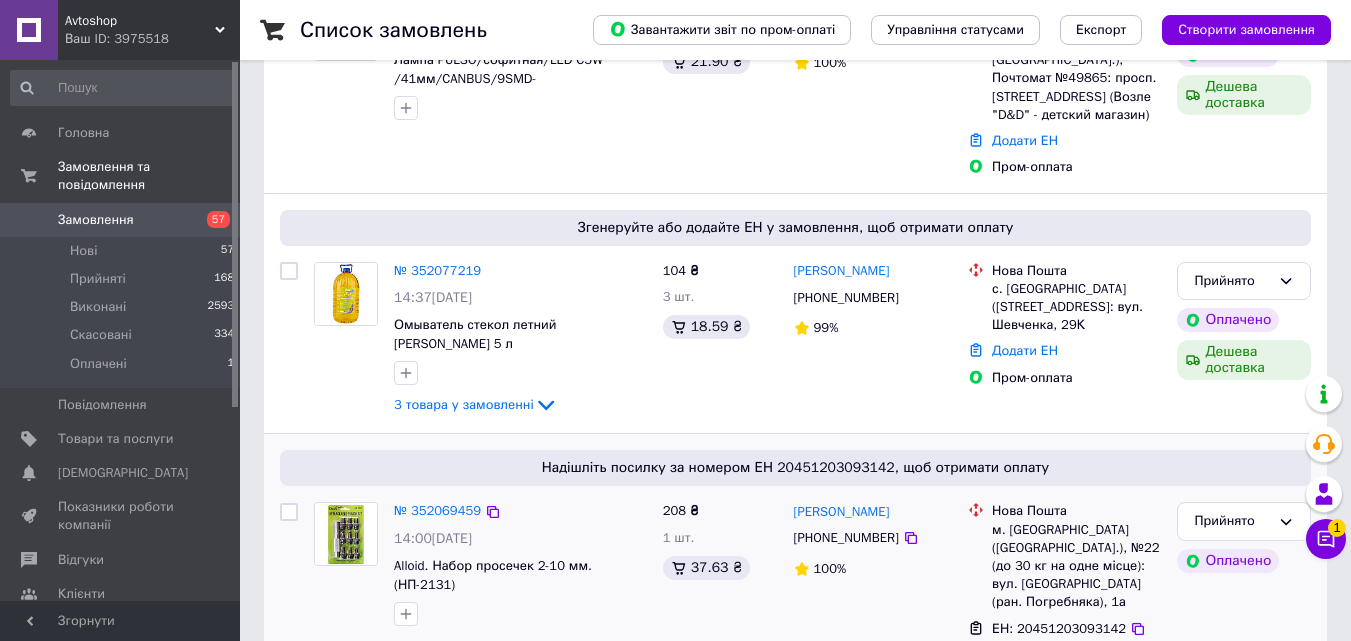 scroll, scrollTop: 300, scrollLeft: 0, axis: vertical 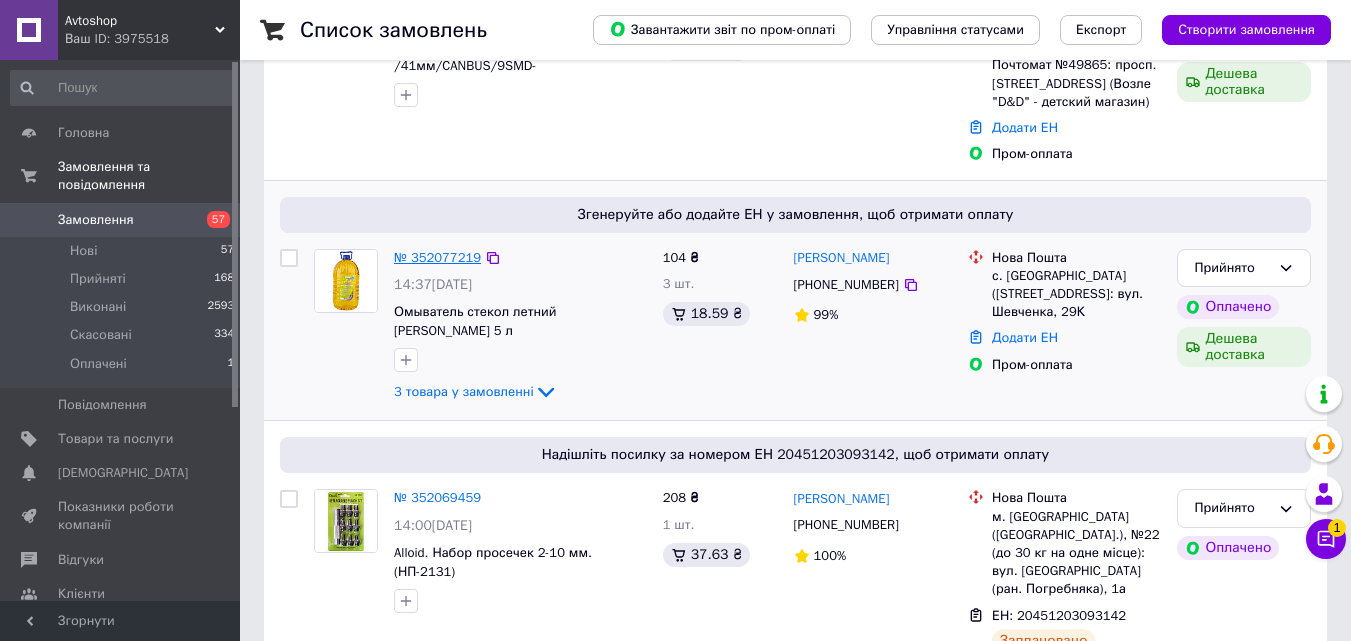 click on "№ 352077219" at bounding box center (437, 257) 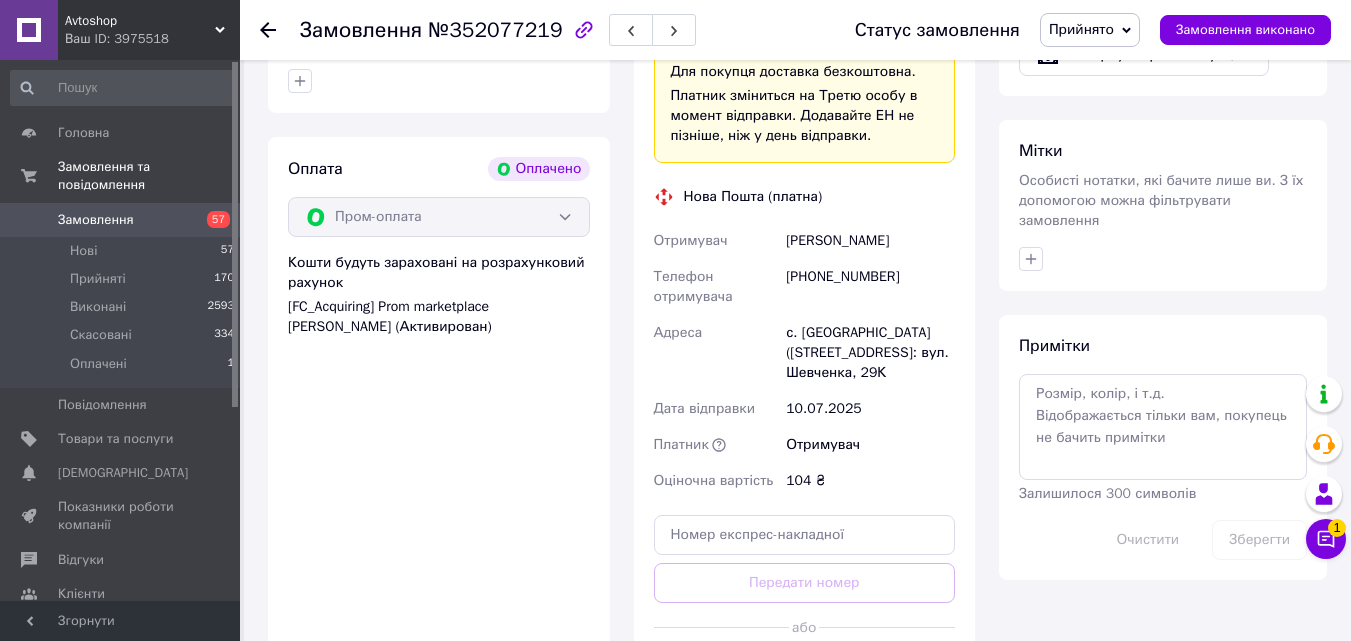 scroll, scrollTop: 1100, scrollLeft: 0, axis: vertical 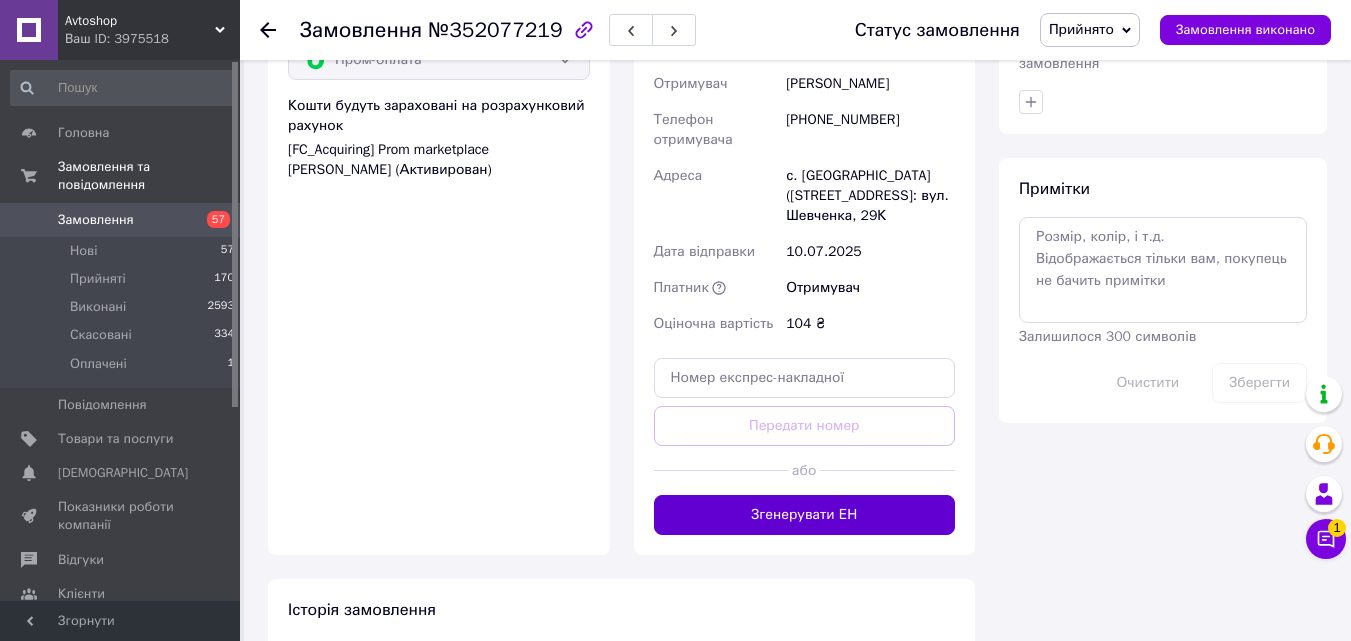 click on "Згенерувати ЕН" at bounding box center [805, 515] 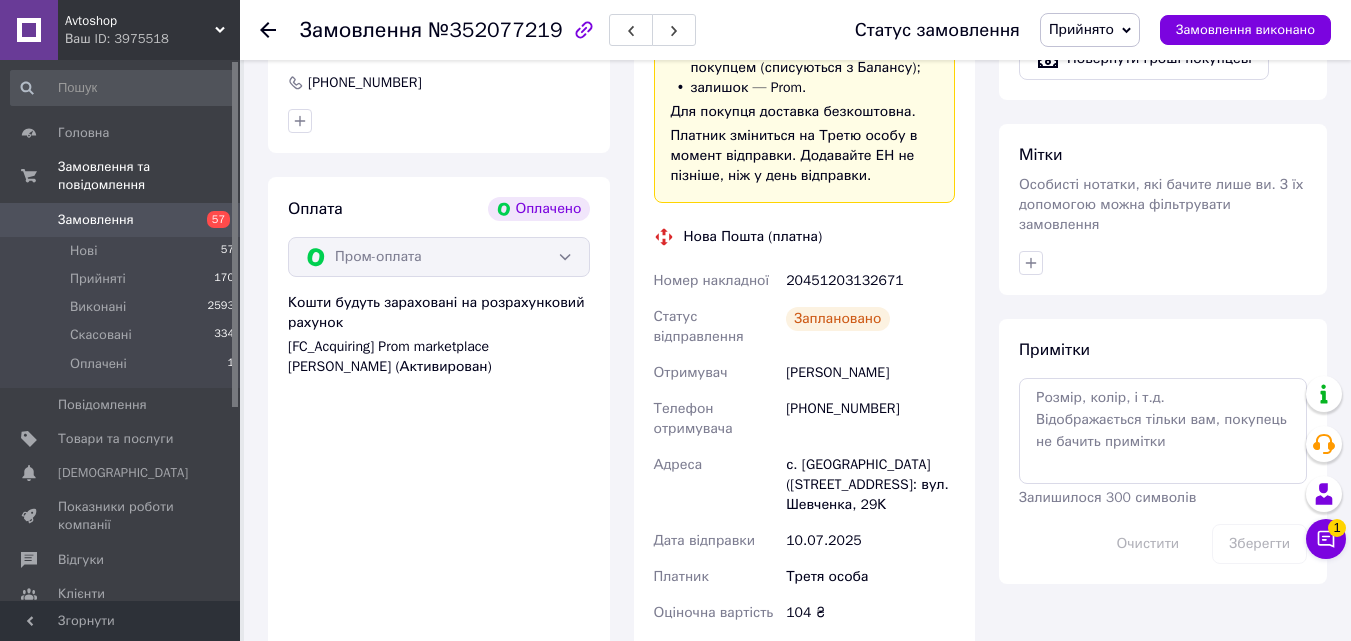 scroll, scrollTop: 900, scrollLeft: 0, axis: vertical 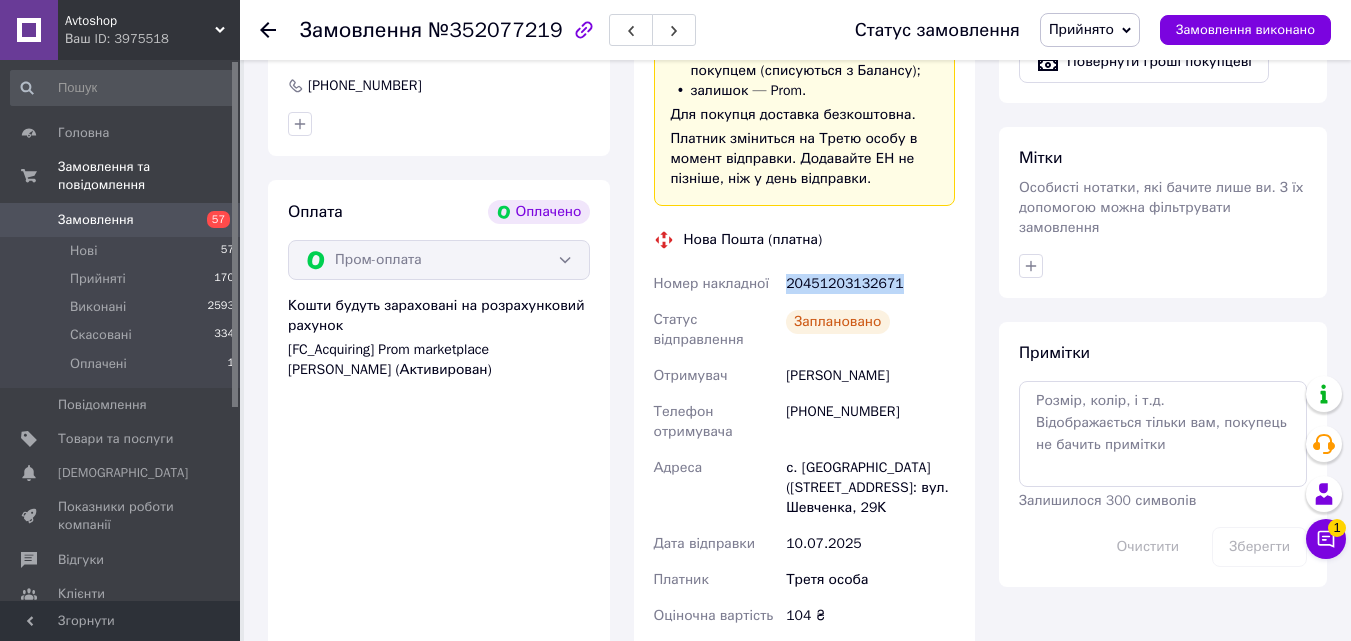 drag, startPoint x: 892, startPoint y: 283, endPoint x: 782, endPoint y: 281, distance: 110.01818 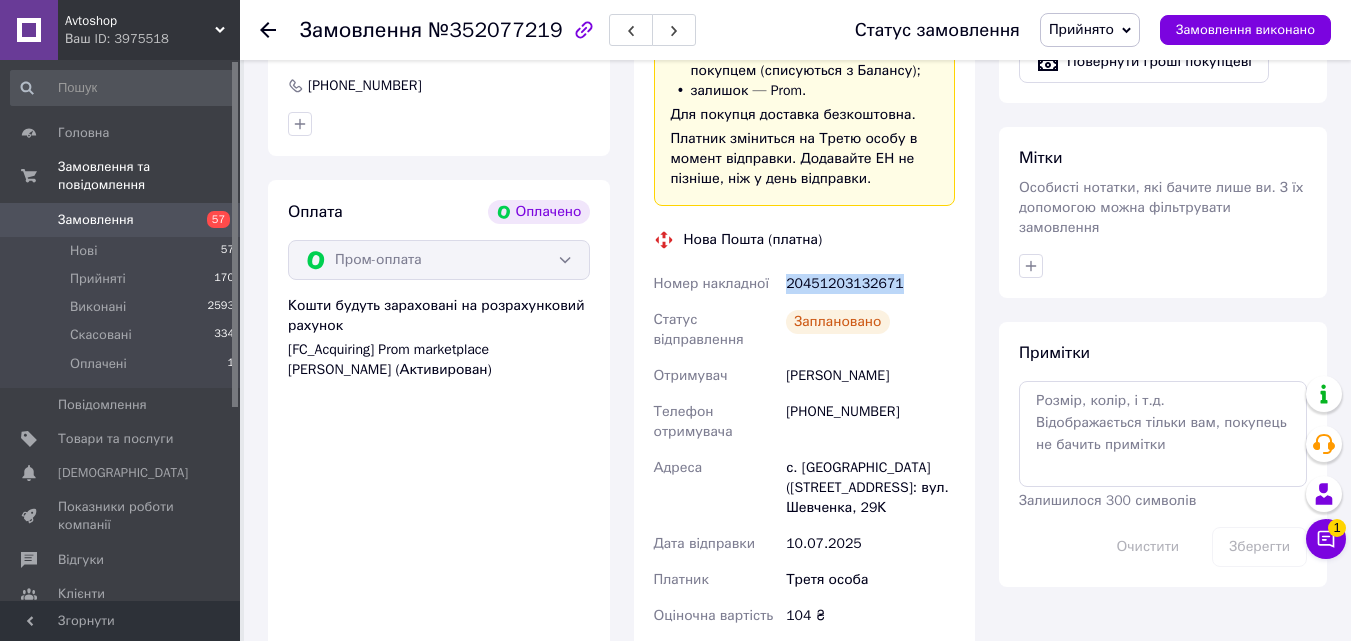 click on "20451203132671" at bounding box center [870, 284] 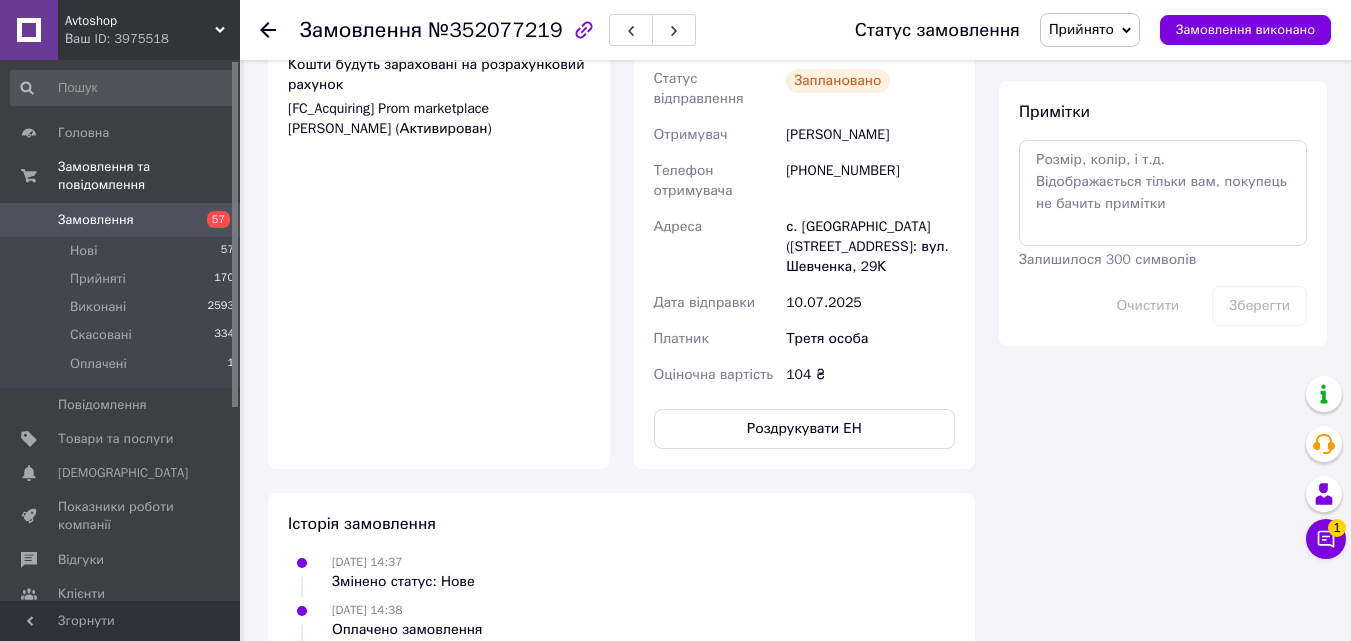 scroll, scrollTop: 1200, scrollLeft: 0, axis: vertical 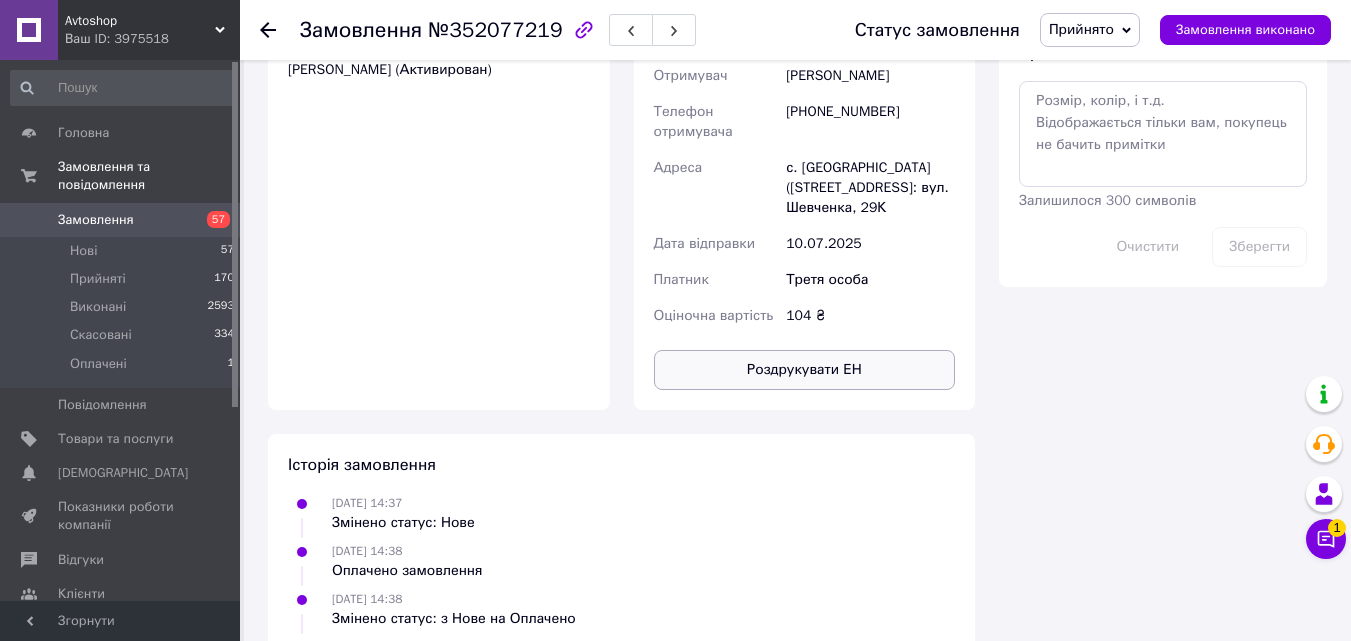 click on "Роздрукувати ЕН" at bounding box center (805, 370) 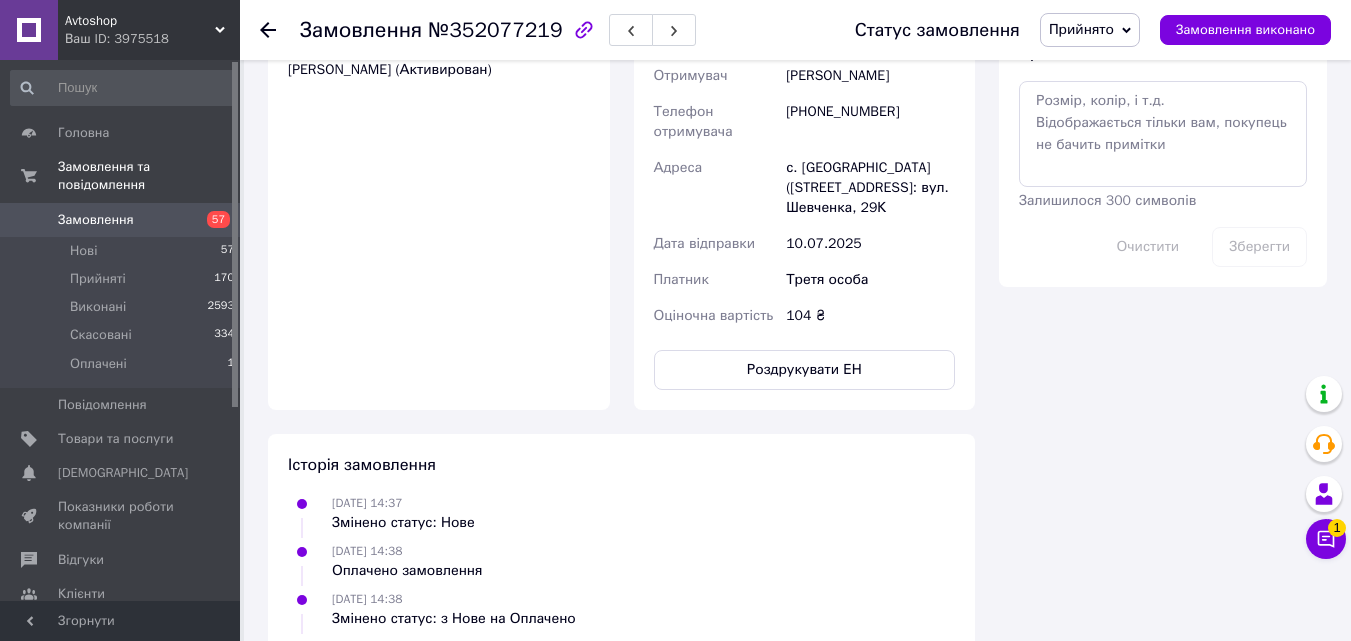 click on "Оплата Оплачено Пром-оплата Кошти будуть зараховані на розрахунковий рахунок [FC_Acquiring] Prom marketplace [PERSON_NAME] (Активирован)" at bounding box center [439, 145] 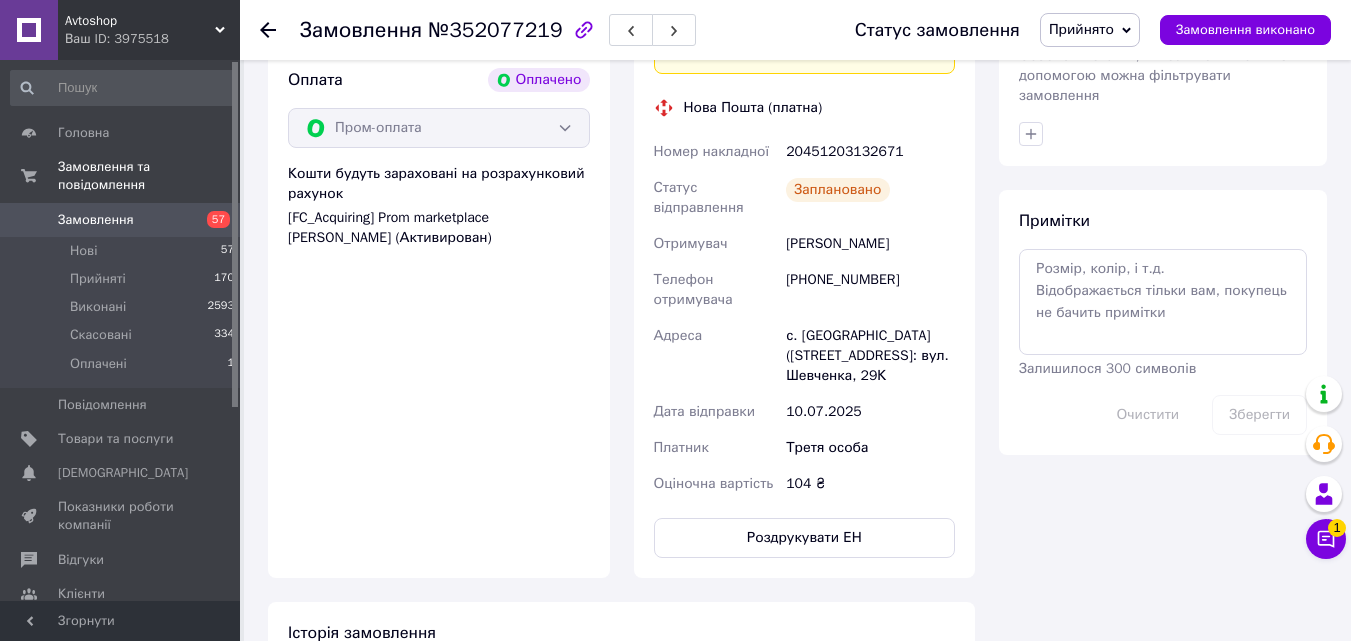 scroll, scrollTop: 1000, scrollLeft: 0, axis: vertical 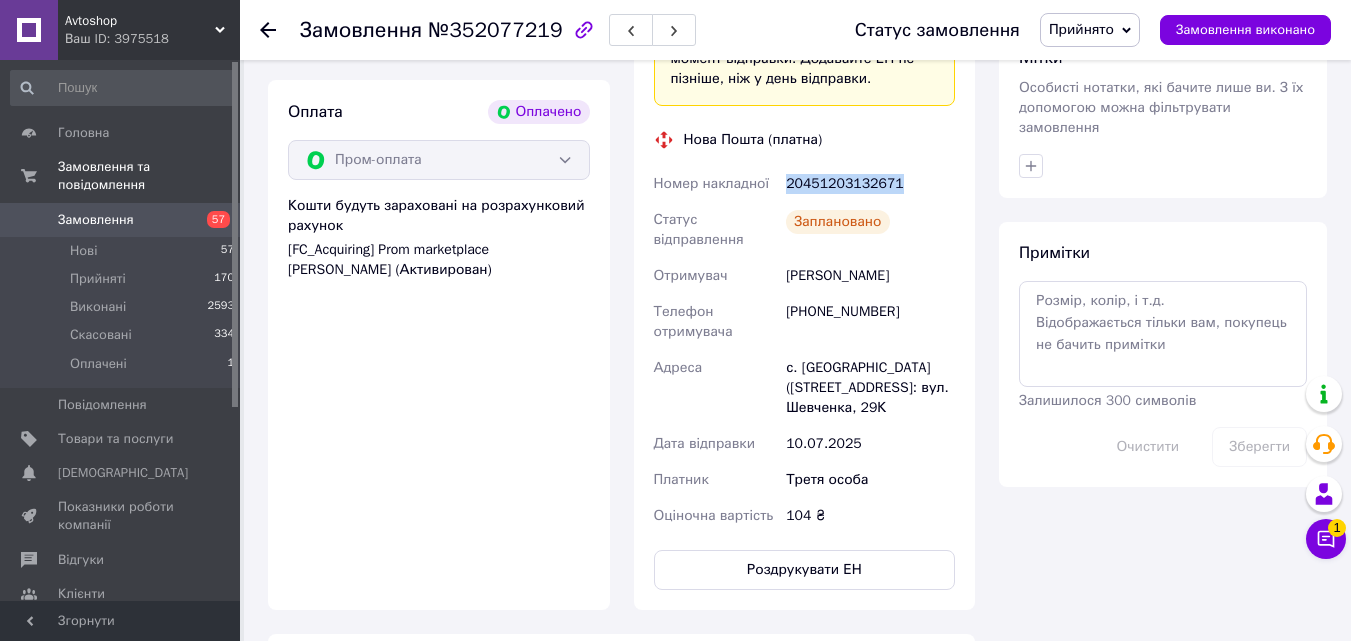 drag, startPoint x: 898, startPoint y: 178, endPoint x: 787, endPoint y: 180, distance: 111.01801 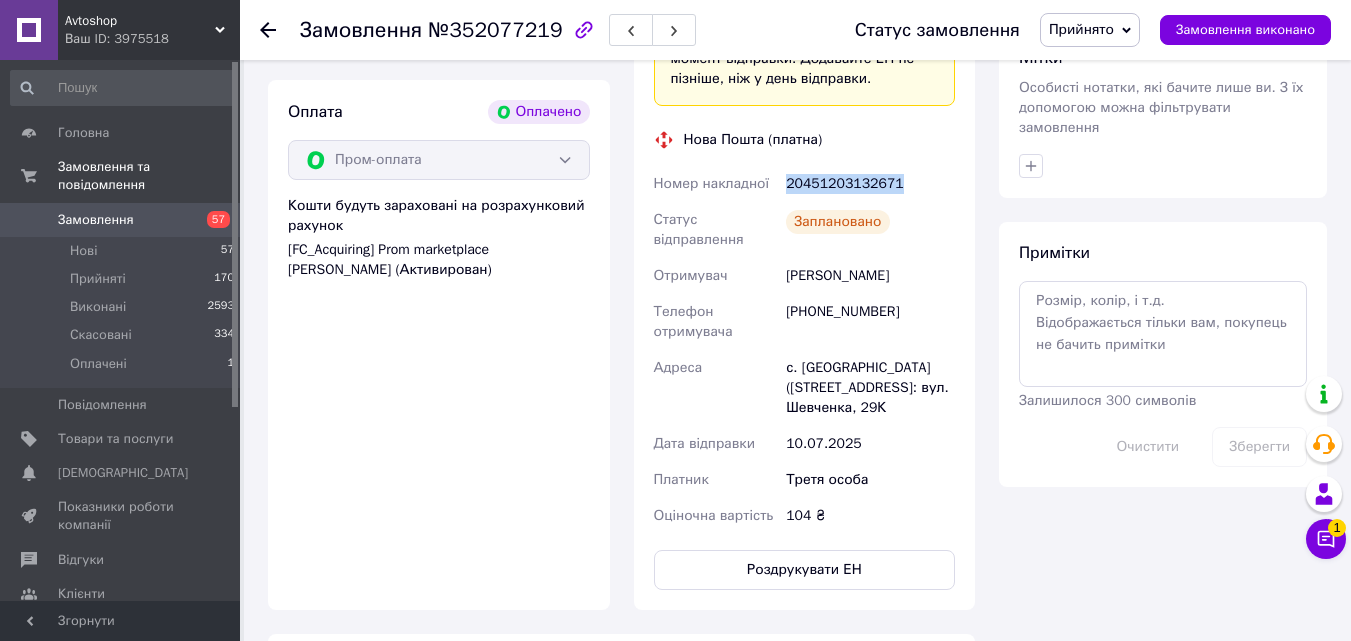 click on "20451203132671" at bounding box center [870, 184] 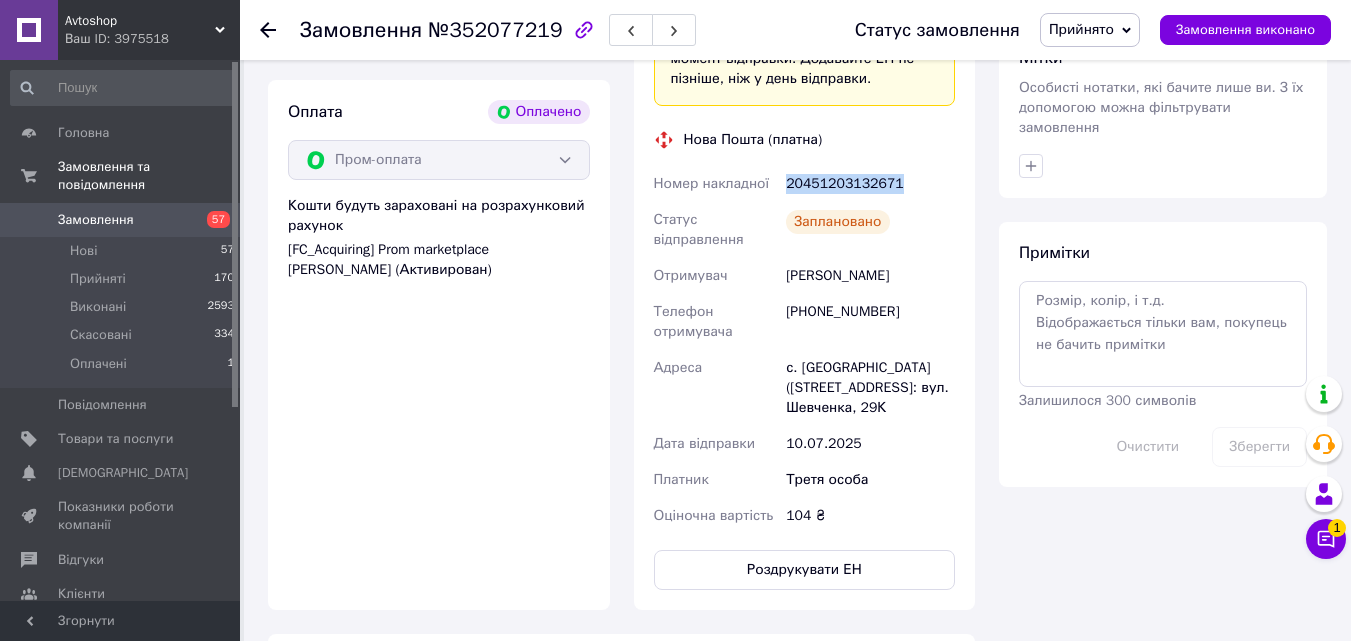 copy on "20451203132671" 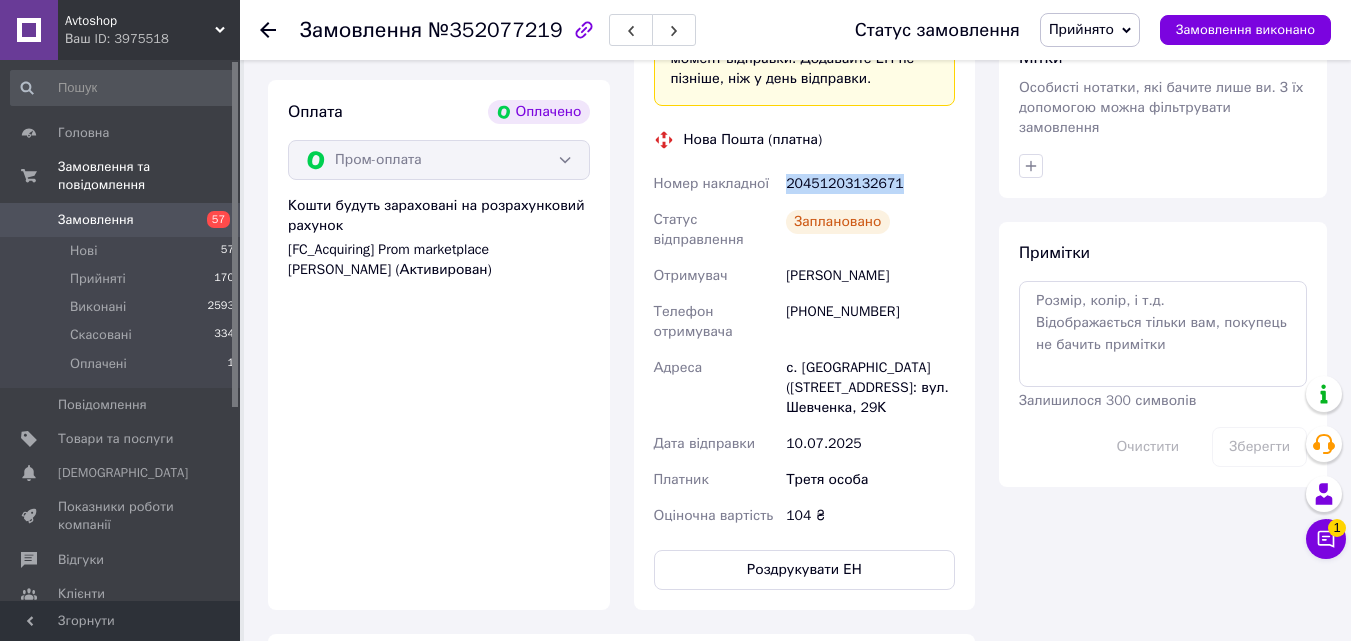 click on "Оплата Оплачено Пром-оплата Кошти будуть зараховані на розрахунковий рахунок [FC_Acquiring] Prom marketplace [PERSON_NAME] (Активирован)" at bounding box center [439, 345] 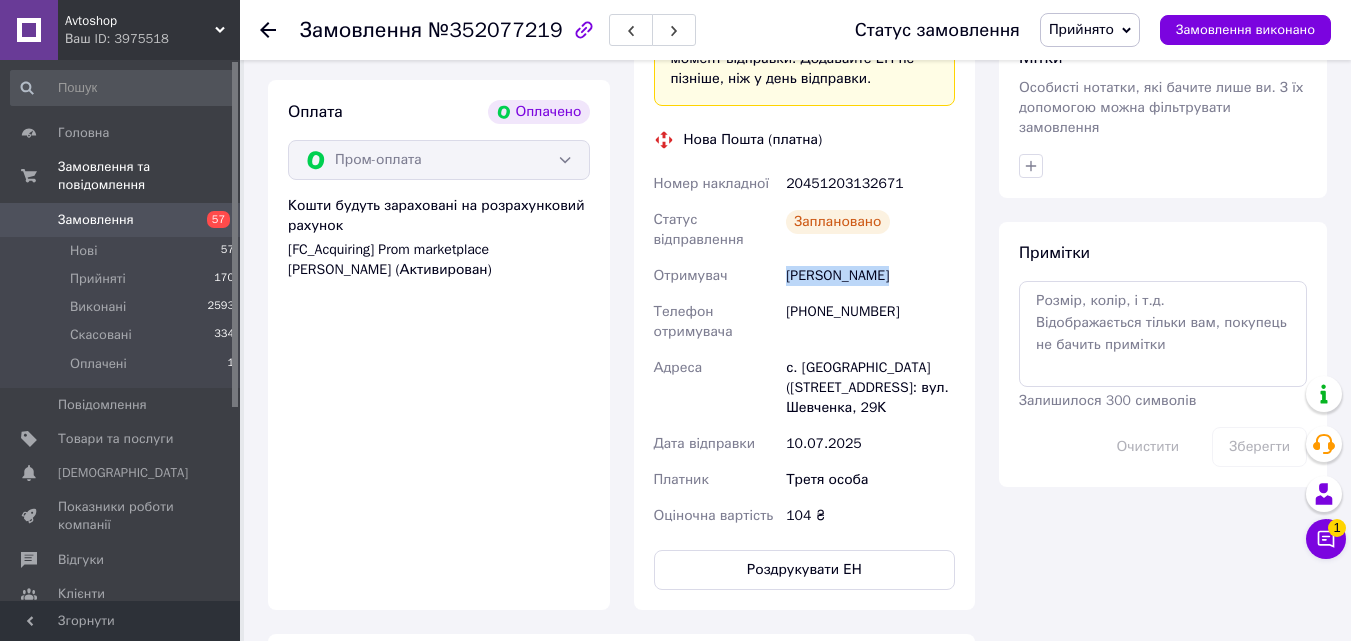 drag, startPoint x: 879, startPoint y: 275, endPoint x: 780, endPoint y: 266, distance: 99.40825 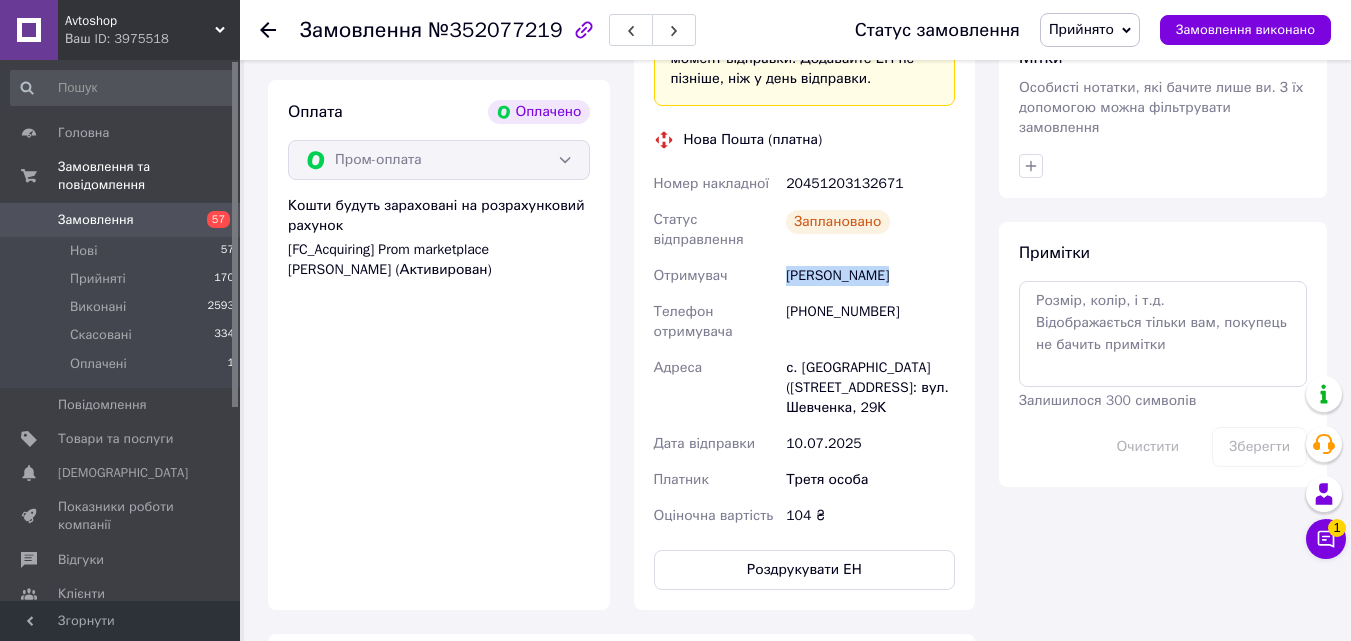 drag, startPoint x: 786, startPoint y: 271, endPoint x: 901, endPoint y: 287, distance: 116.10771 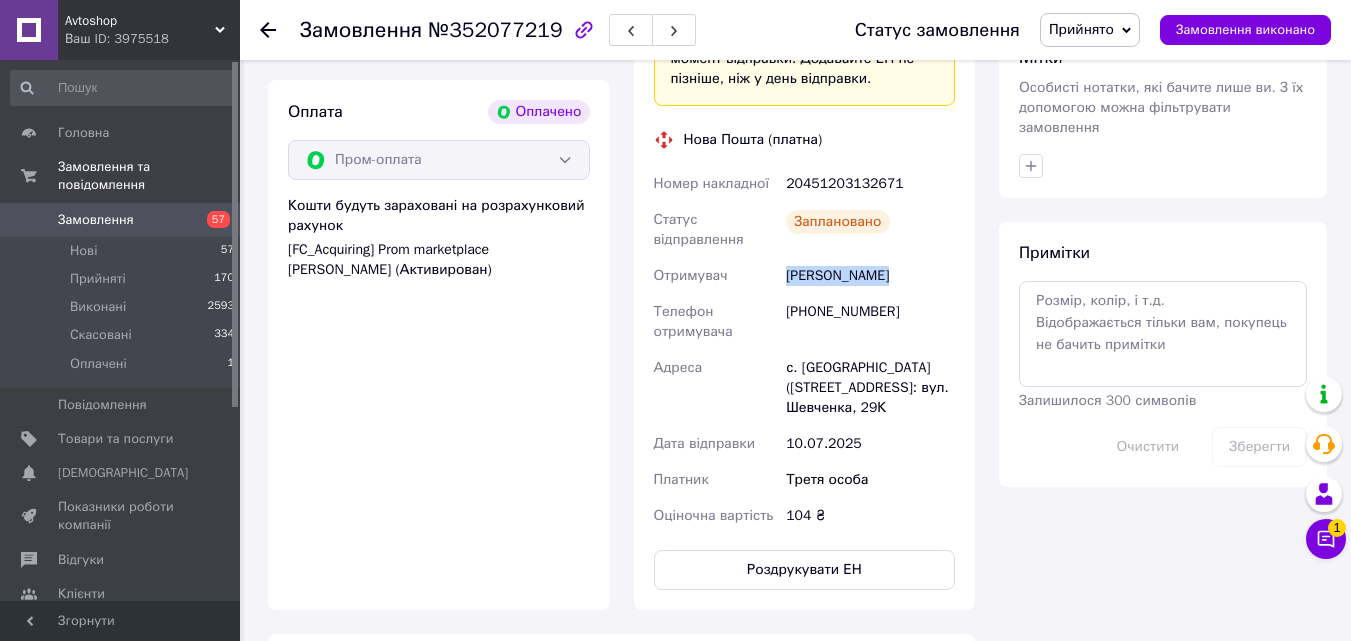 click on "Оплата Оплачено Пром-оплата Кошти будуть зараховані на розрахунковий рахунок [FC_Acquiring] Prom marketplace [PERSON_NAME] (Активирован)" at bounding box center [439, 345] 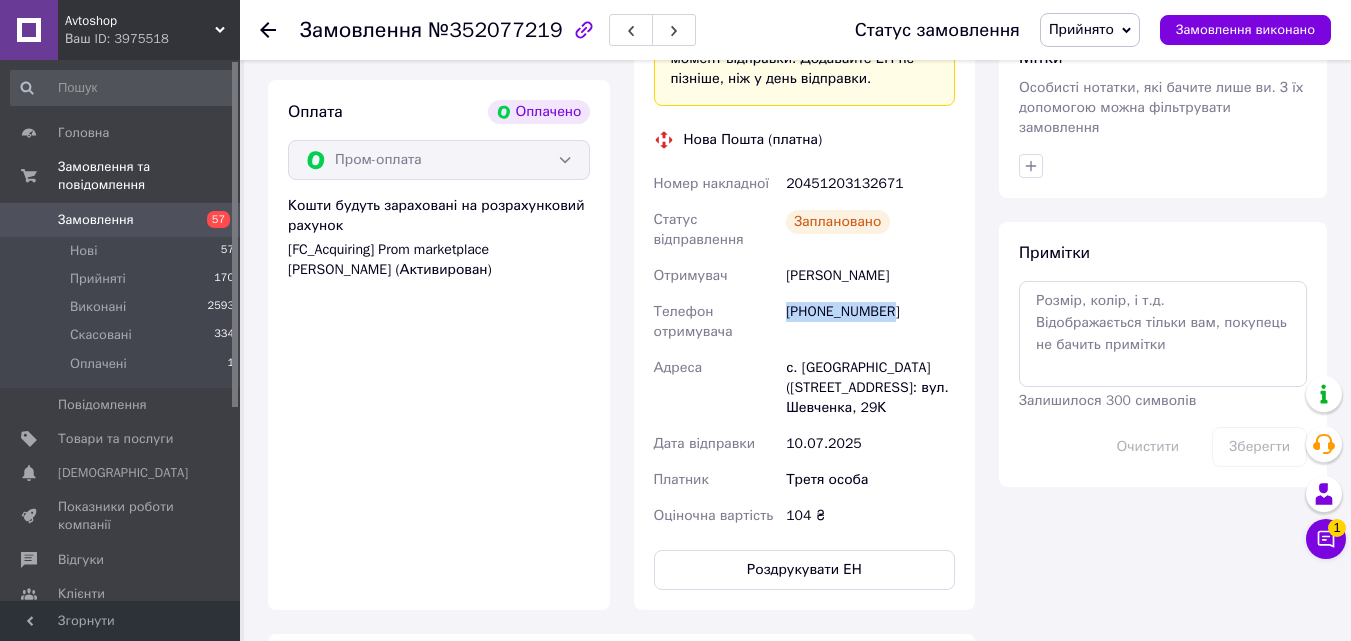 drag, startPoint x: 886, startPoint y: 312, endPoint x: 786, endPoint y: 313, distance: 100.005 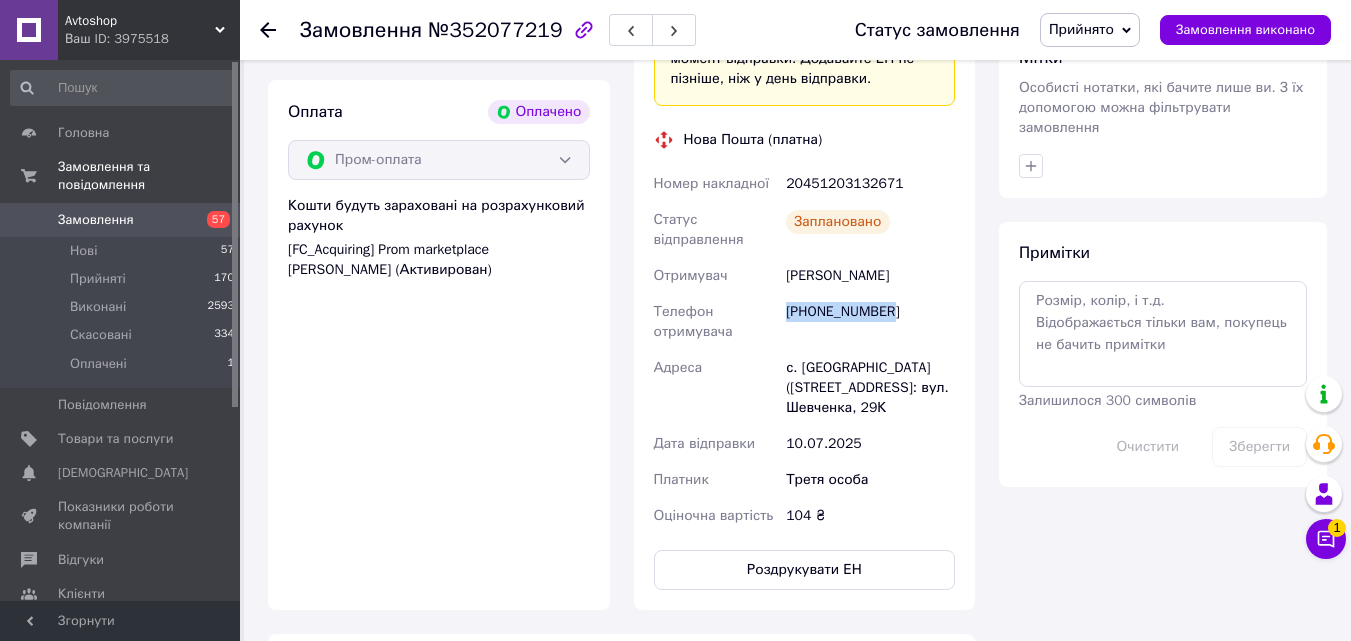 click on "[PHONE_NUMBER]" at bounding box center (870, 322) 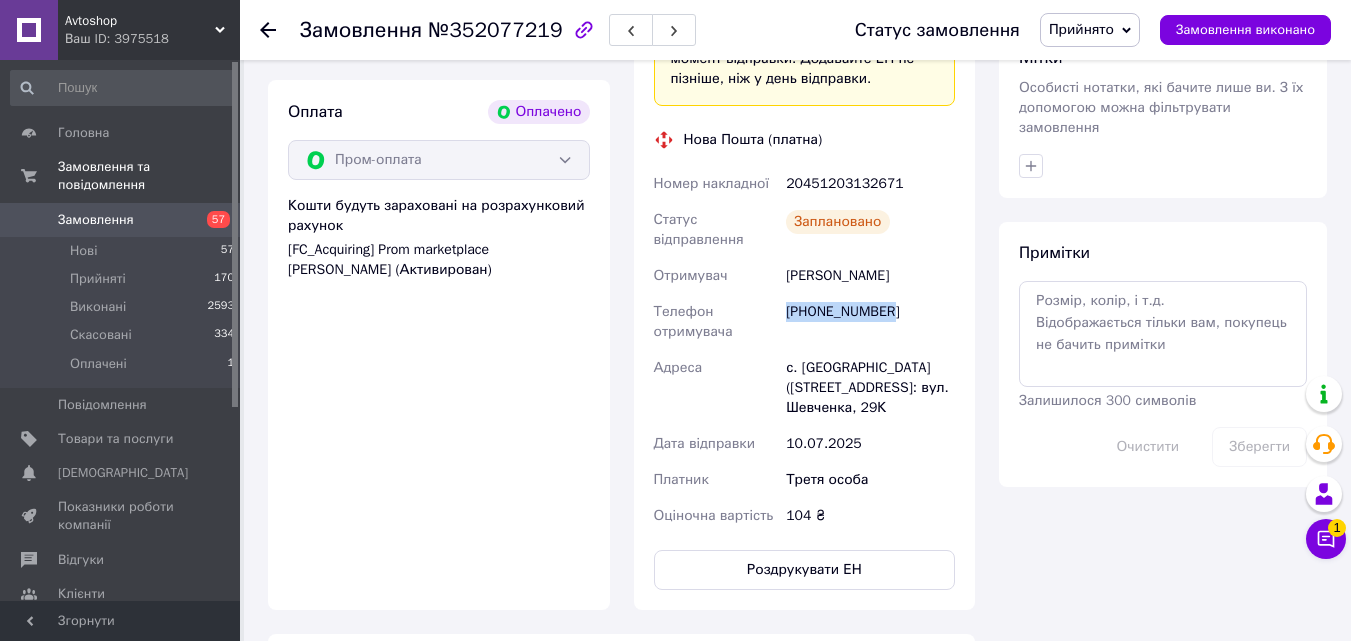 copy on "[PHONE_NUMBER]" 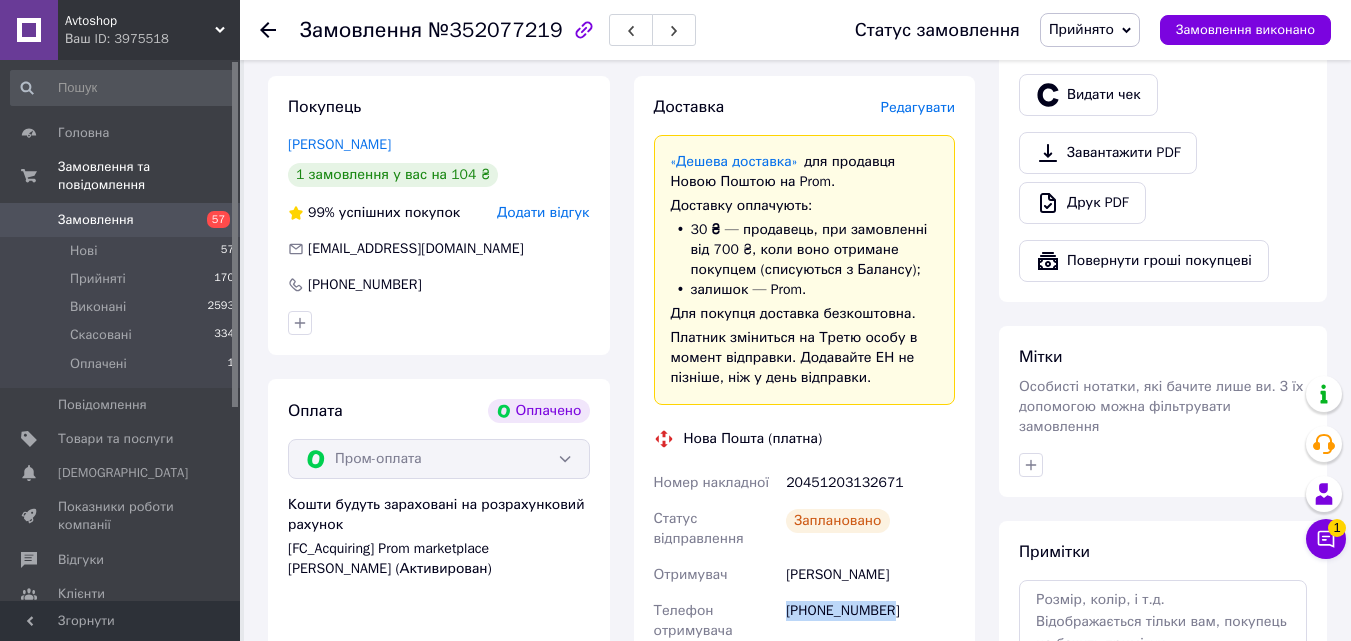 scroll, scrollTop: 700, scrollLeft: 0, axis: vertical 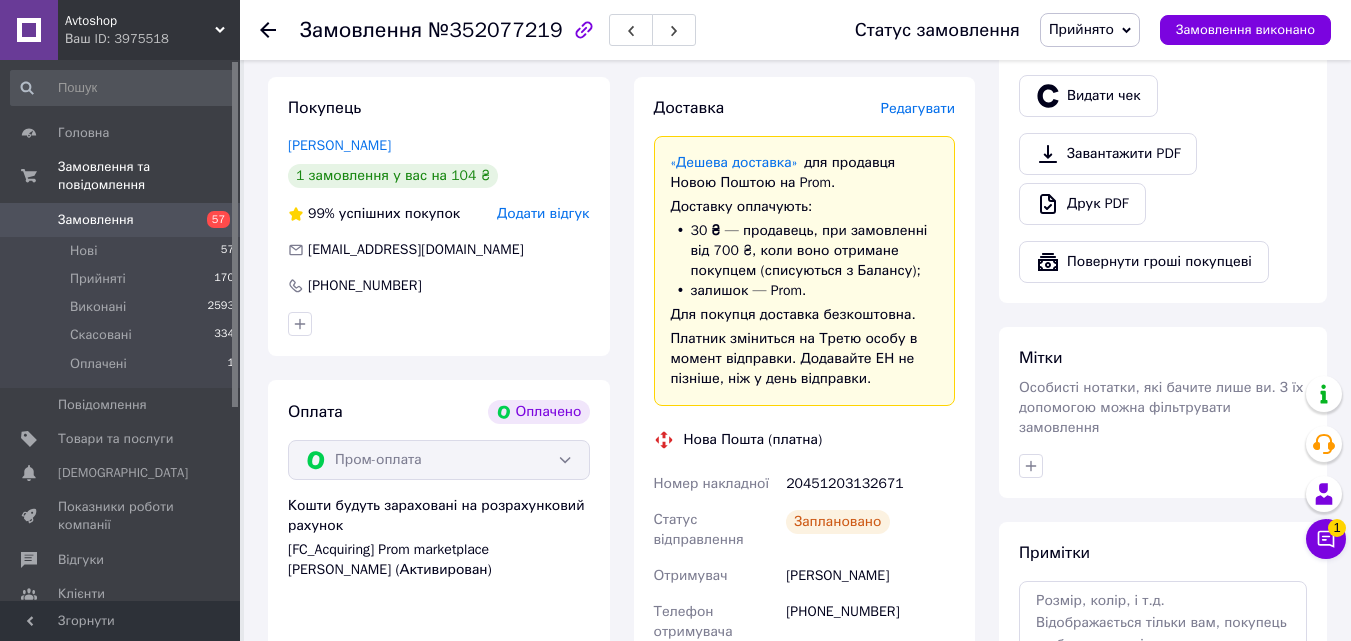 click 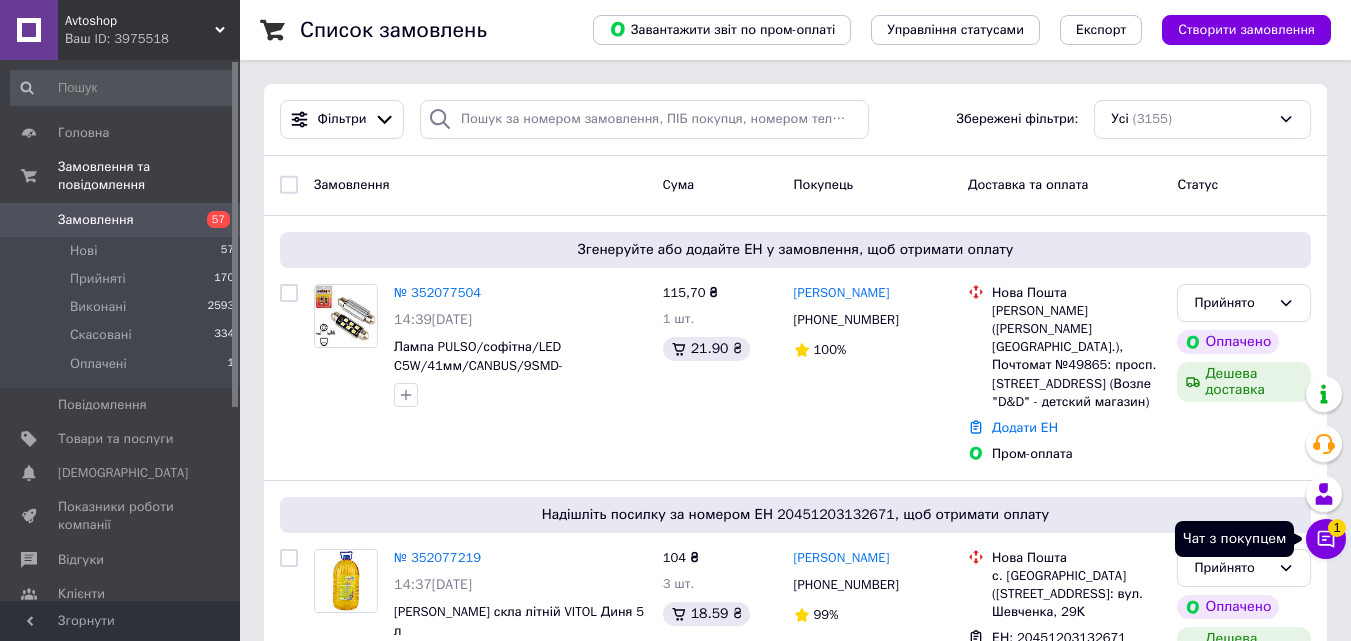 click on "1" at bounding box center (1337, 528) 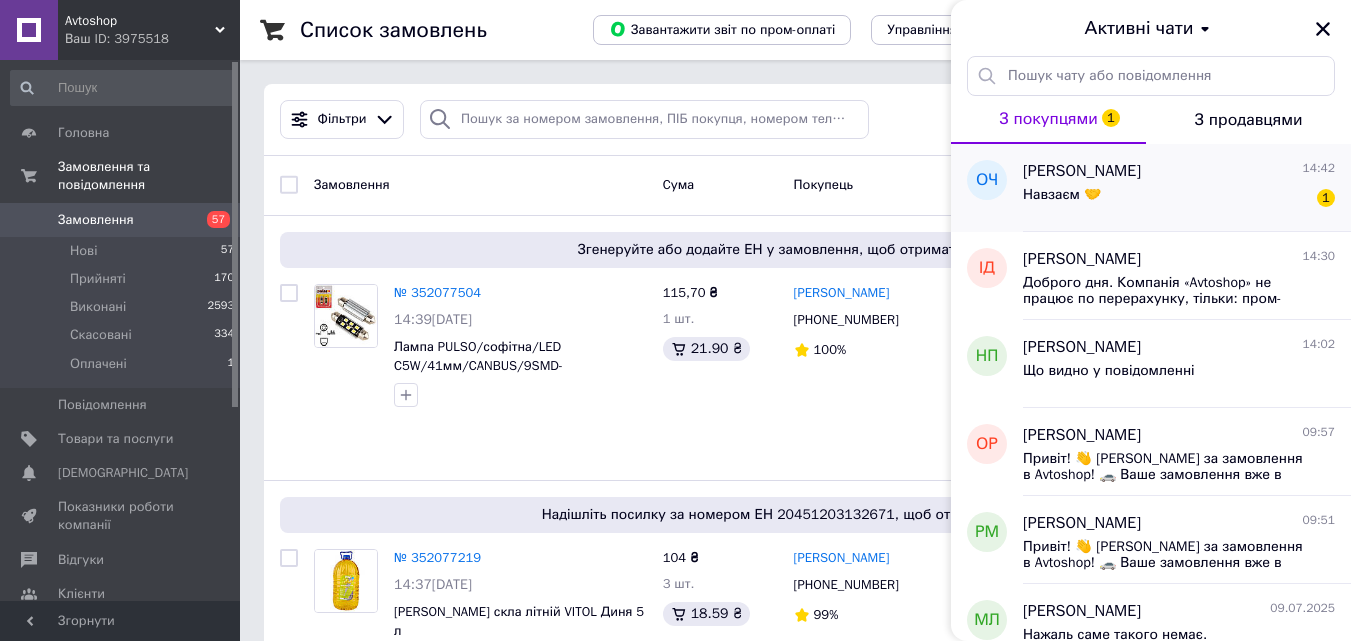 click on "Навзаєм 🤝 1" at bounding box center [1179, 199] 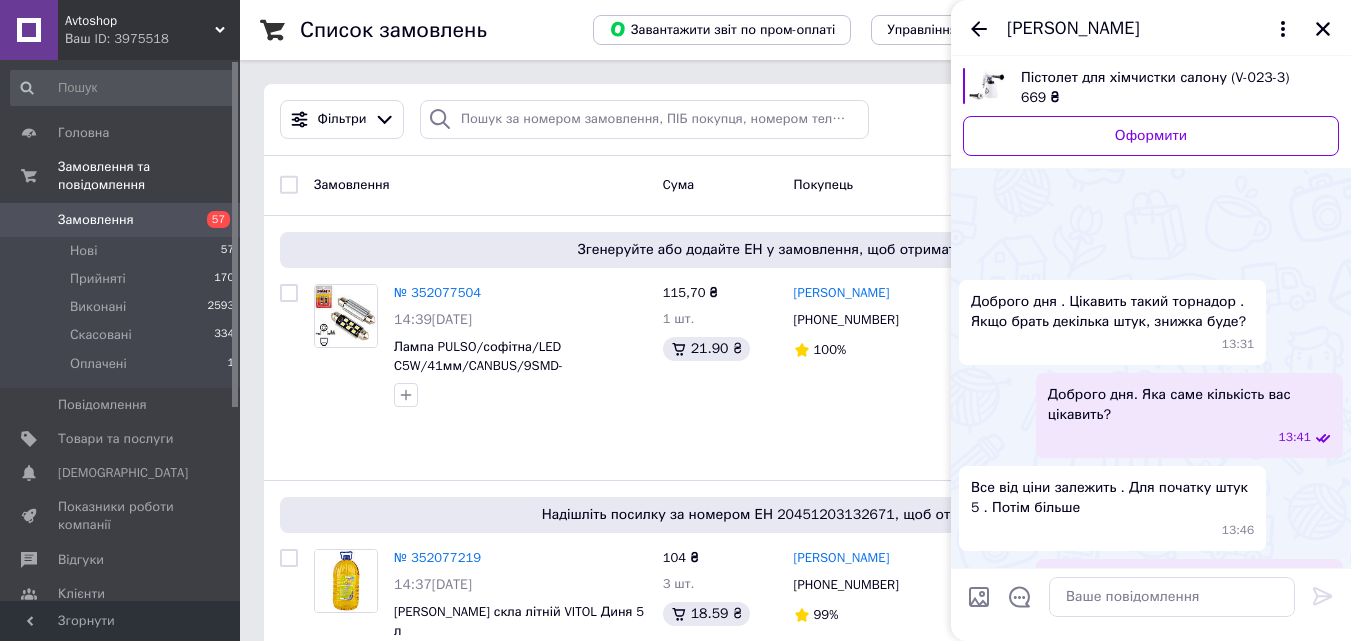 scroll, scrollTop: 493, scrollLeft: 0, axis: vertical 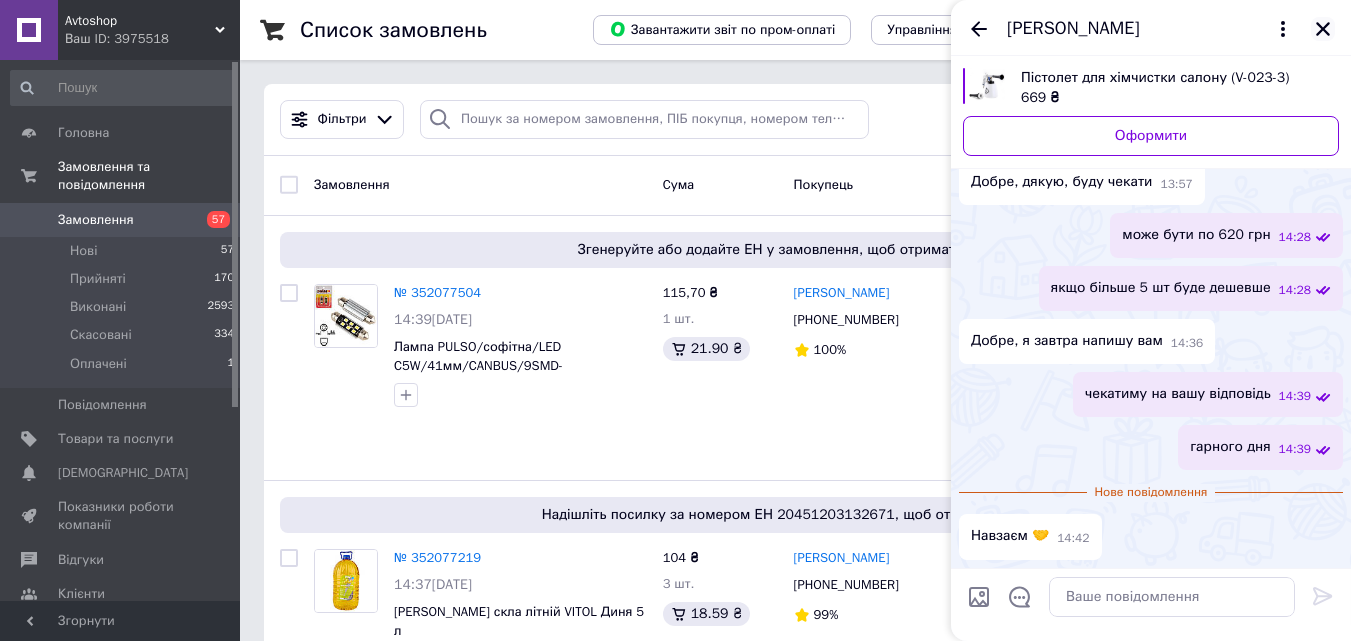 click 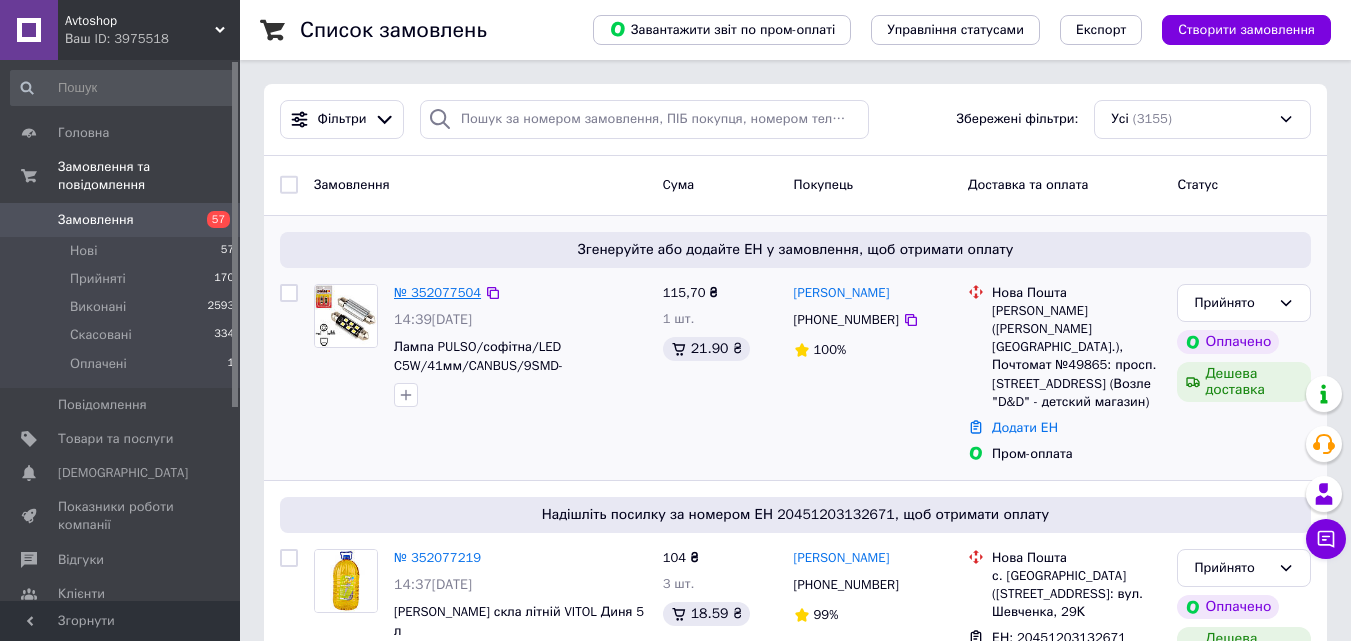 click on "№ 352077504" at bounding box center [437, 292] 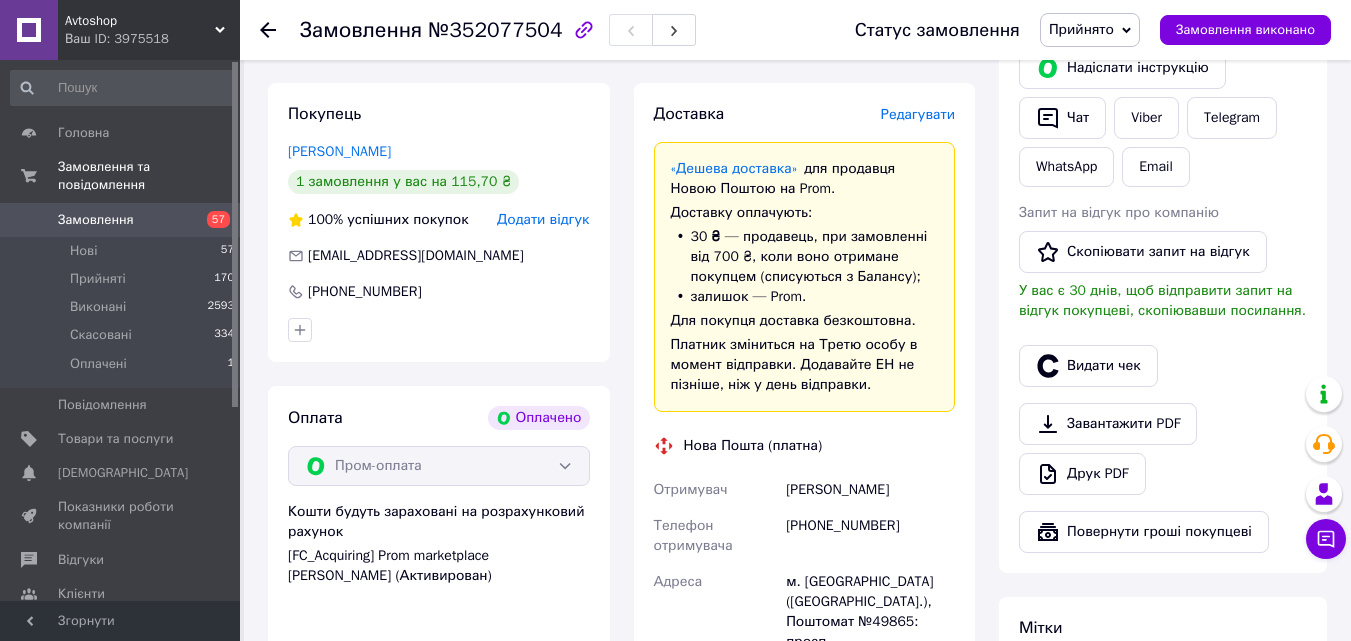 scroll, scrollTop: 500, scrollLeft: 0, axis: vertical 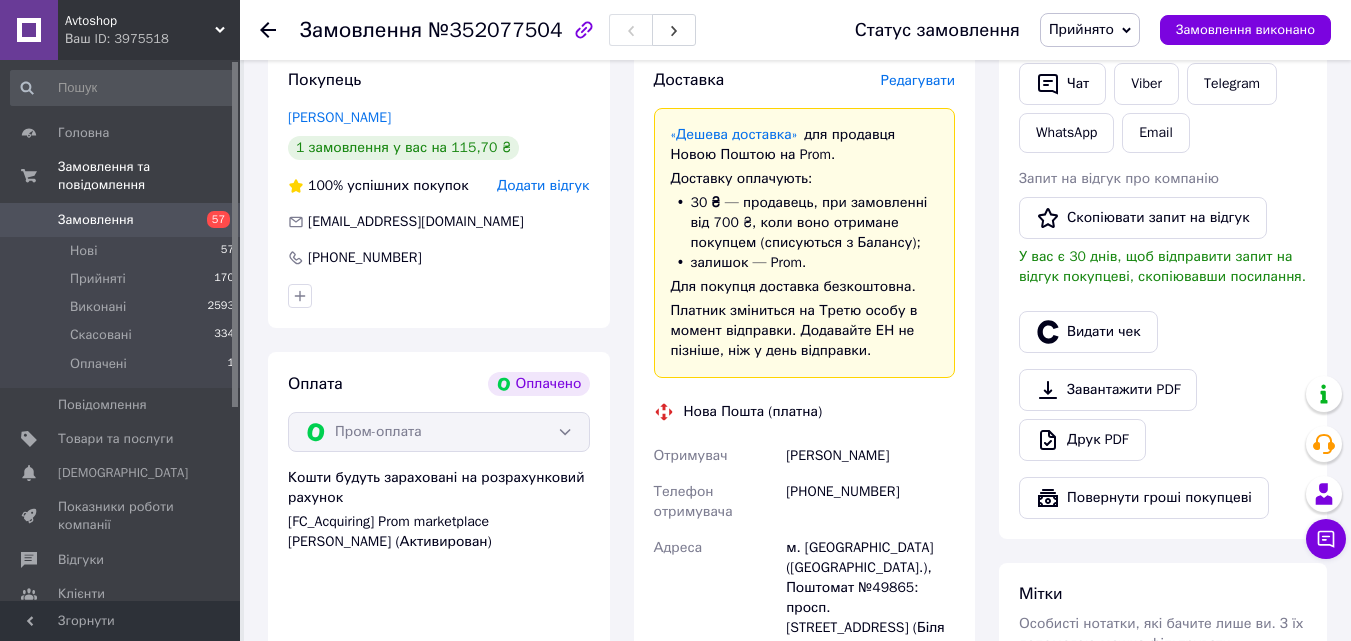 click on "[PERSON_NAME]" at bounding box center (870, 456) 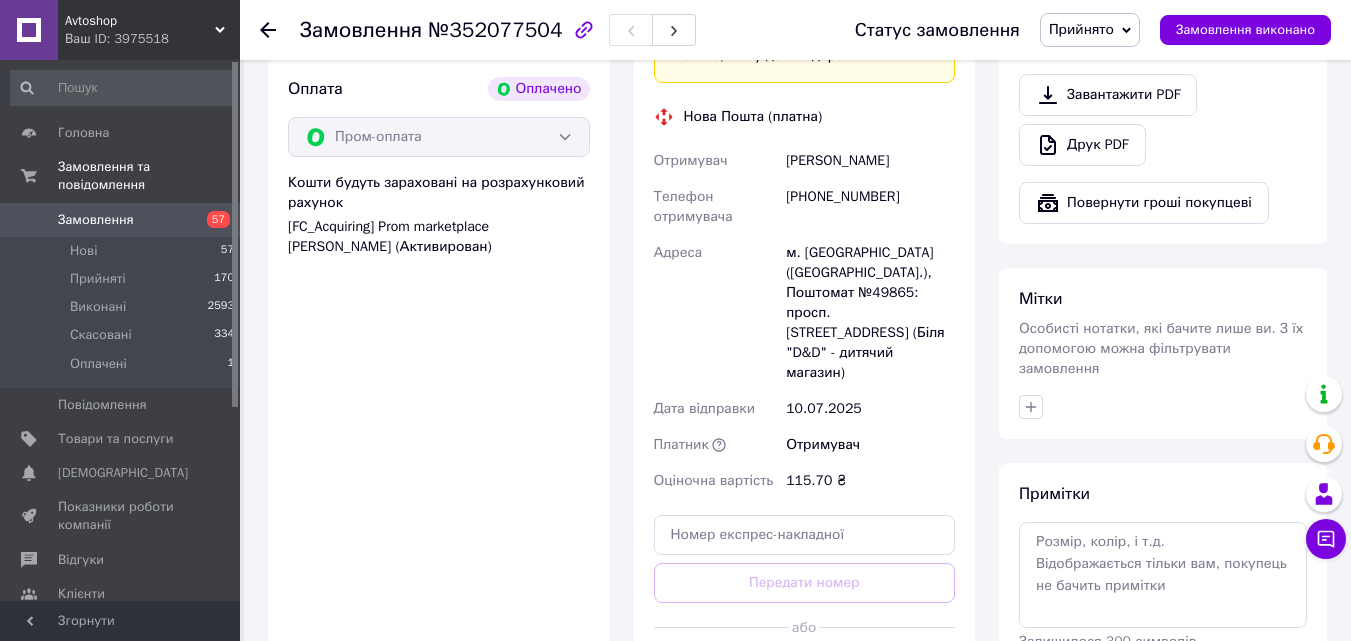 scroll, scrollTop: 900, scrollLeft: 0, axis: vertical 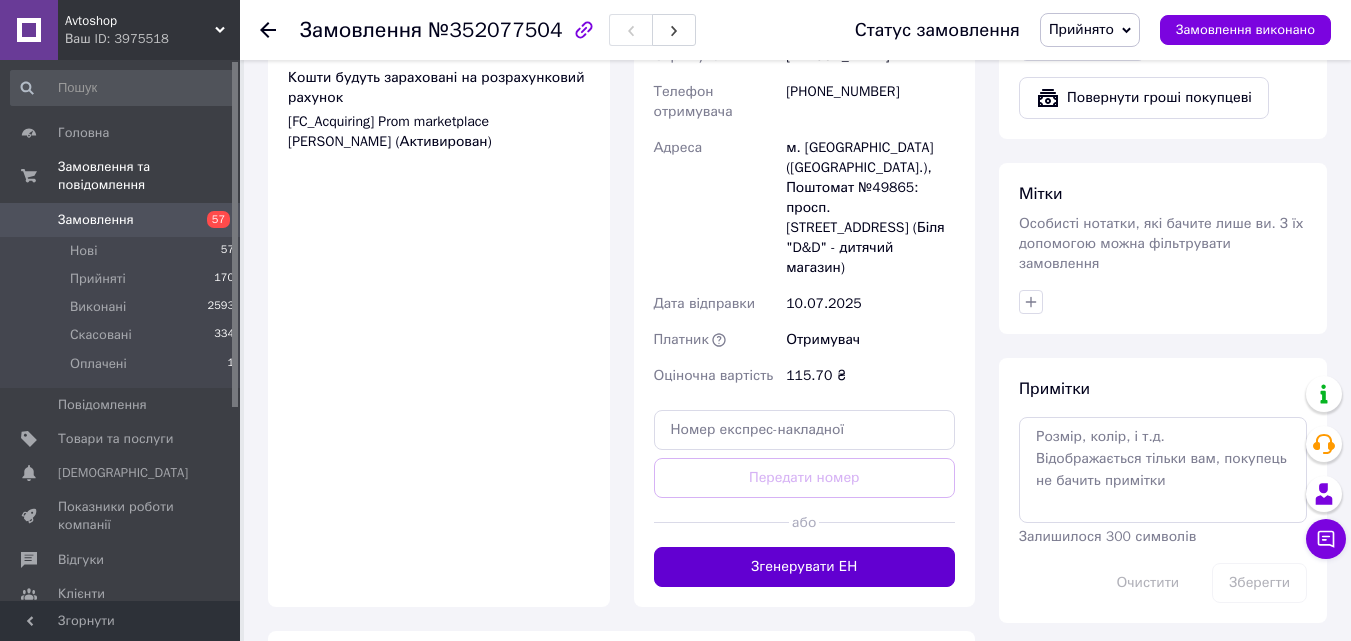 click on "Згенерувати ЕН" at bounding box center [805, 567] 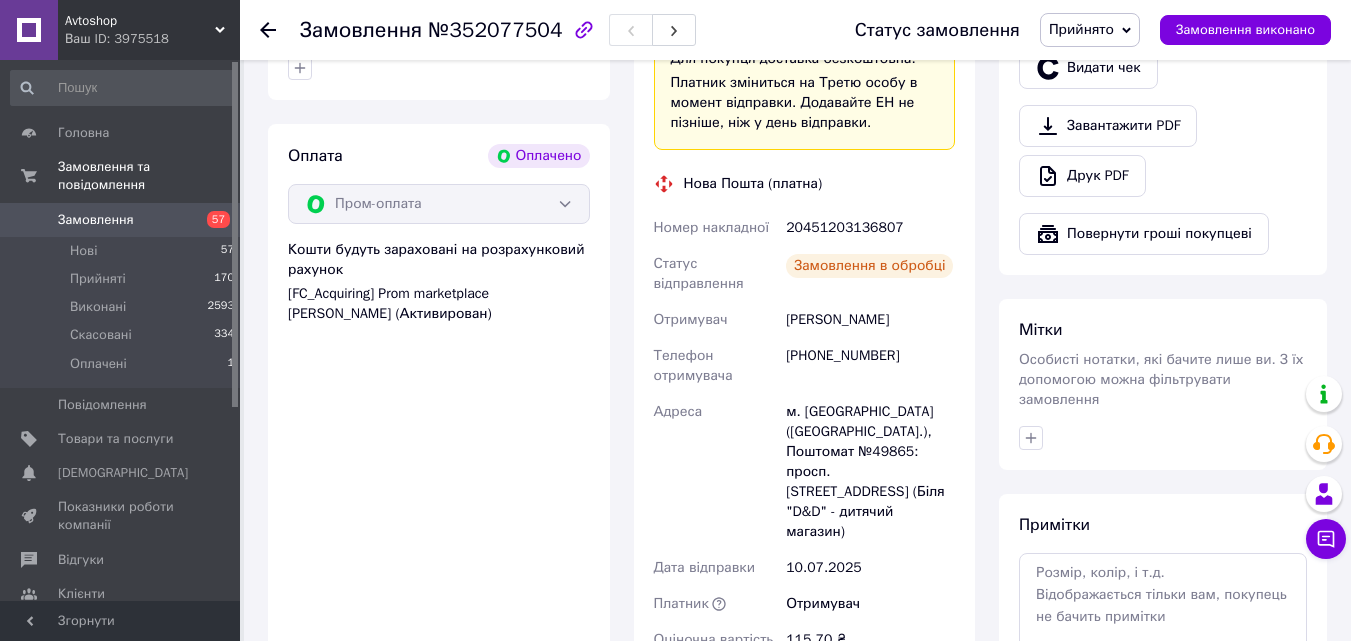 scroll, scrollTop: 700, scrollLeft: 0, axis: vertical 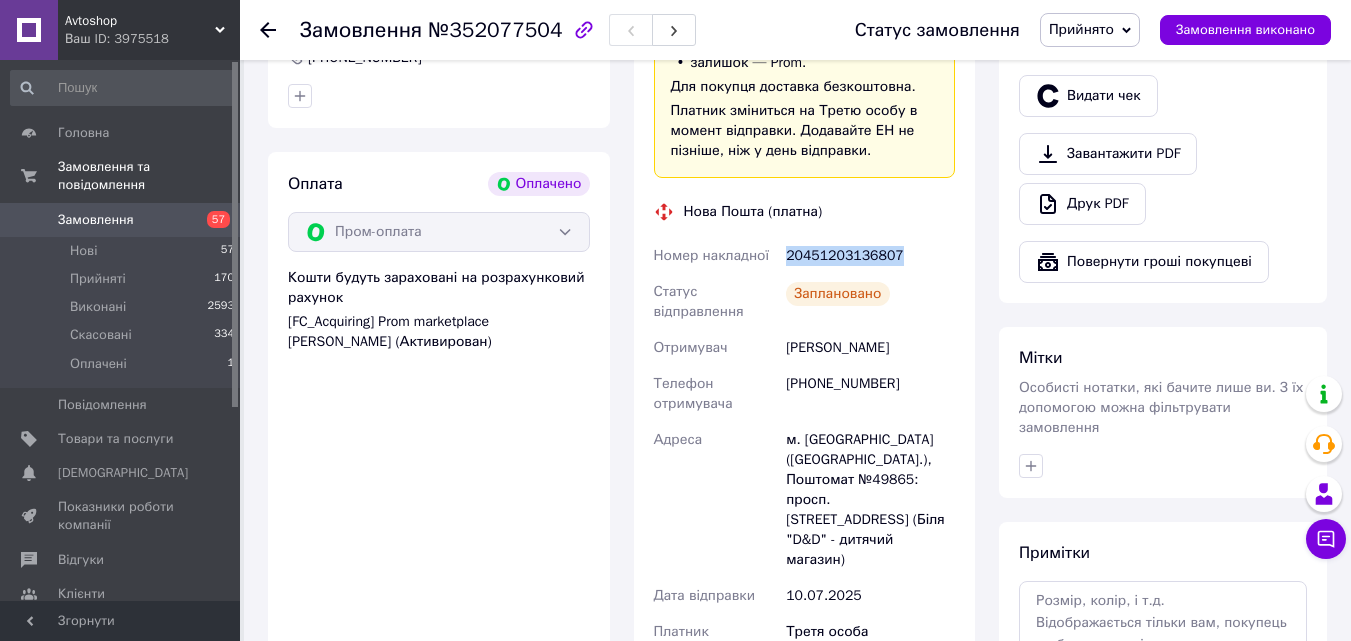 drag, startPoint x: 927, startPoint y: 244, endPoint x: 787, endPoint y: 237, distance: 140.1749 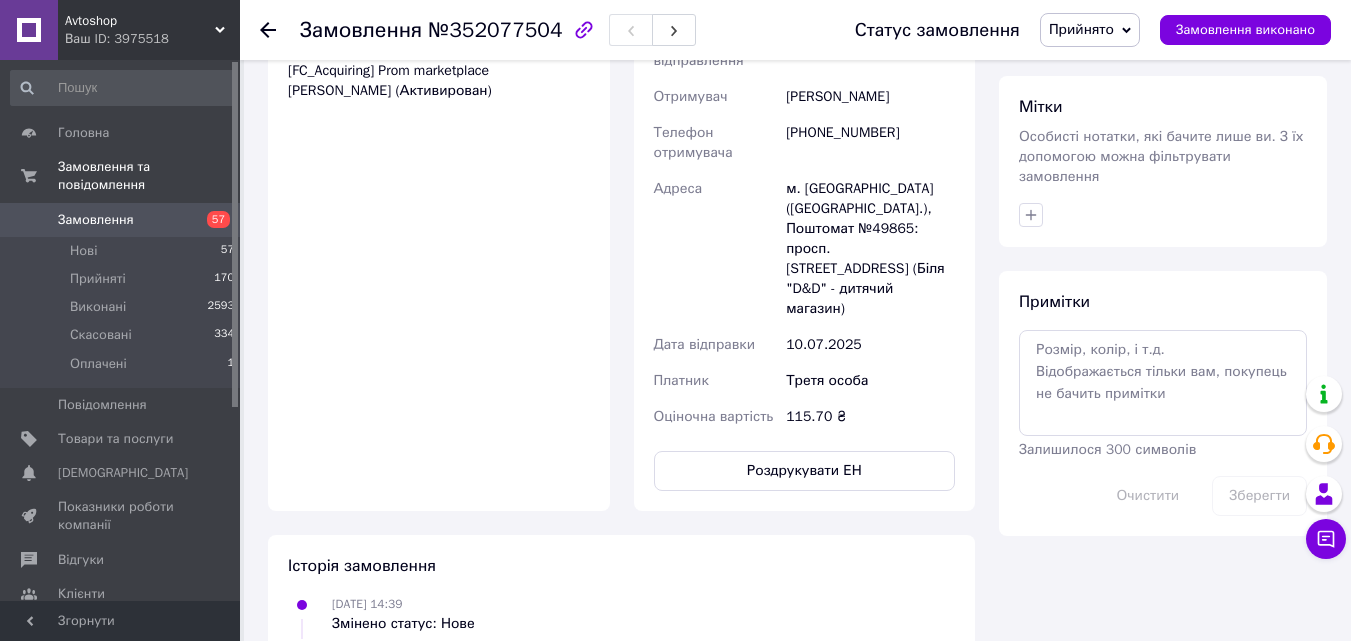 scroll, scrollTop: 1000, scrollLeft: 0, axis: vertical 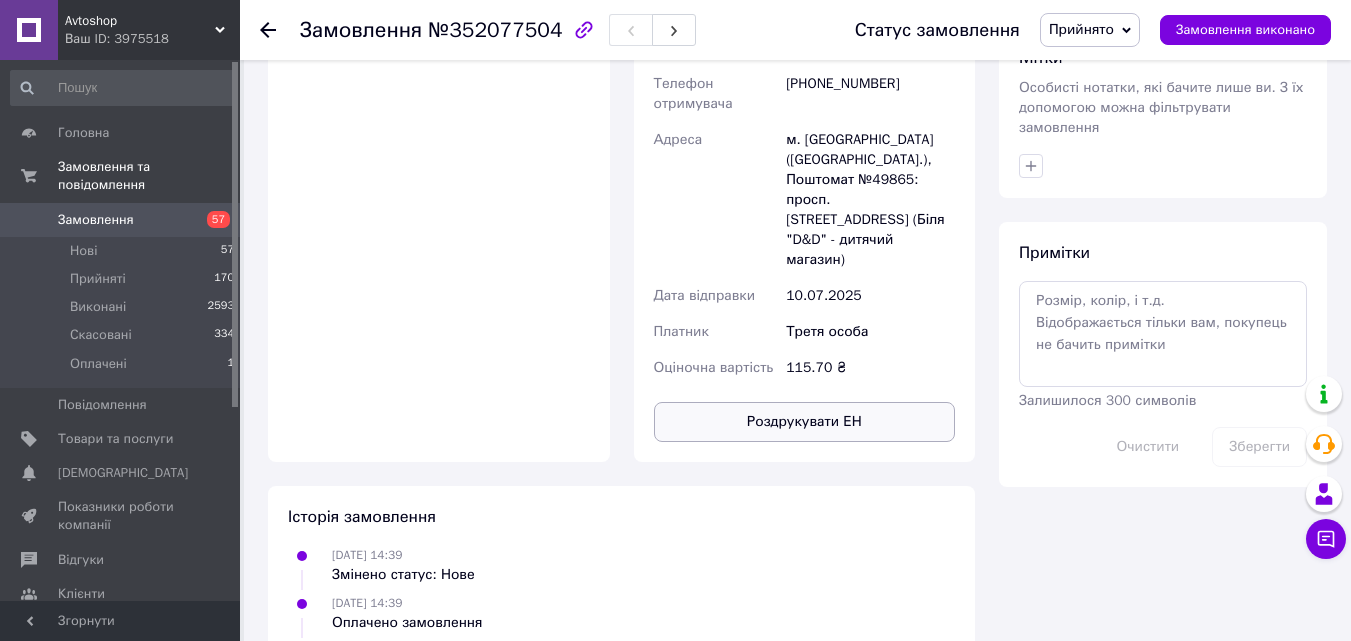 click on "Роздрукувати ЕН" at bounding box center [805, 422] 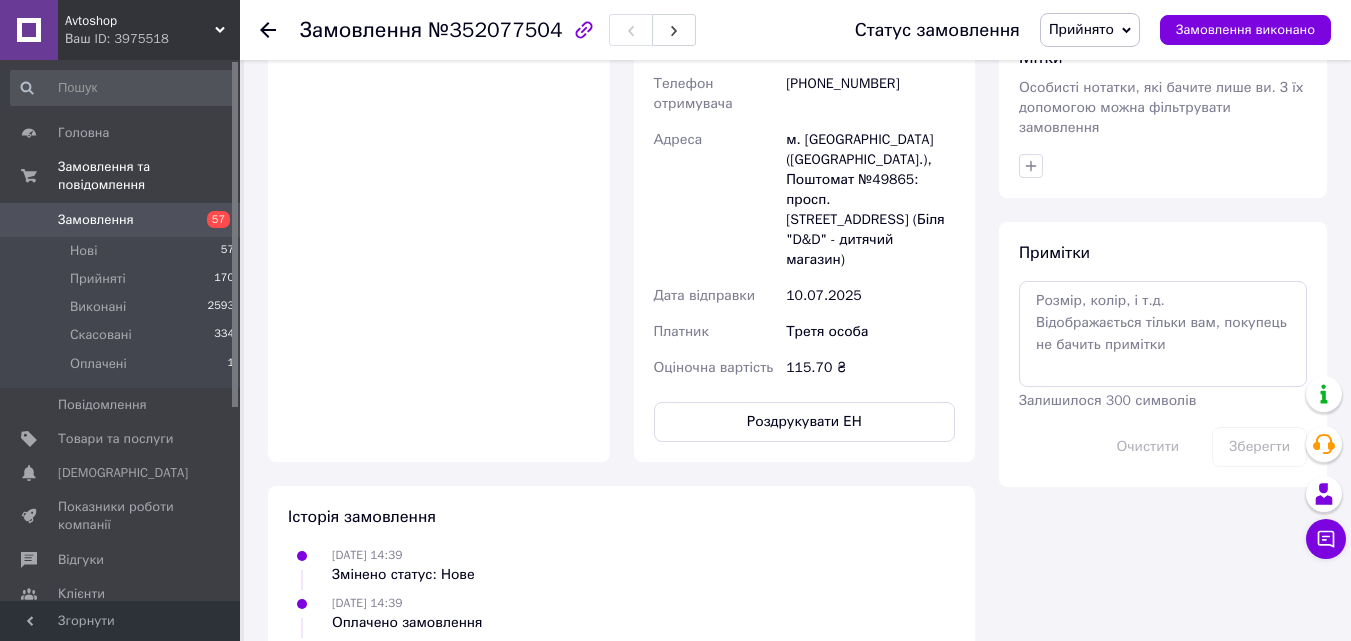 click on "Покупець Кравцов Александр 1 замовлення у вас на 115,70 ₴ 100%   успішних покупок Додати відгук qzxwec12345@gmail.com +380508779401 Оплата Оплачено Пром-оплата Кошти будуть зараховані на розрахунковий рахунок [FC_Acquiring] Prom marketplace Алексєєв Олександр Андрійович (Активирован)" at bounding box center (439, 5) 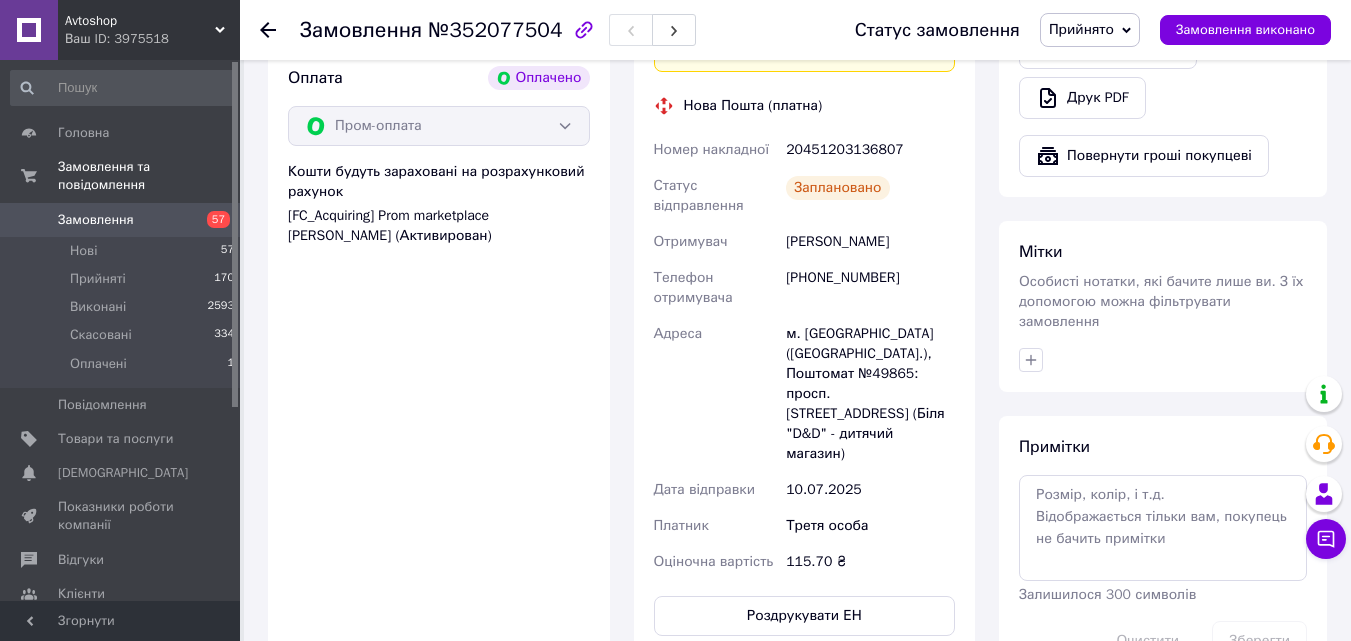 scroll, scrollTop: 800, scrollLeft: 0, axis: vertical 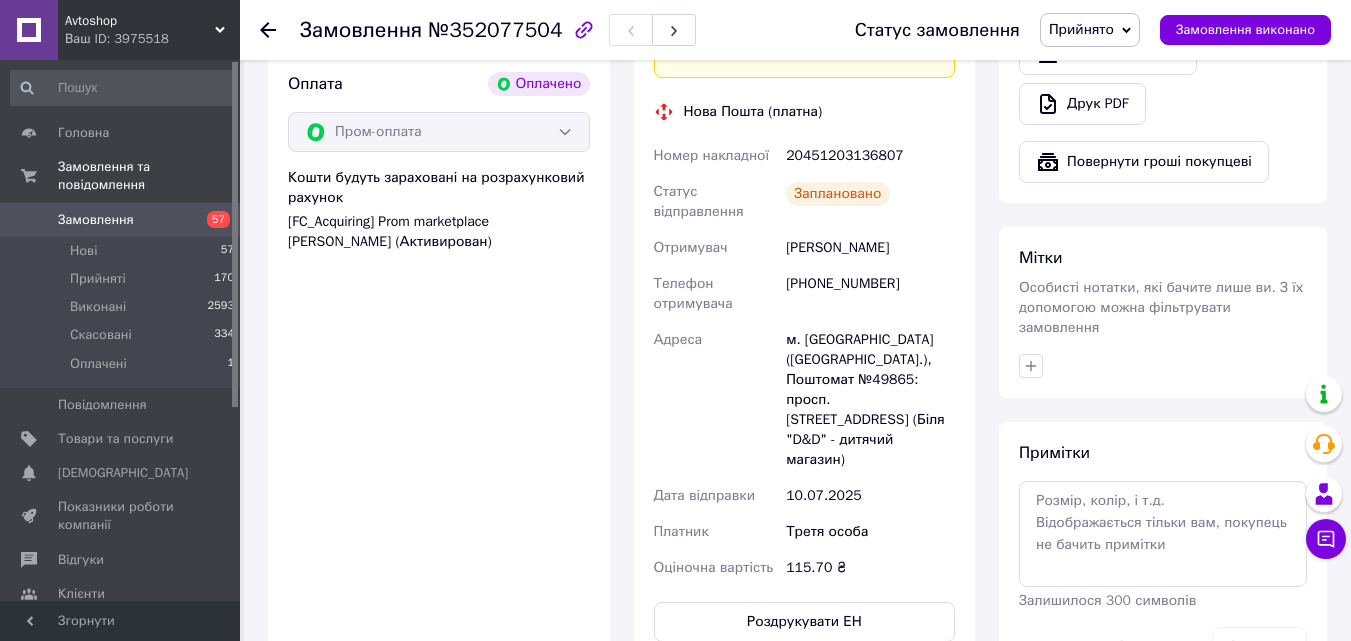 drag, startPoint x: 921, startPoint y: 228, endPoint x: 774, endPoint y: 224, distance: 147.05441 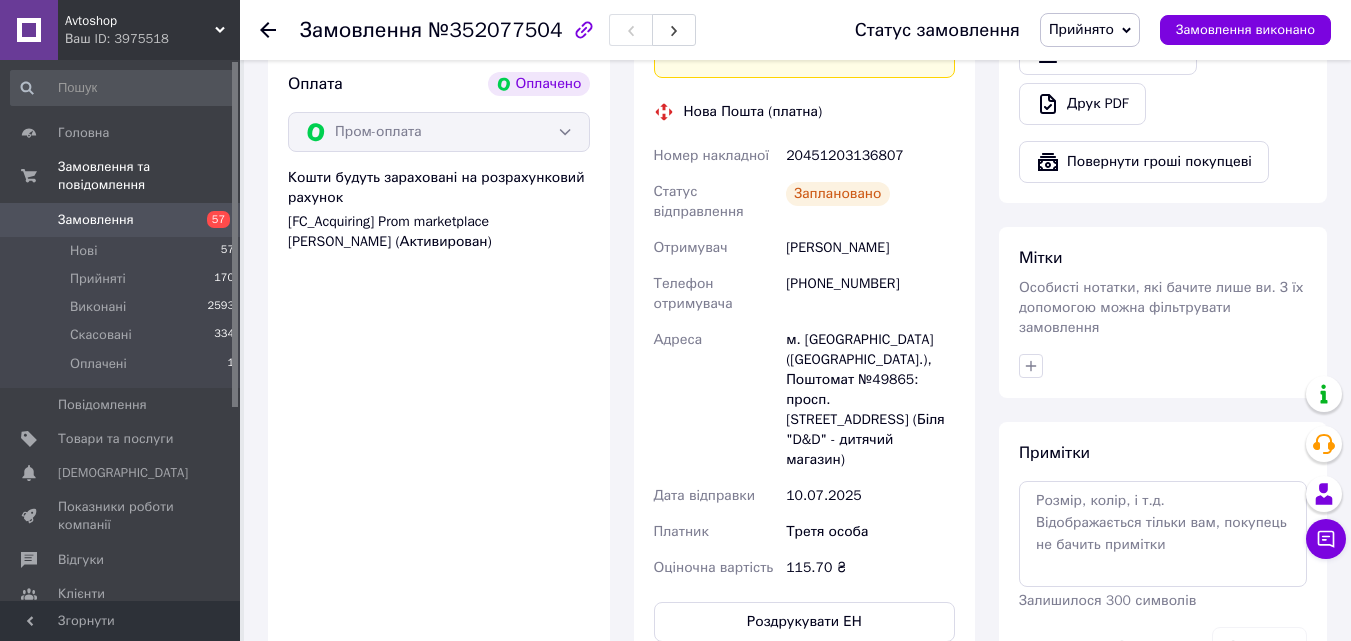 click on "Оплата Оплачено Пром-оплата Кошти будуть зараховані на розрахунковий рахунок [FC_Acquiring] Prom marketplace [PERSON_NAME] (Активирован)" at bounding box center (439, 357) 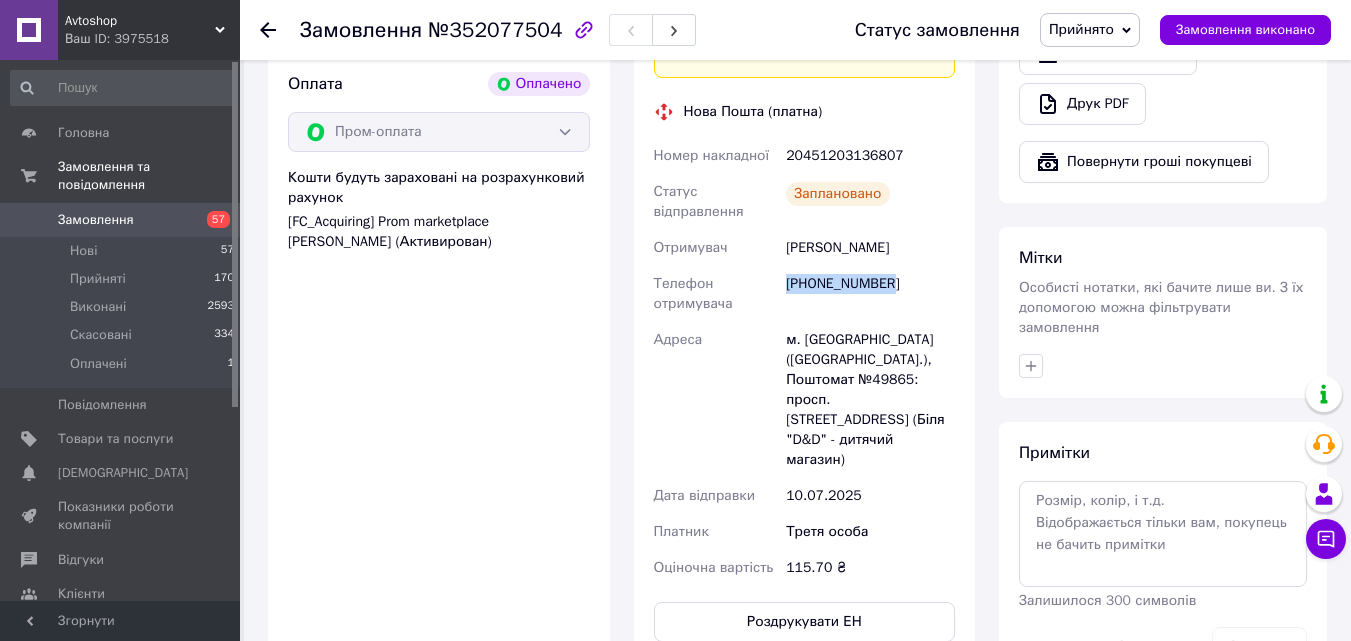 drag, startPoint x: 889, startPoint y: 259, endPoint x: 782, endPoint y: 267, distance: 107.298645 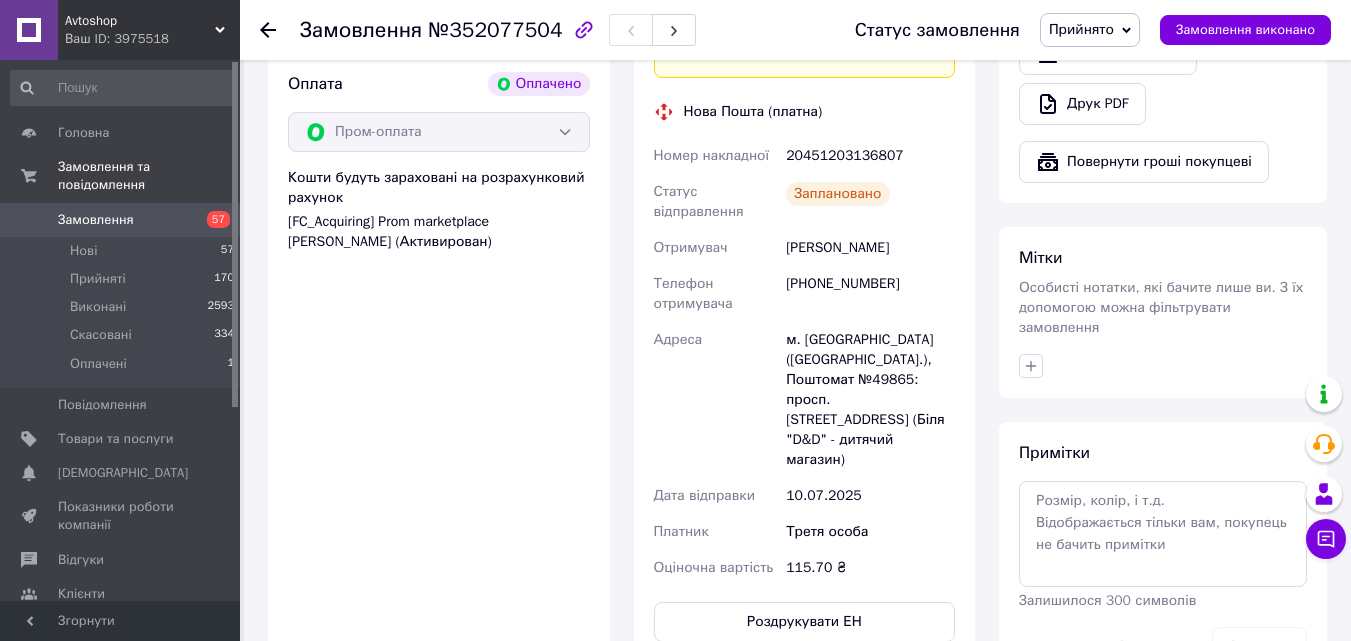 drag, startPoint x: 263, startPoint y: 27, endPoint x: 266, endPoint y: 41, distance: 14.3178215 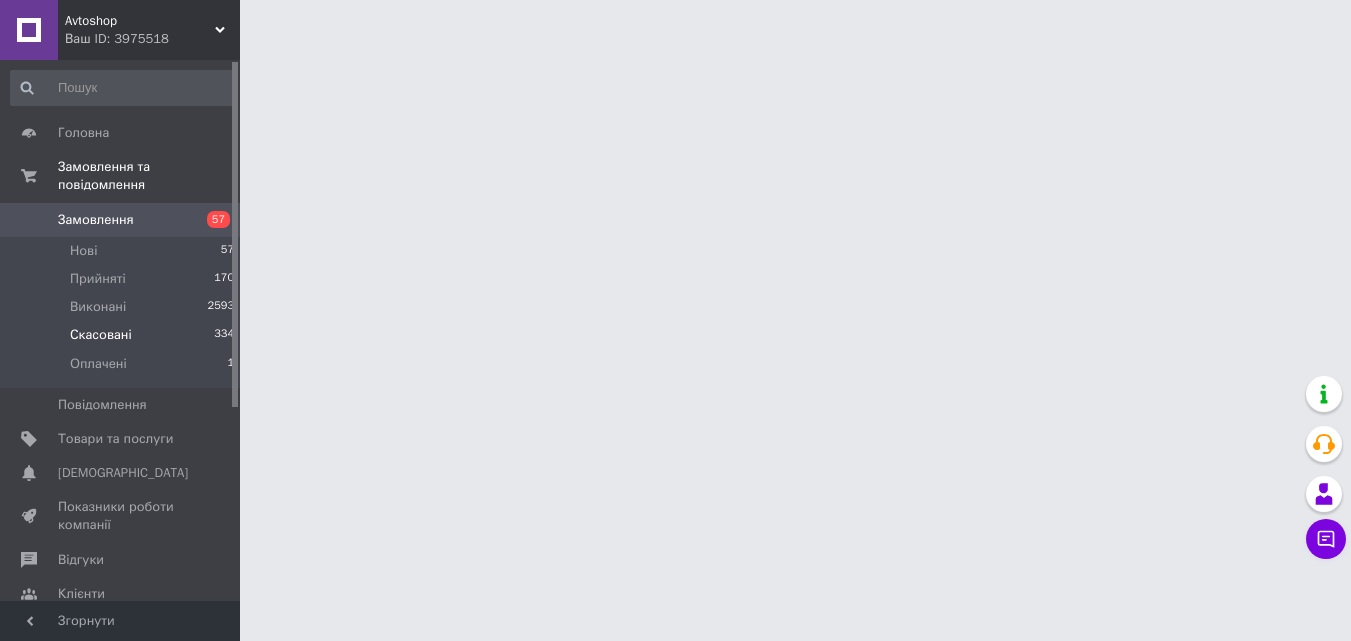 scroll, scrollTop: 0, scrollLeft: 0, axis: both 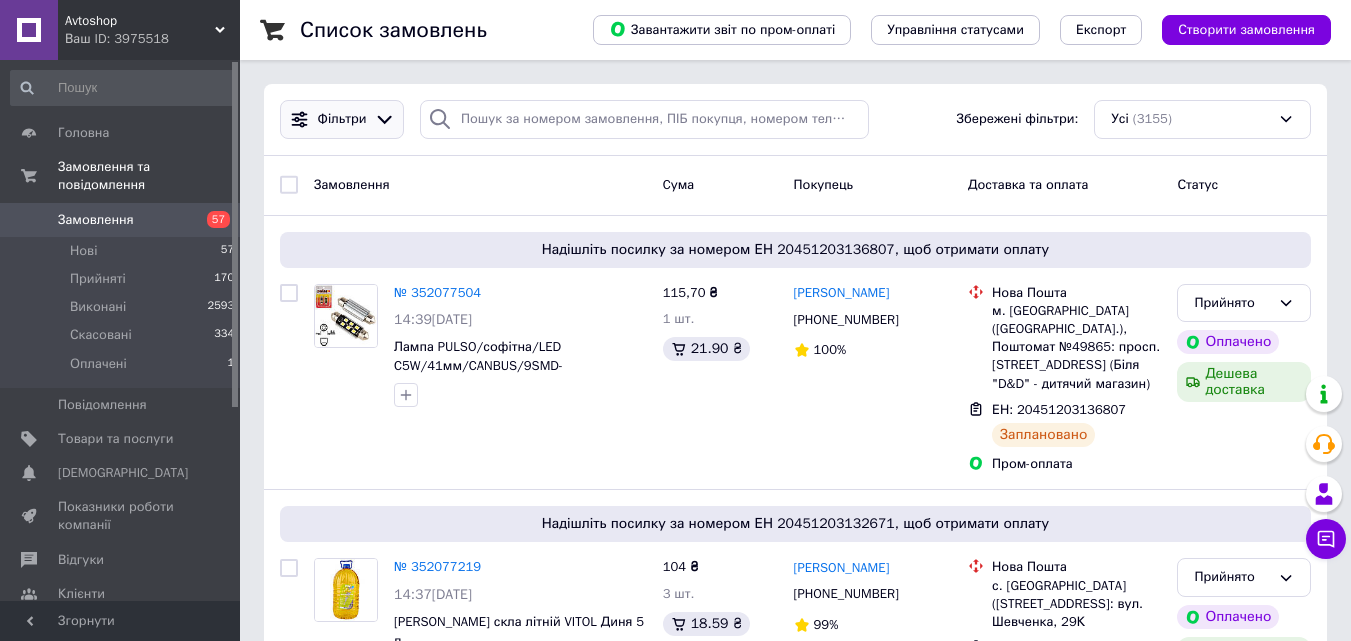 click 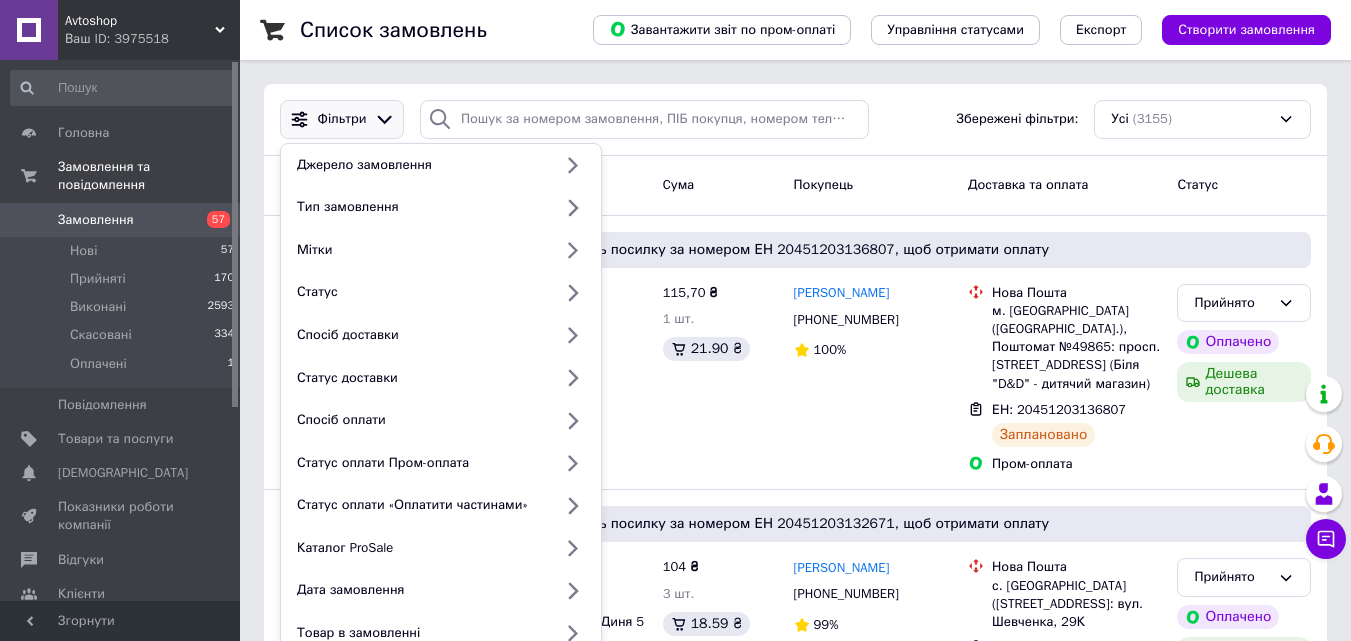 click 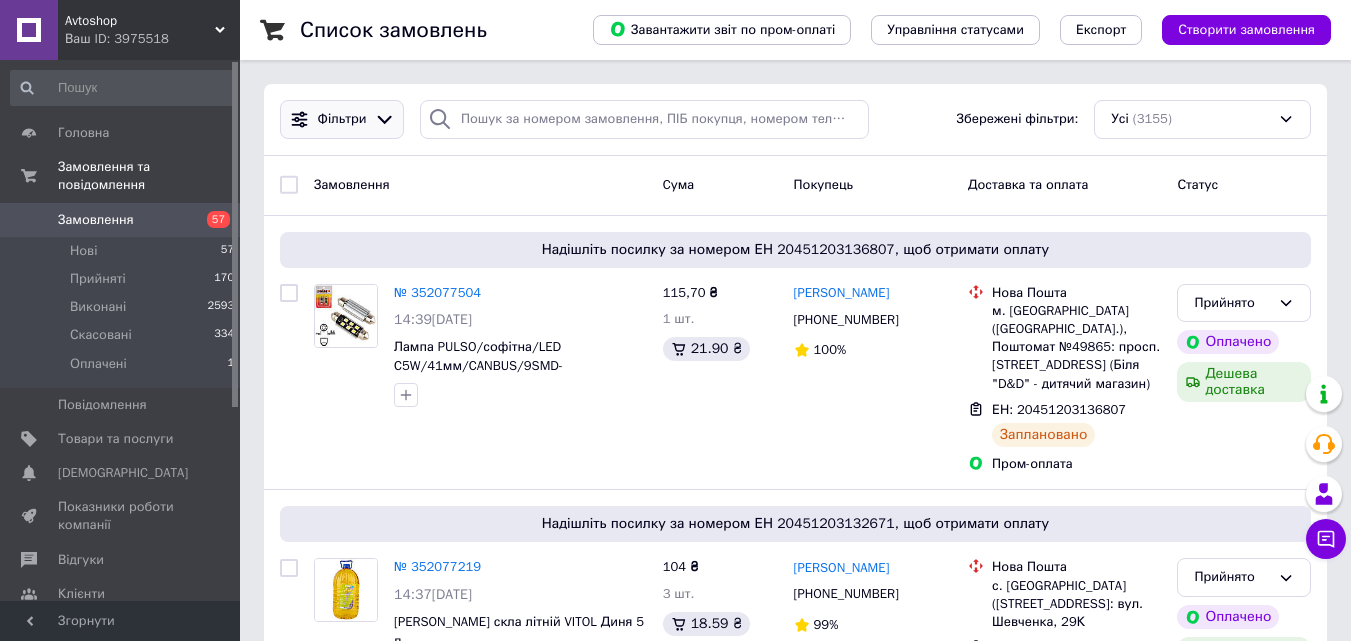 click 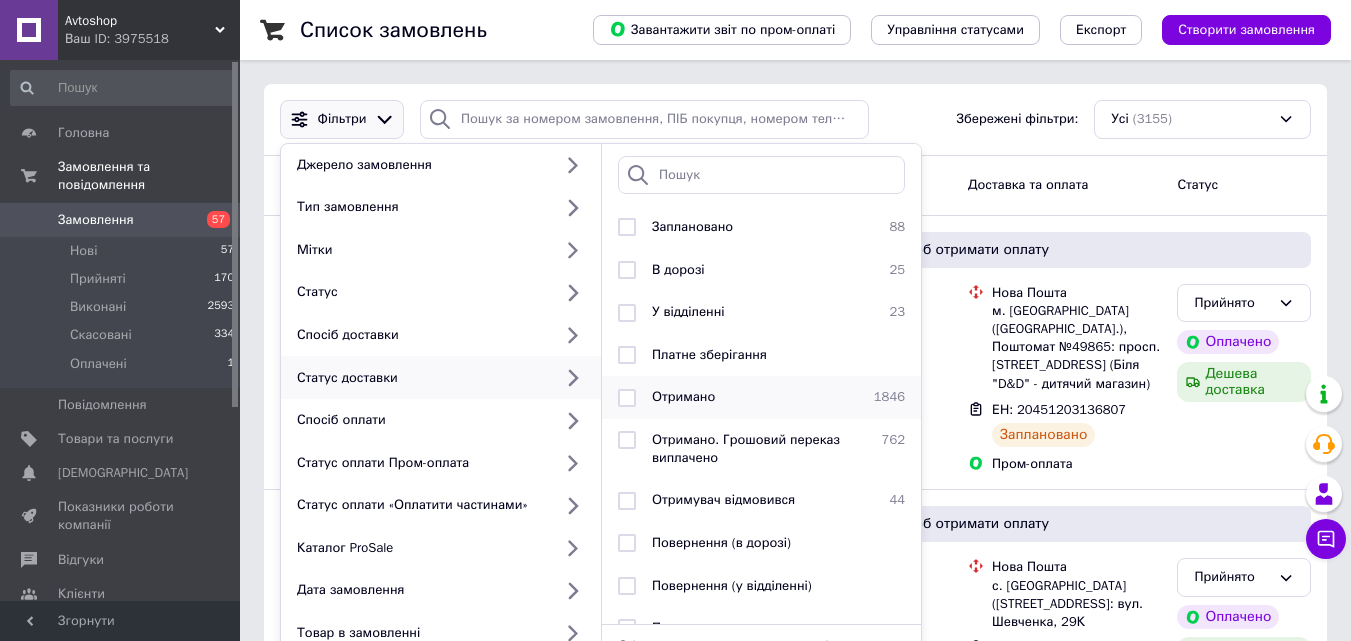 drag, startPoint x: 637, startPoint y: 392, endPoint x: 663, endPoint y: 401, distance: 27.513634 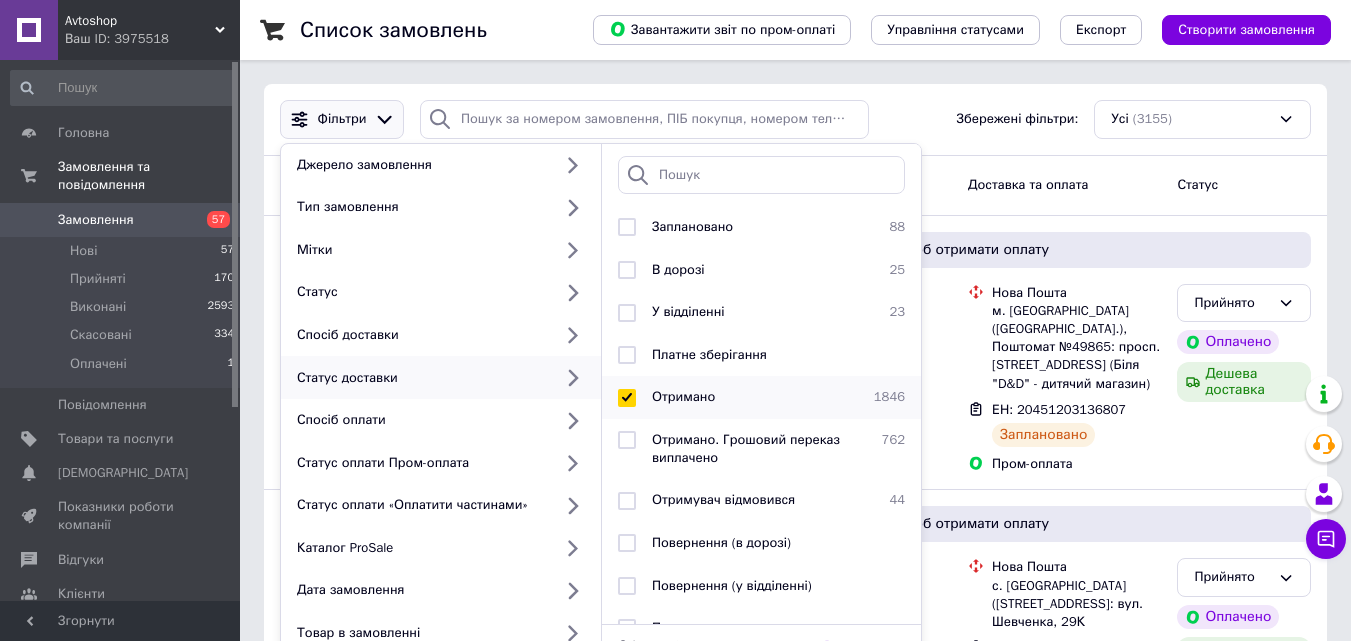 checkbox on "true" 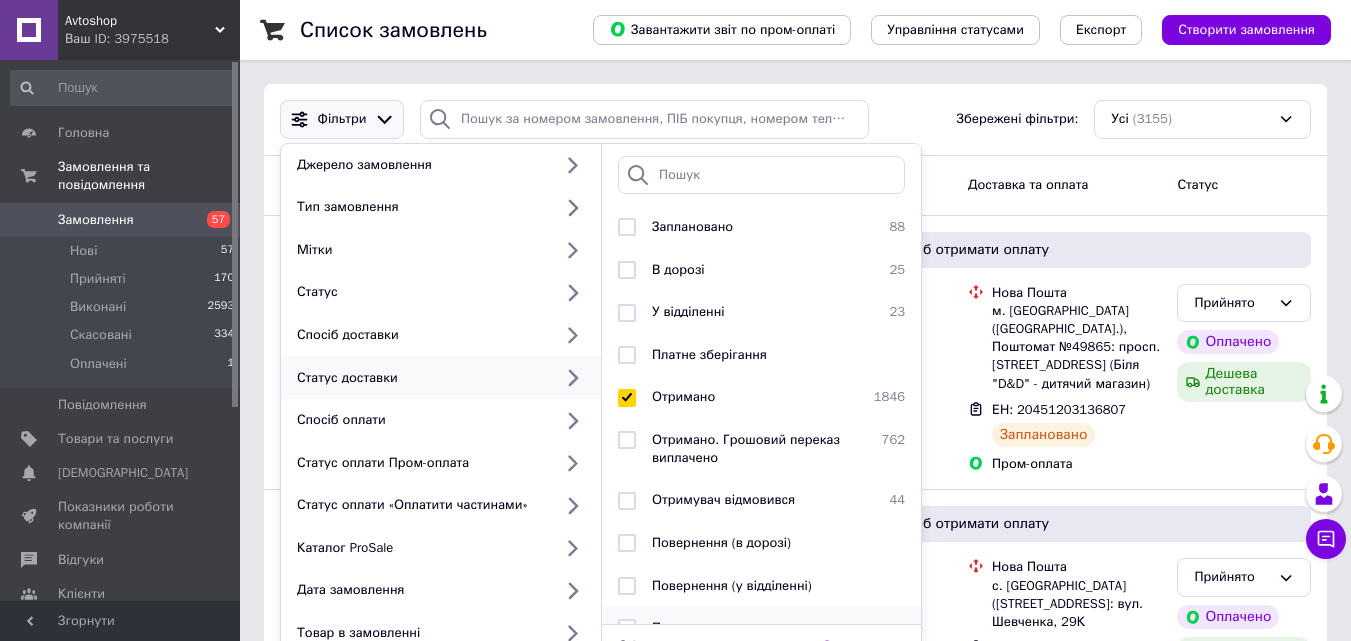 scroll, scrollTop: 111, scrollLeft: 0, axis: vertical 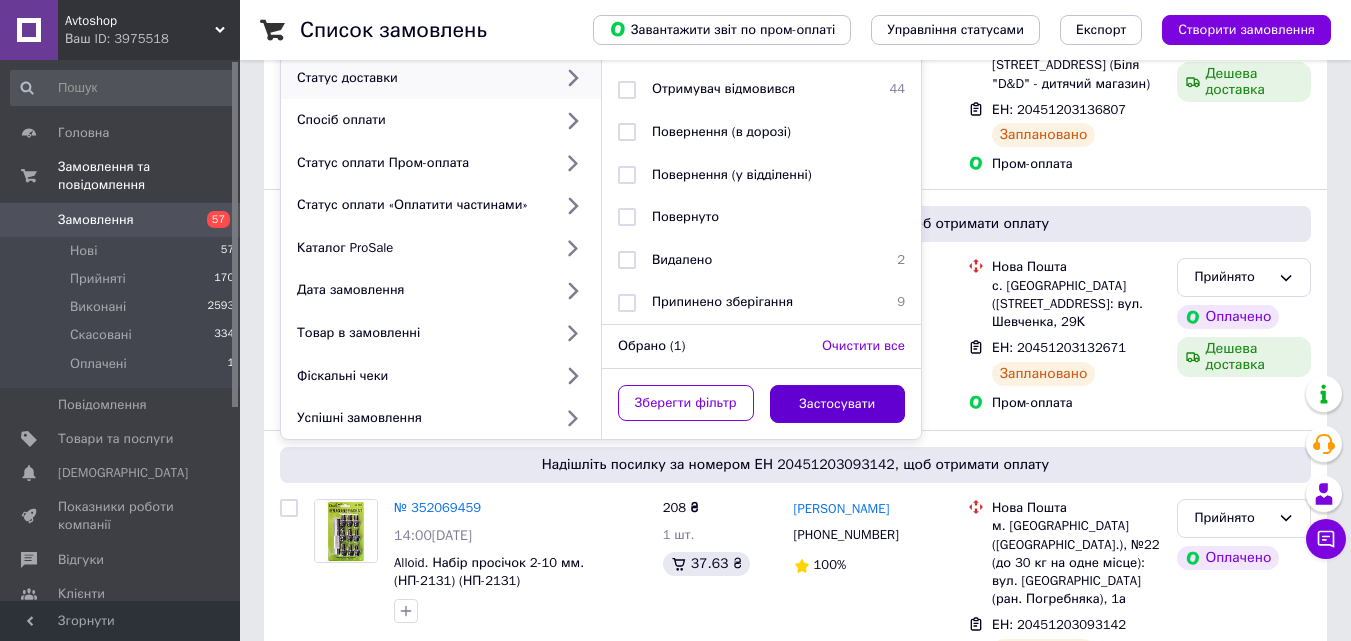 click on "Застосувати" at bounding box center [838, 404] 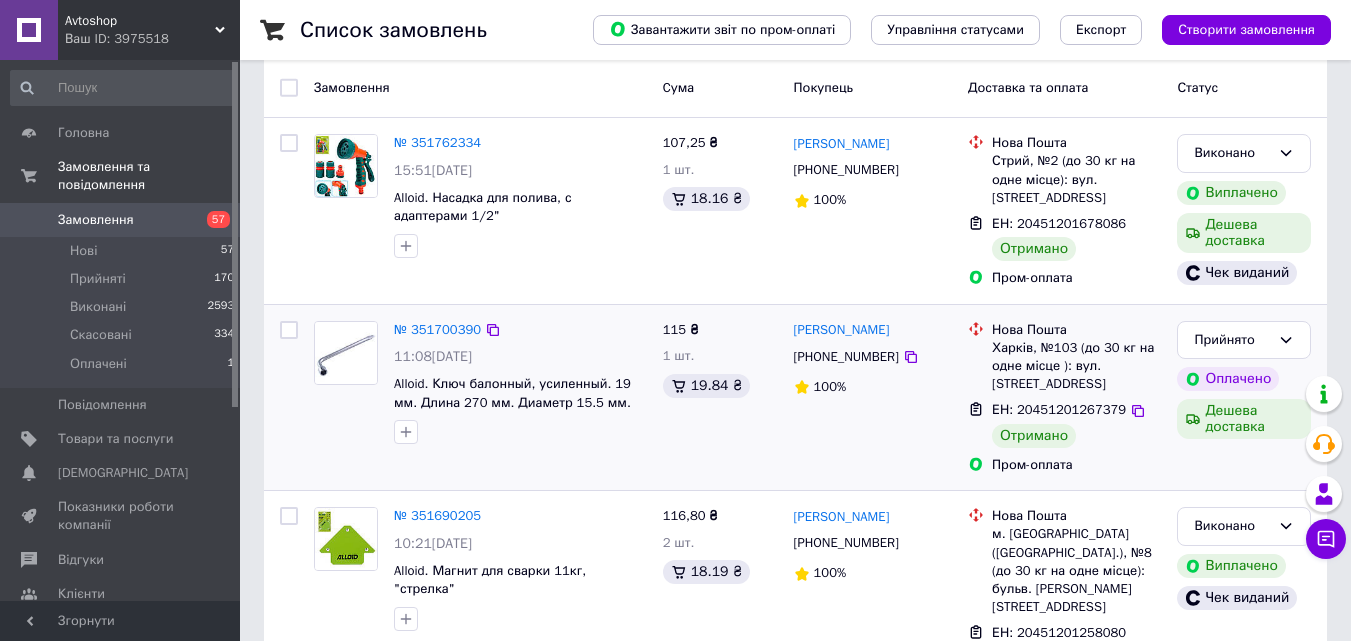 scroll, scrollTop: 200, scrollLeft: 0, axis: vertical 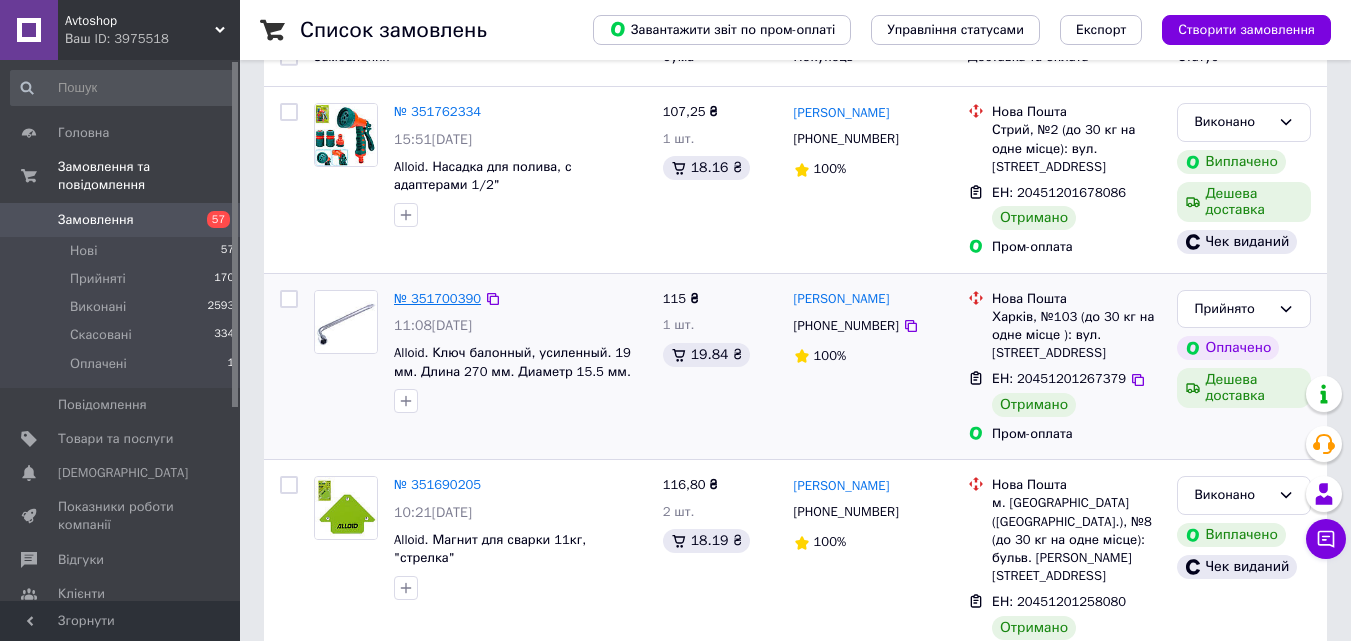 click on "№ 351700390" at bounding box center [437, 298] 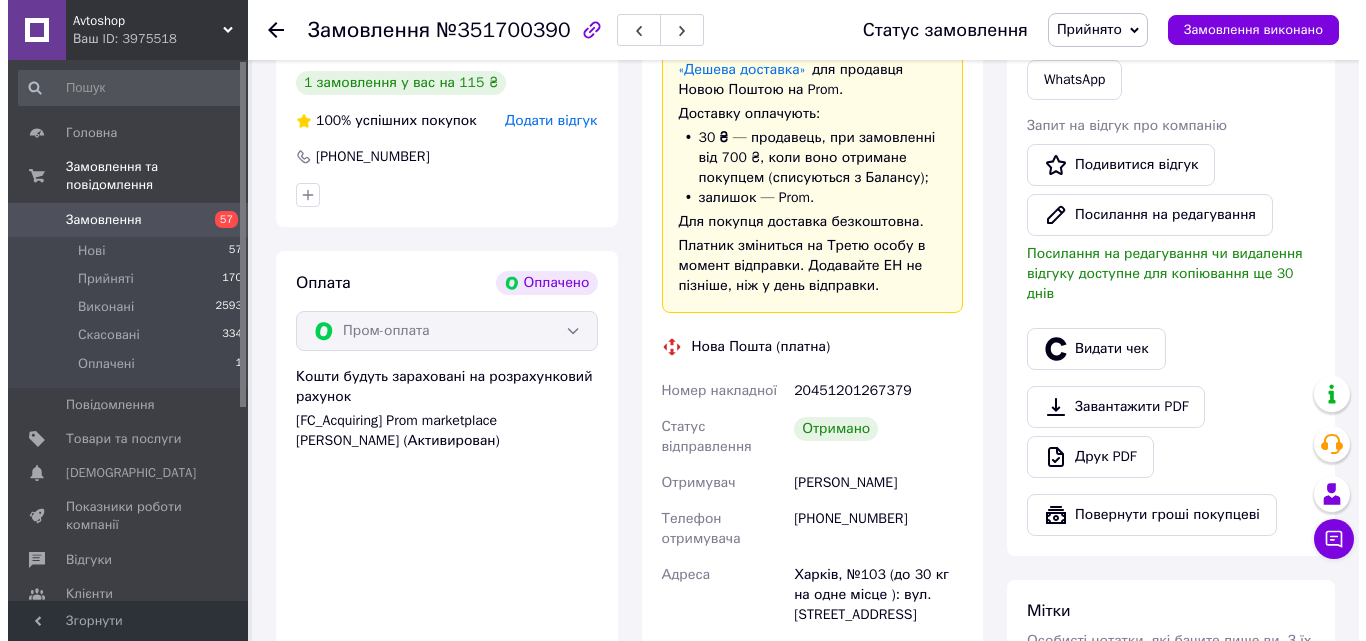 scroll, scrollTop: 400, scrollLeft: 0, axis: vertical 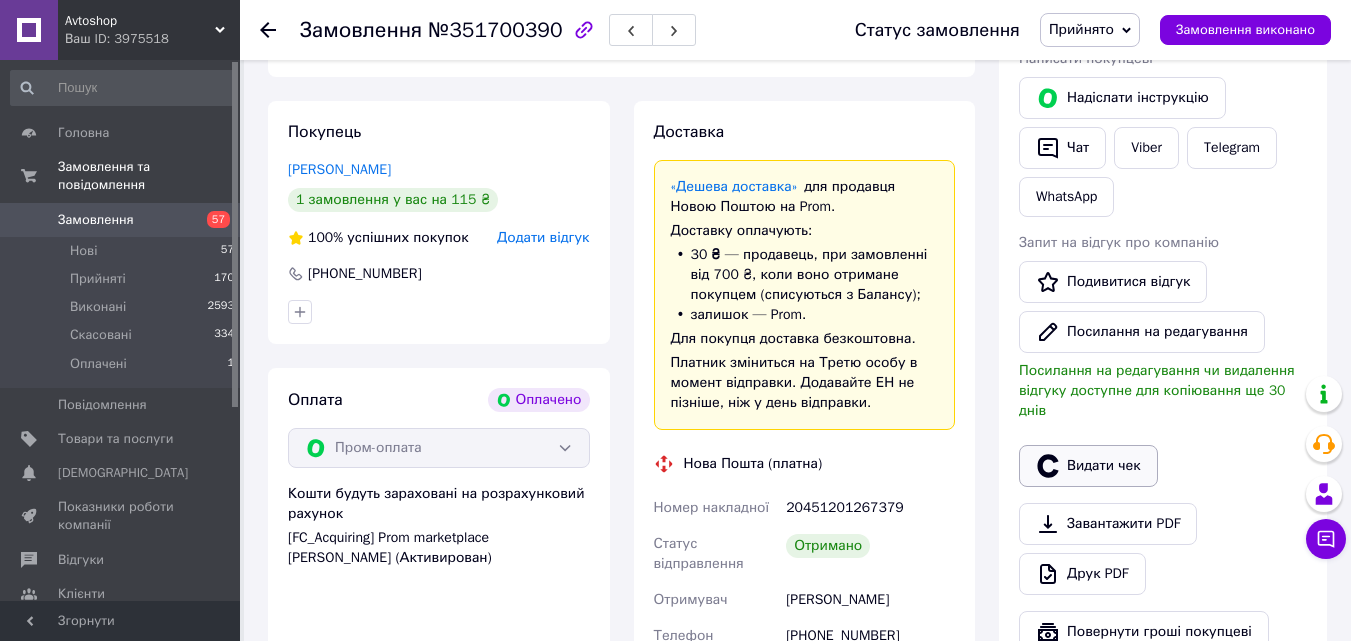 click on "Видати чек" at bounding box center (1088, 466) 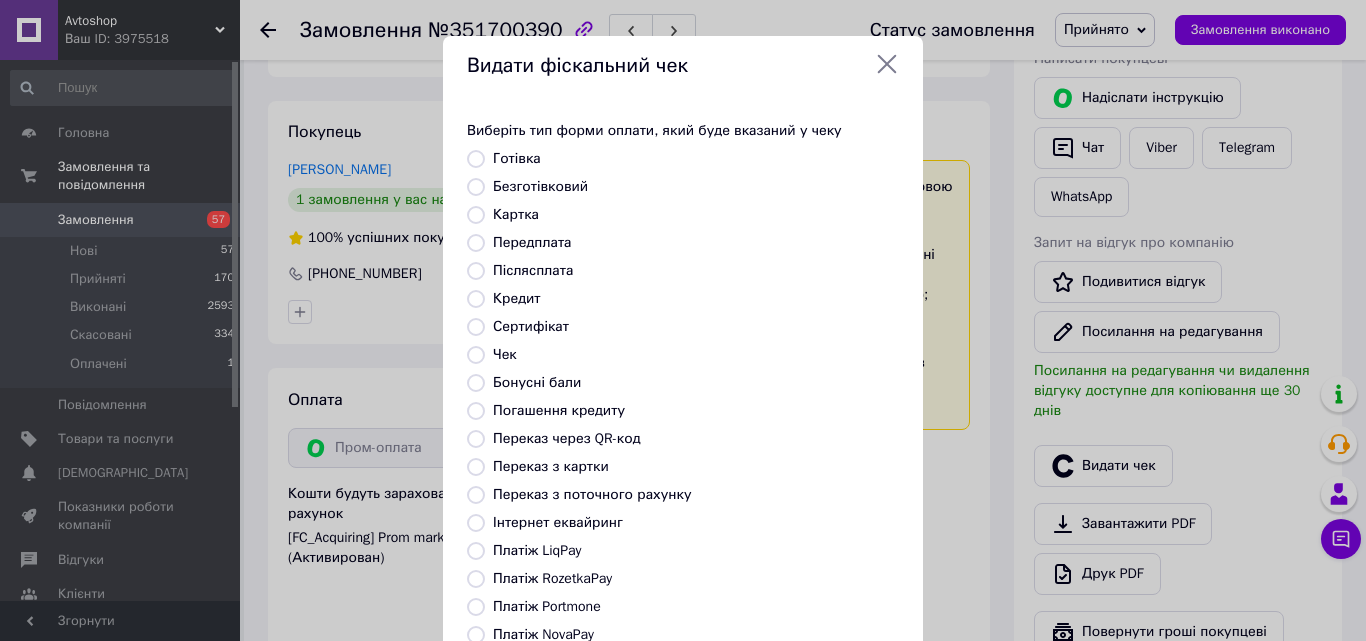 click on "Платіж RozetkaPay" at bounding box center [552, 578] 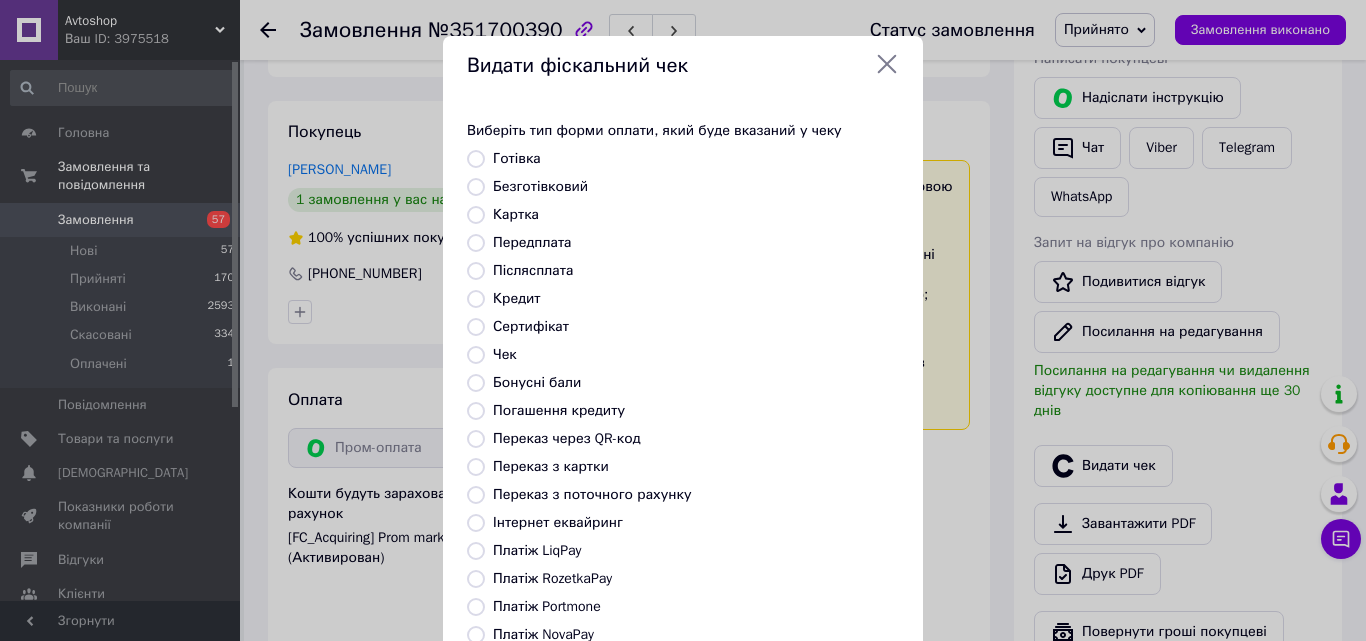 radio on "true" 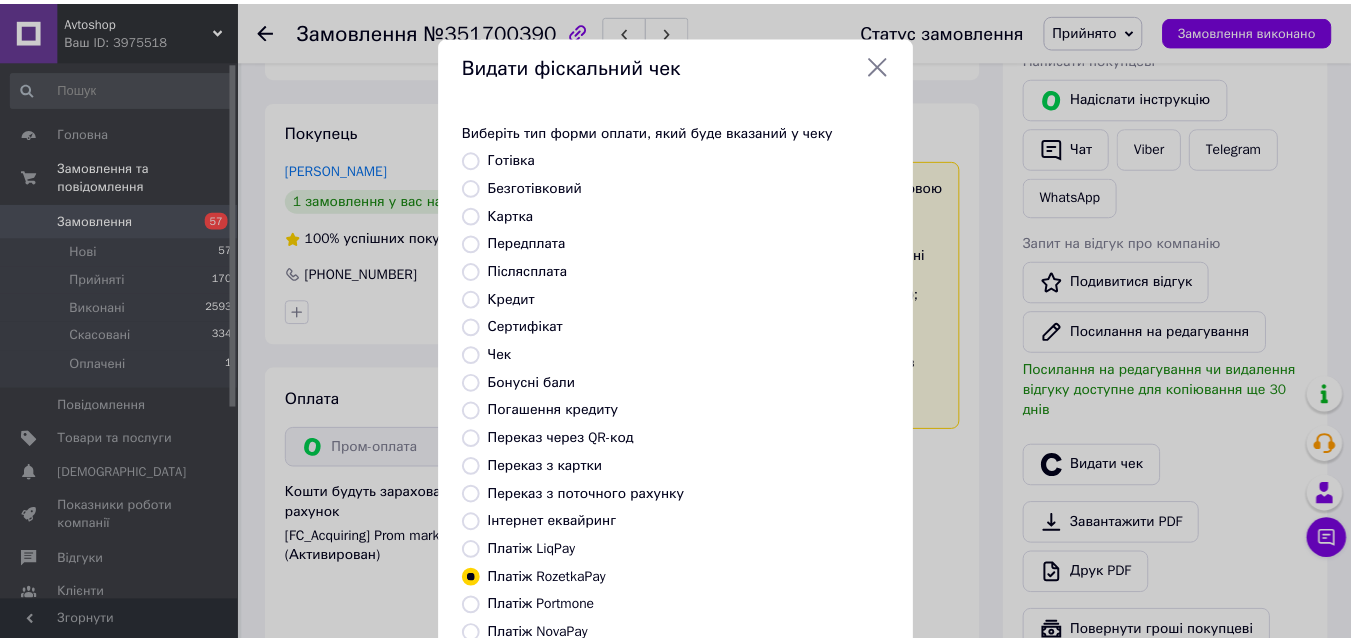 scroll, scrollTop: 218, scrollLeft: 0, axis: vertical 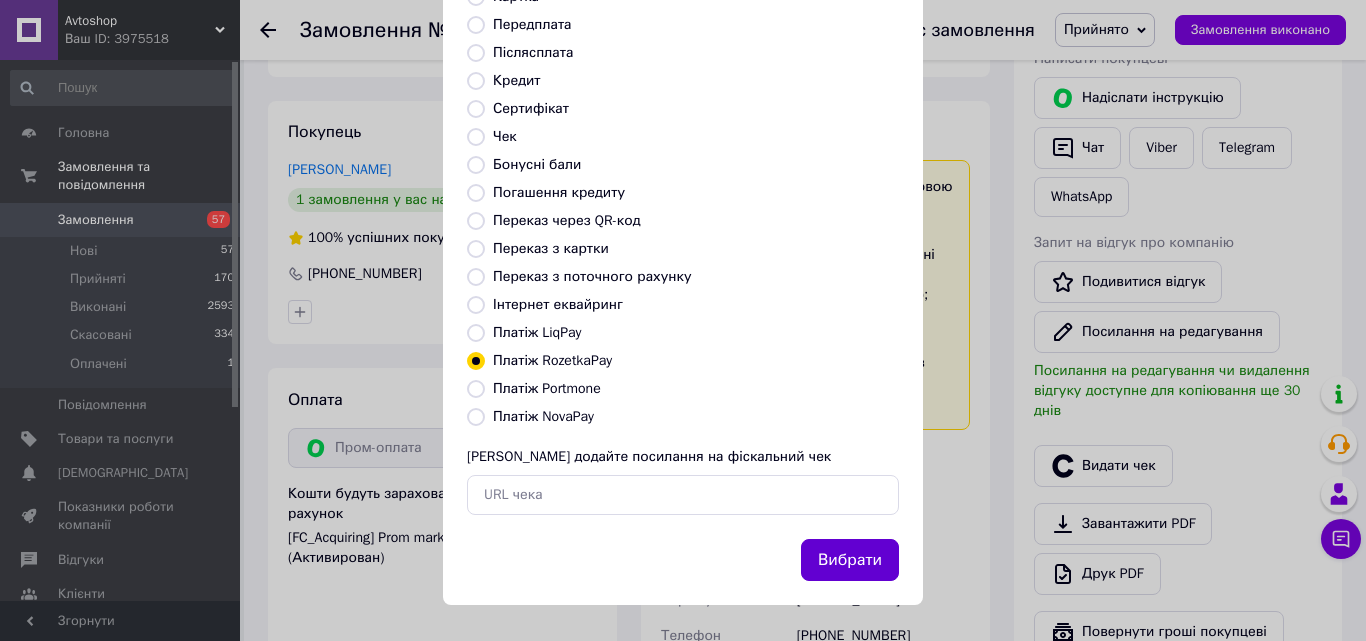 click on "Вибрати" at bounding box center [850, 560] 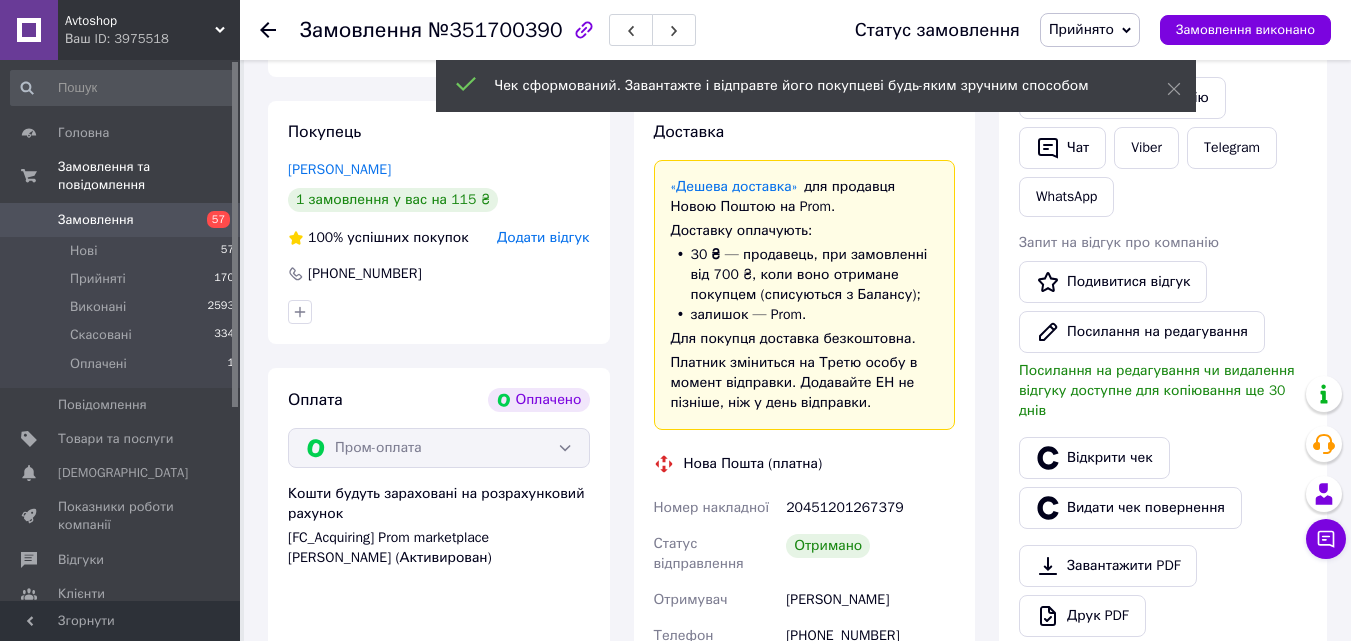 click 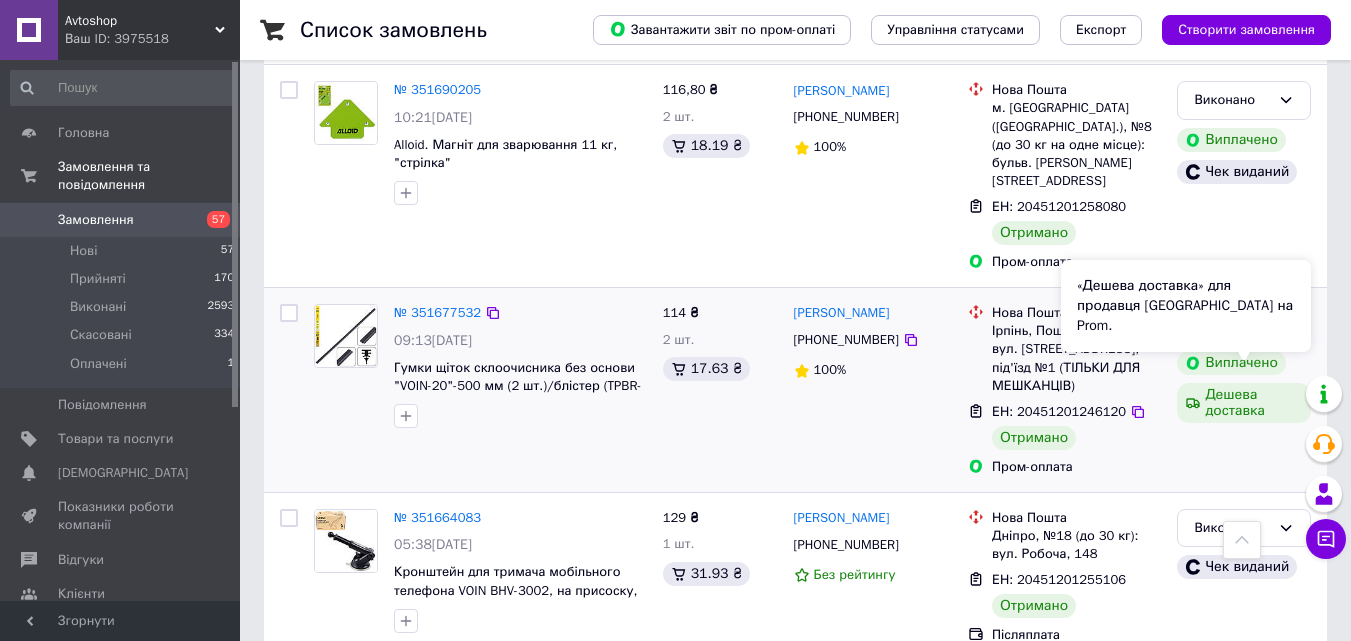 scroll, scrollTop: 700, scrollLeft: 0, axis: vertical 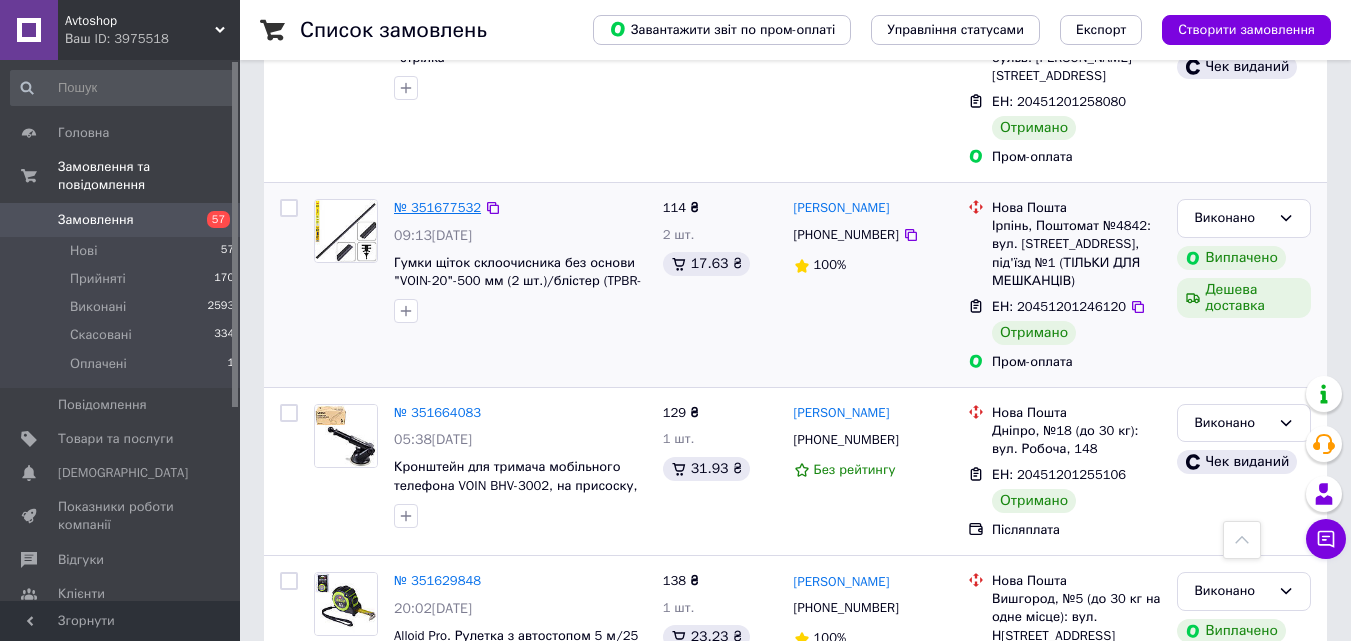 click on "№ 351677532" at bounding box center [437, 207] 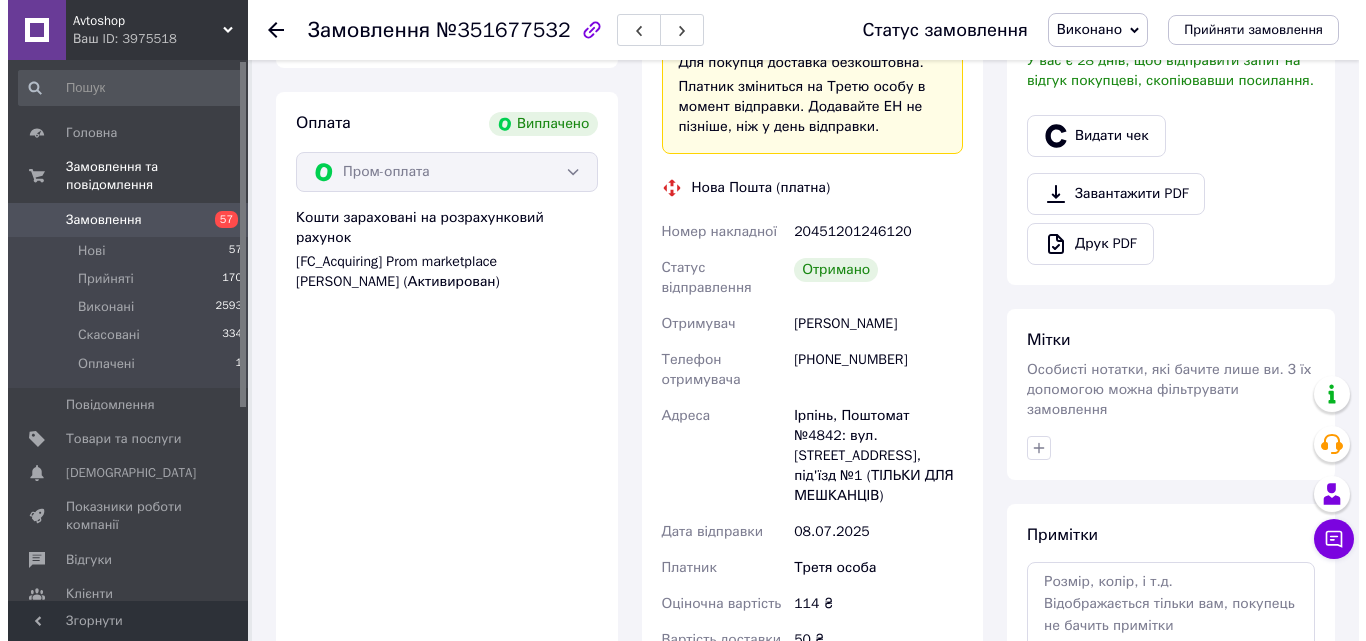 scroll, scrollTop: 600, scrollLeft: 0, axis: vertical 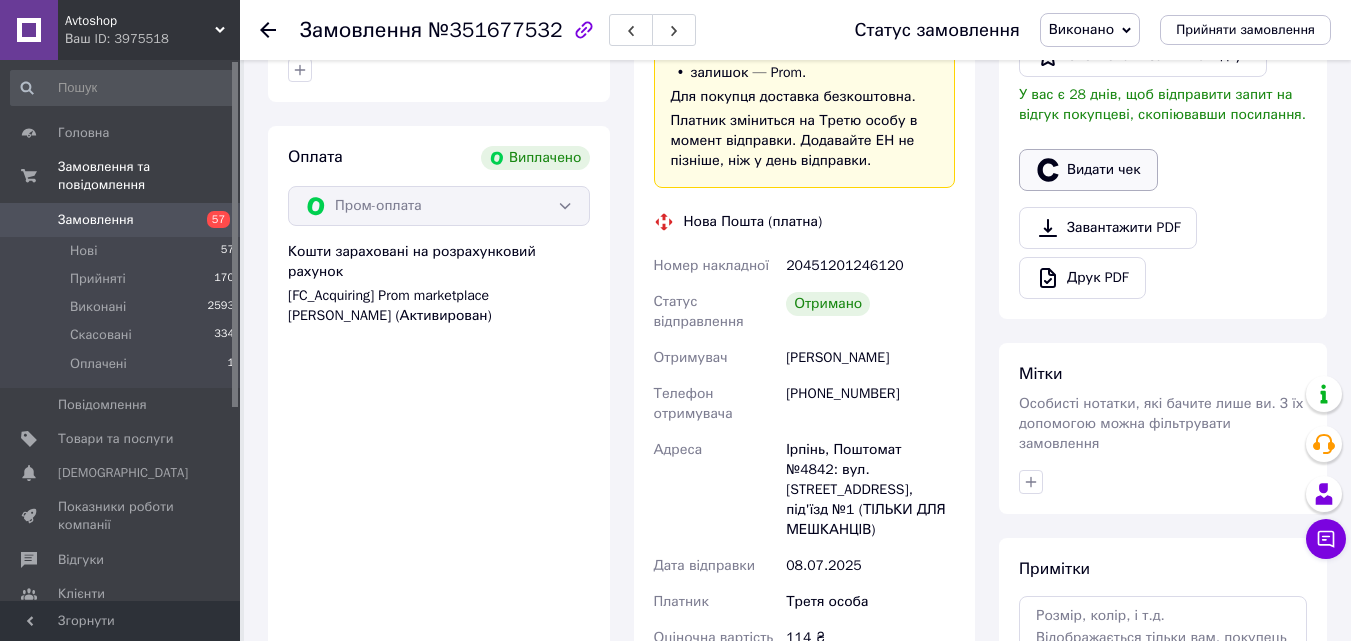 click on "Видати чек" at bounding box center [1088, 170] 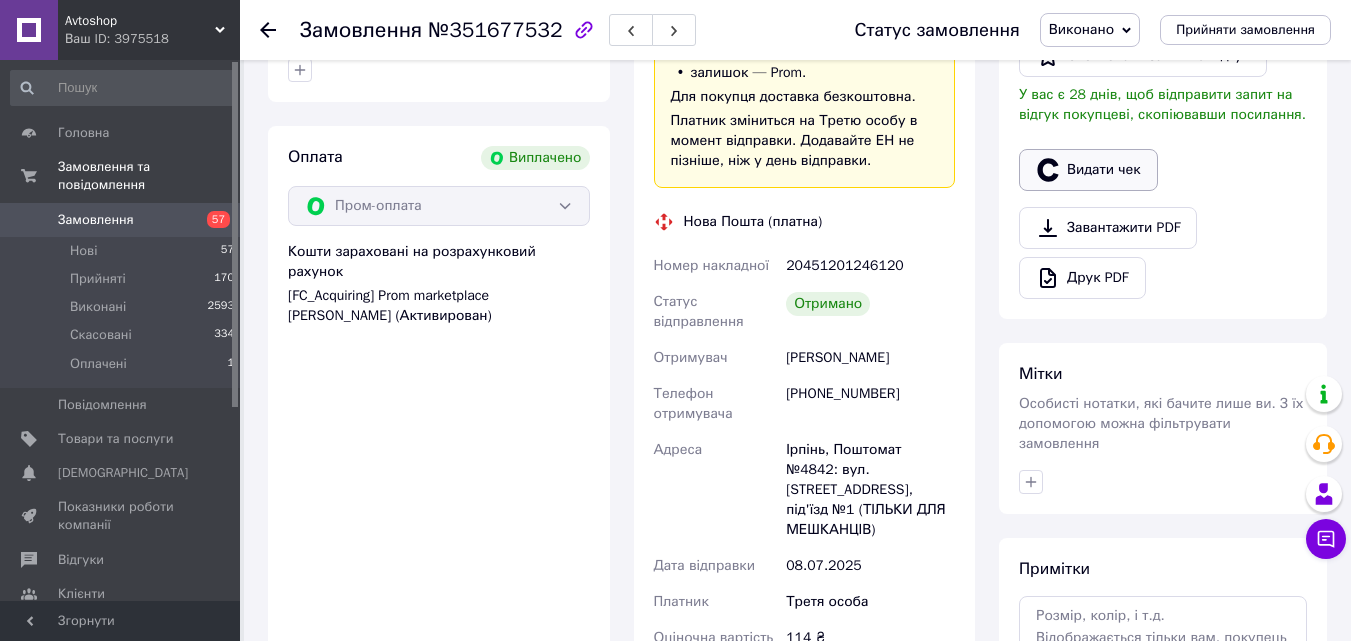 click on "Видати чек" at bounding box center (1088, 170) 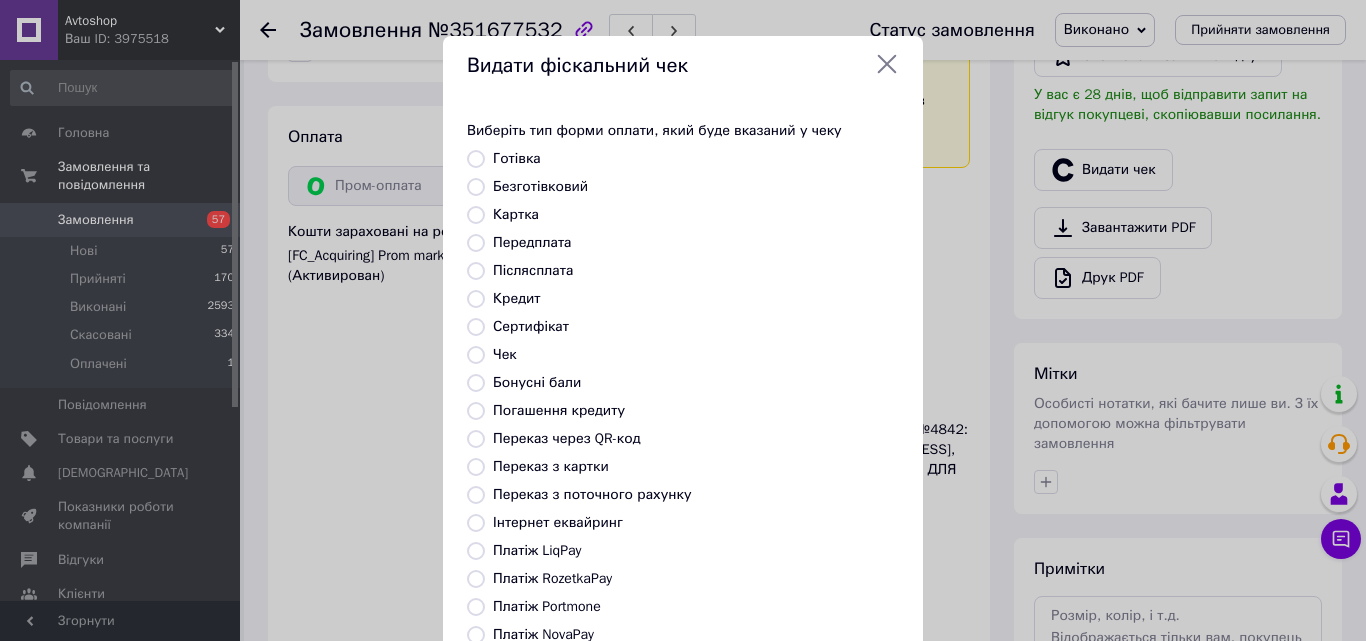 click on "Платіж RozetkaPay" at bounding box center [552, 578] 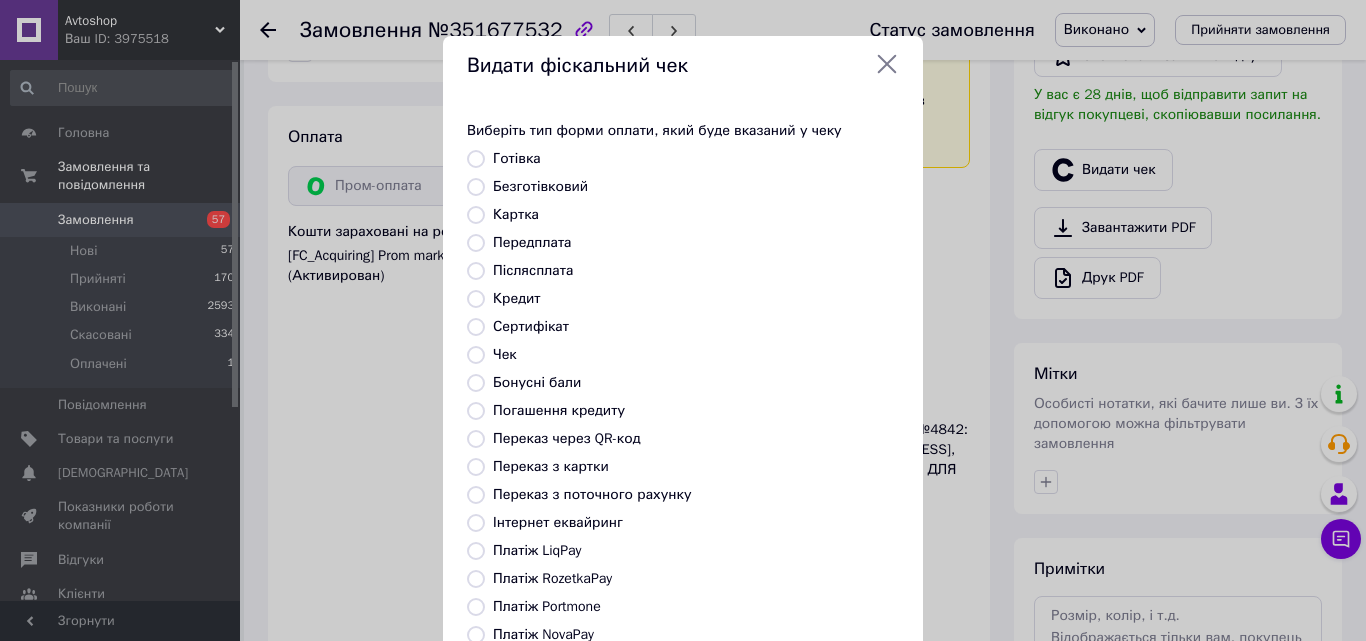 radio on "true" 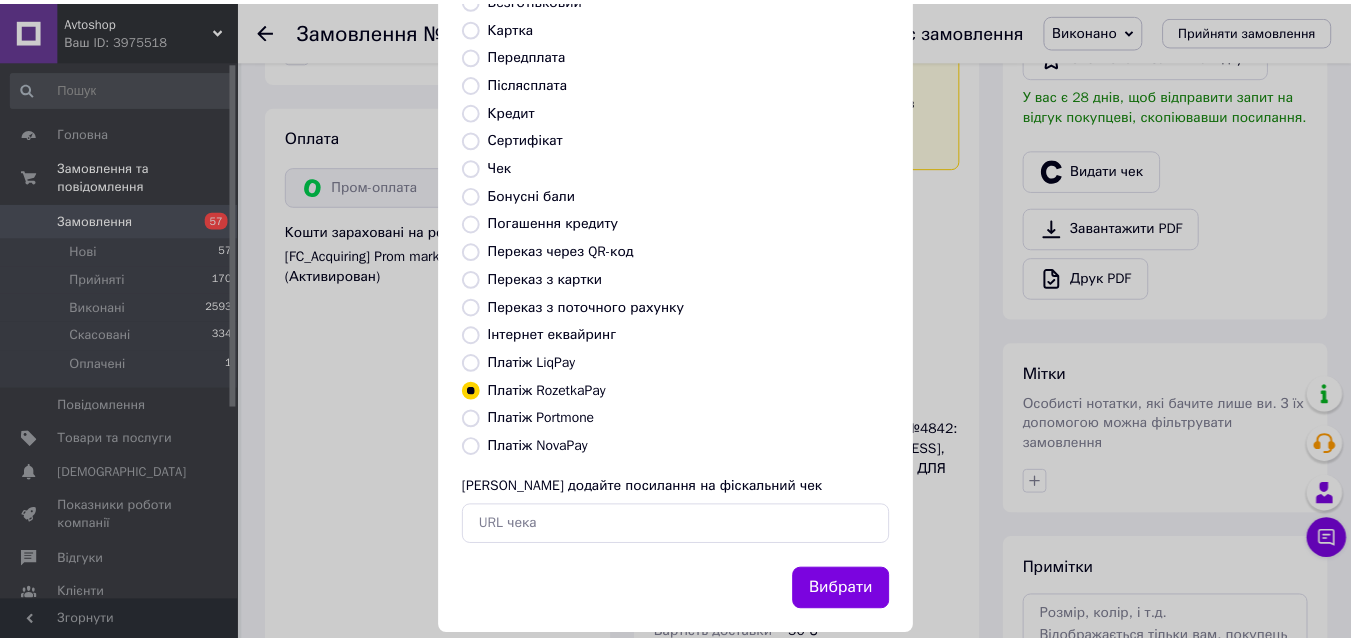 scroll, scrollTop: 218, scrollLeft: 0, axis: vertical 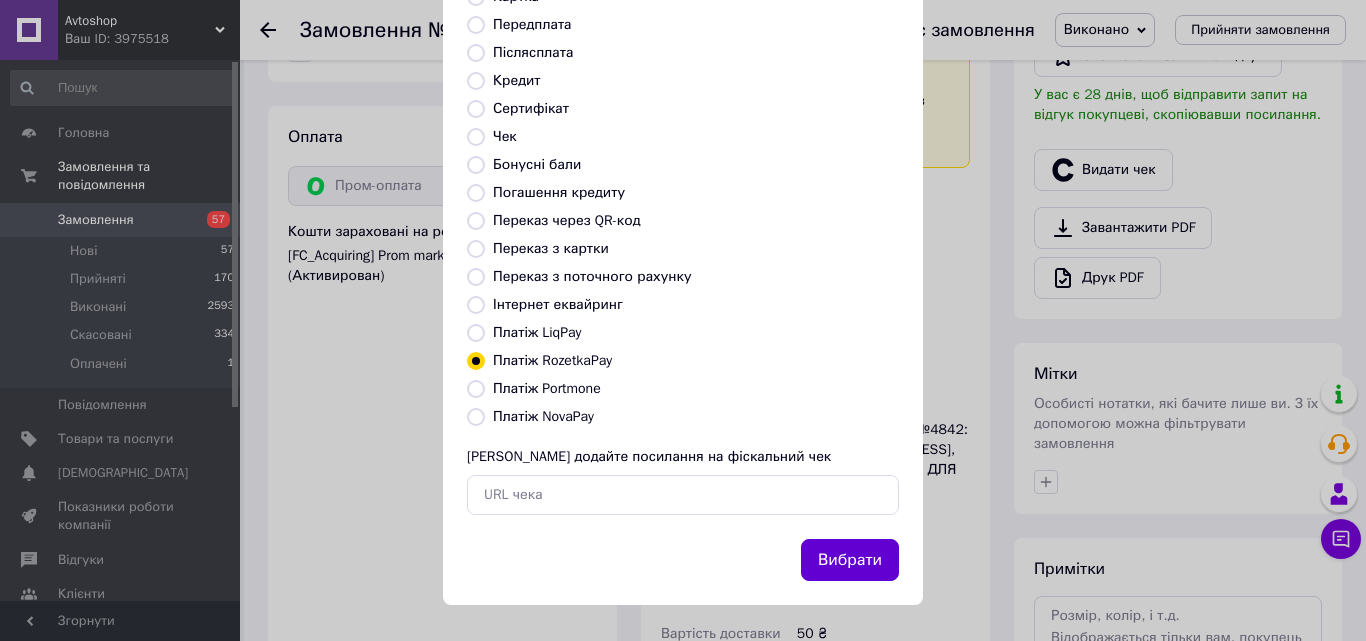 click on "Вибрати" at bounding box center (850, 560) 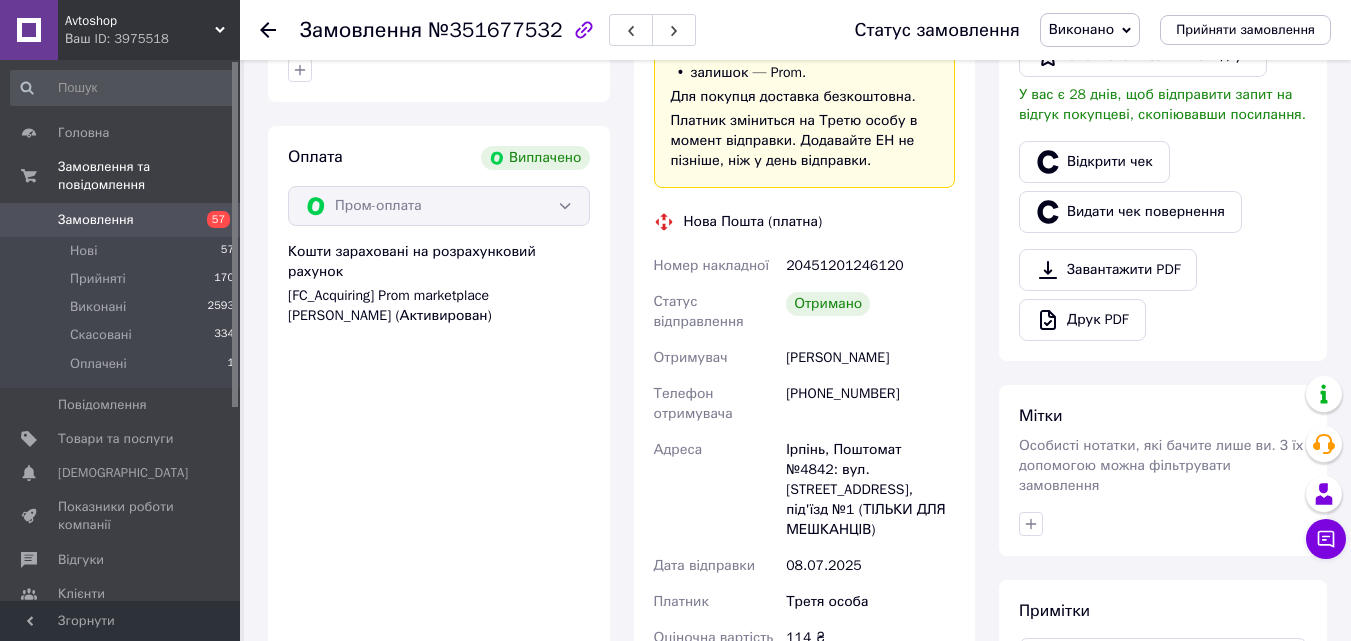 click 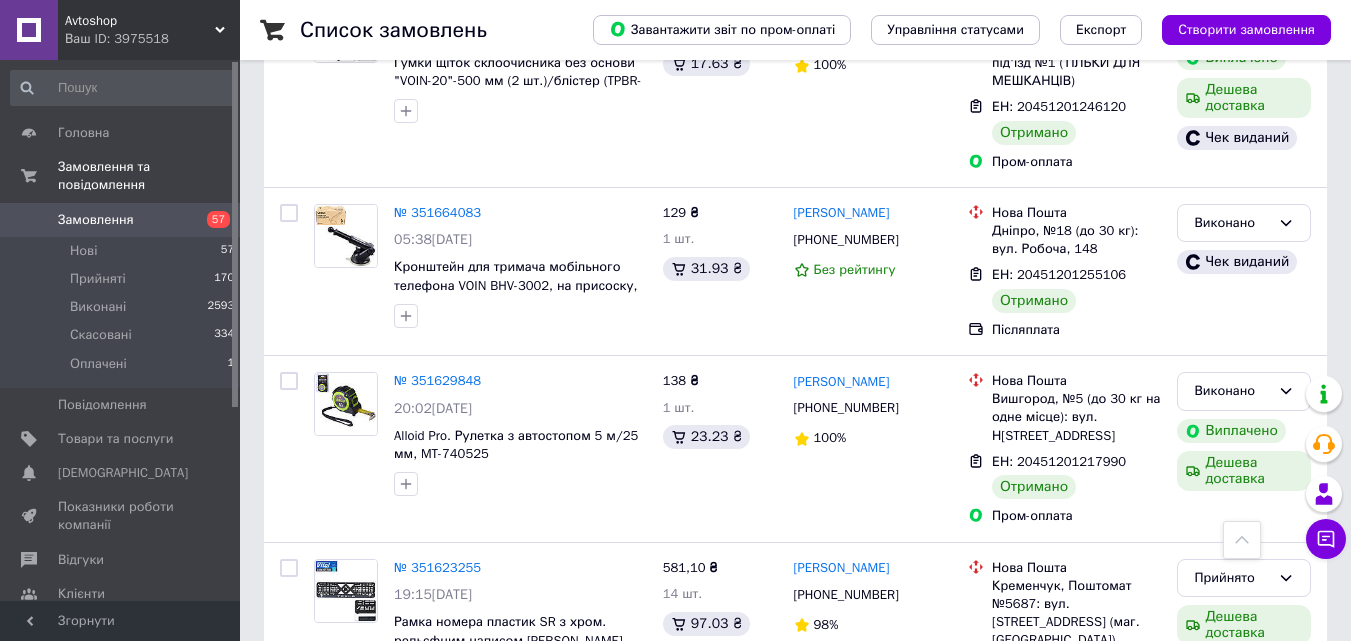scroll, scrollTop: 1100, scrollLeft: 0, axis: vertical 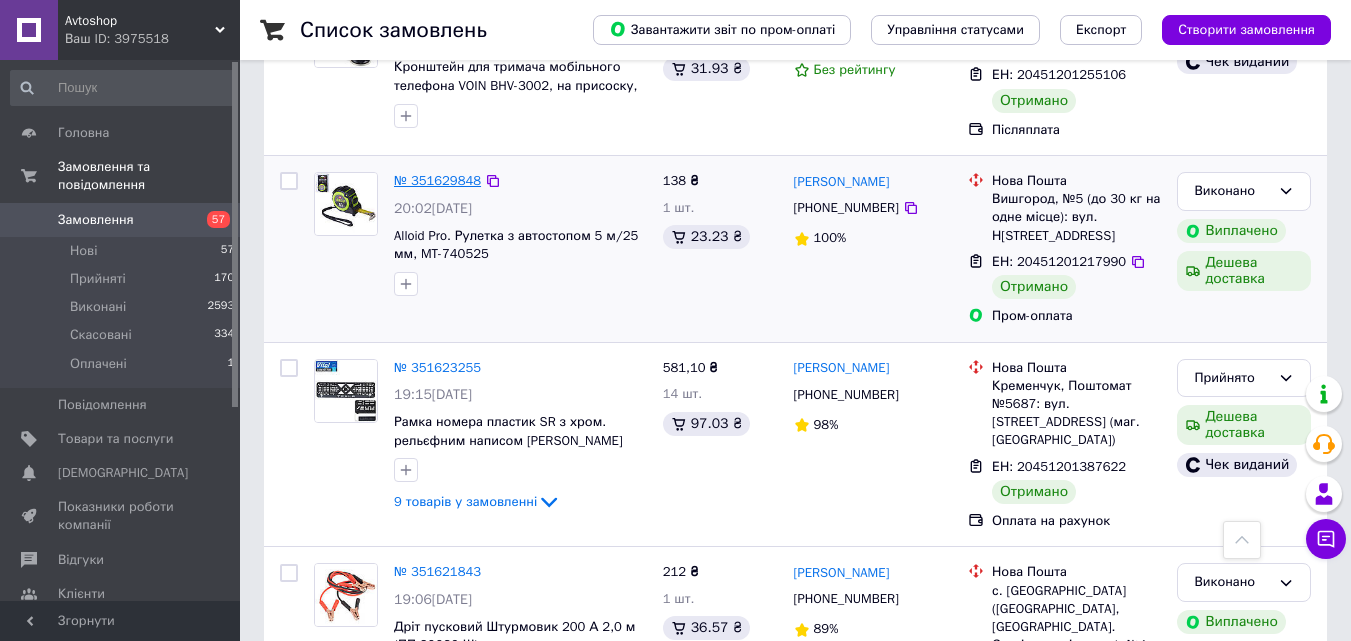 click on "№ 351629848" at bounding box center (437, 180) 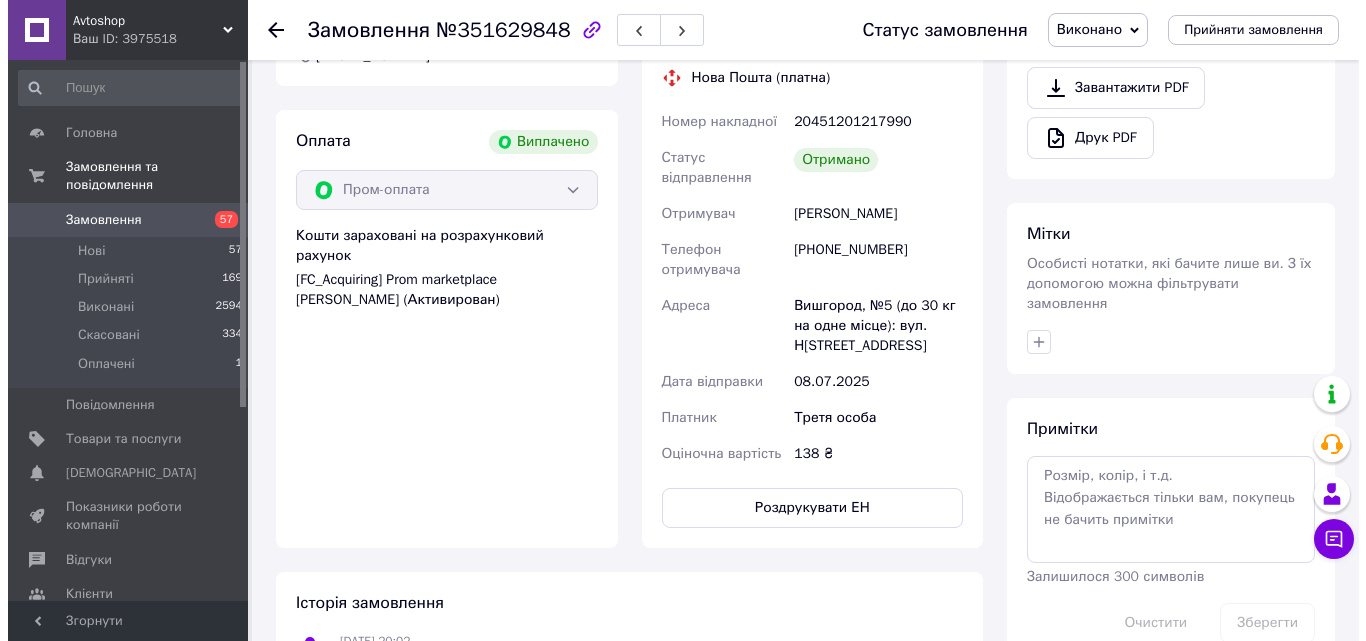 scroll, scrollTop: 600, scrollLeft: 0, axis: vertical 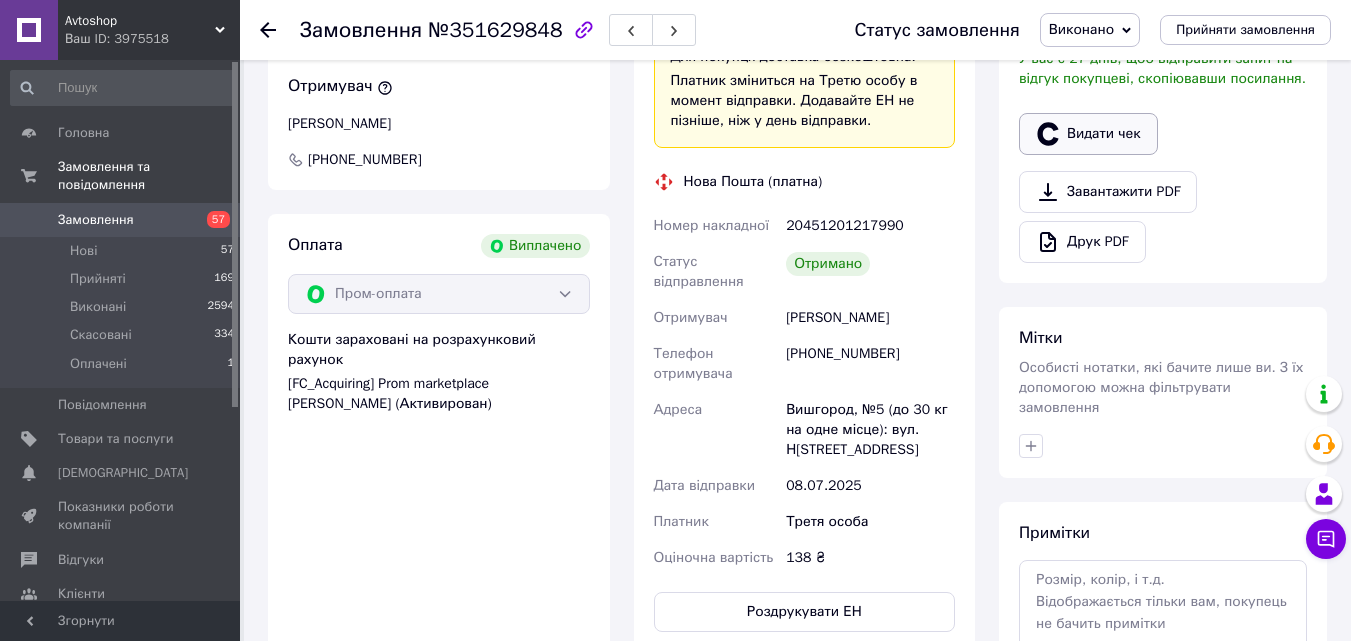 click on "Видати чек" at bounding box center (1088, 134) 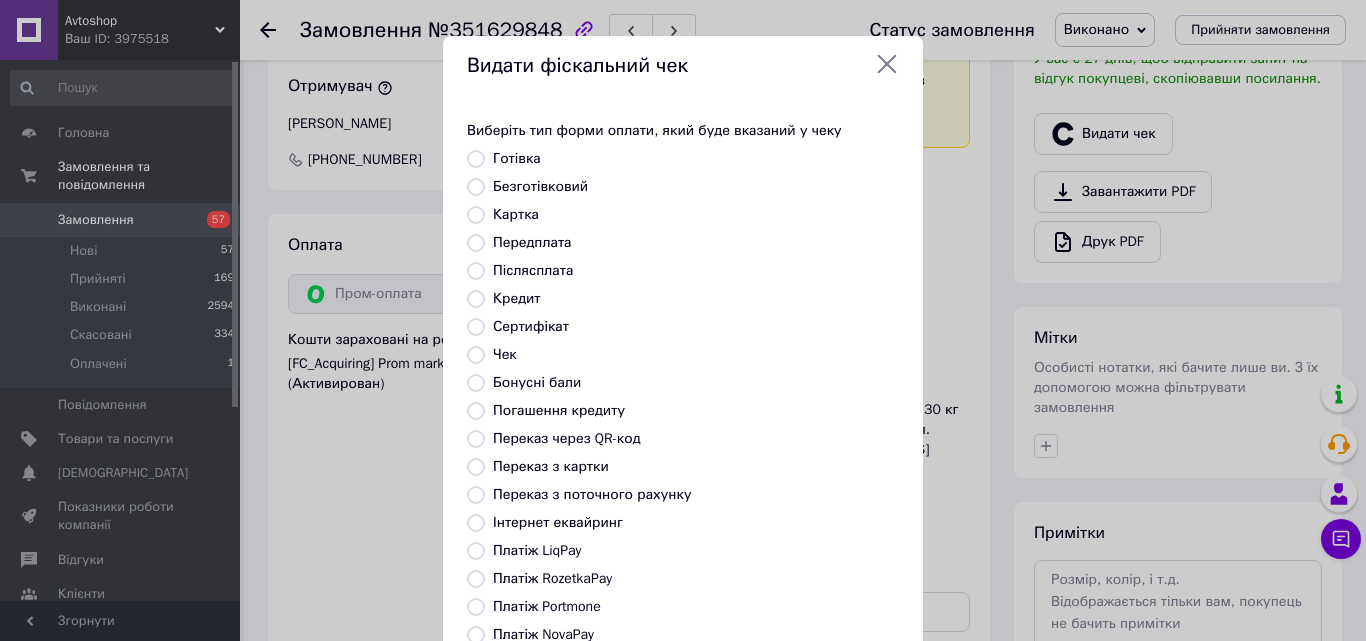 click on "Платіж RozetkaPay" at bounding box center [552, 578] 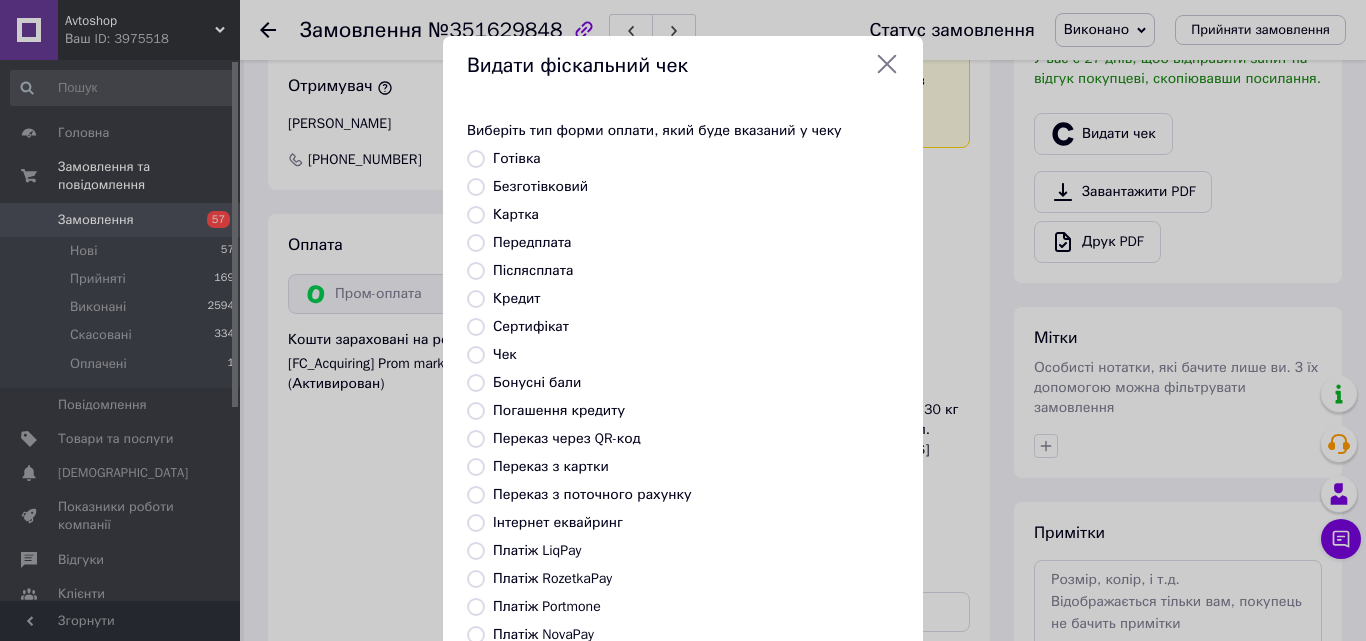 radio on "true" 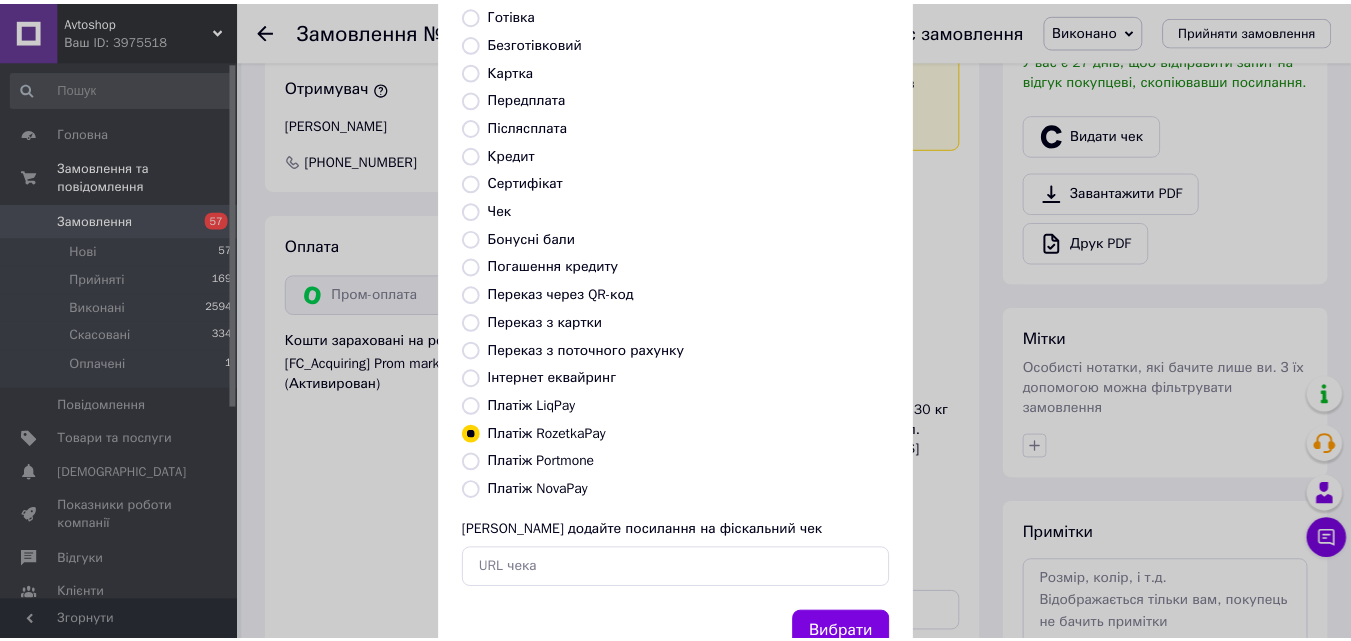 scroll, scrollTop: 218, scrollLeft: 0, axis: vertical 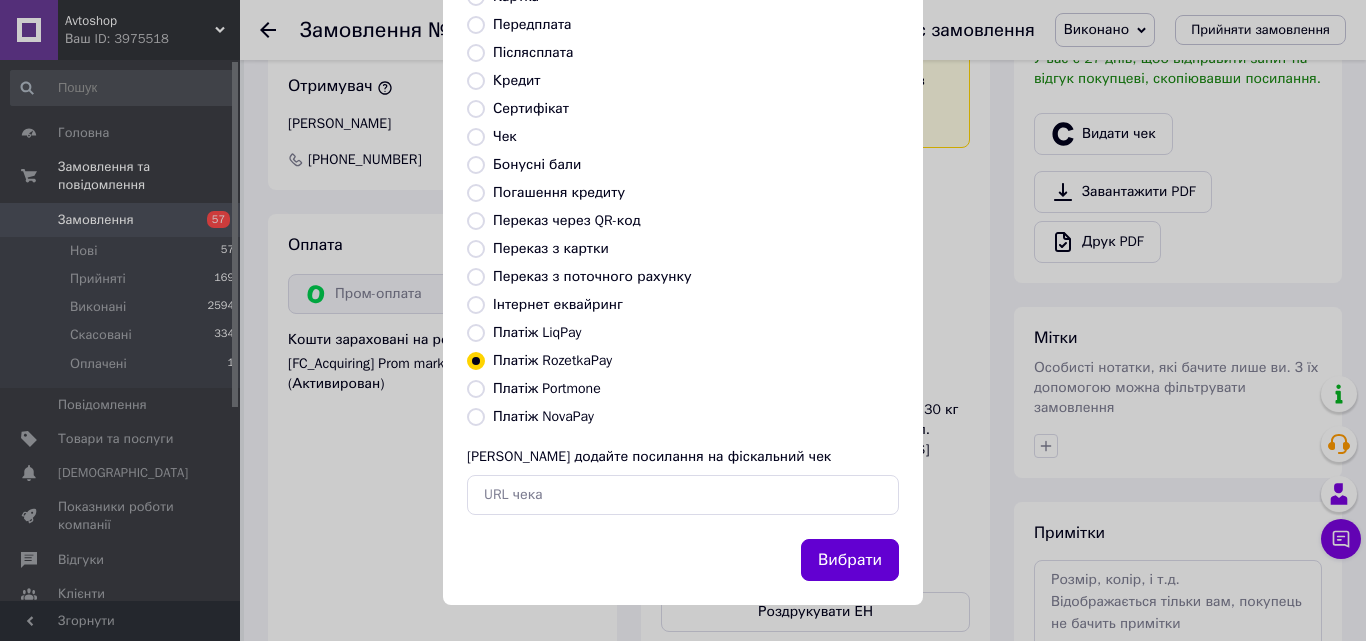click on "Вибрати" at bounding box center (850, 560) 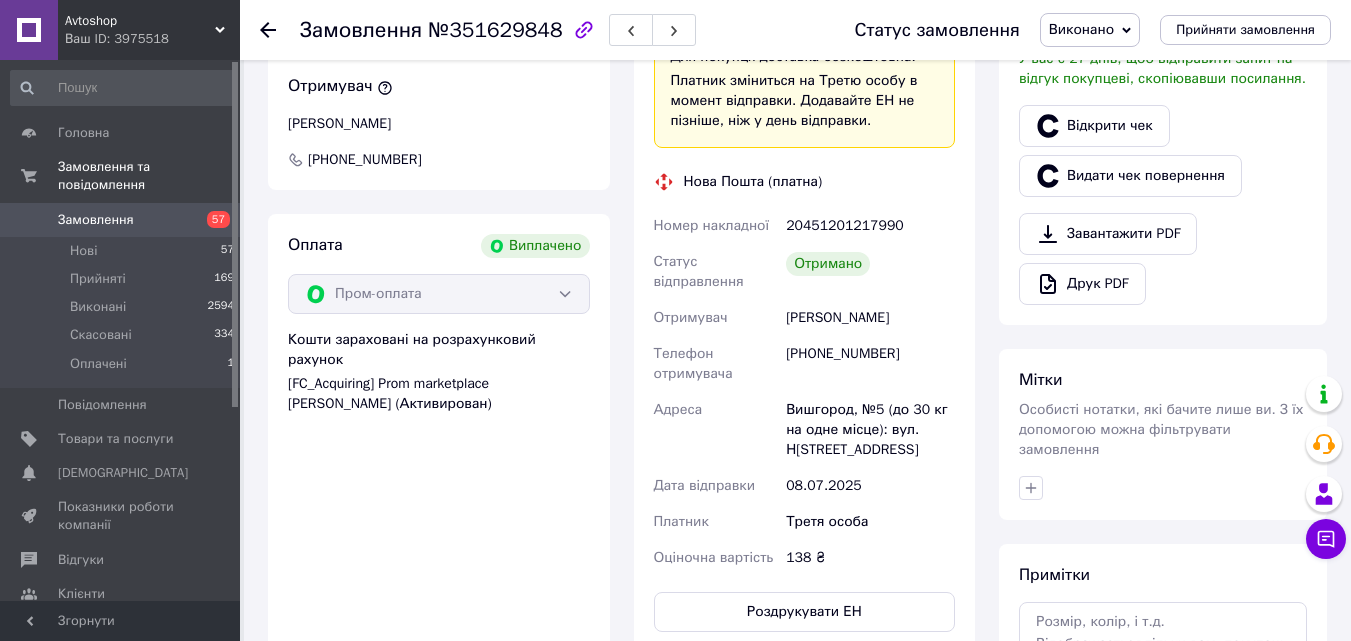 click 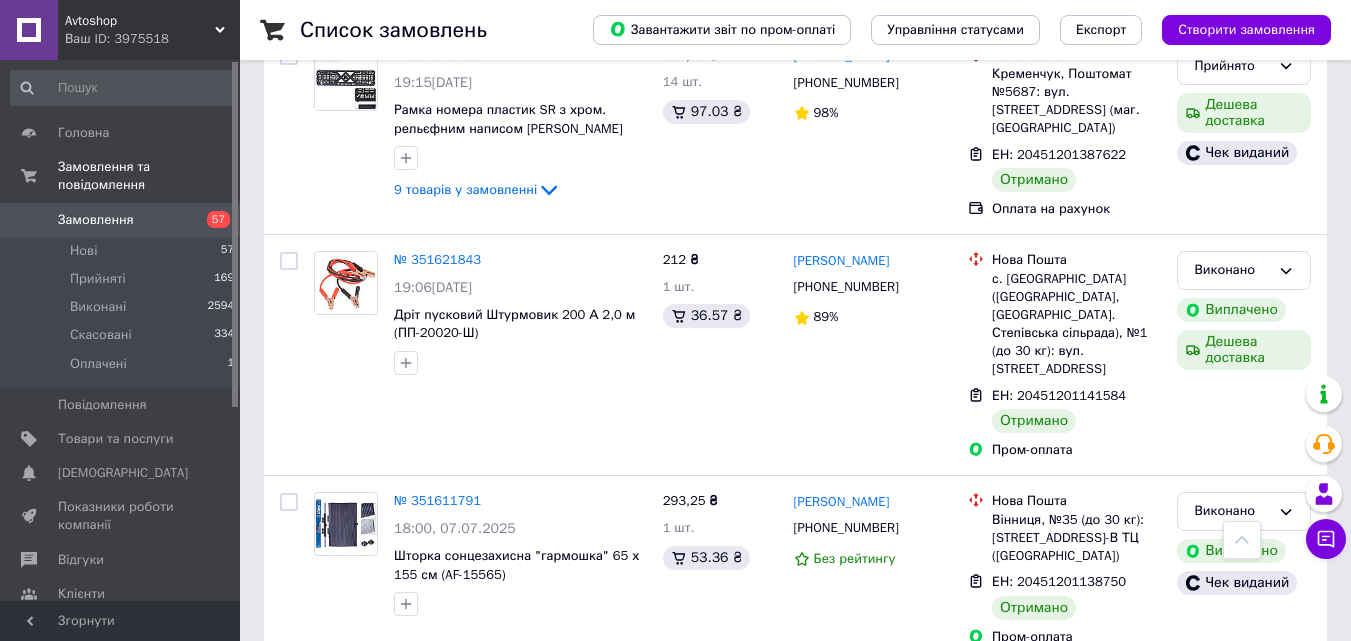 scroll, scrollTop: 1400, scrollLeft: 0, axis: vertical 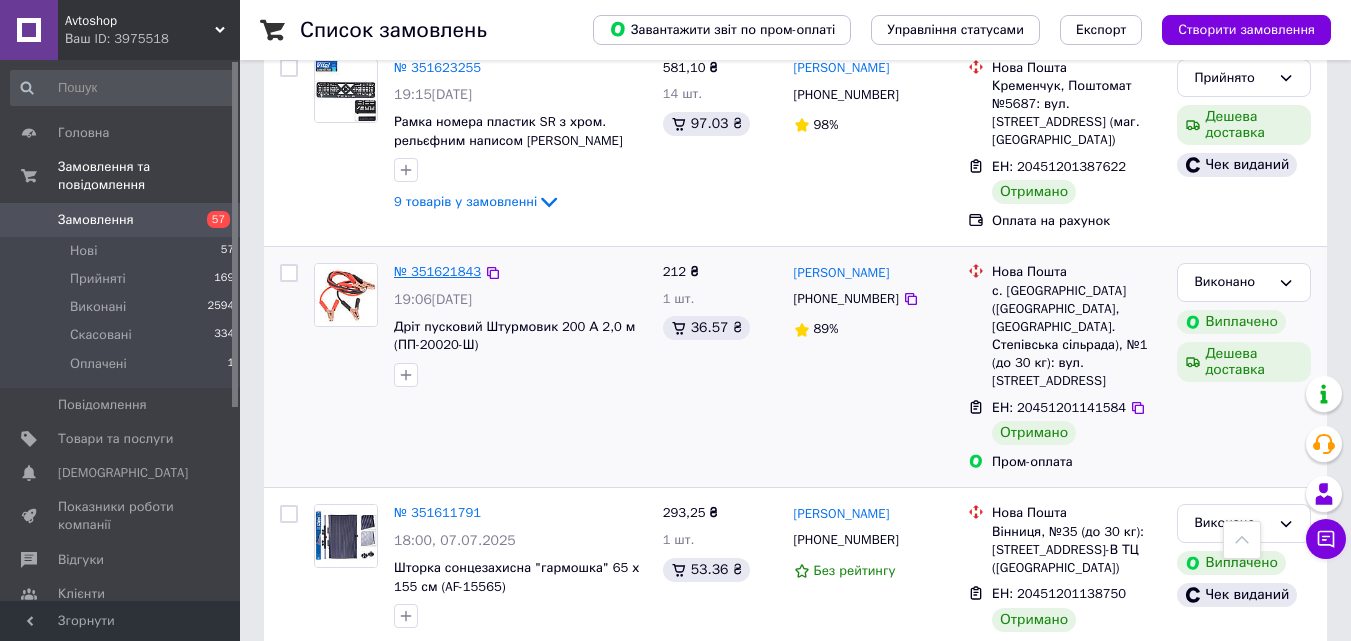 click on "№ 351621843" at bounding box center (437, 271) 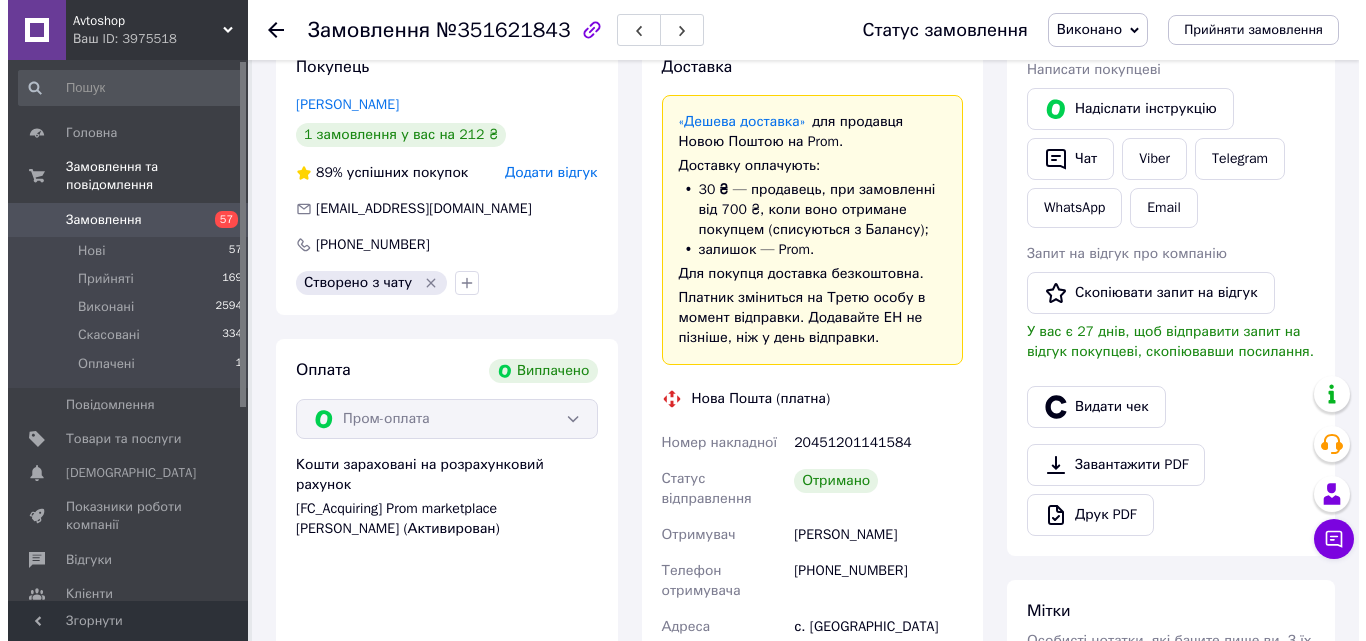 scroll, scrollTop: 362, scrollLeft: 0, axis: vertical 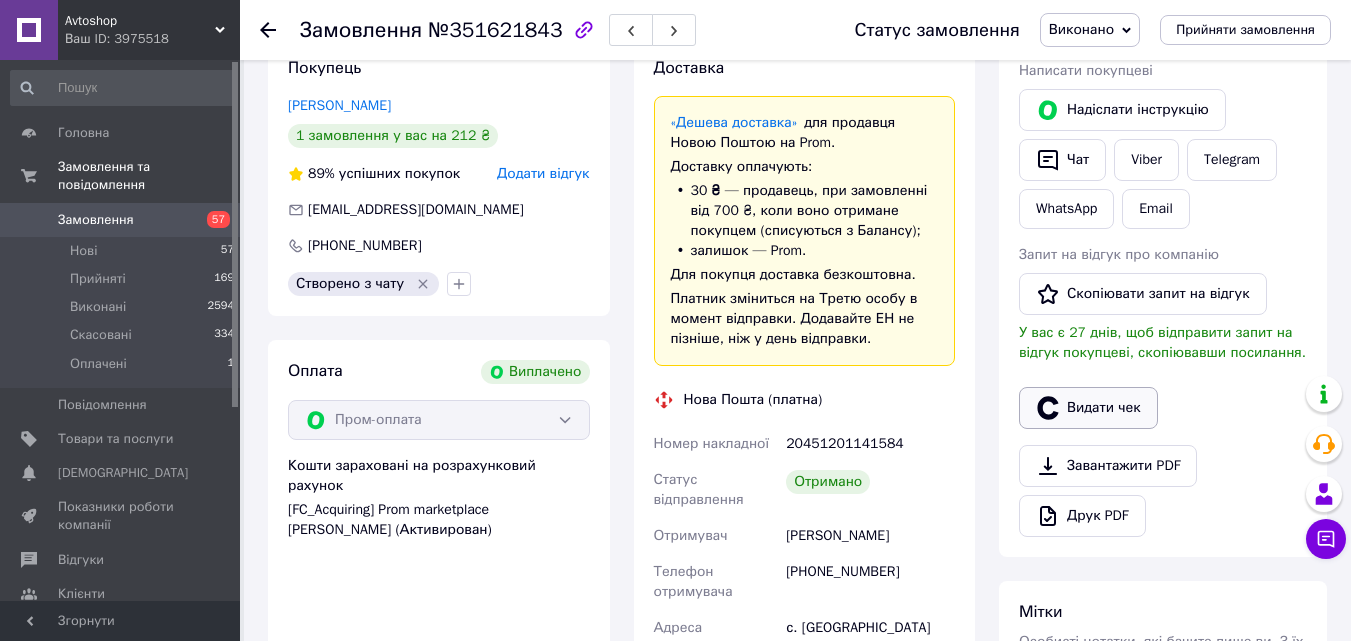 click on "Видати чек" at bounding box center (1088, 408) 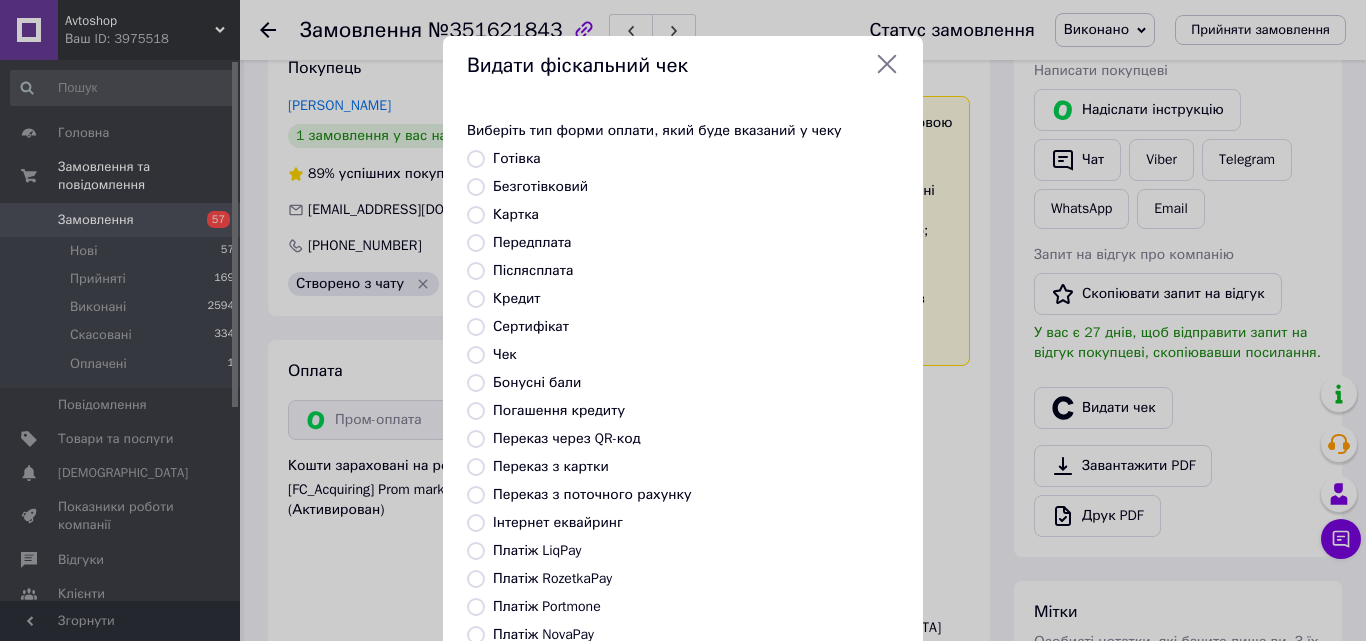 click on "Платіж RozetkaPay" at bounding box center (552, 578) 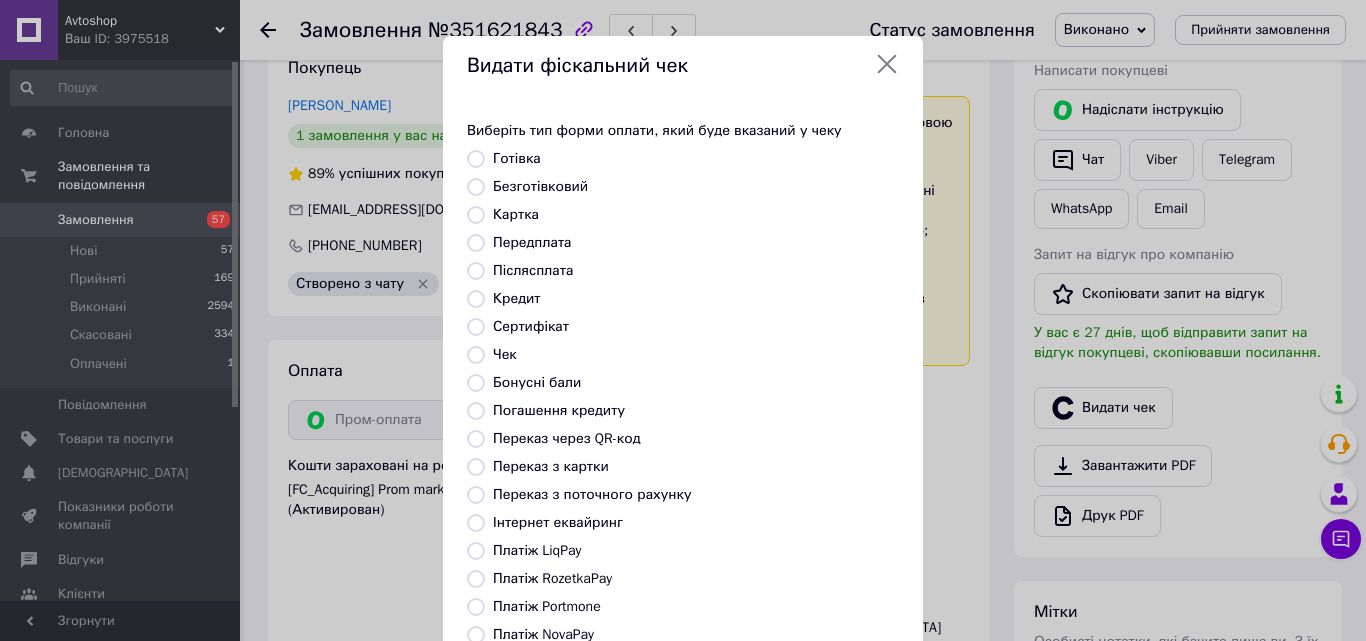radio on "true" 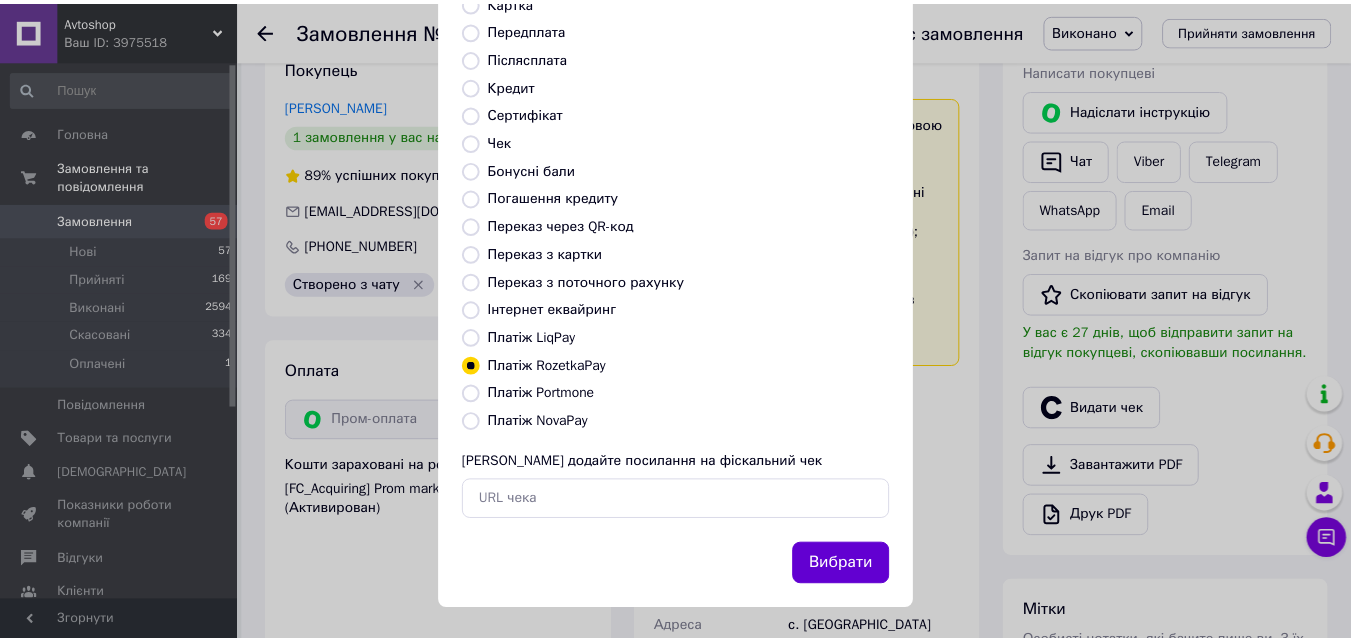 scroll, scrollTop: 218, scrollLeft: 0, axis: vertical 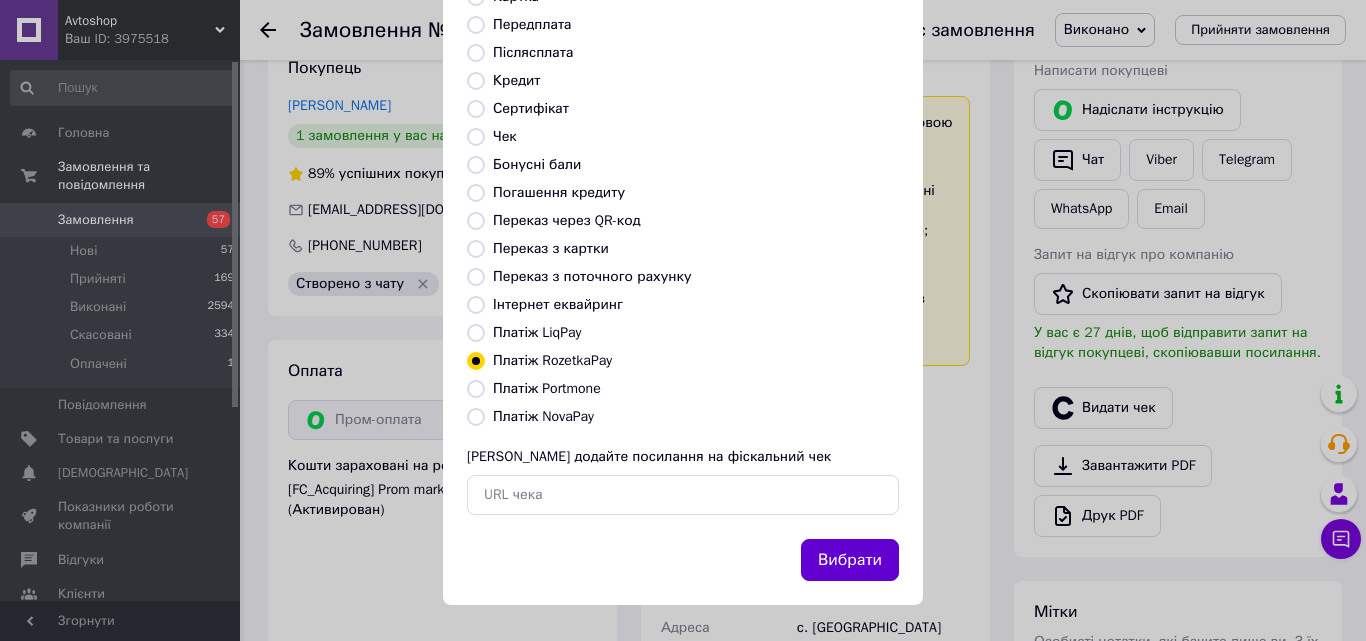 click on "Вибрати" at bounding box center (850, 560) 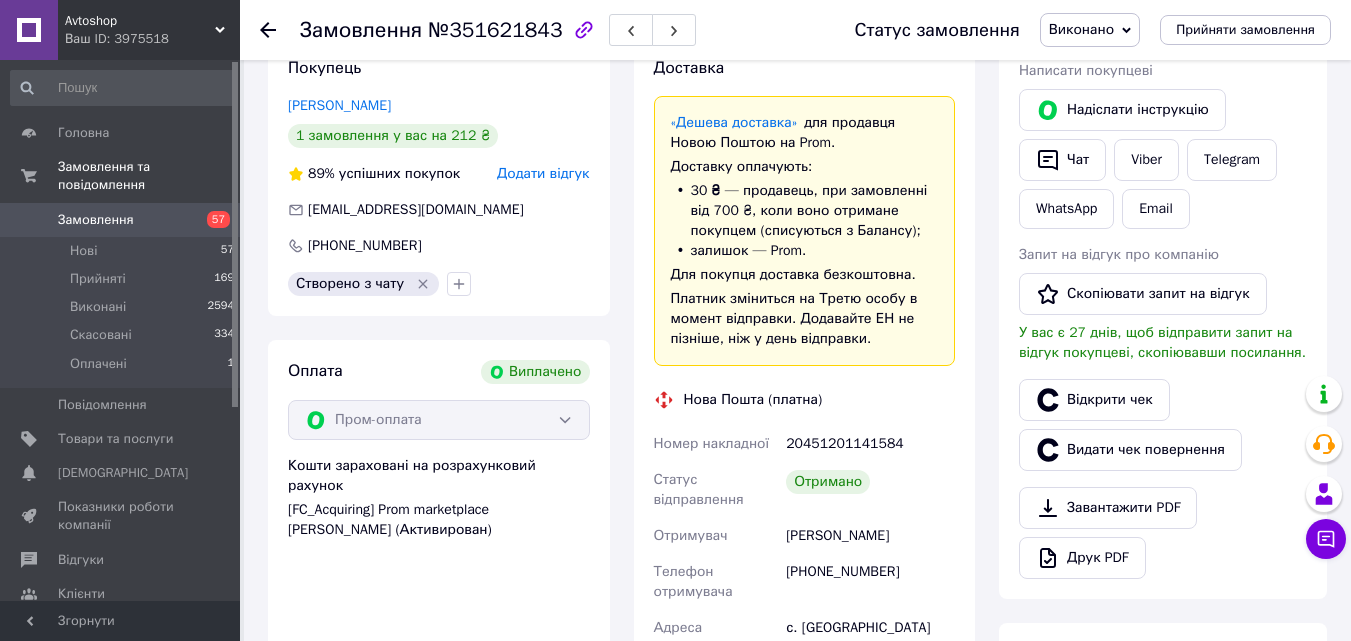 click 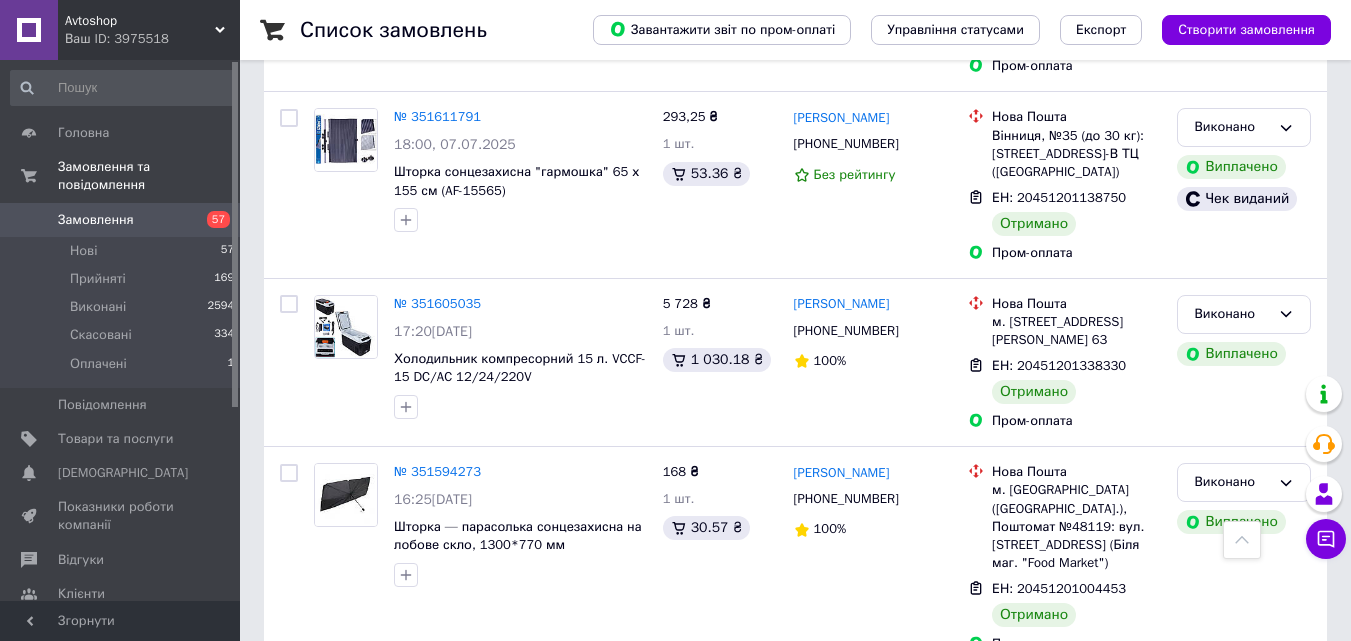 scroll, scrollTop: 1800, scrollLeft: 0, axis: vertical 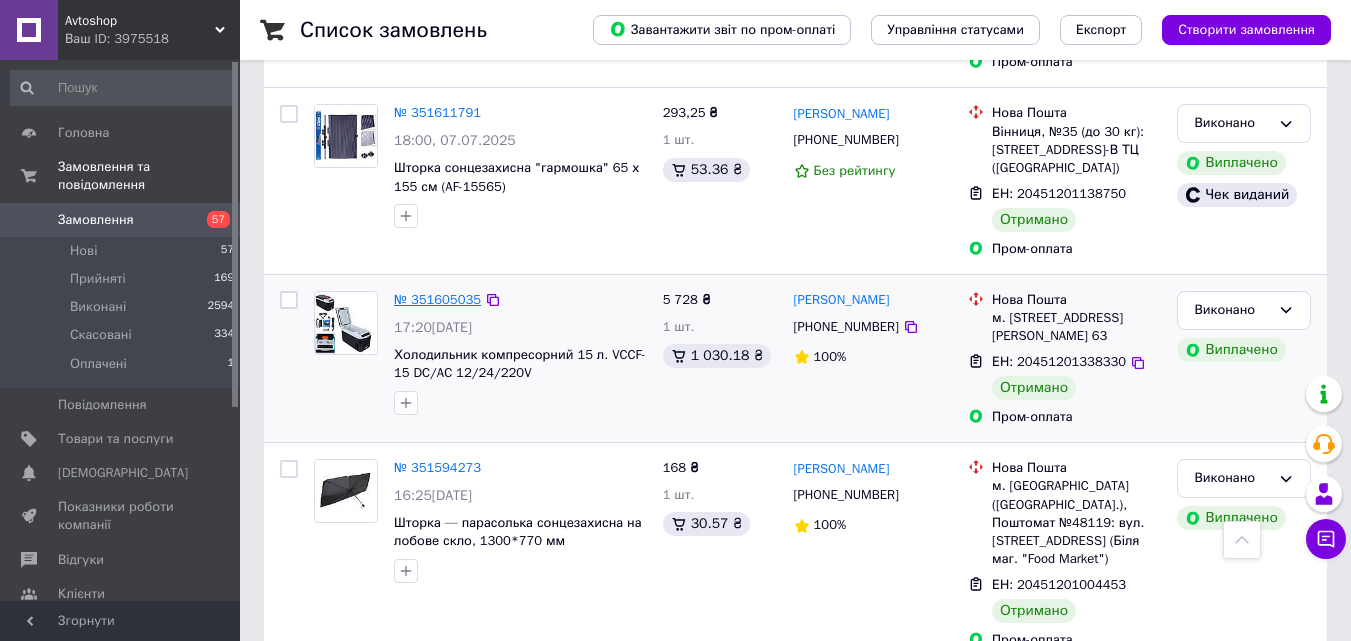 click on "№ 351605035" at bounding box center [437, 299] 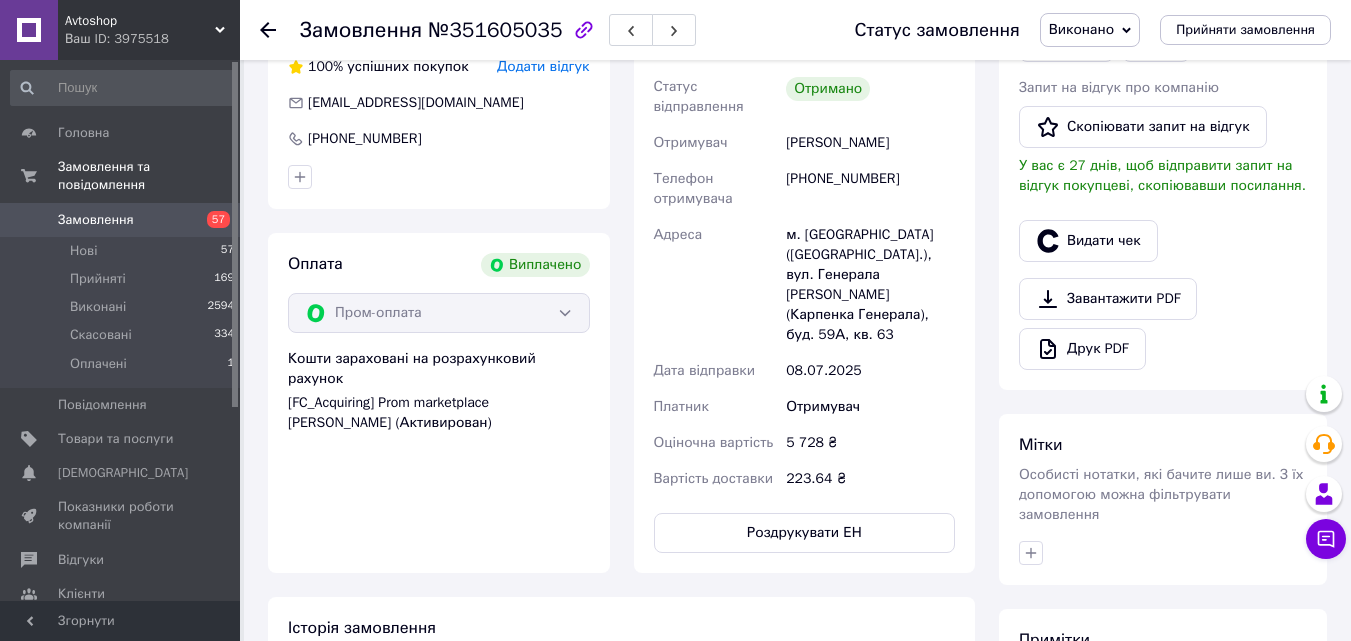 scroll, scrollTop: 1168, scrollLeft: 0, axis: vertical 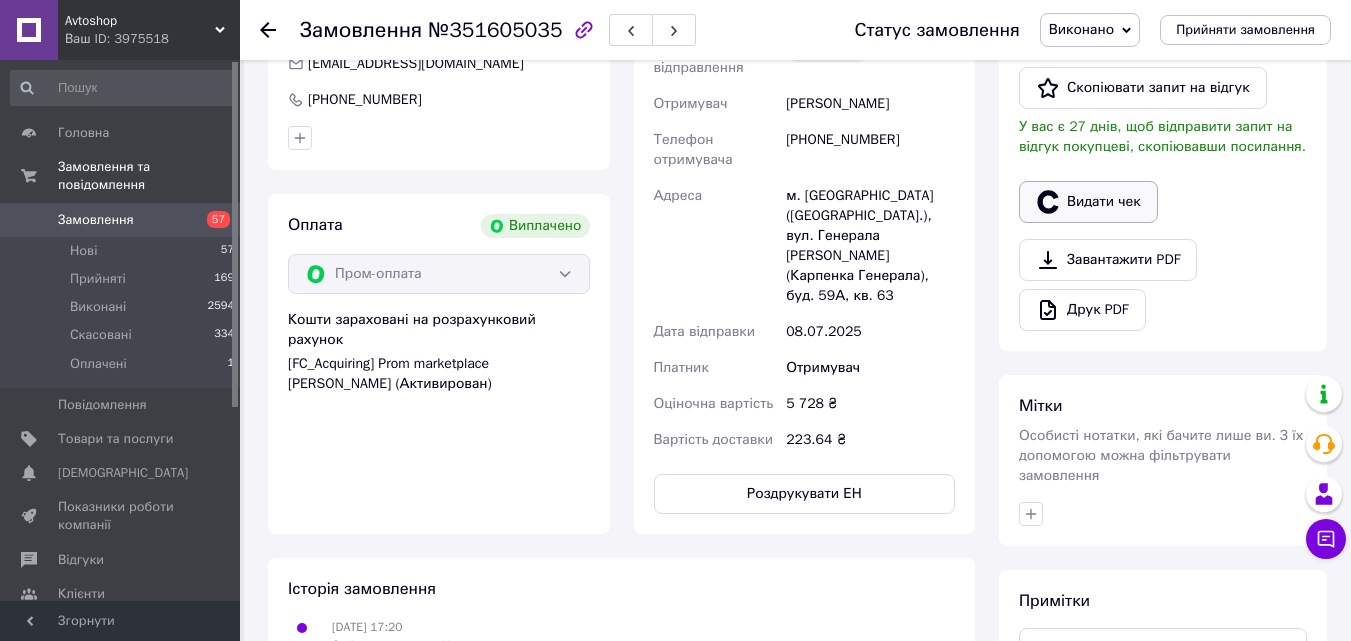 click on "Видати чек" at bounding box center [1088, 202] 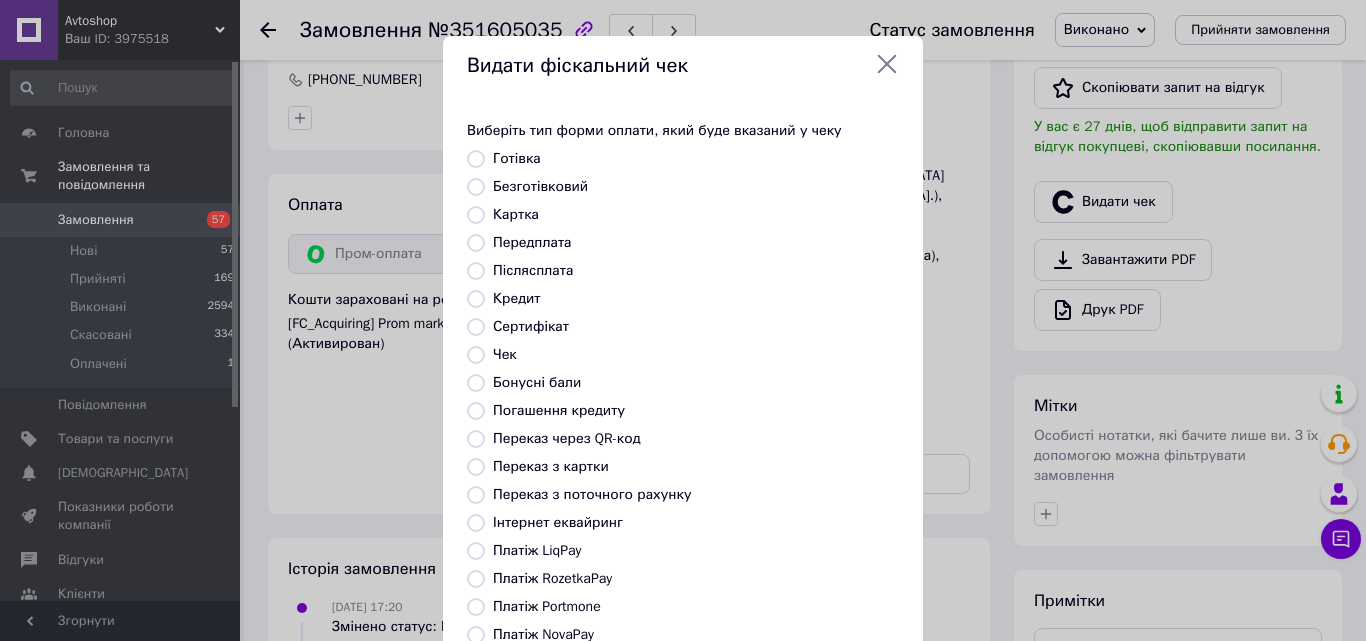 click on "Платіж RozetkaPay" at bounding box center (552, 578) 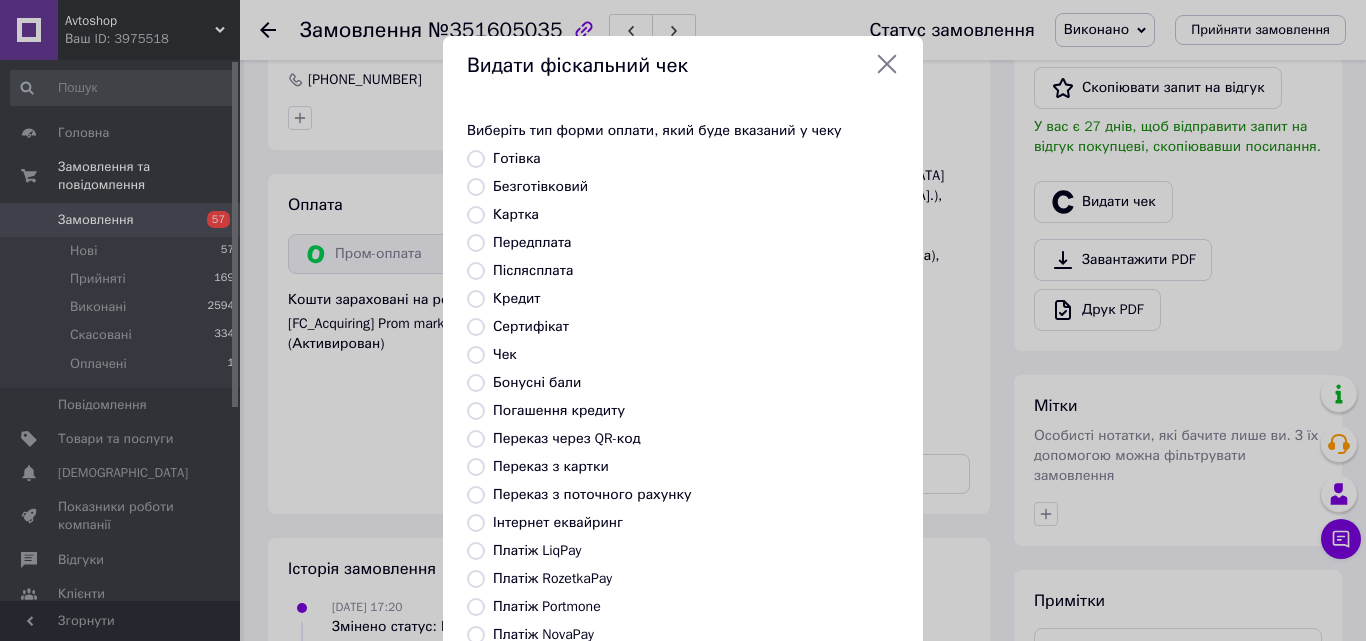 radio on "true" 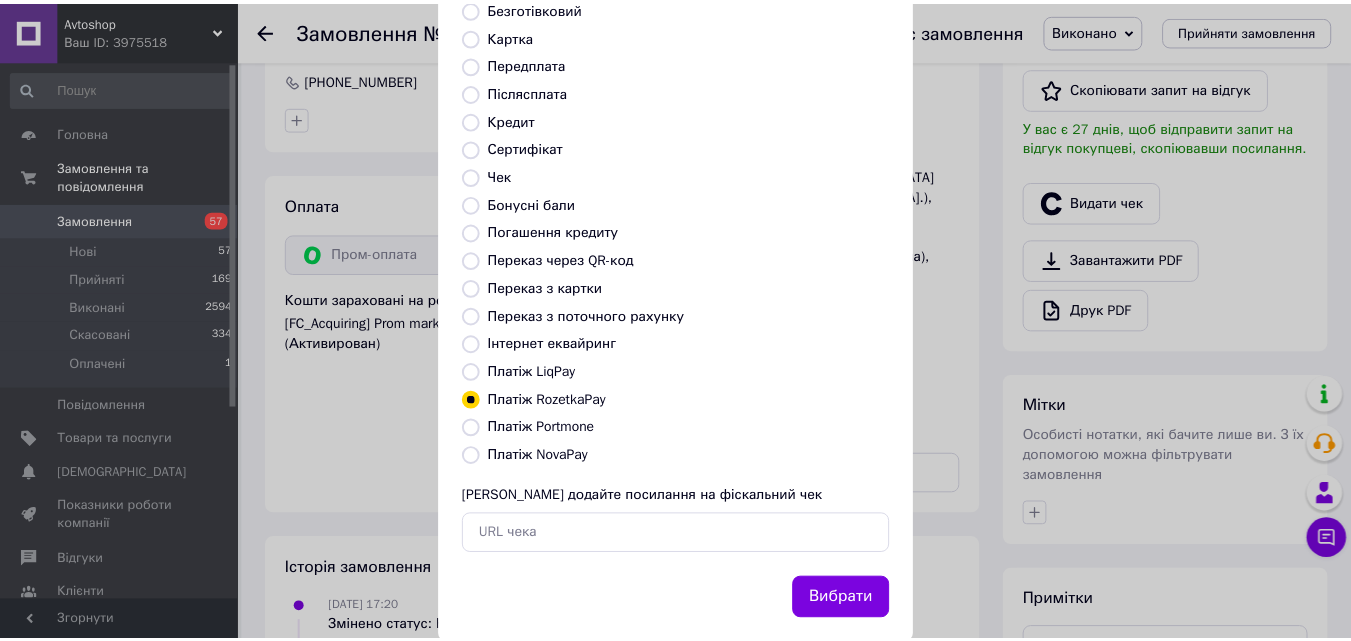 scroll, scrollTop: 218, scrollLeft: 0, axis: vertical 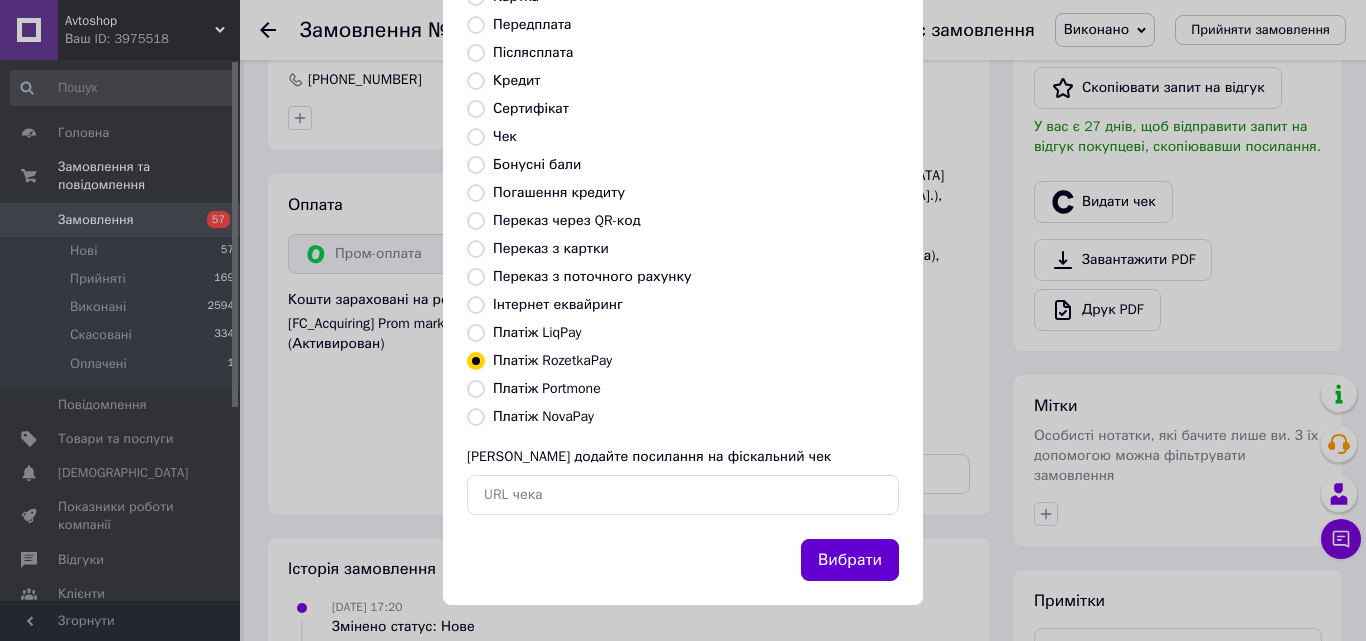 click on "Вибрати" at bounding box center (850, 560) 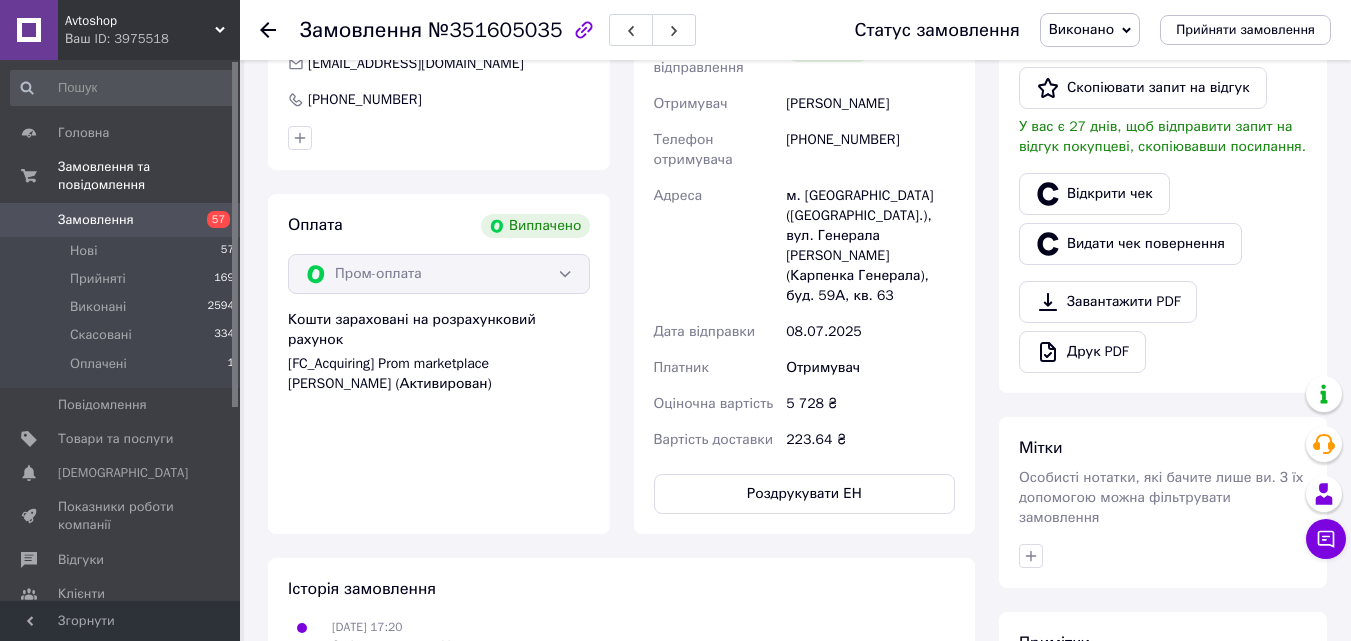 drag, startPoint x: 264, startPoint y: 27, endPoint x: 279, endPoint y: 38, distance: 18.601076 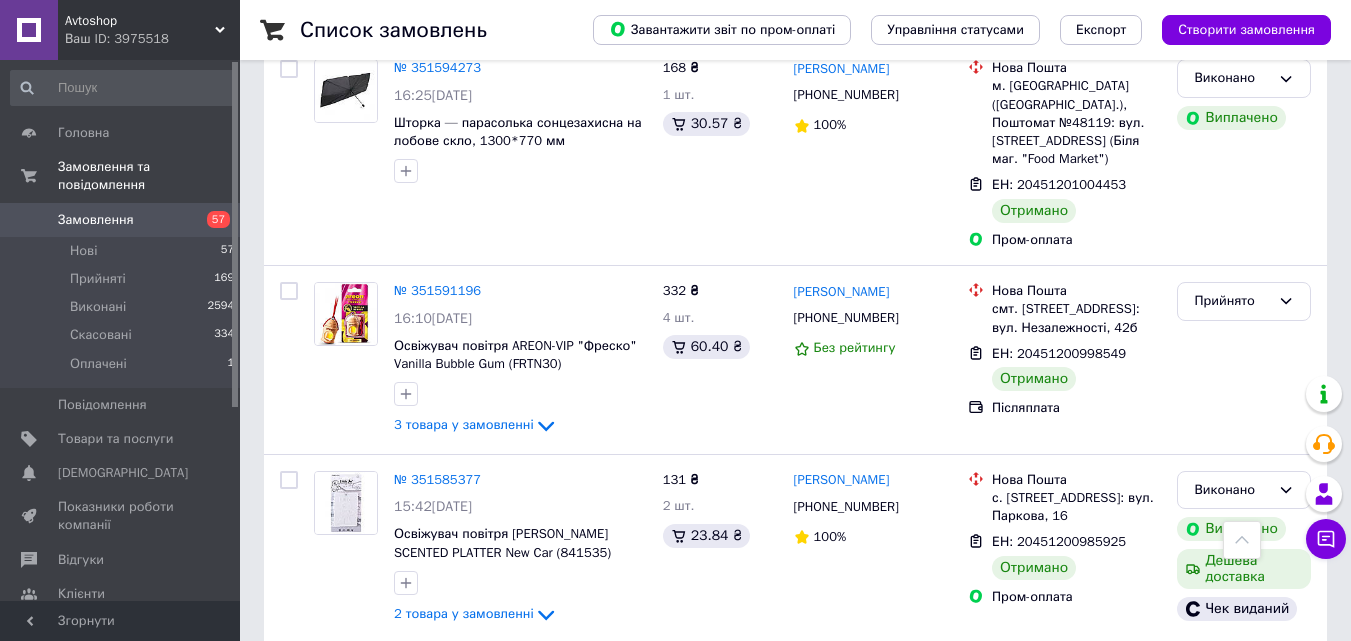 scroll, scrollTop: 2100, scrollLeft: 0, axis: vertical 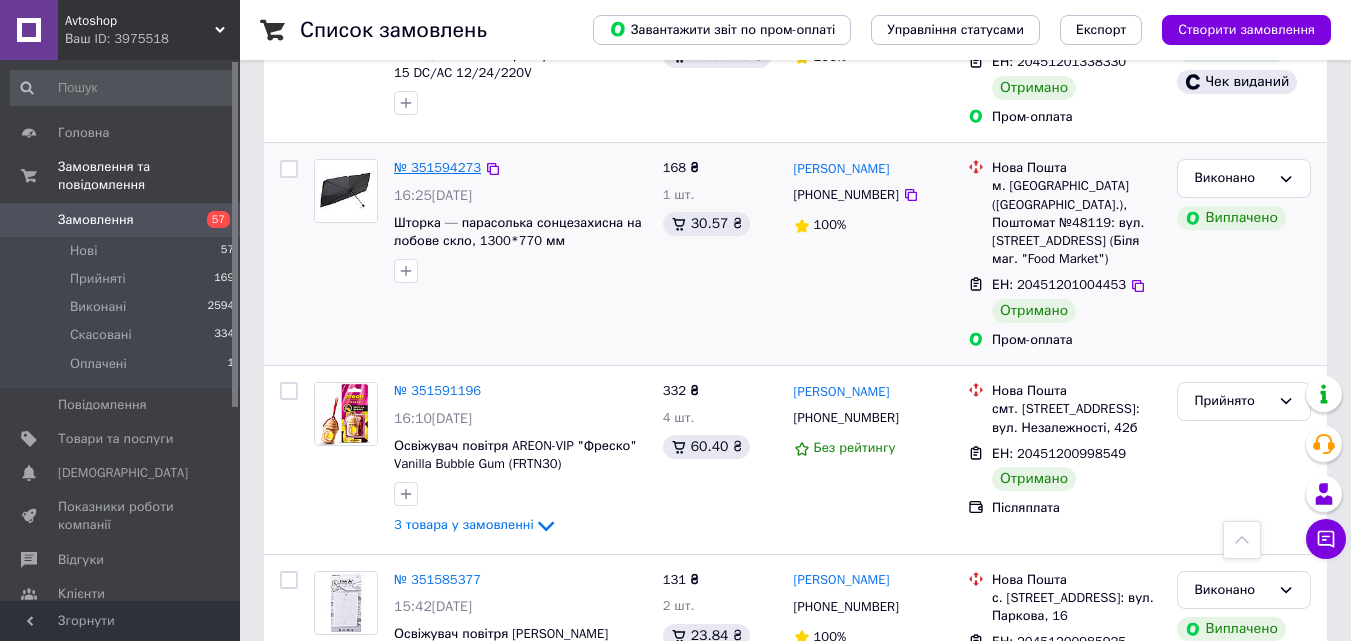 click on "№ 351594273" at bounding box center (437, 167) 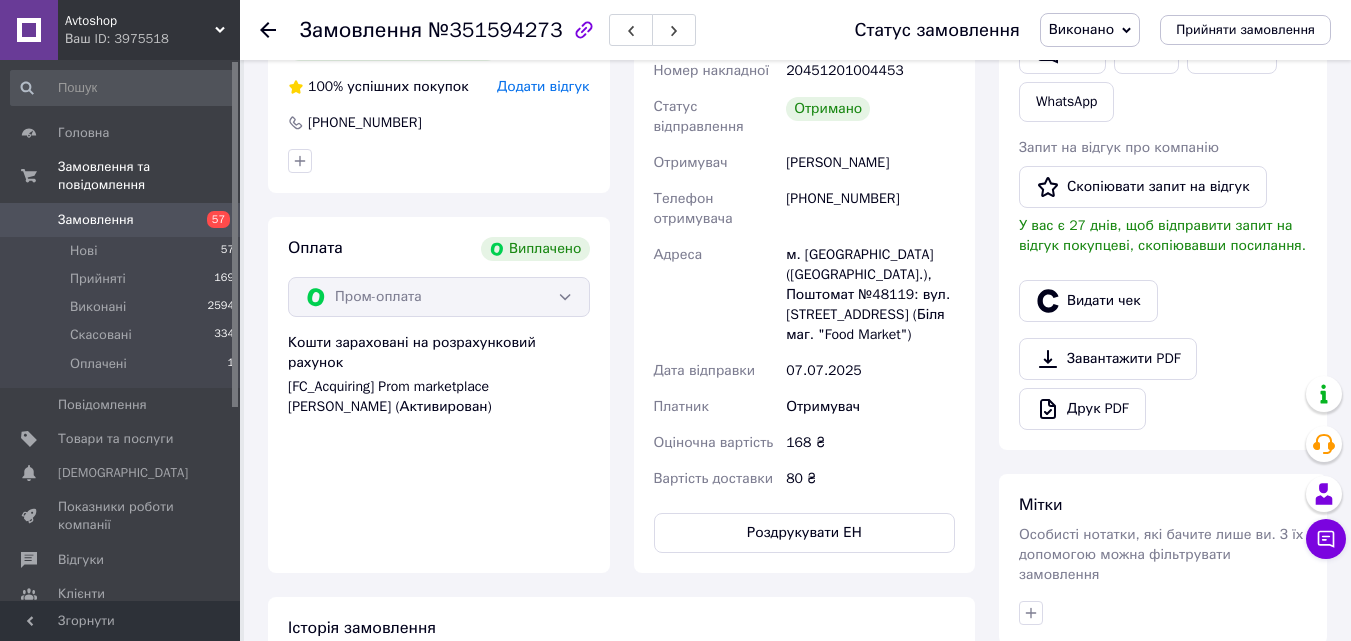 scroll, scrollTop: 1108, scrollLeft: 0, axis: vertical 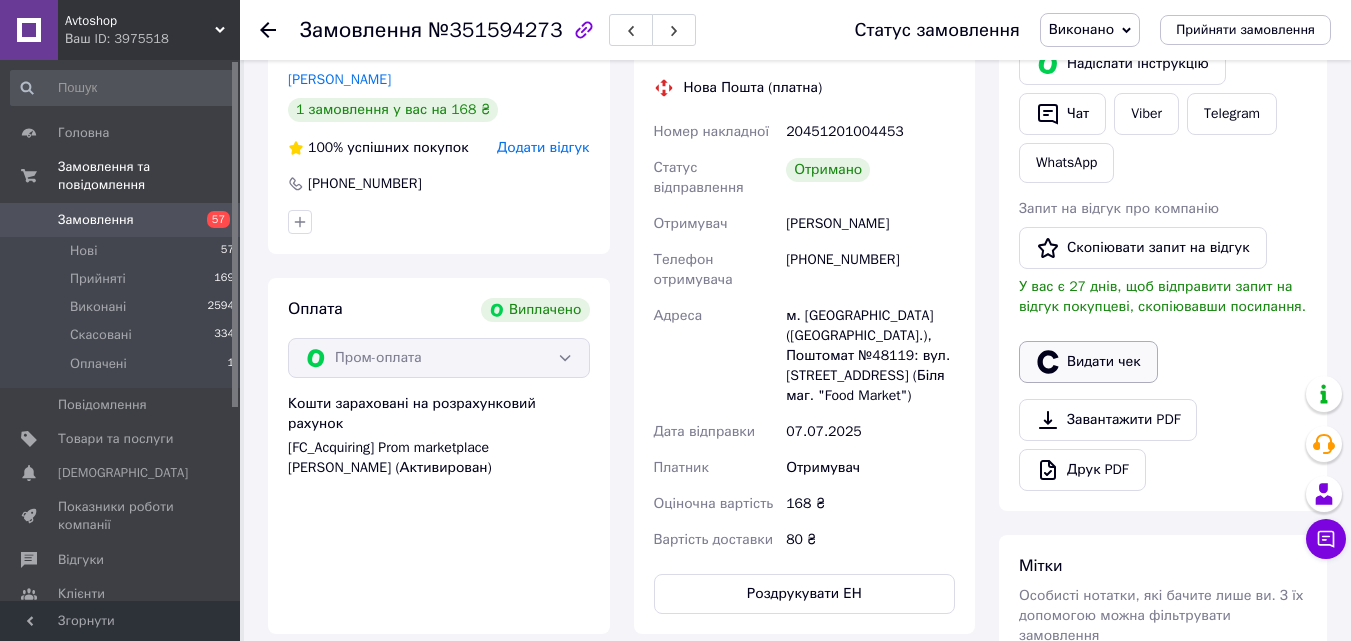 click on "Видати чек" at bounding box center [1088, 362] 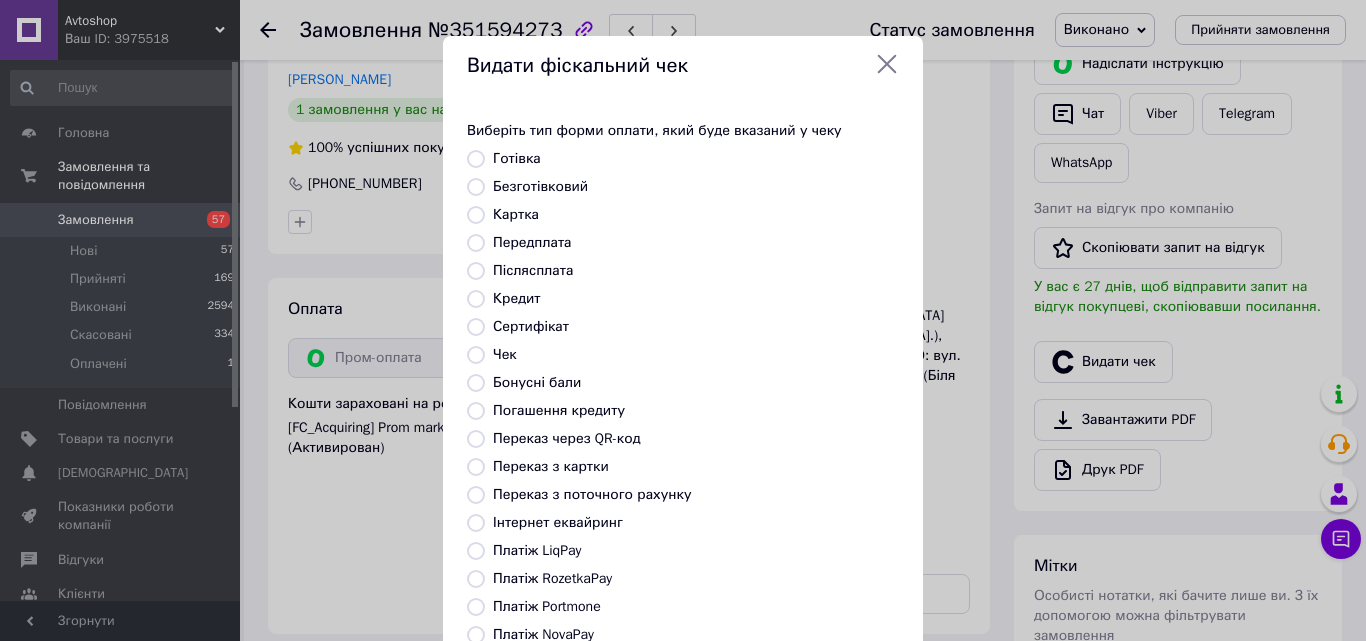 click on "Платіж RozetkaPay" at bounding box center (552, 578) 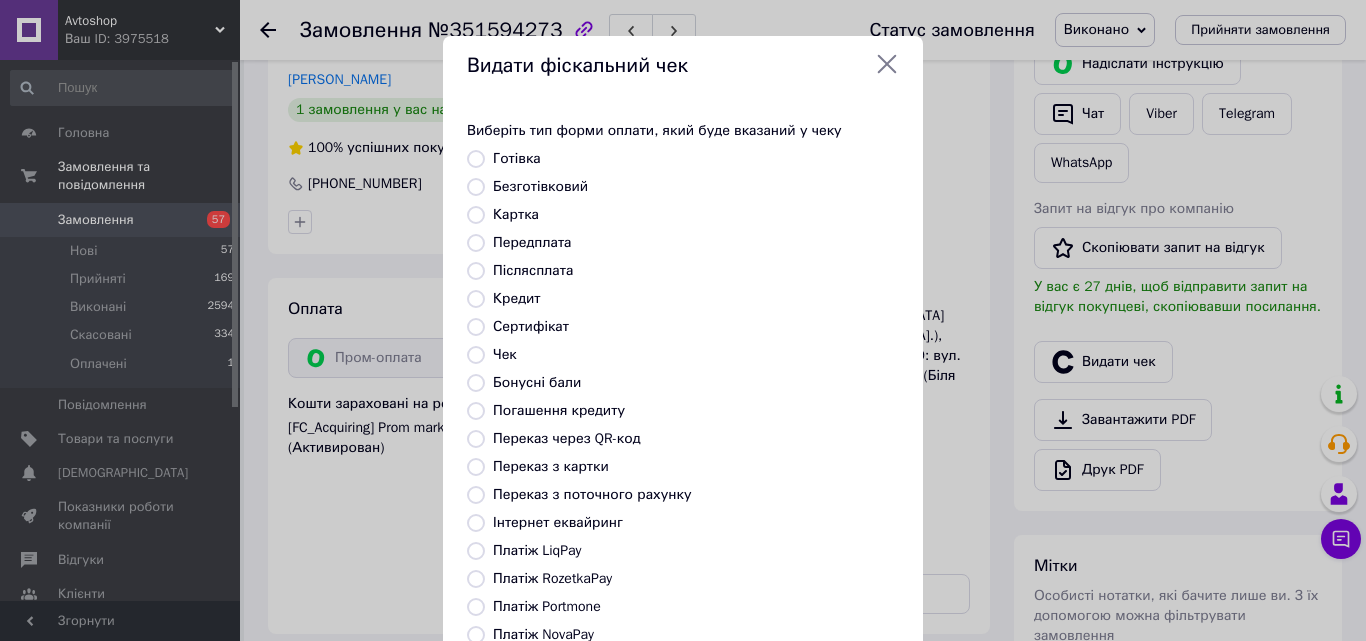 radio on "true" 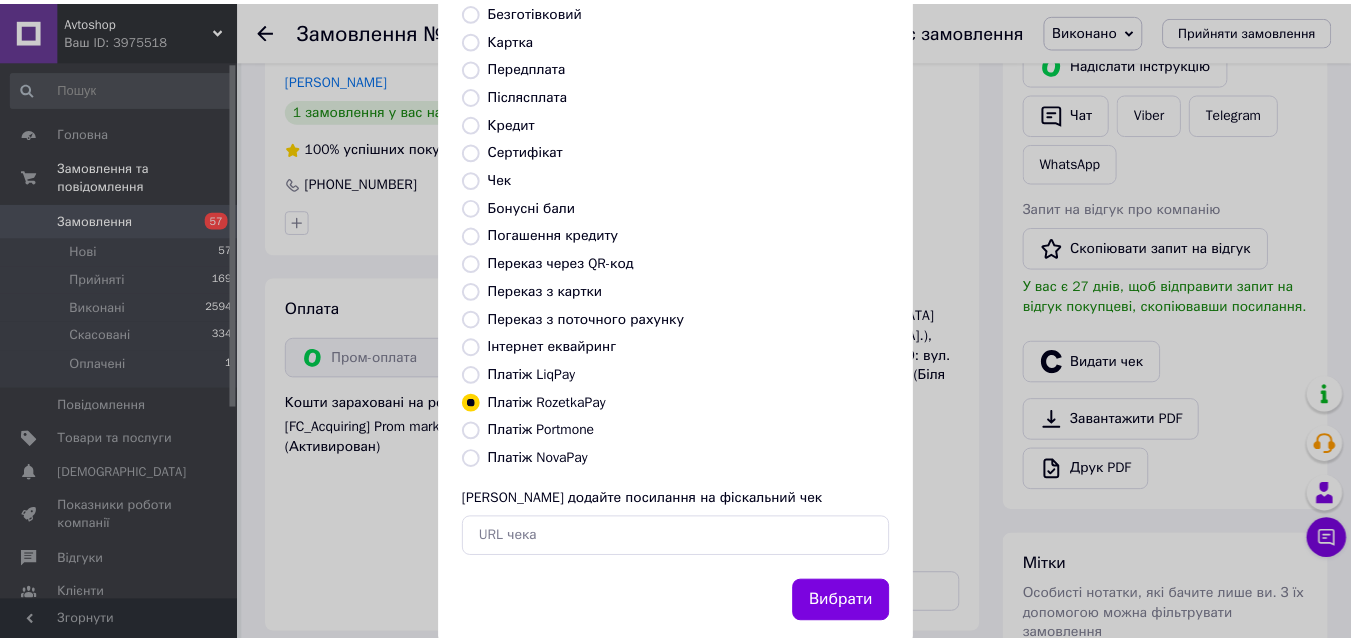 scroll, scrollTop: 218, scrollLeft: 0, axis: vertical 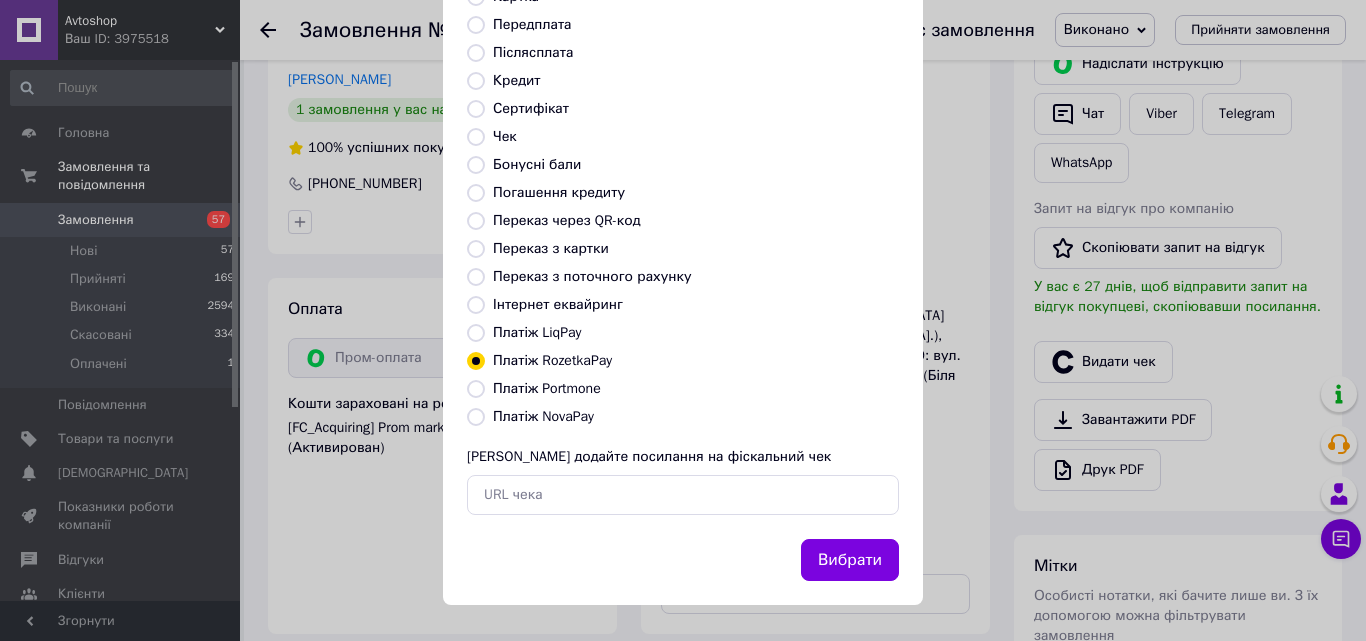drag, startPoint x: 812, startPoint y: 565, endPoint x: 803, endPoint y: 580, distance: 17.492855 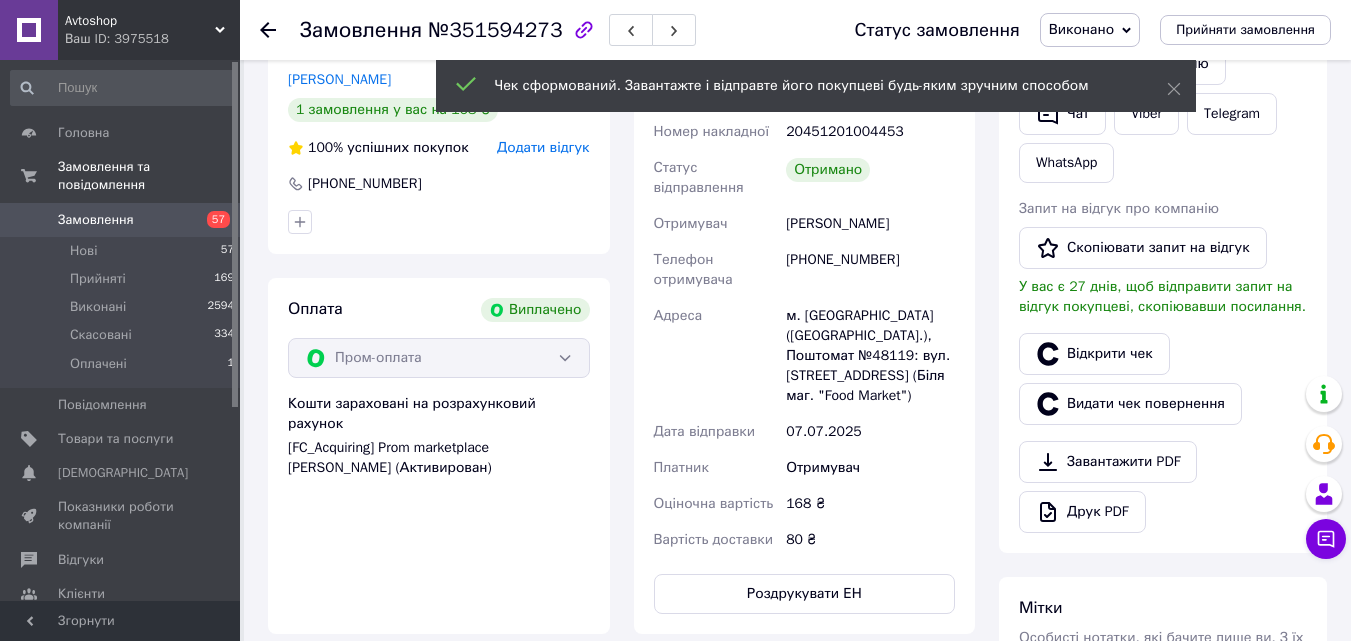 click 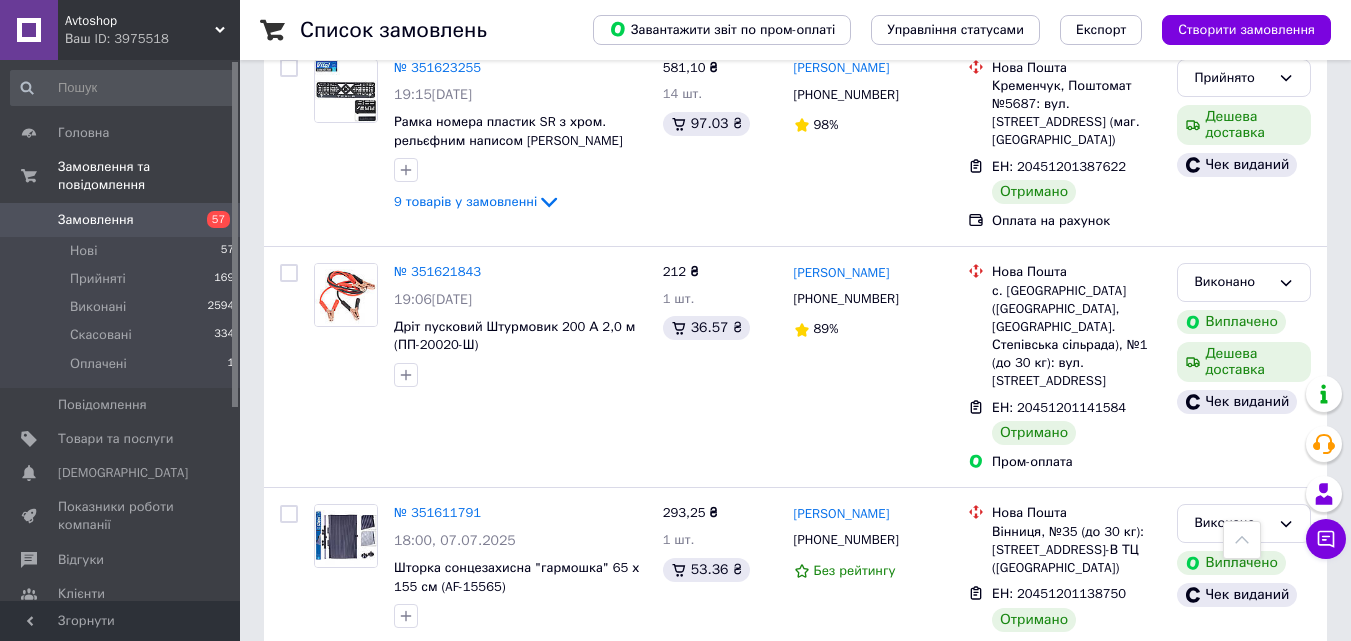 scroll, scrollTop: 1200, scrollLeft: 0, axis: vertical 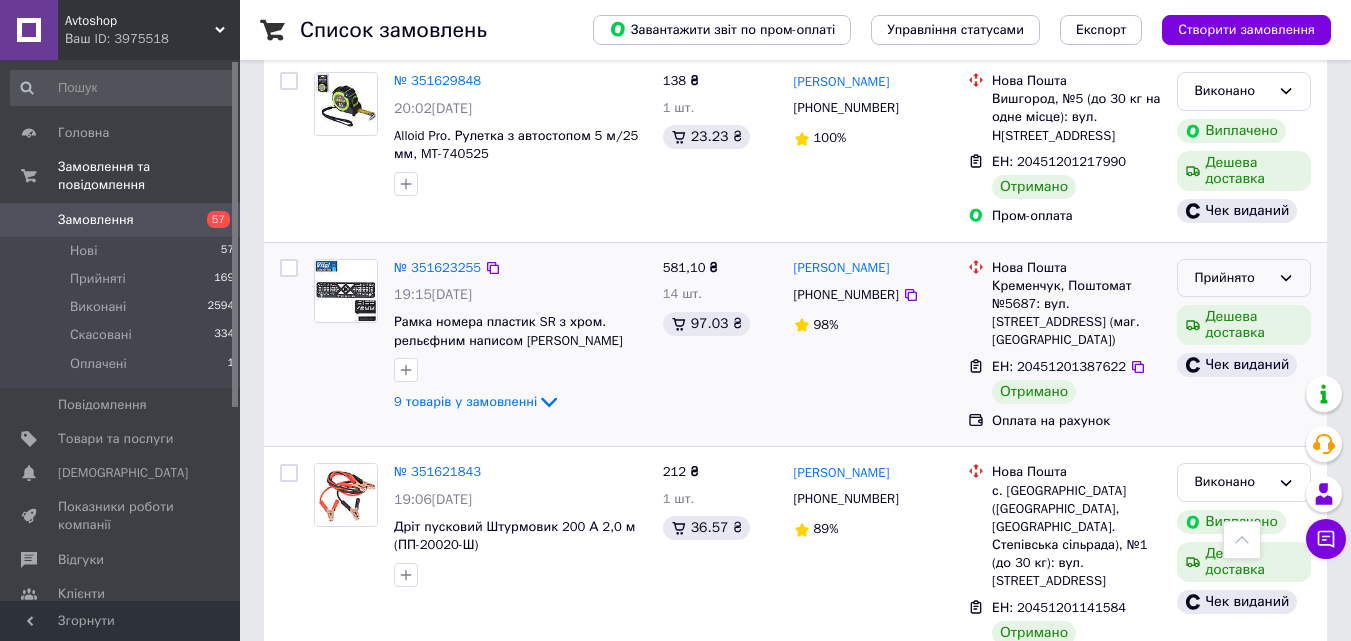 click 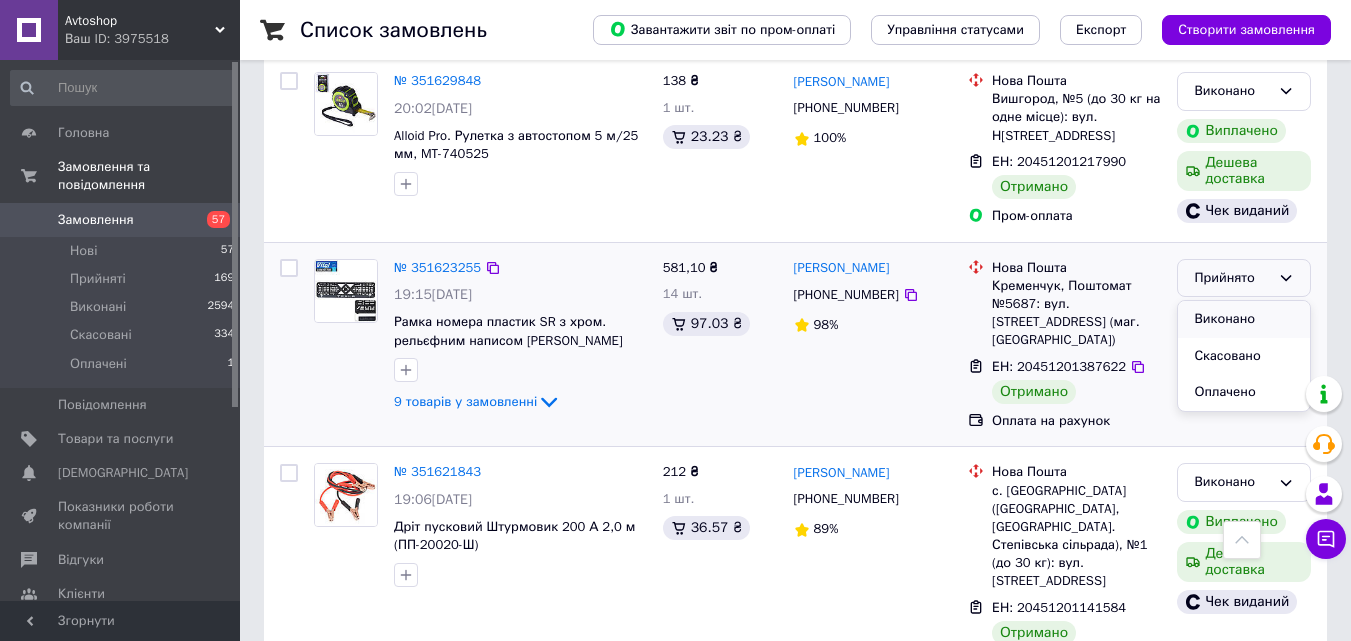 click on "Виконано" at bounding box center (1244, 319) 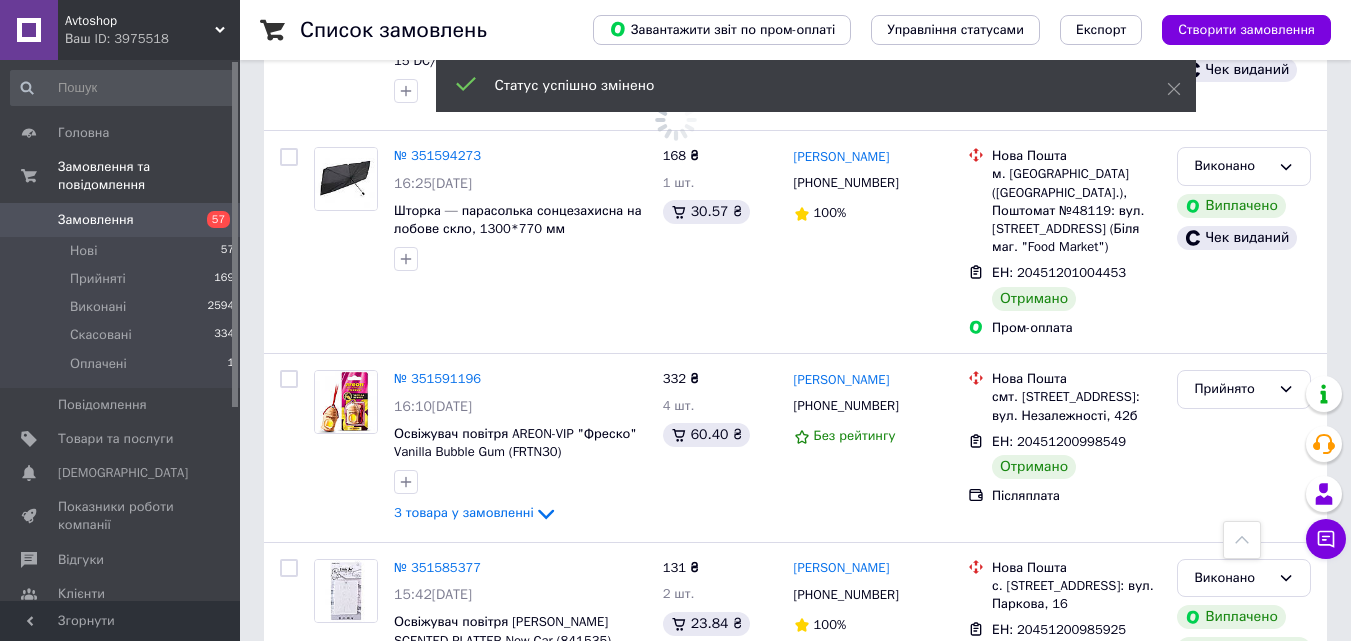 scroll, scrollTop: 2300, scrollLeft: 0, axis: vertical 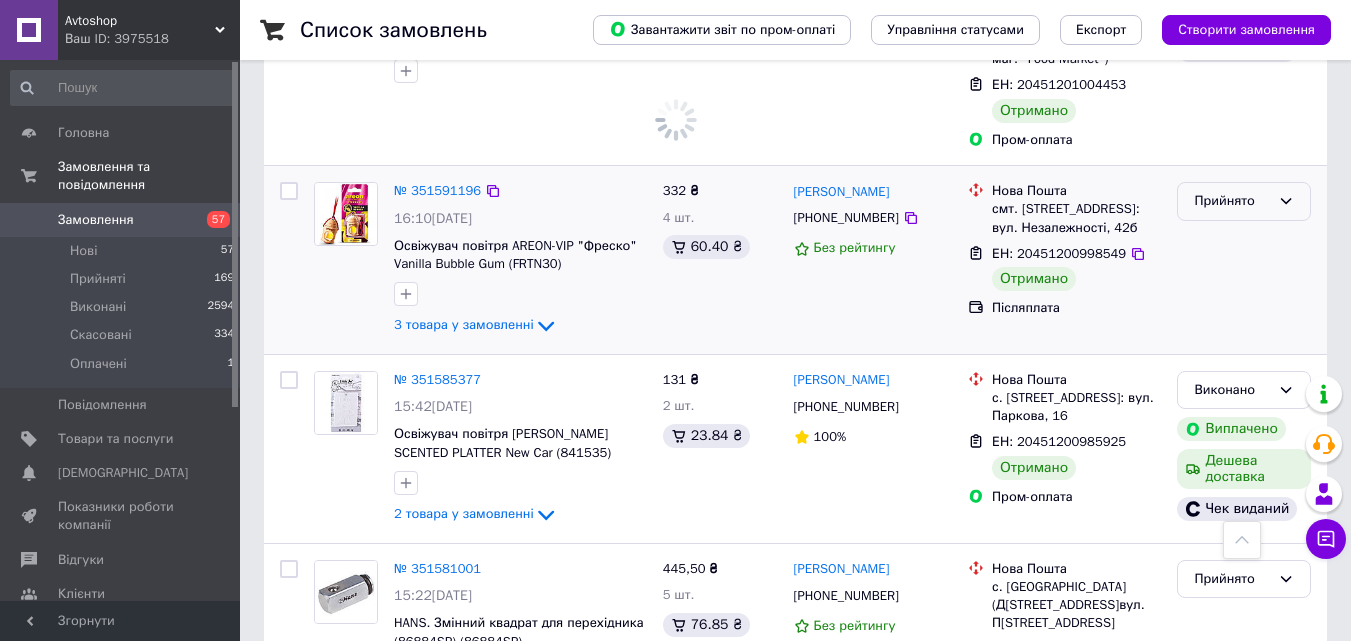 click 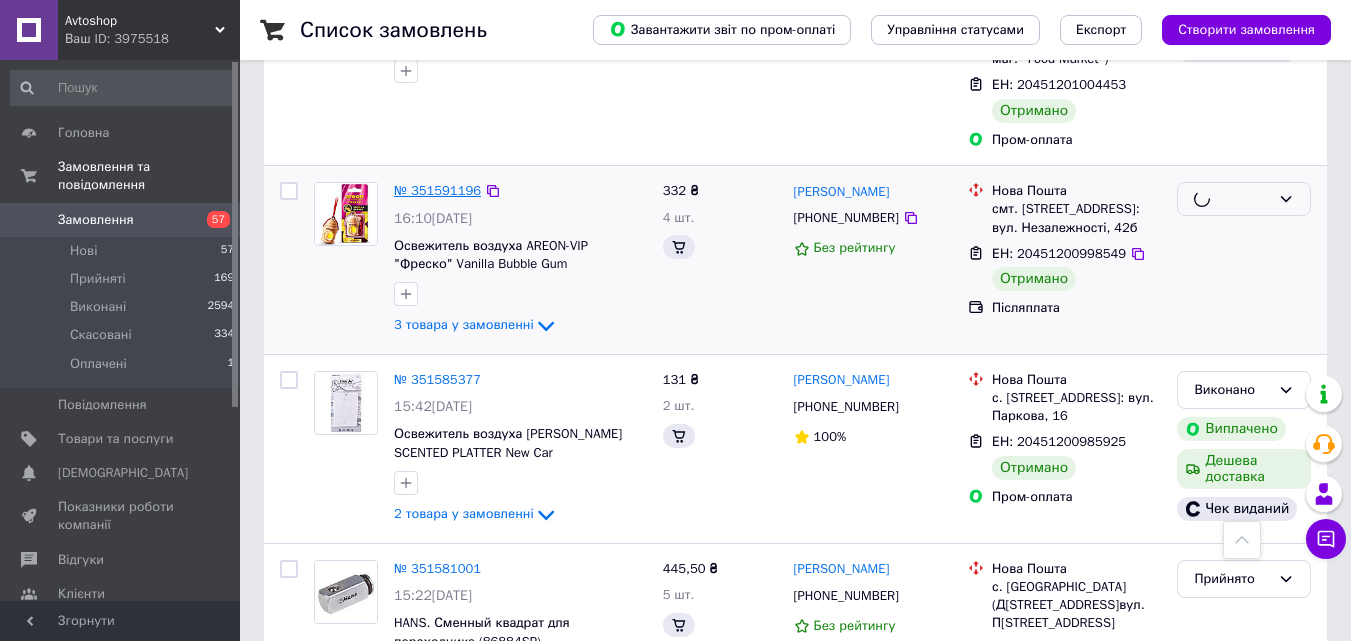 click on "№ 351591196" at bounding box center [437, 190] 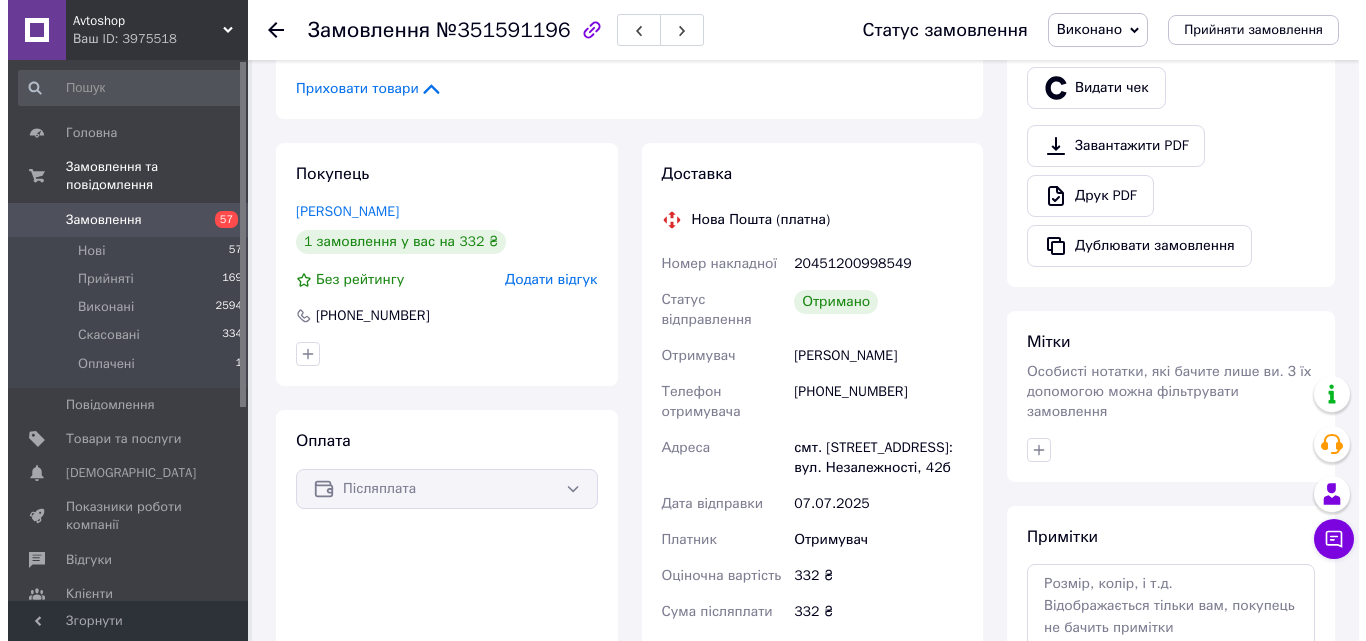 scroll, scrollTop: 624, scrollLeft: 0, axis: vertical 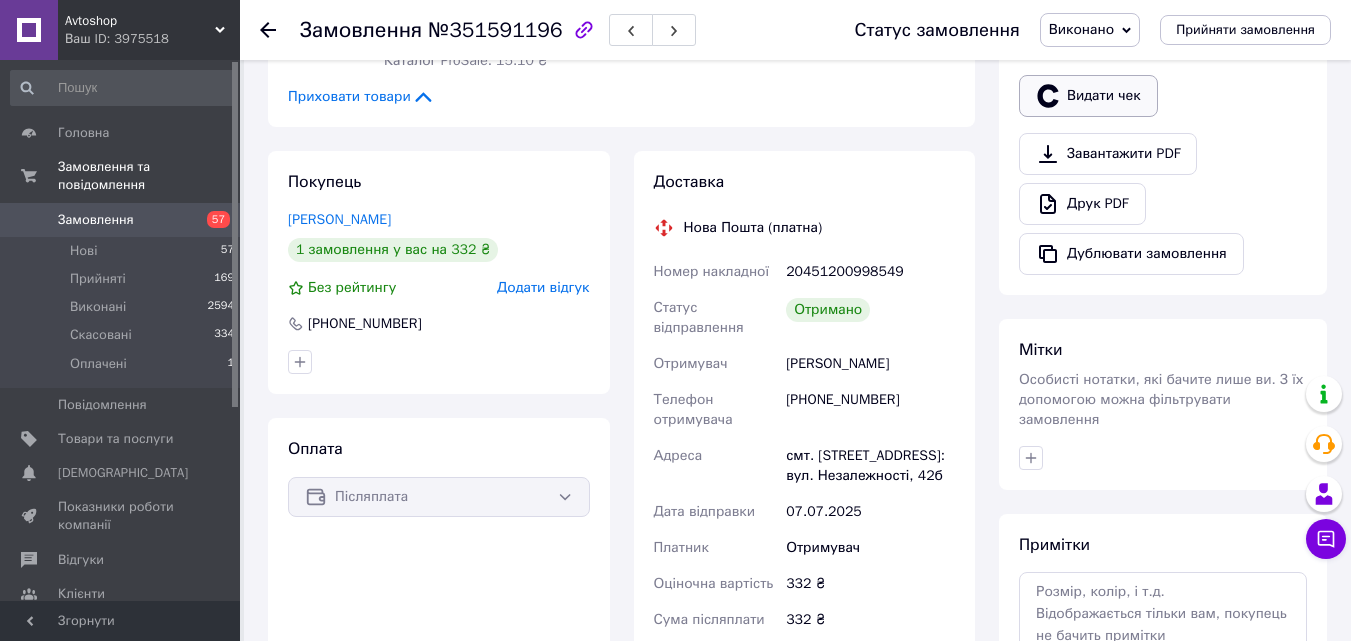 click on "Видати чек" at bounding box center [1088, 96] 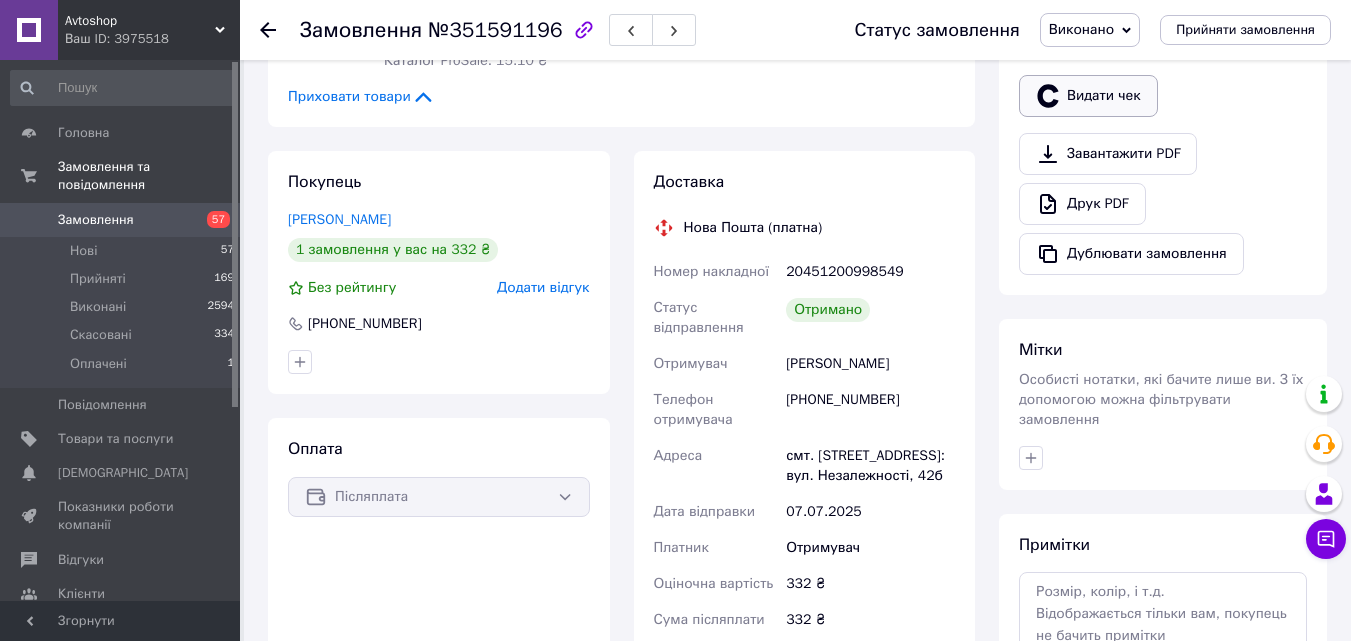 click on "Видати чек" at bounding box center [1088, 96] 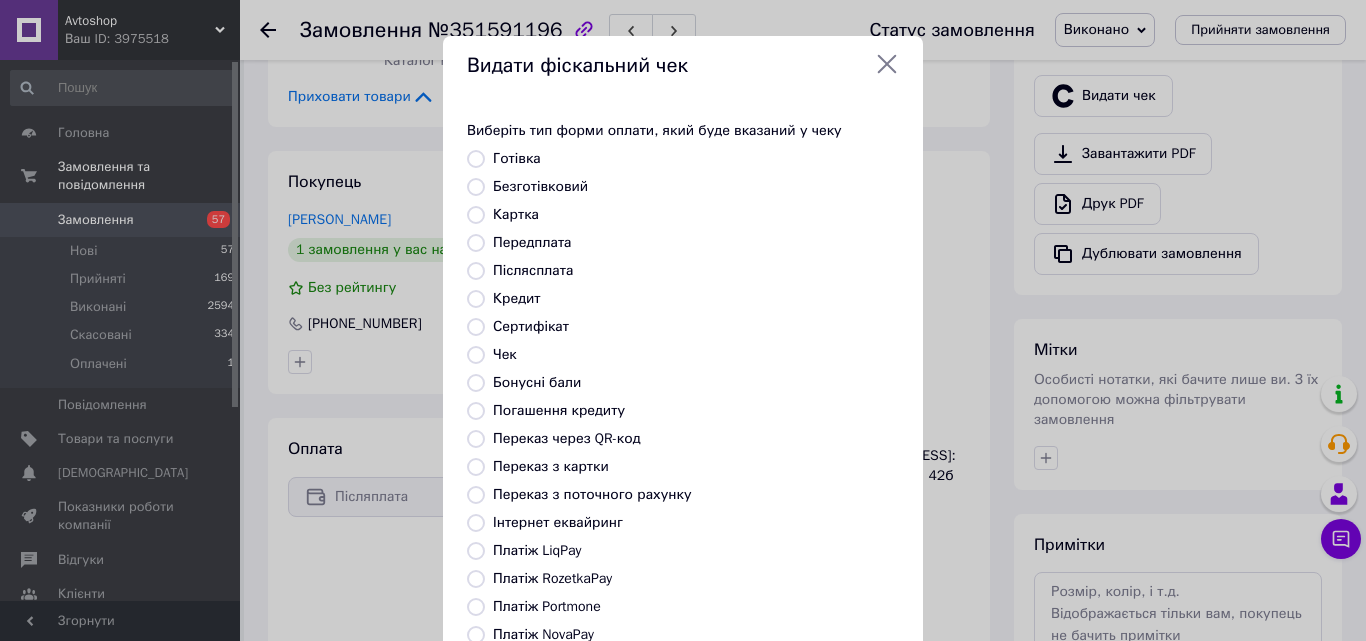 click on "Платіж NovaPay" at bounding box center [543, 634] 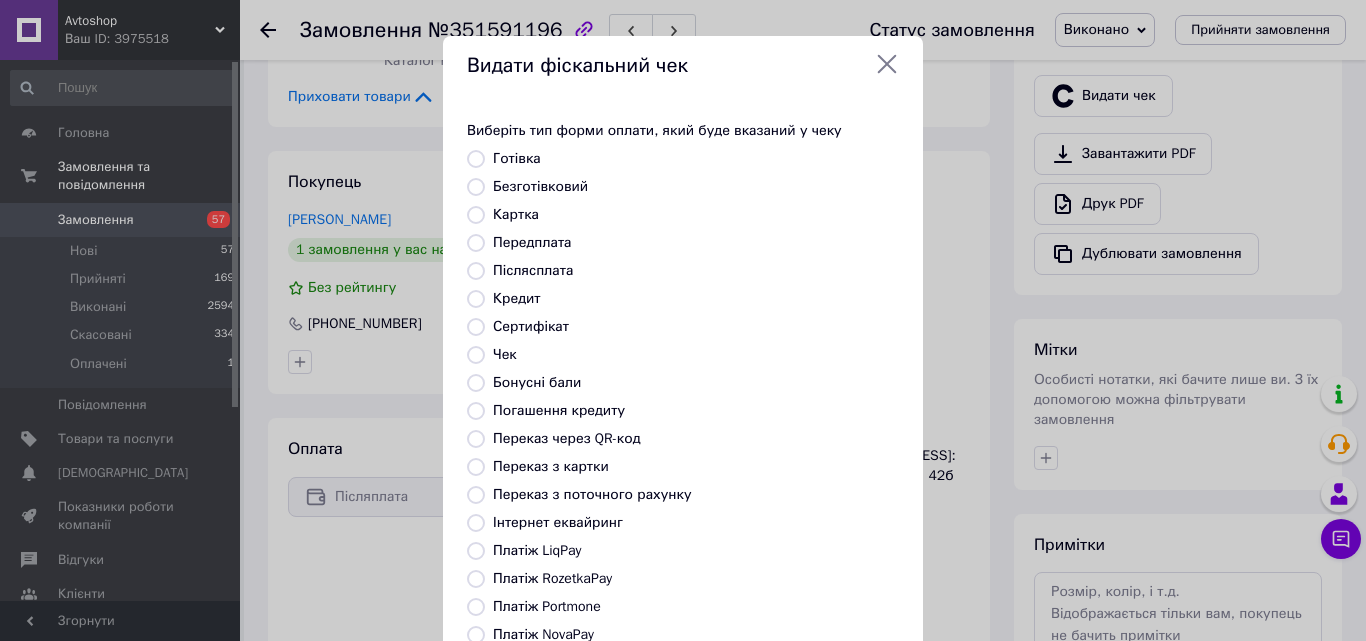 radio on "true" 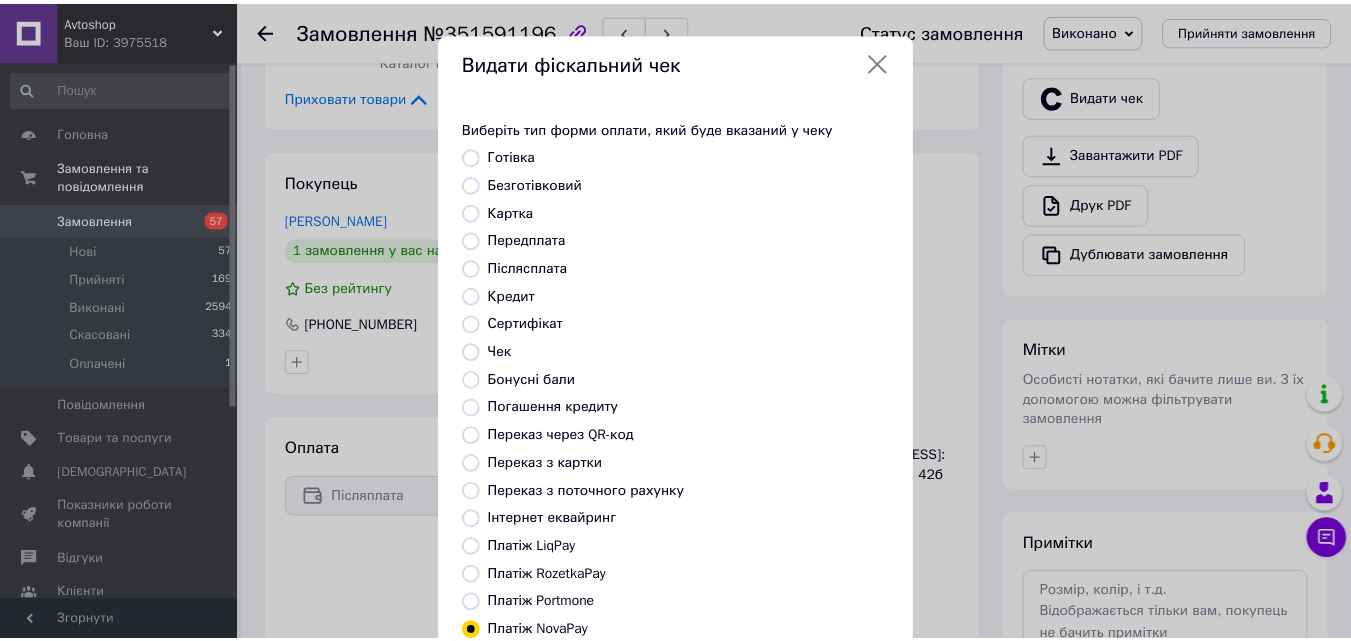 scroll, scrollTop: 203, scrollLeft: 0, axis: vertical 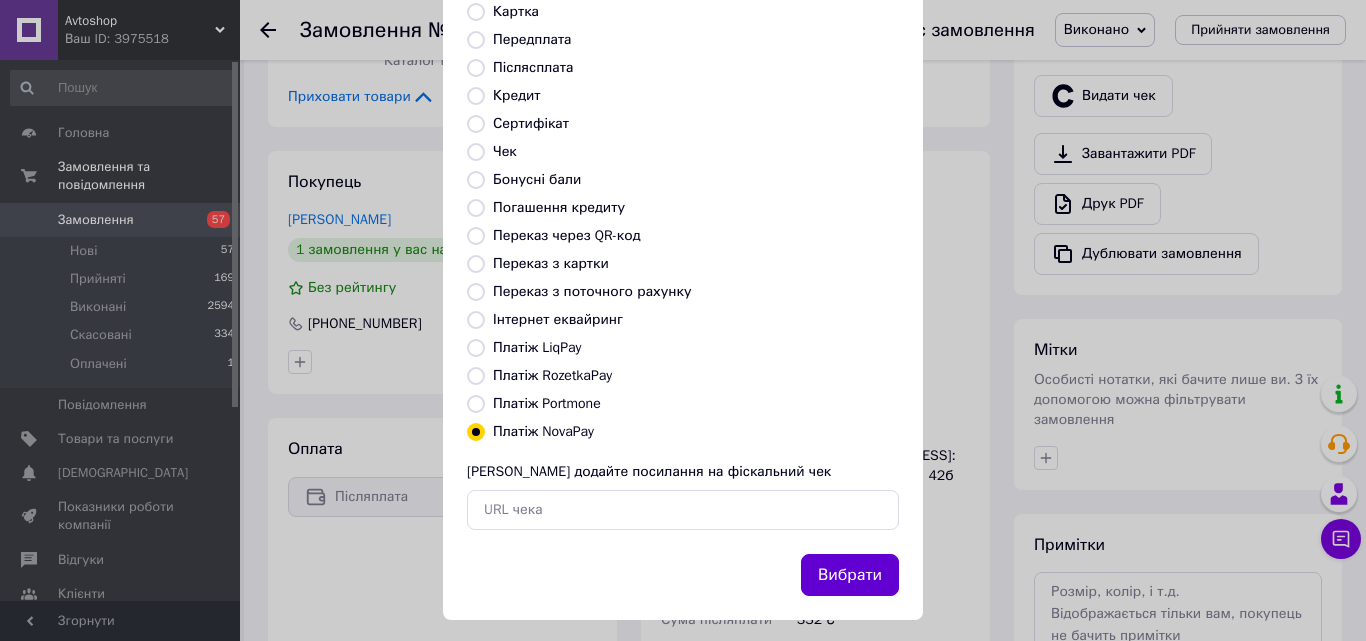 click on "Вибрати" at bounding box center (850, 575) 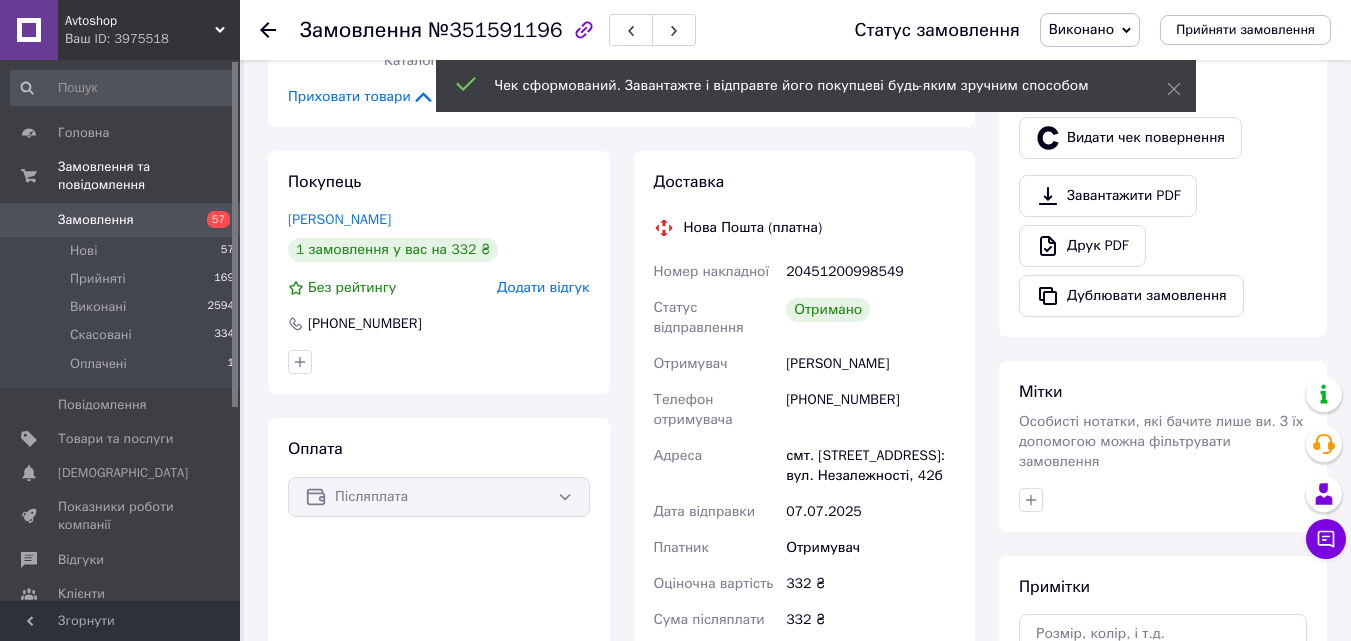 click 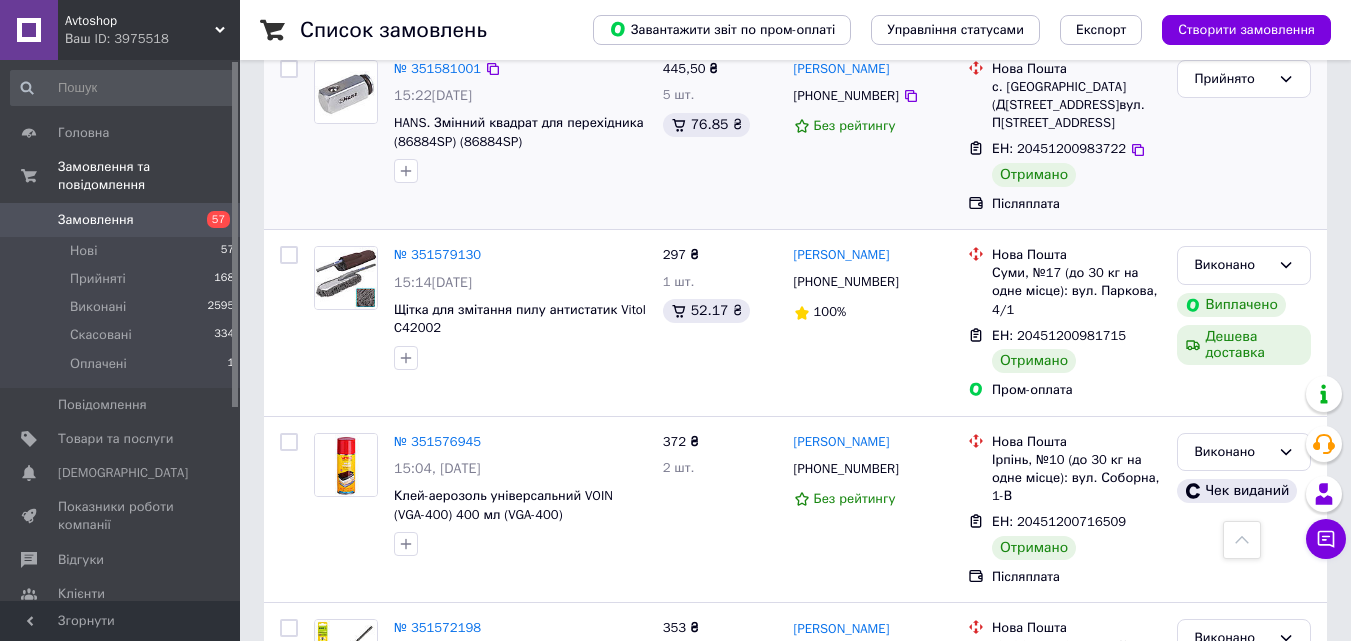 scroll, scrollTop: 2600, scrollLeft: 0, axis: vertical 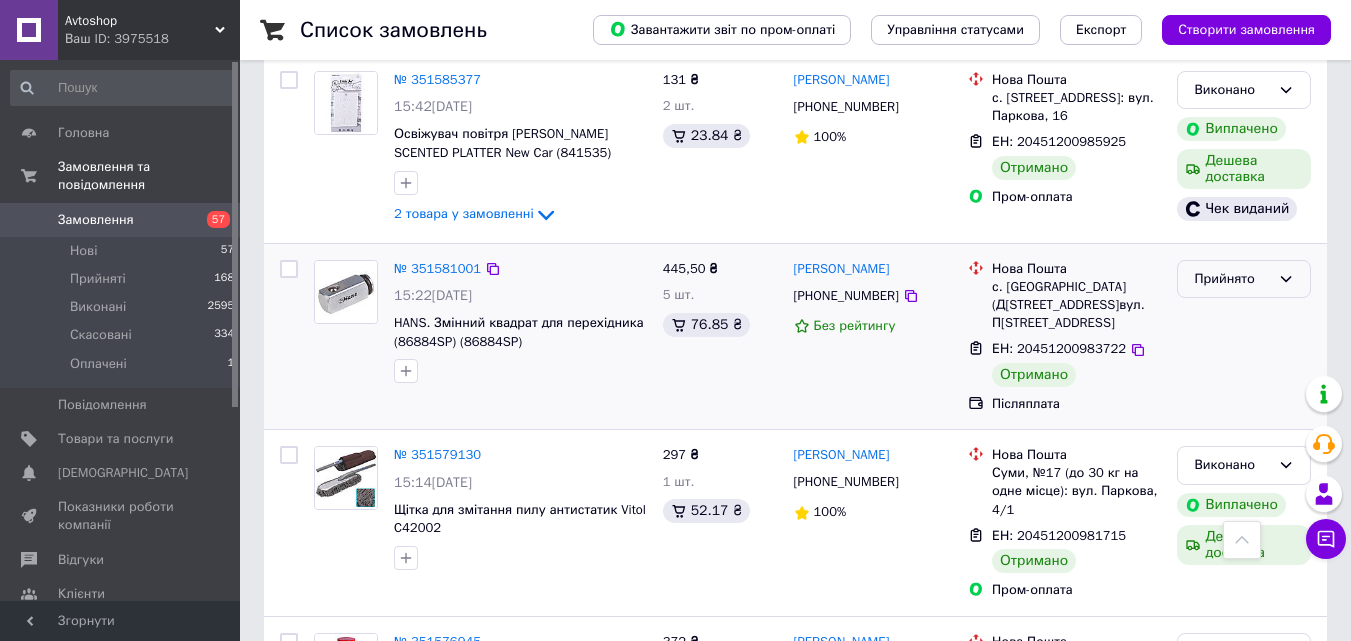 click 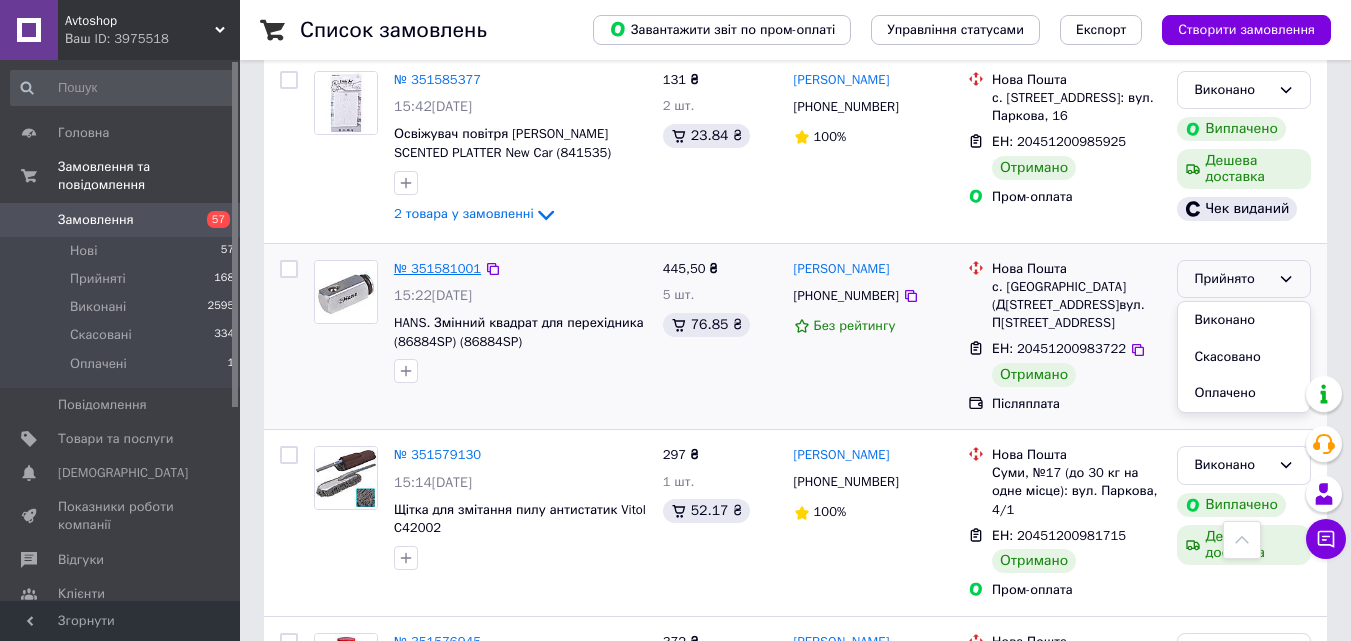 drag, startPoint x: 1234, startPoint y: 319, endPoint x: 436, endPoint y: 265, distance: 799.82495 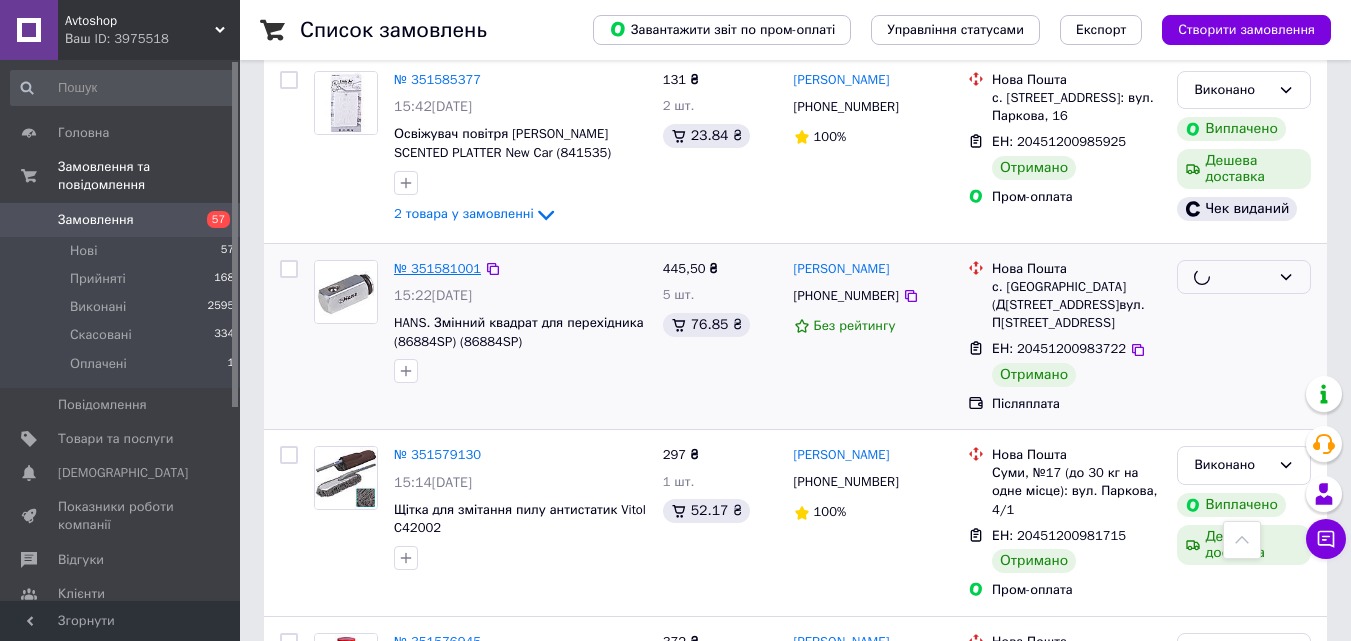 click on "№ 351581001" at bounding box center (437, 268) 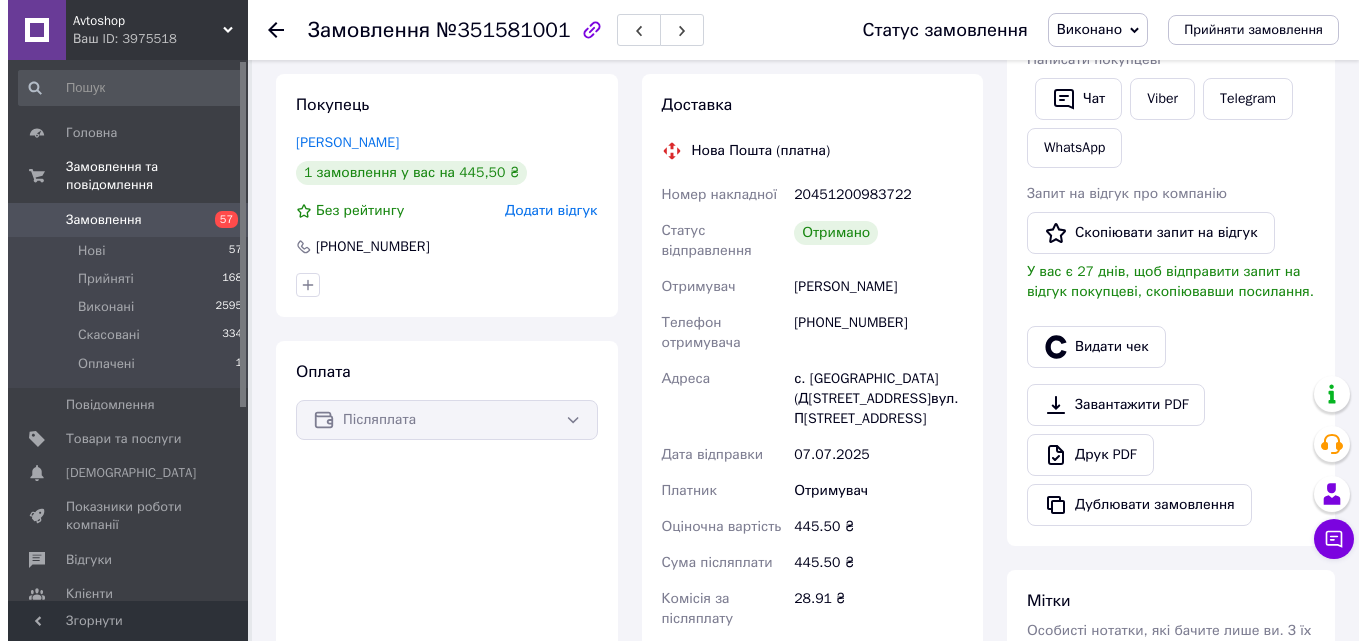 scroll, scrollTop: 336, scrollLeft: 0, axis: vertical 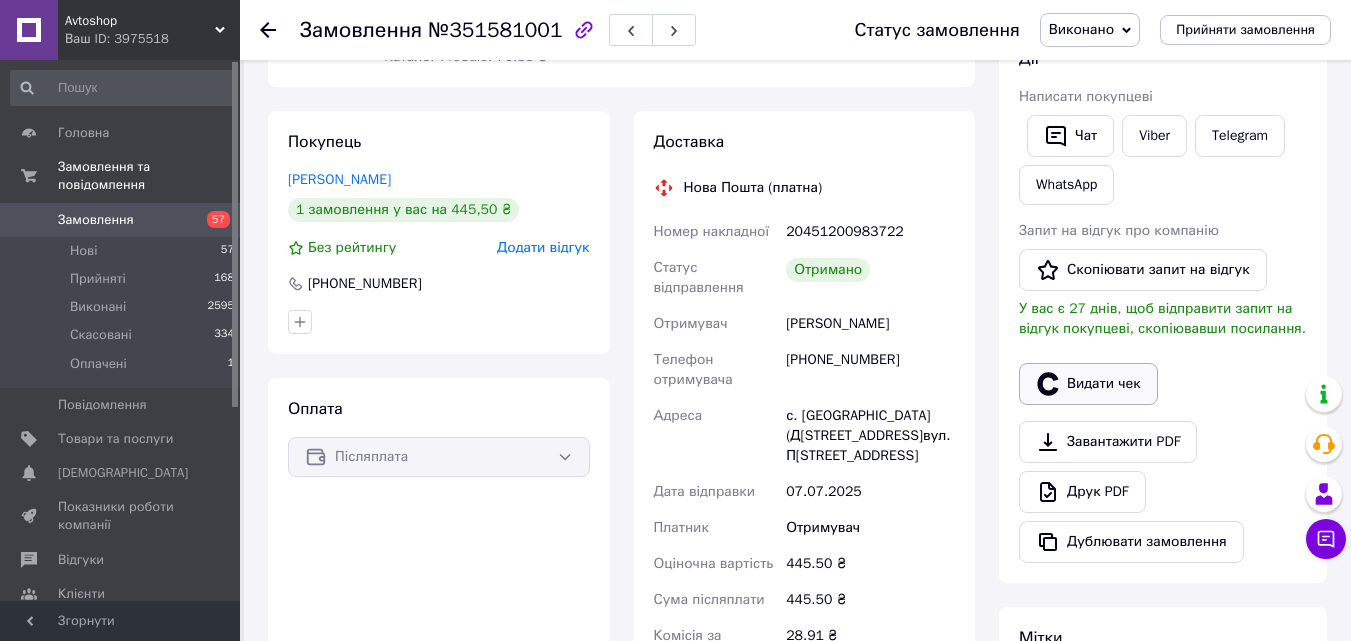 click on "Видати чек" at bounding box center [1088, 384] 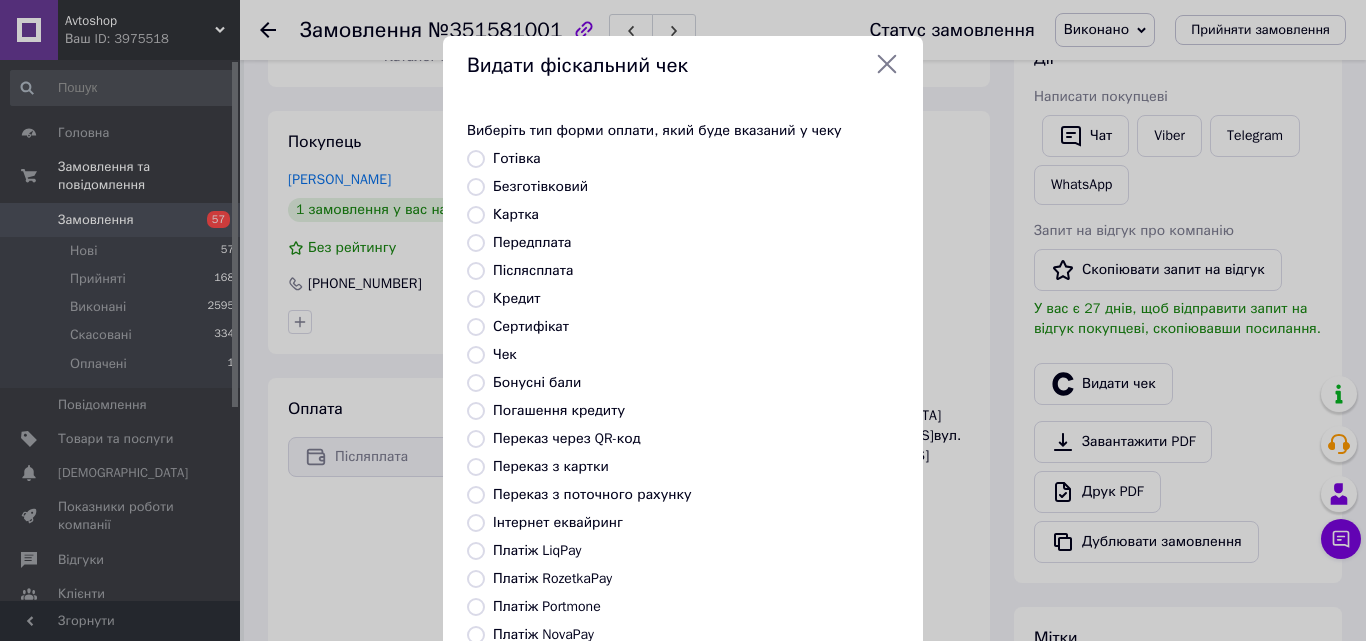 click on "Платіж NovaPay" at bounding box center (543, 634) 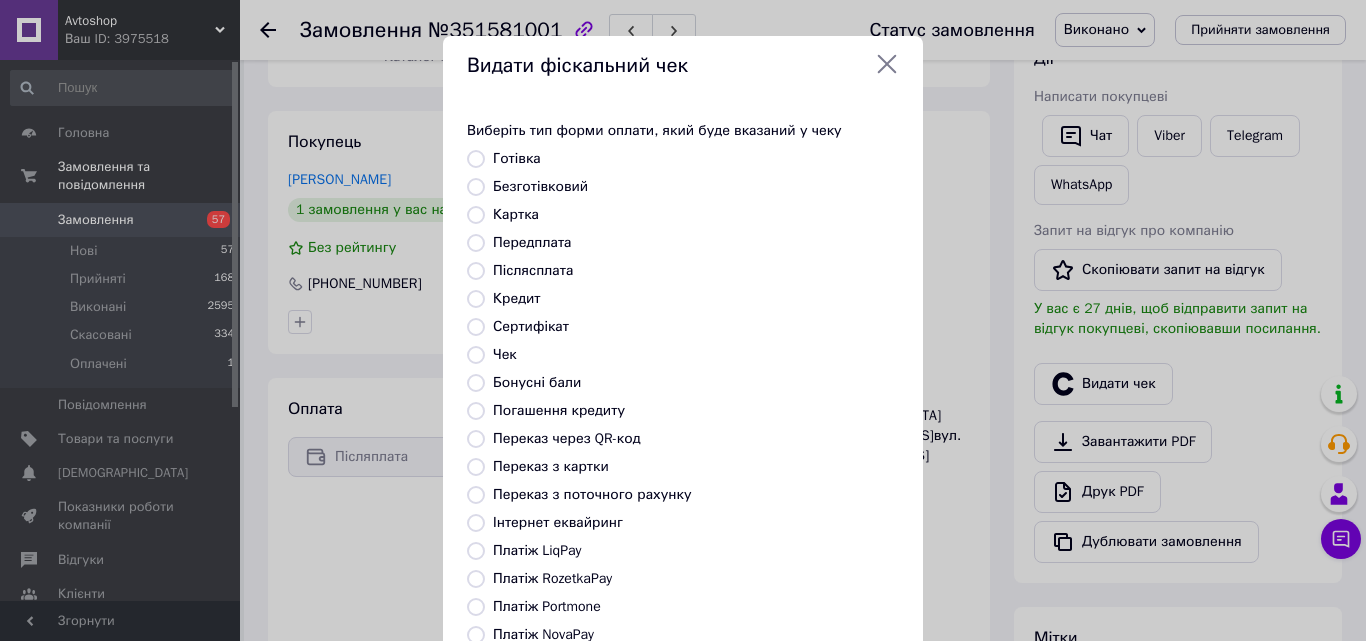 radio on "true" 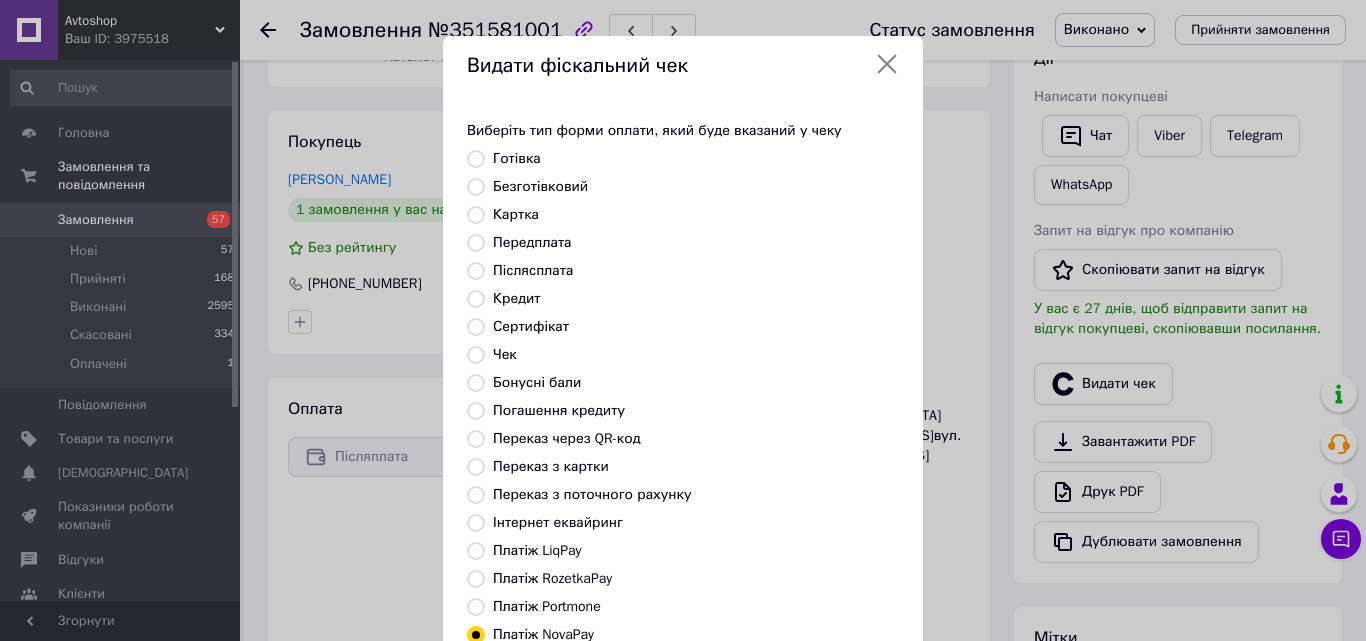 click on "Платіж NovaPay" at bounding box center [543, 634] 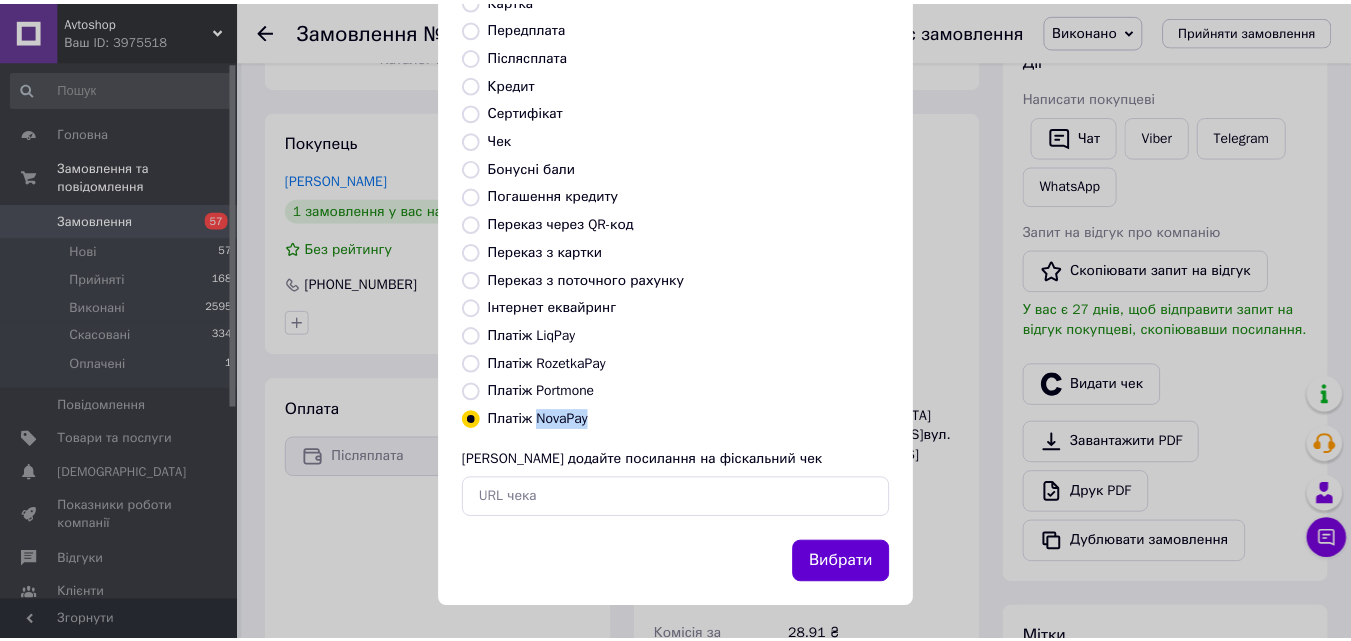 scroll, scrollTop: 218, scrollLeft: 0, axis: vertical 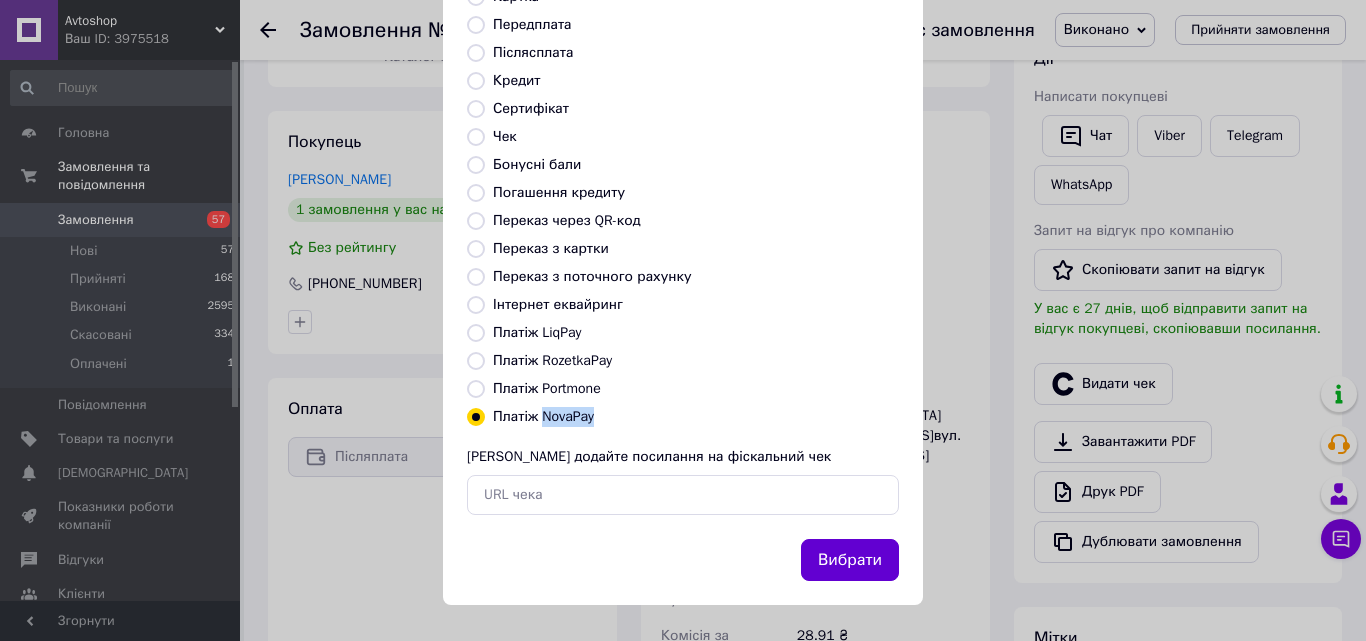 click on "Вибрати" at bounding box center [850, 560] 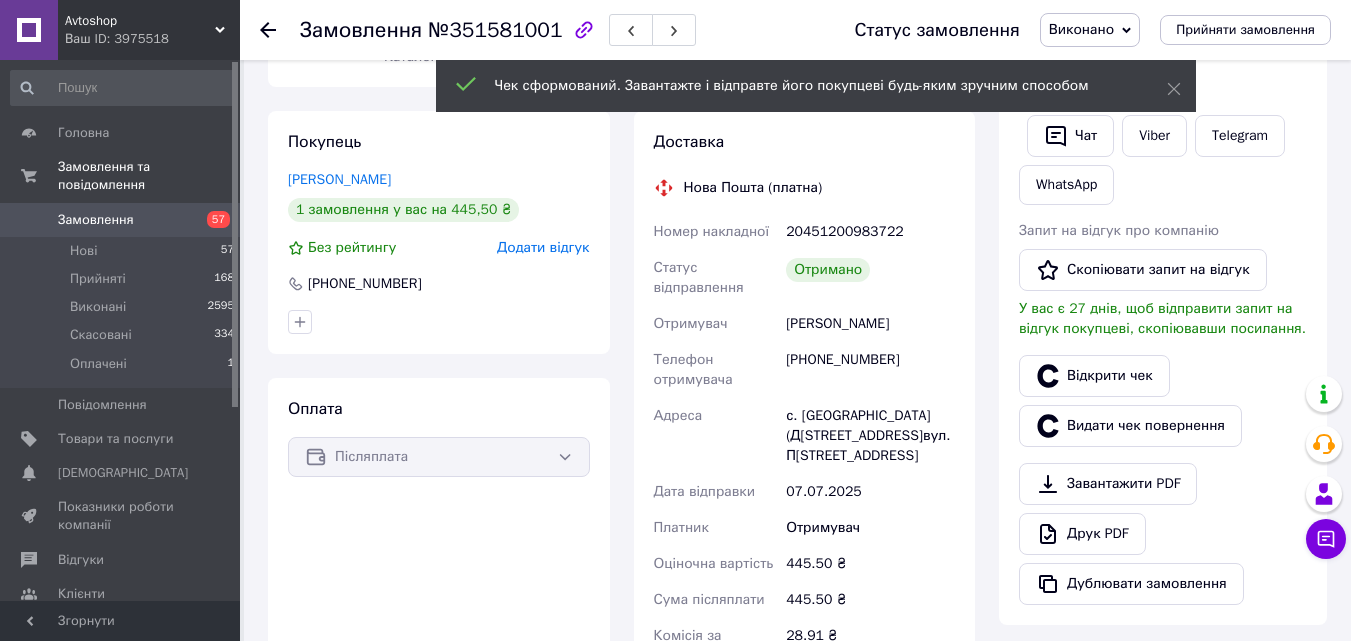 click at bounding box center [268, 30] 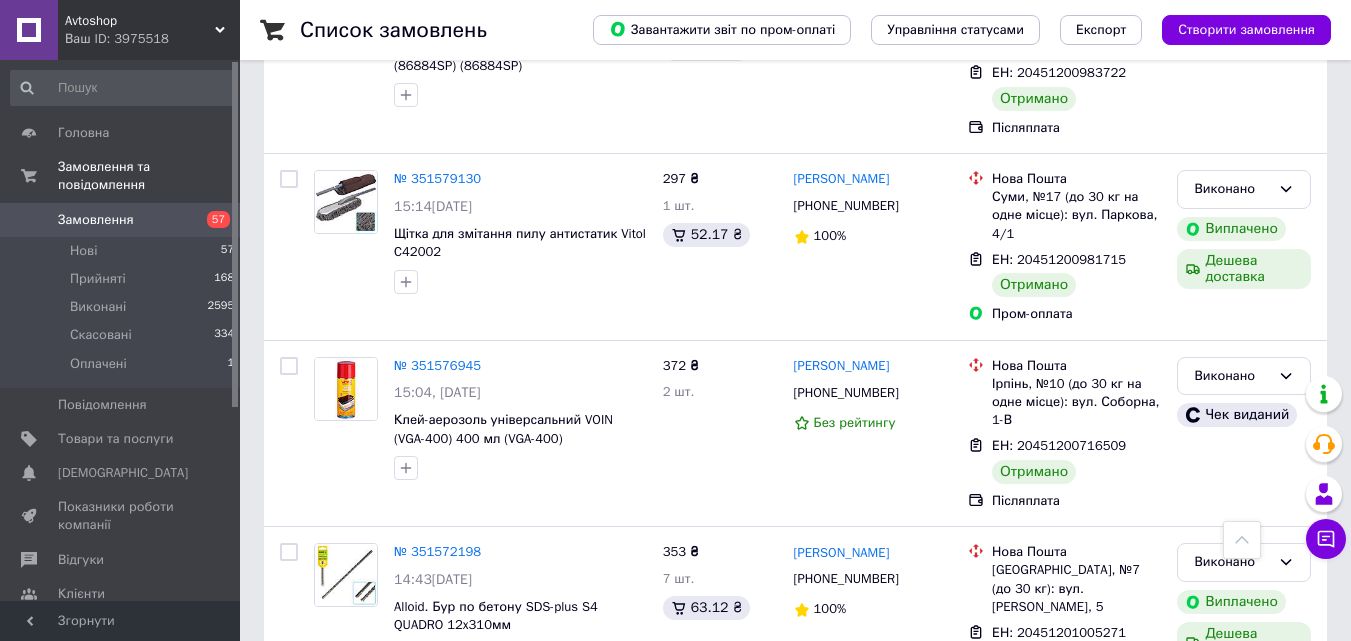 scroll, scrollTop: 2900, scrollLeft: 0, axis: vertical 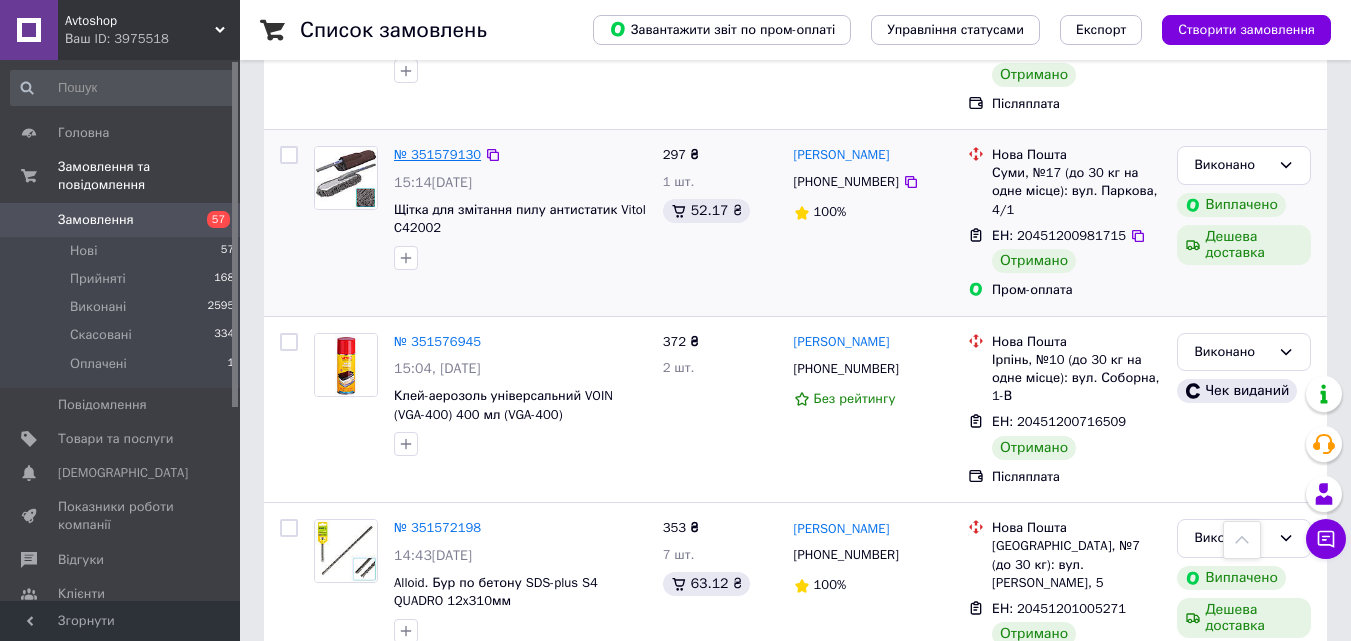 click on "№ 351579130" at bounding box center (437, 154) 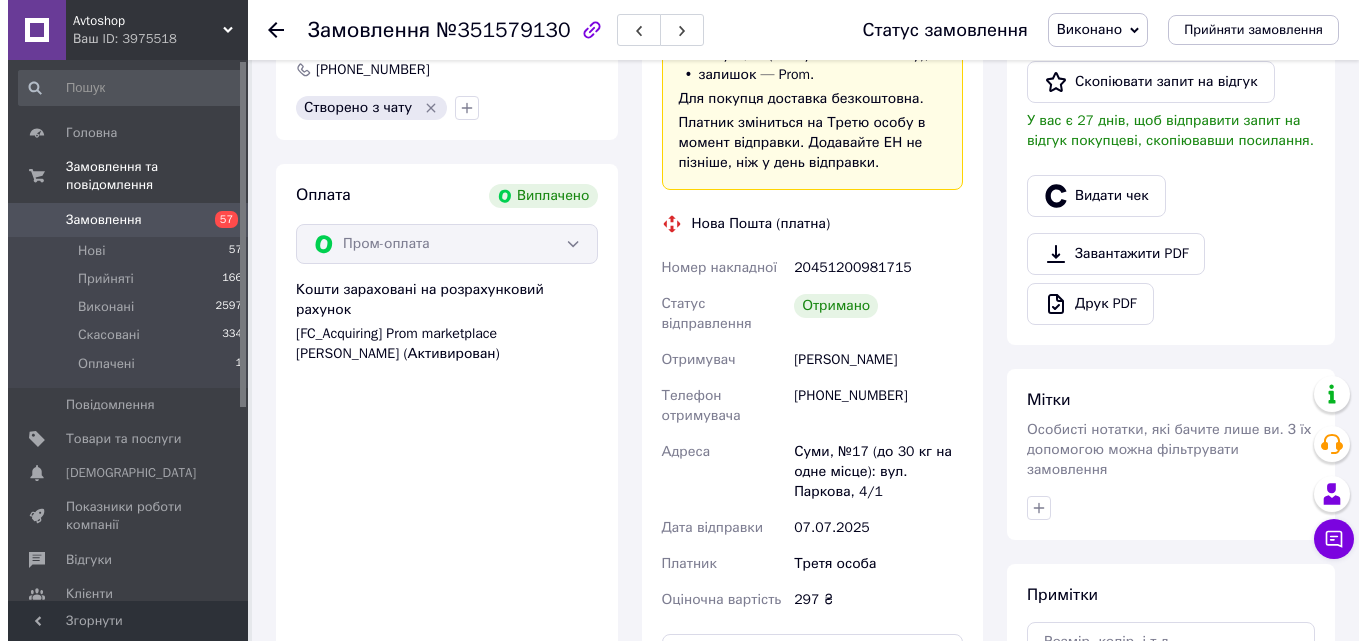 scroll, scrollTop: 438, scrollLeft: 0, axis: vertical 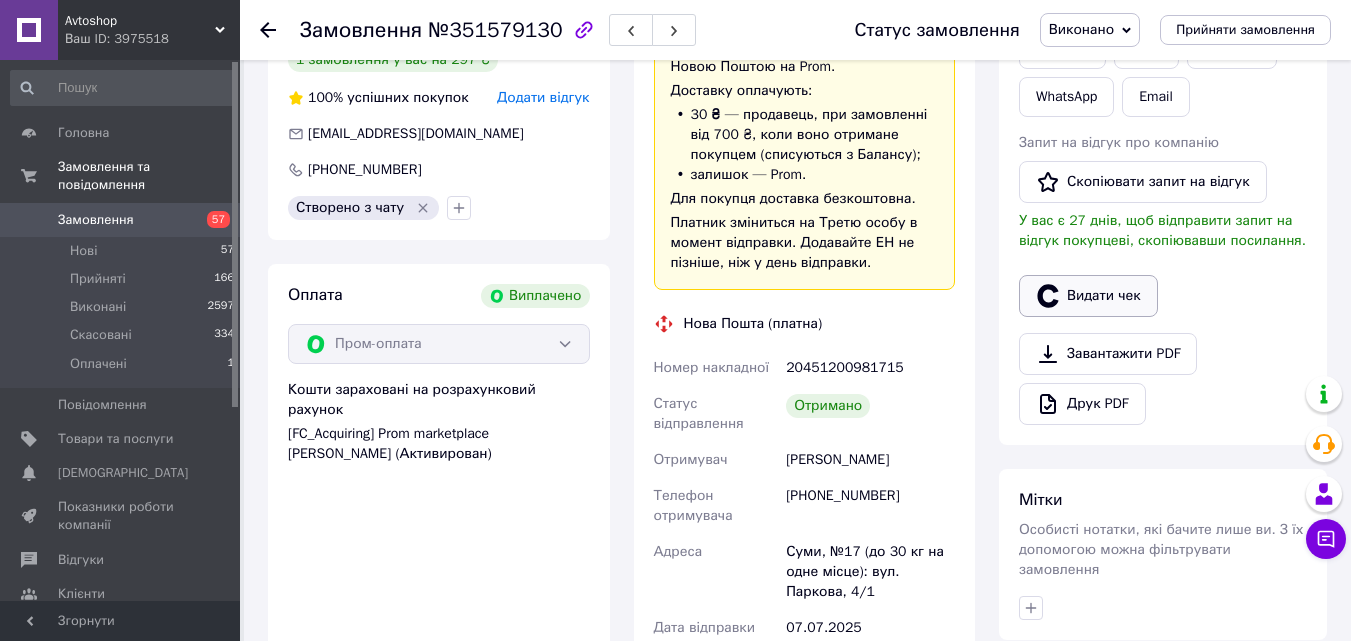 click on "Видати чек" at bounding box center [1088, 296] 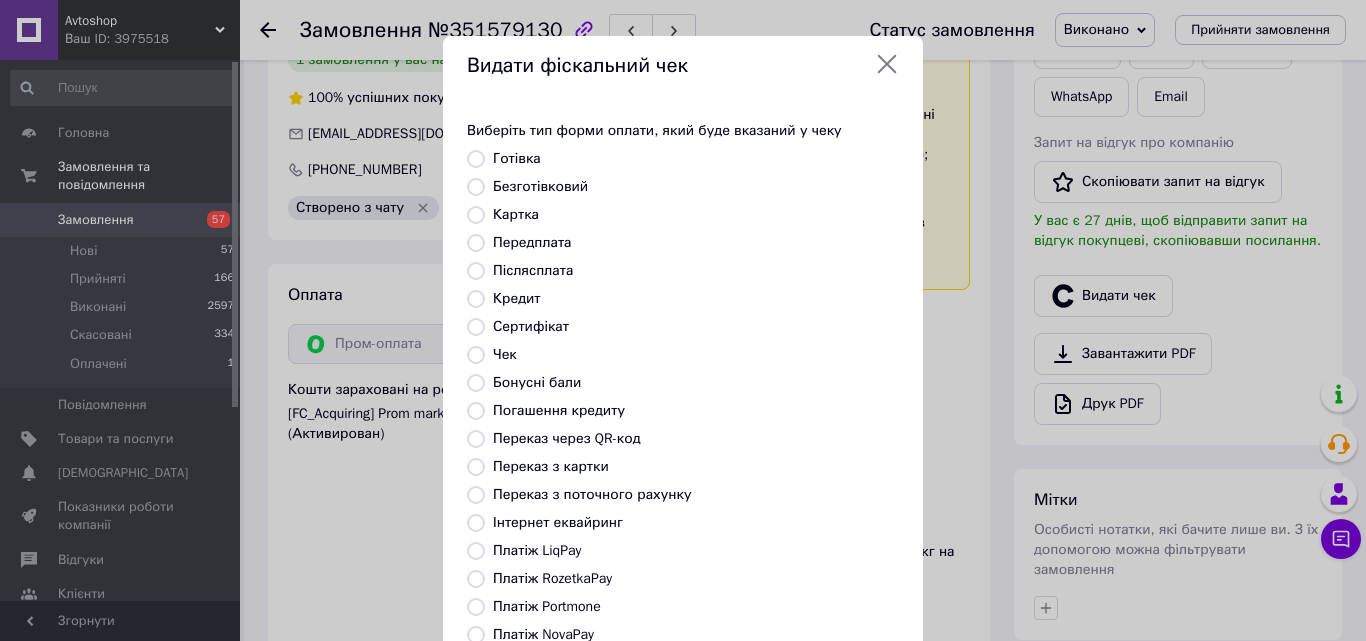 click on "Платіж RozetkaPay" at bounding box center [552, 578] 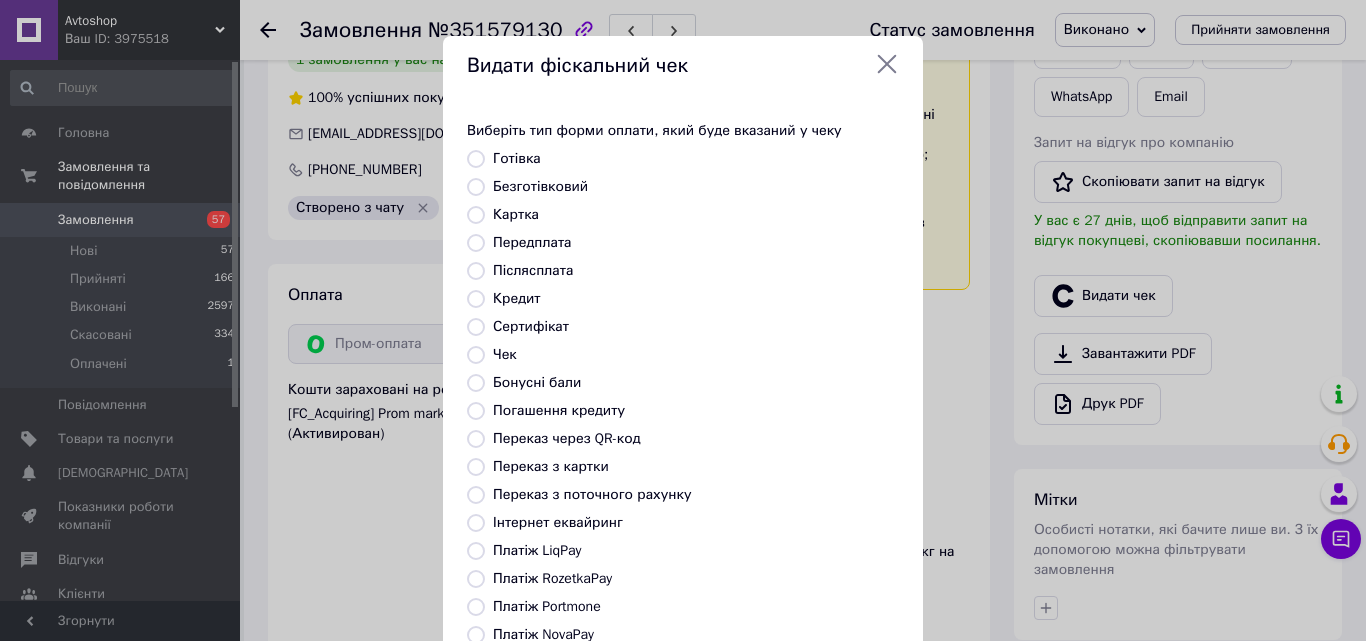 radio on "true" 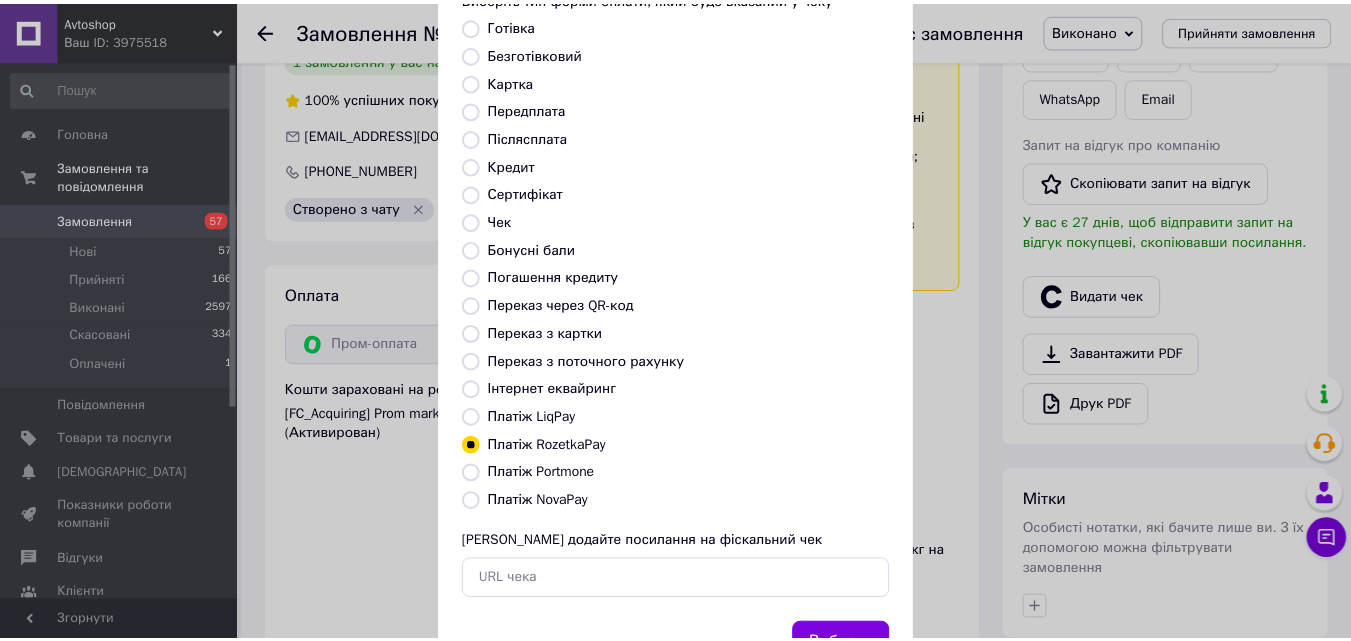 scroll, scrollTop: 218, scrollLeft: 0, axis: vertical 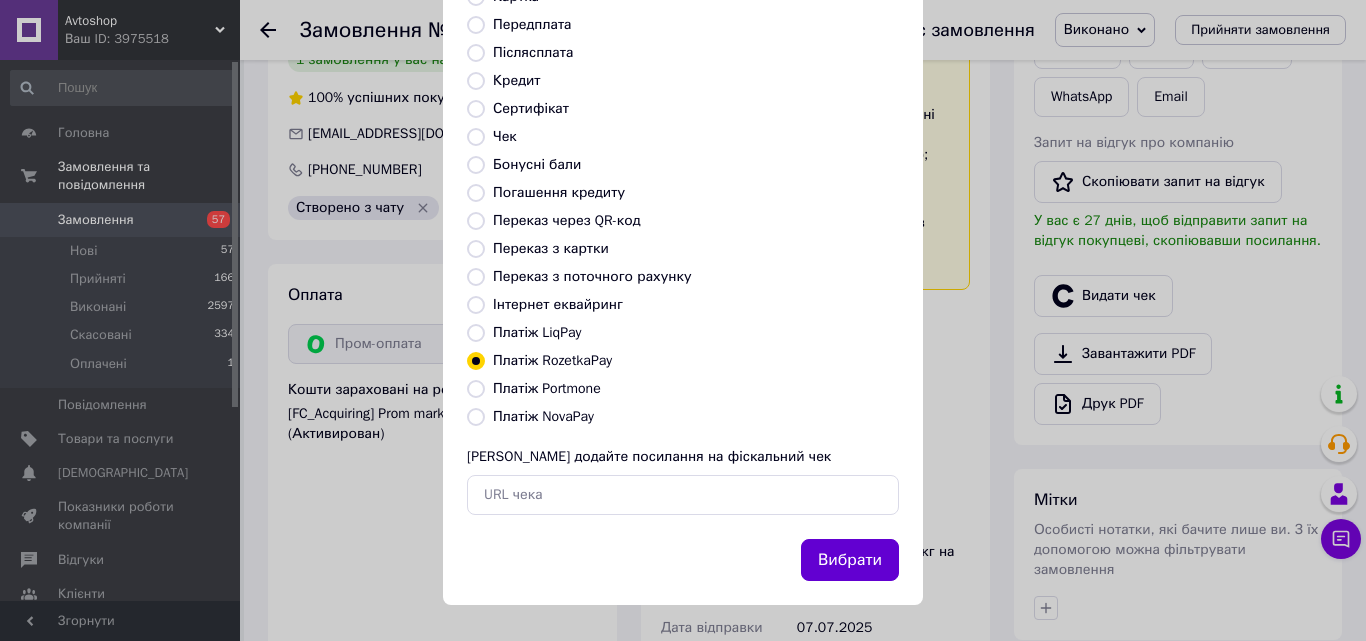 click on "Вибрати" at bounding box center (850, 560) 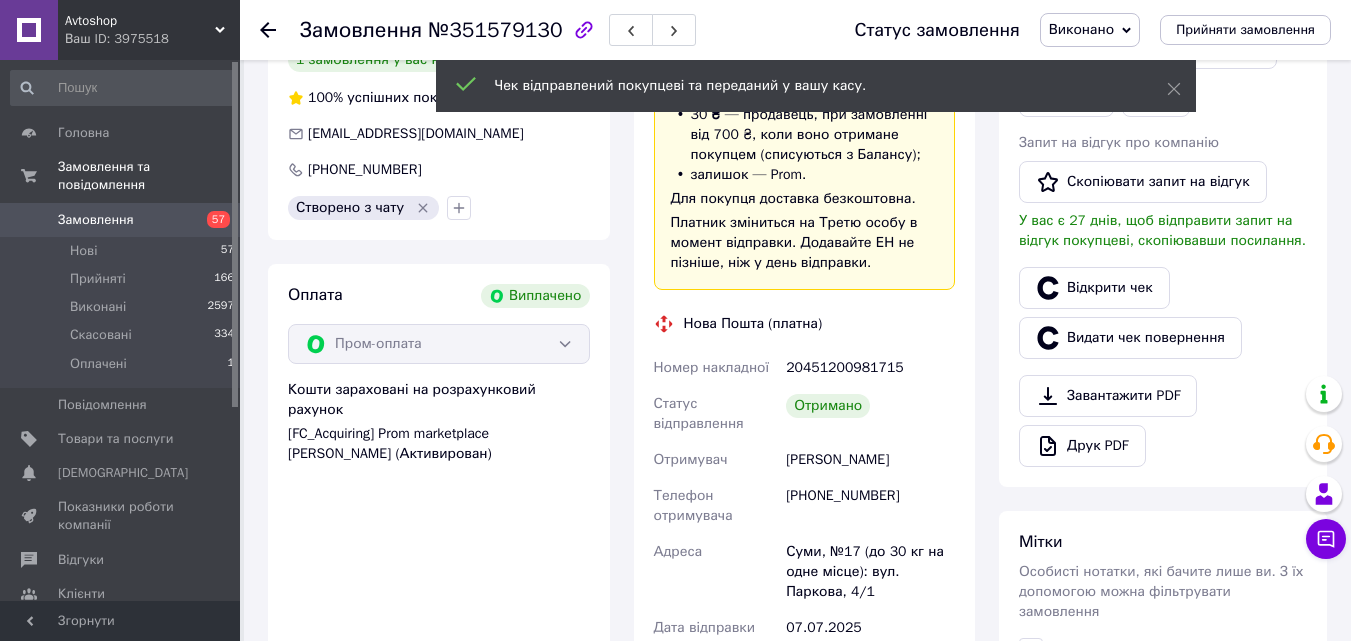 click 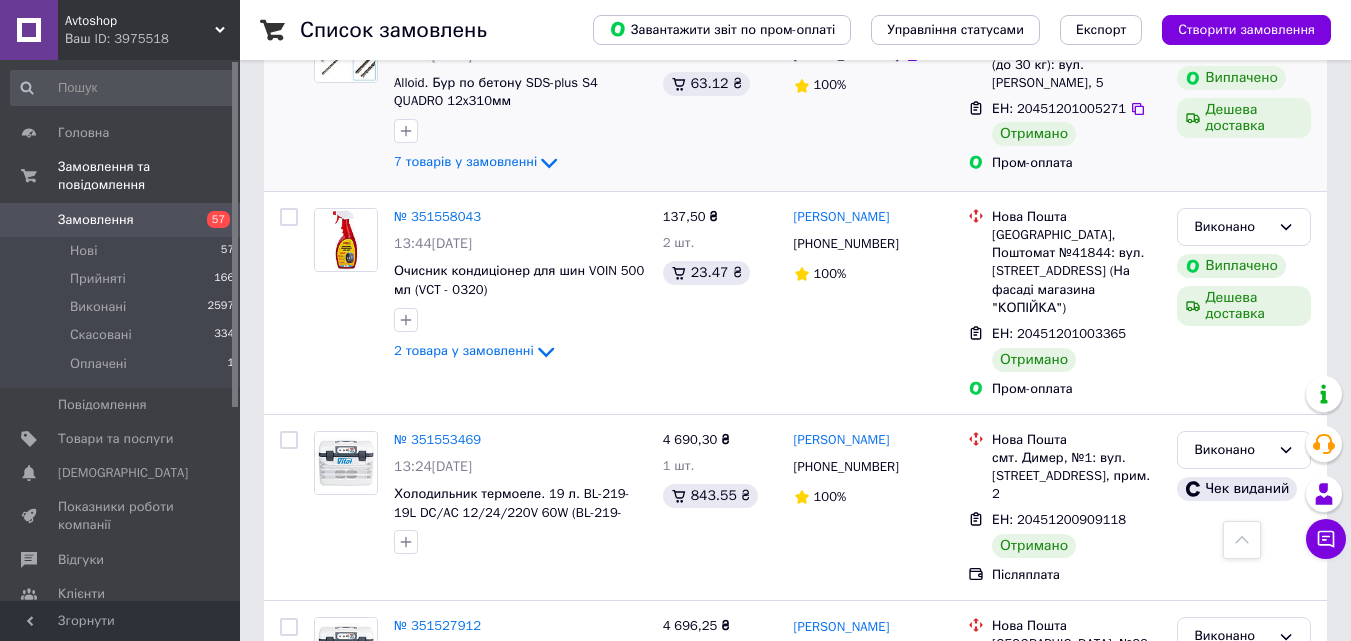 scroll, scrollTop: 3200, scrollLeft: 0, axis: vertical 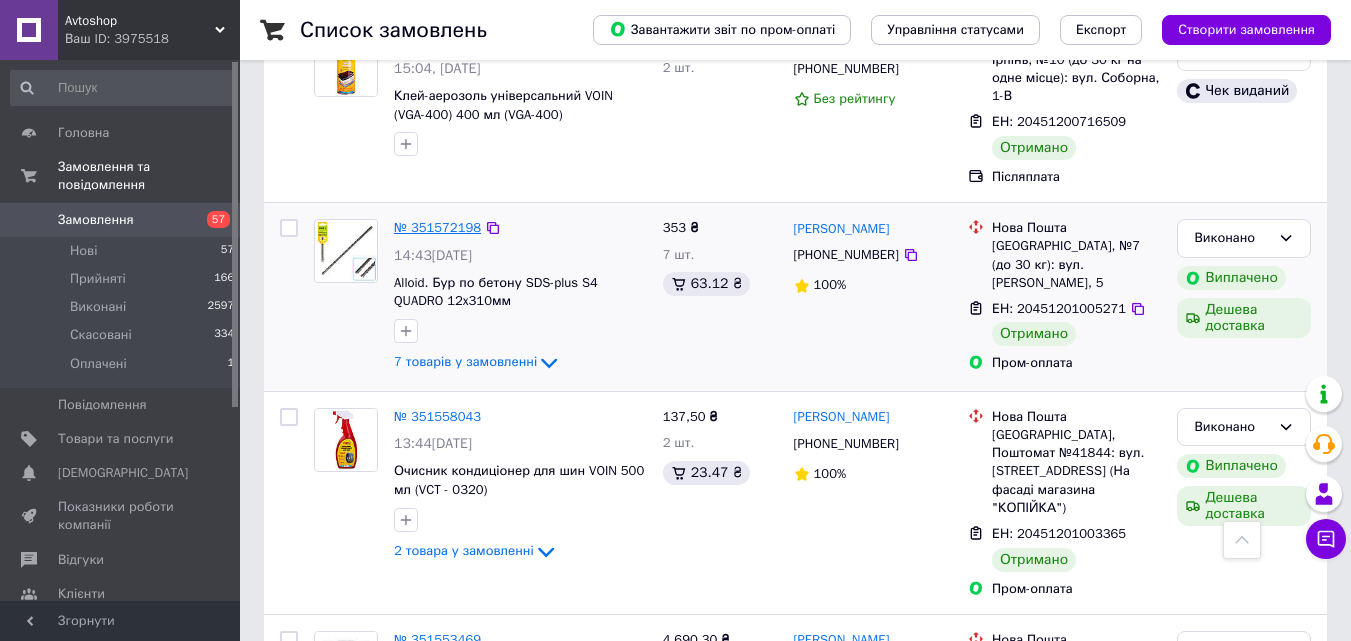 click on "№ 351572198" at bounding box center [437, 227] 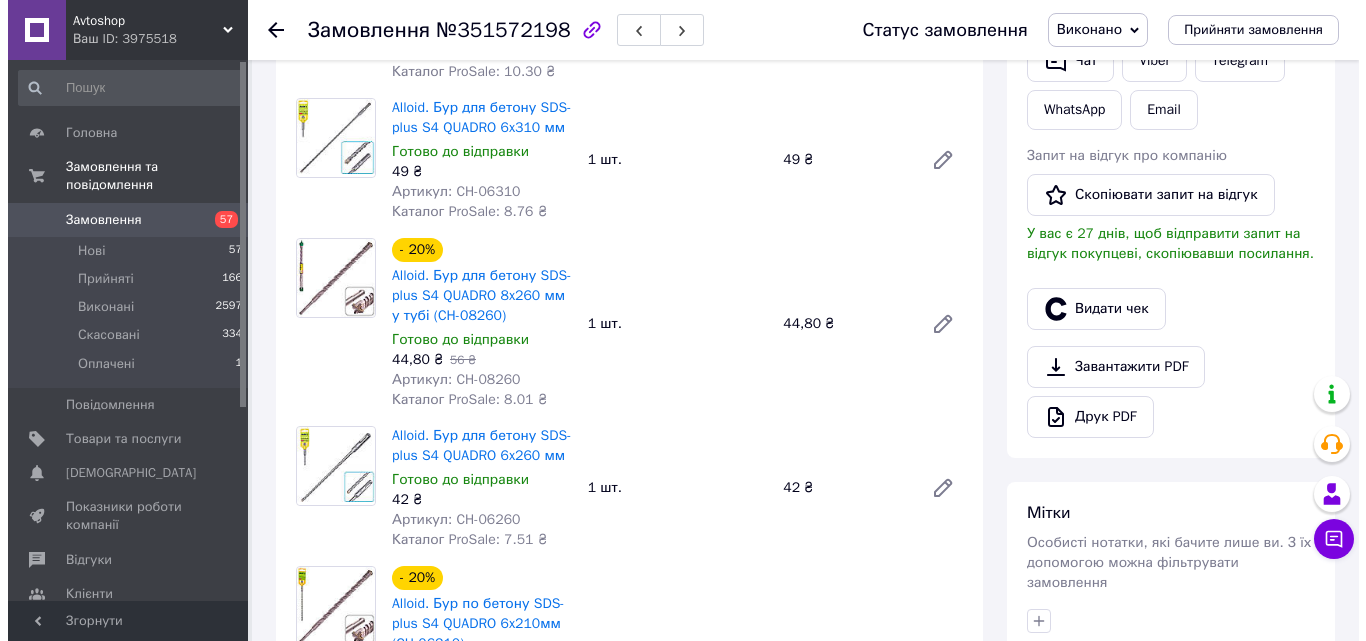 scroll, scrollTop: 442, scrollLeft: 0, axis: vertical 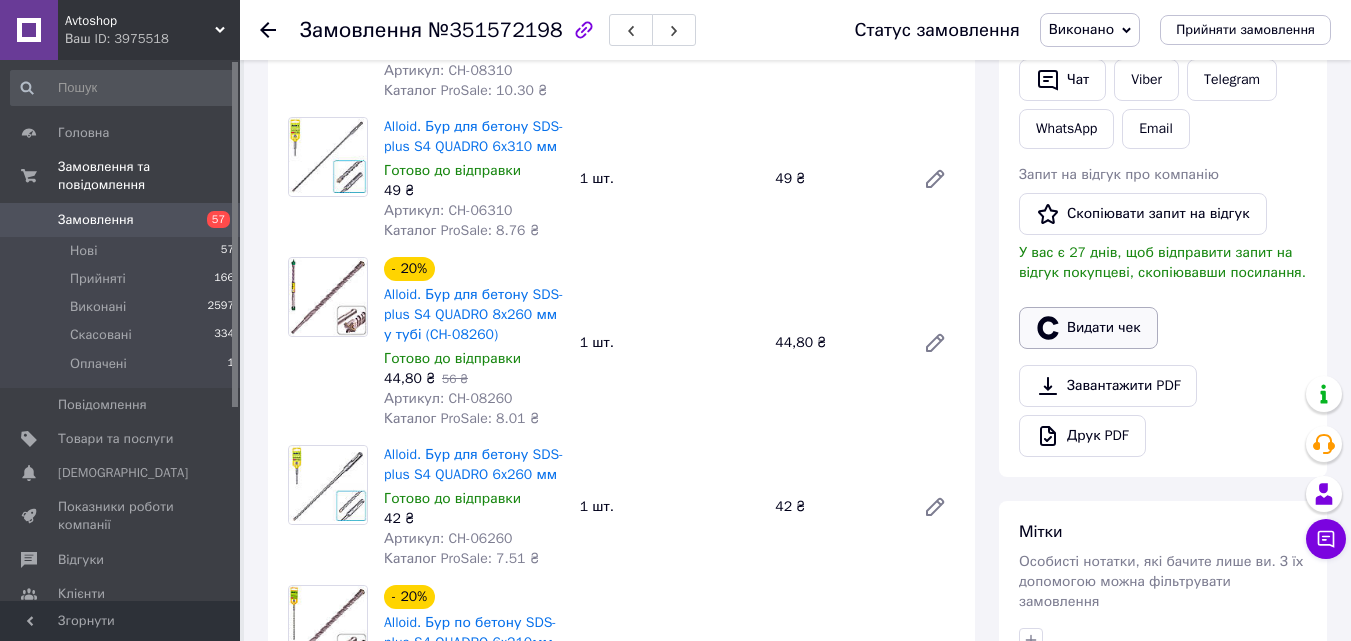 click on "Видати чек" at bounding box center [1088, 328] 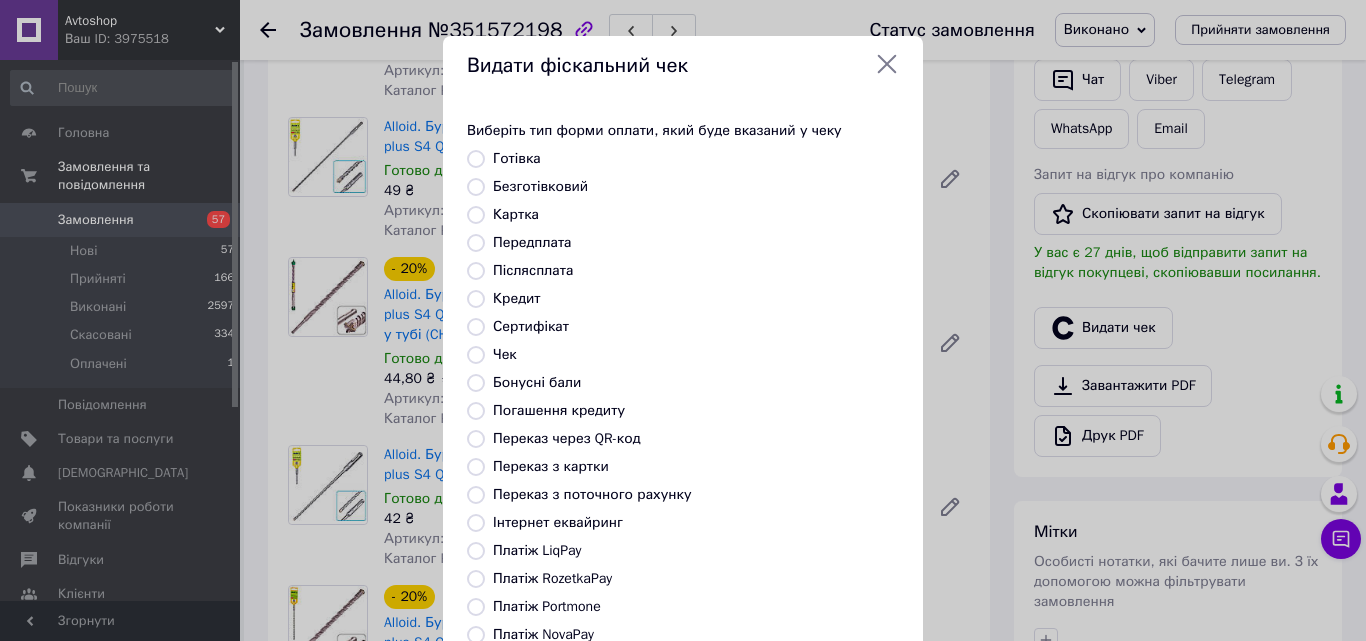 click on "Платіж RozetkaPay" at bounding box center [552, 578] 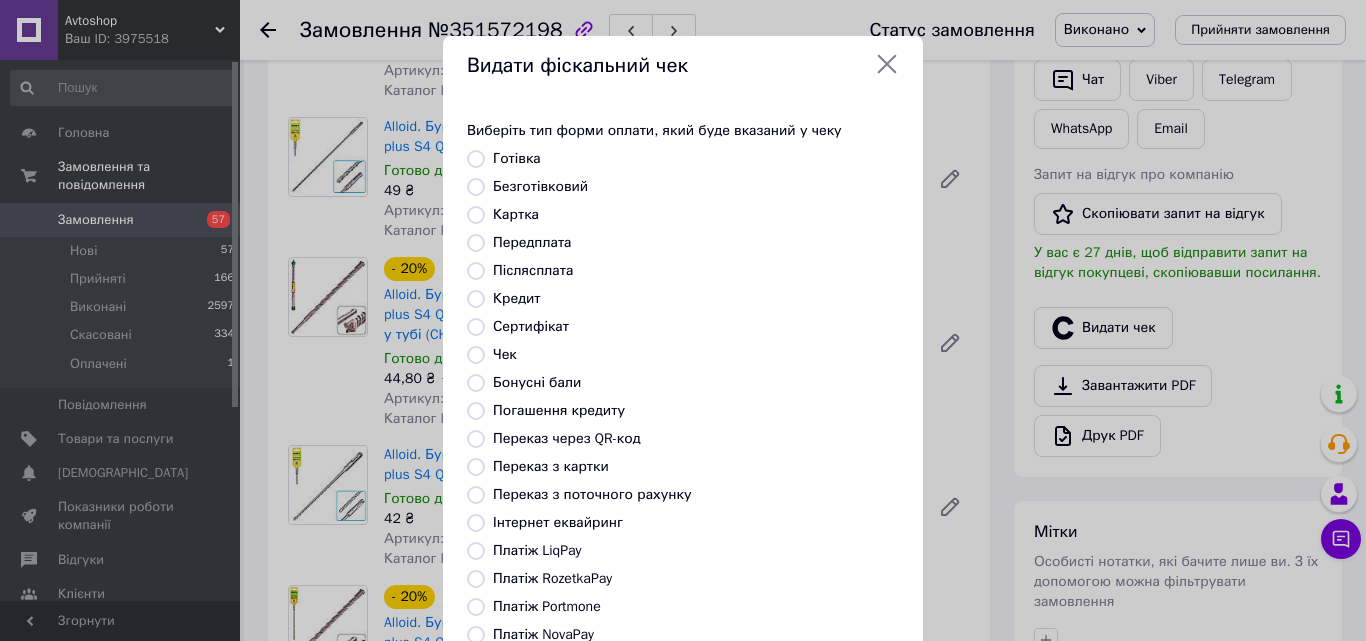 radio on "true" 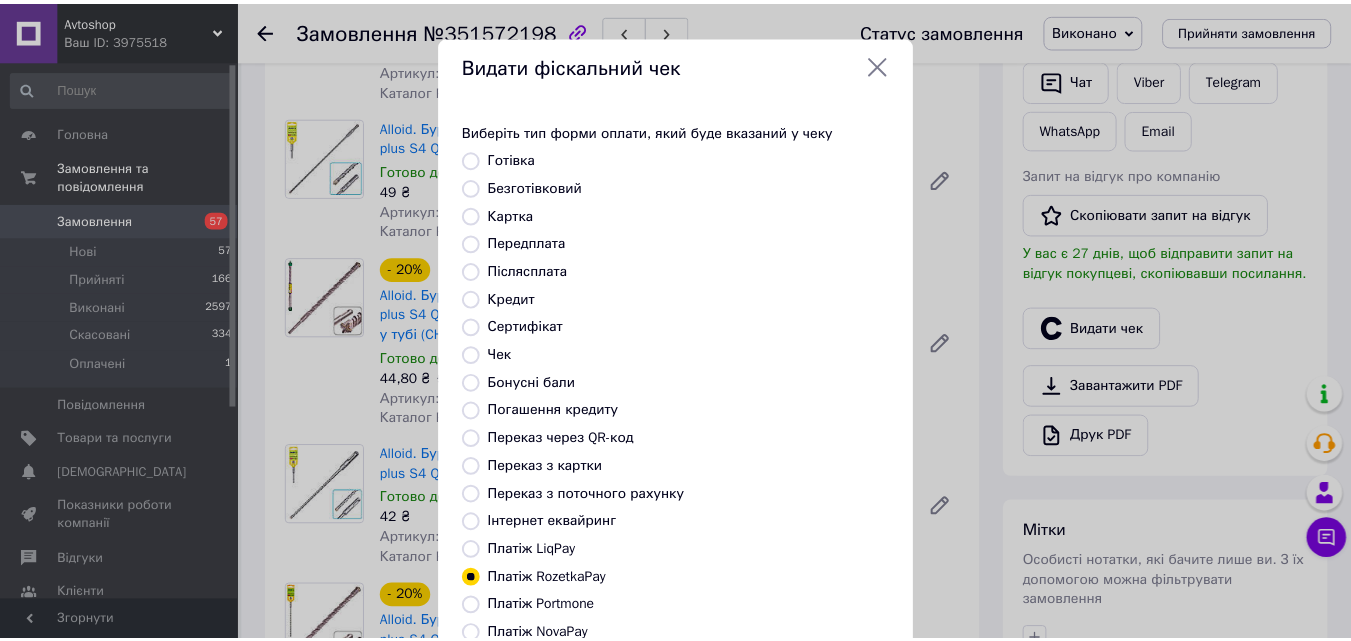 scroll, scrollTop: 218, scrollLeft: 0, axis: vertical 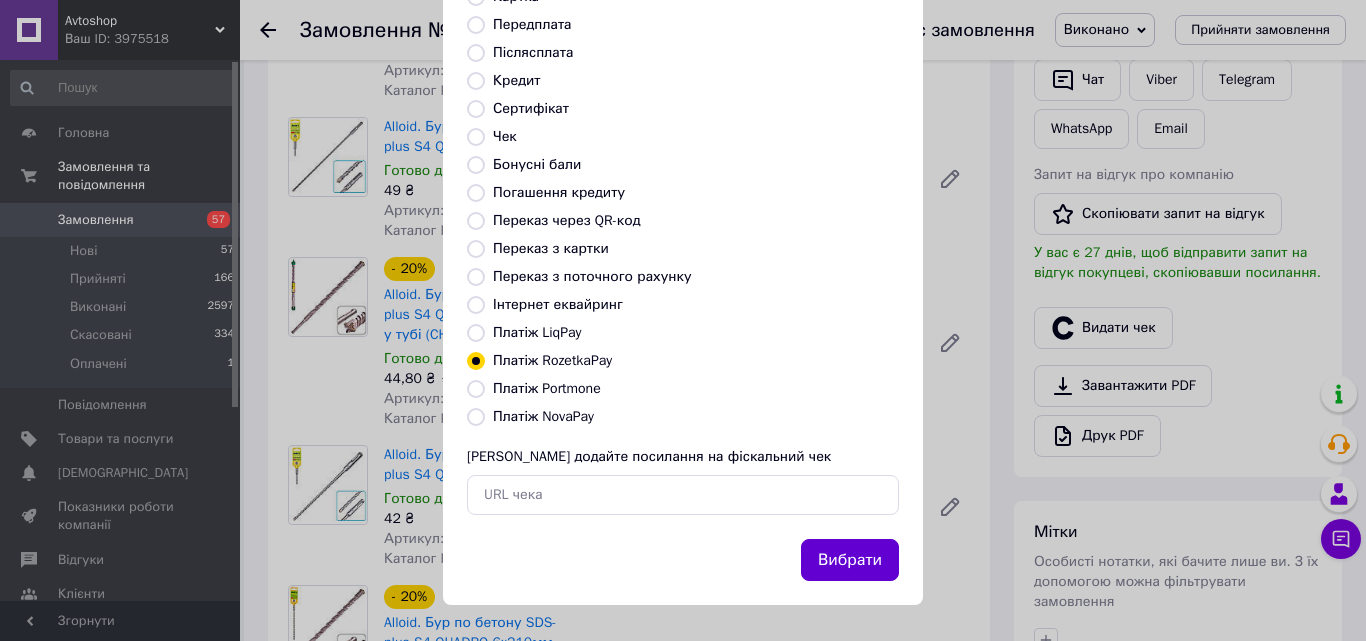 click on "Вибрати" at bounding box center (850, 560) 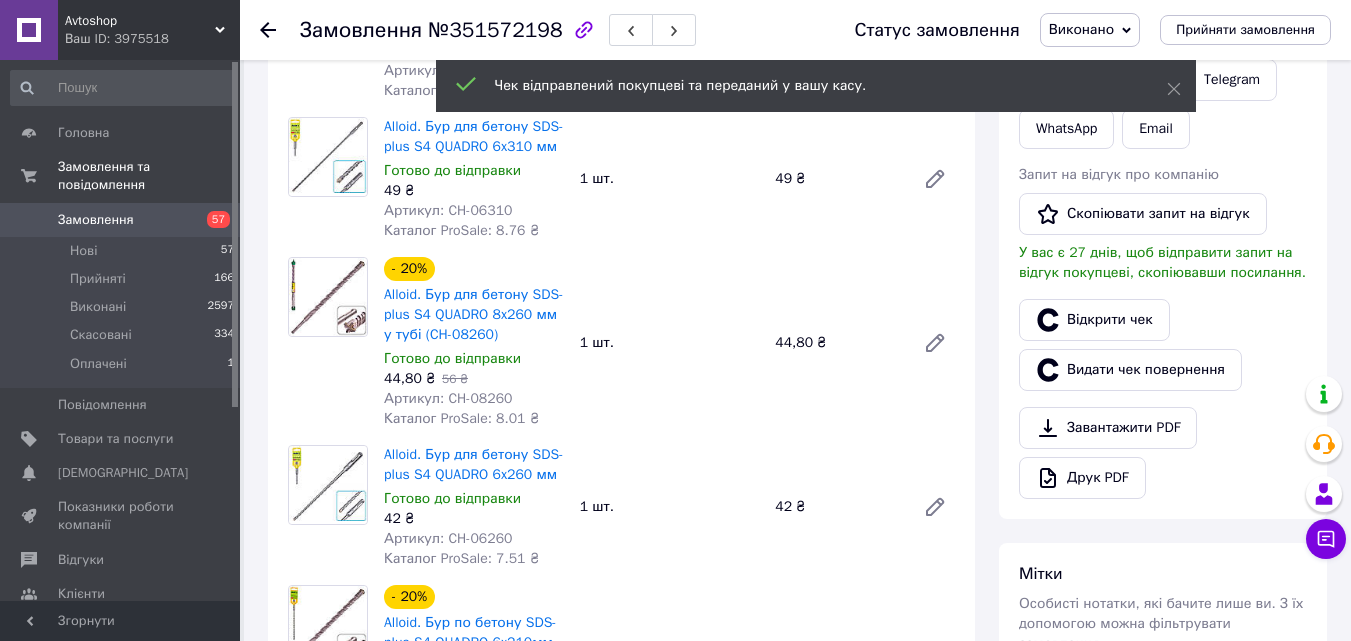click 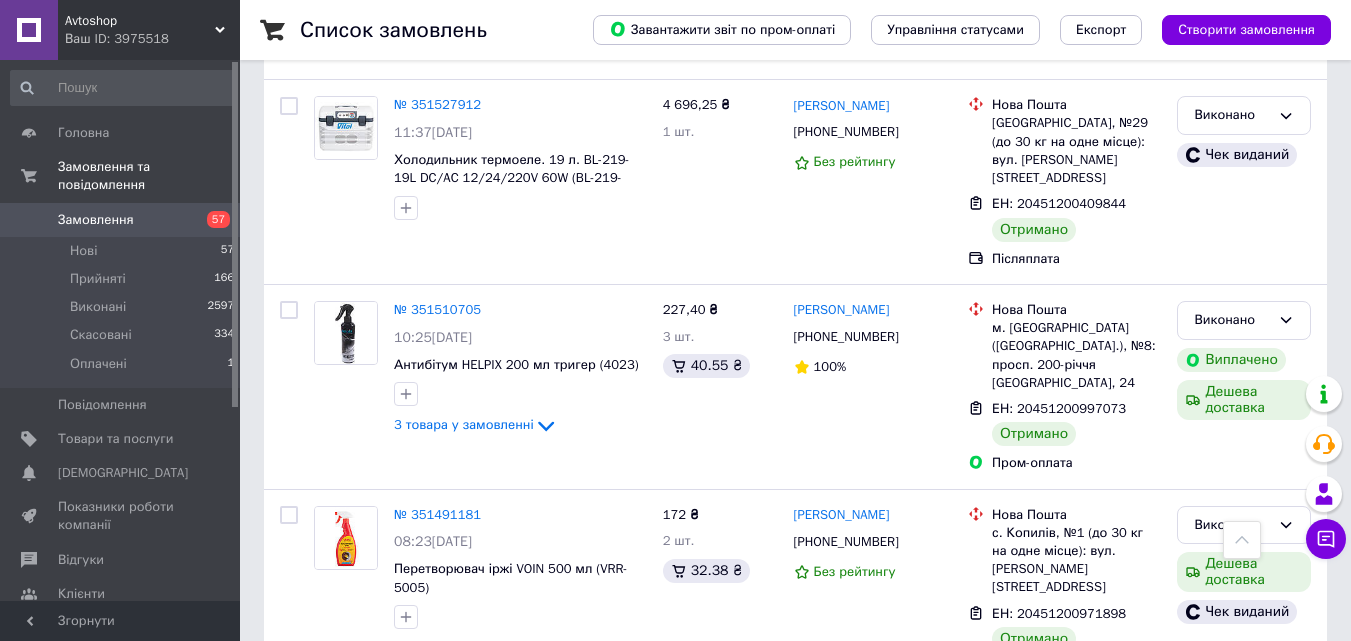 scroll, scrollTop: 3900, scrollLeft: 0, axis: vertical 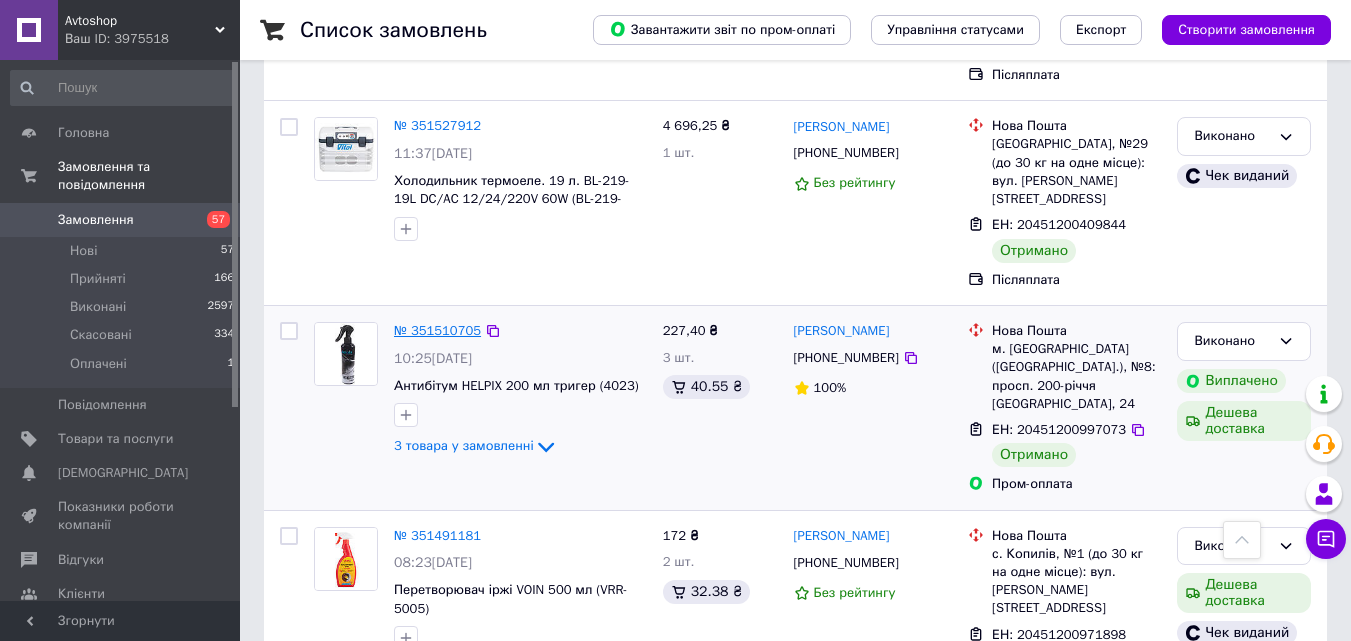 click on "№ 351510705" at bounding box center (437, 330) 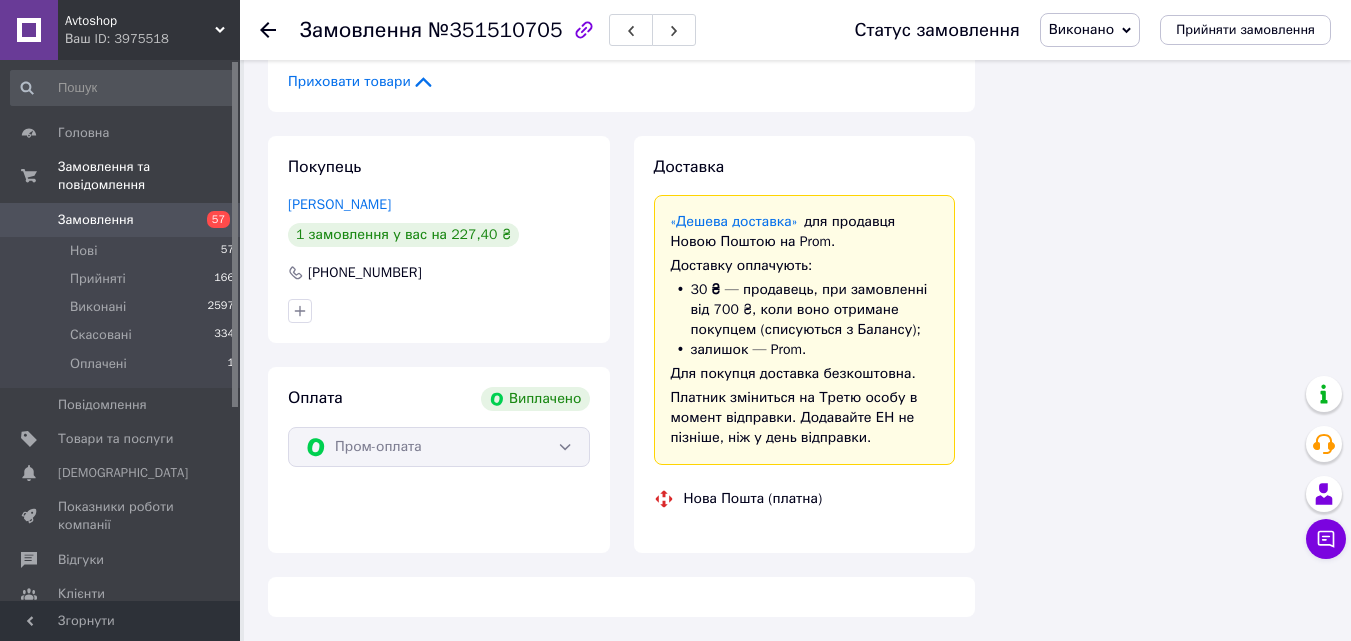 scroll, scrollTop: 1778, scrollLeft: 0, axis: vertical 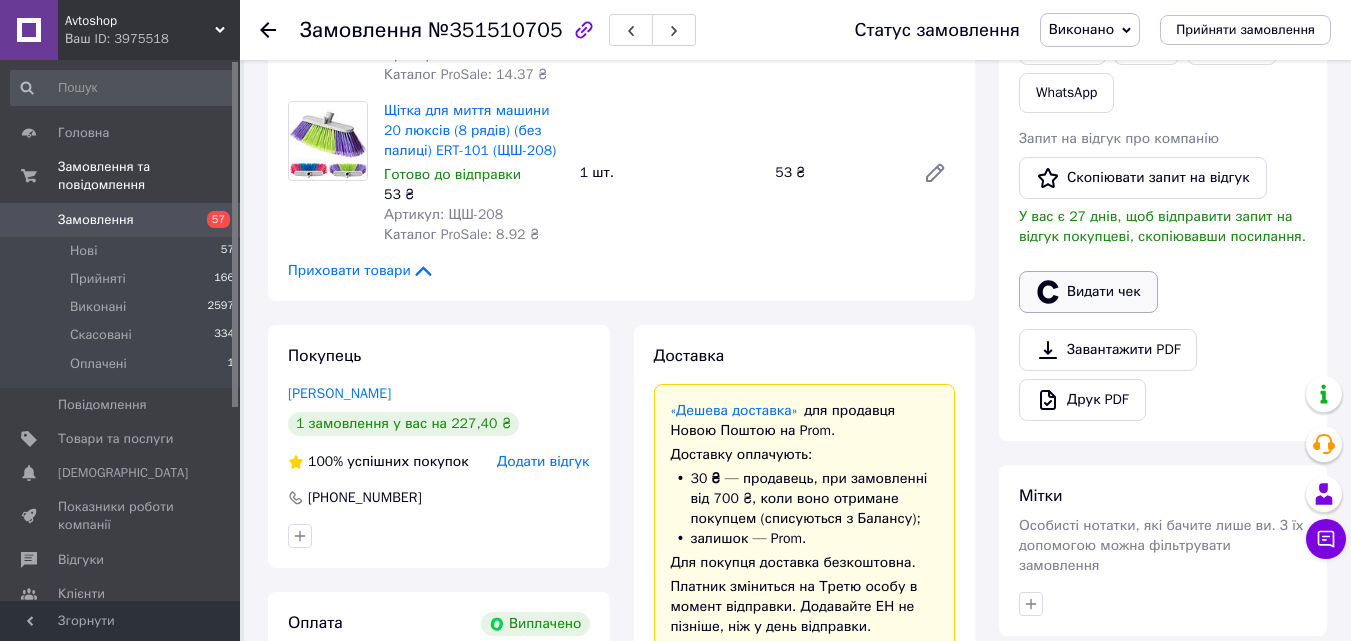 click on "Видати чек" at bounding box center [1088, 292] 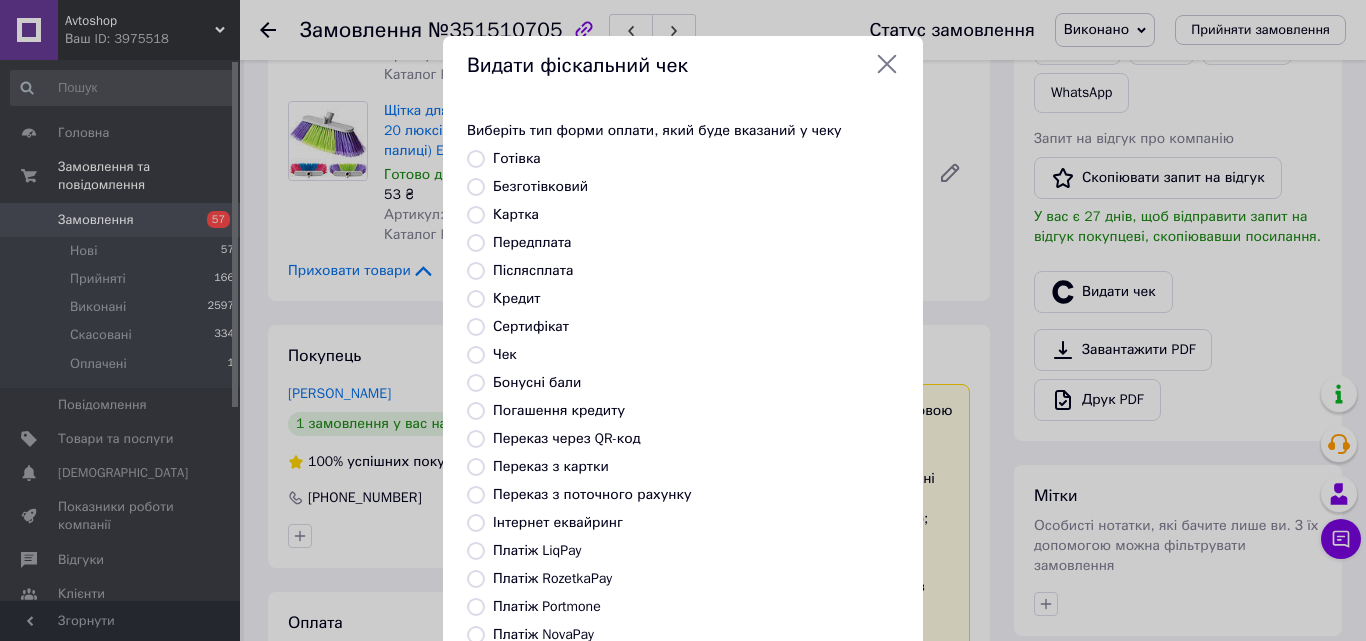 click on "Платіж RozetkaPay" at bounding box center (552, 578) 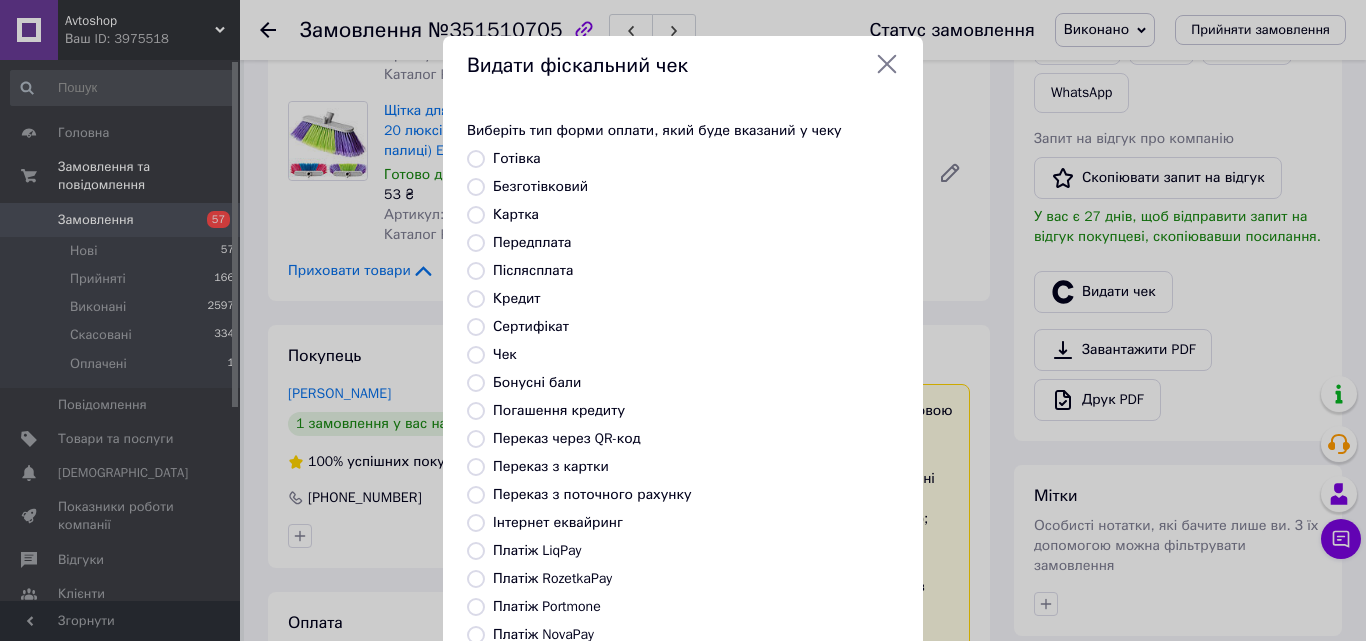 radio on "true" 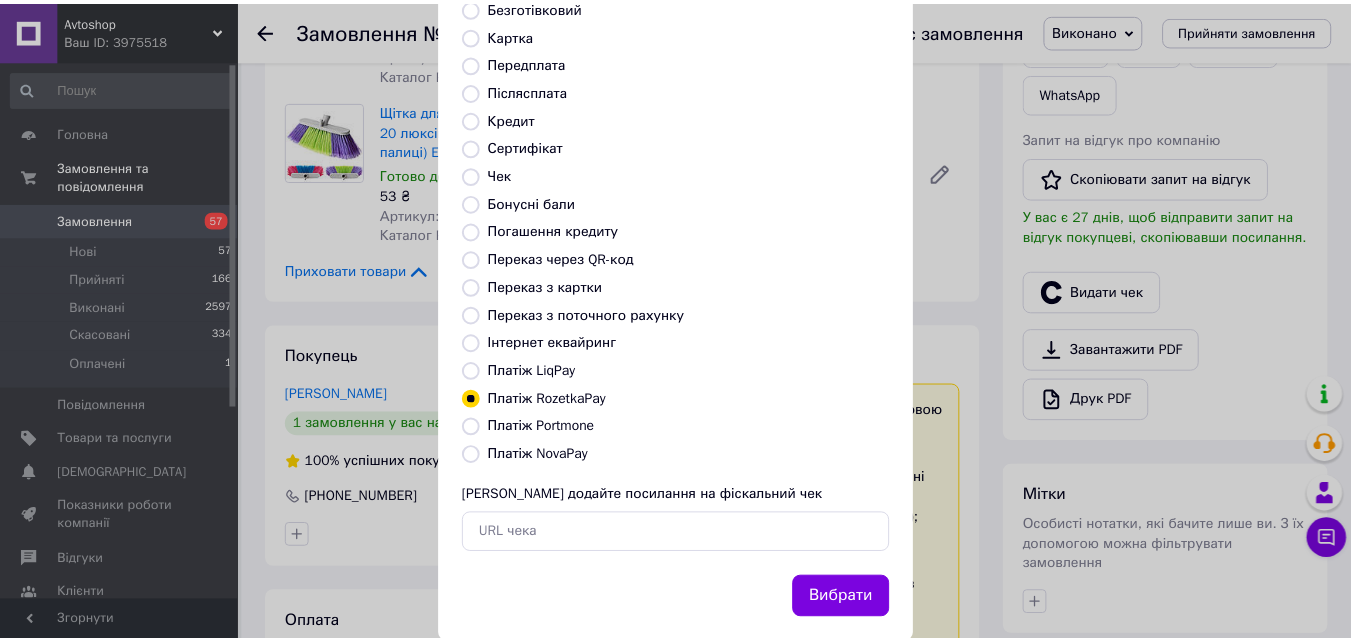 scroll, scrollTop: 218, scrollLeft: 0, axis: vertical 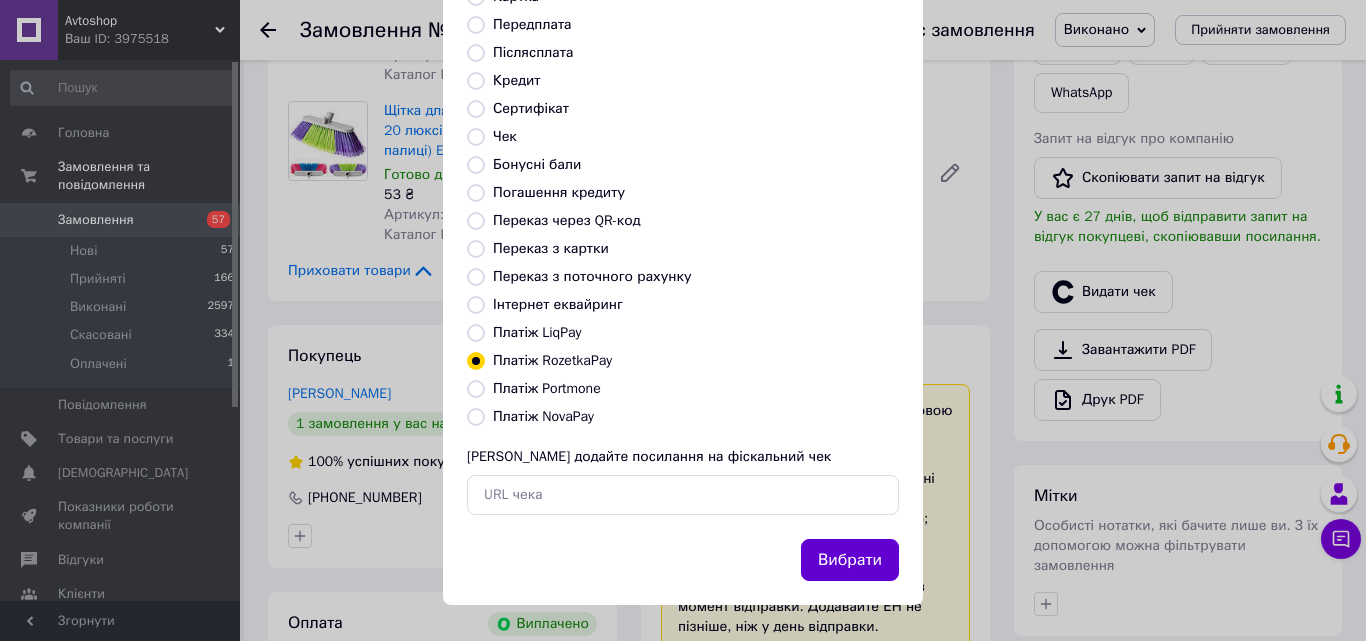 click on "Вибрати" at bounding box center [850, 560] 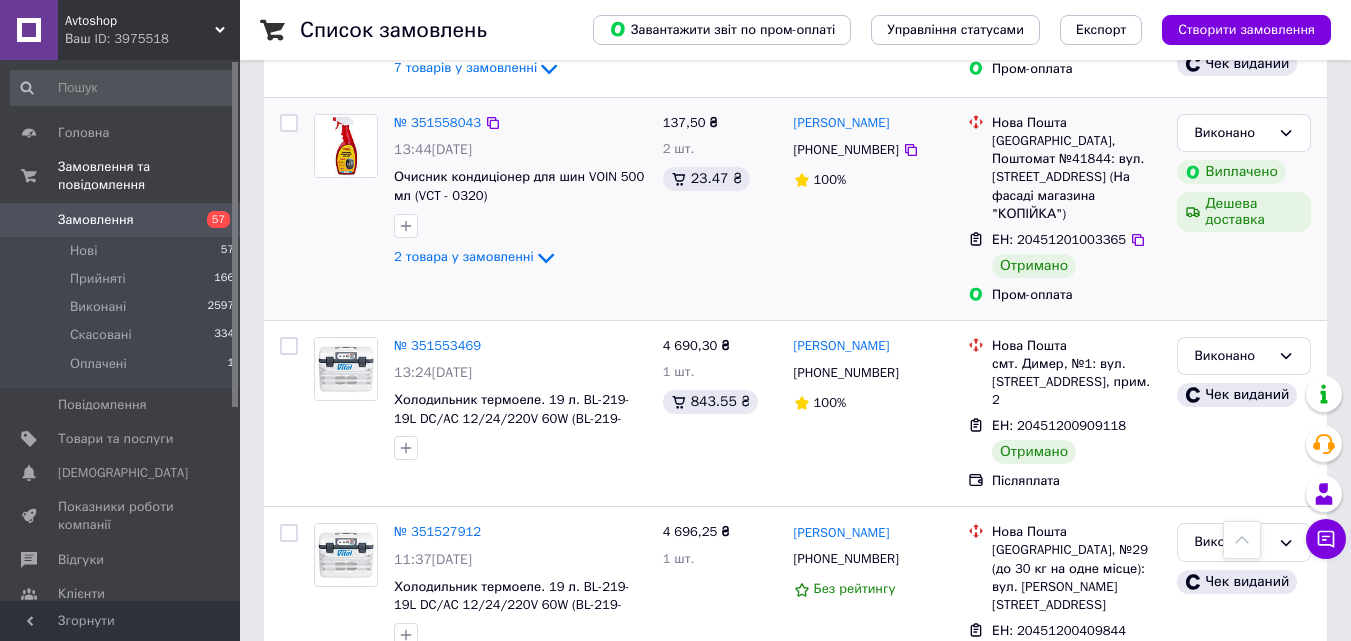 scroll, scrollTop: 3500, scrollLeft: 0, axis: vertical 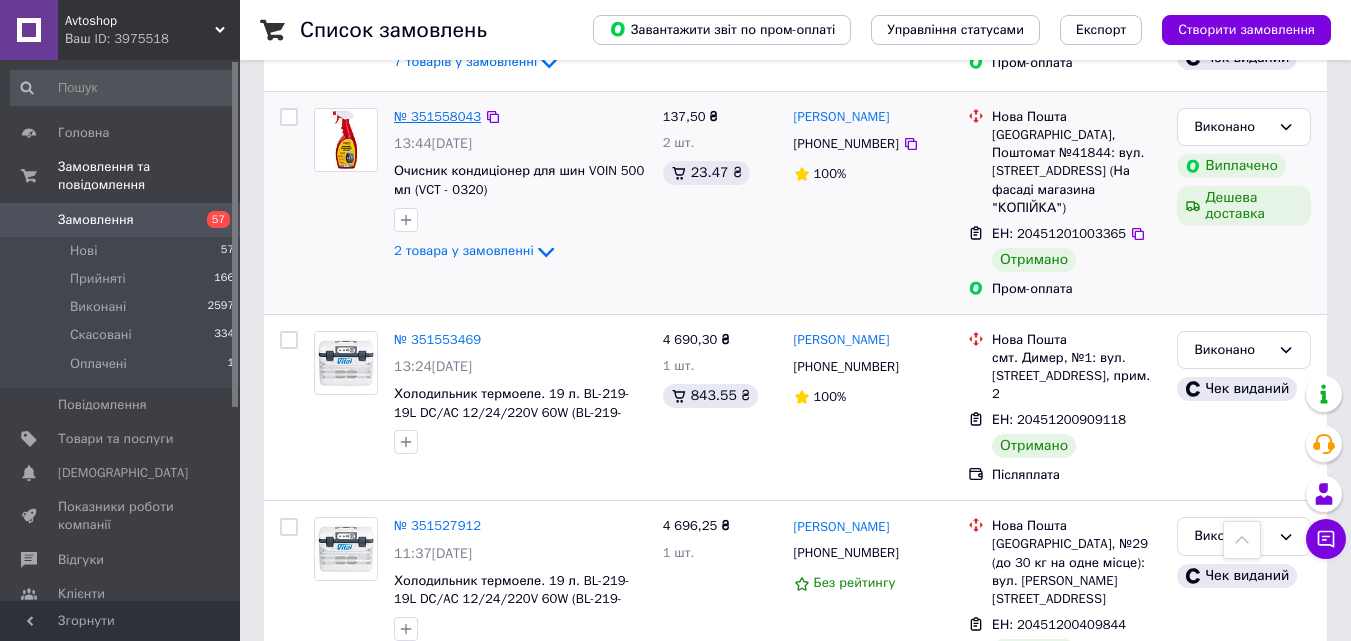 click on "№ 351558043" at bounding box center (437, 116) 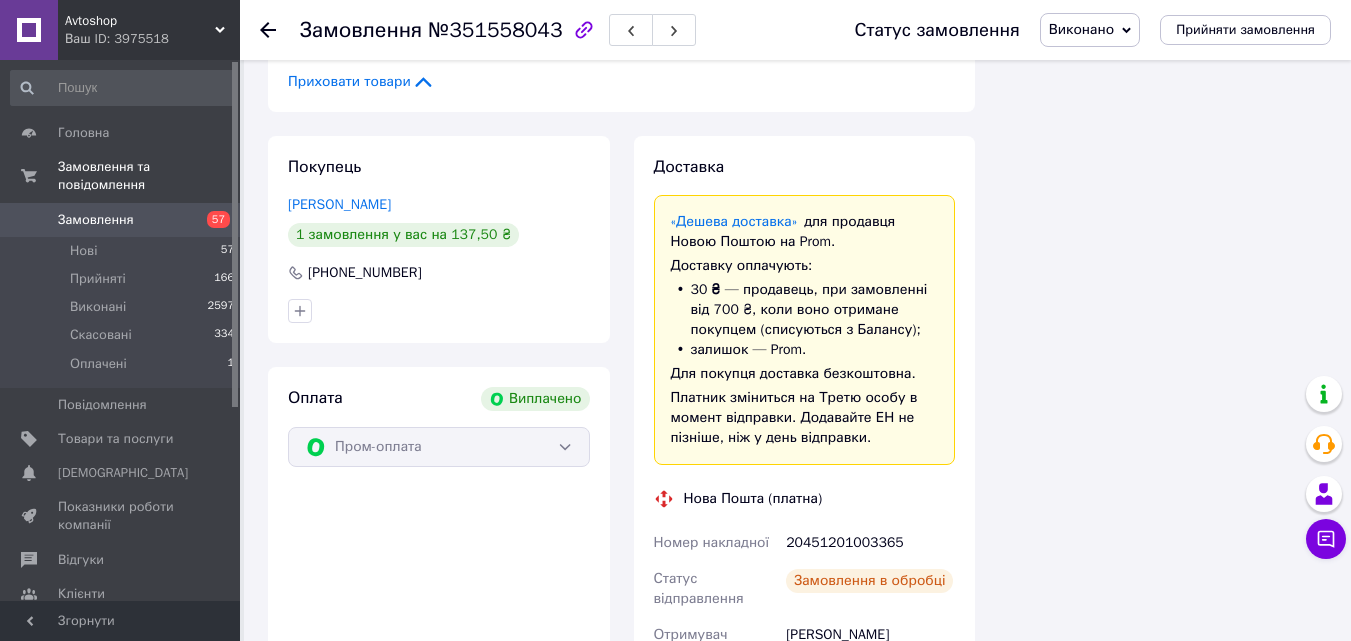 scroll, scrollTop: 1658, scrollLeft: 0, axis: vertical 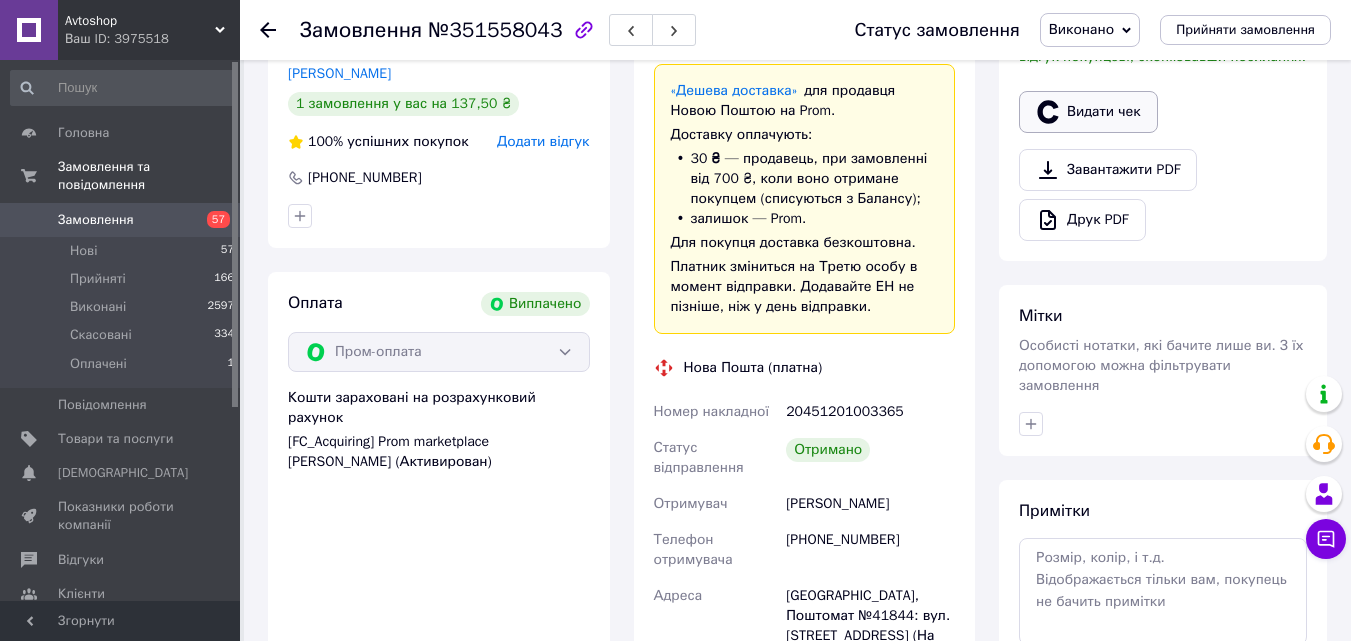 click on "Видати чек" at bounding box center (1088, 112) 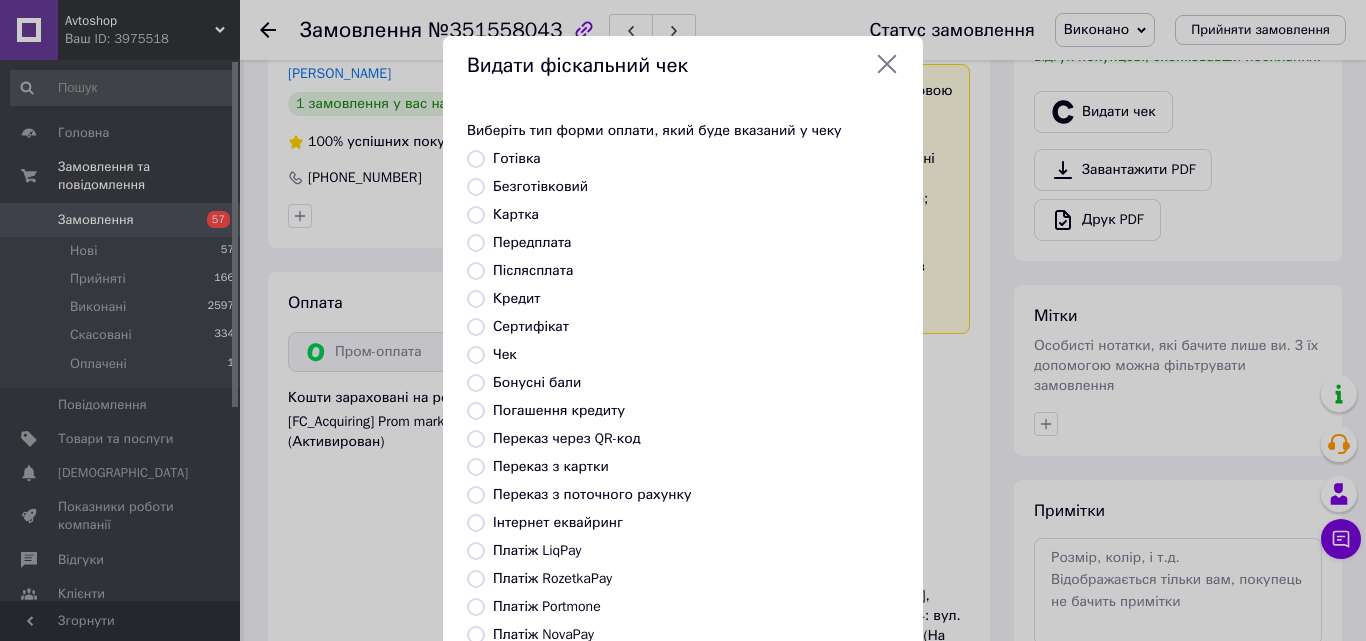 click on "Платіж RozetkaPay" at bounding box center (552, 578) 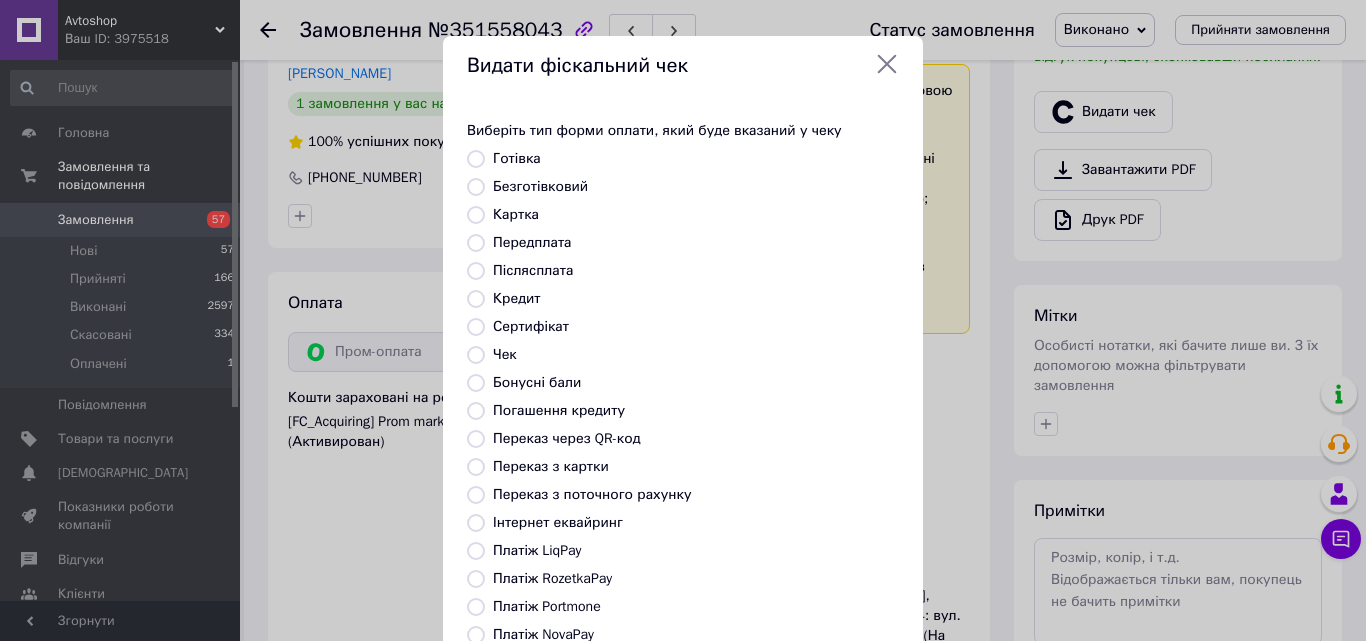 radio on "true" 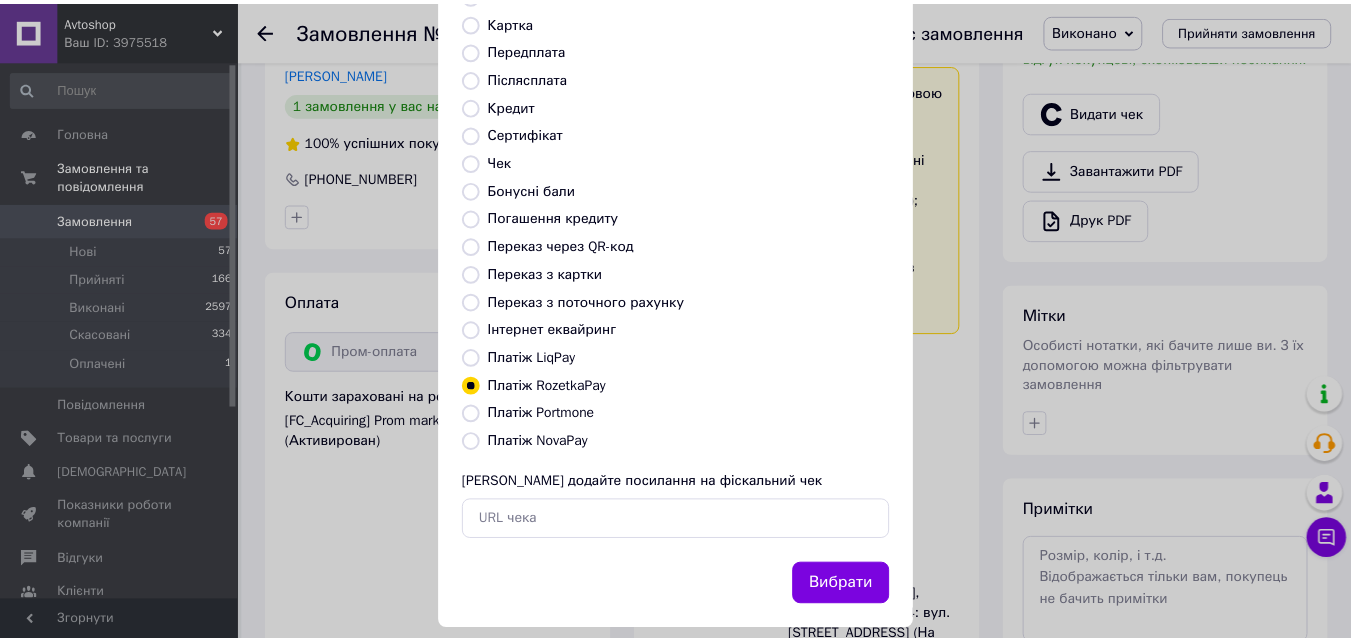 scroll, scrollTop: 200, scrollLeft: 0, axis: vertical 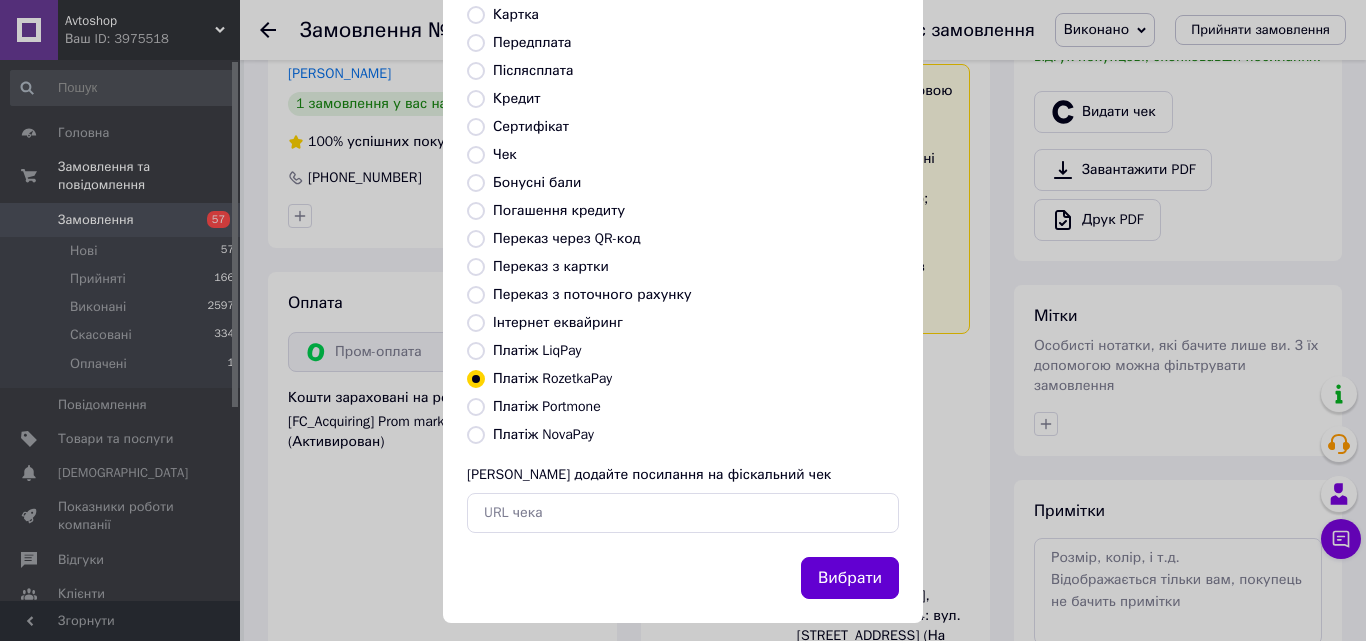 click on "Вибрати" at bounding box center [850, 578] 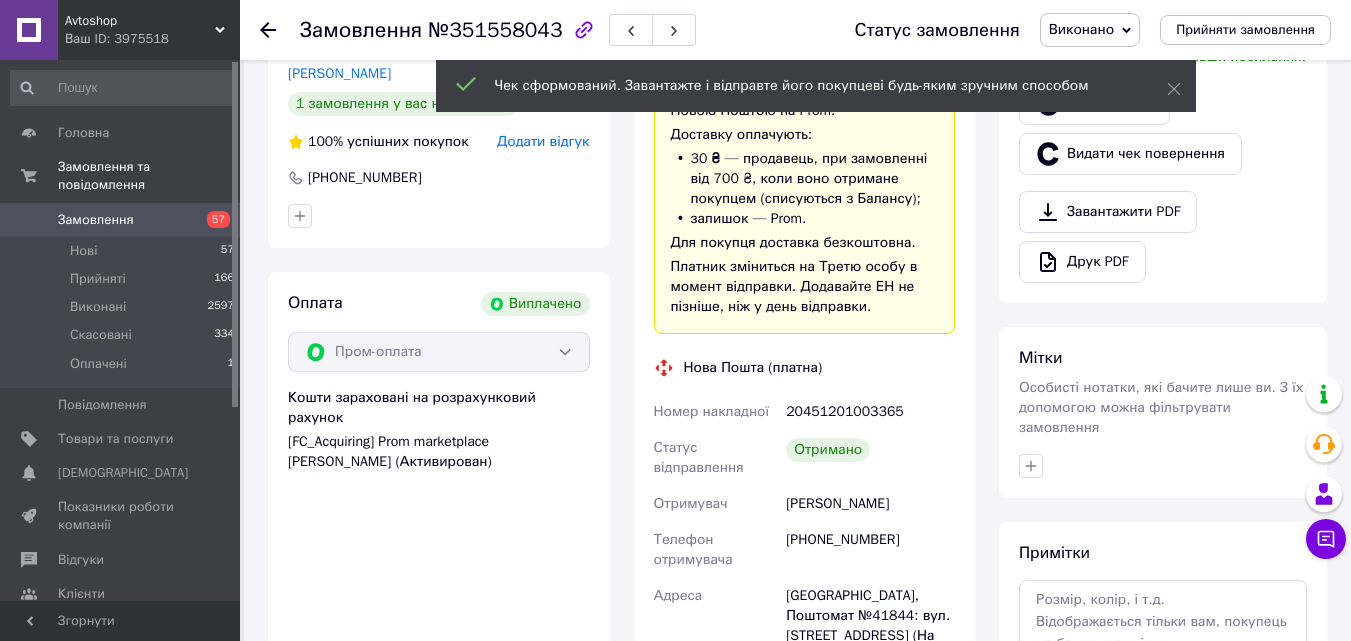 drag, startPoint x: 265, startPoint y: 21, endPoint x: 247, endPoint y: 342, distance: 321.50427 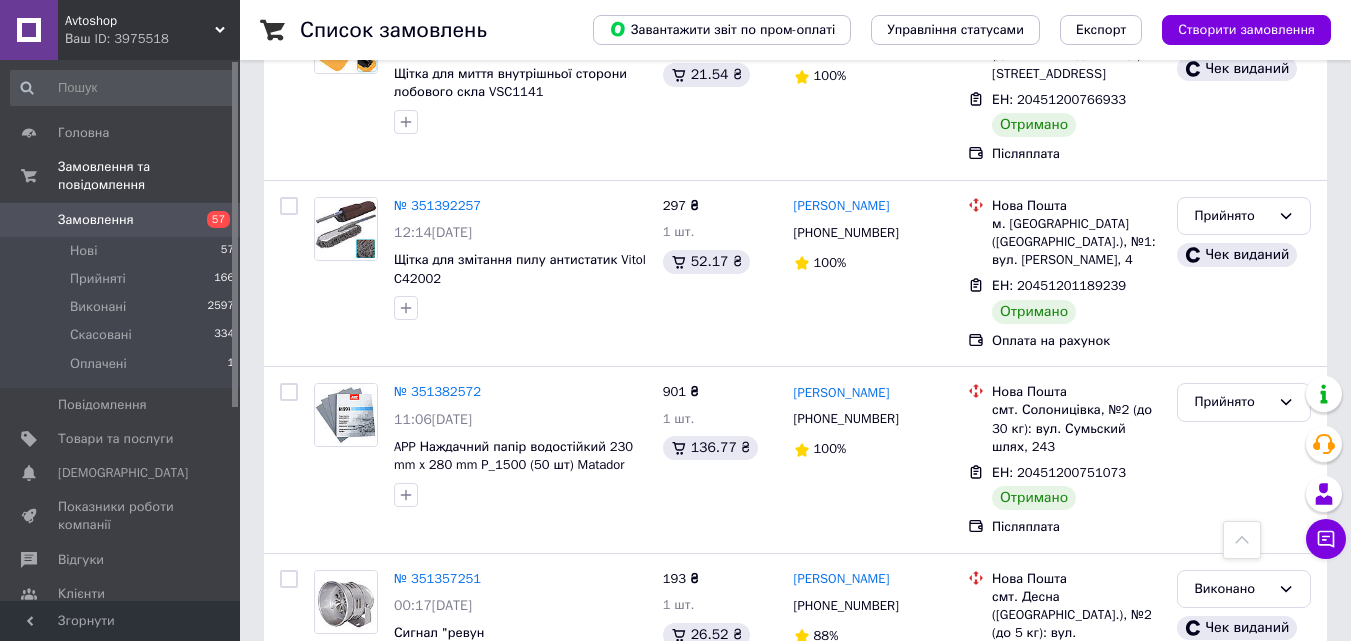 scroll, scrollTop: 5200, scrollLeft: 0, axis: vertical 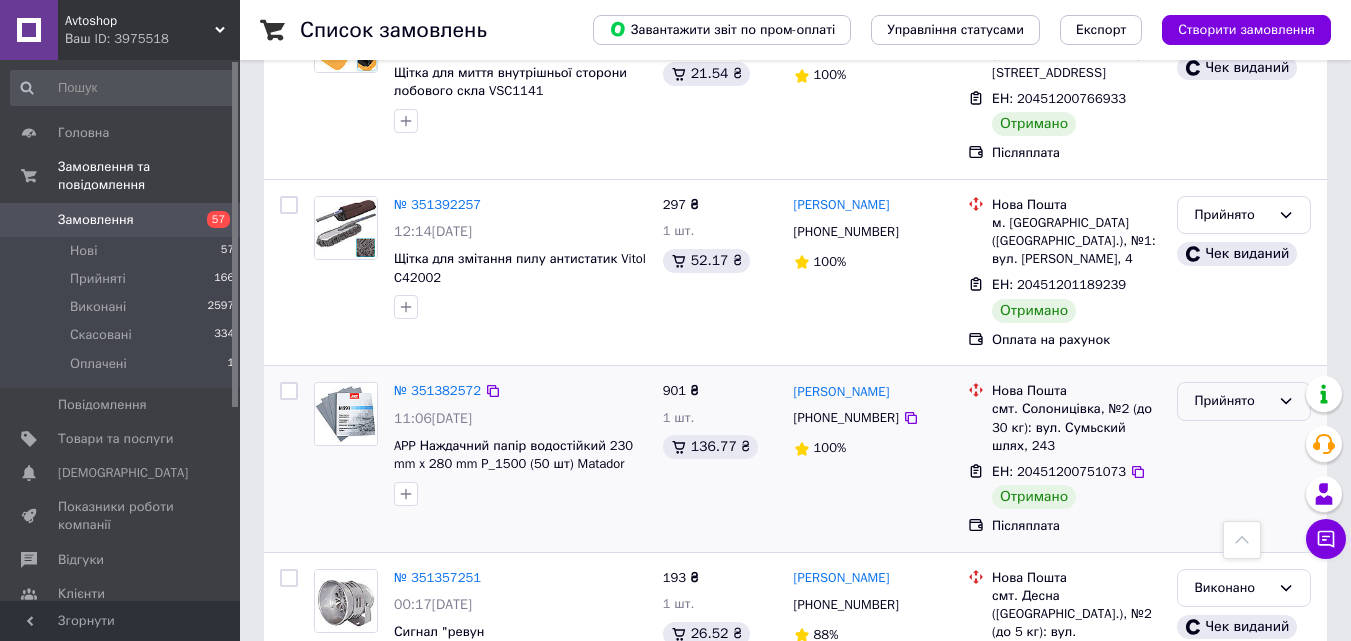 click on "Прийнято" at bounding box center (1244, 401) 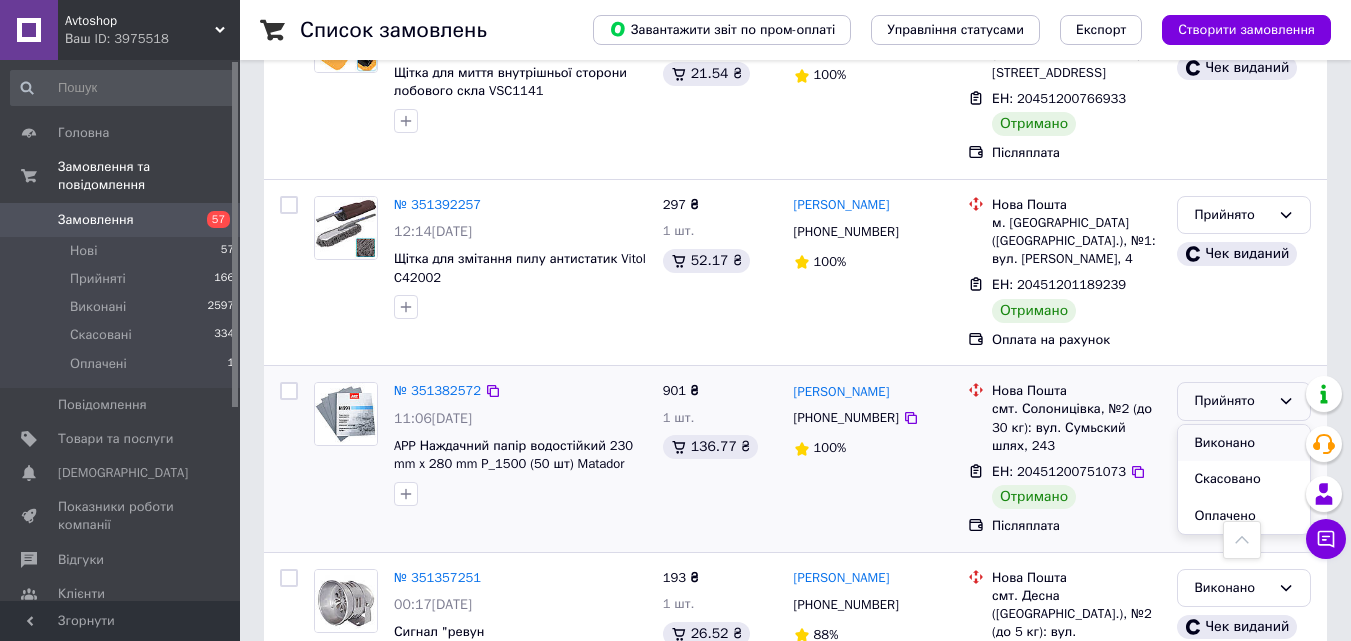 click on "Виконано" at bounding box center (1244, 443) 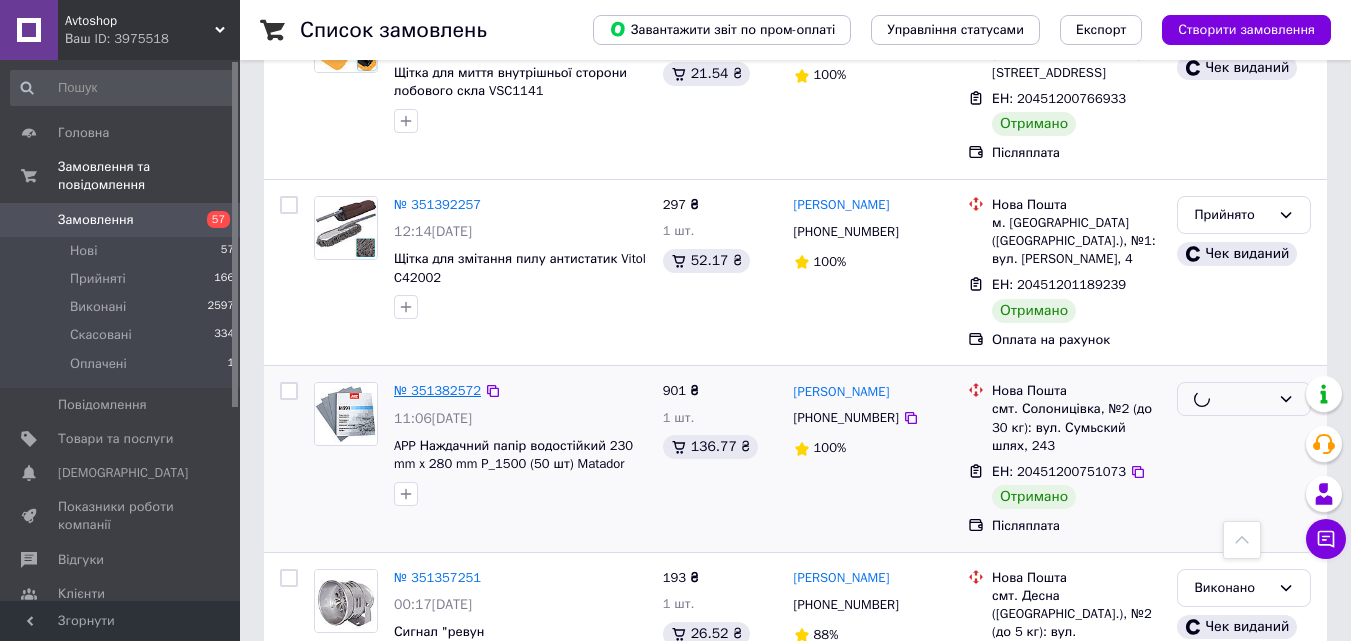 click on "№ 351382572" at bounding box center [437, 390] 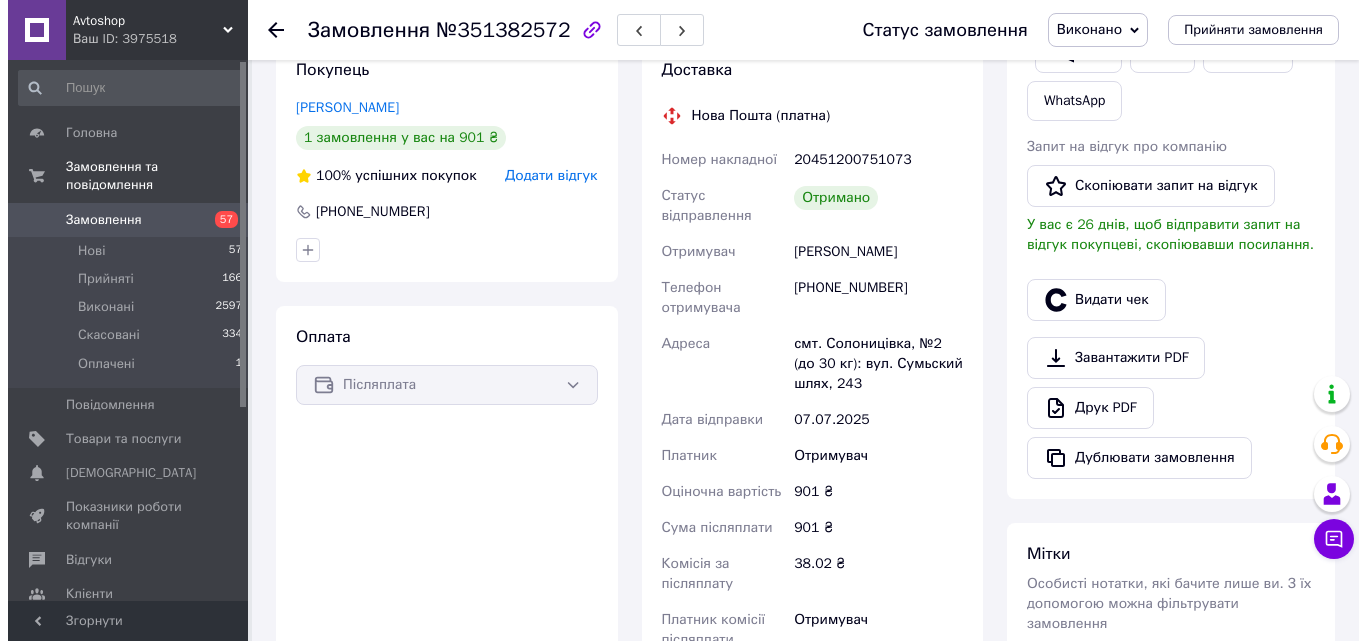 scroll, scrollTop: 396, scrollLeft: 0, axis: vertical 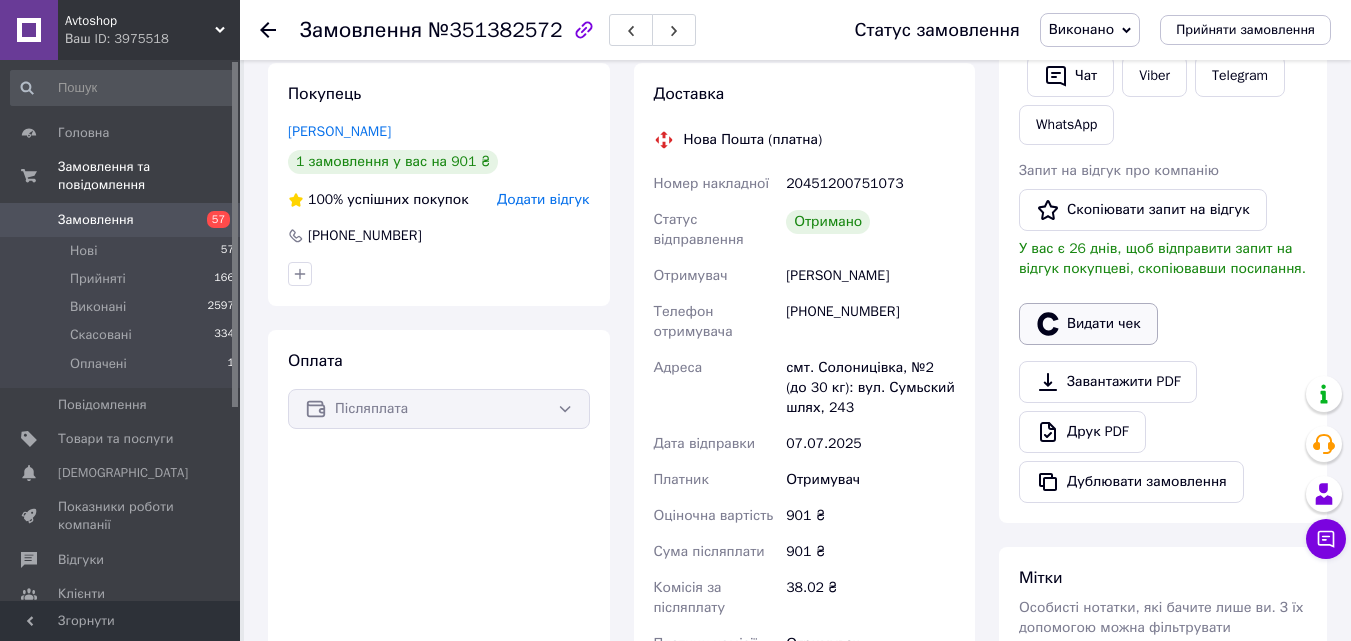 click on "Видати чек" at bounding box center (1088, 324) 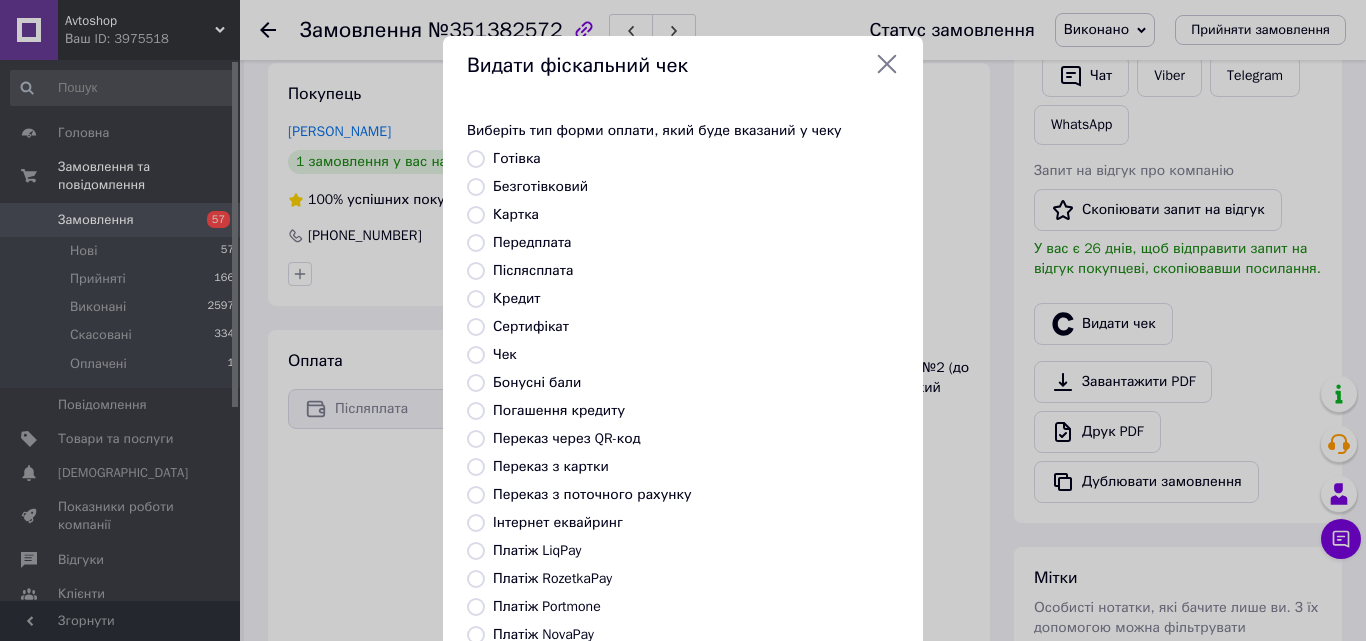 click on "Платіж NovaPay" at bounding box center [543, 634] 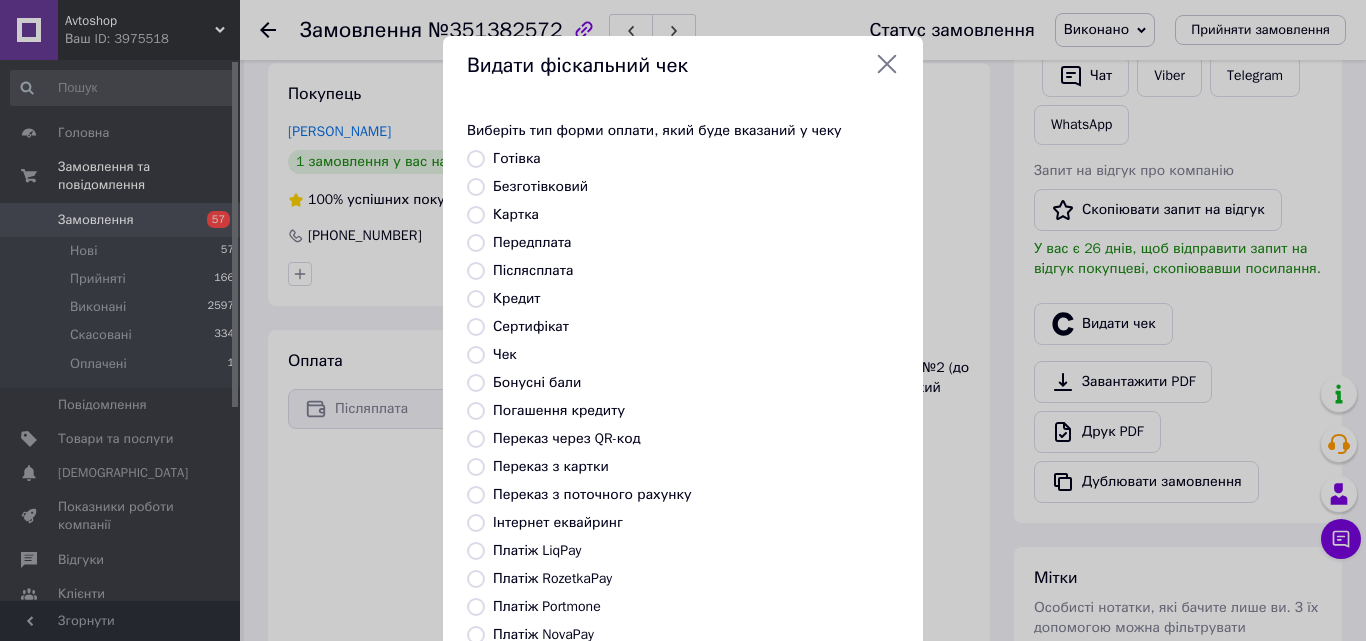 radio on "true" 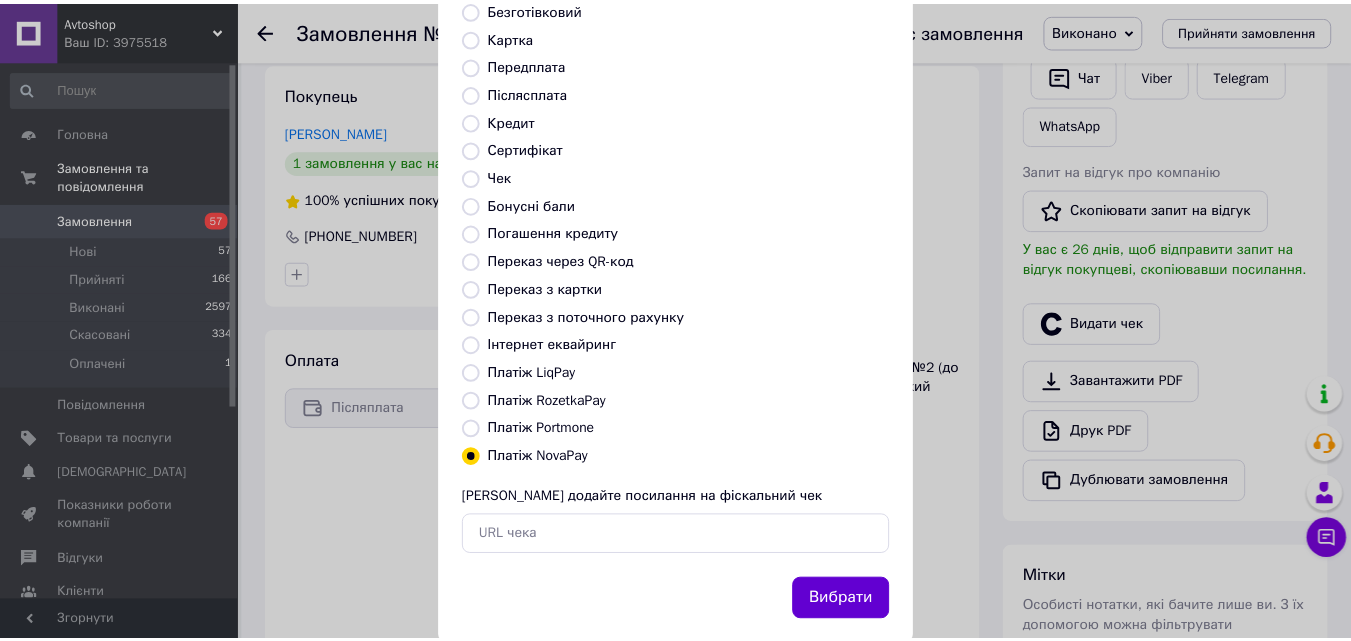 scroll, scrollTop: 218, scrollLeft: 0, axis: vertical 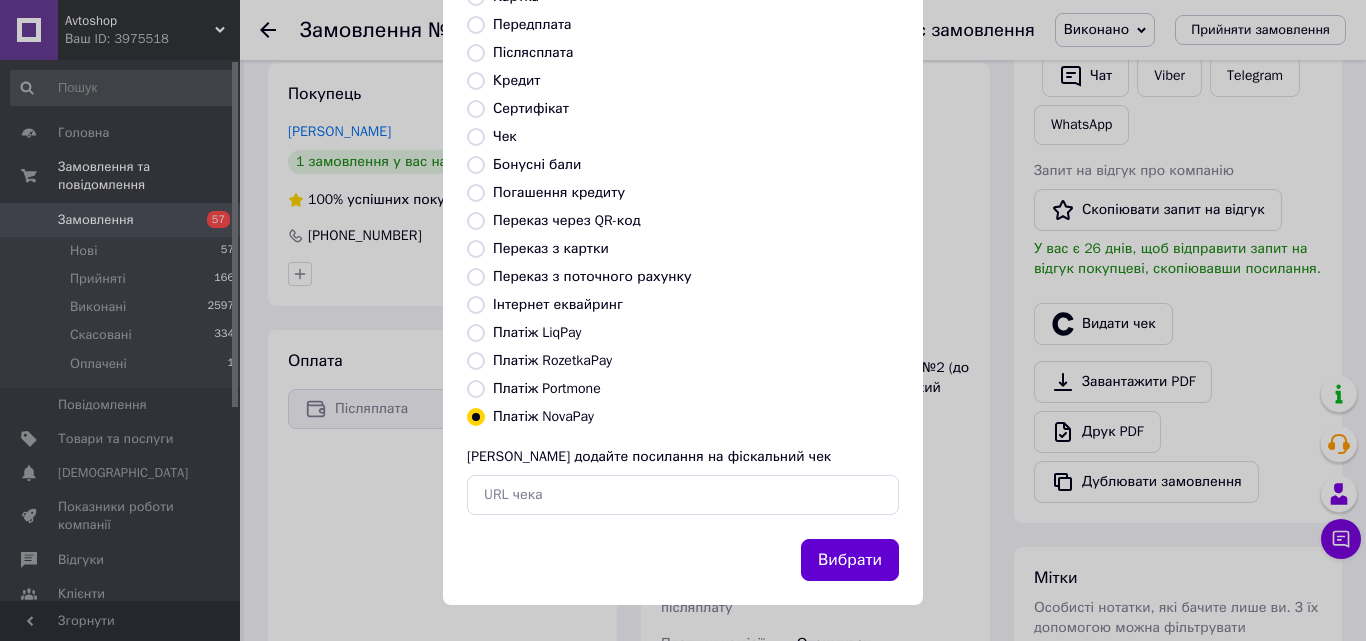 click on "Вибрати" at bounding box center [850, 560] 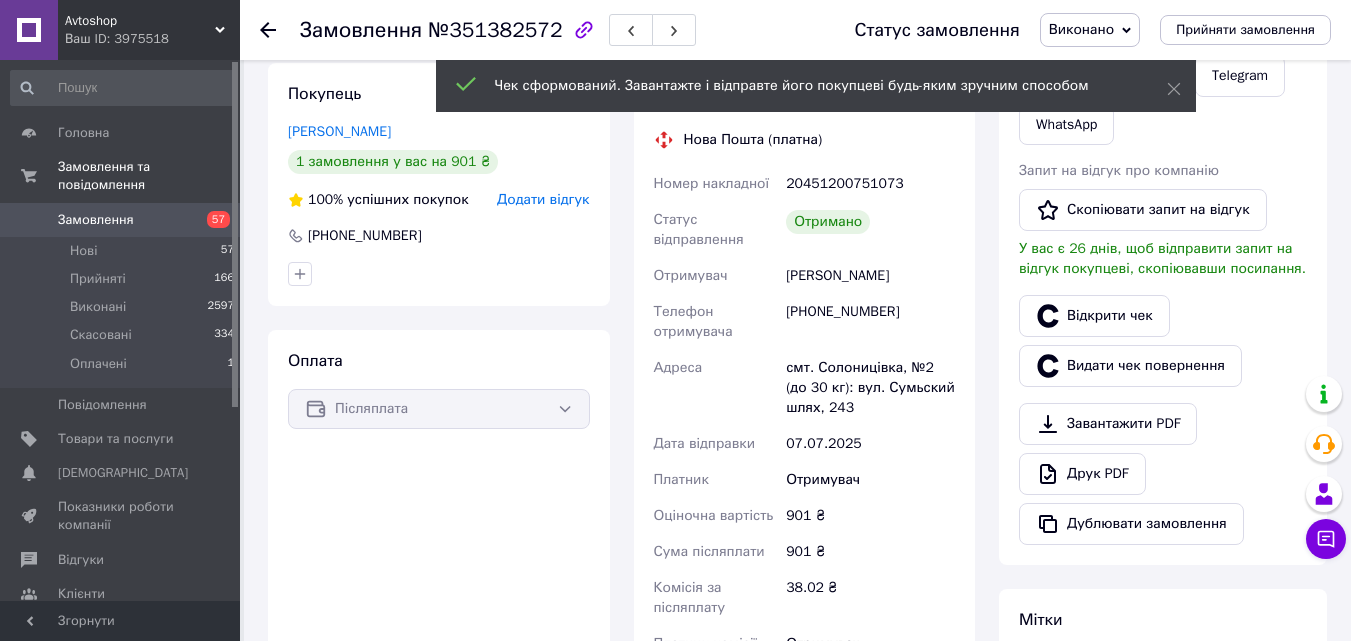 click 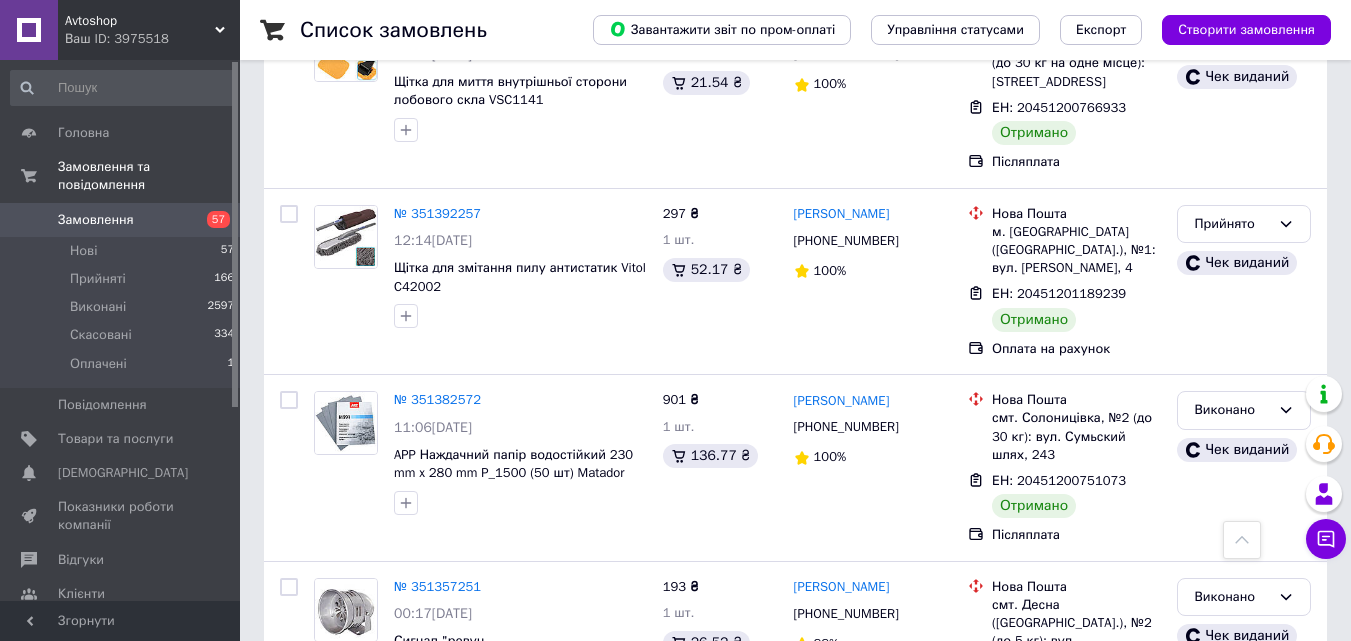 scroll, scrollTop: 5200, scrollLeft: 0, axis: vertical 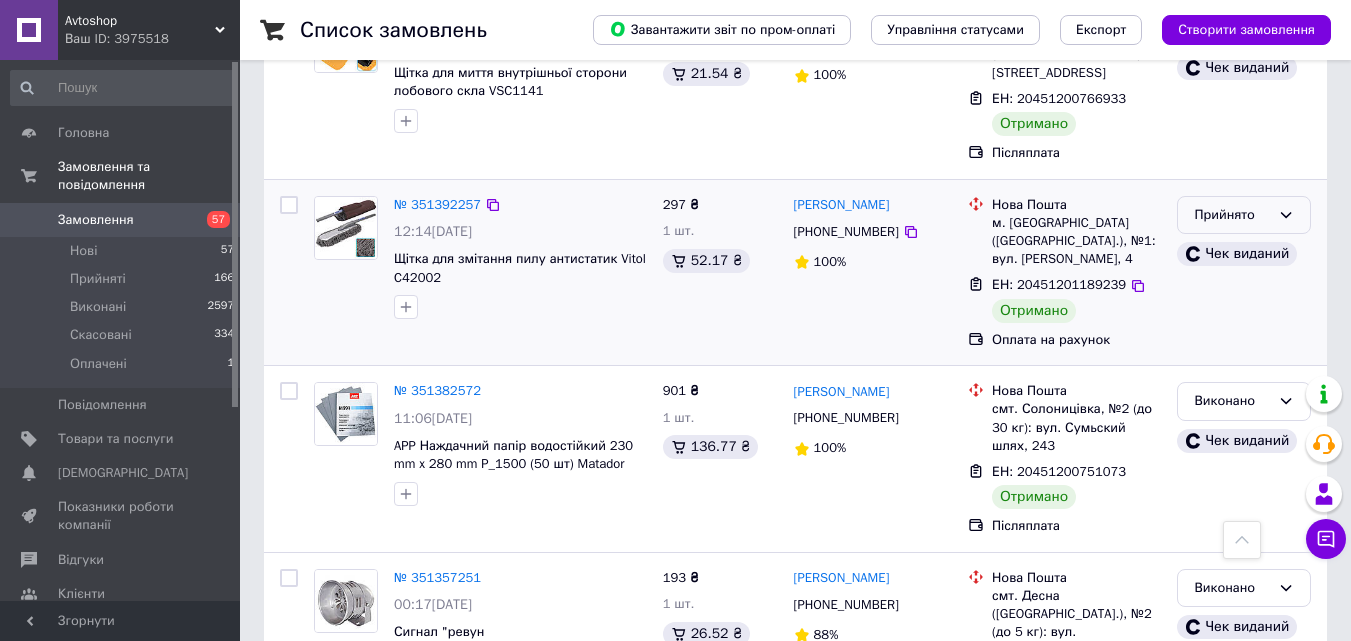 click on "Прийнято" at bounding box center (1244, 215) 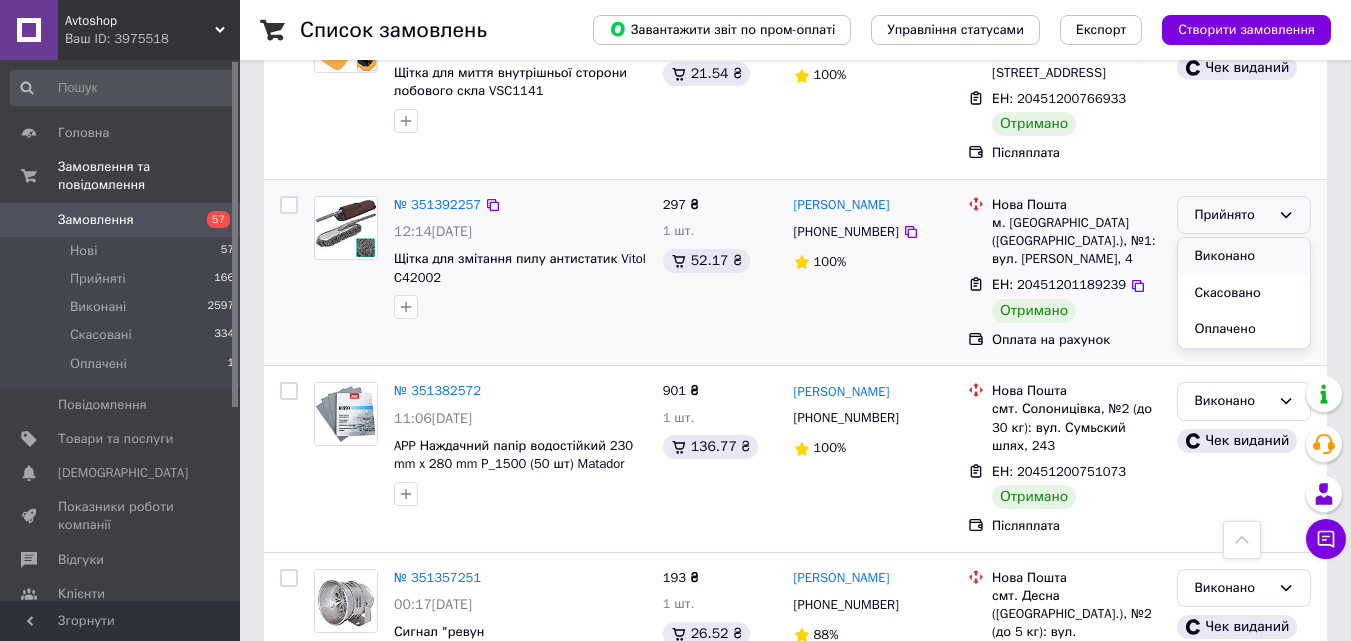 click on "Виконано" at bounding box center (1244, 256) 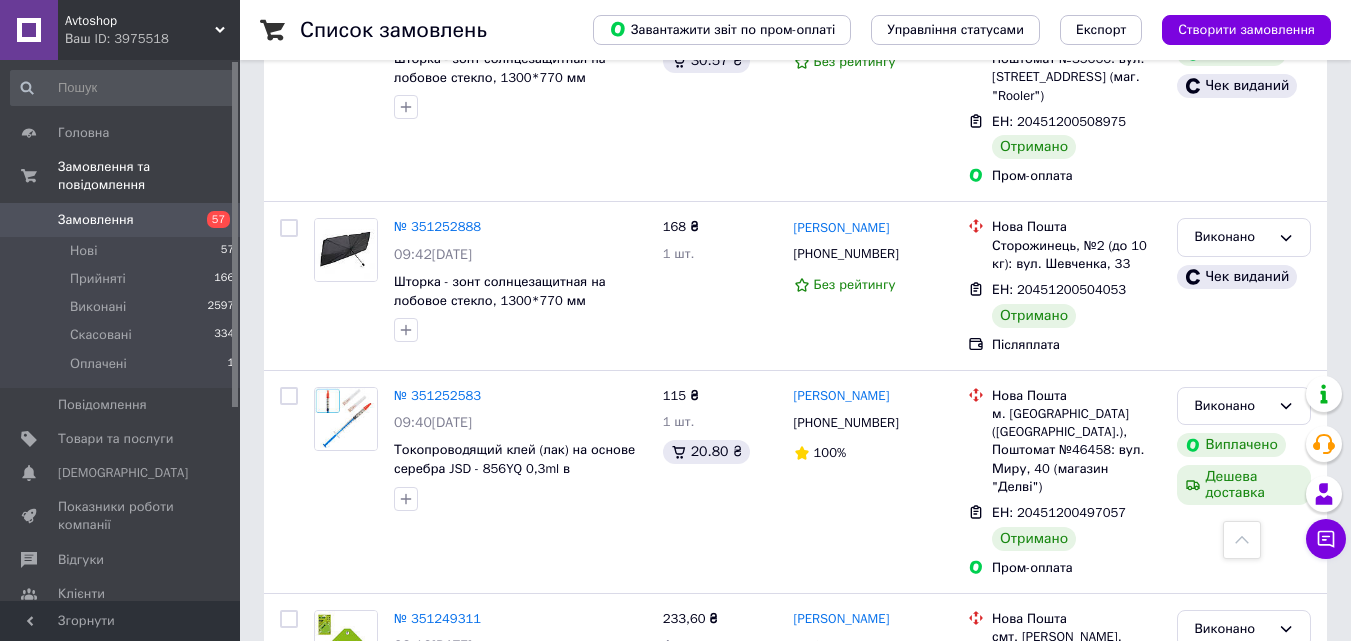 scroll, scrollTop: 7782, scrollLeft: 0, axis: vertical 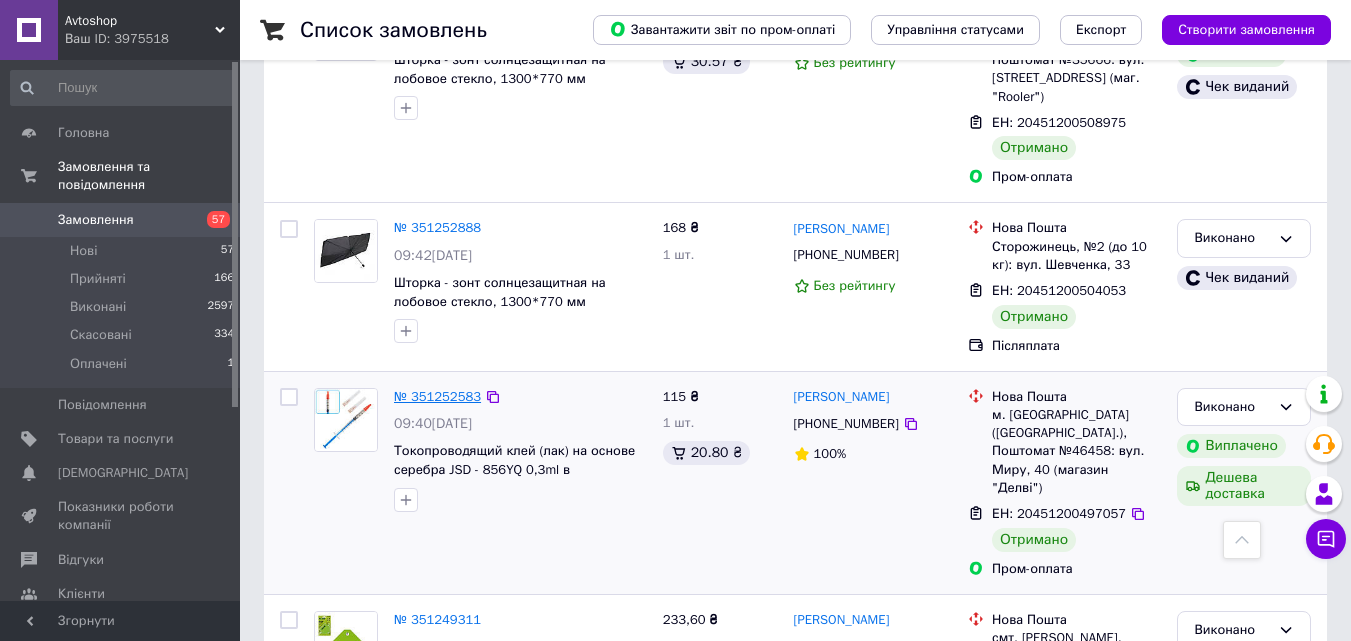 click on "№ 351252583" at bounding box center (437, 396) 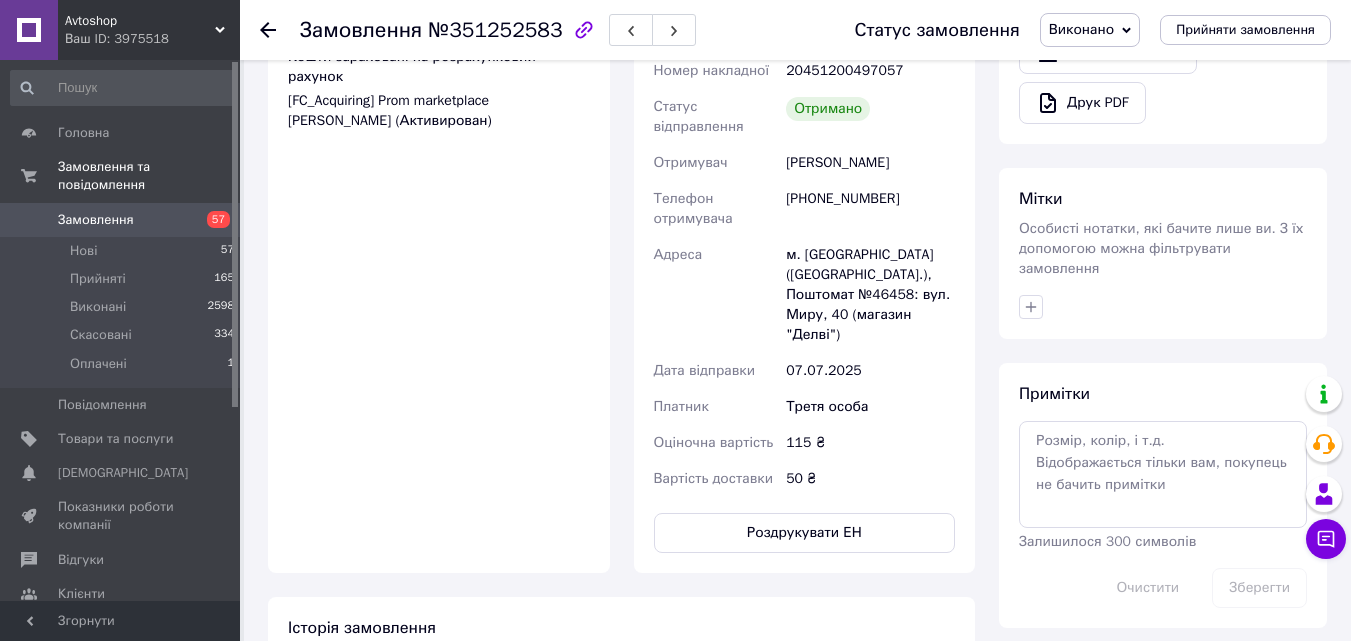 scroll, scrollTop: 1414, scrollLeft: 0, axis: vertical 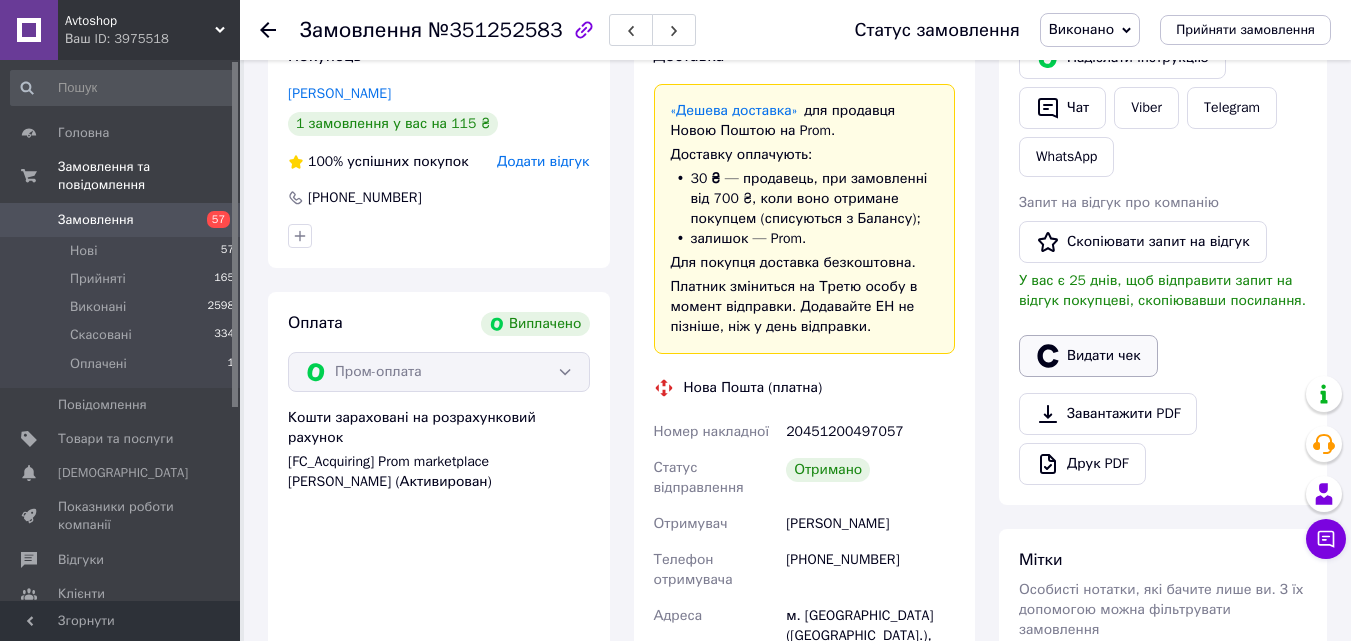 click on "Видати чек" at bounding box center (1088, 356) 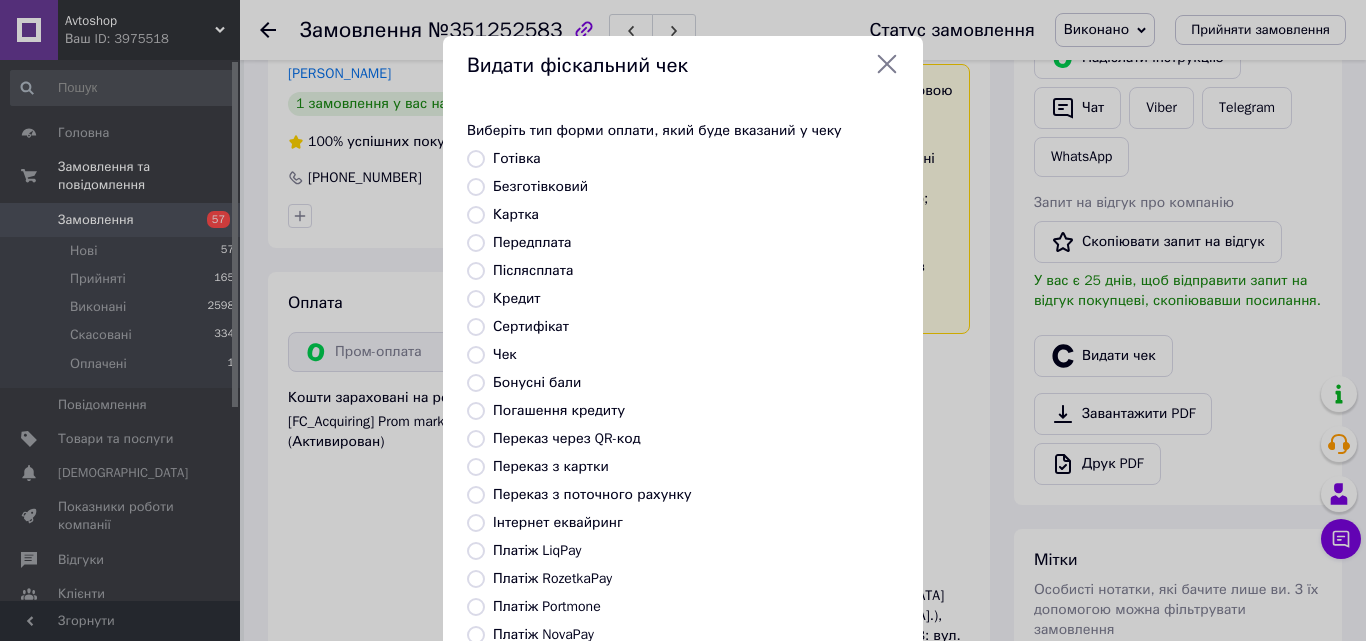 click on "Платіж RozetkaPay" at bounding box center (552, 578) 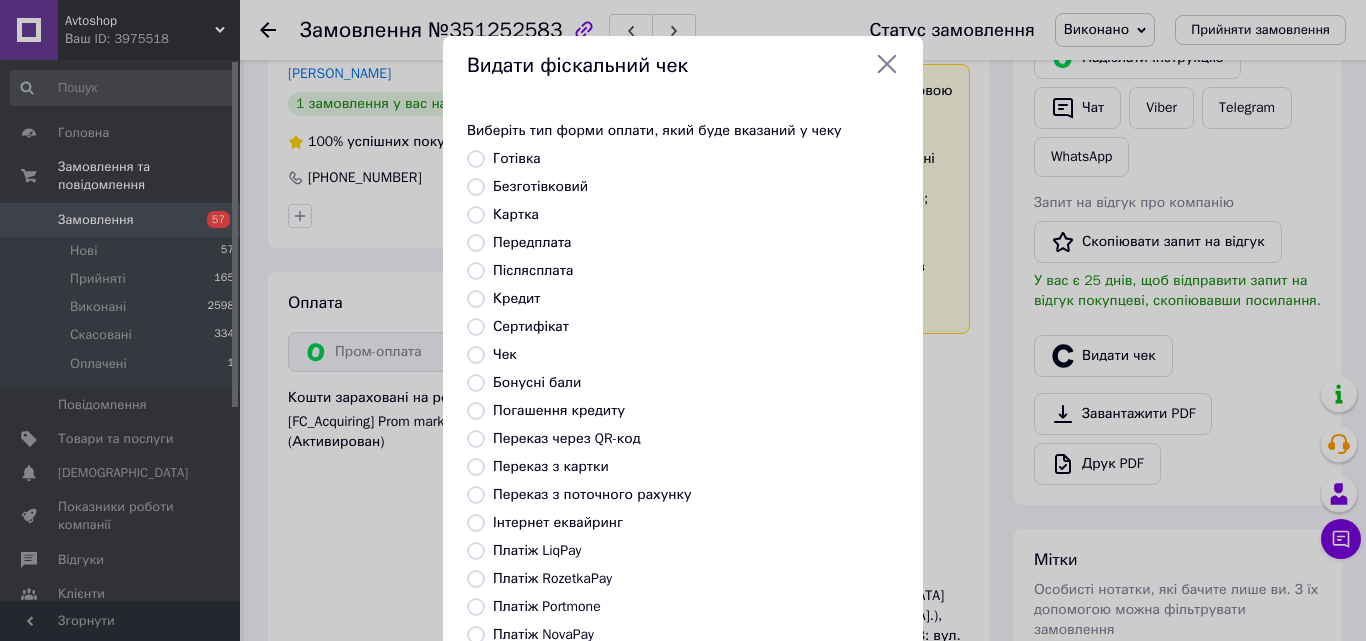 radio on "true" 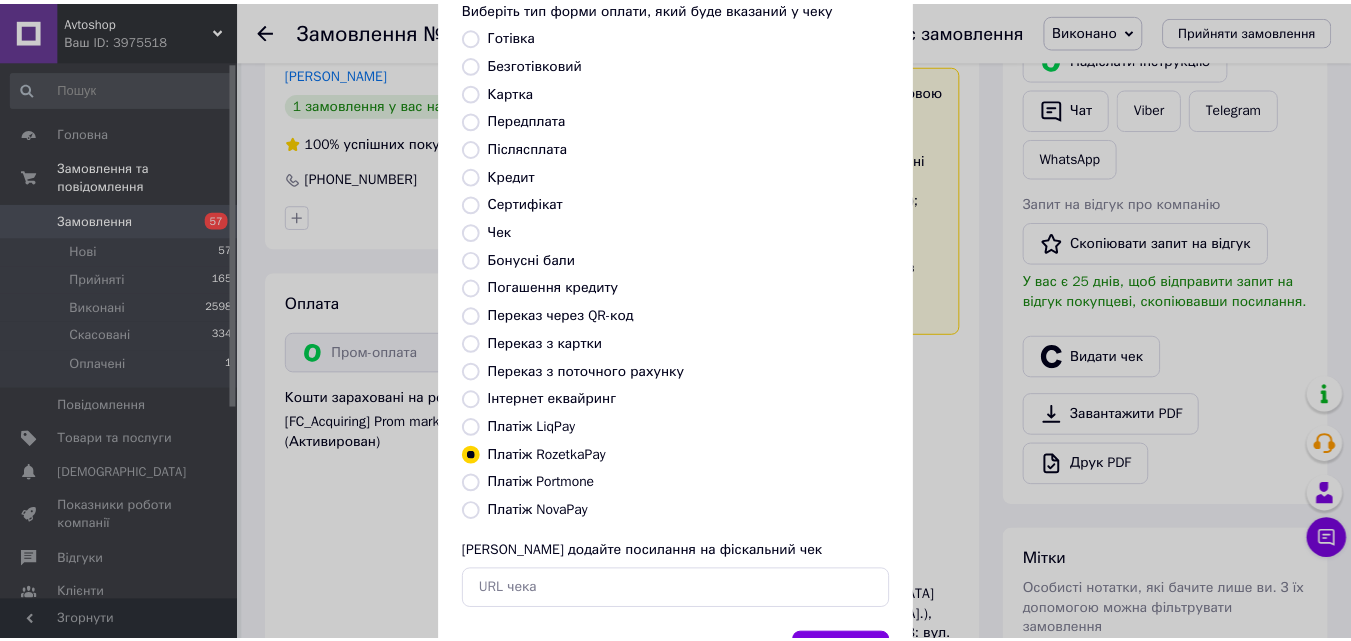 scroll, scrollTop: 218, scrollLeft: 0, axis: vertical 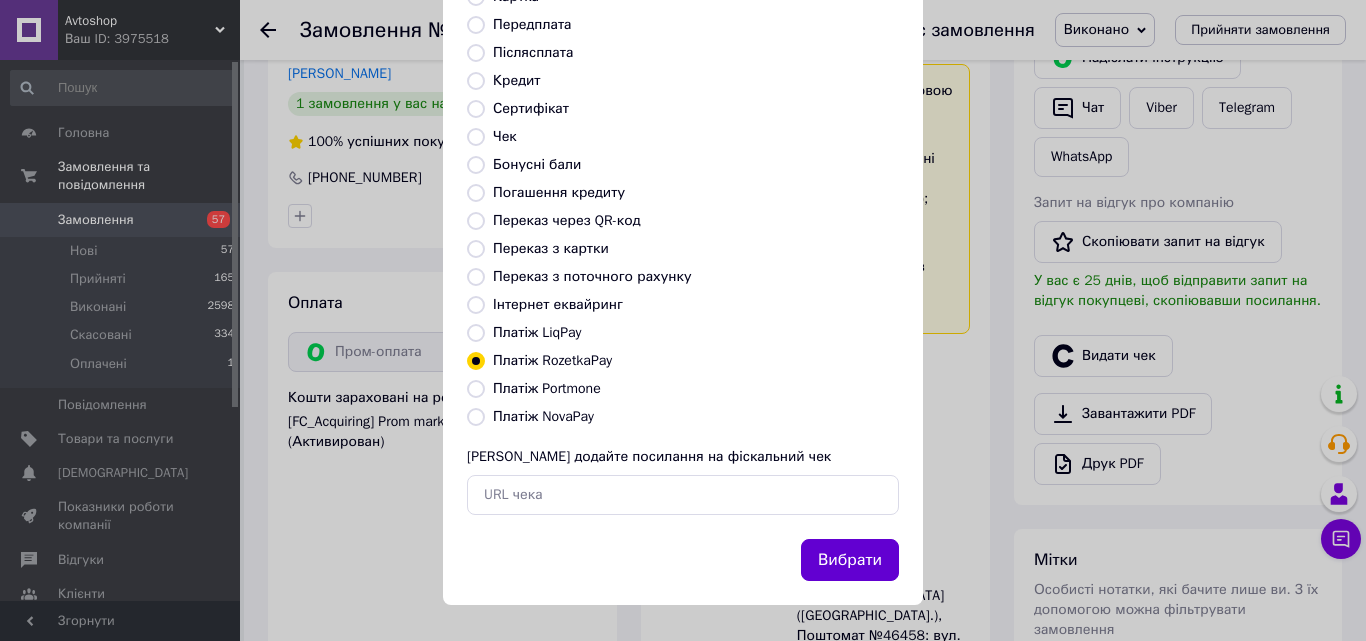 click on "Вибрати" at bounding box center (850, 560) 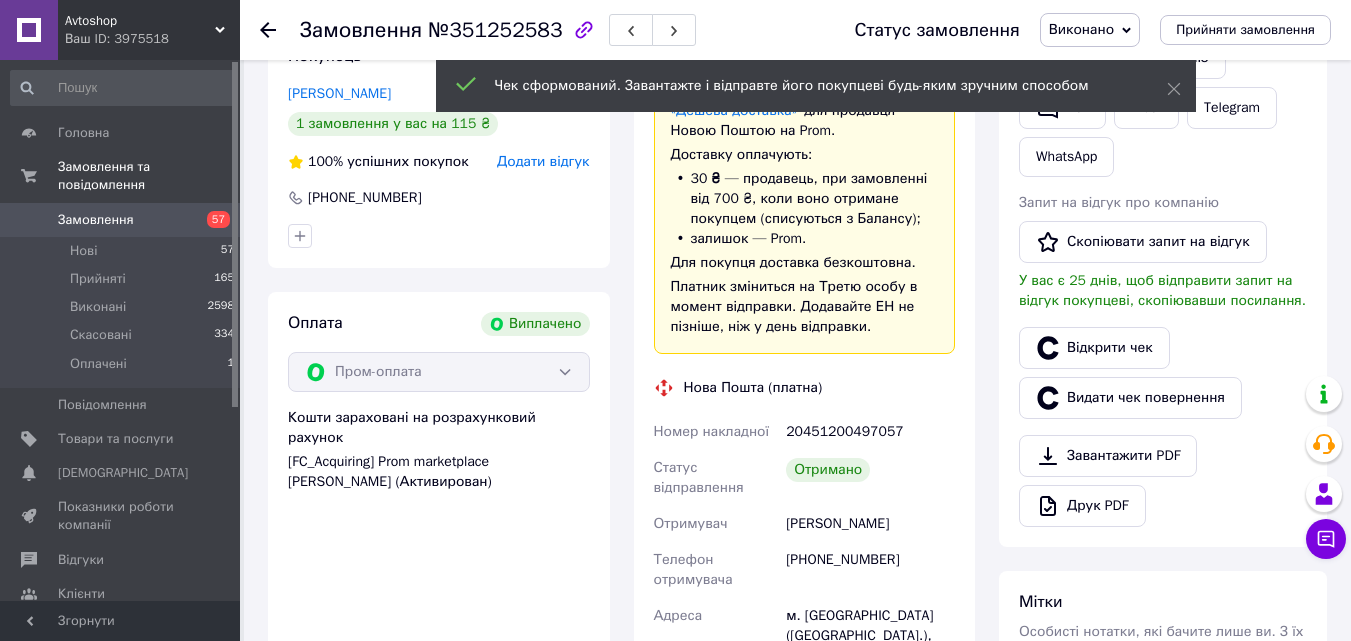 click 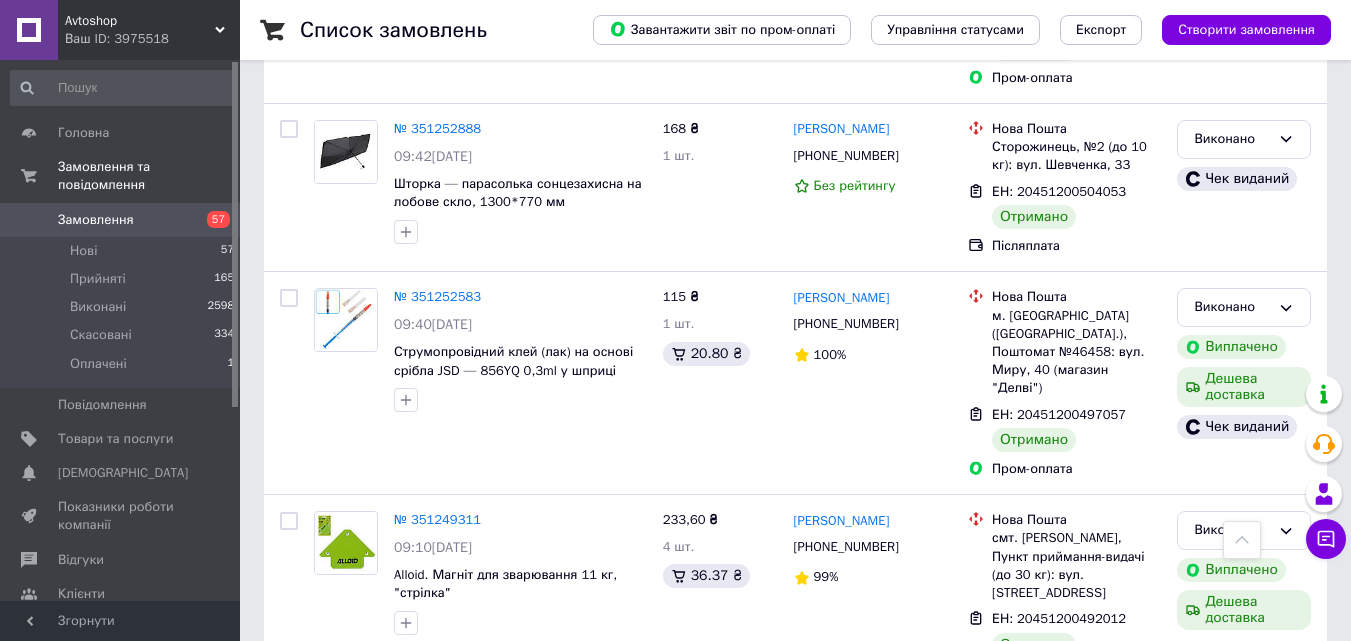 scroll, scrollTop: 8000, scrollLeft: 0, axis: vertical 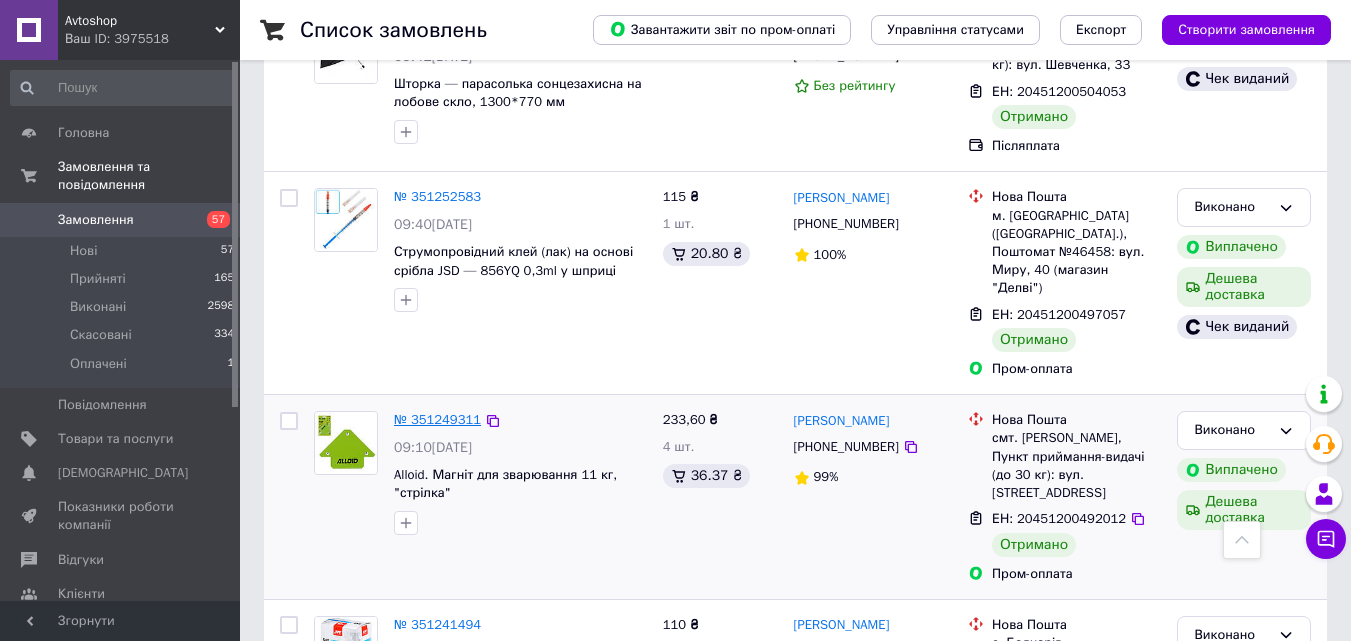click on "№ 351249311" at bounding box center [437, 419] 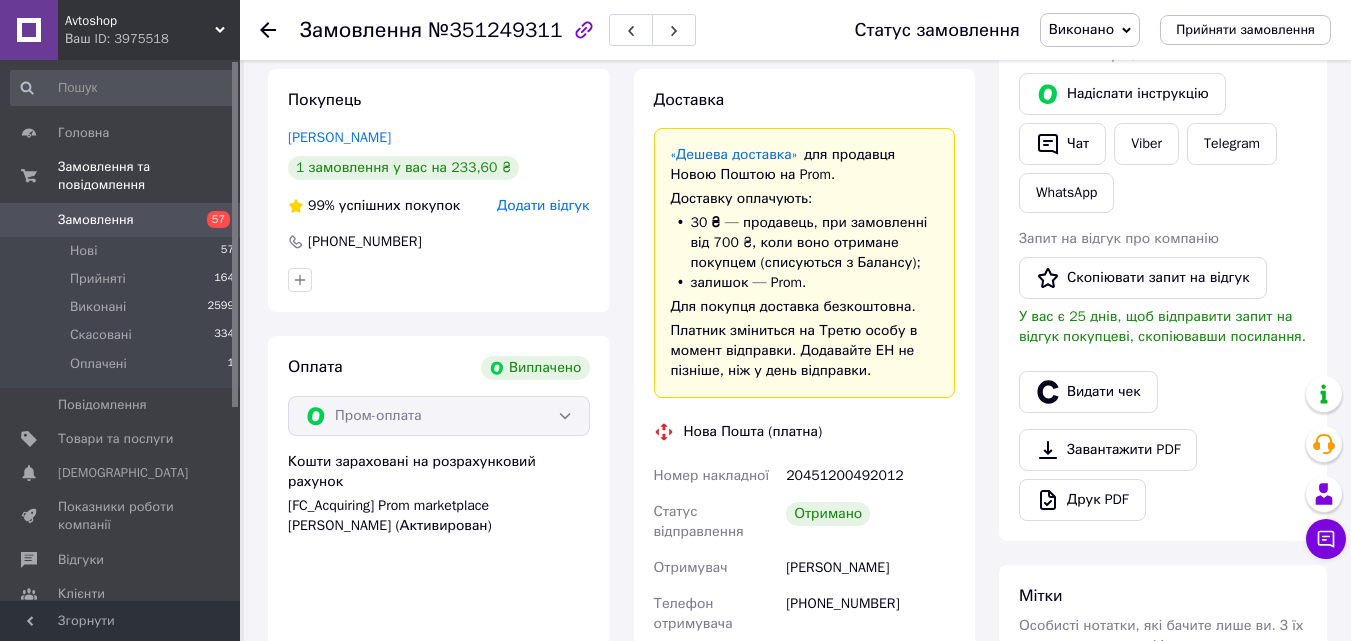 scroll, scrollTop: 86, scrollLeft: 0, axis: vertical 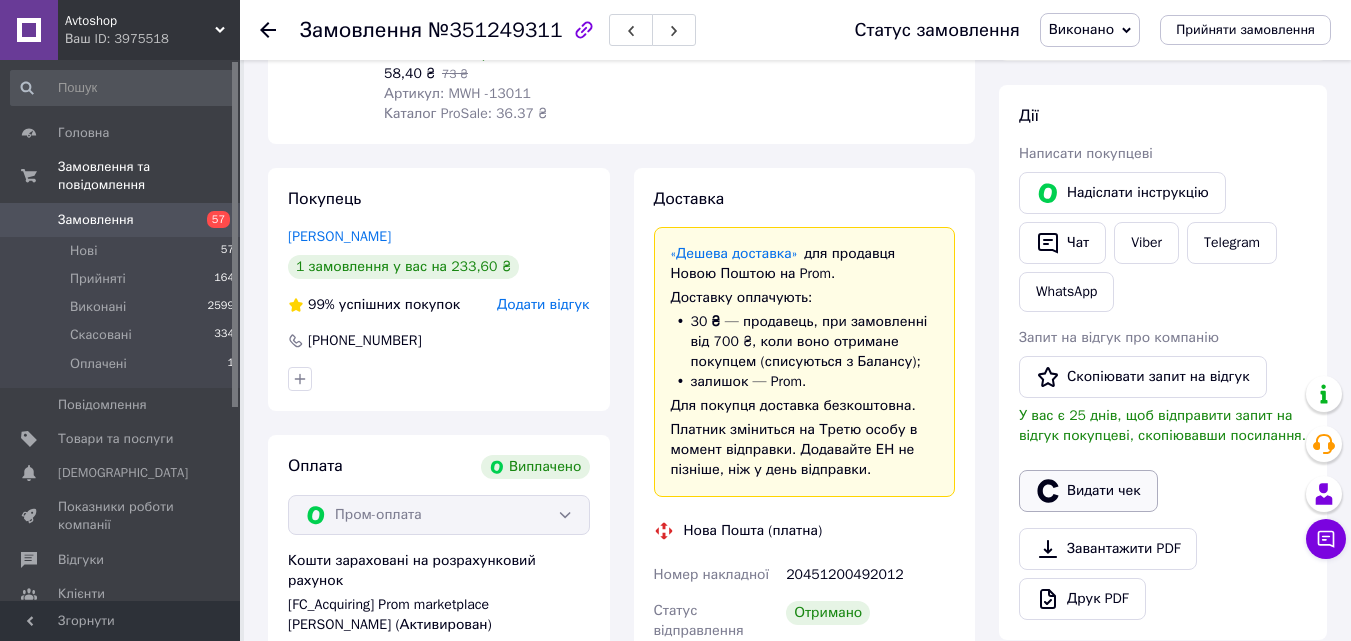 click on "Видати чек" at bounding box center [1088, 491] 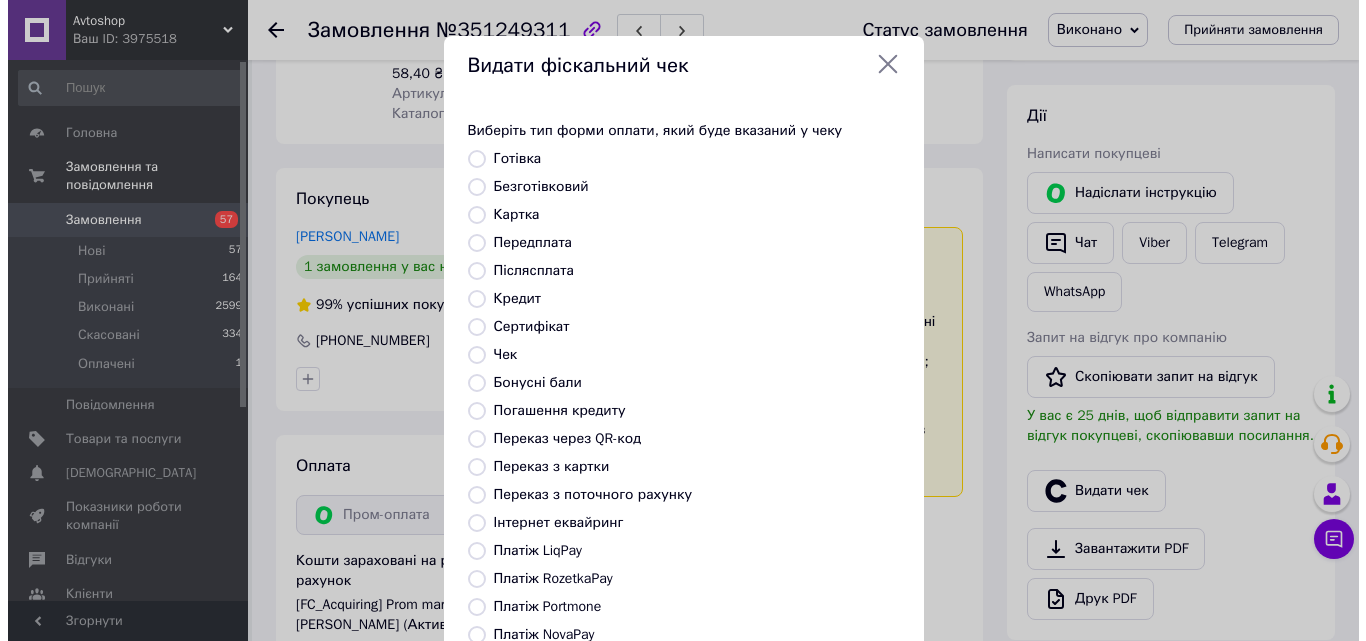 scroll, scrollTop: 164, scrollLeft: 0, axis: vertical 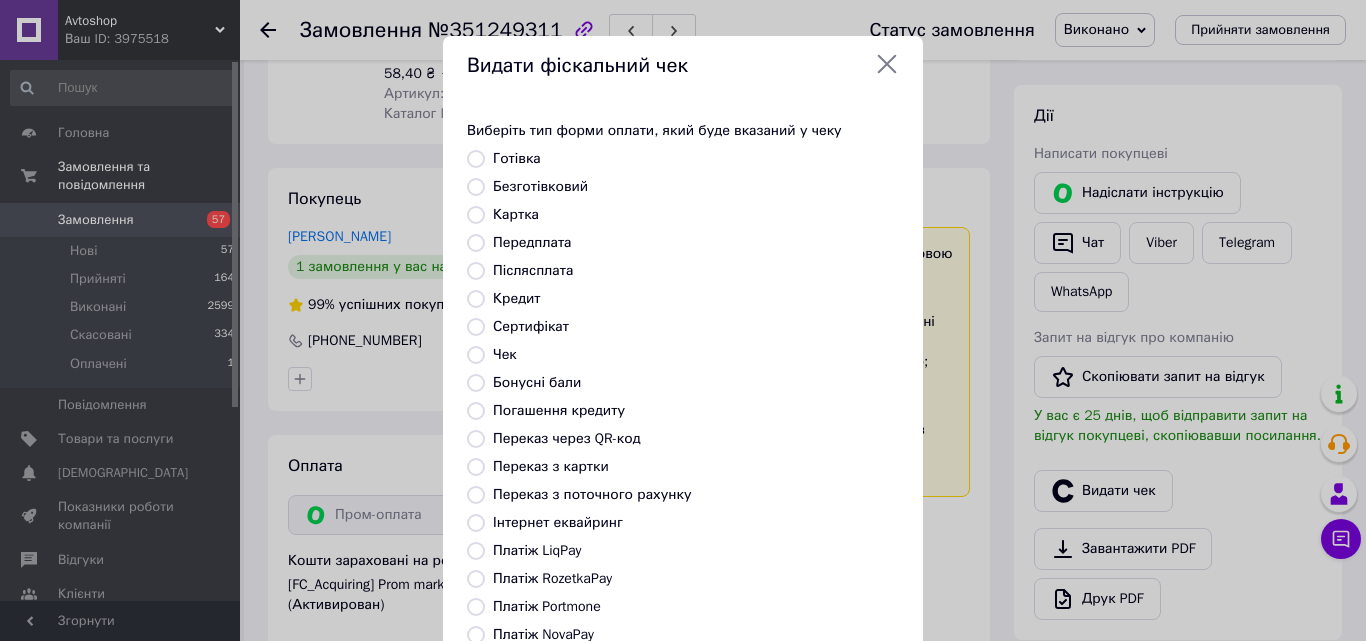 click on "Платіж RozetkaPay" at bounding box center (552, 578) 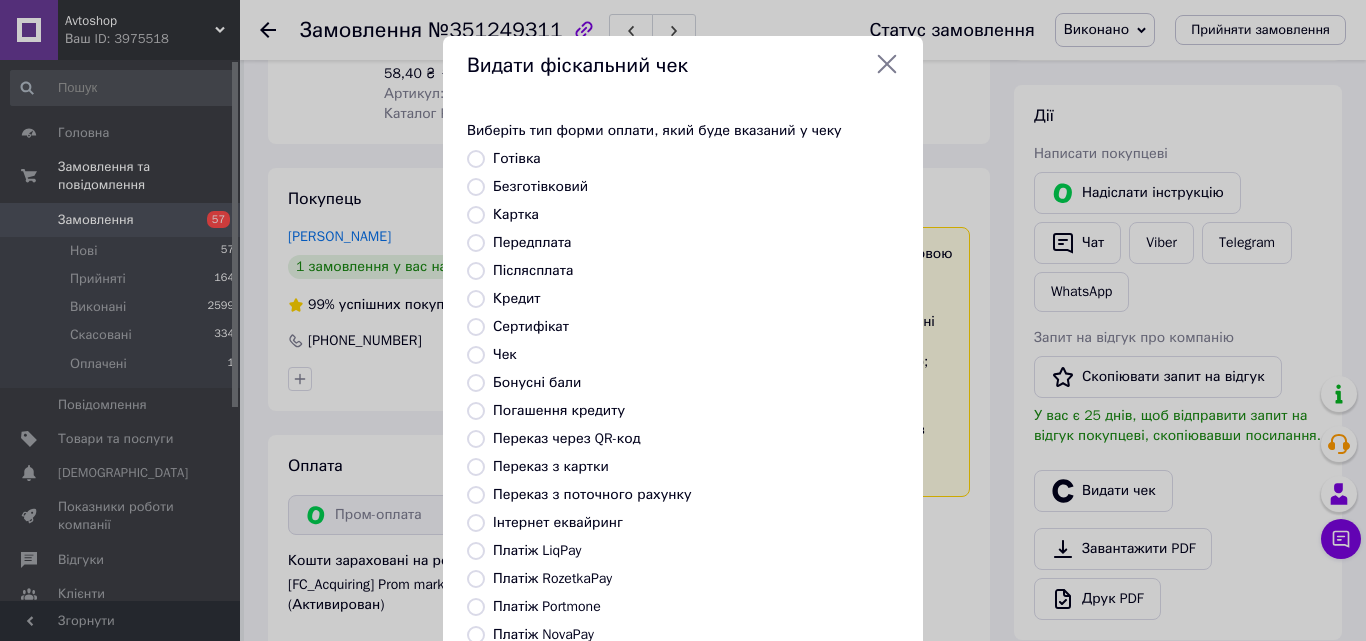 radio on "true" 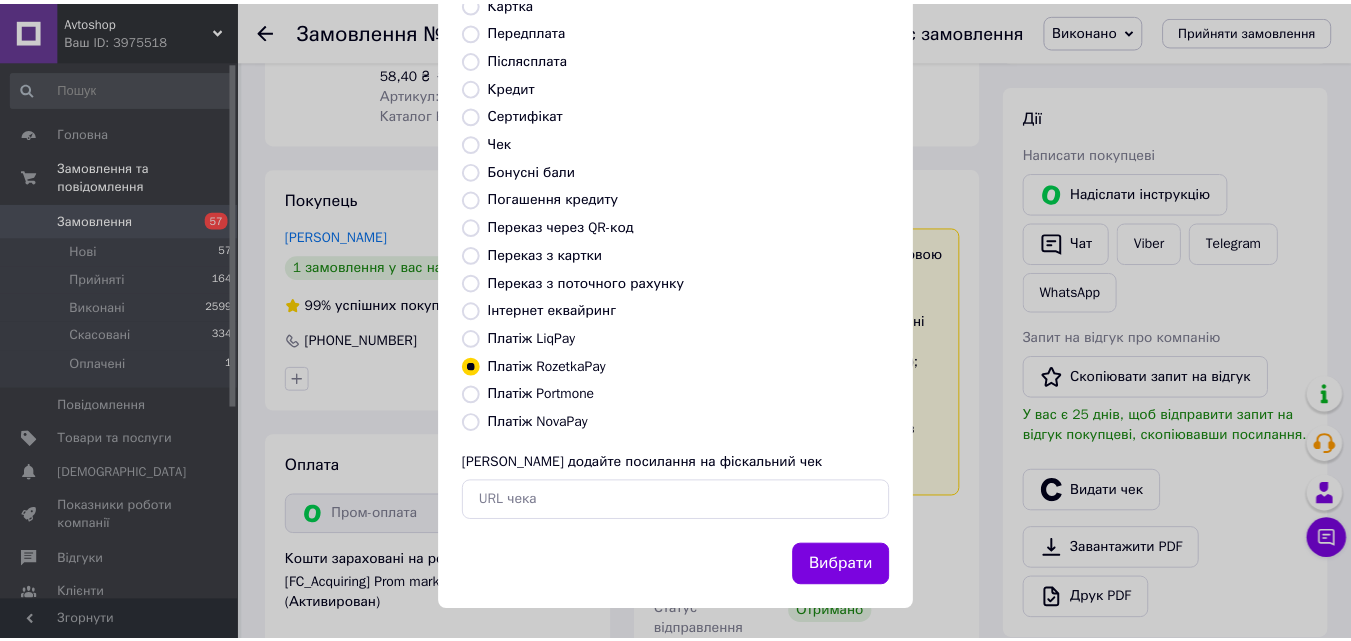 scroll, scrollTop: 218, scrollLeft: 0, axis: vertical 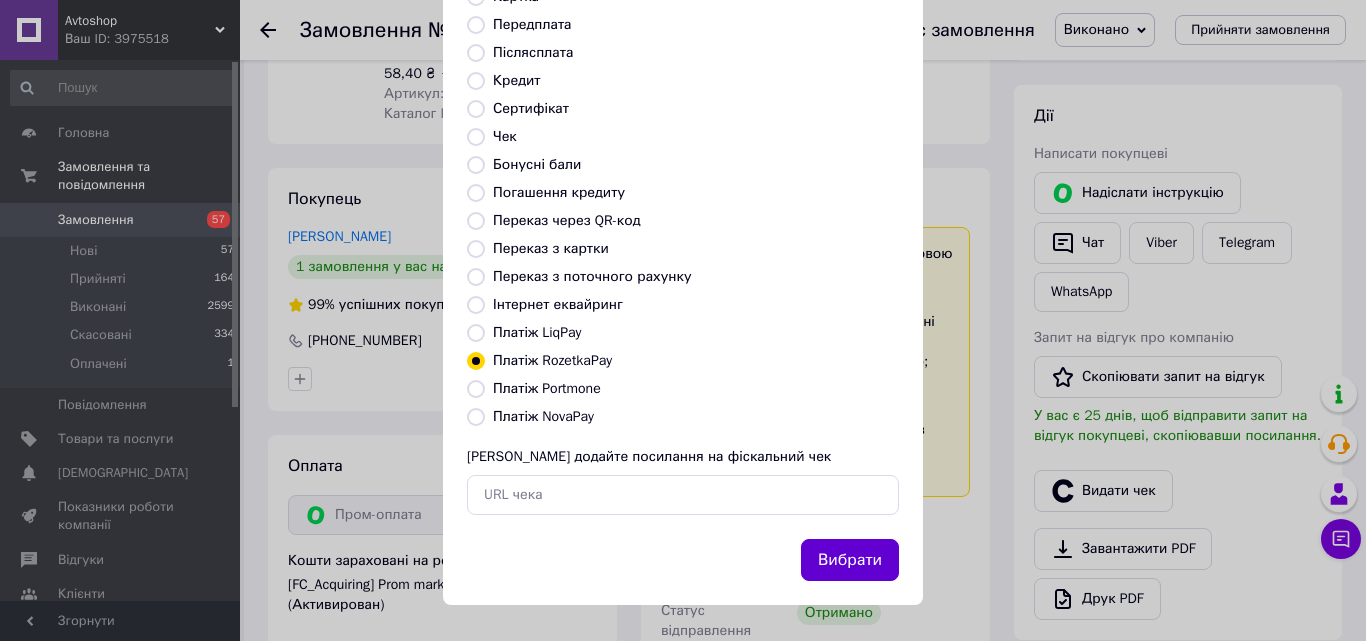 click on "Вибрати" at bounding box center [850, 560] 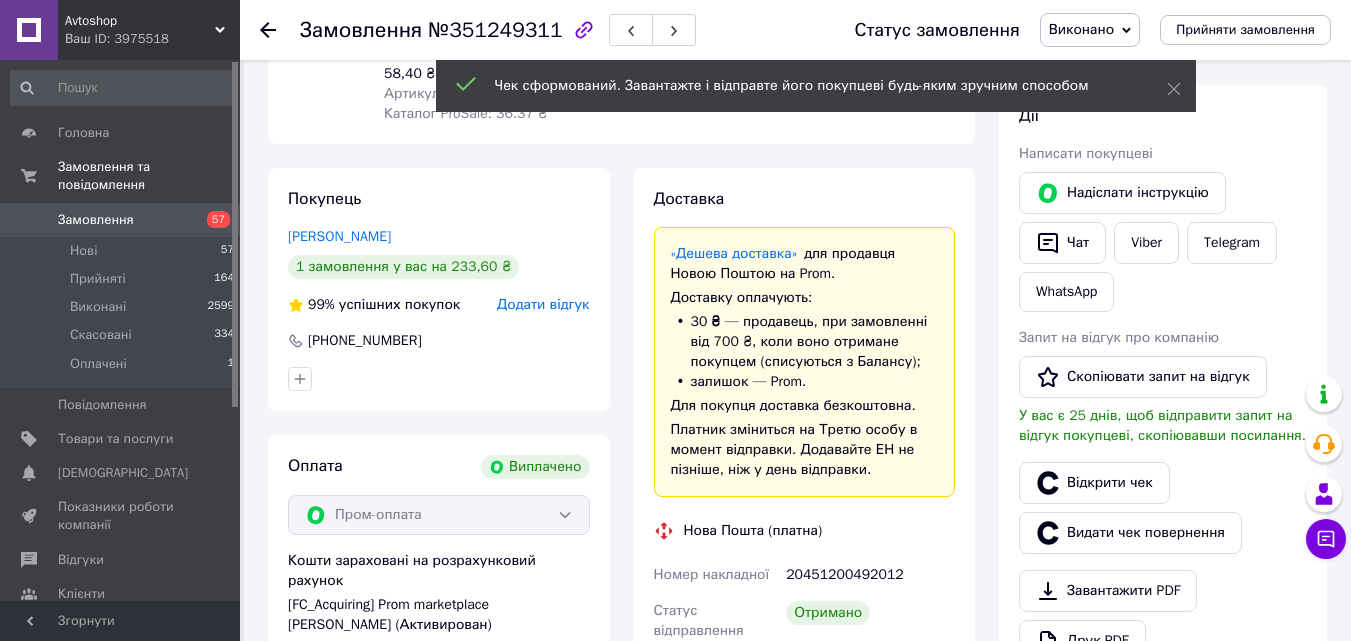 scroll, scrollTop: 184, scrollLeft: 0, axis: vertical 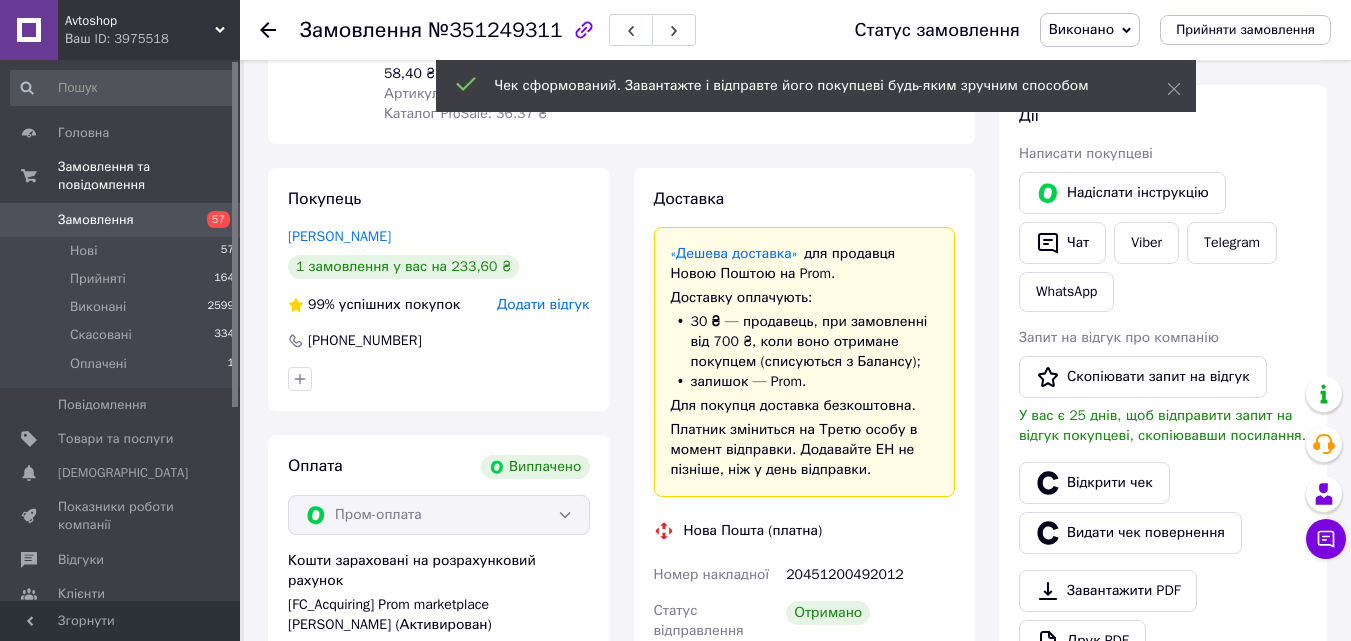 click 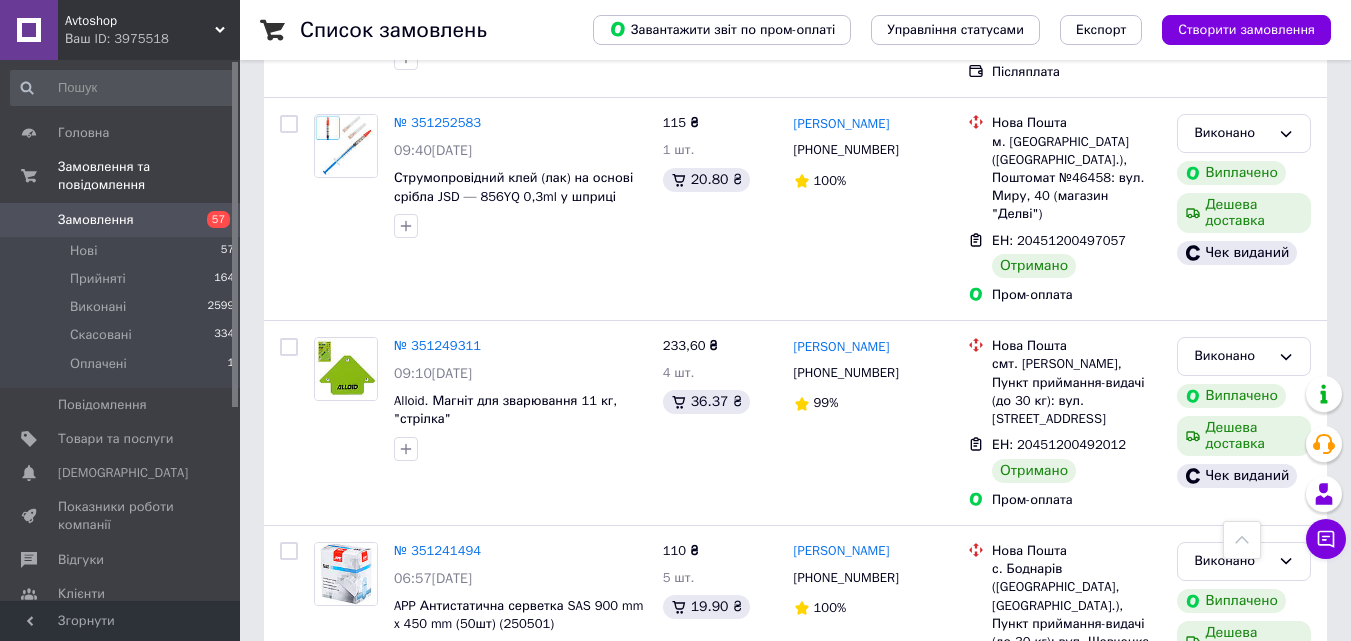 scroll, scrollTop: 8100, scrollLeft: 0, axis: vertical 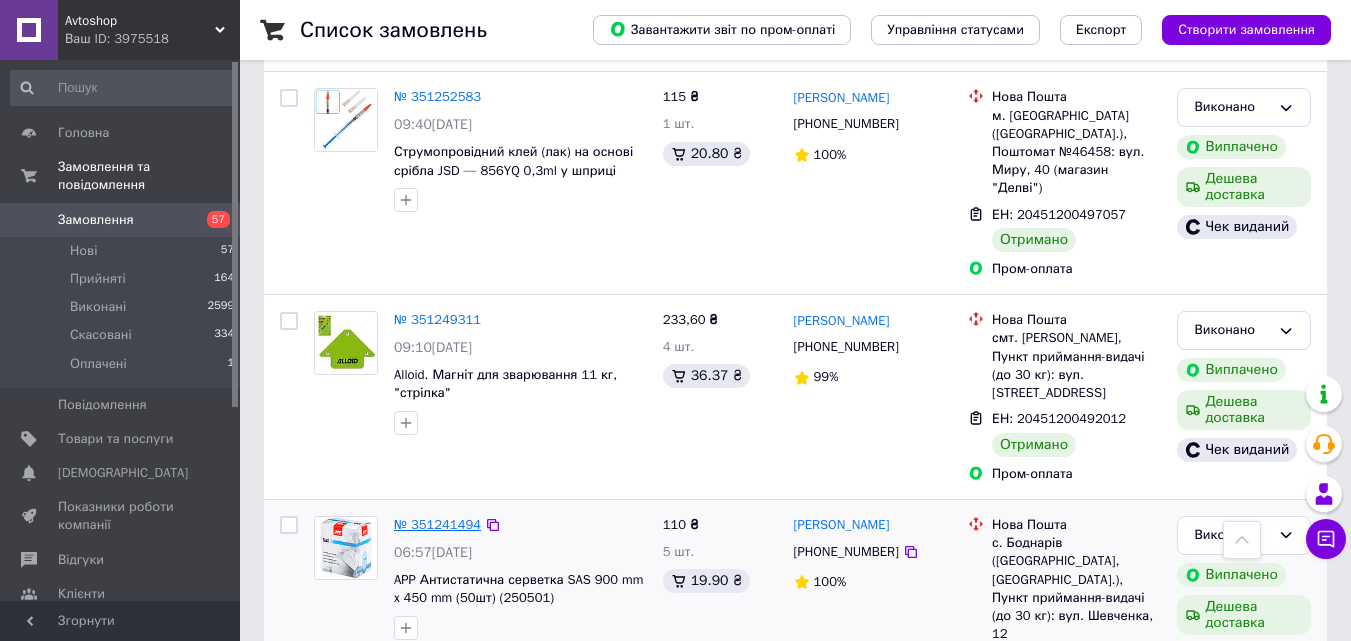 click on "№ 351241494" at bounding box center (437, 524) 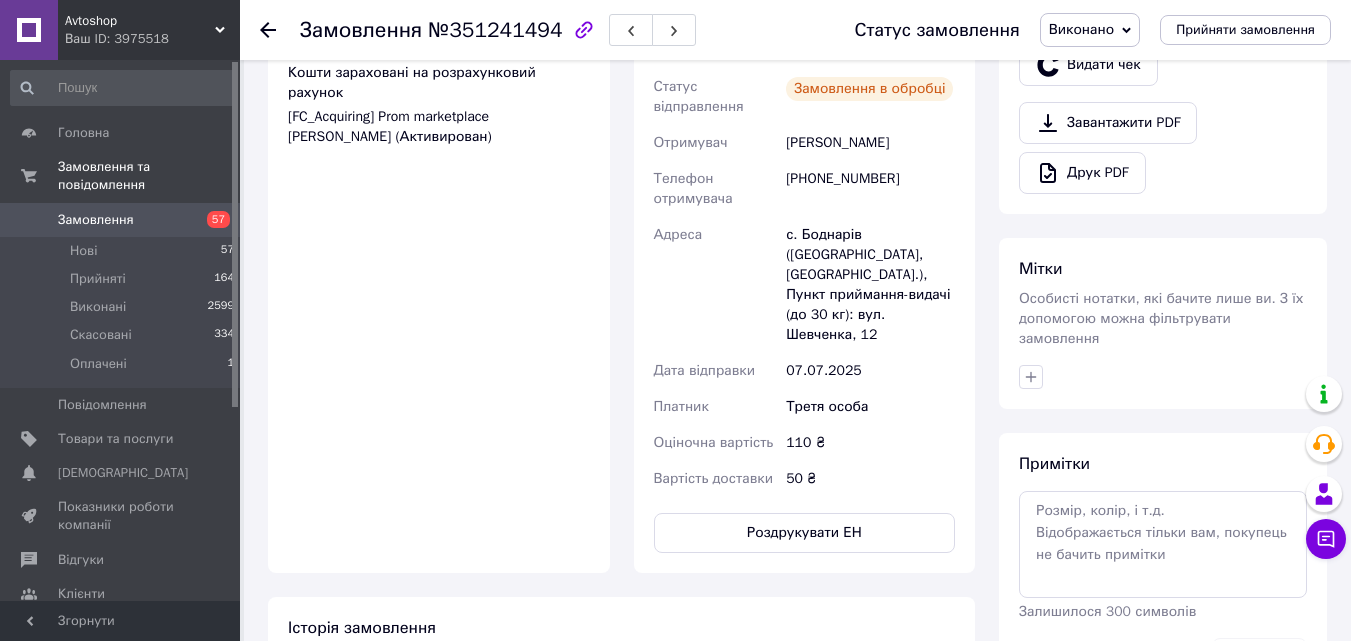 scroll, scrollTop: 1414, scrollLeft: 0, axis: vertical 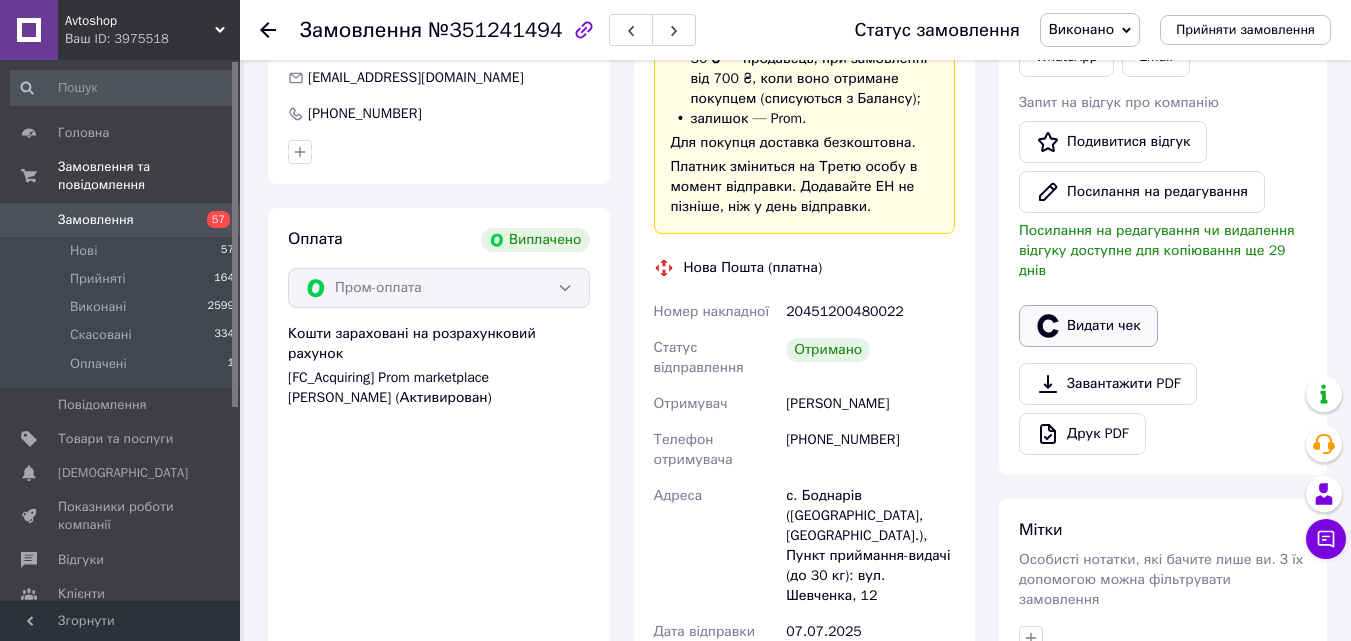click on "Видати чек" at bounding box center (1088, 326) 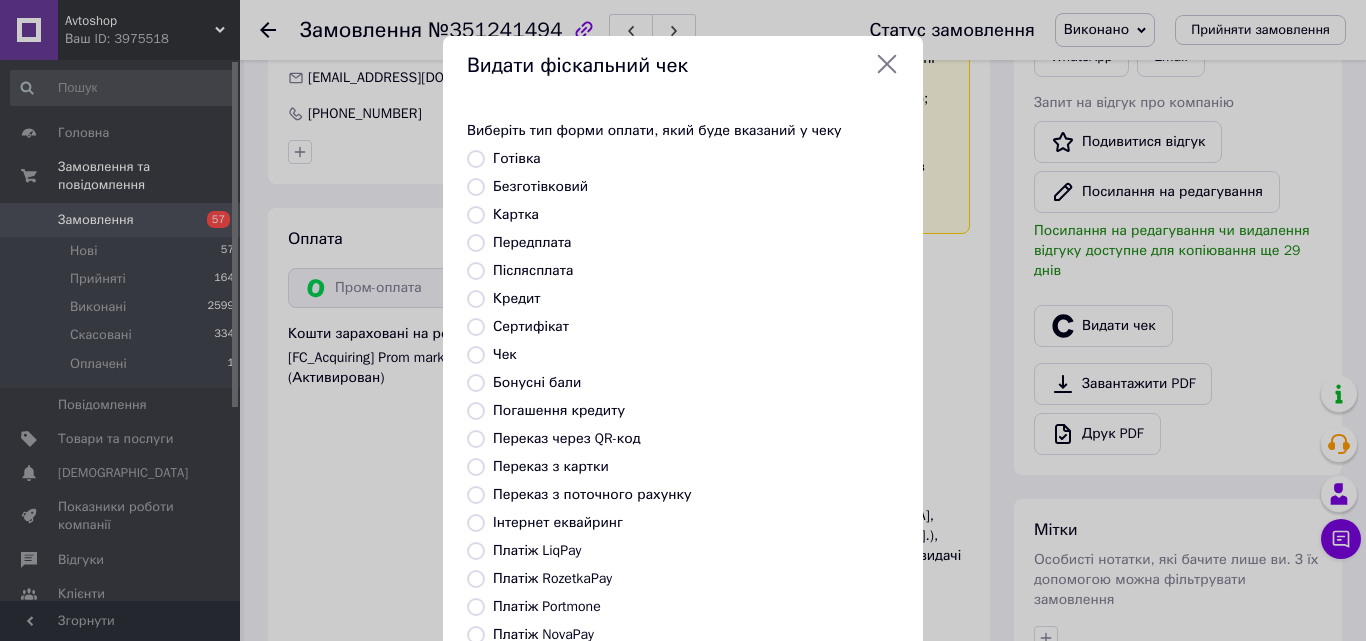 click on "Платіж RozetkaPay" at bounding box center (552, 578) 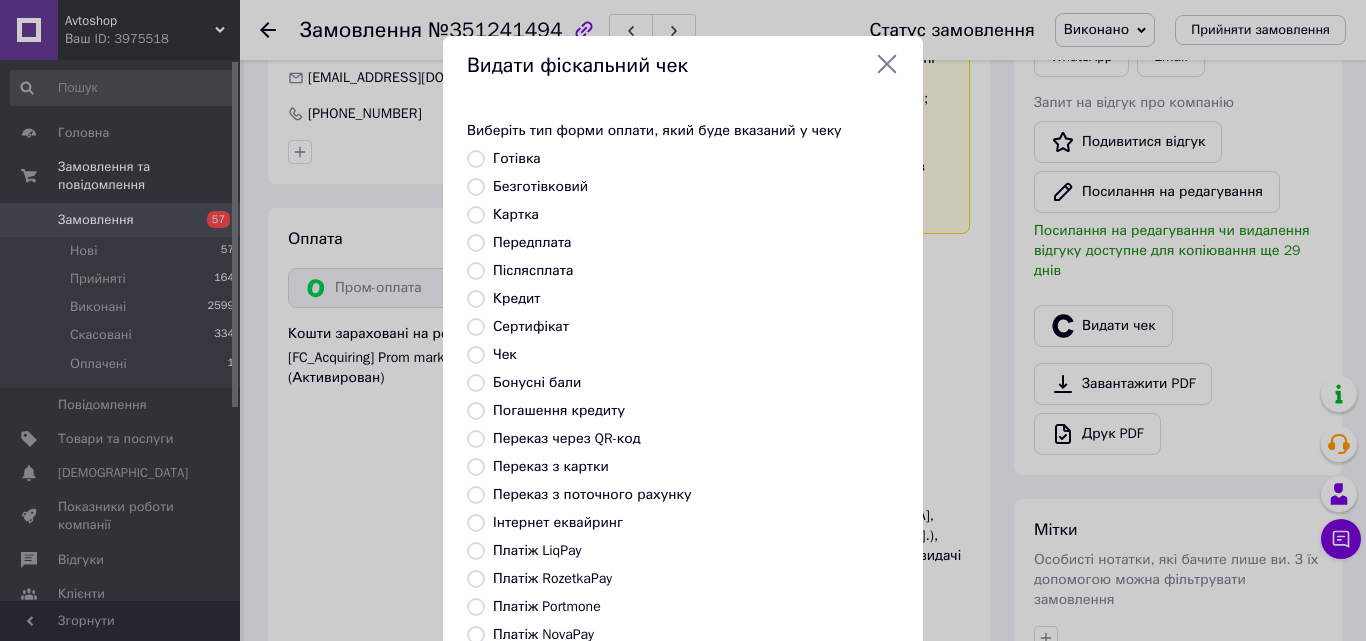radio on "true" 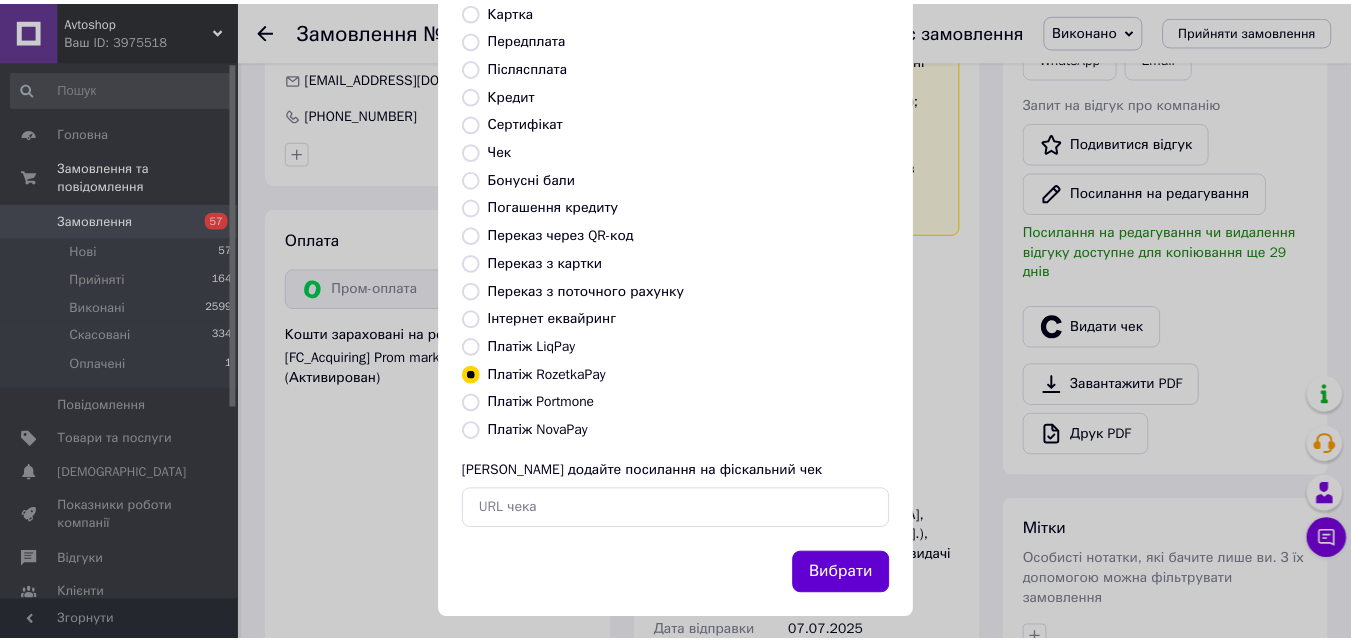 scroll, scrollTop: 218, scrollLeft: 0, axis: vertical 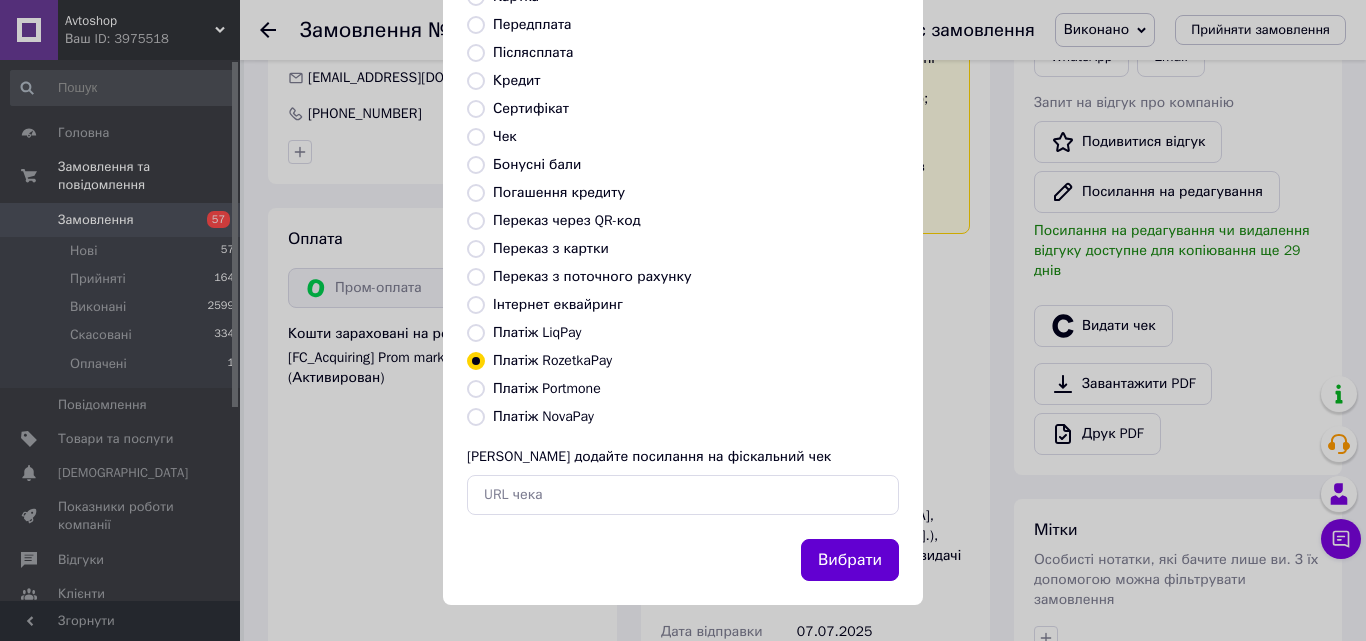 click on "Вибрати" at bounding box center (850, 560) 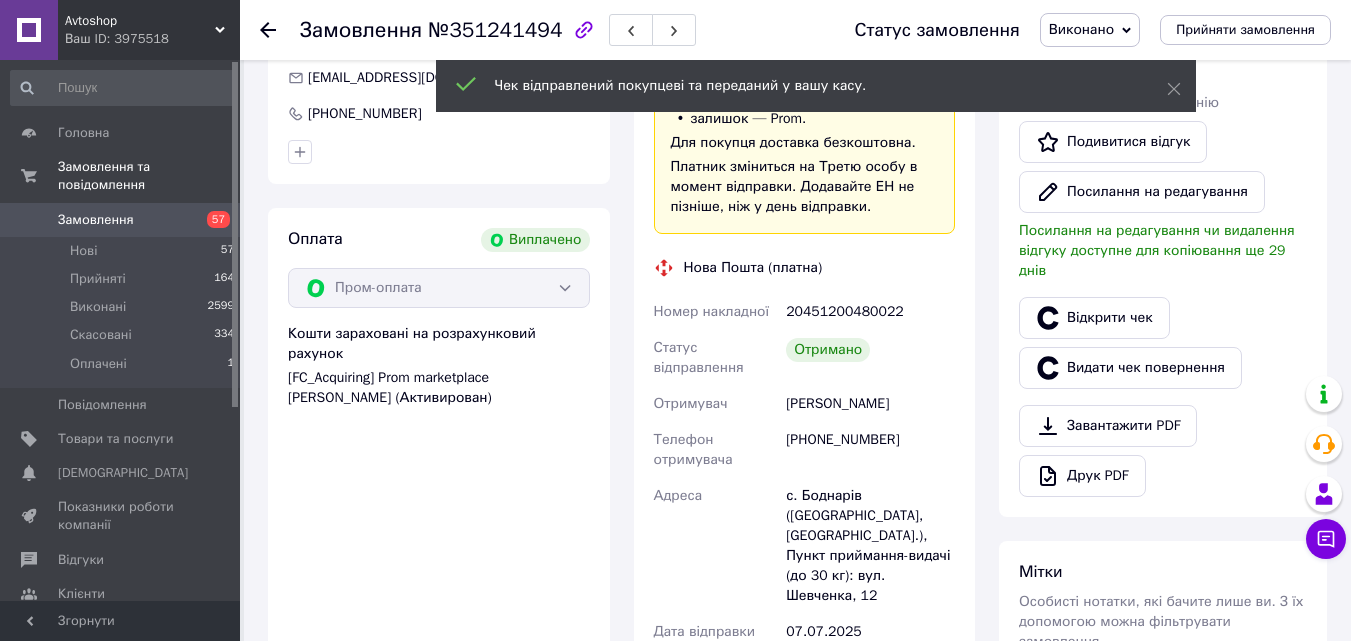 drag, startPoint x: 270, startPoint y: 27, endPoint x: 322, endPoint y: 273, distance: 251.43588 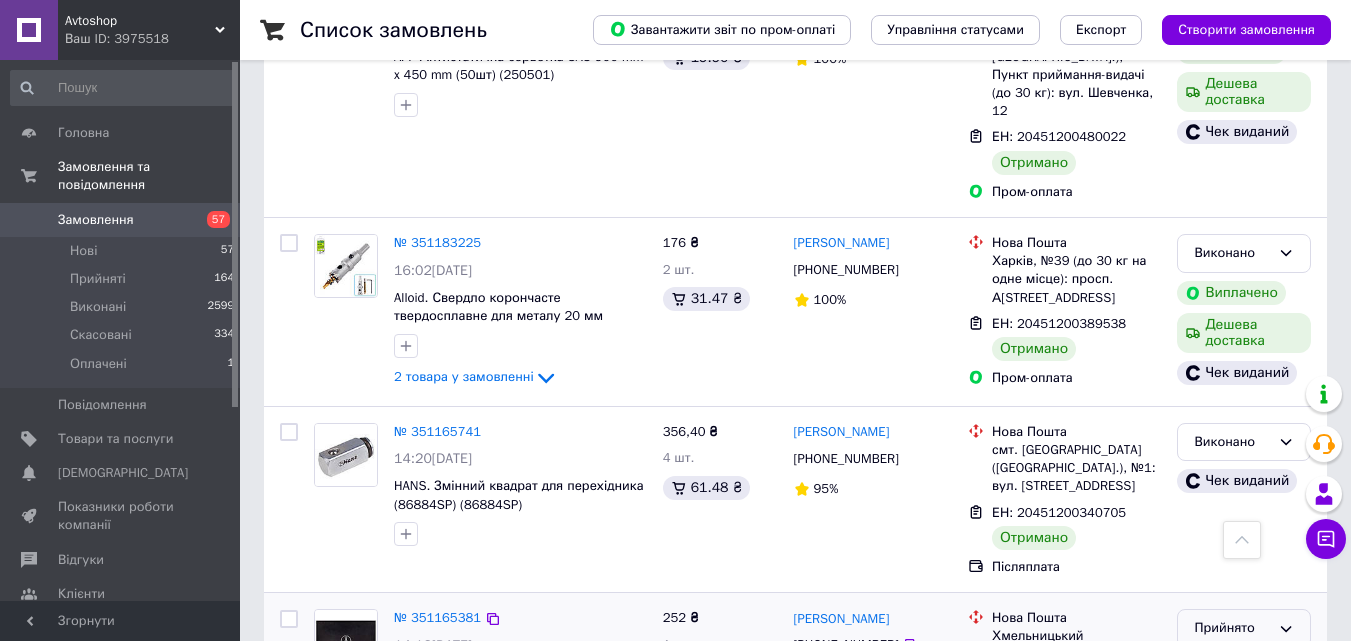 scroll, scrollTop: 8600, scrollLeft: 0, axis: vertical 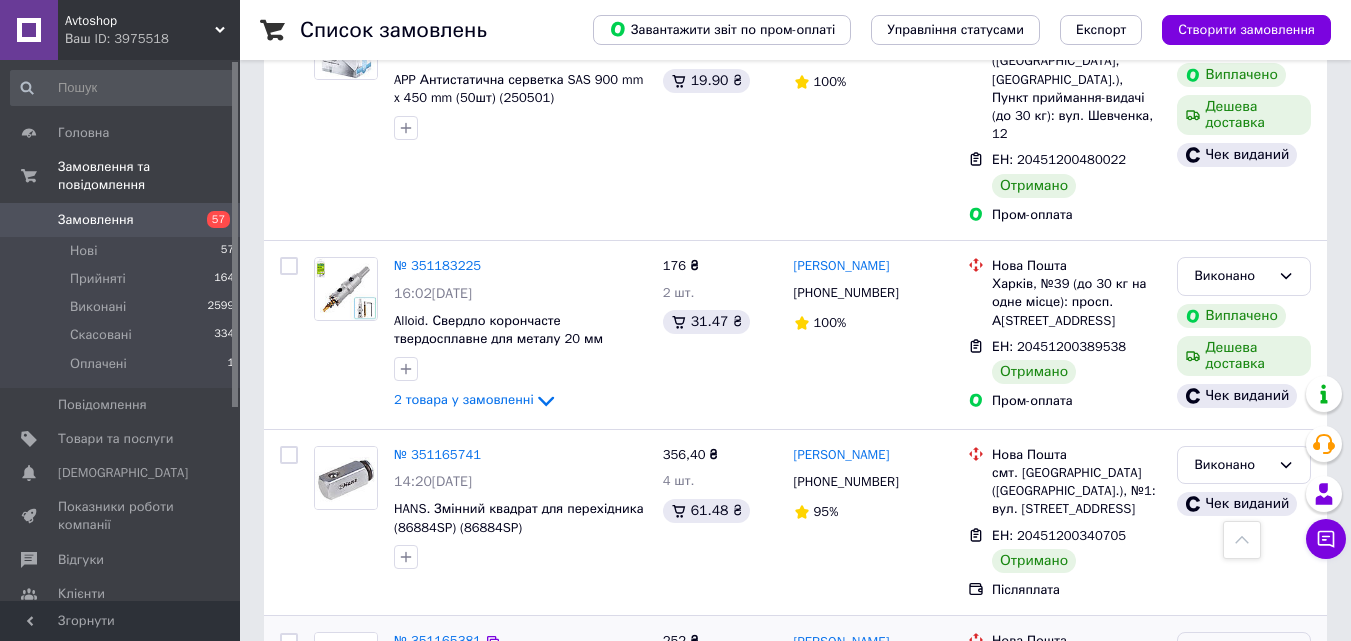 click on "Прийнято" at bounding box center [1244, 651] 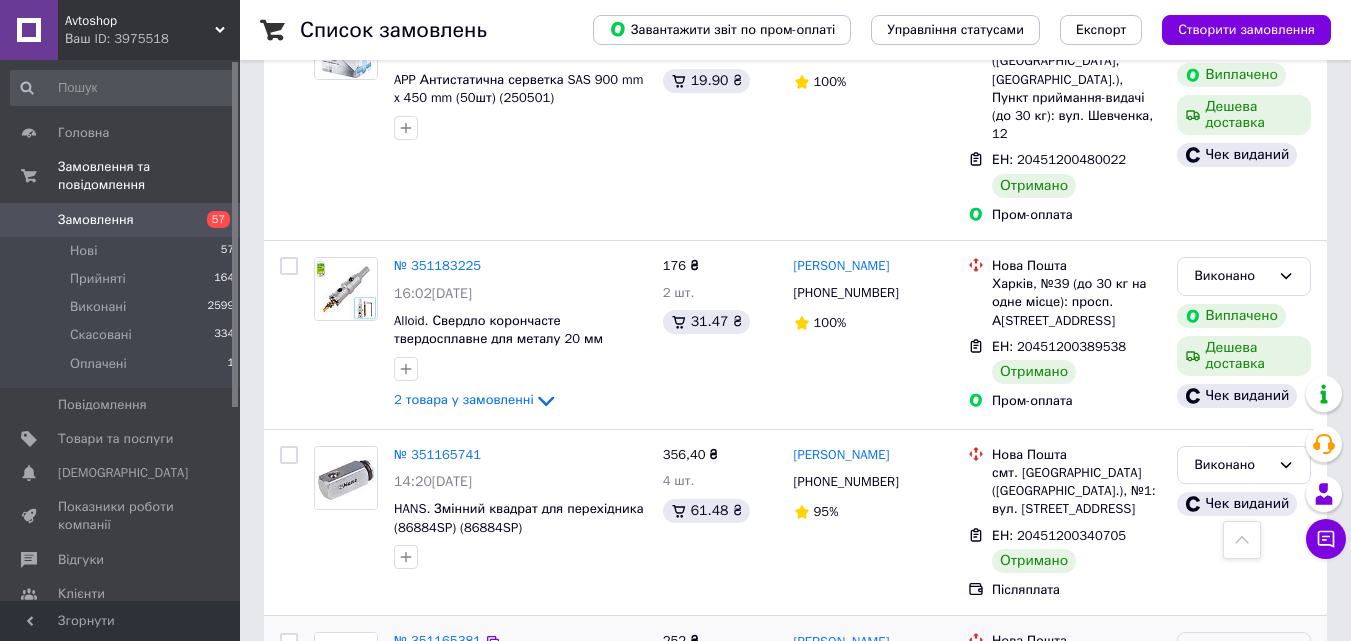 click on "№ 351165381" at bounding box center [437, 640] 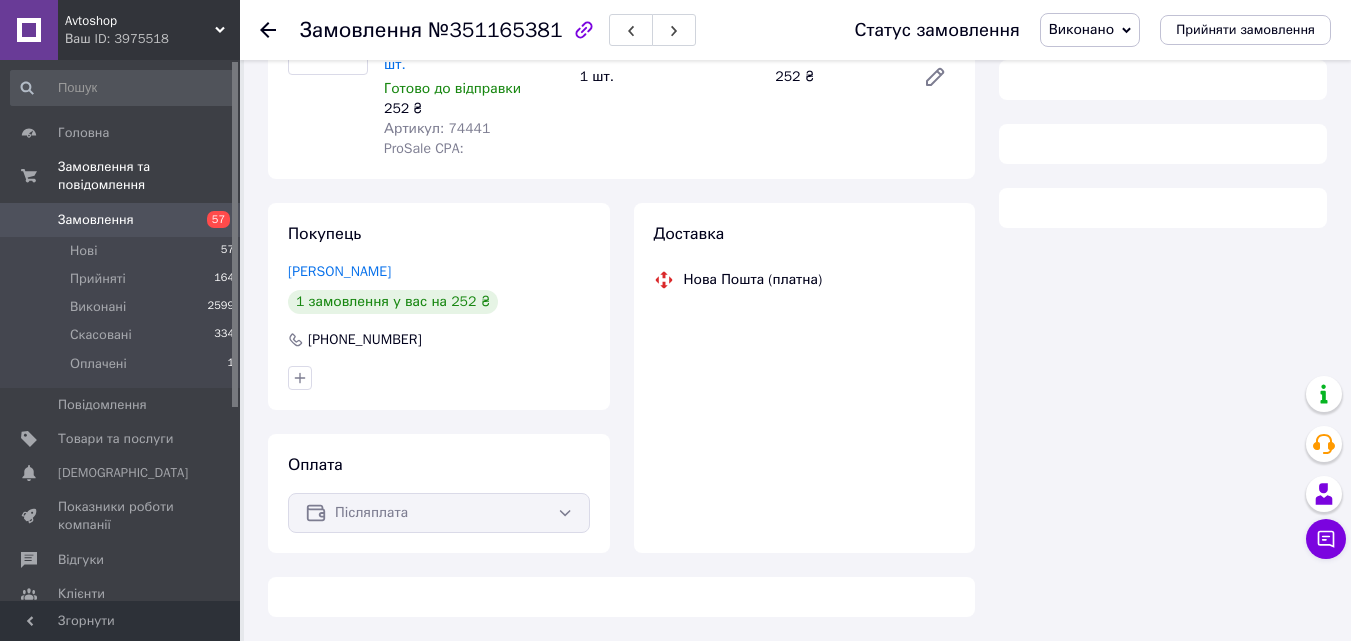 scroll, scrollTop: 216, scrollLeft: 0, axis: vertical 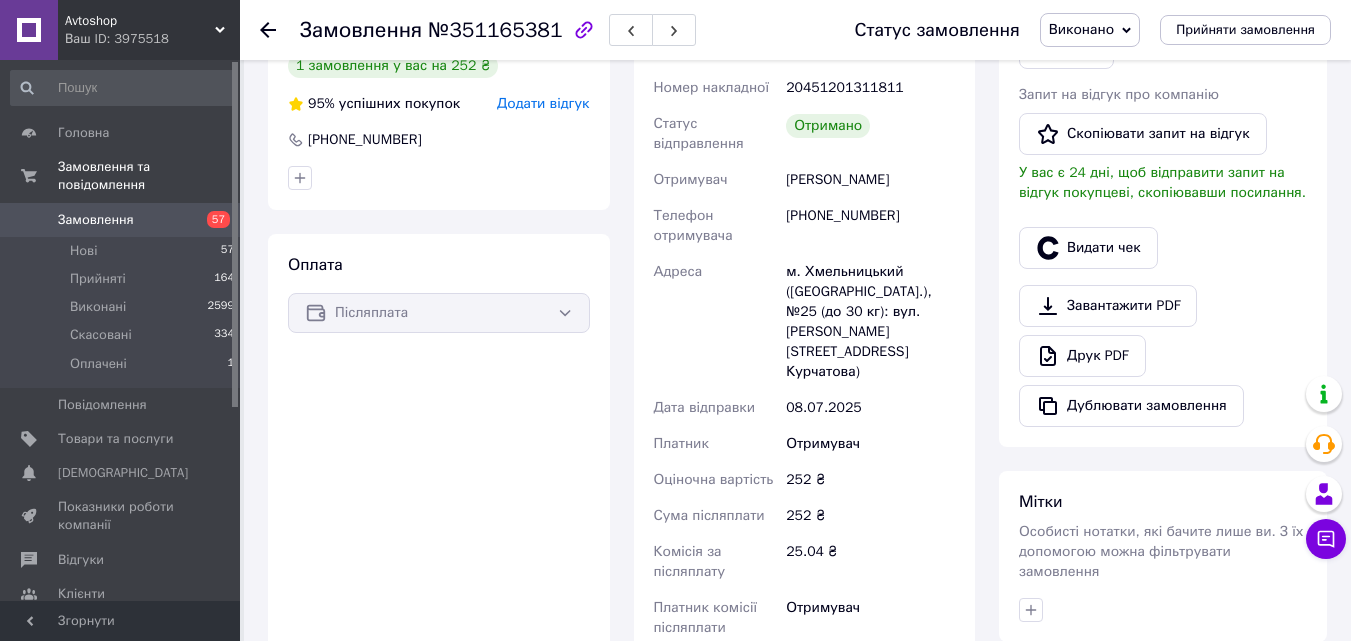drag, startPoint x: 1139, startPoint y: 347, endPoint x: 1182, endPoint y: 250, distance: 106.10372 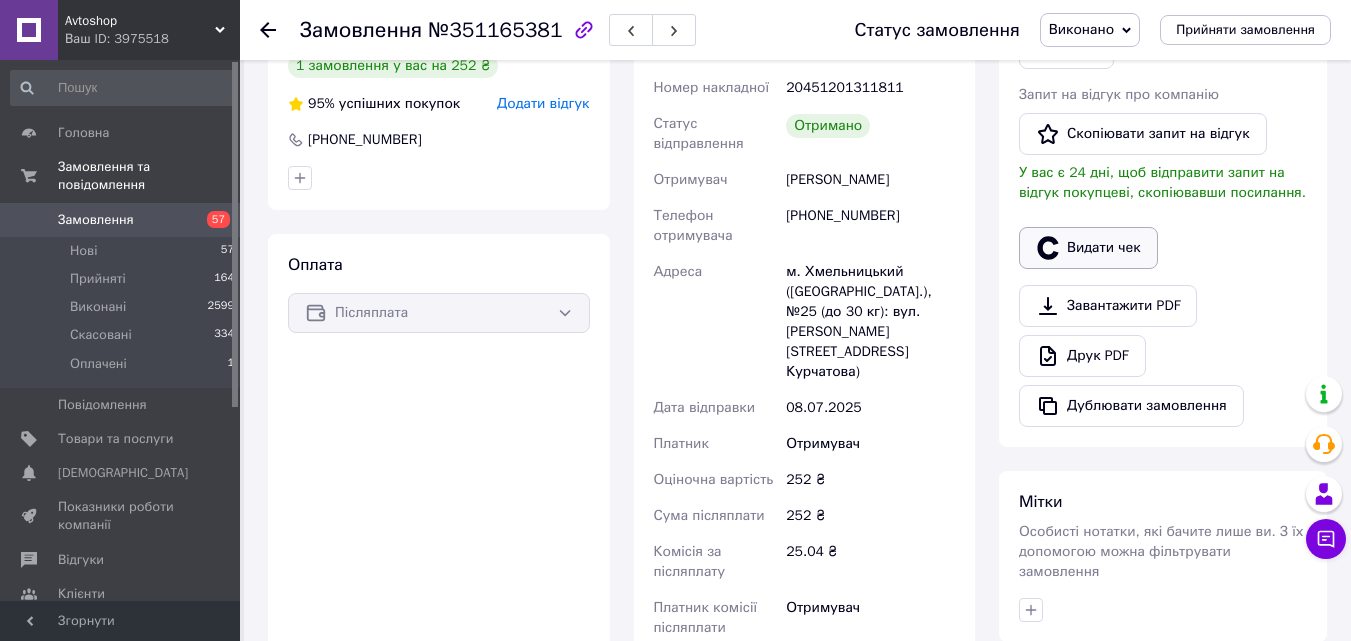 click on "Видати чек" at bounding box center (1088, 248) 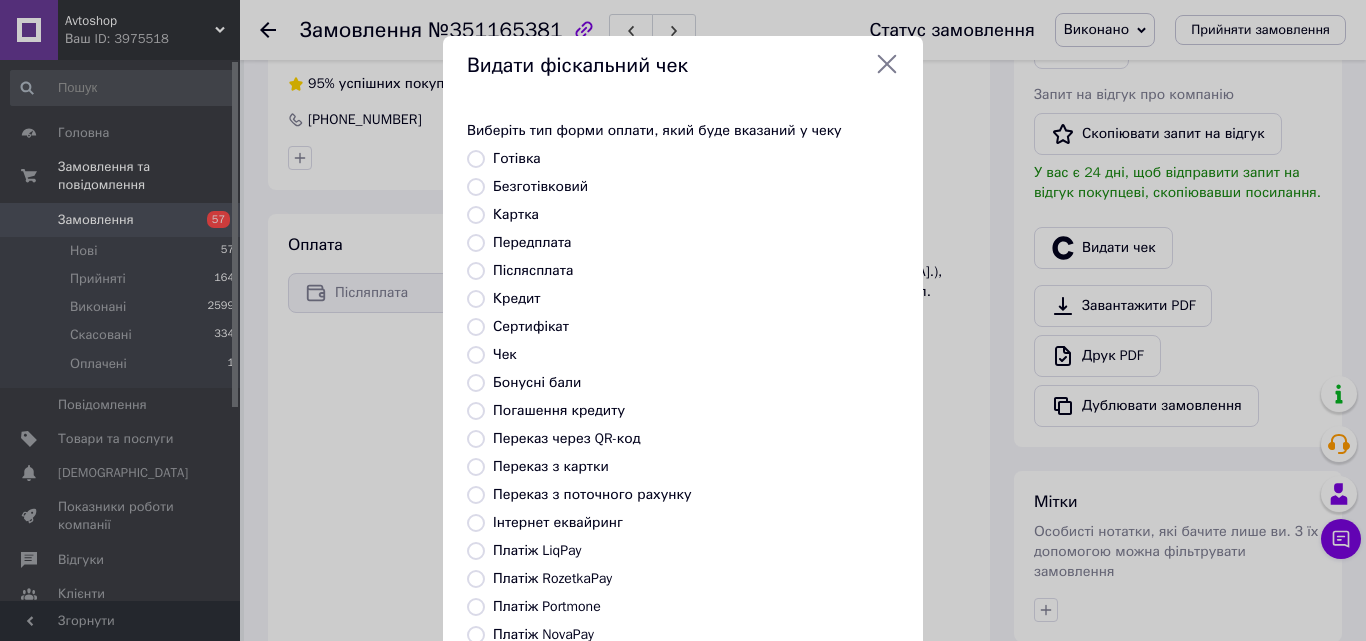 click on "Платіж RozetkaPay" at bounding box center (552, 578) 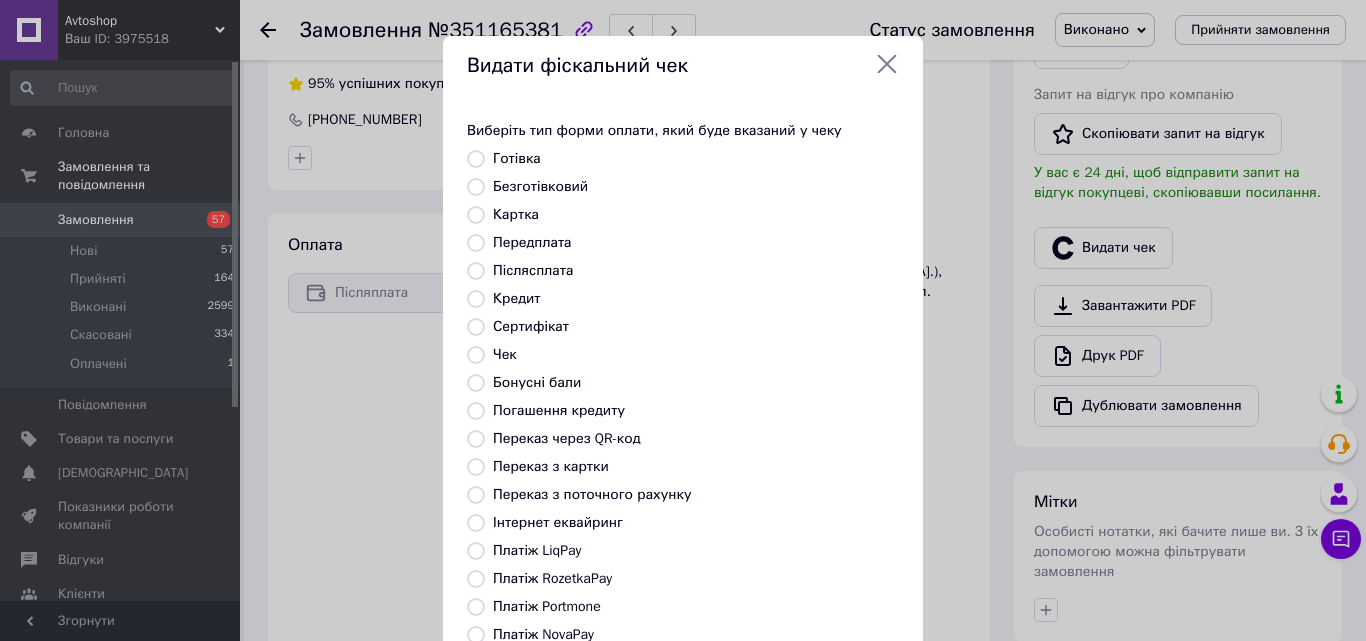 radio on "true" 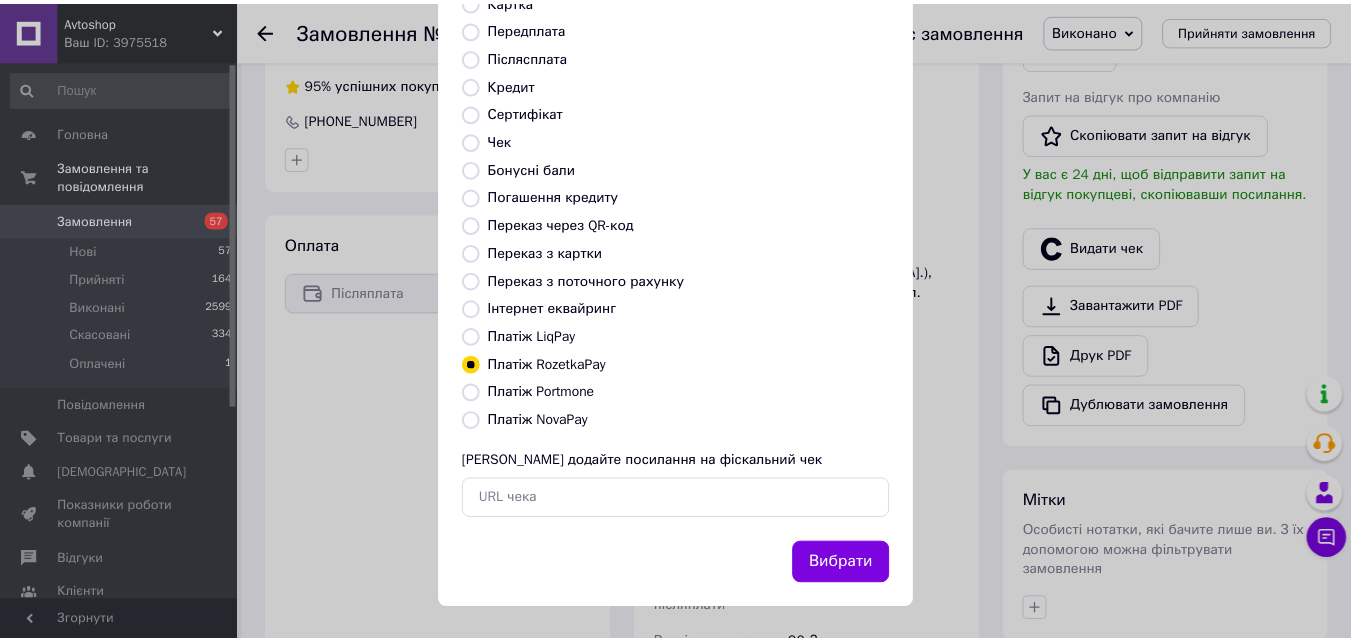 scroll, scrollTop: 218, scrollLeft: 0, axis: vertical 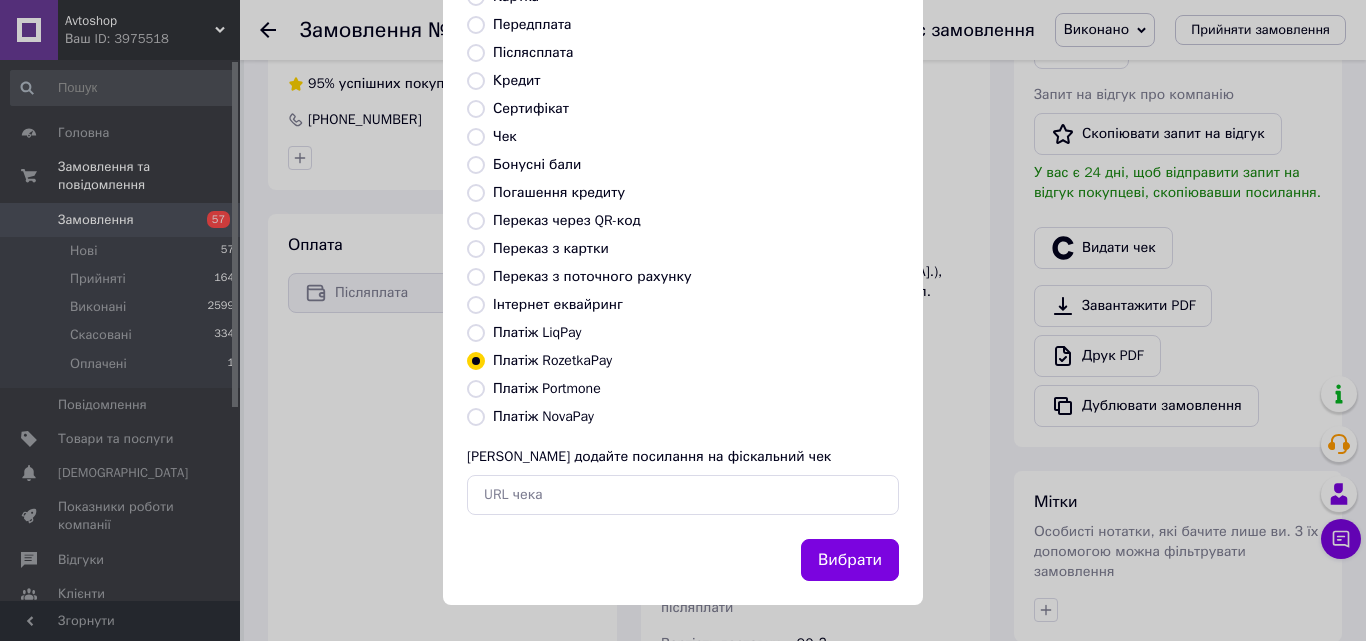 drag, startPoint x: 534, startPoint y: 417, endPoint x: 585, endPoint y: 468, distance: 72.12489 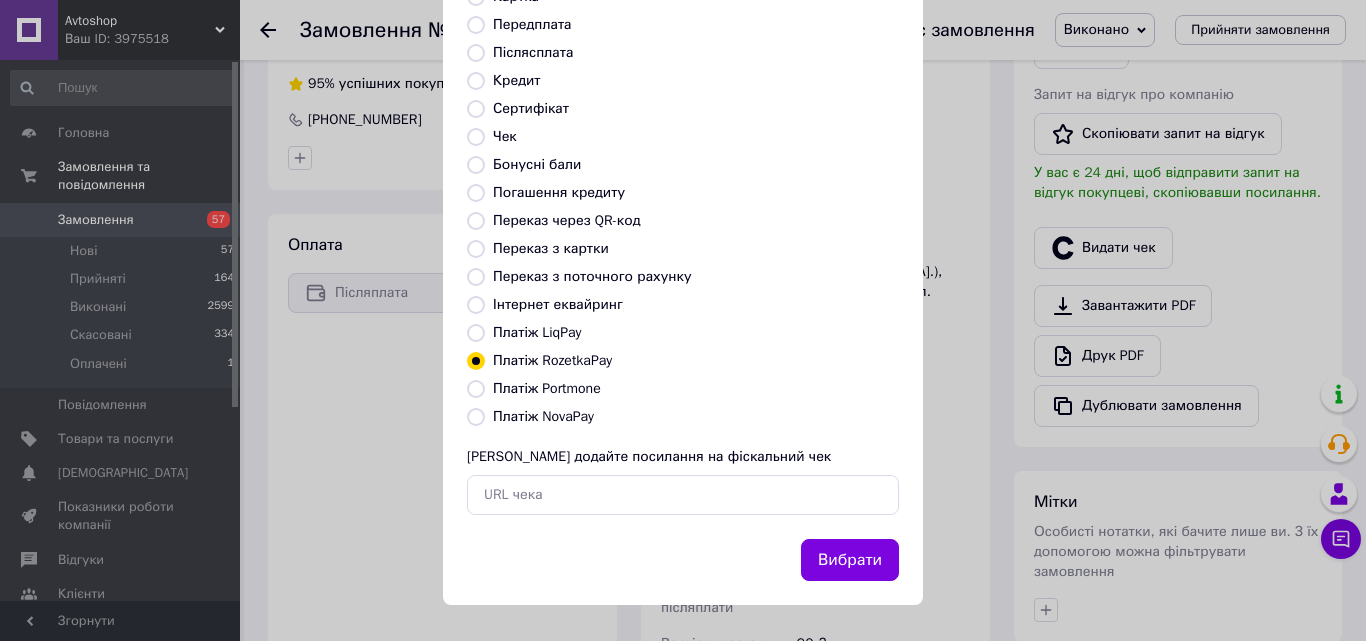 radio on "true" 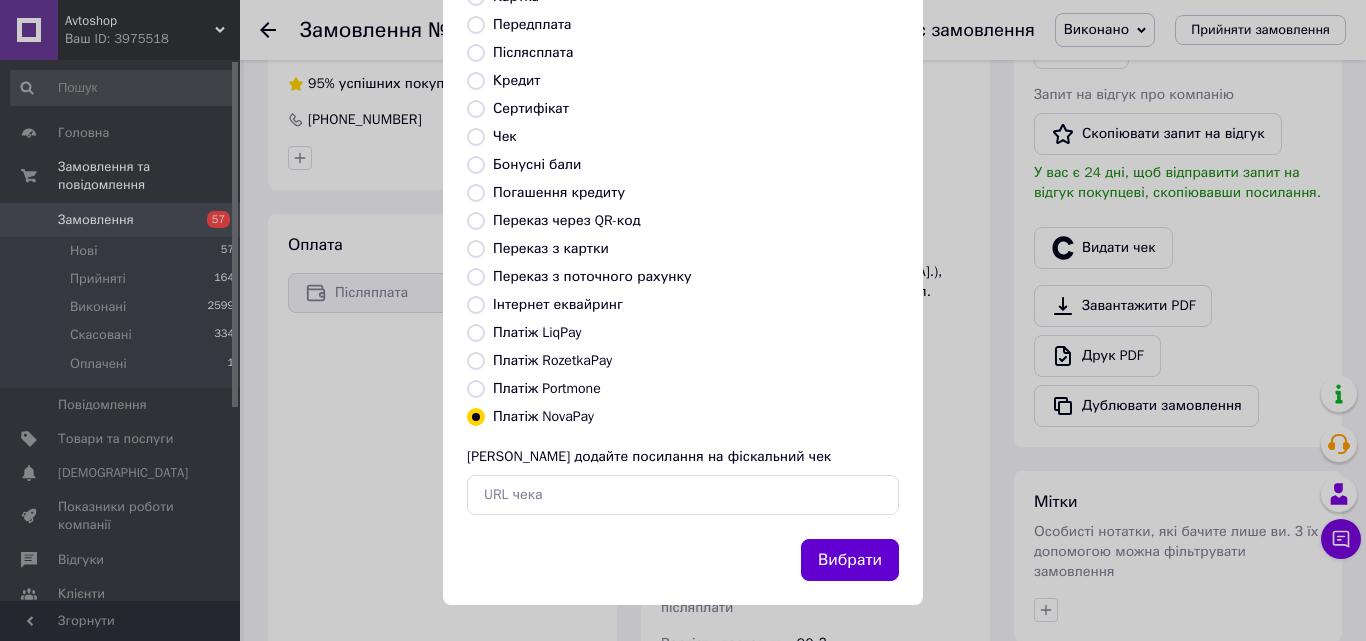 click on "Вибрати" at bounding box center [850, 560] 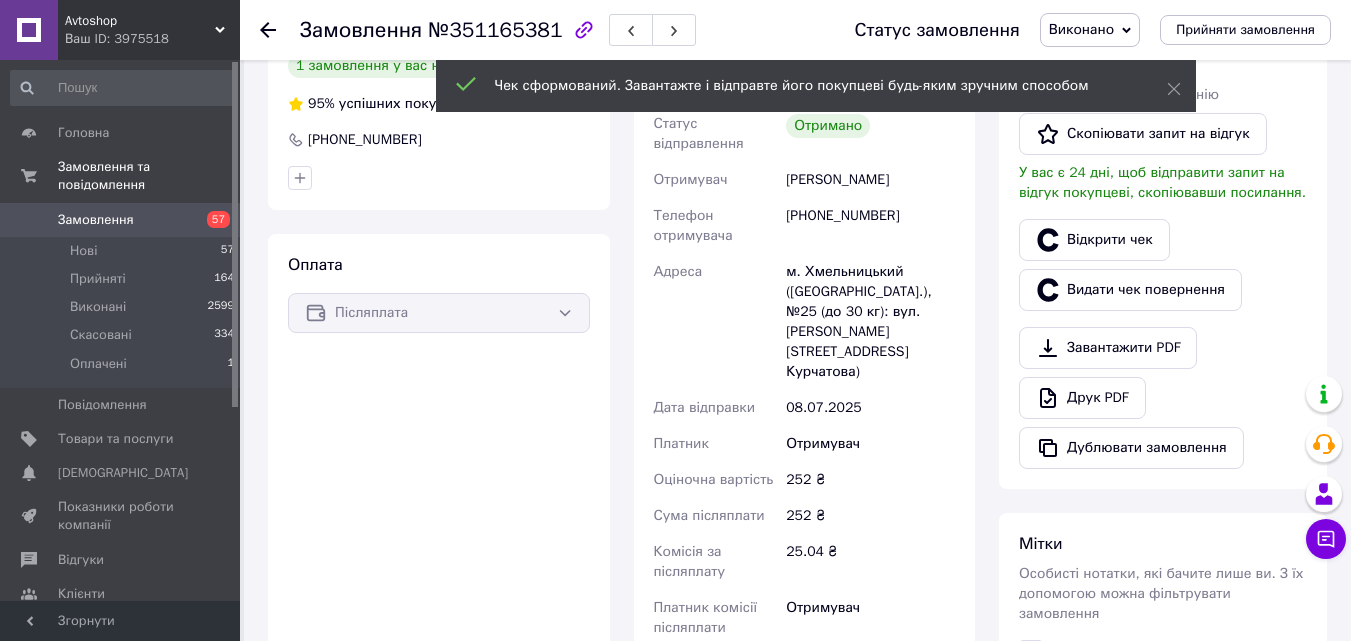 click 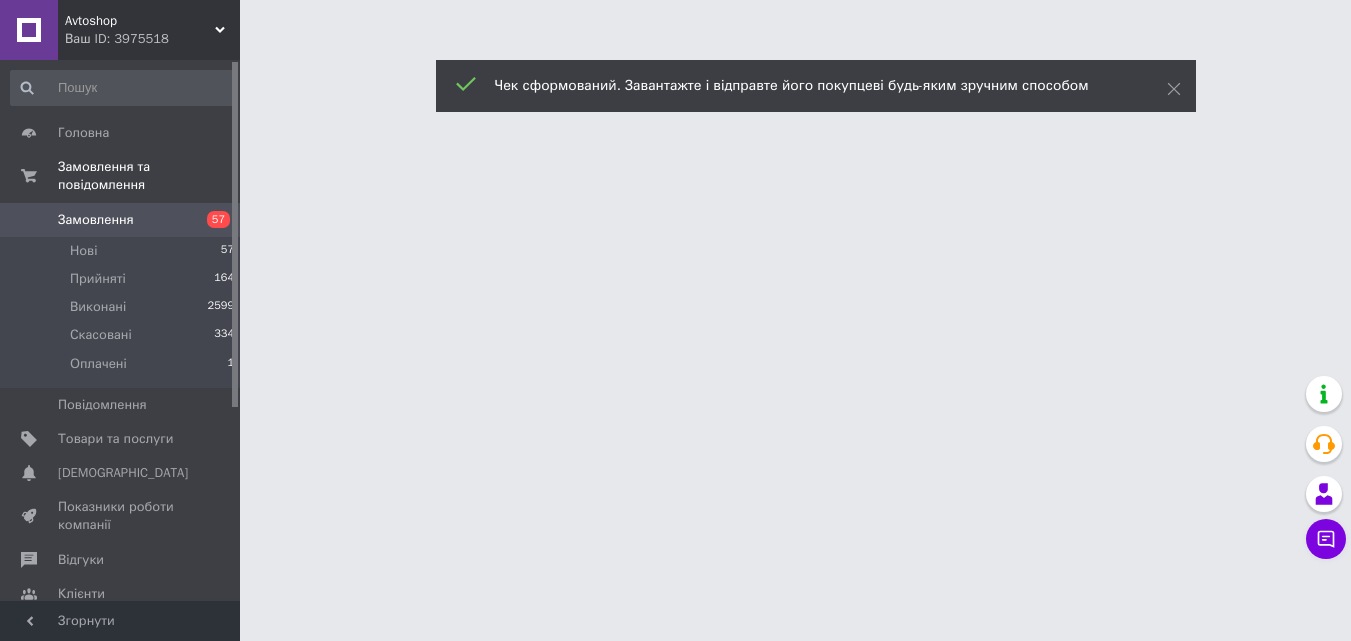 scroll, scrollTop: 0, scrollLeft: 0, axis: both 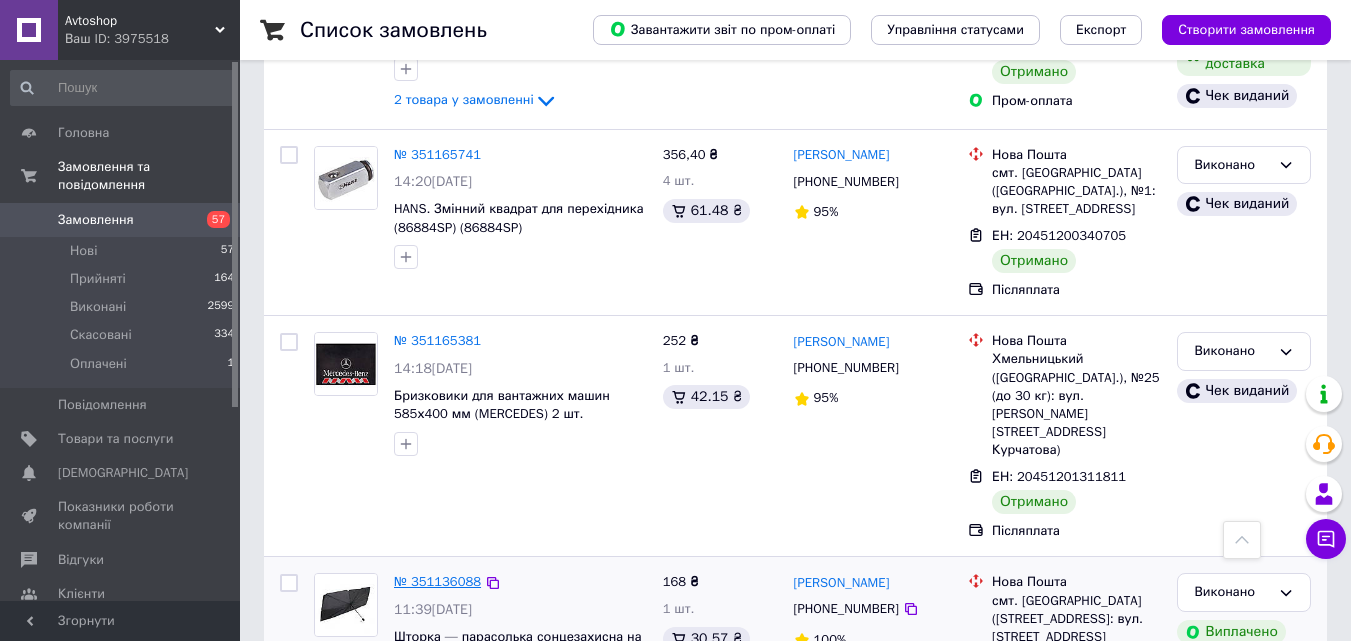click on "№ 351136088" at bounding box center [437, 581] 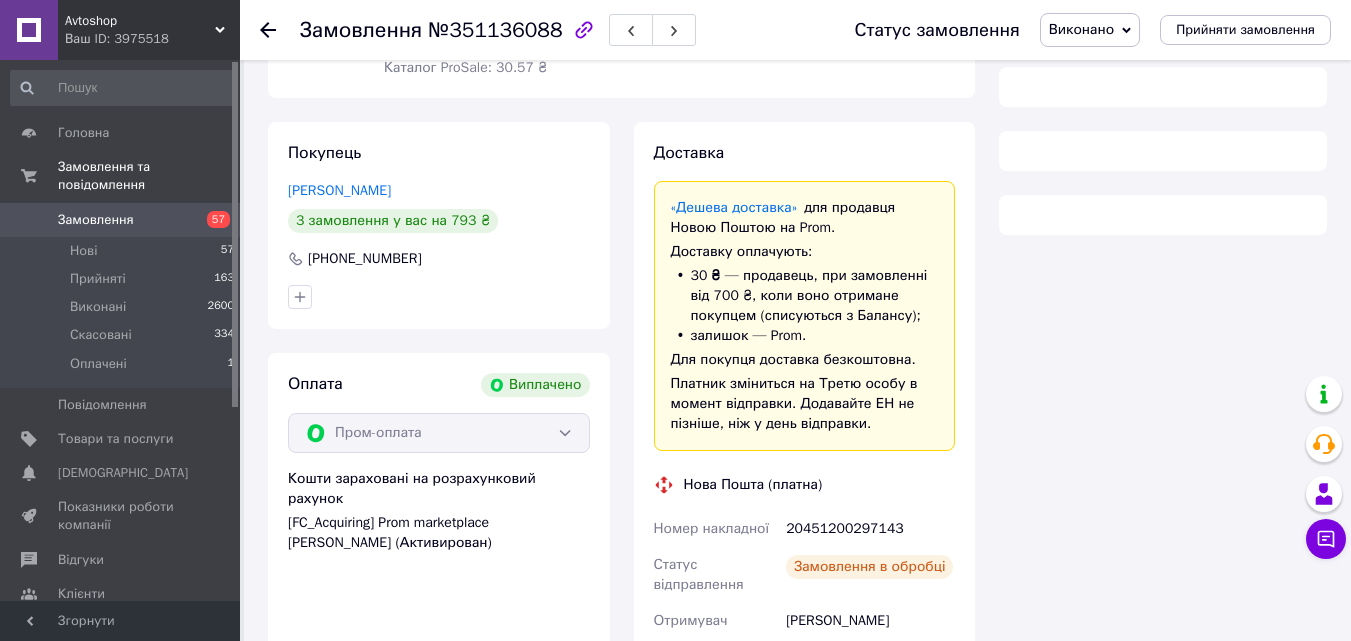 scroll, scrollTop: 1374, scrollLeft: 0, axis: vertical 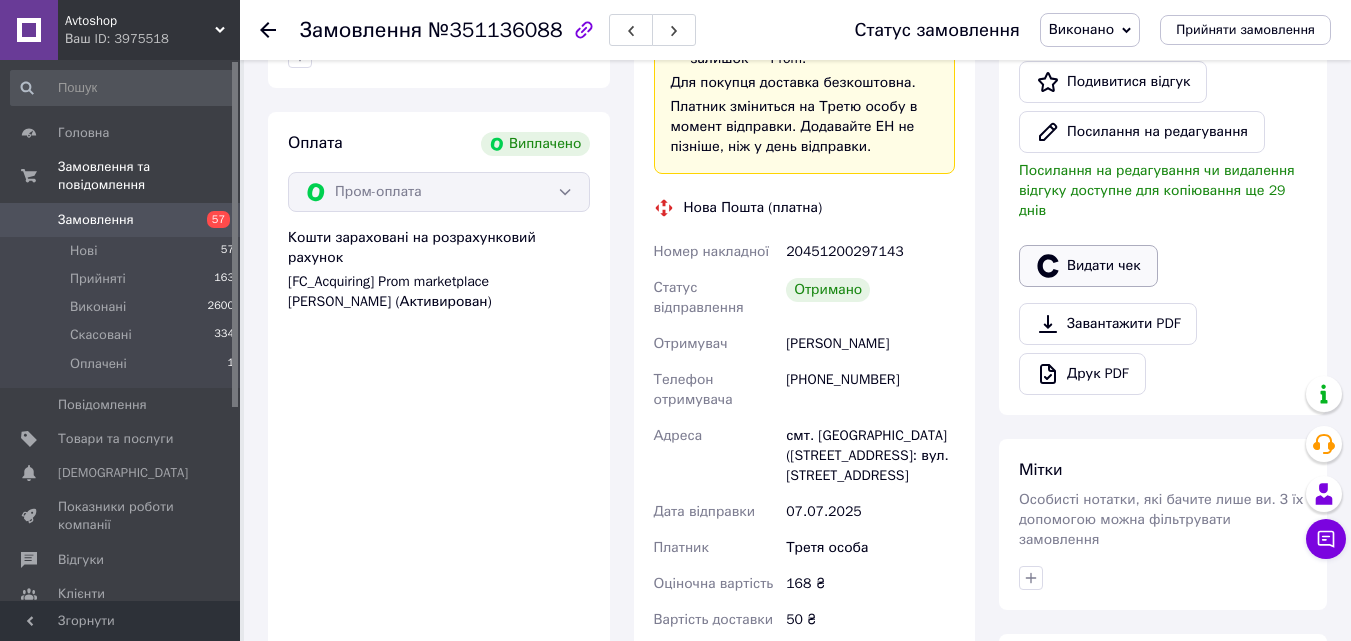 click on "Видати чек" at bounding box center [1088, 266] 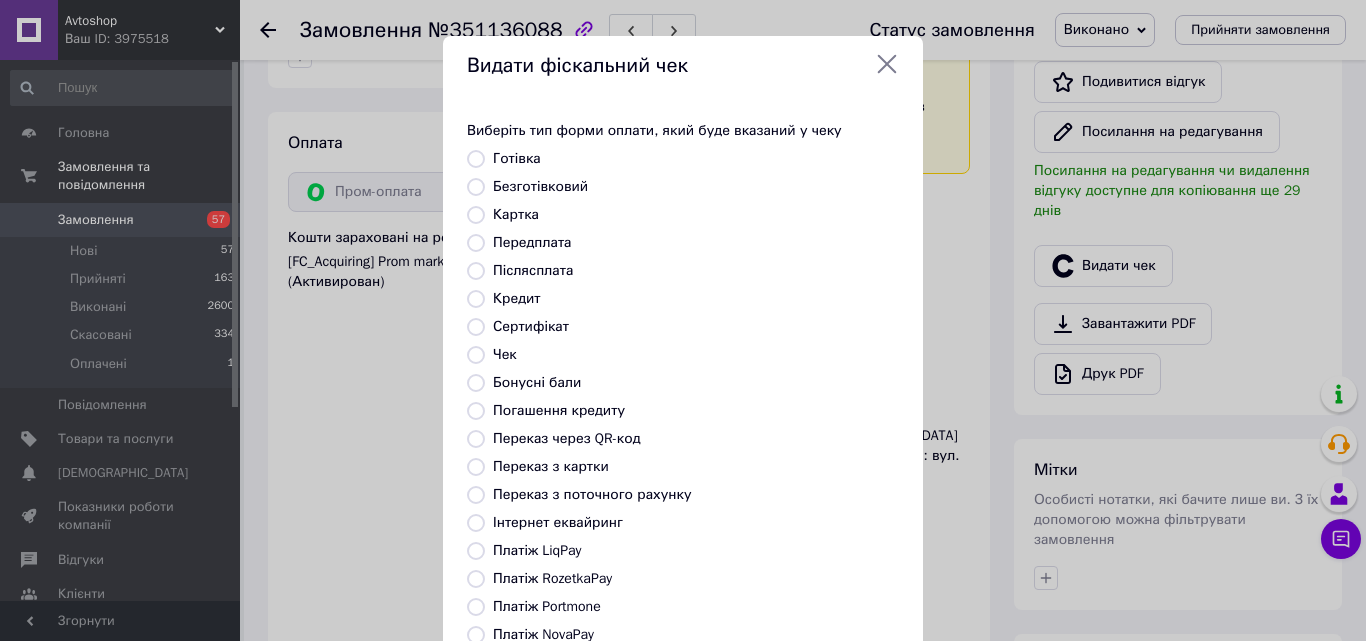 click on "Платіж RozetkaPay" at bounding box center (552, 578) 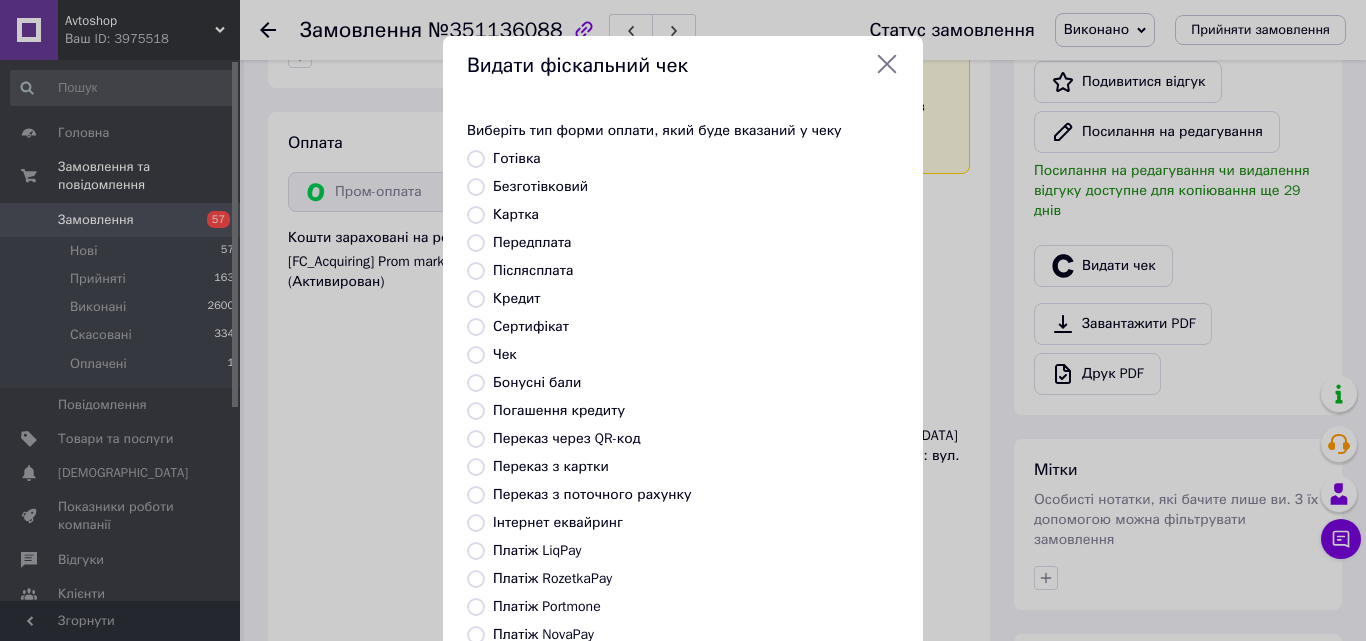radio on "true" 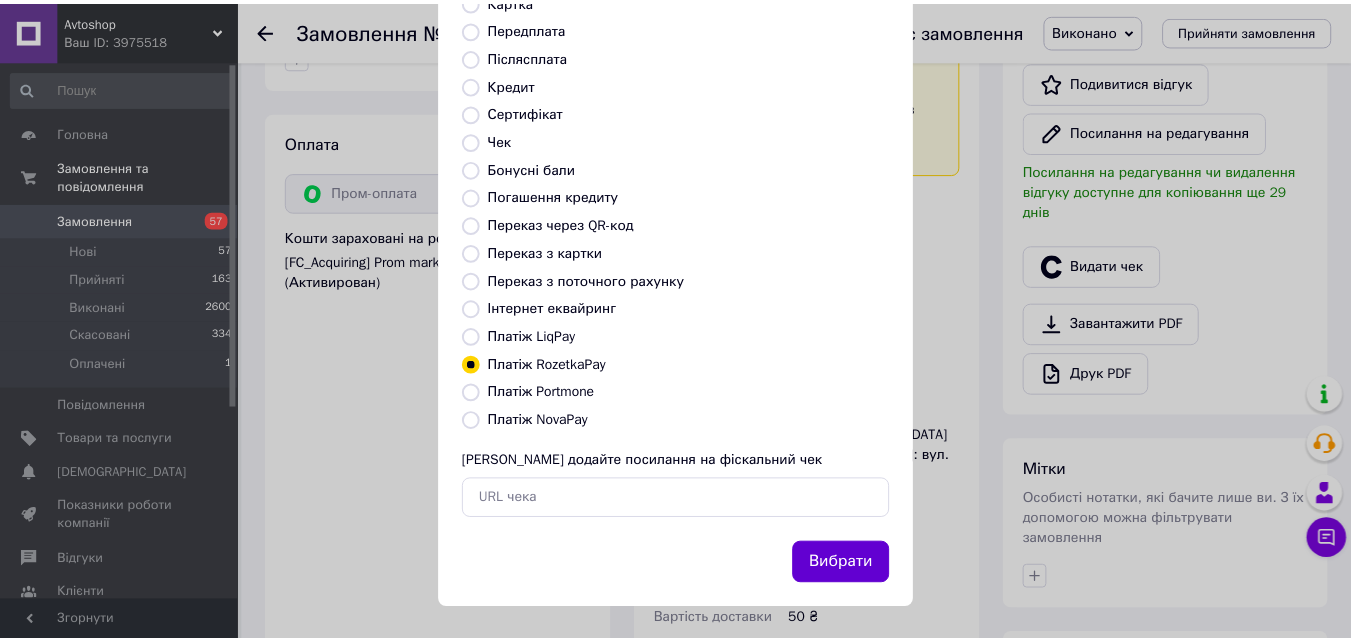 scroll, scrollTop: 218, scrollLeft: 0, axis: vertical 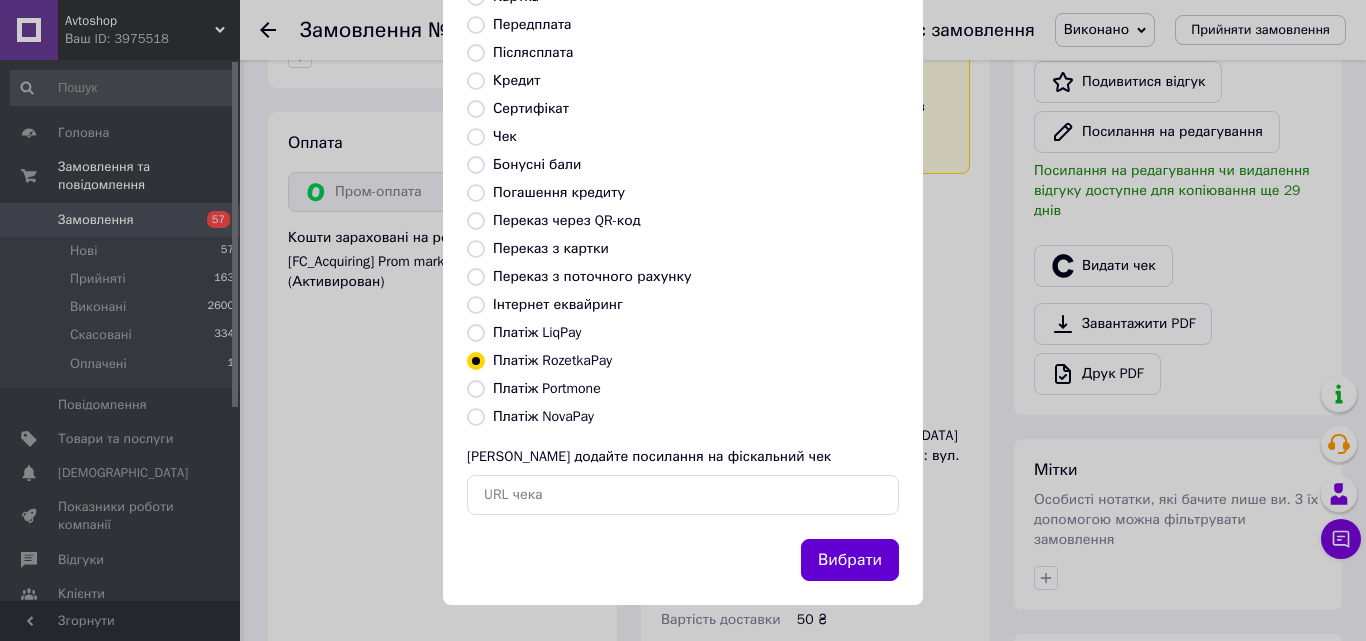 click on "Вибрати" at bounding box center (850, 560) 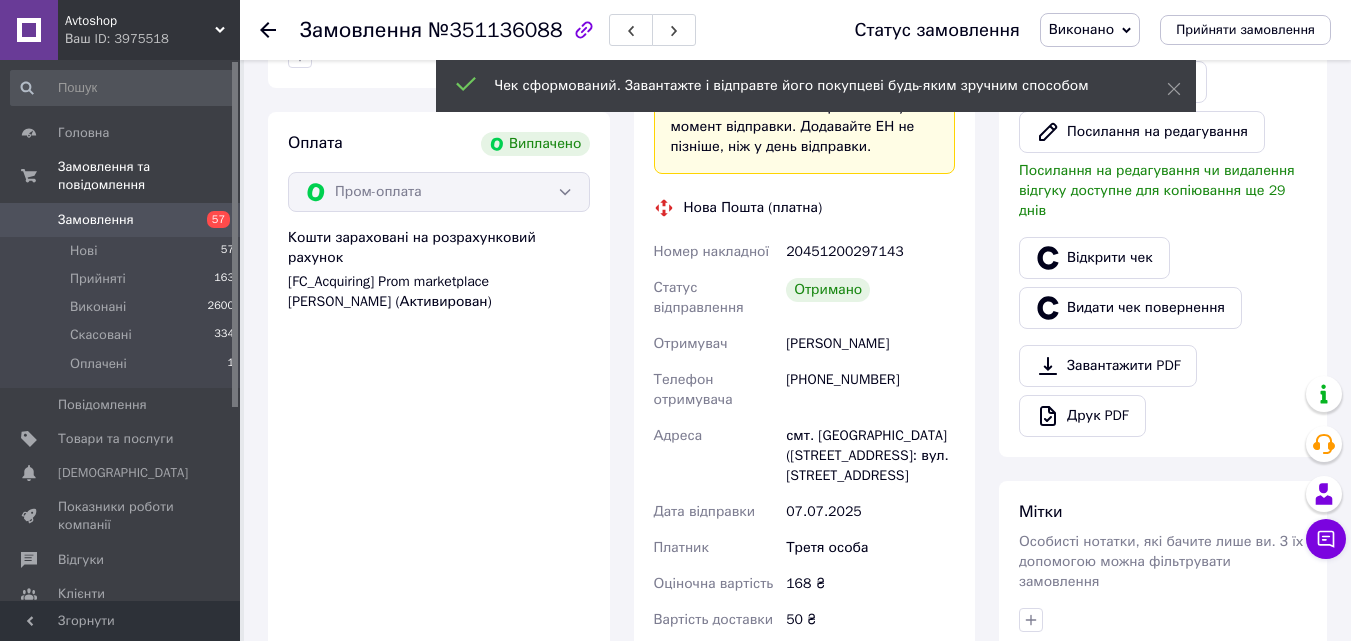 drag, startPoint x: 268, startPoint y: 21, endPoint x: 346, endPoint y: 207, distance: 201.69284 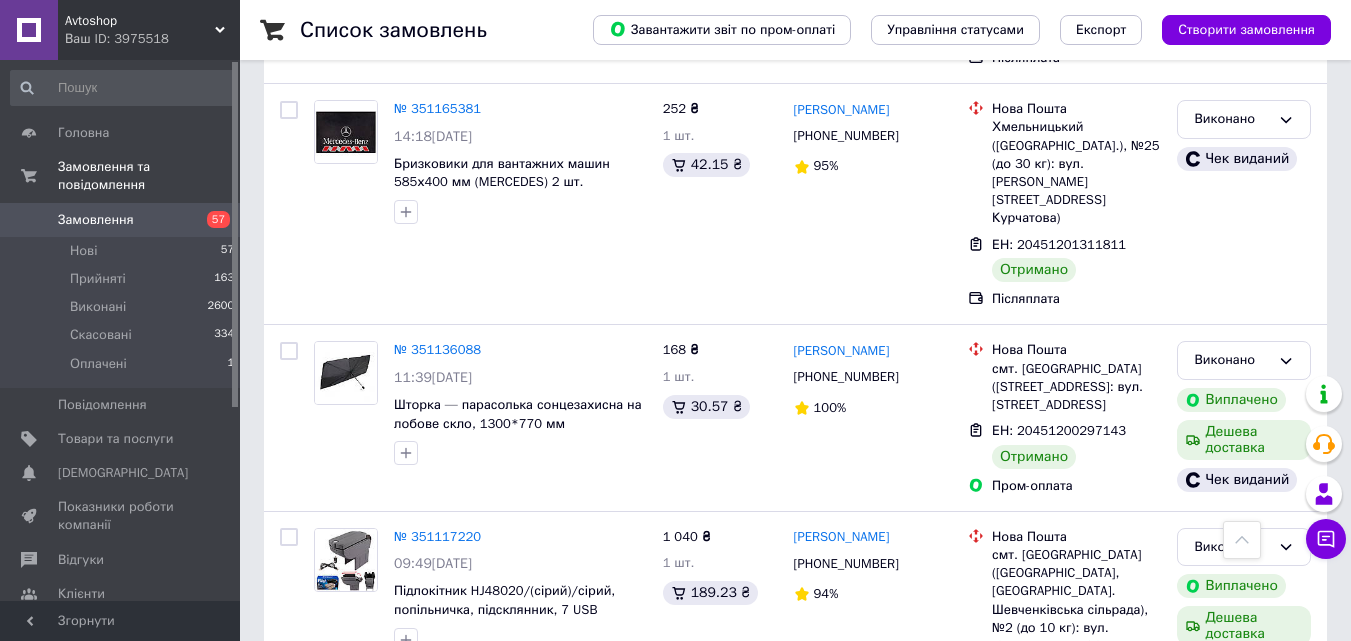 scroll, scrollTop: 9100, scrollLeft: 0, axis: vertical 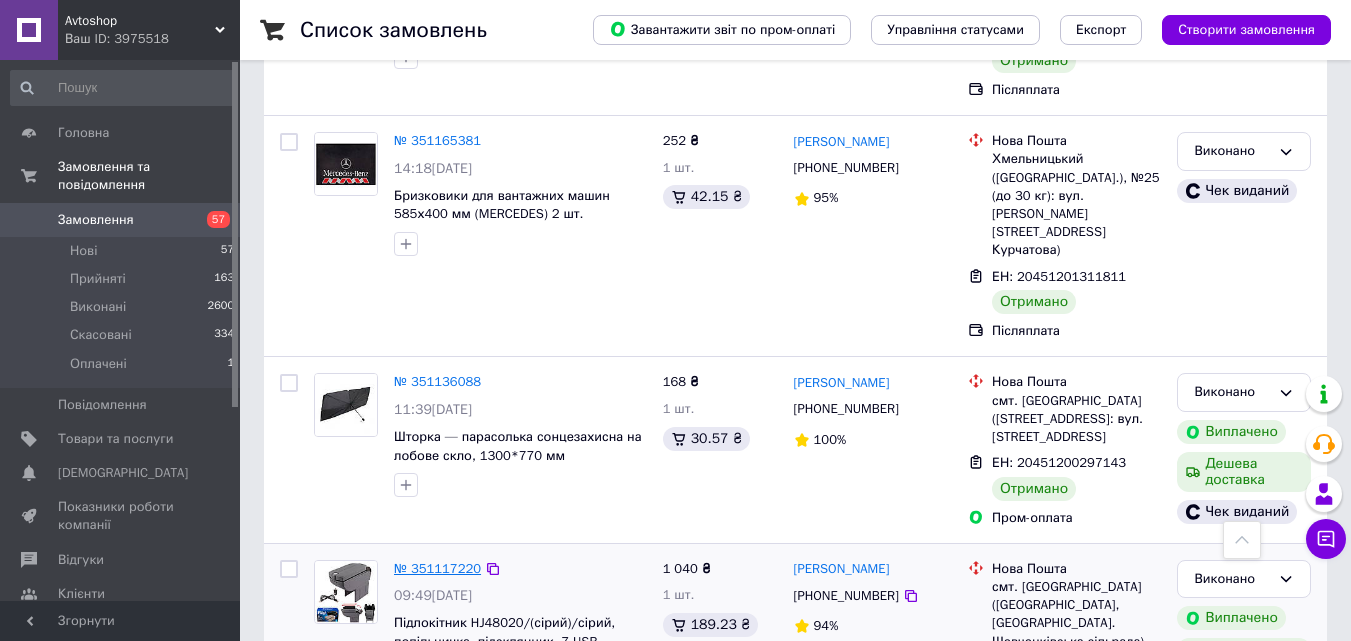 click on "№ 351117220" at bounding box center [437, 568] 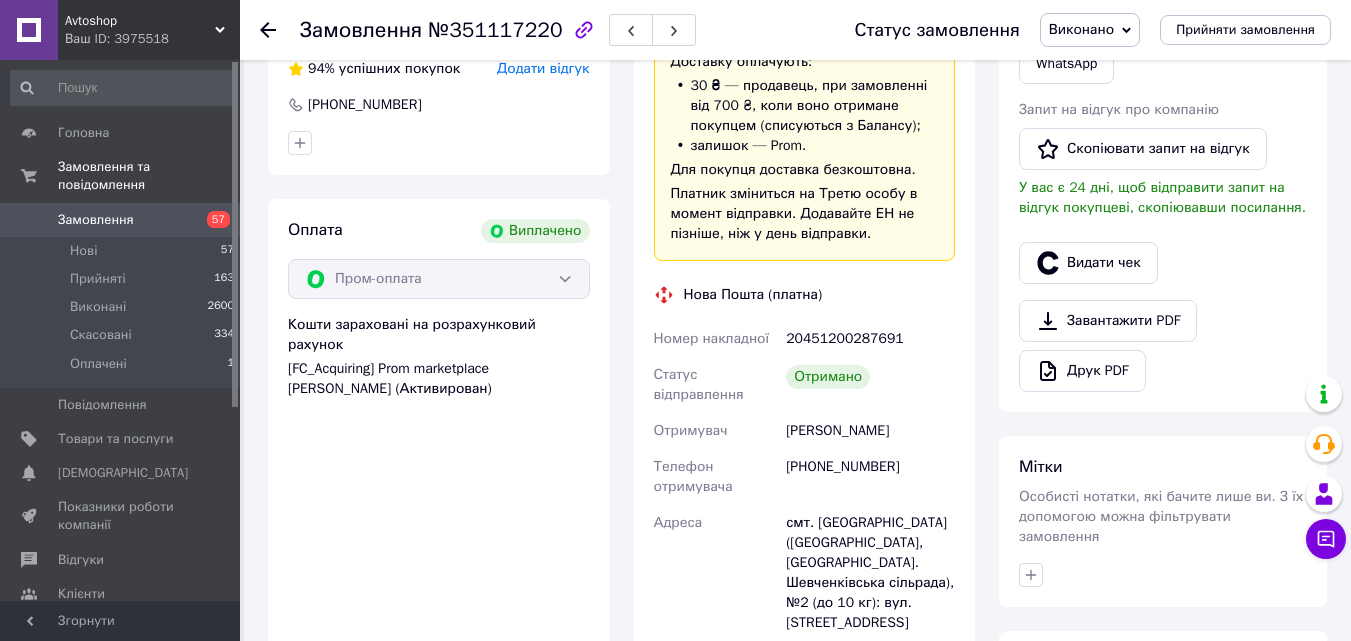 scroll, scrollTop: 207, scrollLeft: 0, axis: vertical 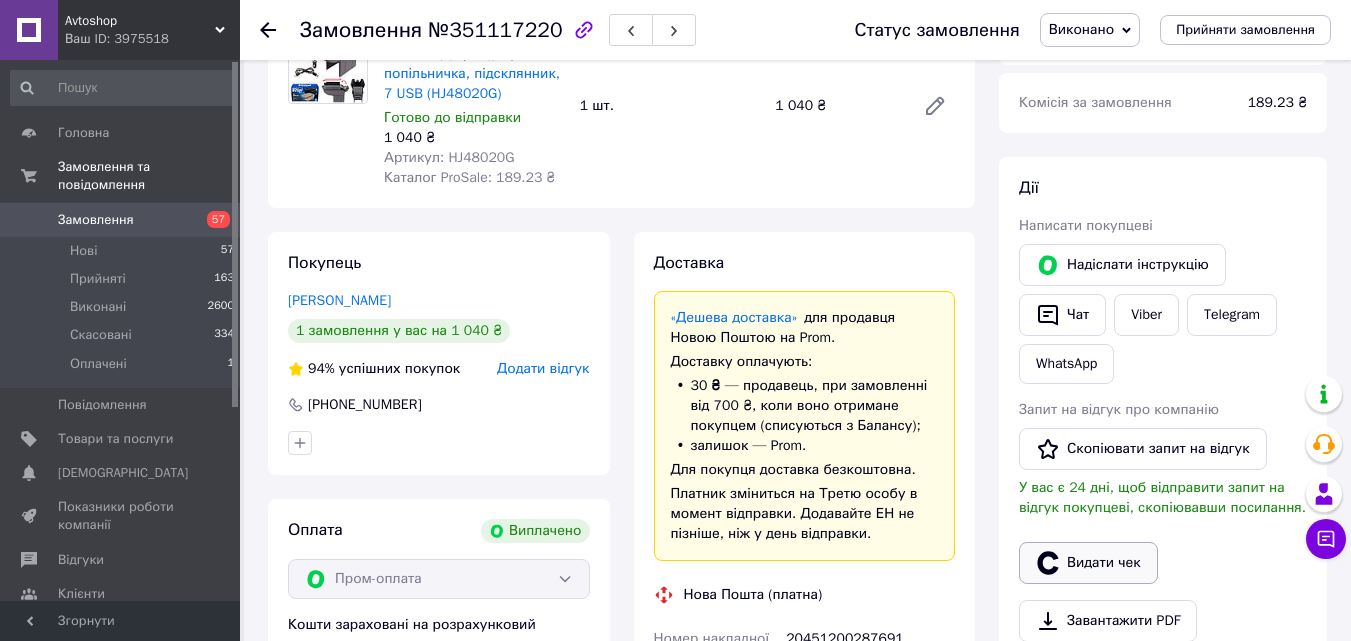 click on "Видати чек" at bounding box center (1088, 563) 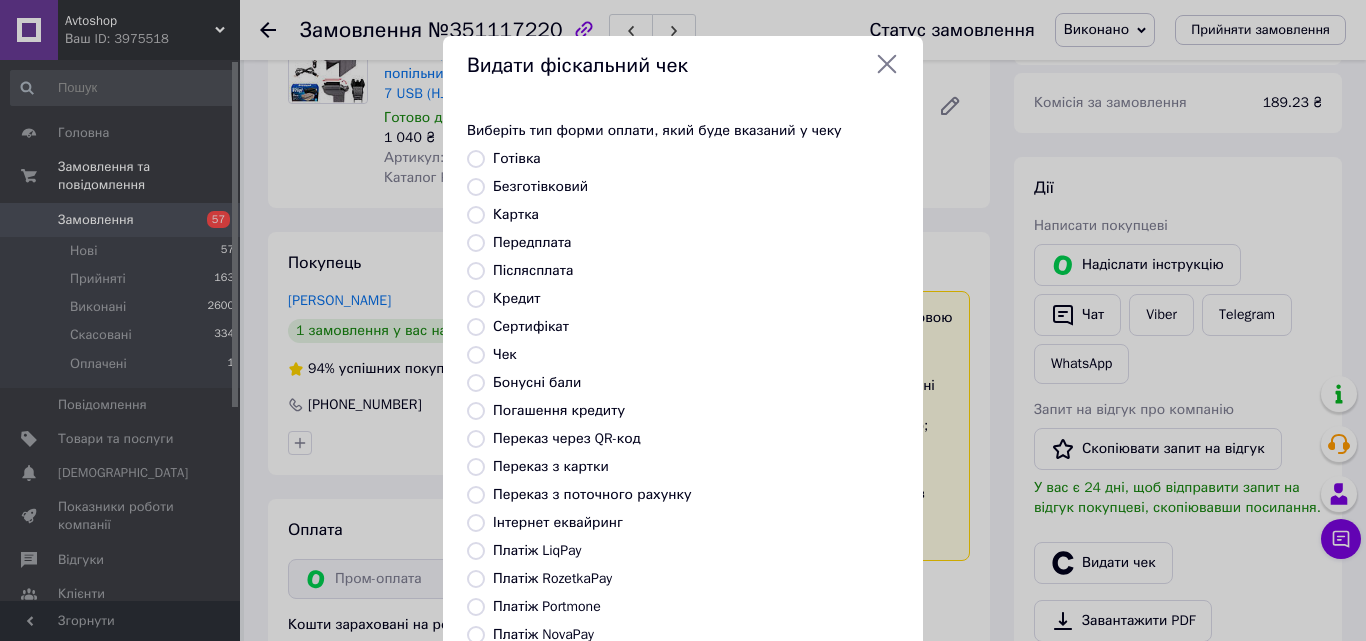 scroll, scrollTop: 272, scrollLeft: 0, axis: vertical 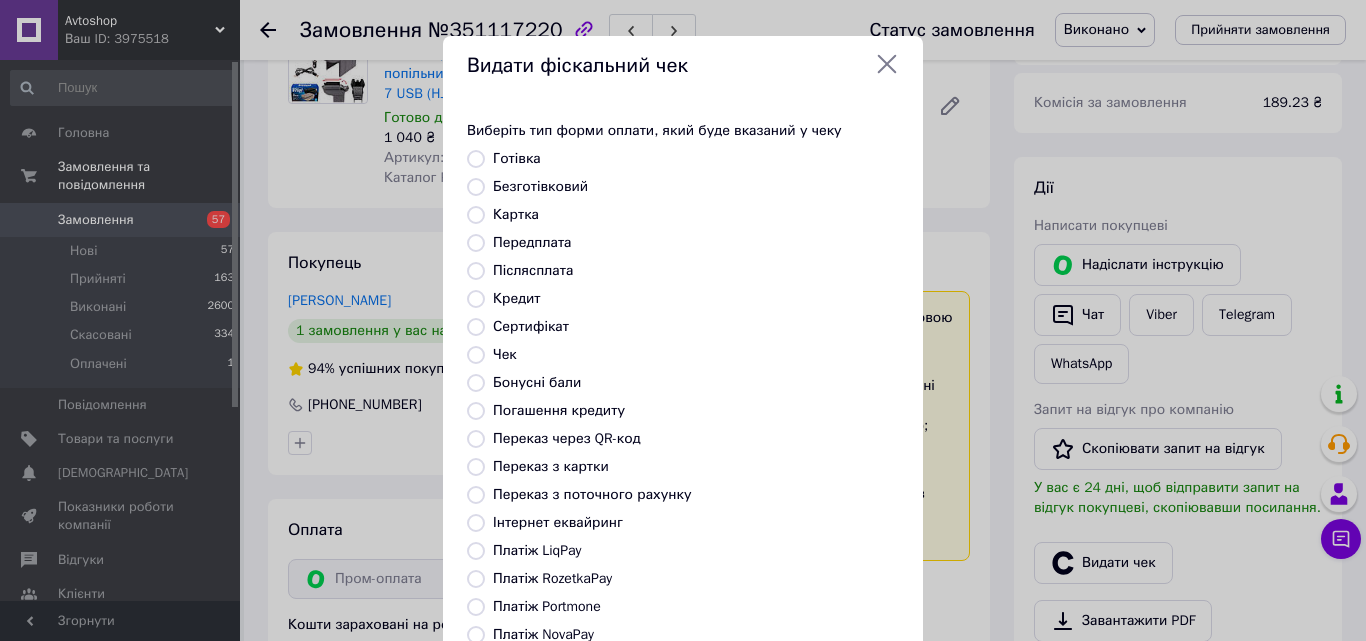 click on "Платіж RozetkaPay" at bounding box center (552, 578) 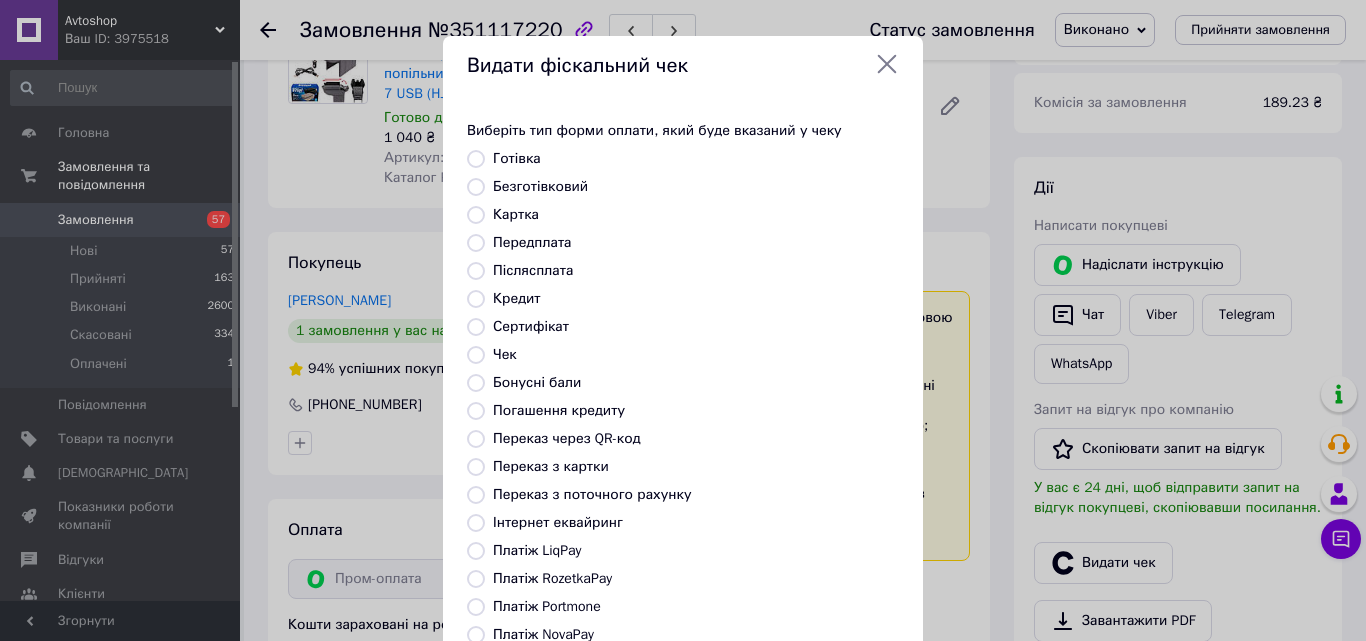 radio on "true" 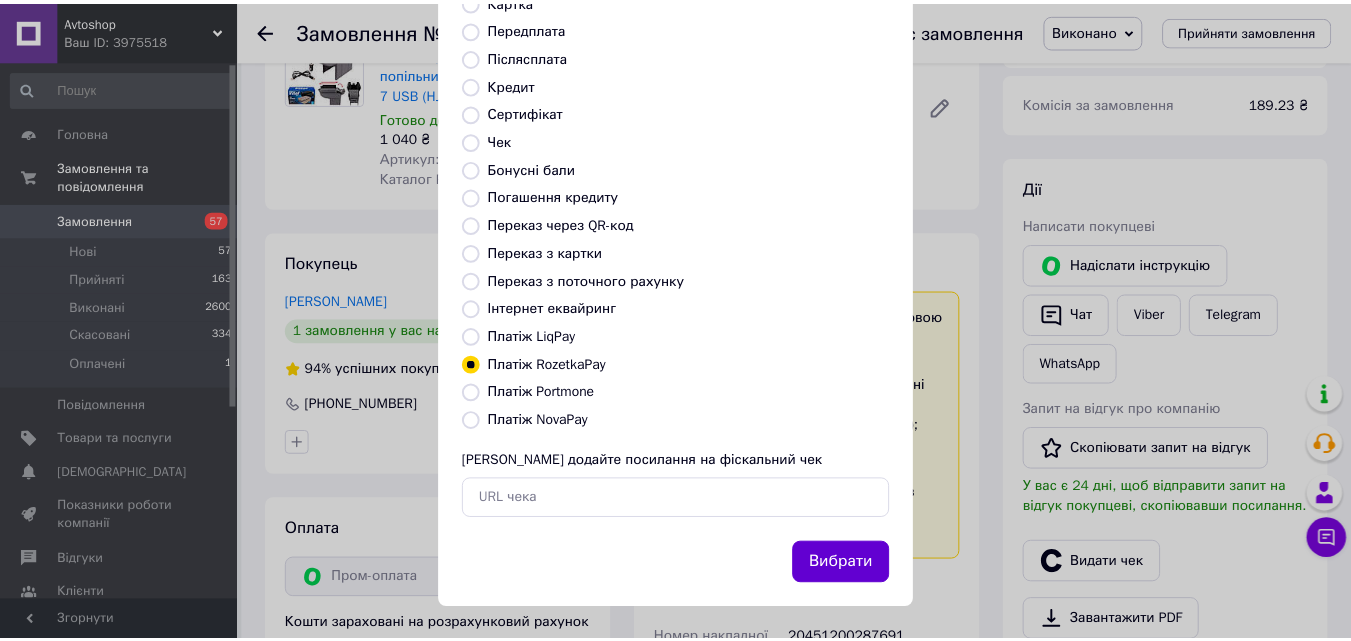 scroll, scrollTop: 218, scrollLeft: 0, axis: vertical 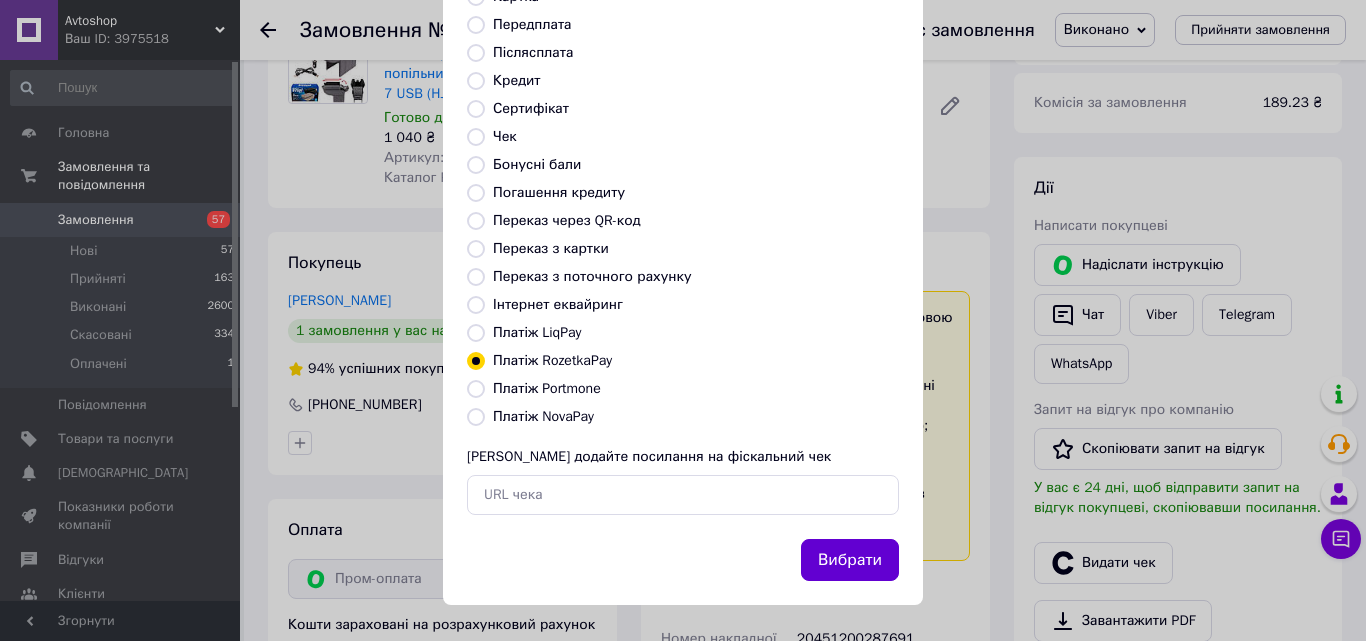 click on "Вибрати" at bounding box center (850, 560) 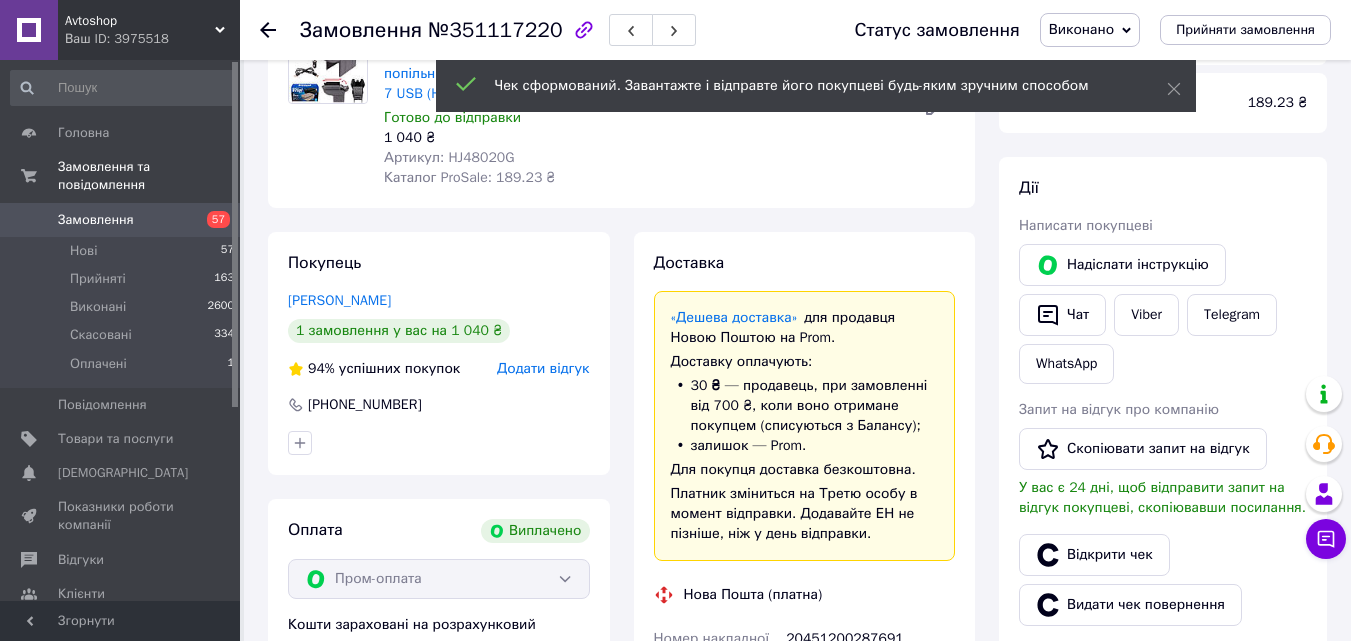 scroll, scrollTop: 292, scrollLeft: 0, axis: vertical 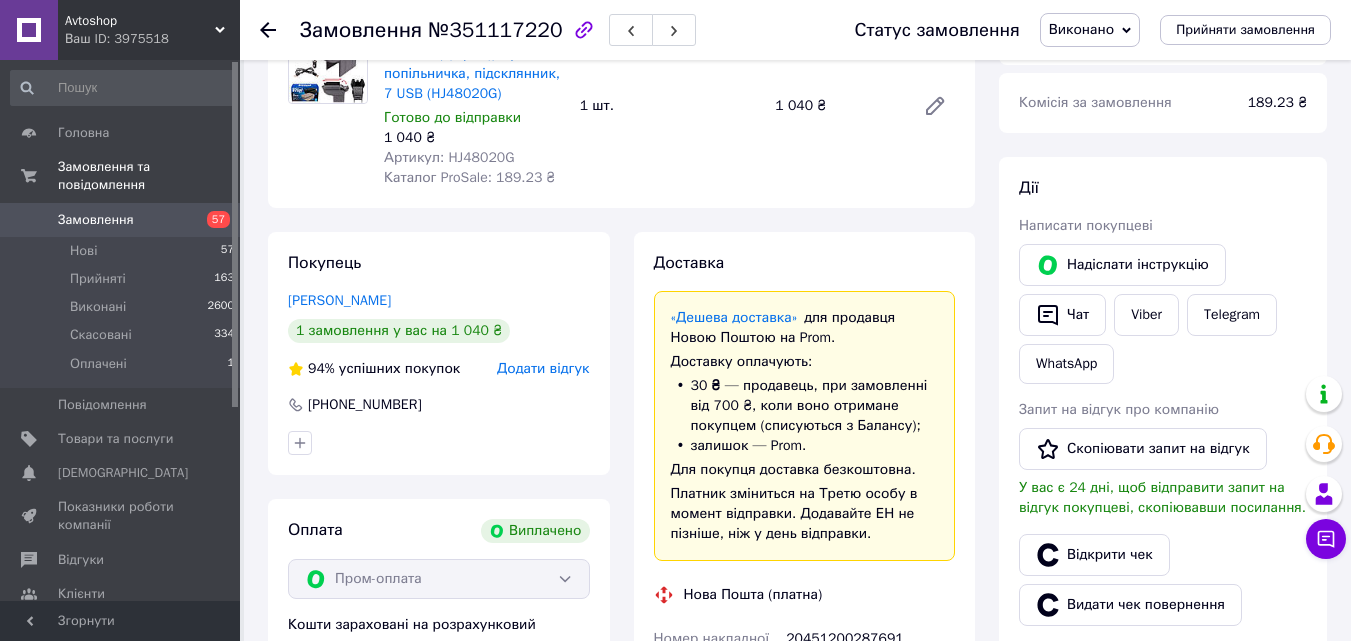 click 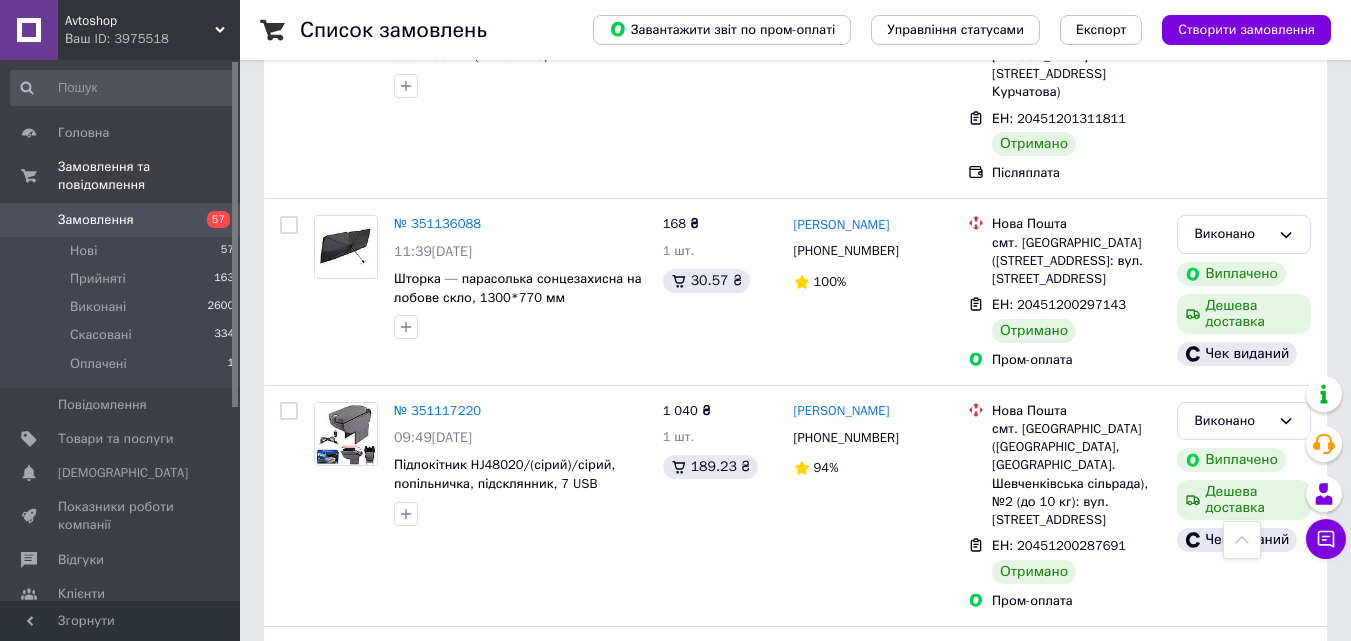 scroll, scrollTop: 9375, scrollLeft: 0, axis: vertical 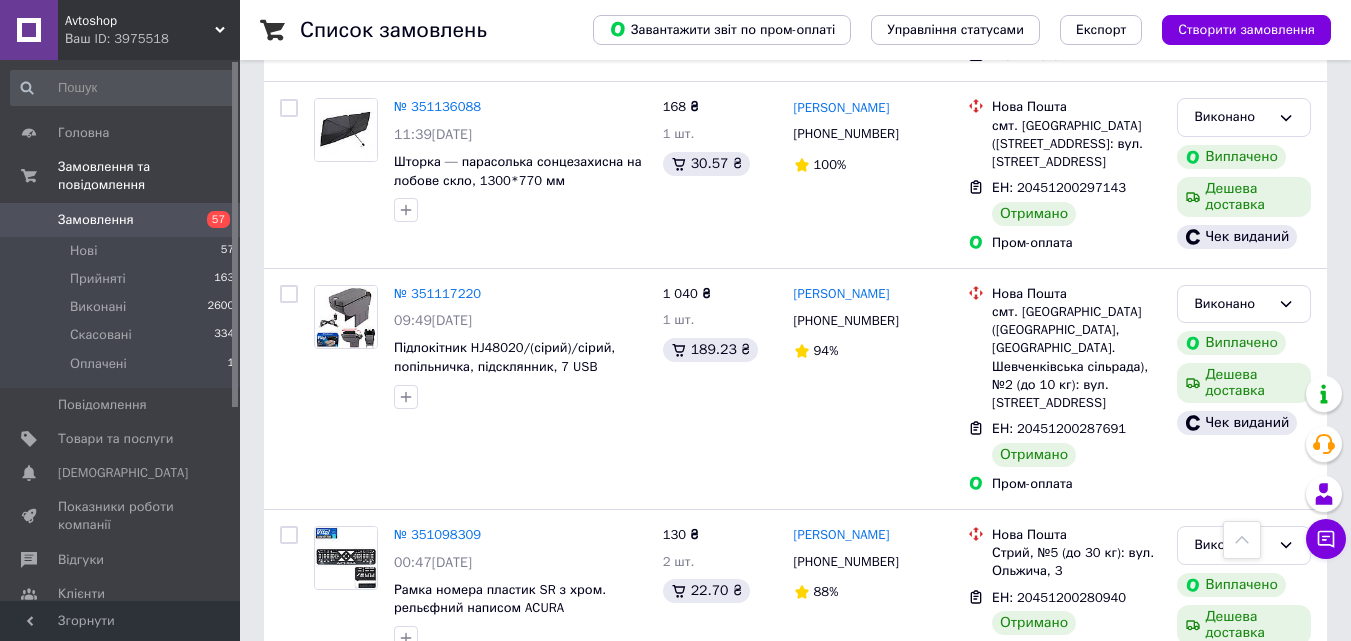 click on "2" at bounding box center [327, 924] 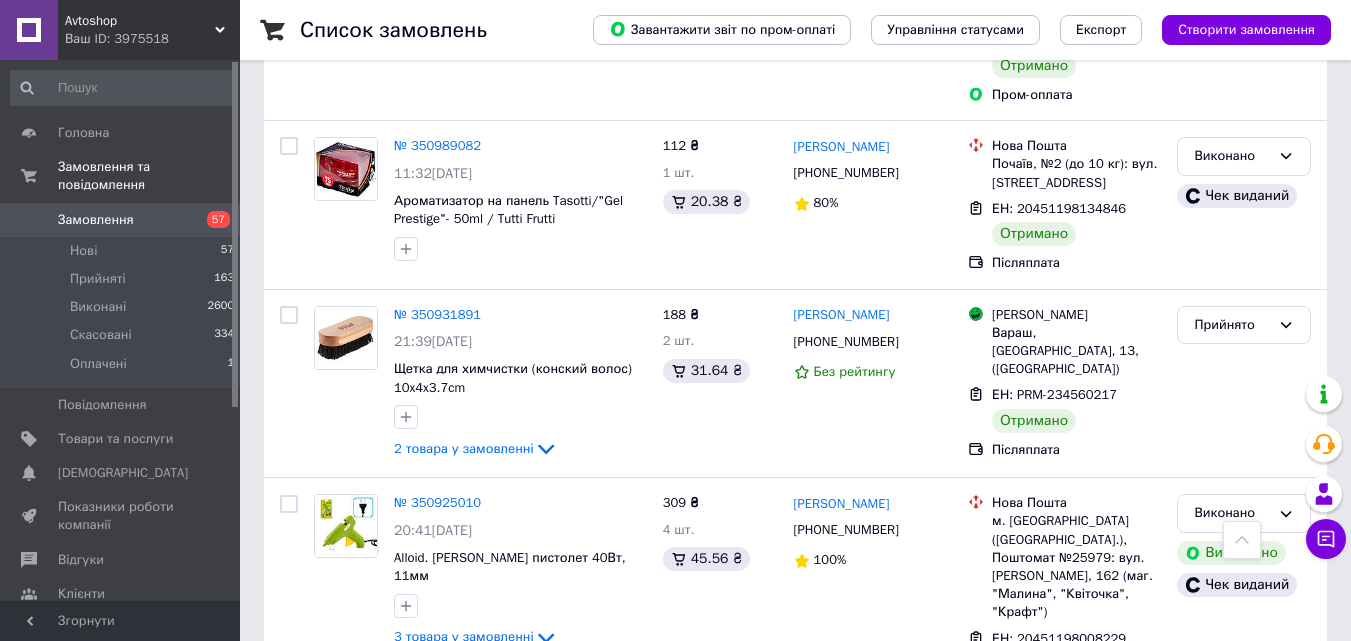 scroll, scrollTop: 1400, scrollLeft: 0, axis: vertical 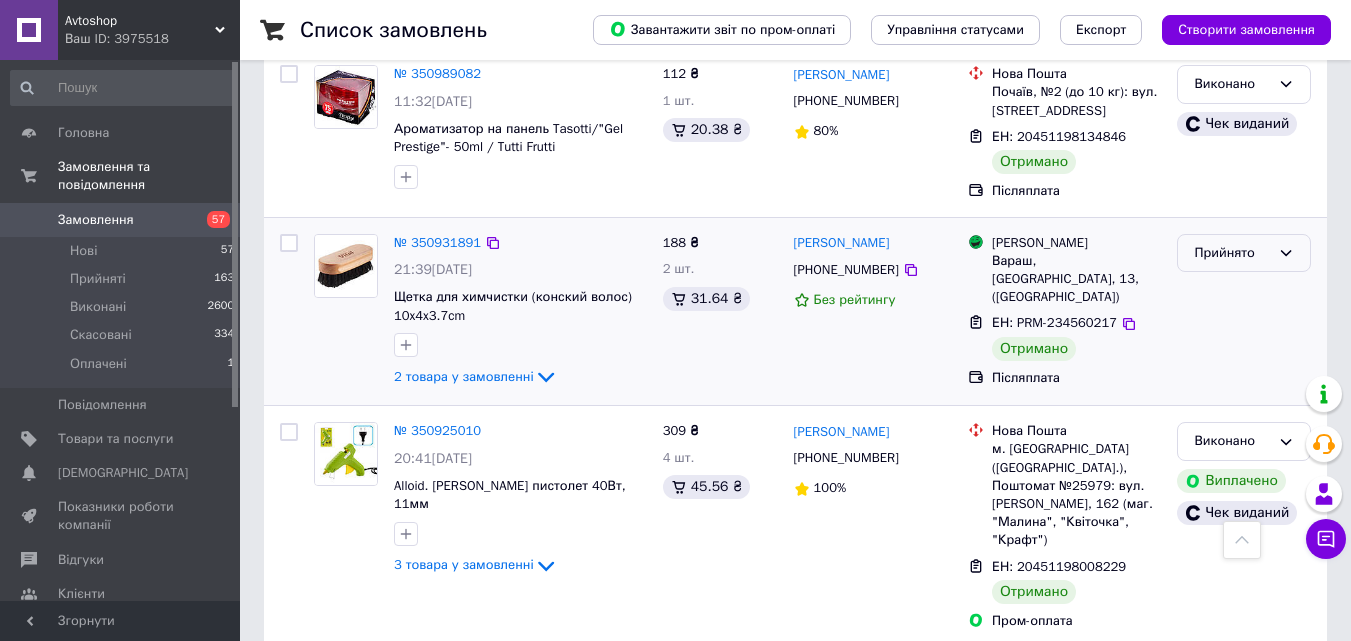 click on "Прийнято" at bounding box center [1244, 253] 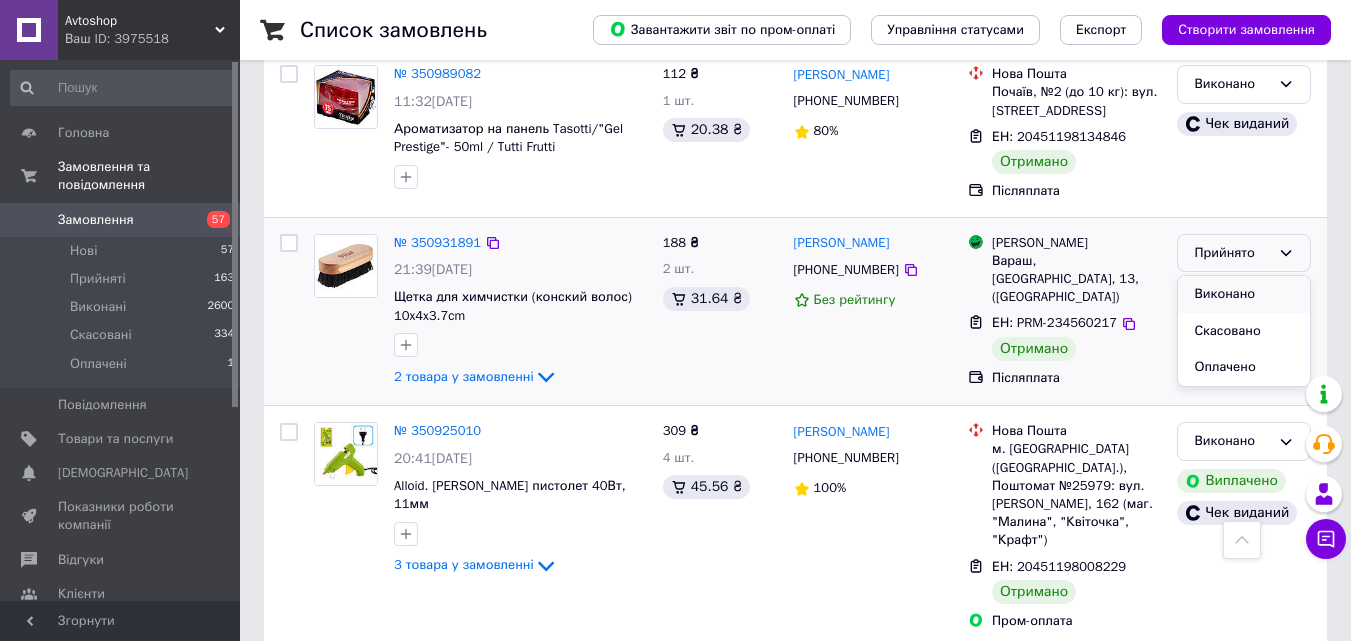 click on "Виконано" at bounding box center [1244, 294] 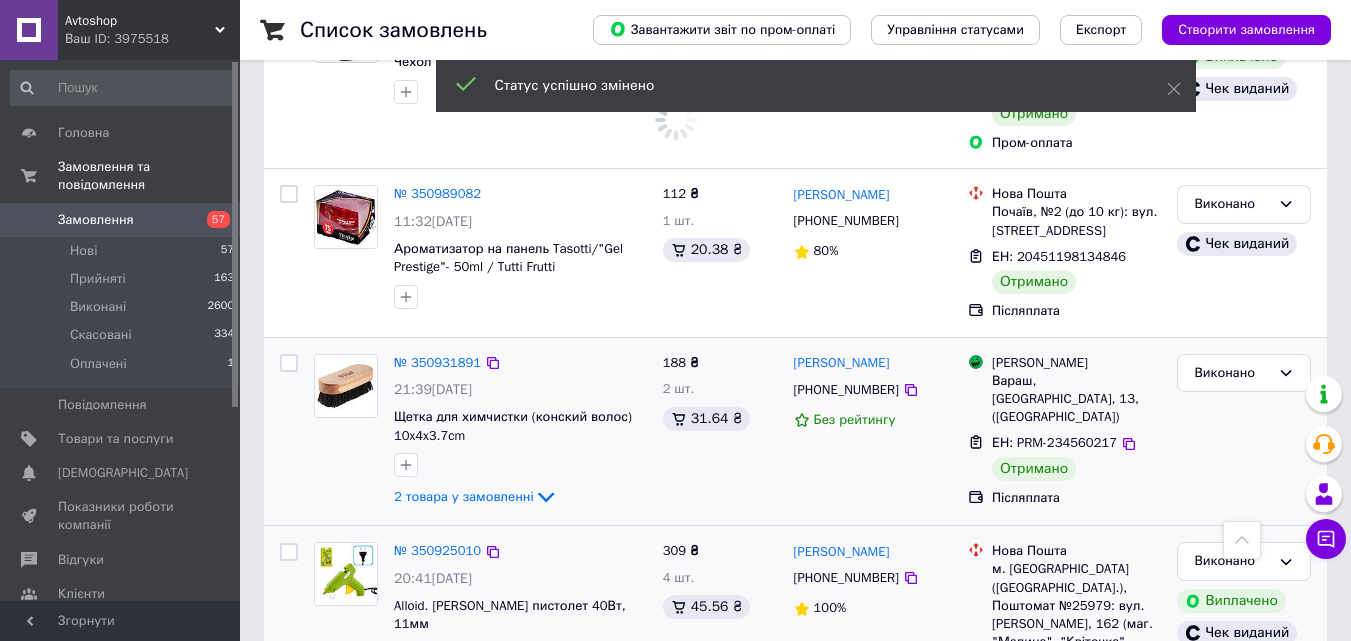 scroll, scrollTop: 1300, scrollLeft: 0, axis: vertical 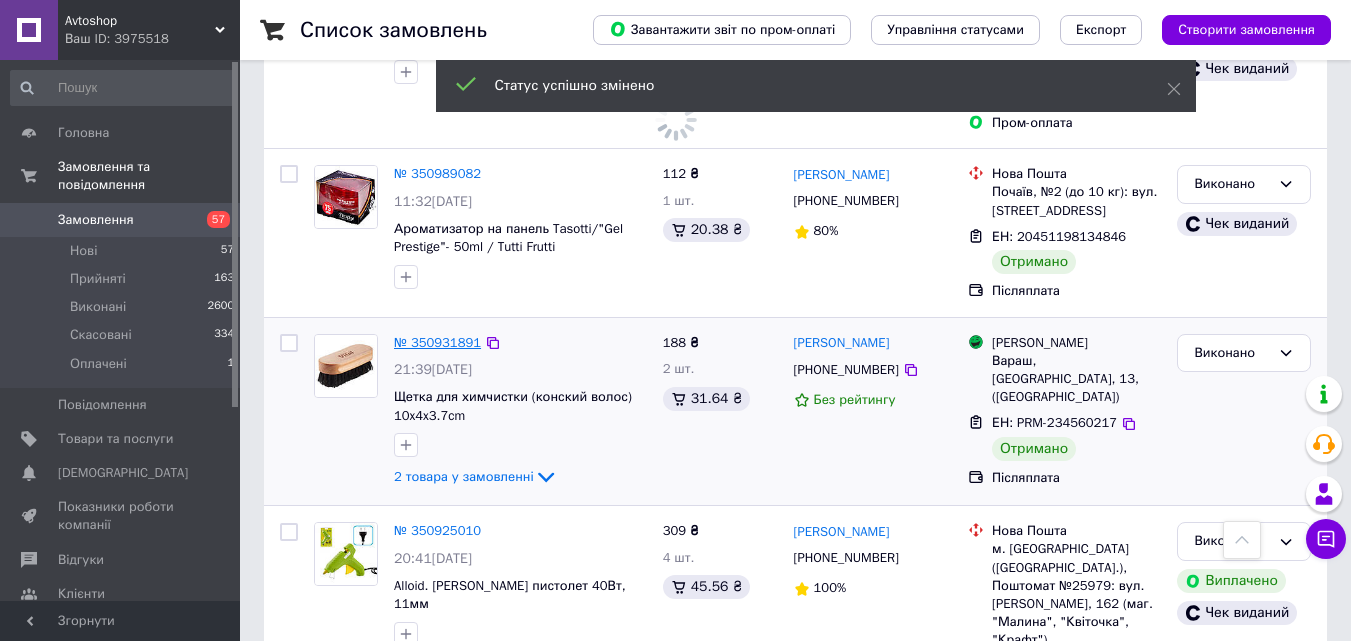 click on "№ 350931891" at bounding box center (437, 342) 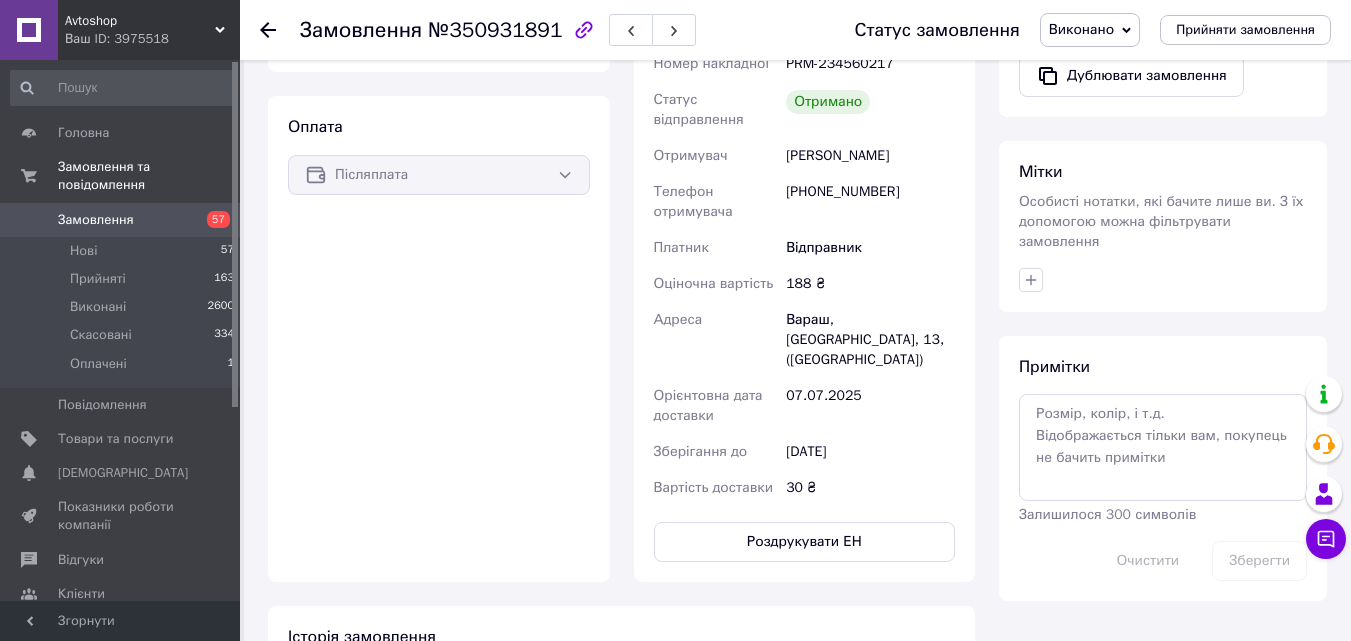 scroll, scrollTop: 602, scrollLeft: 0, axis: vertical 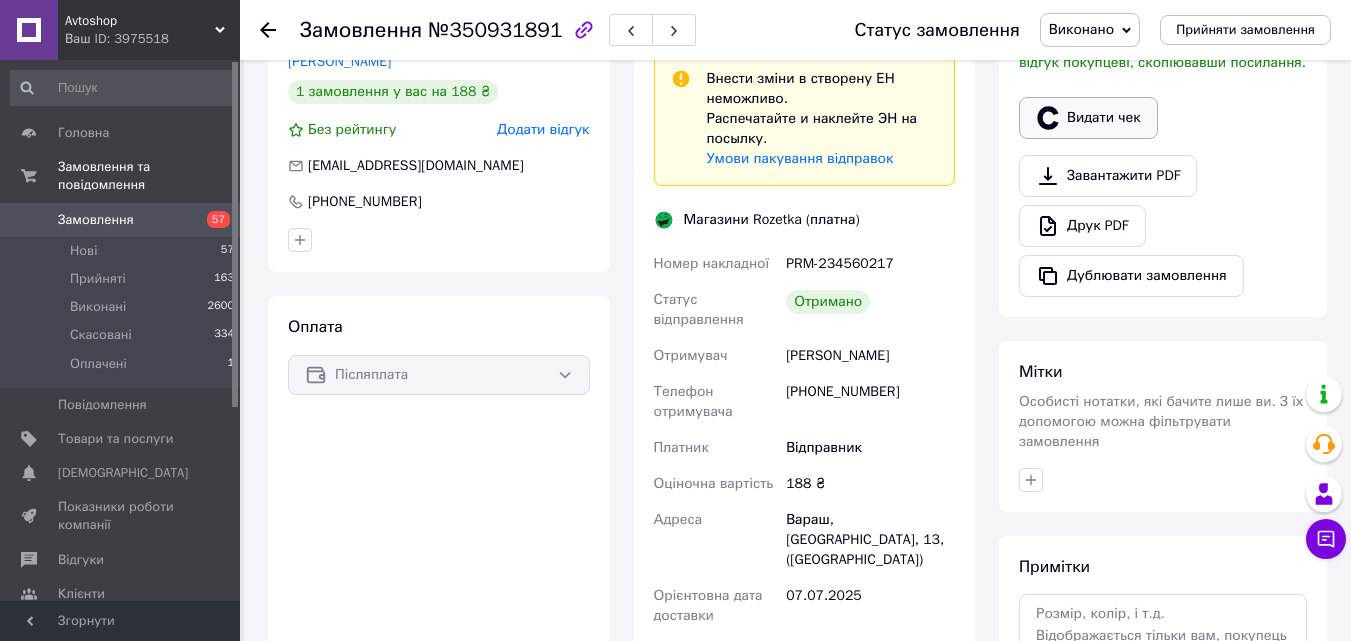 click on "Видати чек" at bounding box center [1088, 118] 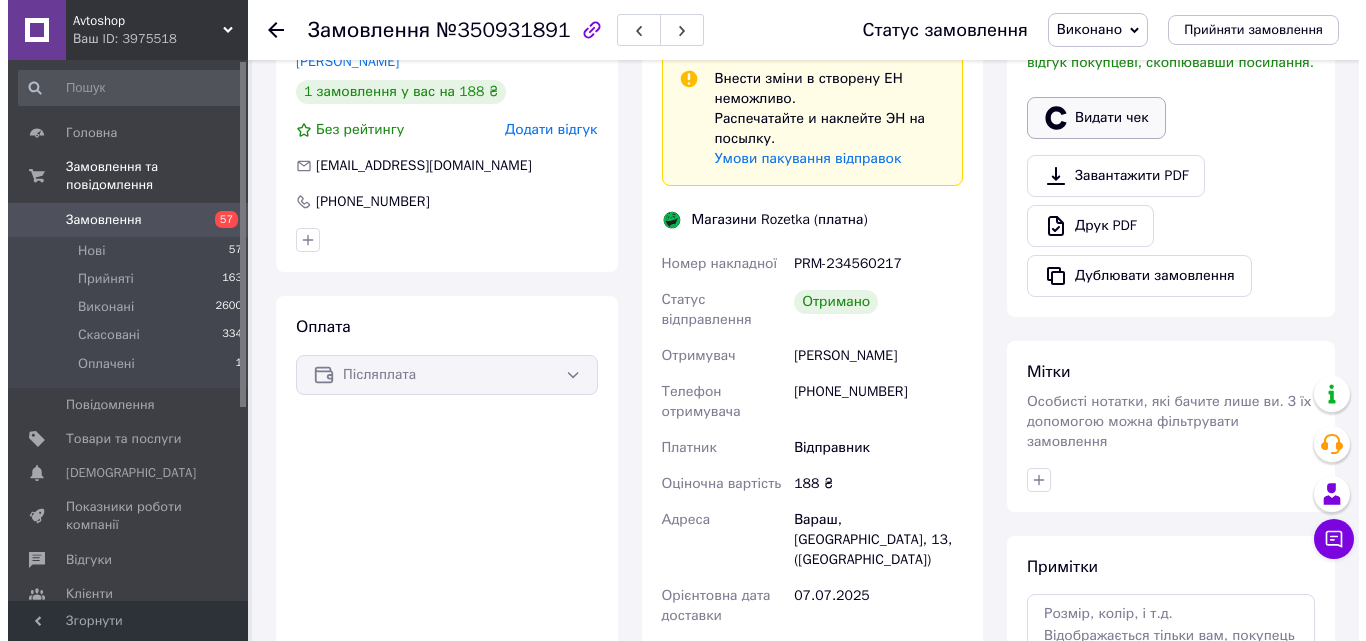 scroll, scrollTop: 582, scrollLeft: 0, axis: vertical 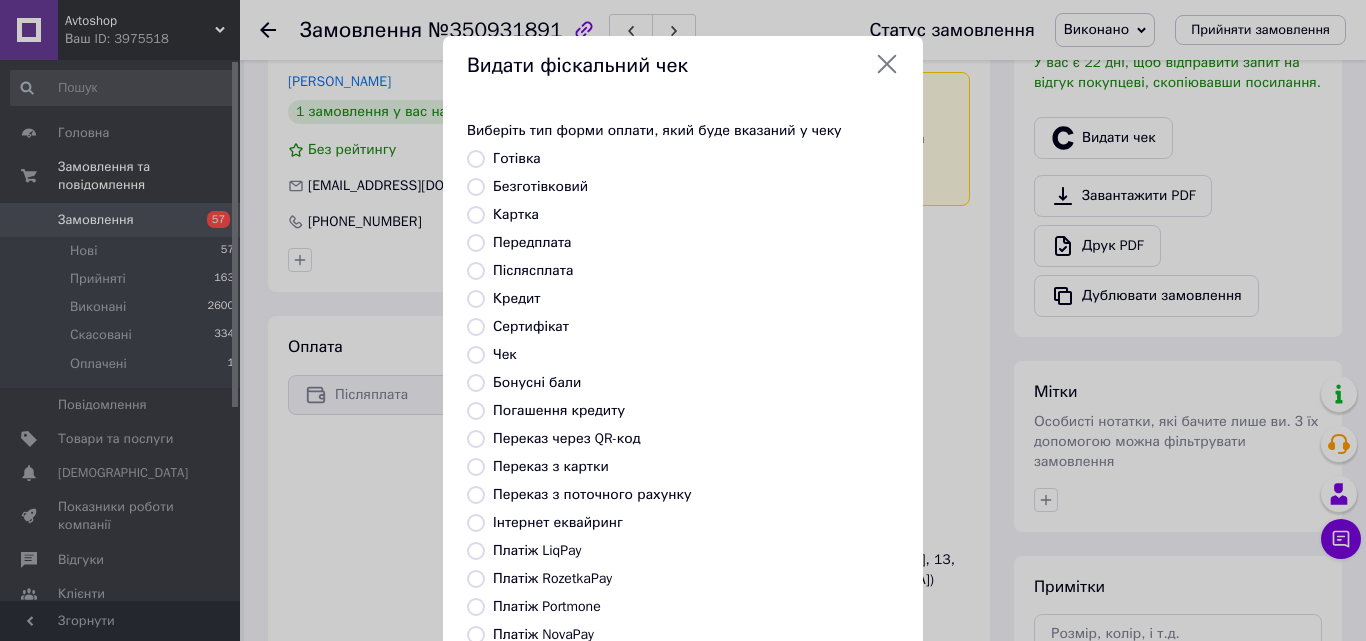 click on "Виберіть тип форми оплати, який буде вказаний у чеку Готівка Безготівковий Картка Передплата Післясплата Кредит Сертифікат Чек Бонусні бали Погашення кредиту Переказ через QR-код Переказ з картки Переказ з поточного рахунку Інтернет еквайринг Платіж LiqPay Платіж RozetkaPay Платіж Portmone Платіж NovaPay Або додайте посилання на фіскальний чек" at bounding box center (683, 427) 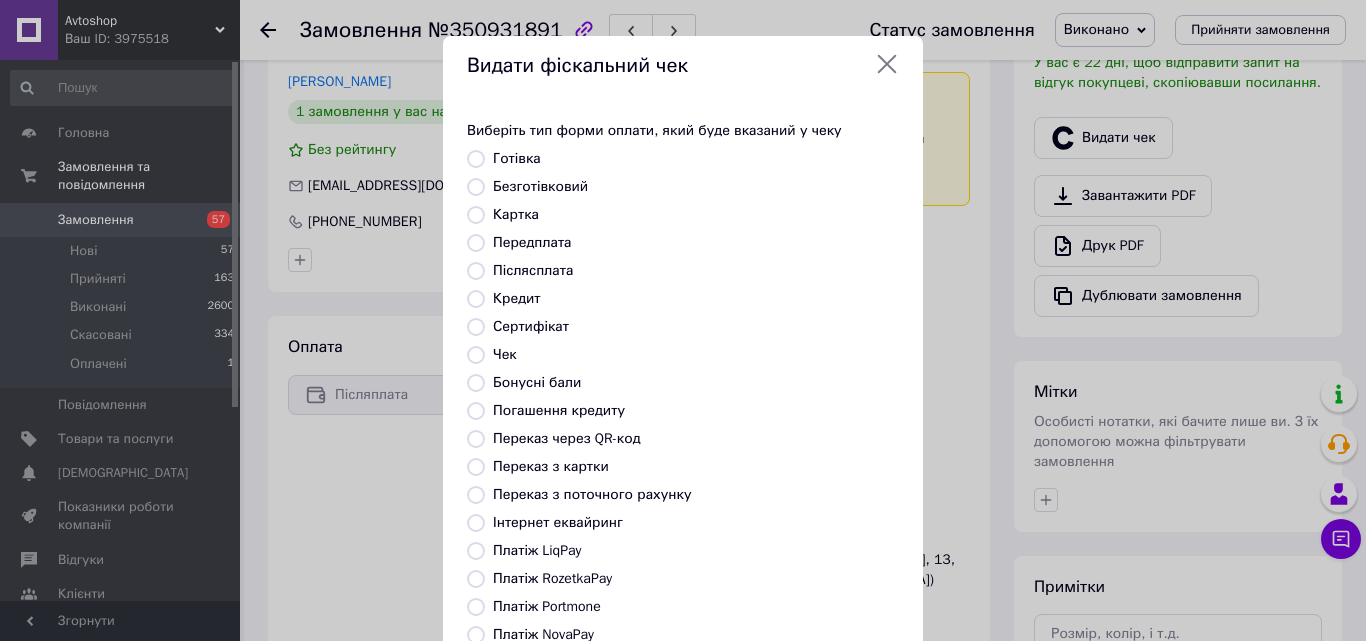 radio on "true" 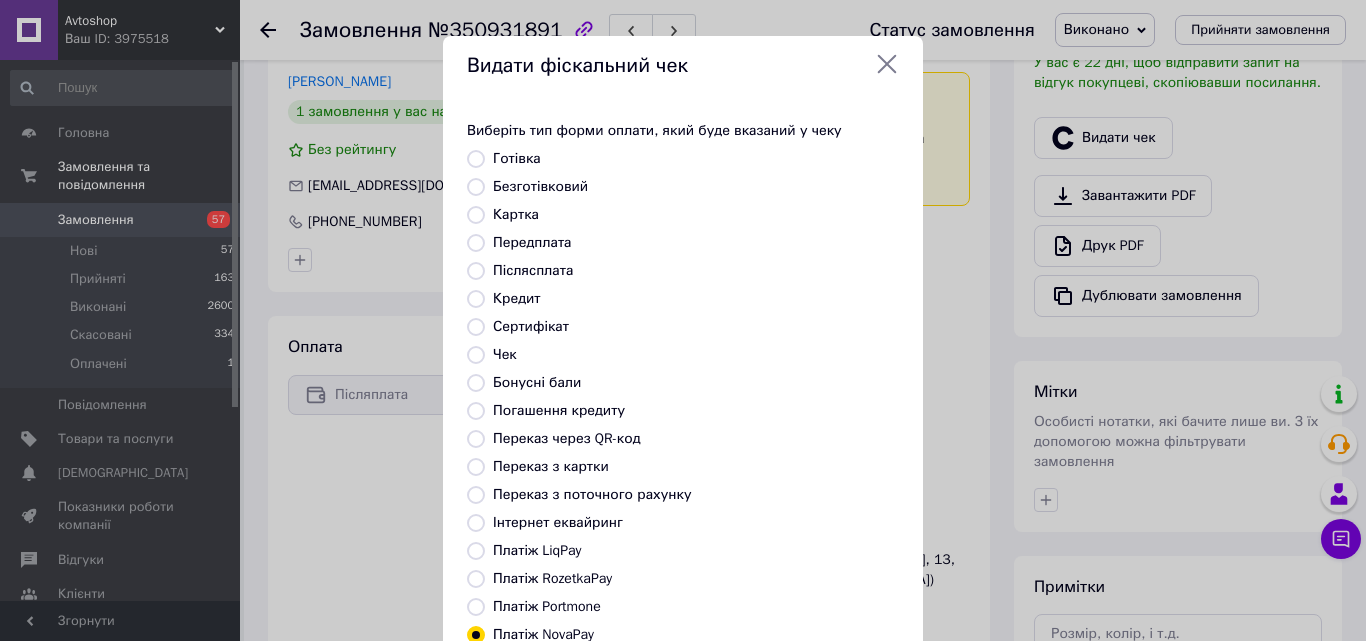 click on "Платіж NovaPay" at bounding box center (543, 634) 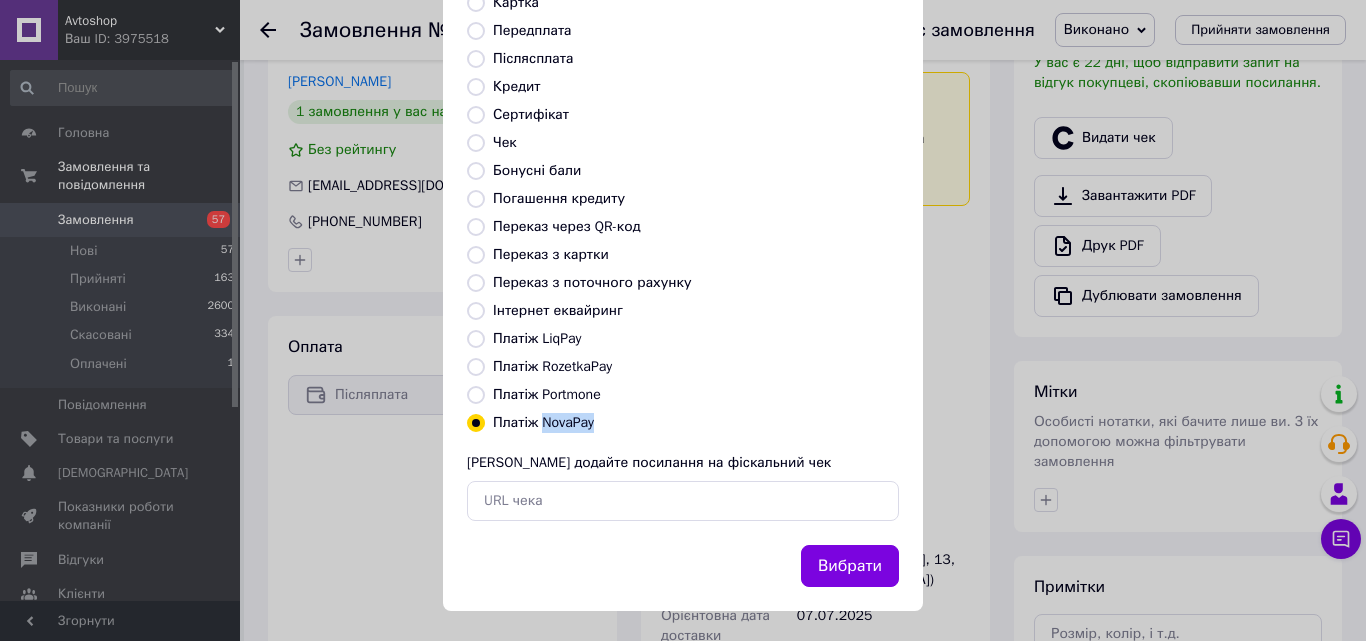 scroll, scrollTop: 218, scrollLeft: 0, axis: vertical 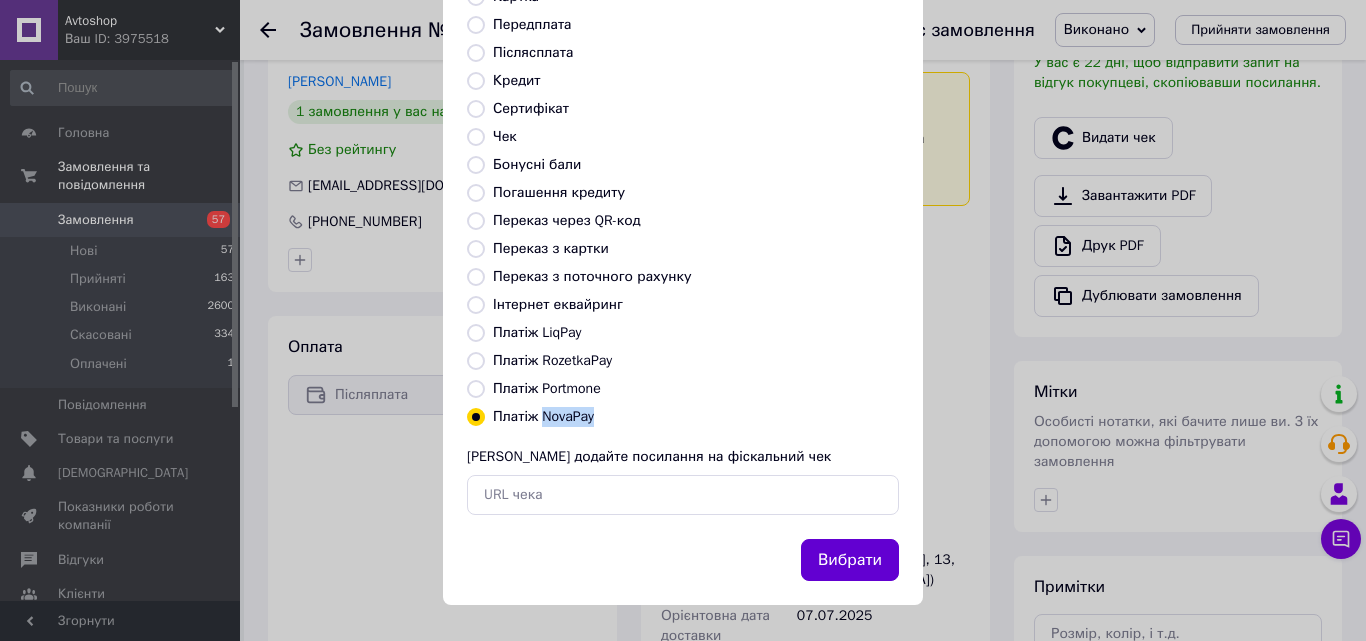 click on "Вибрати" at bounding box center [850, 560] 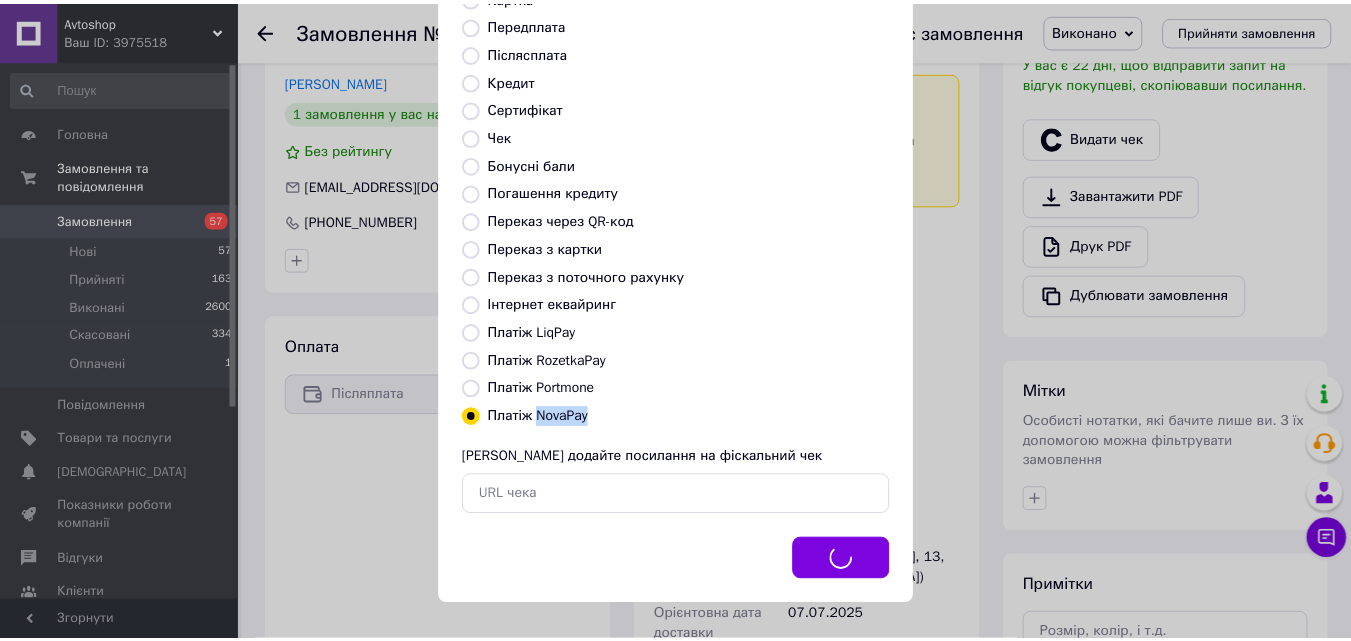 scroll, scrollTop: 602, scrollLeft: 0, axis: vertical 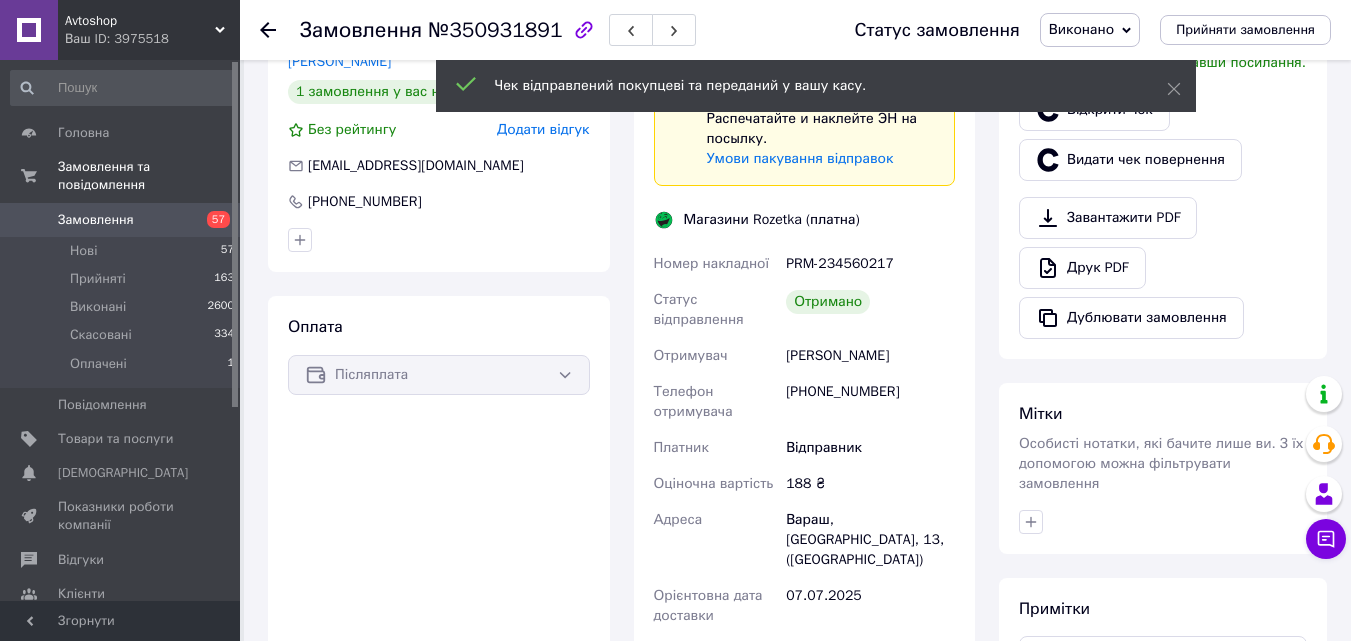 click 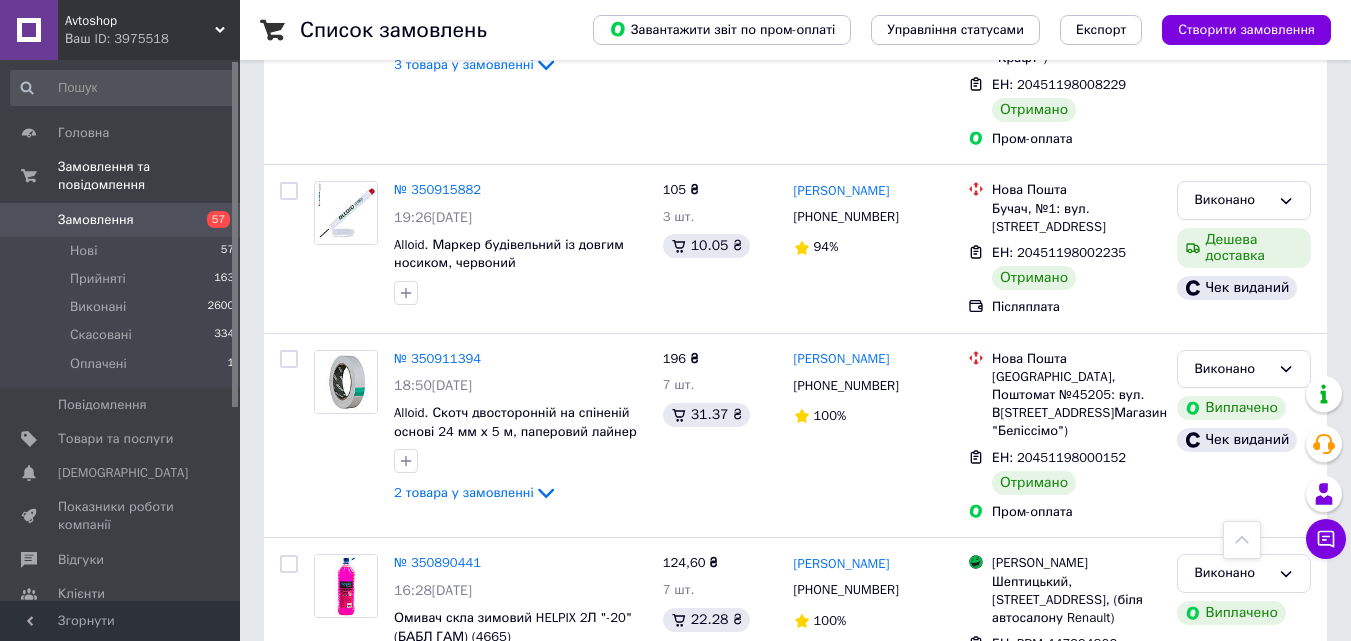 scroll, scrollTop: 2100, scrollLeft: 0, axis: vertical 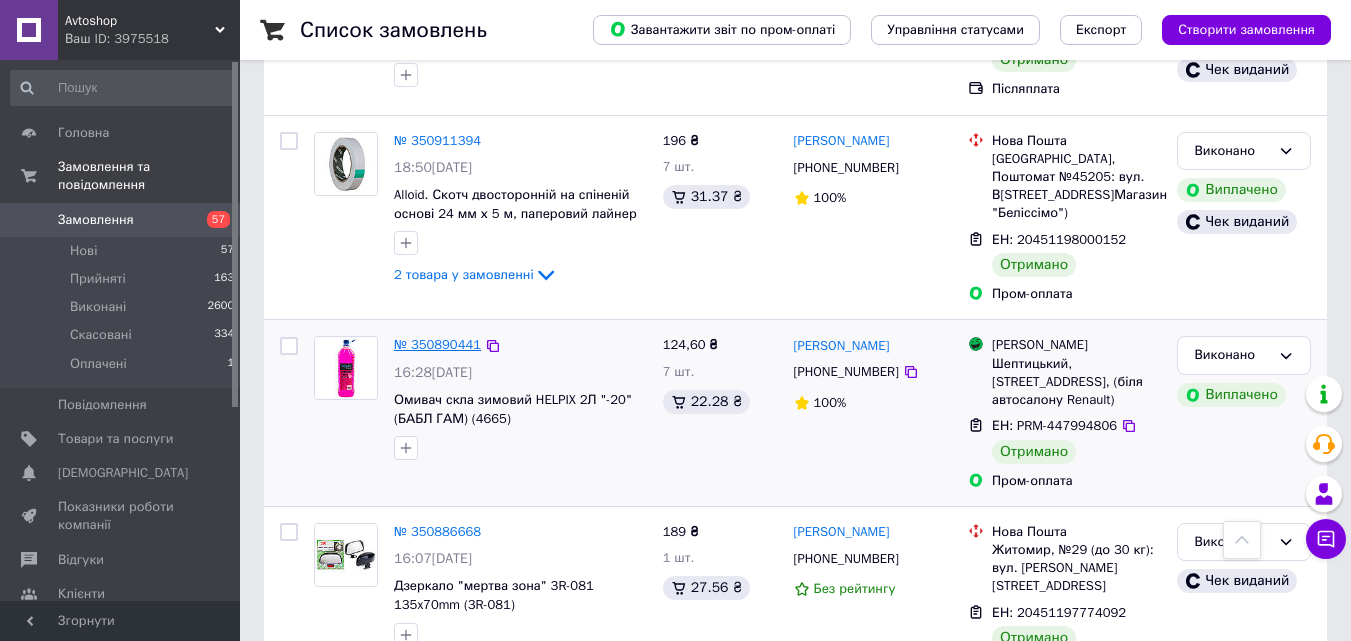 click on "№ 350890441" at bounding box center [437, 344] 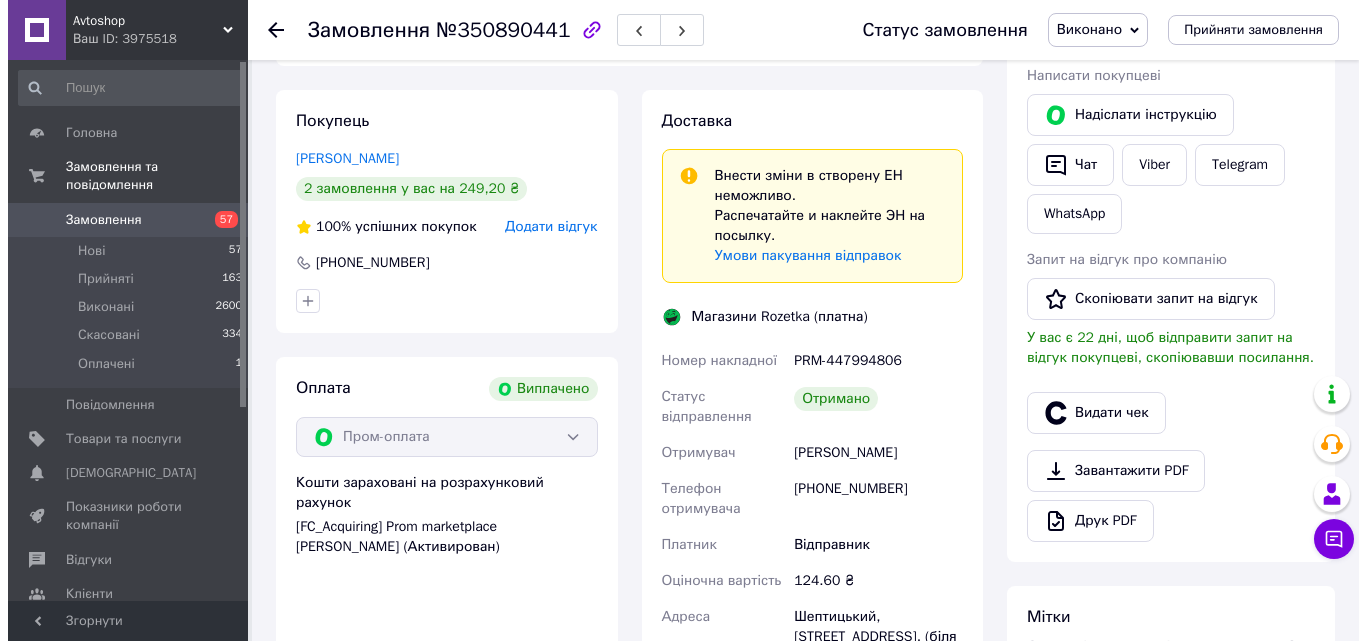 scroll, scrollTop: 342, scrollLeft: 0, axis: vertical 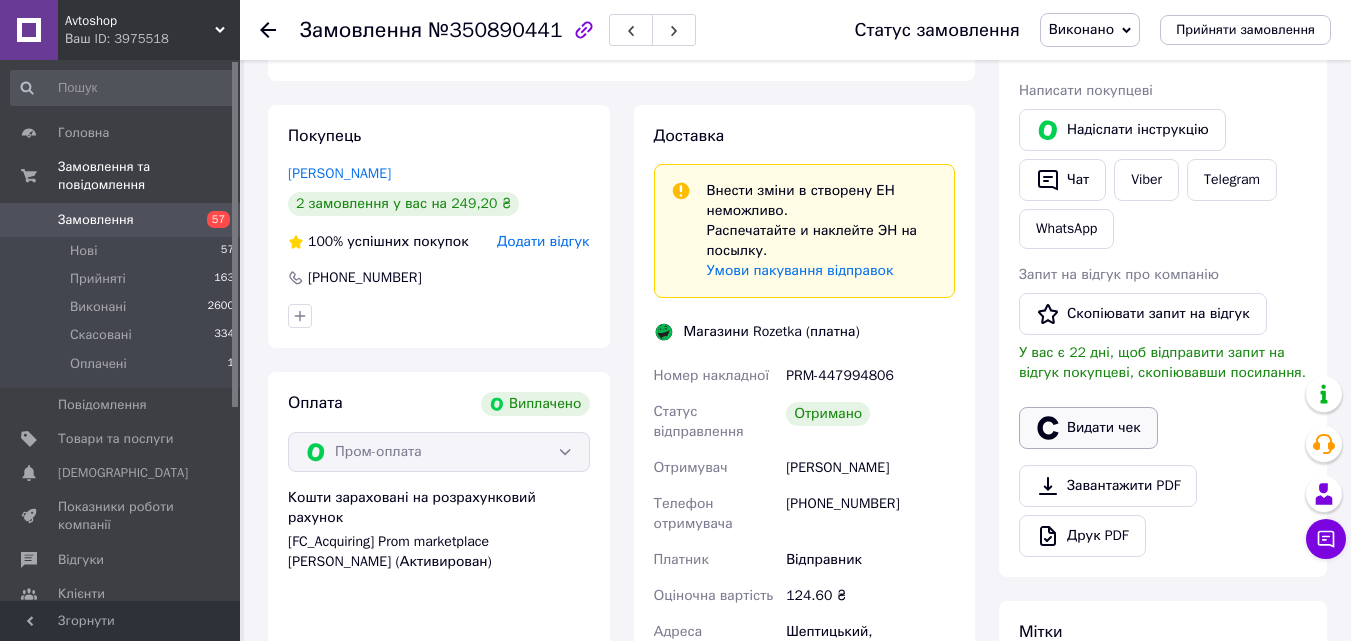 click on "Видати чек" at bounding box center [1088, 428] 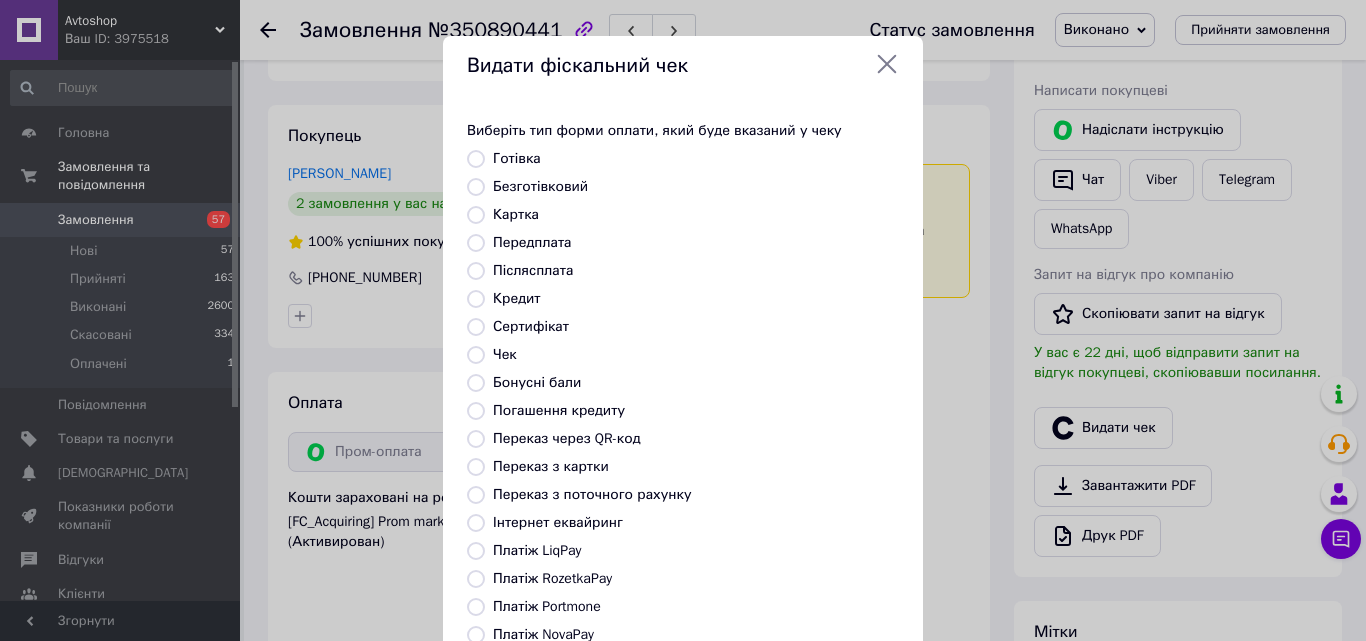 click on "Платіж RozetkaPay" at bounding box center [552, 578] 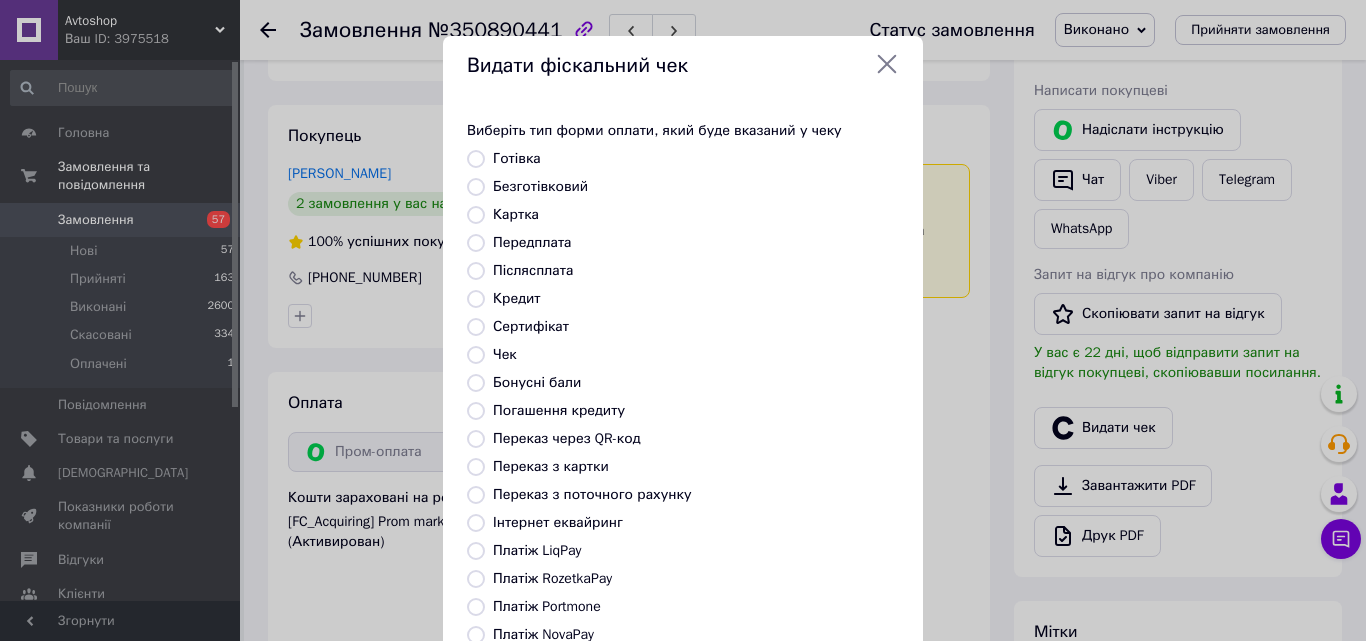 radio on "true" 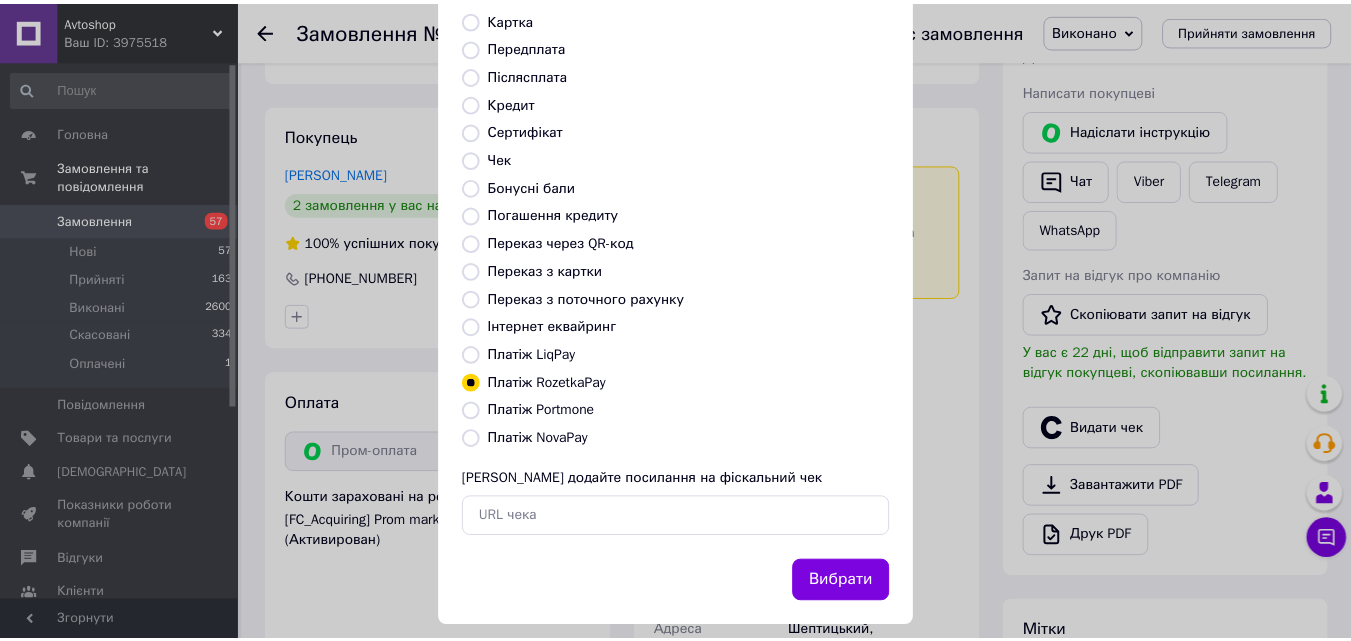 scroll, scrollTop: 218, scrollLeft: 0, axis: vertical 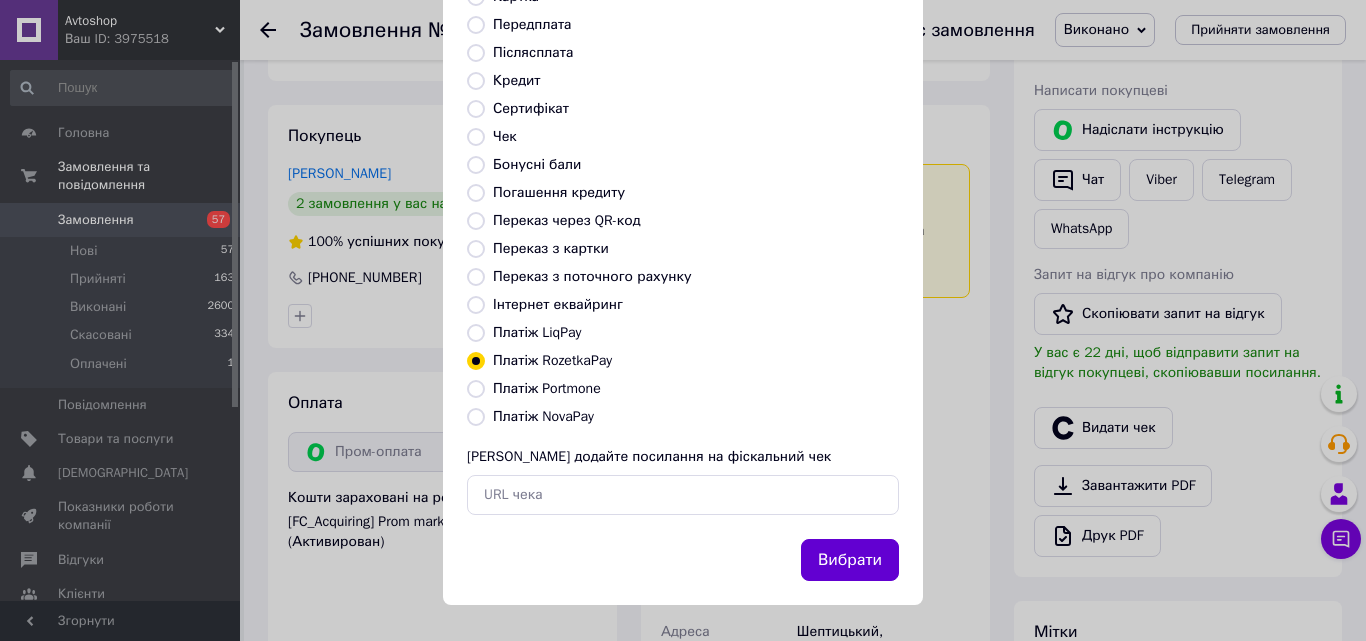 click on "Вибрати" at bounding box center (850, 560) 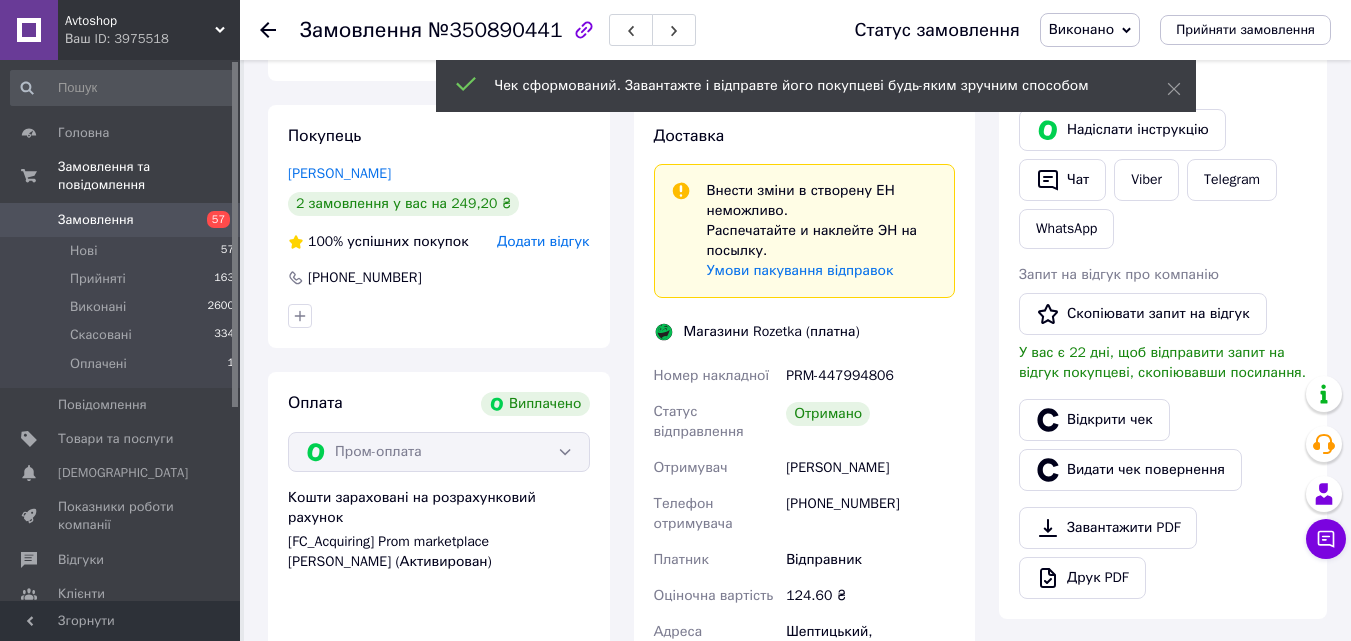 click 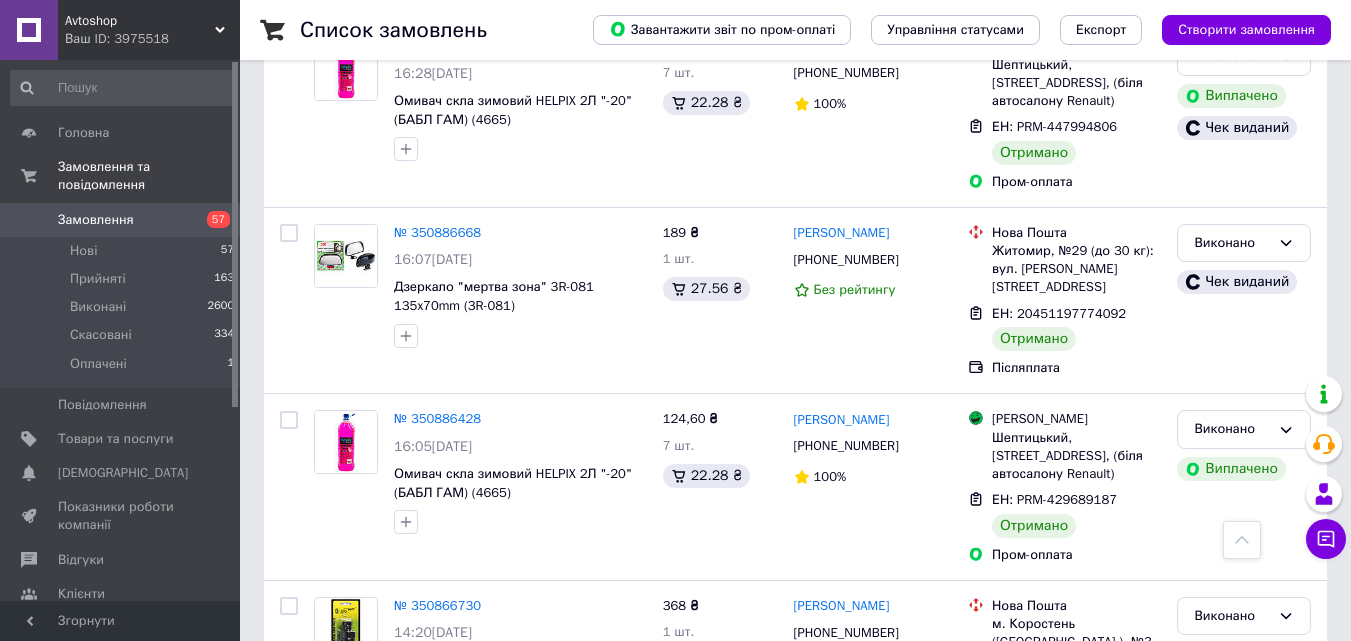 scroll, scrollTop: 2400, scrollLeft: 0, axis: vertical 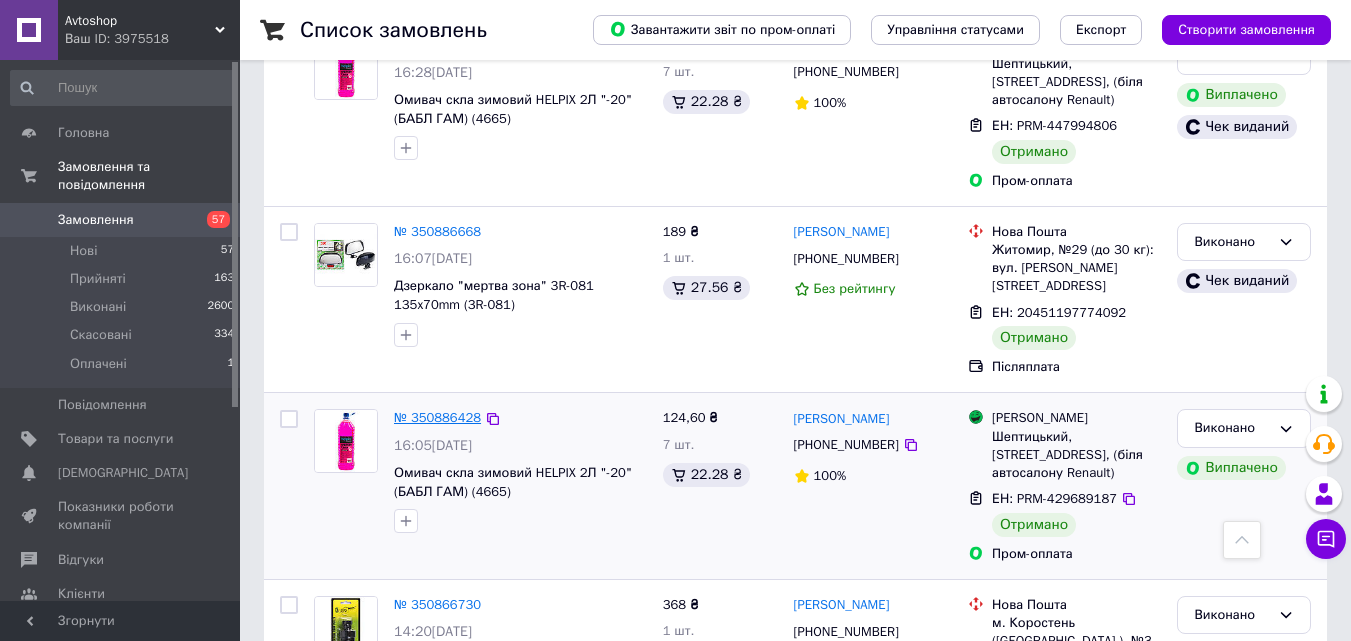 click on "№ 350886428" at bounding box center (437, 417) 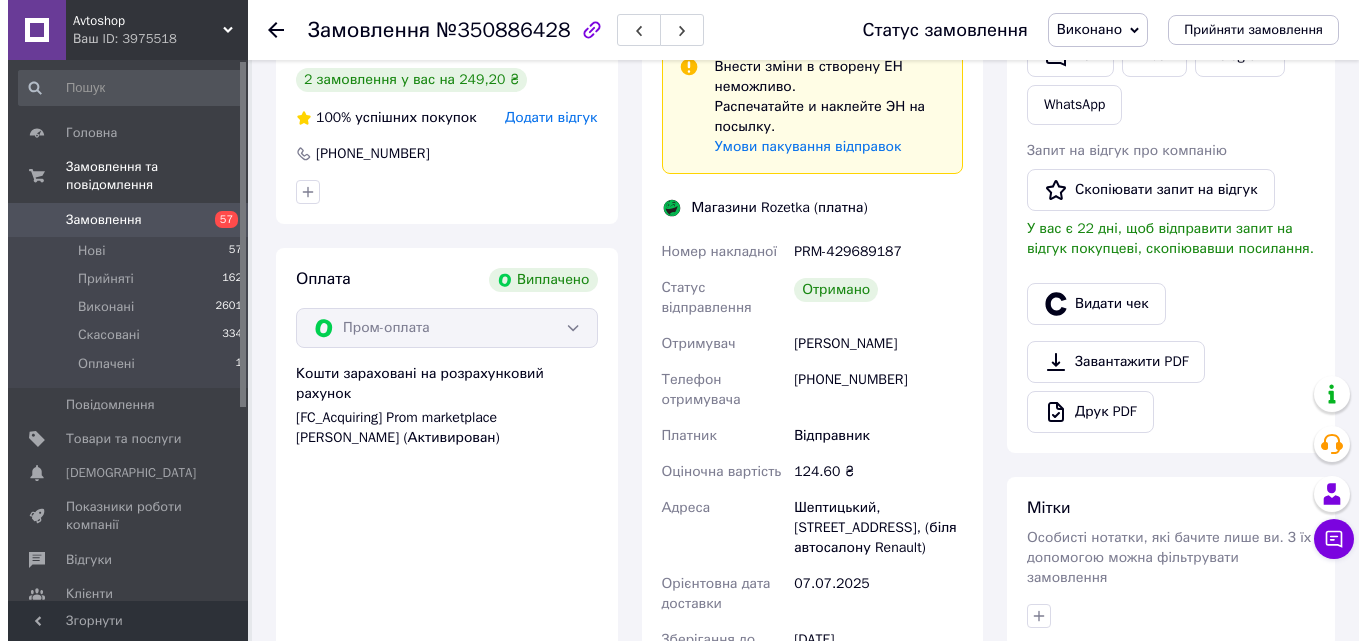scroll, scrollTop: 442, scrollLeft: 0, axis: vertical 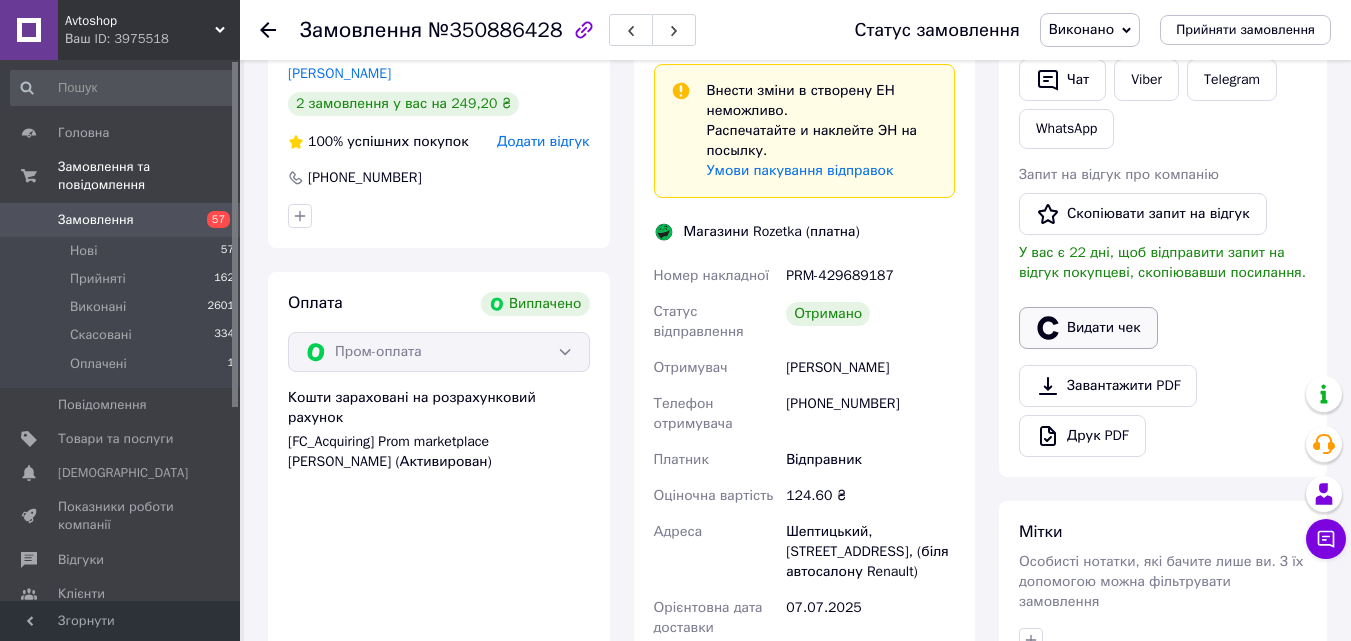 click on "Видати чек" at bounding box center [1088, 328] 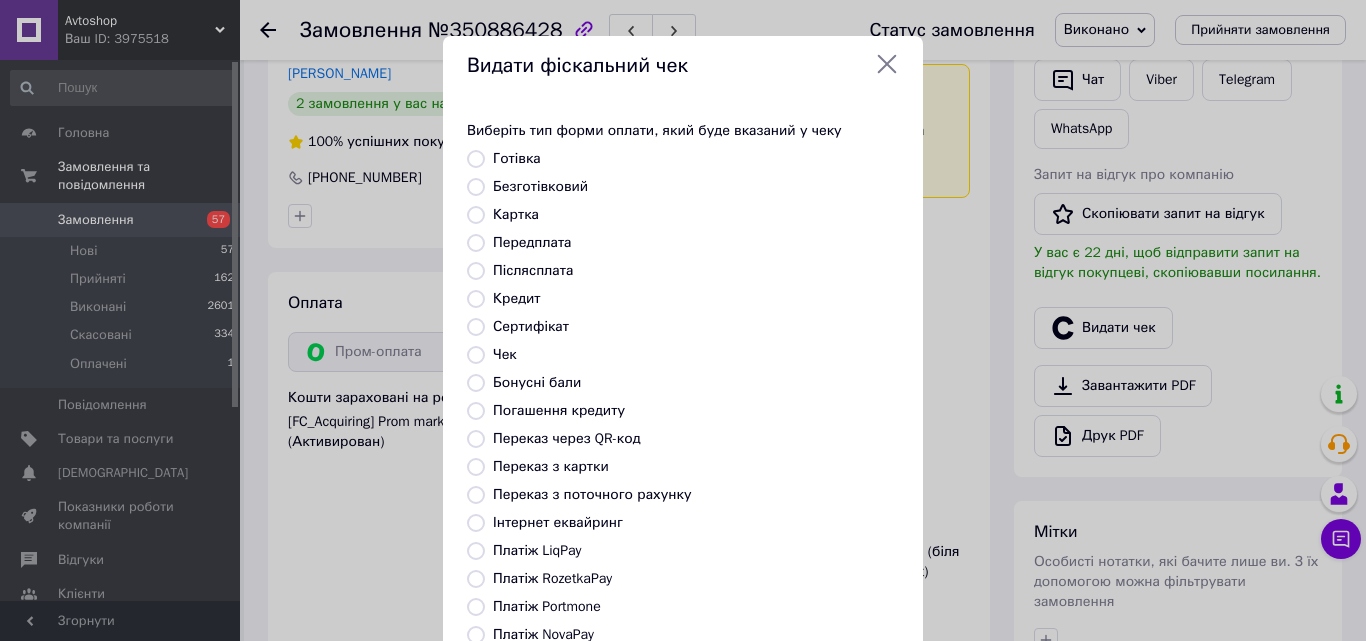 click on "Платіж RozetkaPay" at bounding box center (552, 578) 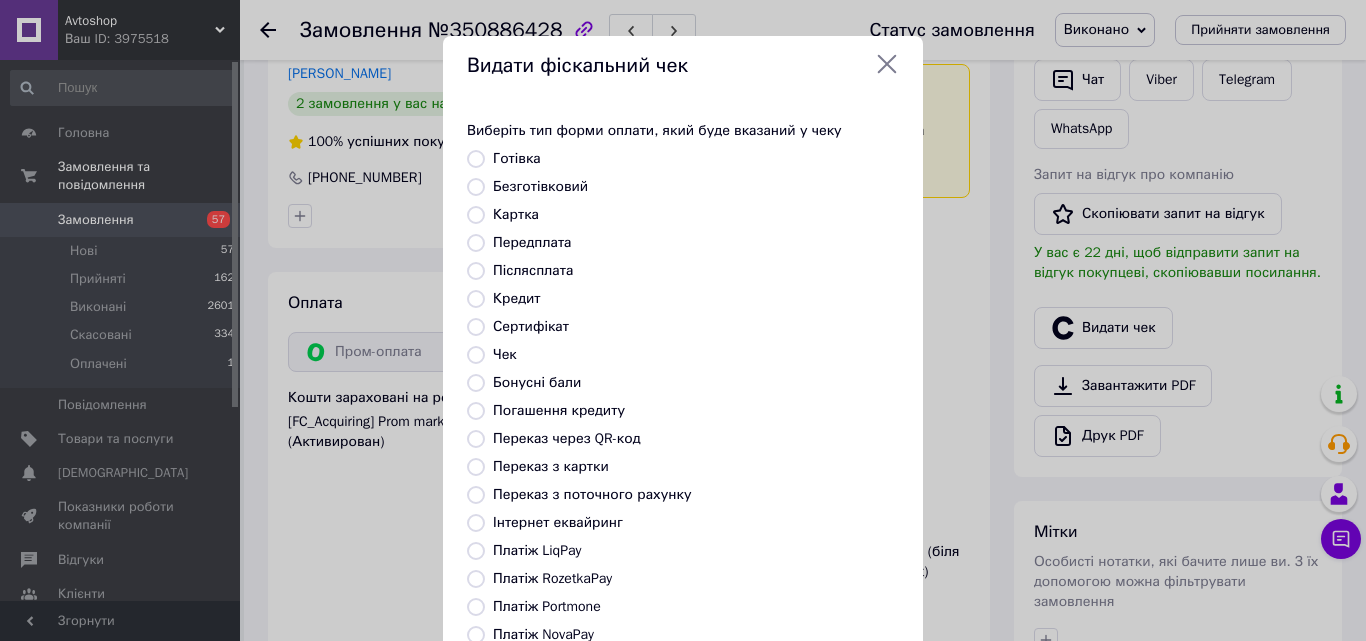radio on "true" 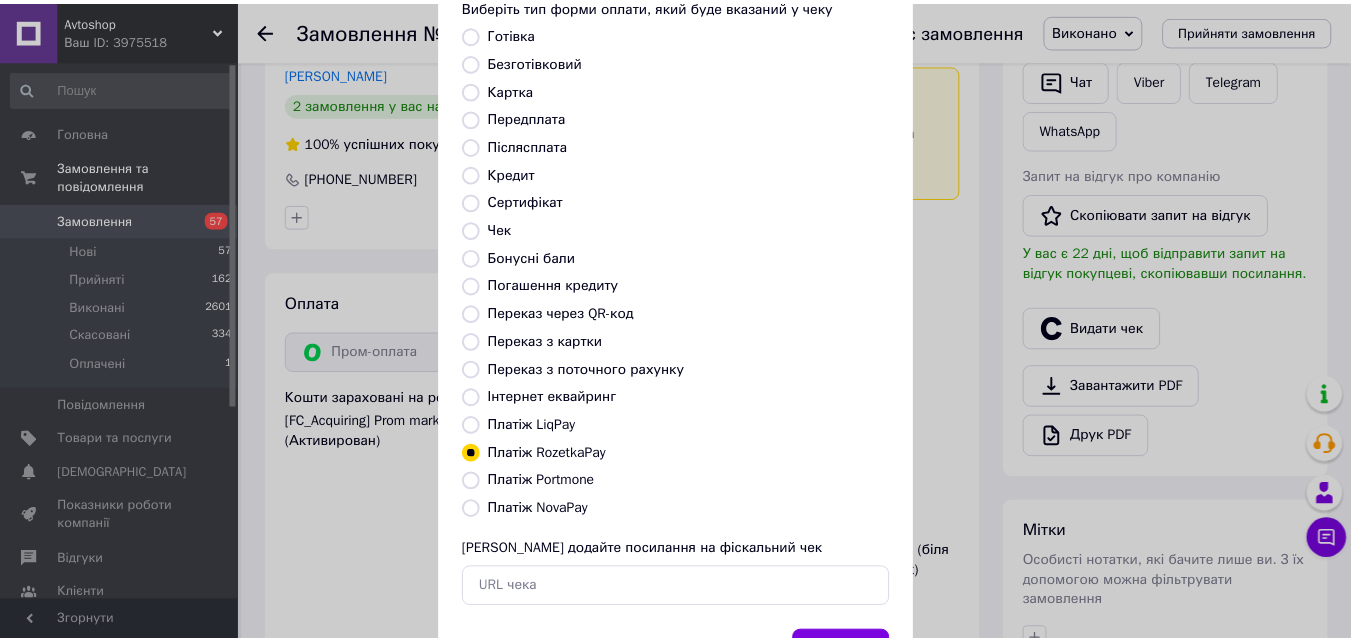 scroll, scrollTop: 218, scrollLeft: 0, axis: vertical 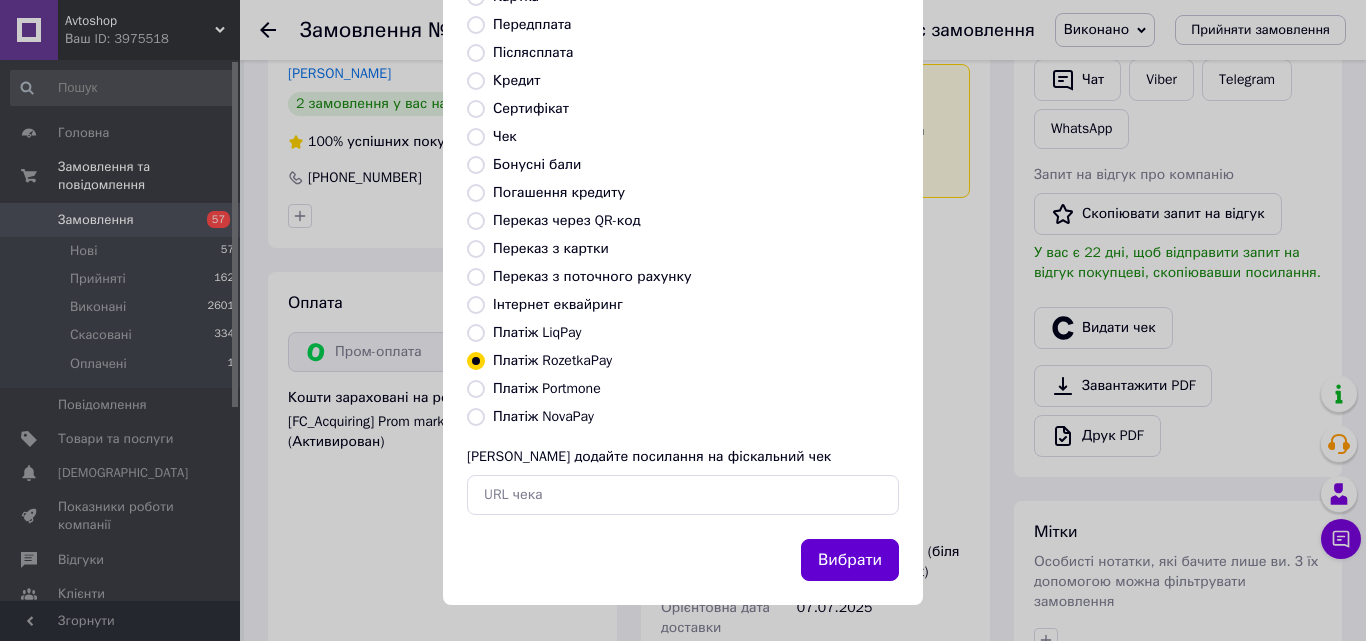 click on "Вибрати" at bounding box center [850, 560] 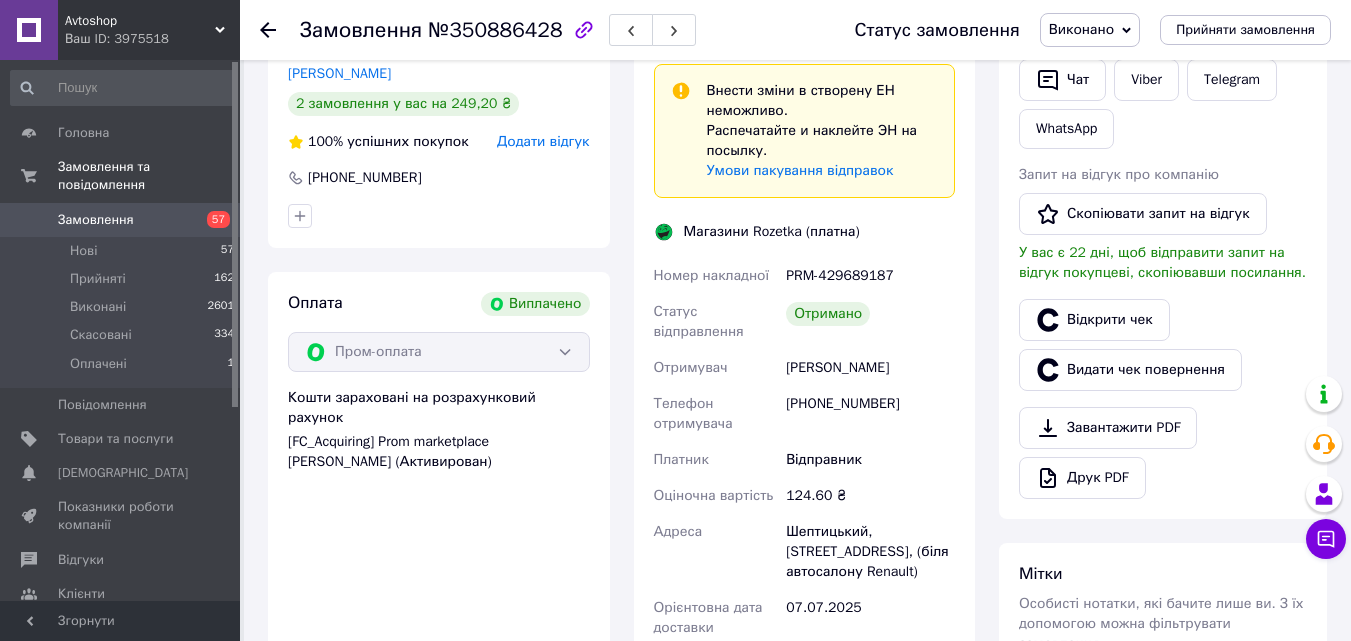 click 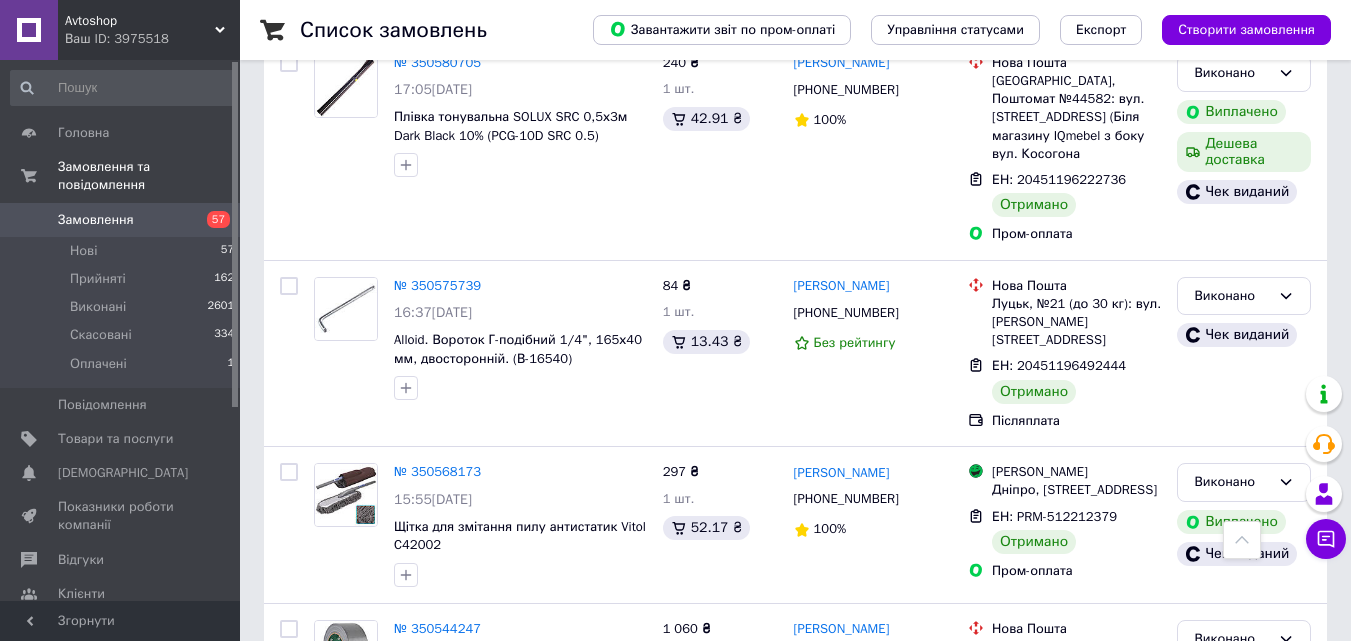 scroll, scrollTop: 9065, scrollLeft: 0, axis: vertical 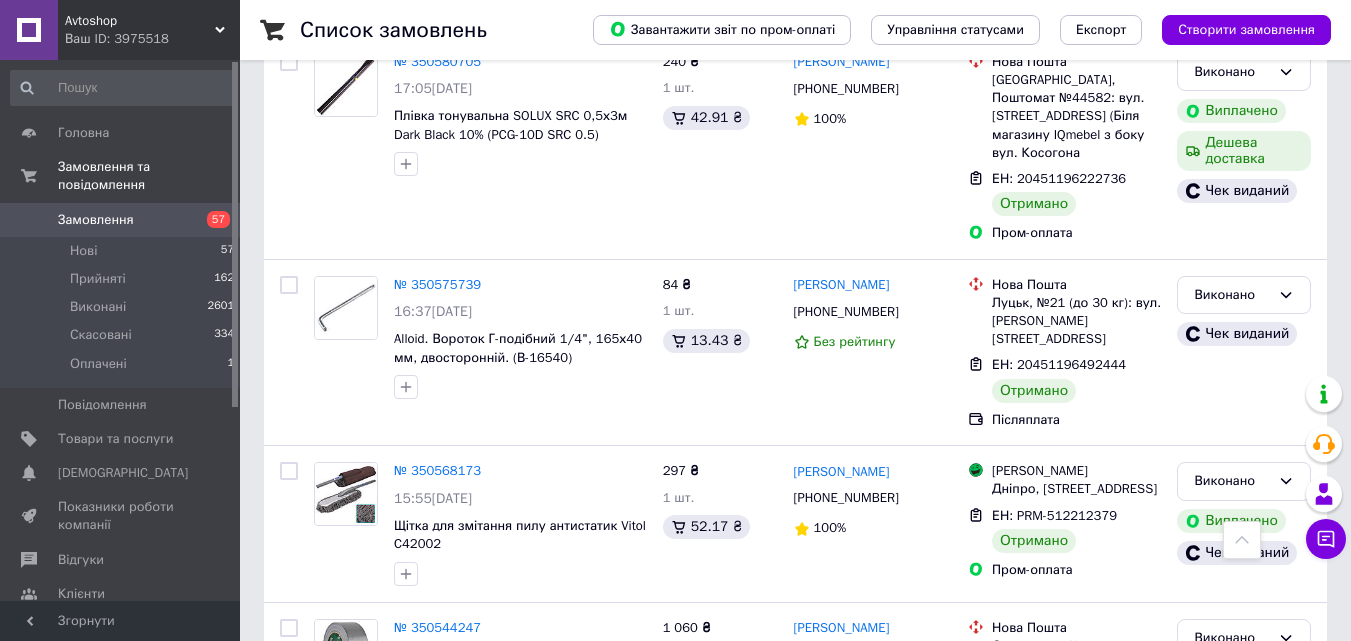 click on "3" at bounding box center [494, 984] 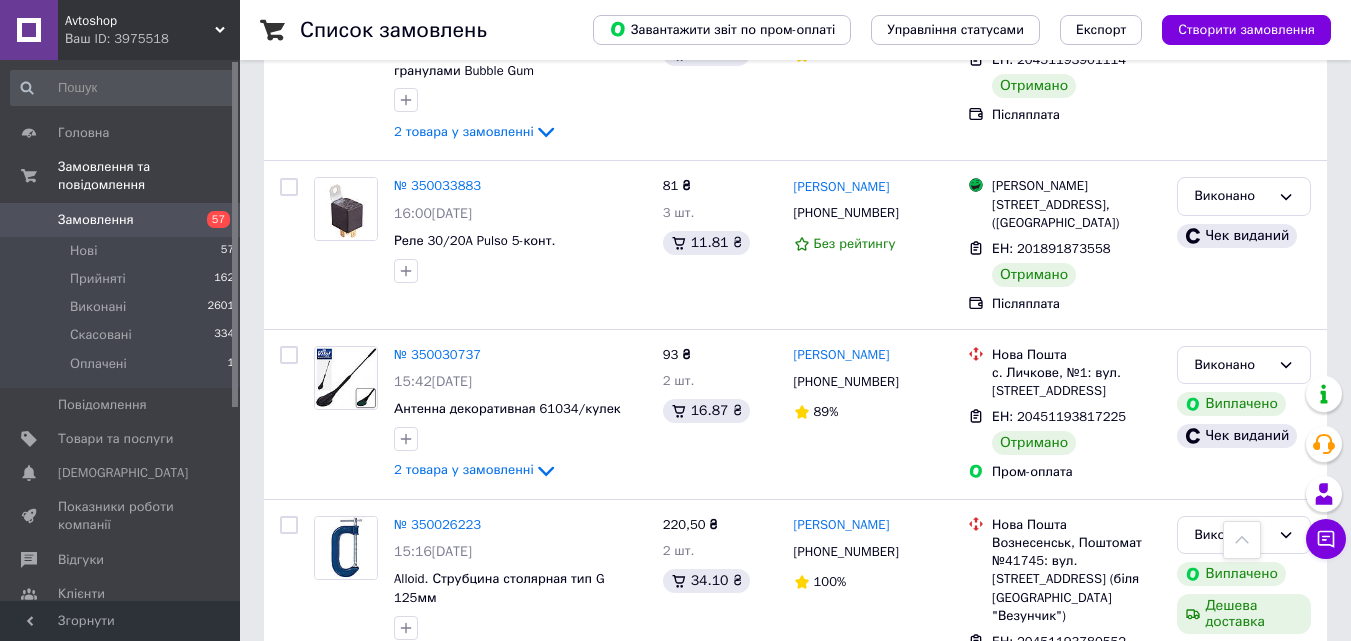 scroll, scrollTop: 9396, scrollLeft: 0, axis: vertical 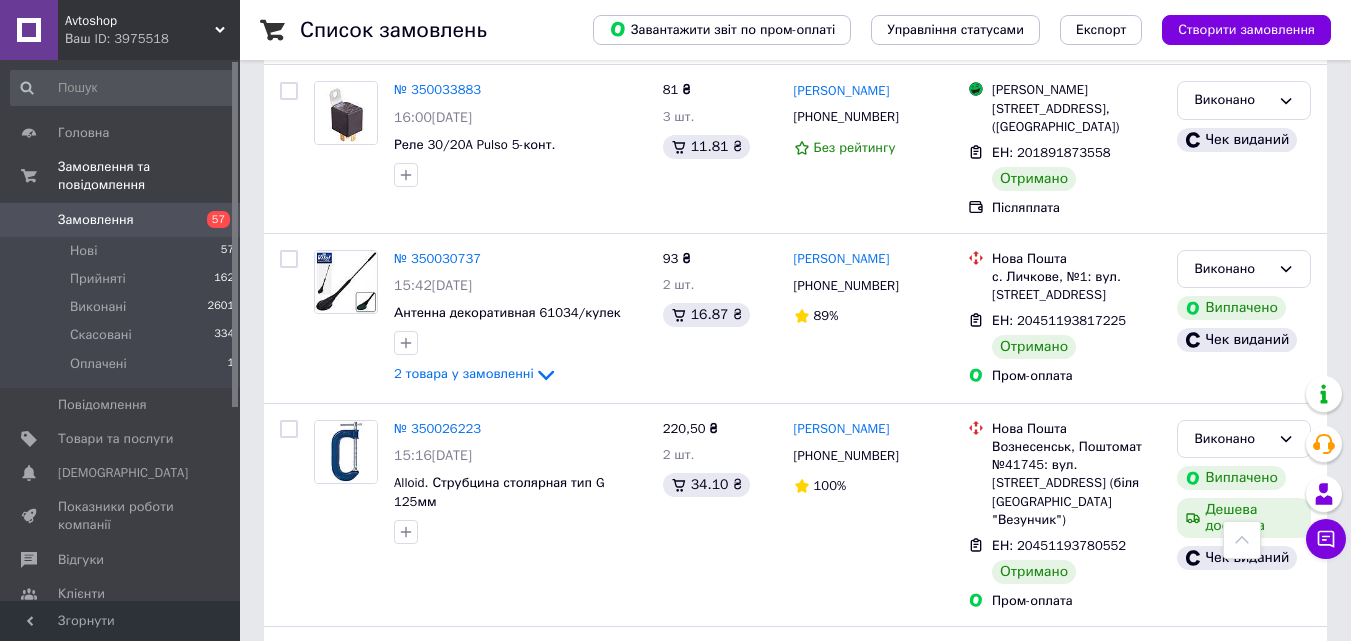 click on "4" at bounding box center [539, 894] 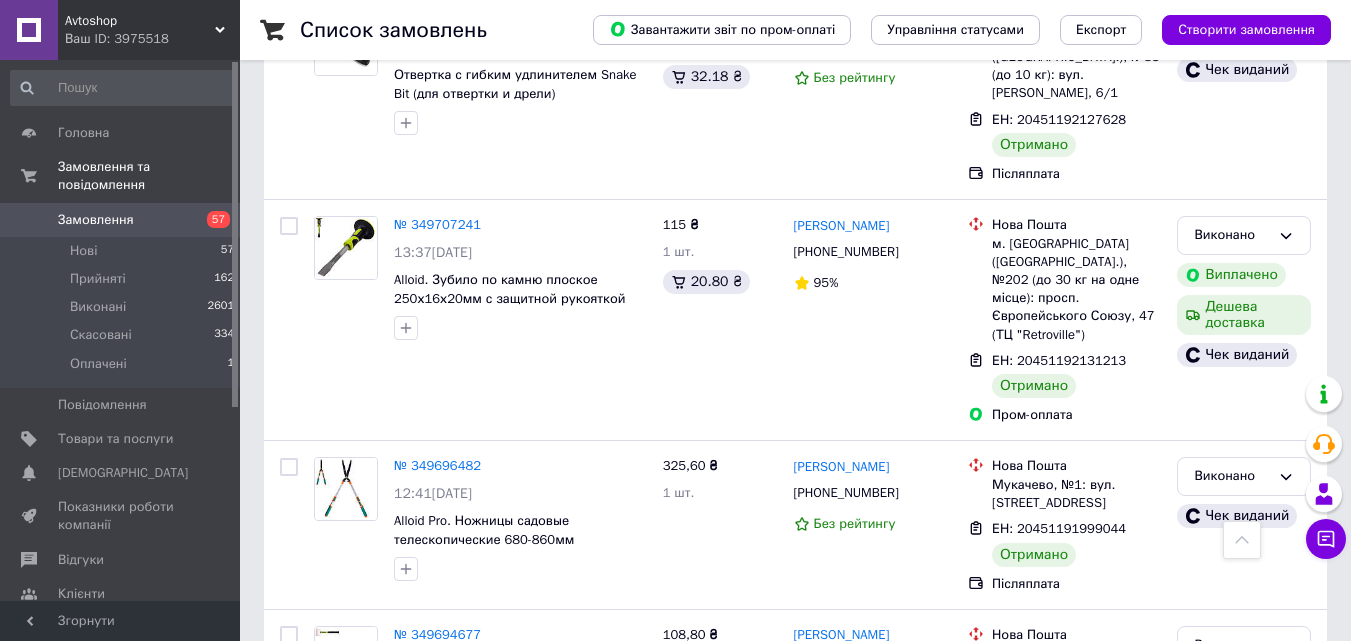 scroll, scrollTop: 9215, scrollLeft: 0, axis: vertical 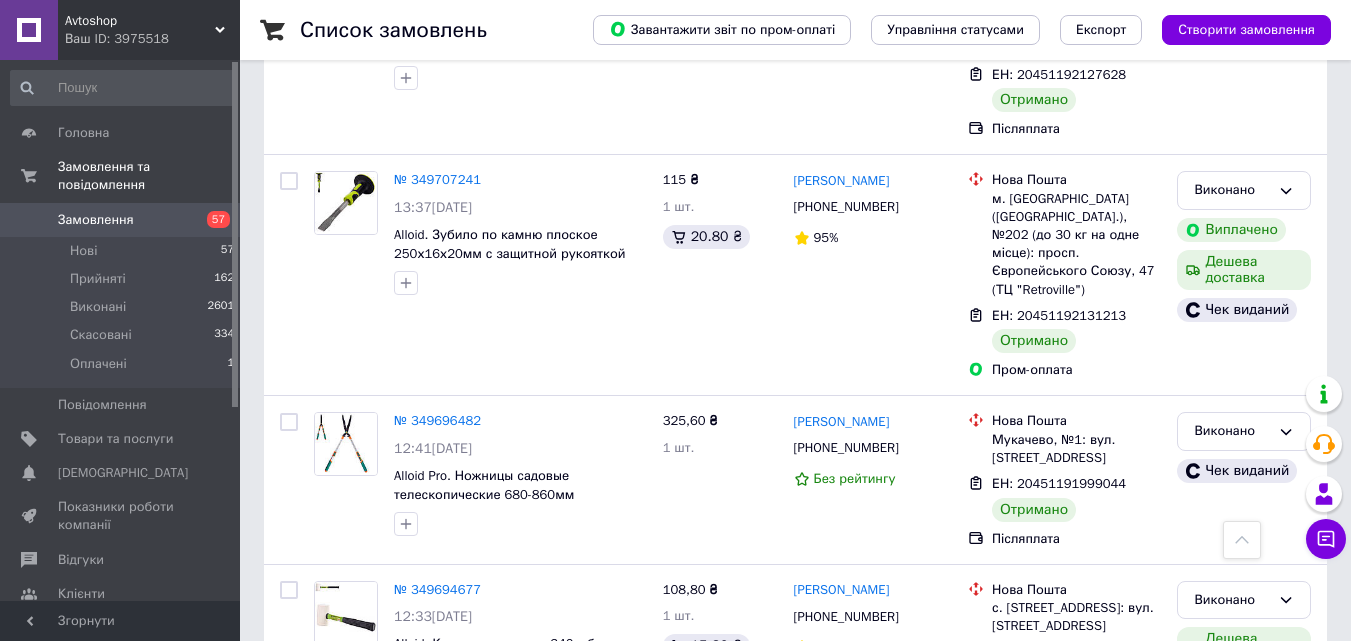 click on "1" at bounding box center [404, 1000] 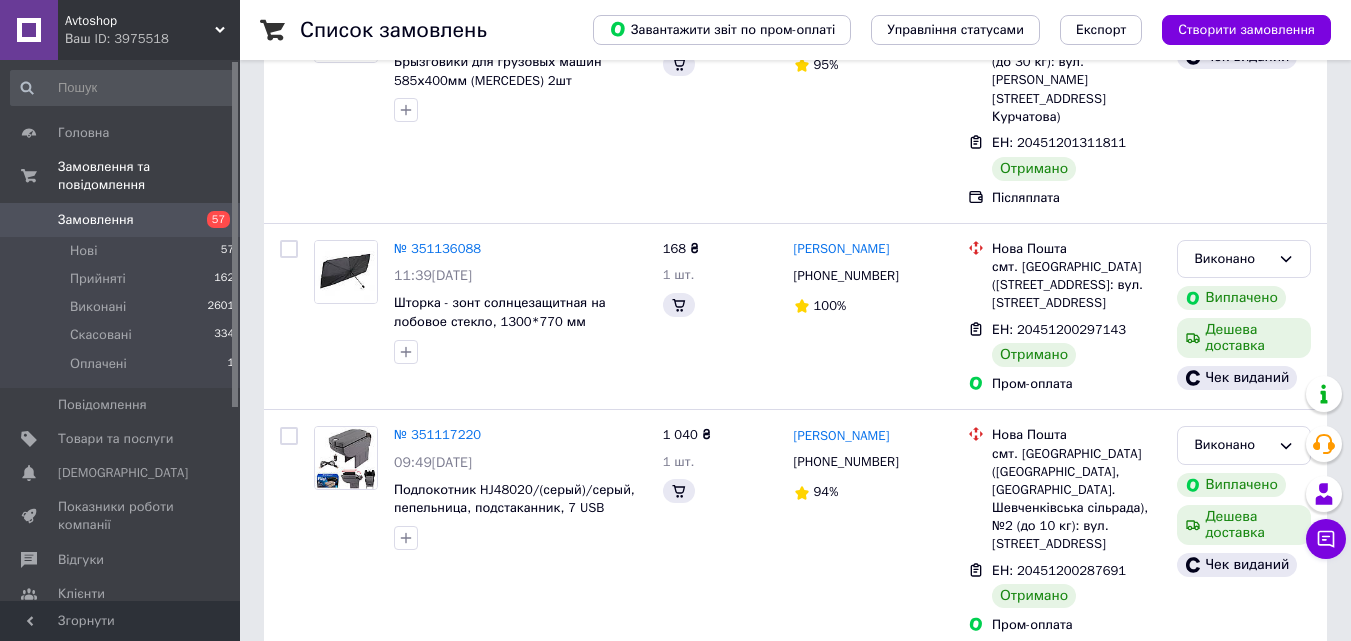 scroll, scrollTop: 0, scrollLeft: 0, axis: both 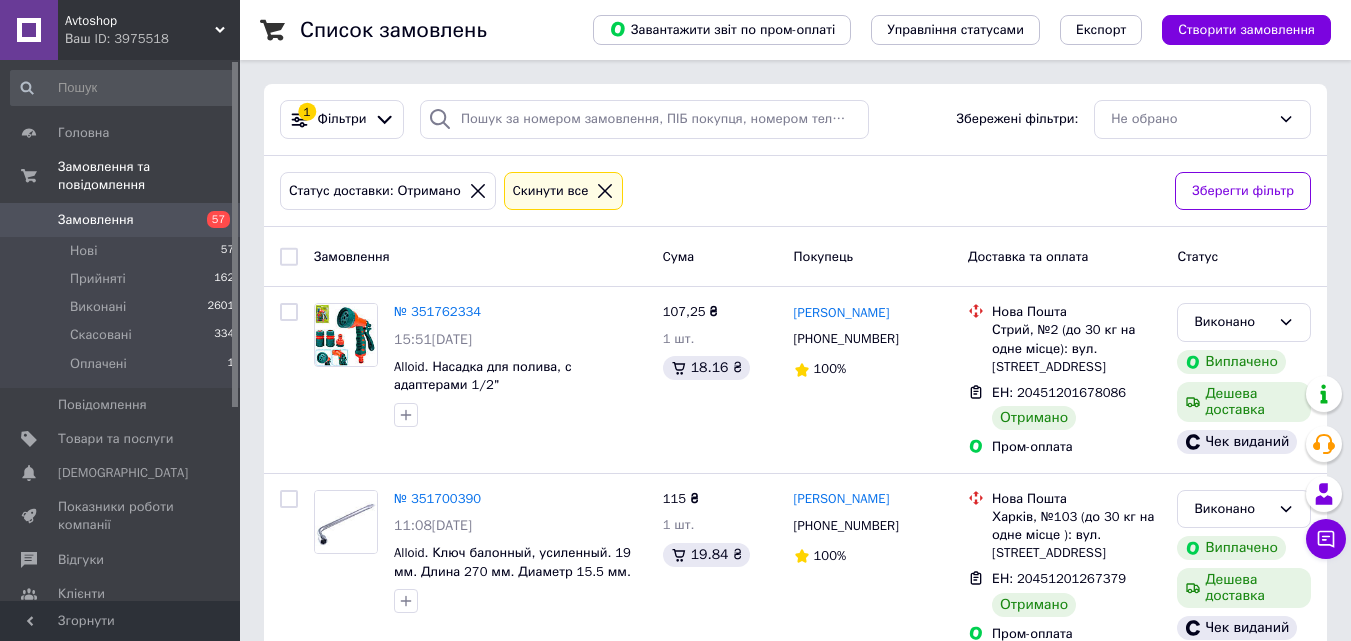 click 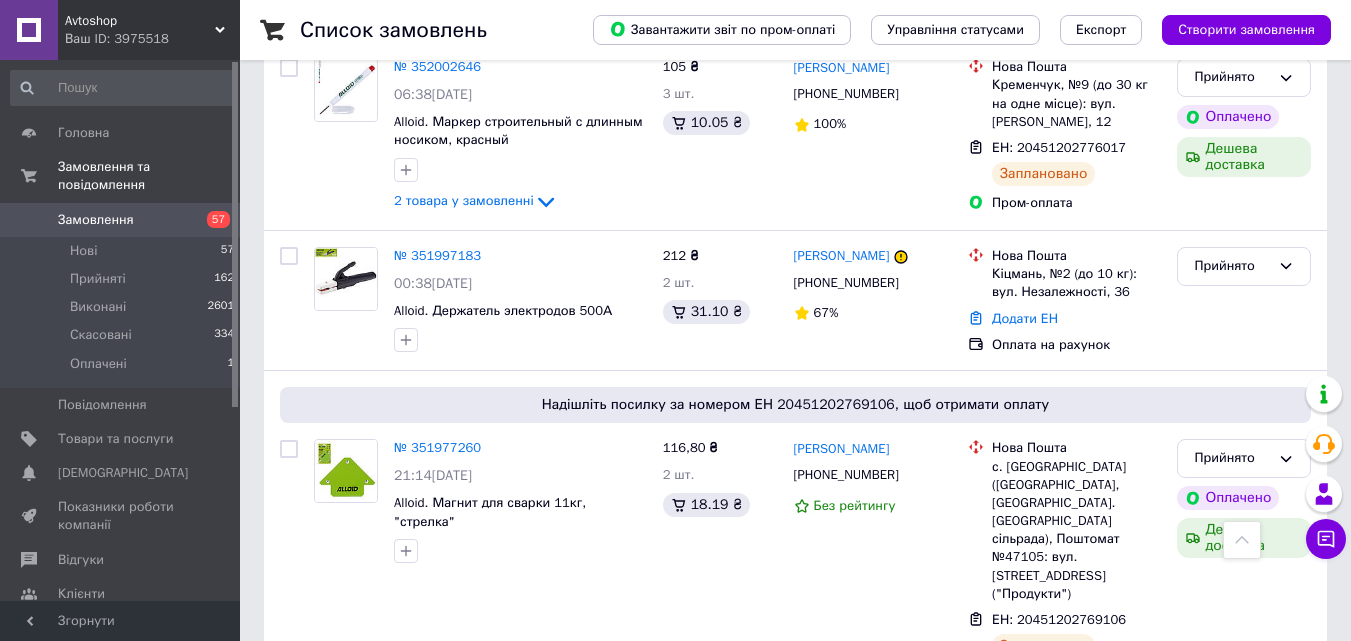 scroll, scrollTop: 2300, scrollLeft: 0, axis: vertical 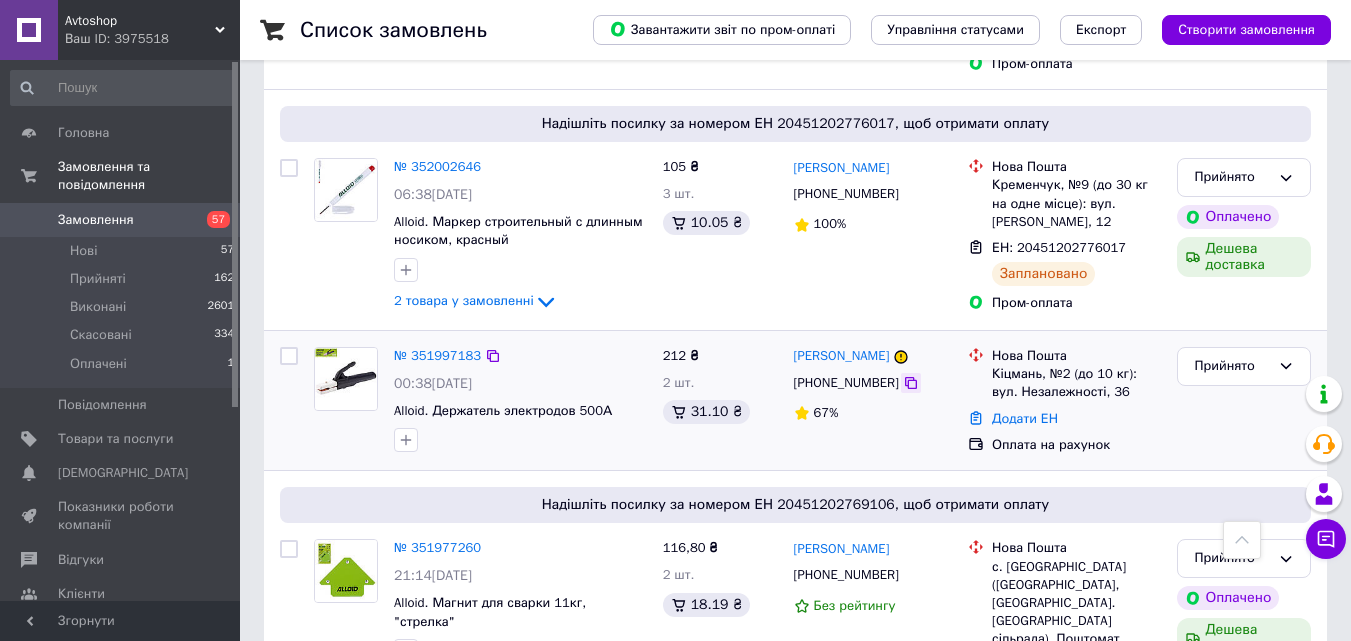 click 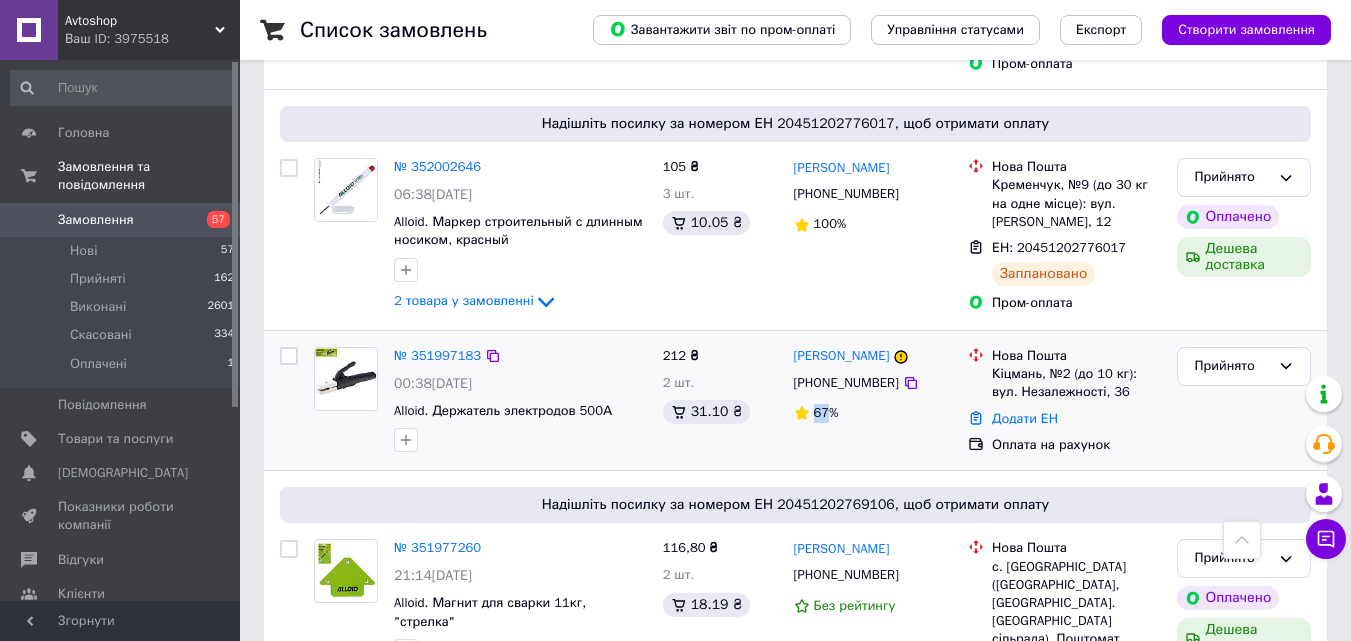 click 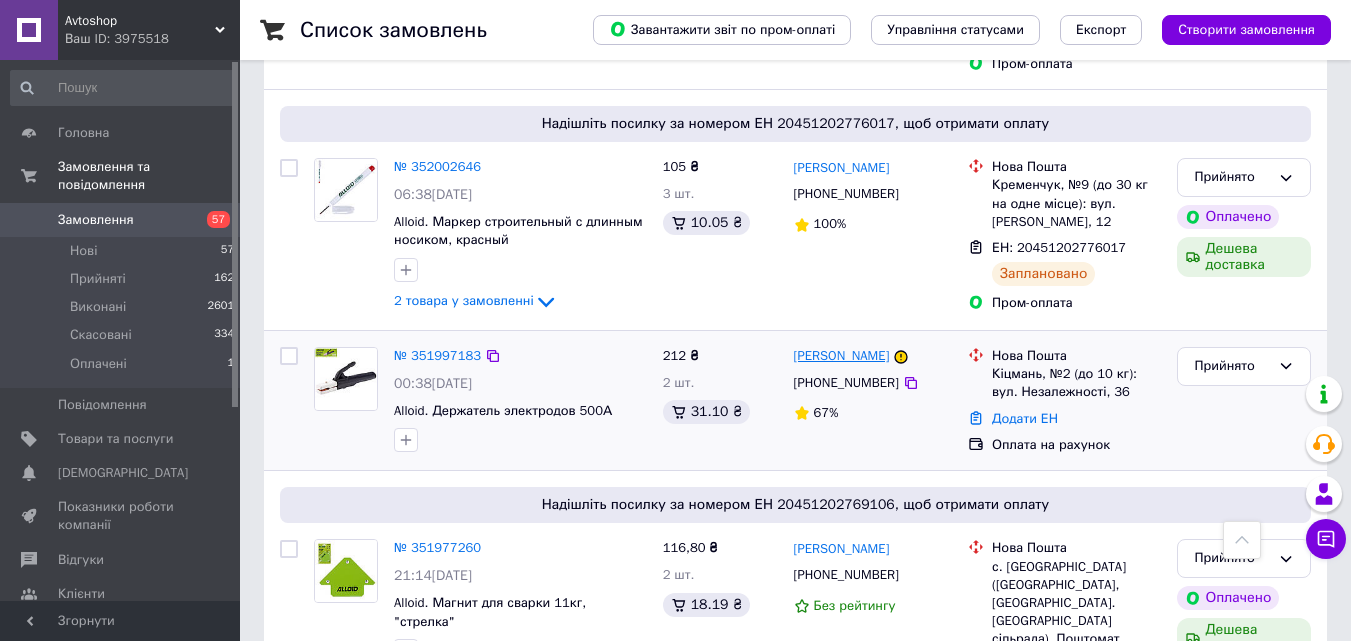 click on "[PERSON_NAME]" at bounding box center [842, 356] 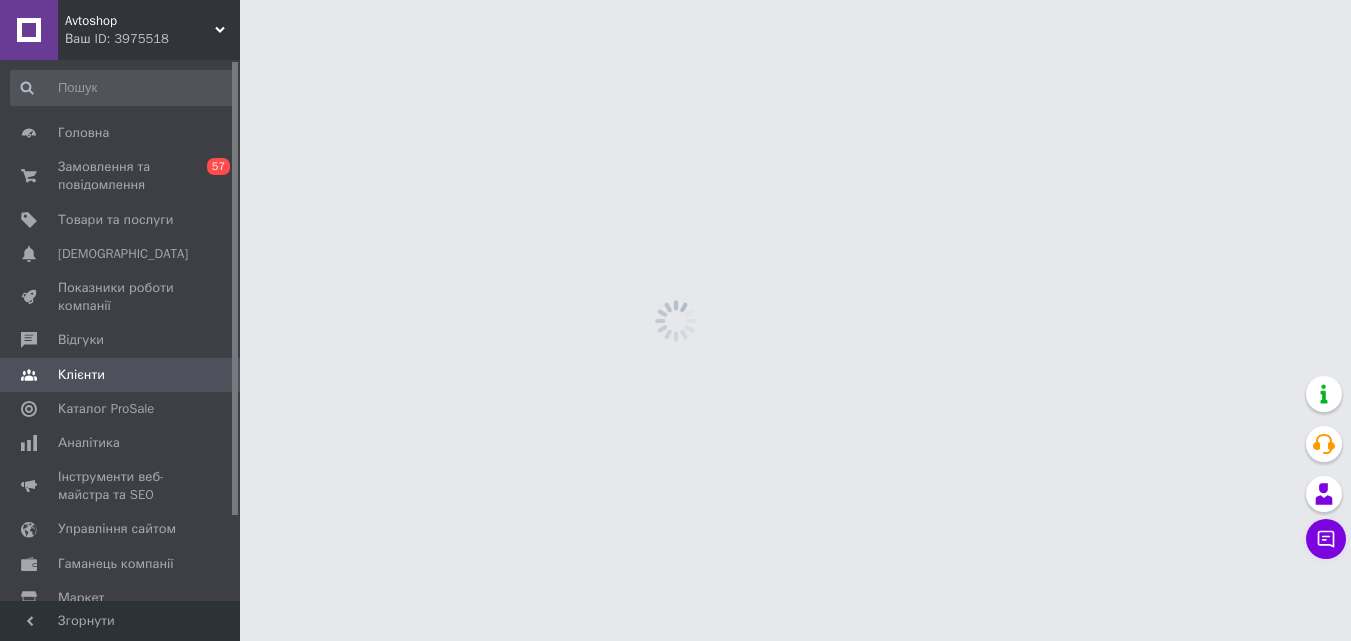 scroll, scrollTop: 0, scrollLeft: 0, axis: both 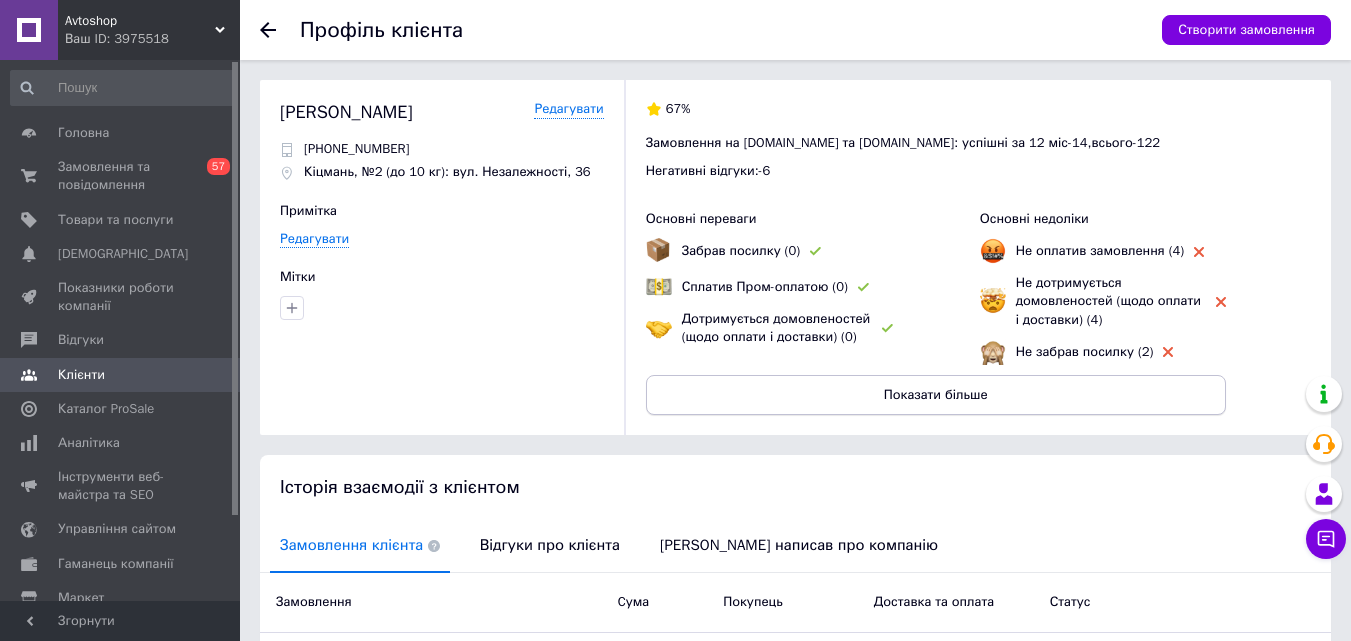 click on "Показати більше" at bounding box center (936, 395) 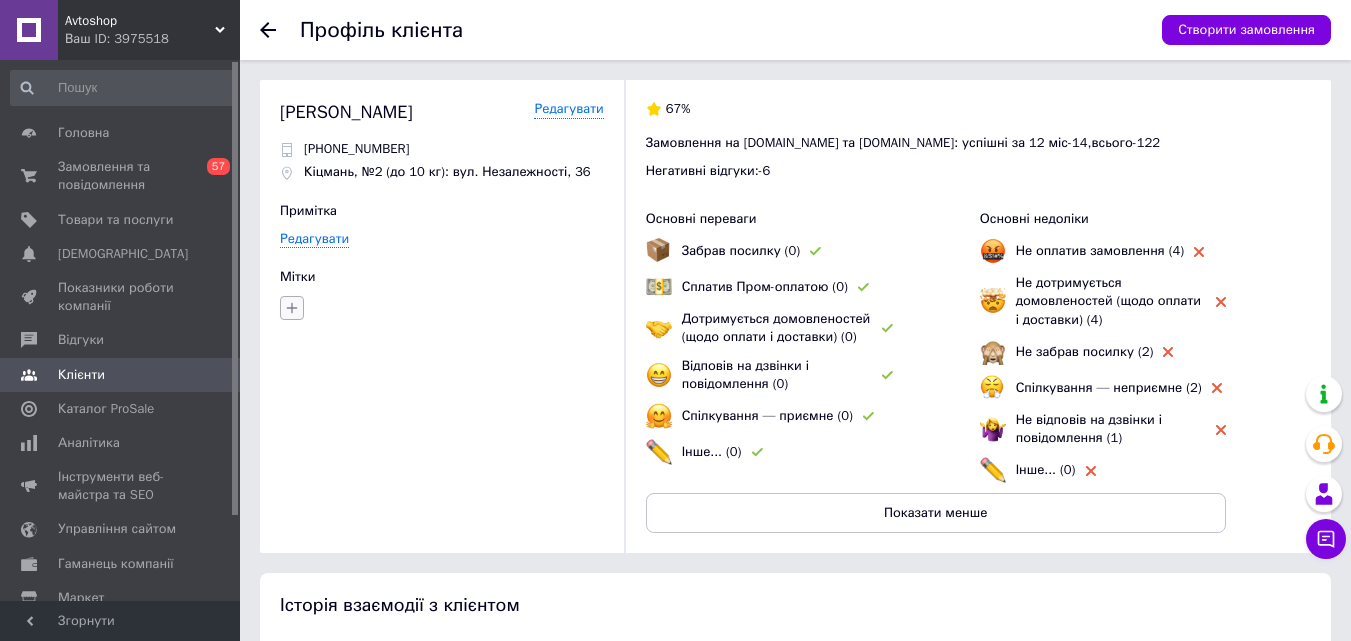 click 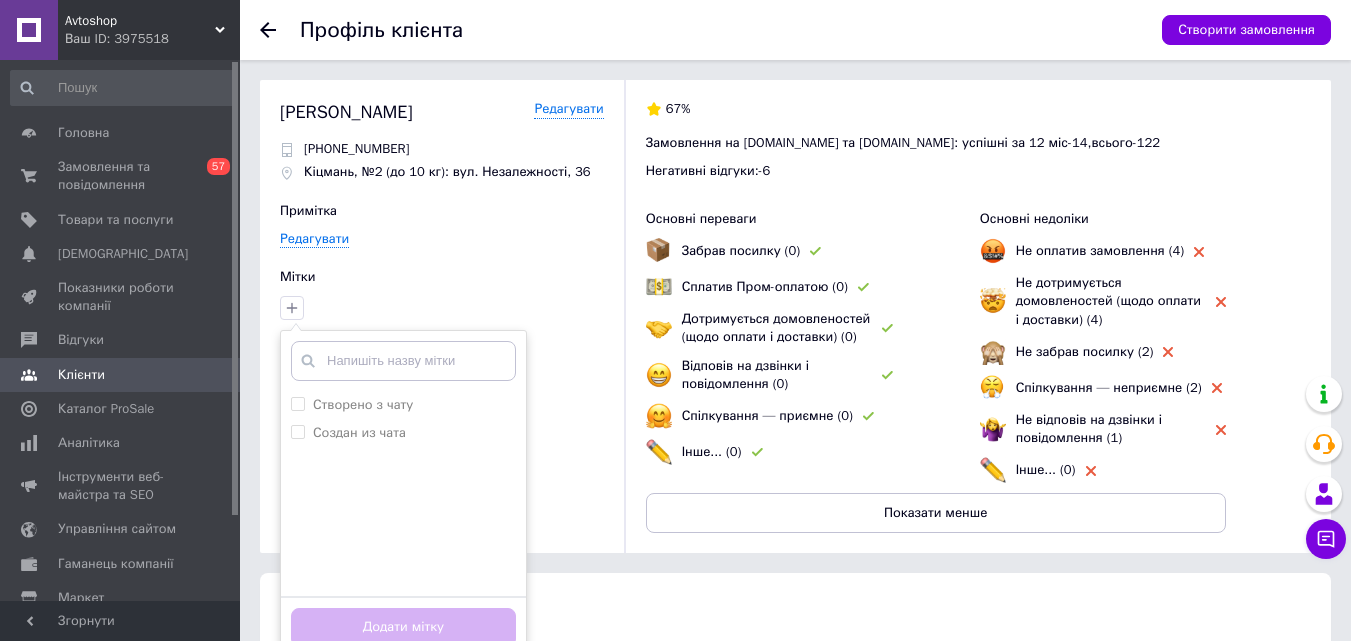 click on "Мітки" at bounding box center (442, 277) 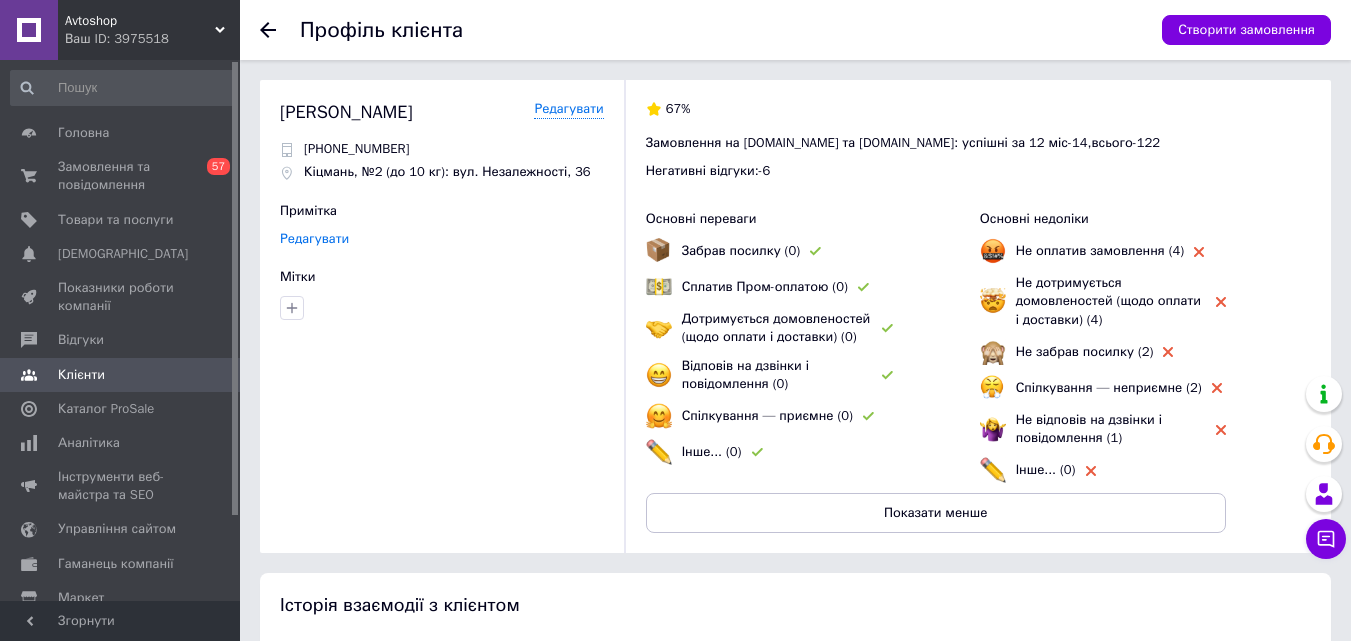 click on "Редагувати" at bounding box center [314, 239] 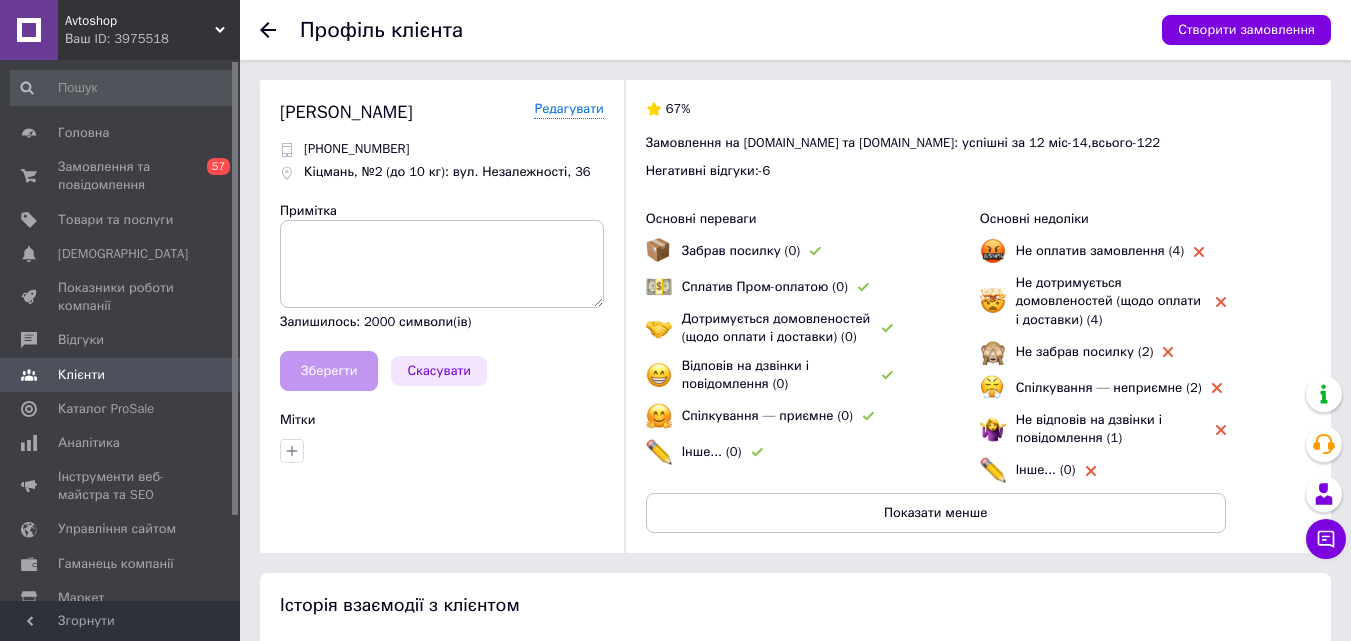 click on "Скасувати" at bounding box center [439, 371] 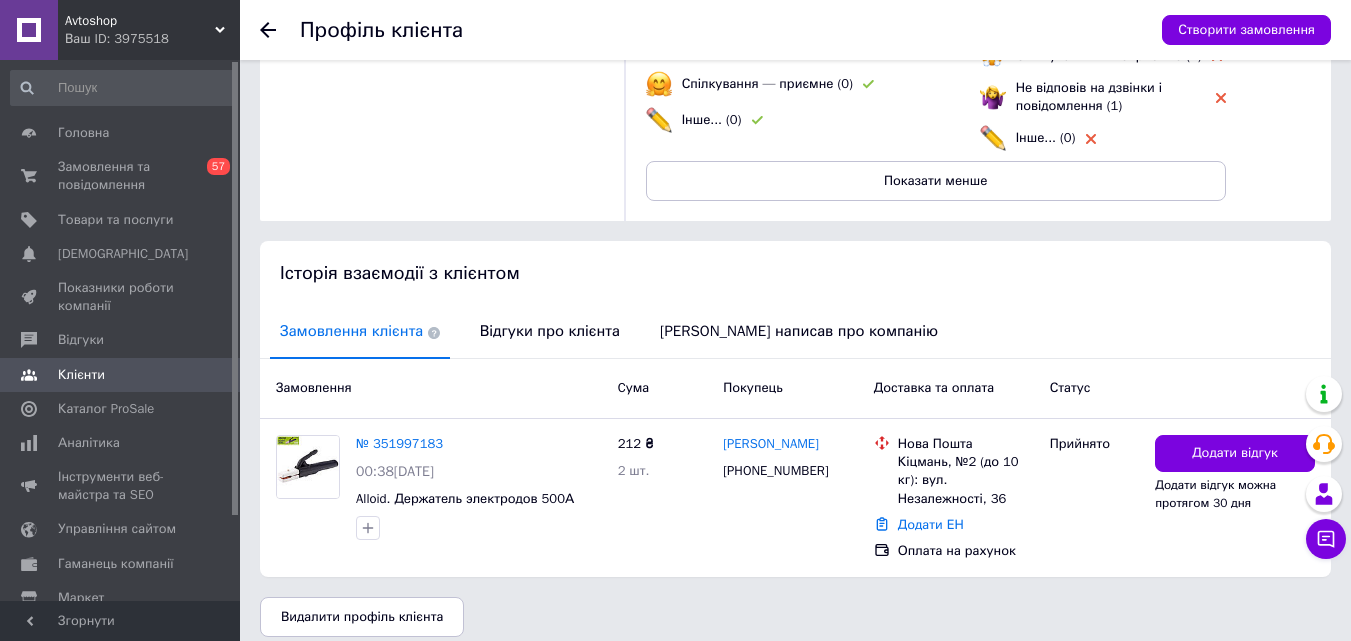 scroll, scrollTop: 348, scrollLeft: 0, axis: vertical 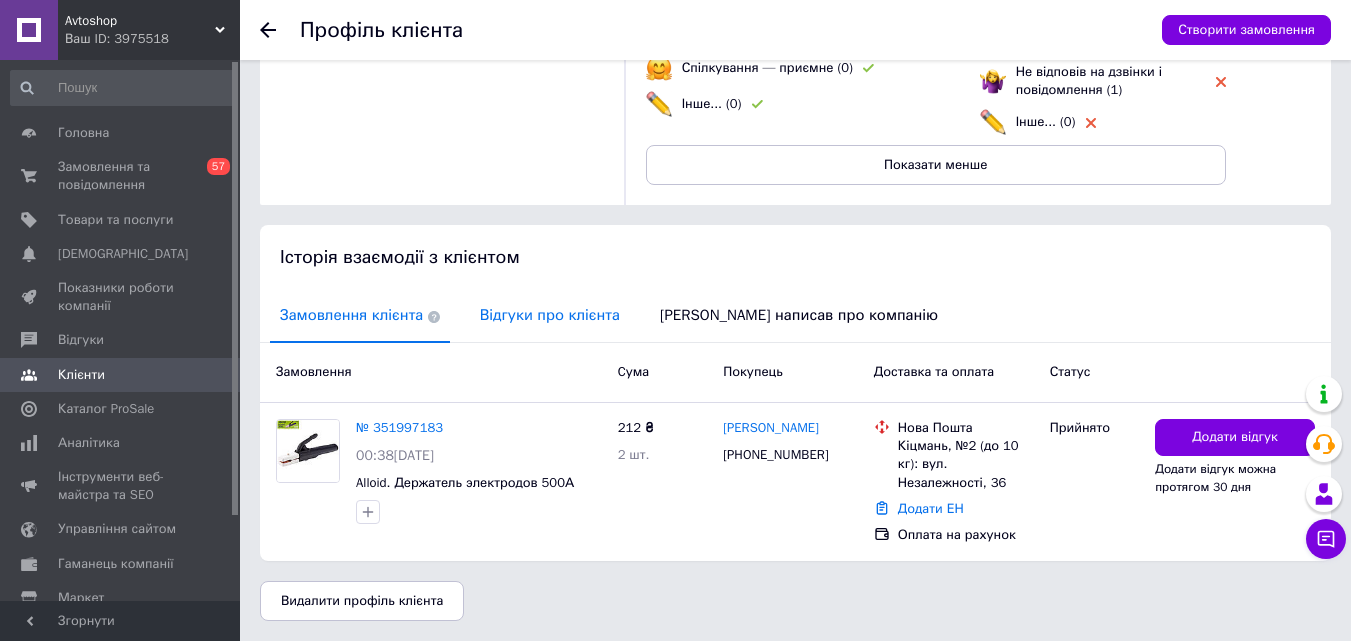 click on "Відгуки про клієнта" at bounding box center (550, 315) 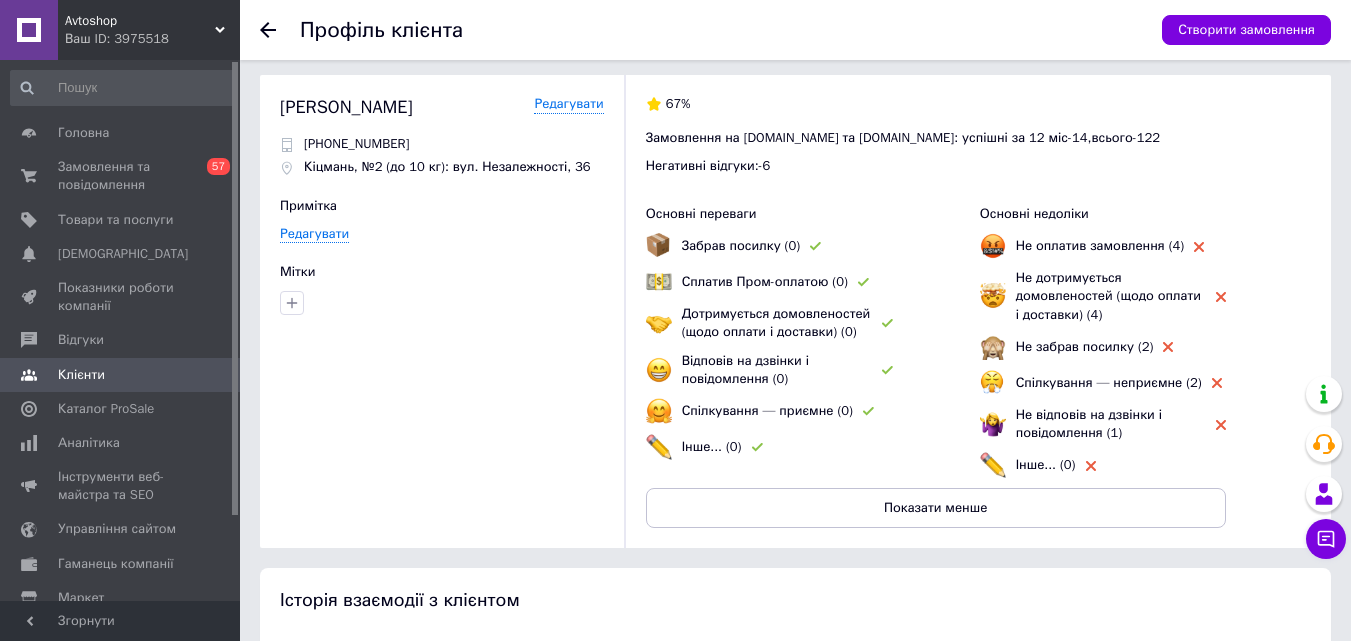 scroll, scrollTop: 0, scrollLeft: 0, axis: both 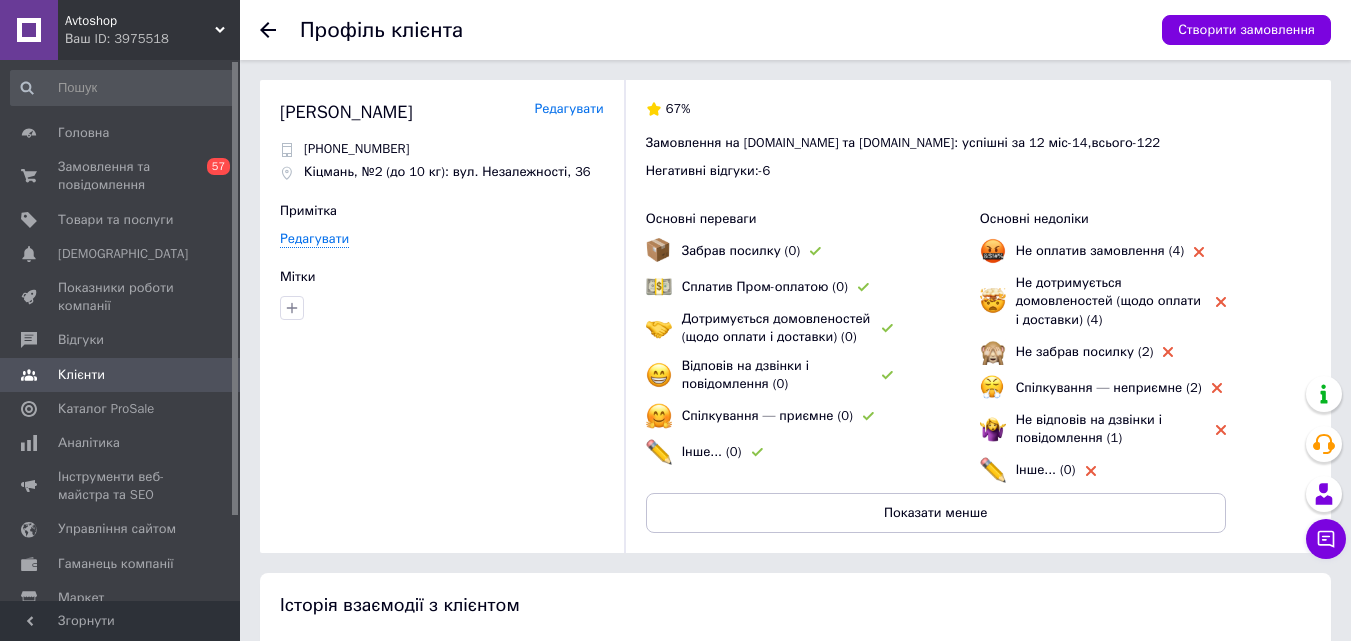 click on "Редагувати" at bounding box center (568, 109) 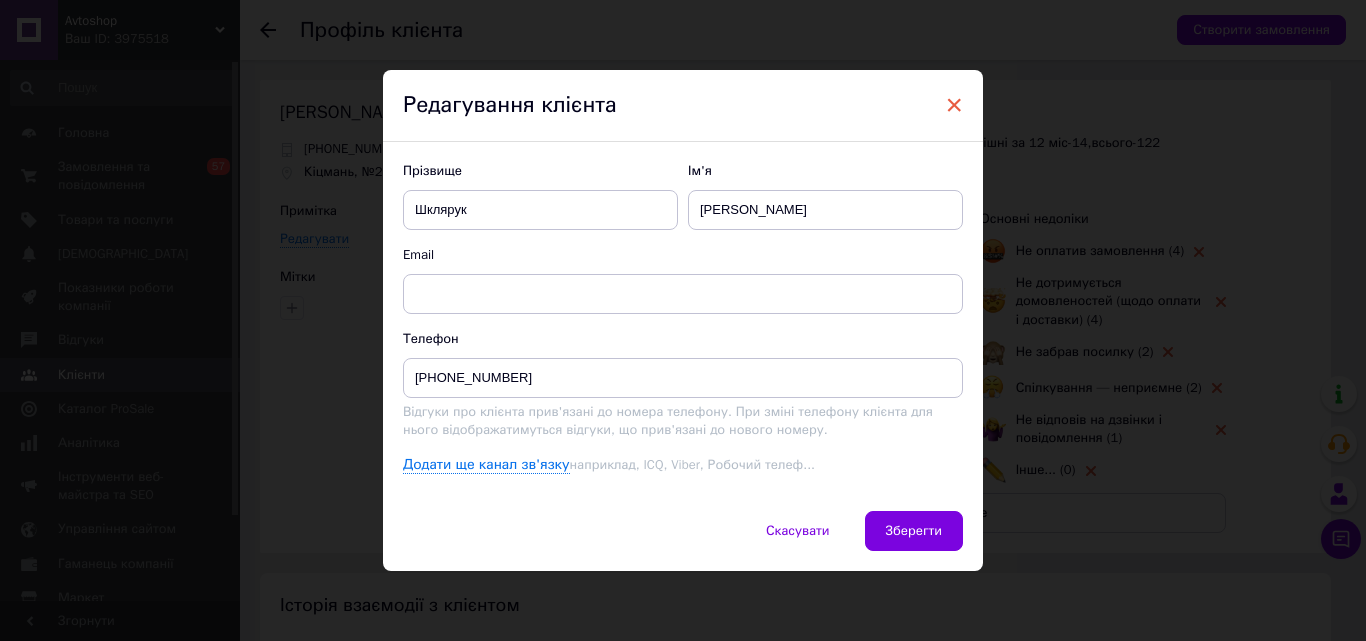 click on "×" at bounding box center [954, 105] 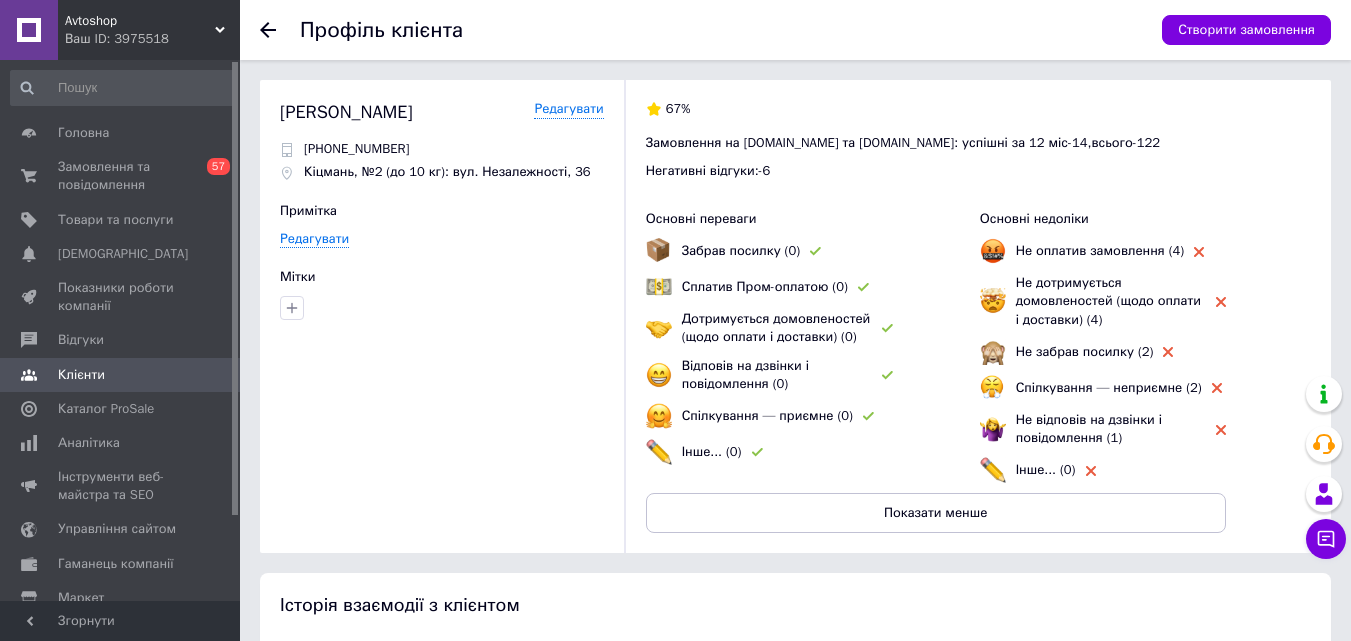click 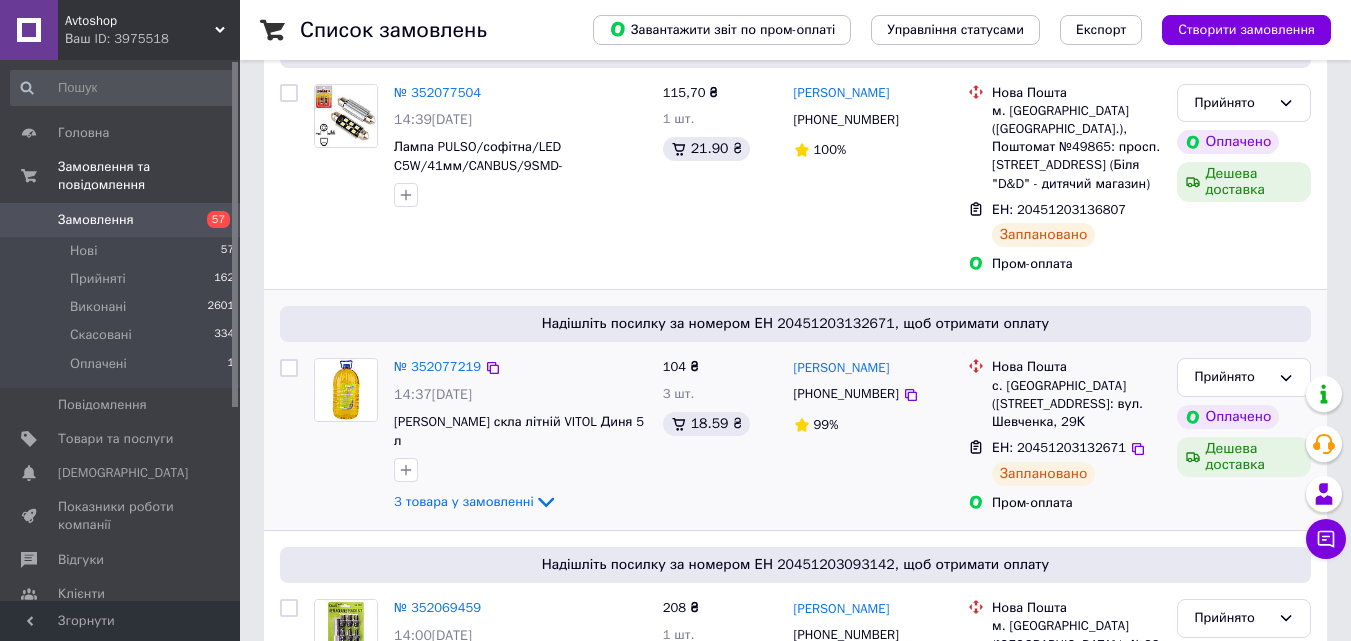 scroll, scrollTop: 0, scrollLeft: 0, axis: both 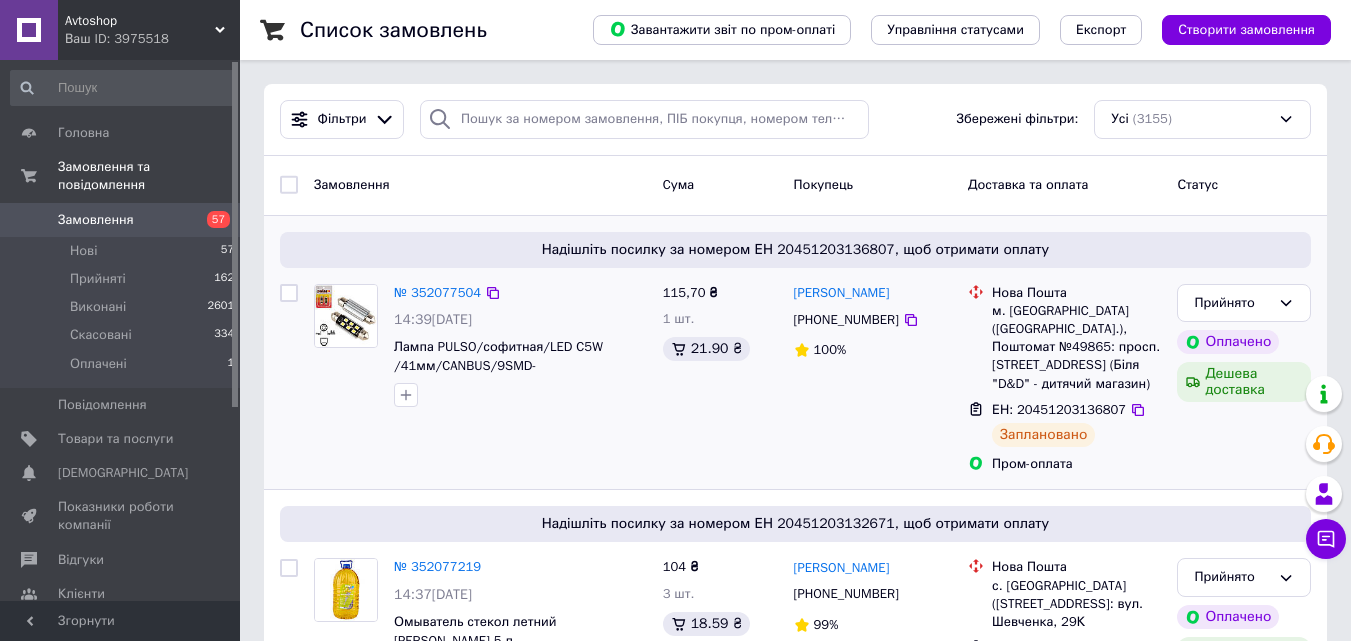 click on "№ 352077504 14:39[DATE] Лампа PULSO/софитная/LED C5W /41мм/CANBUS/9SMD-2835/12v/2,9W/315lm White" at bounding box center [480, 379] 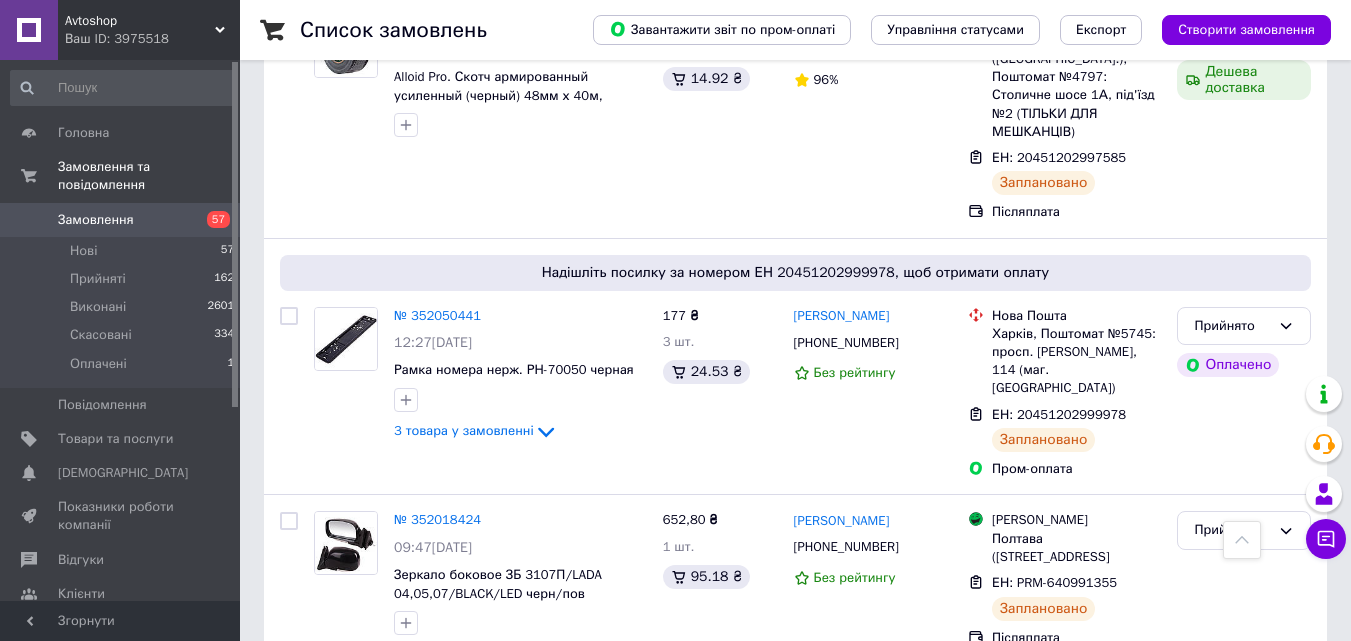 scroll, scrollTop: 1200, scrollLeft: 0, axis: vertical 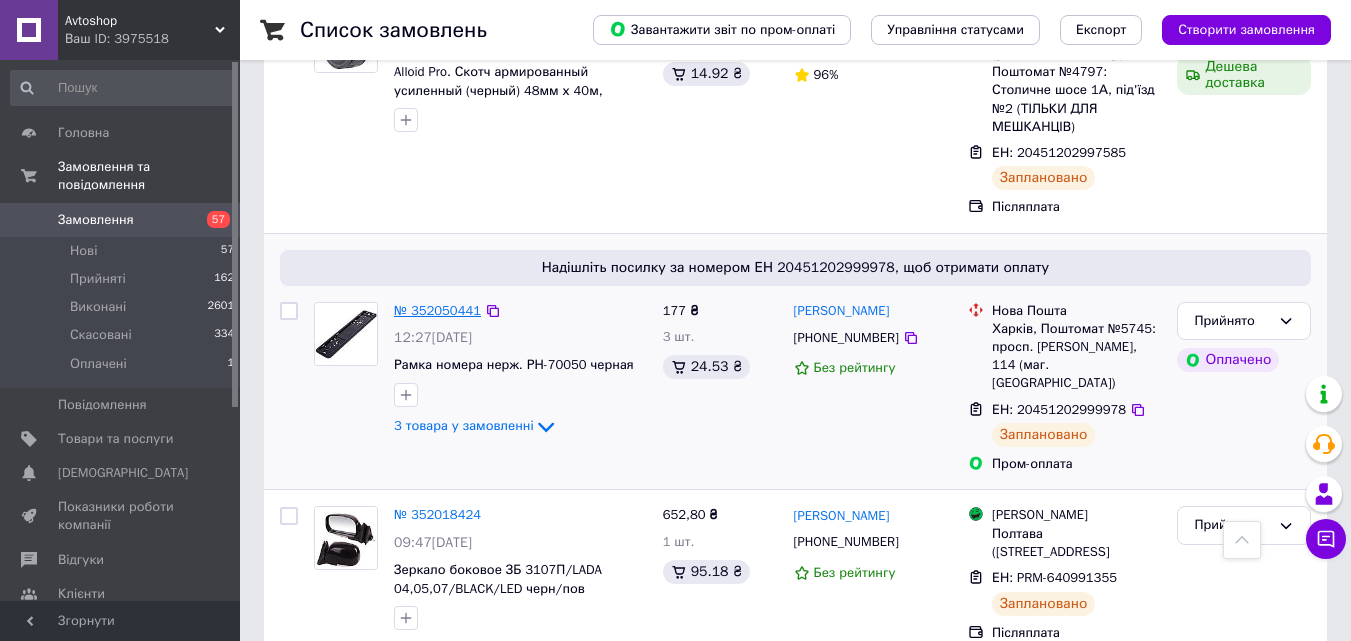 click on "№ 352050441" at bounding box center [437, 310] 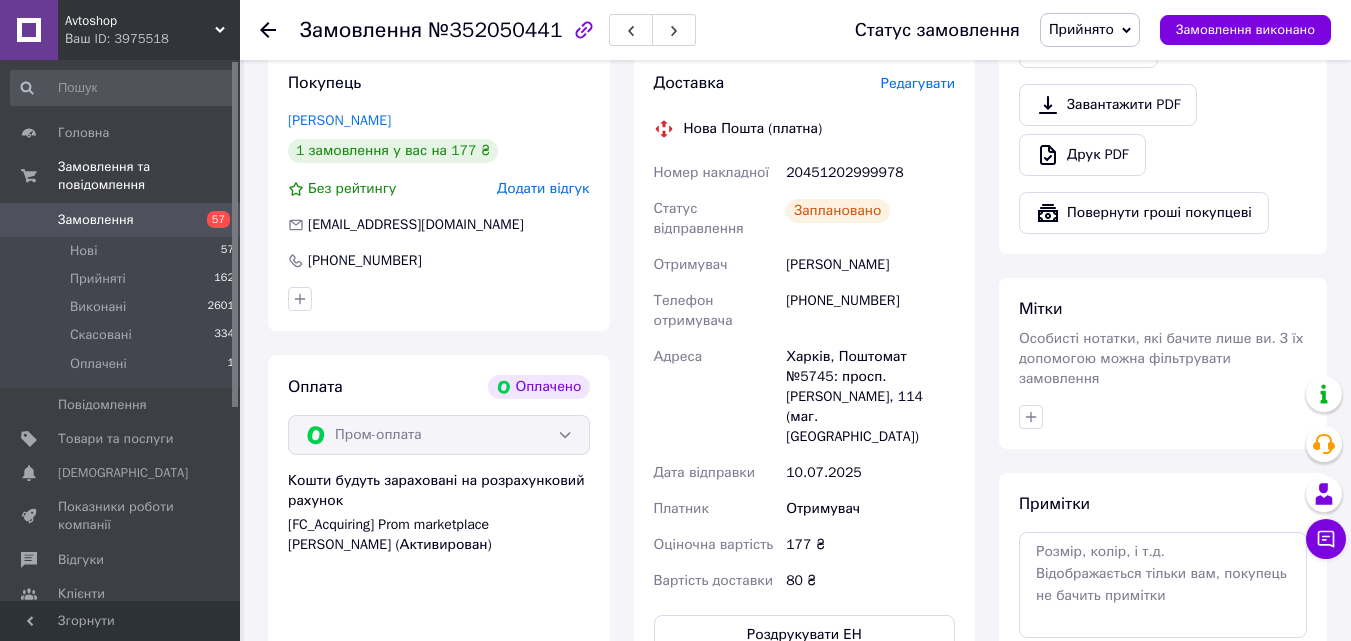 scroll, scrollTop: 900, scrollLeft: 0, axis: vertical 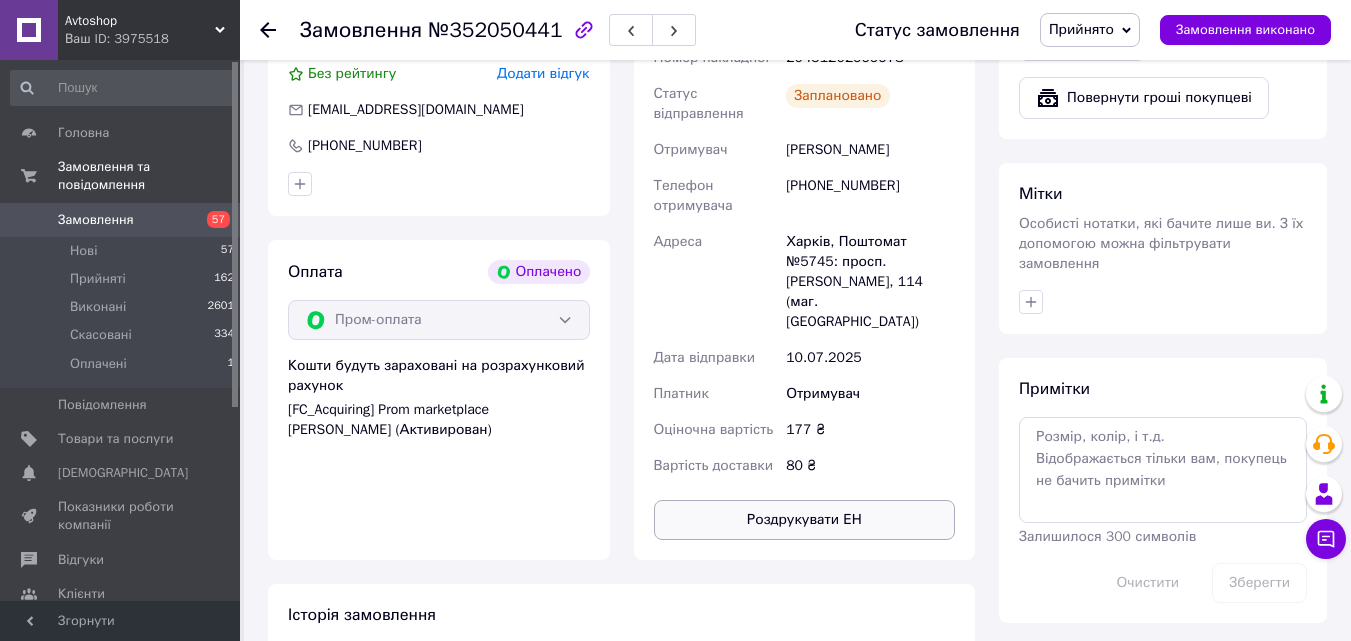 click on "Роздрукувати ЕН" at bounding box center [805, 520] 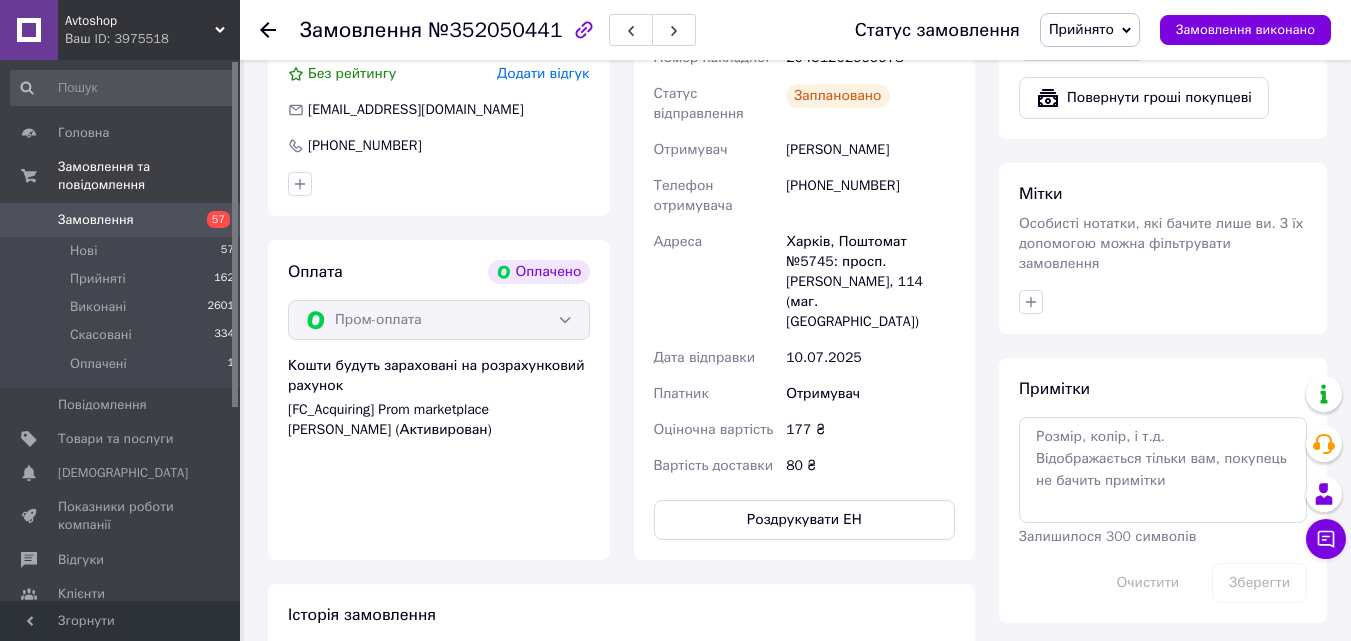 click on "Покупець [PERSON_NAME] 1 замовлення у вас на 177 ₴ Без рейтингу   Додати відгук [EMAIL_ADDRESS][DOMAIN_NAME] [PHONE_NUMBER] Оплата Оплачено Пром-оплата Кошти будуть зараховані на розрахунковий рахунок [FC_Acquiring] Prom marketplace [PERSON_NAME] (Активирован)" at bounding box center (439, 248) 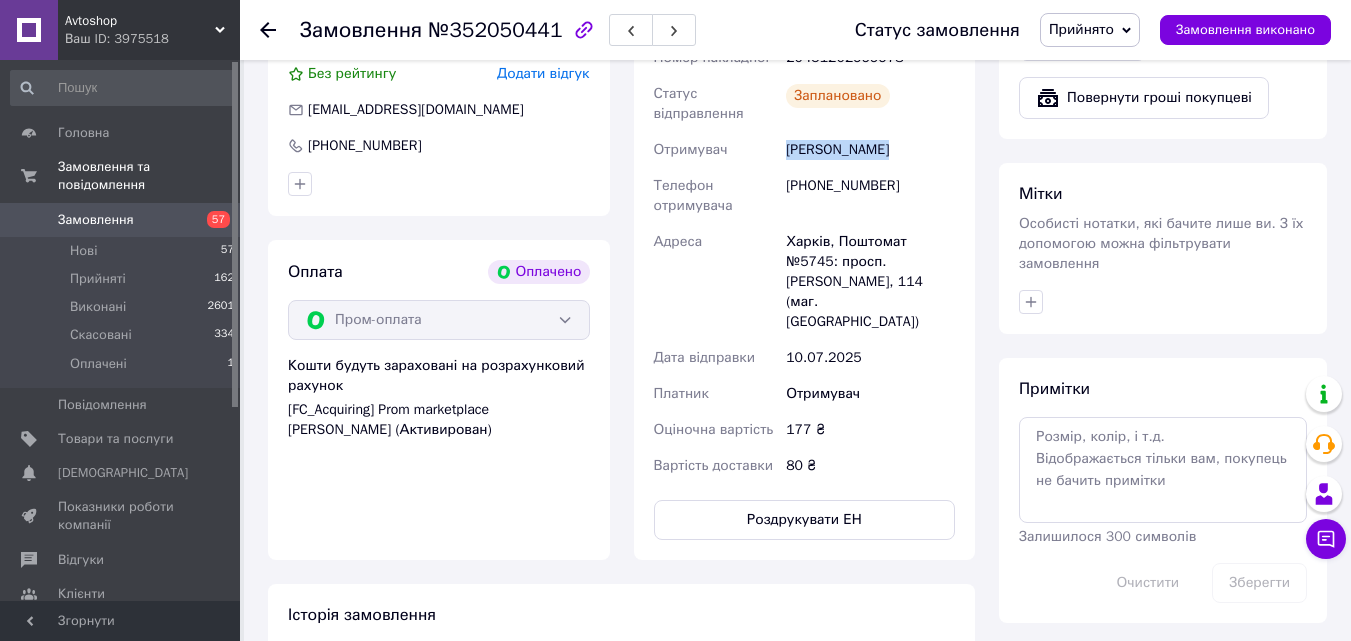 drag, startPoint x: 886, startPoint y: 114, endPoint x: 782, endPoint y: 111, distance: 104.04326 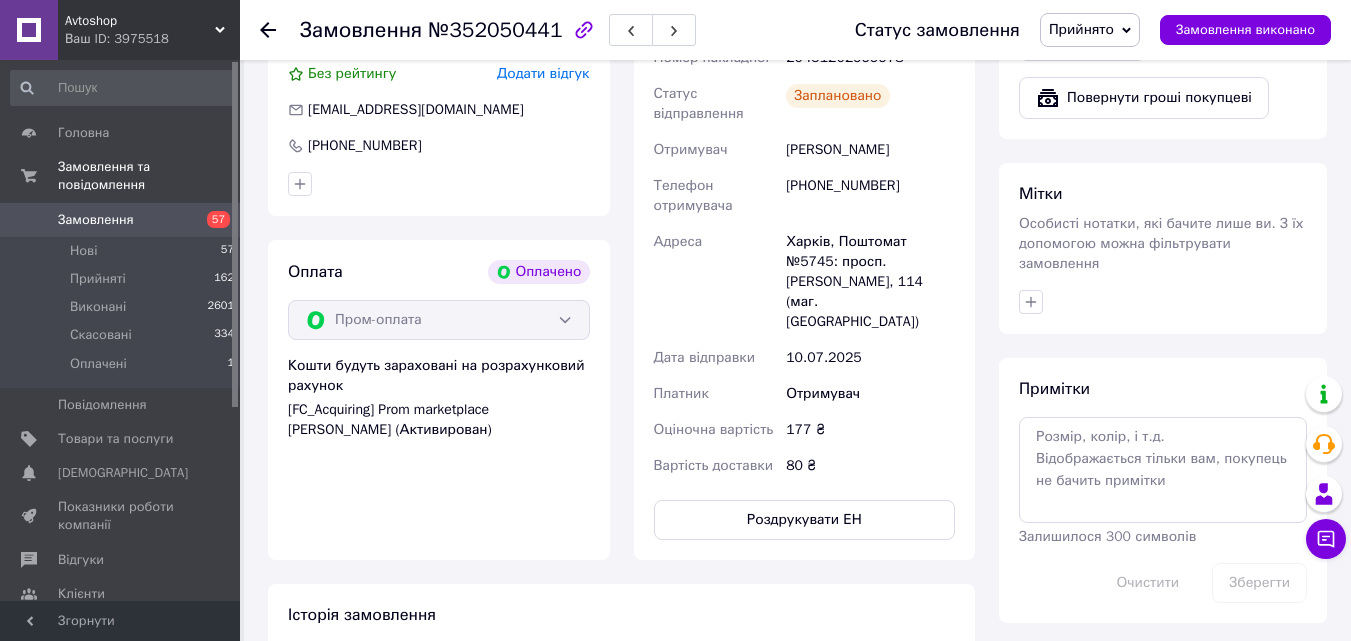 click on "Замовлення №352050441 Статус замовлення Прийнято Виконано Скасовано Оплачено Замовлення виконано" at bounding box center [795, 30] 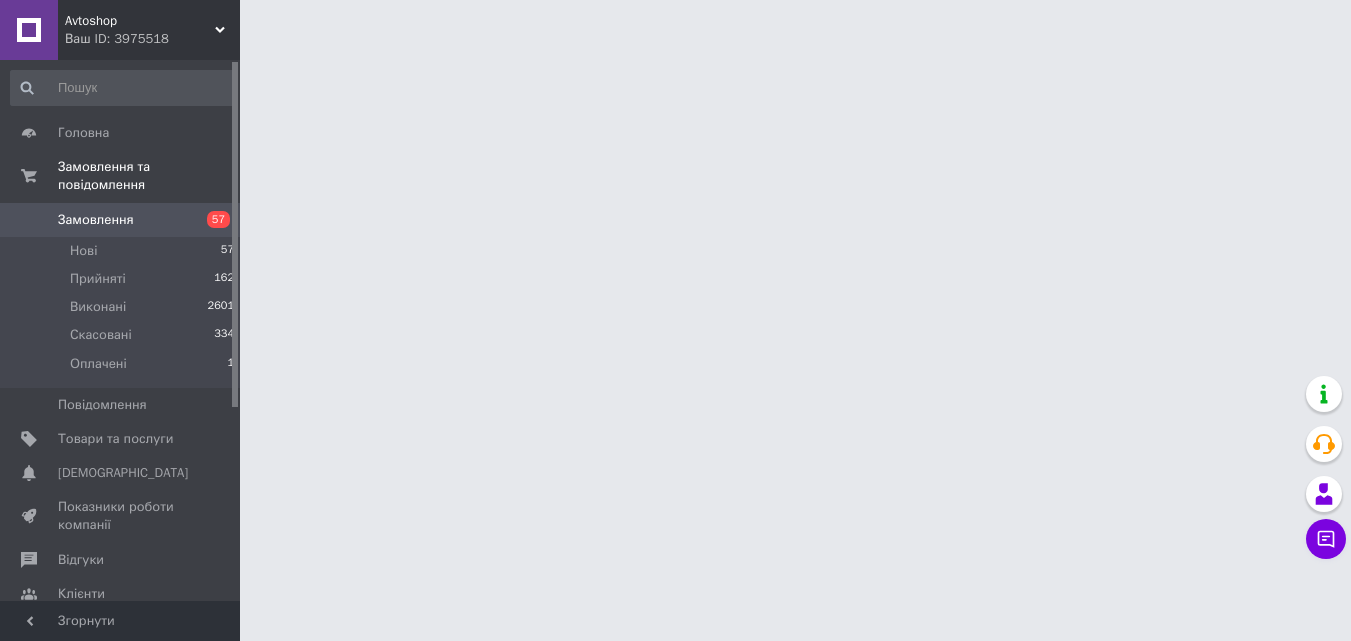 scroll, scrollTop: 0, scrollLeft: 0, axis: both 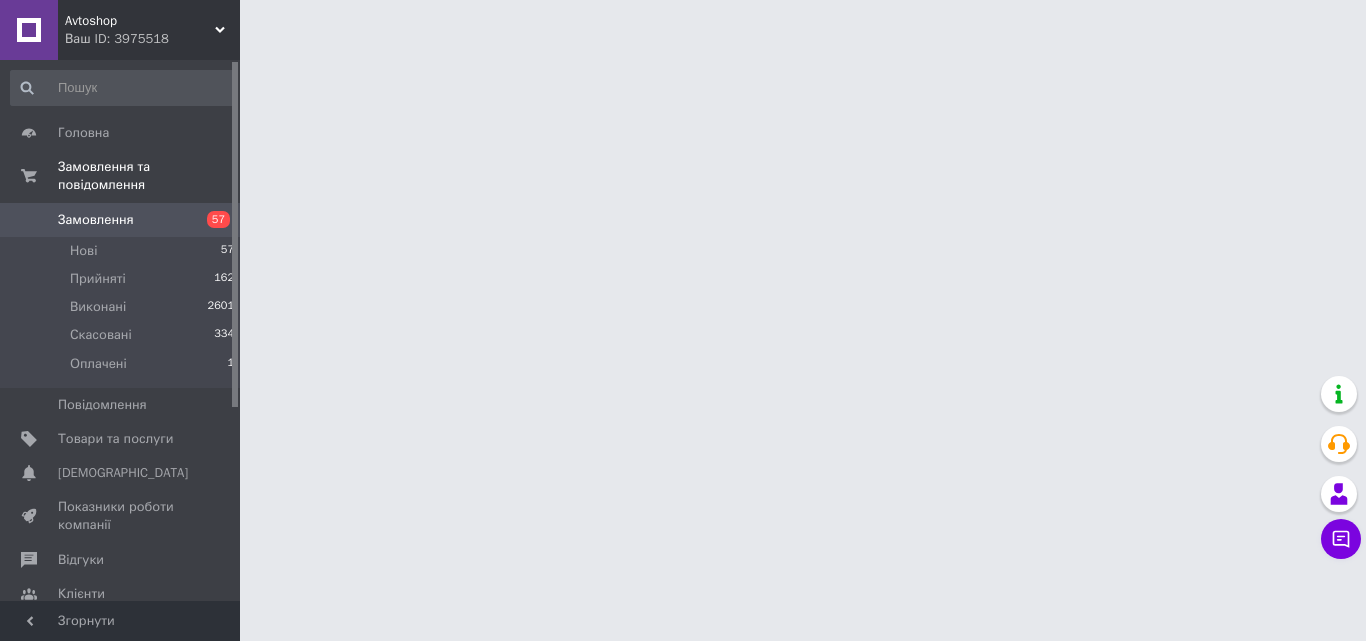 click at bounding box center [683, 25] 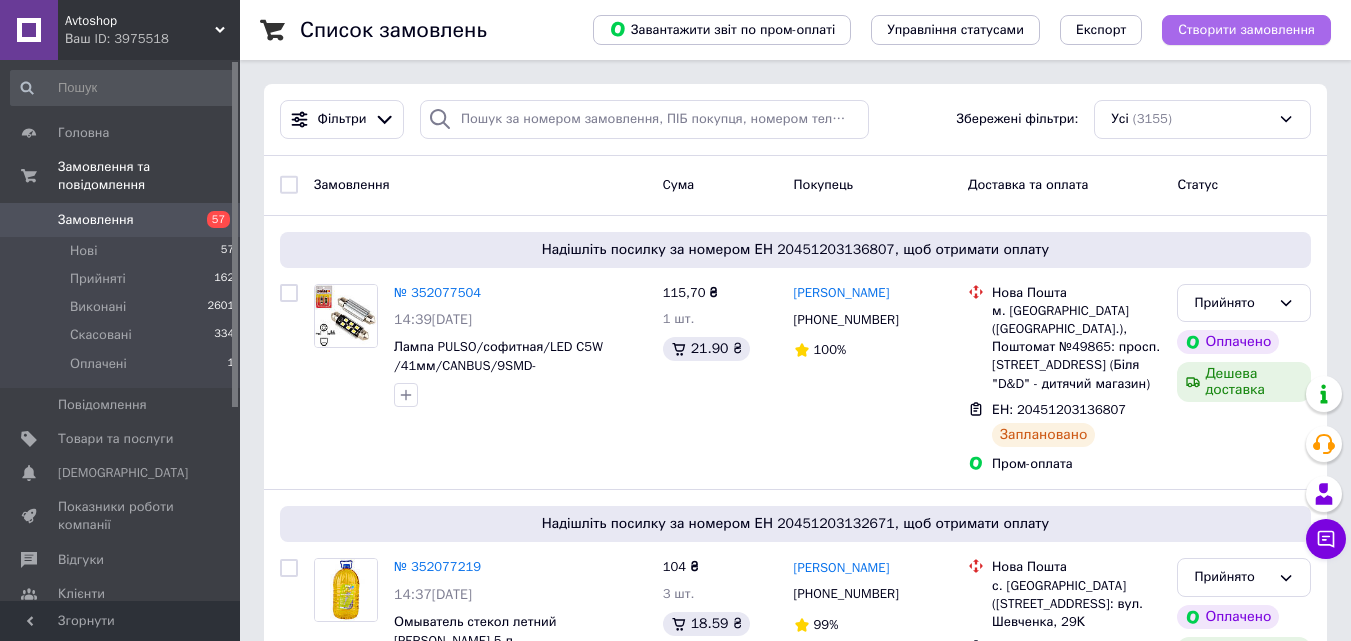 click on "Створити замовлення" at bounding box center [1246, 30] 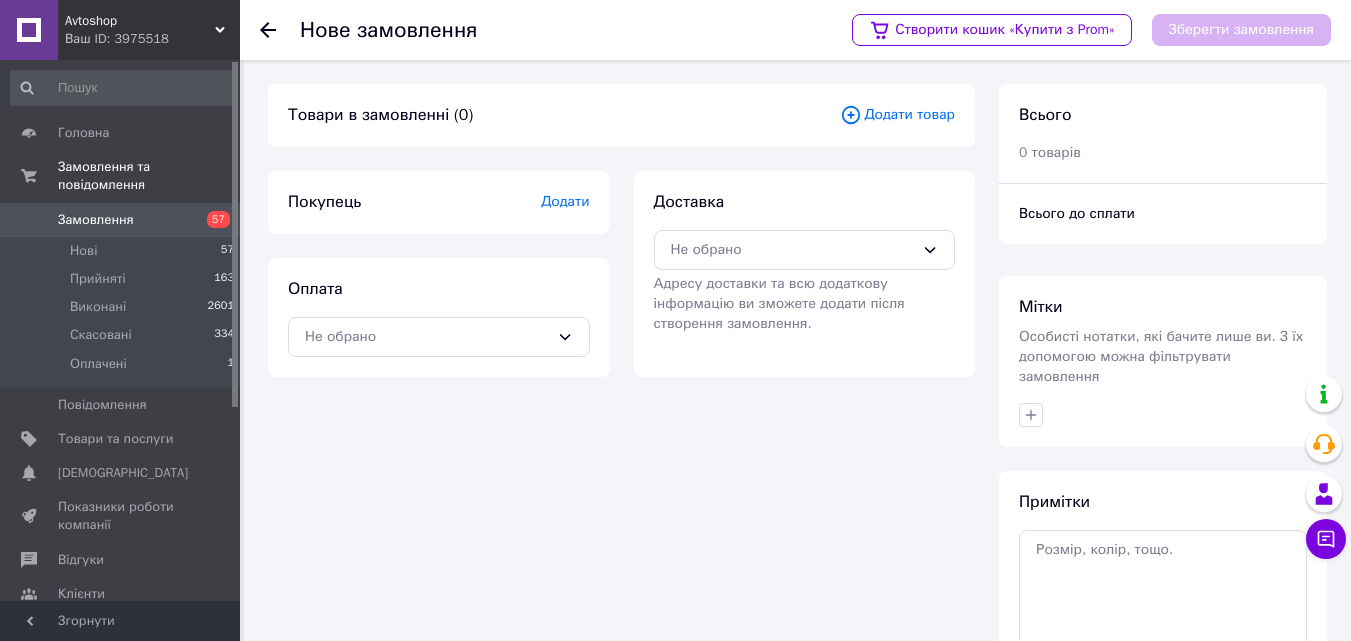 click at bounding box center (280, 30) 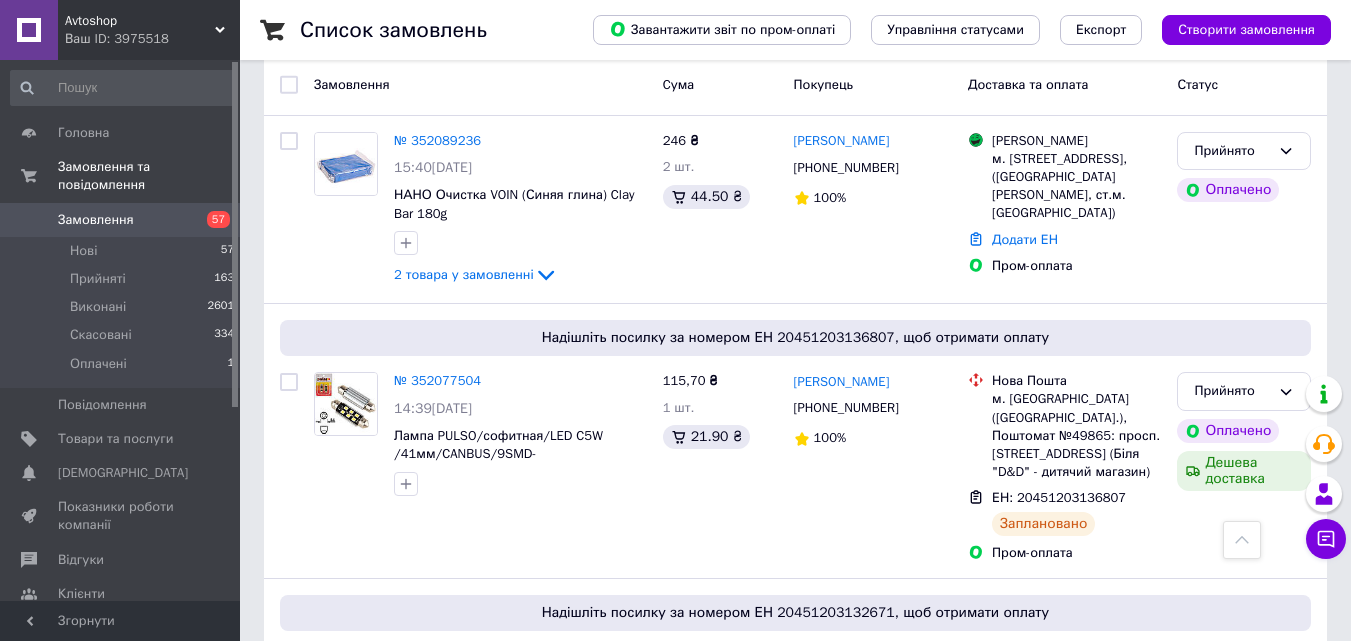 scroll, scrollTop: 0, scrollLeft: 0, axis: both 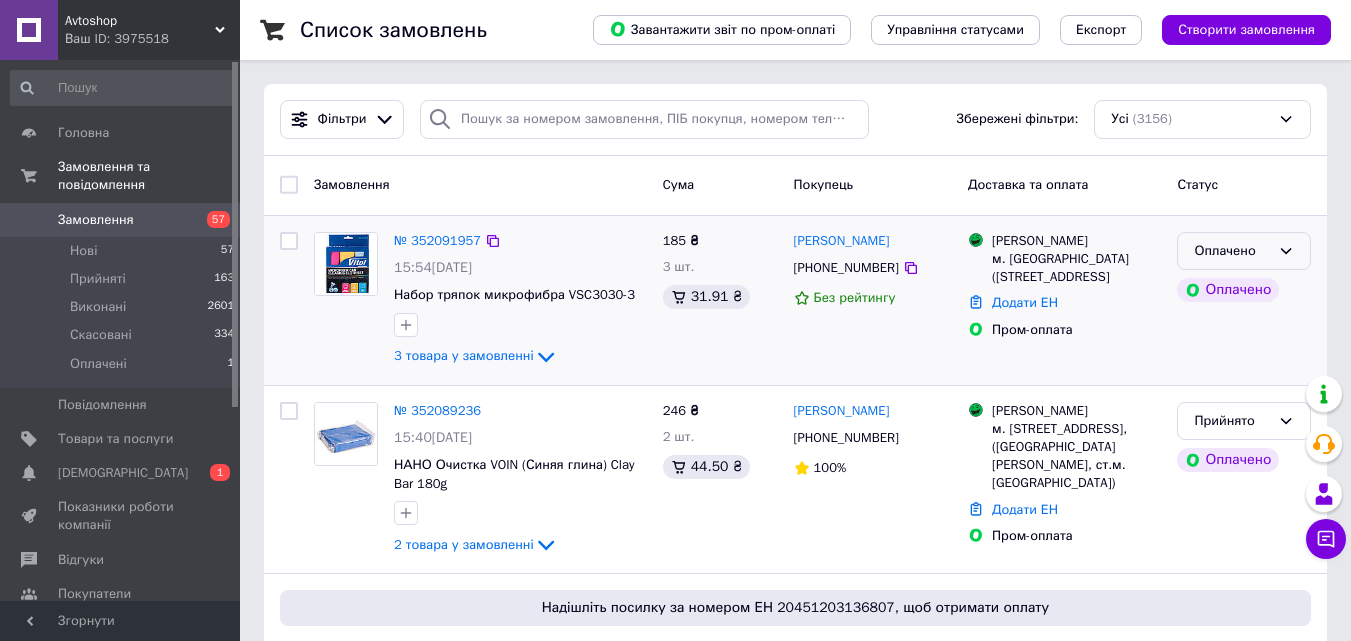 click 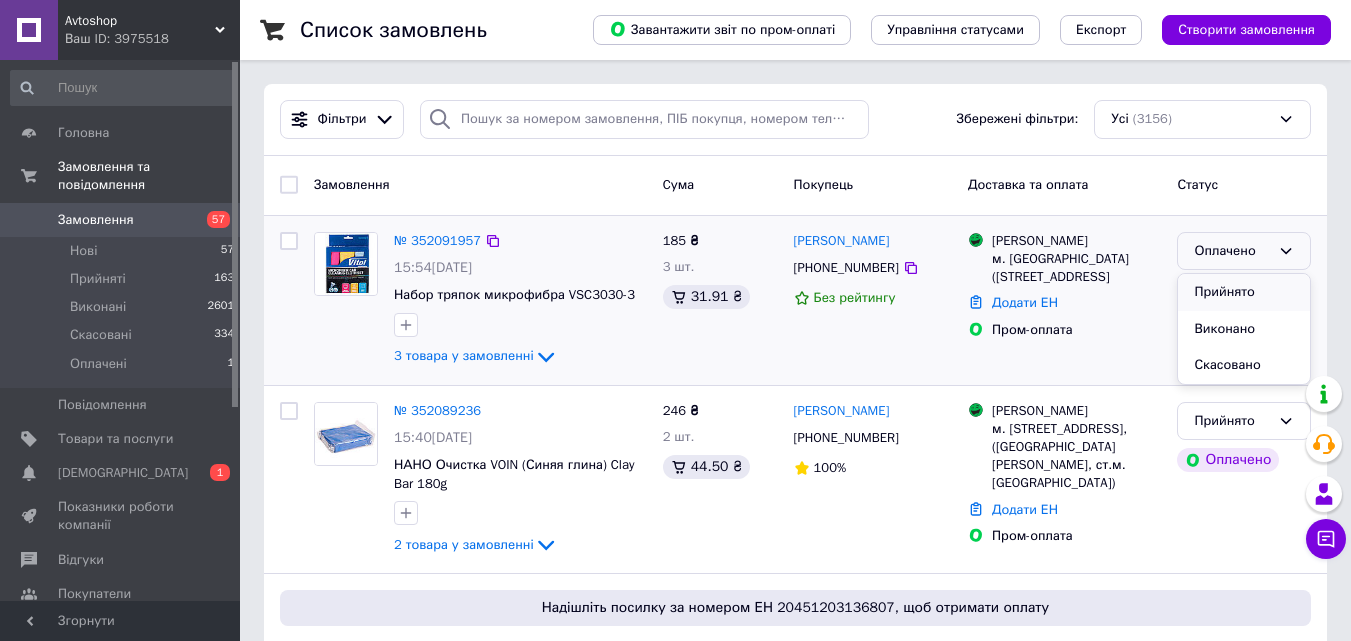 click on "Прийнято" at bounding box center [1244, 292] 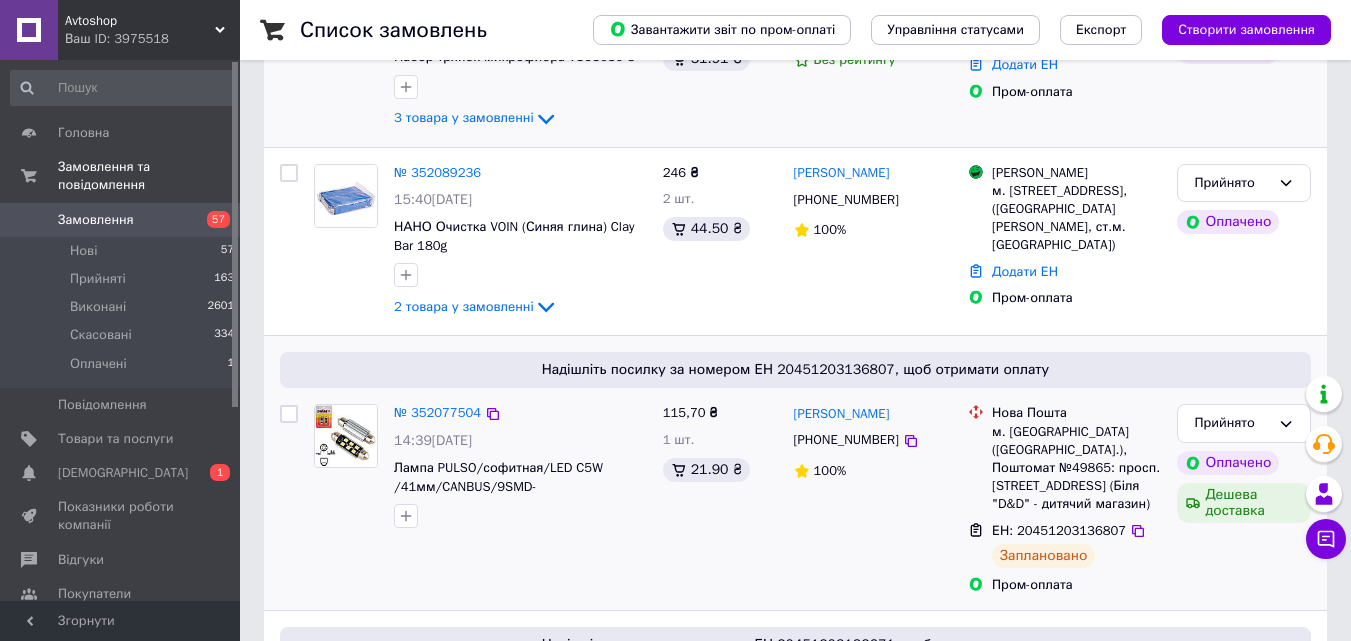 scroll, scrollTop: 0, scrollLeft: 0, axis: both 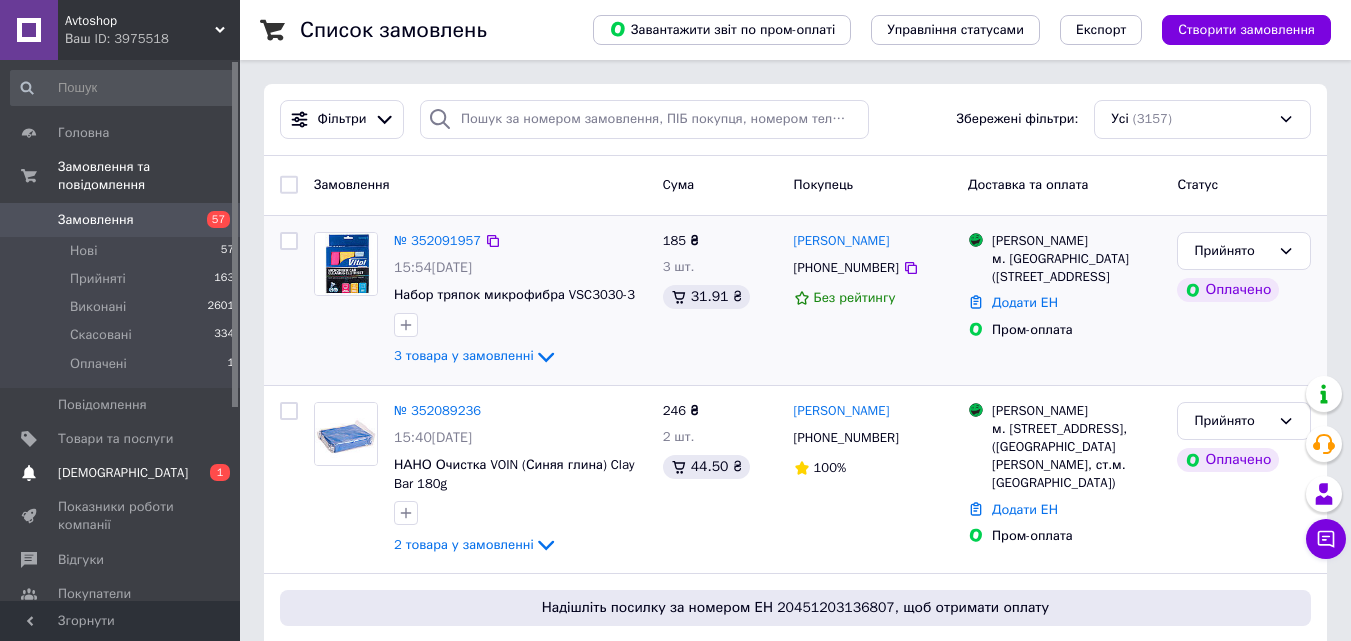 click on "[DEMOGRAPHIC_DATA]" at bounding box center (123, 473) 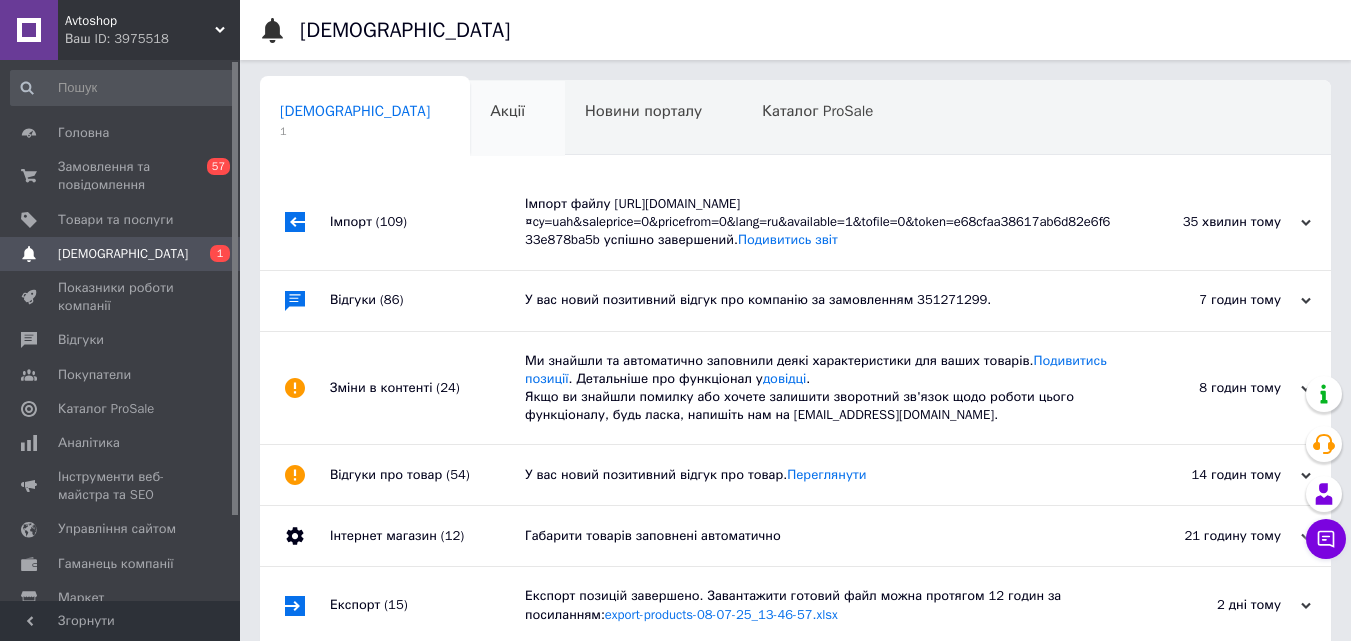 click on "Акції" at bounding box center (507, 111) 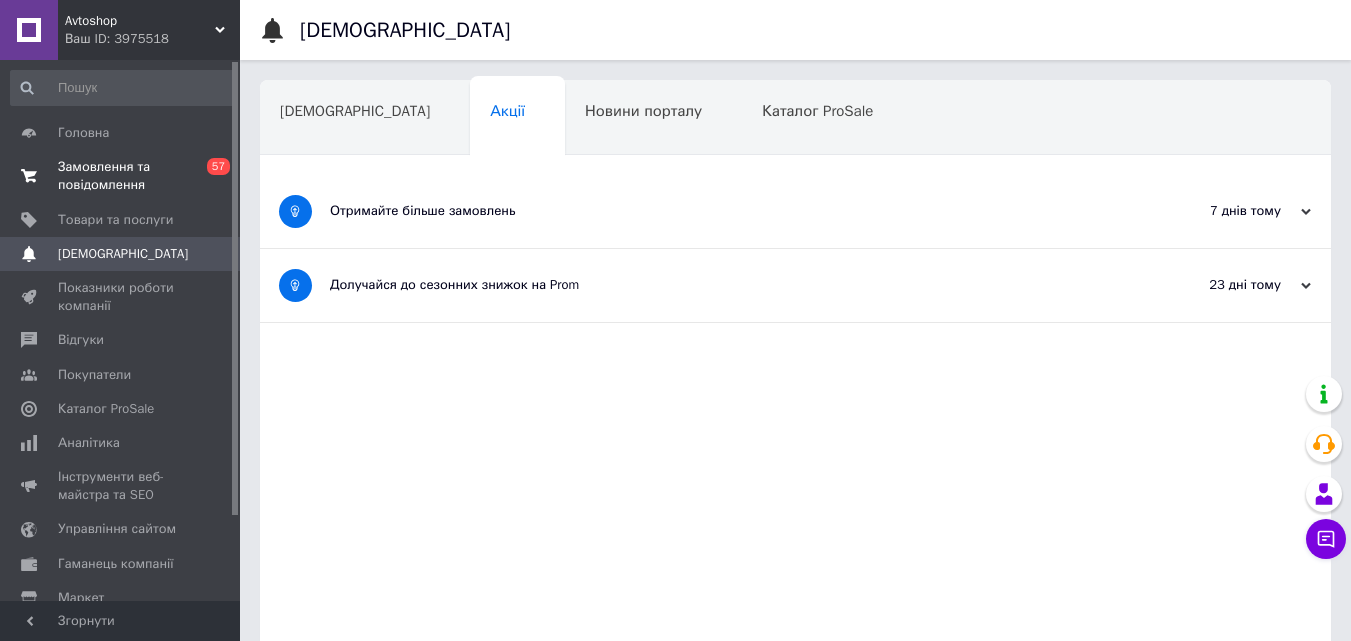 click on "Замовлення та повідомлення" at bounding box center [121, 176] 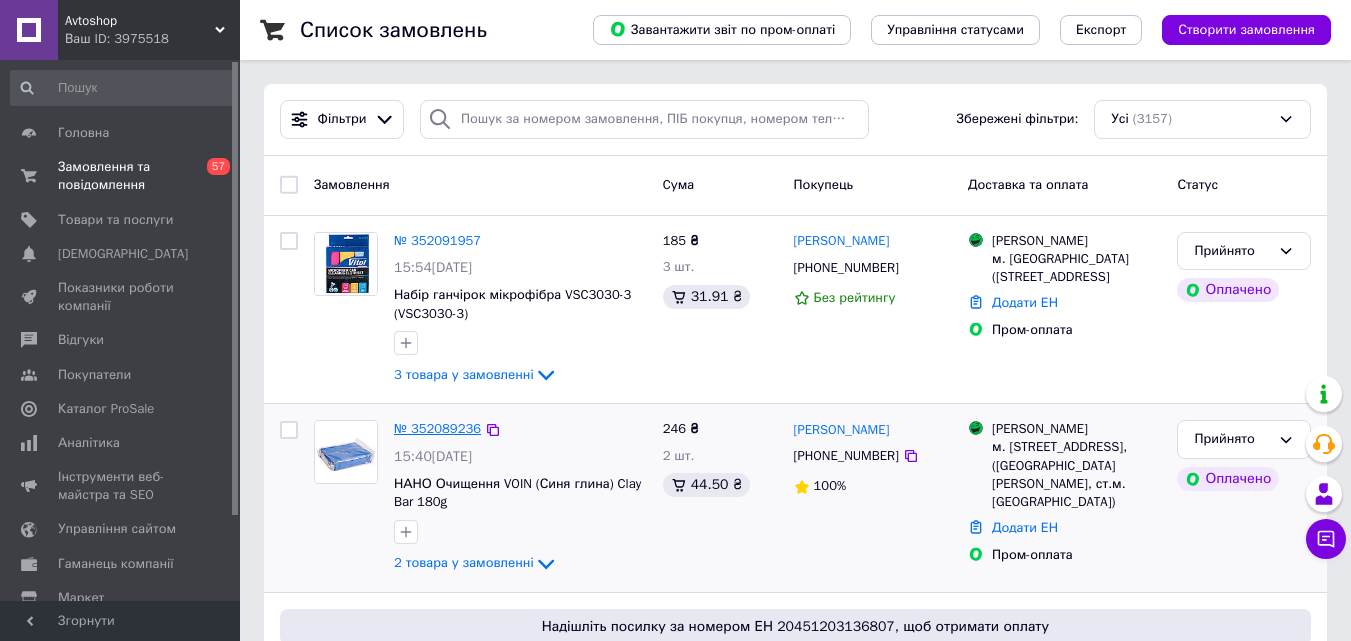 click on "№ 352089236" at bounding box center [437, 428] 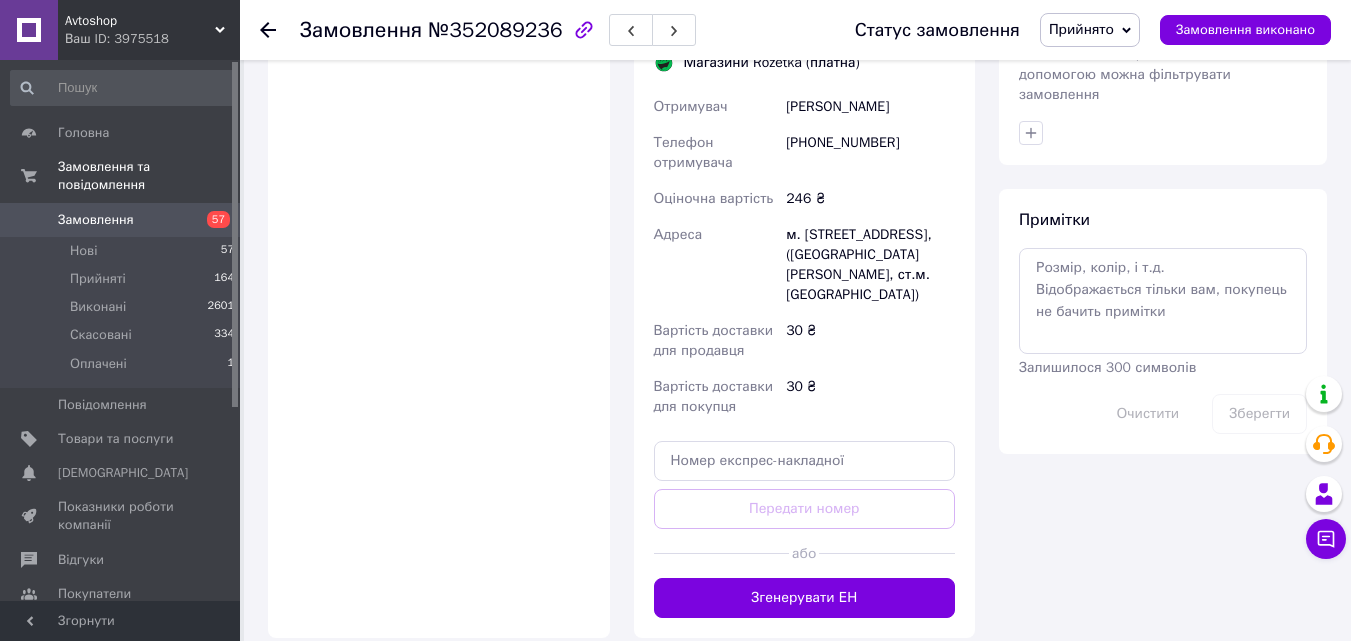 scroll, scrollTop: 1100, scrollLeft: 0, axis: vertical 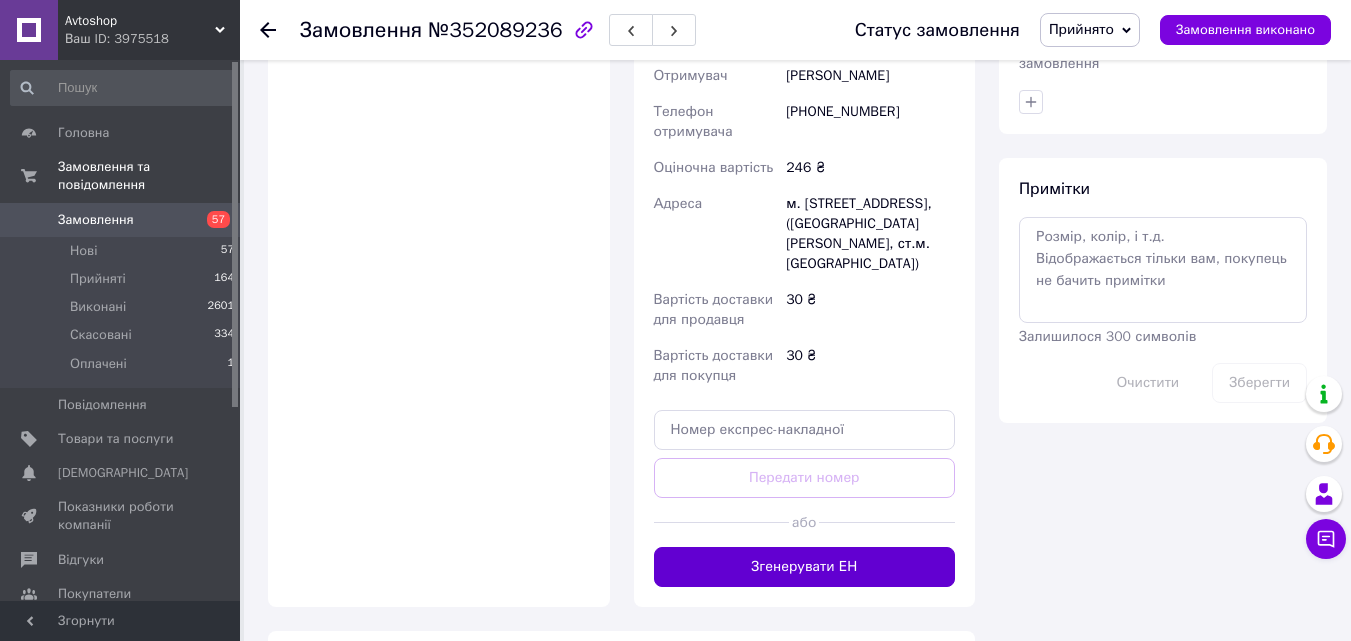 click on "Згенерувати ЕН" at bounding box center (805, 567) 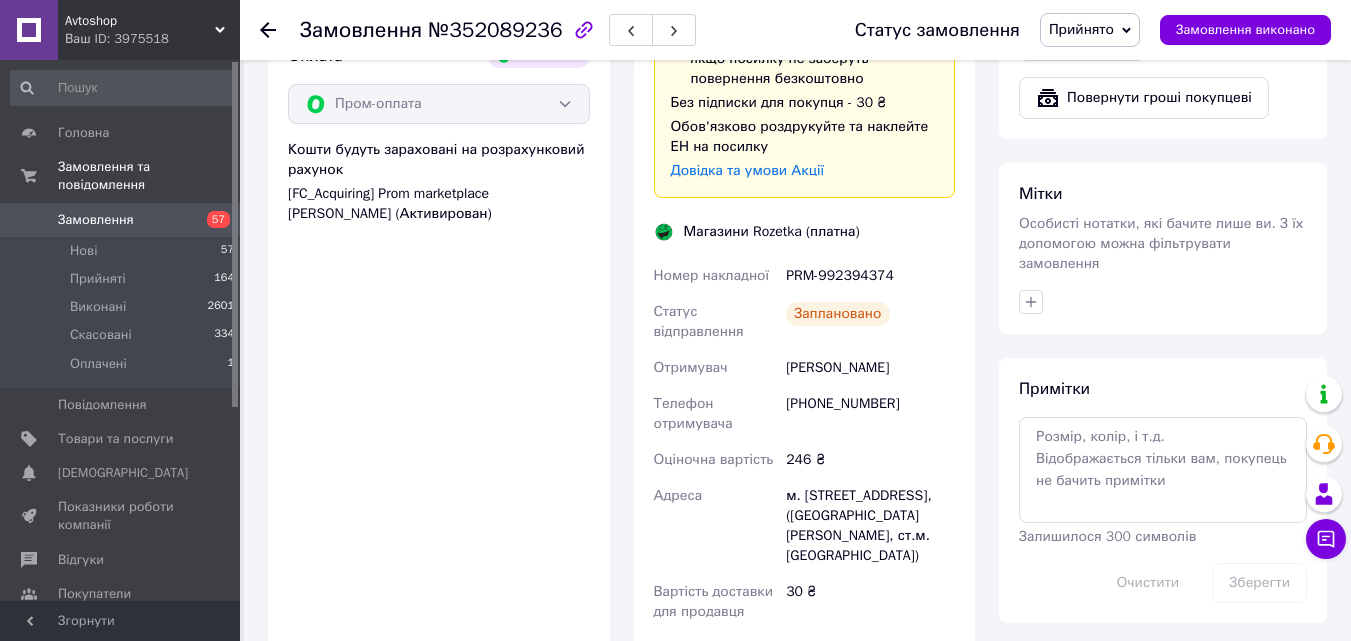 scroll, scrollTop: 800, scrollLeft: 0, axis: vertical 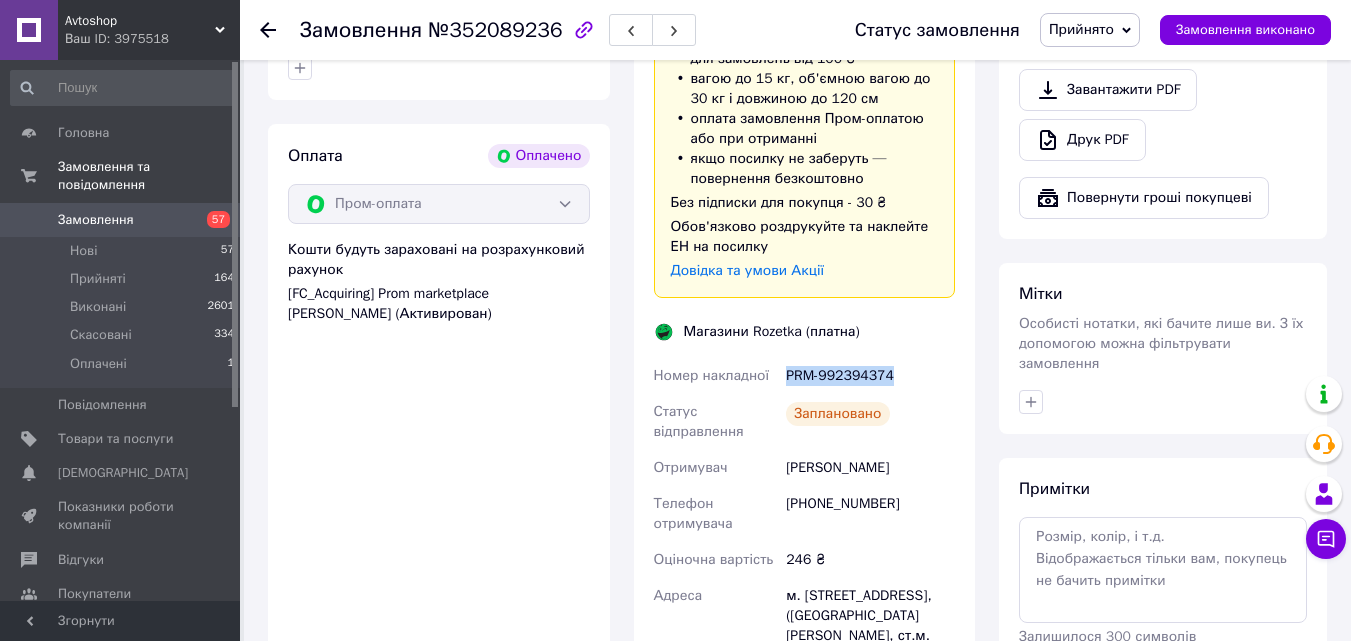 drag, startPoint x: 897, startPoint y: 369, endPoint x: 781, endPoint y: 372, distance: 116.03879 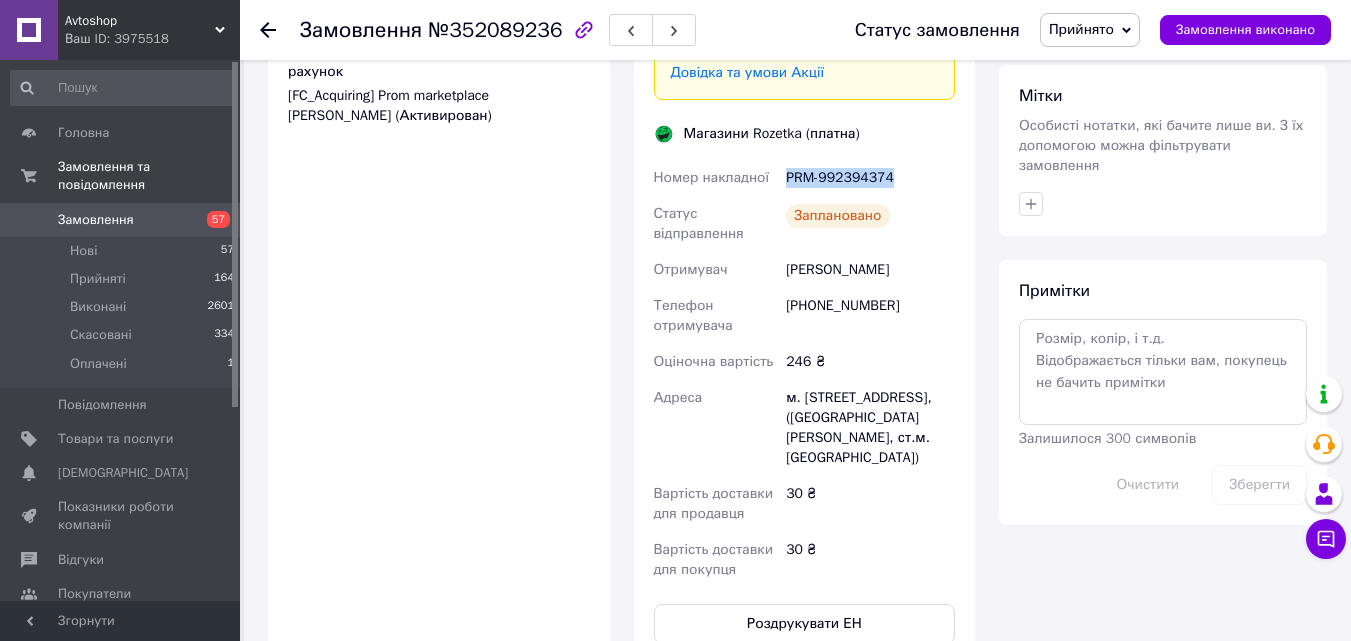 scroll, scrollTop: 1000, scrollLeft: 0, axis: vertical 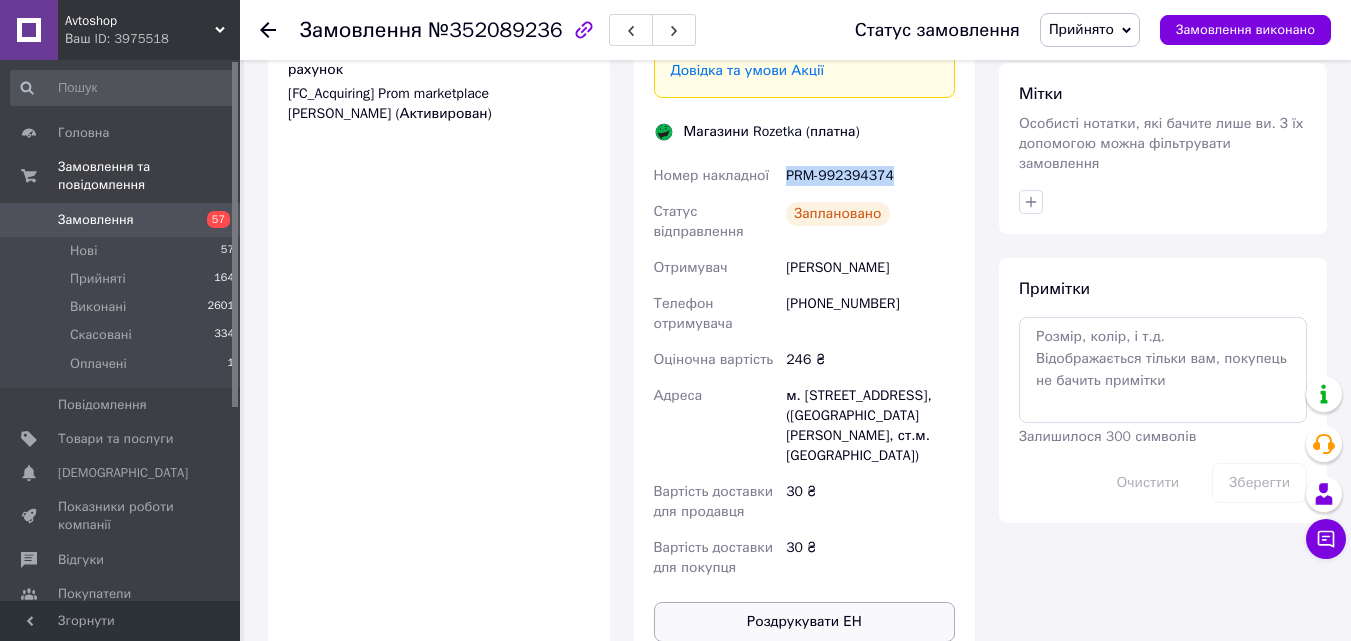 click on "Роздрукувати ЕН" at bounding box center (805, 622) 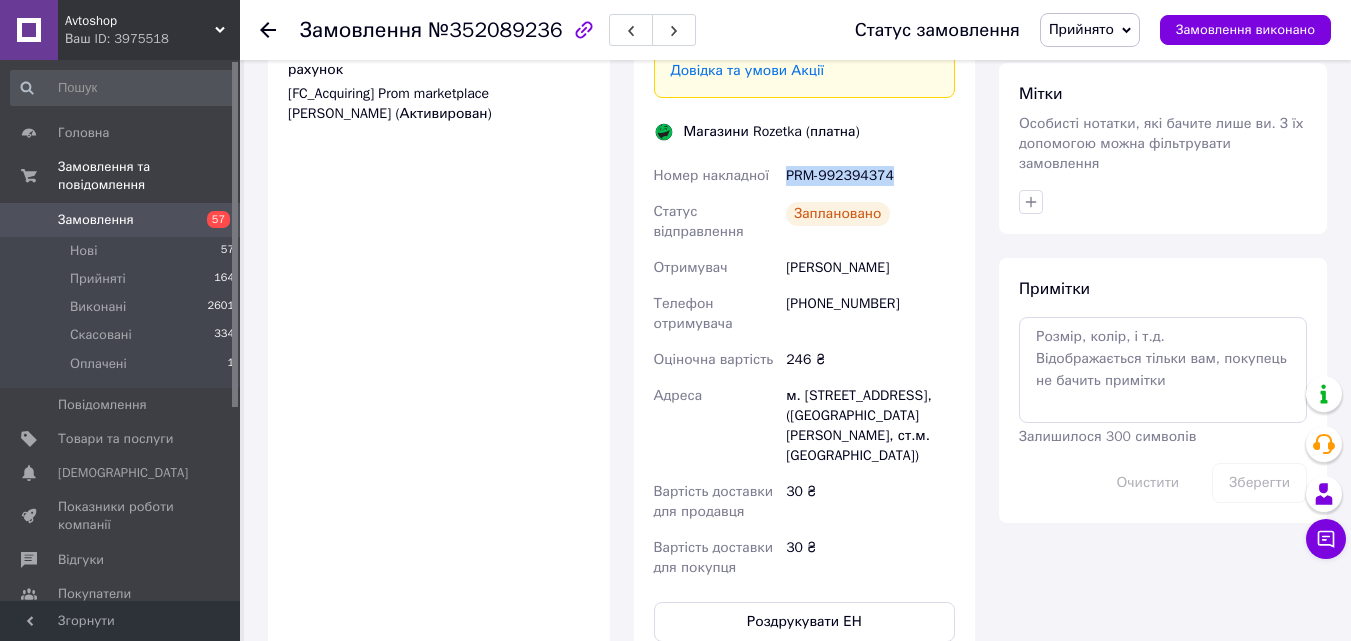 drag, startPoint x: 899, startPoint y: 268, endPoint x: 782, endPoint y: 267, distance: 117.00427 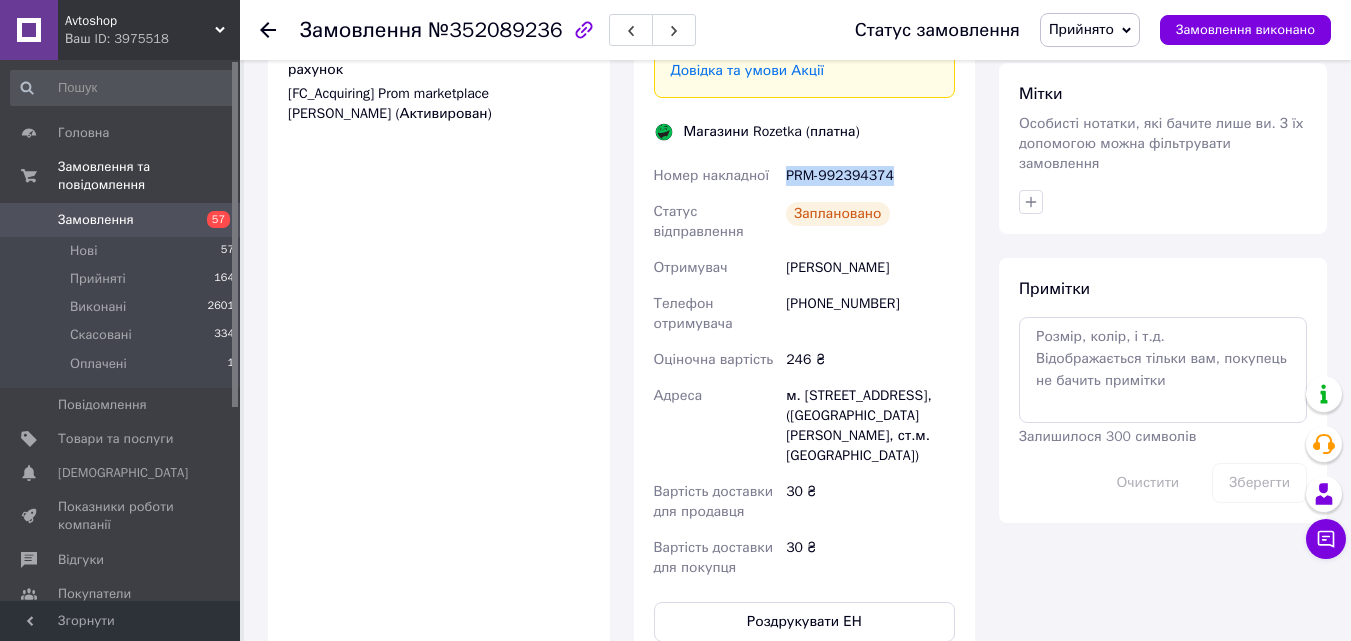 click 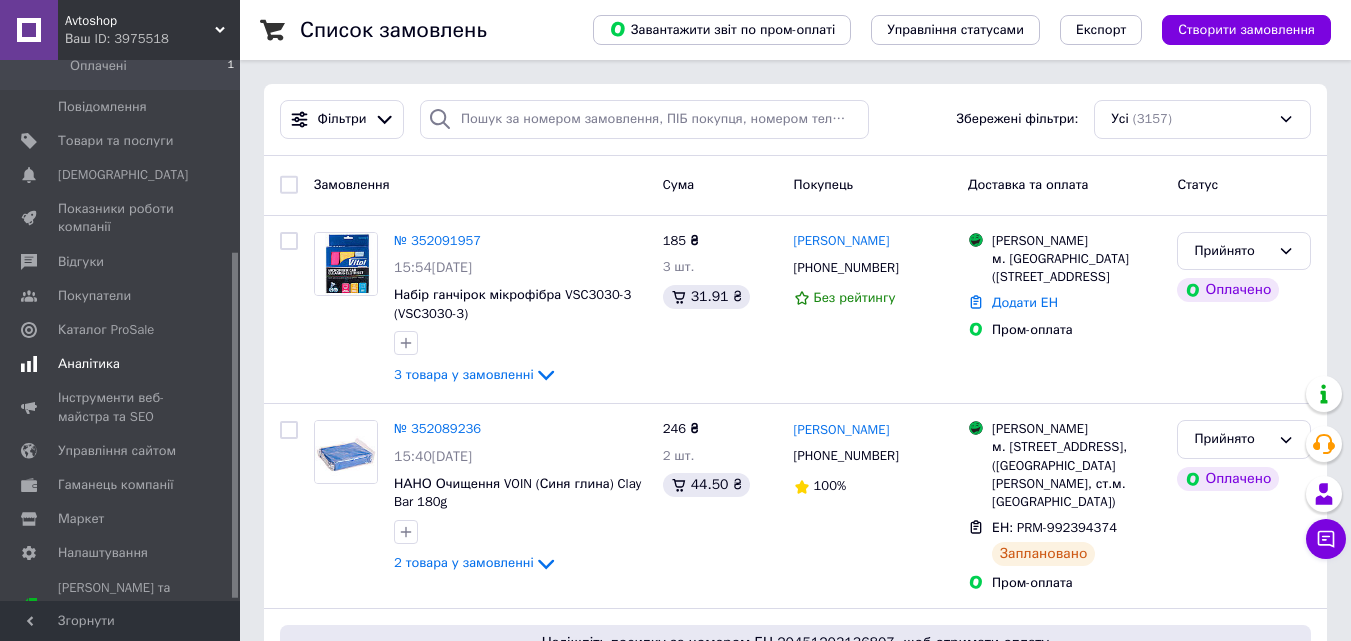 scroll, scrollTop: 300, scrollLeft: 0, axis: vertical 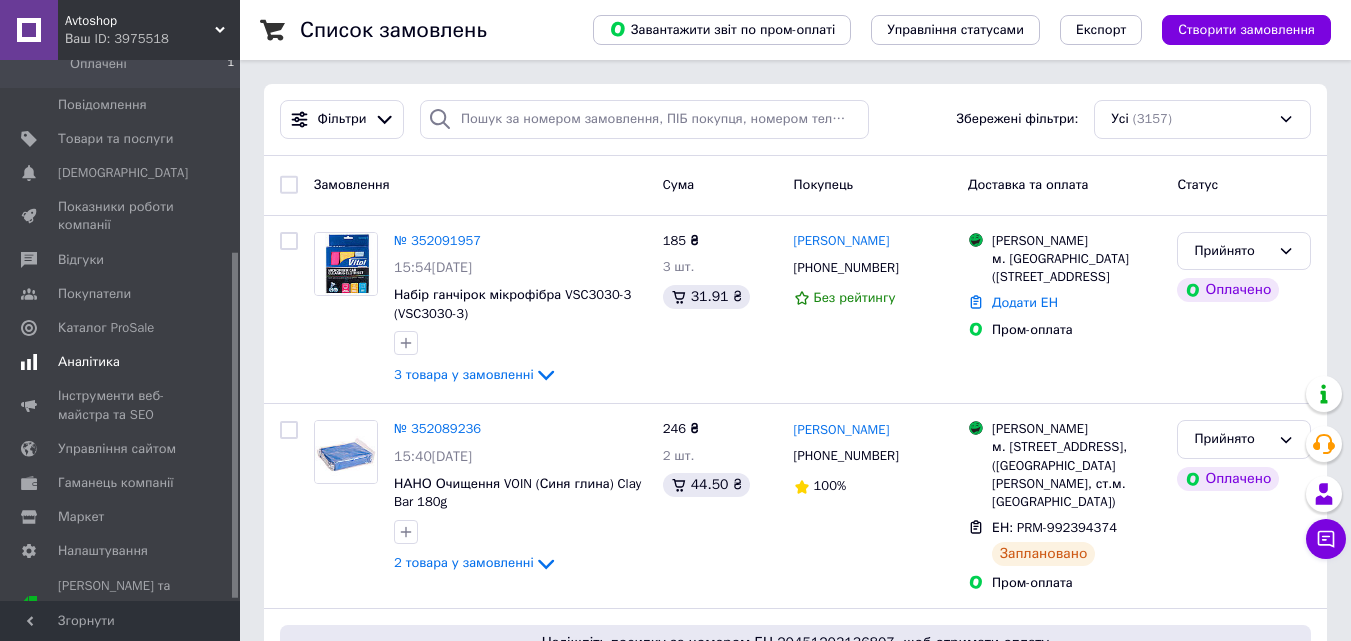 click on "Аналітика" at bounding box center [89, 362] 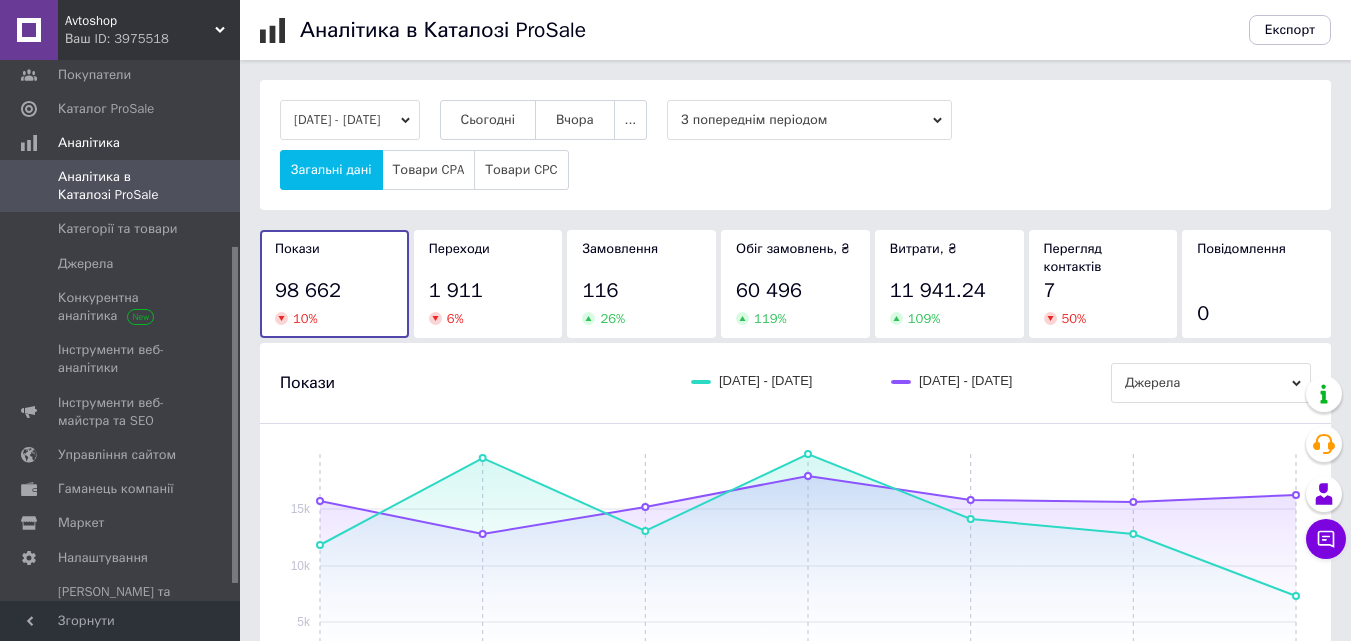 click 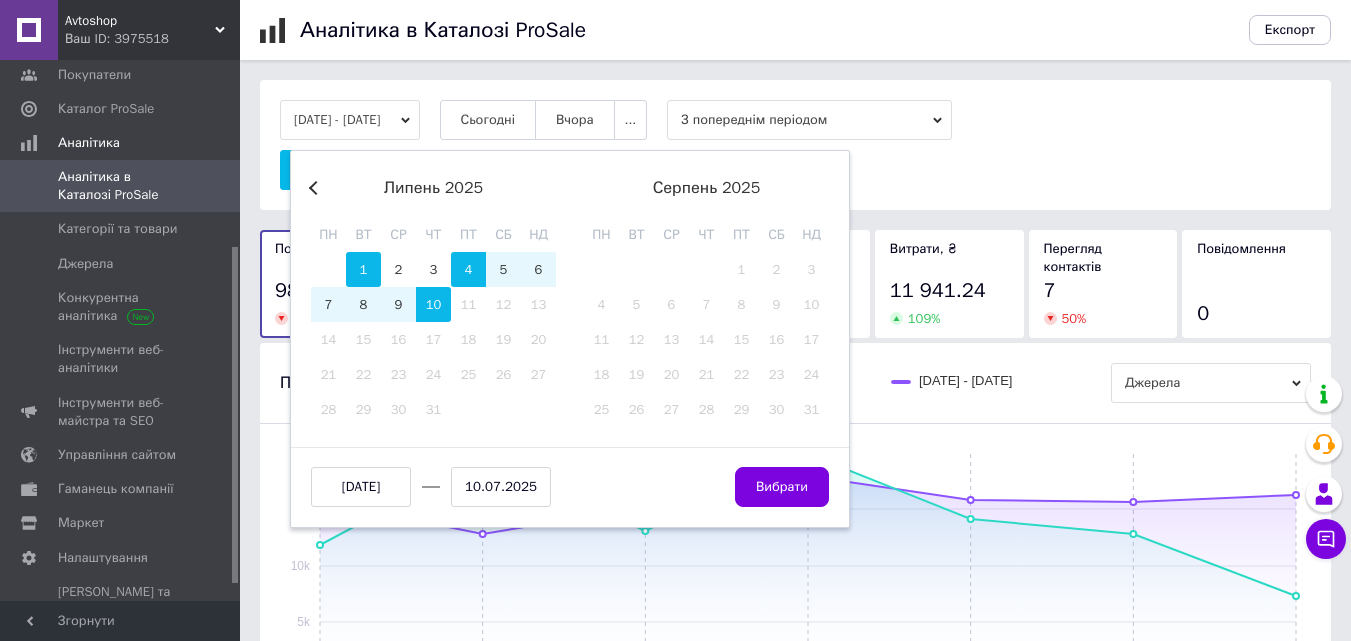 click on "1" at bounding box center (363, 269) 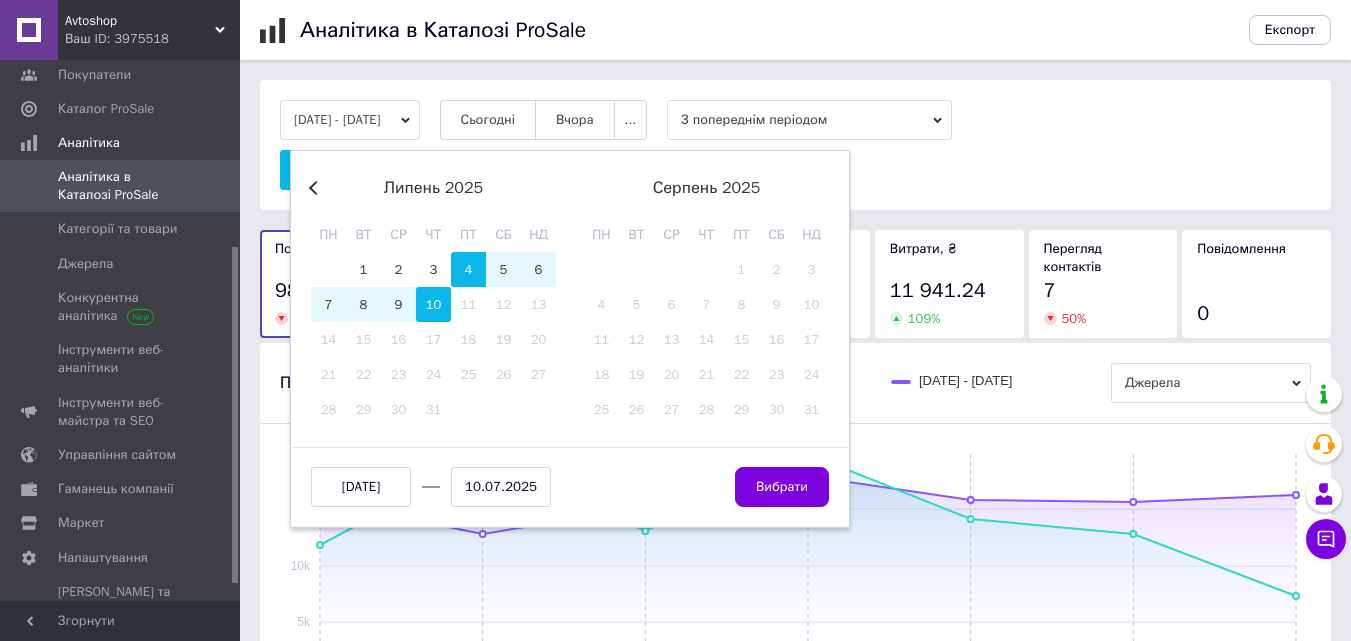 type on "01.07.2025" 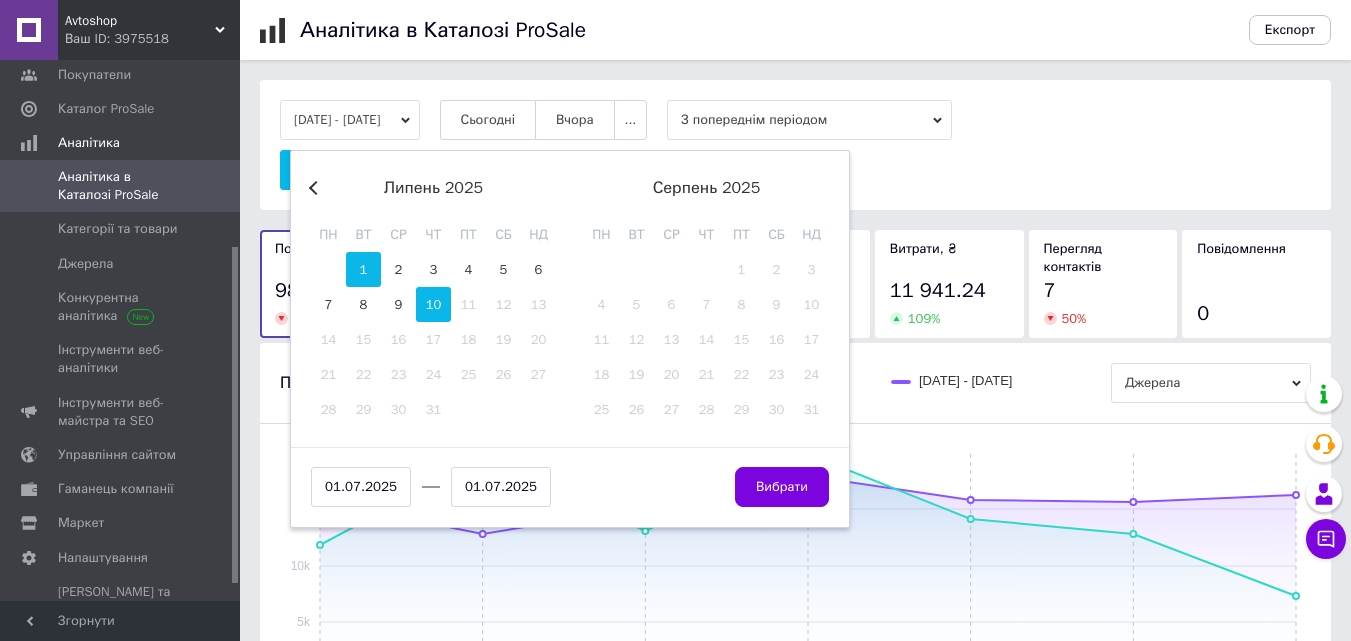 click on "10" at bounding box center (433, 304) 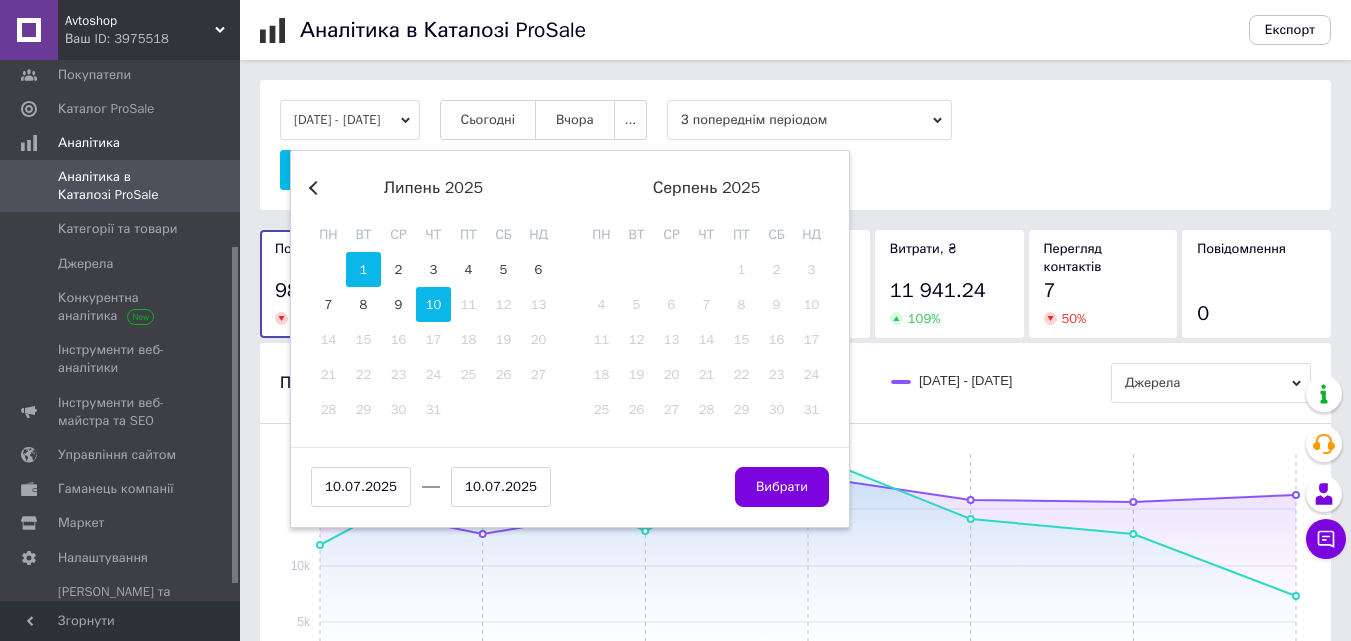 click on "1" at bounding box center [363, 269] 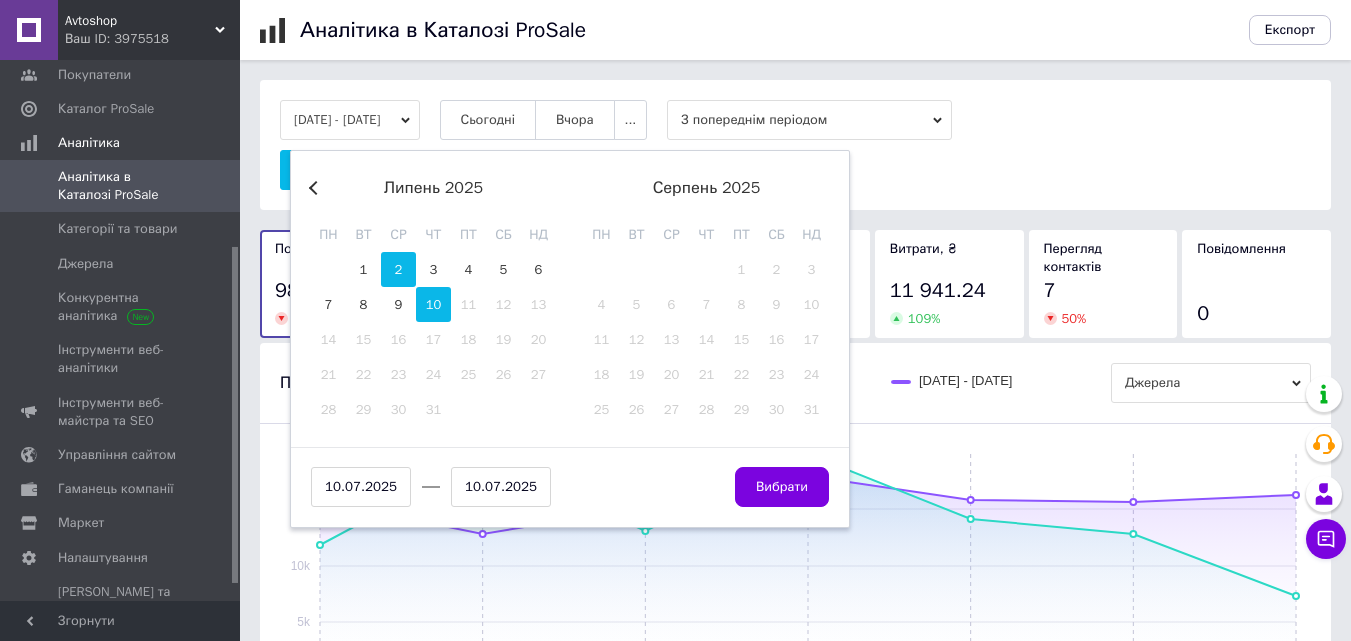 type on "01.07.2025" 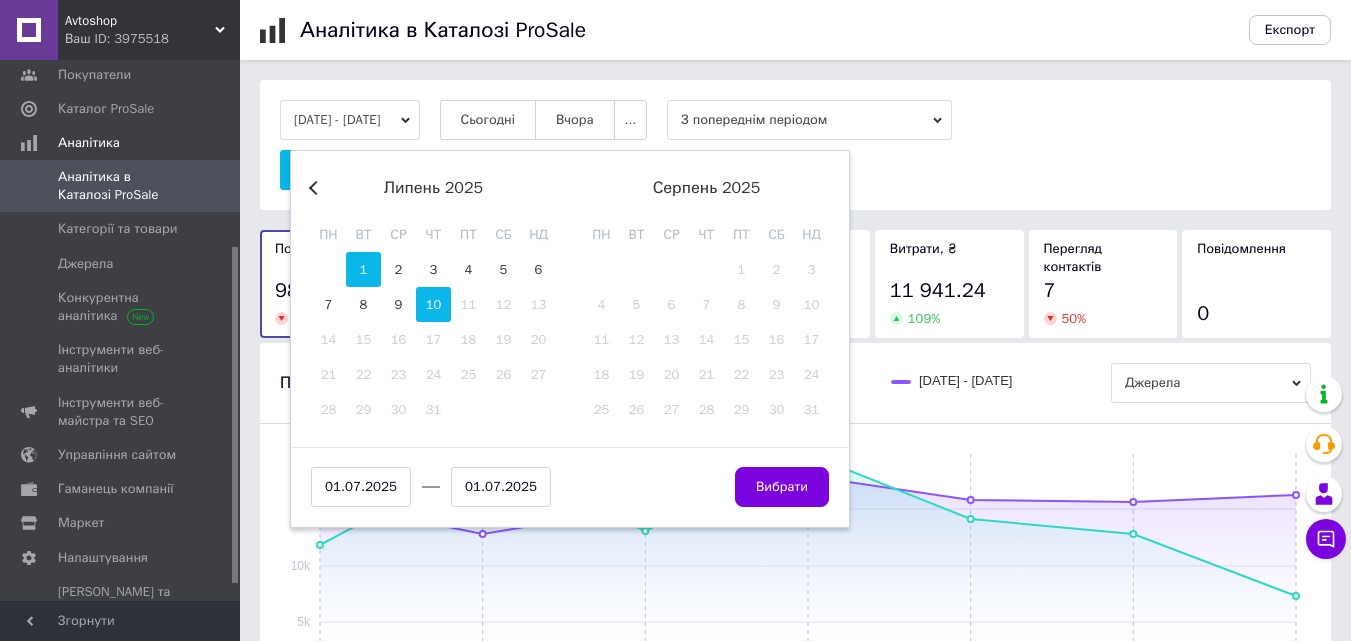 click on "10" at bounding box center [433, 304] 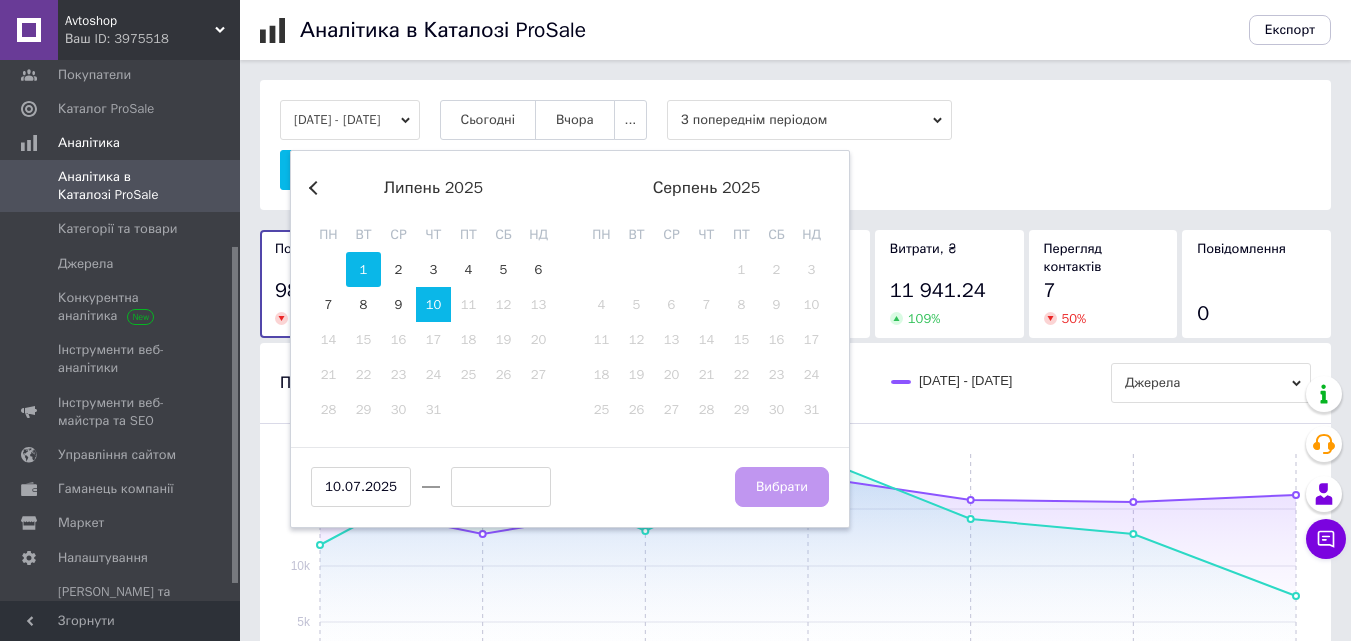 click on "30 1 2 3 4 5 6" at bounding box center (433, 269) 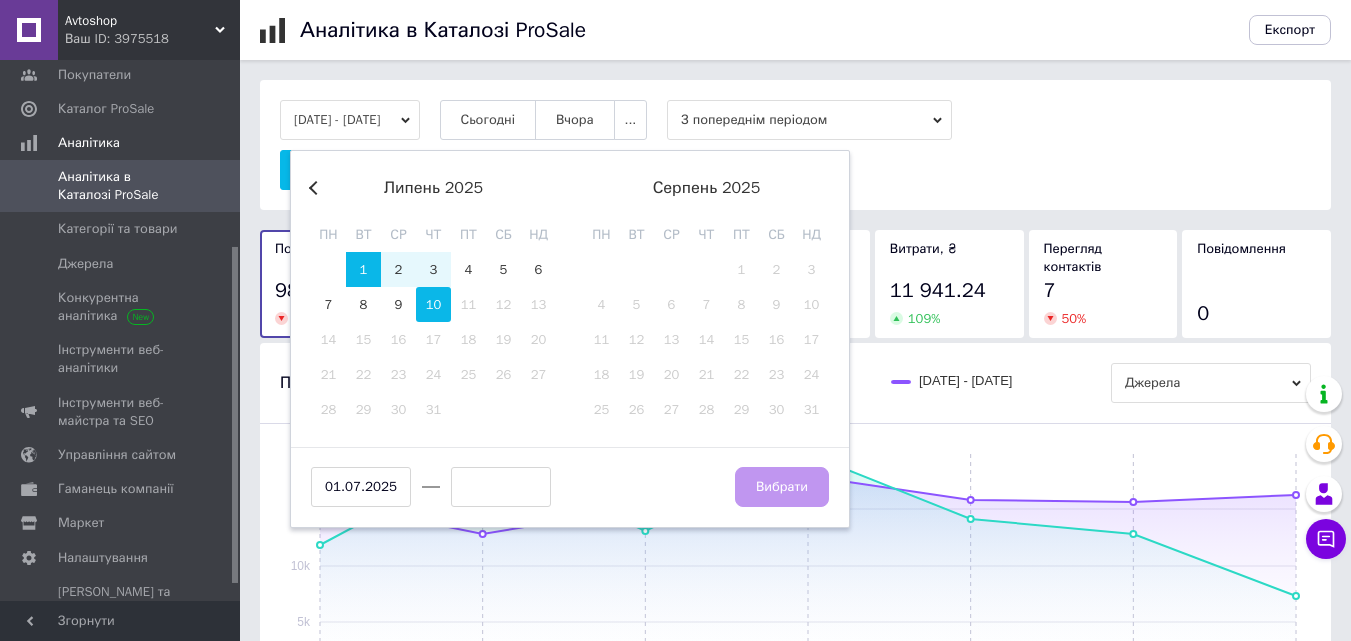 drag, startPoint x: 440, startPoint y: 275, endPoint x: 445, endPoint y: 299, distance: 24.5153 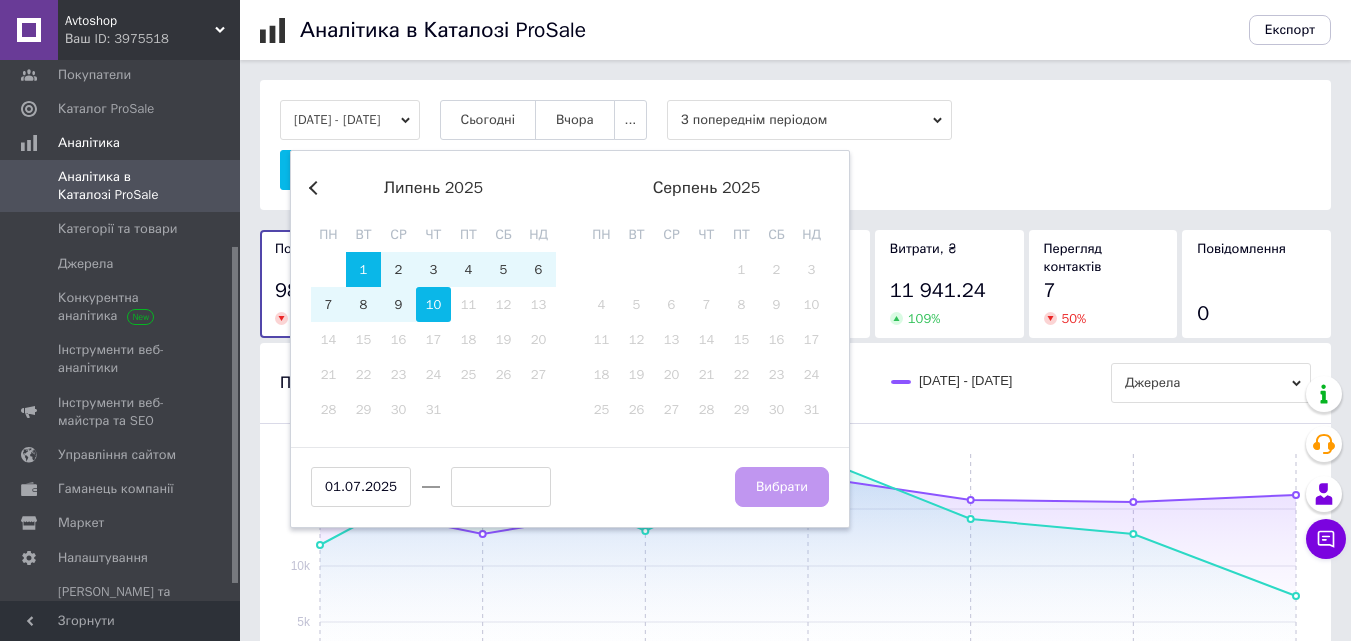 drag, startPoint x: 445, startPoint y: 299, endPoint x: 439, endPoint y: 316, distance: 18.027756 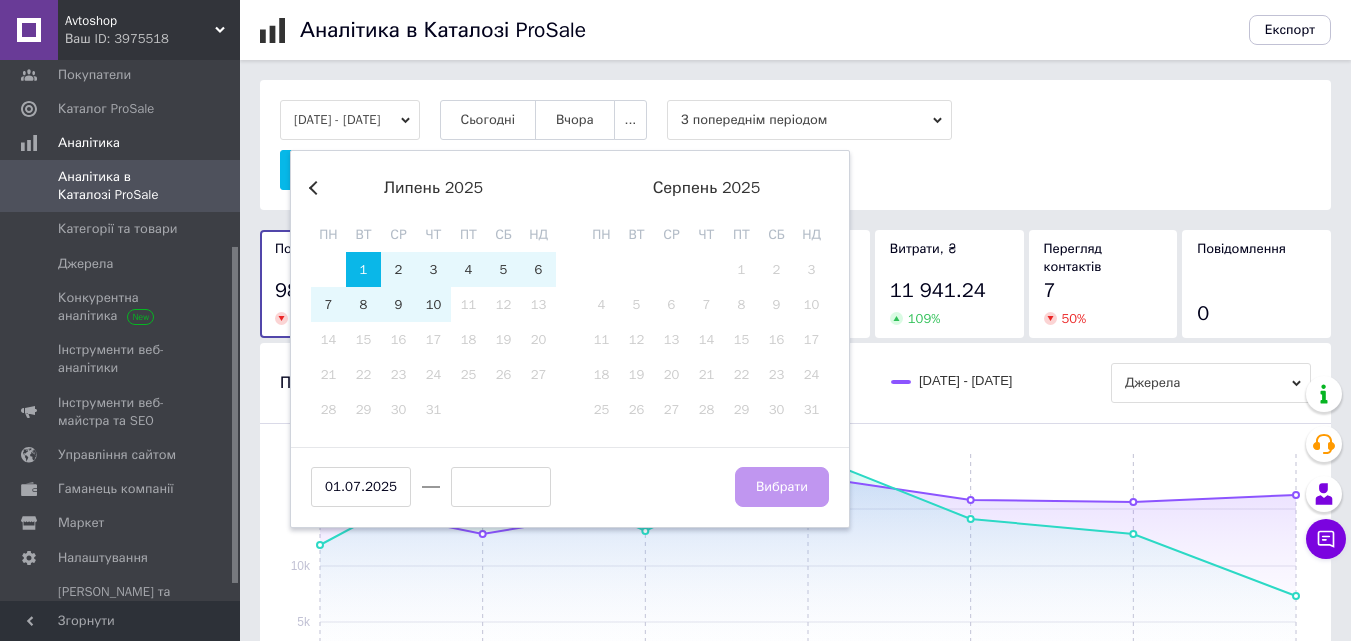 type on "10.07.2025" 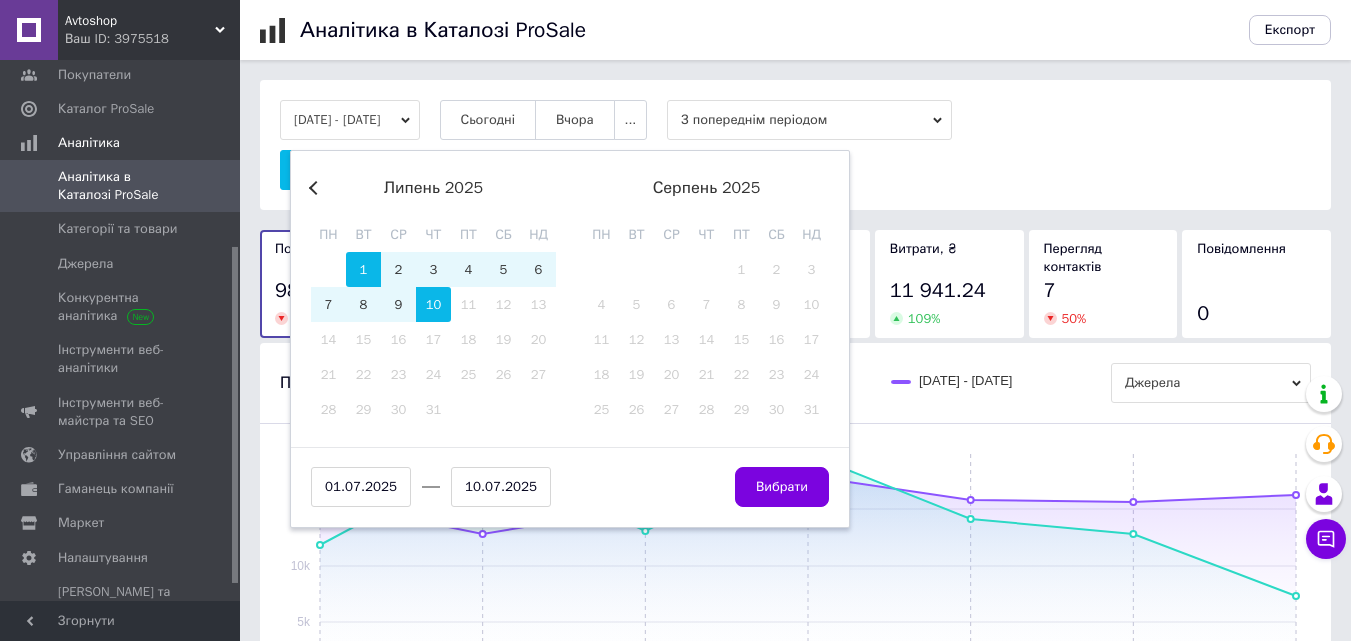 drag, startPoint x: 791, startPoint y: 481, endPoint x: 745, endPoint y: 498, distance: 49.0408 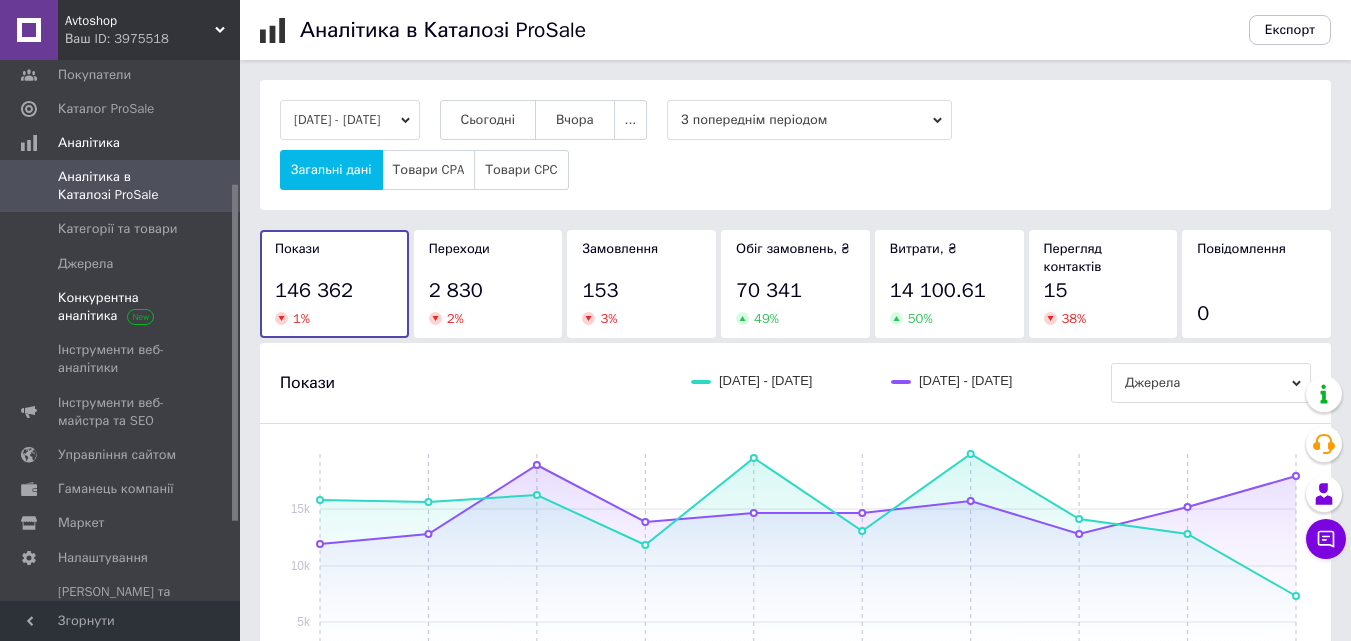 scroll, scrollTop: 0, scrollLeft: 0, axis: both 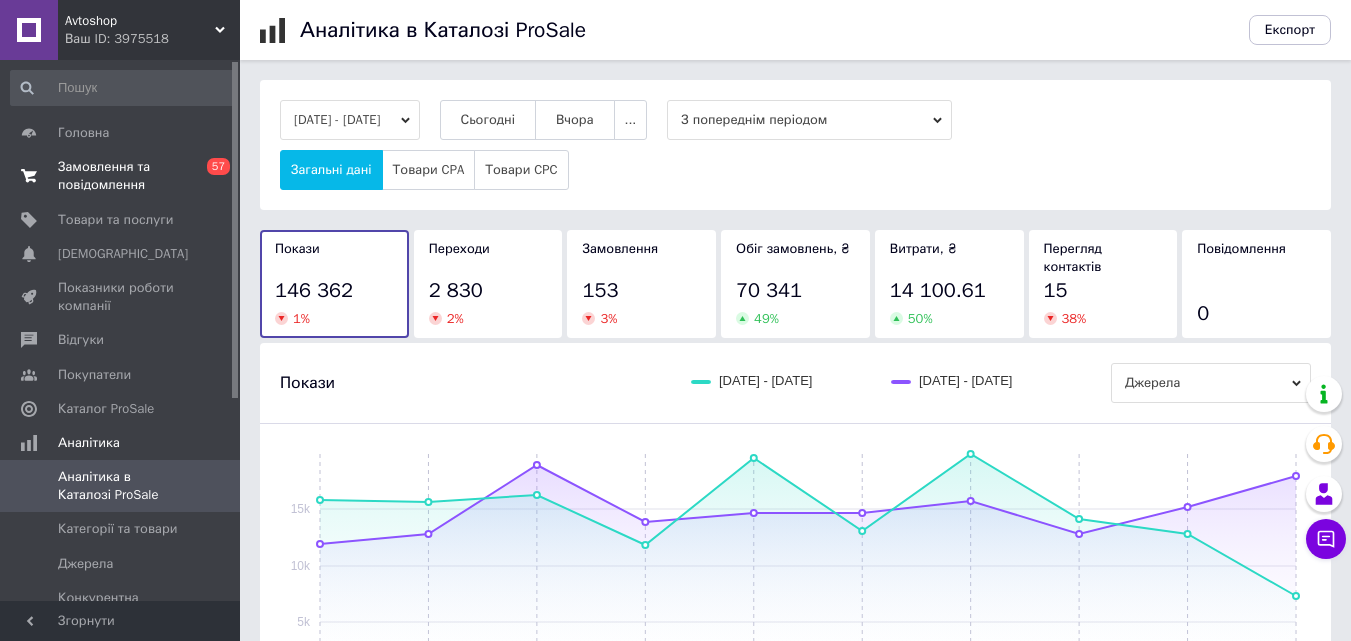 click on "Замовлення та повідомлення" at bounding box center (121, 176) 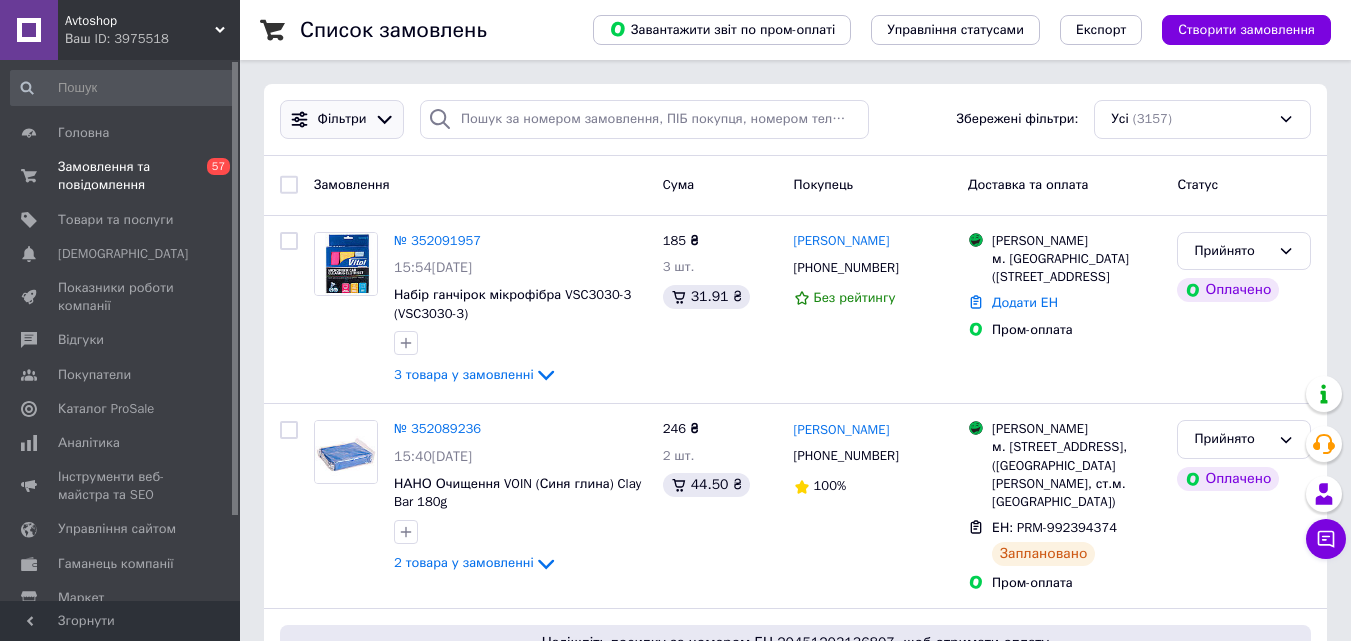 click 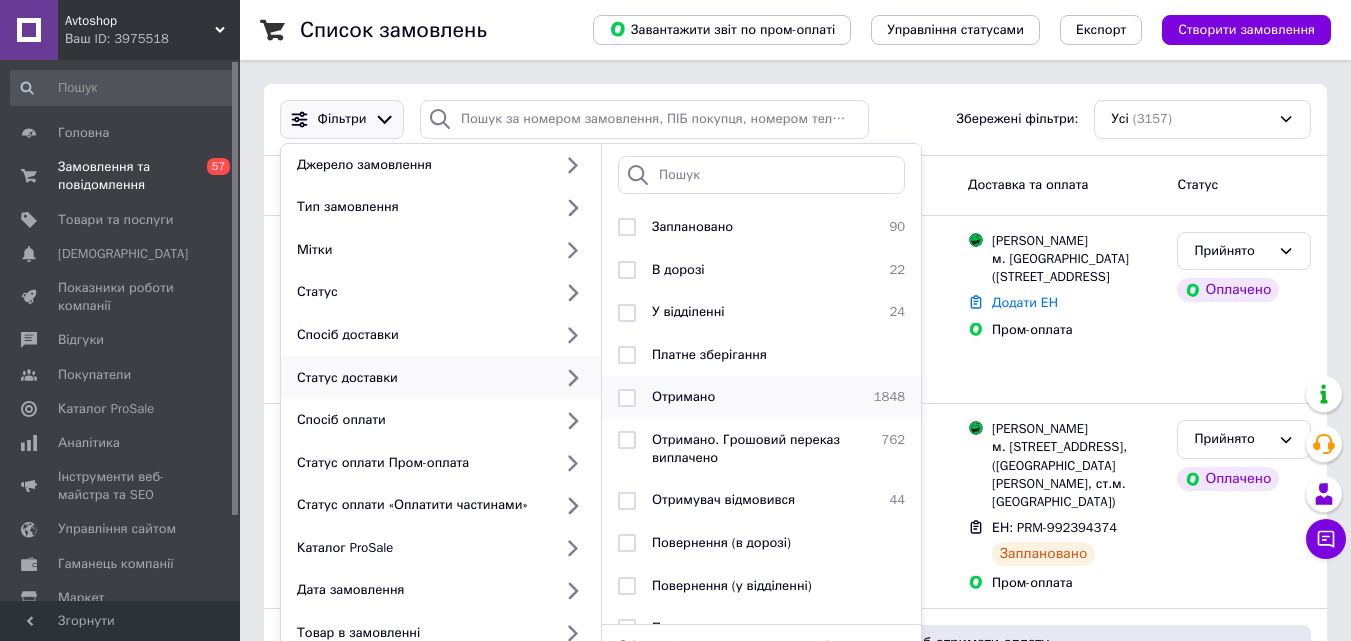click at bounding box center [627, 398] 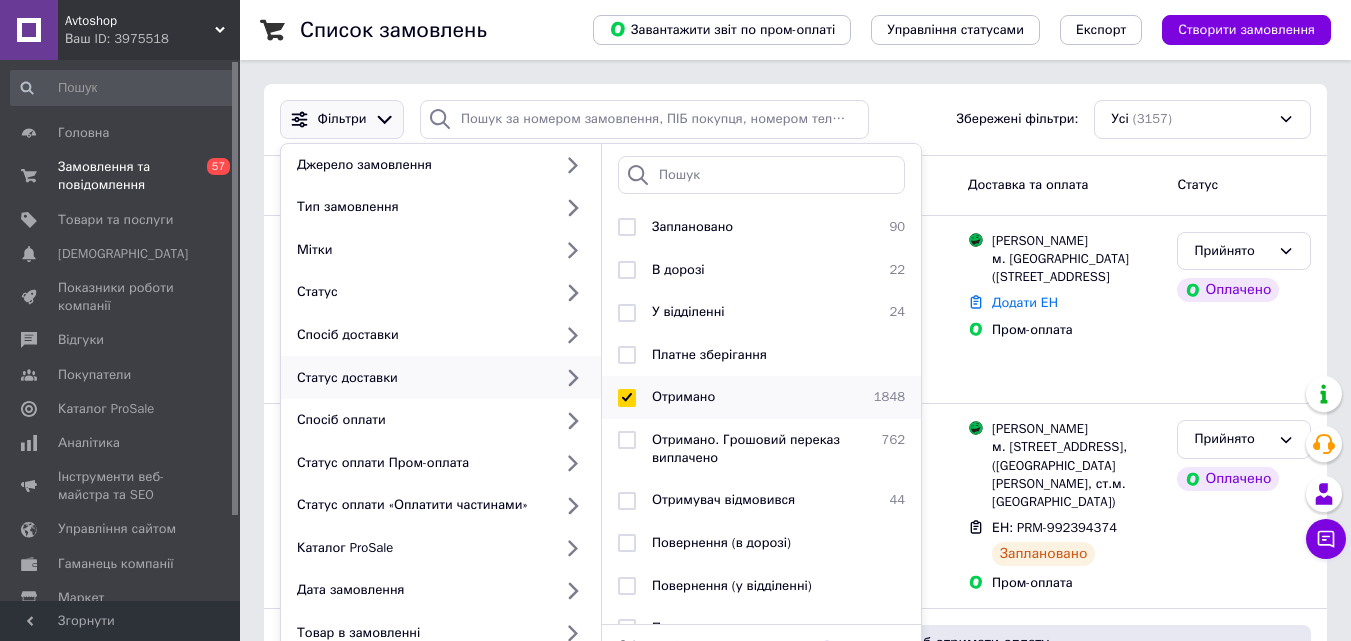checkbox on "true" 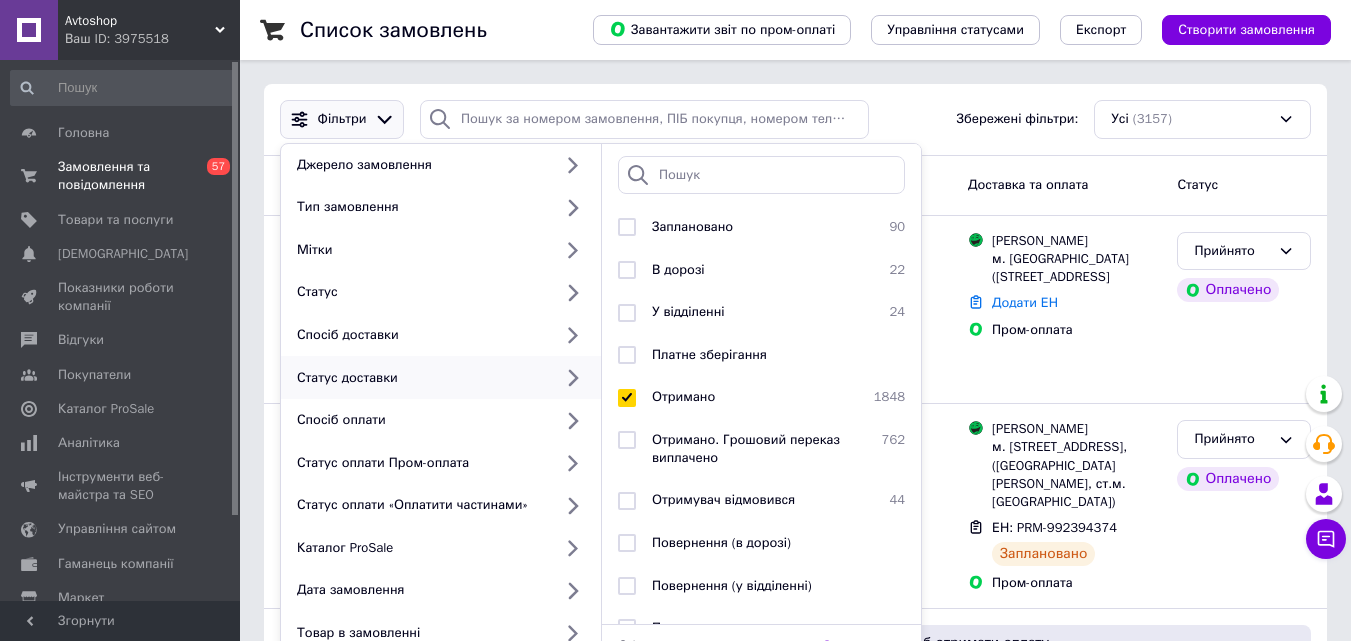 scroll, scrollTop: 111, scrollLeft: 0, axis: vertical 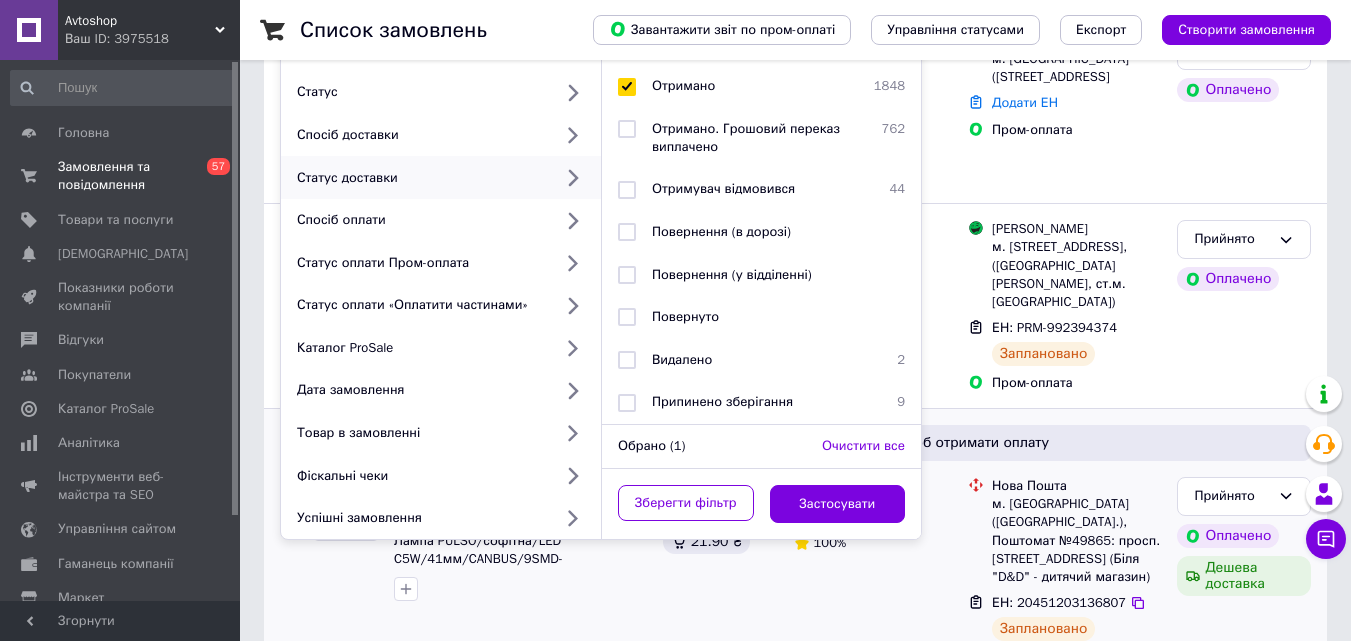 click on "Застосувати" at bounding box center (838, 504) 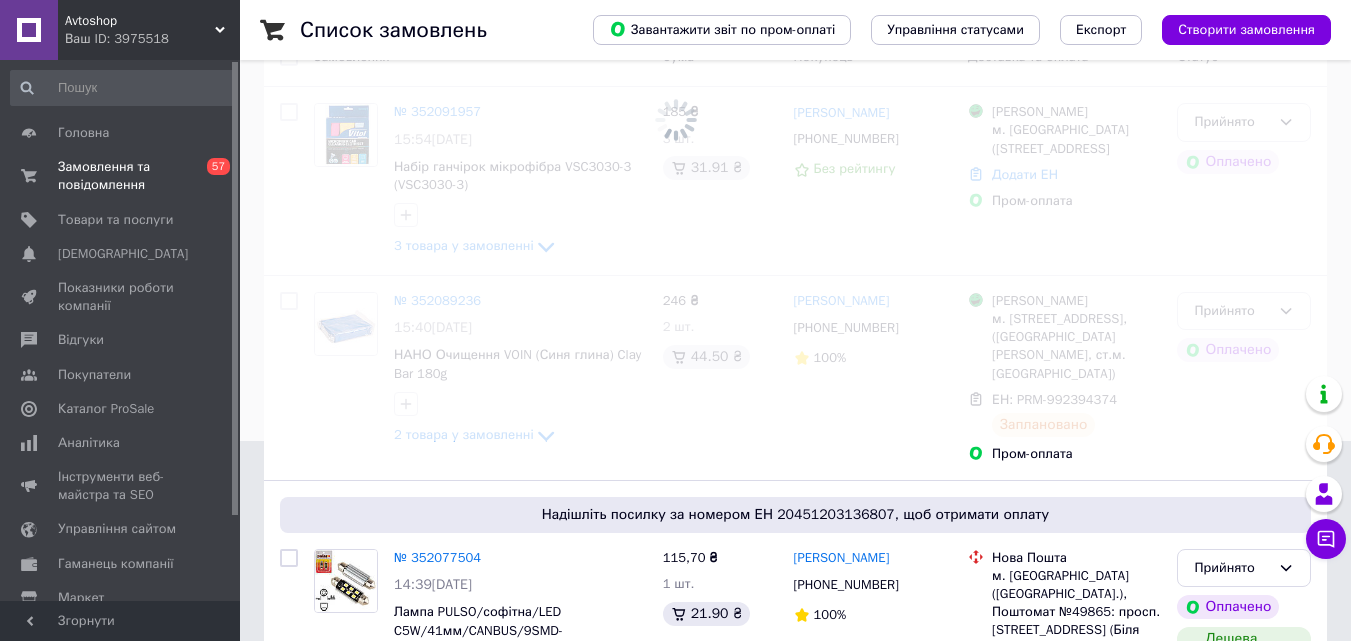 scroll, scrollTop: 0, scrollLeft: 0, axis: both 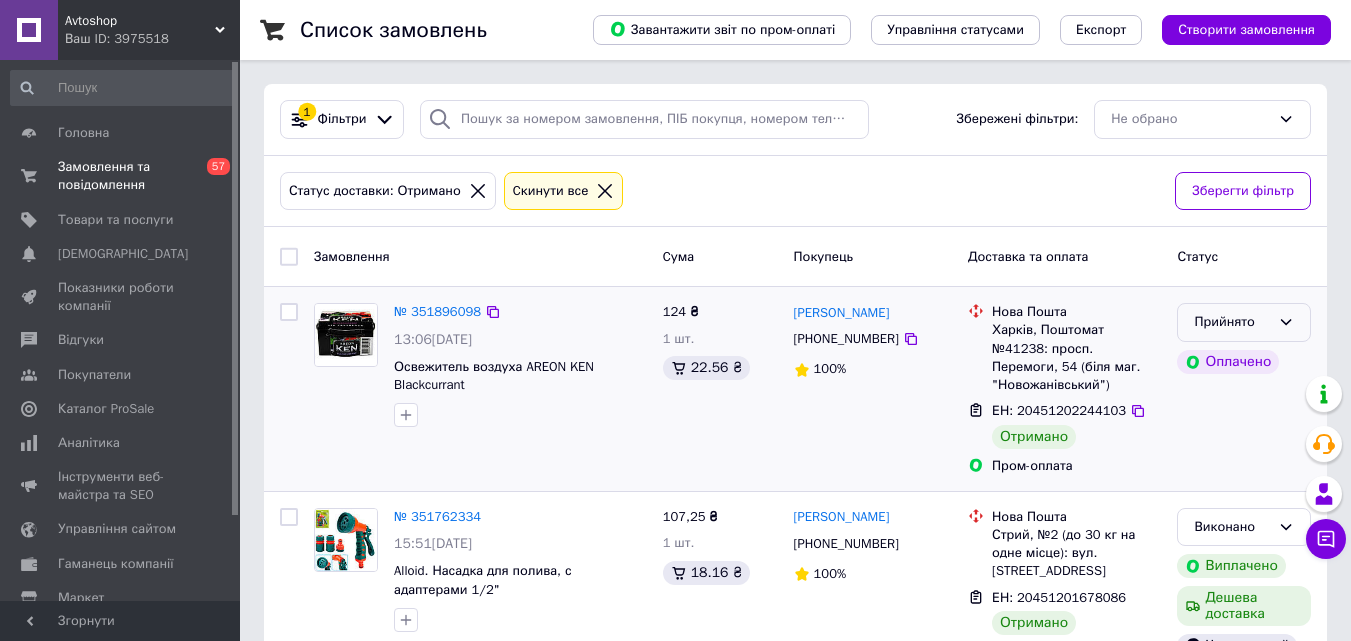click 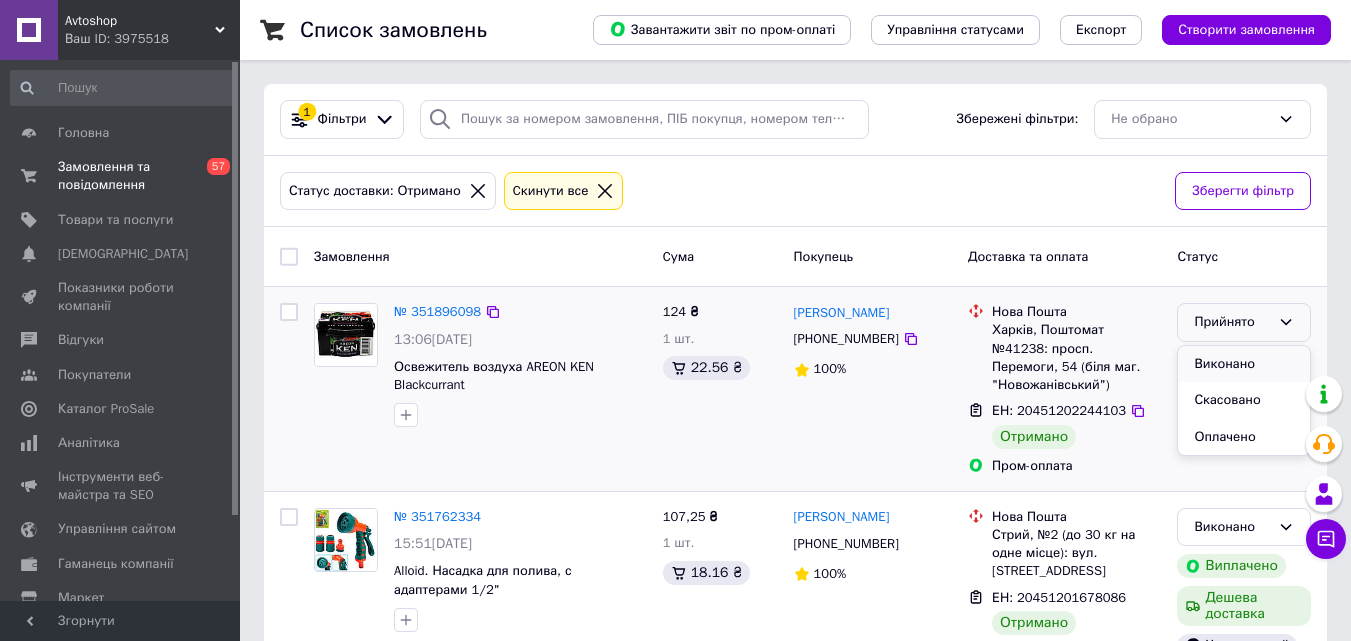 click on "Виконано" at bounding box center (1244, 364) 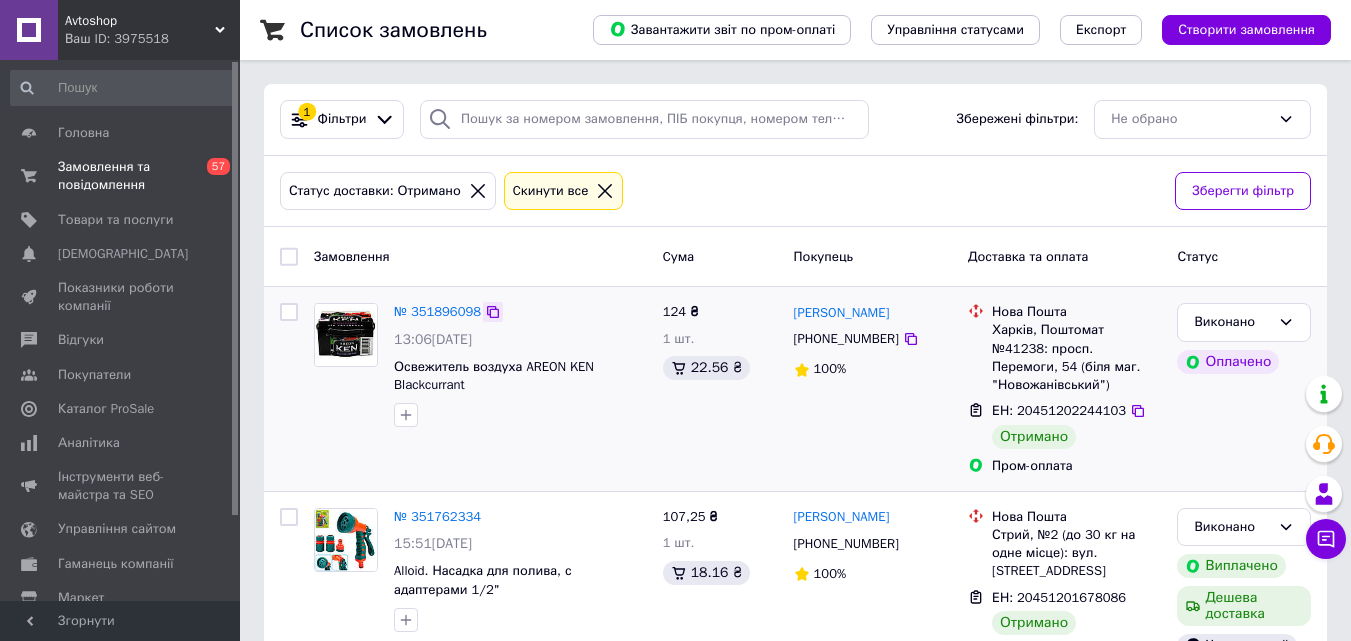 click on "№ 351896098" at bounding box center (437, 311) 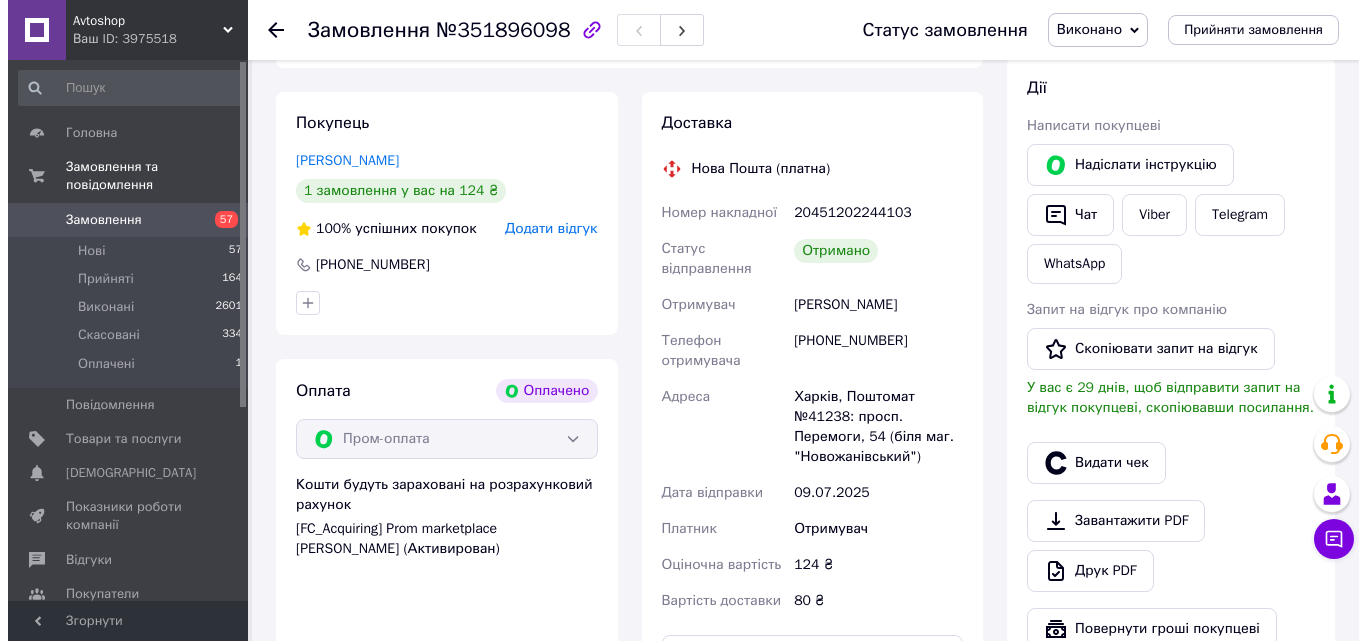 scroll, scrollTop: 400, scrollLeft: 0, axis: vertical 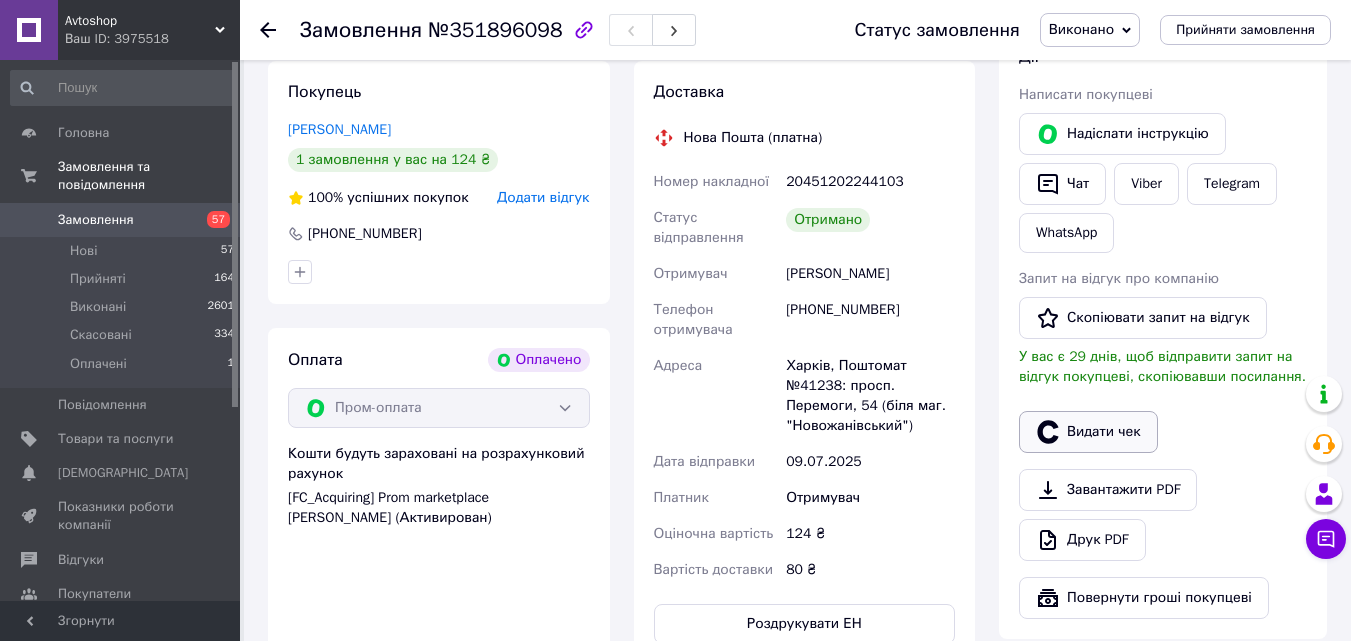 click on "Видати чек" at bounding box center [1088, 432] 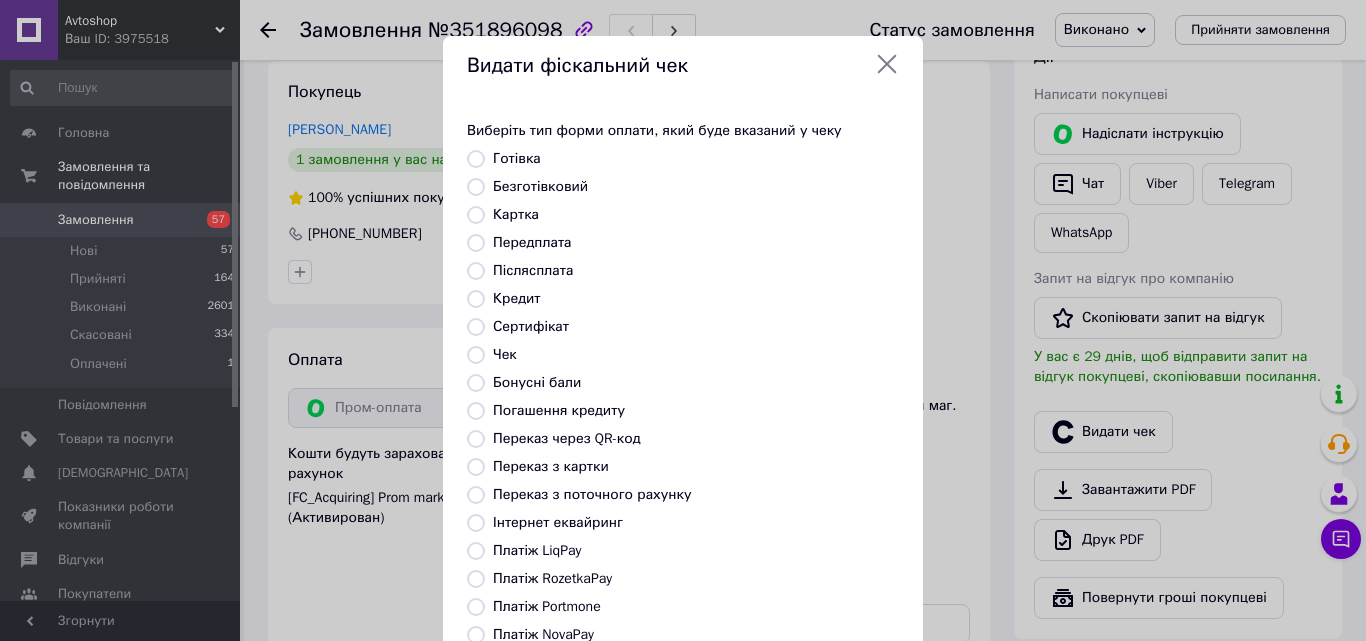 click on "Платіж RozetkaPay" at bounding box center (552, 578) 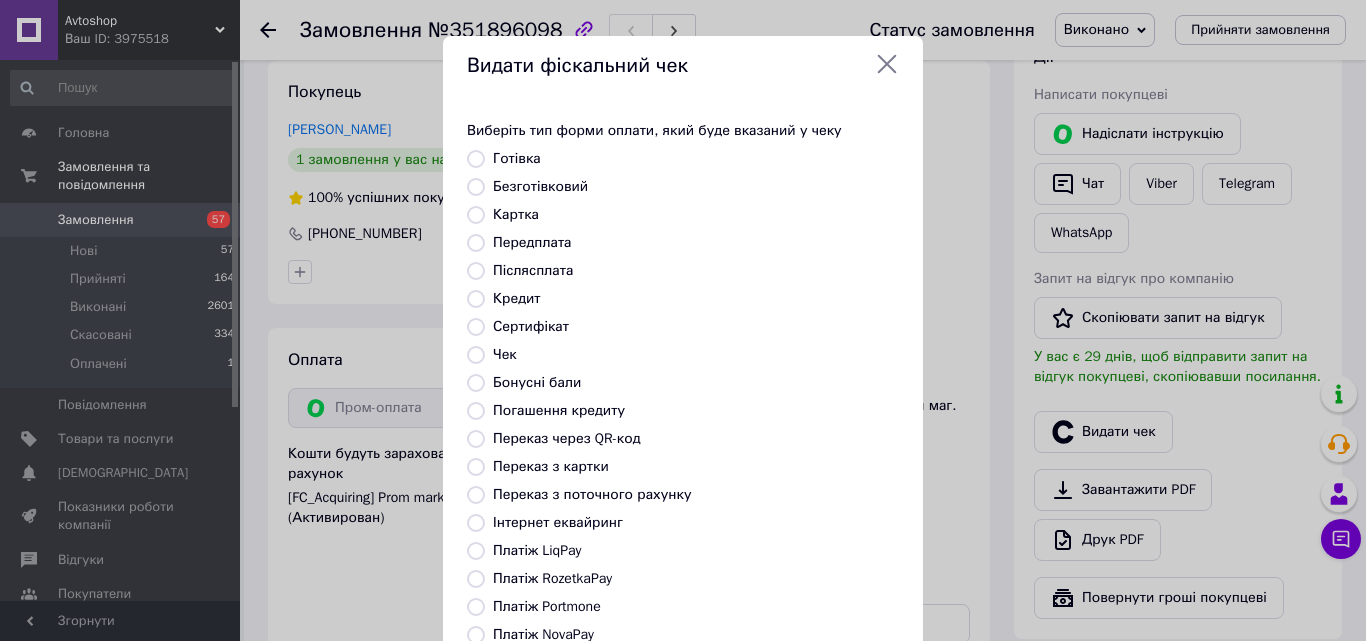 radio on "true" 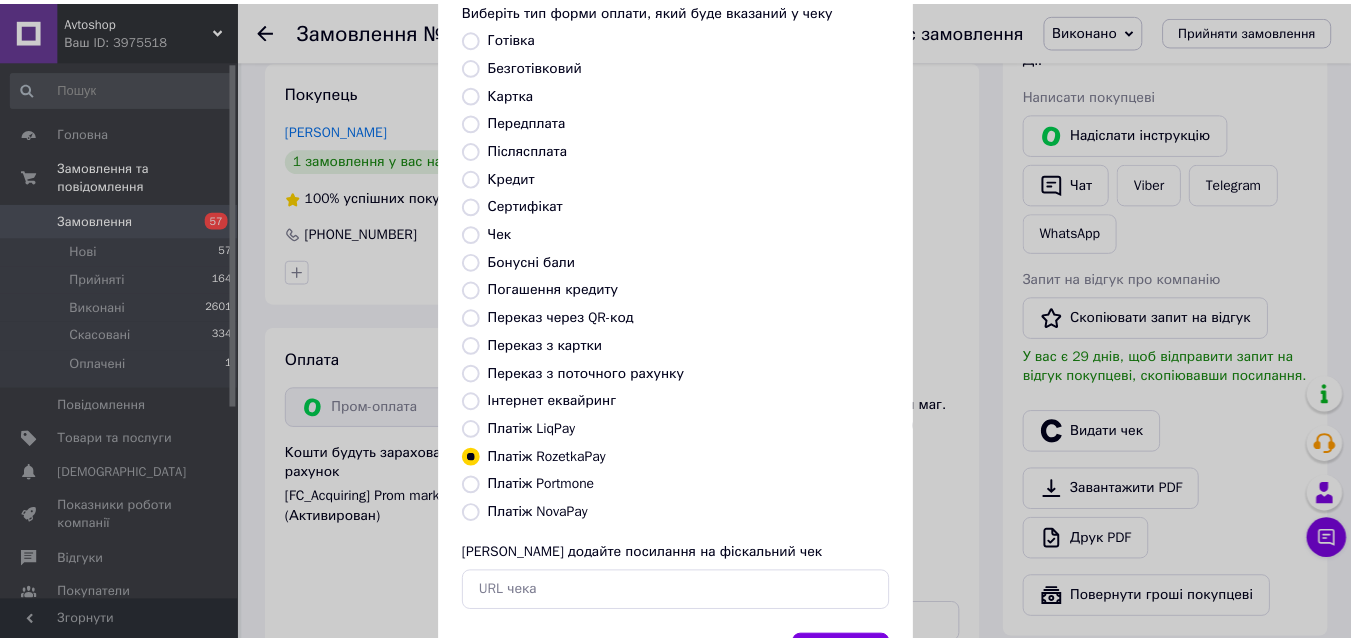 scroll, scrollTop: 200, scrollLeft: 0, axis: vertical 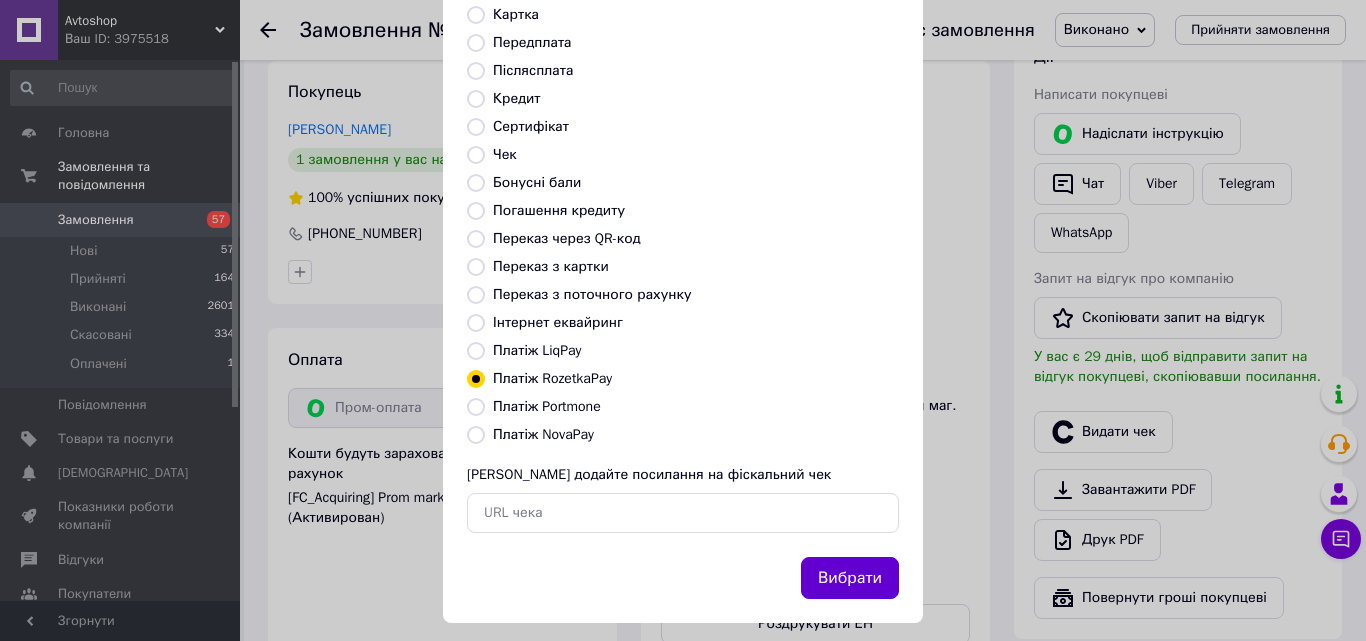 click on "Вибрати" at bounding box center (850, 578) 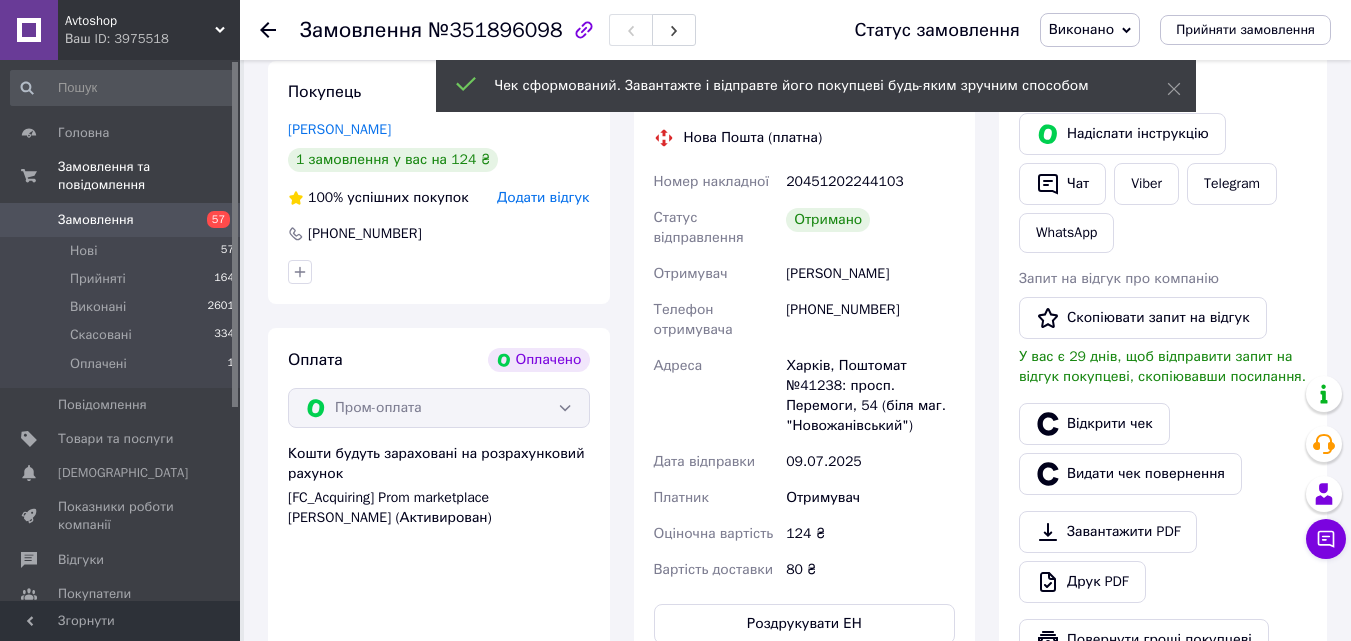 click 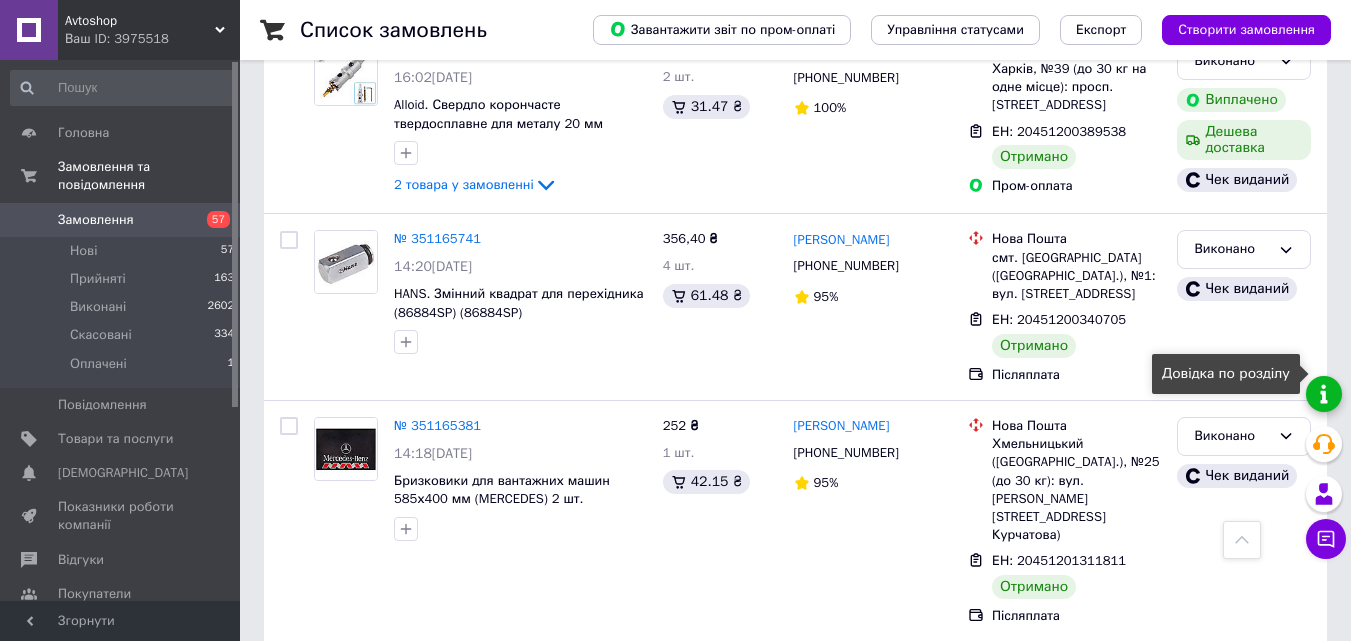 scroll, scrollTop: 9000, scrollLeft: 0, axis: vertical 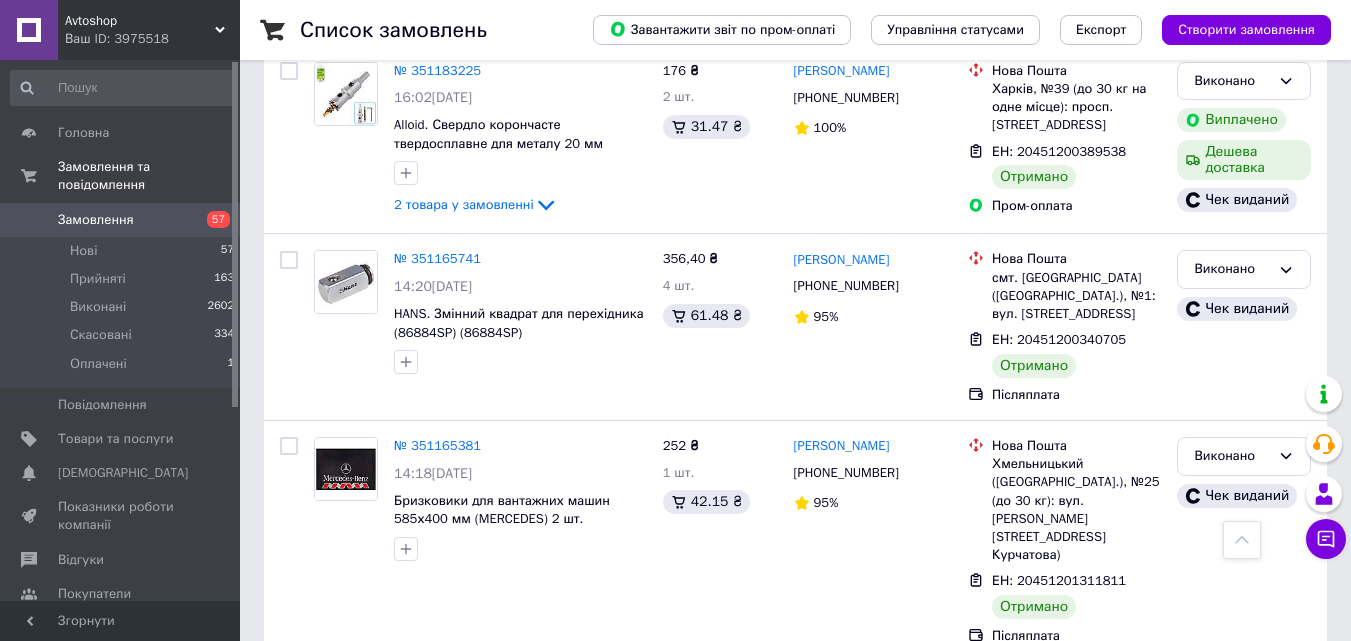 click 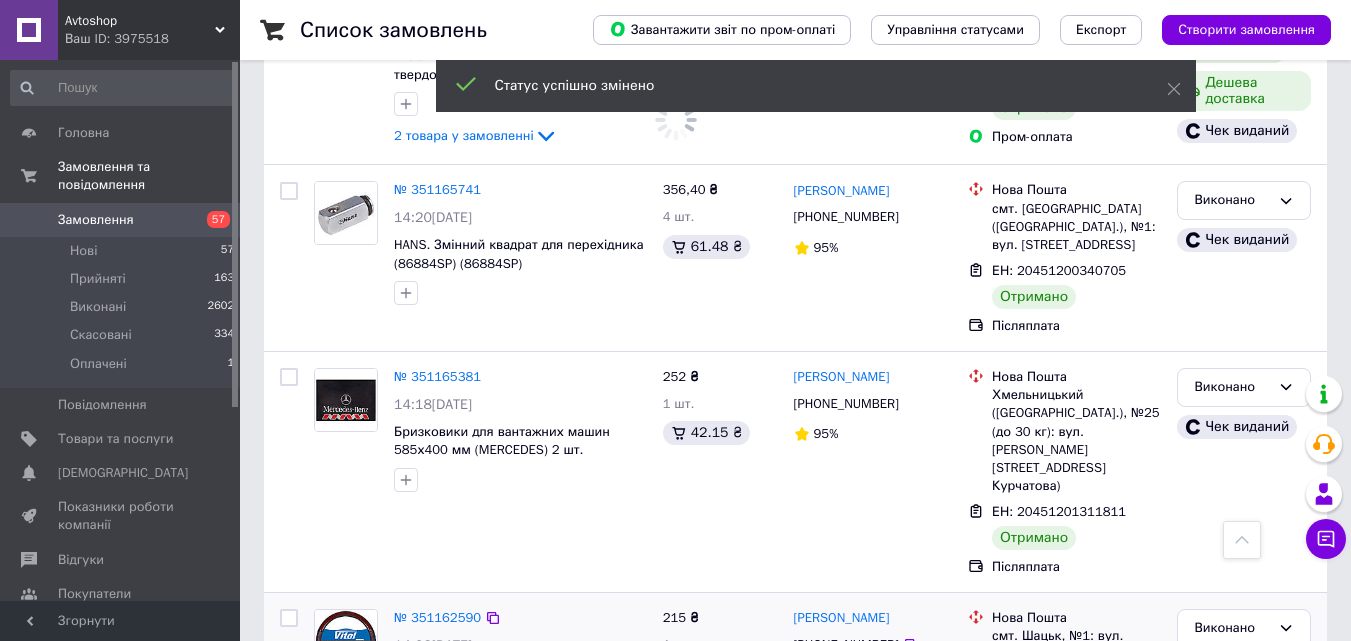scroll, scrollTop: 9200, scrollLeft: 0, axis: vertical 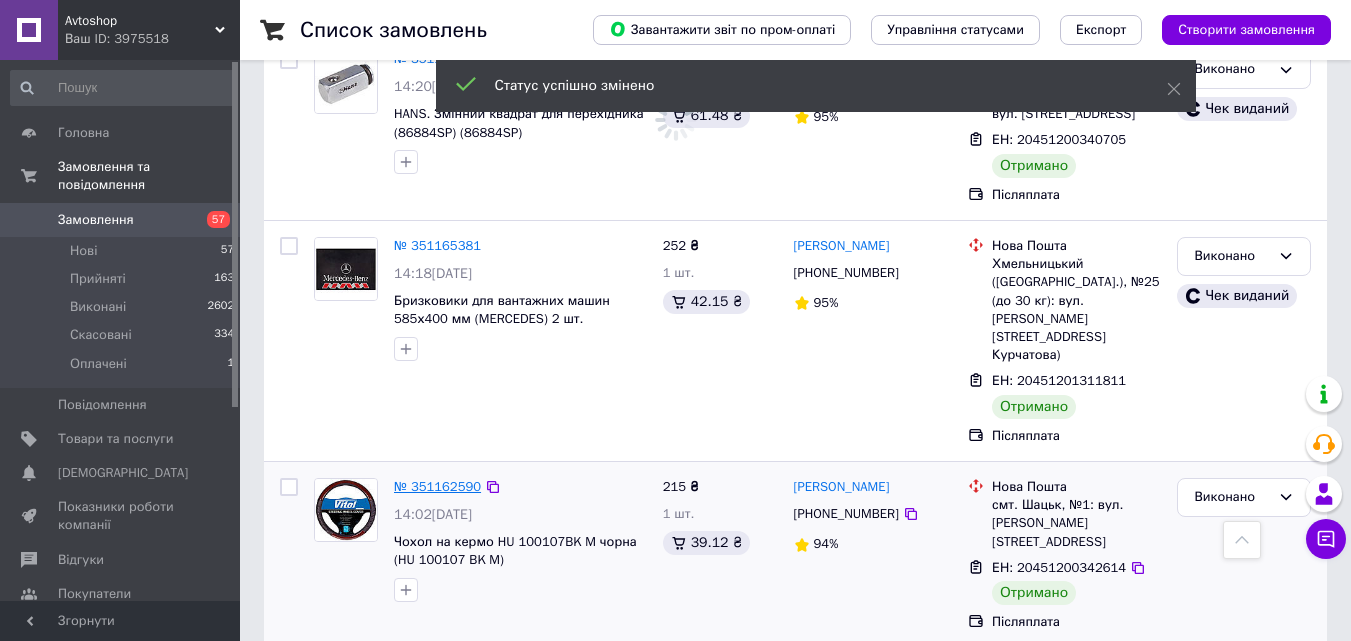 click on "№ 351162590" at bounding box center [437, 486] 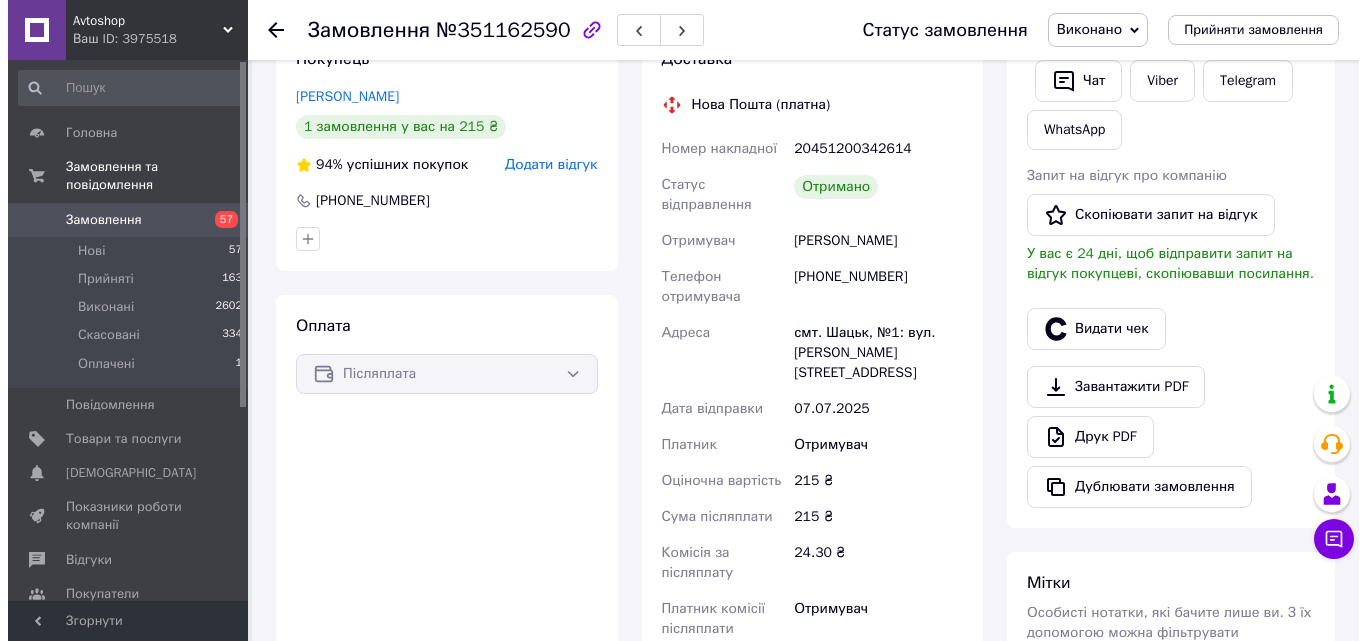 scroll, scrollTop: 374, scrollLeft: 0, axis: vertical 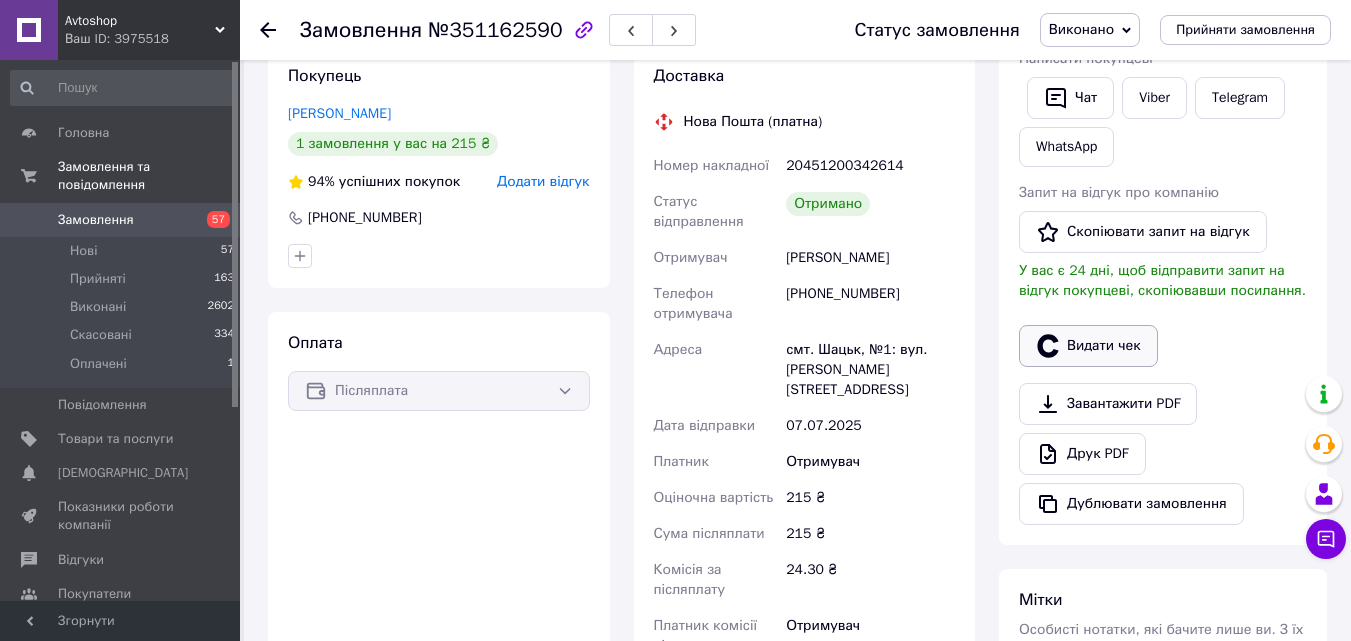 click on "Видати чек" at bounding box center [1088, 346] 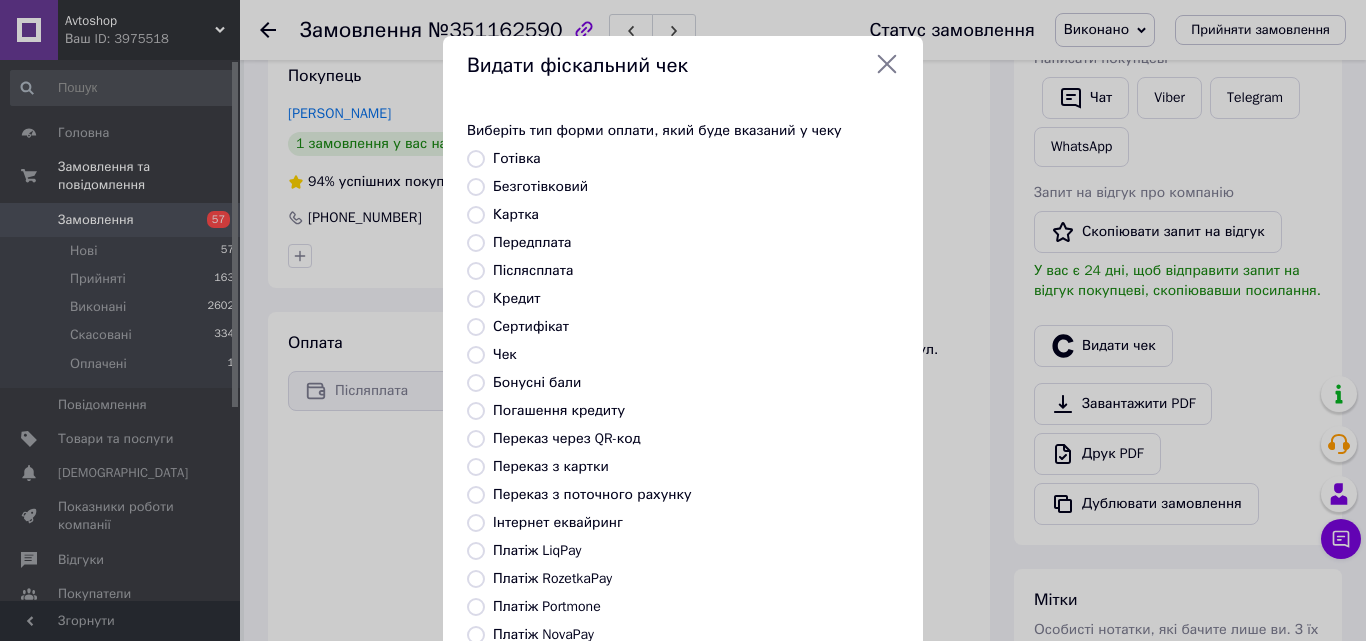 click on "Платіж NovaPay" at bounding box center (543, 634) 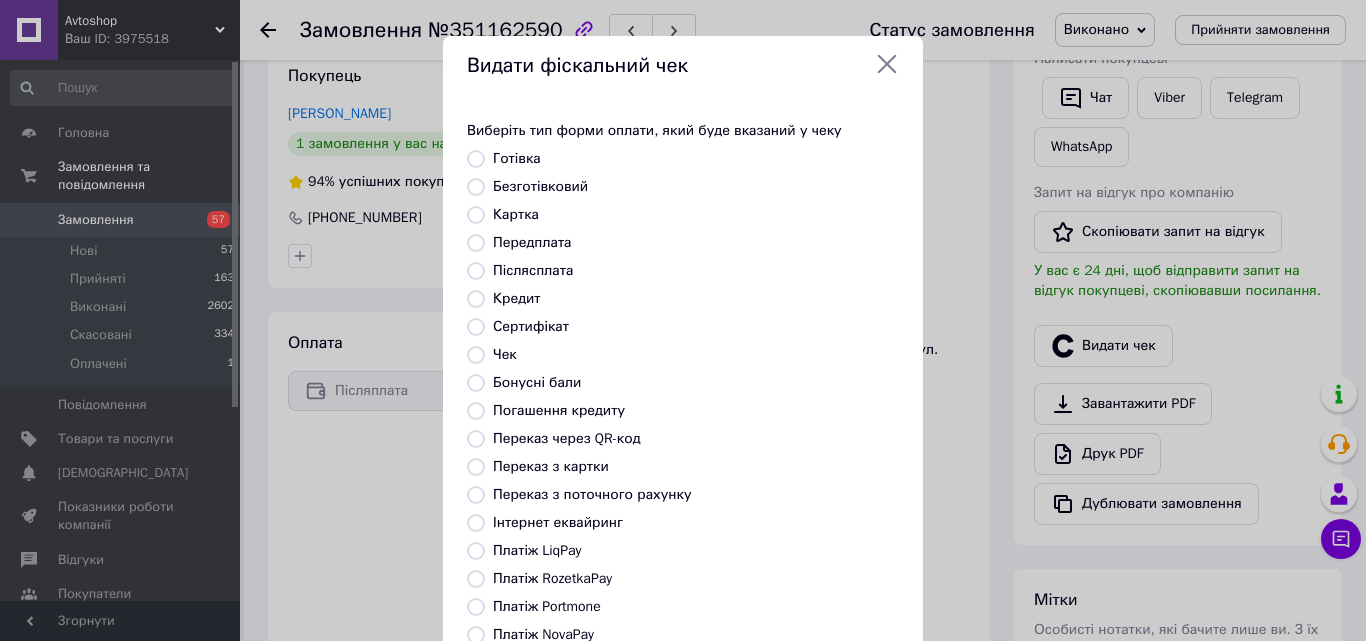 radio on "true" 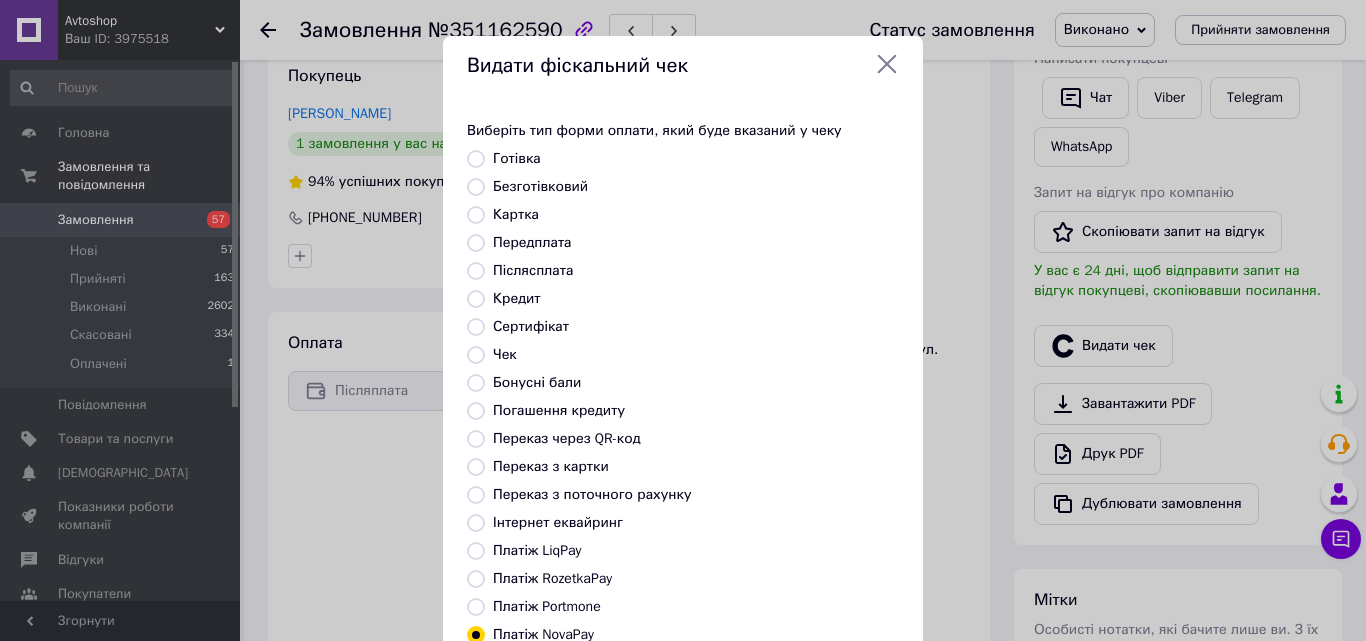 click on "Платіж NovaPay" at bounding box center (543, 634) 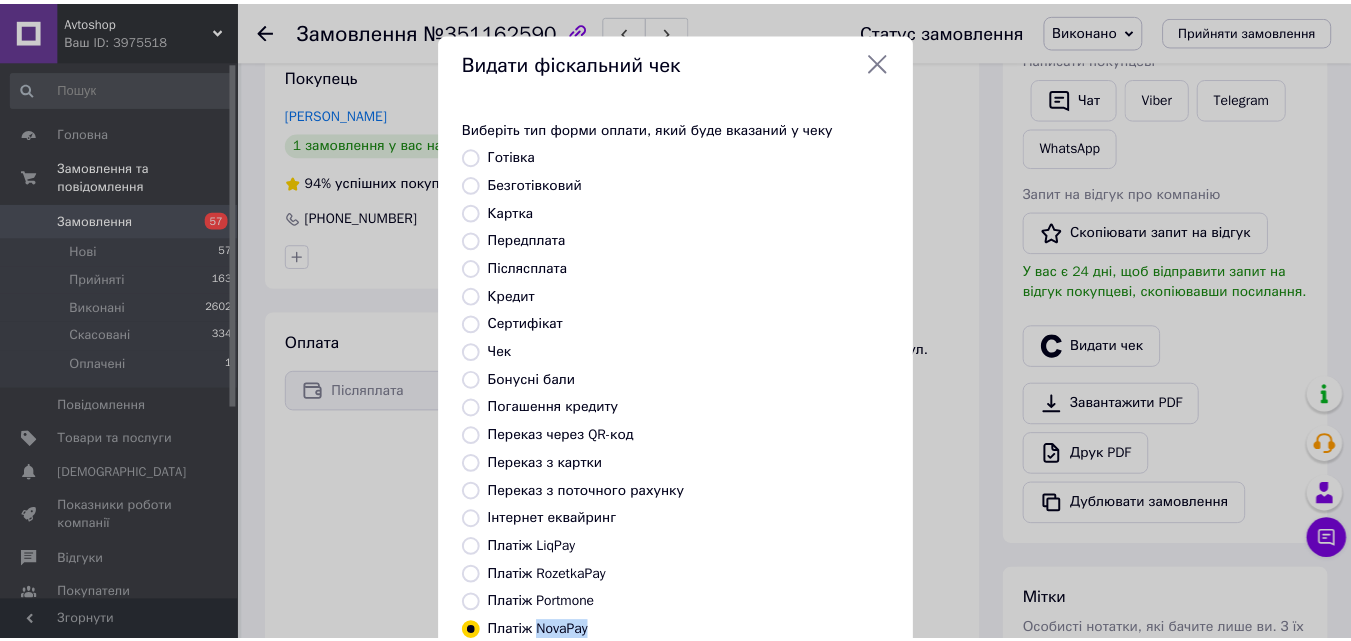 scroll, scrollTop: 218, scrollLeft: 0, axis: vertical 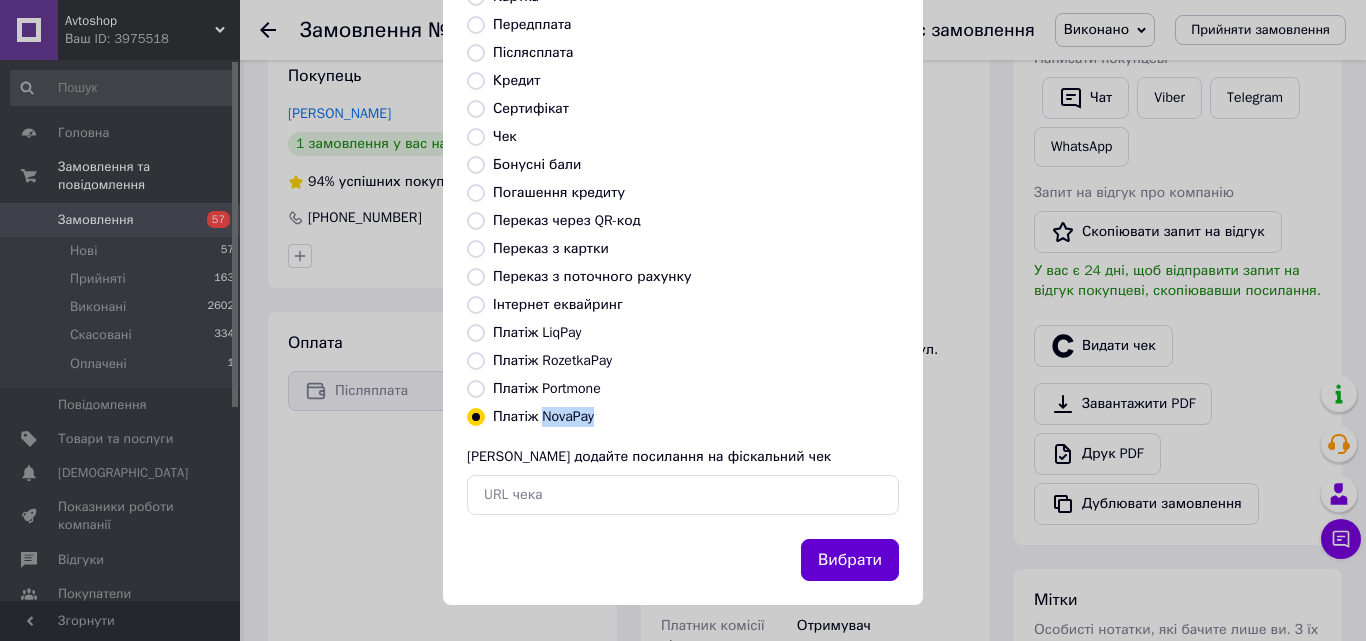 click on "Вибрати" at bounding box center [850, 560] 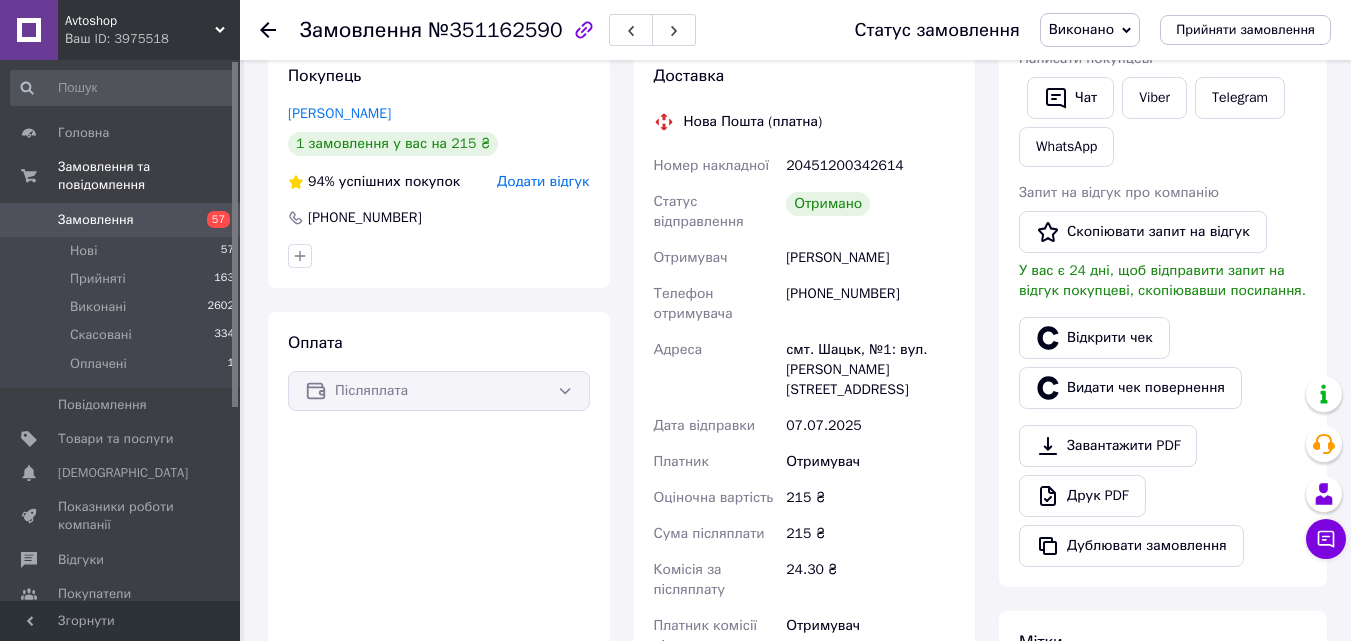 click 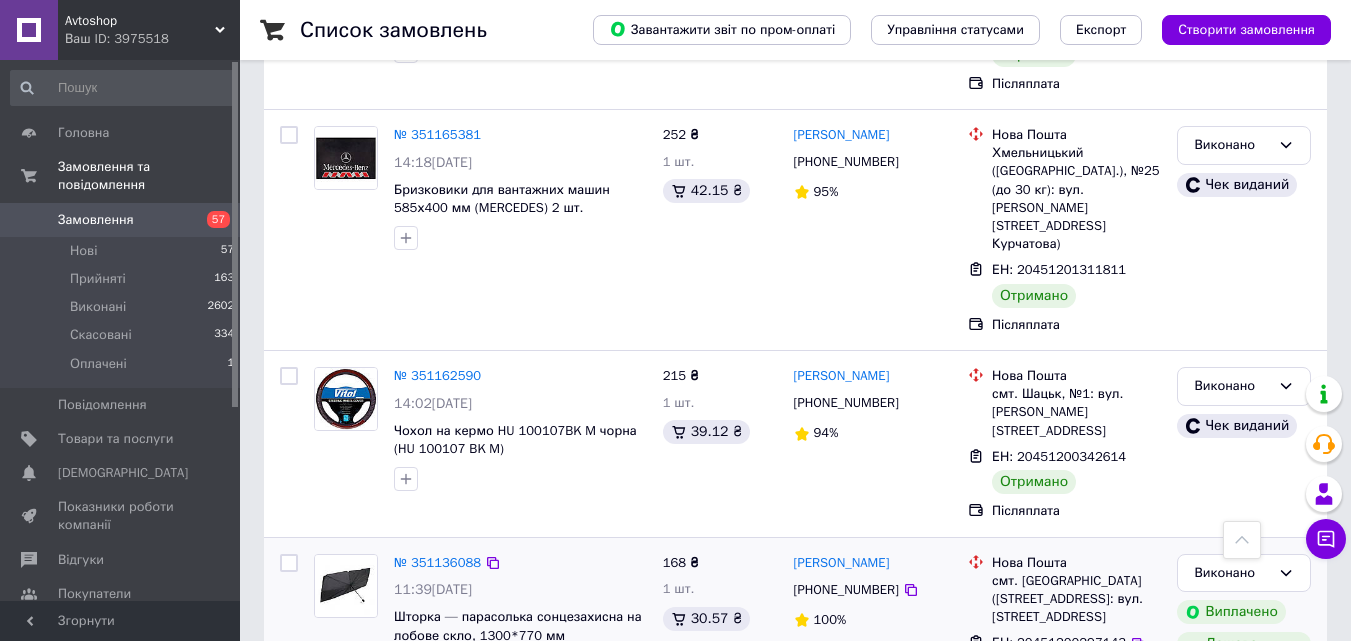 scroll, scrollTop: 9359, scrollLeft: 0, axis: vertical 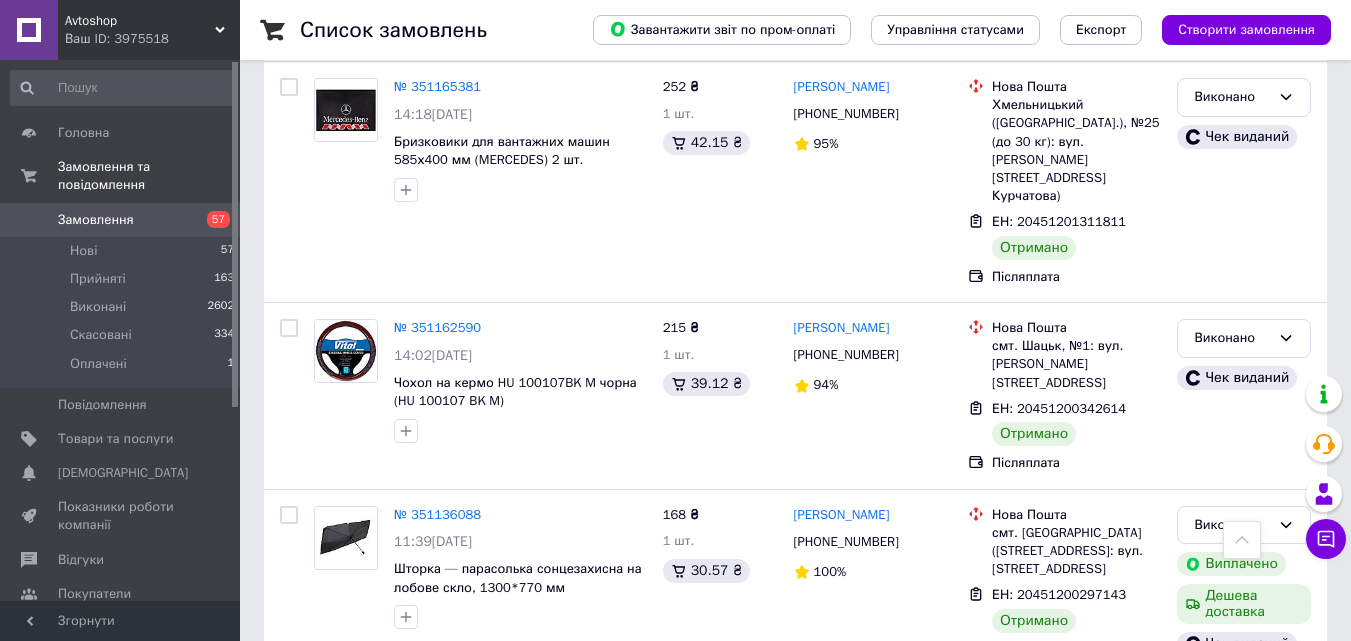click on "2" at bounding box center [327, 961] 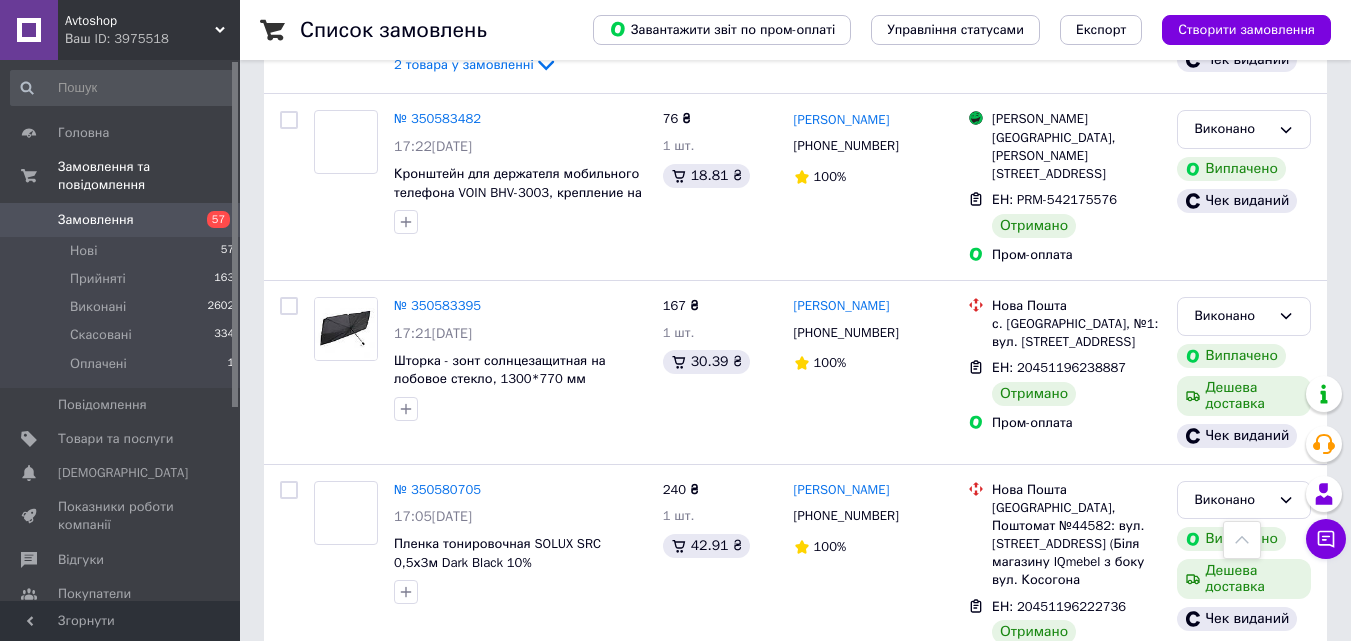 scroll, scrollTop: 9086, scrollLeft: 0, axis: vertical 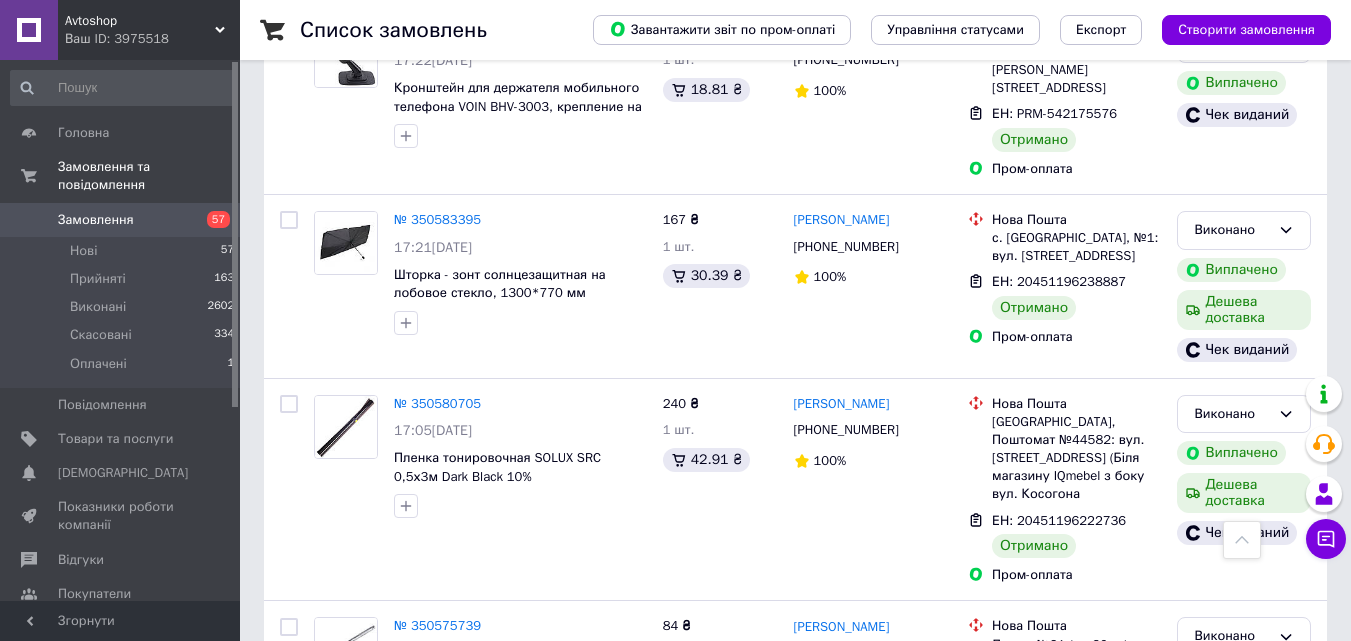 click on "3" at bounding box center [494, 989] 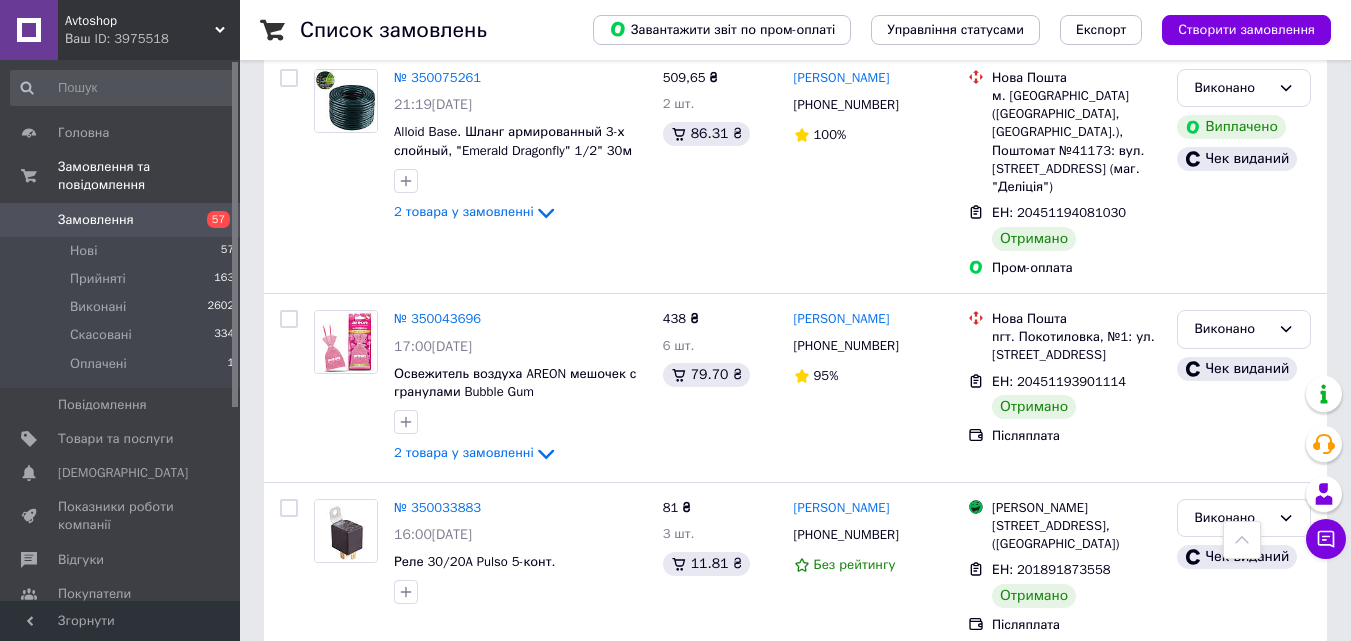 scroll, scrollTop: 9305, scrollLeft: 0, axis: vertical 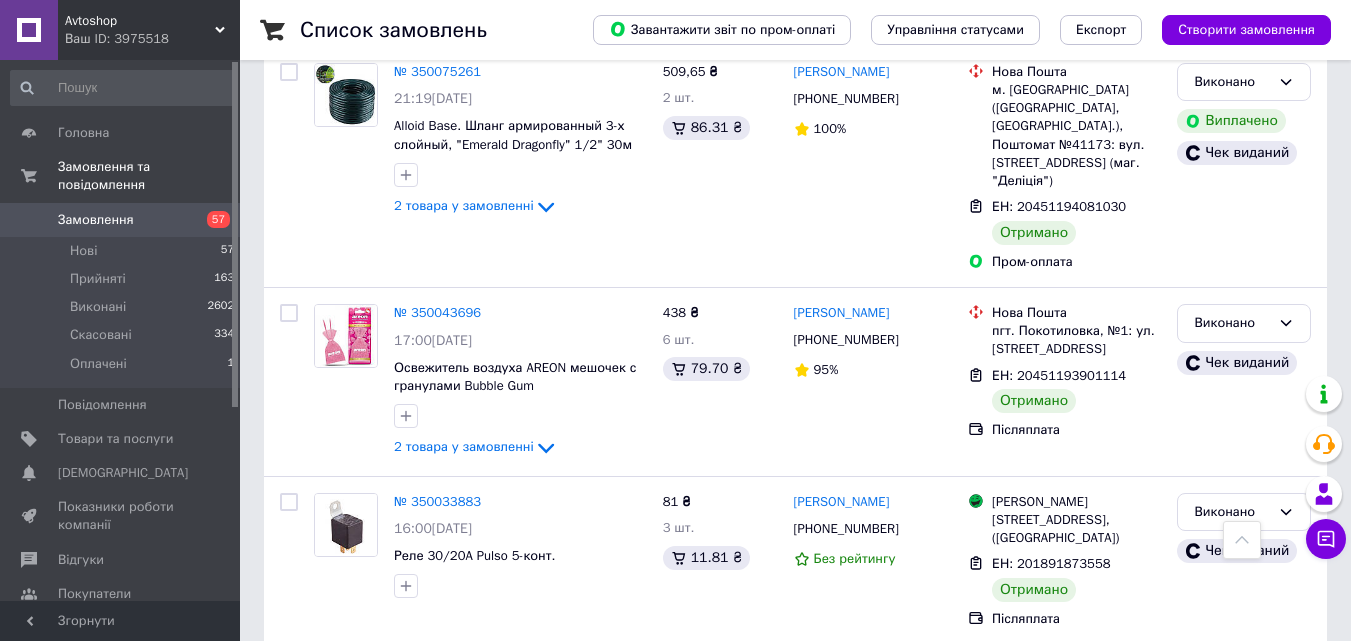 click on "1" at bounding box center (404, 859) 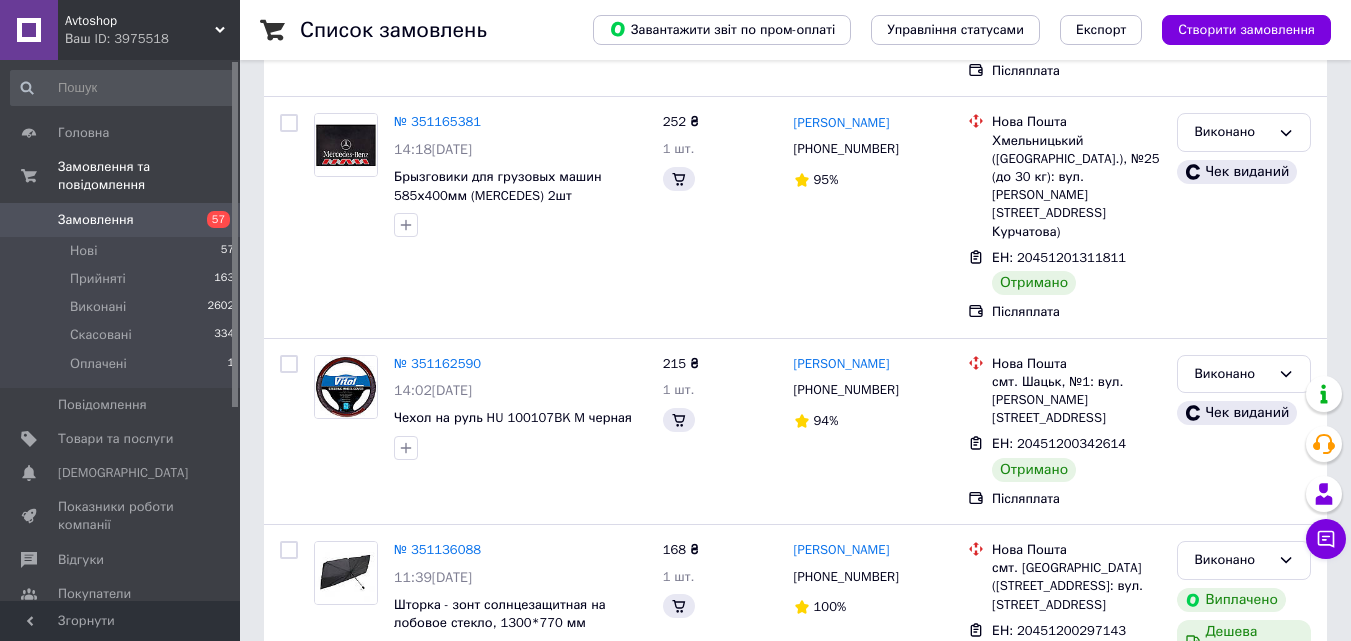 click 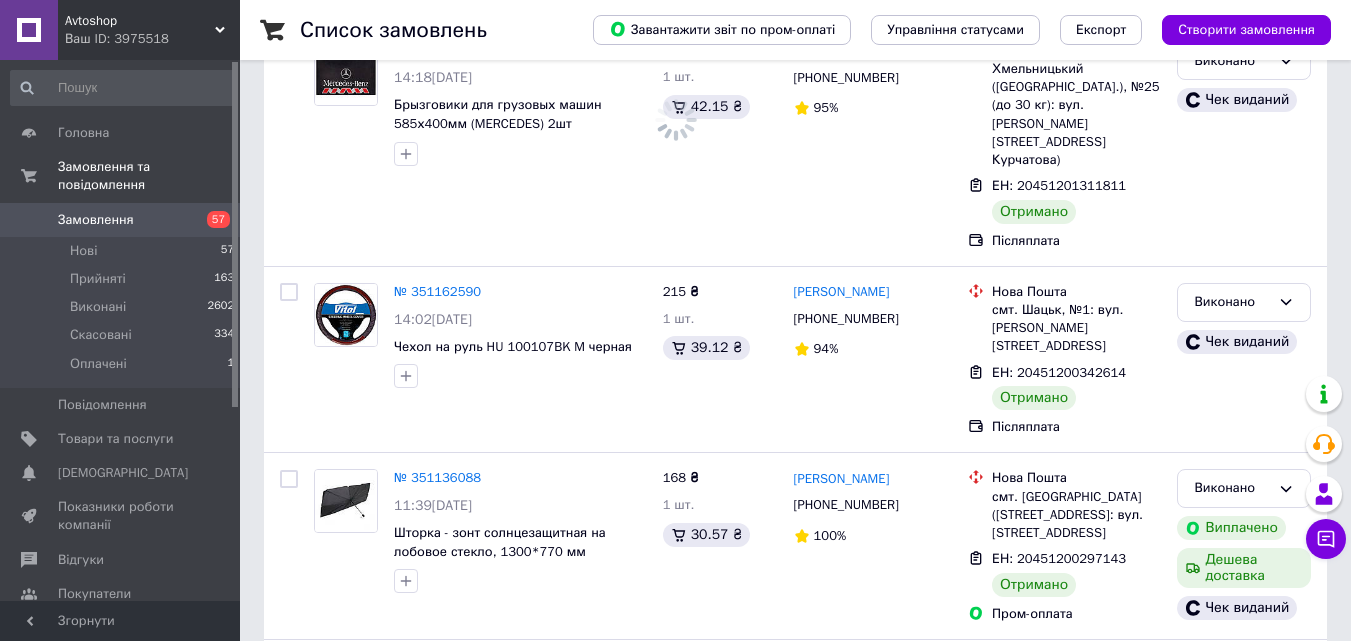 scroll, scrollTop: 0, scrollLeft: 0, axis: both 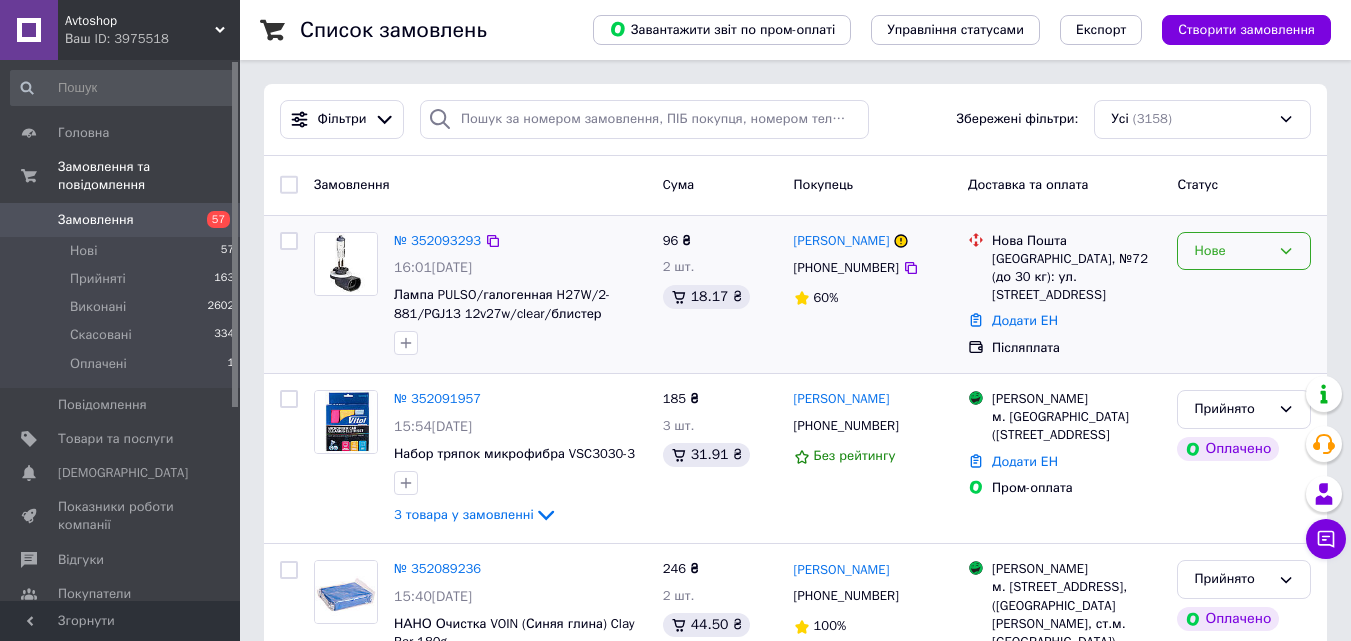 click 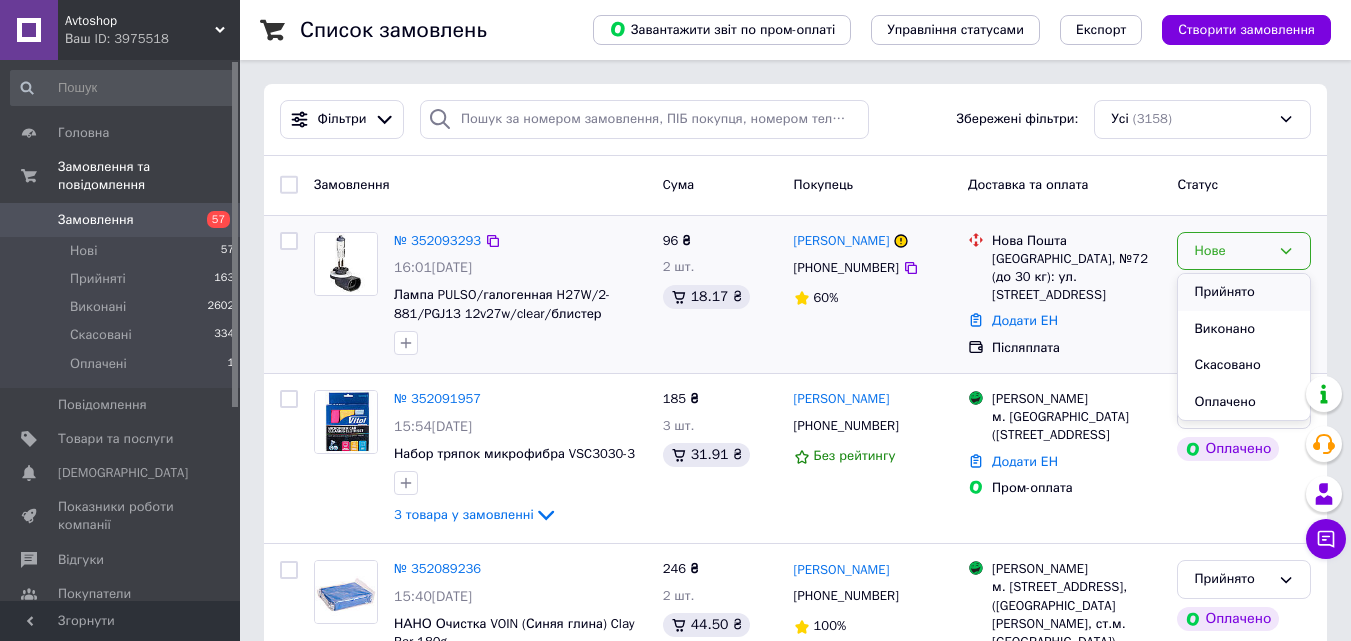 click on "Прийнято" at bounding box center (1244, 292) 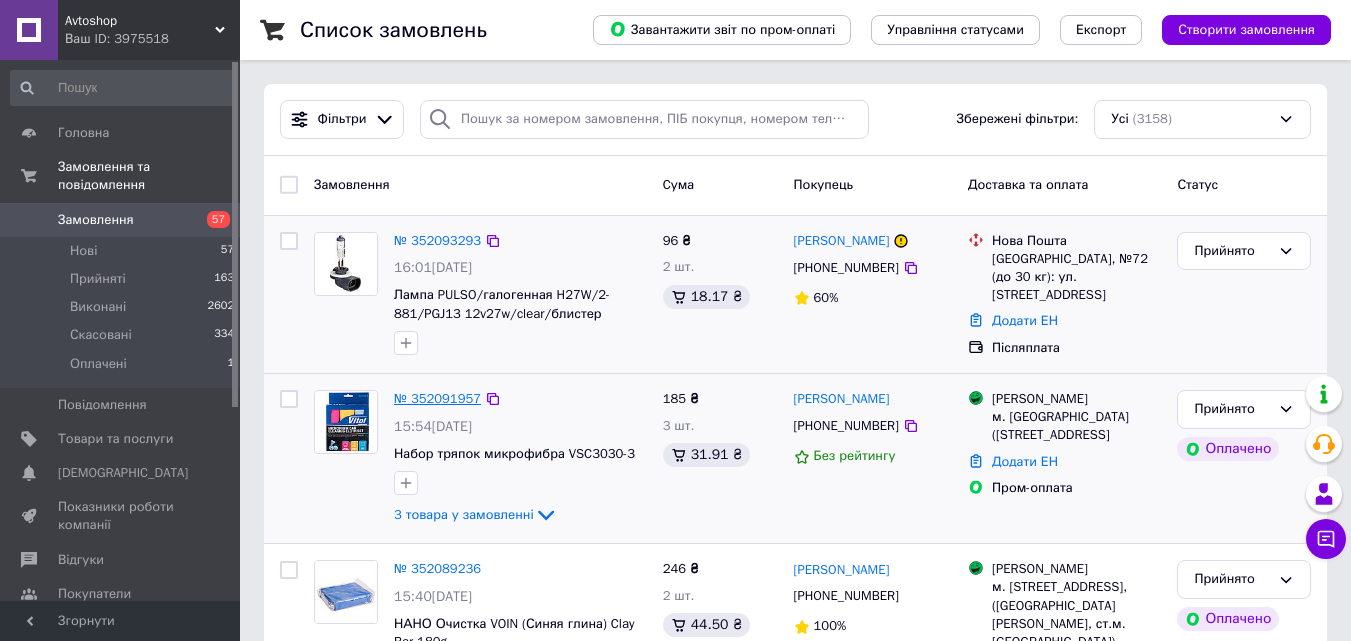click on "№ 352091957" at bounding box center (437, 398) 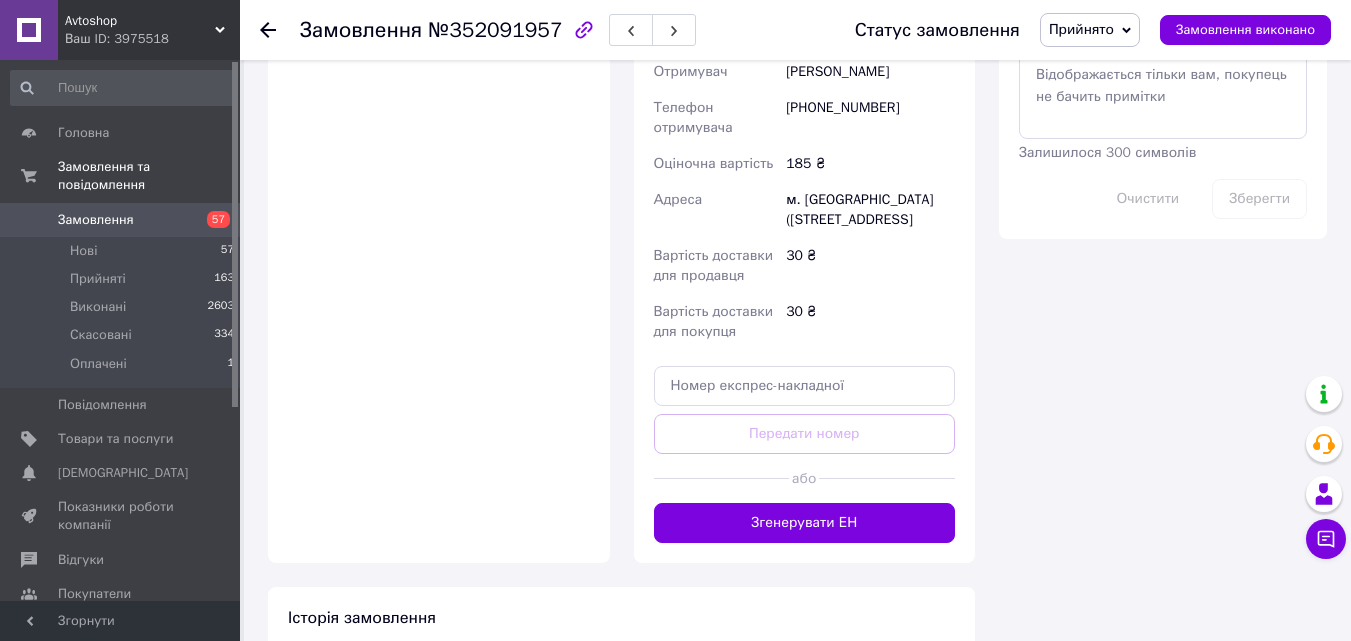 scroll, scrollTop: 1400, scrollLeft: 0, axis: vertical 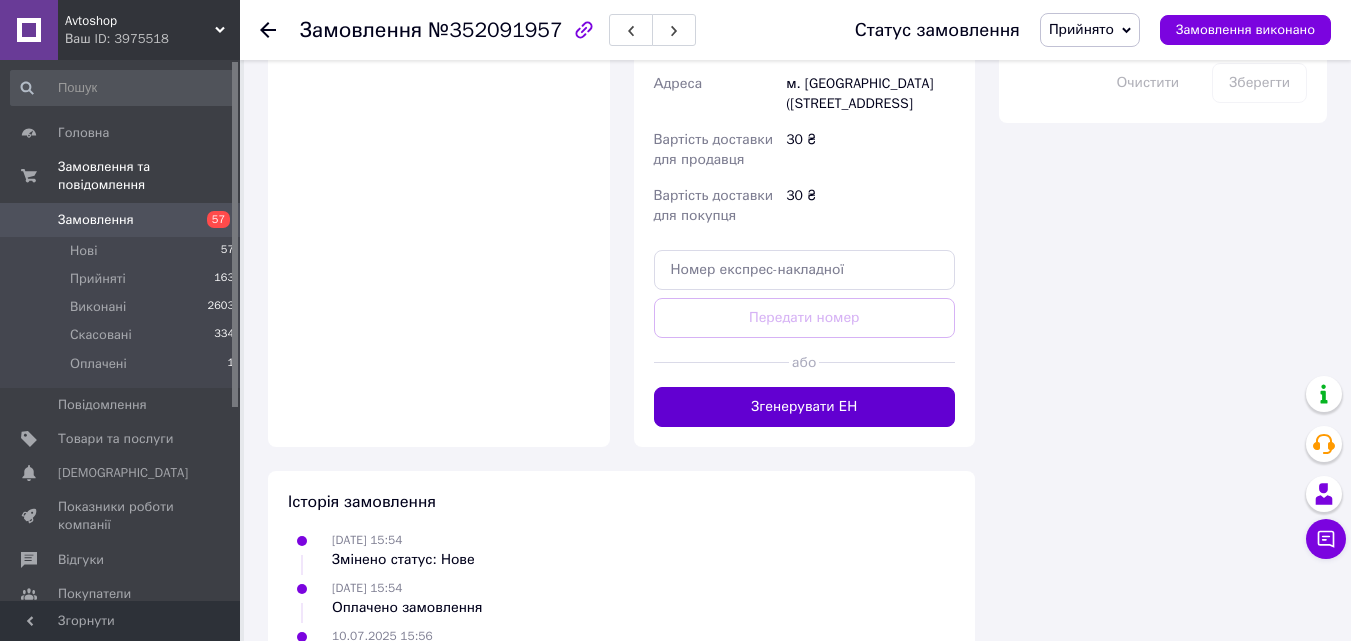 click on "Згенерувати ЕН" at bounding box center (805, 407) 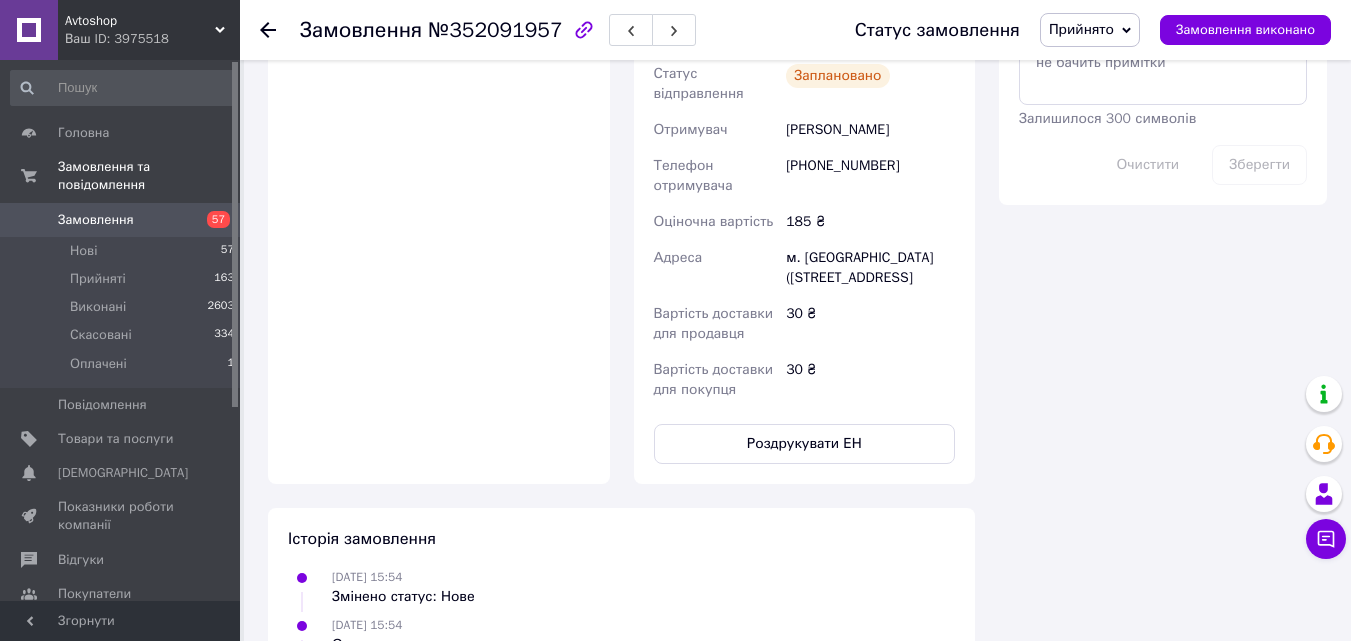 scroll, scrollTop: 1200, scrollLeft: 0, axis: vertical 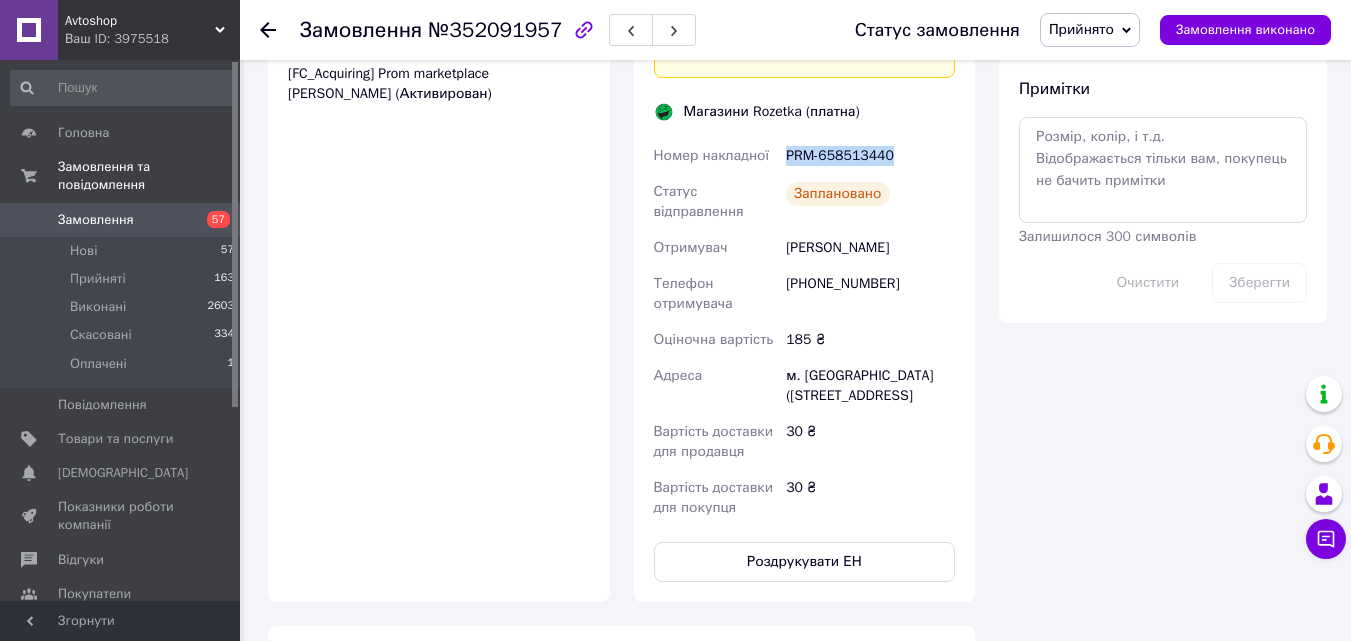 drag, startPoint x: 894, startPoint y: 130, endPoint x: 788, endPoint y: 112, distance: 107.51744 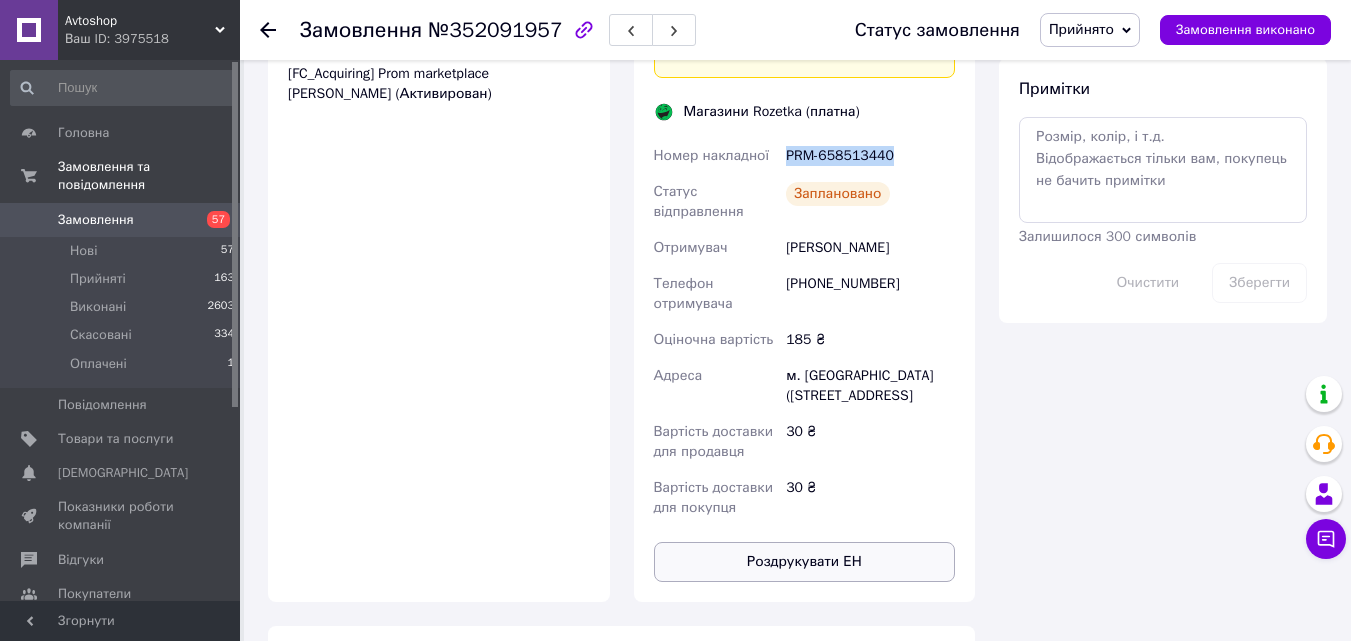 click on "Роздрукувати ЕН" at bounding box center (805, 562) 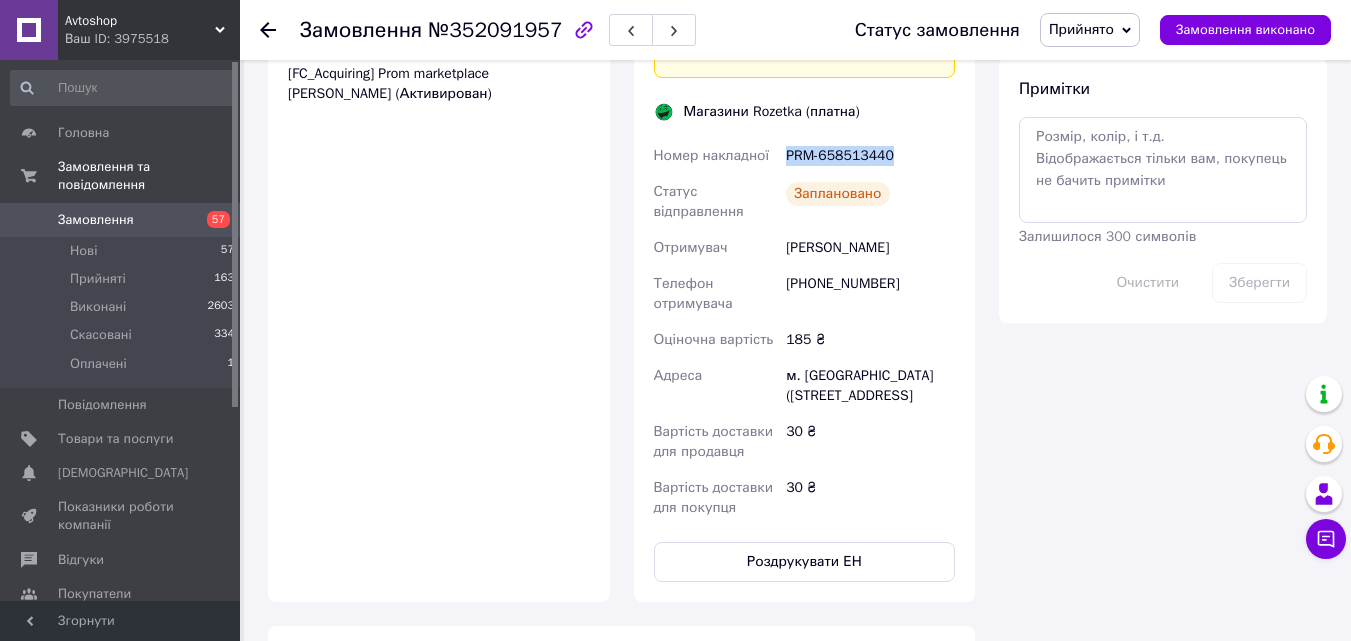 drag, startPoint x: 903, startPoint y: 228, endPoint x: 787, endPoint y: 214, distance: 116.841774 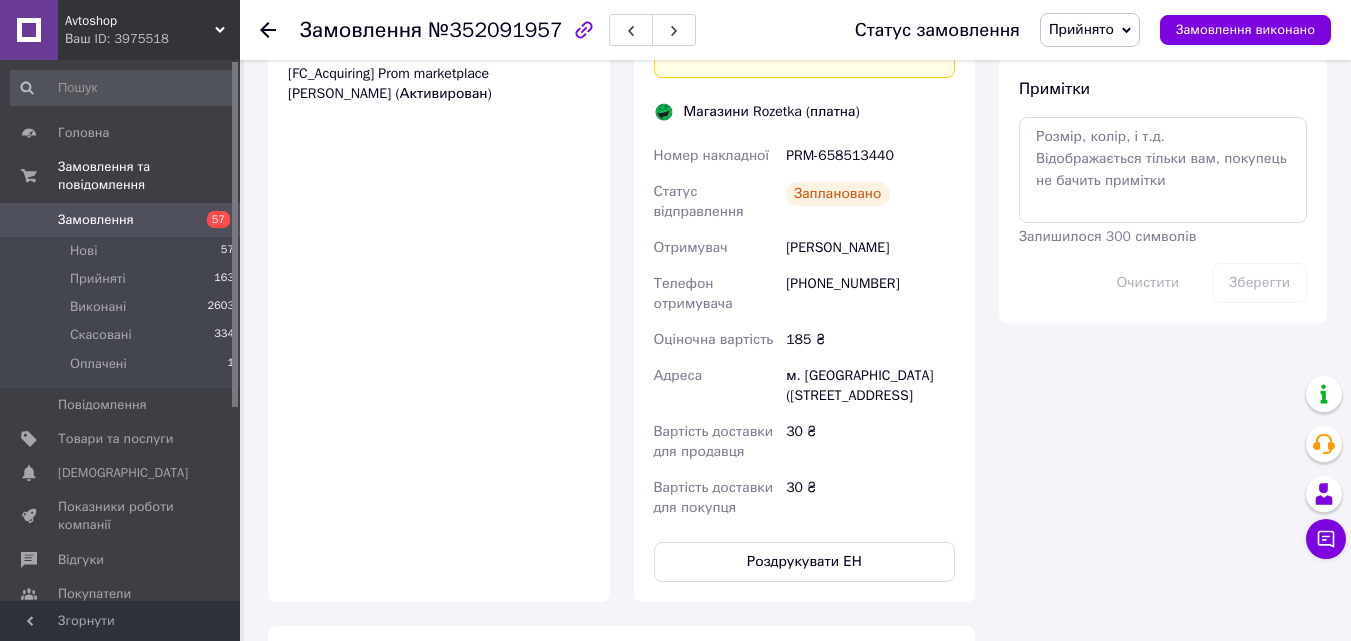 click 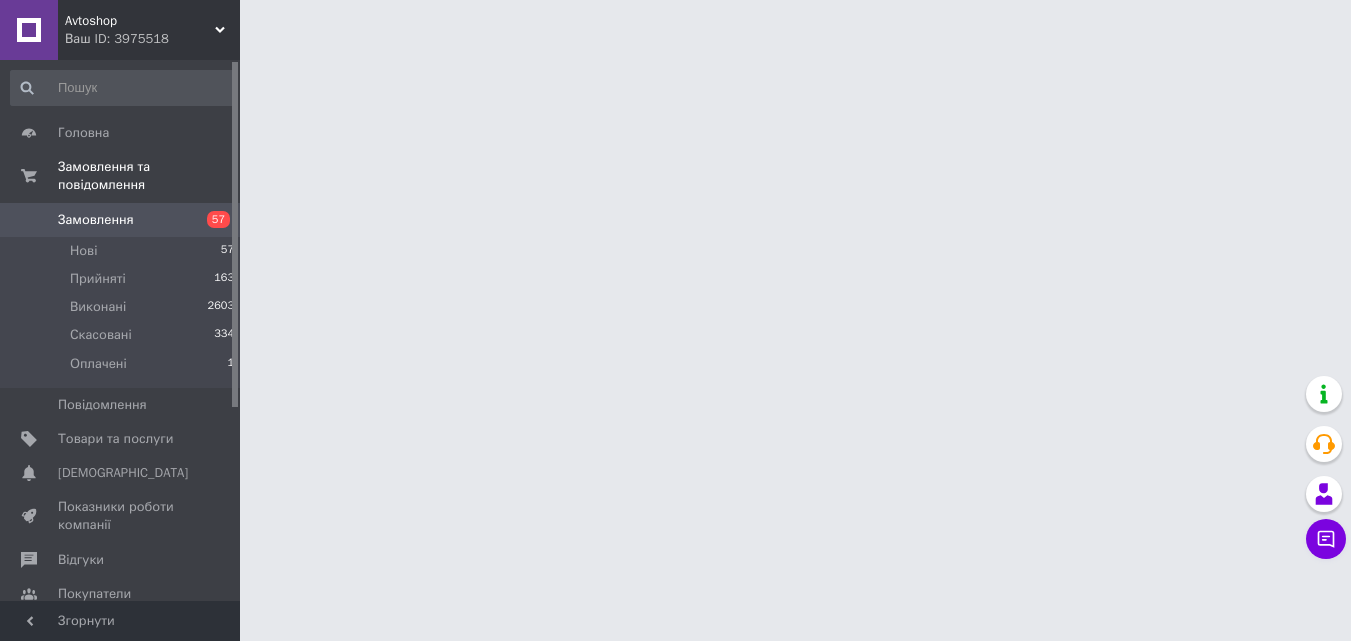 scroll, scrollTop: 0, scrollLeft: 0, axis: both 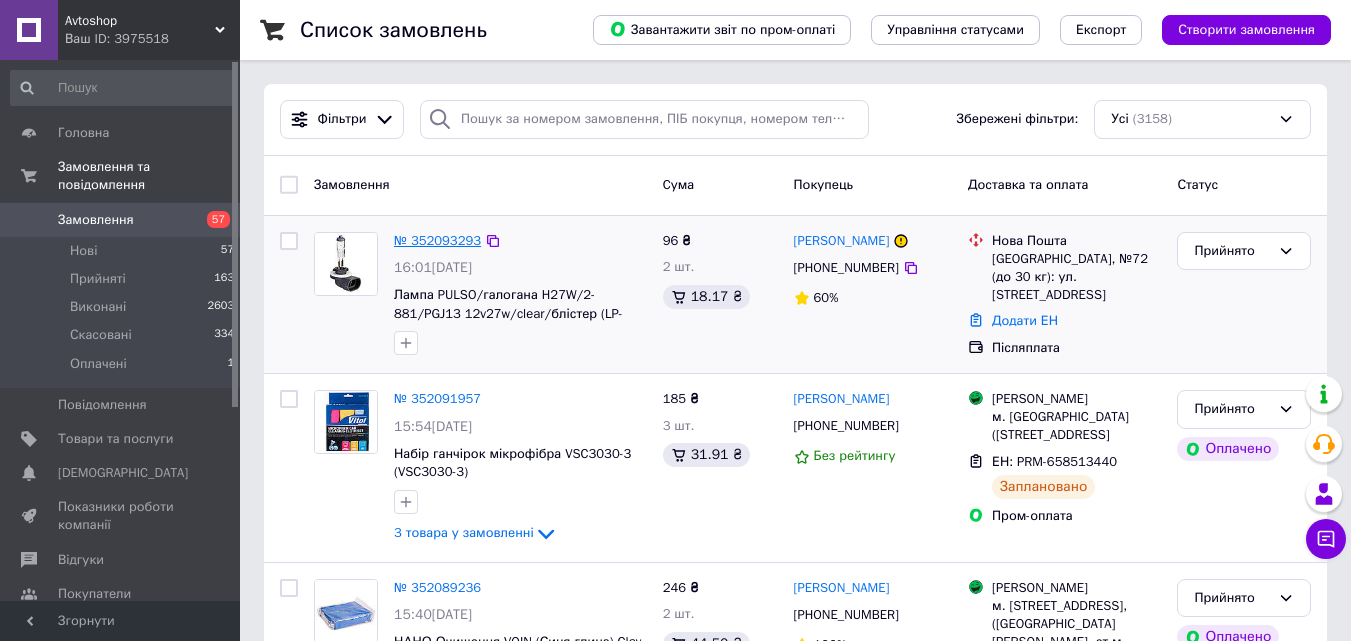 click on "№ 352093293" at bounding box center [437, 241] 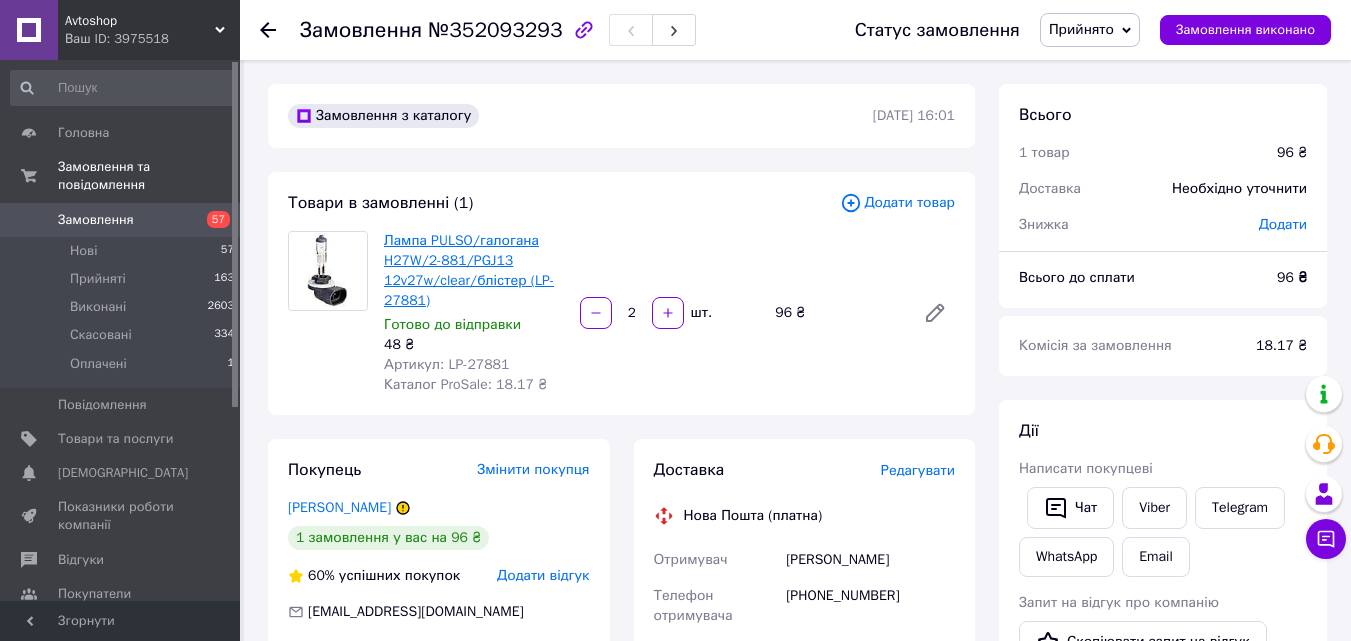 click on "Лампа PULSO/галогана H27W/2-881/PGJ13 12v27w/clear/блістер (LP-27881)" at bounding box center [469, 270] 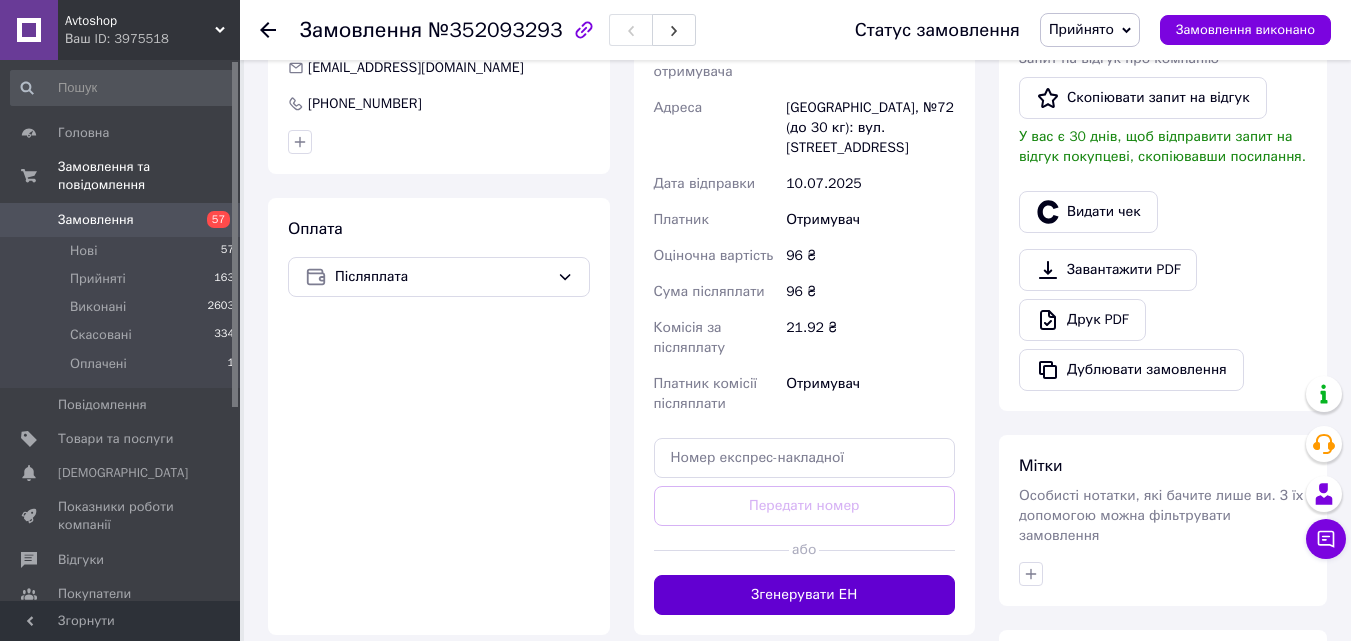 scroll, scrollTop: 600, scrollLeft: 0, axis: vertical 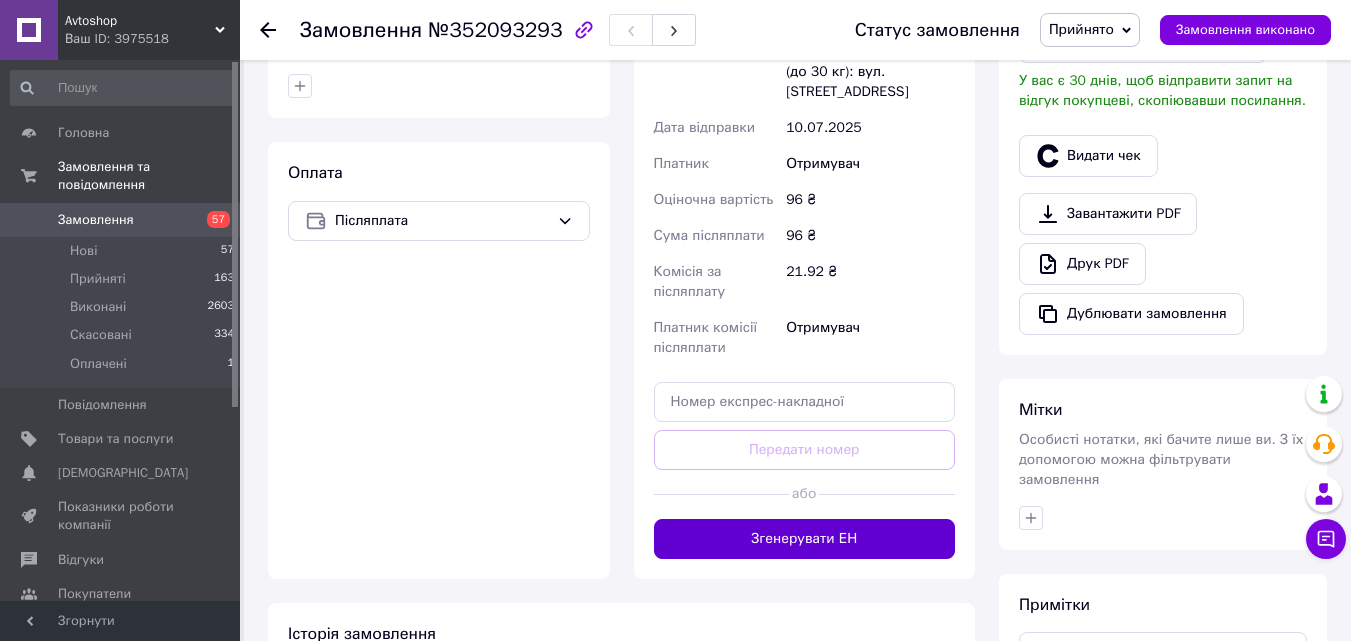 click on "Згенерувати ЕН" at bounding box center [805, 539] 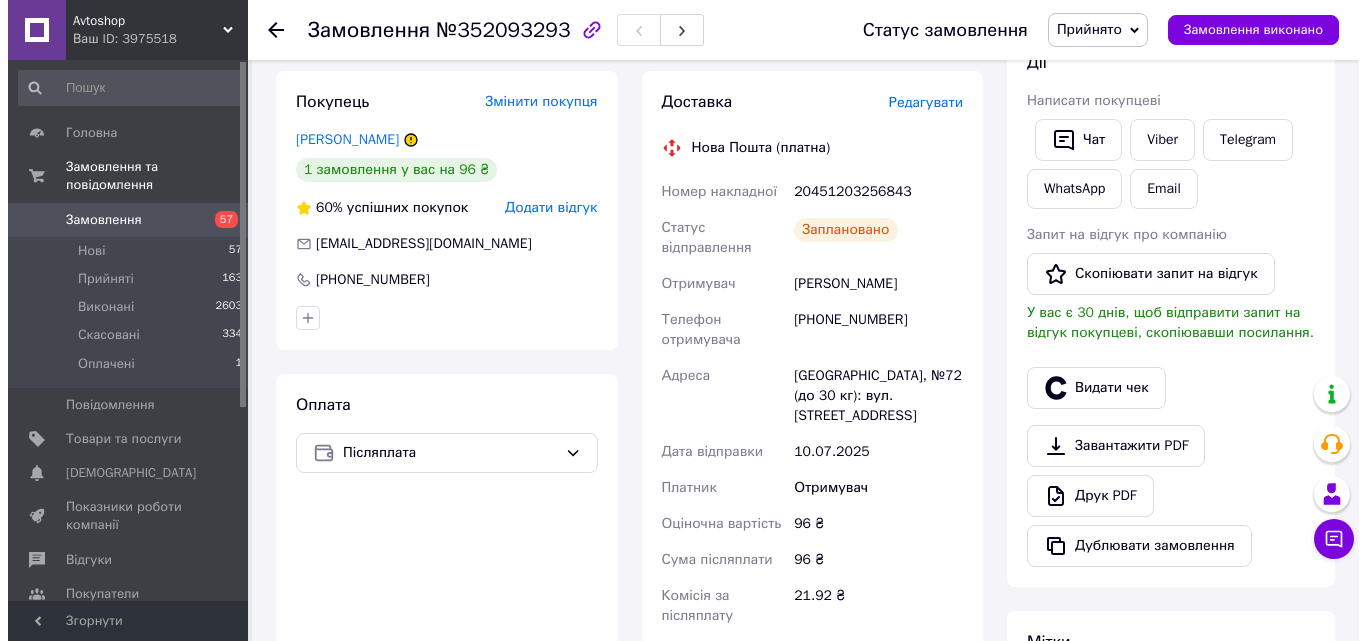 scroll, scrollTop: 300, scrollLeft: 0, axis: vertical 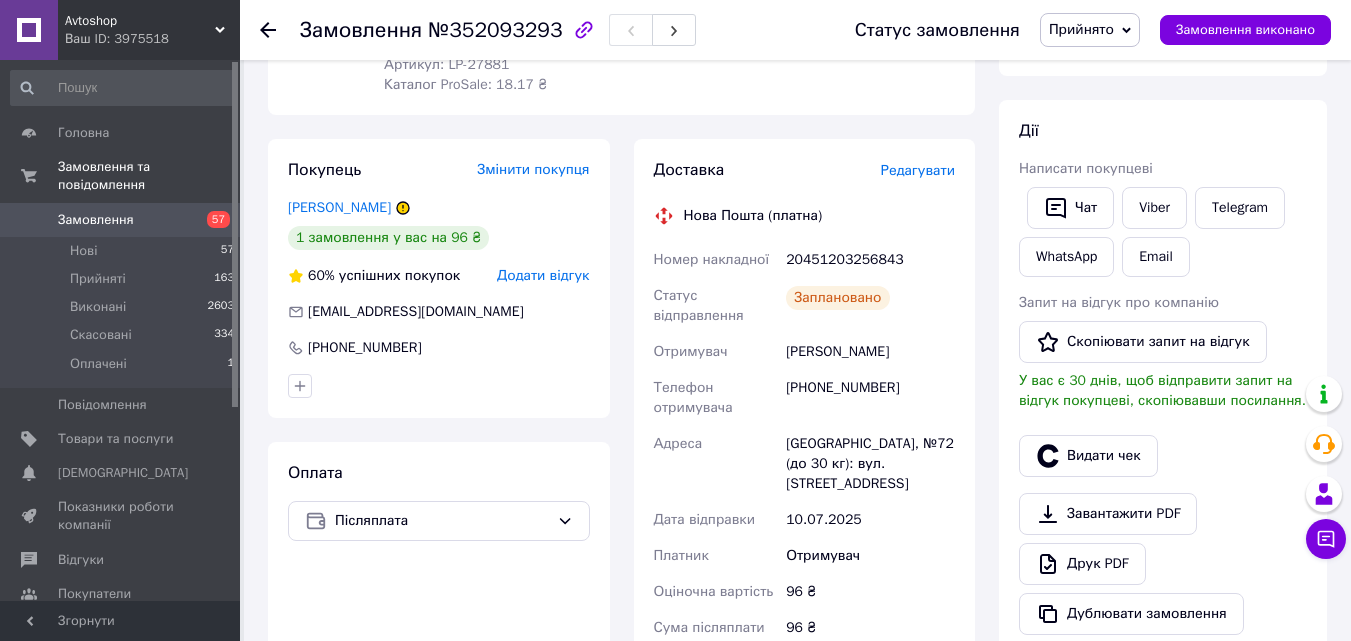 click on "Редагувати" at bounding box center [918, 170] 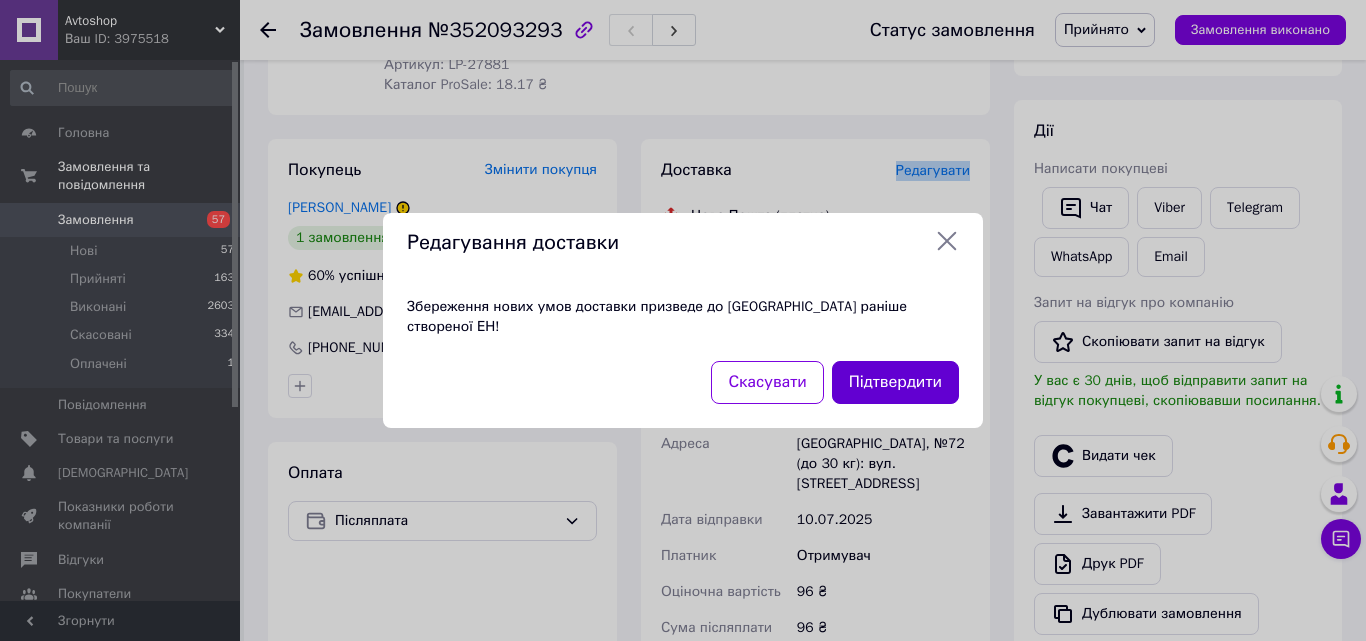 click on "Підтвердити" at bounding box center (895, 382) 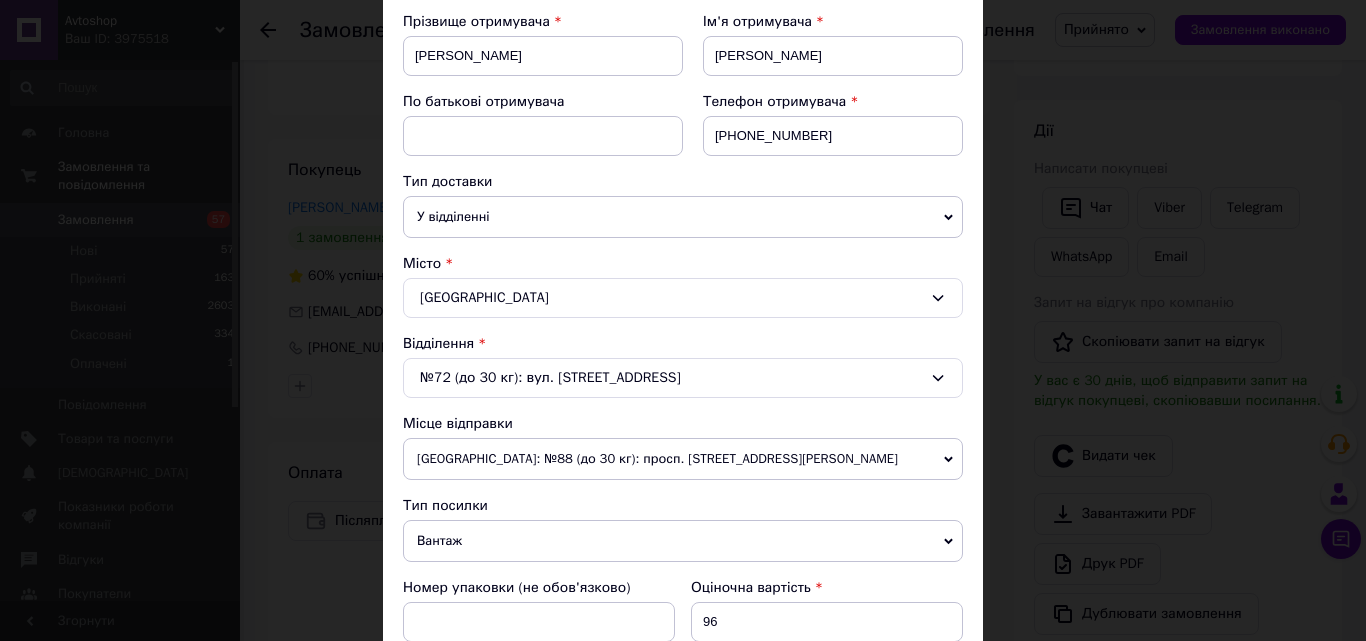scroll, scrollTop: 400, scrollLeft: 0, axis: vertical 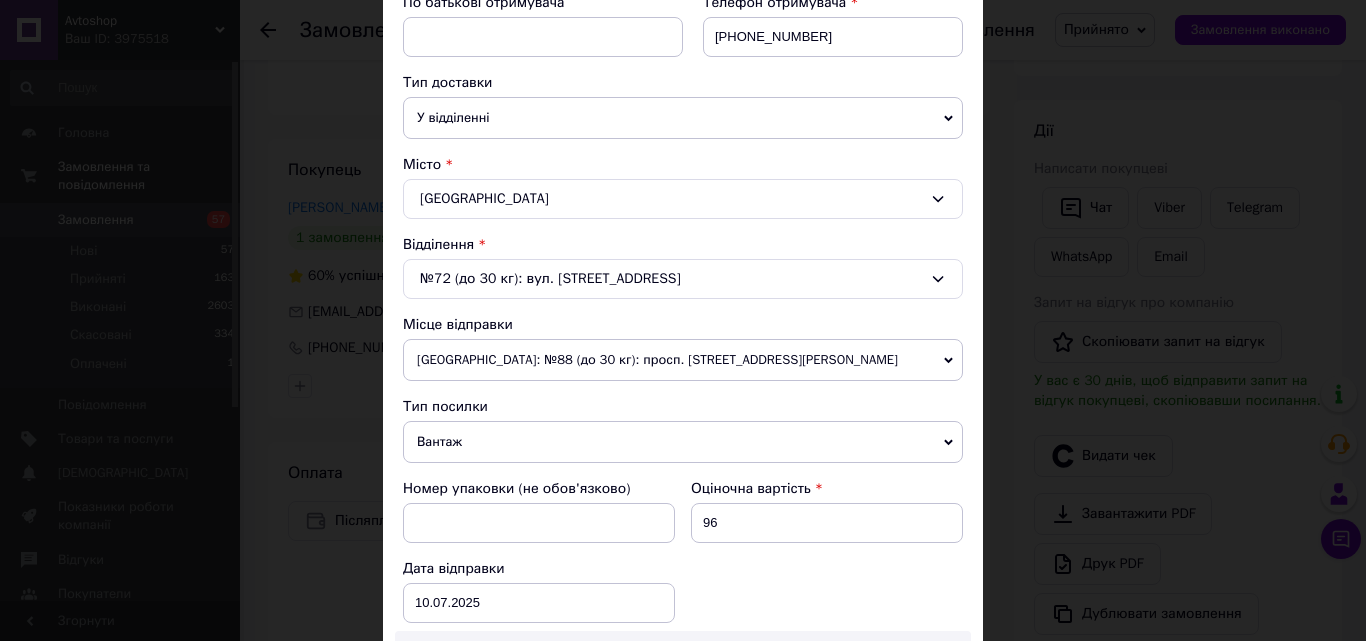 click on "Одеса: №88 (до 30 кг): просп. Князя Володимира Великого, 83" at bounding box center (683, 360) 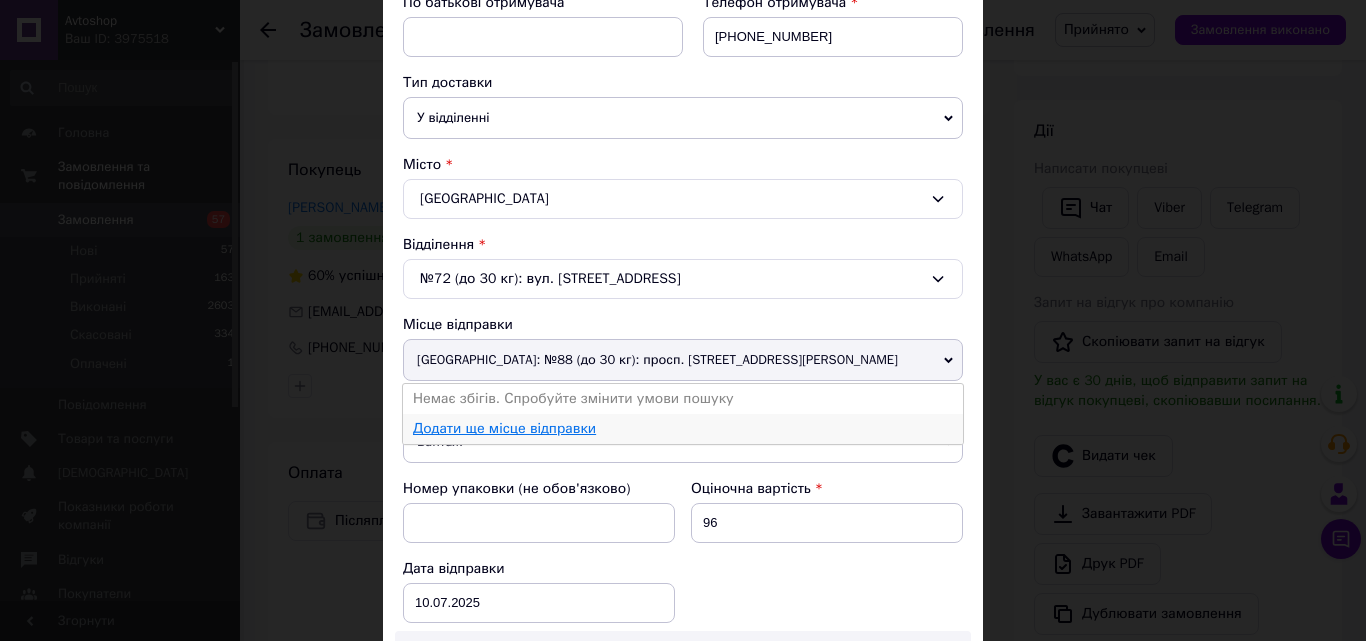 click on "Додати ще місце відправки" at bounding box center (504, 428) 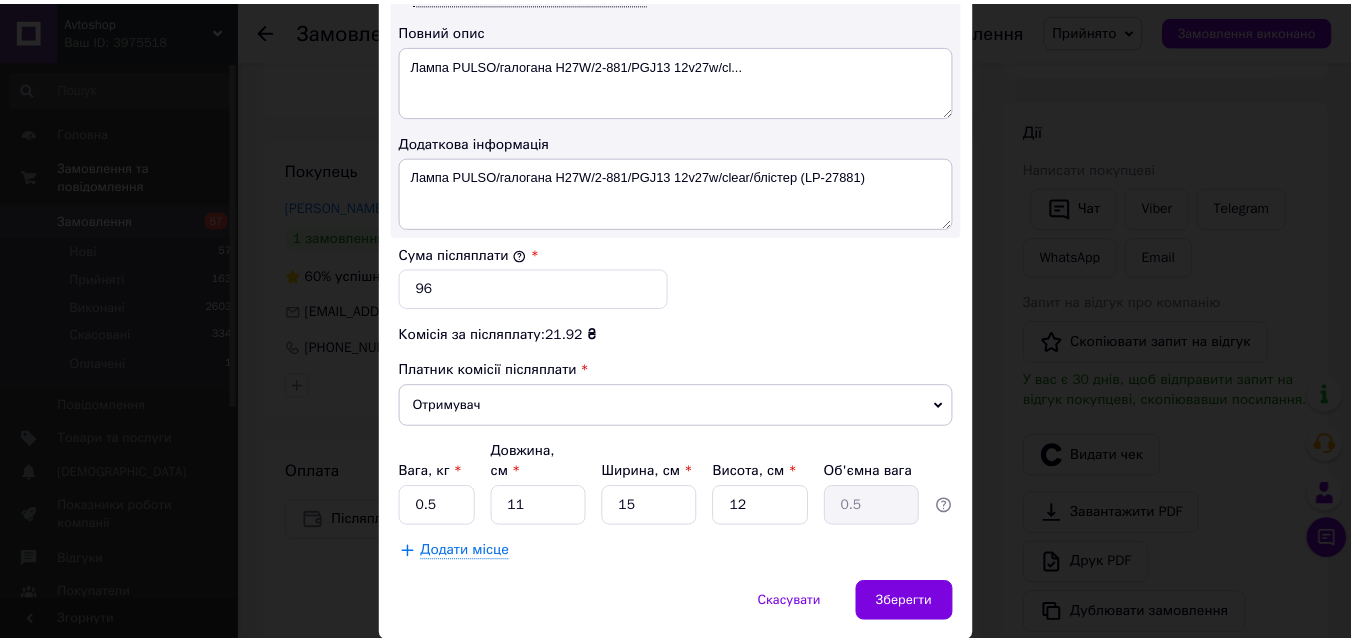 scroll, scrollTop: 1100, scrollLeft: 0, axis: vertical 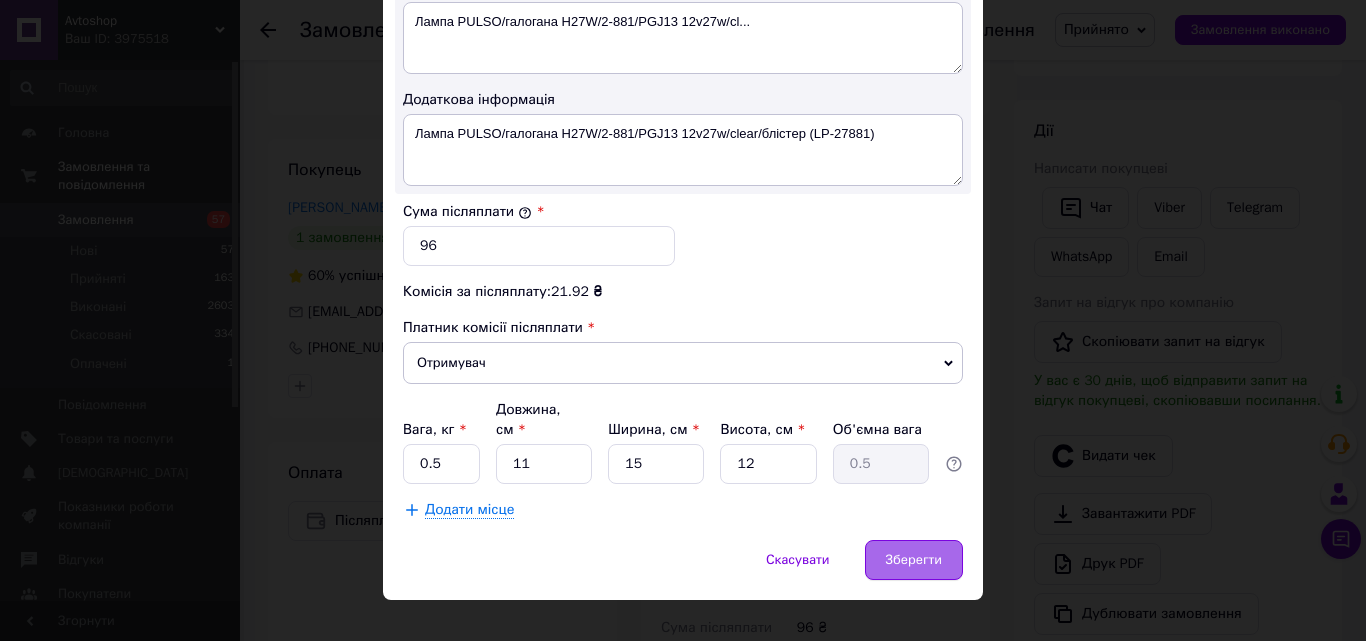 click on "Зберегти" at bounding box center (914, 560) 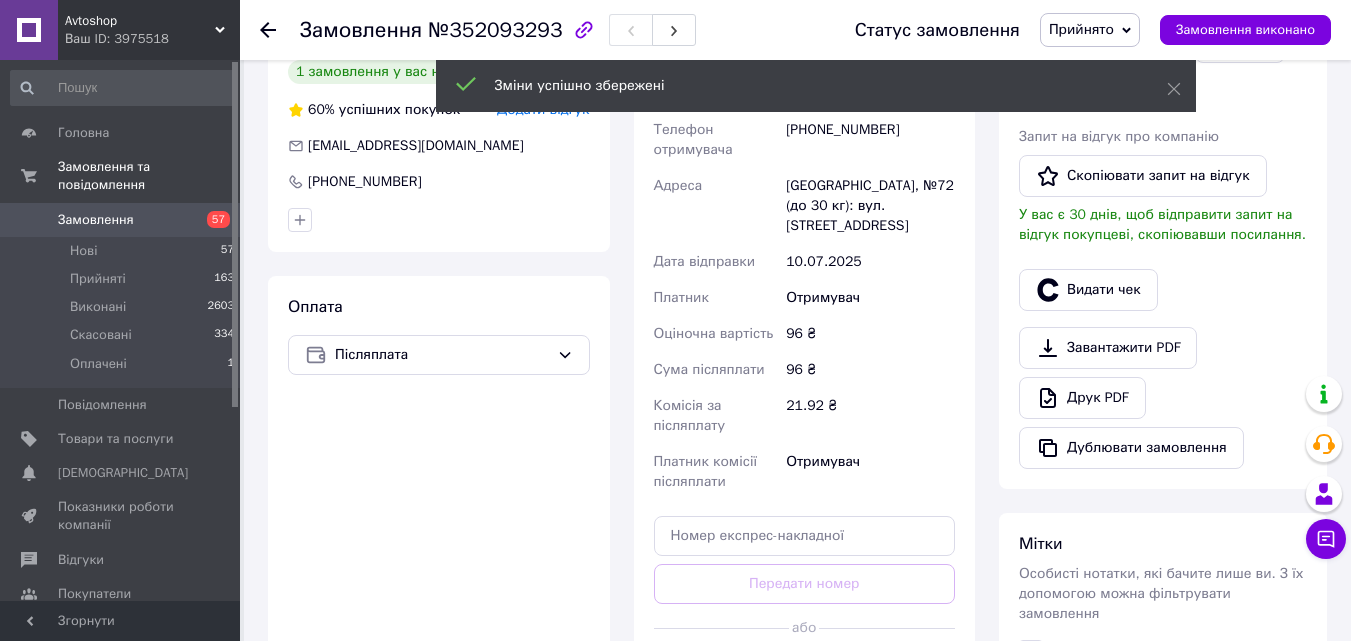 scroll, scrollTop: 500, scrollLeft: 0, axis: vertical 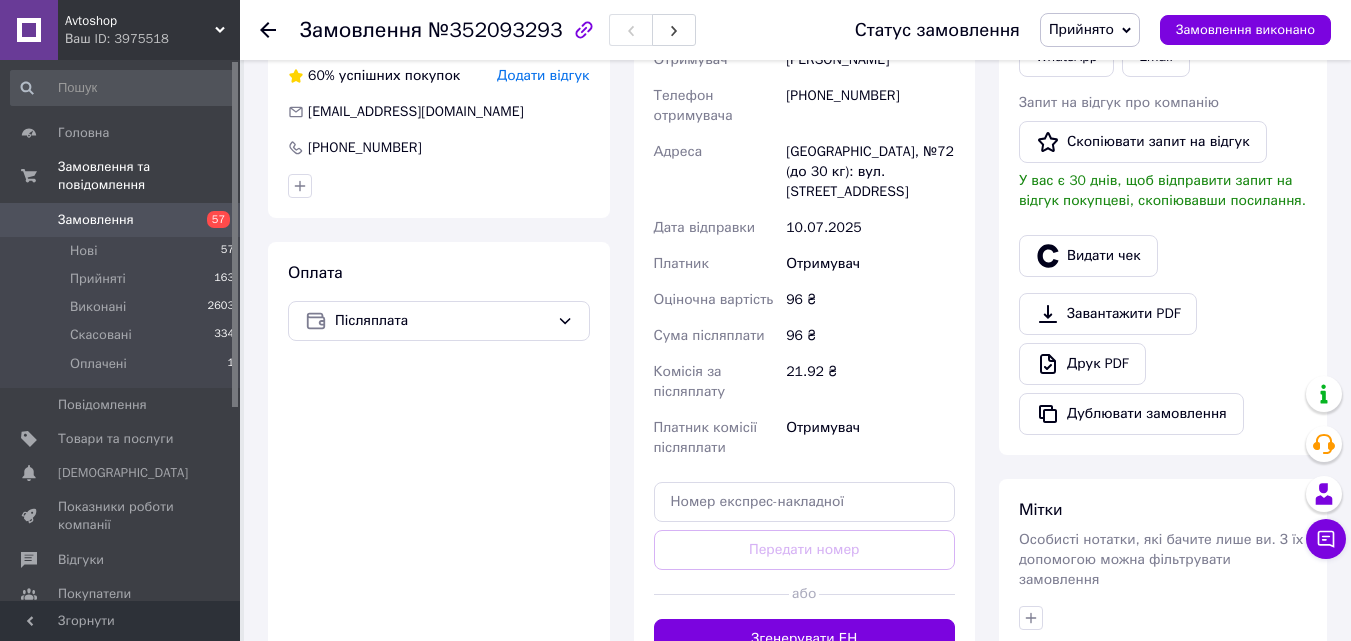 click on "Згенерувати ЕН" at bounding box center [805, 639] 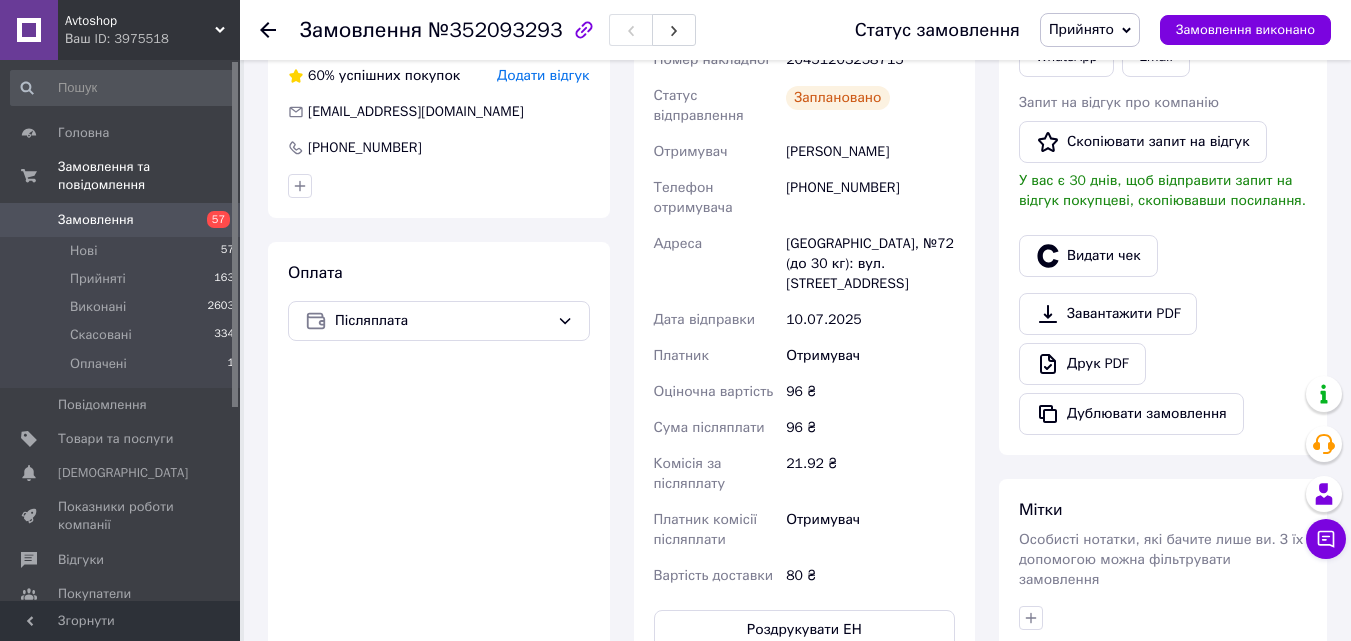 scroll, scrollTop: 300, scrollLeft: 0, axis: vertical 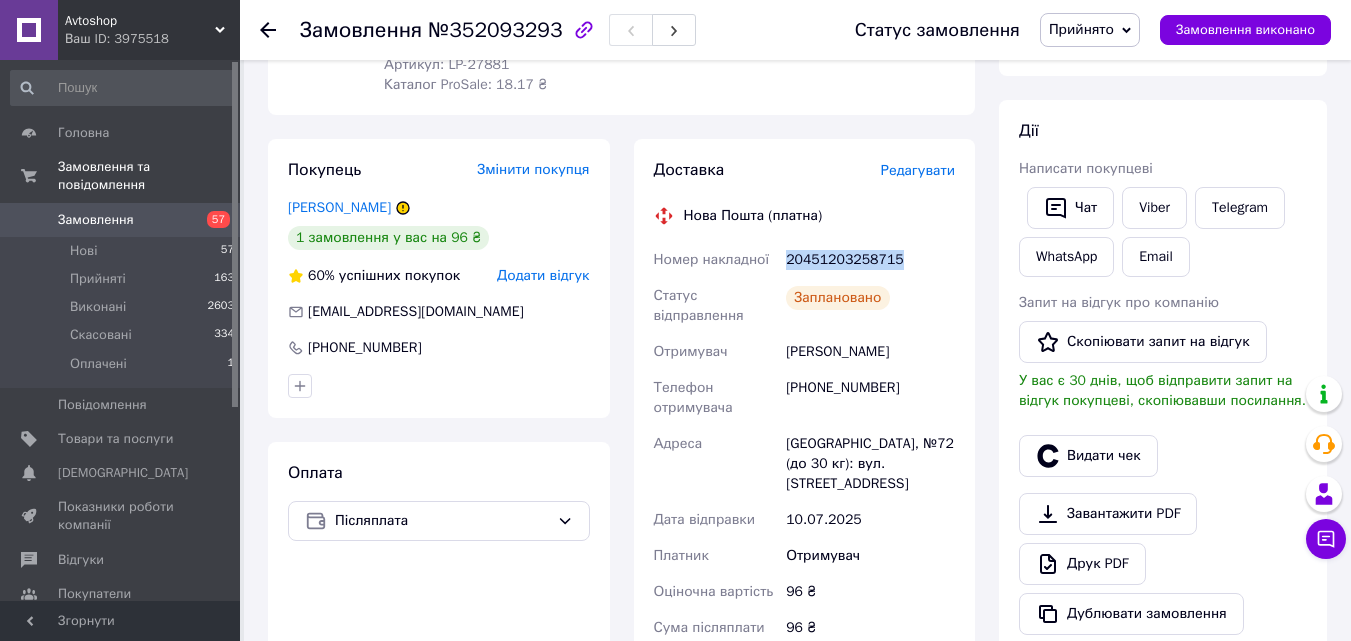 drag, startPoint x: 908, startPoint y: 256, endPoint x: 785, endPoint y: 255, distance: 123.00407 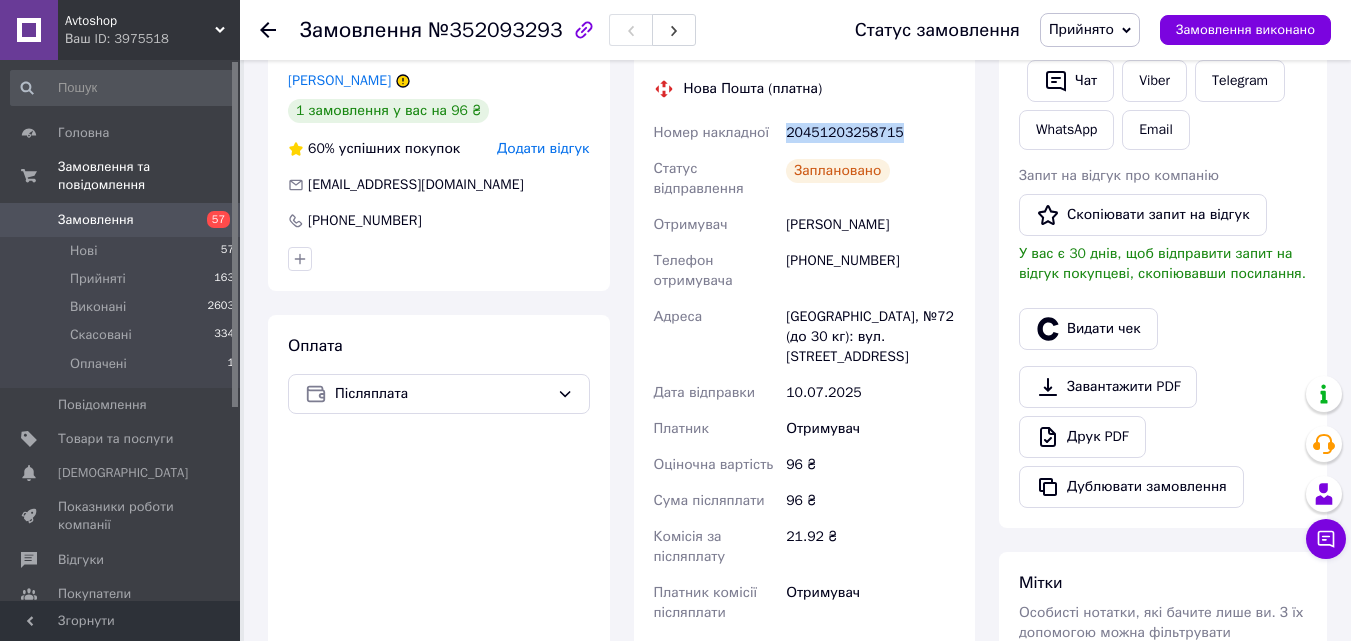 scroll, scrollTop: 600, scrollLeft: 0, axis: vertical 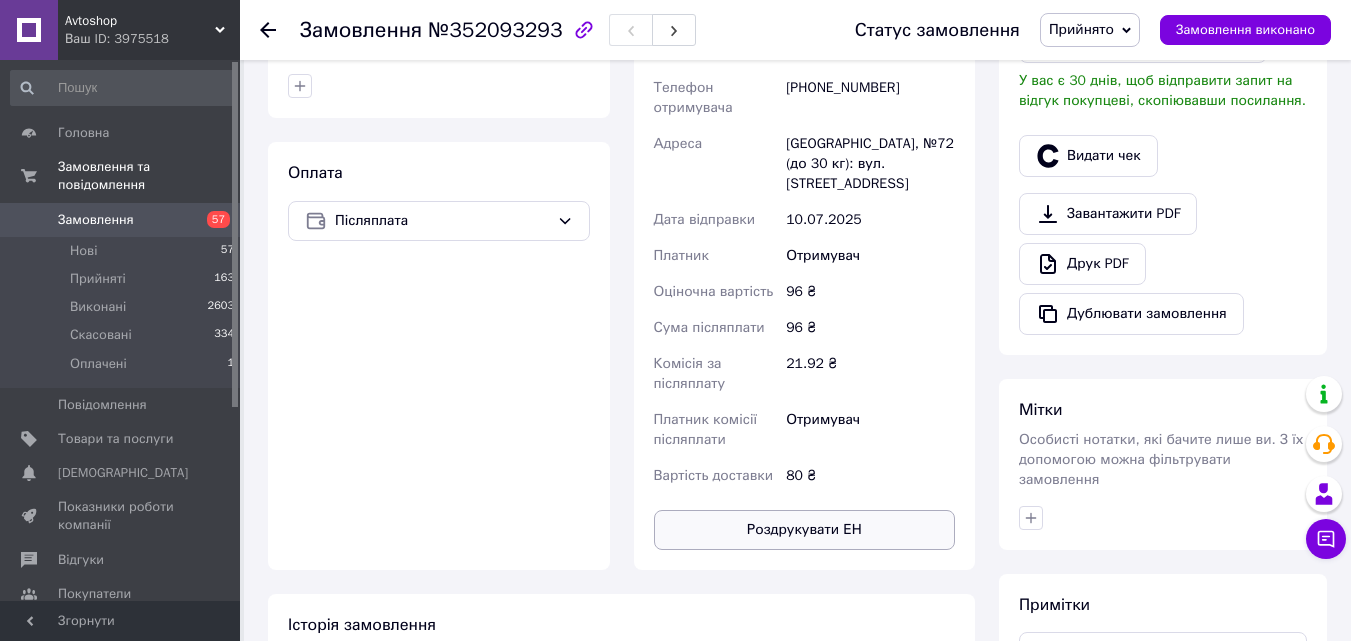 click on "Роздрукувати ЕН" at bounding box center (805, 530) 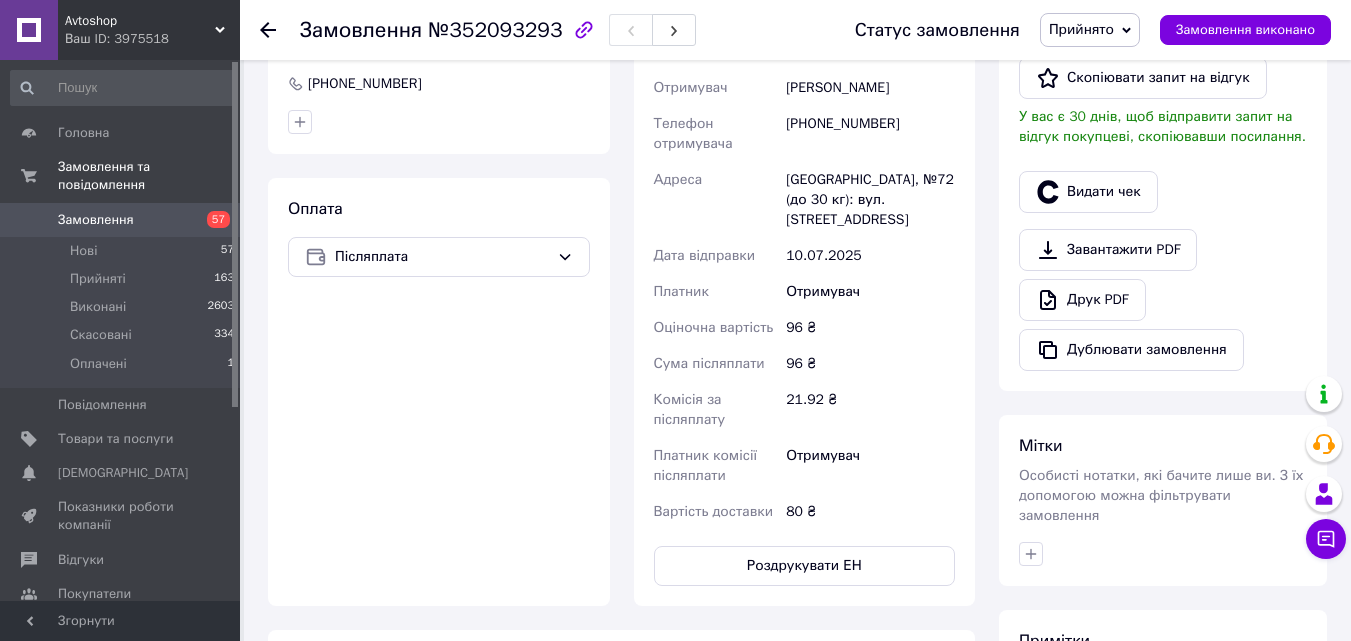 scroll, scrollTop: 500, scrollLeft: 0, axis: vertical 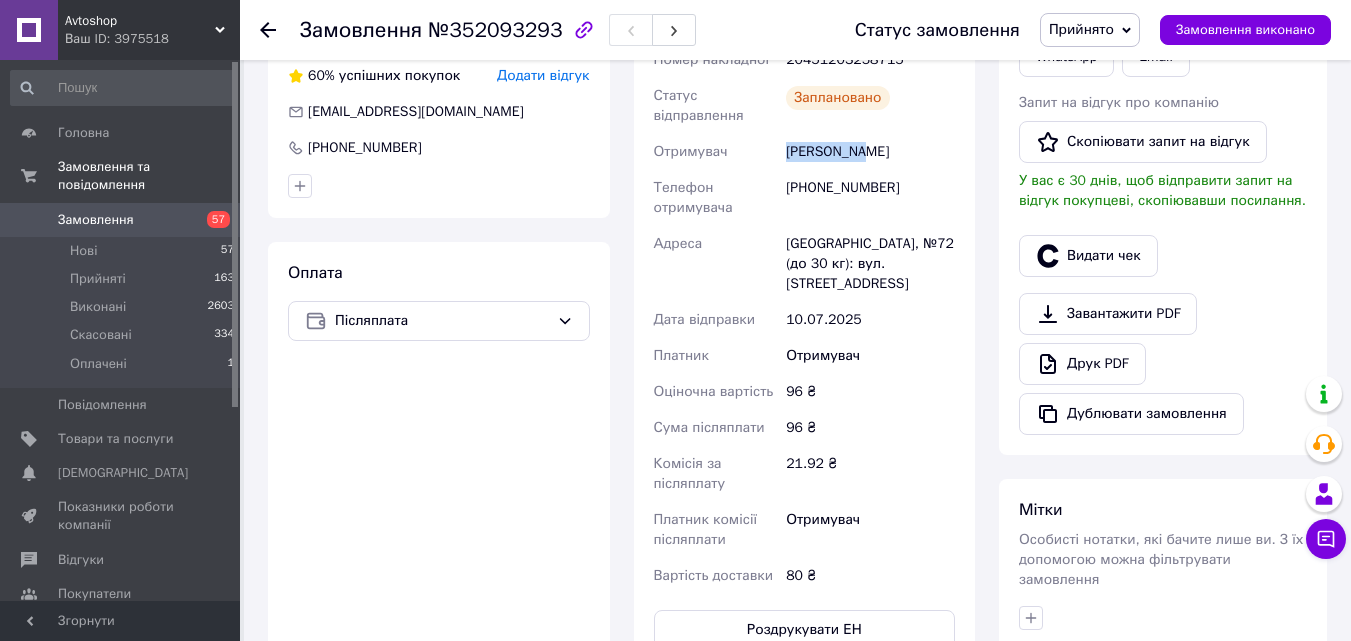drag, startPoint x: 768, startPoint y: 157, endPoint x: 757, endPoint y: 155, distance: 11.18034 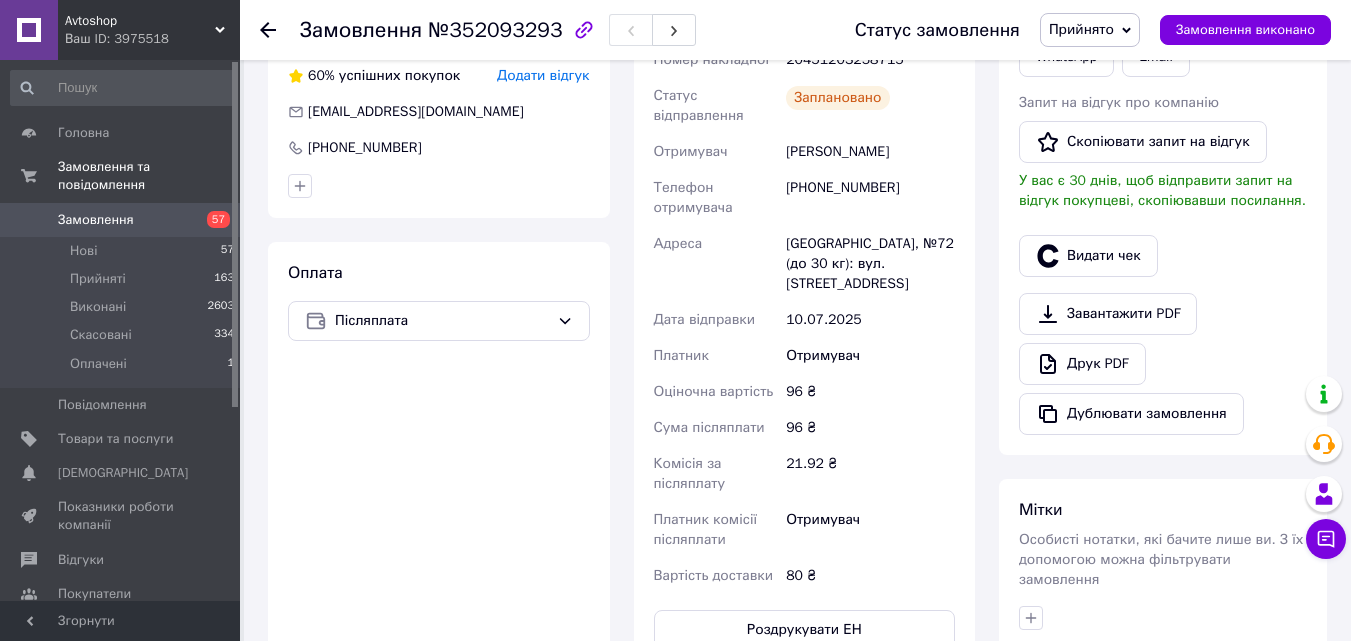 click 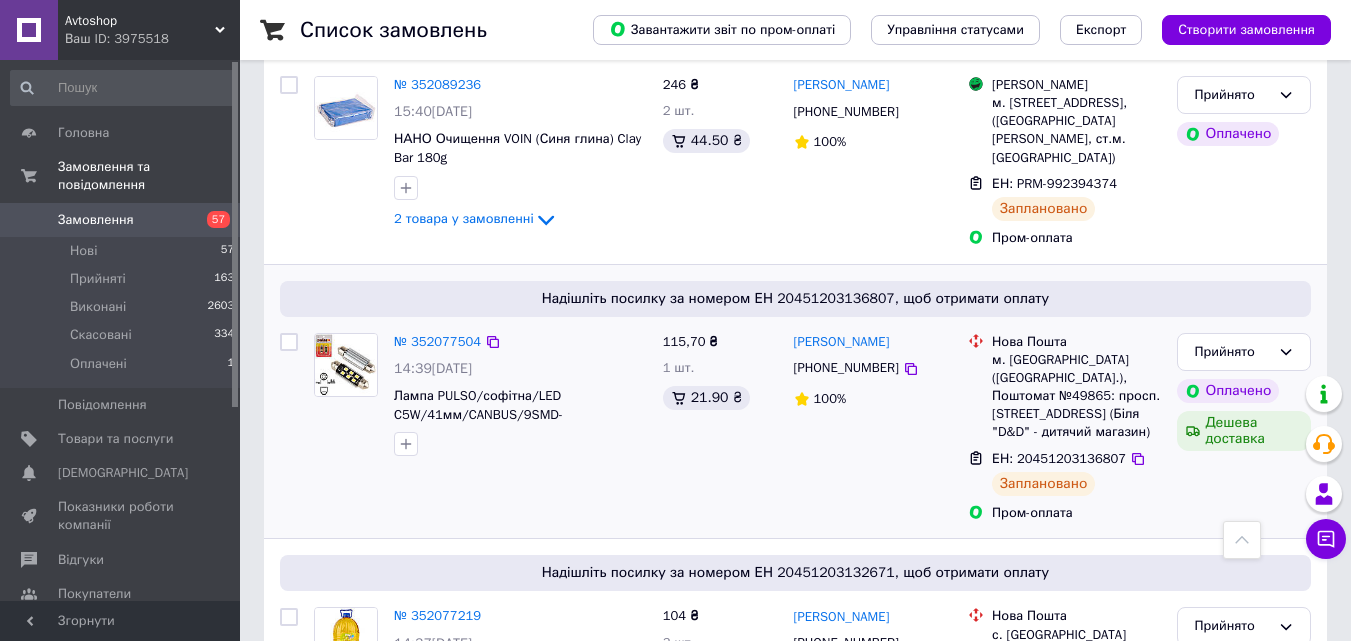 scroll, scrollTop: 500, scrollLeft: 0, axis: vertical 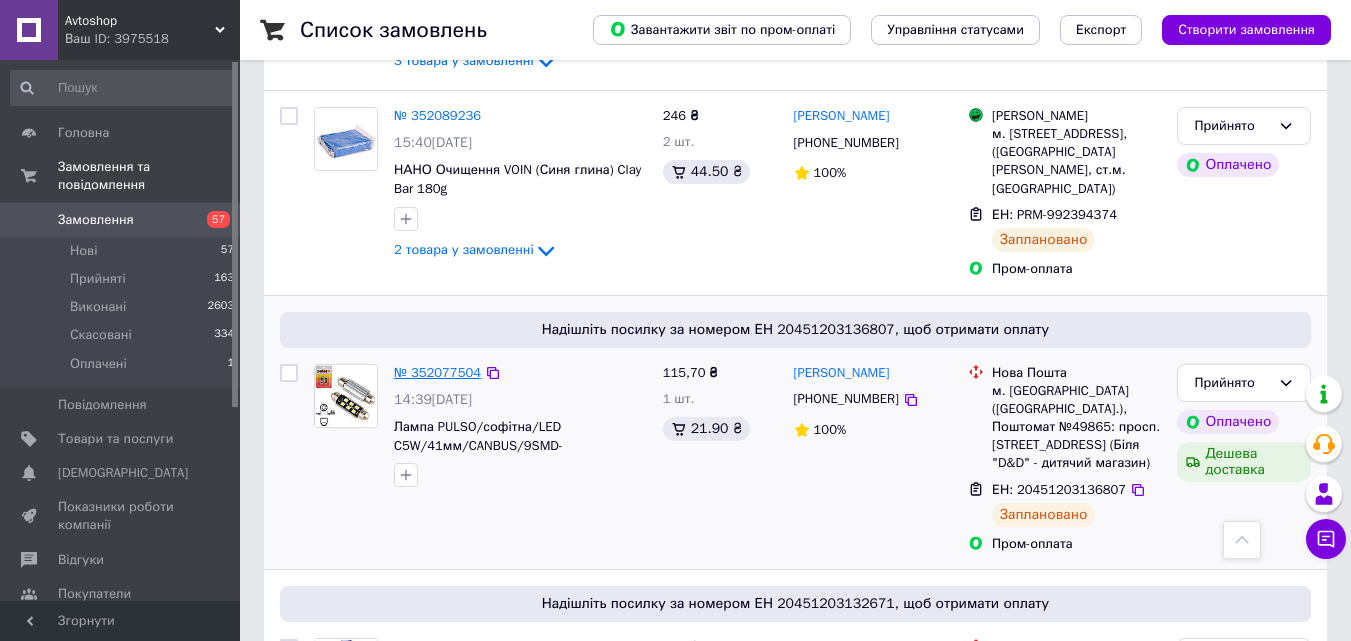 click on "№ 352077504" at bounding box center (437, 372) 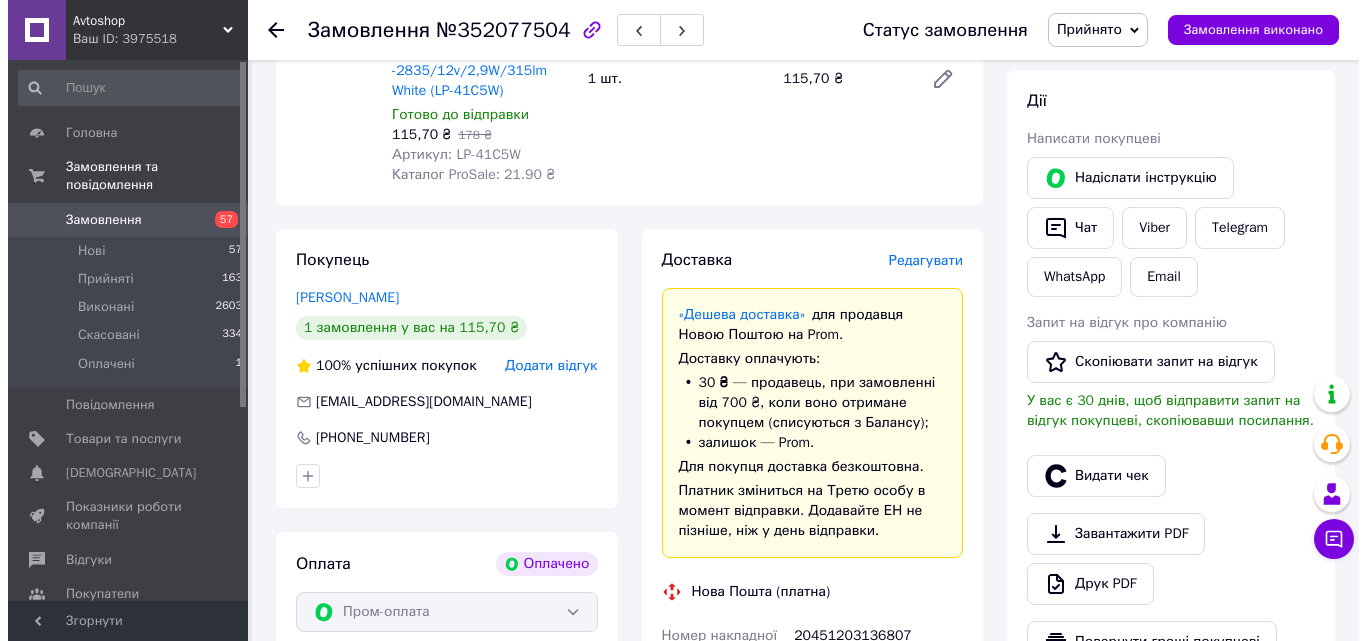 scroll, scrollTop: 300, scrollLeft: 0, axis: vertical 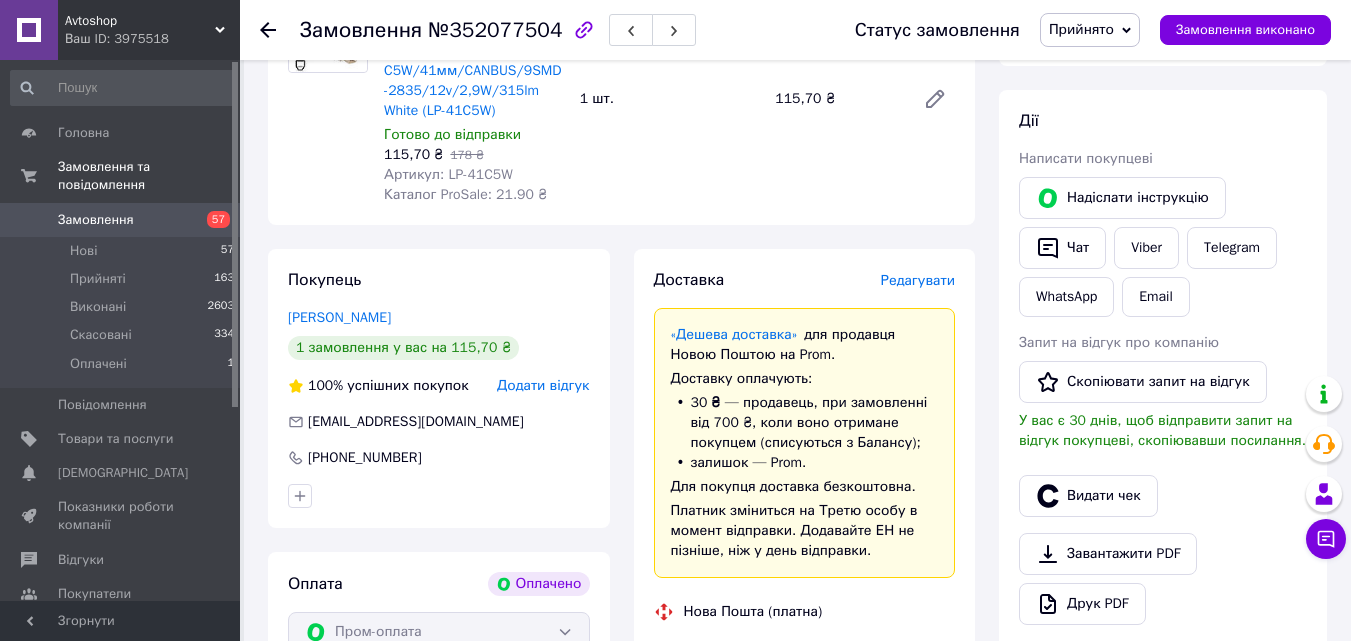 click on "Редагувати" at bounding box center (918, 280) 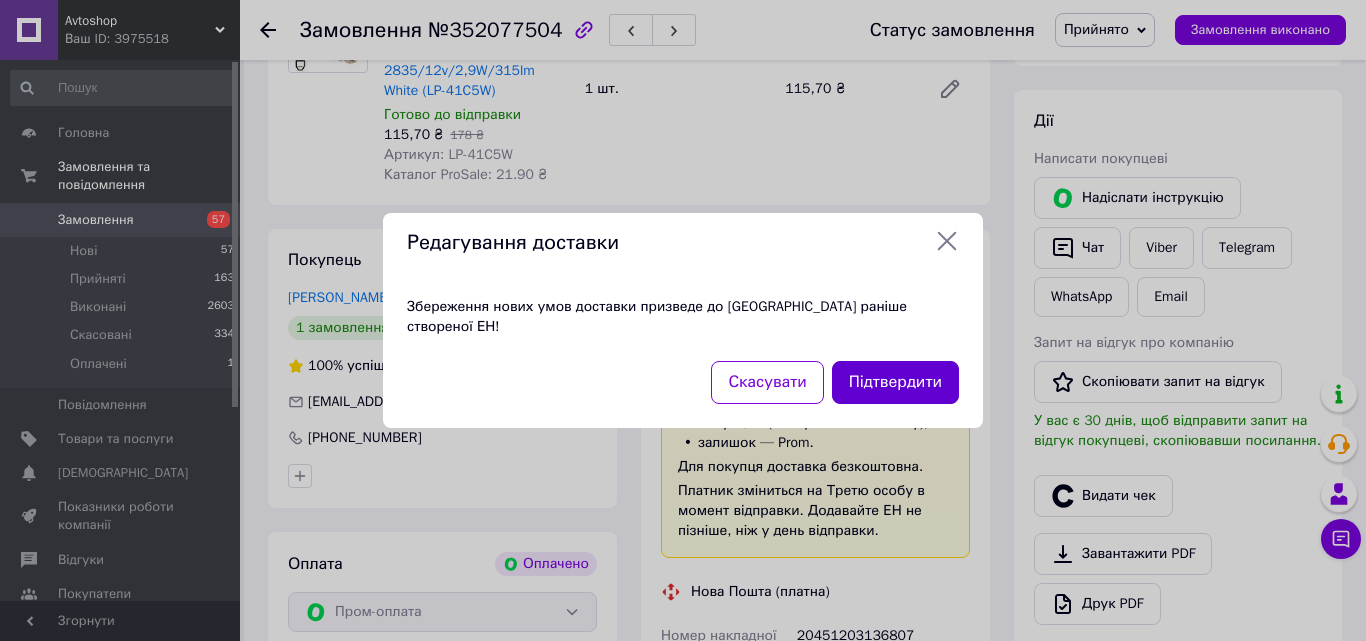 click on "Підтвердити" at bounding box center [895, 382] 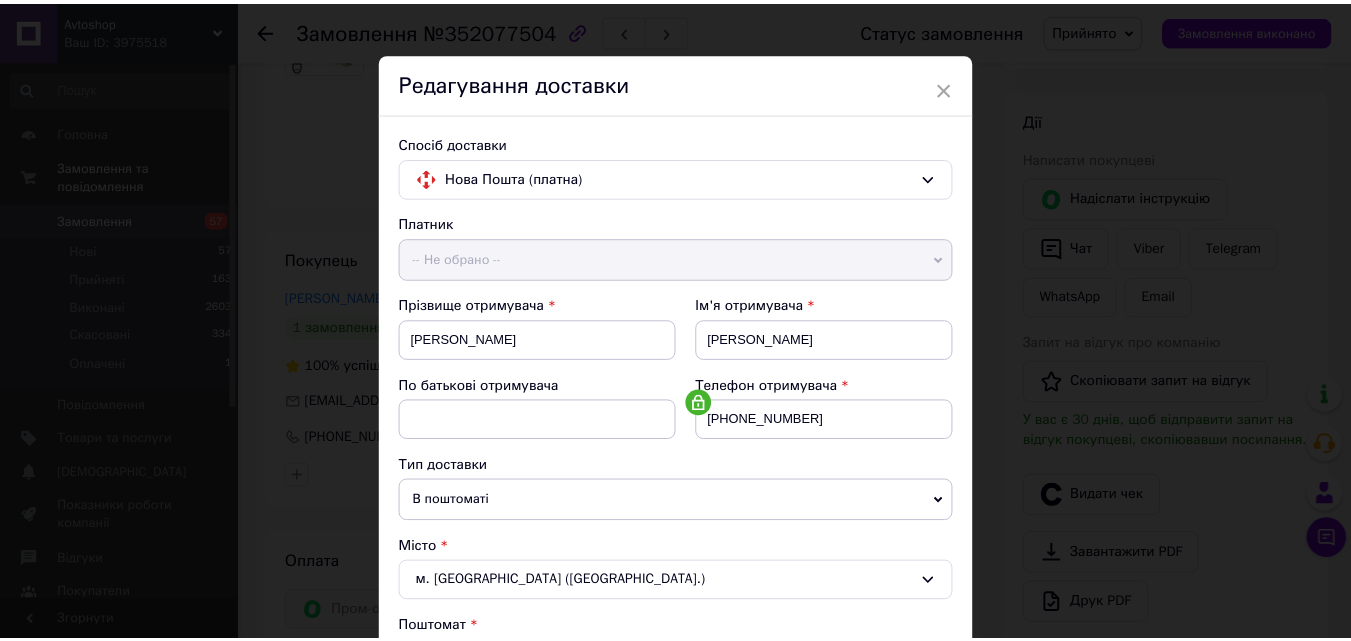 scroll, scrollTop: 0, scrollLeft: 0, axis: both 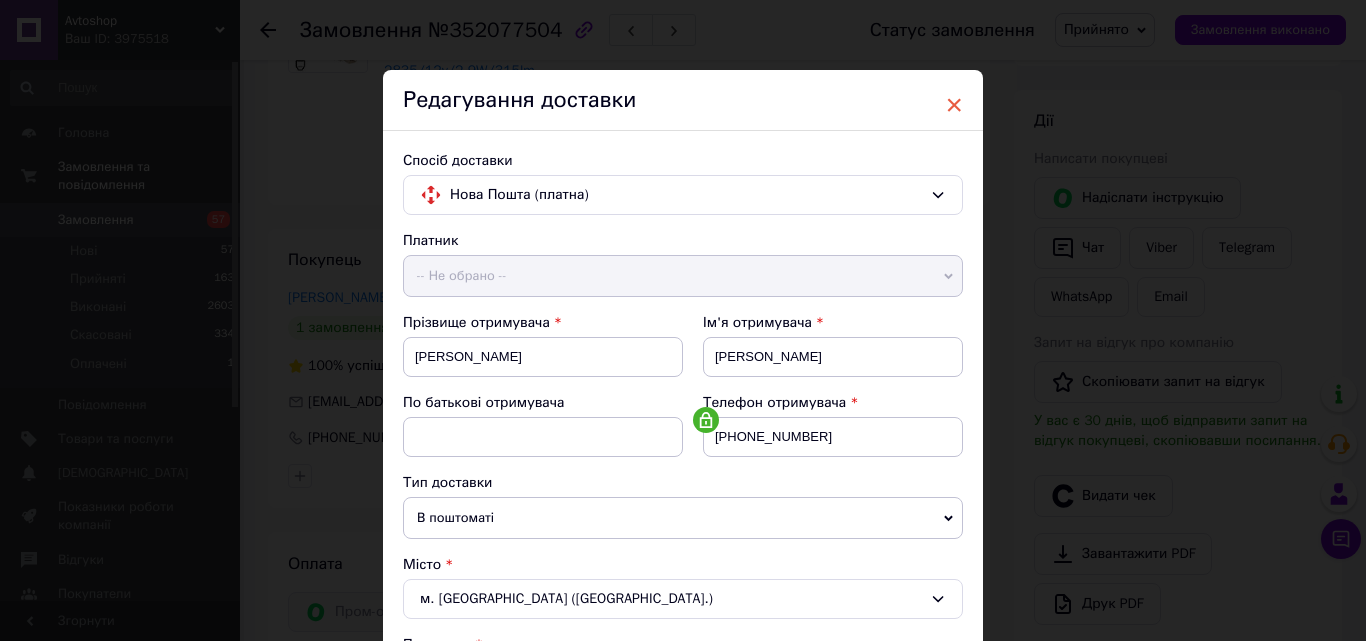 click on "×" at bounding box center [954, 105] 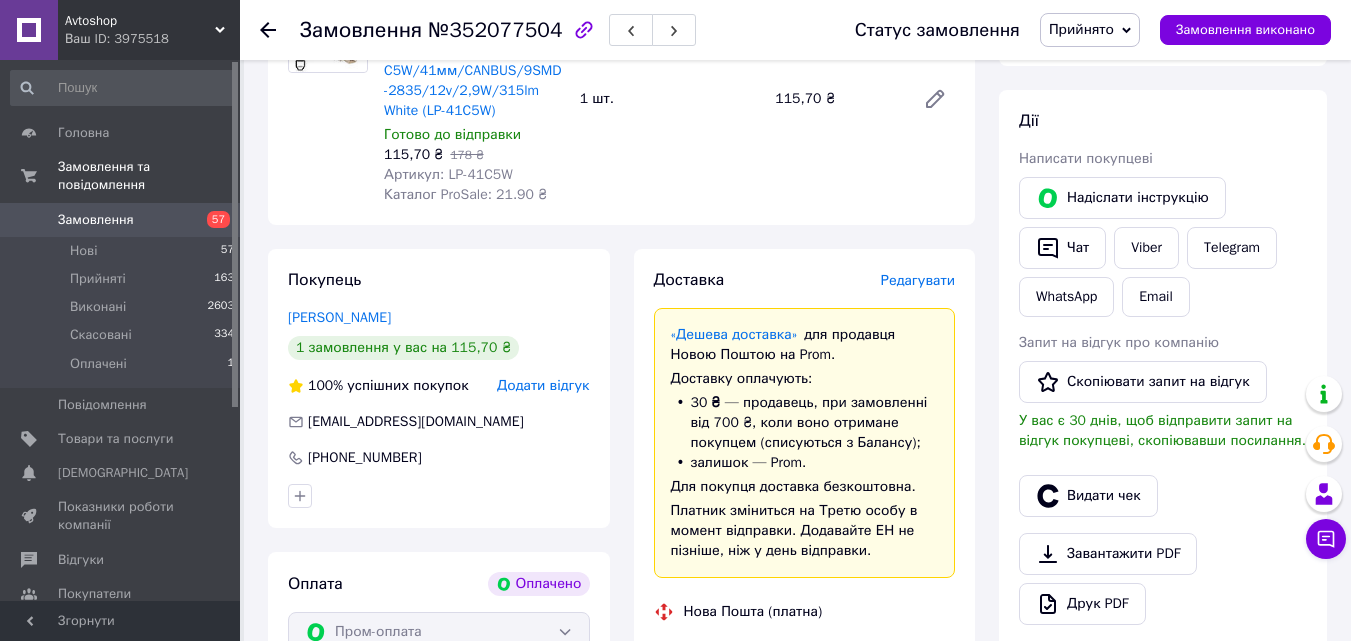 click 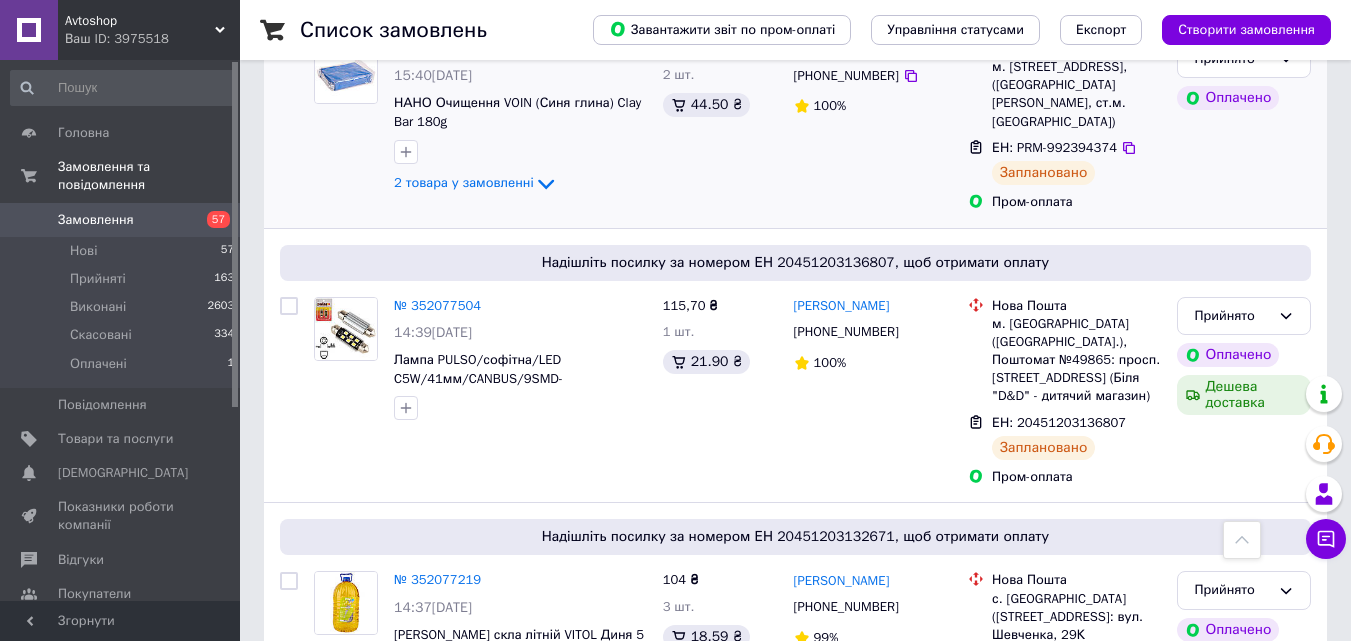 scroll, scrollTop: 600, scrollLeft: 0, axis: vertical 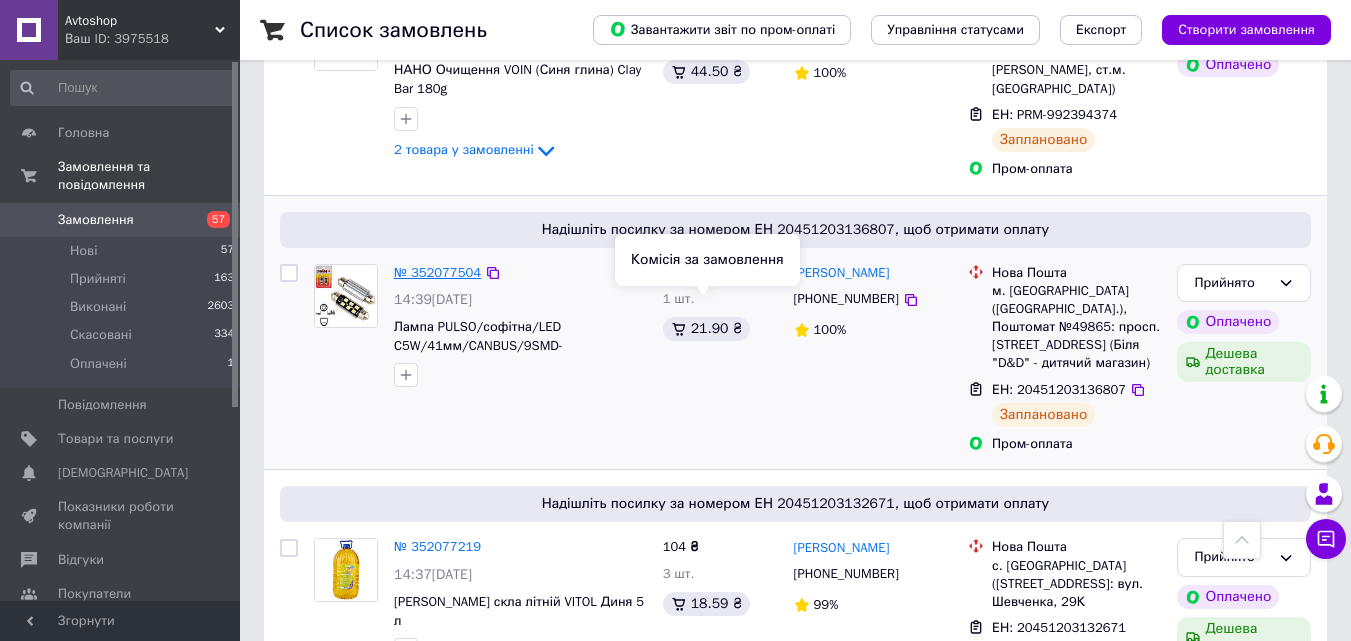 click on "№ 352077504" 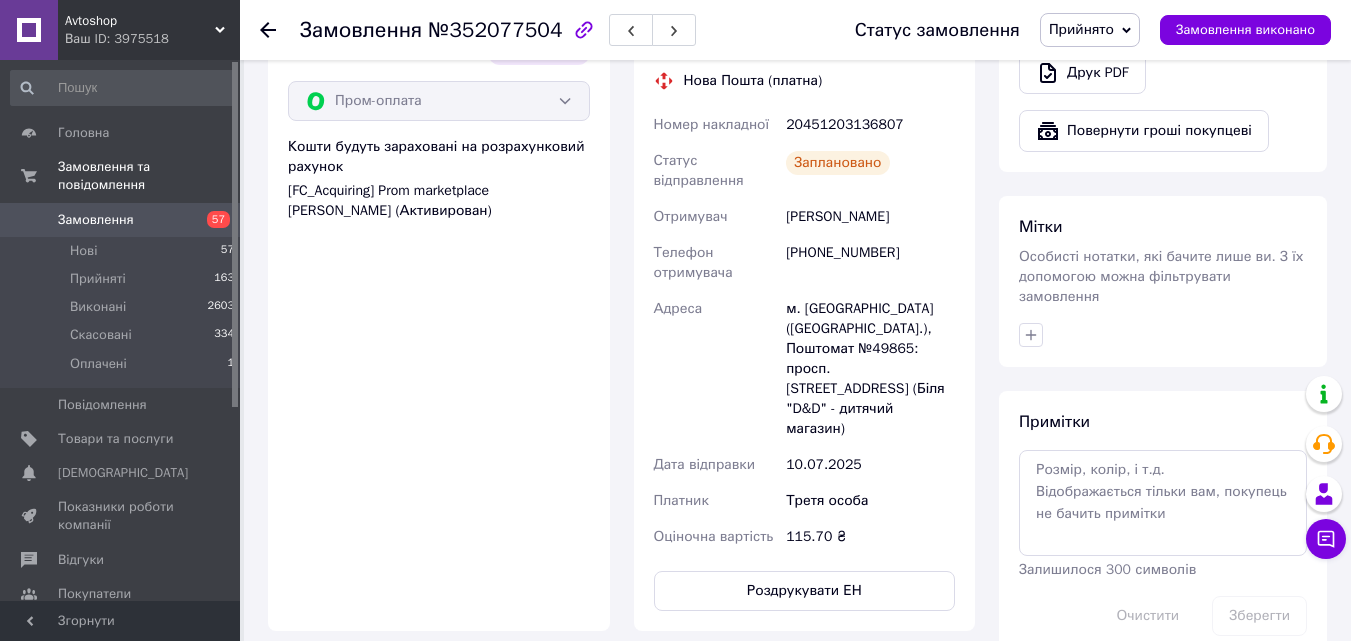 scroll, scrollTop: 1000, scrollLeft: 0, axis: vertical 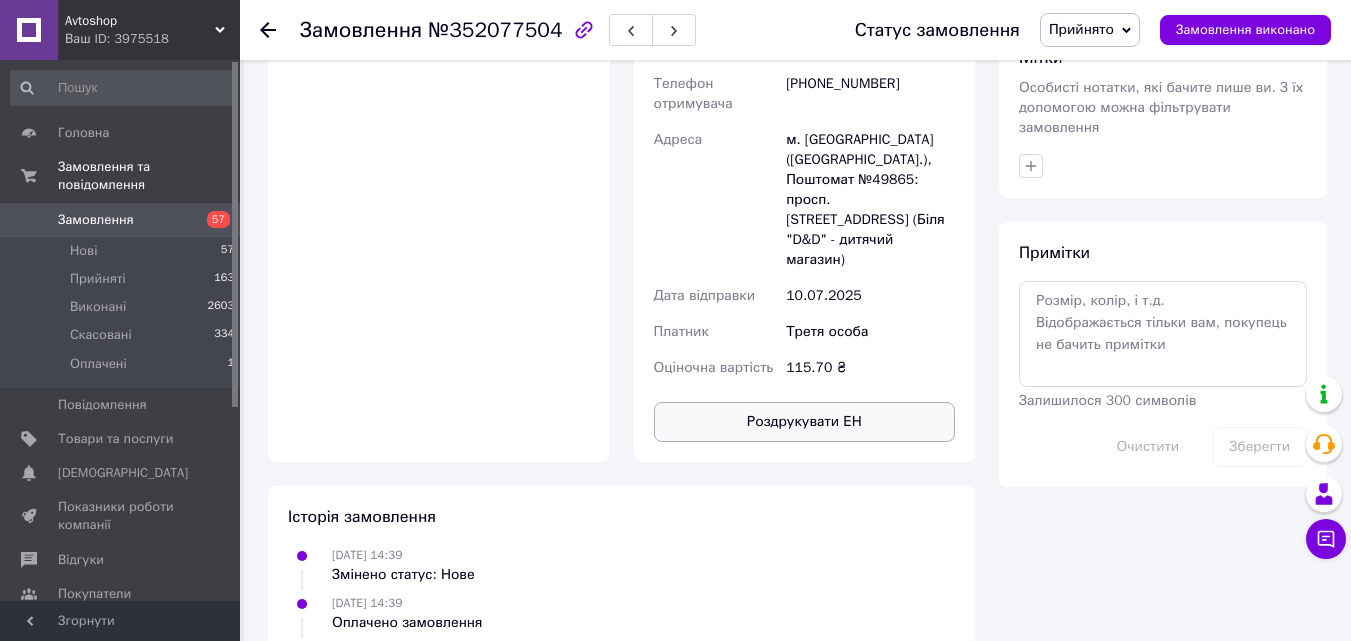 click on "Роздрукувати ЕН" 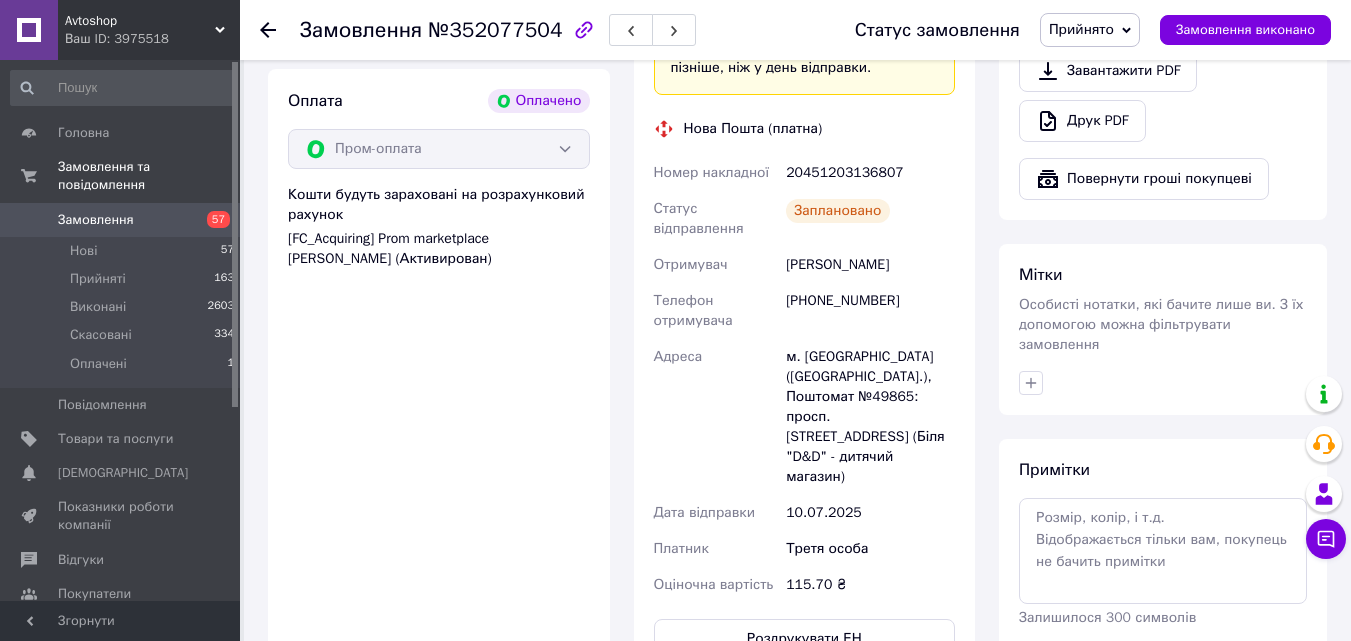 scroll, scrollTop: 600, scrollLeft: 0, axis: vertical 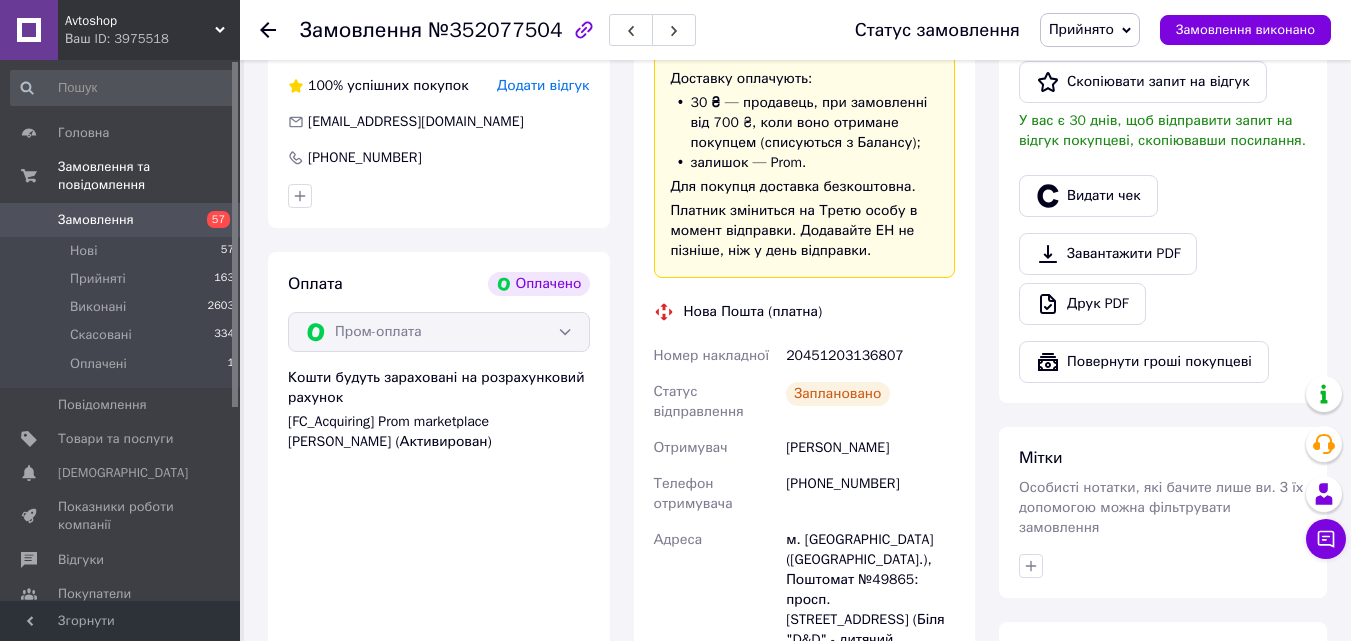 click on "Оплата Оплачено Пром-оплата Кошти будуть зараховані на розрахунковий рахунок [FC_Acquiring] Prom marketplace [PERSON_NAME] (Активирован)" 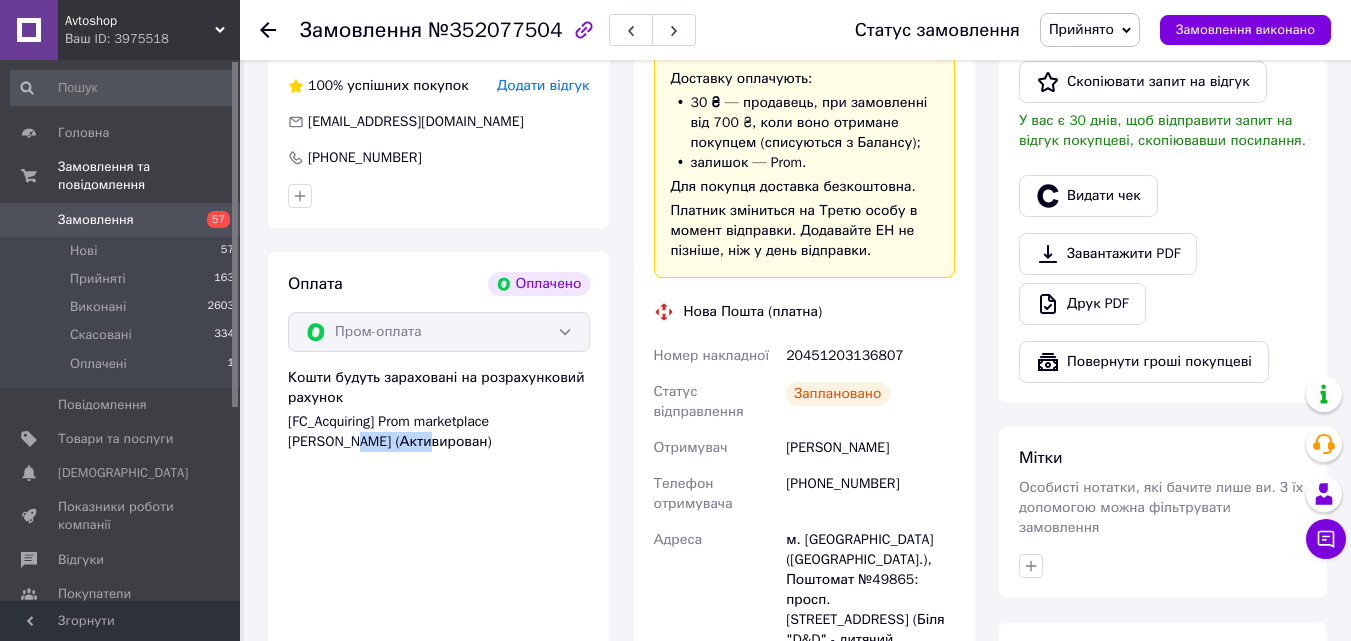 drag, startPoint x: 922, startPoint y: 426, endPoint x: 784, endPoint y: 426, distance: 138 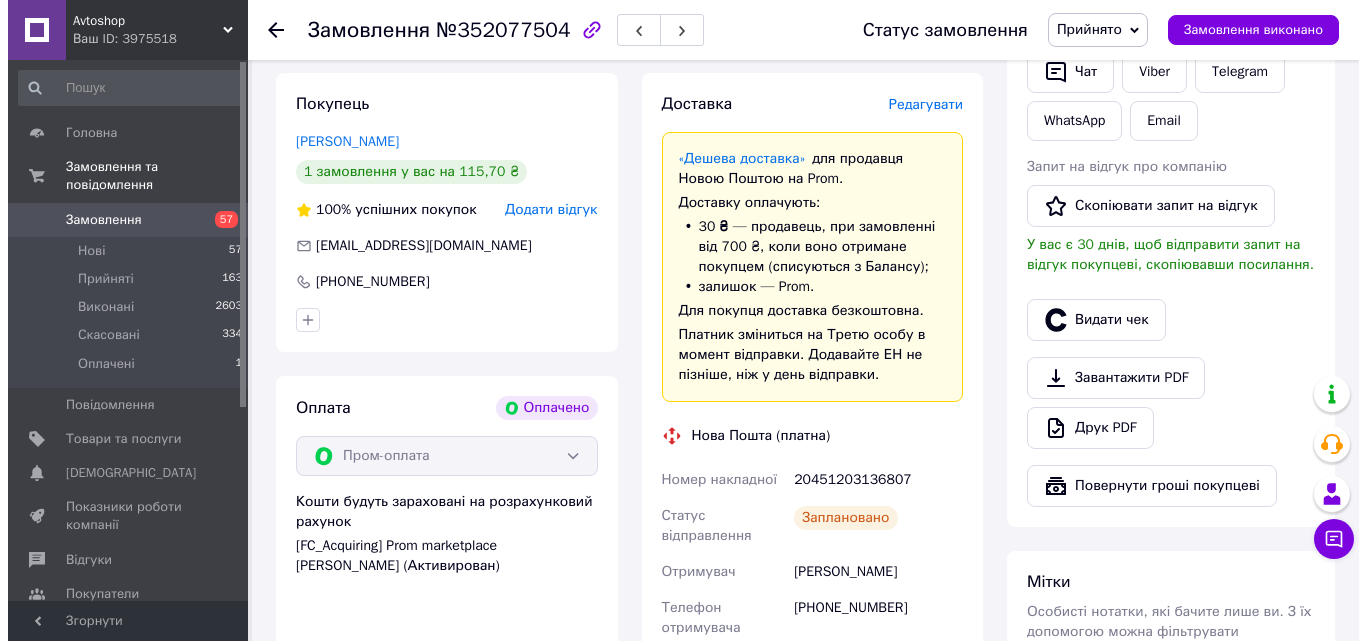 scroll, scrollTop: 400, scrollLeft: 0, axis: vertical 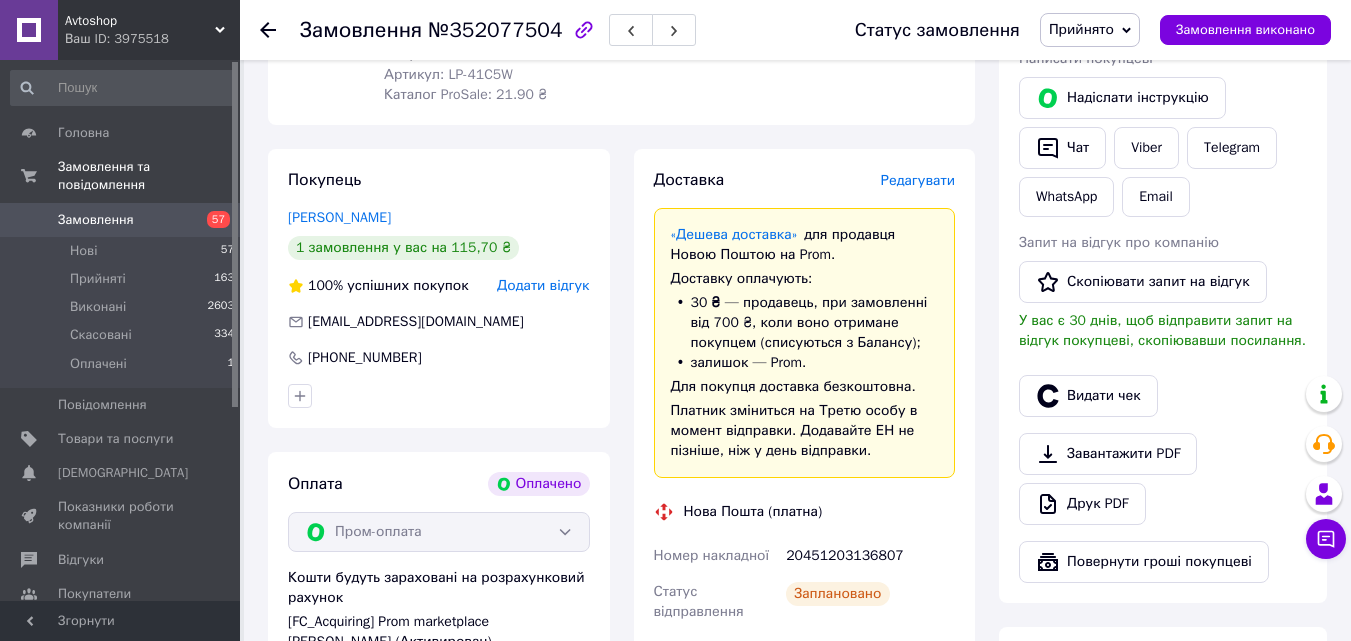 click on "Доставка Редагувати «Дешева доставка»   для продавця [GEOGRAPHIC_DATA] на Prom. Доставку оплачують: 30 ₴   — продавець , при замовленні від 700 ₴, коли воно отримане покупцем (списуються з Балансу); залишок — Prom. Для покупця доставка безкоштовна. Платник зміниться на Третю особу в момент відправки. Додавайте ЕН не пізніше, ніж у день відправки. Нова Пошта (платна) Номер накладної 20451203136807 Статус відправлення Заплановано Отримувач [PERSON_NAME] Телефон отримувача [PHONE_NUMBER] Адреса Дата відправки [DATE] Платник Третя особа Оціночна вартість 115.70 ₴ Роздрукувати ЕН" at bounding box center (805, 605) 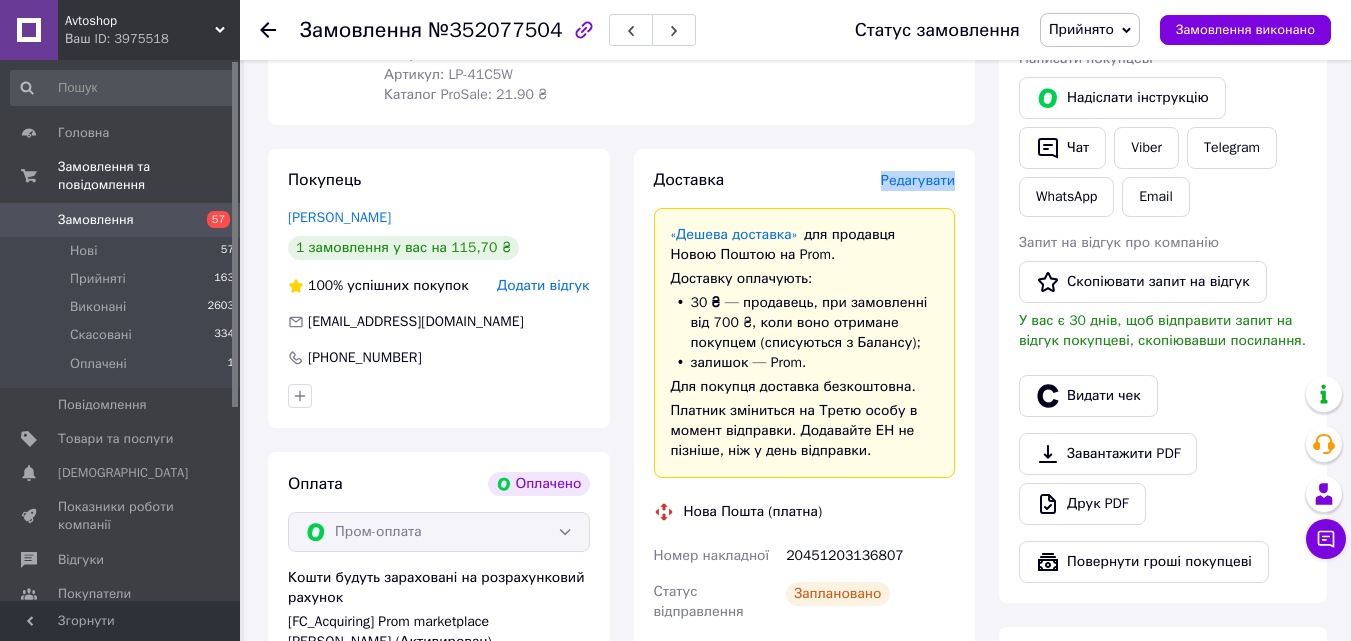 click on "Редагувати" at bounding box center [918, 180] 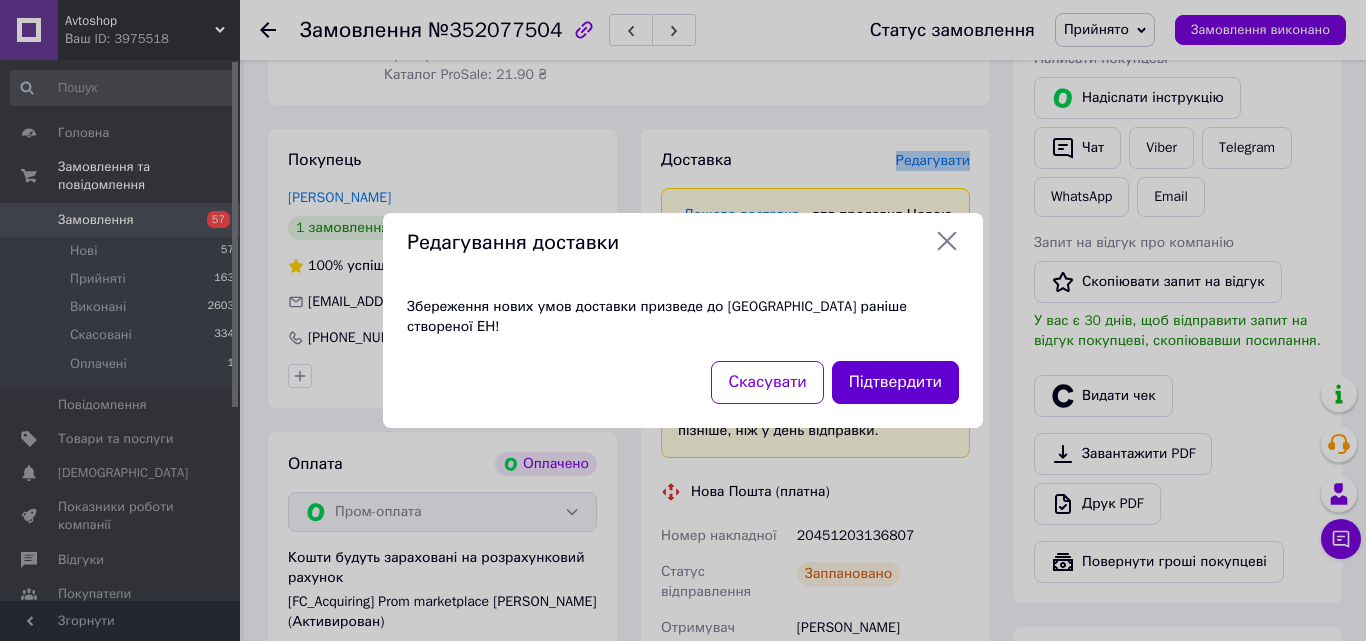 click on "Підтвердити" at bounding box center [895, 382] 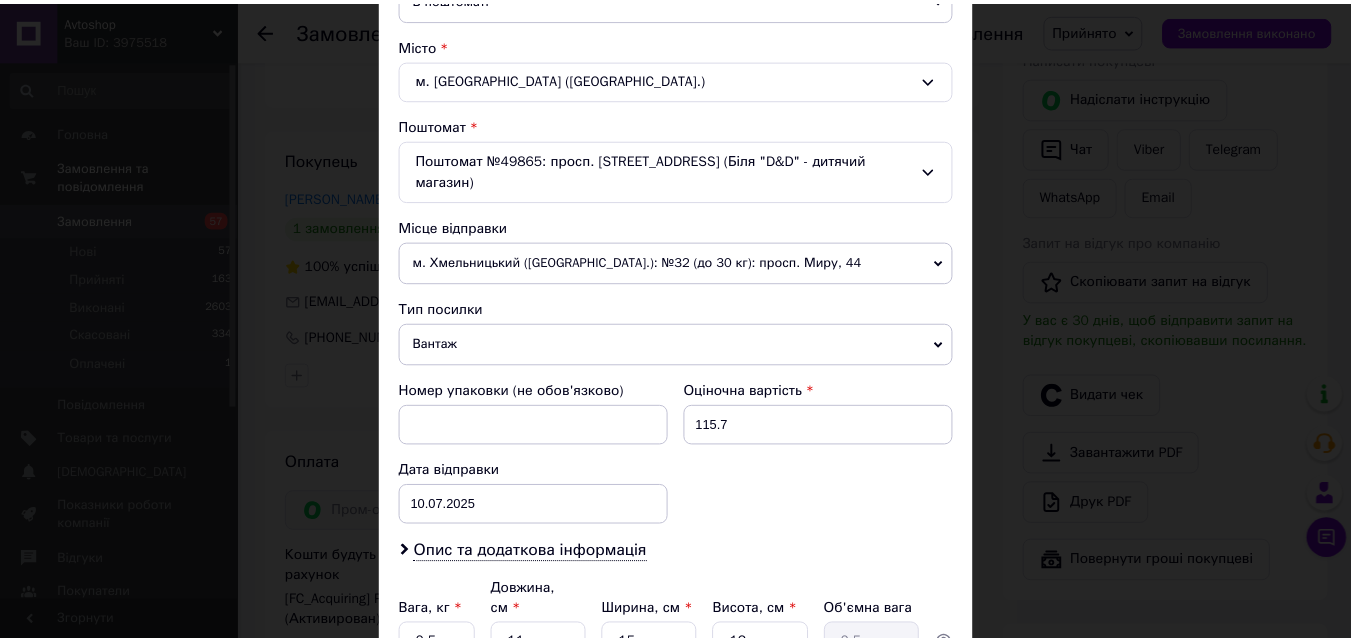 scroll, scrollTop: 687, scrollLeft: 0, axis: vertical 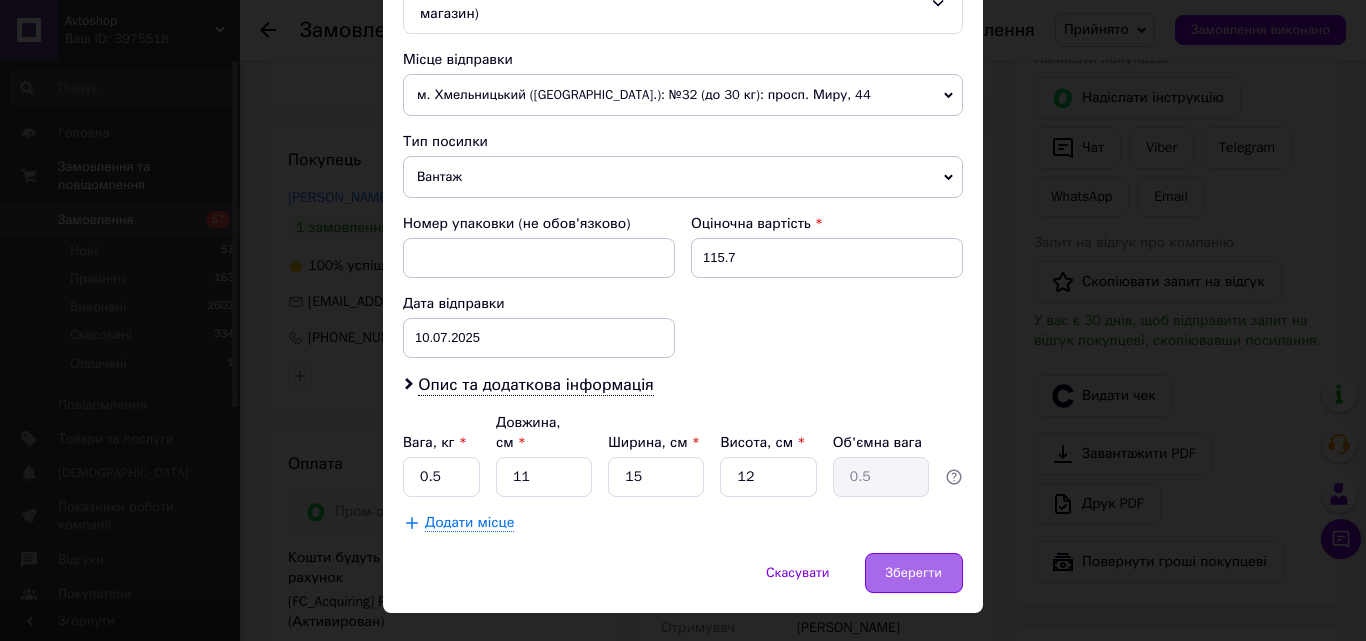 click on "Зберегти" at bounding box center (914, 573) 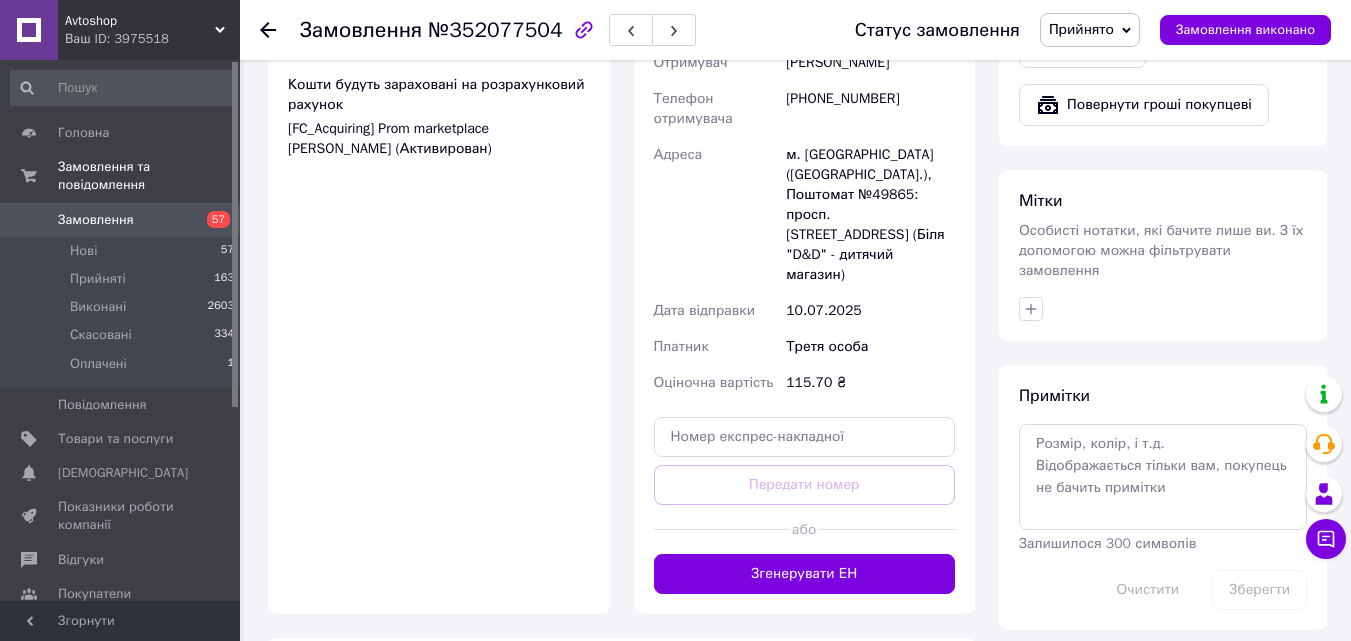 scroll, scrollTop: 900, scrollLeft: 0, axis: vertical 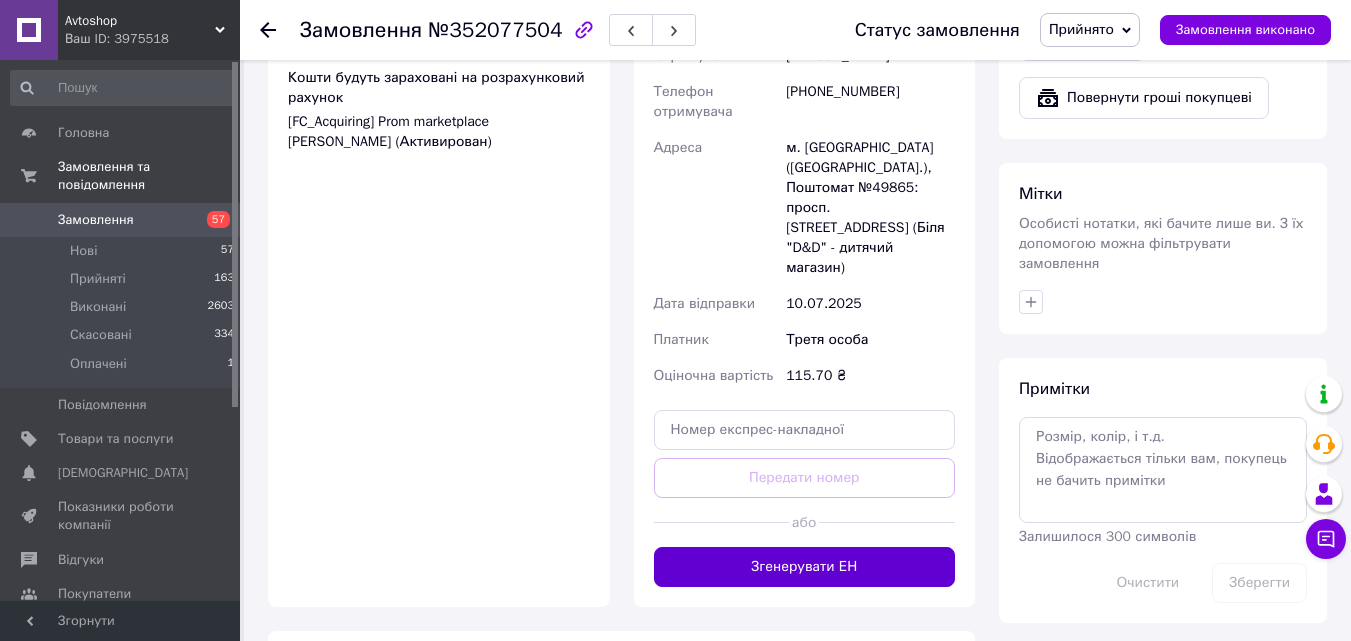 click on "Згенерувати ЕН" at bounding box center [805, 567] 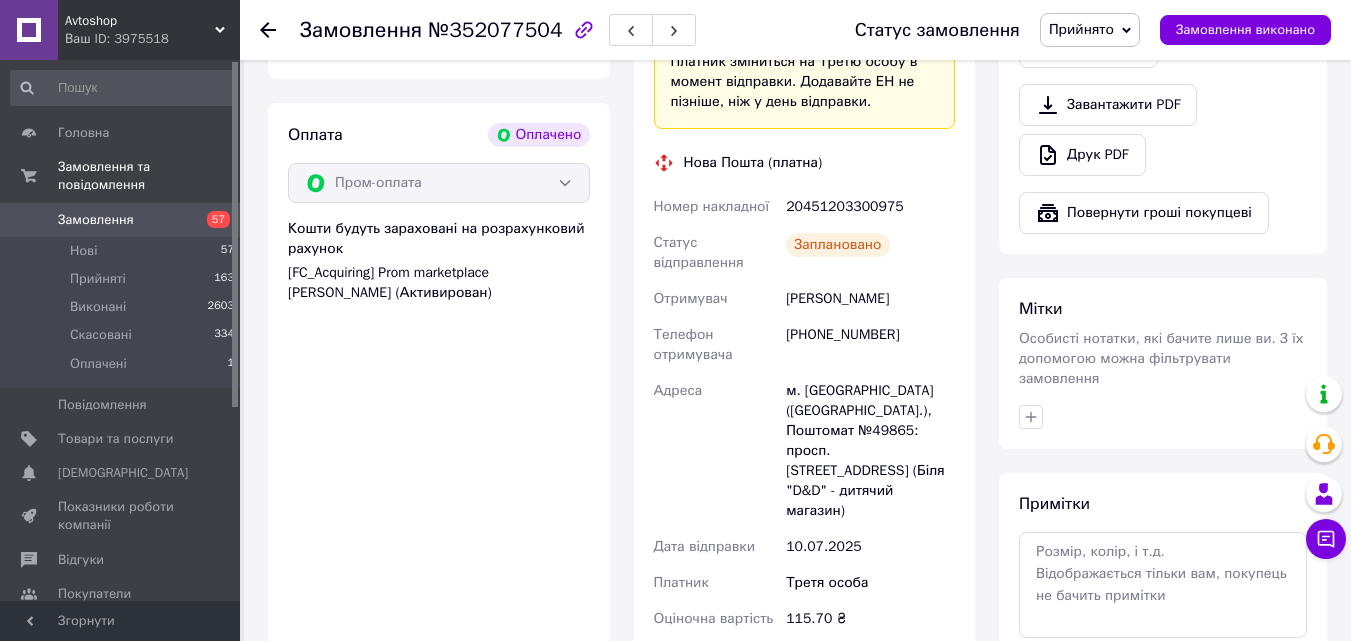 scroll, scrollTop: 700, scrollLeft: 0, axis: vertical 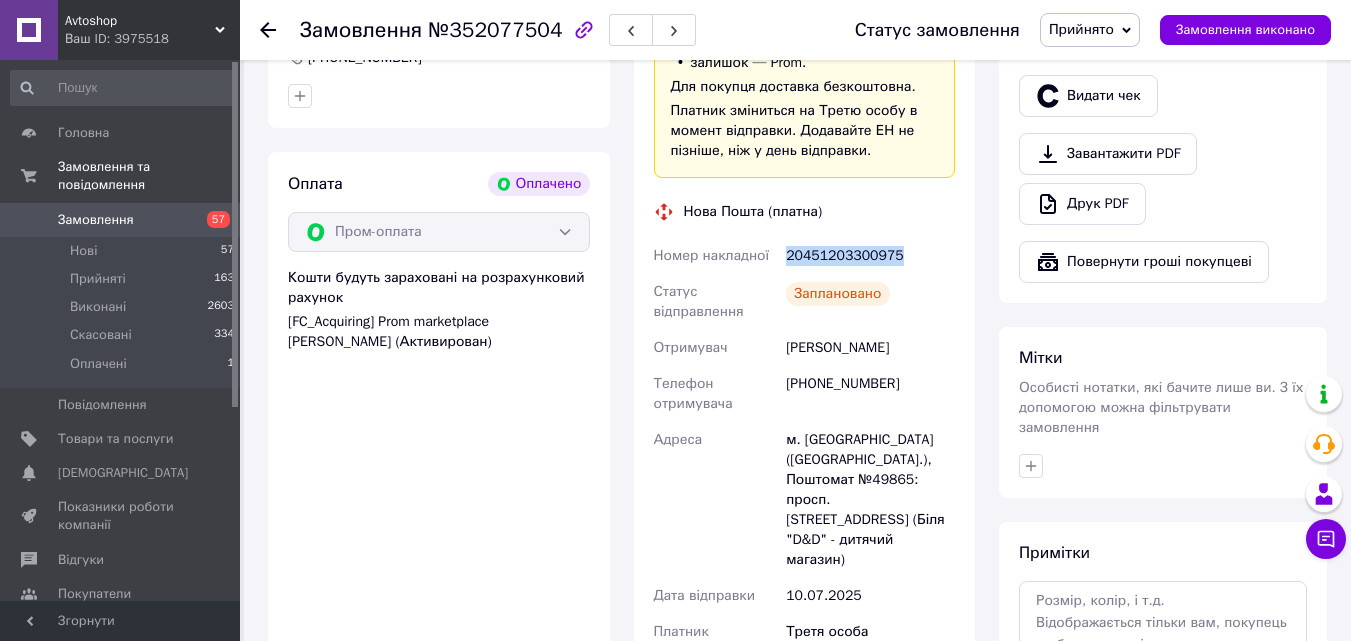 drag, startPoint x: 901, startPoint y: 235, endPoint x: 782, endPoint y: 240, distance: 119.104996 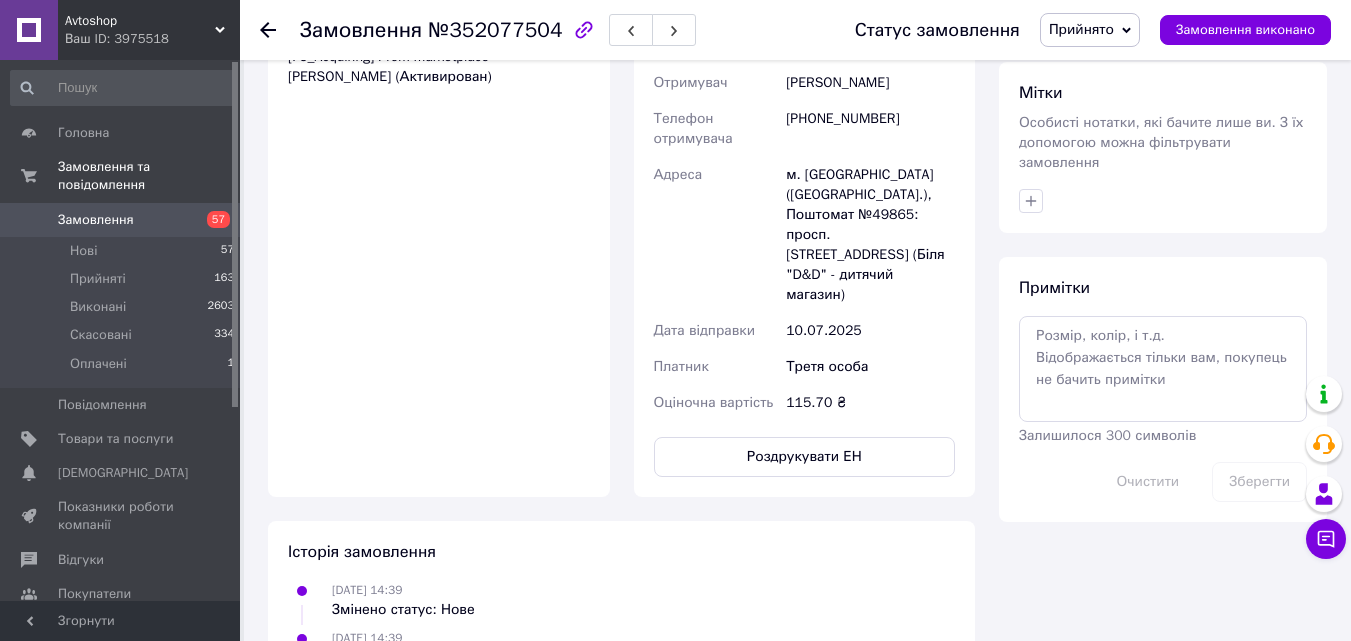 scroll, scrollTop: 1000, scrollLeft: 0, axis: vertical 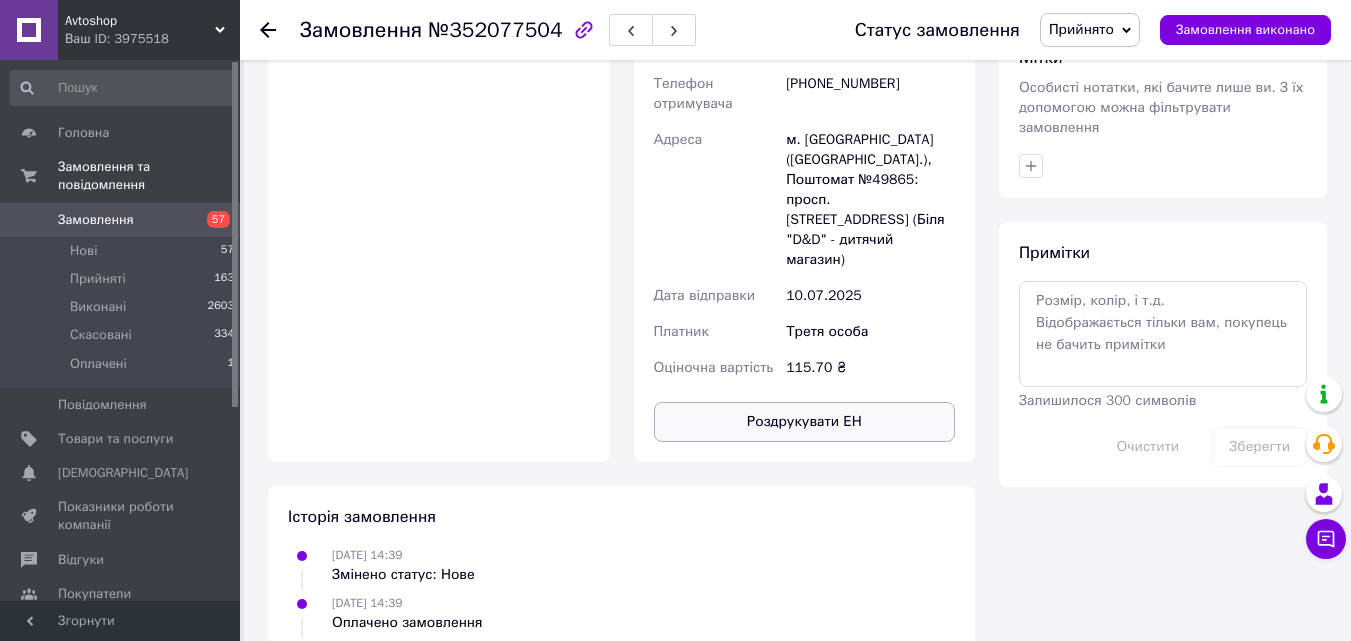 click on "Роздрукувати ЕН" at bounding box center [805, 422] 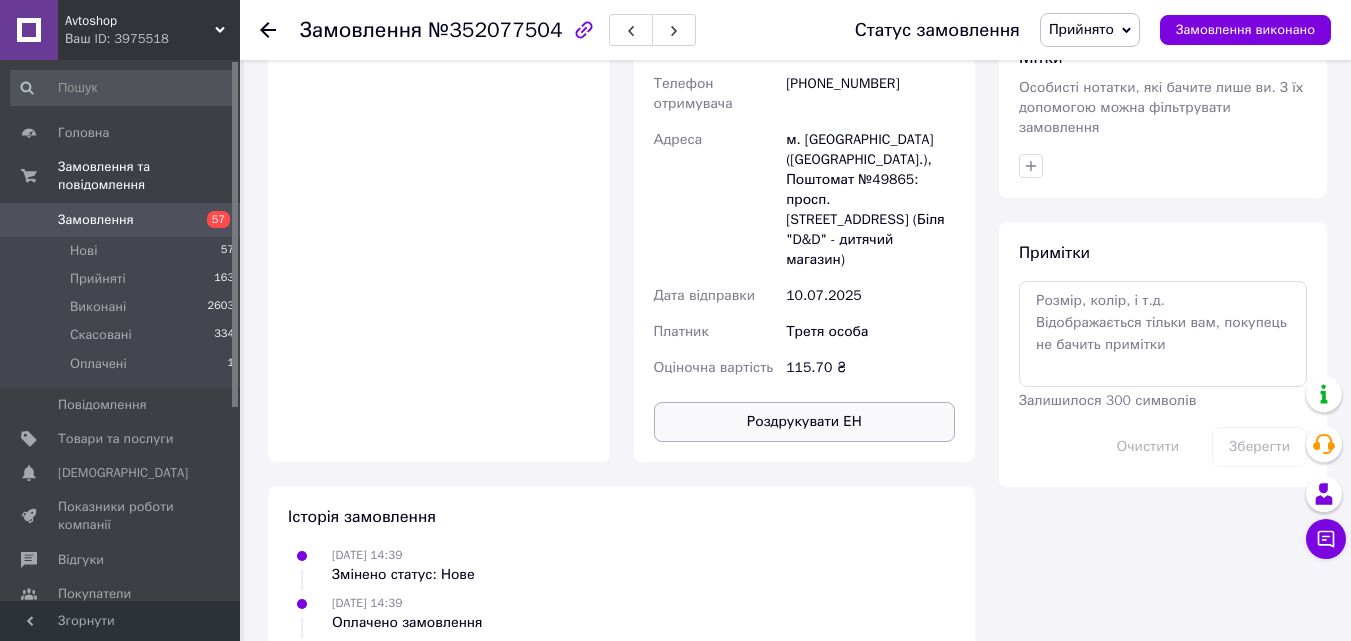 click on "Роздрукувати ЕН" at bounding box center (805, 422) 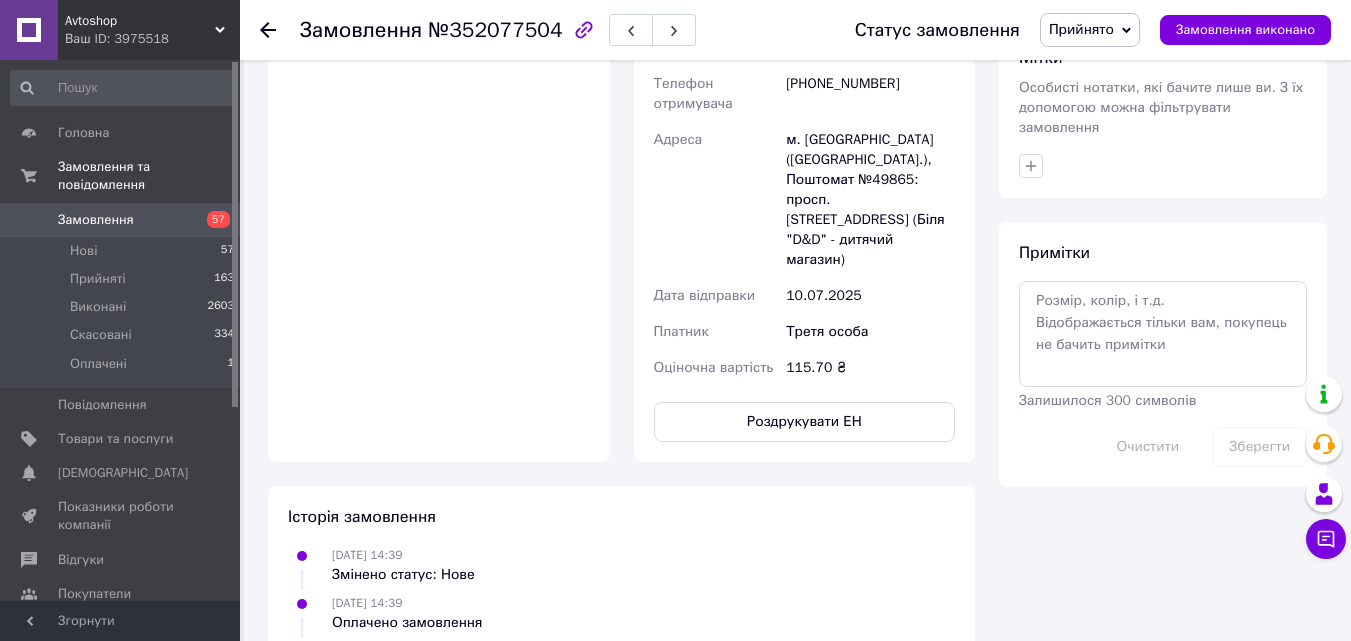 click on "Оплата Оплачено Пром-оплата Кошти будуть зараховані на розрахунковий рахунок [FC_Acquiring] Prom marketplace [PERSON_NAME] (Активирован)" at bounding box center [439, 157] 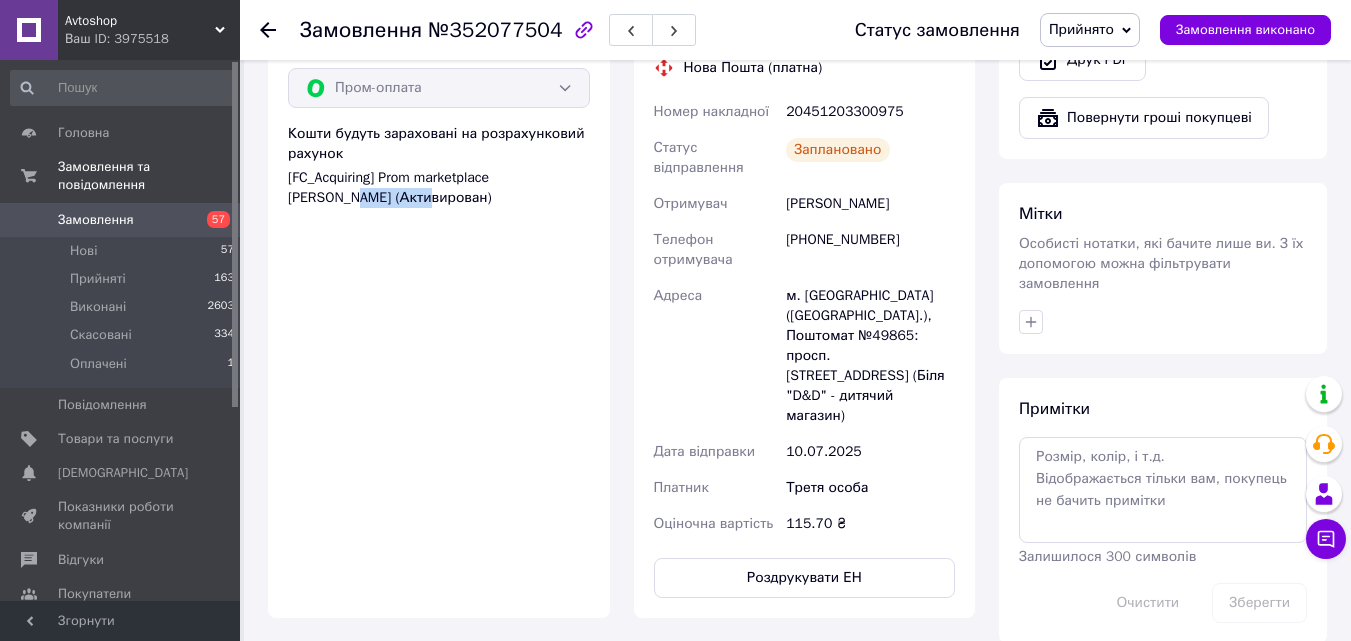scroll, scrollTop: 700, scrollLeft: 0, axis: vertical 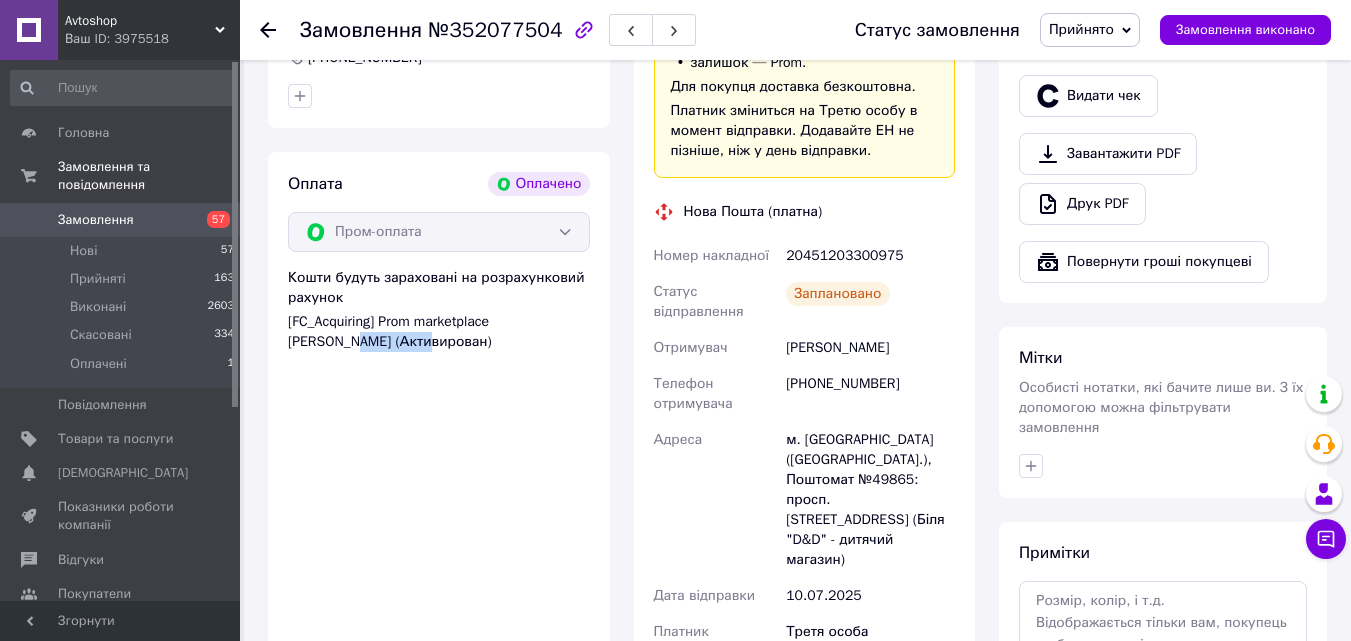 drag, startPoint x: 919, startPoint y: 331, endPoint x: 784, endPoint y: 334, distance: 135.03333 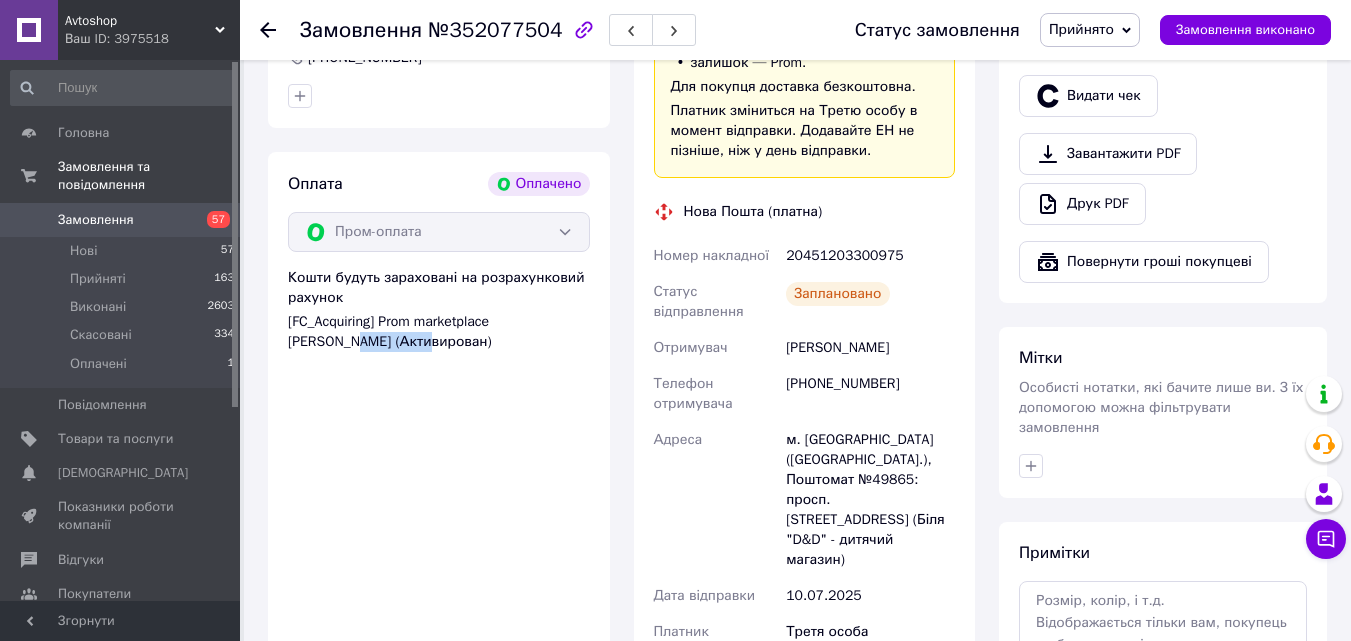 copy on "[PERSON_NAME]" 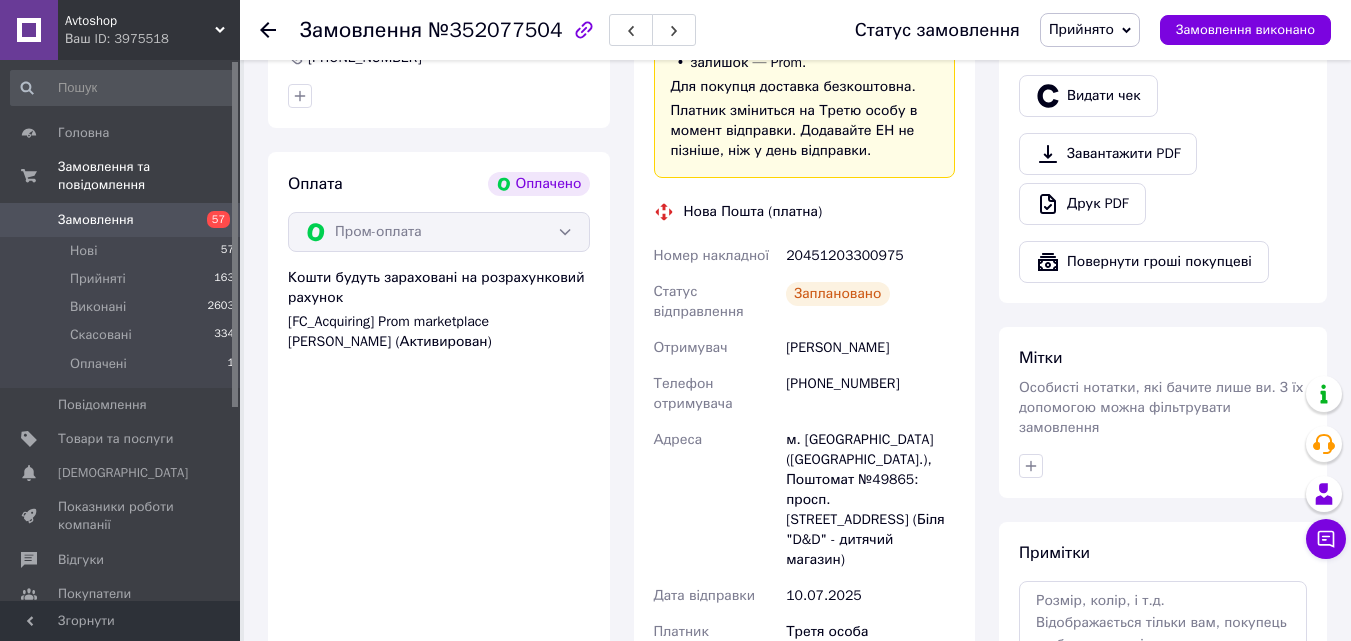 click 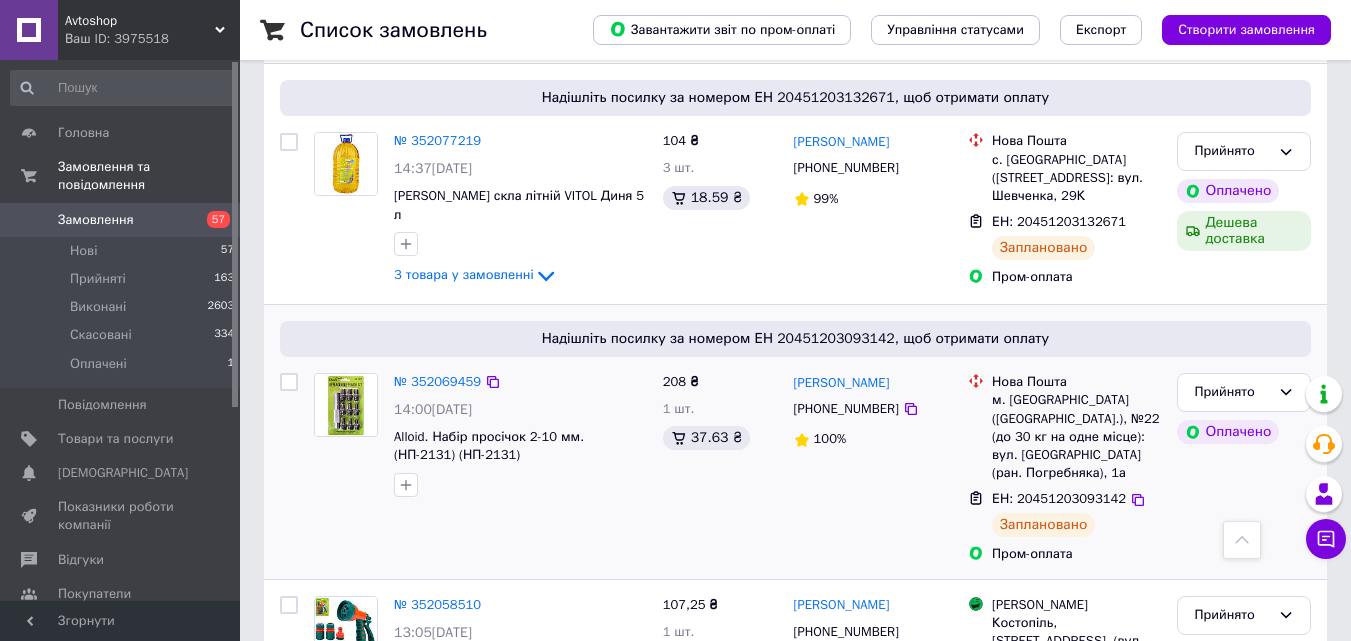 scroll, scrollTop: 1100, scrollLeft: 0, axis: vertical 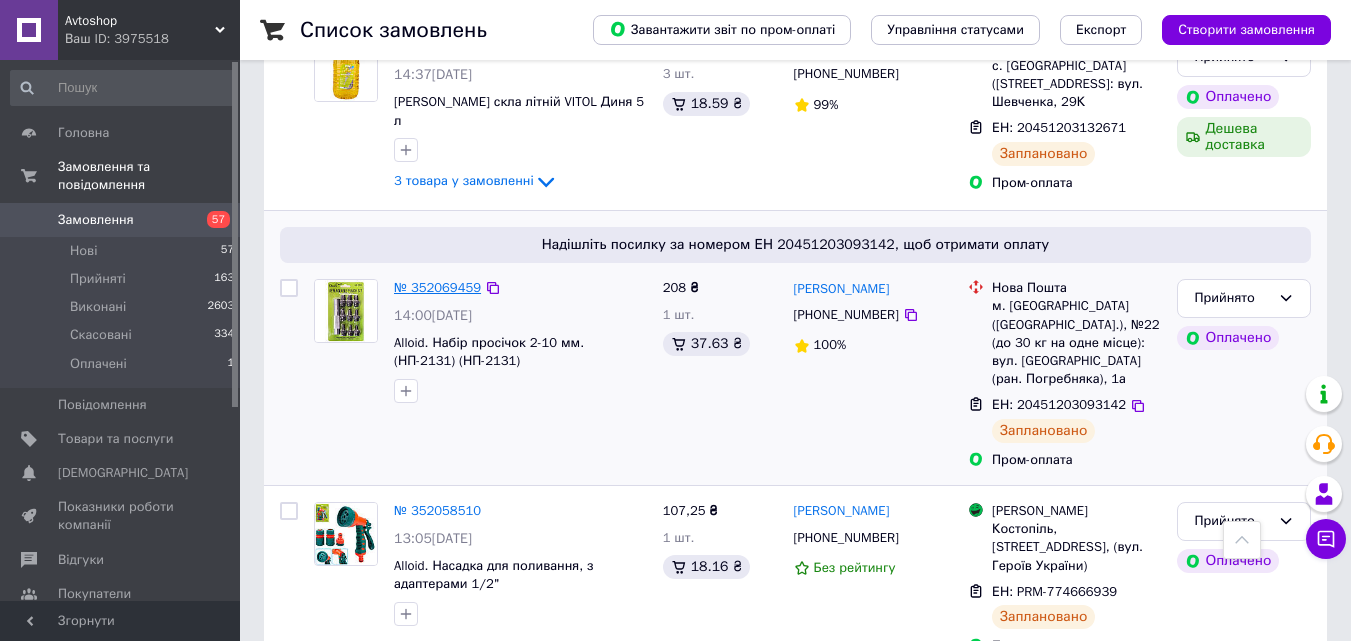 click on "№ 352069459" at bounding box center [437, 287] 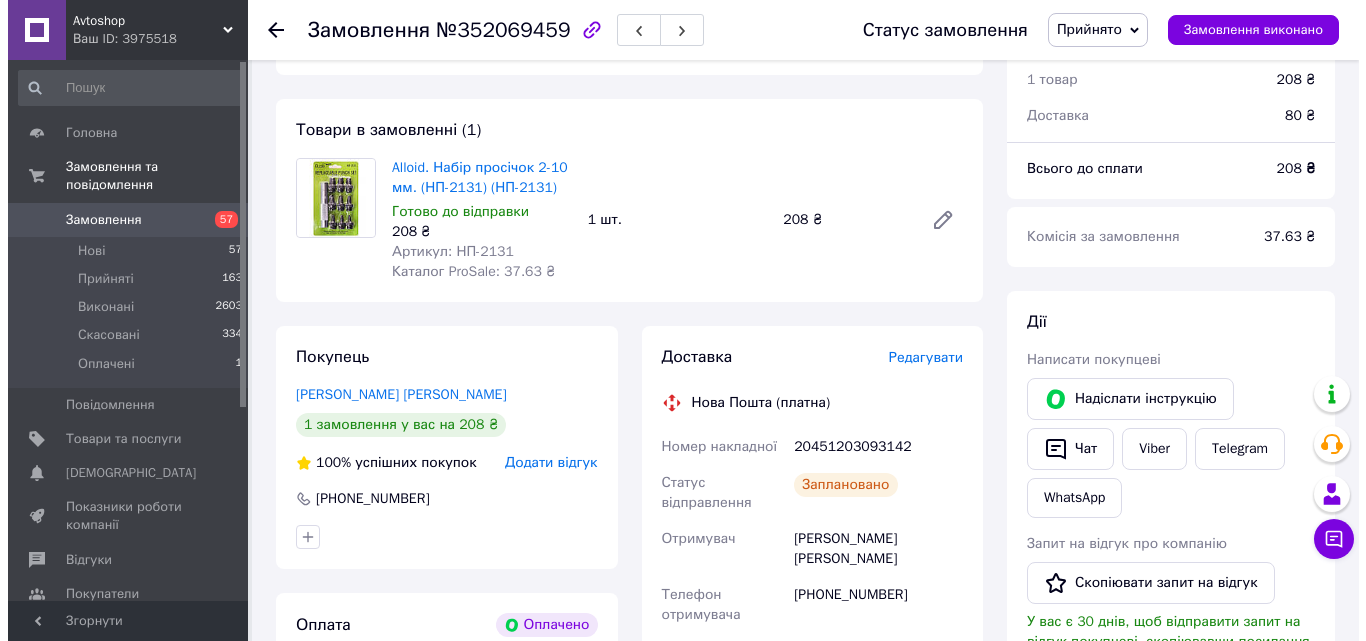 scroll, scrollTop: 300, scrollLeft: 0, axis: vertical 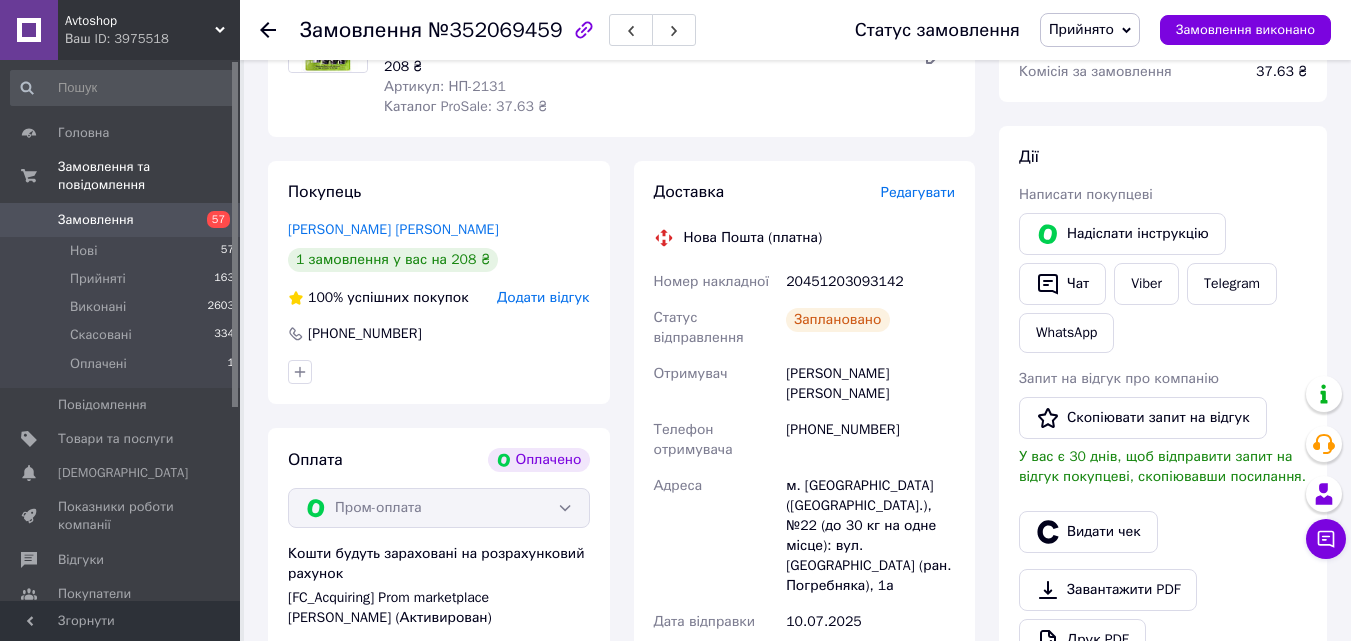 click on "Редагувати" at bounding box center (918, 192) 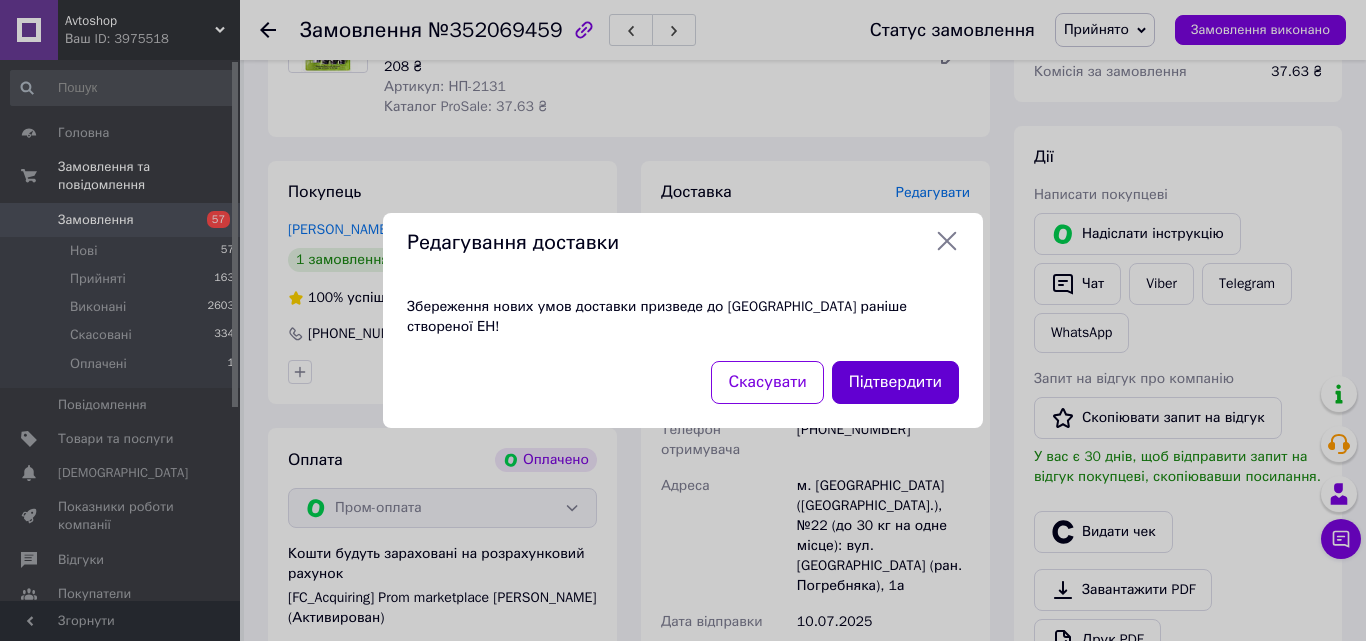 click on "Підтвердити" at bounding box center [895, 382] 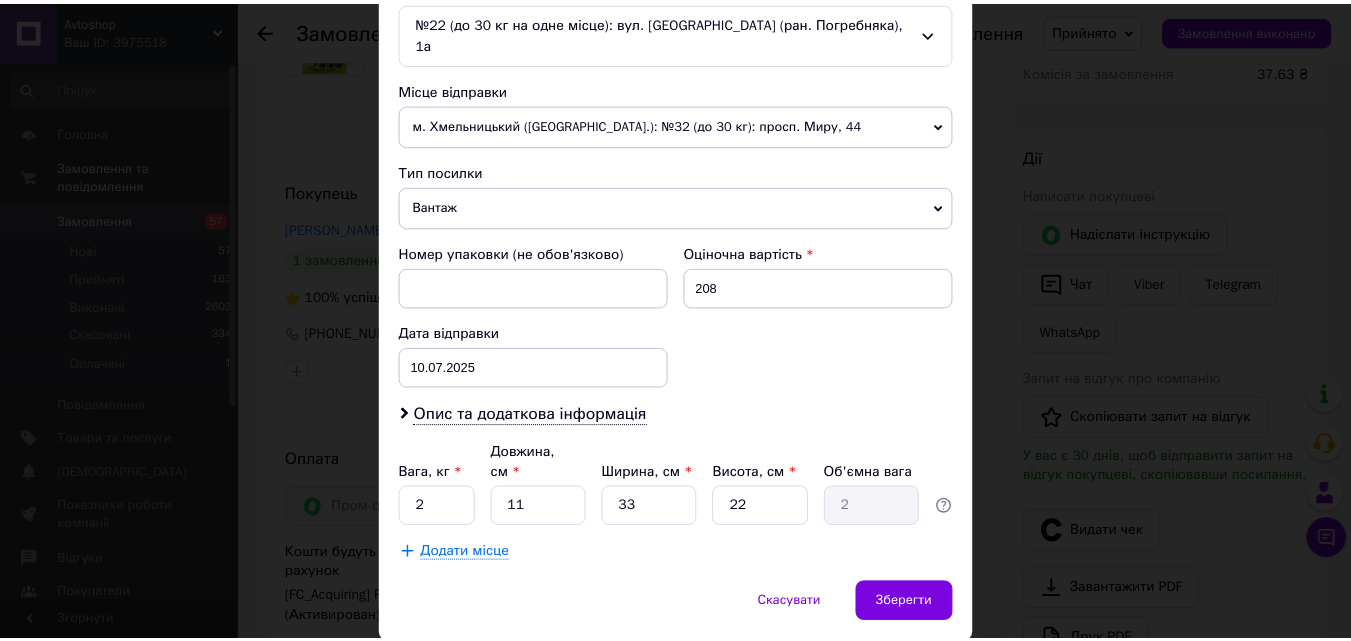 scroll, scrollTop: 687, scrollLeft: 0, axis: vertical 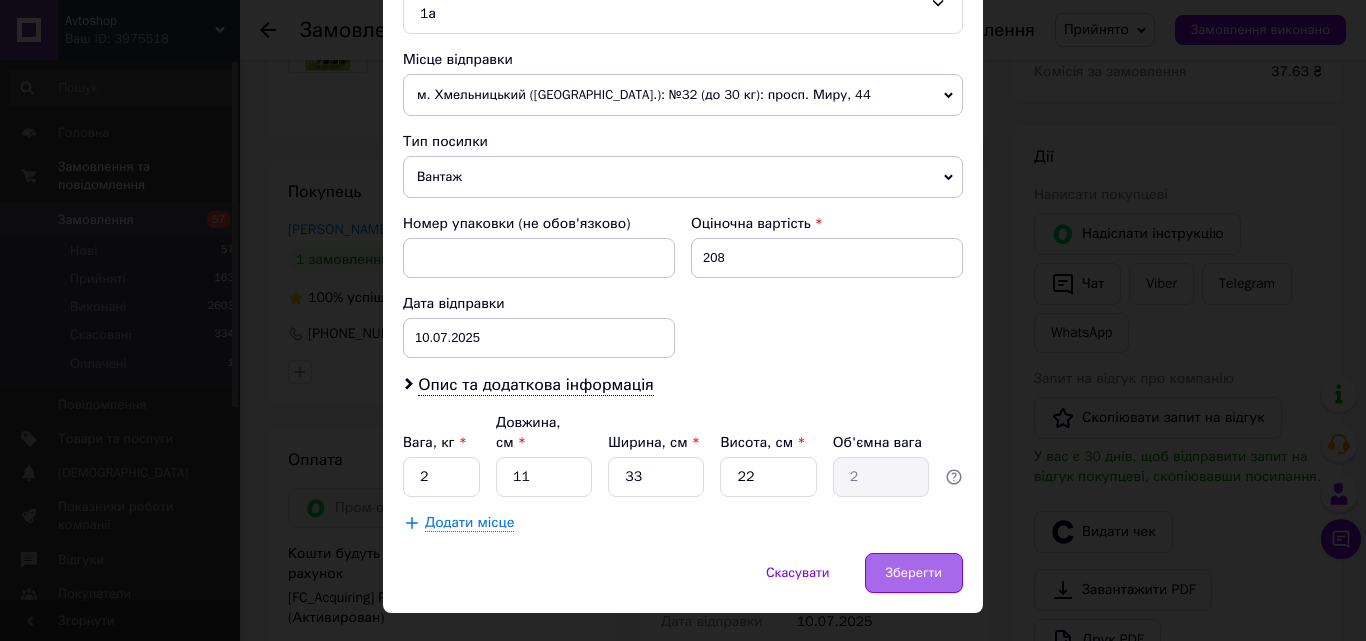 click on "Зберегти" at bounding box center (914, 573) 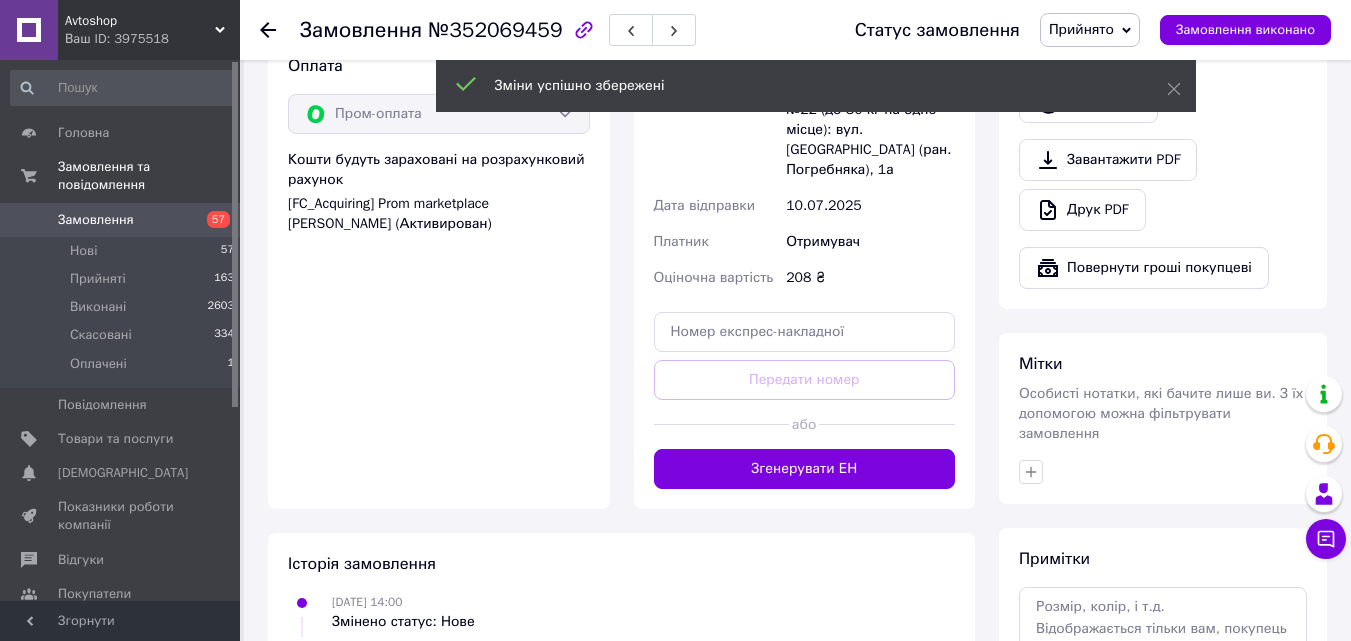 scroll, scrollTop: 700, scrollLeft: 0, axis: vertical 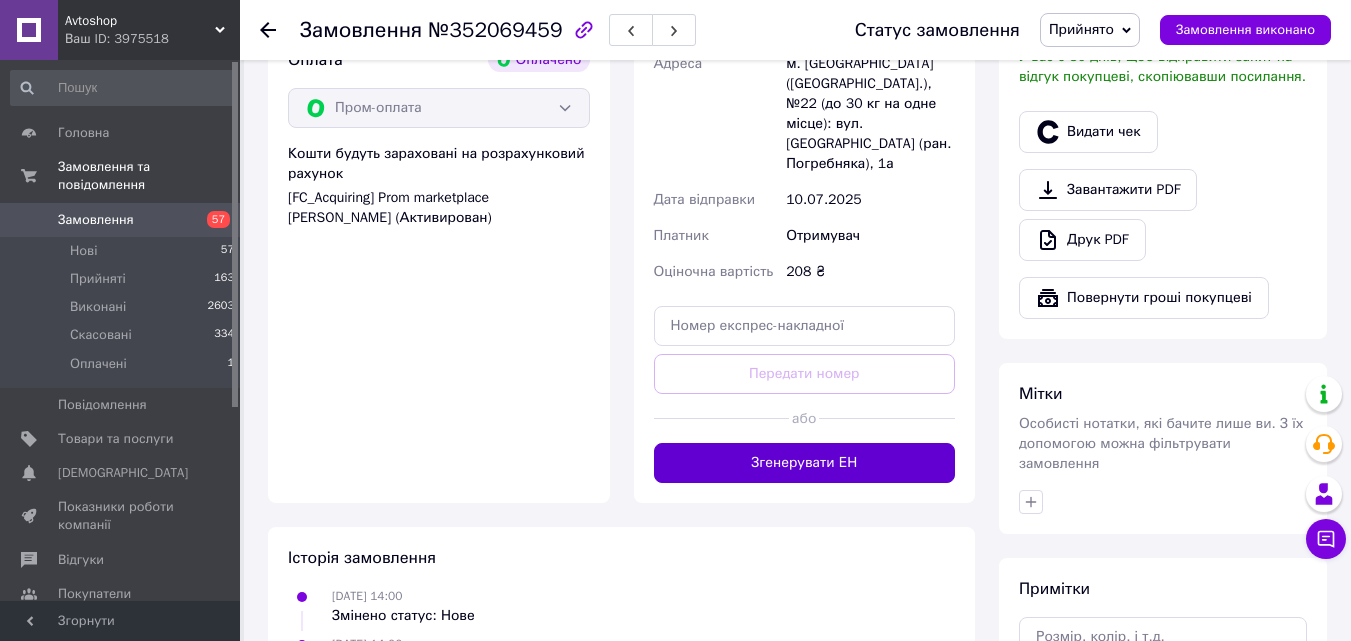 click on "Згенерувати ЕН" at bounding box center [805, 463] 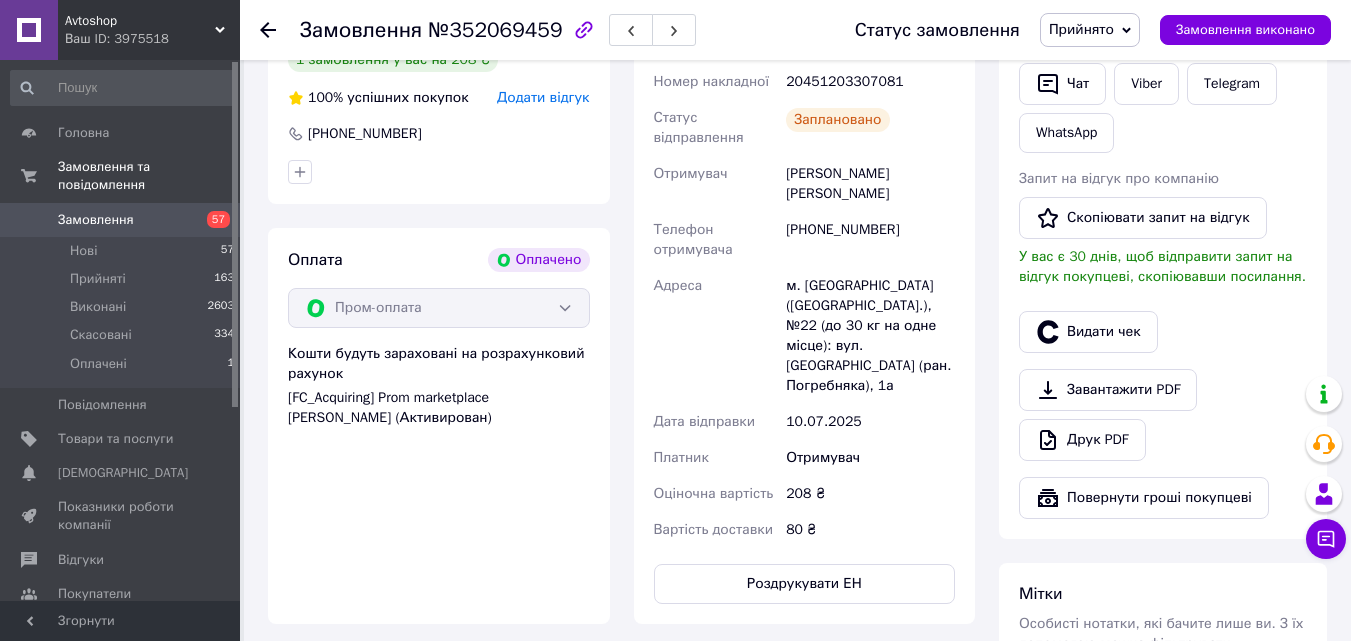 scroll, scrollTop: 400, scrollLeft: 0, axis: vertical 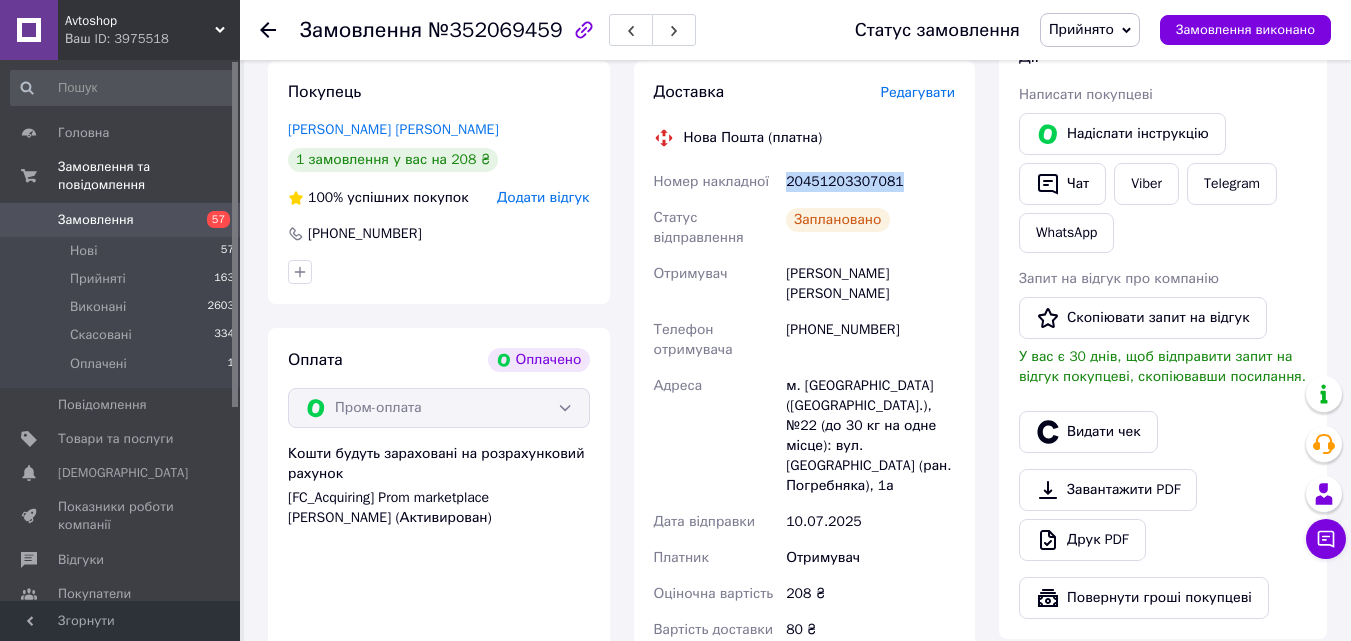 drag, startPoint x: 902, startPoint y: 183, endPoint x: 784, endPoint y: 165, distance: 119.36499 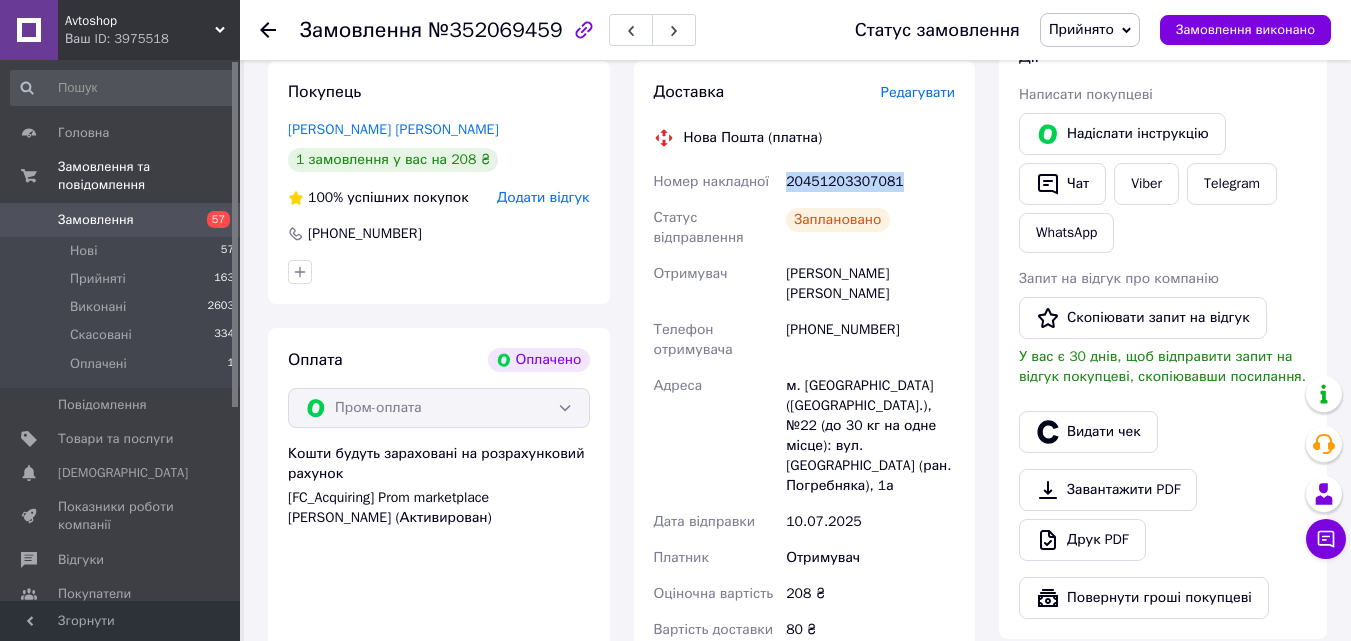 copy on "20451203307081" 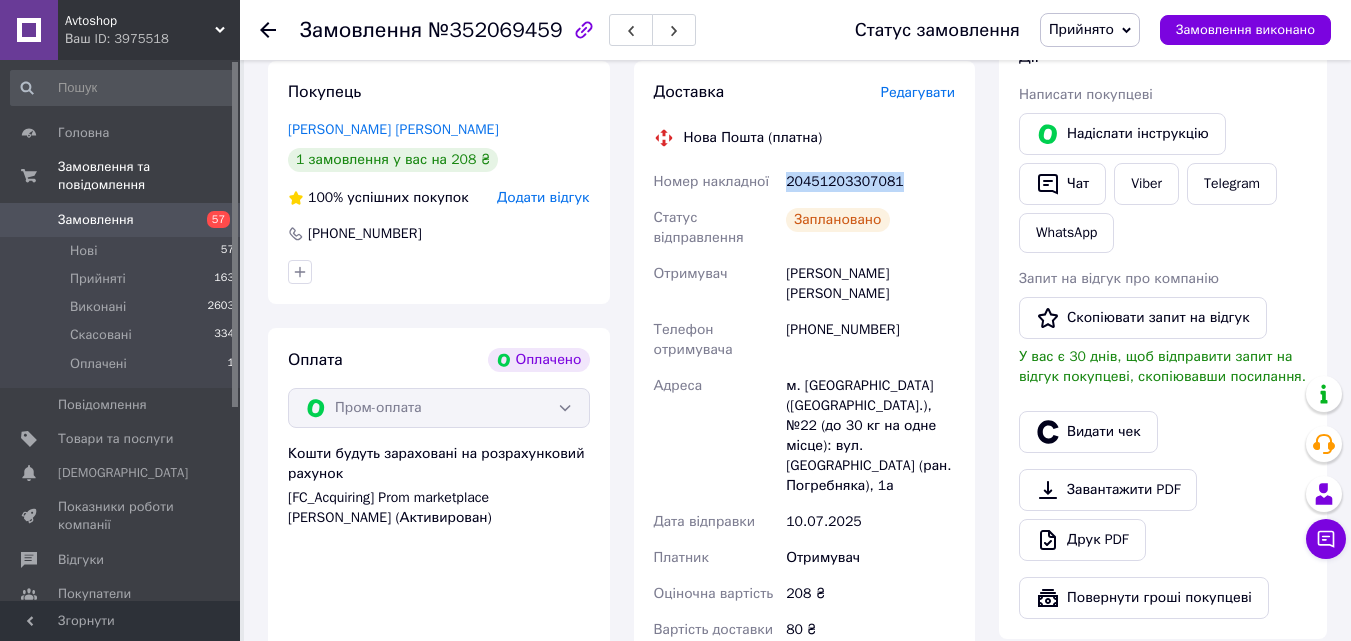 copy on "20451203307081" 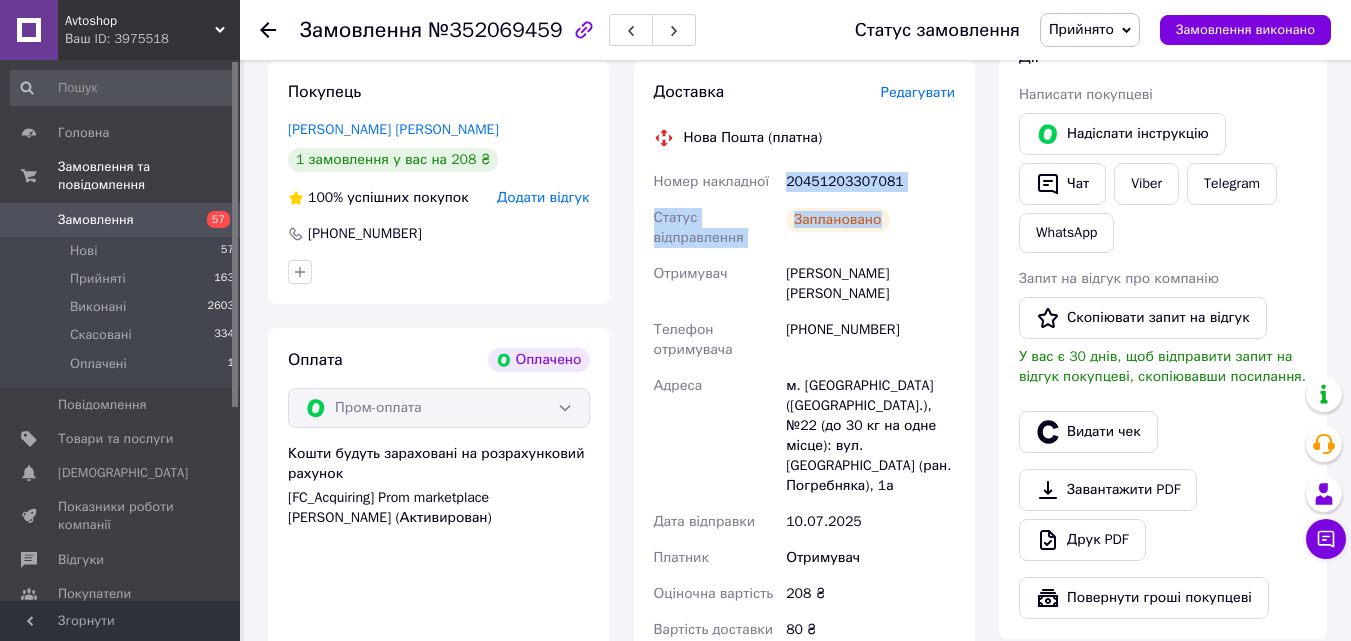 drag, startPoint x: 786, startPoint y: 180, endPoint x: 912, endPoint y: 204, distance: 128.26535 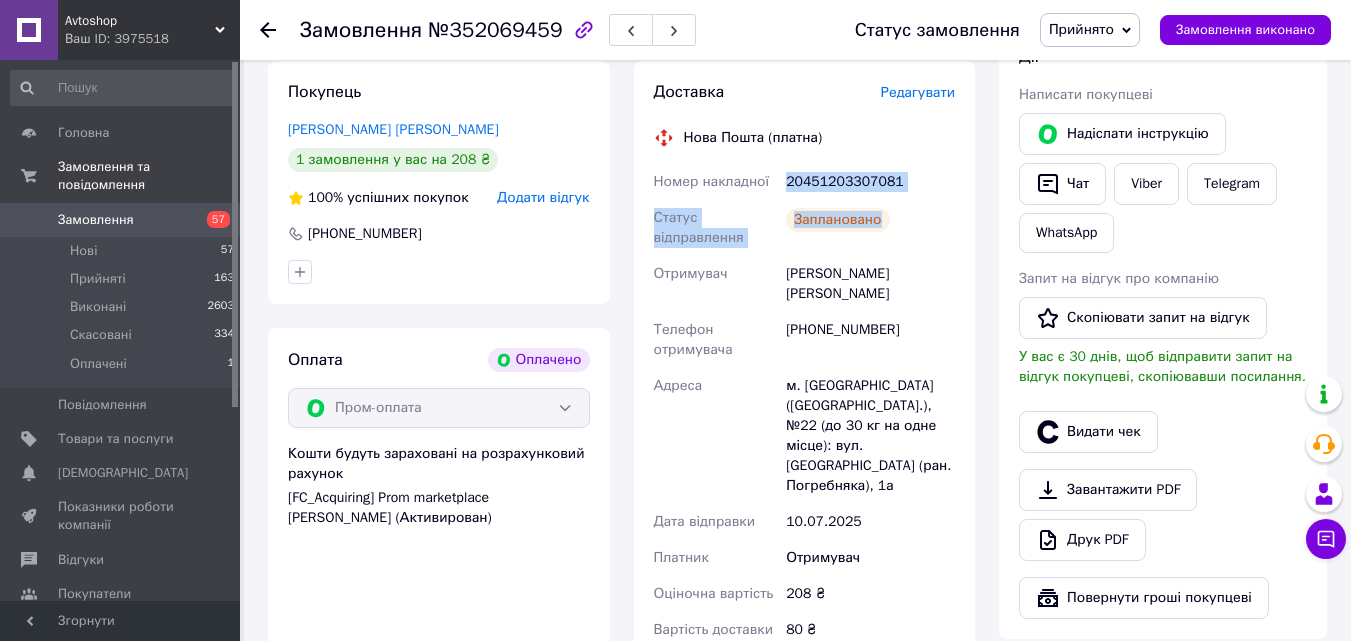 click on "20451203307081" at bounding box center (870, 182) 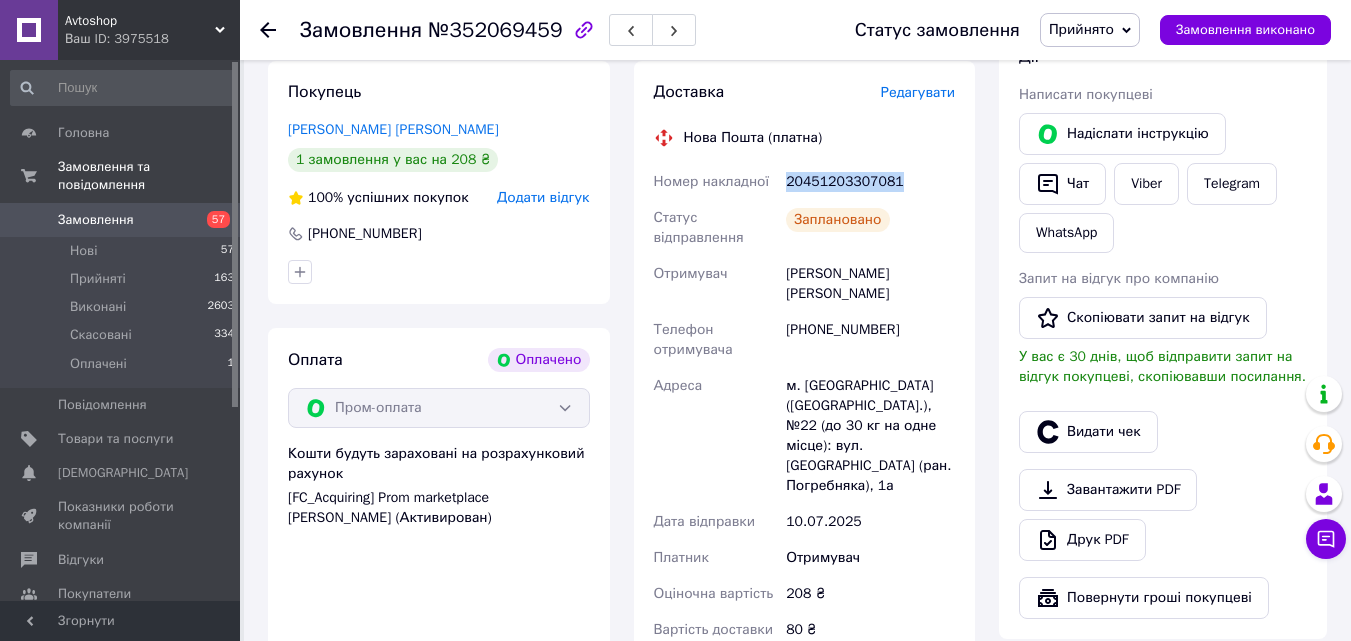 drag, startPoint x: 896, startPoint y: 180, endPoint x: 795, endPoint y: 169, distance: 101.597244 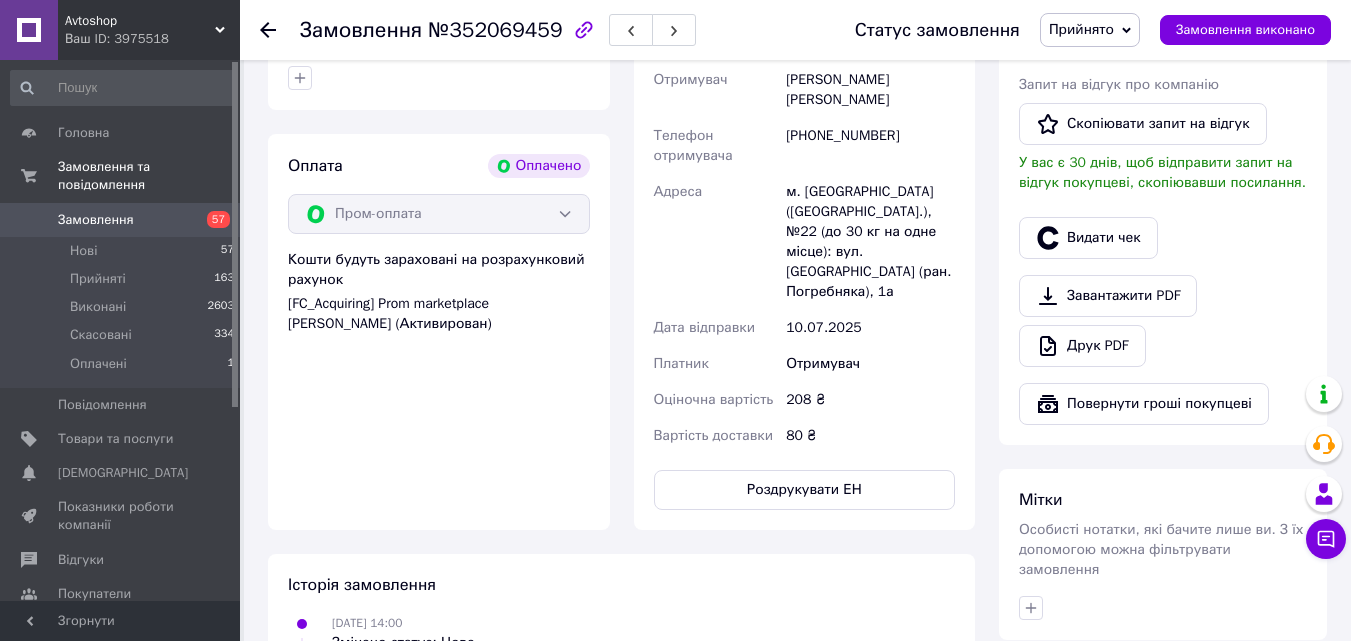 scroll, scrollTop: 600, scrollLeft: 0, axis: vertical 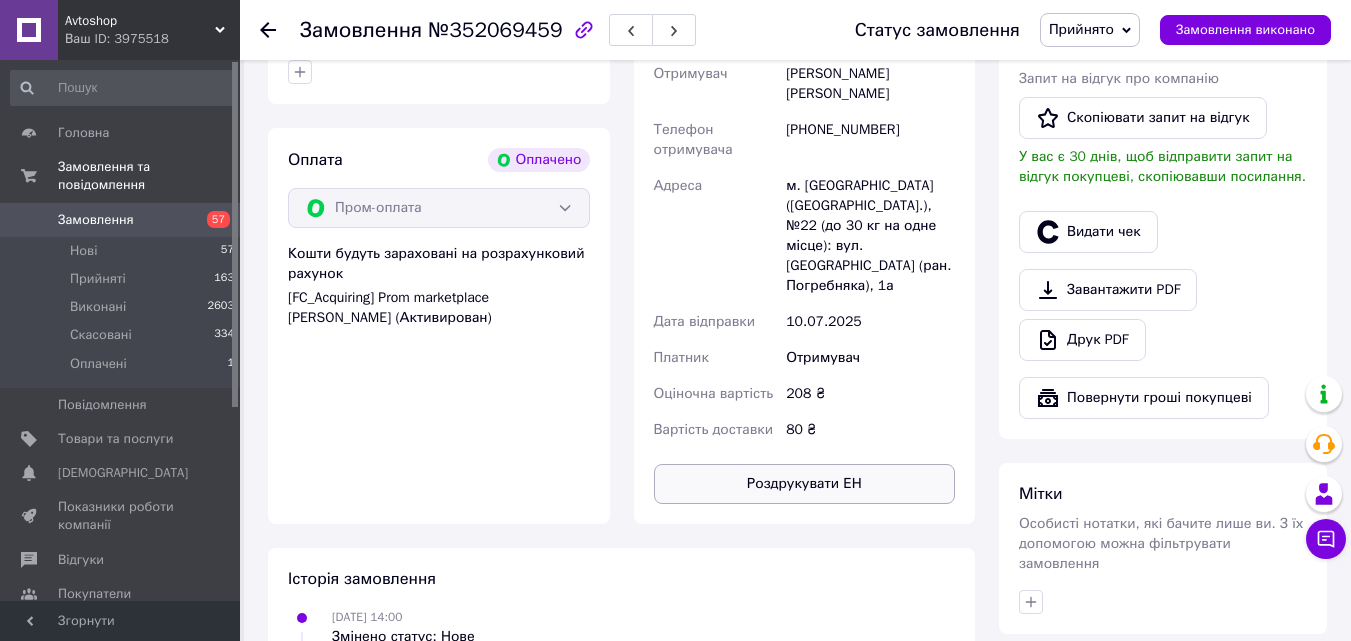 click on "Роздрукувати ЕН" at bounding box center (805, 484) 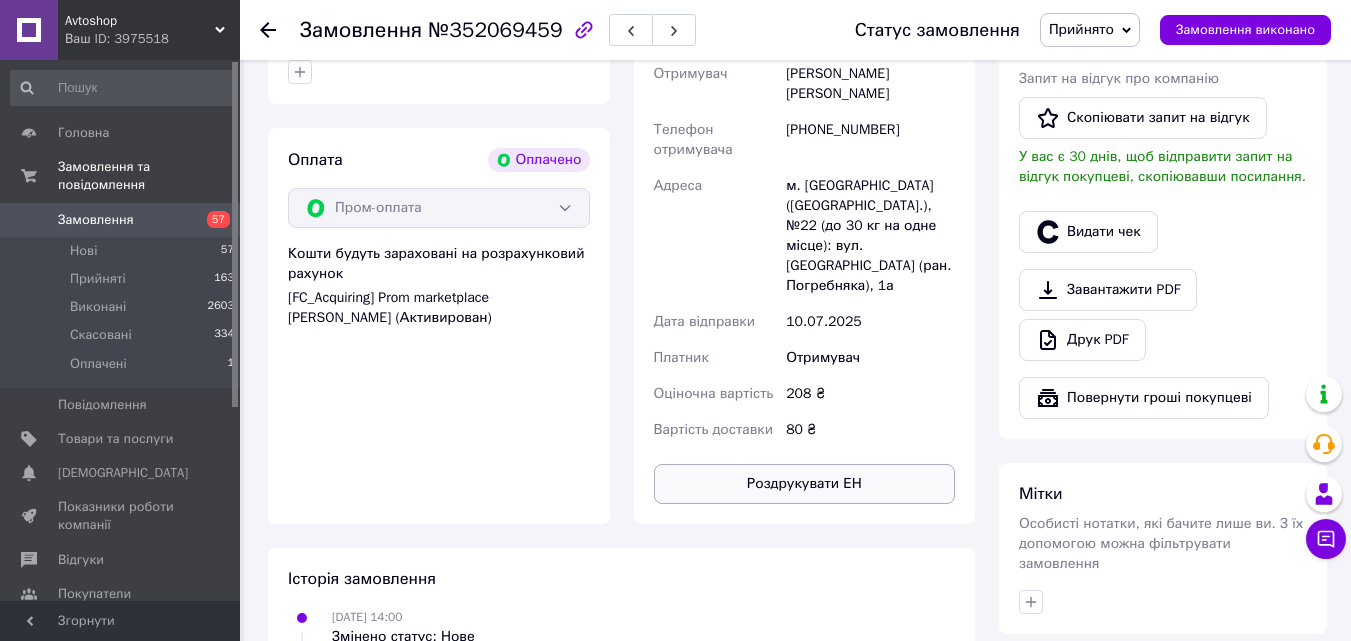 click on "Роздрукувати ЕН" at bounding box center (805, 484) 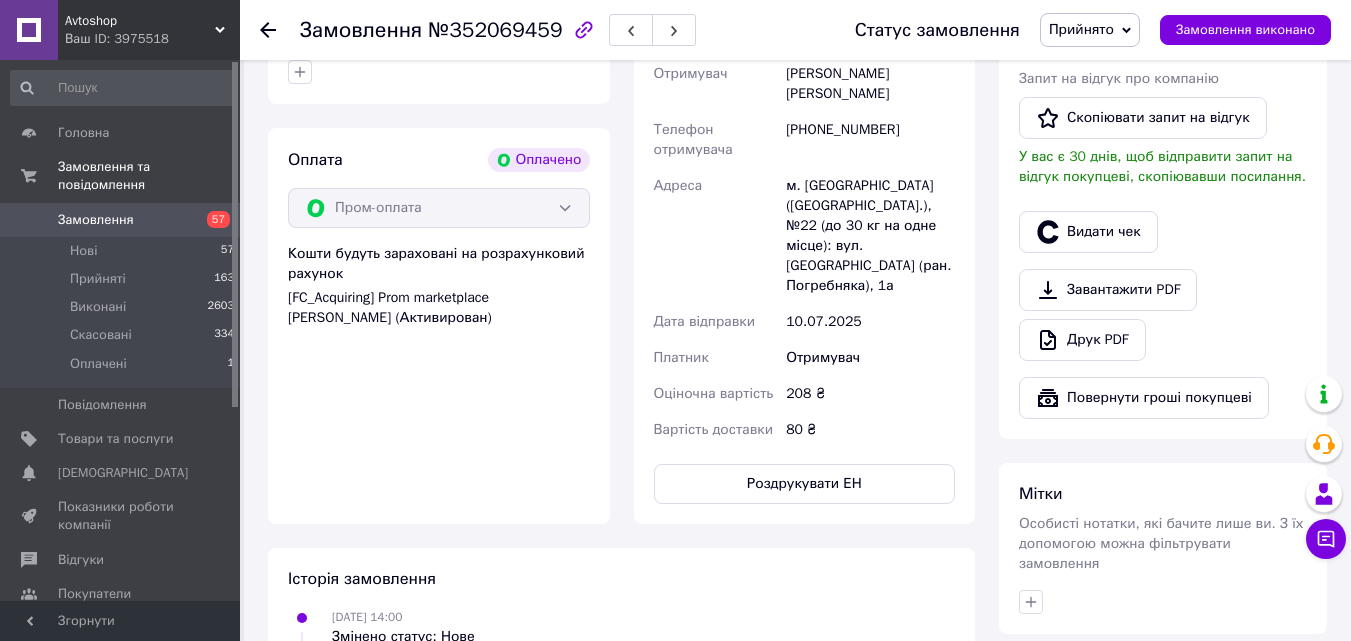 click on "Оплата Оплачено Пром-оплата Кошти будуть зараховані на розрахунковий рахунок [FC_Acquiring] Prom marketplace [PERSON_NAME] (Активирован)" at bounding box center (439, 326) 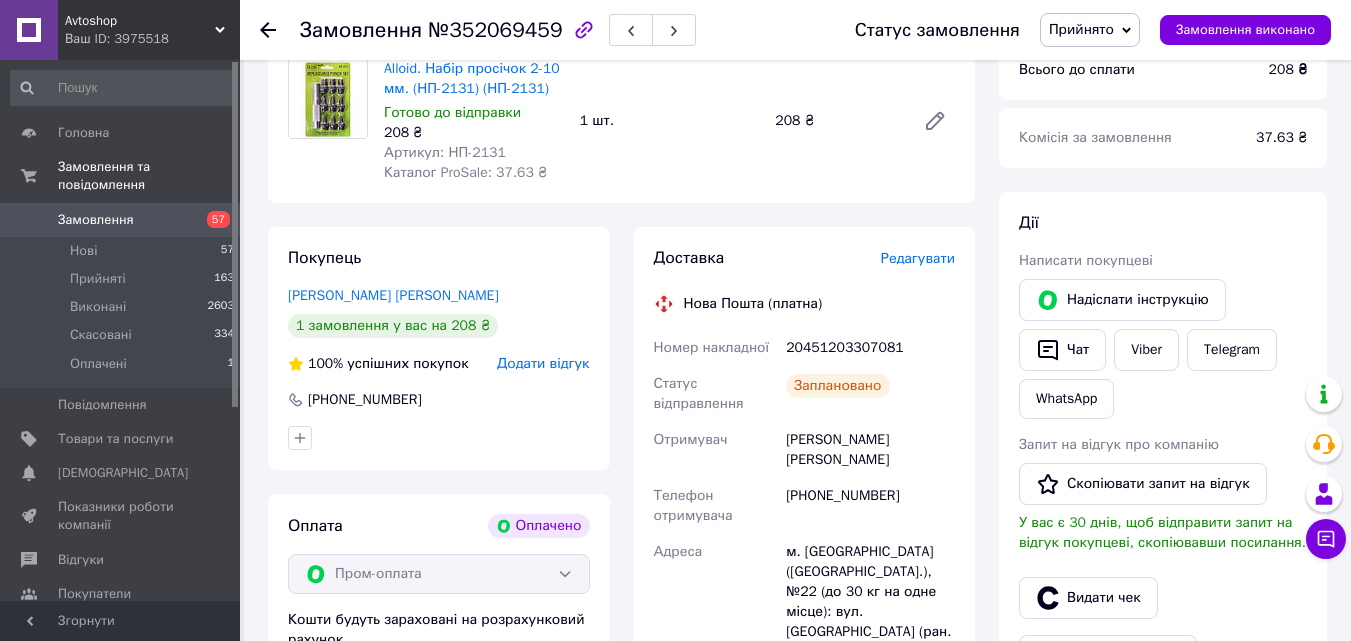 scroll, scrollTop: 200, scrollLeft: 0, axis: vertical 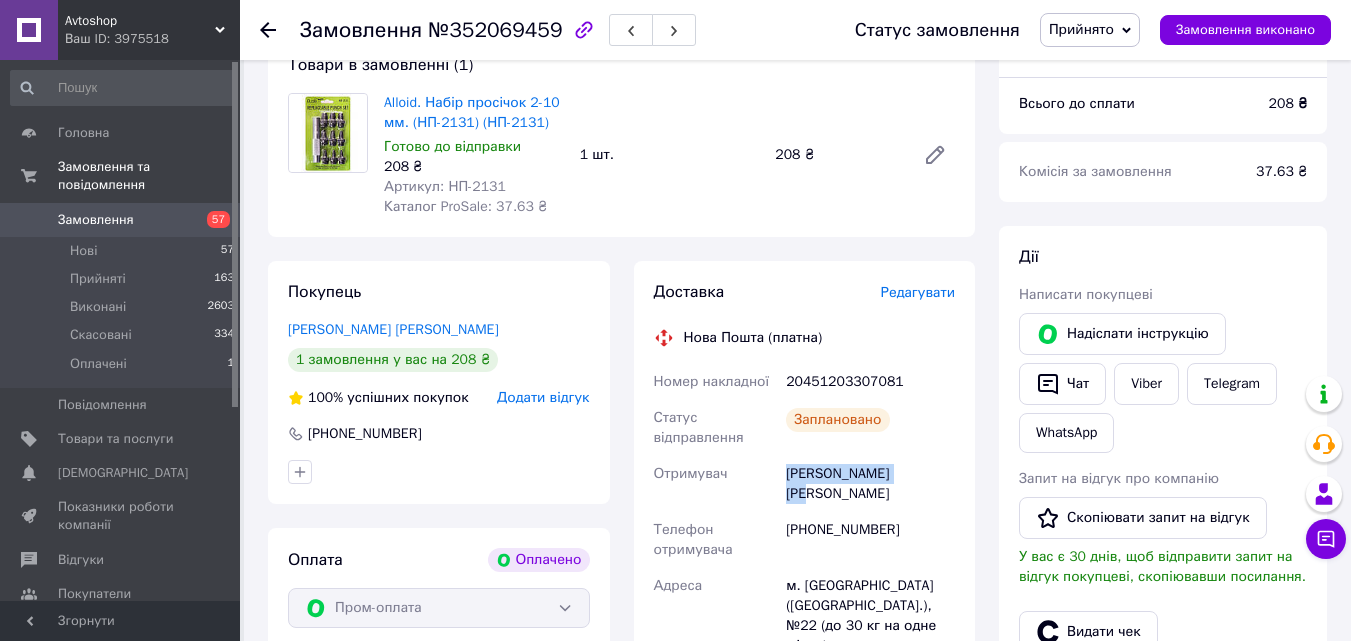 drag, startPoint x: 937, startPoint y: 475, endPoint x: 785, endPoint y: 479, distance: 152.05263 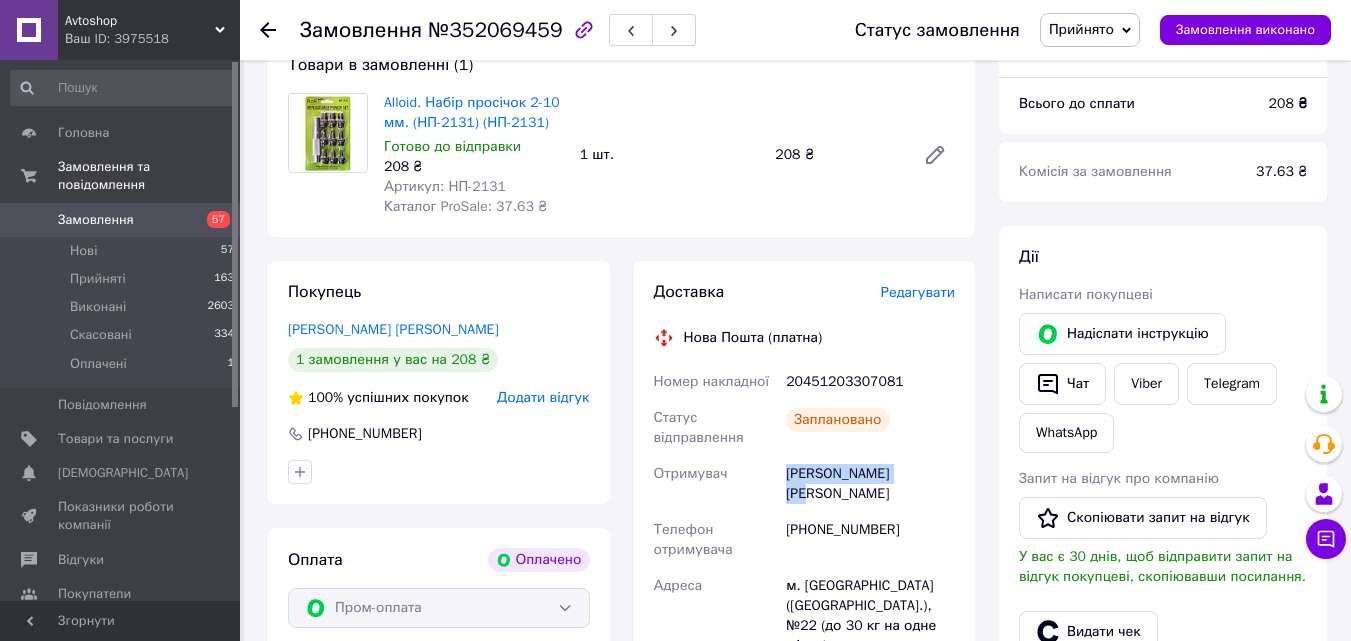 copy on "[PERSON_NAME] [PERSON_NAME]" 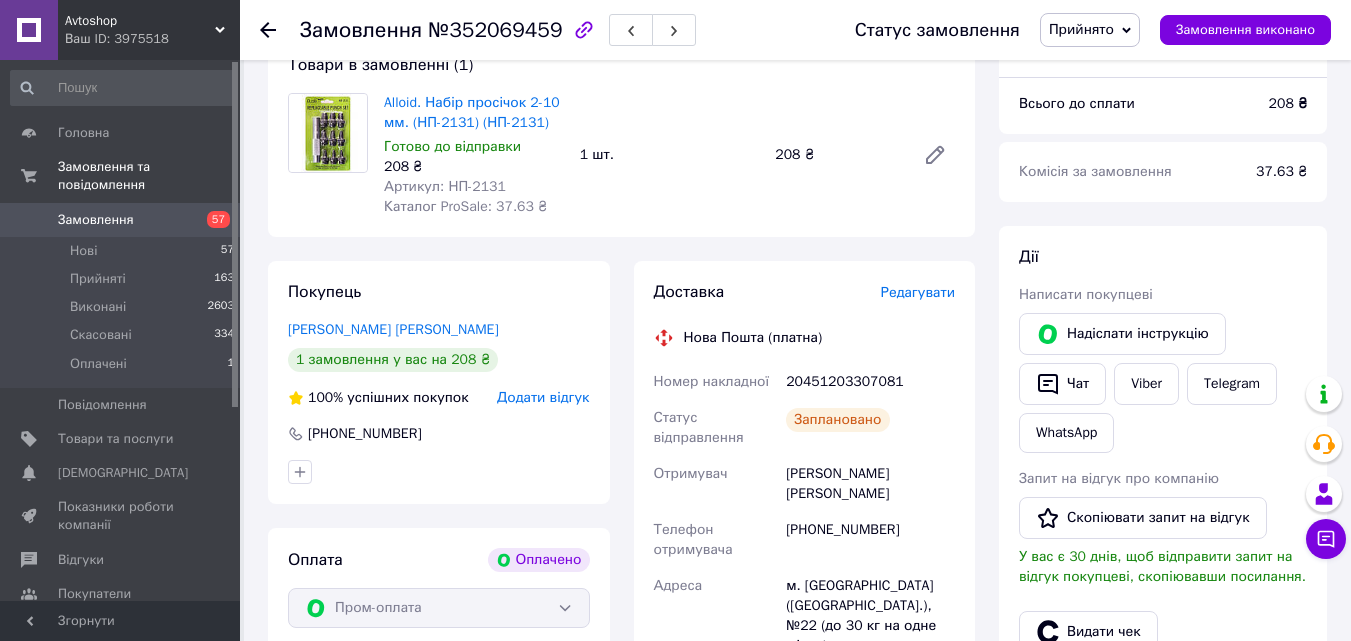 click at bounding box center [280, 30] 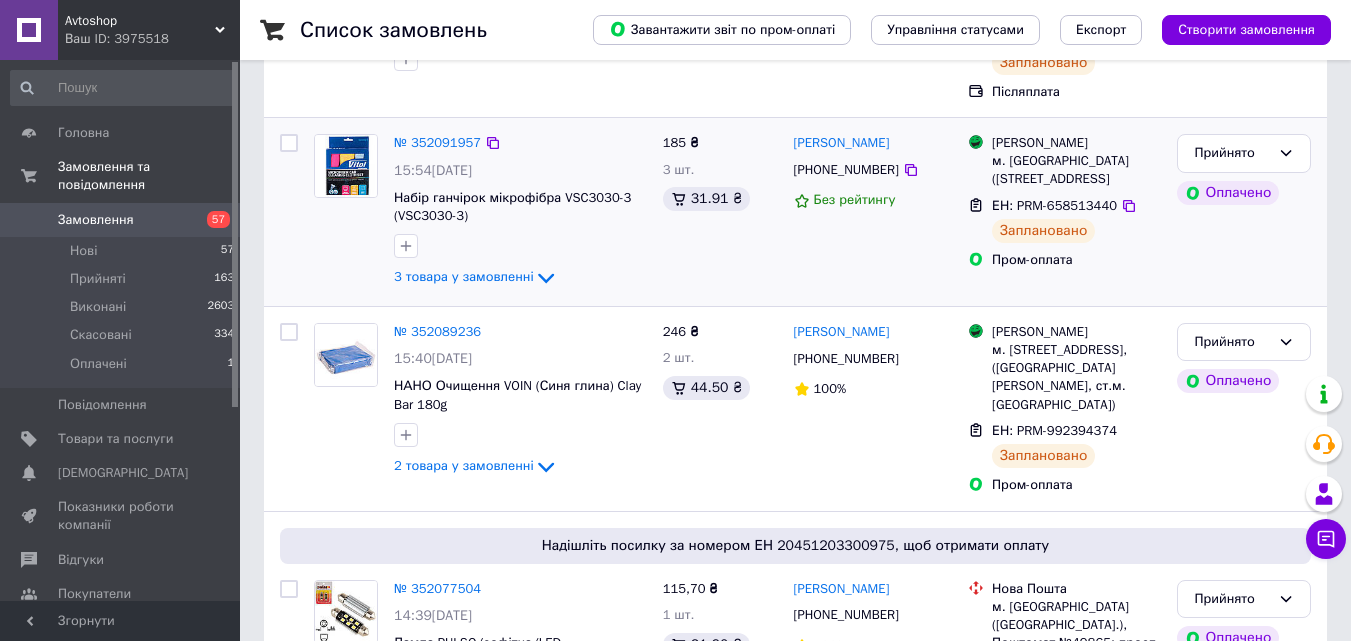 scroll, scrollTop: 500, scrollLeft: 0, axis: vertical 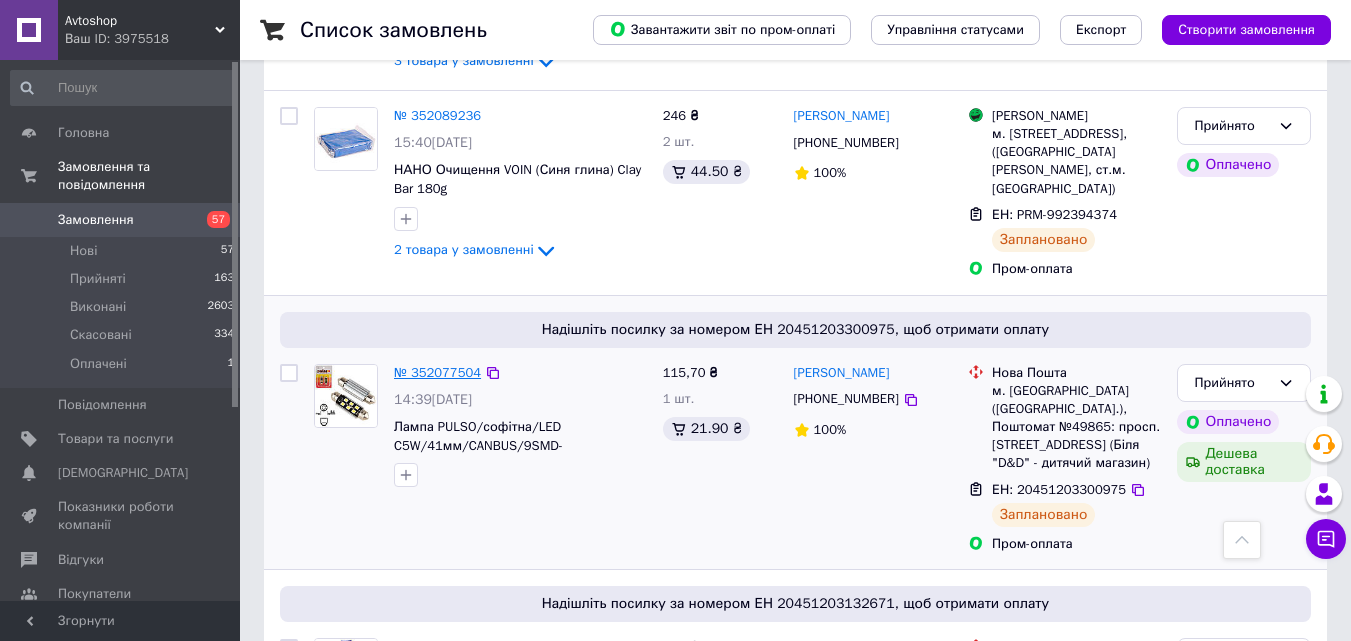 click on "№ 352077504" at bounding box center (437, 372) 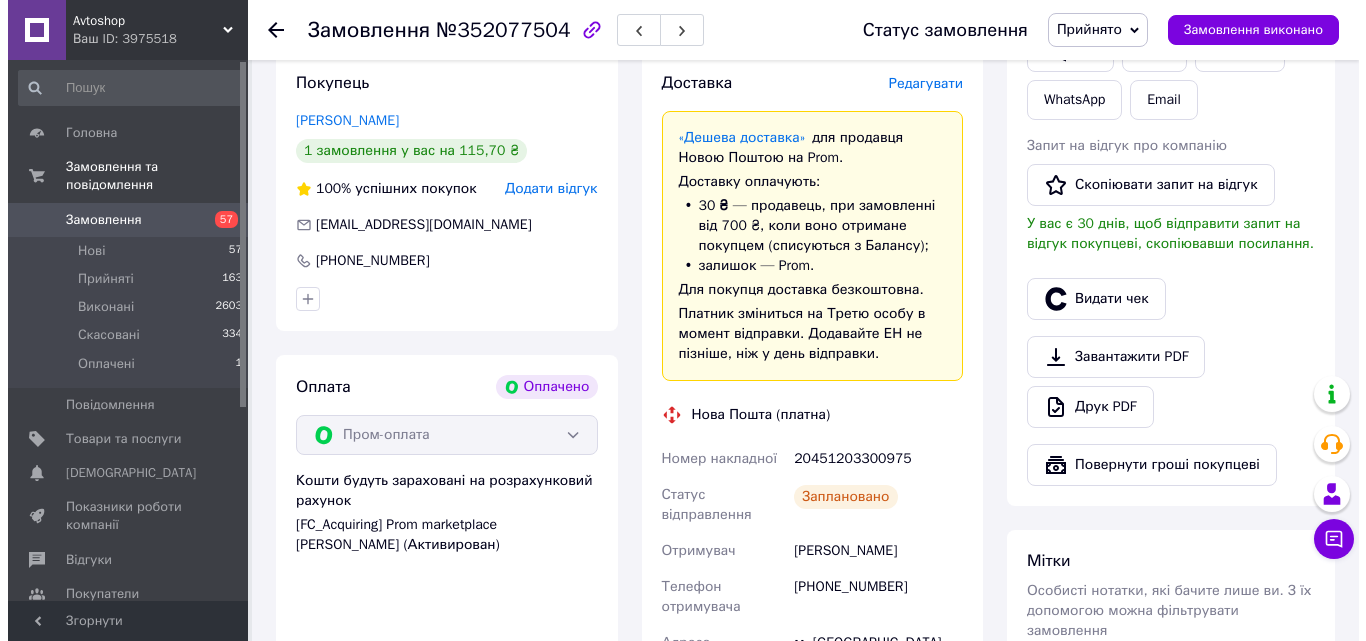 scroll, scrollTop: 300, scrollLeft: 0, axis: vertical 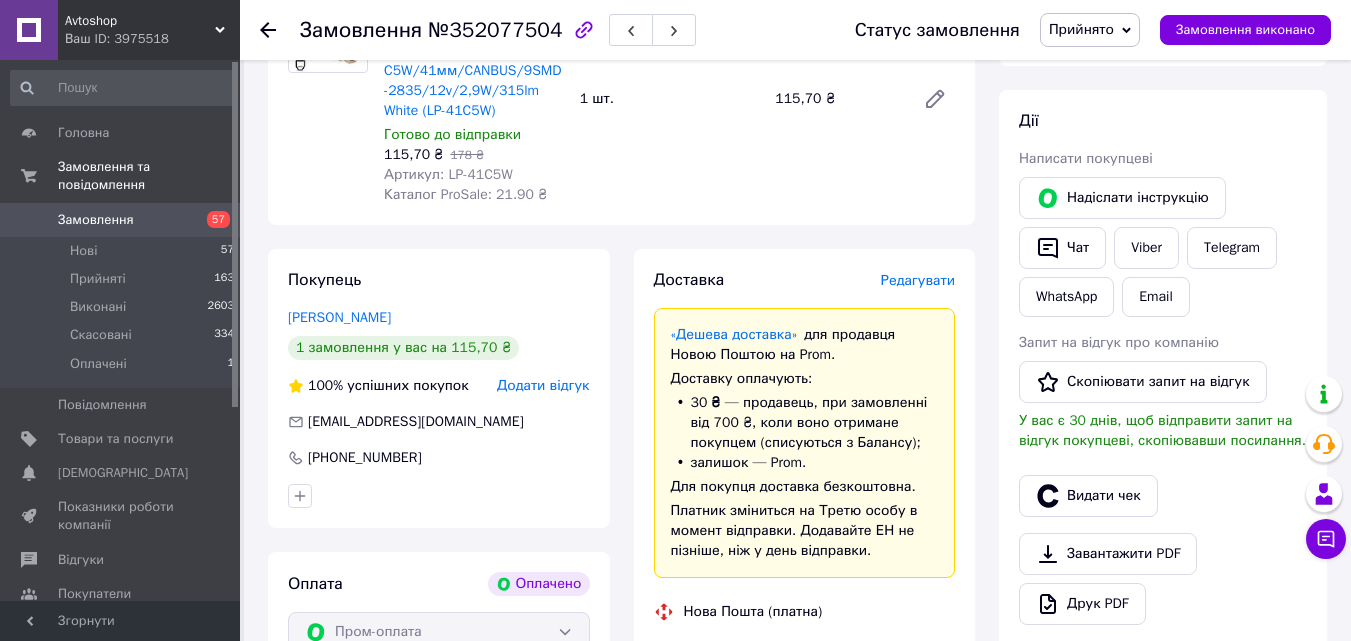 click on "Редагувати" at bounding box center [918, 280] 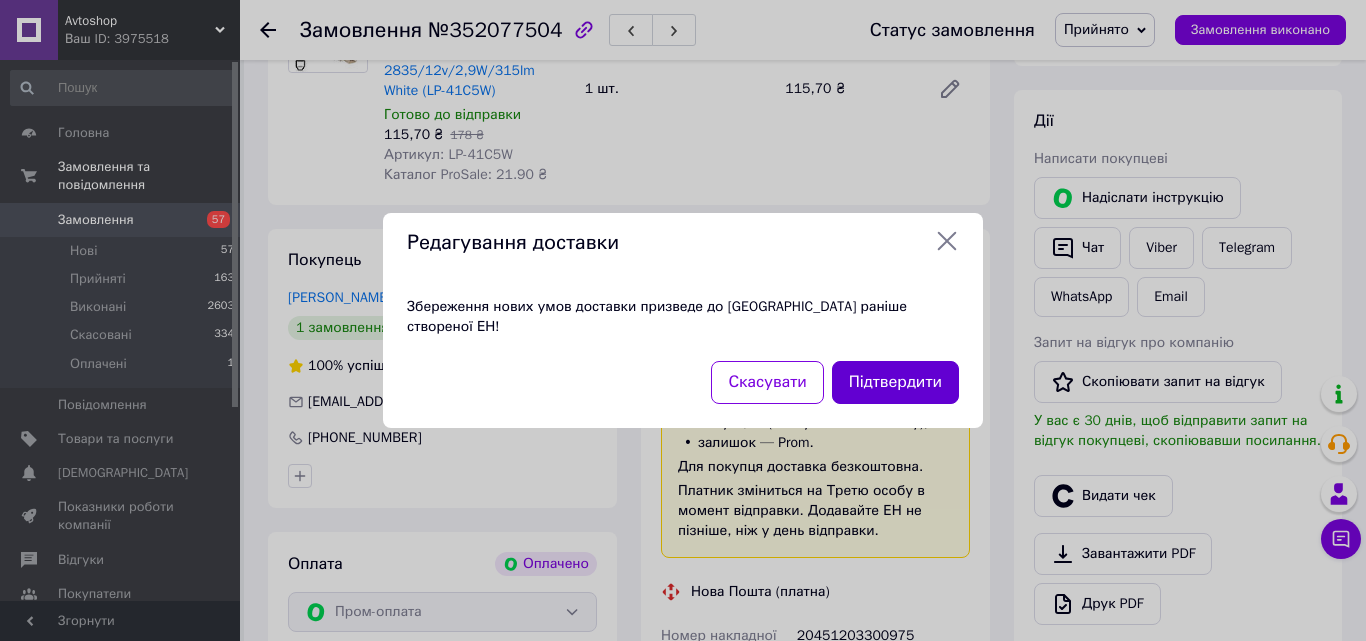 click on "Підтвердити" at bounding box center (895, 382) 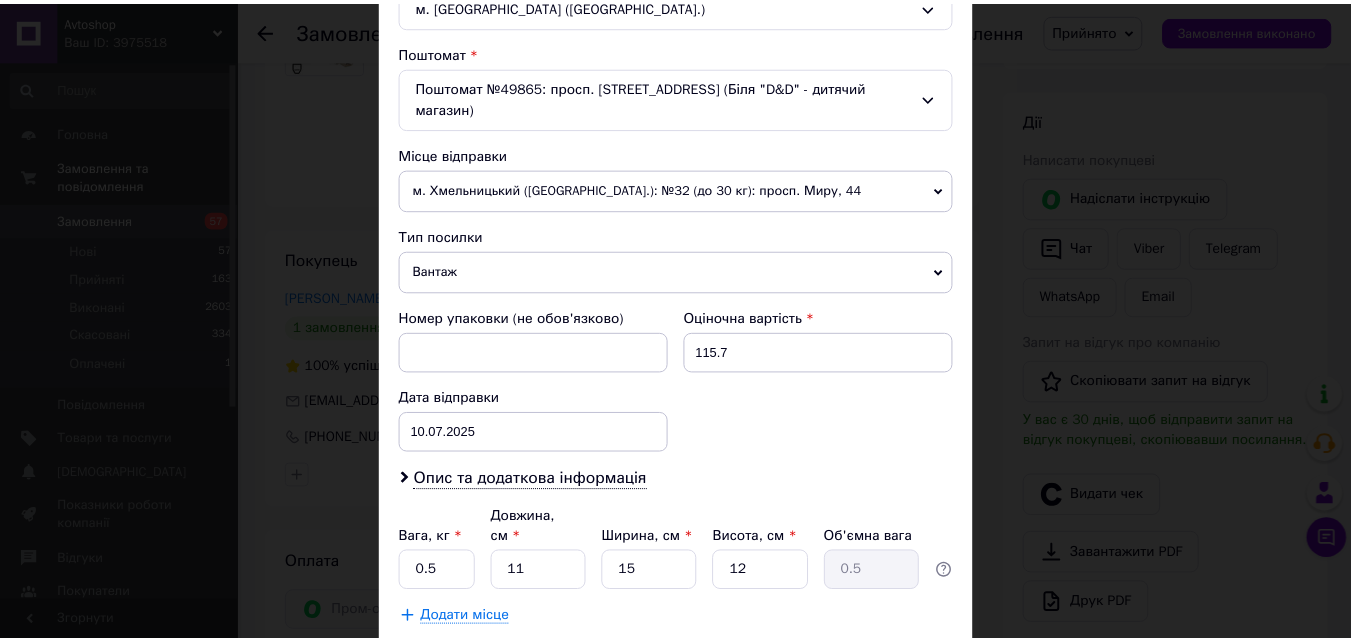 scroll, scrollTop: 687, scrollLeft: 0, axis: vertical 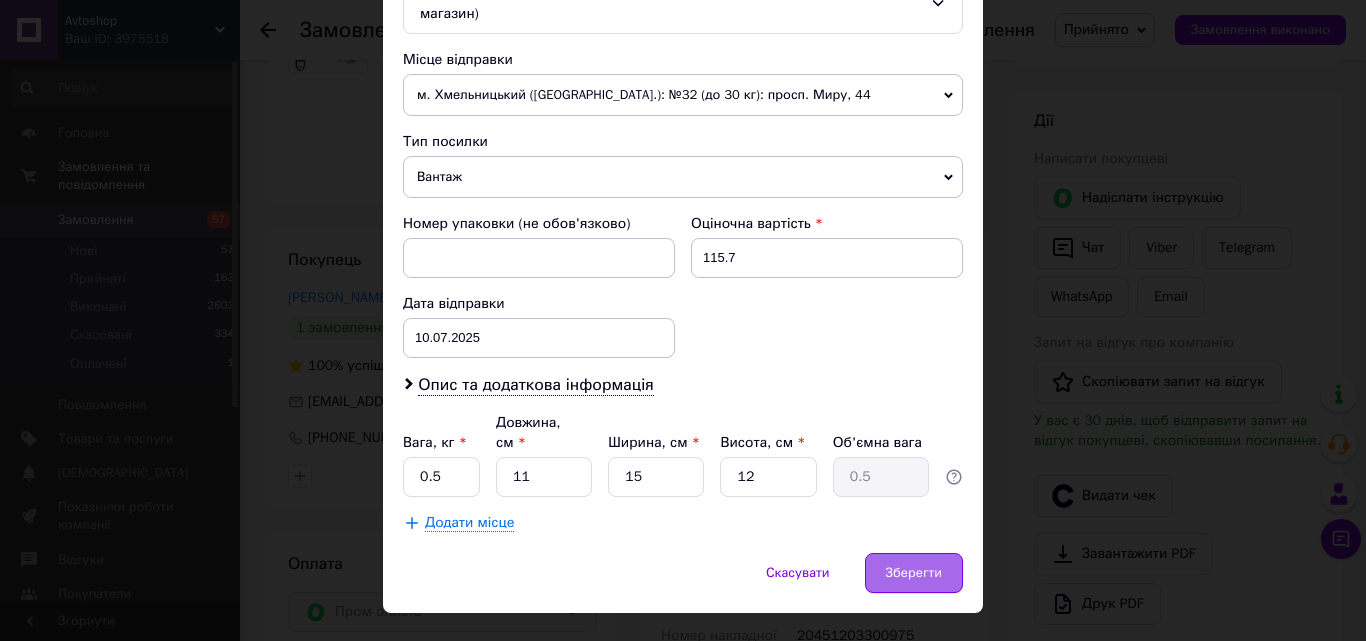 click on "Зберегти" at bounding box center (914, 573) 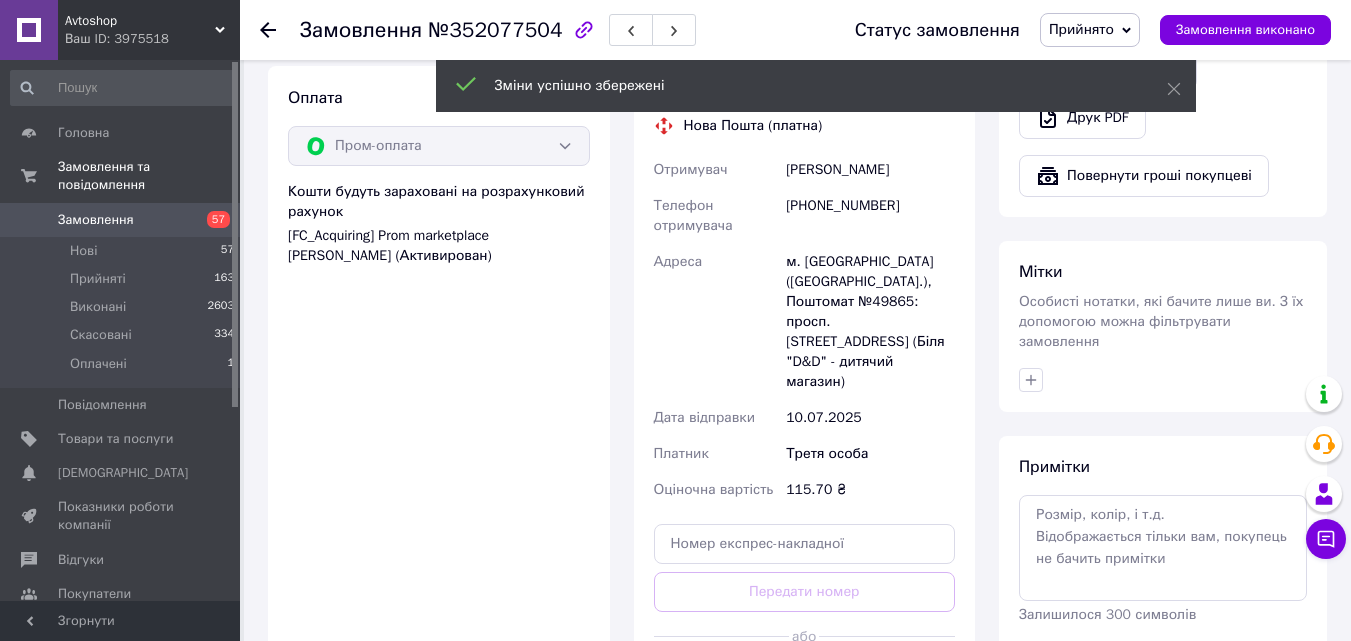 scroll, scrollTop: 900, scrollLeft: 0, axis: vertical 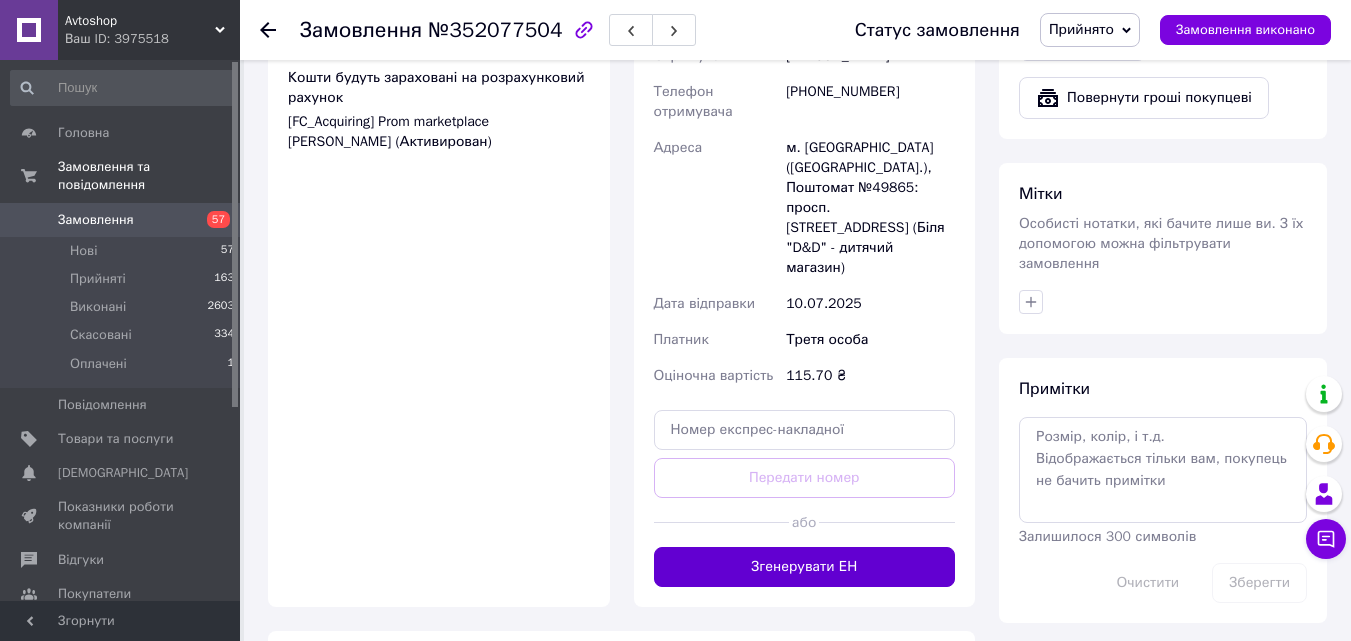 click on "Згенерувати ЕН" at bounding box center [805, 567] 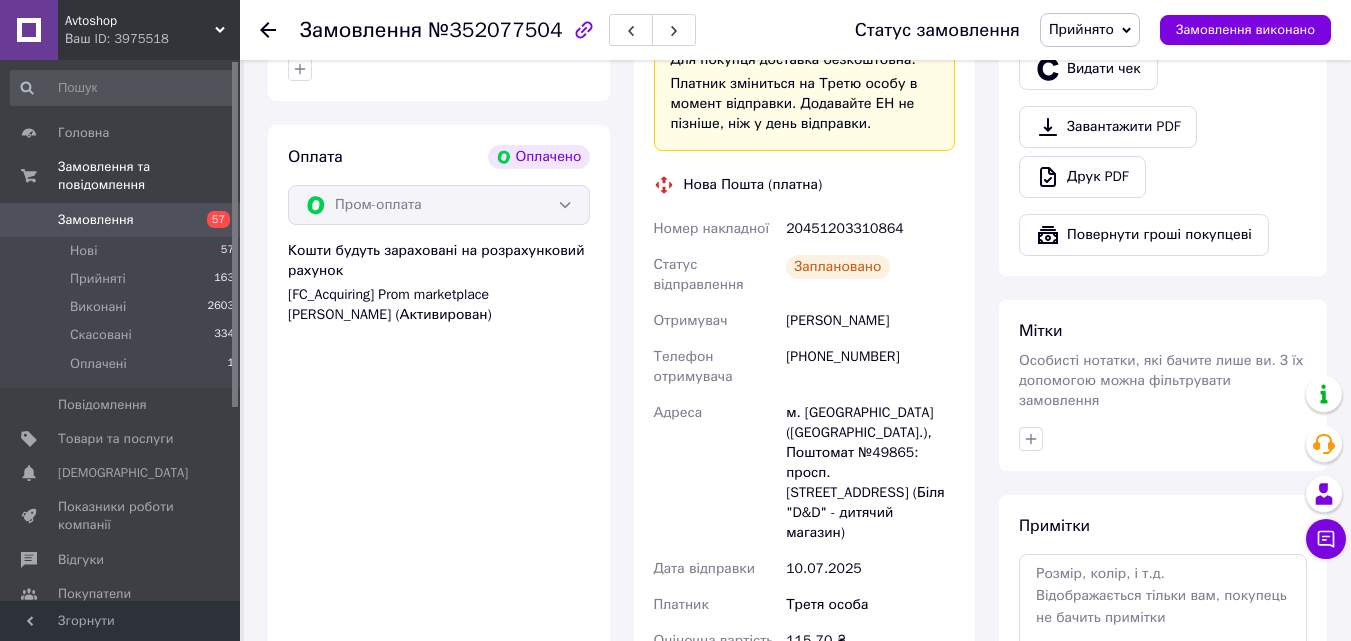 scroll, scrollTop: 700, scrollLeft: 0, axis: vertical 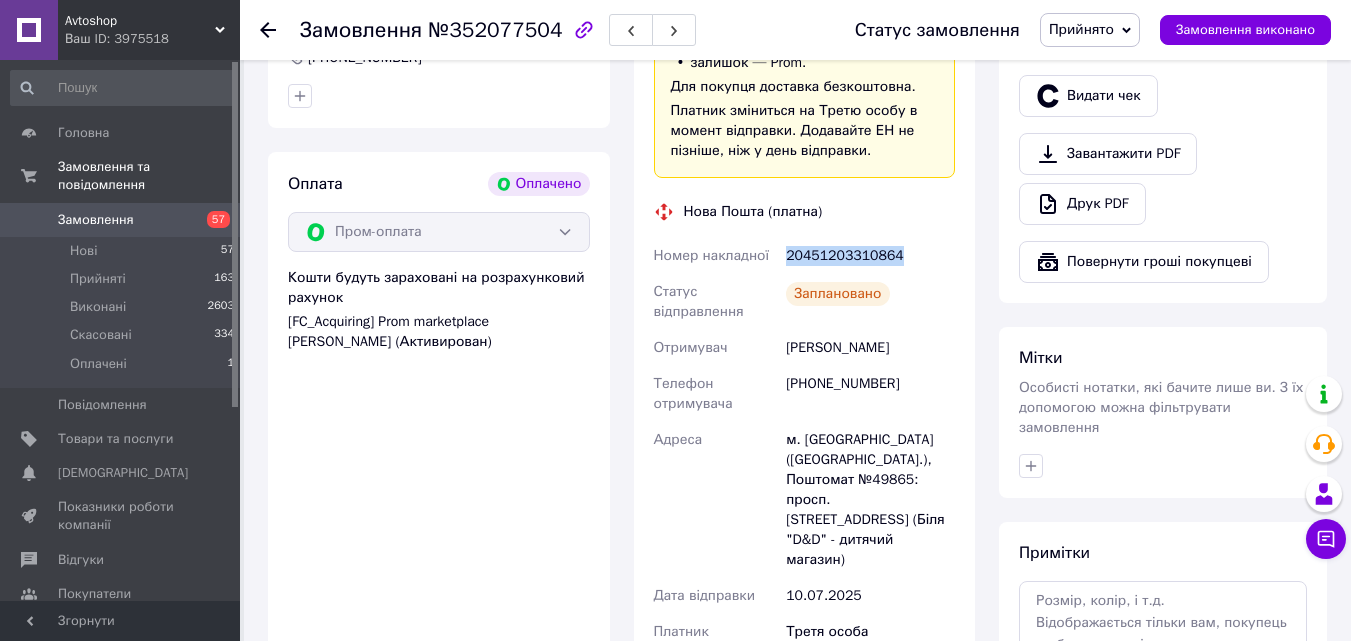 drag, startPoint x: 904, startPoint y: 236, endPoint x: 779, endPoint y: 222, distance: 125.781555 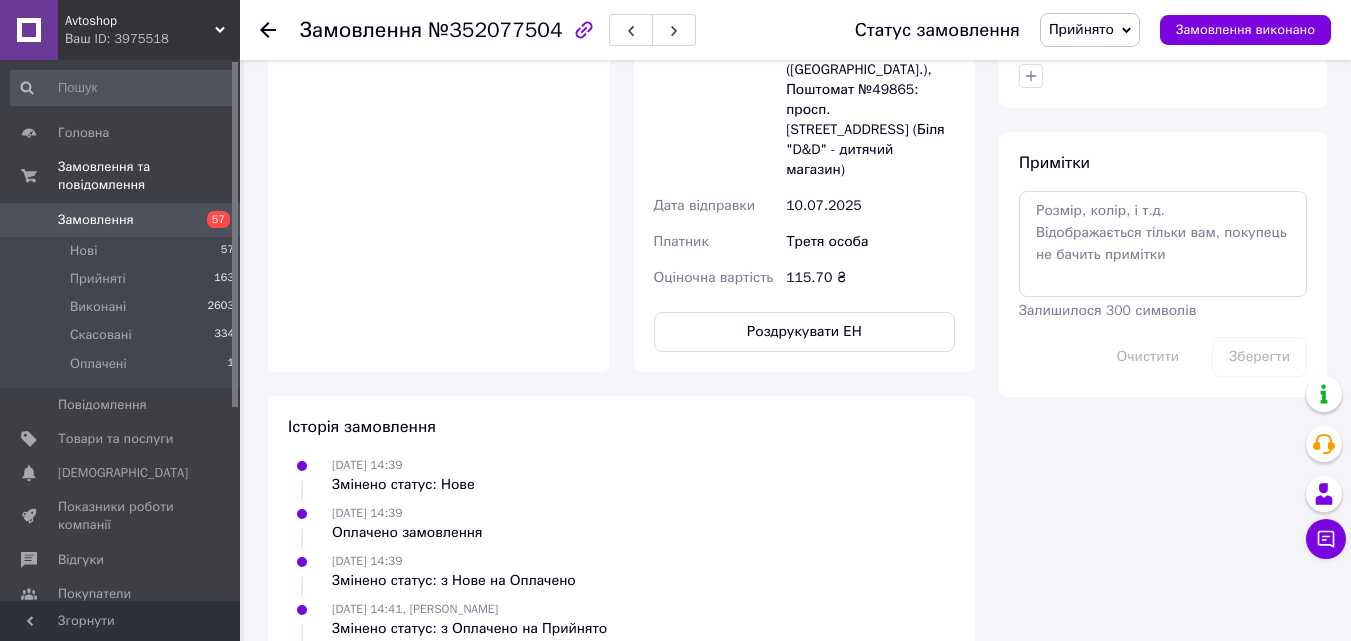 scroll, scrollTop: 1100, scrollLeft: 0, axis: vertical 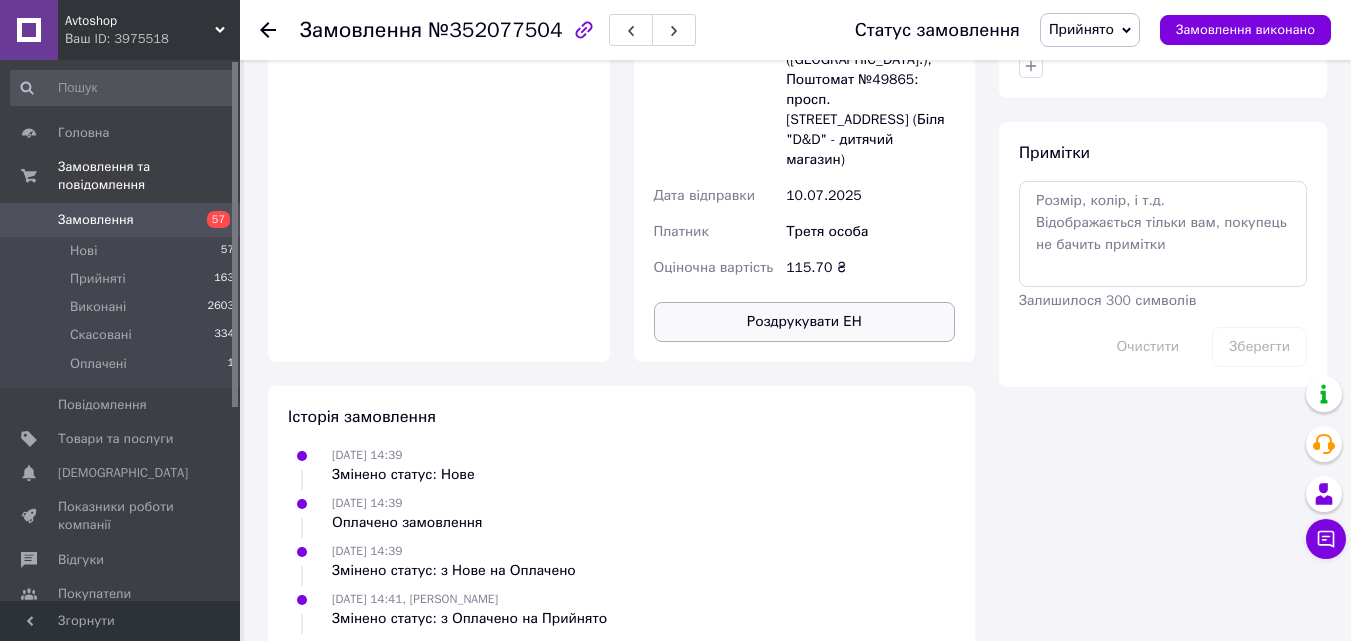 click on "Роздрукувати ЕН" at bounding box center (805, 322) 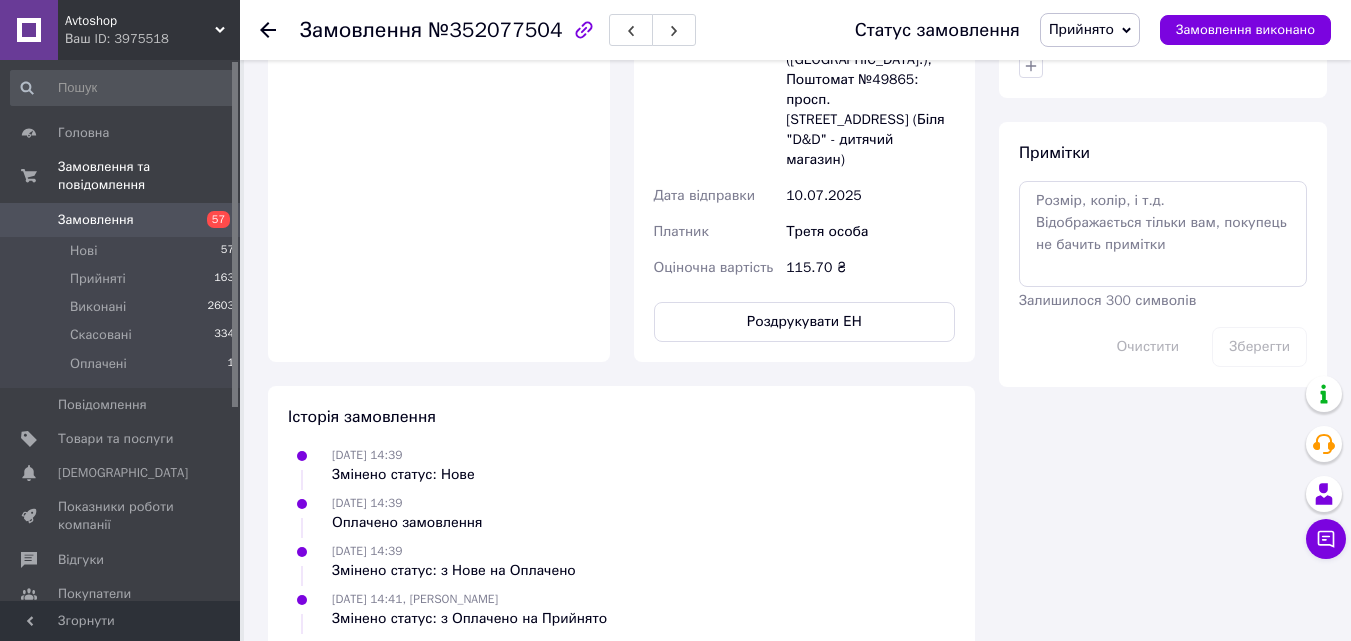 click on "Оплата Оплачено Пром-оплата Кошти будуть зараховані на розрахунковий рахунок [FC_Acquiring] Prom marketplace [PERSON_NAME] (Активирован)" at bounding box center [439, 57] 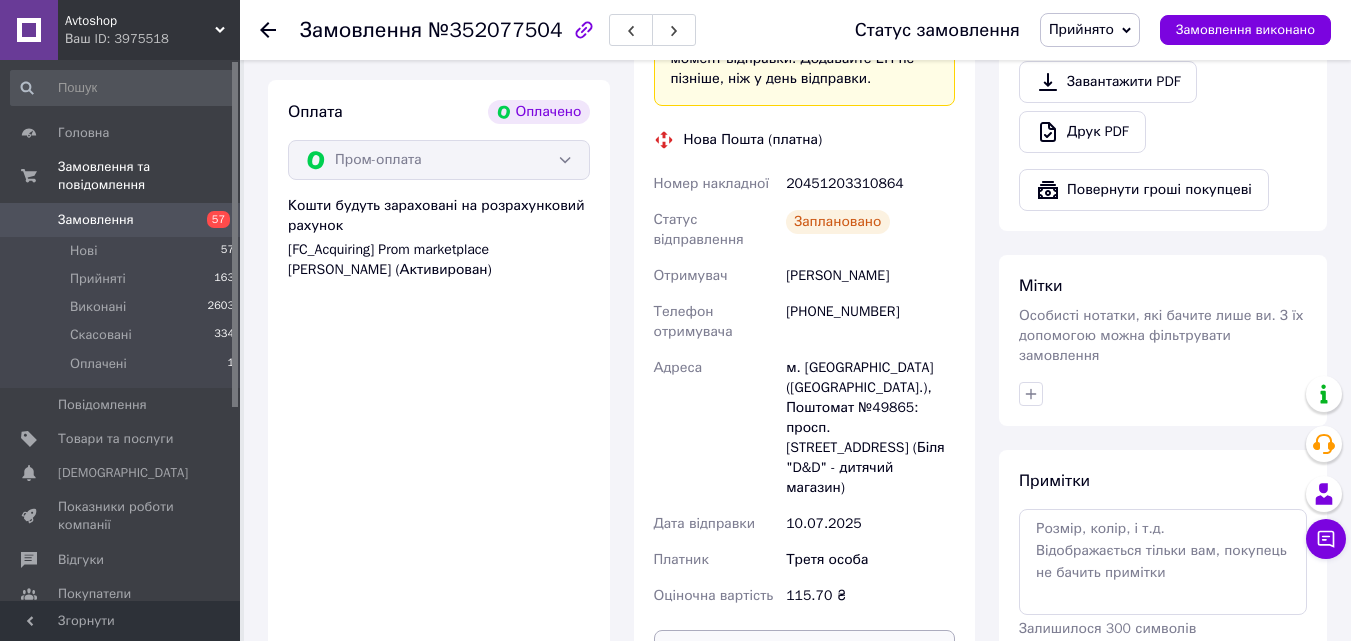 scroll, scrollTop: 700, scrollLeft: 0, axis: vertical 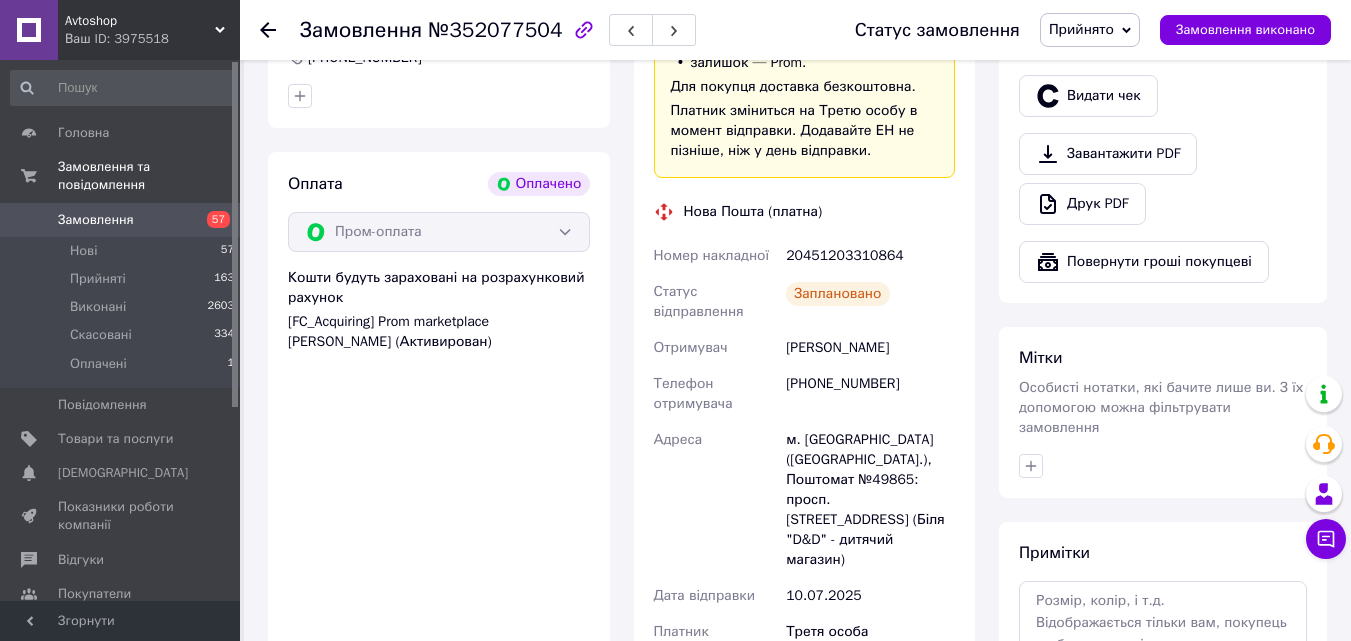 drag, startPoint x: 907, startPoint y: 331, endPoint x: 794, endPoint y: 338, distance: 113.216606 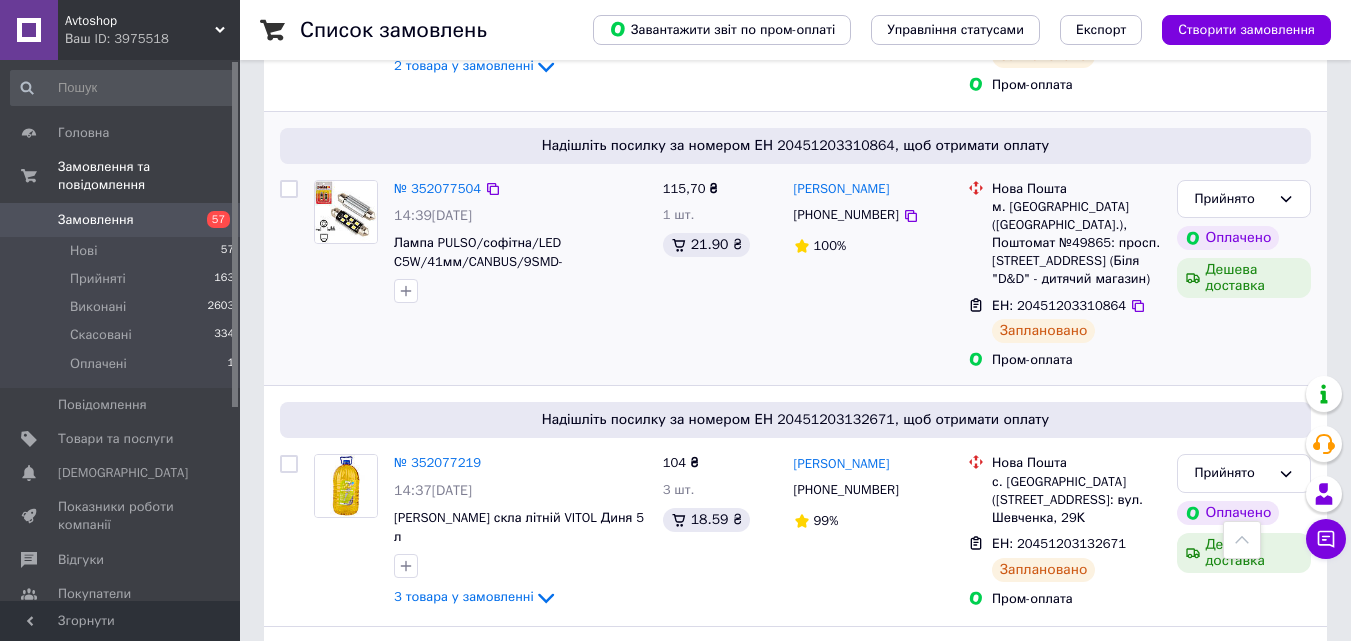 scroll, scrollTop: 800, scrollLeft: 0, axis: vertical 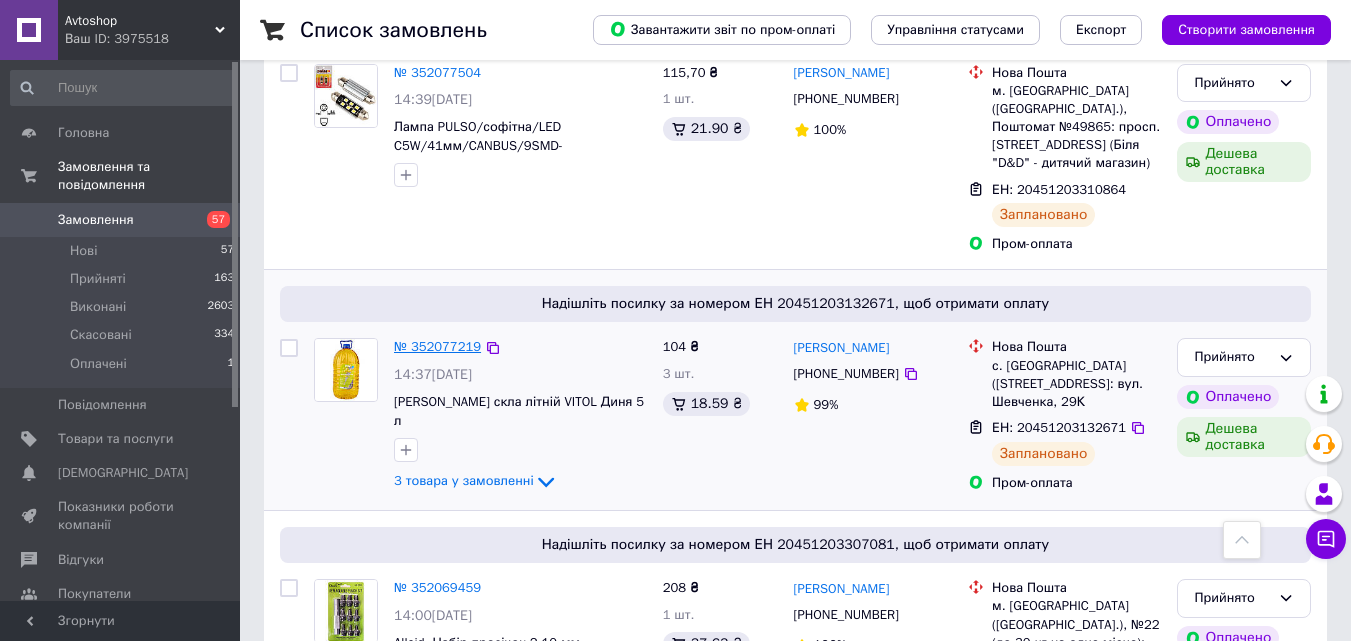 click on "№ 352077219" at bounding box center (437, 346) 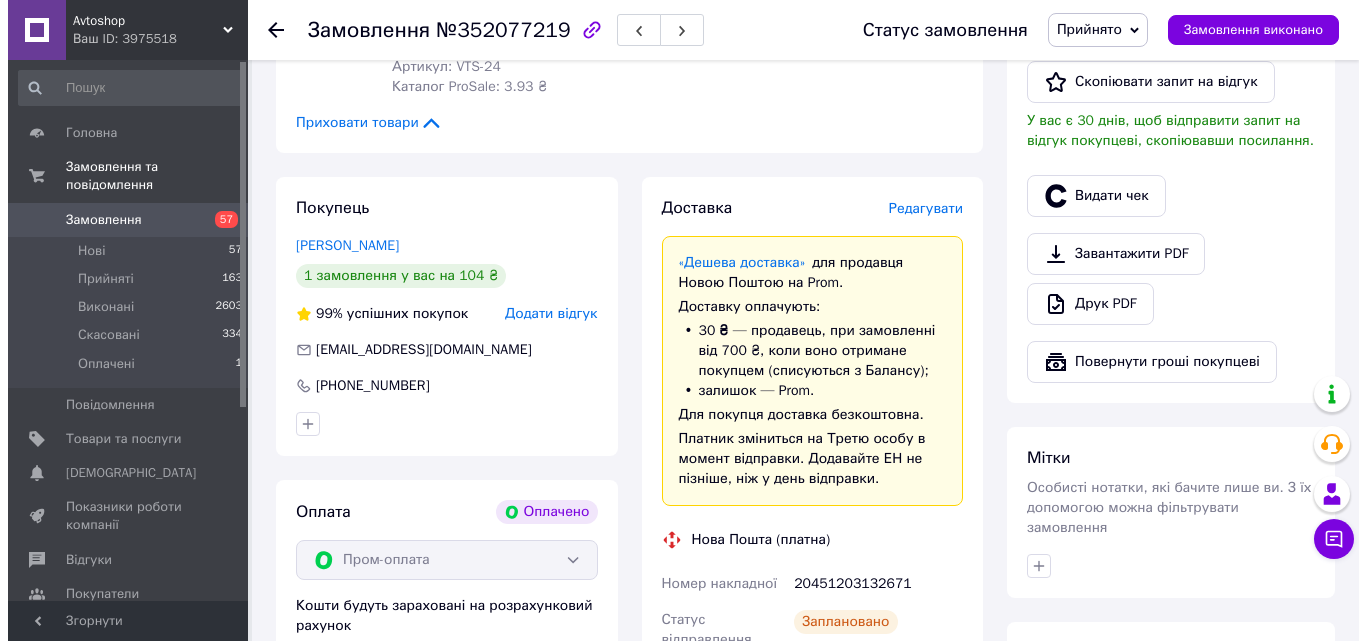 scroll, scrollTop: 500, scrollLeft: 0, axis: vertical 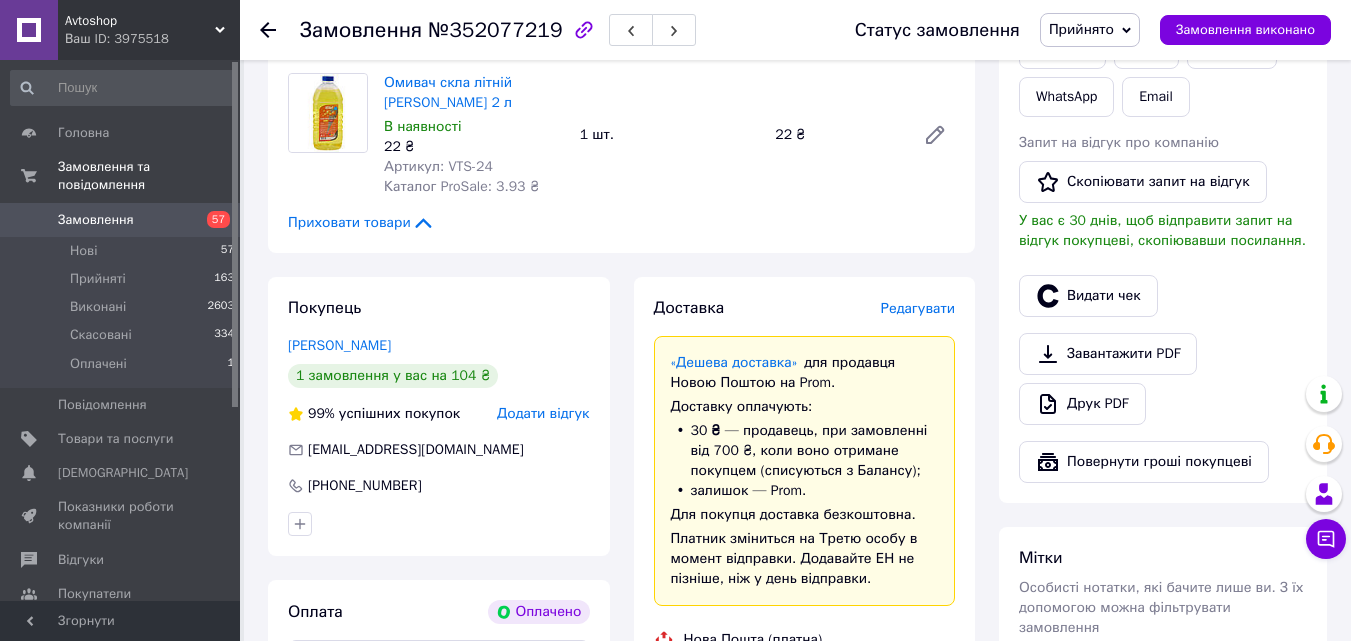 click on "Редагувати" at bounding box center [918, 308] 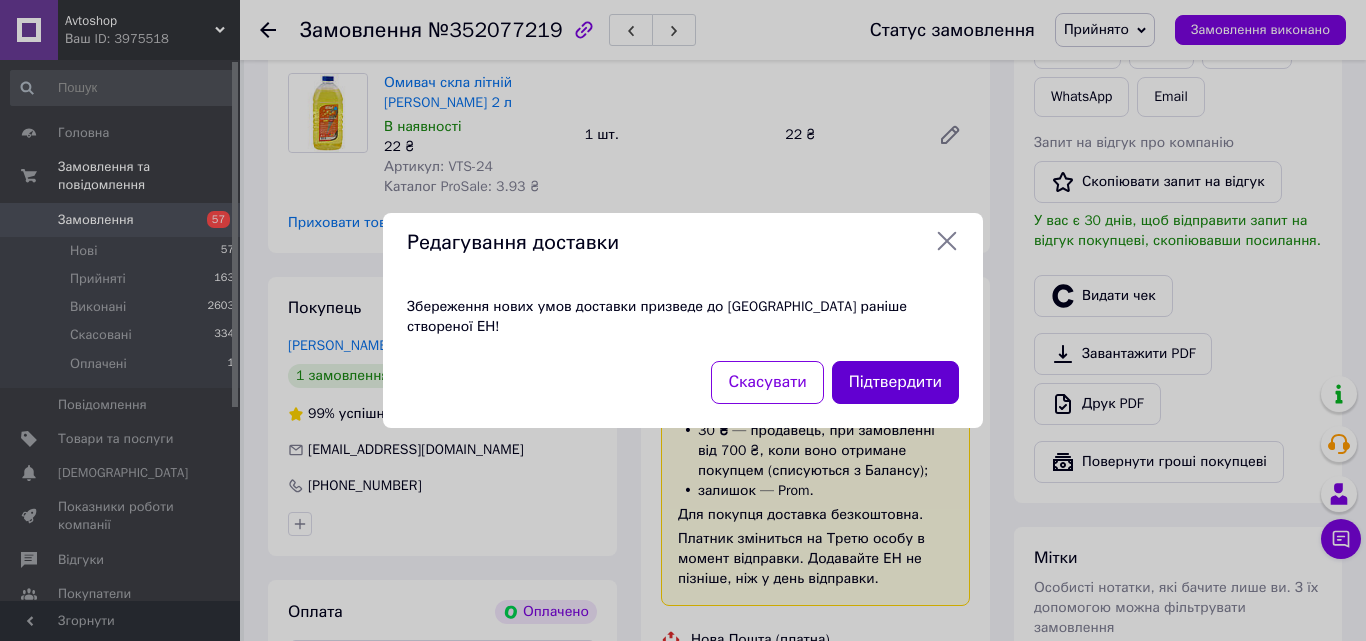 click on "Підтвердити" at bounding box center [895, 382] 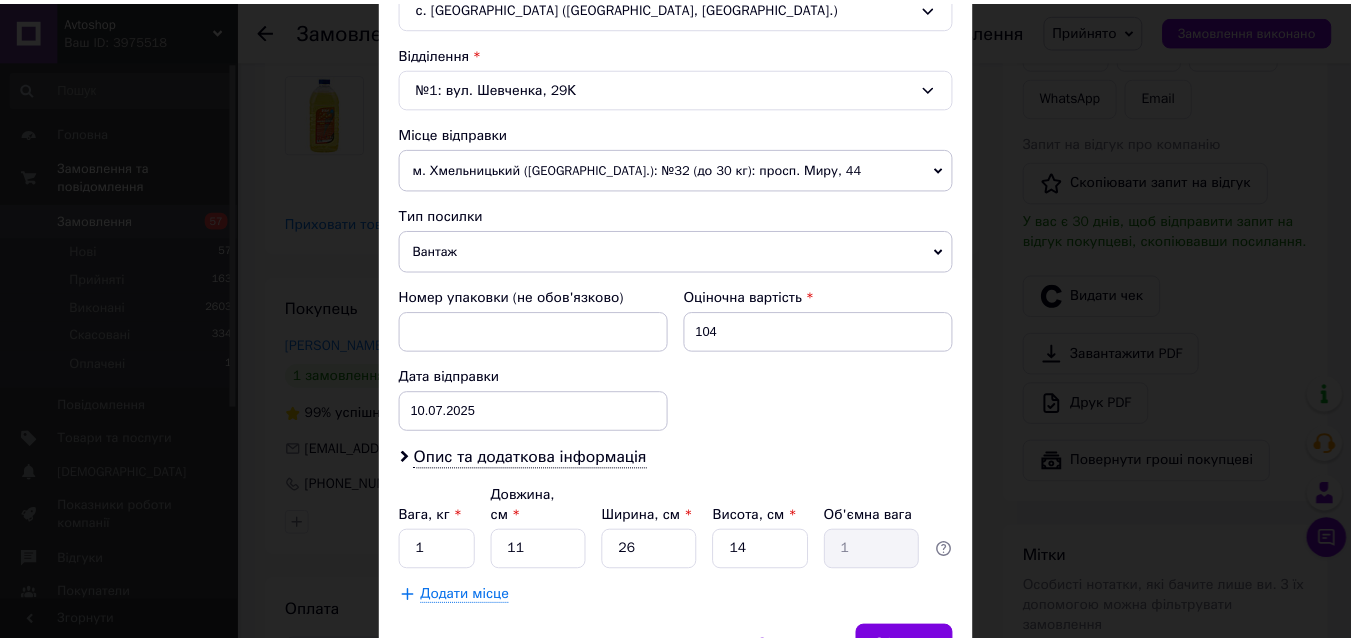 scroll, scrollTop: 687, scrollLeft: 0, axis: vertical 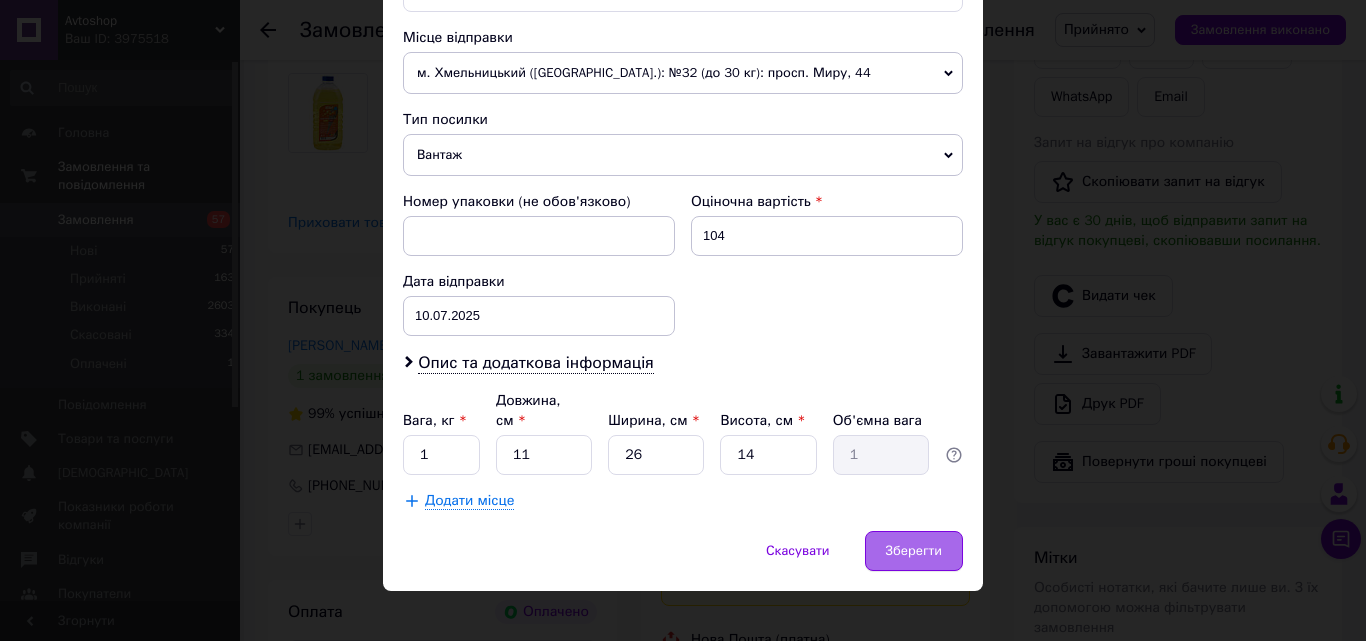 click on "Зберегти" at bounding box center [914, 551] 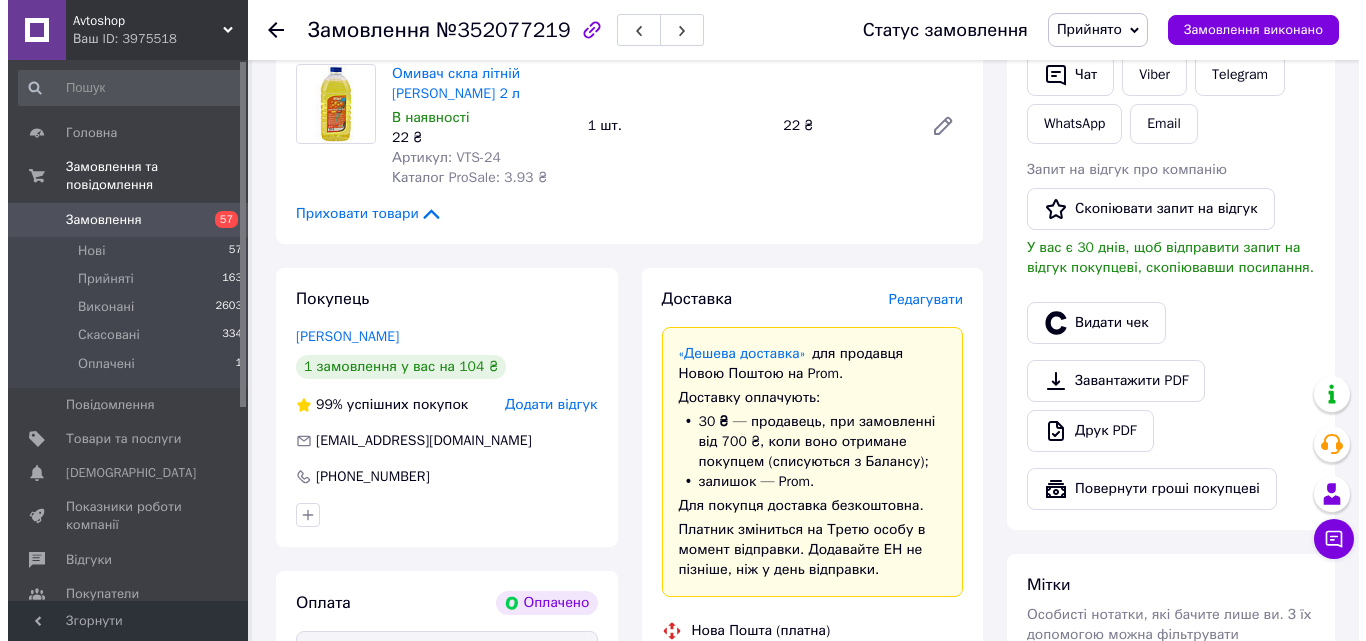 scroll, scrollTop: 500, scrollLeft: 0, axis: vertical 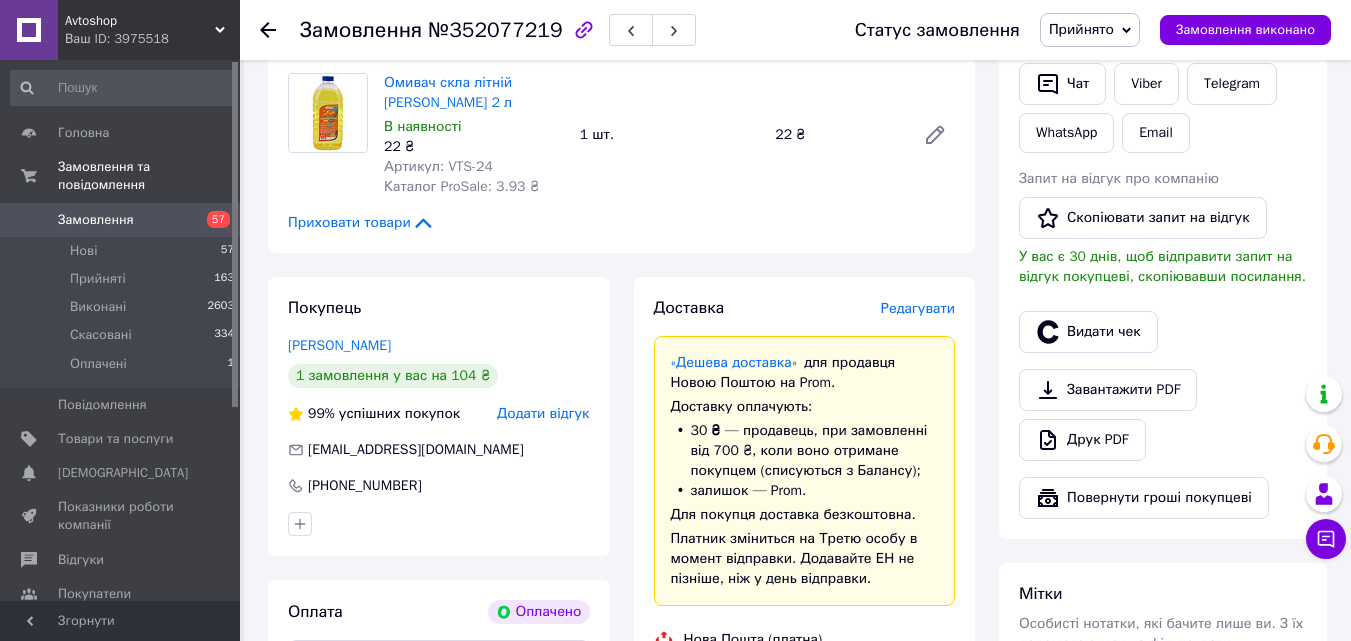 click on "Редагувати" at bounding box center (918, 308) 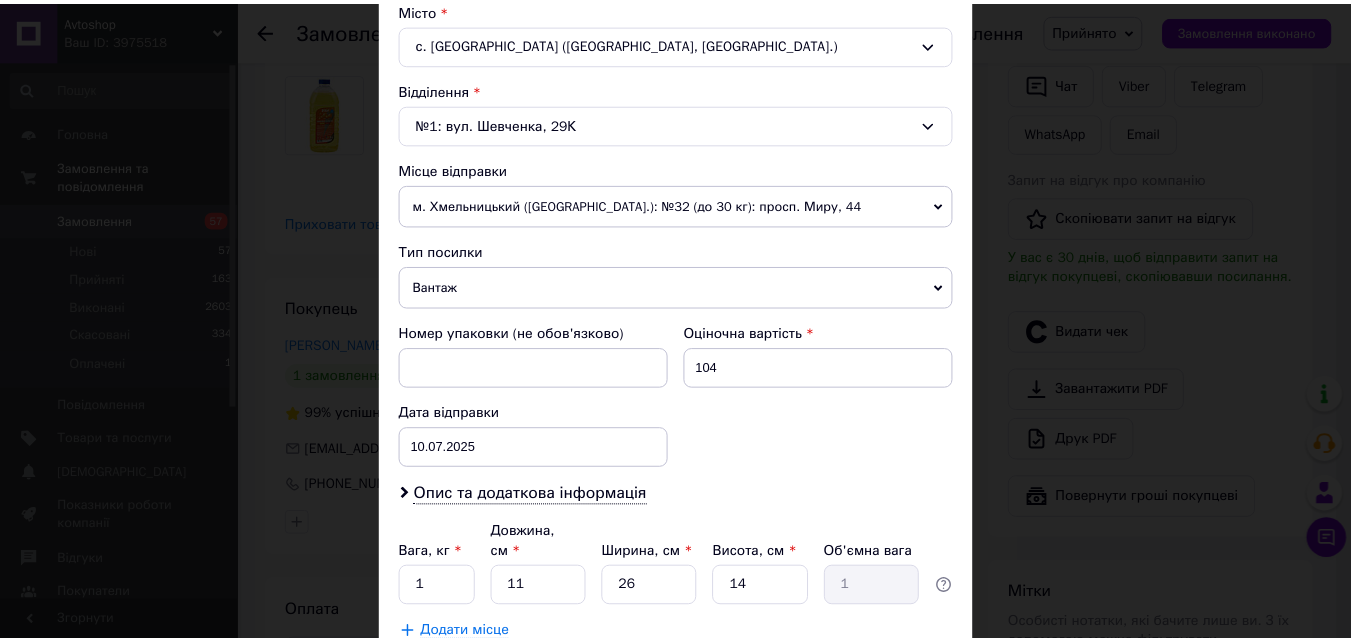 scroll, scrollTop: 687, scrollLeft: 0, axis: vertical 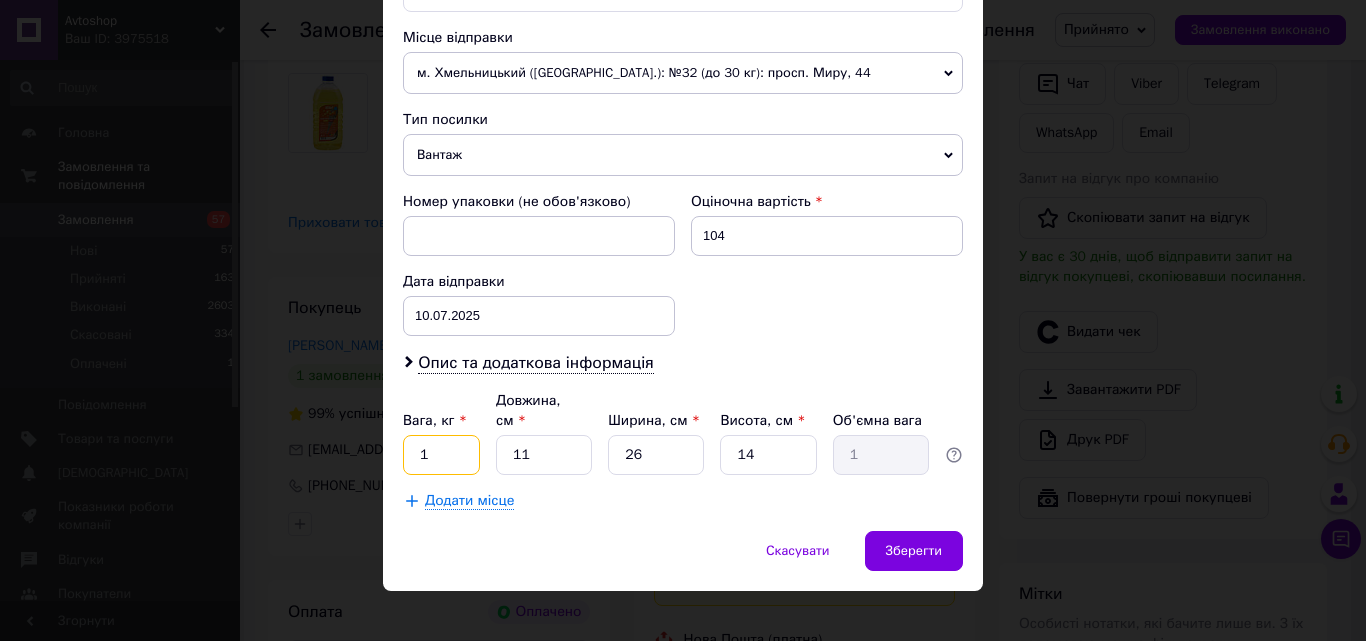 click on "1" at bounding box center [441, 455] 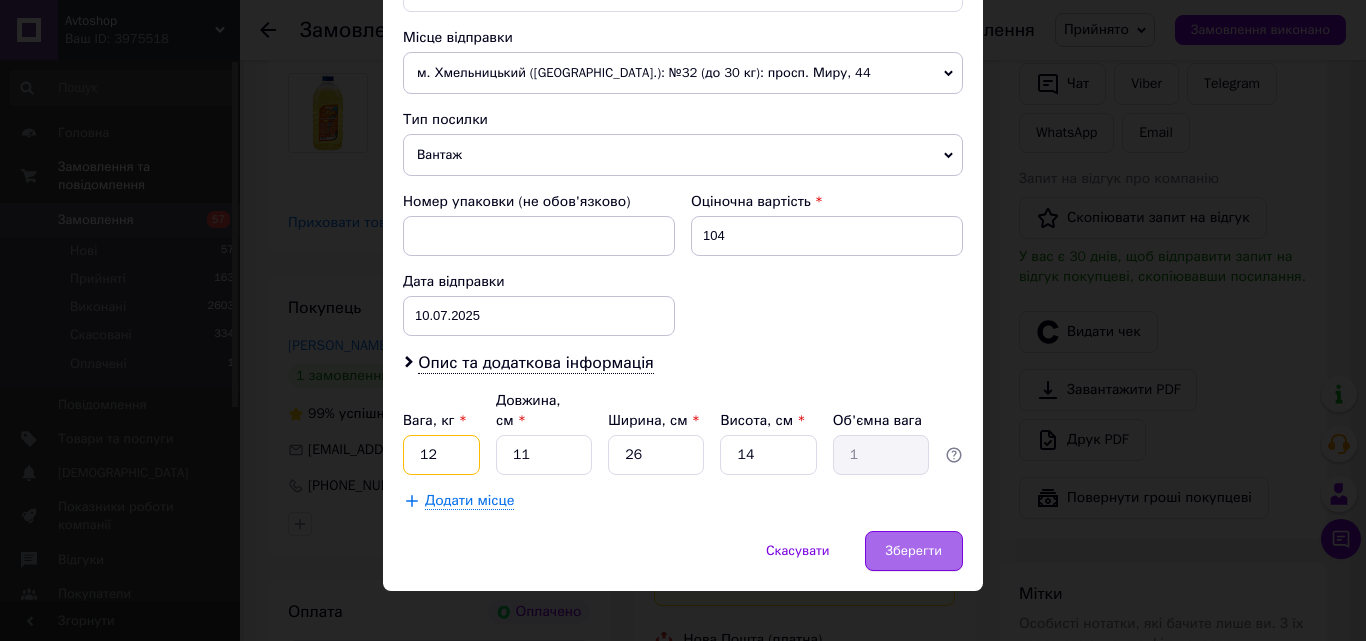 type on "12" 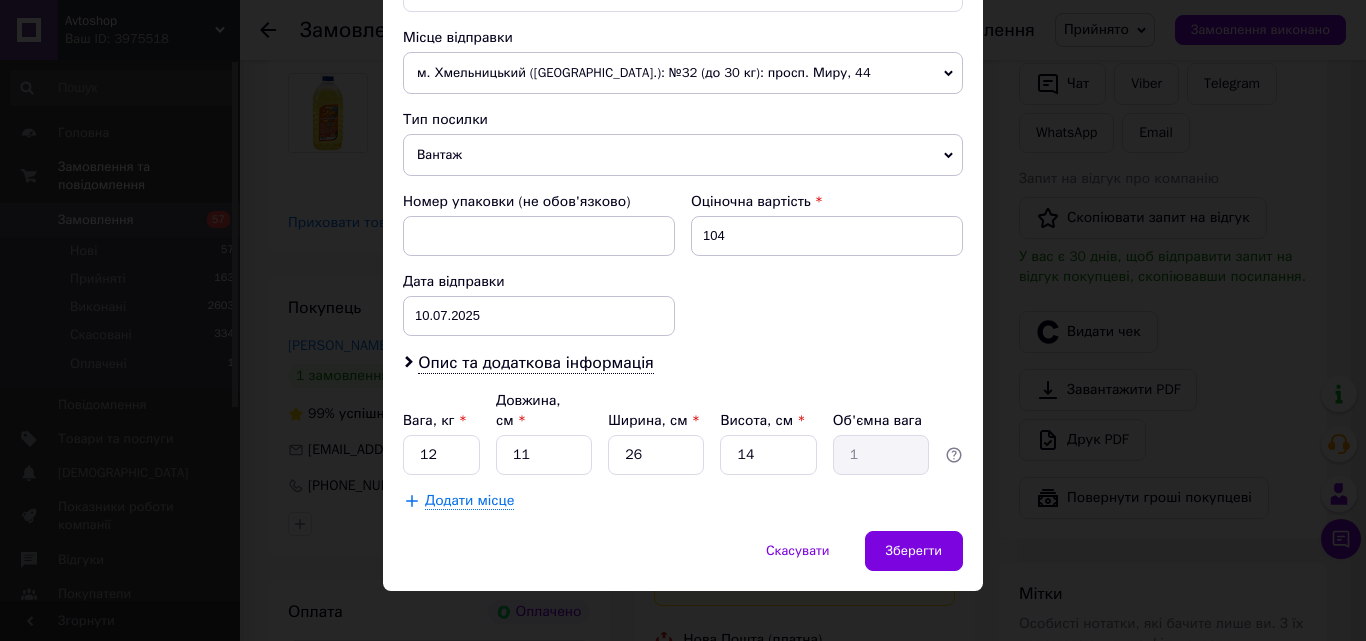 drag, startPoint x: 905, startPoint y: 523, endPoint x: 877, endPoint y: 552, distance: 40.311287 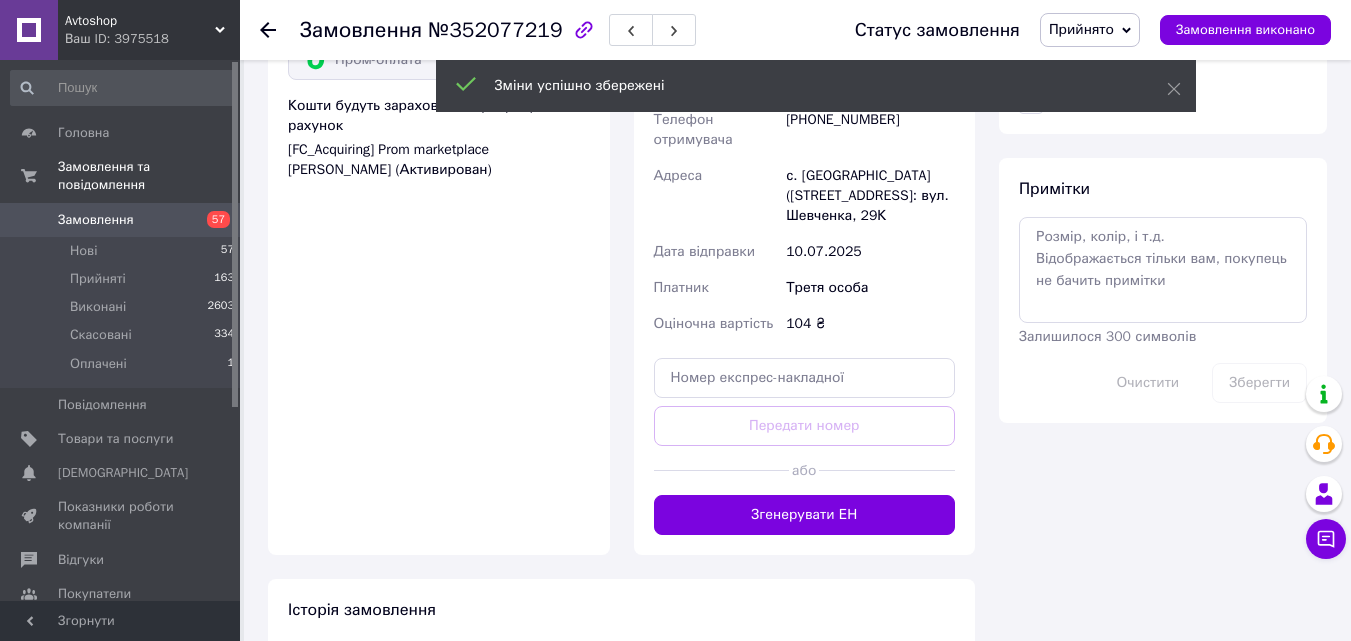 scroll, scrollTop: 1200, scrollLeft: 0, axis: vertical 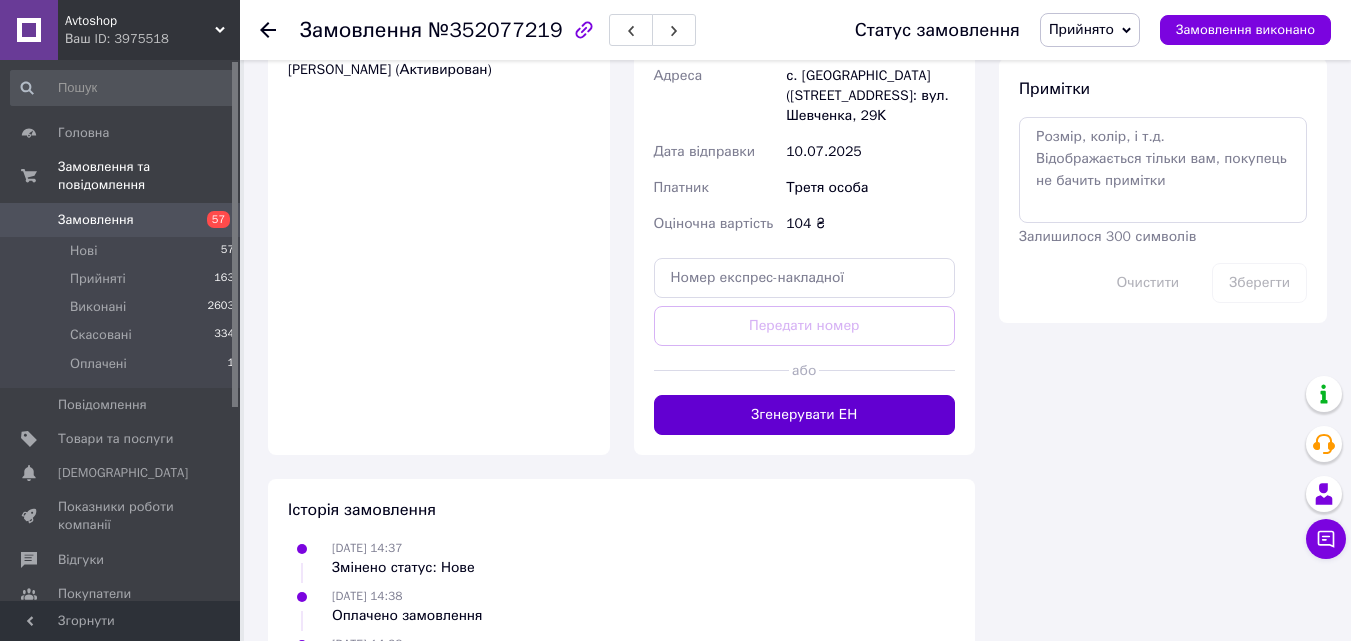 click on "Згенерувати ЕН" at bounding box center [805, 415] 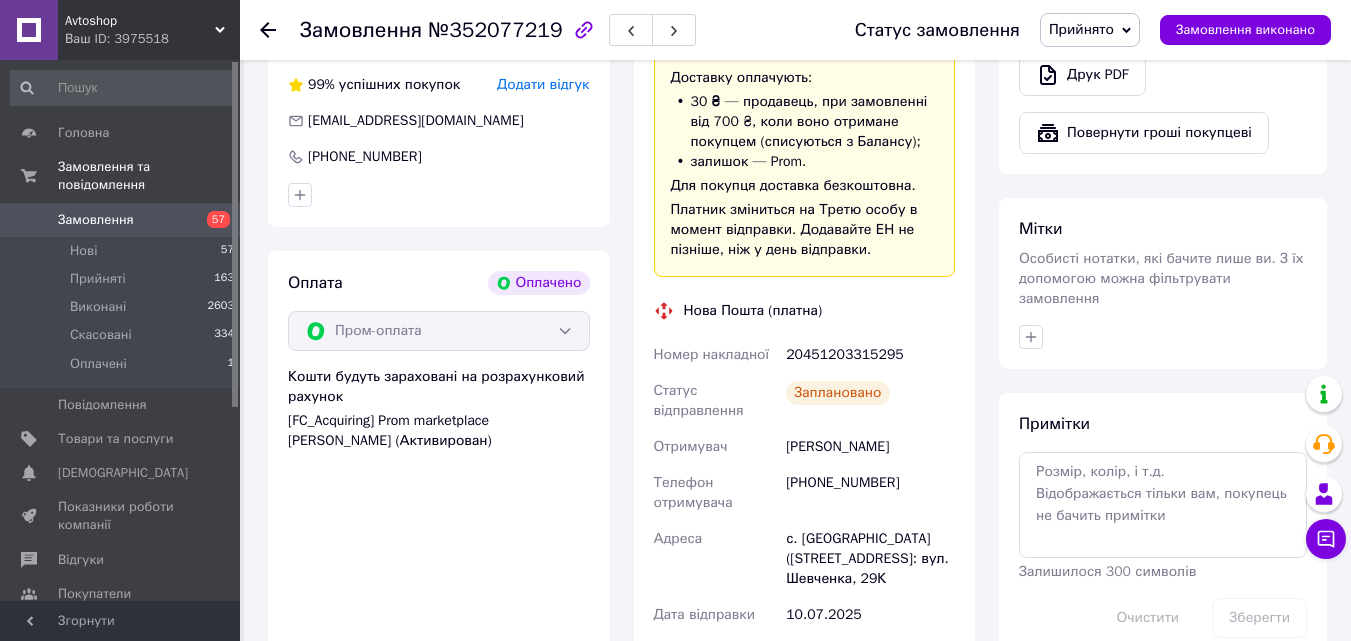 scroll, scrollTop: 800, scrollLeft: 0, axis: vertical 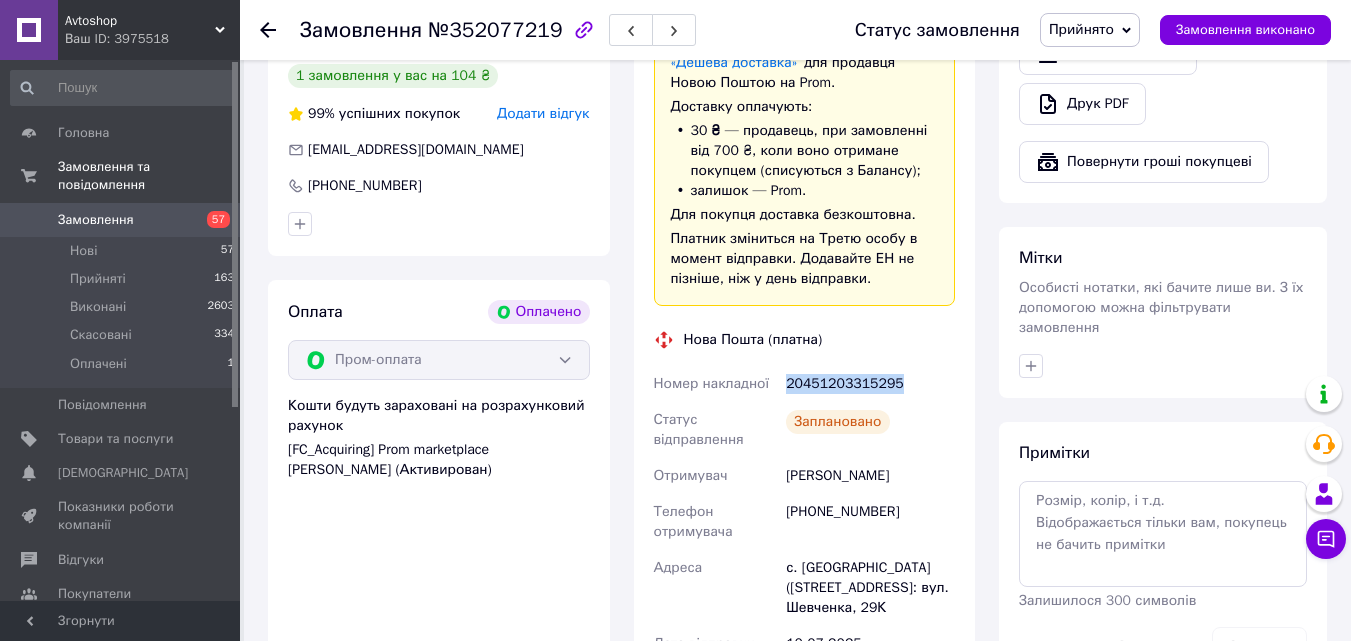 drag, startPoint x: 906, startPoint y: 381, endPoint x: 778, endPoint y: 384, distance: 128.03516 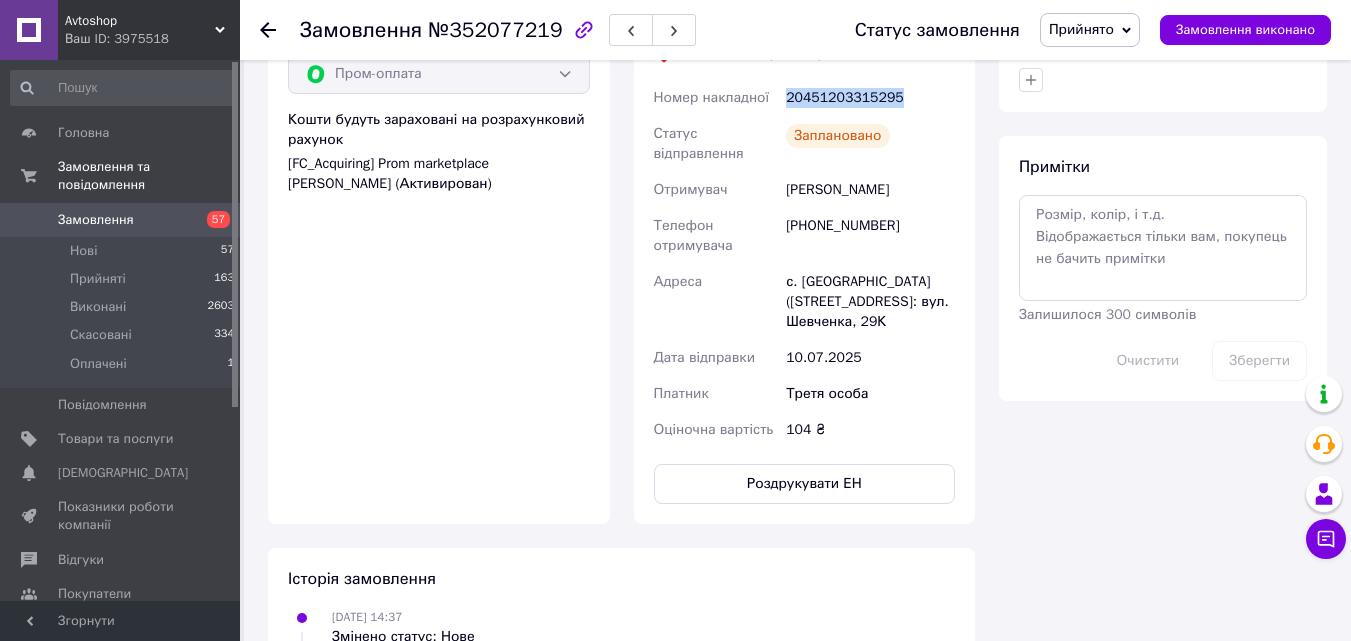 scroll, scrollTop: 1100, scrollLeft: 0, axis: vertical 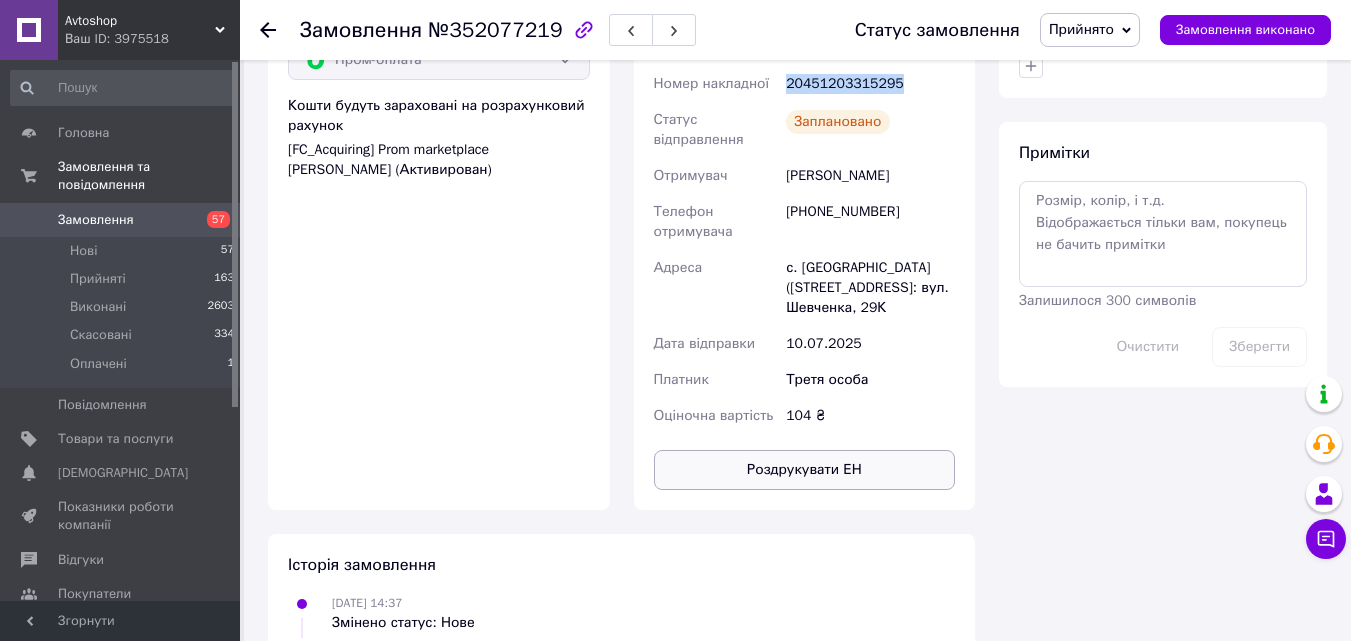 click on "Роздрукувати ЕН" at bounding box center (805, 470) 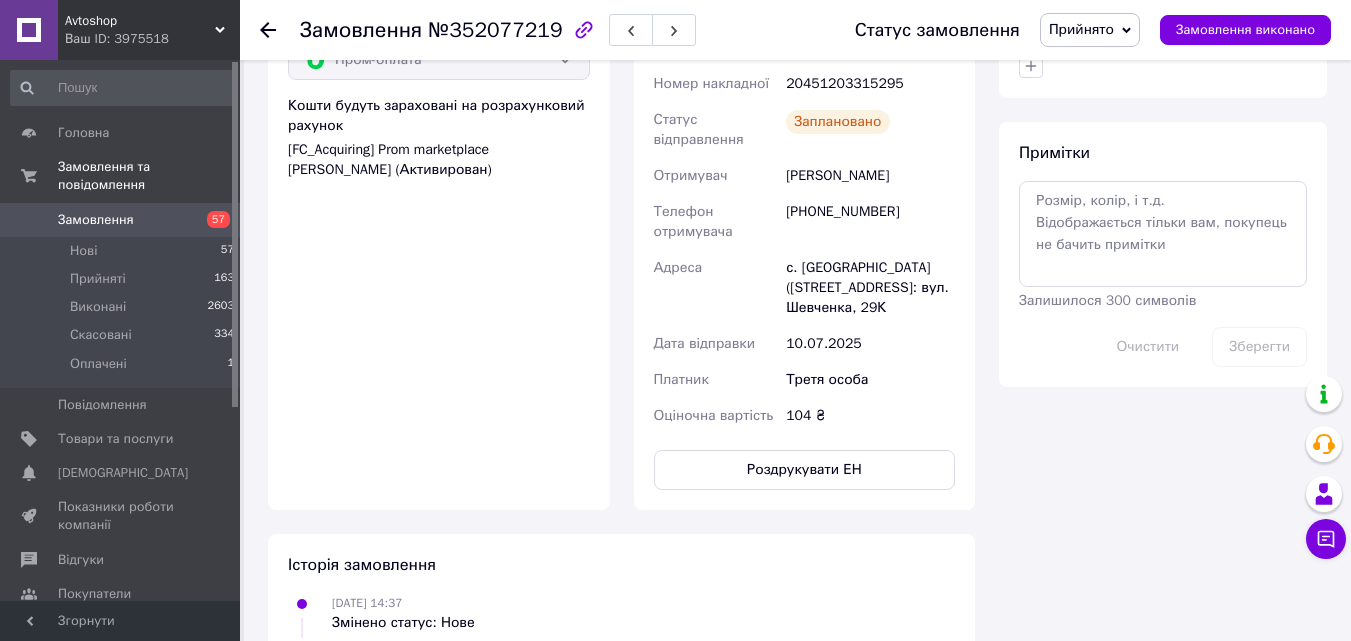 click on "Покупець [PERSON_NAME] 1 замовлення у вас на 104 ₴ 99%   успішних покупок Додати відгук [EMAIL_ADDRESS][DOMAIN_NAME] [PHONE_NUMBER] Оплата Оплачено Пром-оплата Кошти будуть зараховані на розрахунковий рахунок [FC_Acquiring] Prom marketplace [PERSON_NAME] (Активирован)" at bounding box center [439, 93] 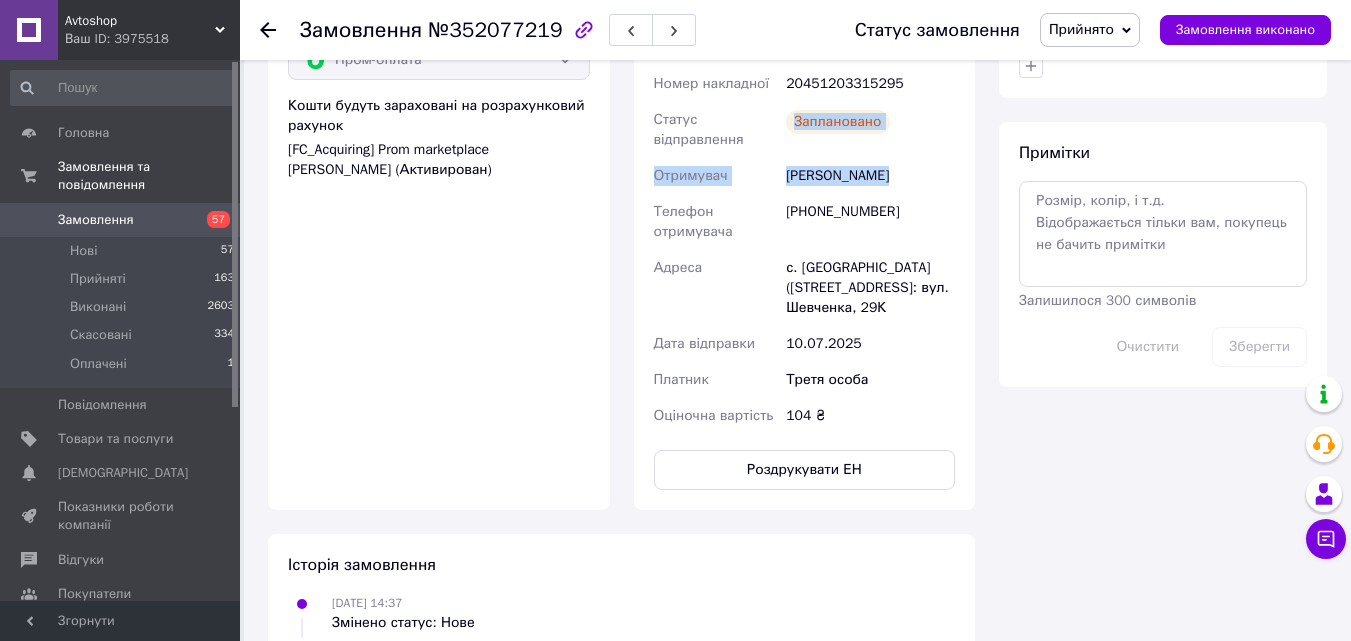 drag, startPoint x: 792, startPoint y: 155, endPoint x: 771, endPoint y: 150, distance: 21.587032 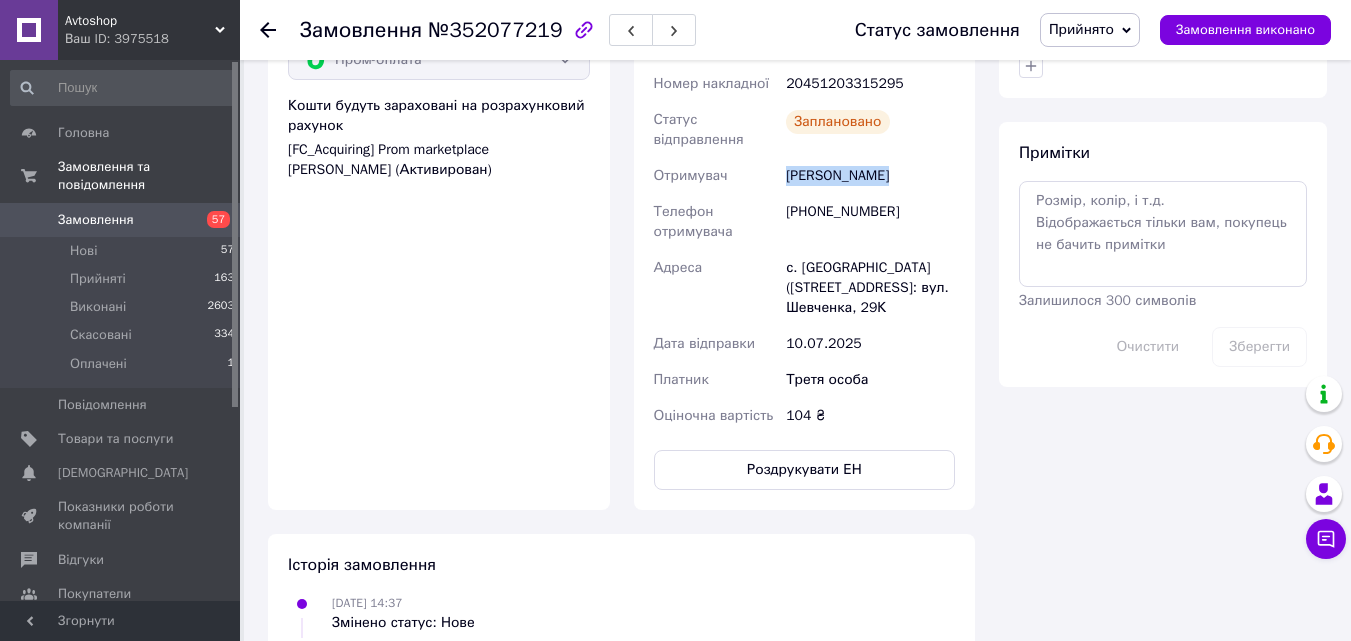 drag, startPoint x: 782, startPoint y: 177, endPoint x: 883, endPoint y: 175, distance: 101.0198 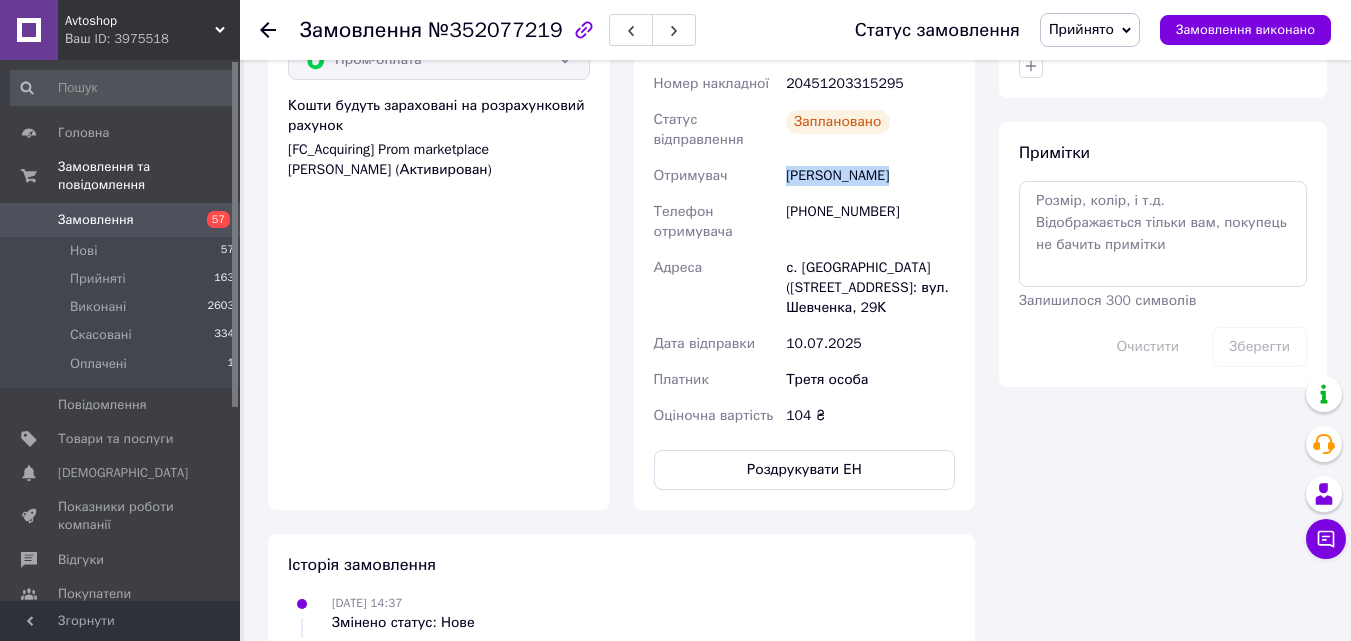 copy on "[PERSON_NAME]" 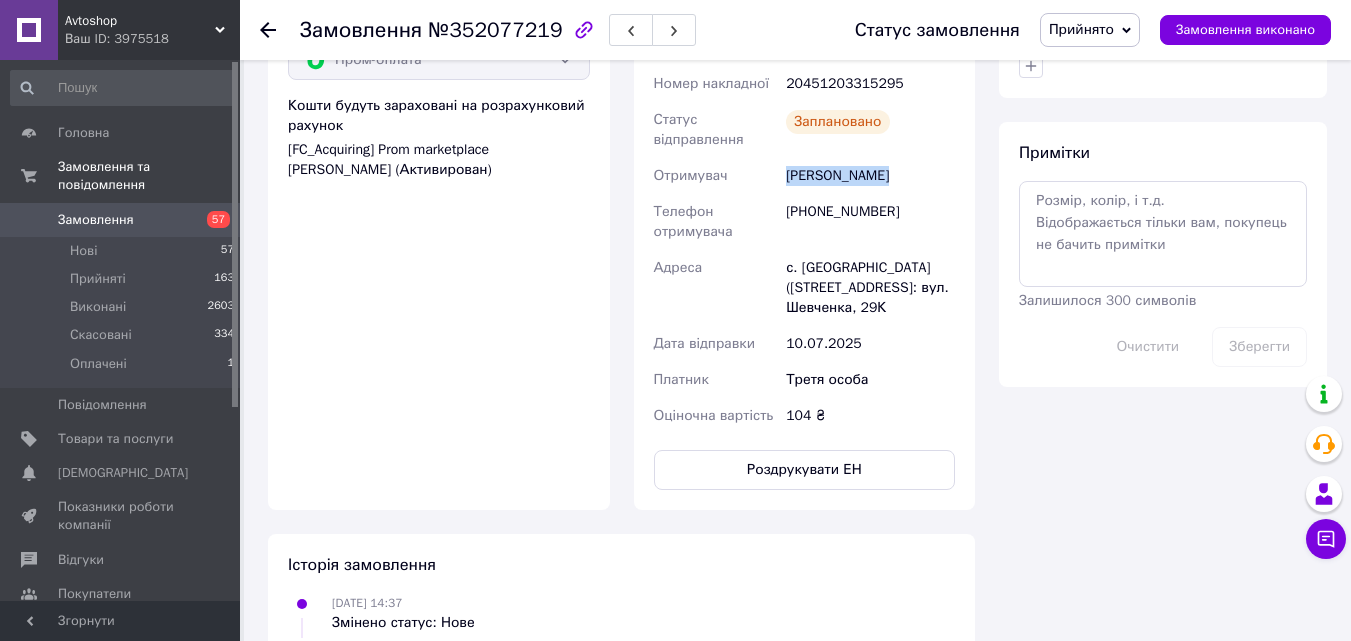 click on "Прийнято" at bounding box center [1090, 30] 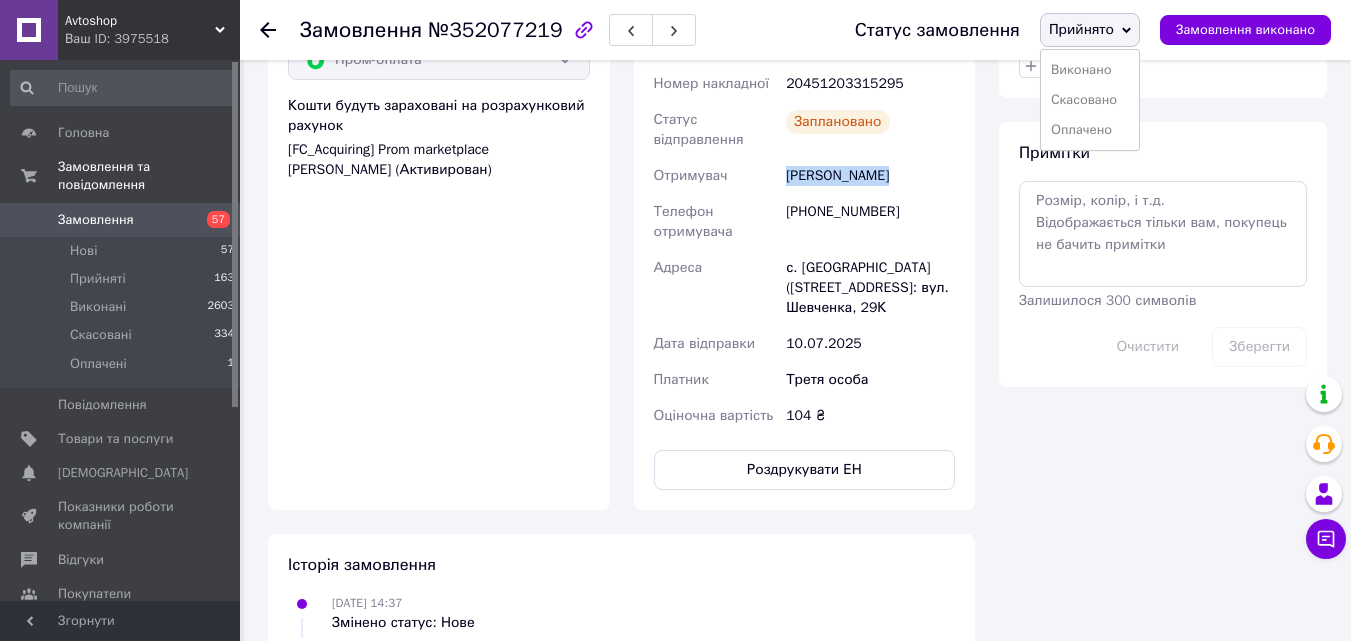click on "Оплата Оплачено Пром-оплата Кошти будуть зараховані на розрахунковий рахунок [FC_Acquiring] Prom marketplace [PERSON_NAME] (Активирован)" at bounding box center [439, 245] 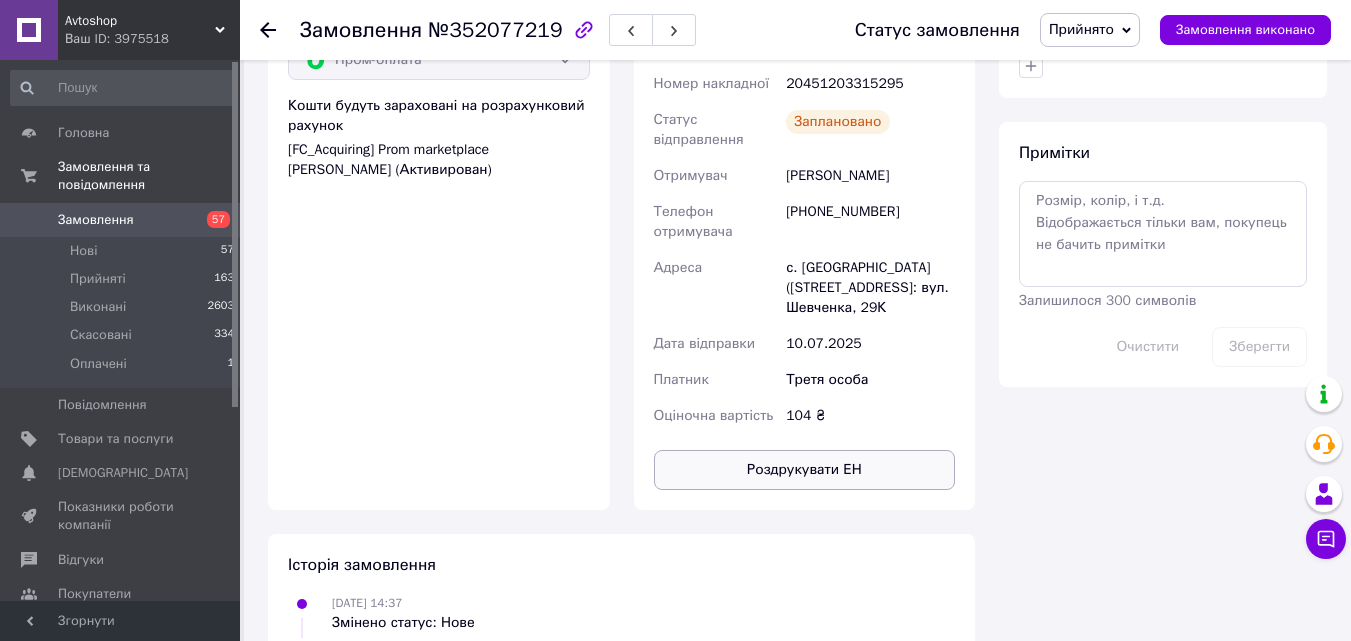 click on "Роздрукувати ЕН" at bounding box center [805, 470] 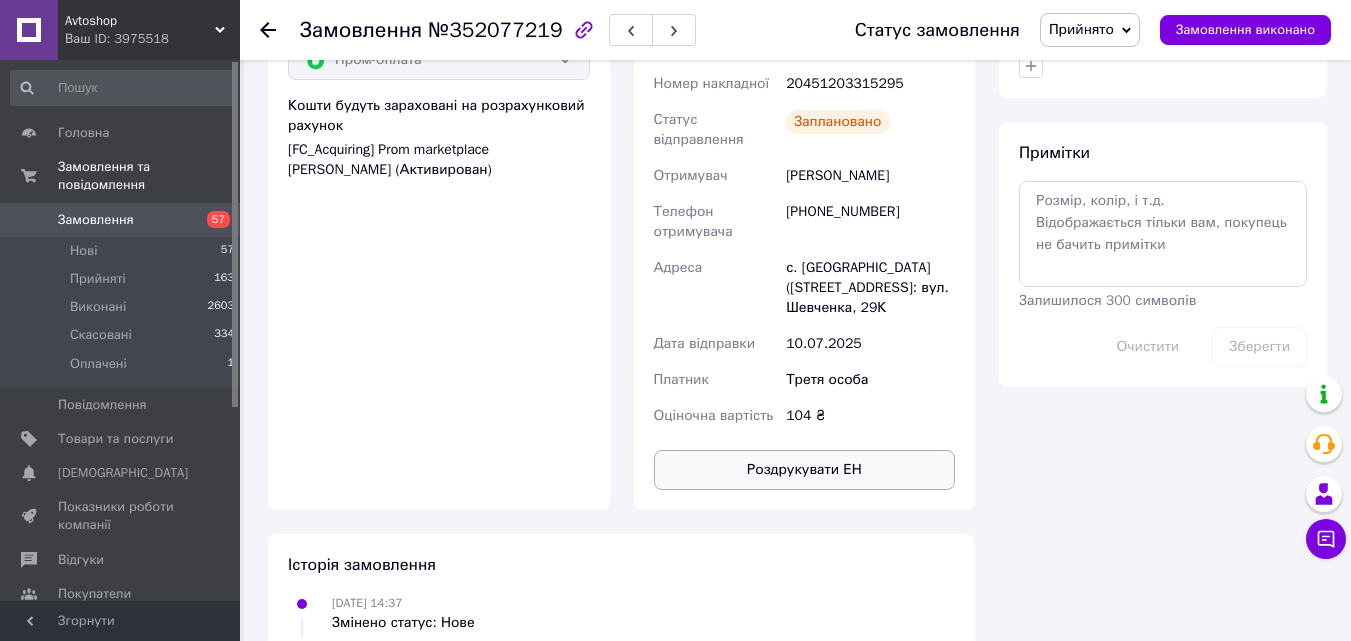 click on "Роздрукувати ЕН" at bounding box center (805, 470) 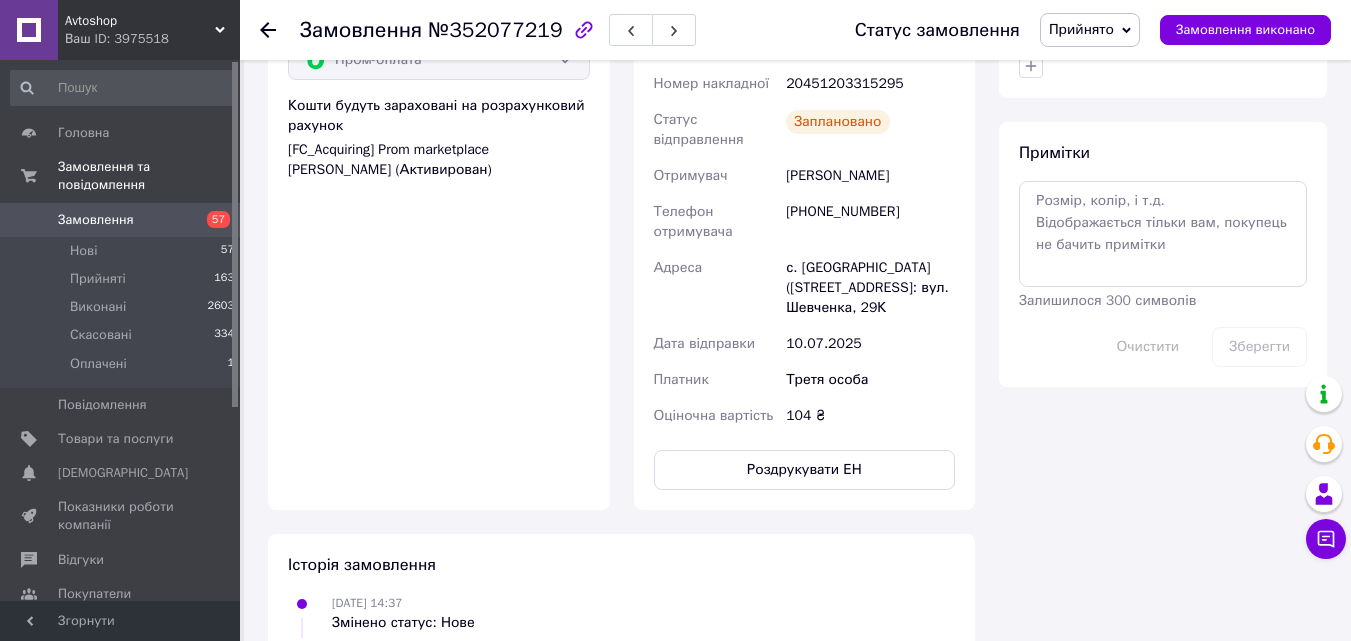 click on "Оплата Оплачено Пром-оплата Кошти будуть зараховані на розрахунковий рахунок [FC_Acquiring] Prom marketplace [PERSON_NAME] (Активирован)" at bounding box center [439, 245] 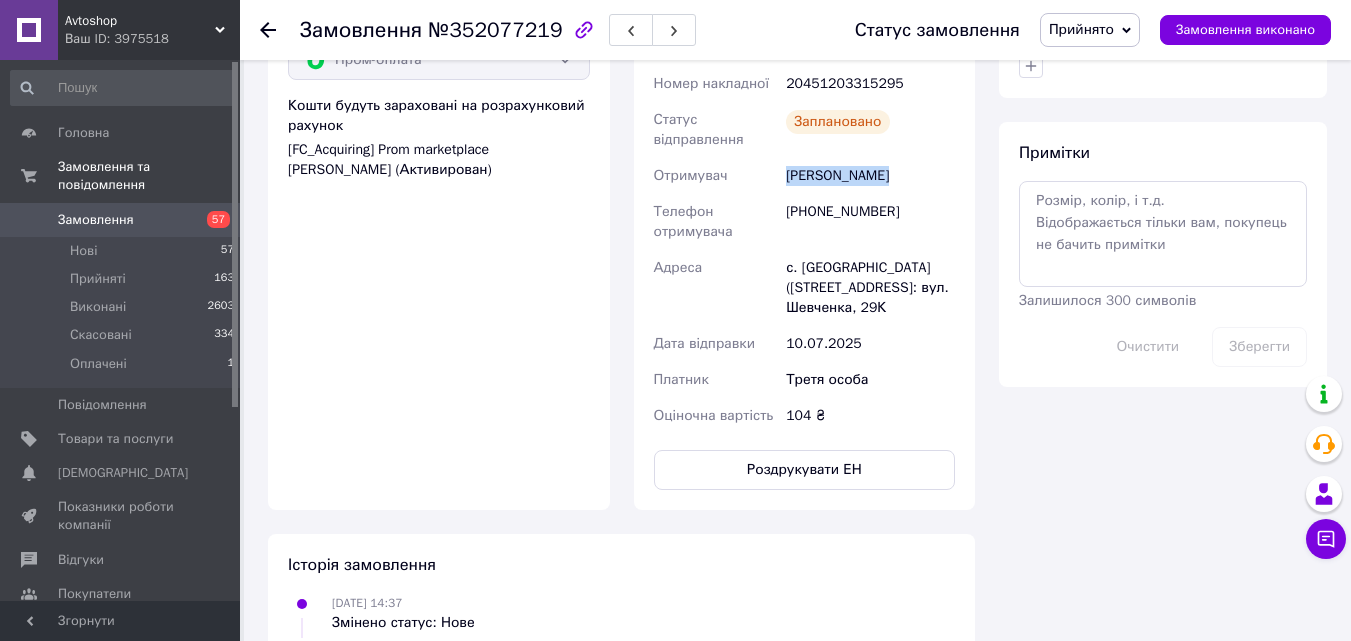 drag, startPoint x: 886, startPoint y: 177, endPoint x: 784, endPoint y: 170, distance: 102.239914 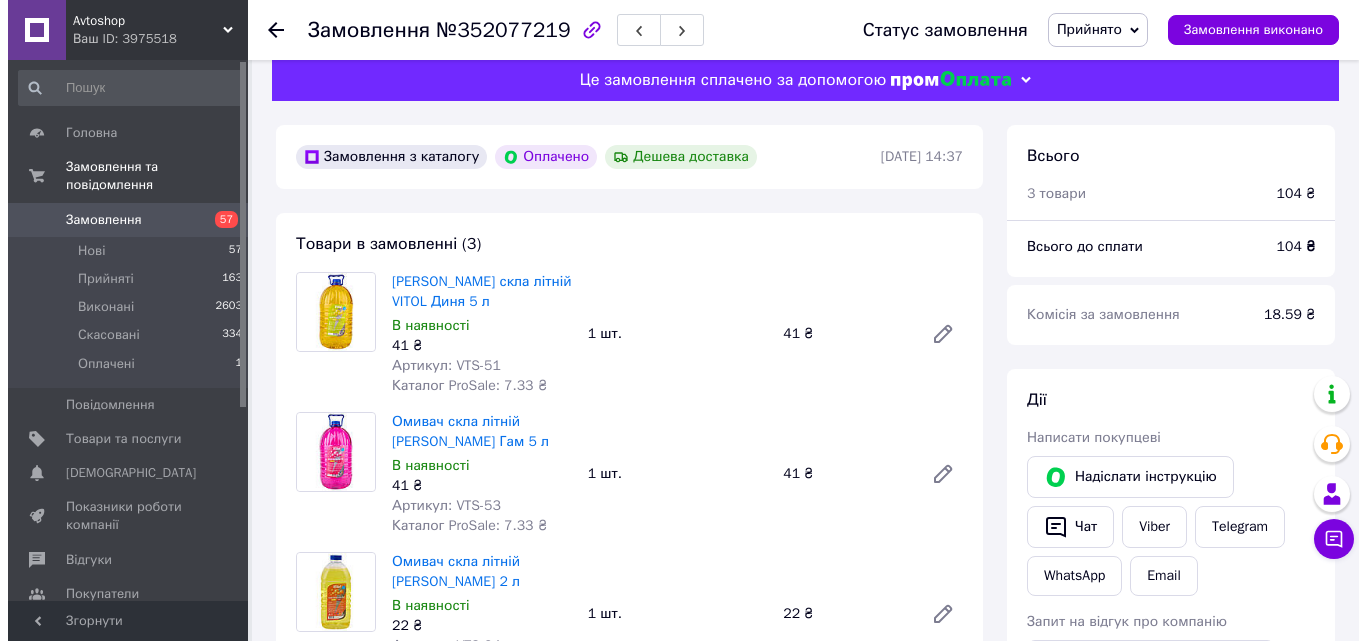 scroll, scrollTop: 0, scrollLeft: 0, axis: both 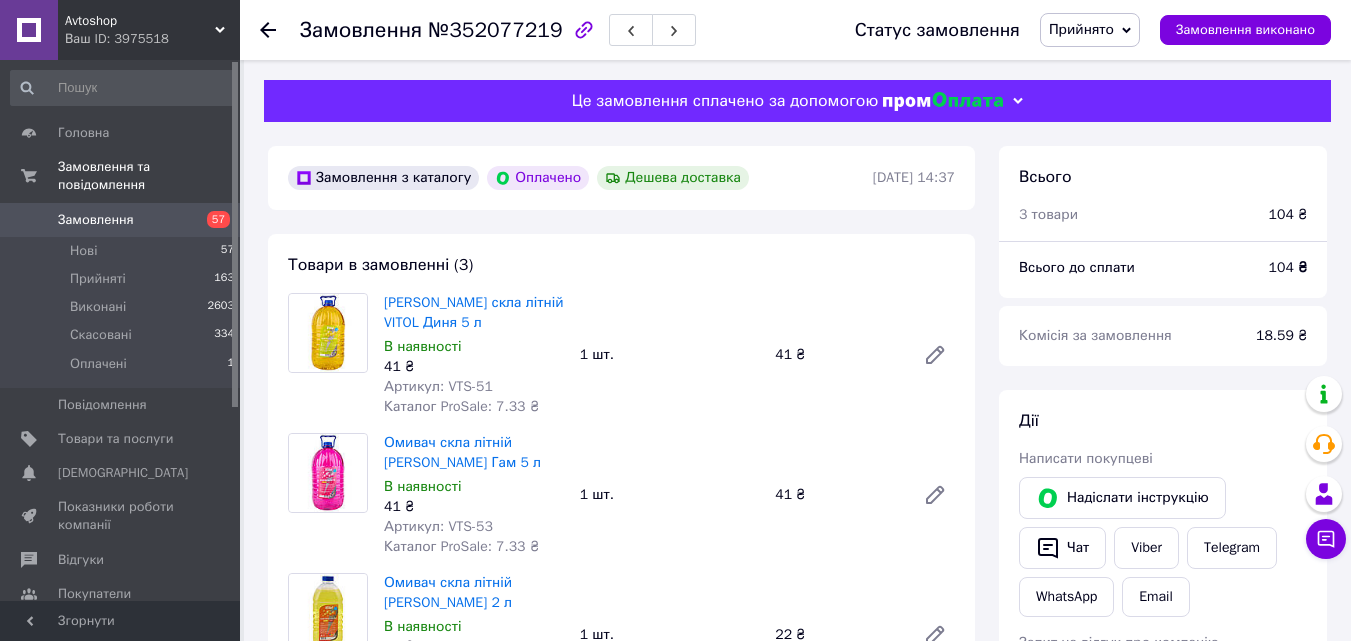 click 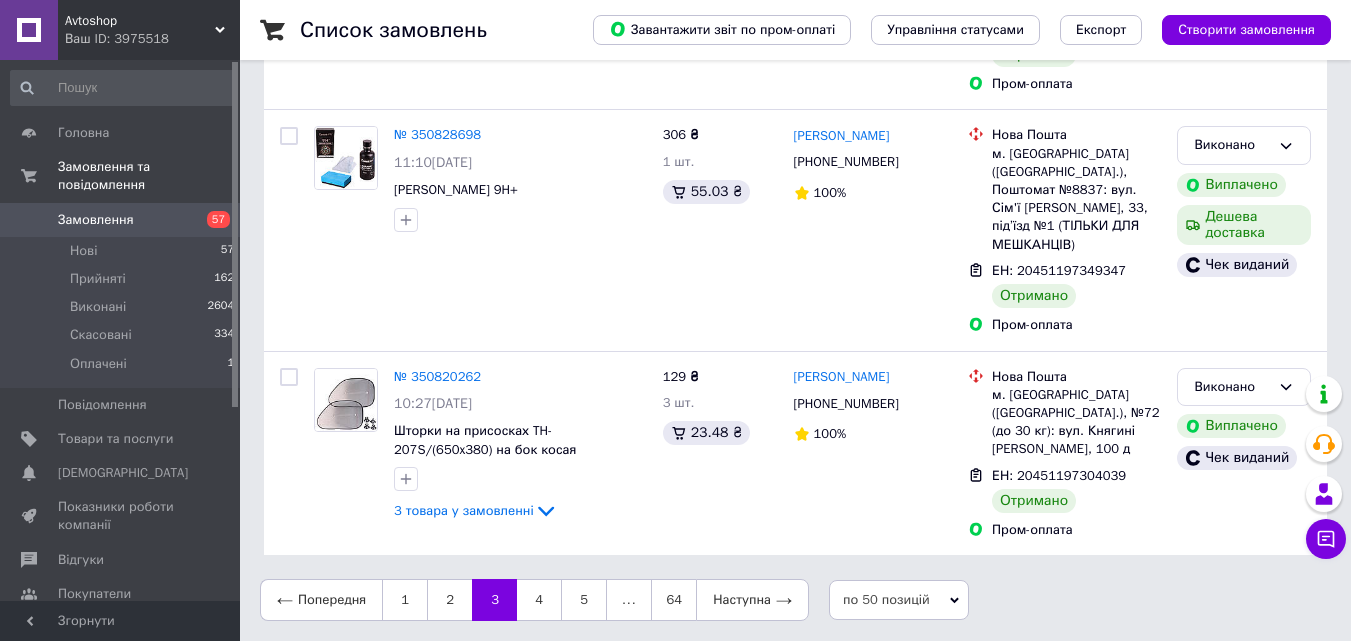 scroll, scrollTop: 0, scrollLeft: 0, axis: both 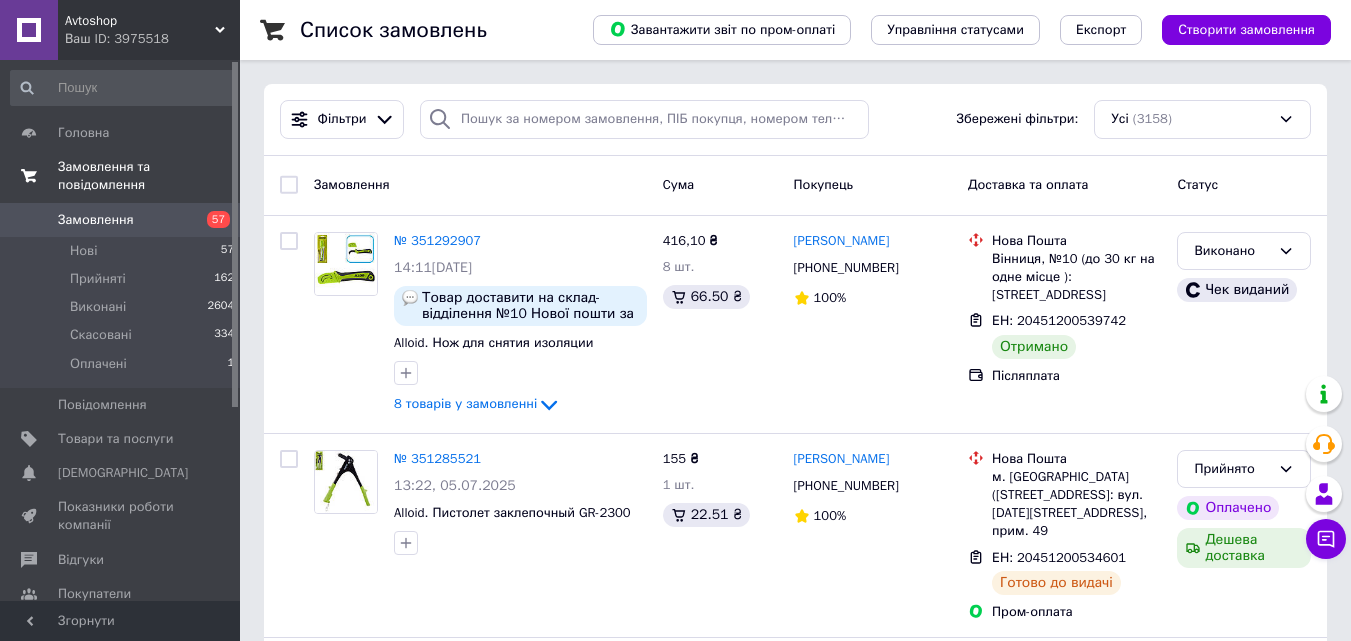 click on "Замовлення та повідомлення" at bounding box center [149, 176] 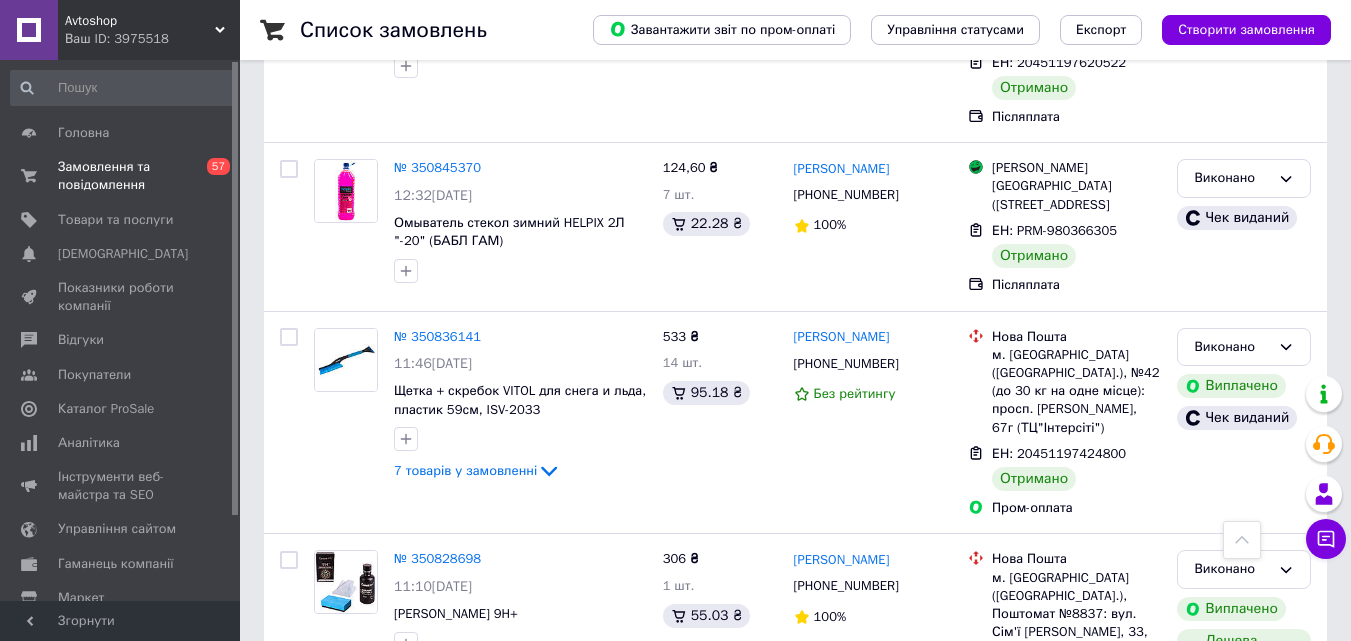 scroll, scrollTop: 9101, scrollLeft: 0, axis: vertical 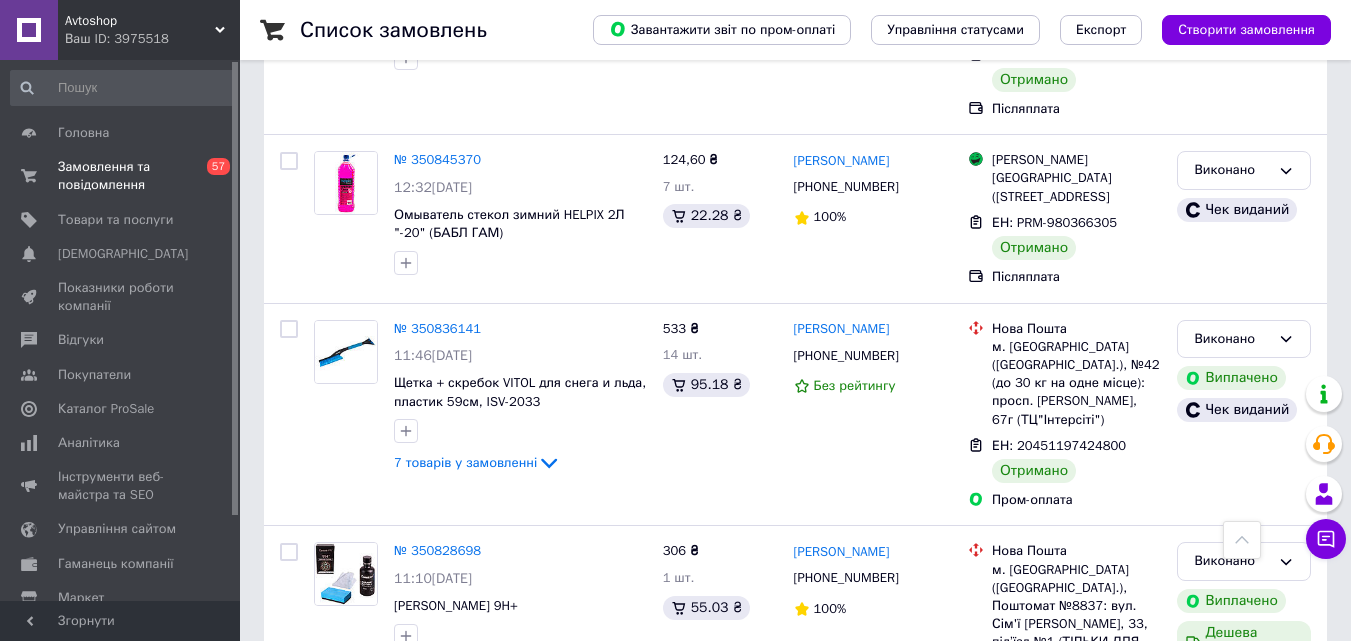 click on "1" at bounding box center [404, 1016] 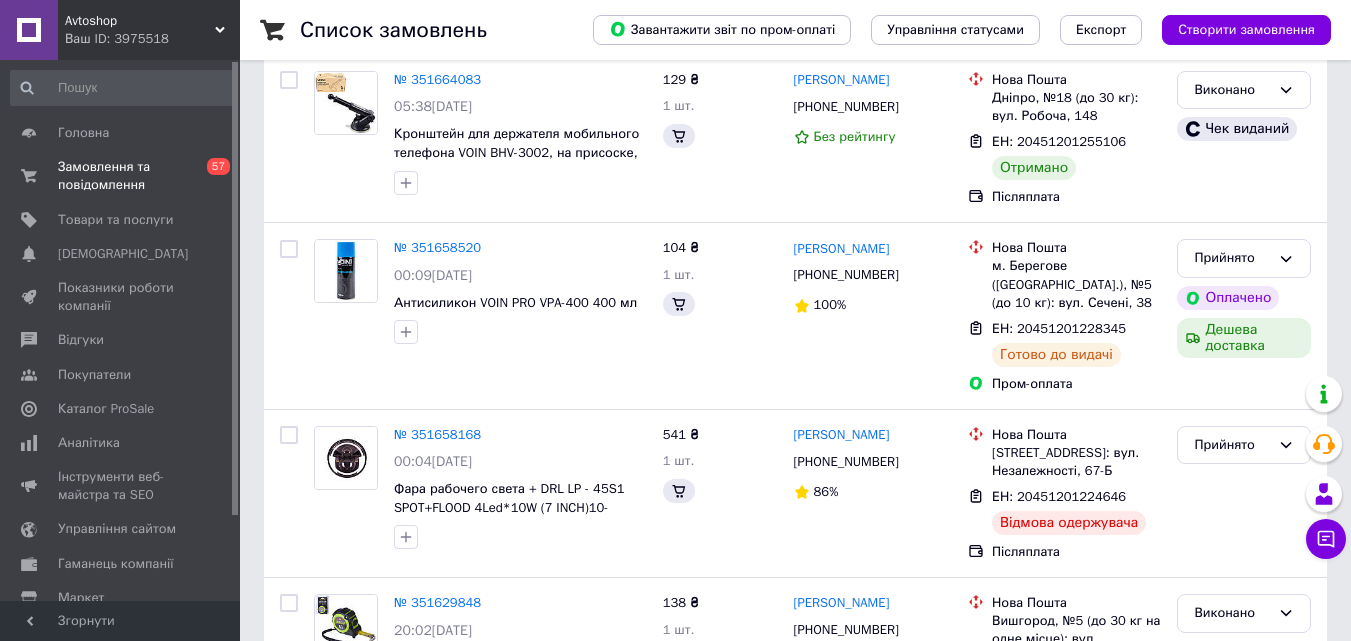 scroll, scrollTop: 0, scrollLeft: 0, axis: both 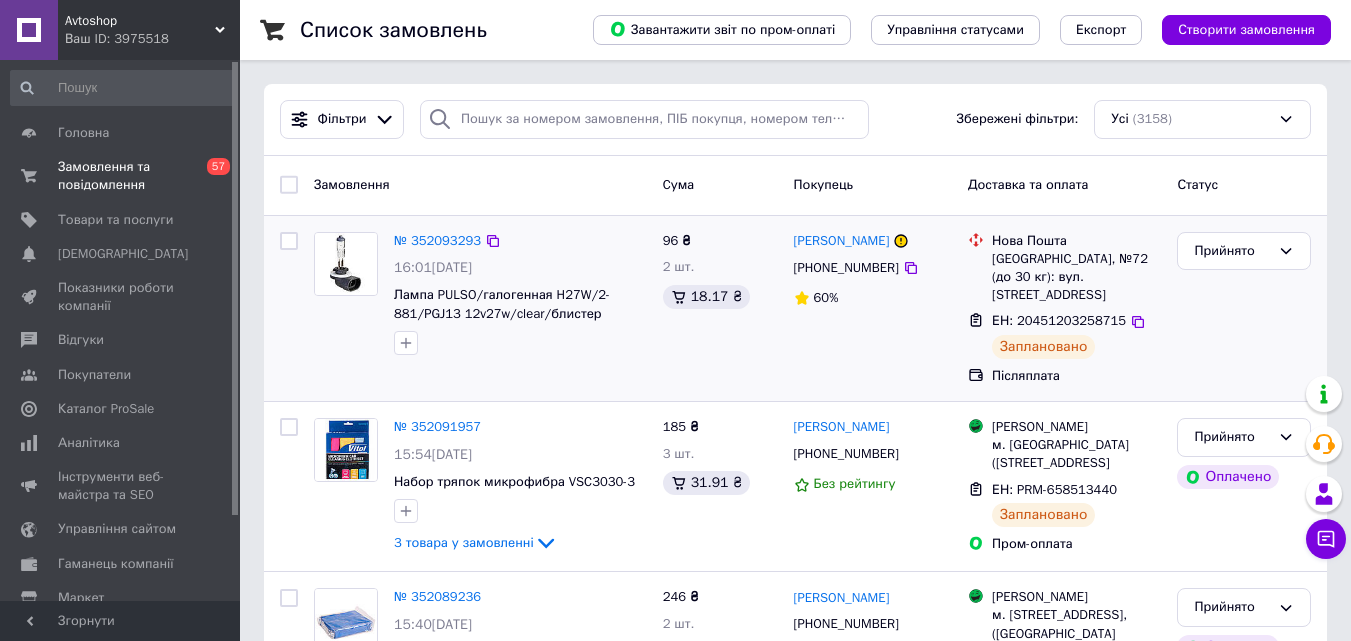 click on "Прийнято" at bounding box center (1244, 309) 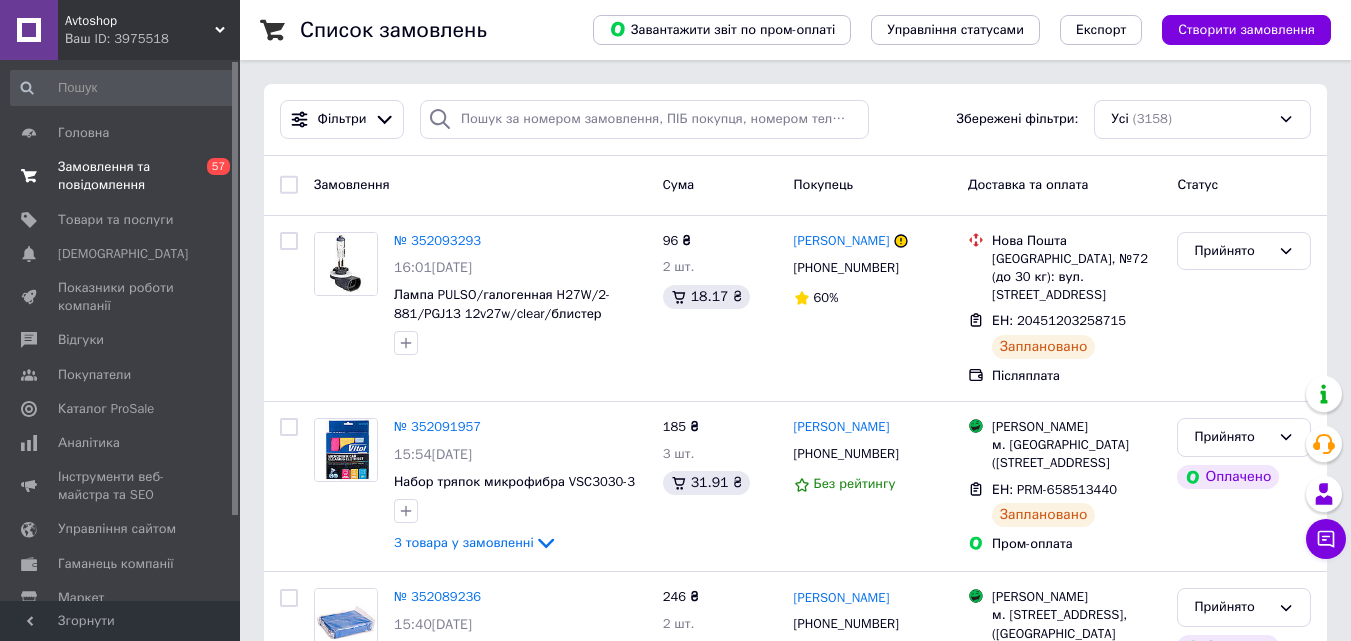 click on "Замовлення та повідомлення" at bounding box center [121, 176] 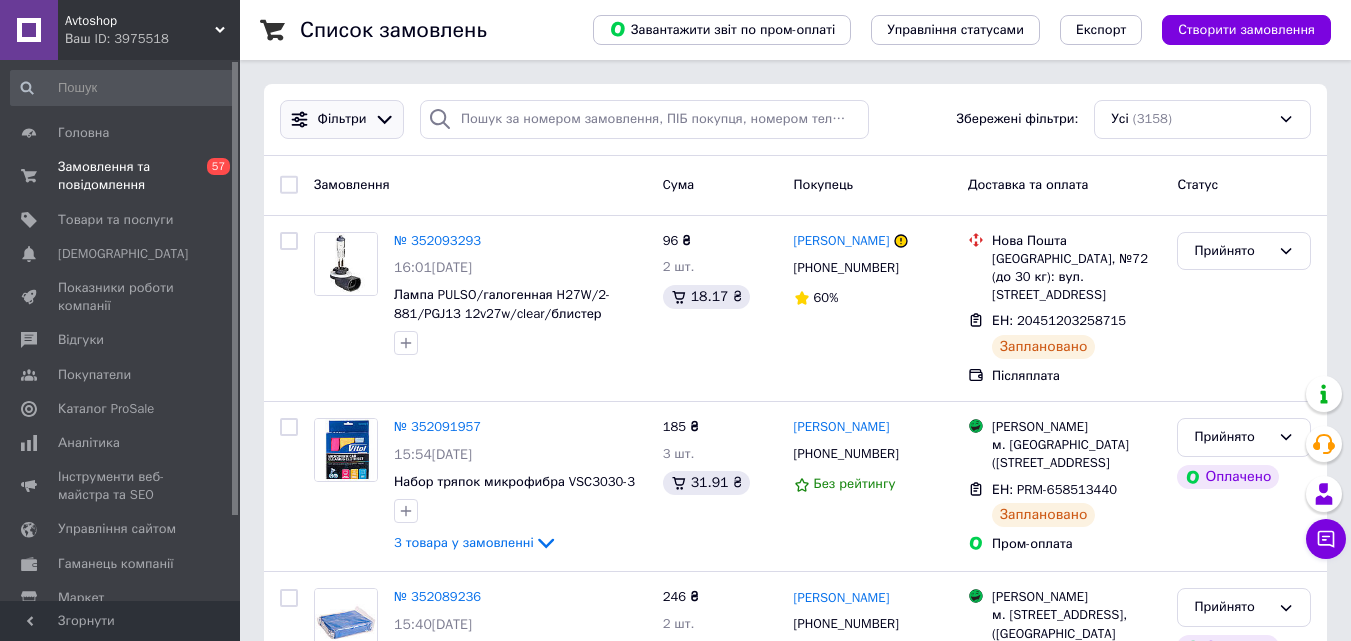 click 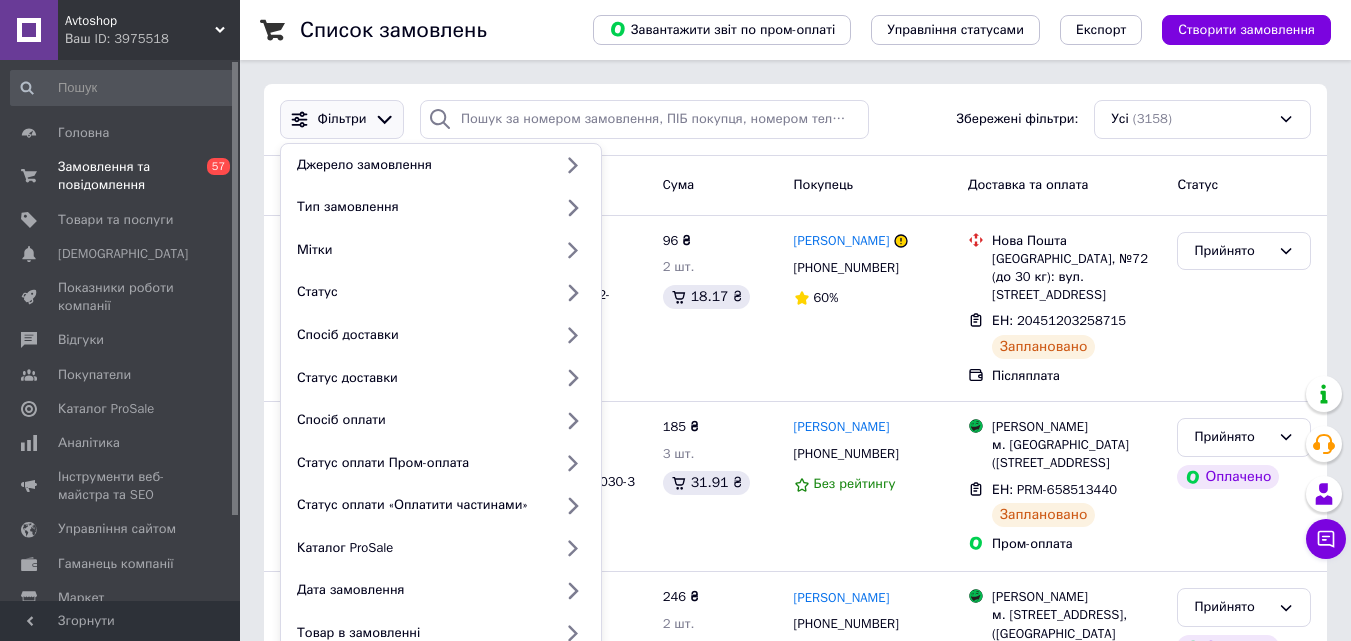 click 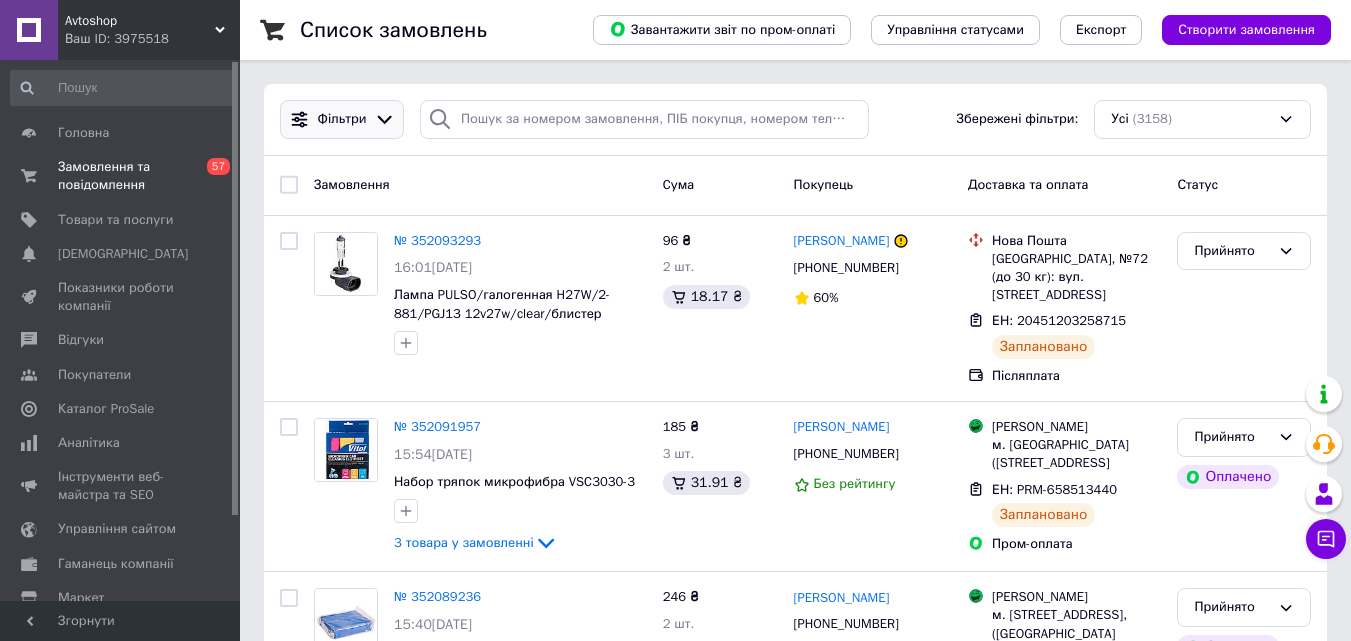 click 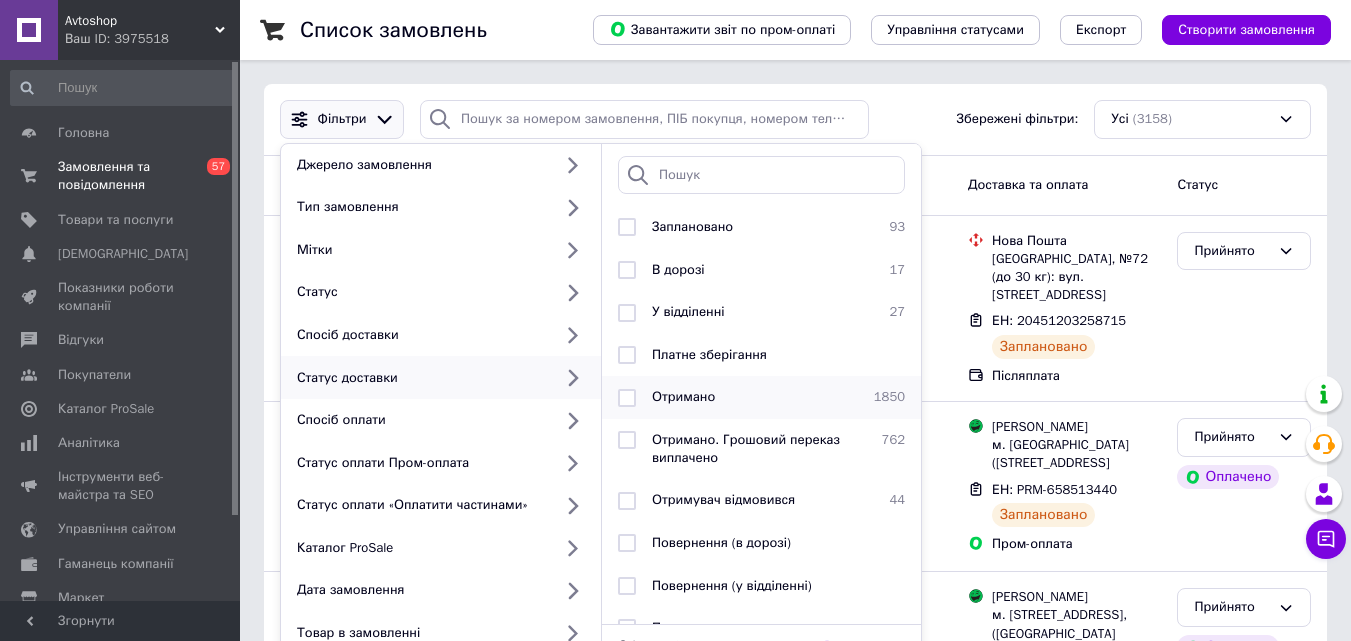 click at bounding box center (627, 398) 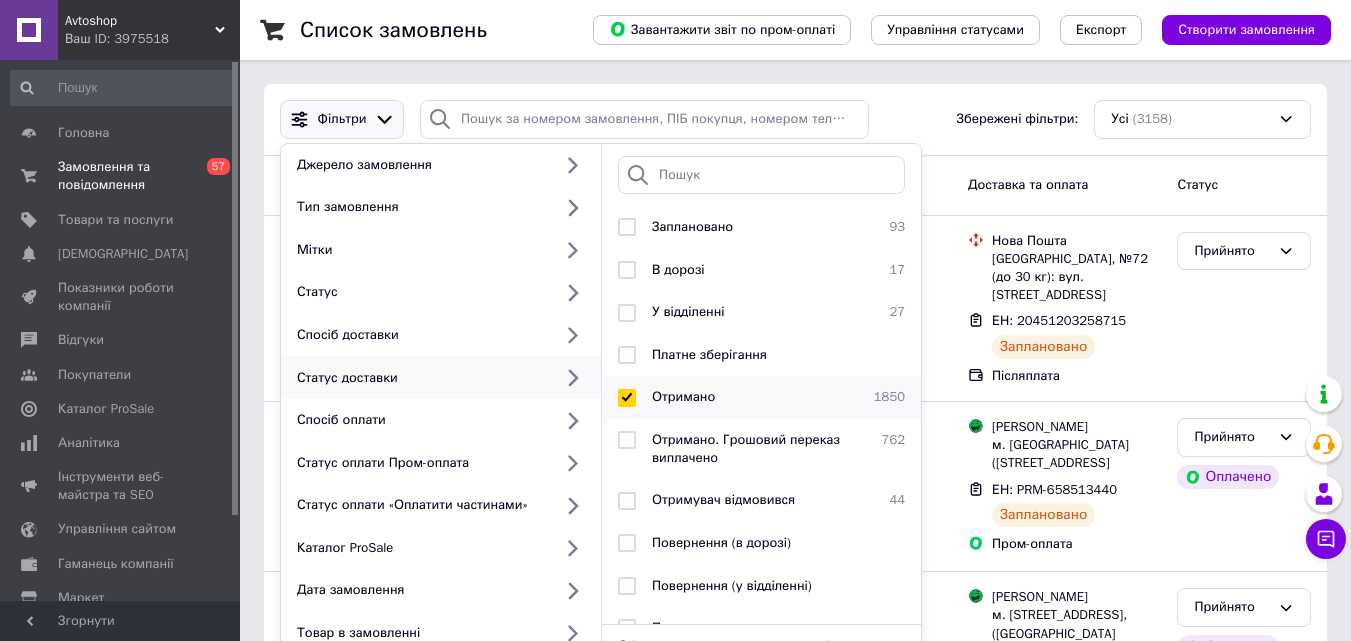 checkbox on "true" 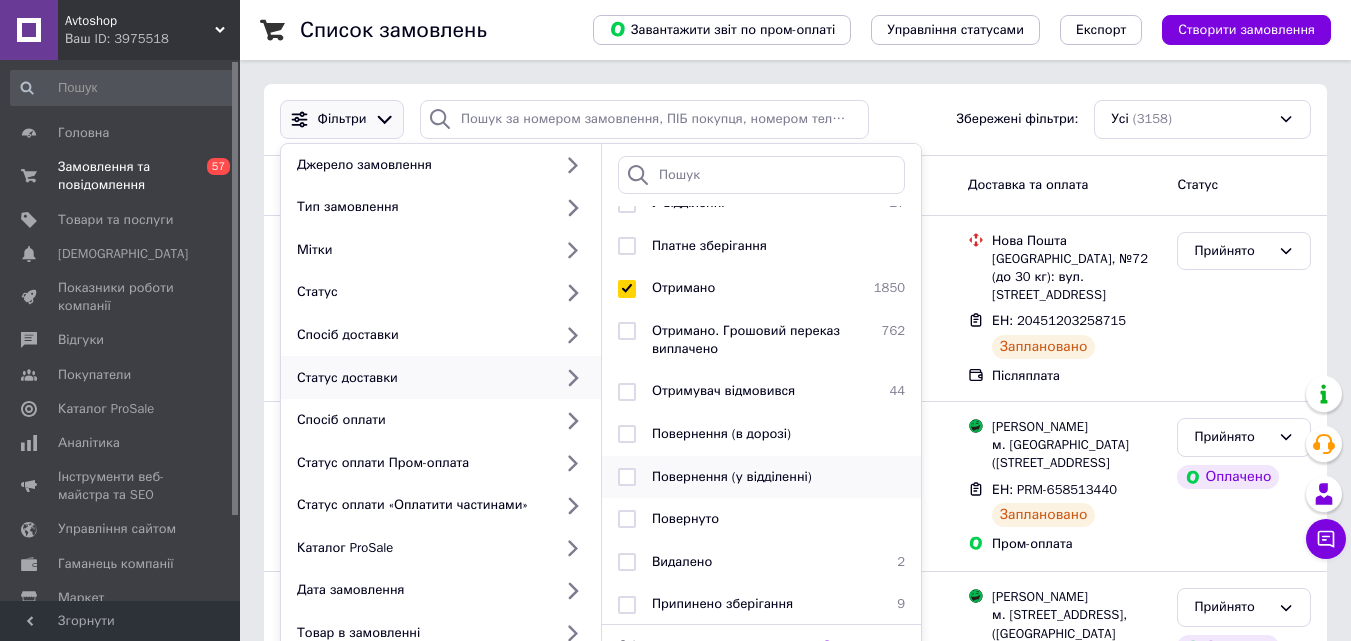 scroll, scrollTop: 111, scrollLeft: 0, axis: vertical 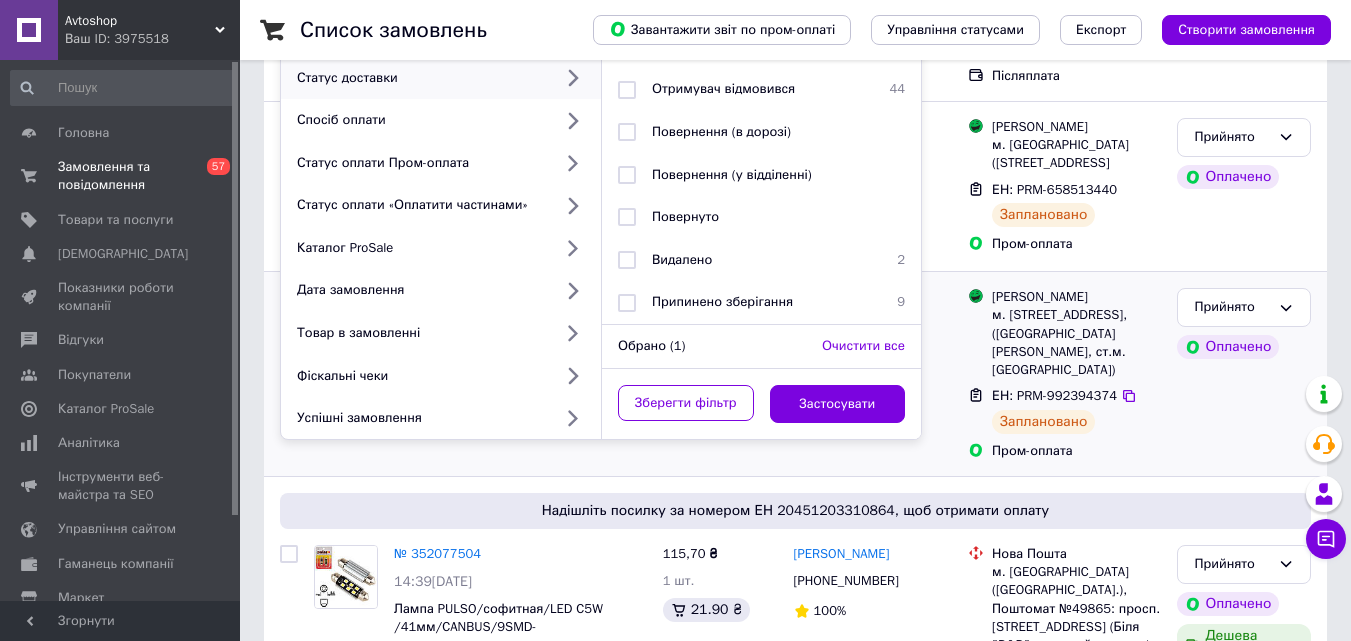 click on "Застосувати" at bounding box center [838, 404] 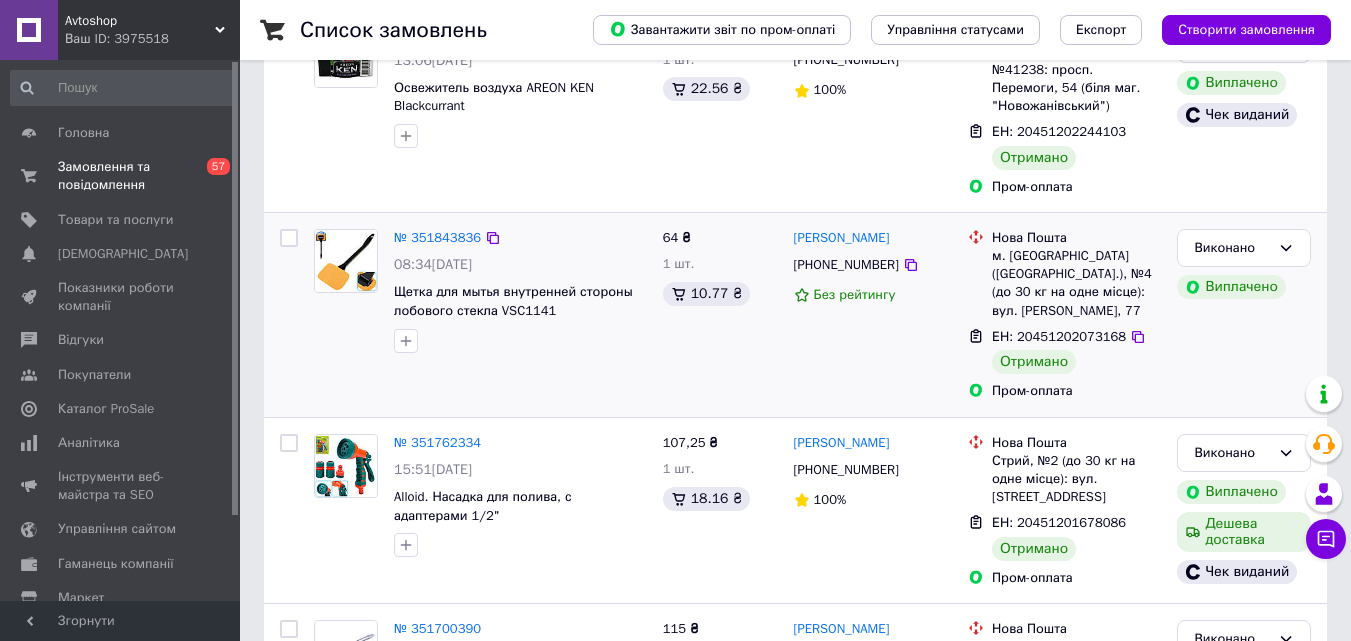 scroll, scrollTop: 300, scrollLeft: 0, axis: vertical 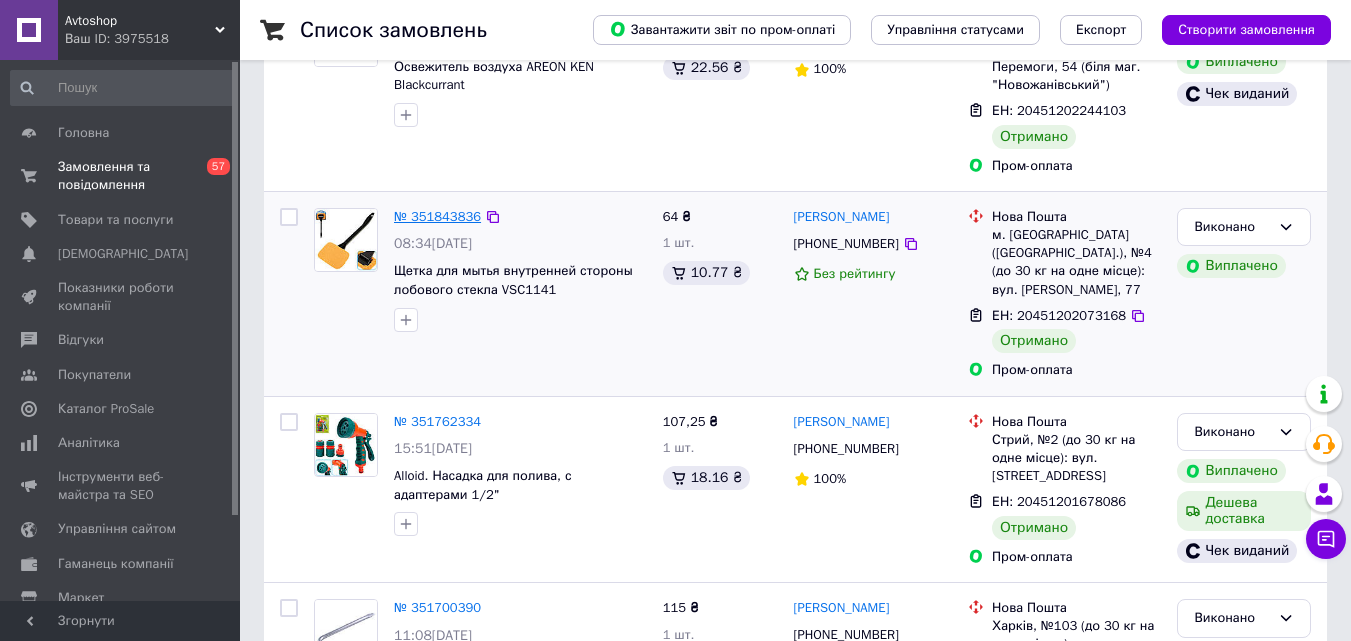click on "№ 351843836" at bounding box center (437, 216) 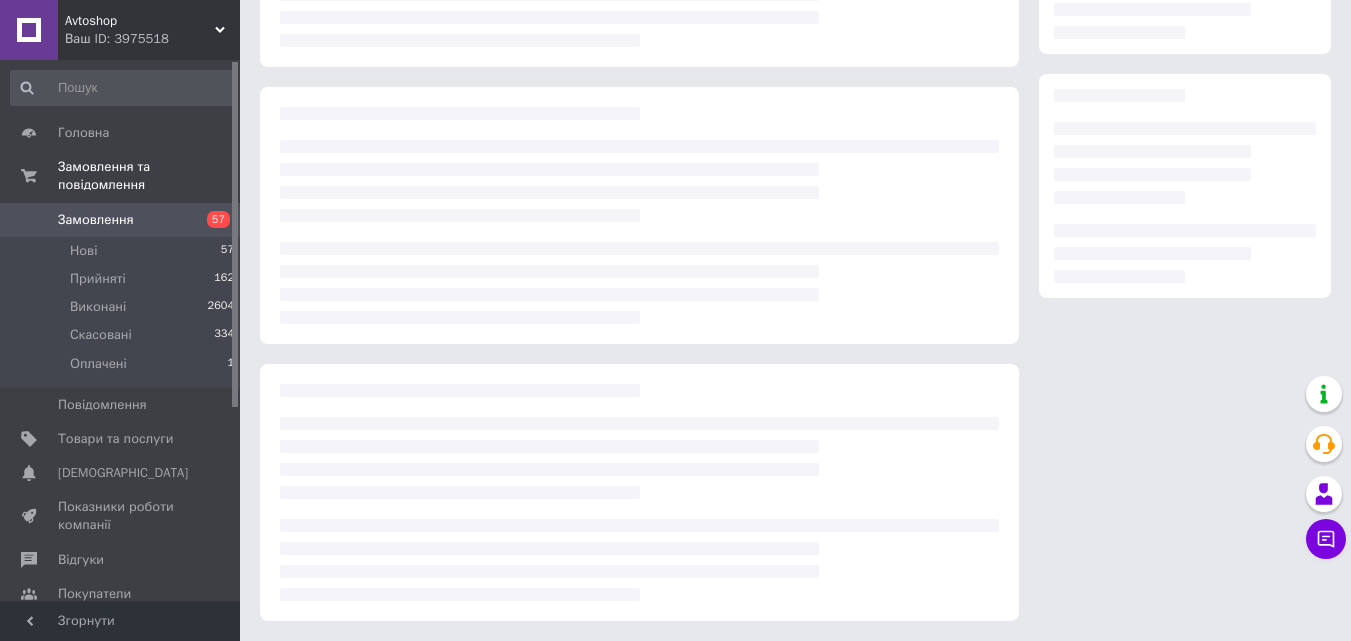 scroll, scrollTop: 0, scrollLeft: 0, axis: both 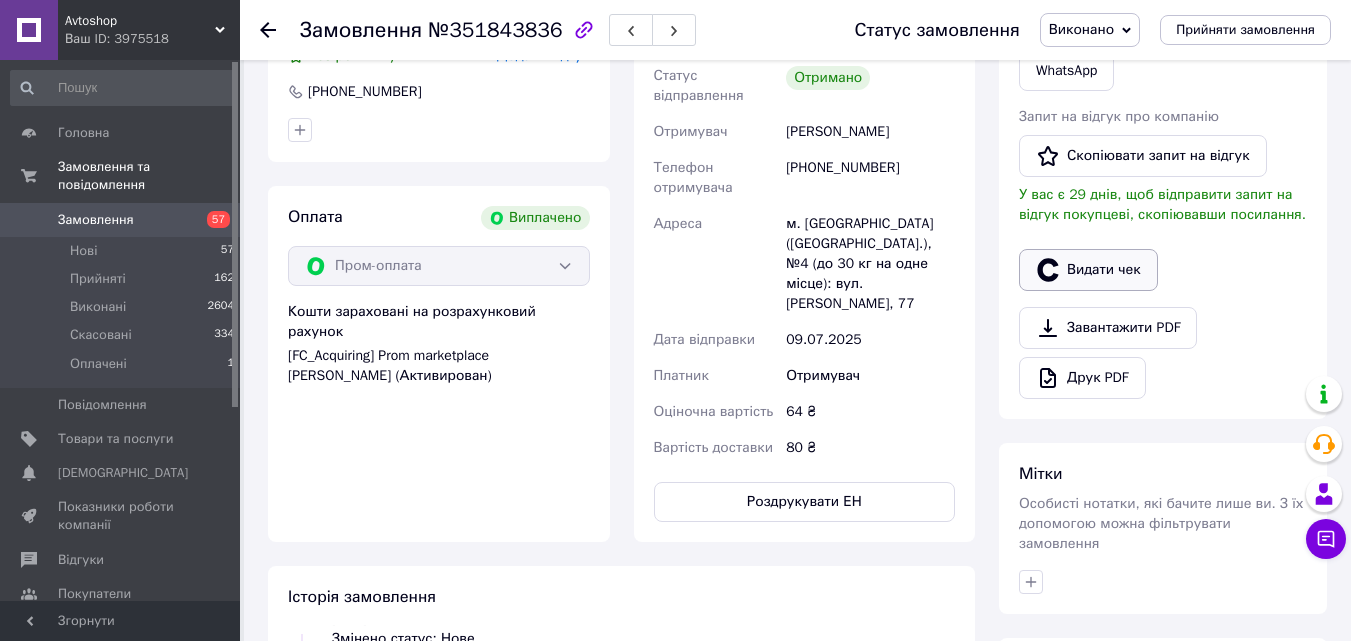 click on "Видати чек" at bounding box center [1088, 270] 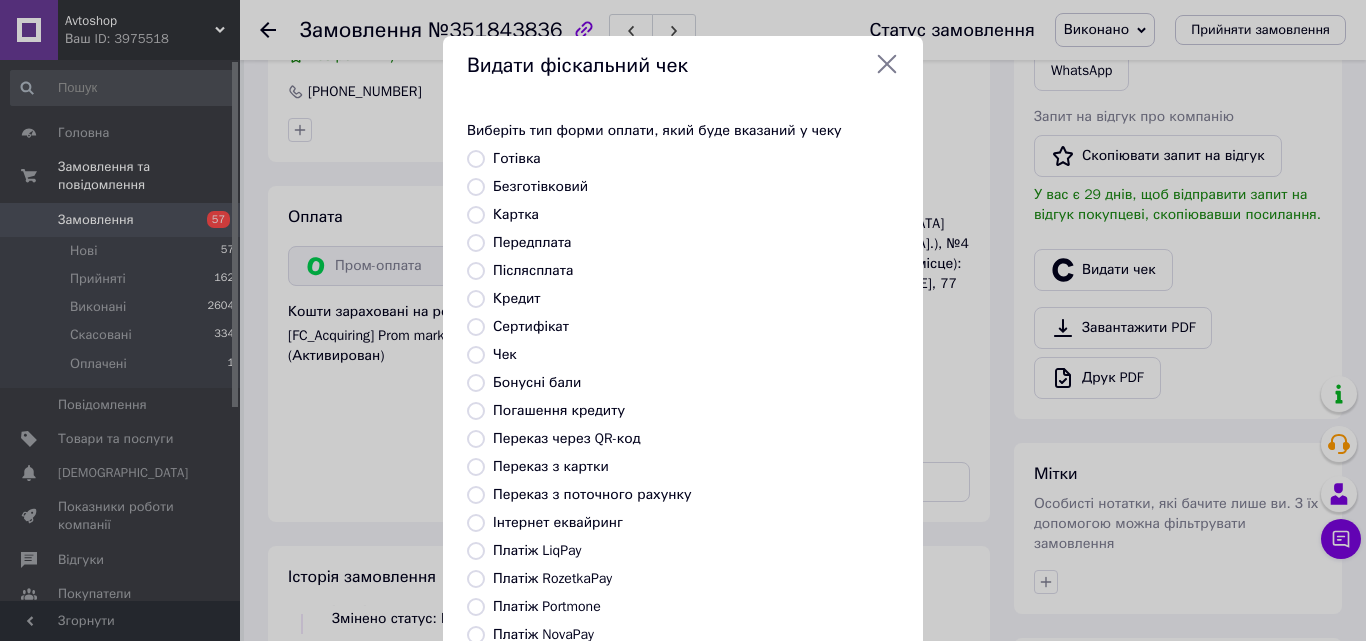 click on "Платіж RozetkaPay" at bounding box center (552, 578) 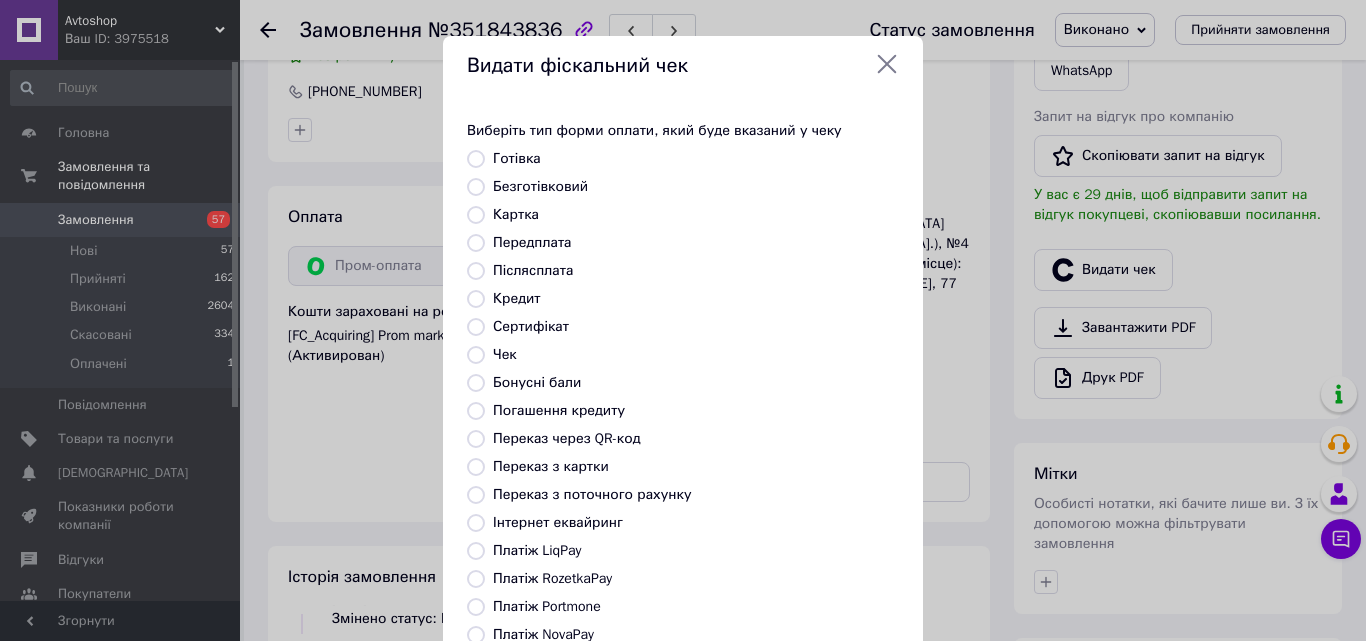 radio on "true" 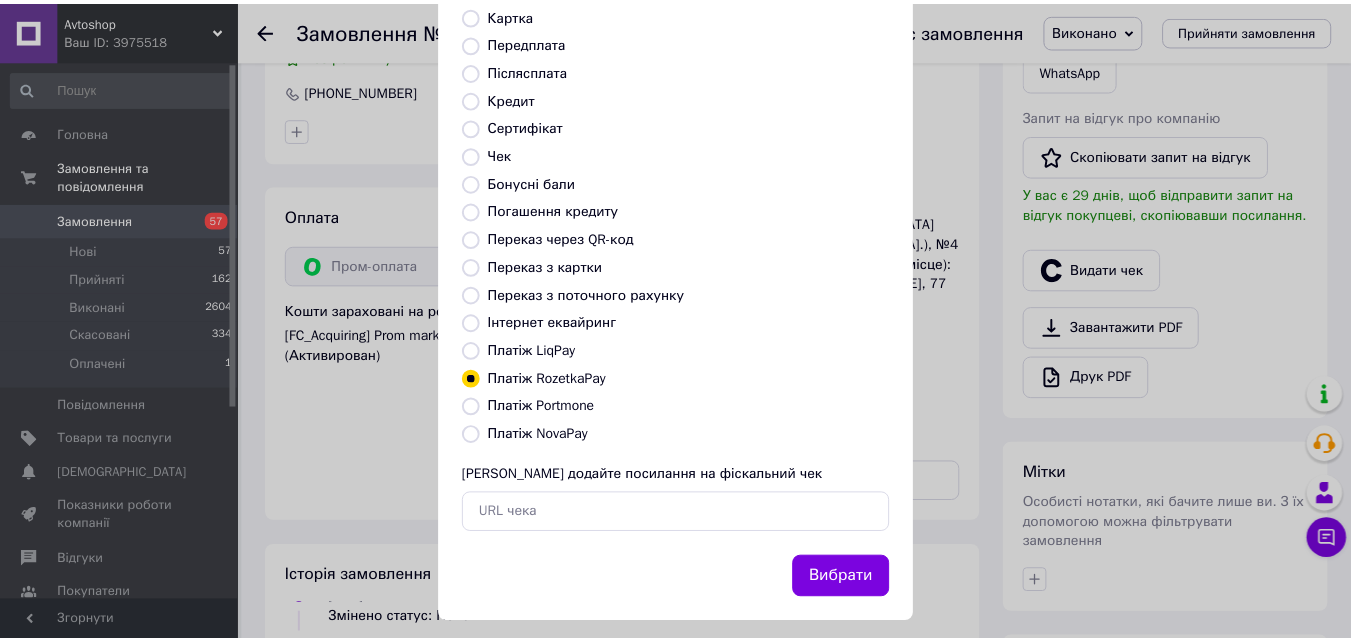 scroll, scrollTop: 218, scrollLeft: 0, axis: vertical 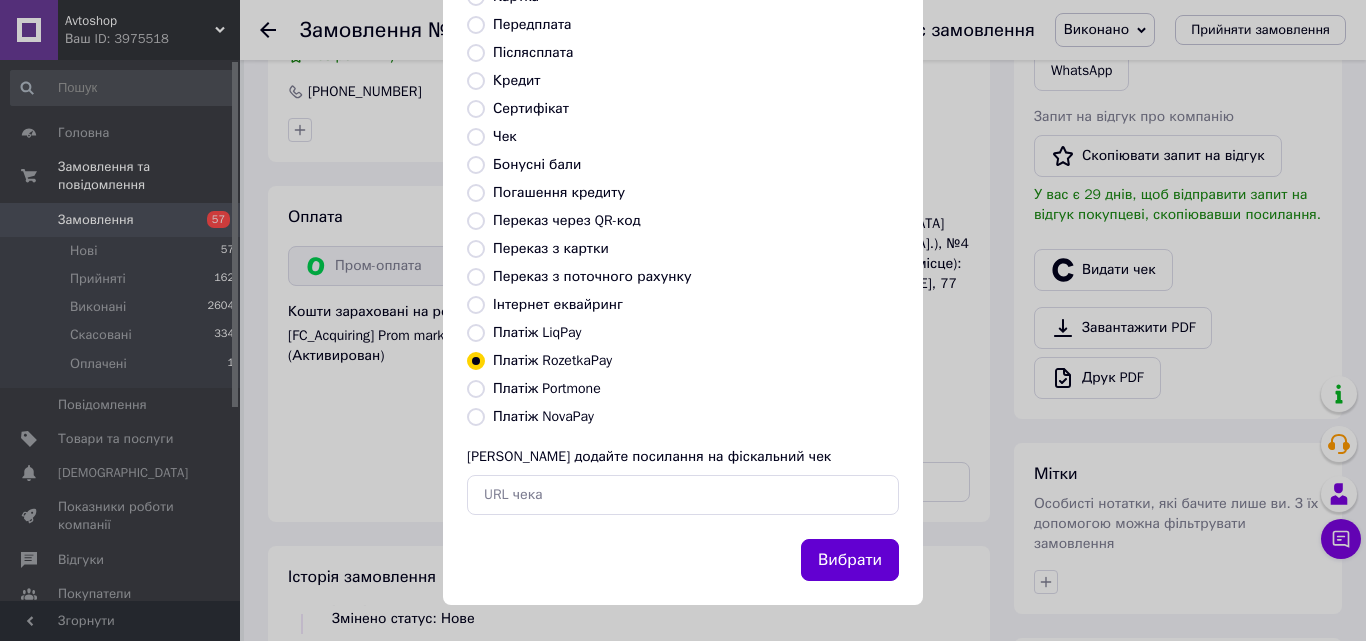 click on "Вибрати" at bounding box center (850, 560) 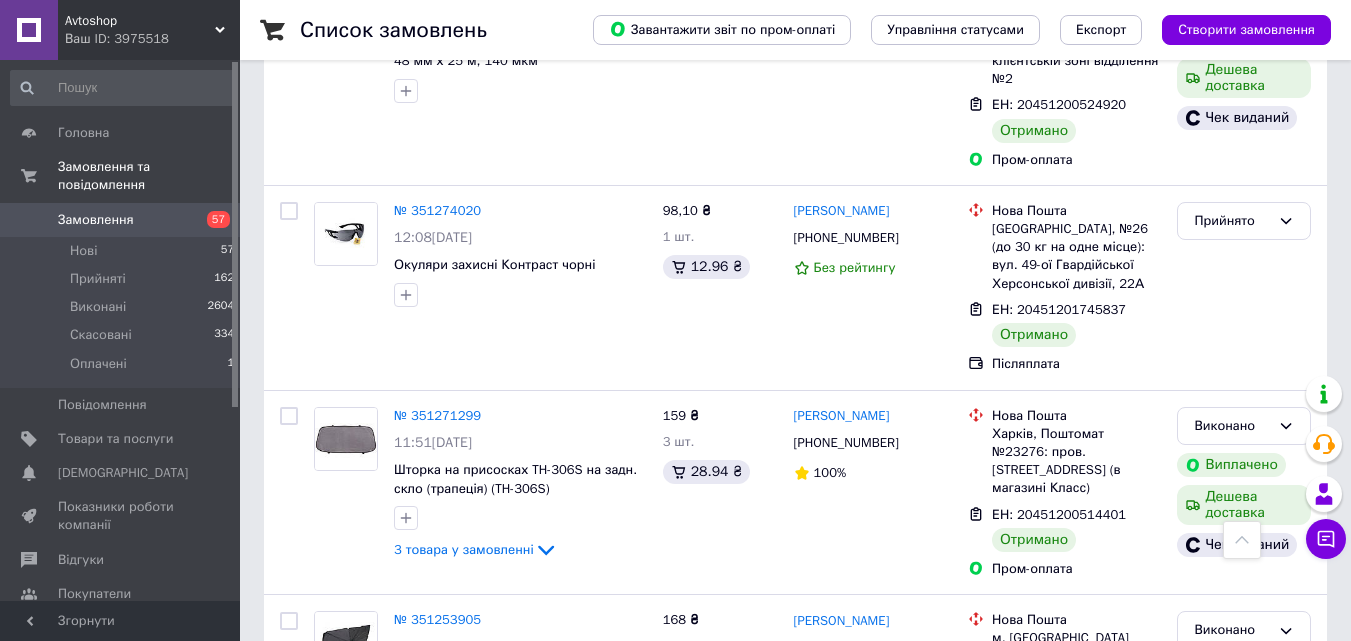 scroll, scrollTop: 7500, scrollLeft: 0, axis: vertical 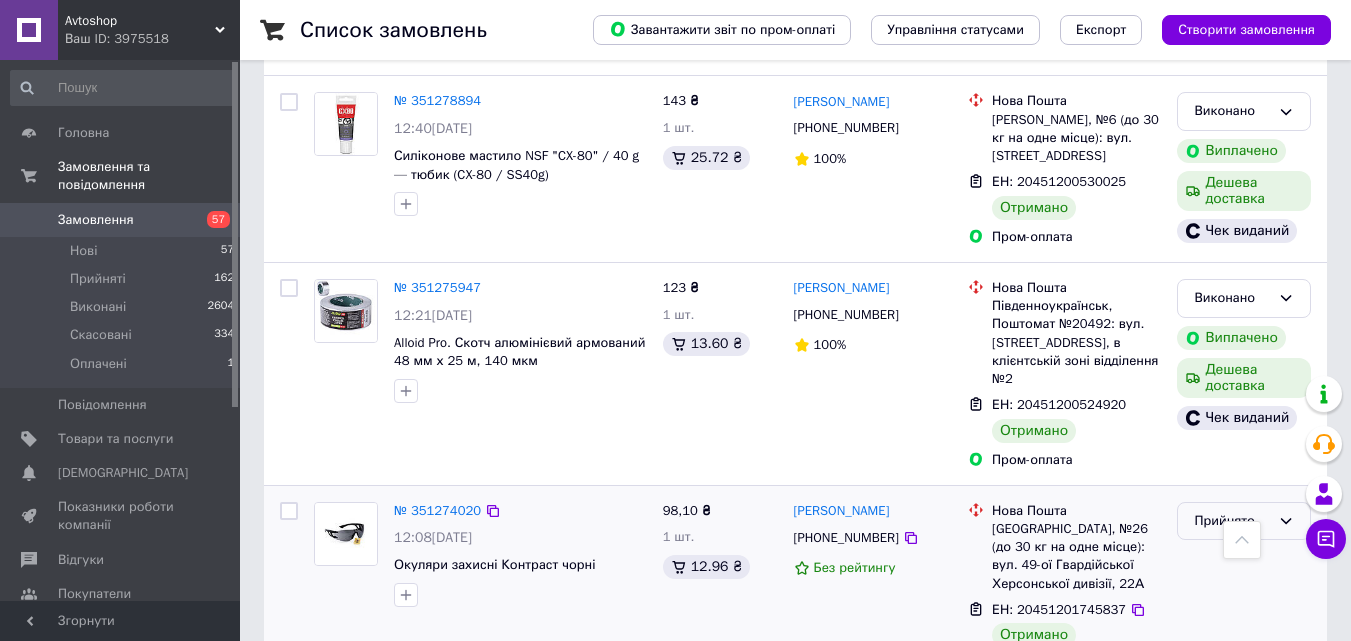click 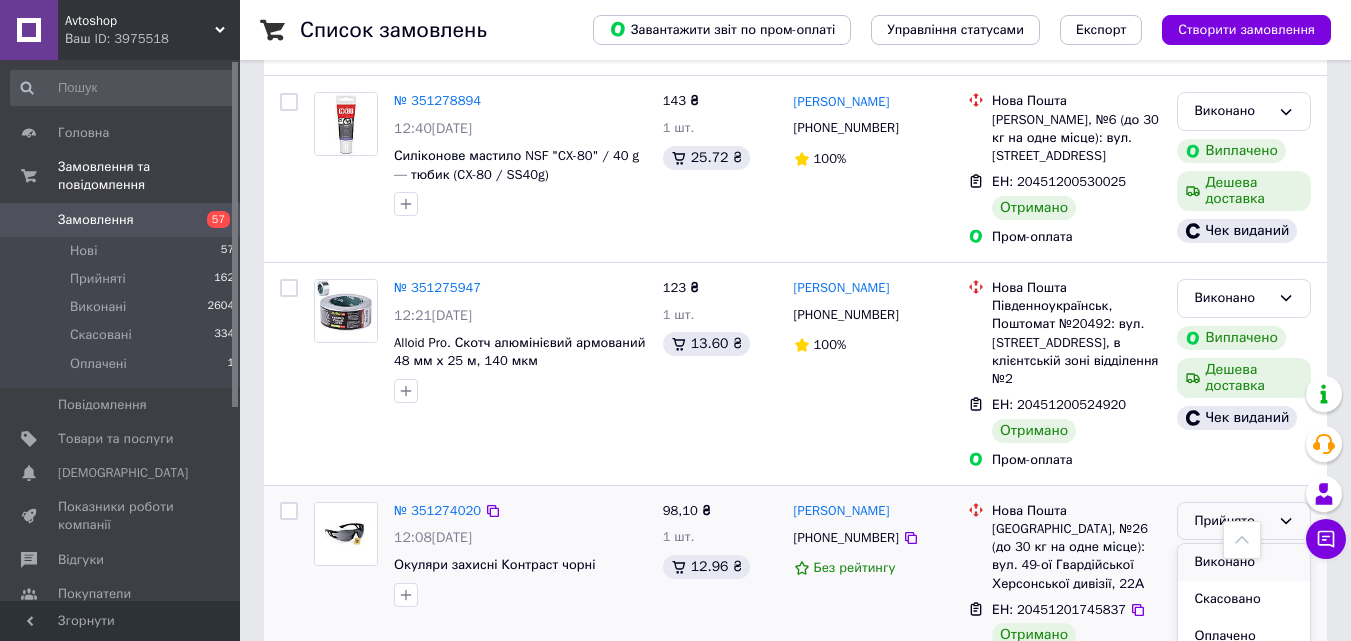 click on "Виконано" at bounding box center (1244, 562) 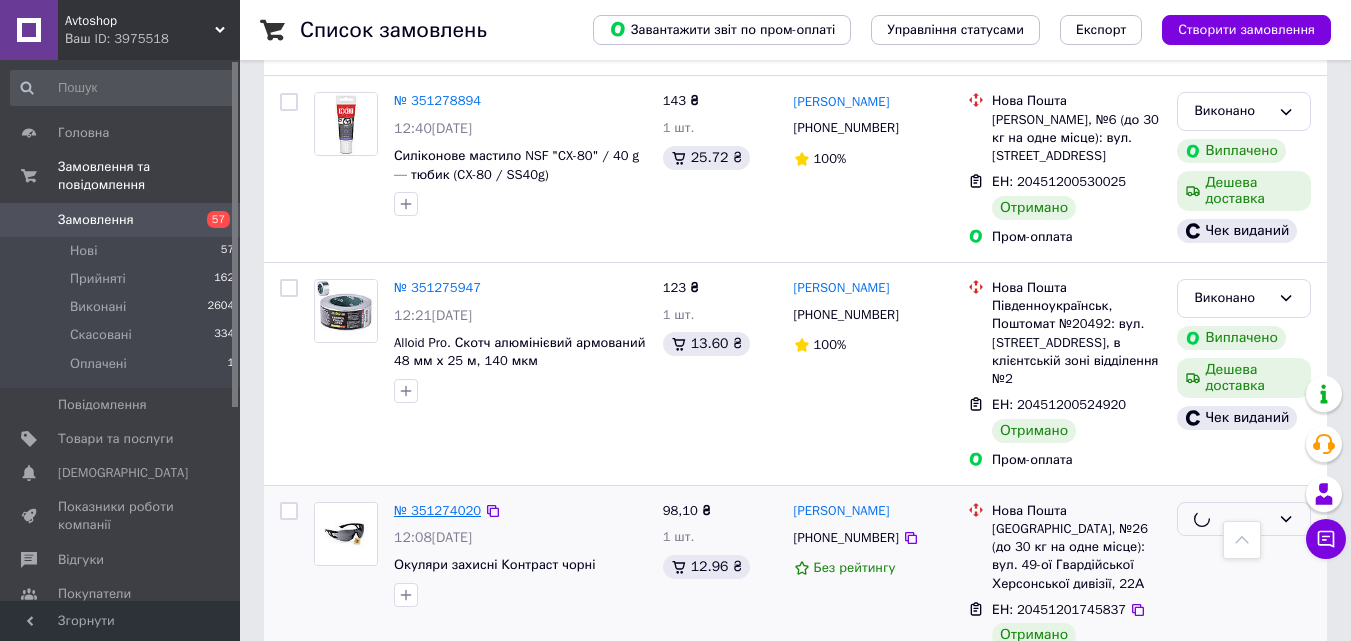 click on "№ 351274020" at bounding box center (437, 510) 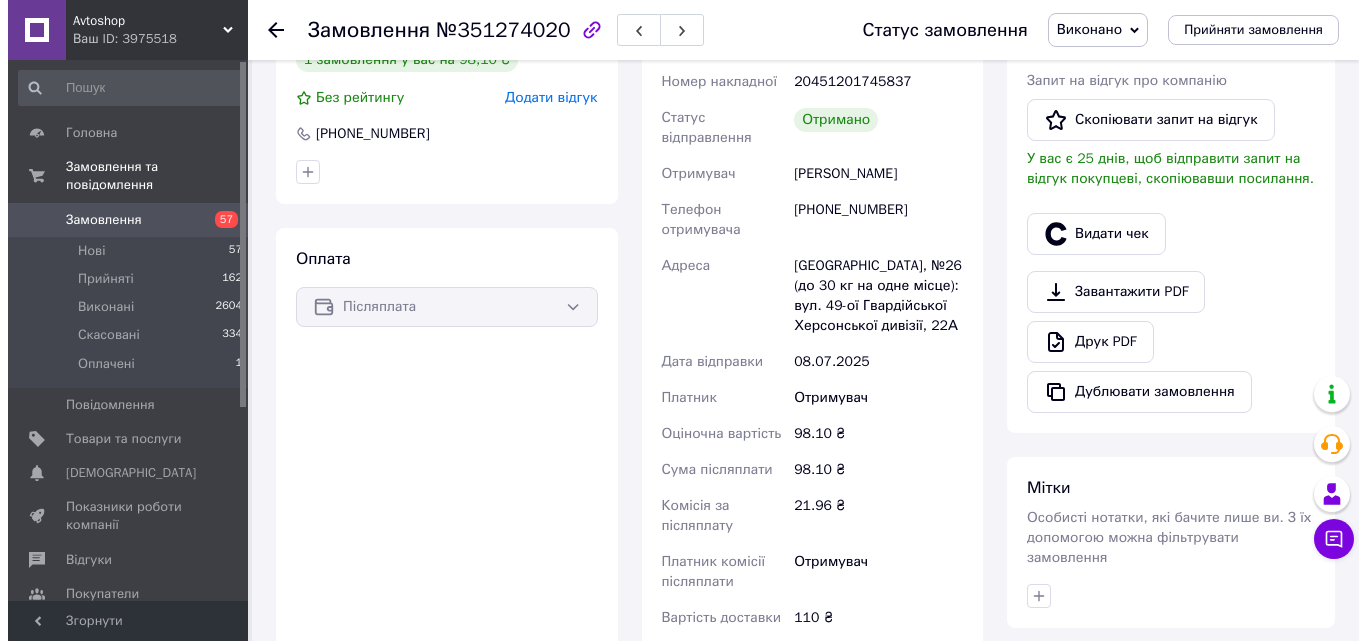 scroll, scrollTop: 284, scrollLeft: 0, axis: vertical 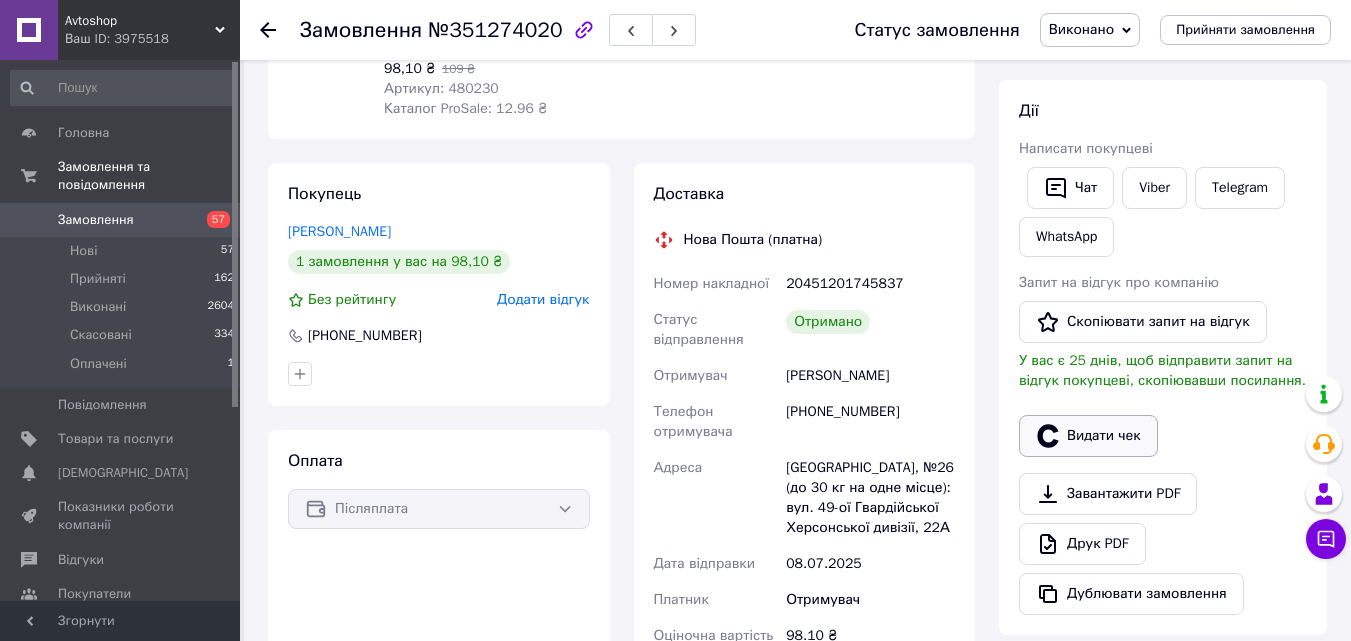 click on "Видати чек" at bounding box center [1088, 436] 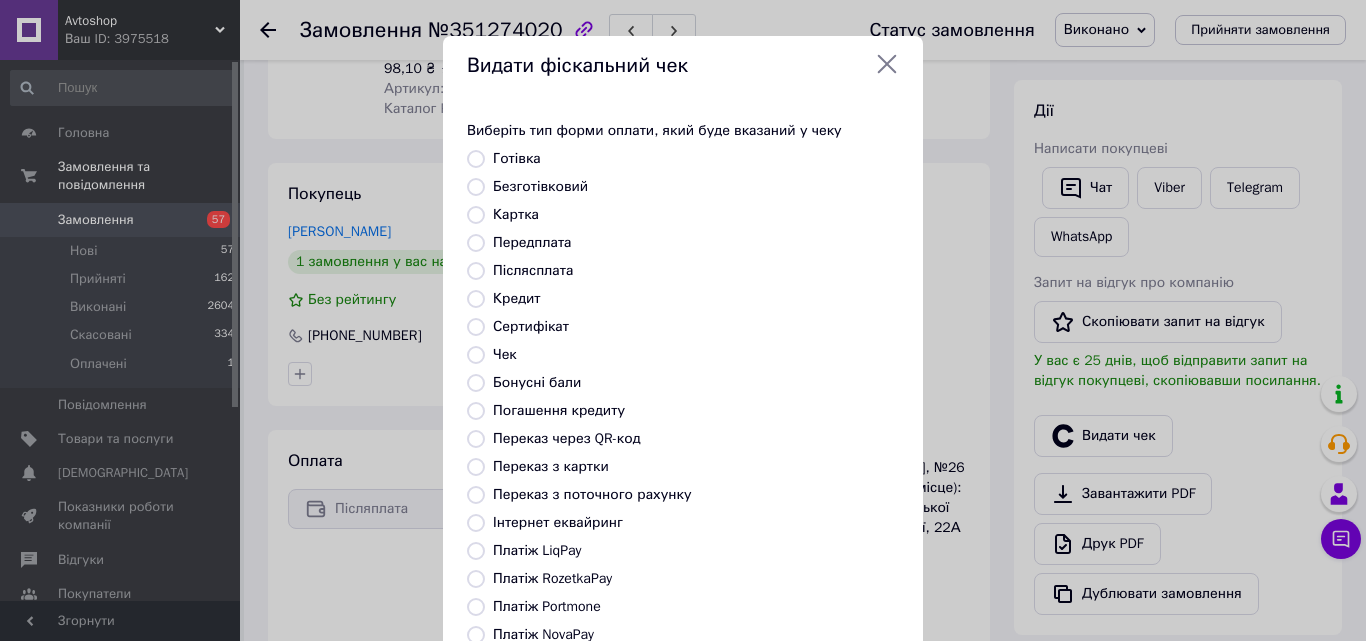 click on "Платіж NovaPay" at bounding box center [543, 634] 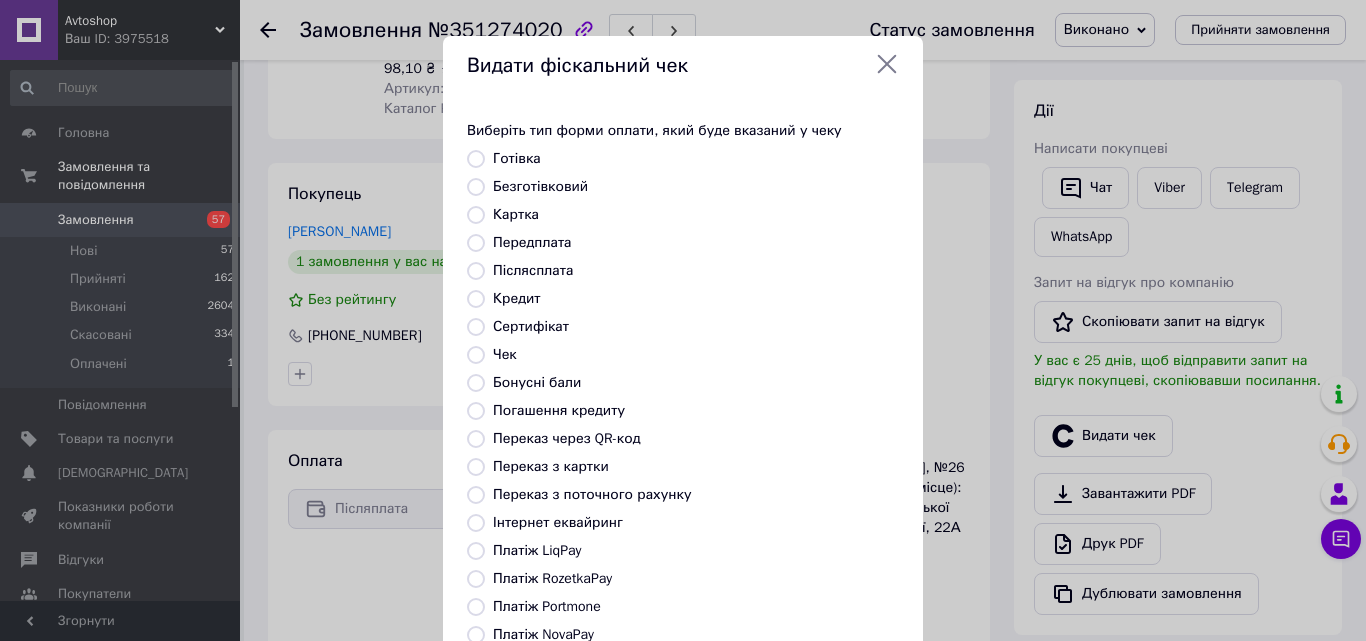 radio on "true" 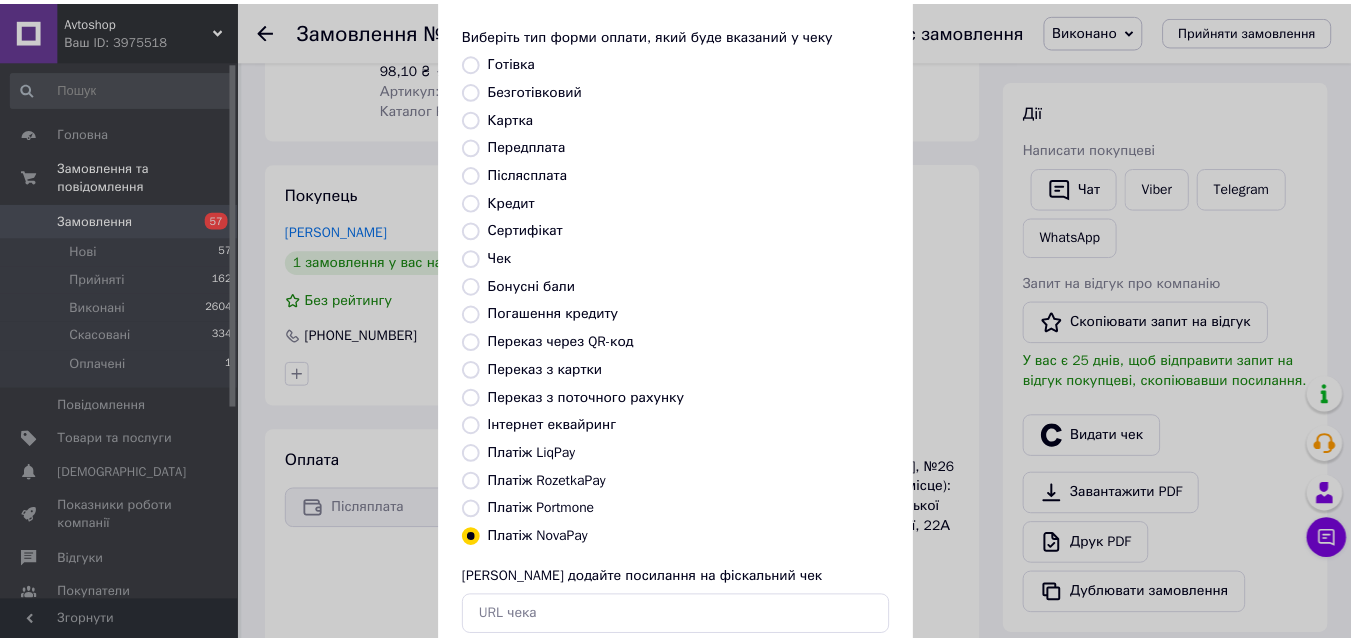 scroll, scrollTop: 218, scrollLeft: 0, axis: vertical 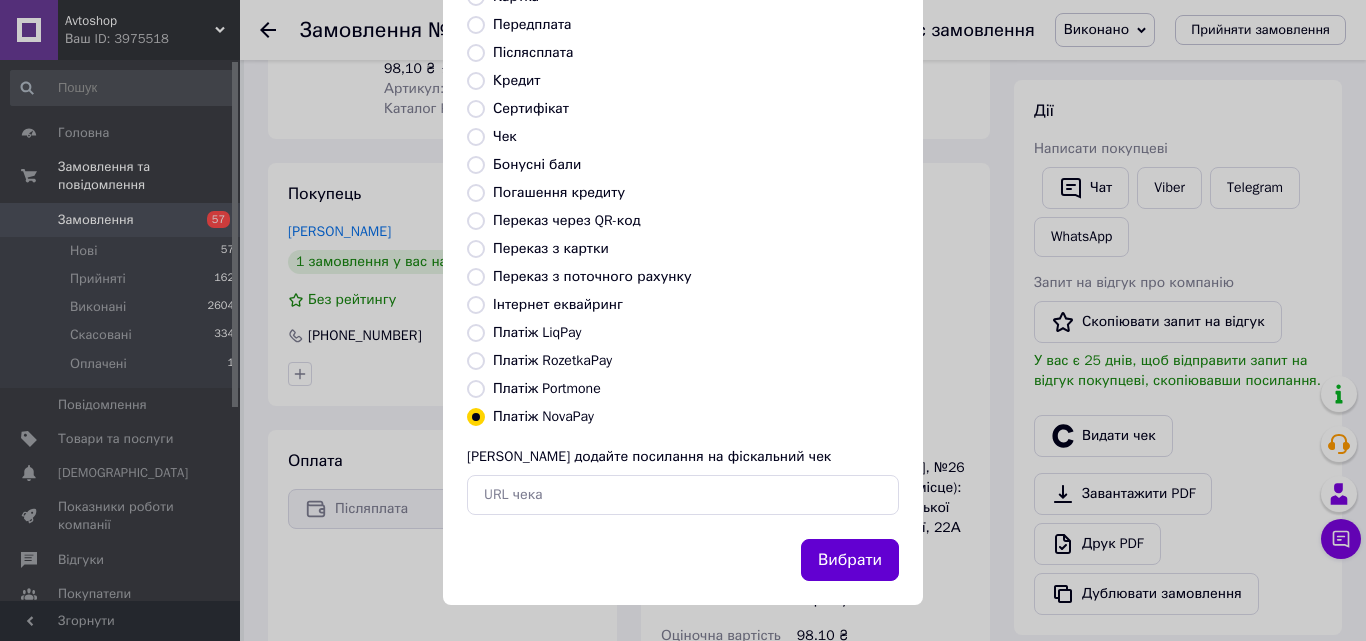click on "Вибрати" at bounding box center (850, 560) 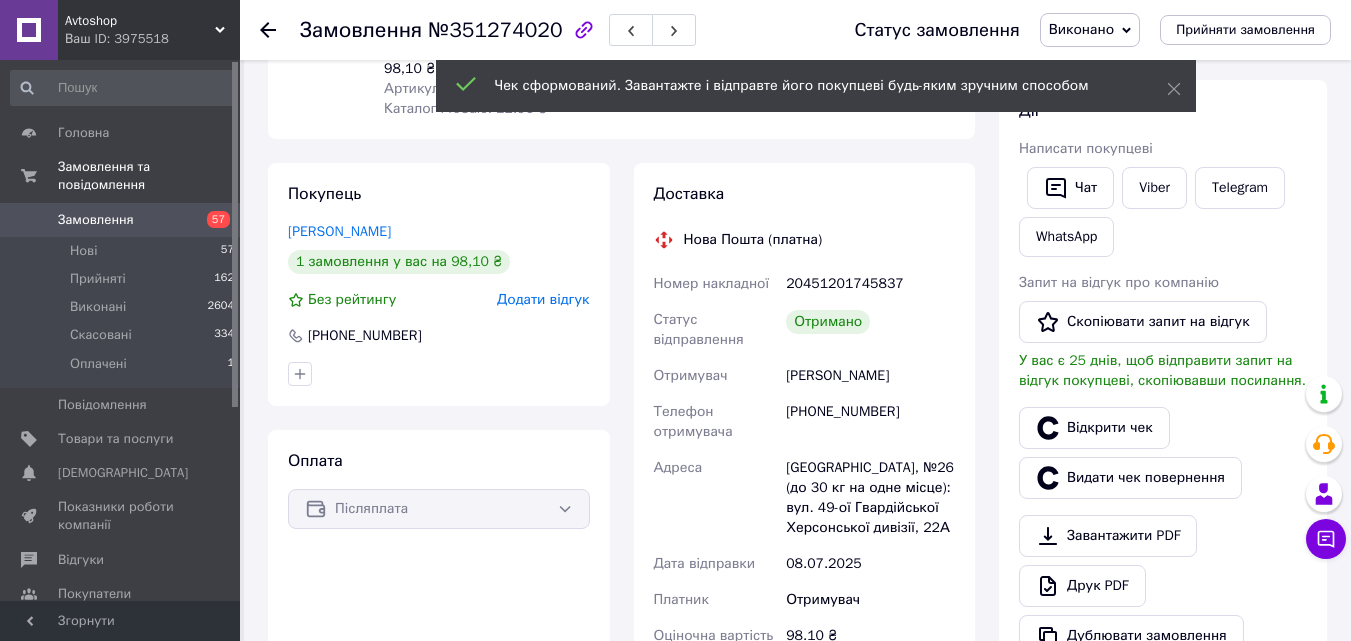 click 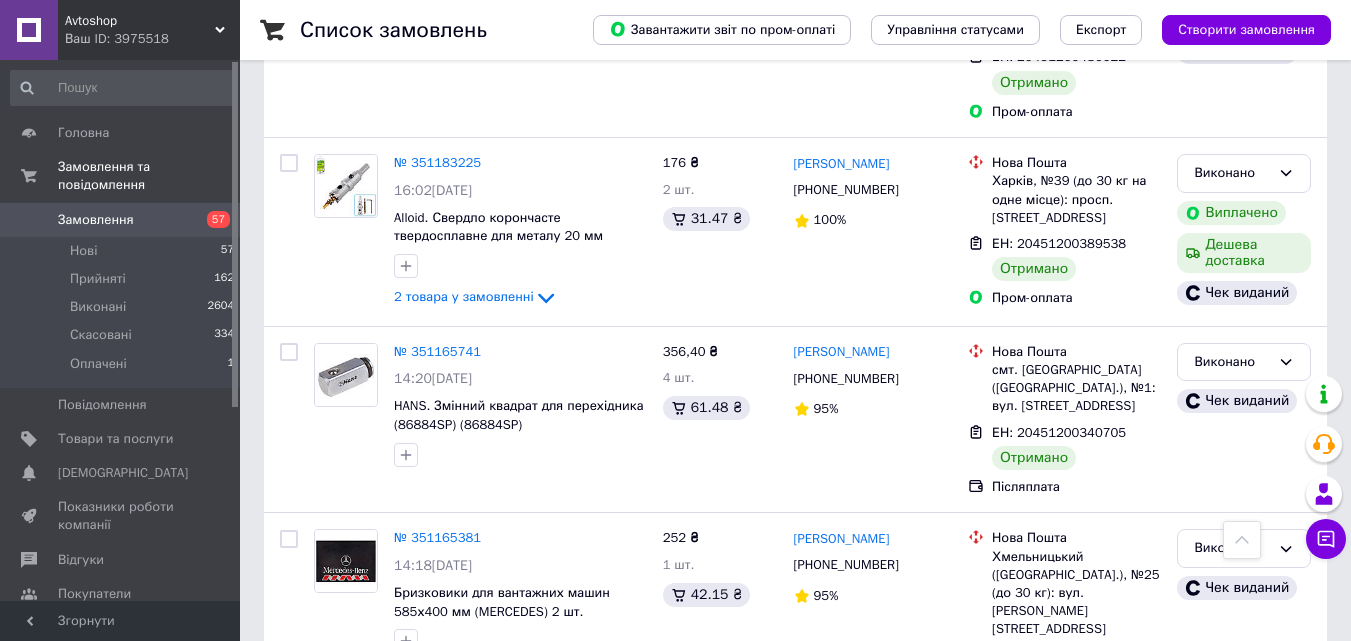 scroll, scrollTop: 9341, scrollLeft: 0, axis: vertical 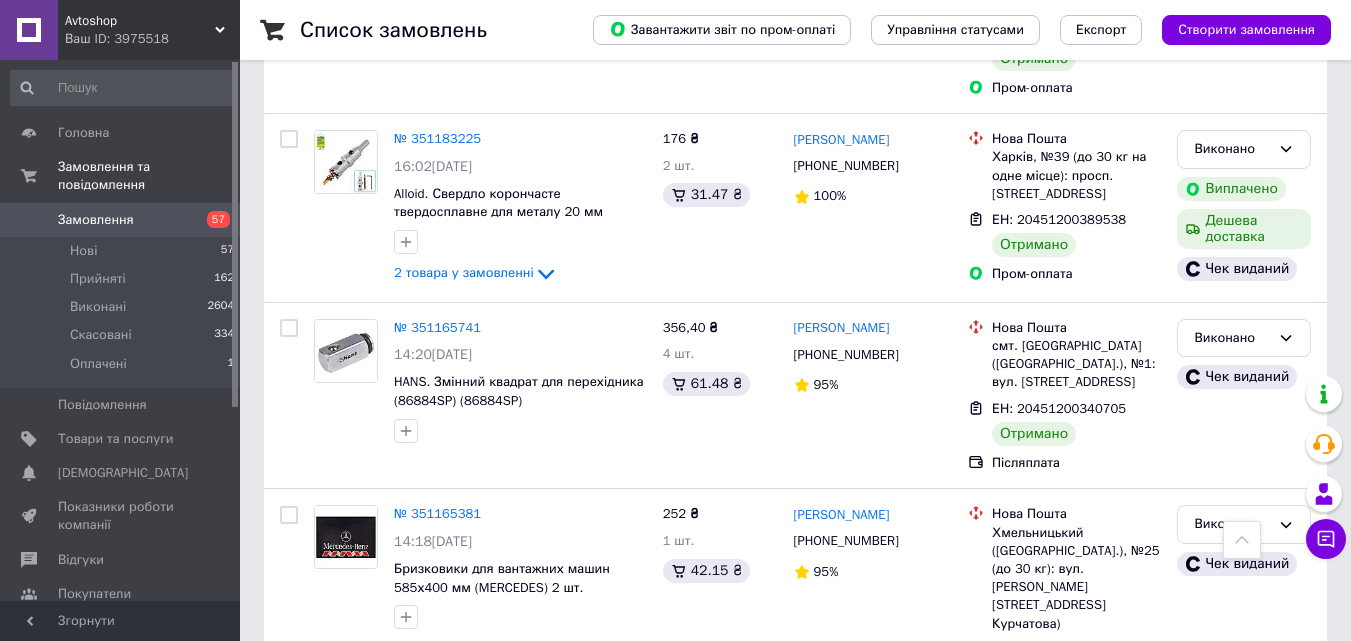 click on "2" at bounding box center (327, 961) 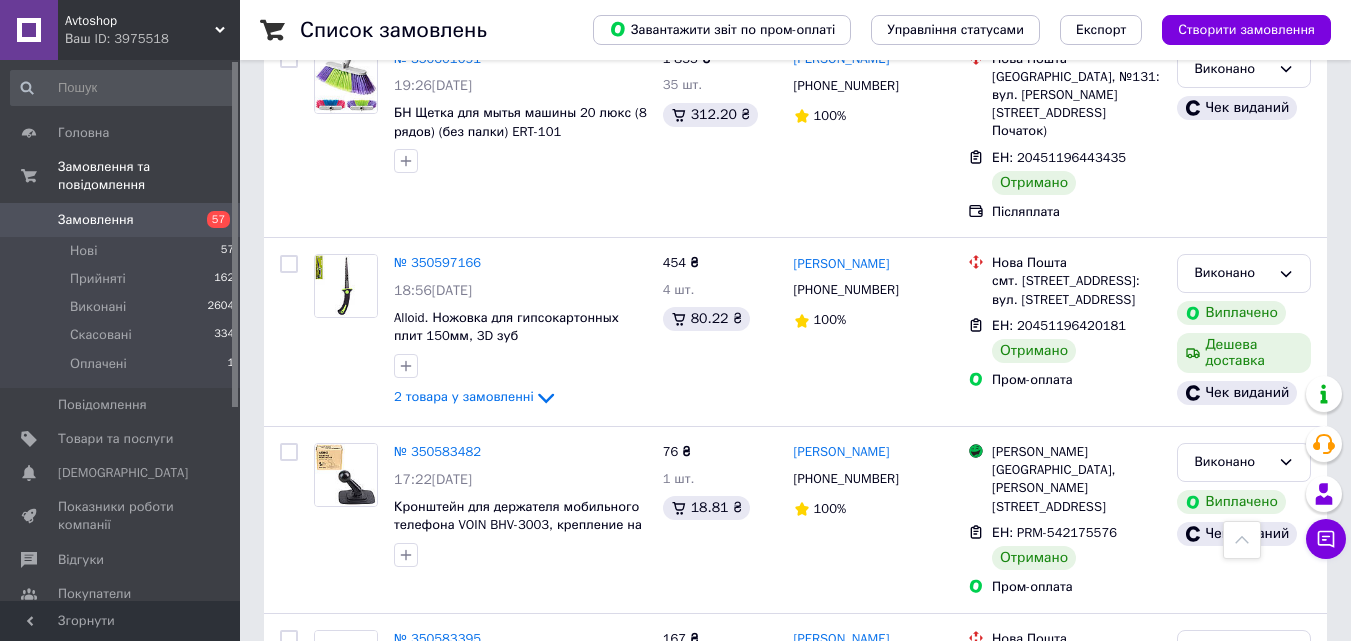 scroll, scrollTop: 9189, scrollLeft: 0, axis: vertical 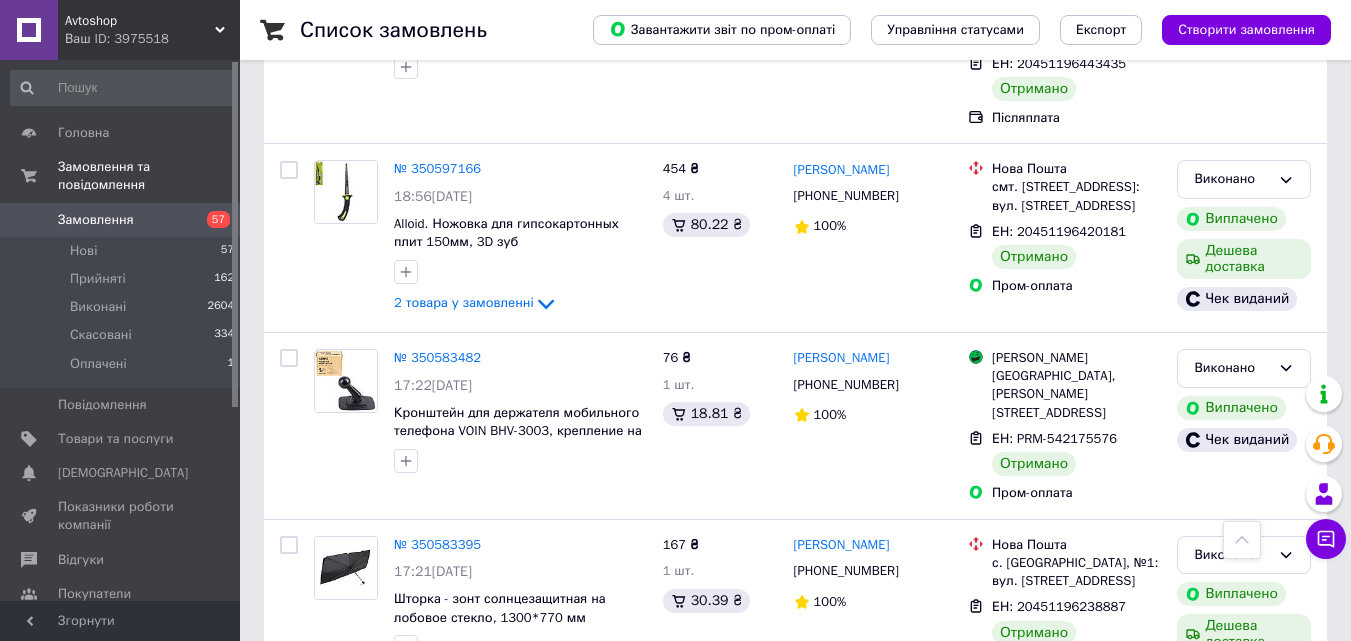 click on "3" at bounding box center [494, 970] 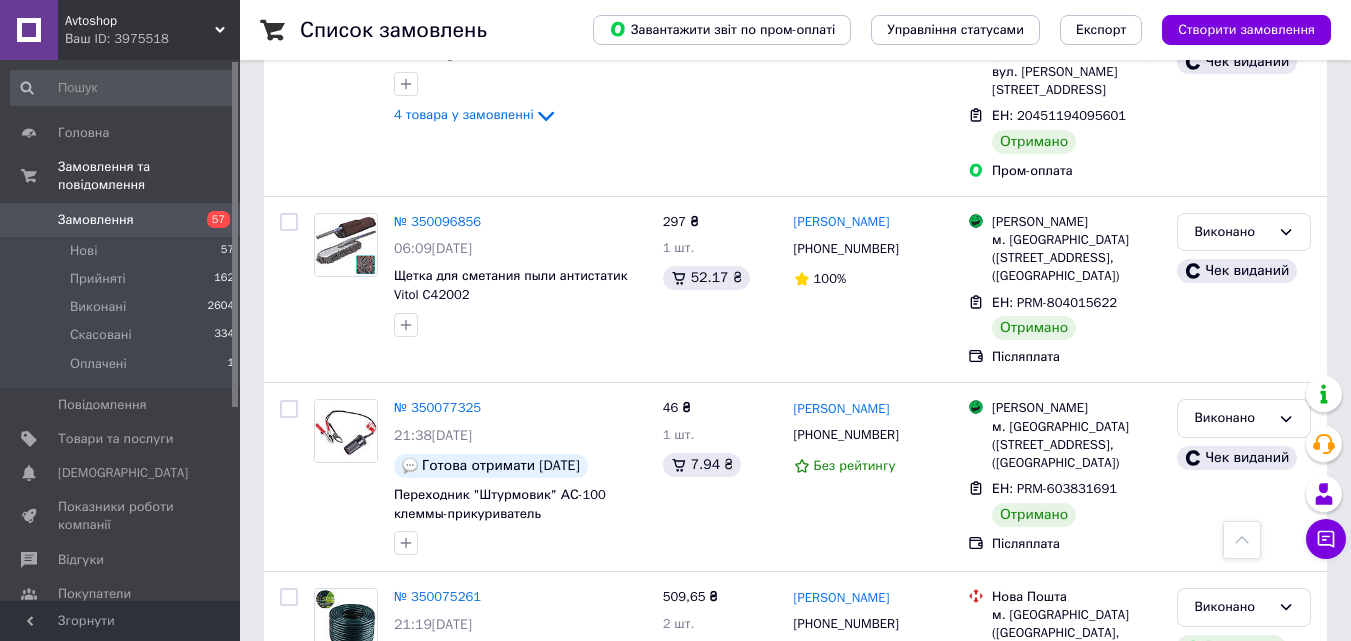scroll, scrollTop: 9274, scrollLeft: 0, axis: vertical 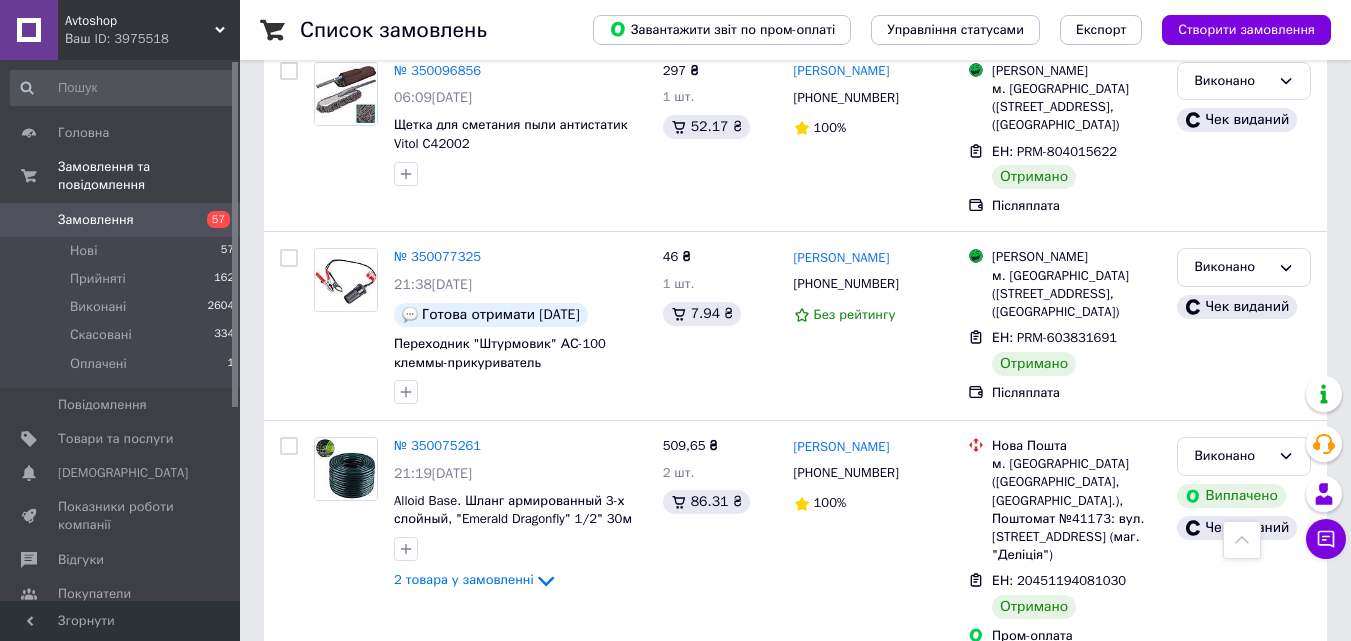 drag, startPoint x: 405, startPoint y: 607, endPoint x: 780, endPoint y: 547, distance: 379.76965 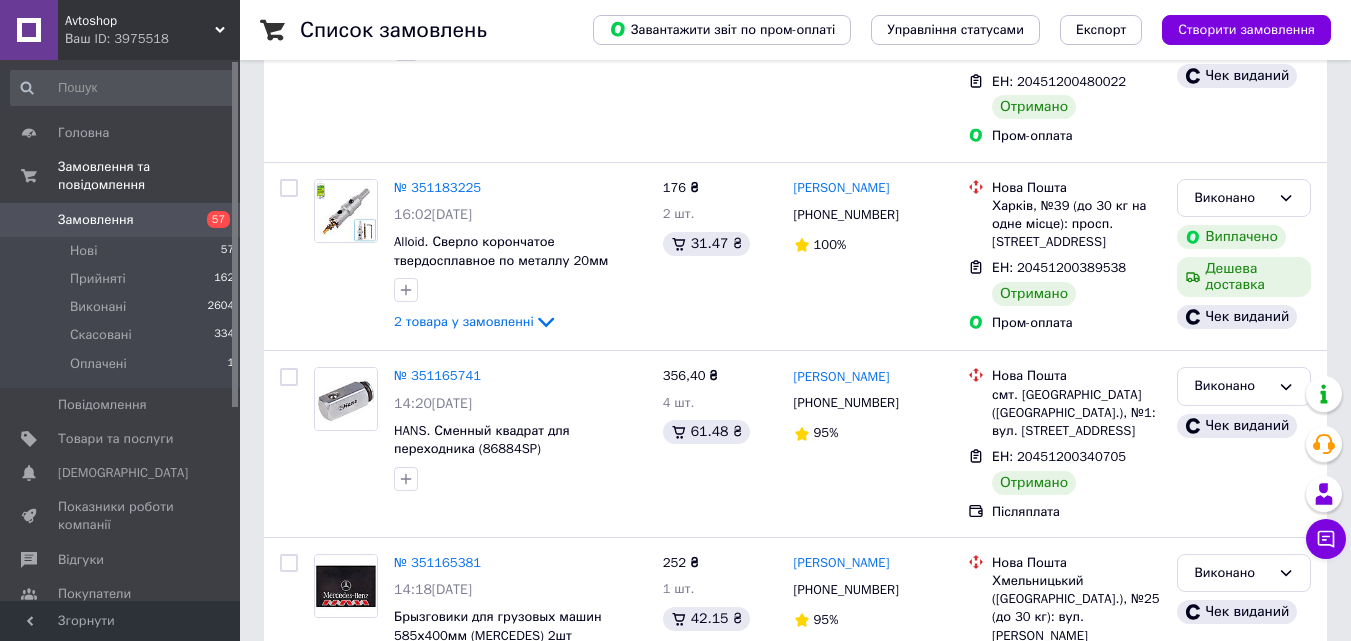 scroll, scrollTop: 0, scrollLeft: 0, axis: both 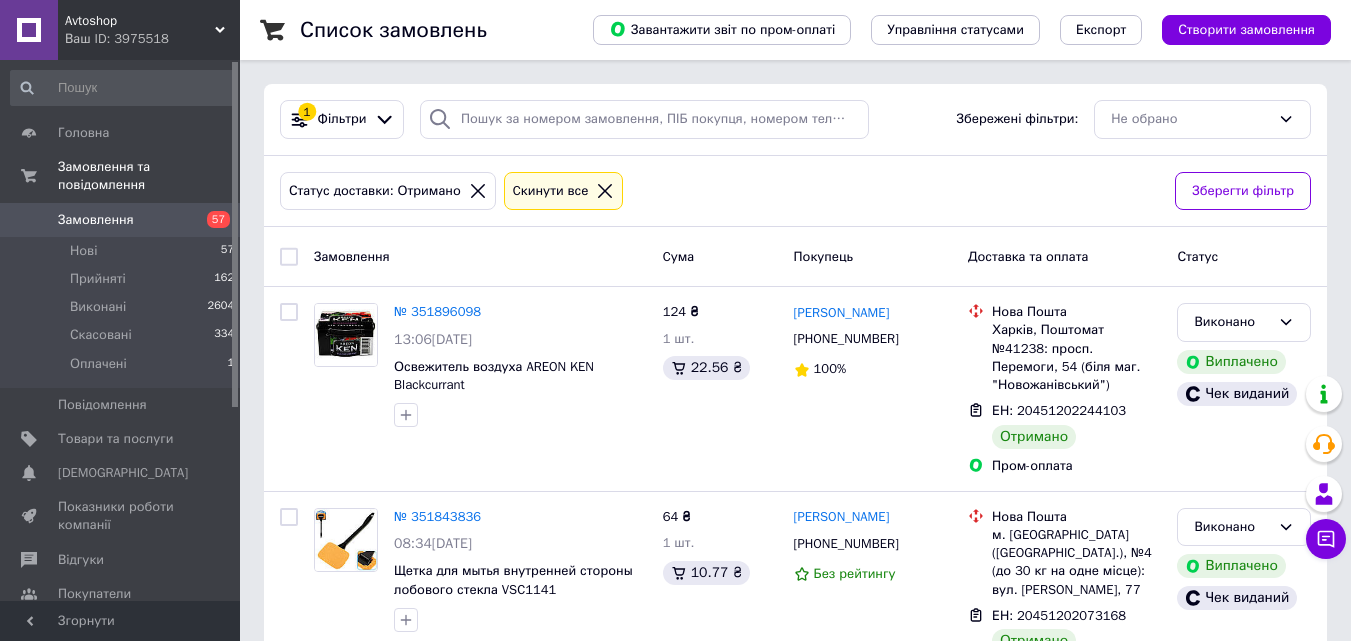 click 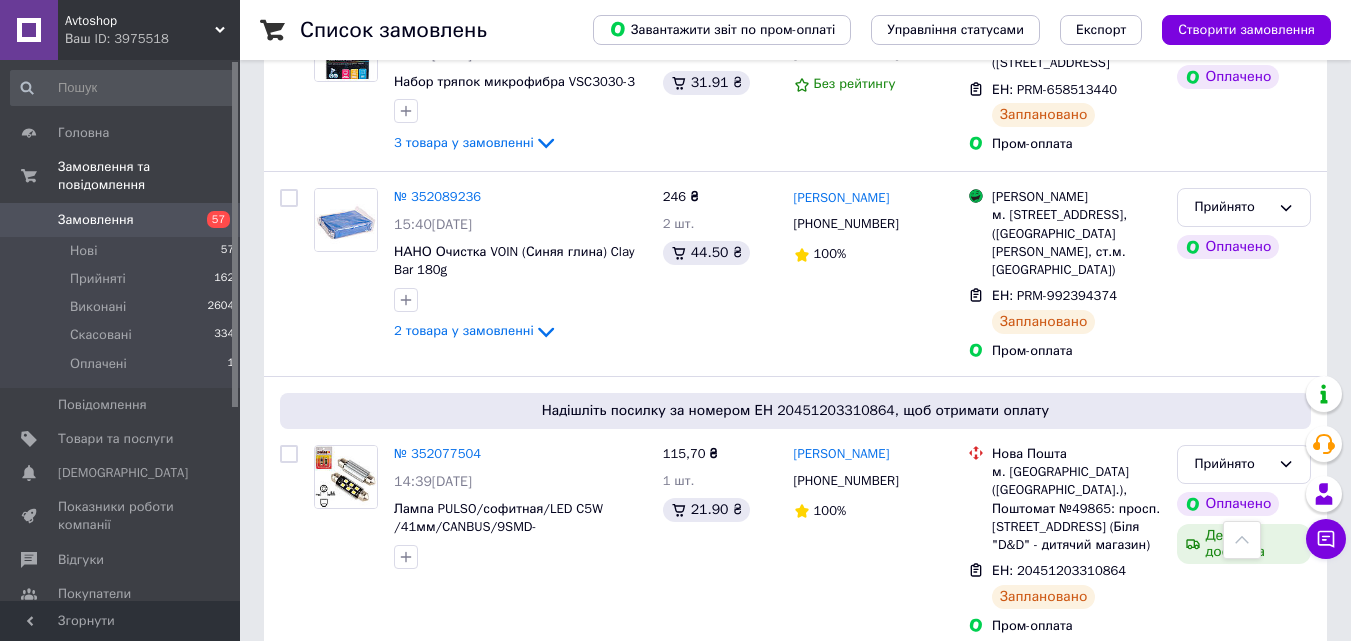 scroll, scrollTop: 0, scrollLeft: 0, axis: both 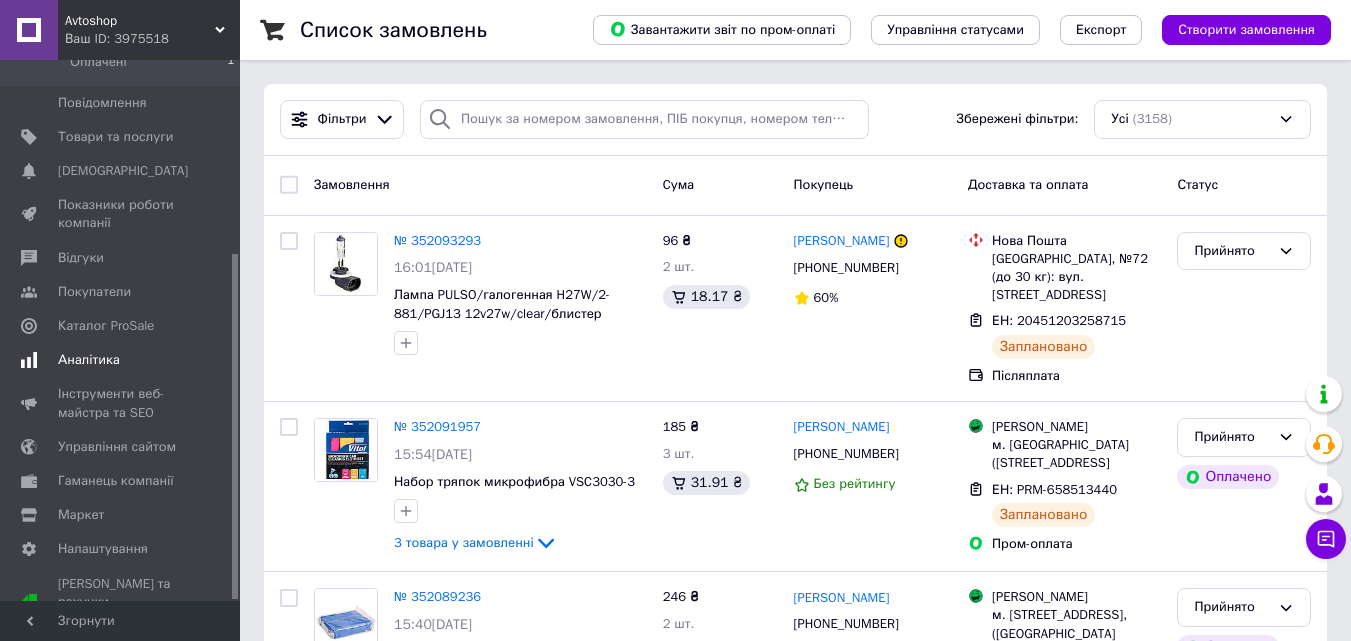 click on "Аналітика" at bounding box center (89, 360) 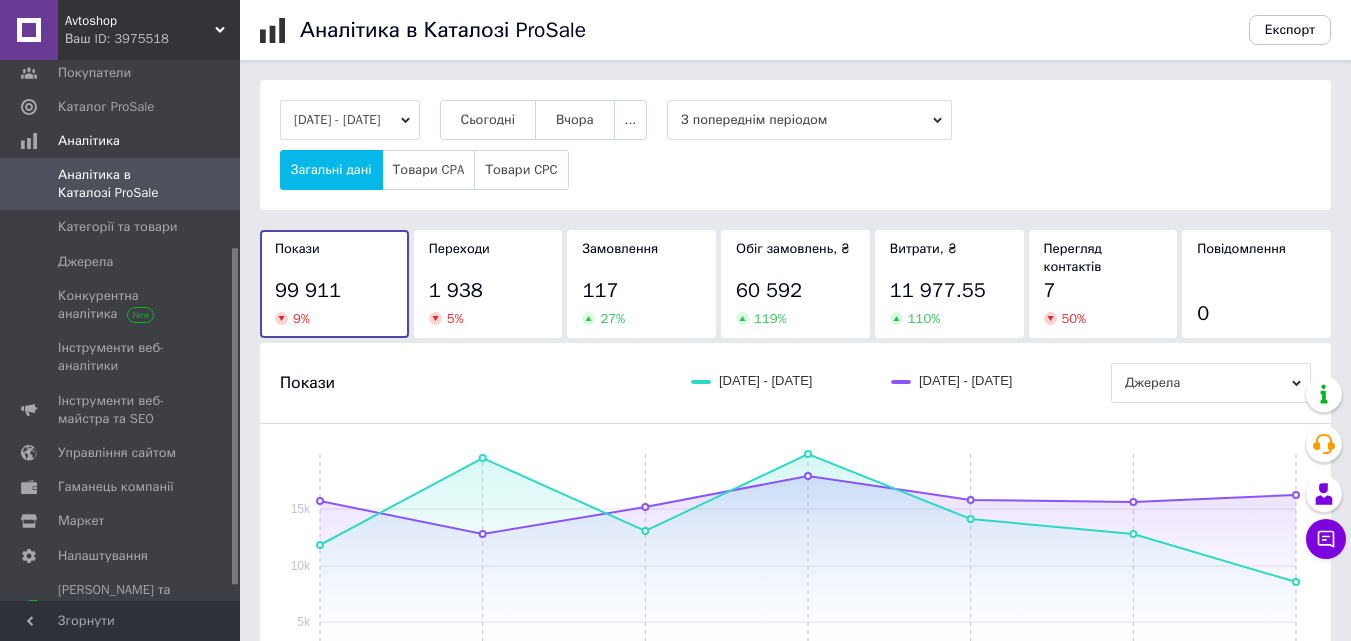 click on "[DATE] - [DATE]" at bounding box center [350, 120] 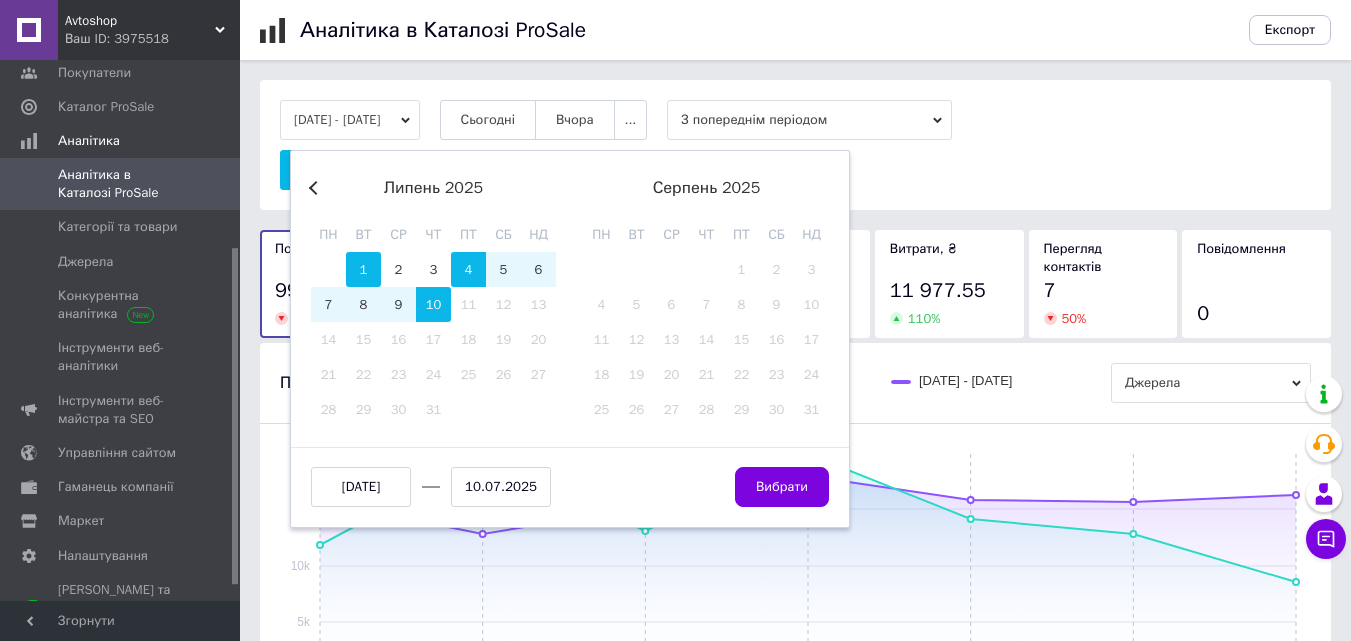 click on "1" at bounding box center (363, 269) 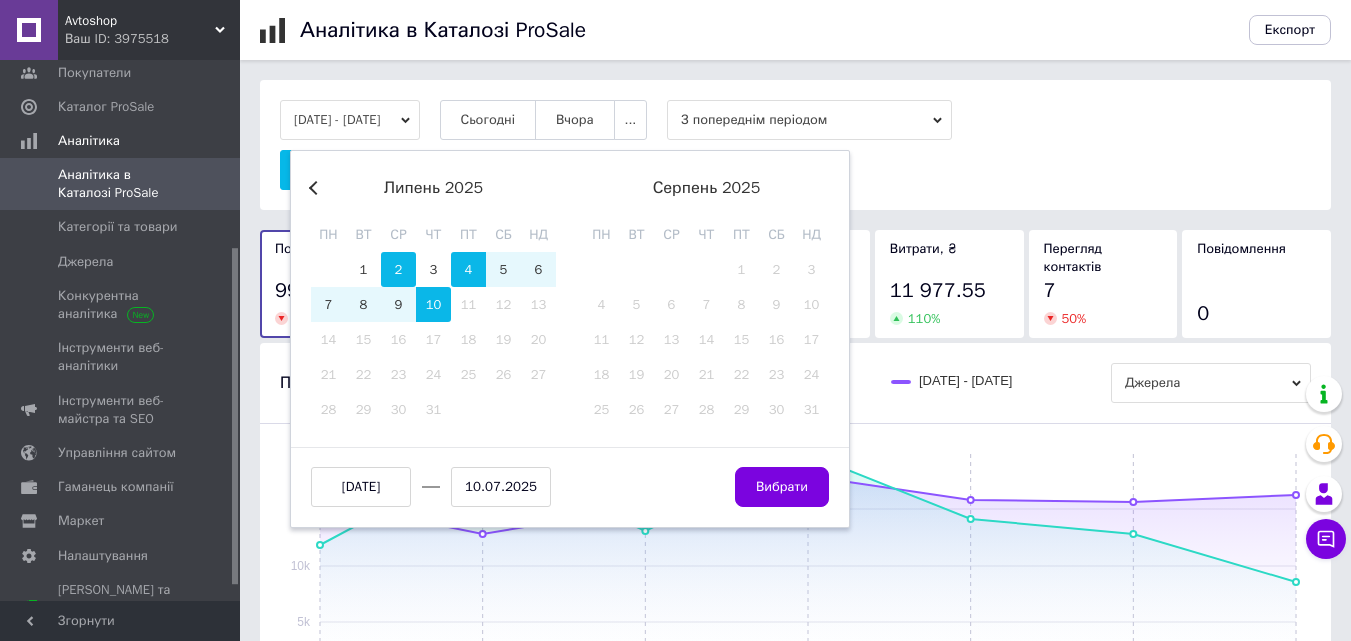 type on "01.07.2025" 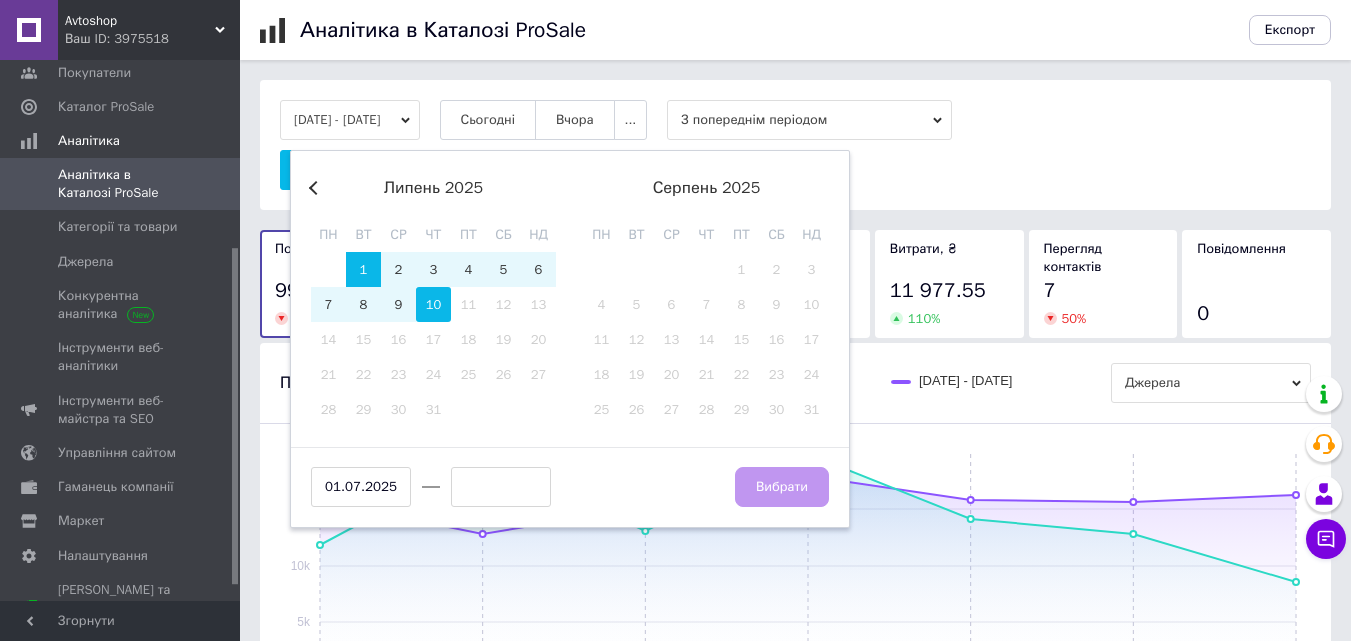 click on "10" at bounding box center (433, 304) 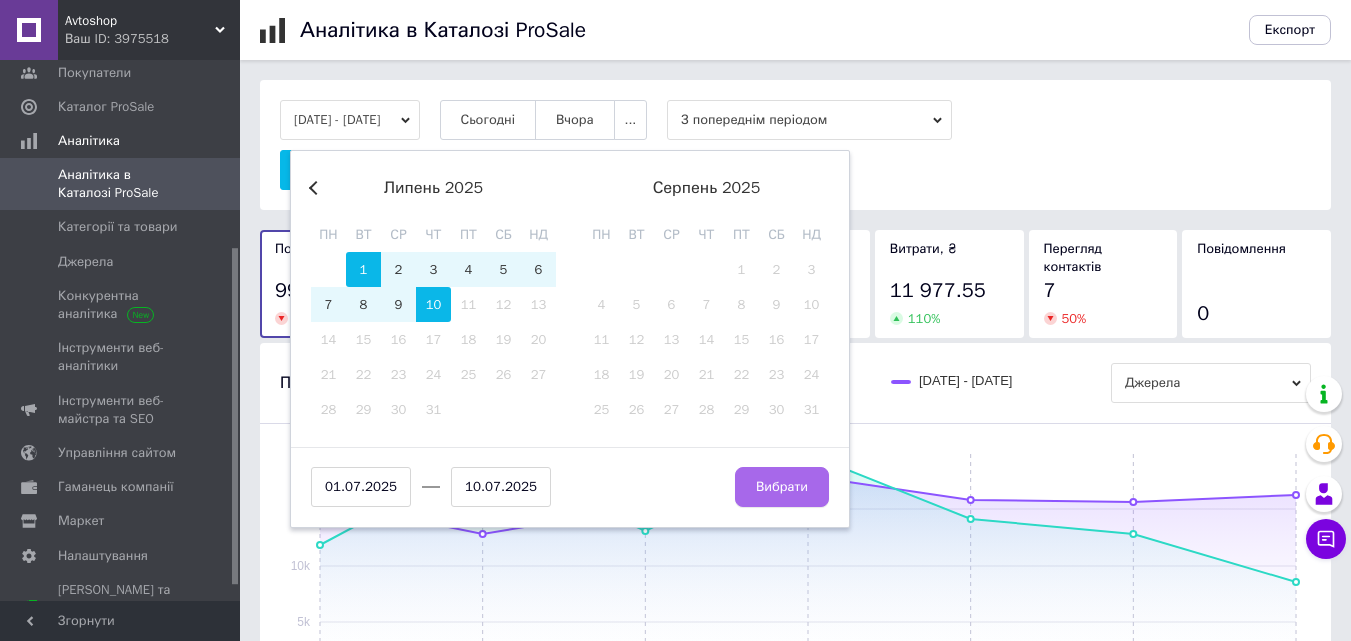click on "Вибрати" at bounding box center [782, 487] 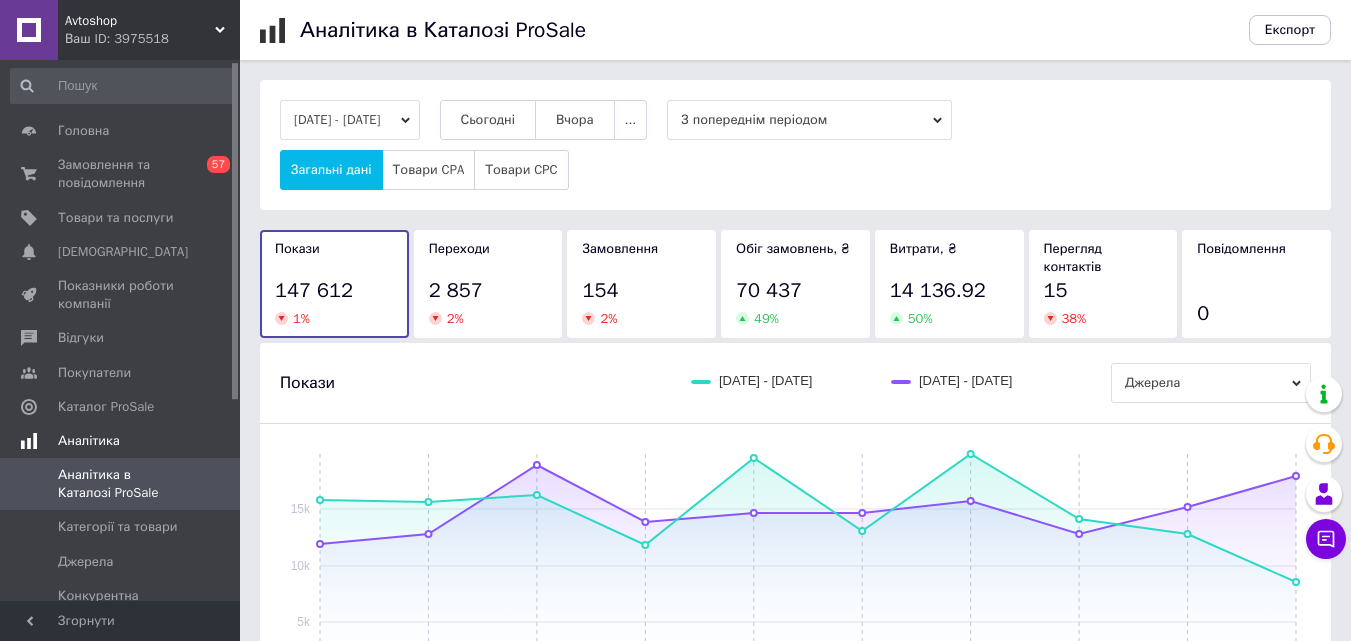 scroll, scrollTop: 0, scrollLeft: 0, axis: both 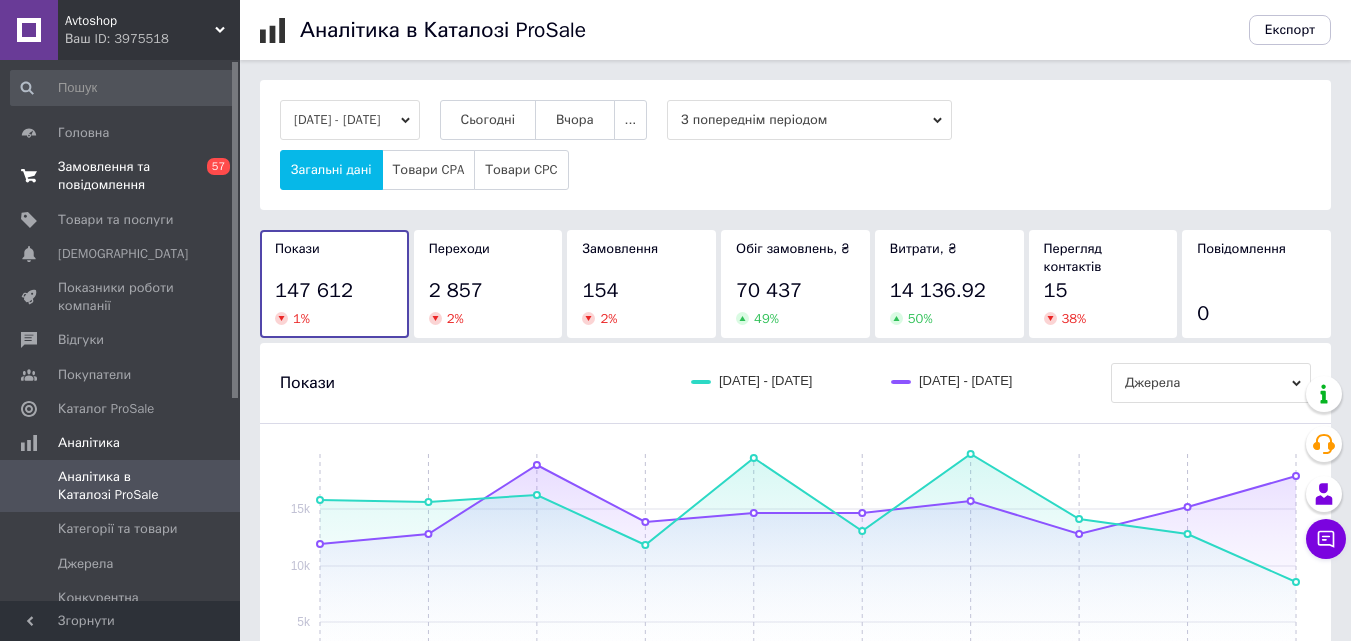 click on "Замовлення та повідомлення" at bounding box center [121, 176] 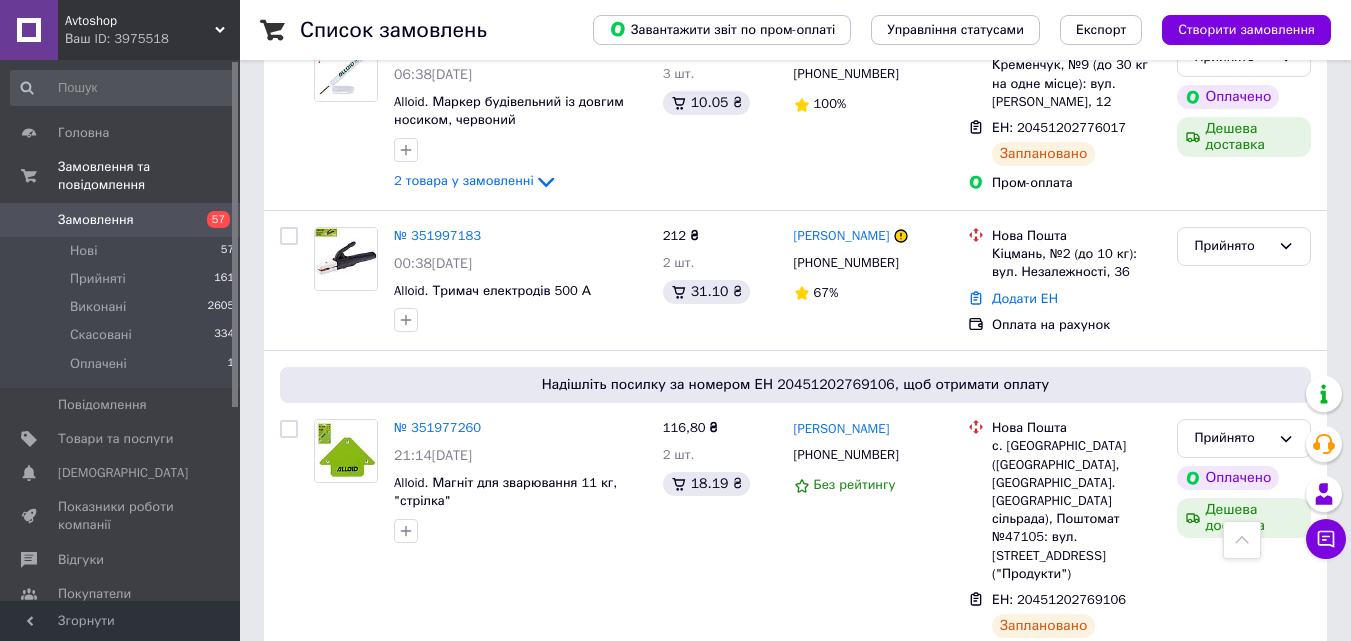 scroll, scrollTop: 2900, scrollLeft: 0, axis: vertical 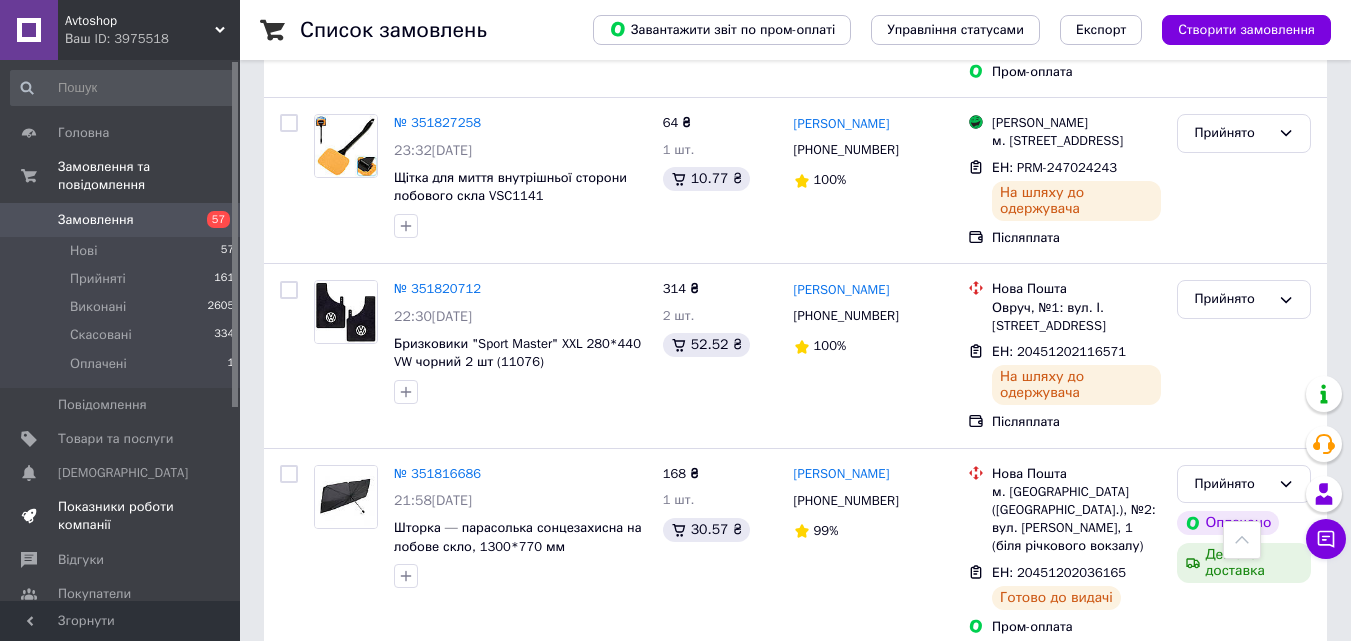 click on "Показники роботи компанії" at bounding box center [121, 516] 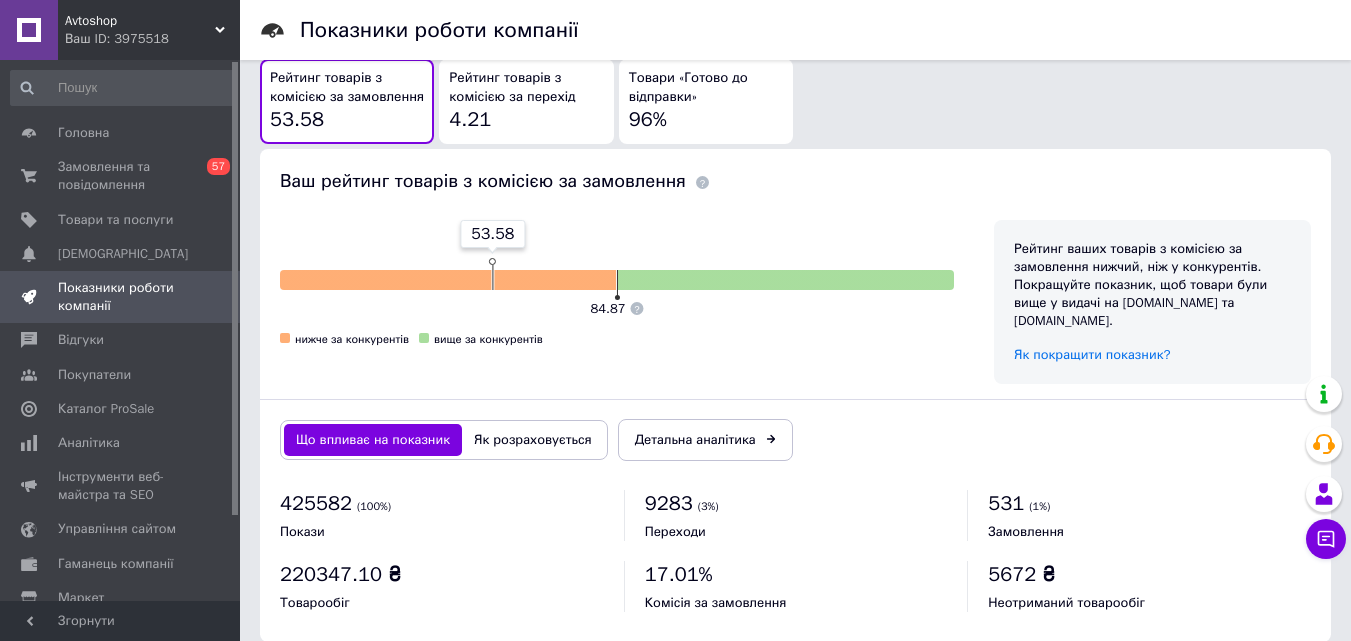 scroll, scrollTop: 1167, scrollLeft: 0, axis: vertical 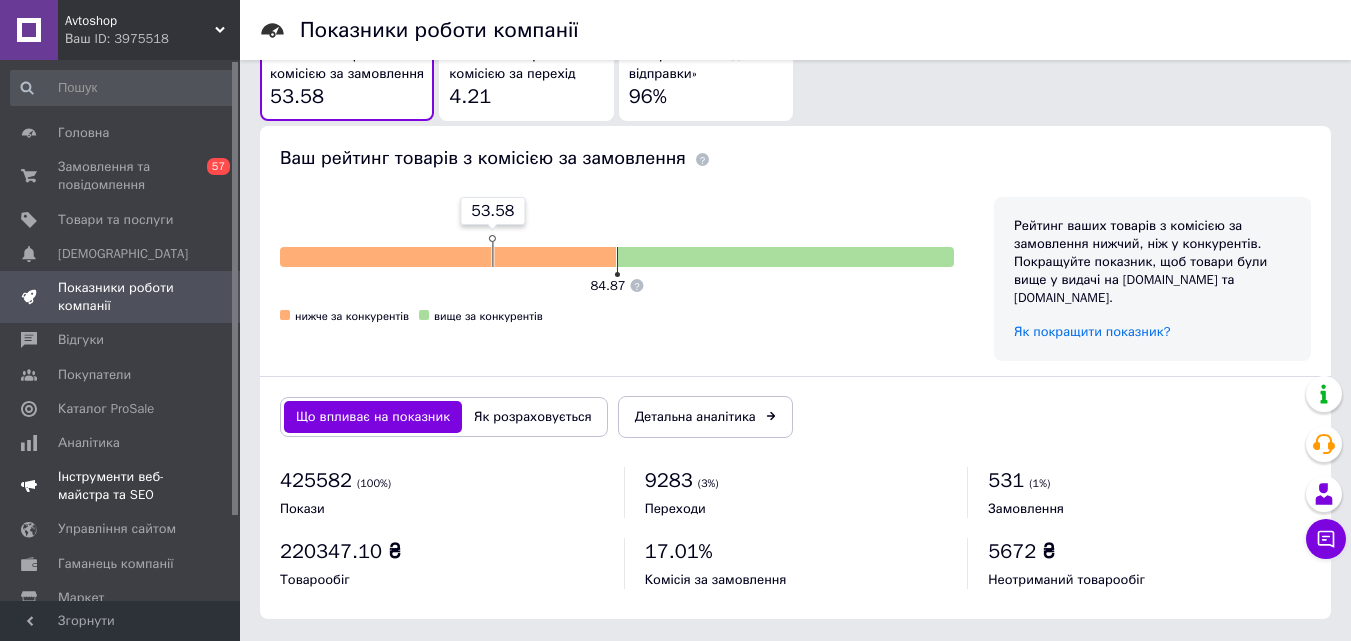click on "Інструменти веб-майстра та SEO" at bounding box center [121, 486] 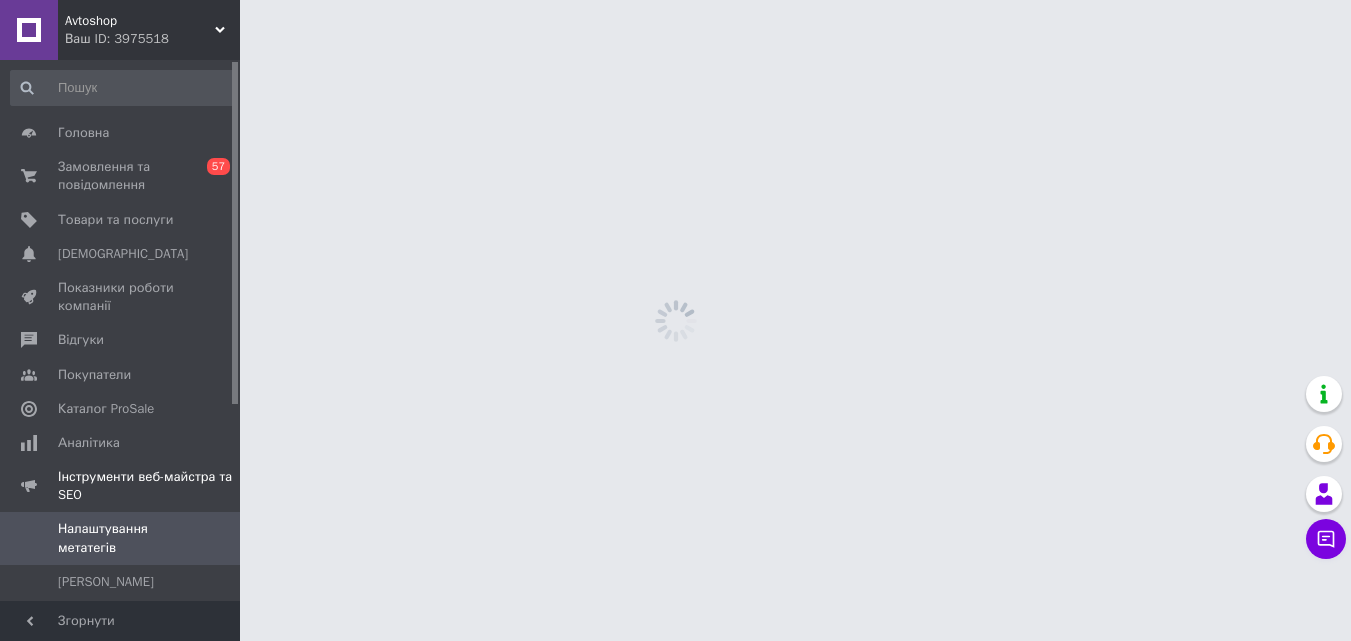 scroll, scrollTop: 0, scrollLeft: 0, axis: both 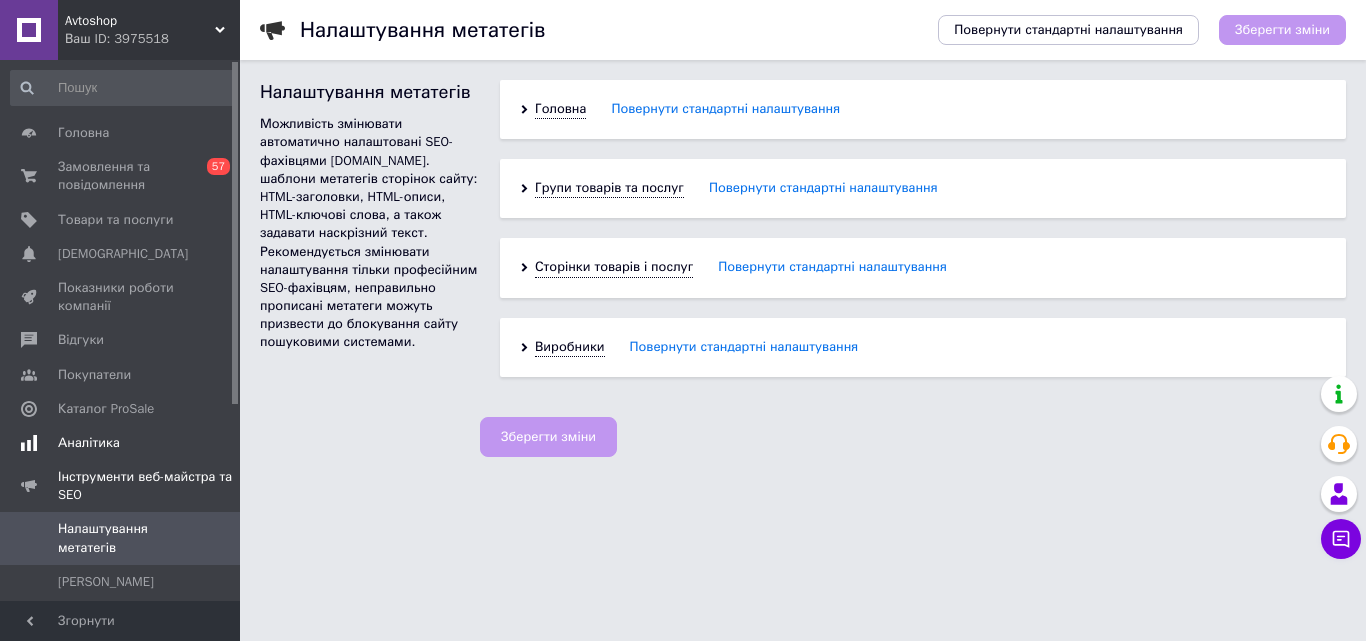click on "Аналітика" at bounding box center [89, 443] 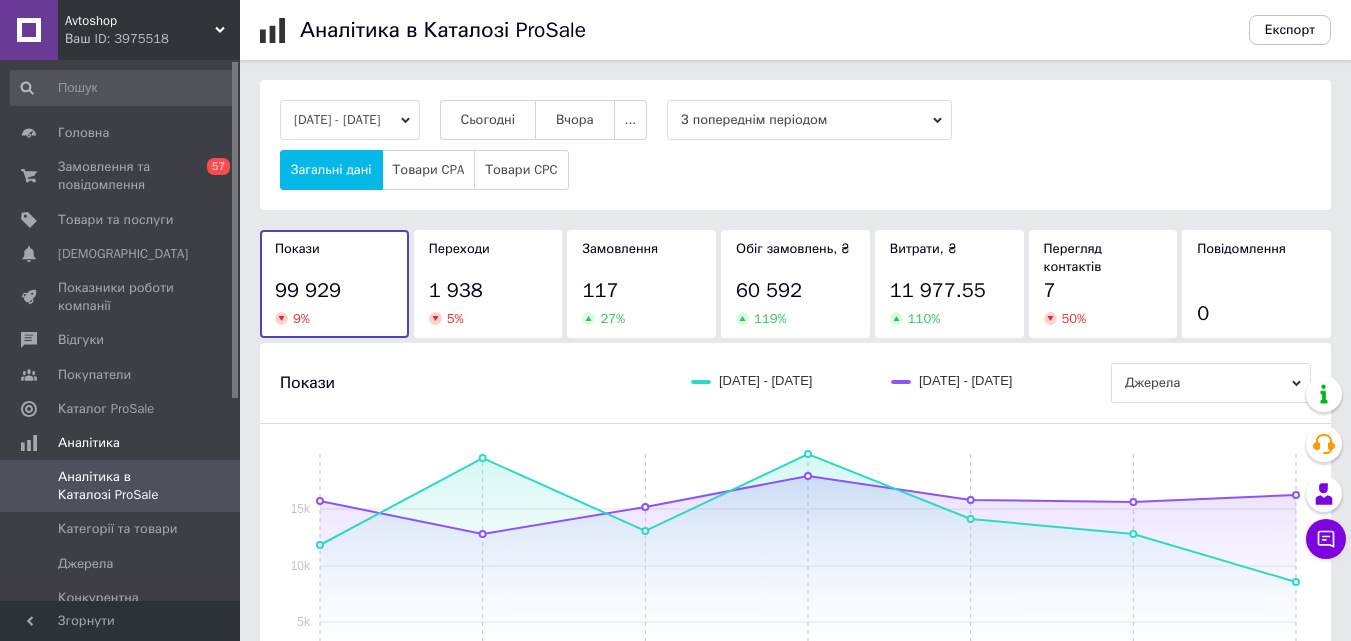 click on "[DATE] - [DATE]" at bounding box center (350, 120) 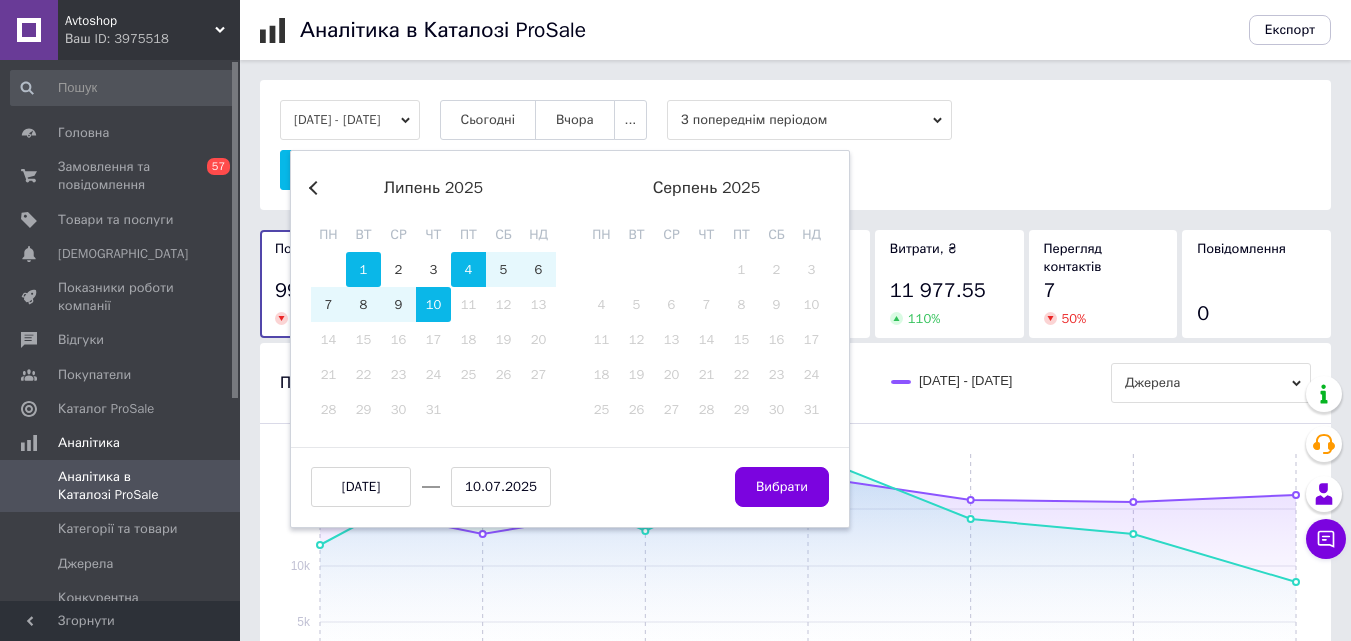 click on "1" at bounding box center [363, 269] 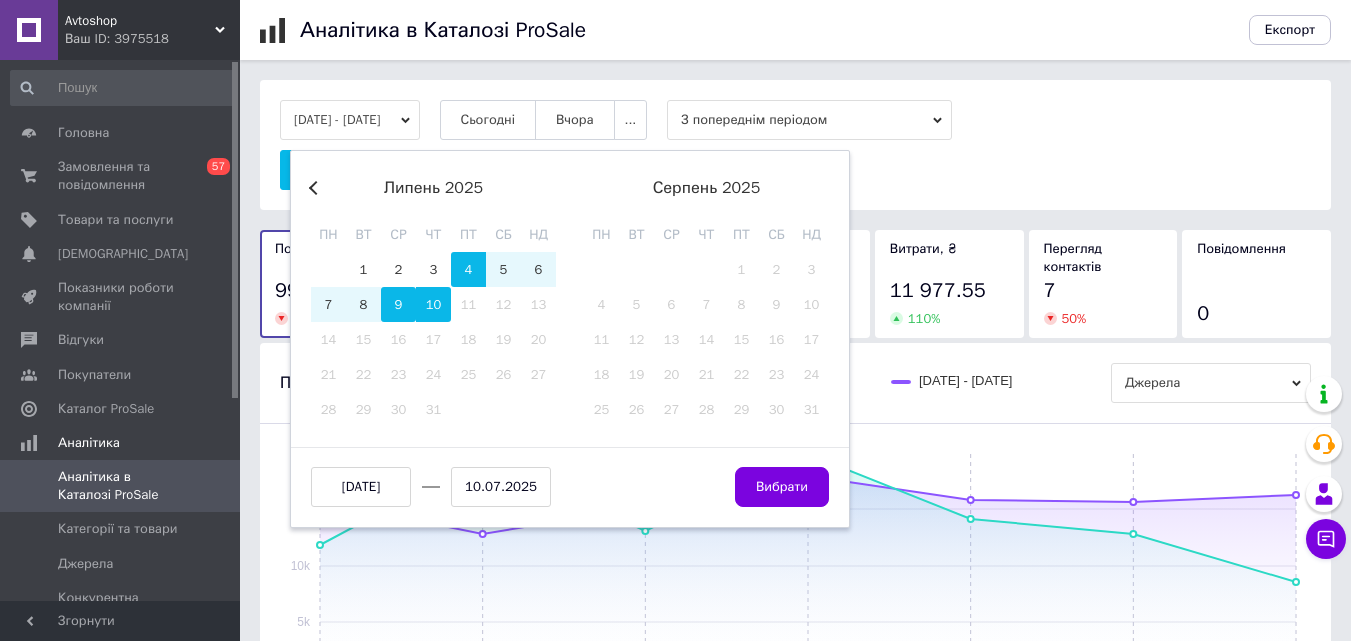 type on "01.07.2025" 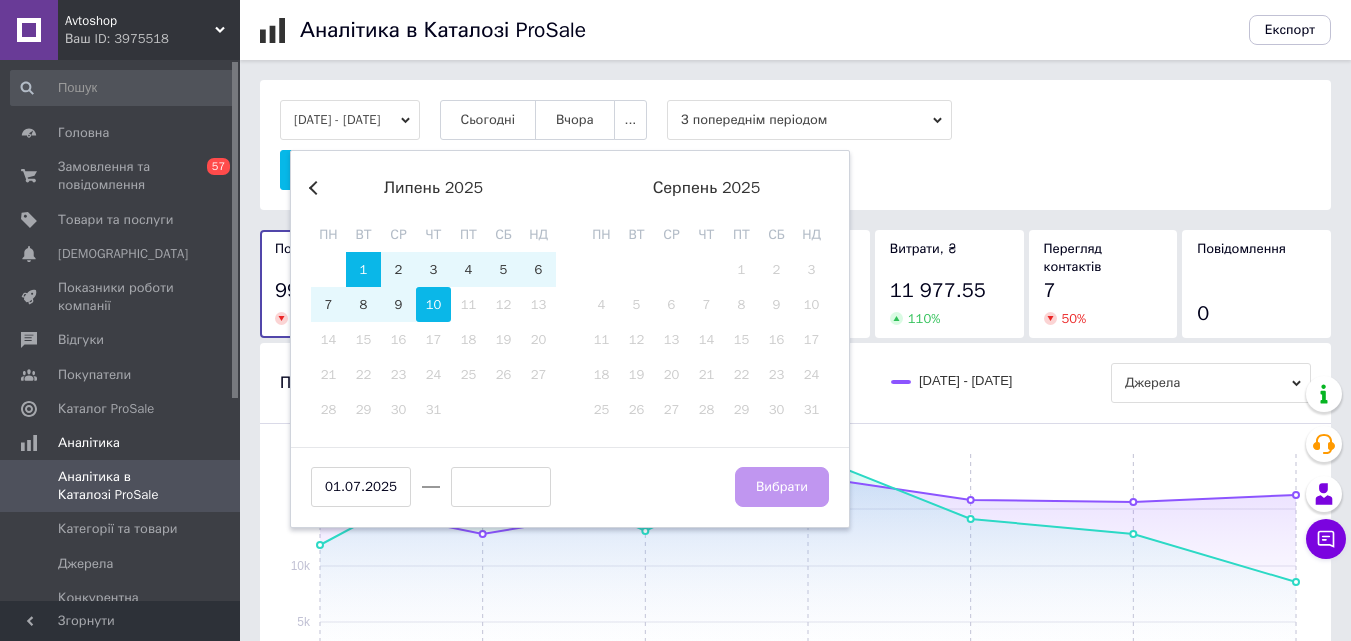 click on "10" at bounding box center (433, 304) 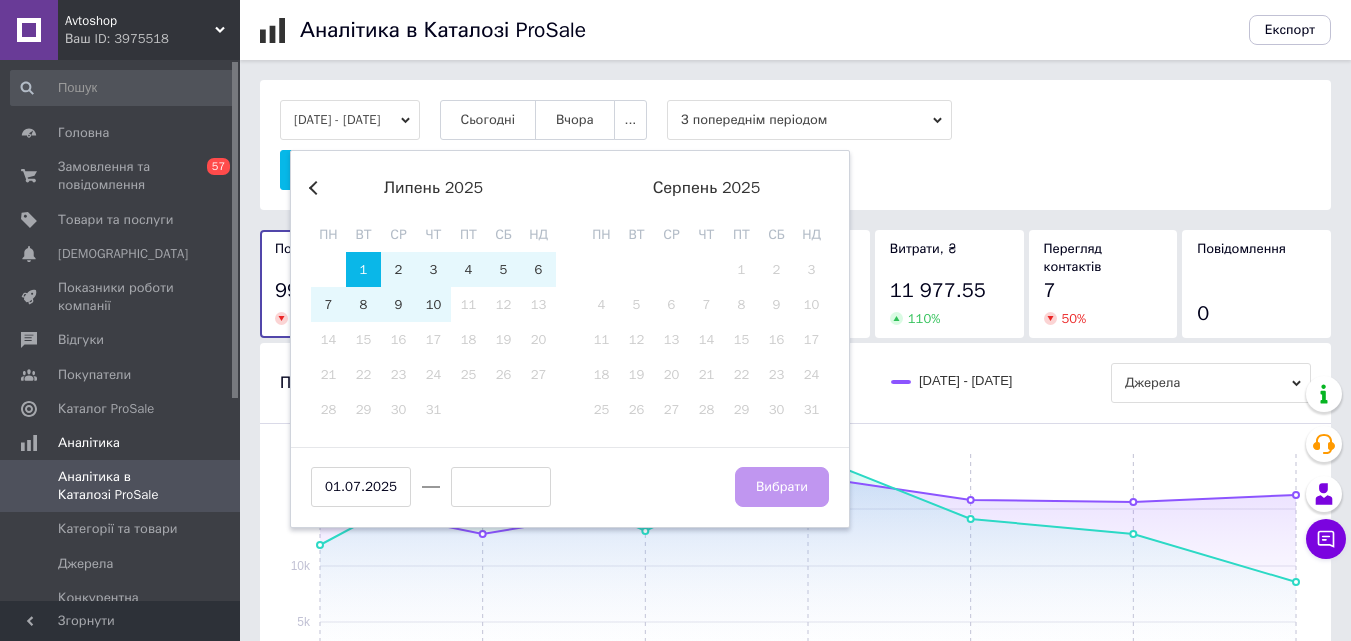 type on "10.07.2025" 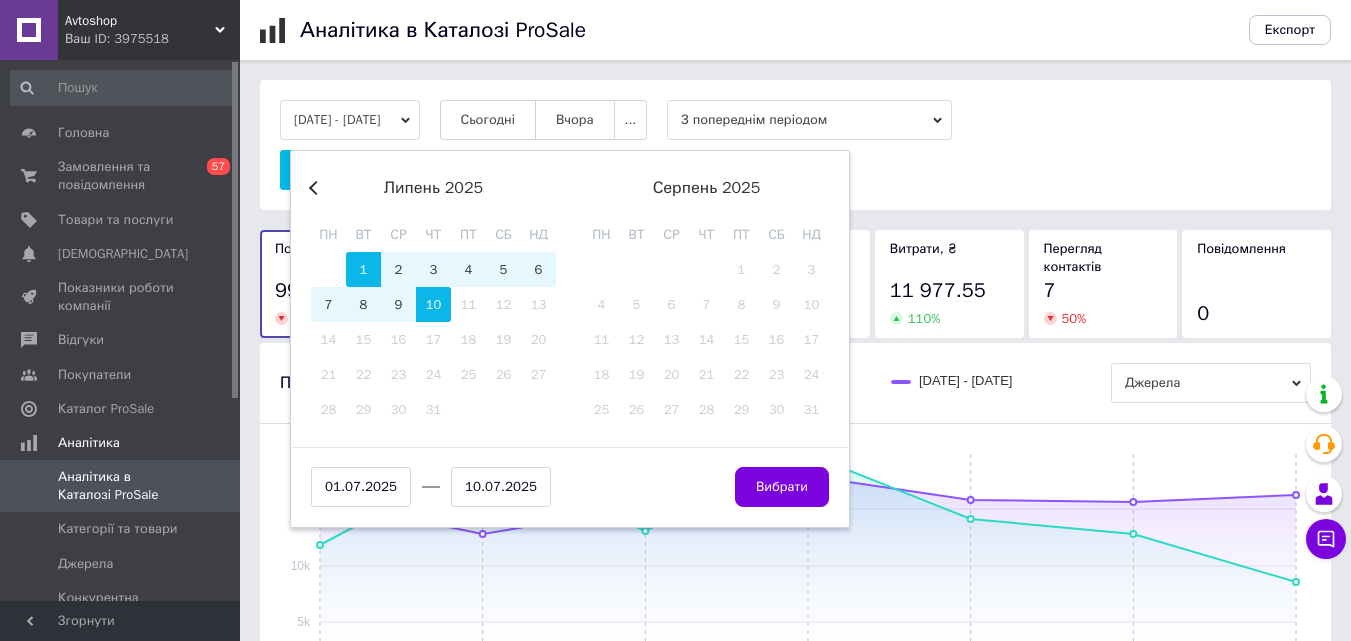 click on "Вибрати" at bounding box center (782, 487) 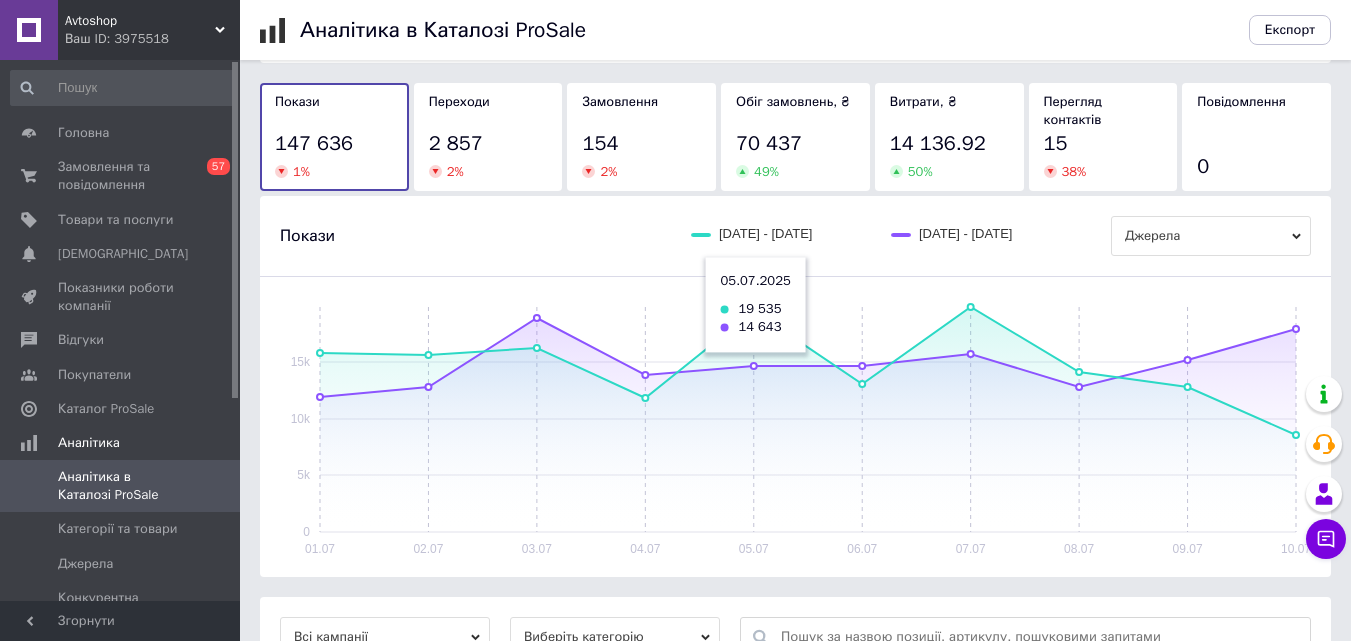 scroll, scrollTop: 0, scrollLeft: 0, axis: both 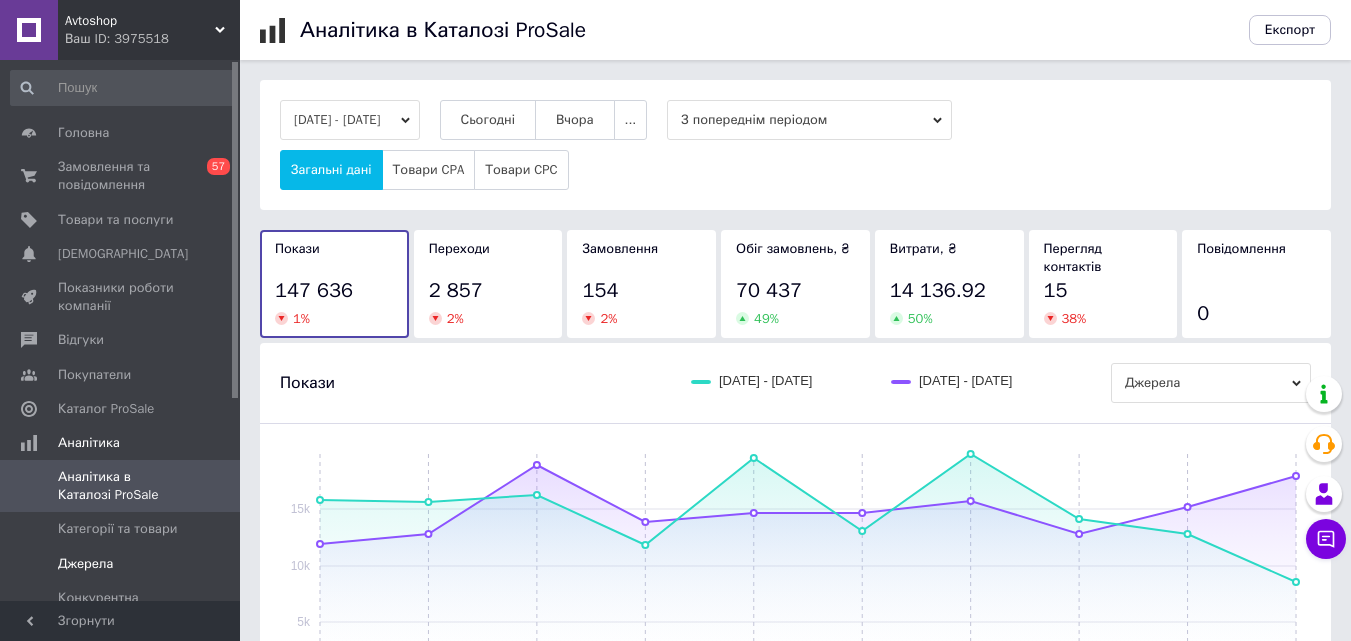 click on "Джерела" at bounding box center [85, 564] 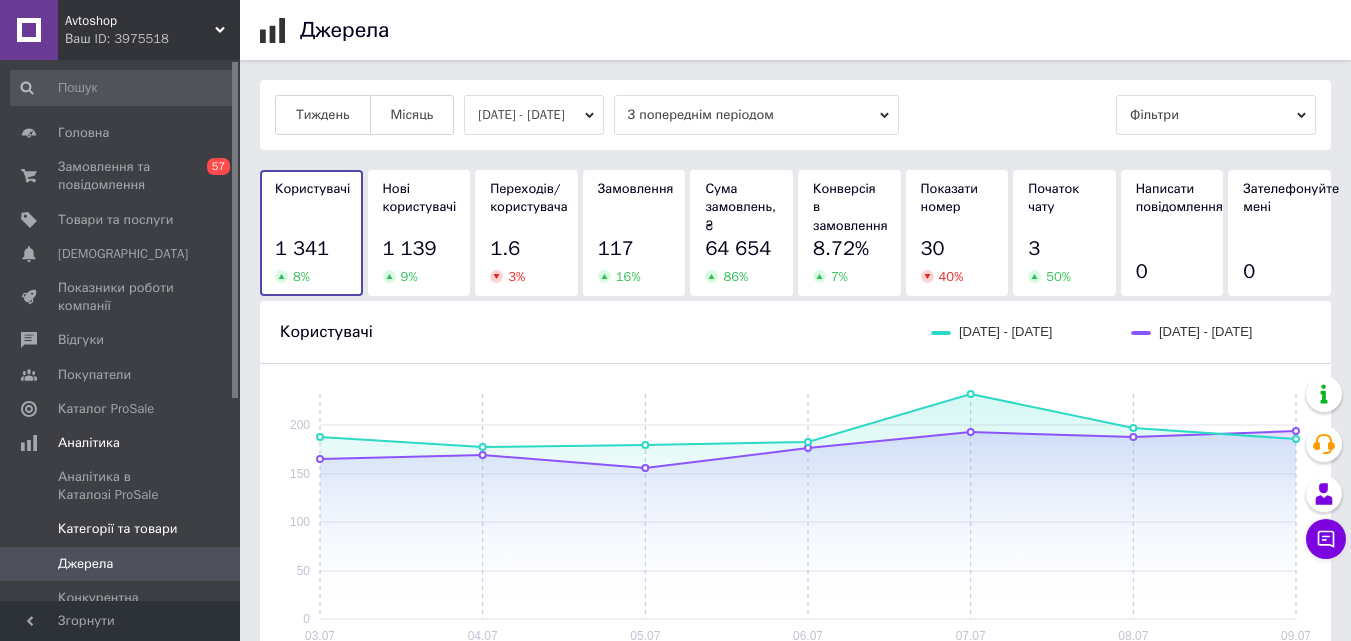 click on "Категорії та товари" at bounding box center [117, 529] 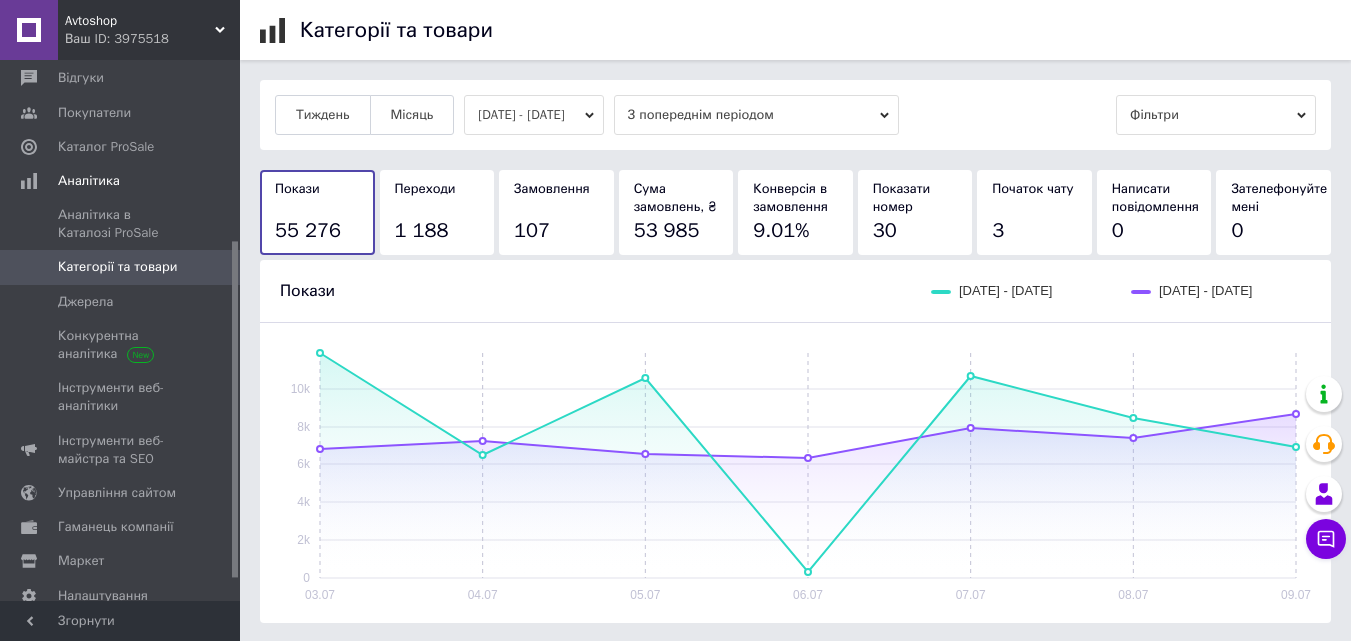 scroll, scrollTop: 300, scrollLeft: 0, axis: vertical 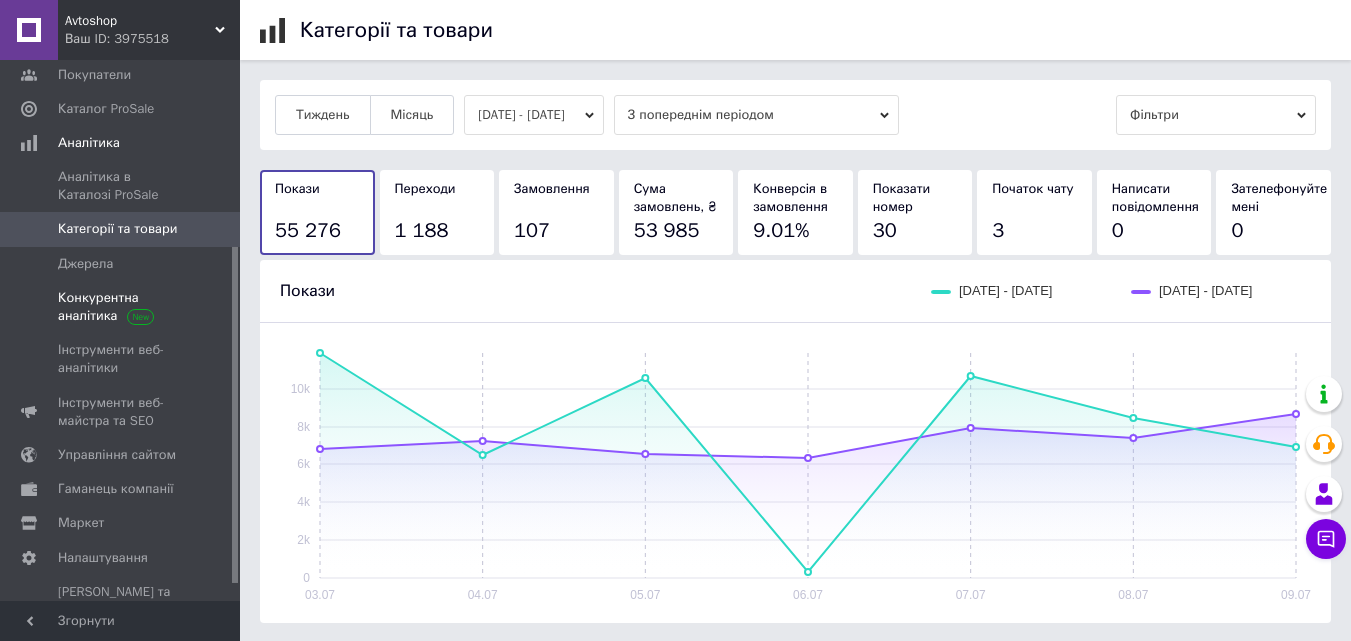 click on "Конкурентна аналітика" at bounding box center (121, 307) 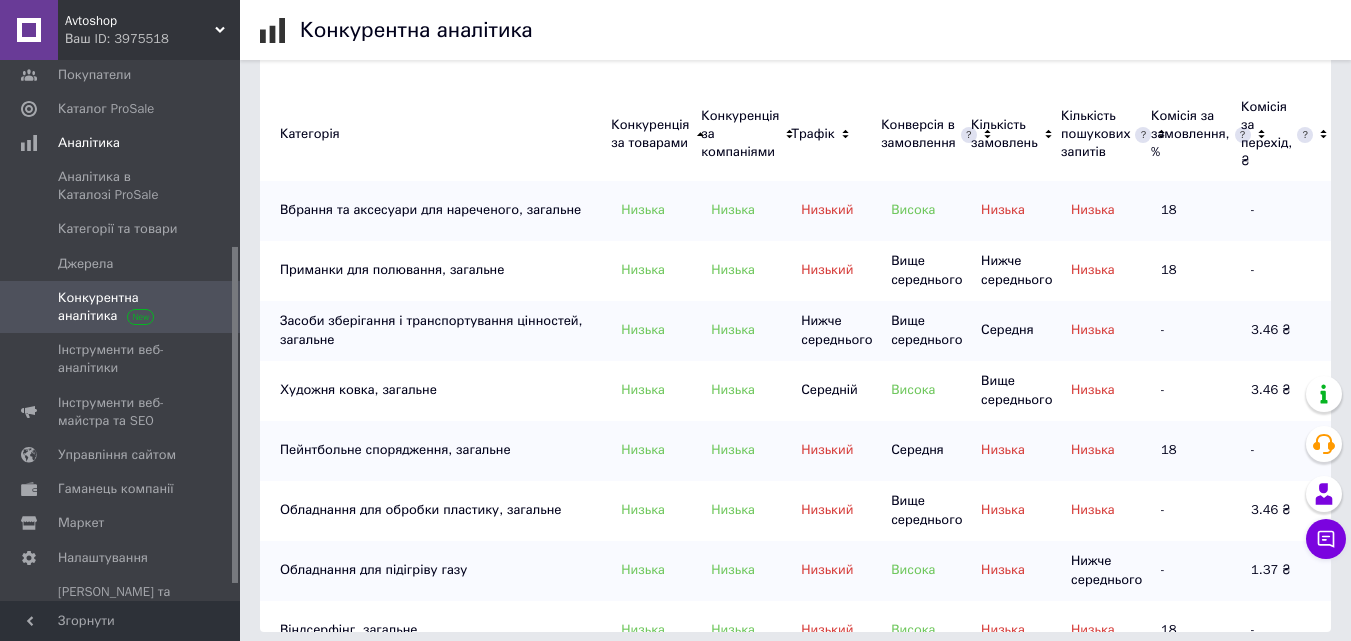 scroll, scrollTop: 500, scrollLeft: 0, axis: vertical 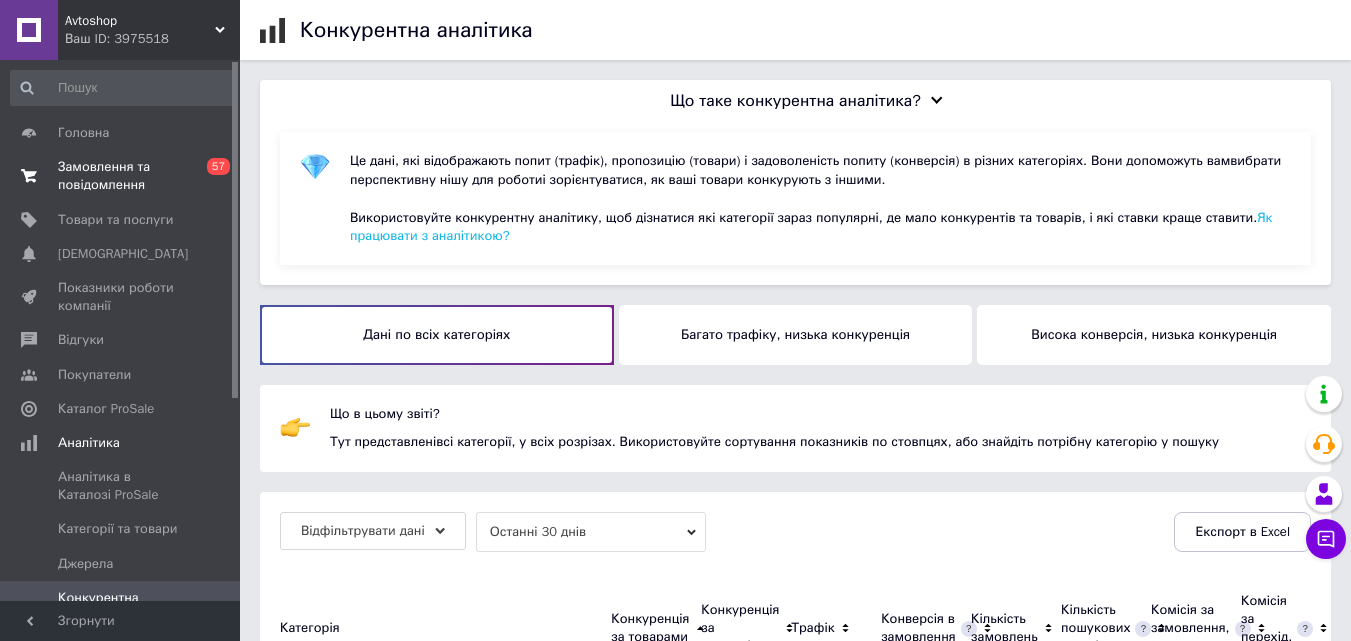 click on "Замовлення та повідомлення" at bounding box center (121, 176) 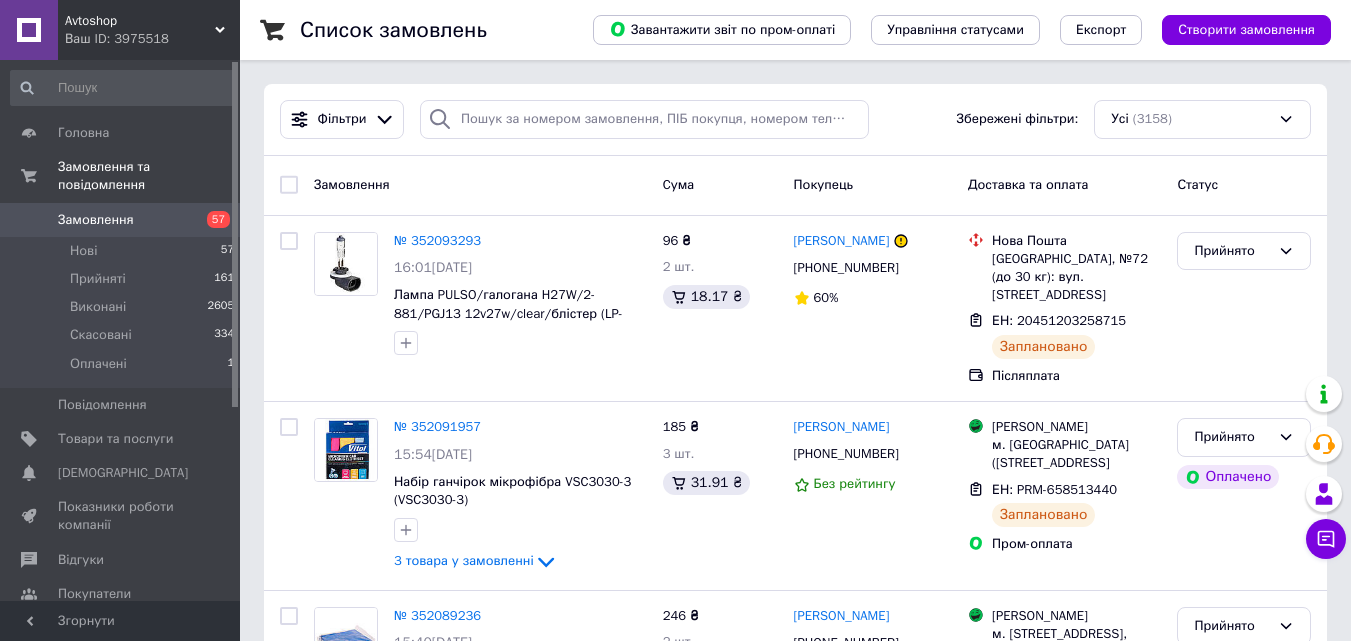 click on "Ваш ID: 3975518" at bounding box center (152, 39) 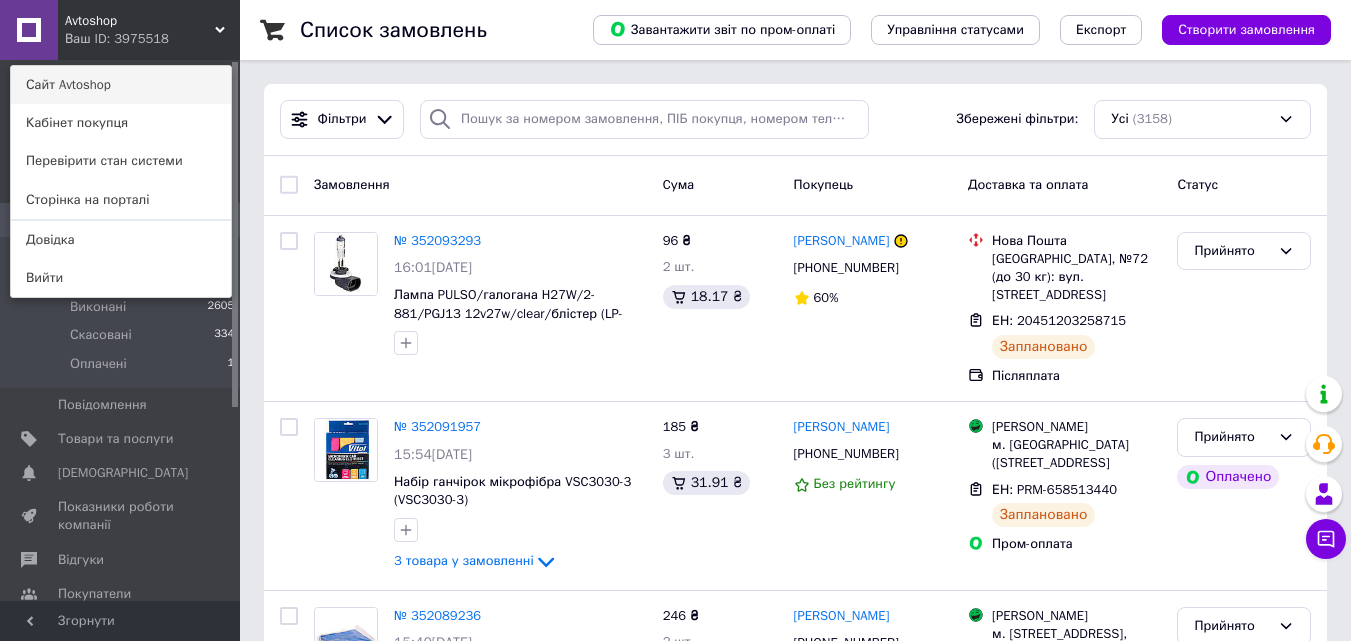 click on "Сайт Avtoshop" at bounding box center [121, 85] 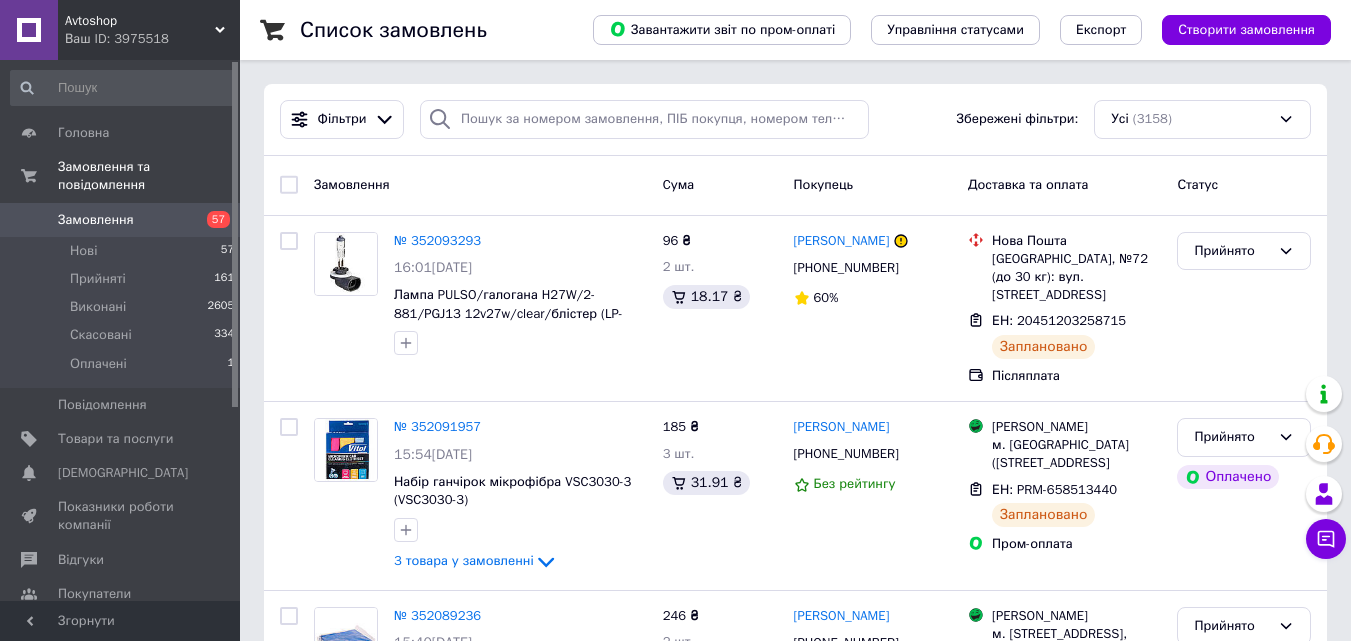 click 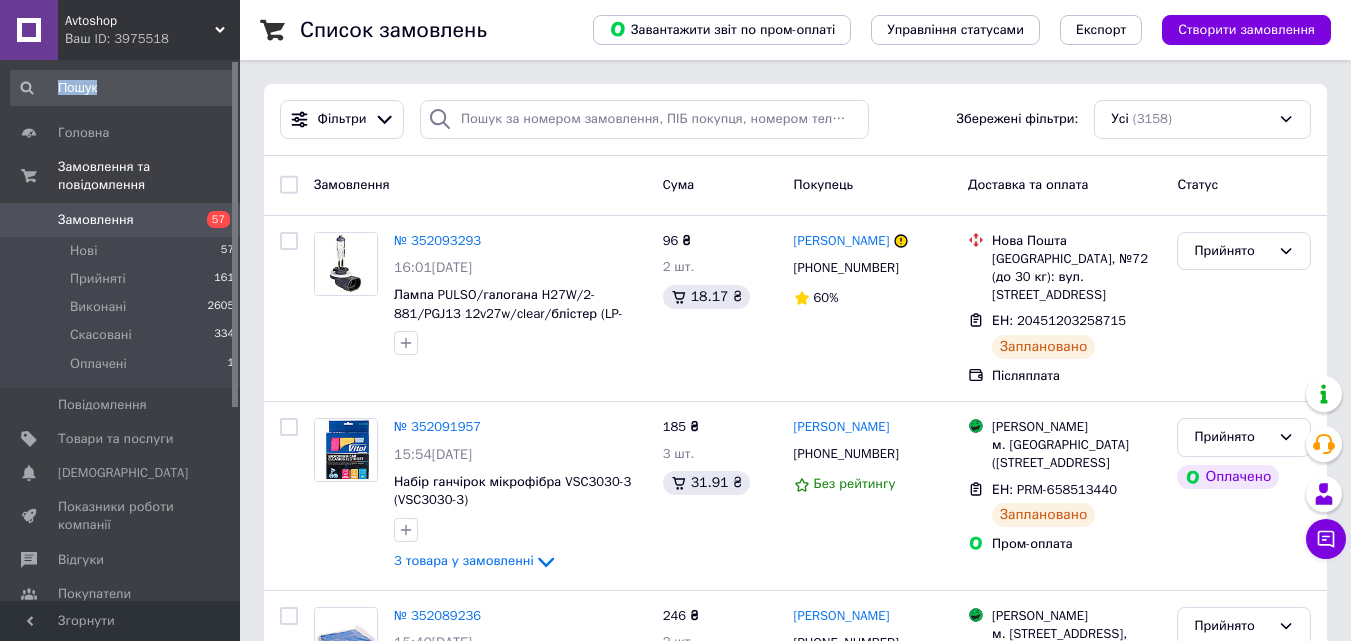 click 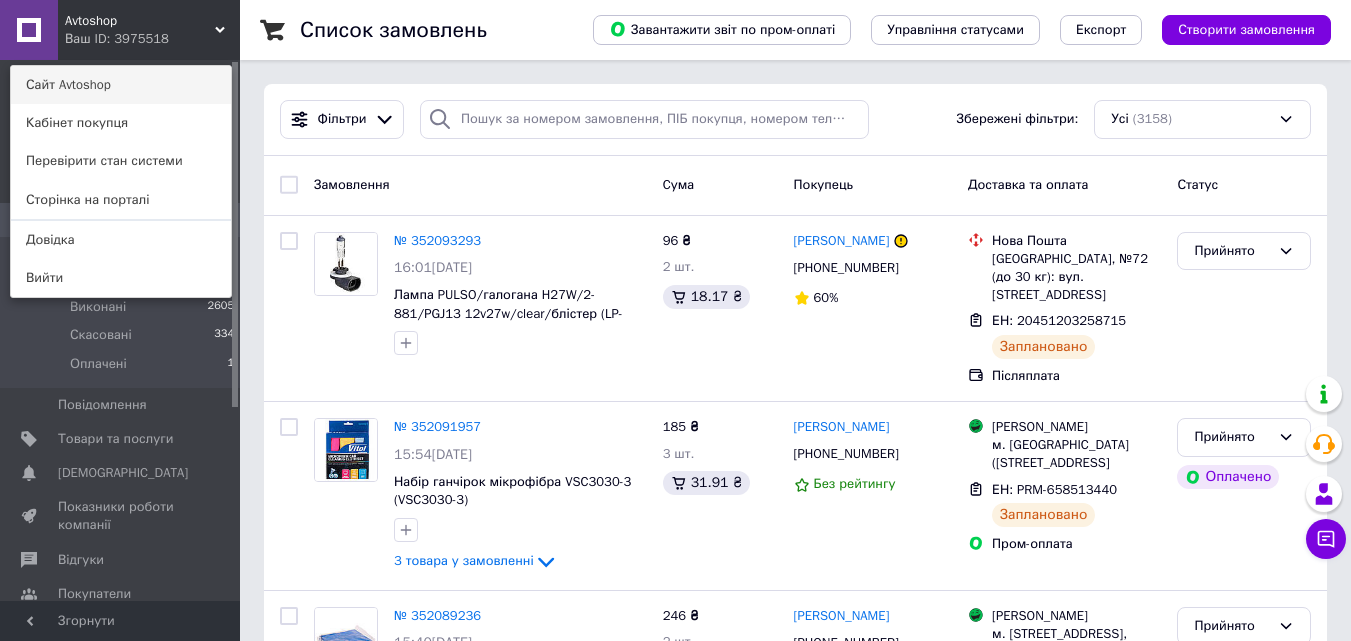 click on "Сайт Avtoshop" at bounding box center (121, 85) 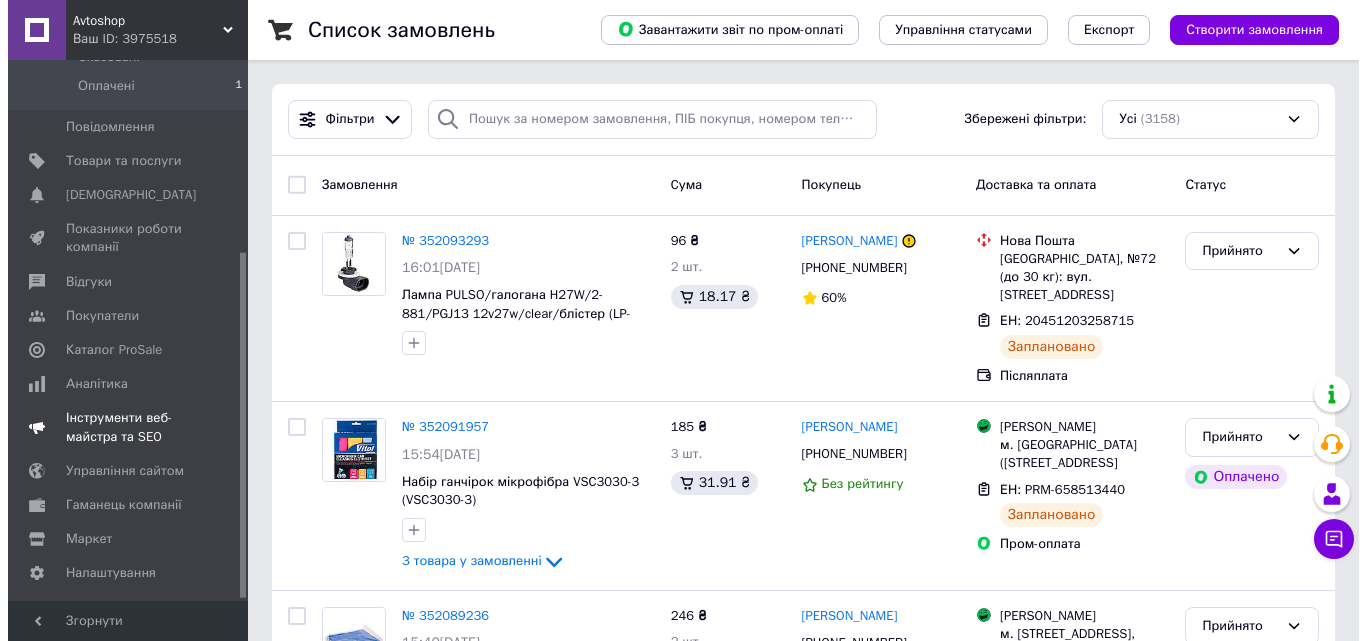 scroll, scrollTop: 300, scrollLeft: 0, axis: vertical 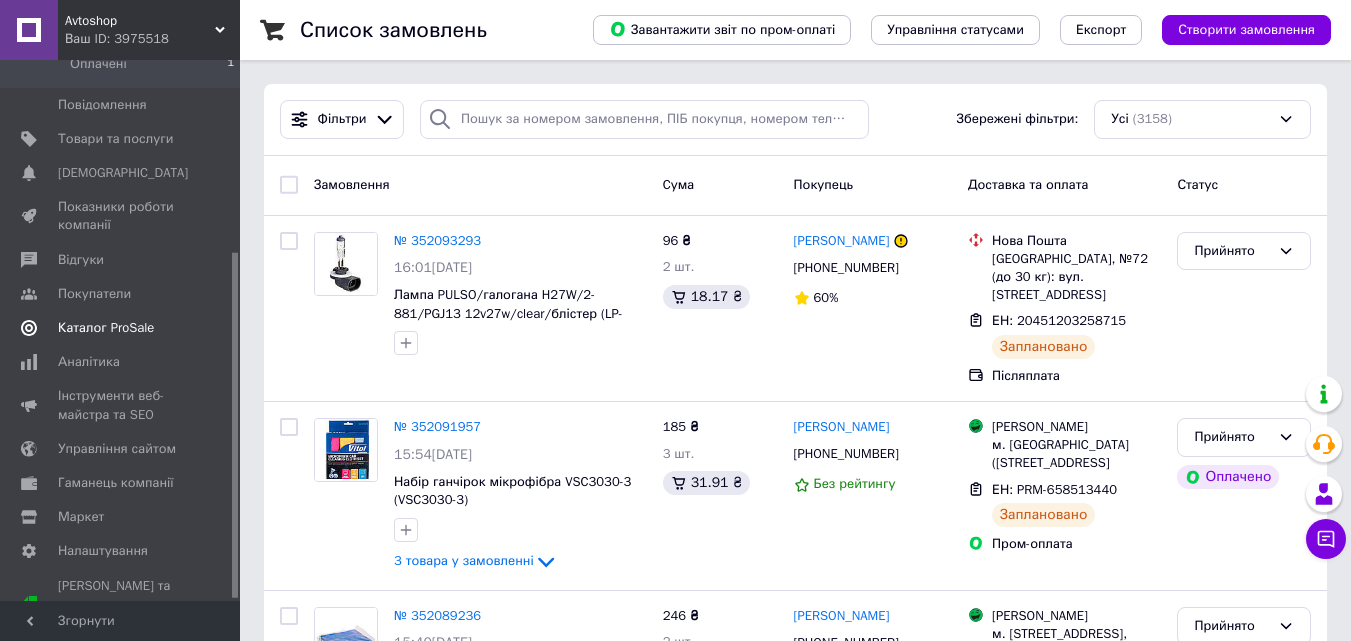 click on "Каталог ProSale" at bounding box center (106, 328) 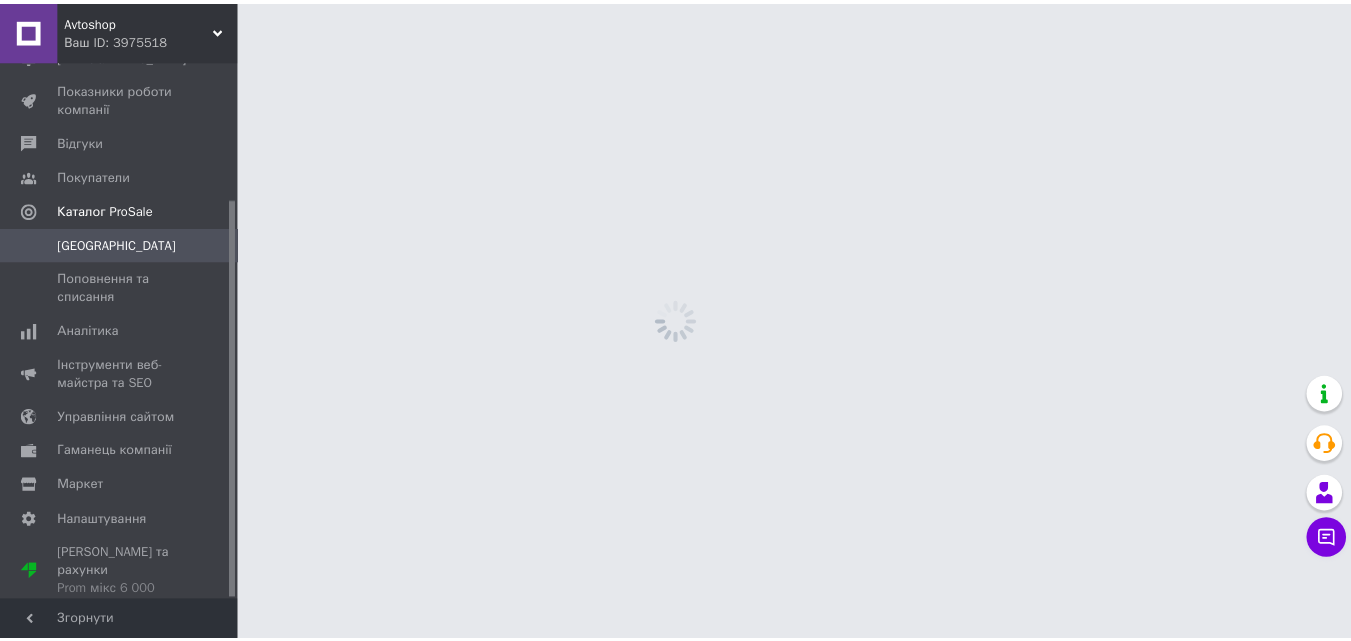 scroll, scrollTop: 187, scrollLeft: 0, axis: vertical 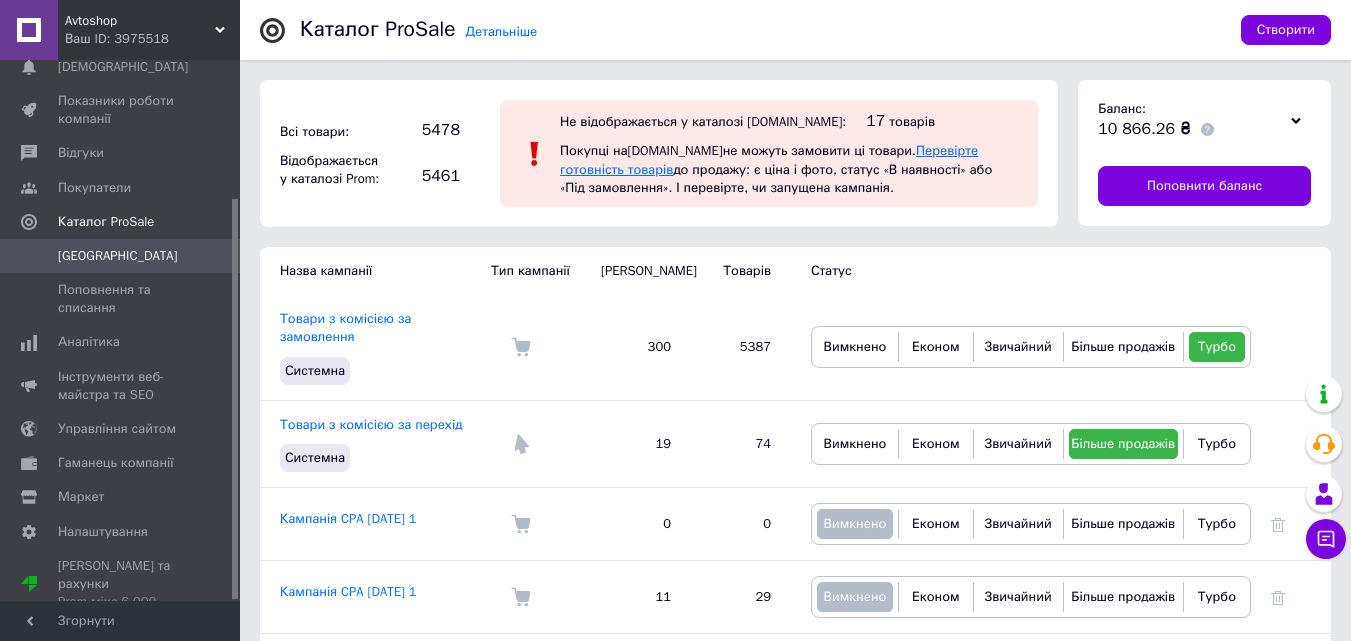click on "Перевірте готовність товарів" at bounding box center (769, 159) 